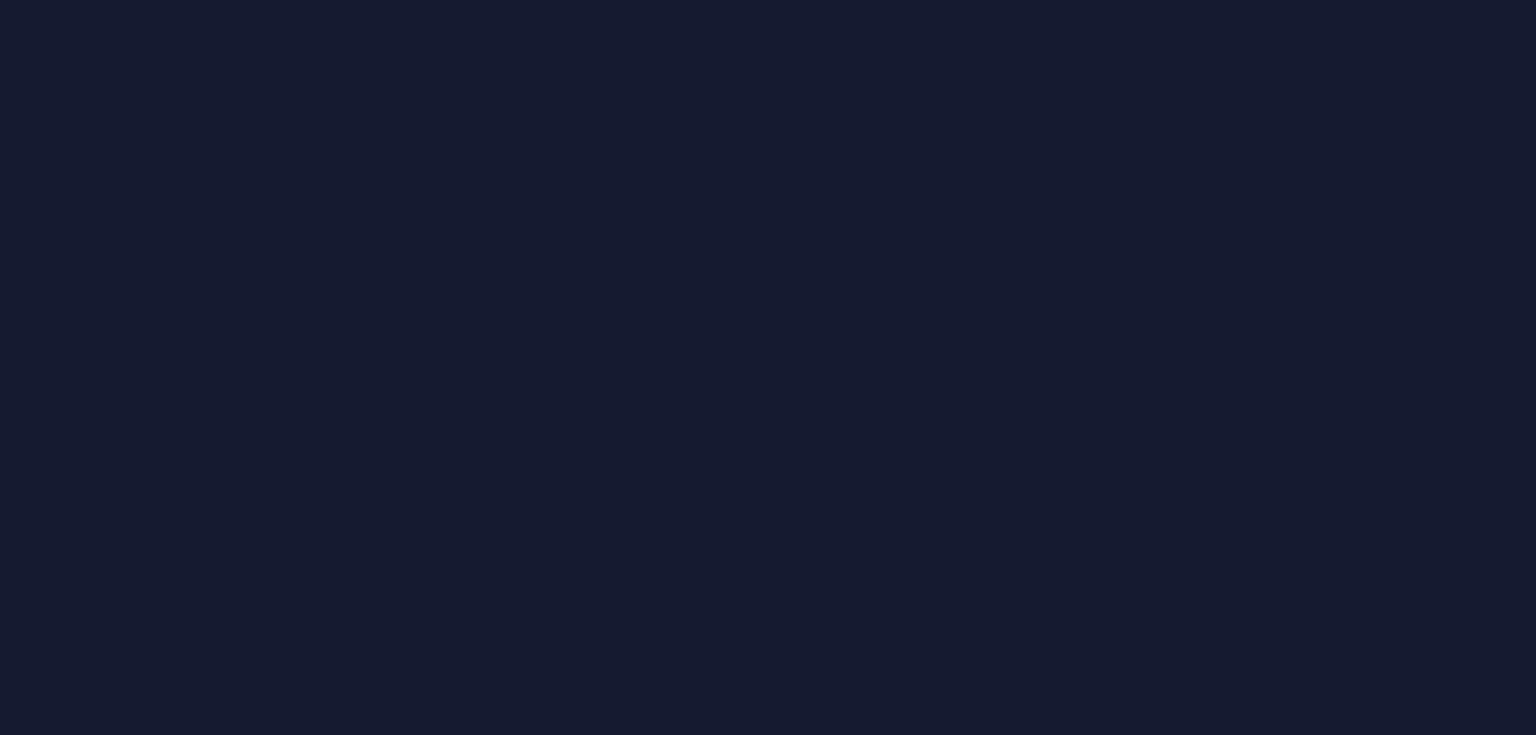 scroll, scrollTop: 0, scrollLeft: 0, axis: both 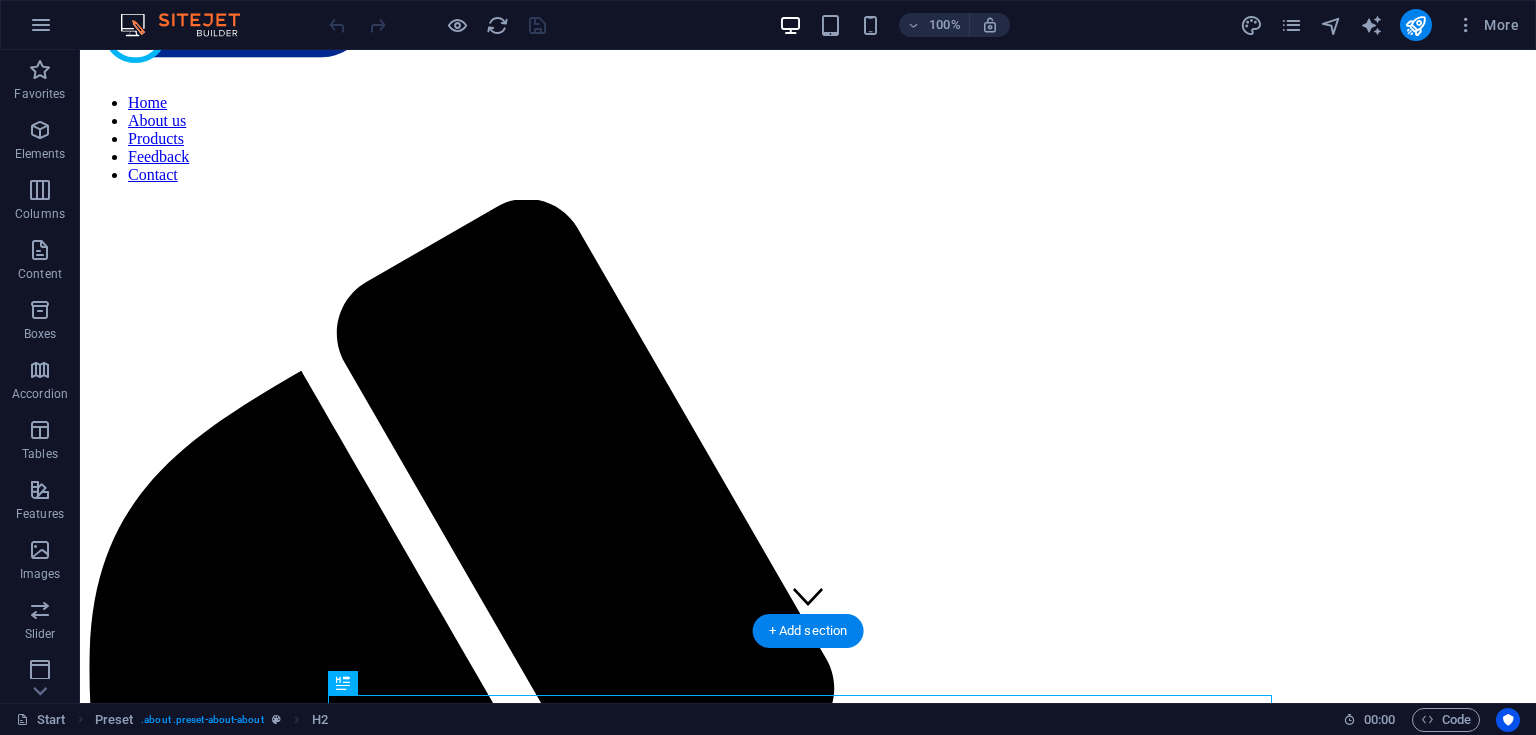 click at bounding box center (-393, 3430) 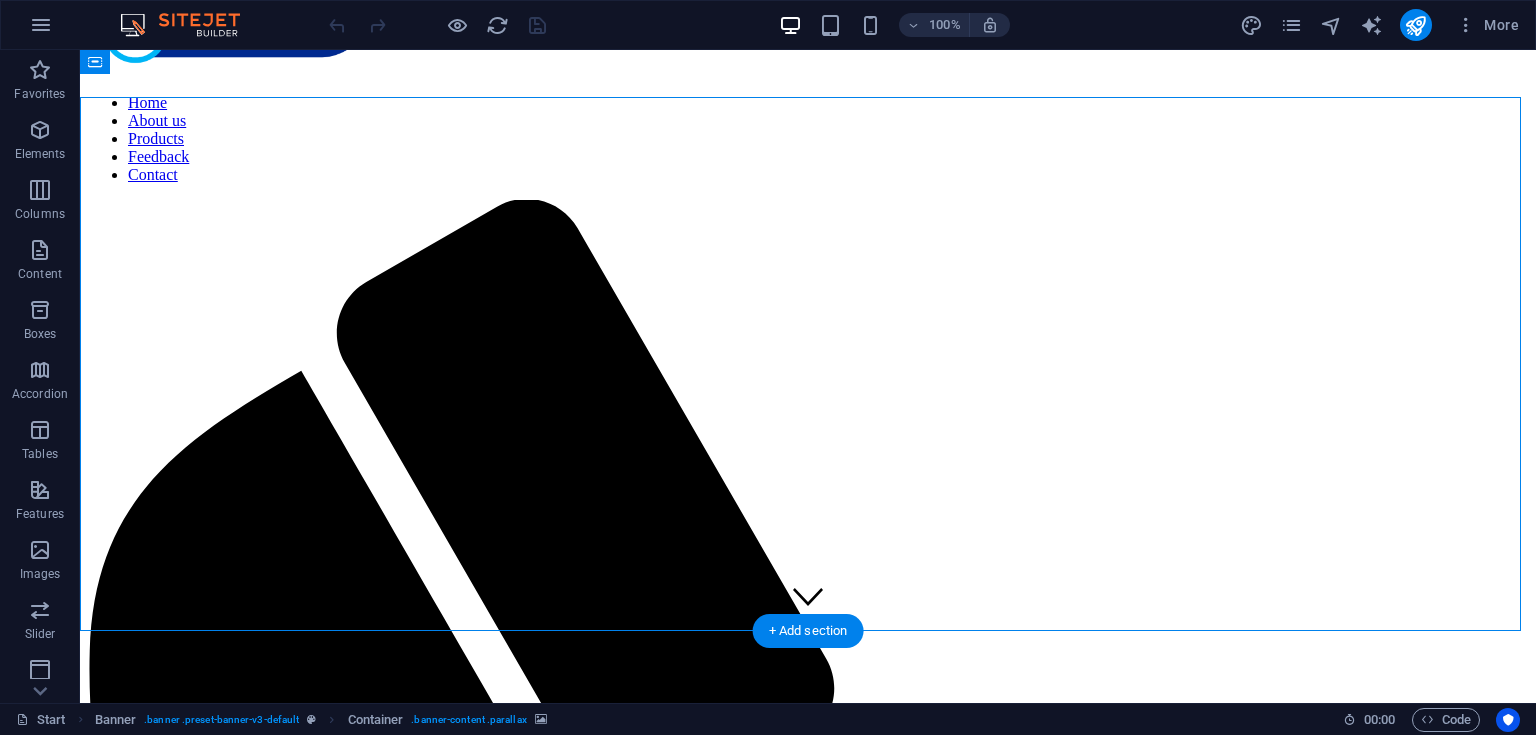 click at bounding box center (-393, 3430) 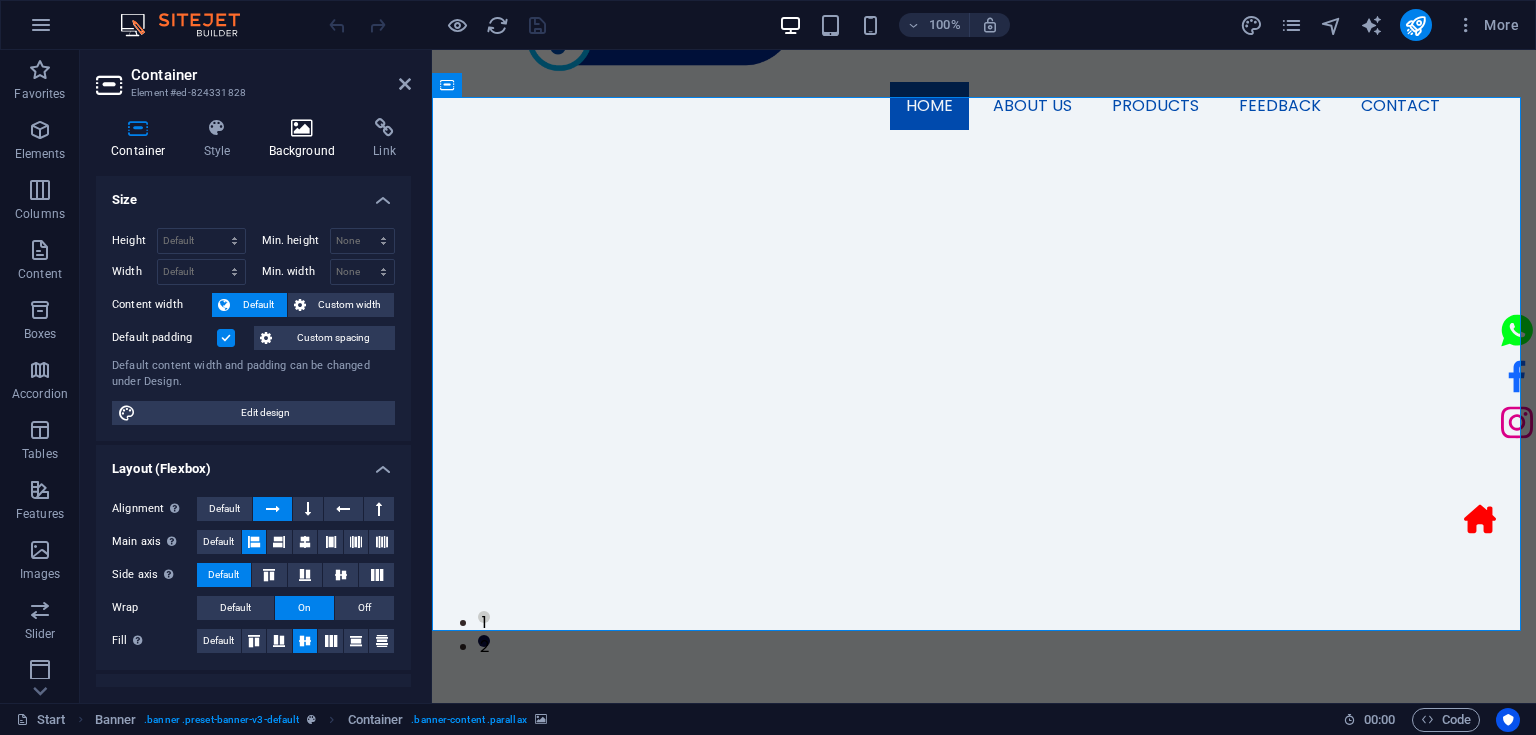 click at bounding box center (302, 128) 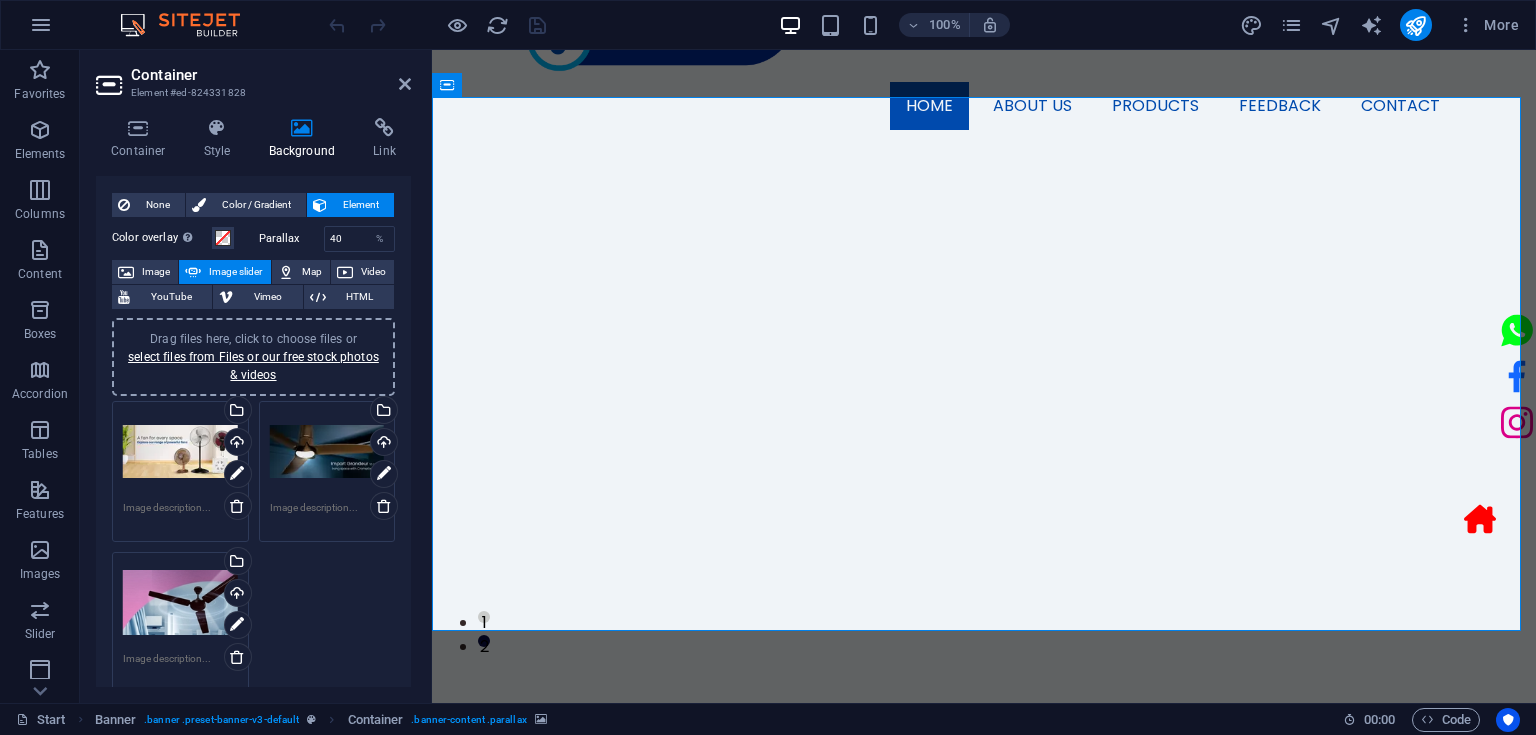 scroll, scrollTop: 43, scrollLeft: 0, axis: vertical 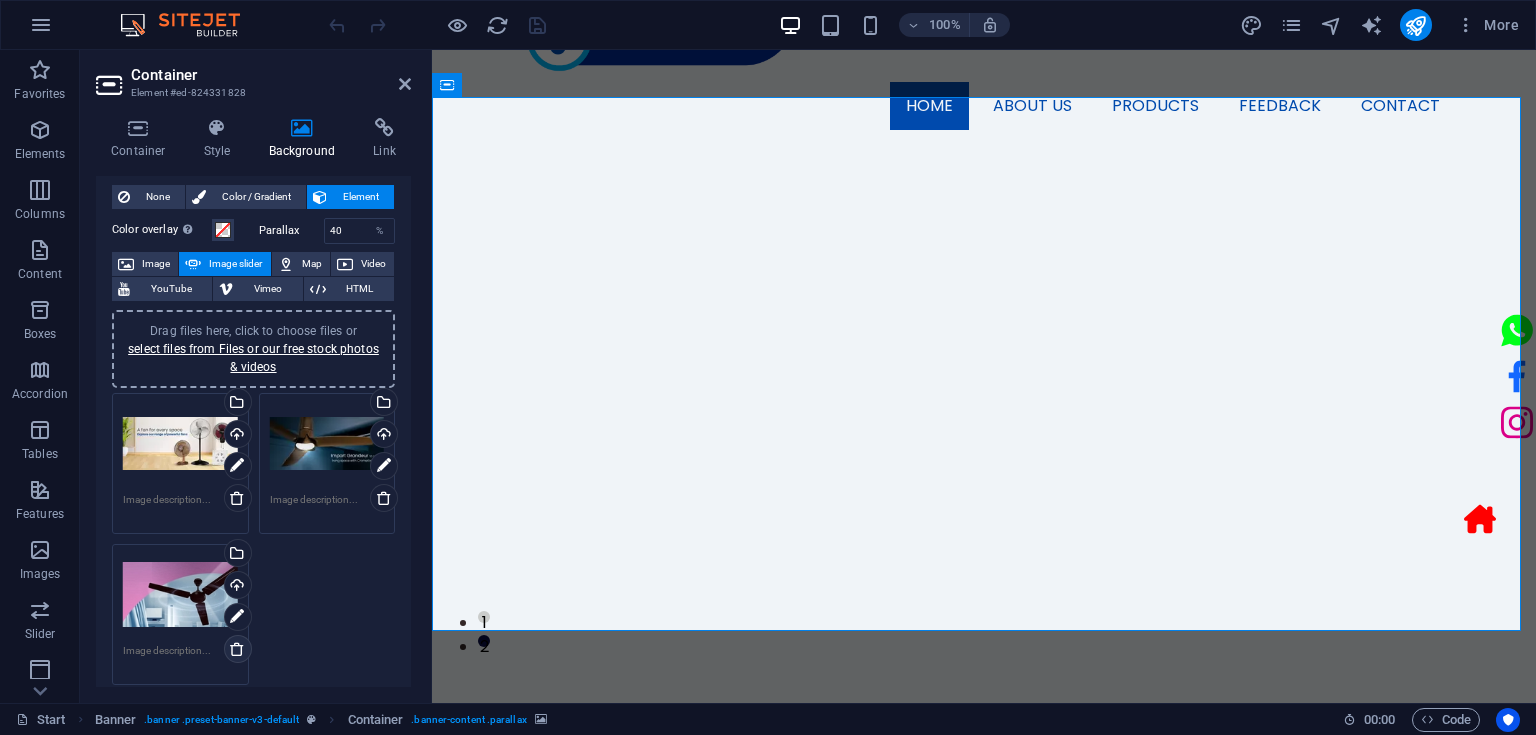 click at bounding box center (237, 649) 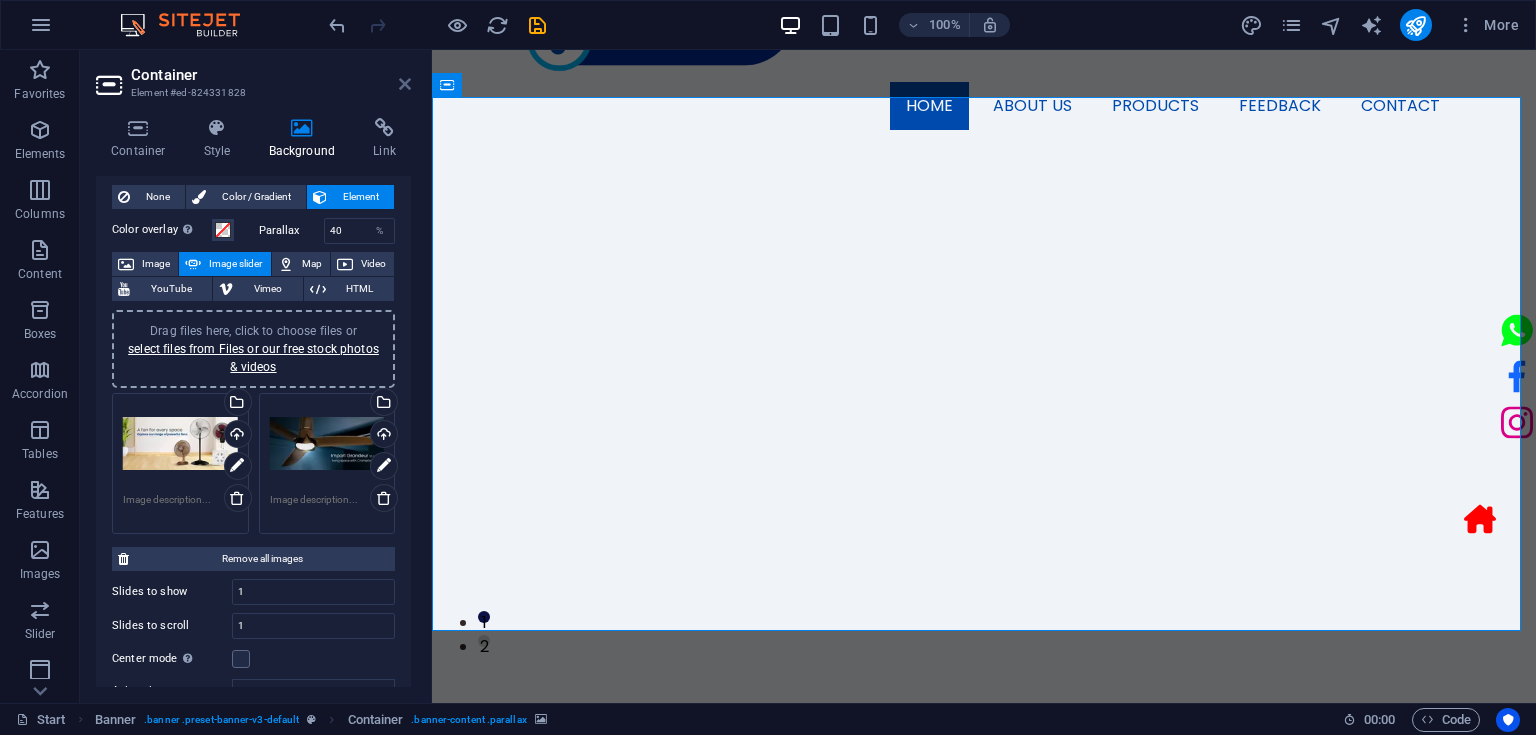 click at bounding box center (405, 84) 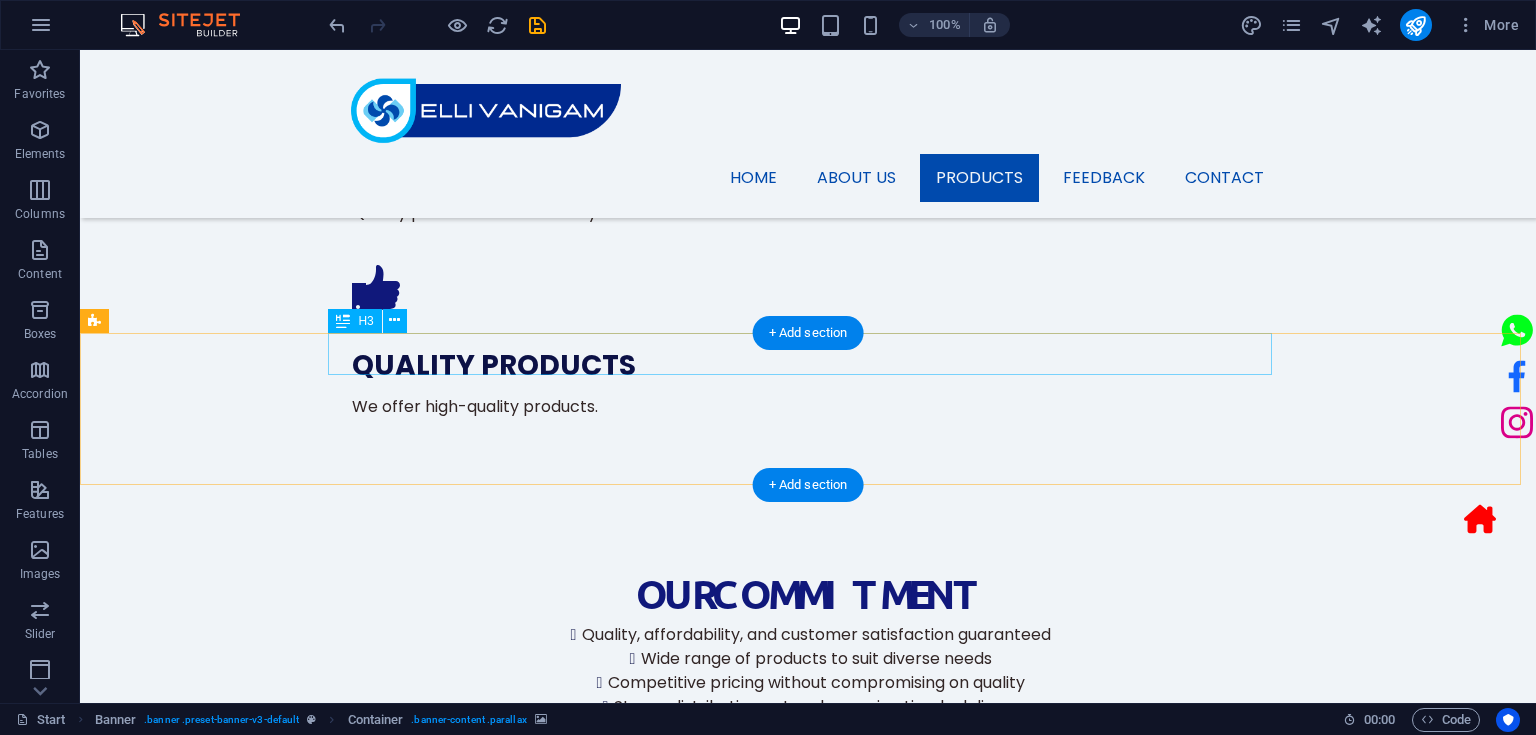 scroll, scrollTop: 1604, scrollLeft: 0, axis: vertical 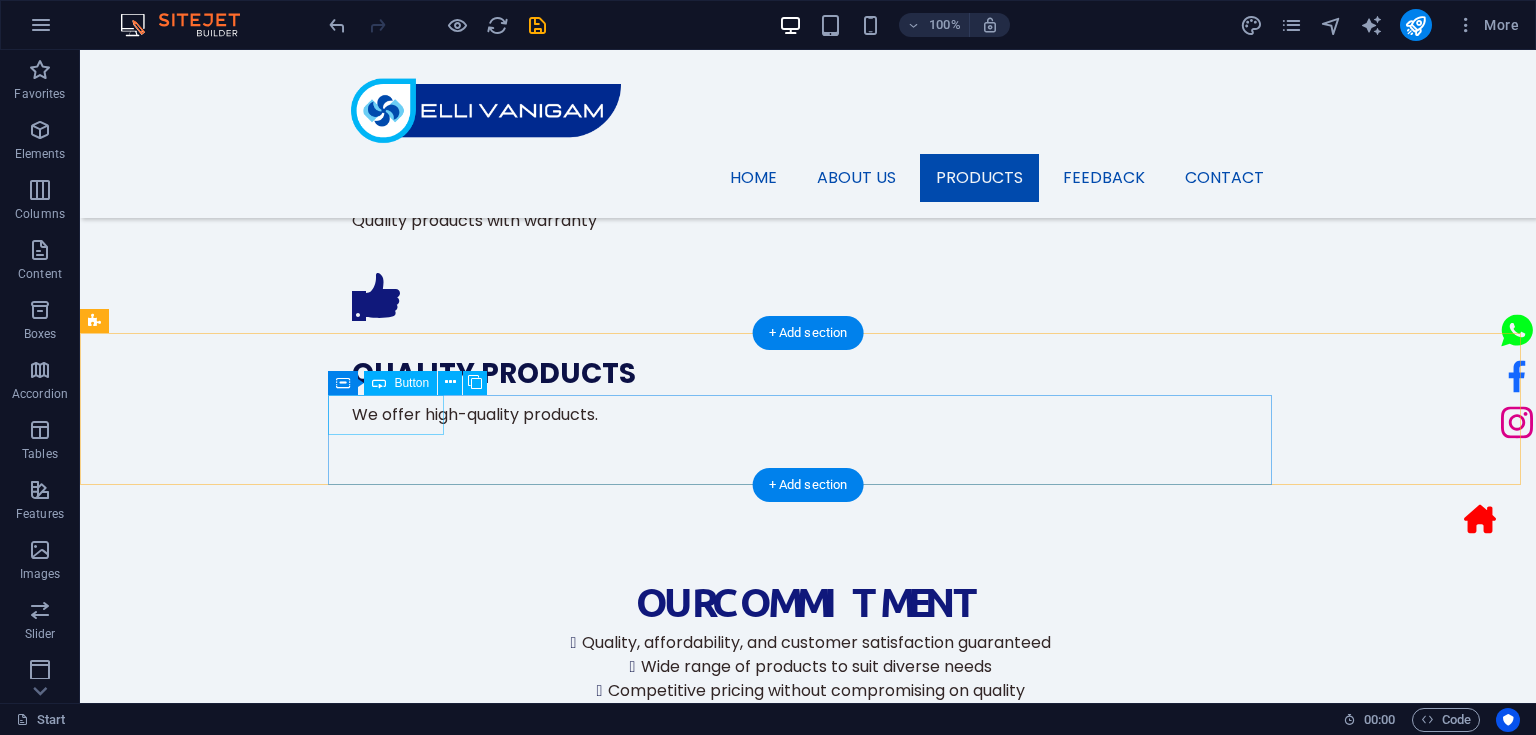click on "Table Fan" at bounding box center [808, 1779] 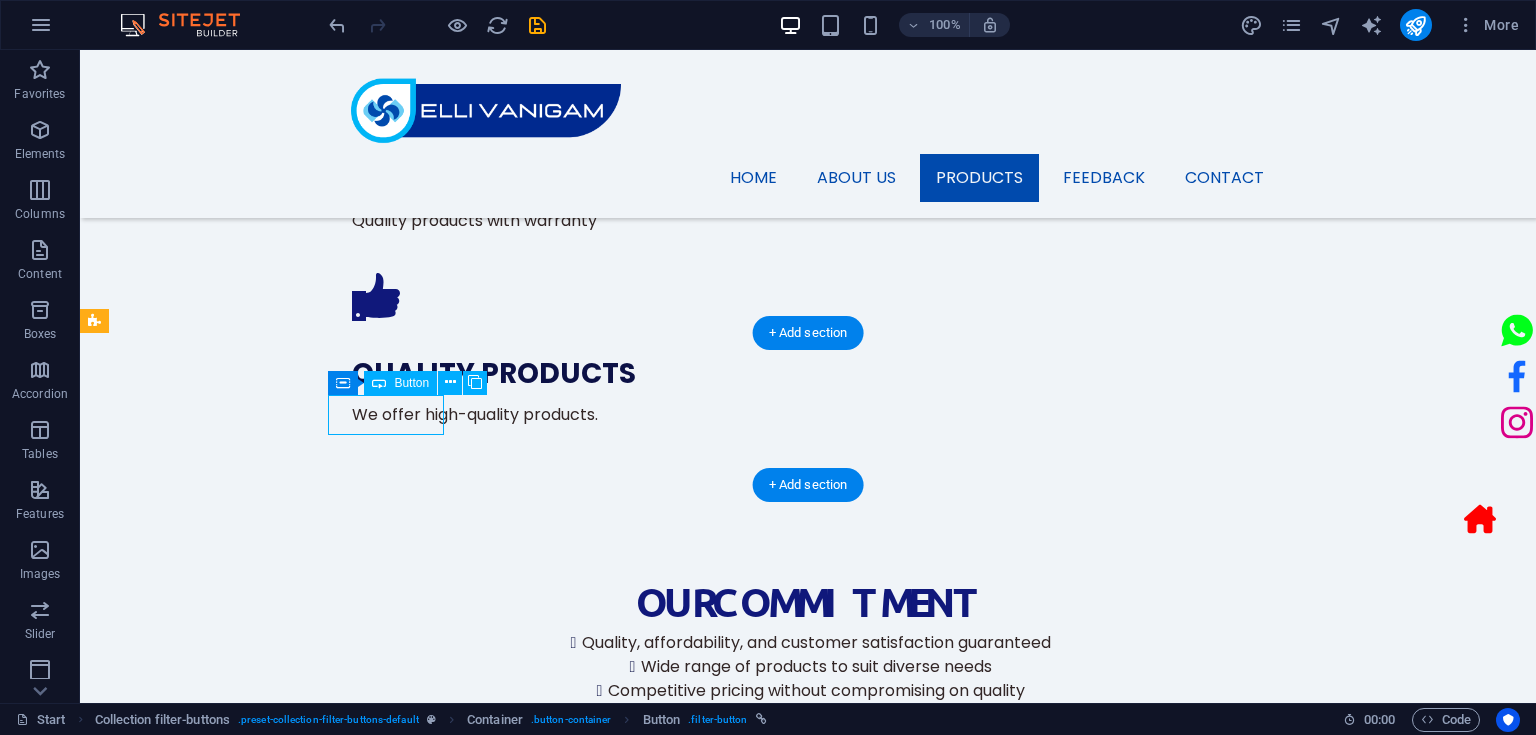 click on "Table Fan" at bounding box center [808, 1779] 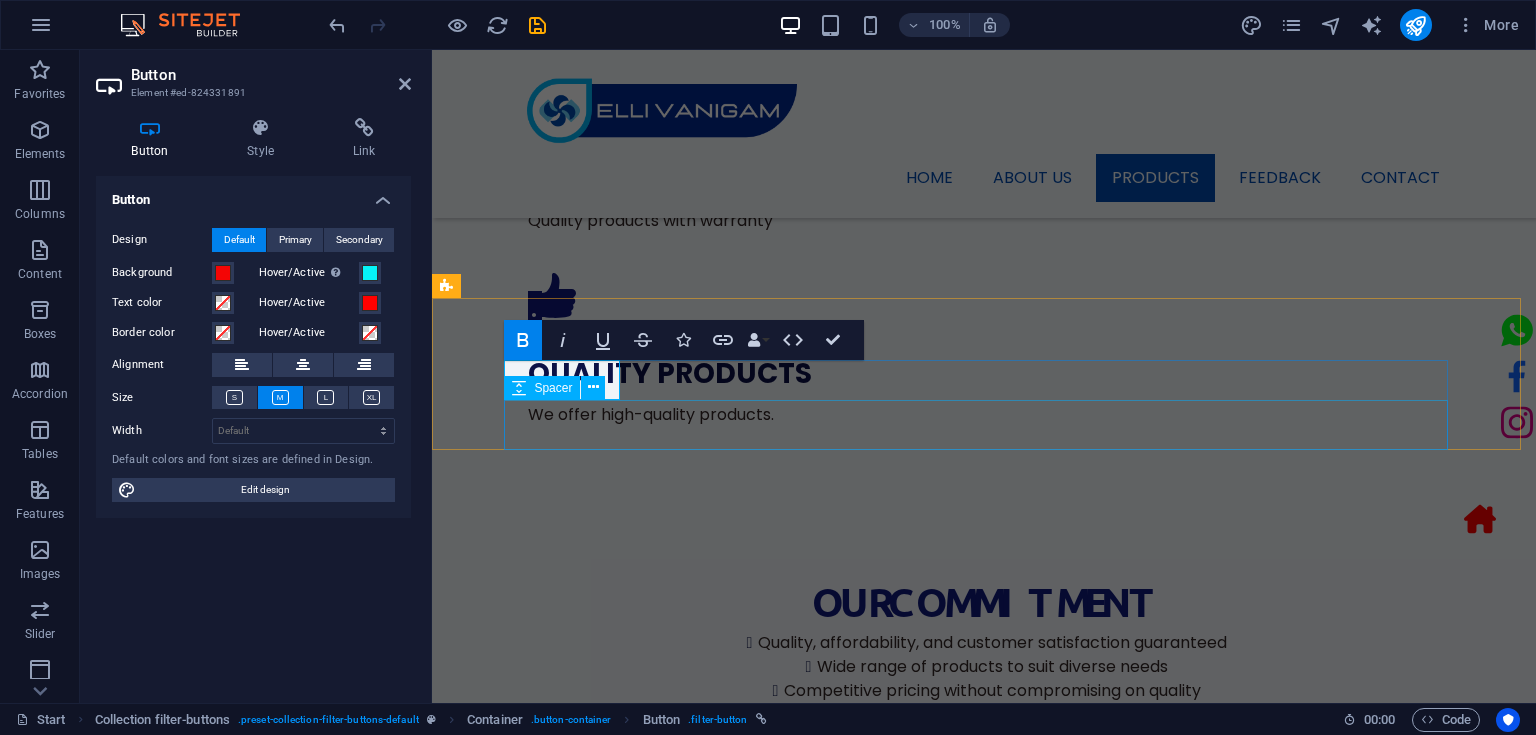 click at bounding box center [984, 1948] 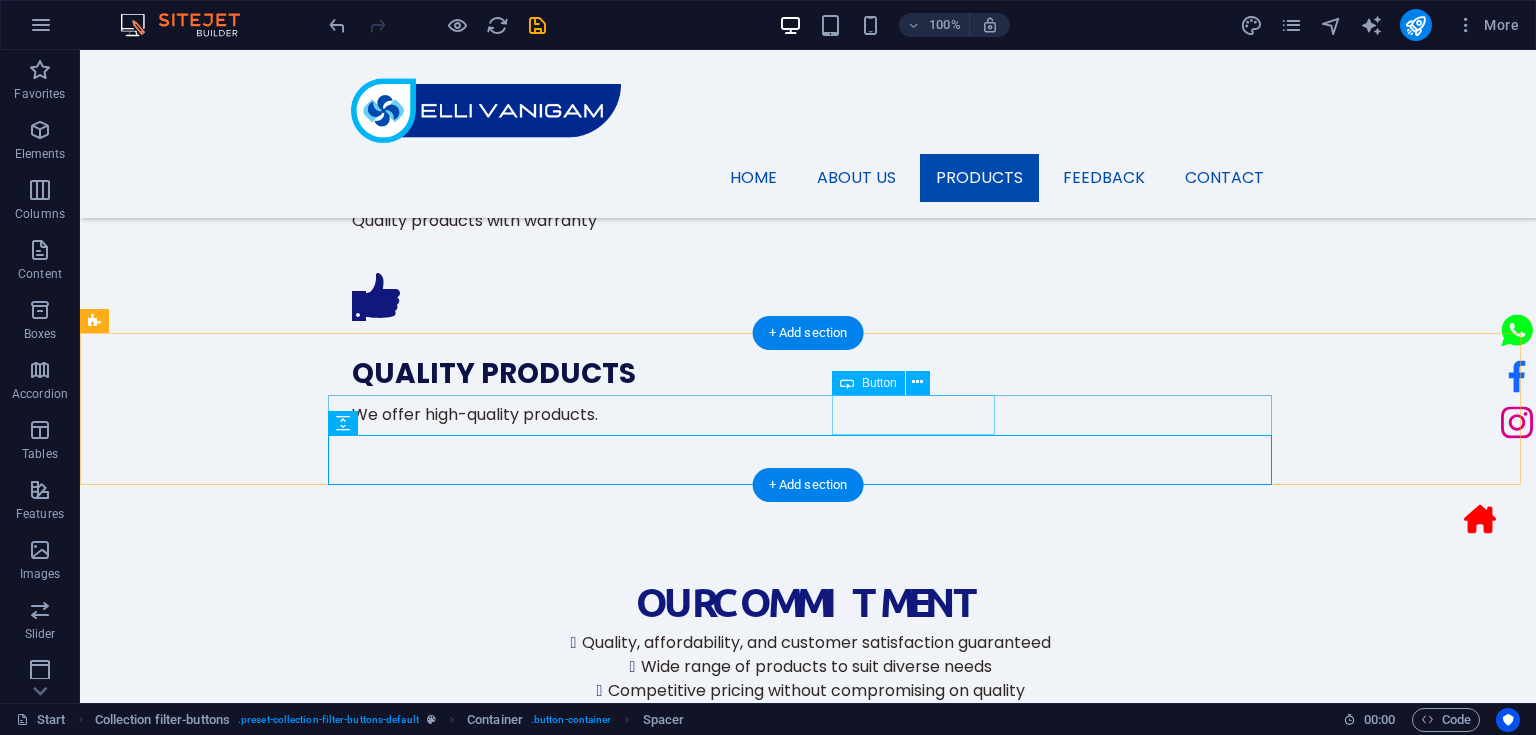 click on "All categories" at bounding box center [808, 1939] 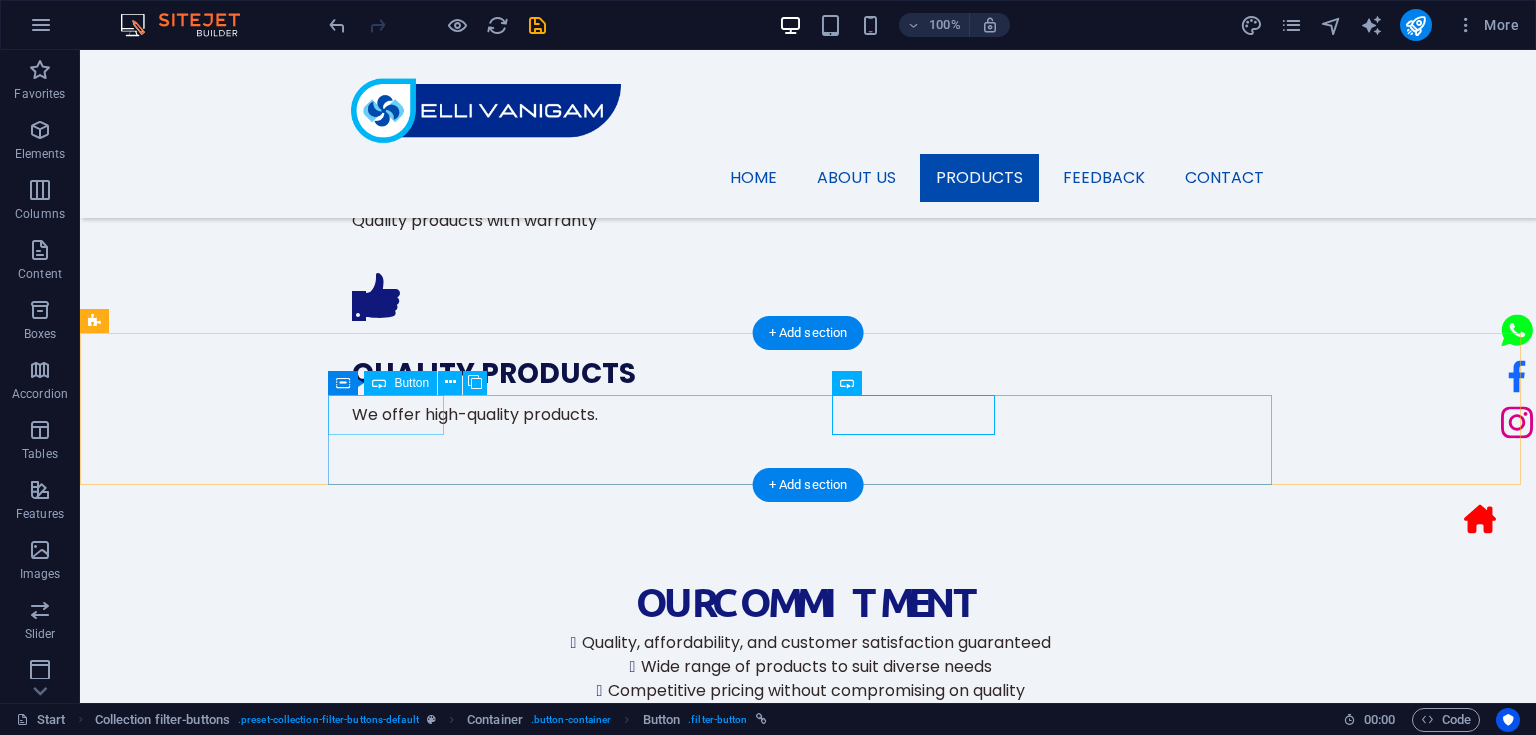 click on "Table Fan" at bounding box center [808, 1779] 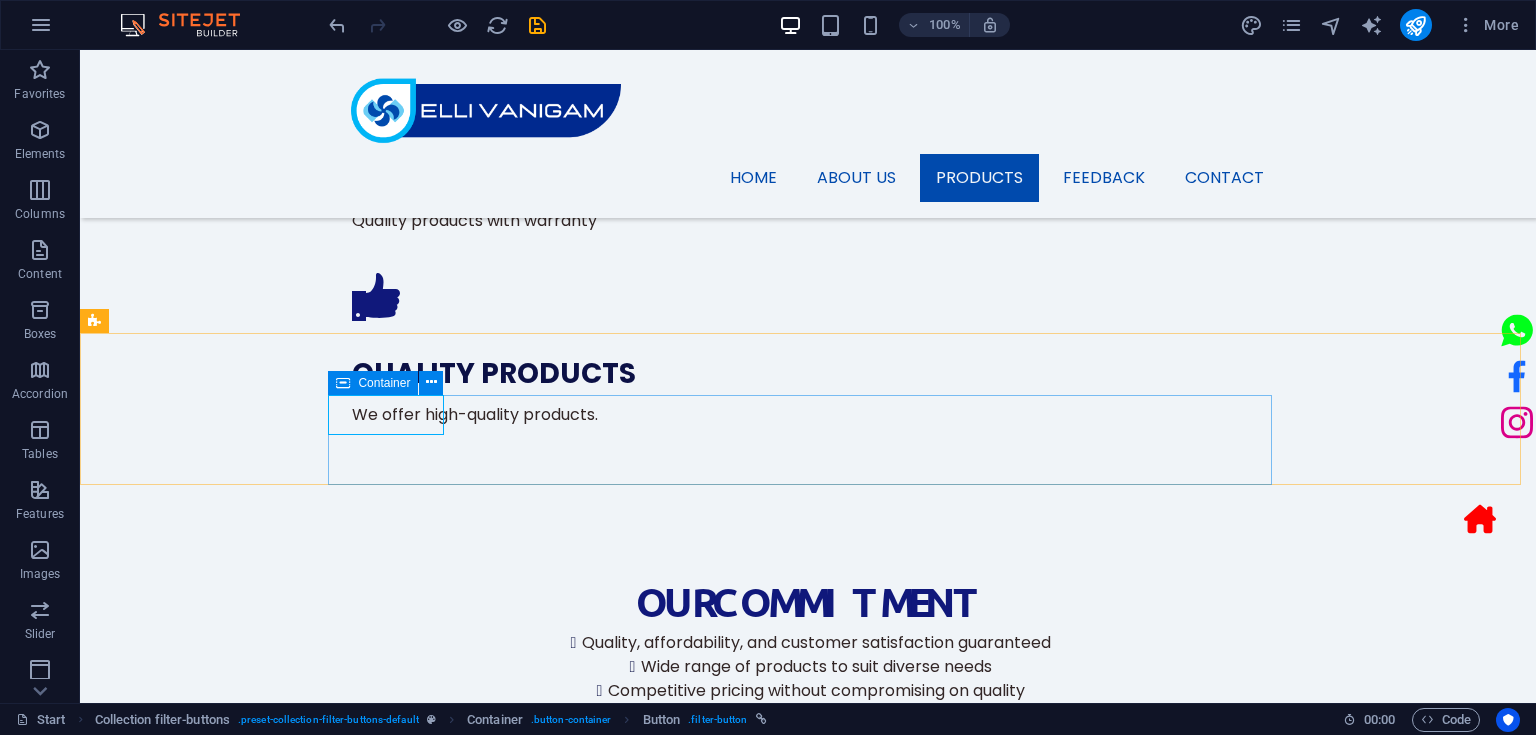 click at bounding box center [343, 383] 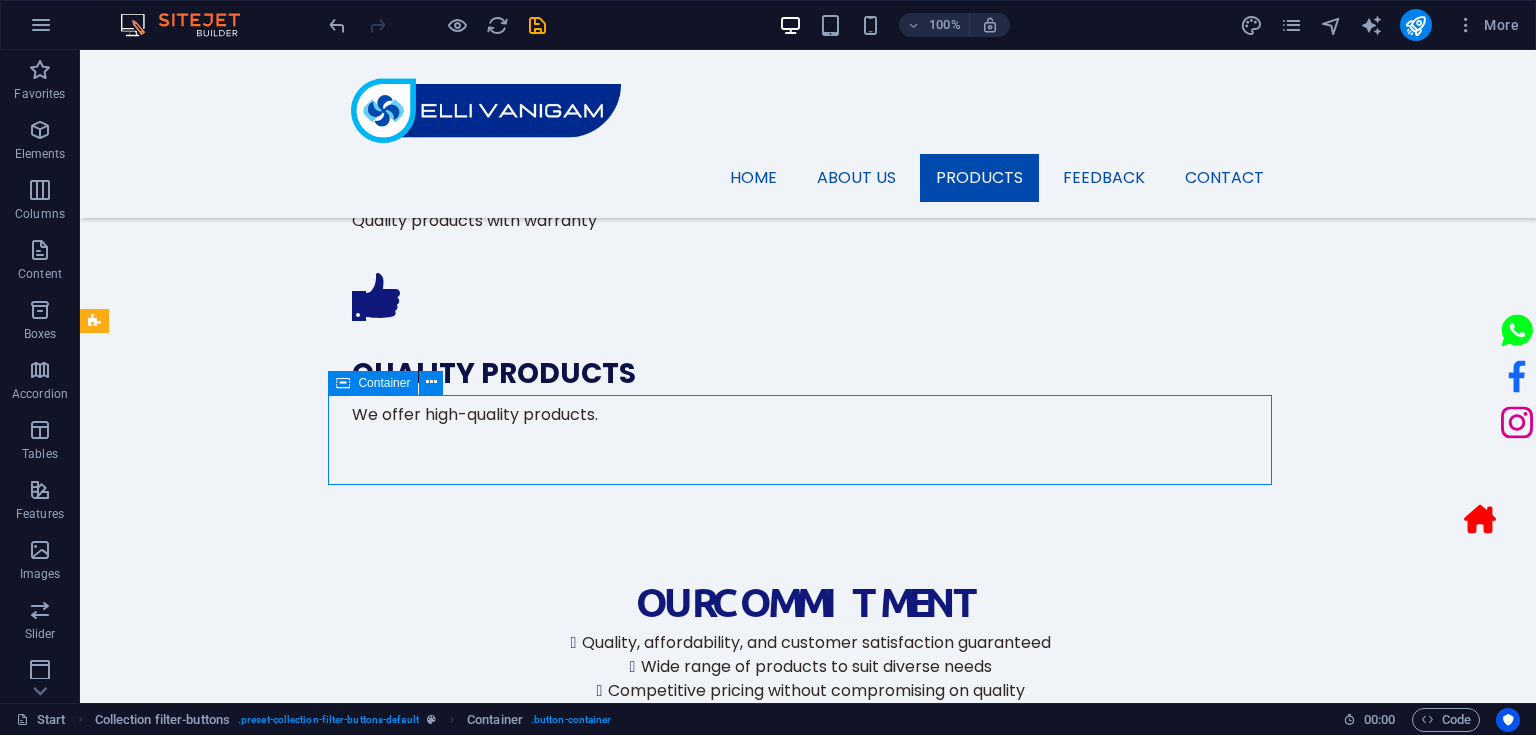 click at bounding box center [343, 383] 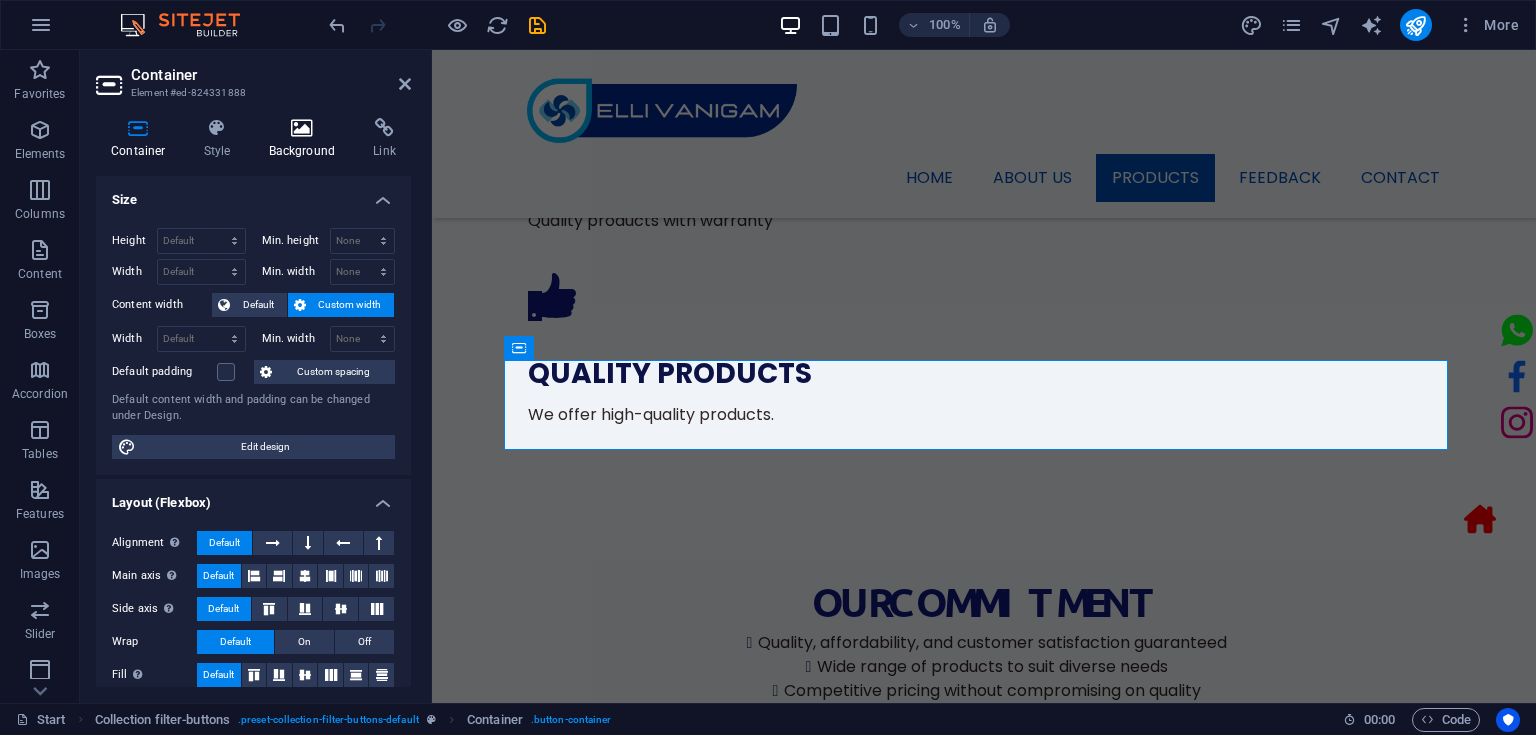 click at bounding box center [302, 128] 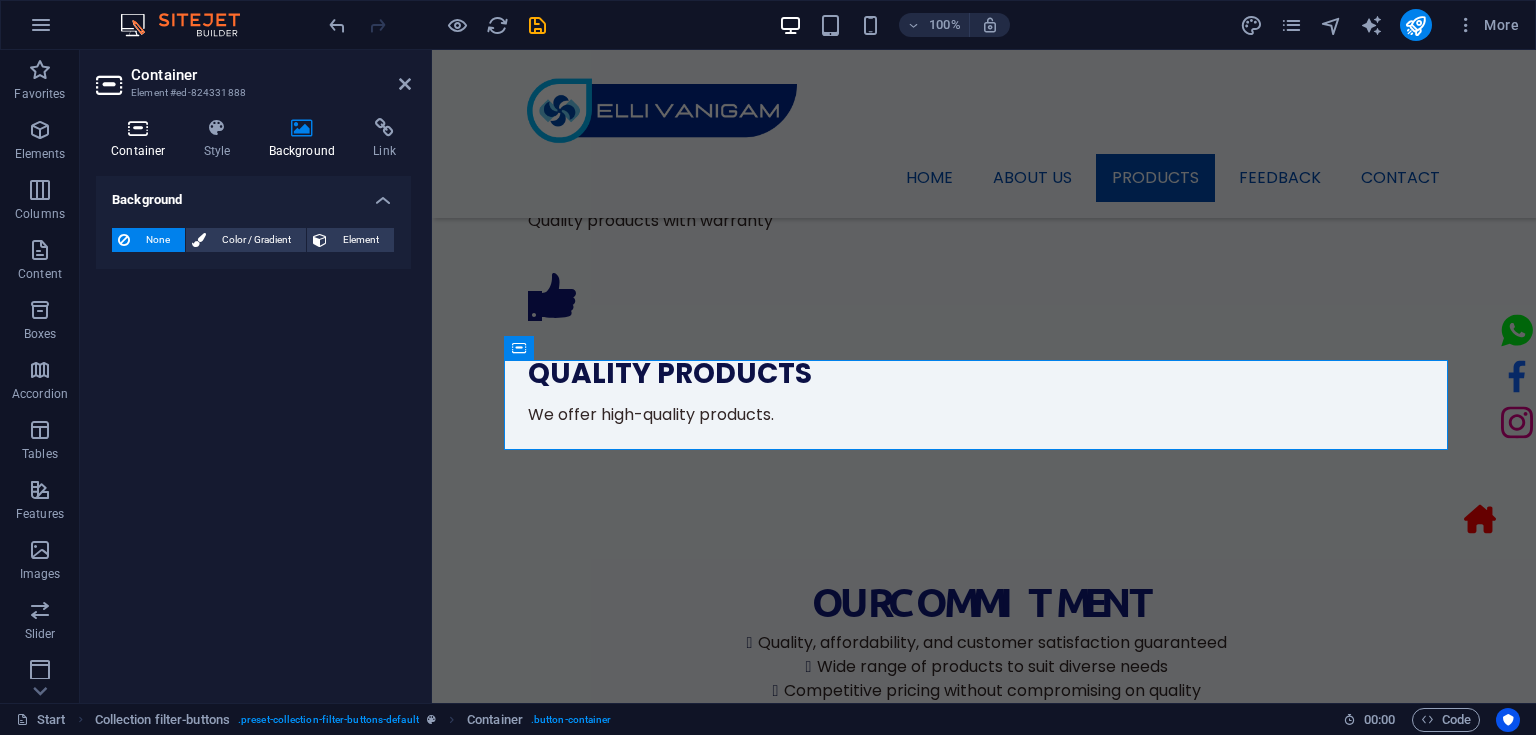 click on "Container" at bounding box center (142, 139) 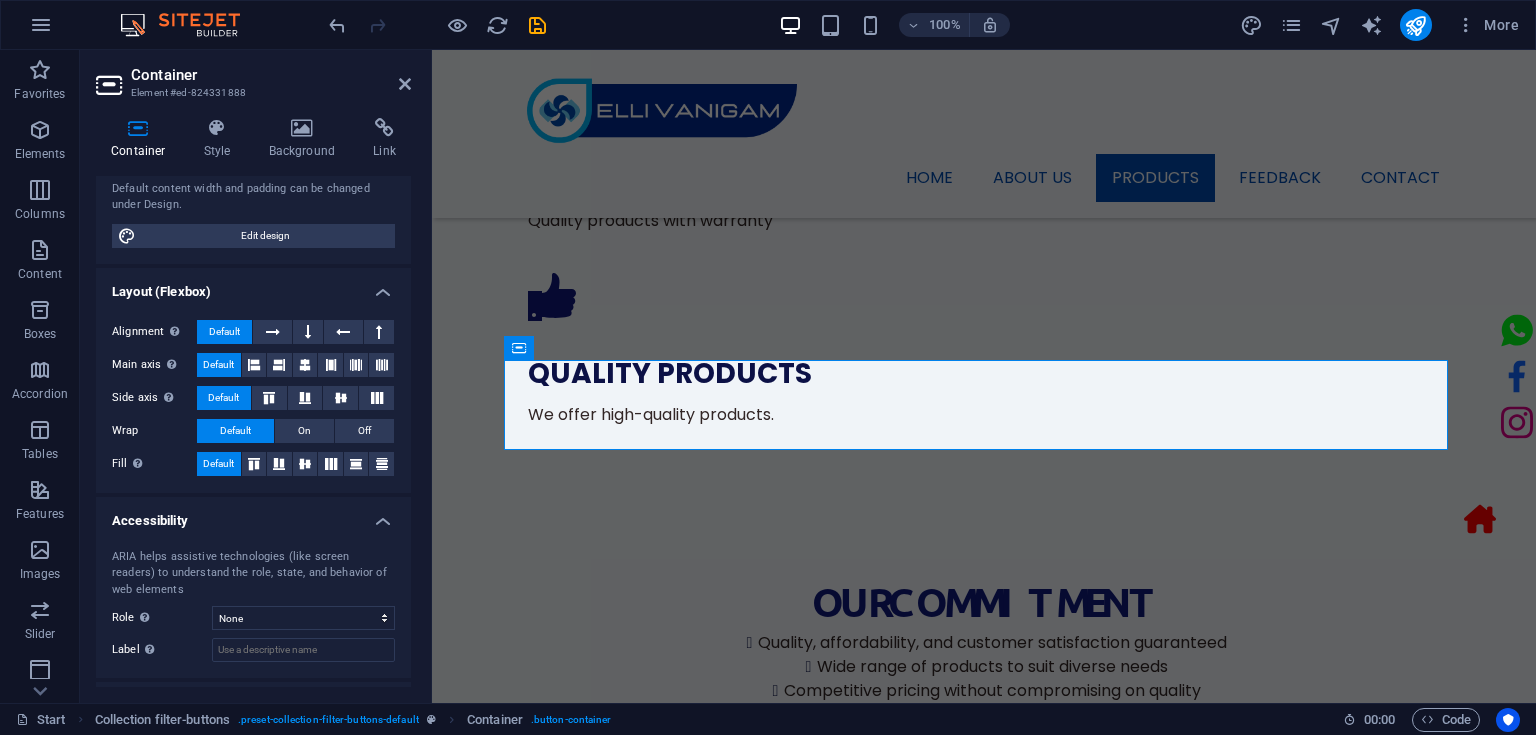 scroll, scrollTop: 0, scrollLeft: 0, axis: both 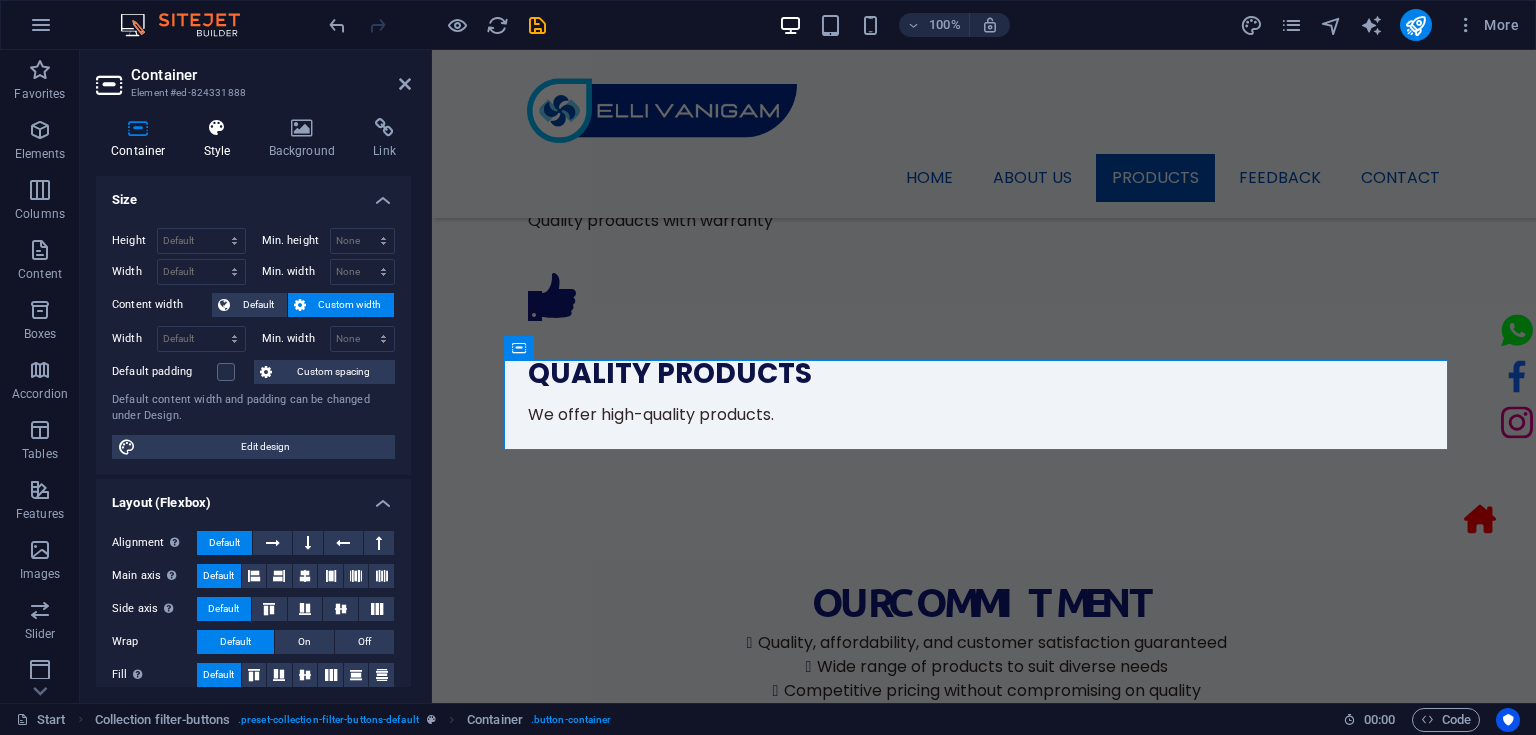 click at bounding box center [217, 128] 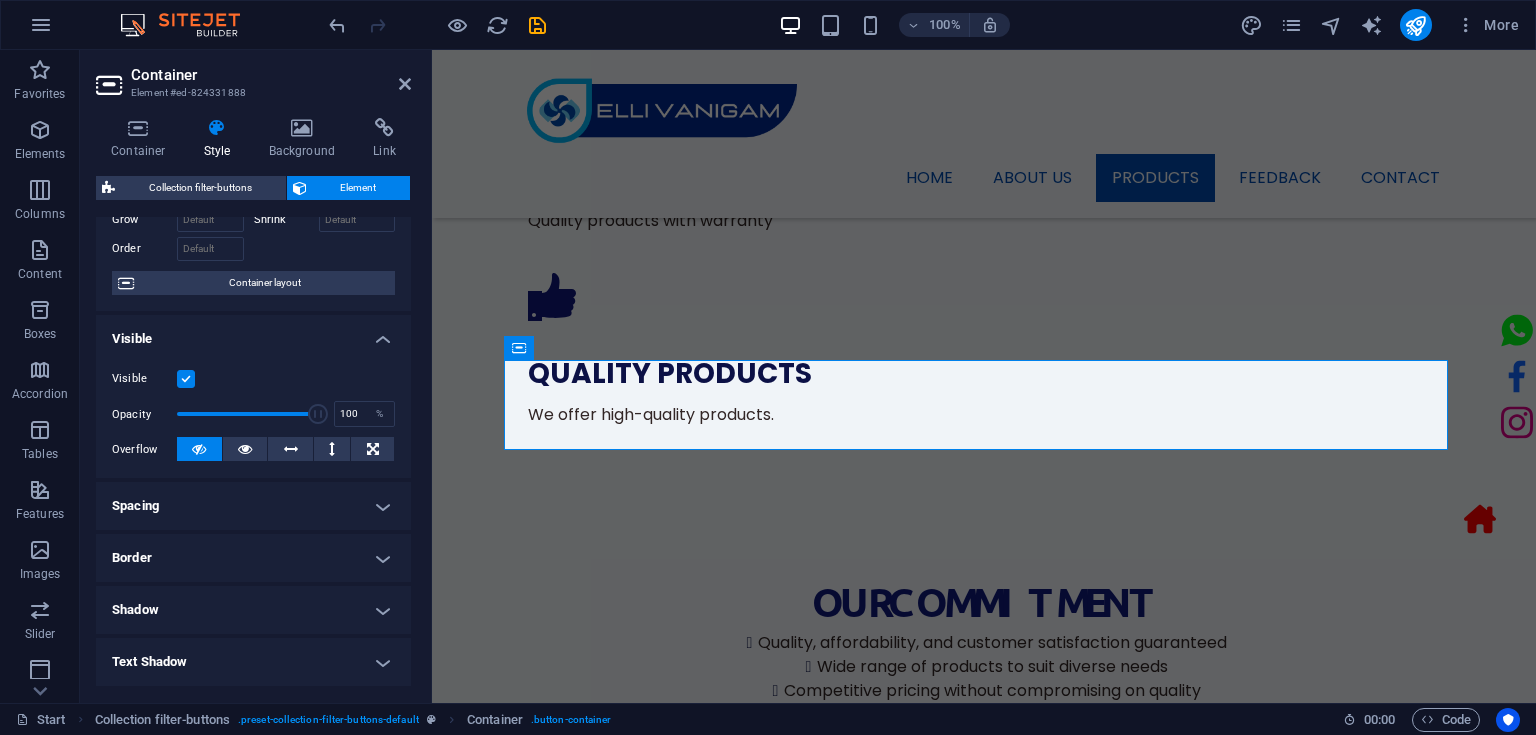 scroll, scrollTop: 172, scrollLeft: 0, axis: vertical 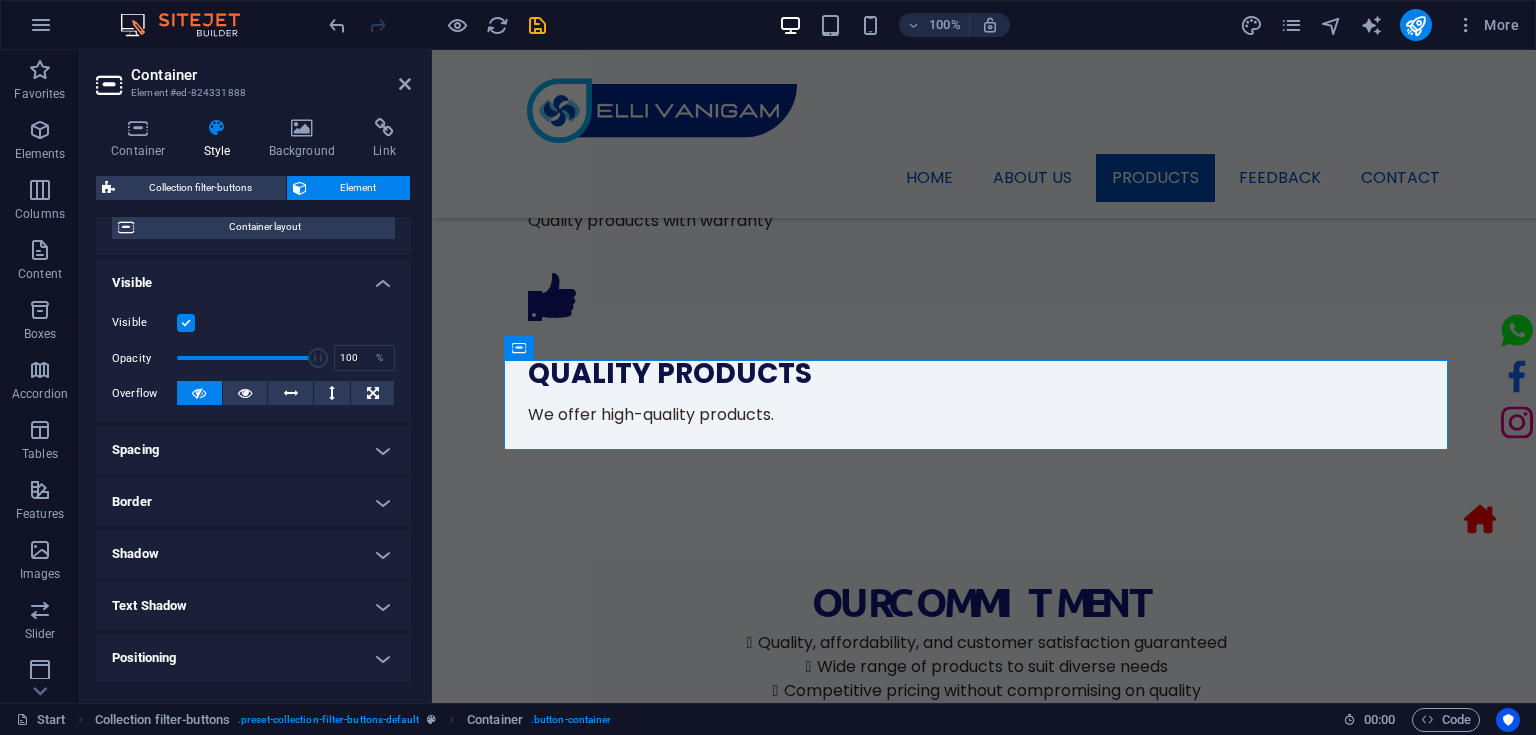 click on "Border" at bounding box center (253, 502) 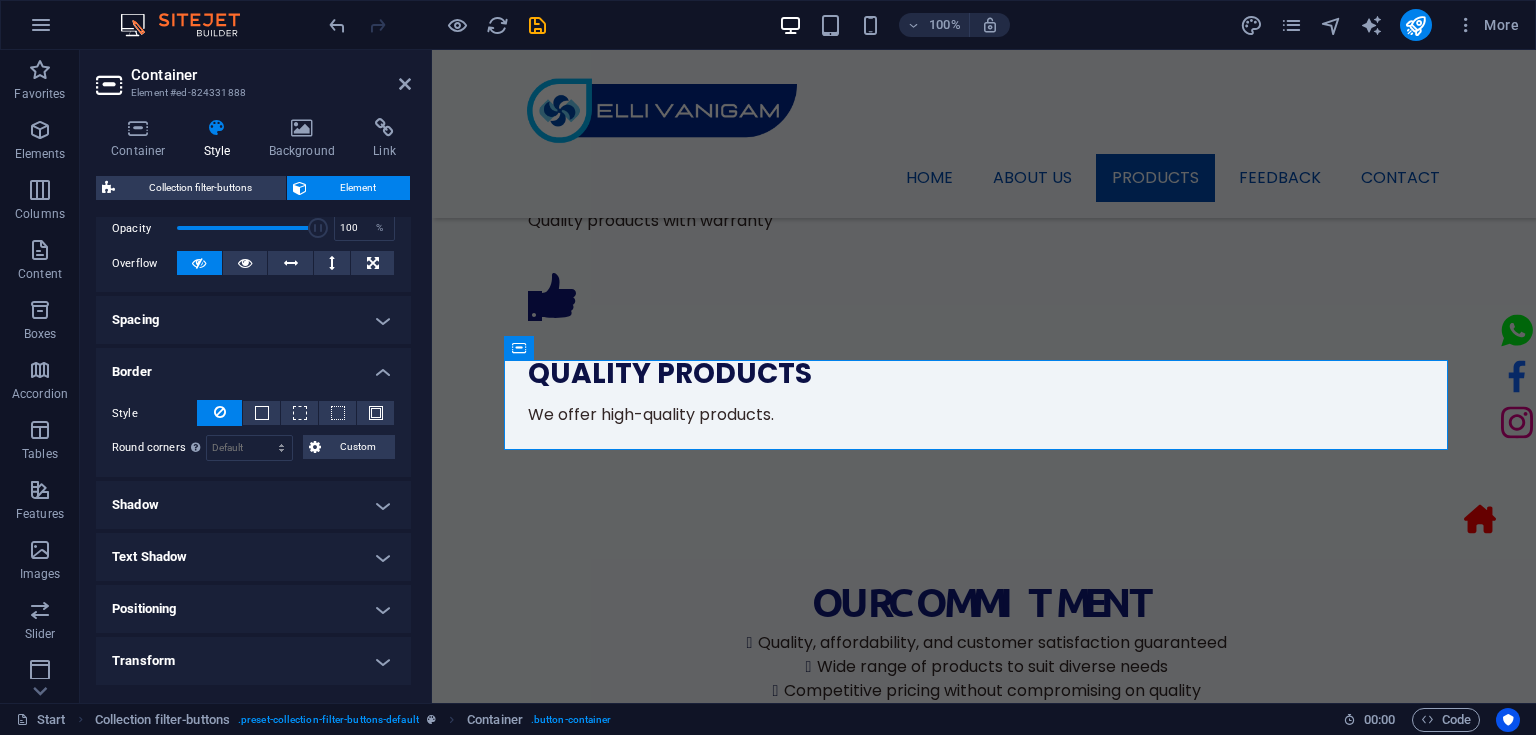 scroll, scrollTop: 300, scrollLeft: 0, axis: vertical 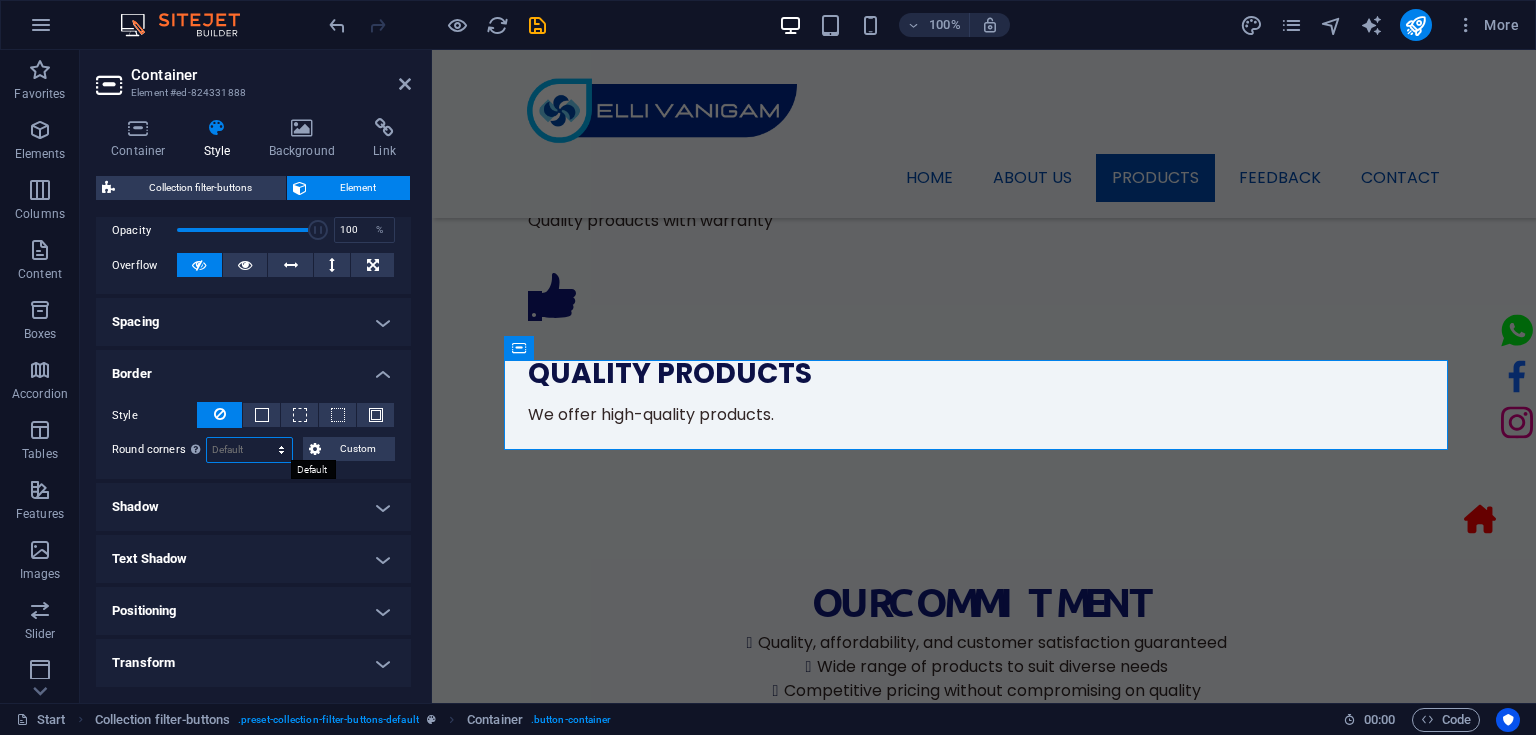 click on "Default px rem % vh vw Custom" at bounding box center [249, 450] 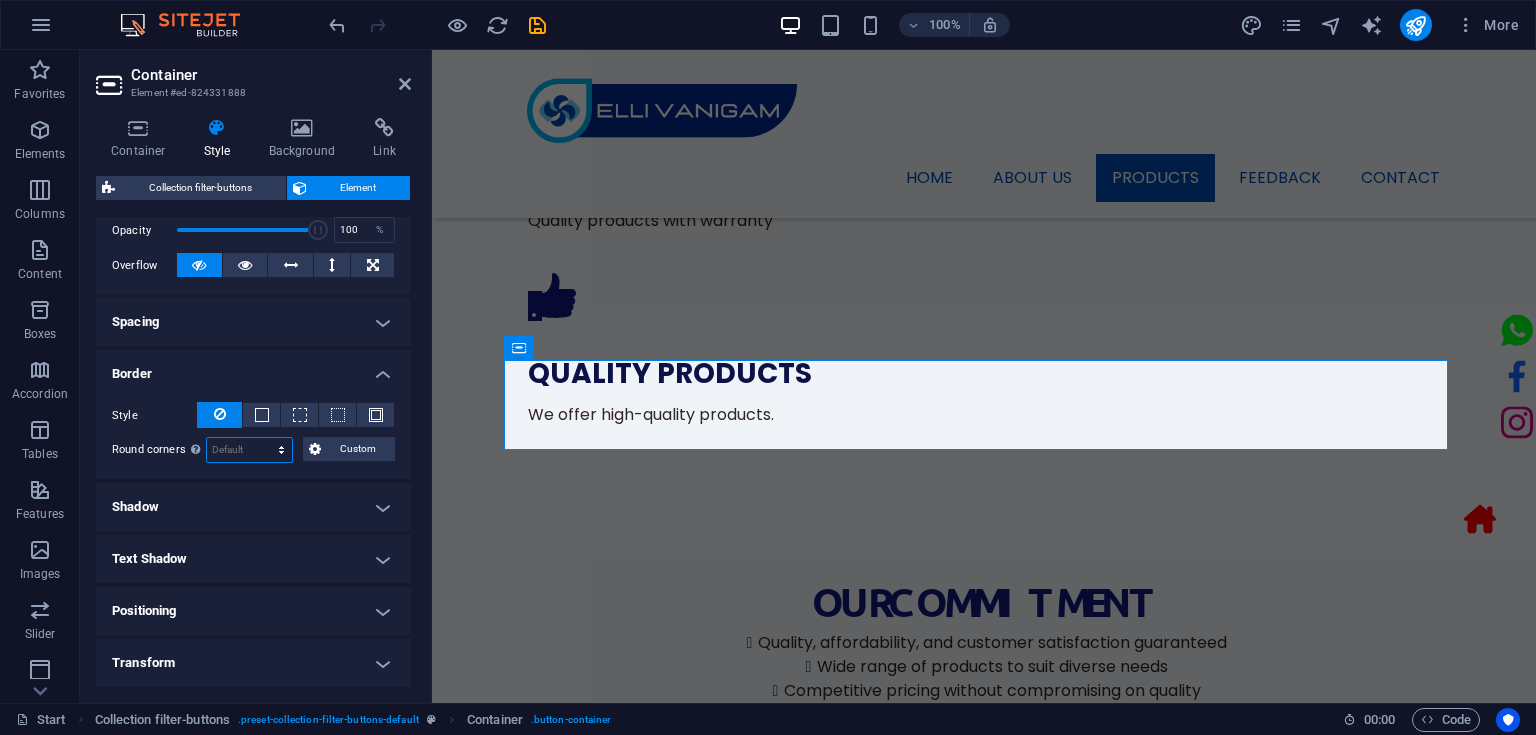 select on "px" 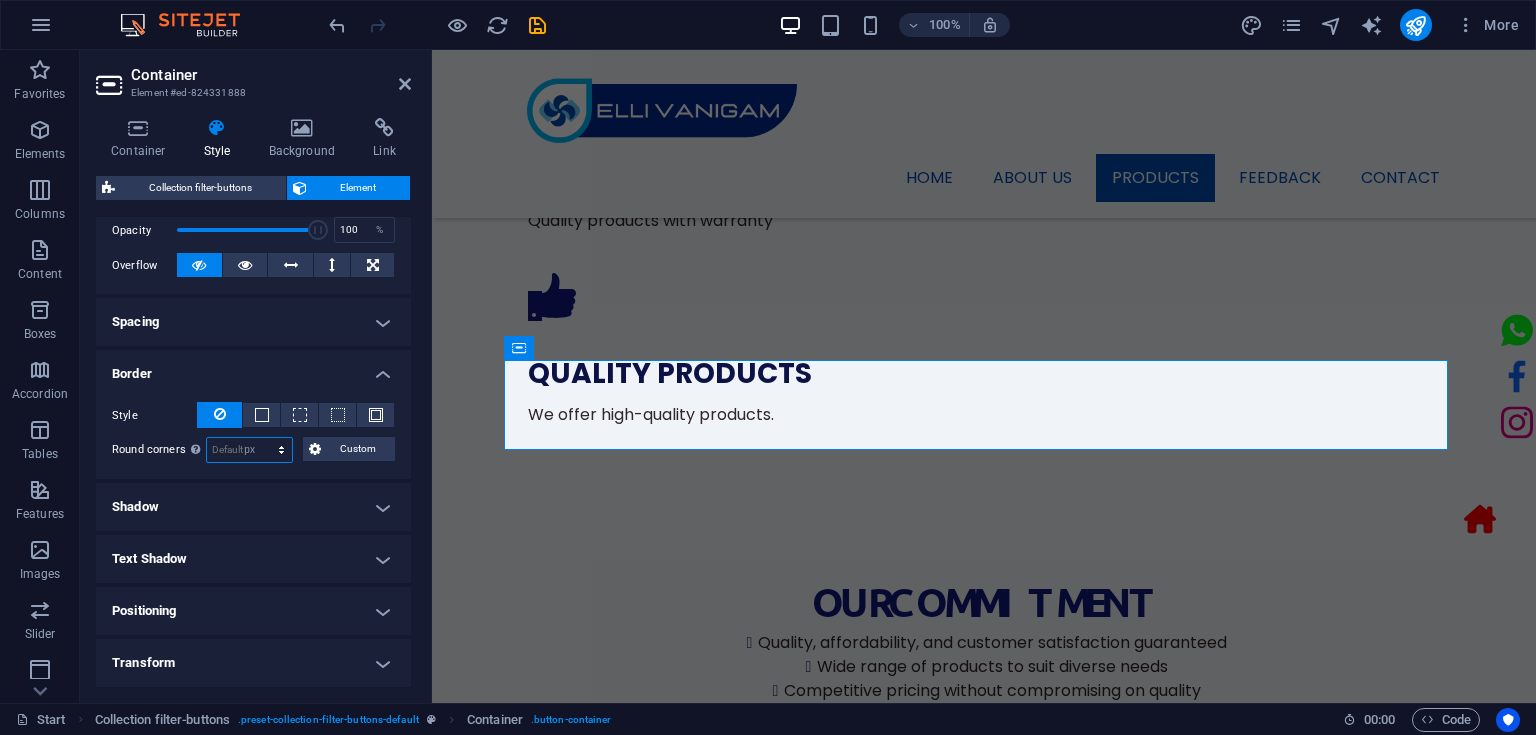 click on "Default px rem % vh vw Custom" at bounding box center [249, 450] 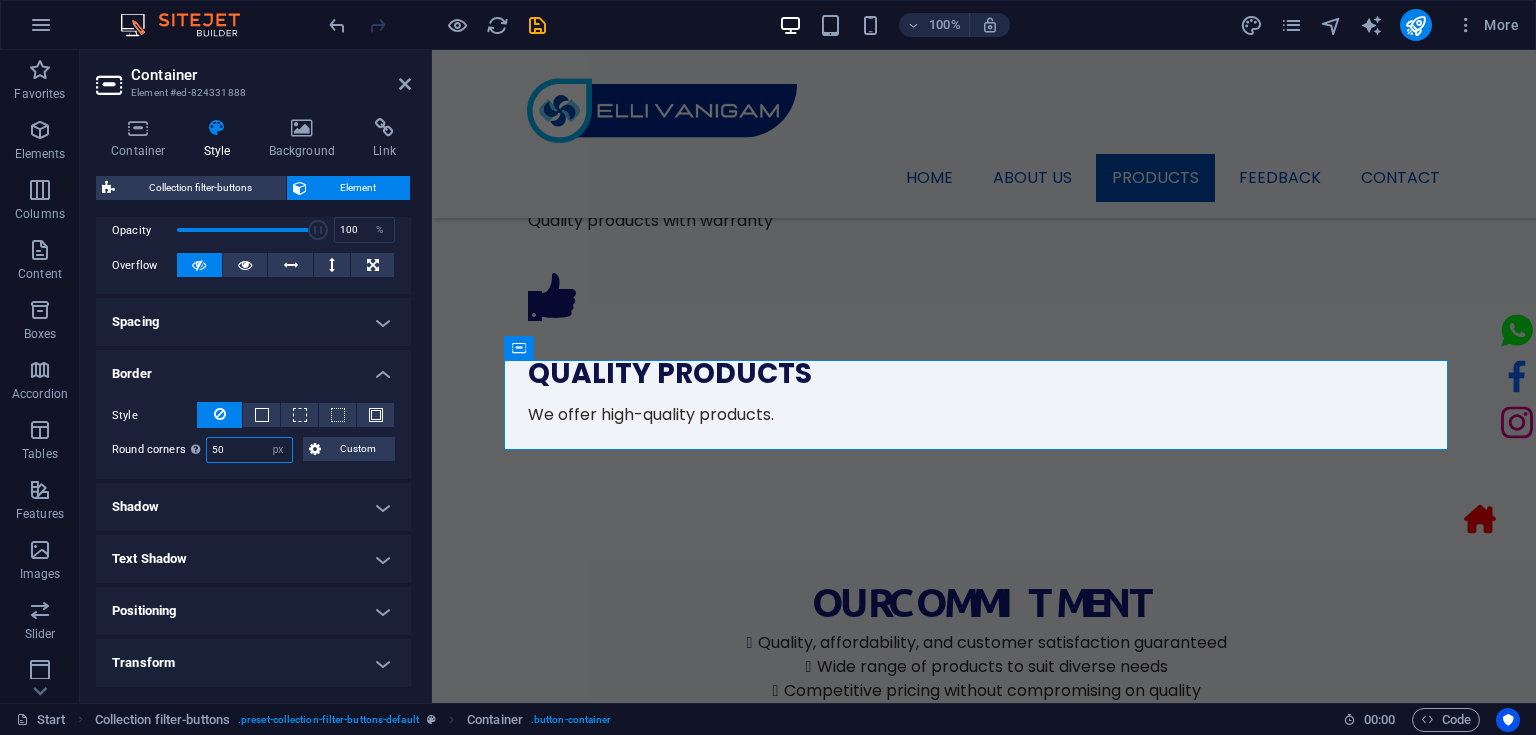 drag, startPoint x: 237, startPoint y: 450, endPoint x: 178, endPoint y: 451, distance: 59.008472 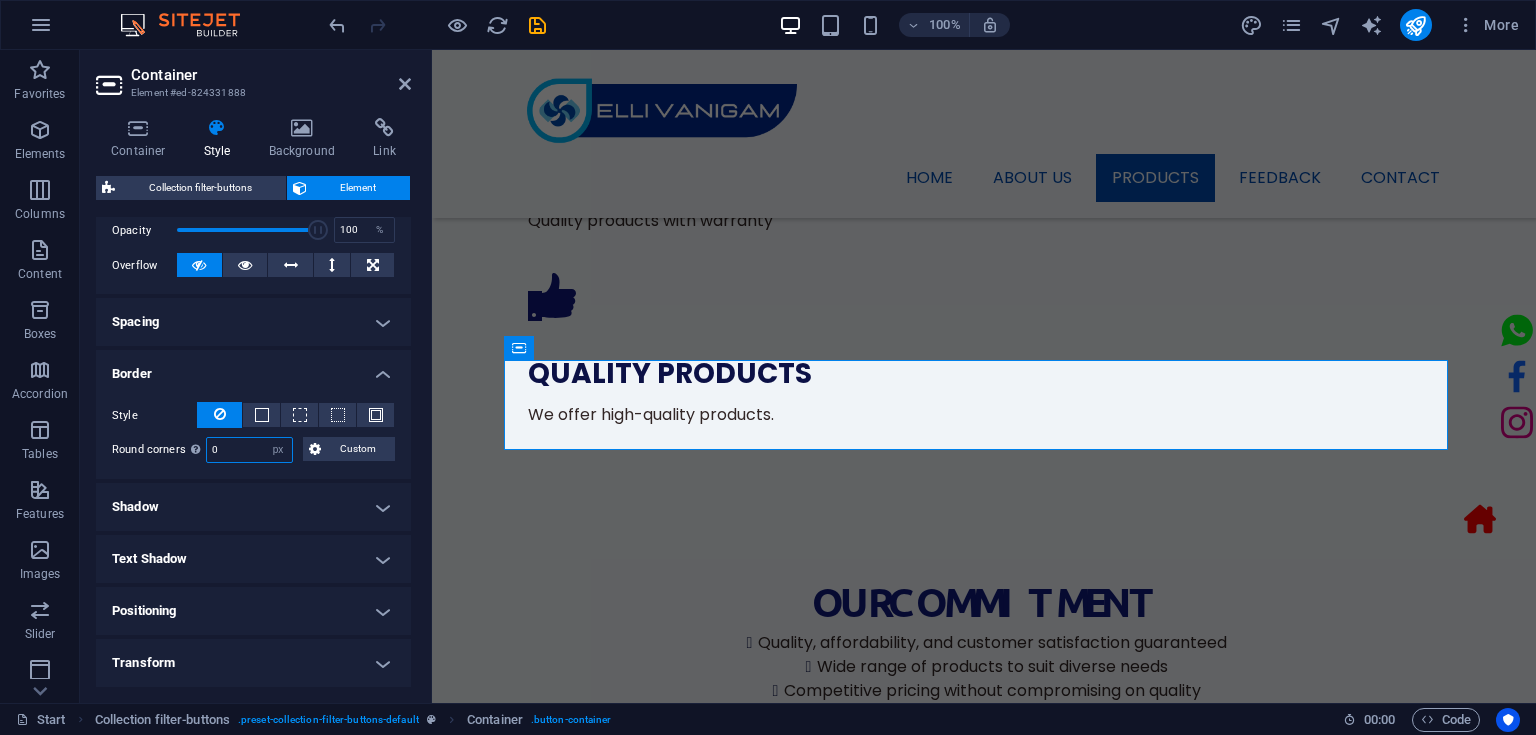 type on "0" 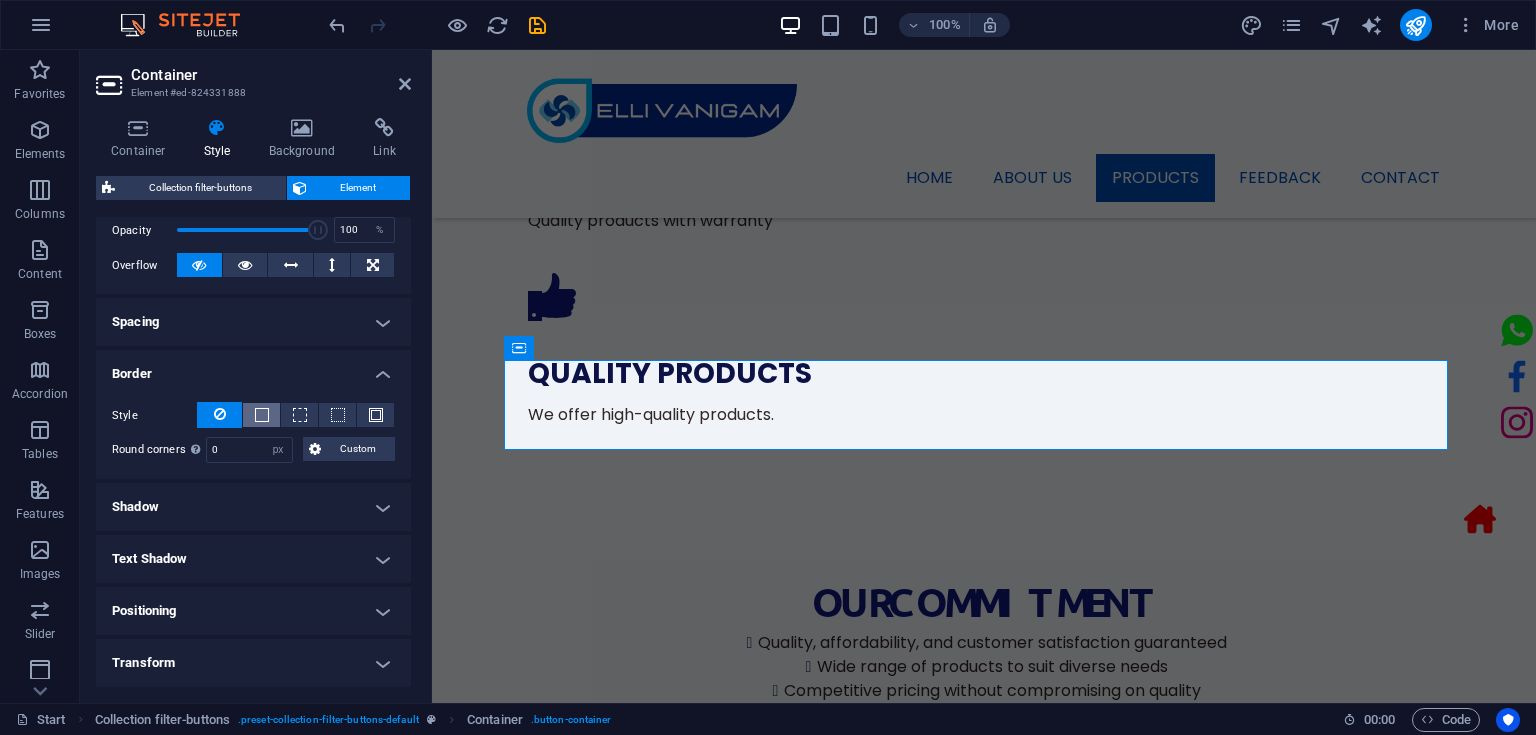 click at bounding box center [261, 415] 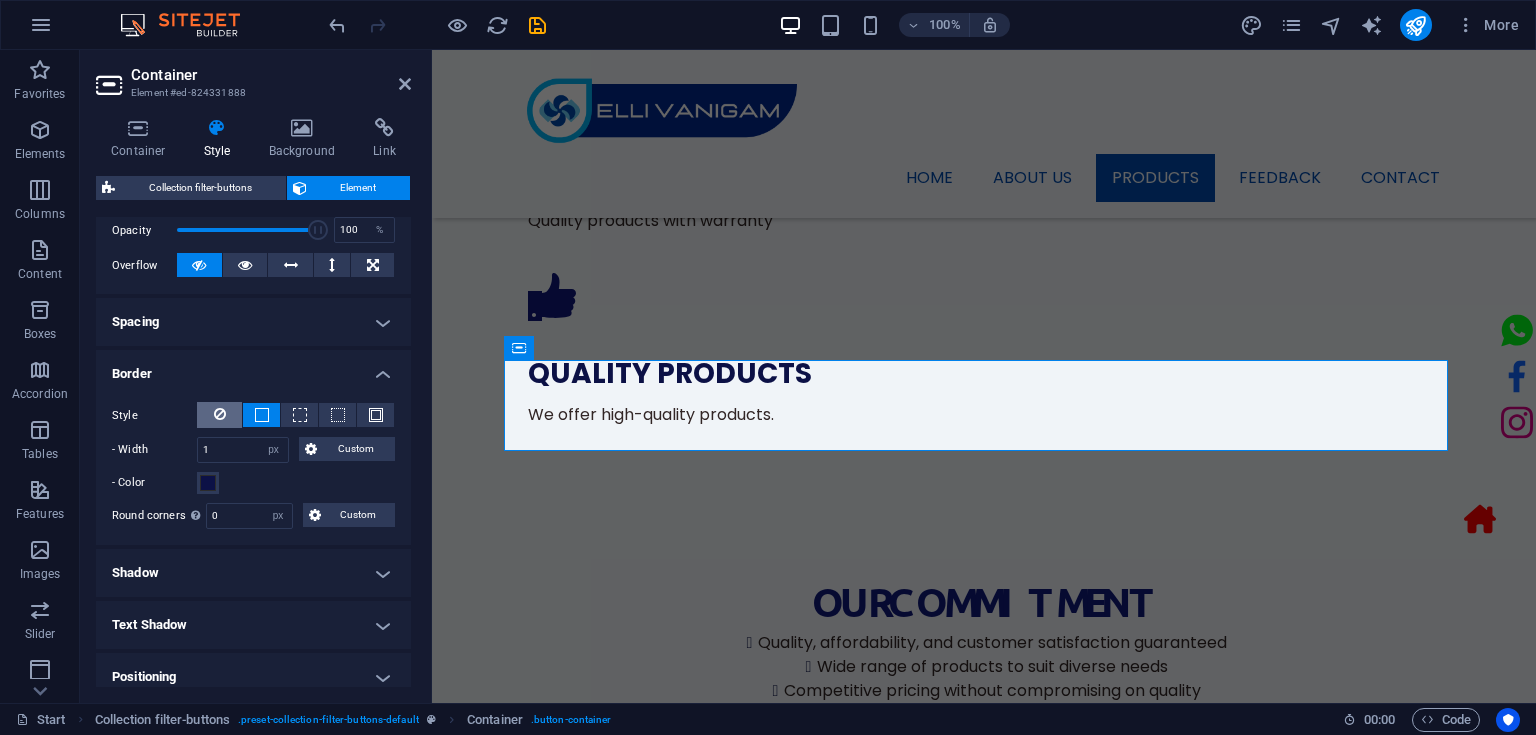 click at bounding box center (219, 415) 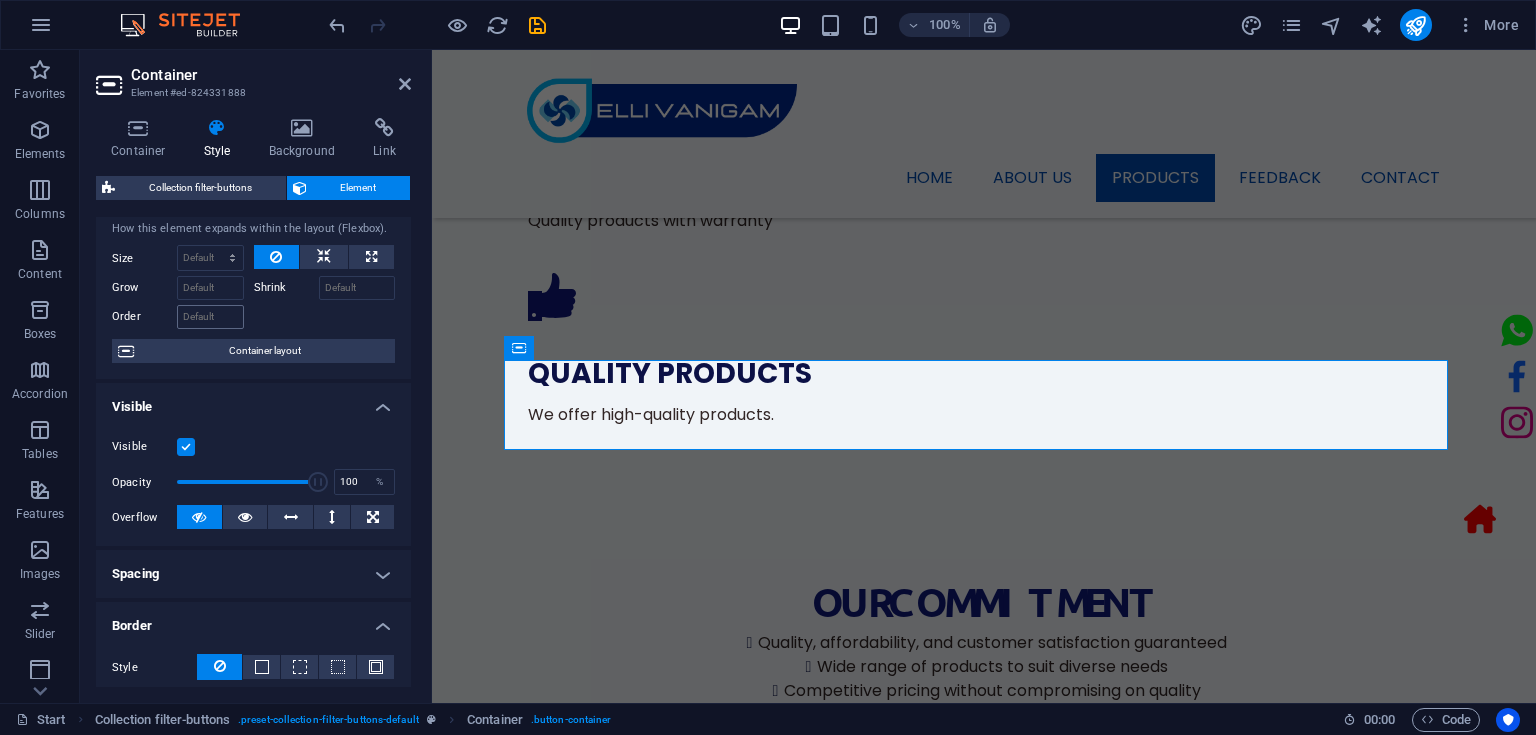 scroll, scrollTop: 50, scrollLeft: 0, axis: vertical 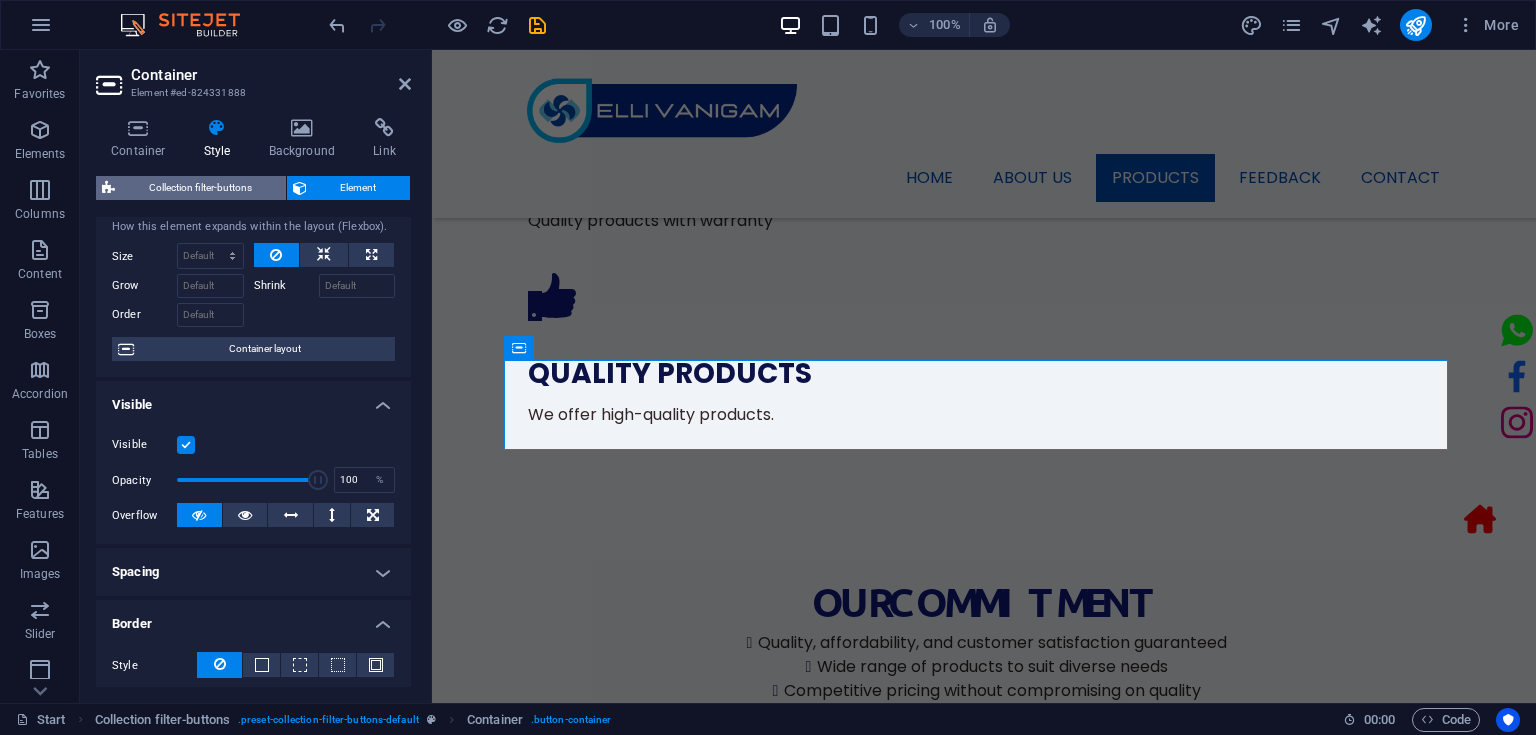 click on "Collection filter-buttons" at bounding box center [200, 188] 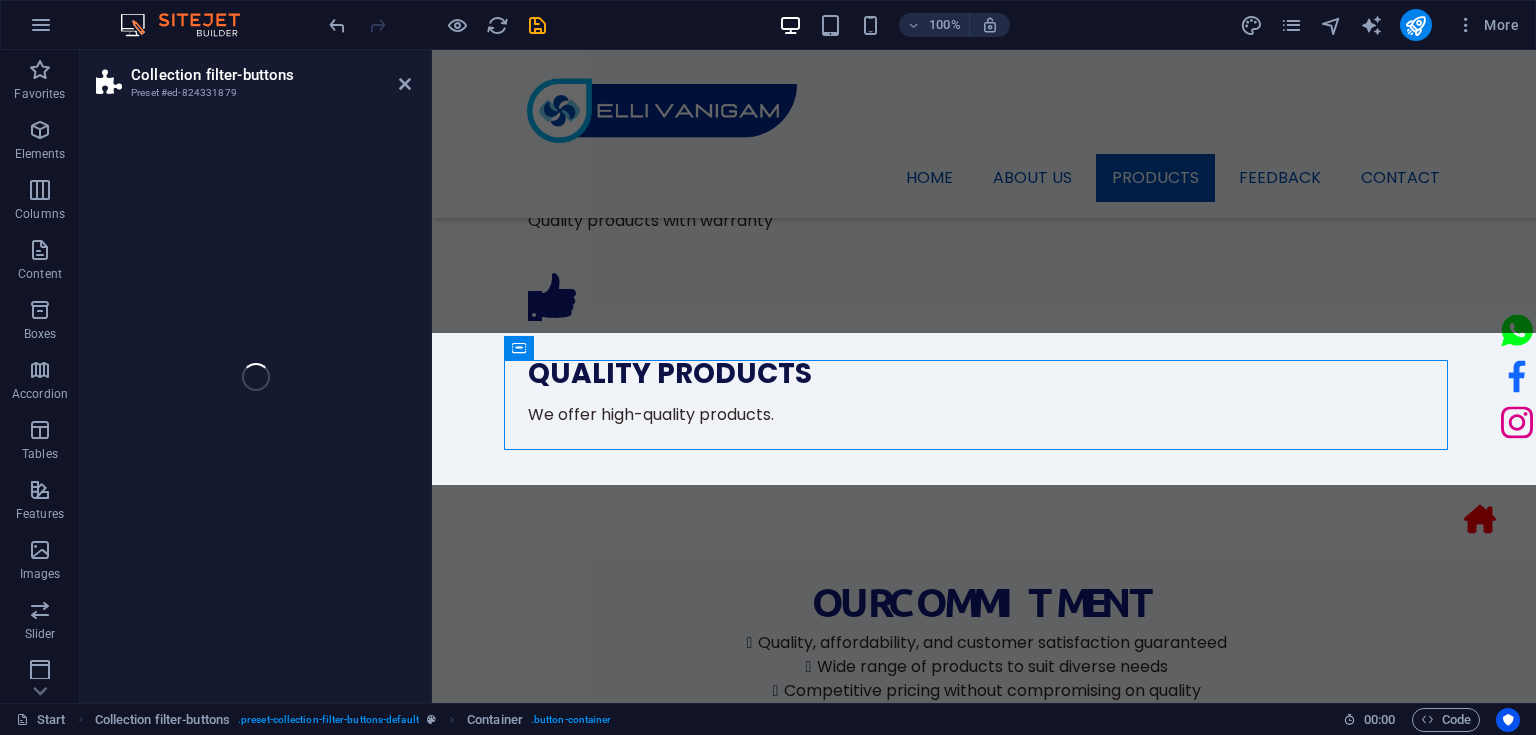 select on "px" 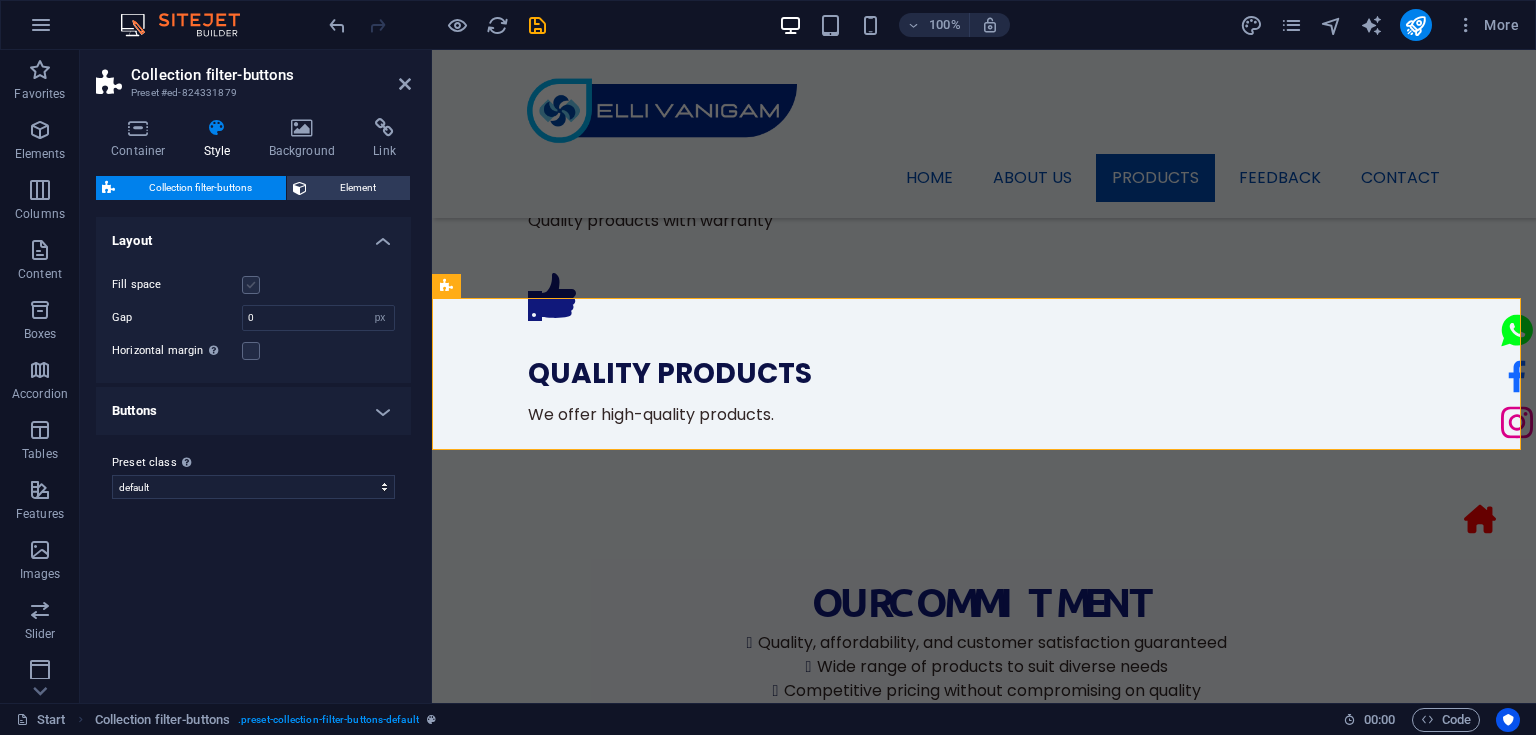 click at bounding box center (251, 285) 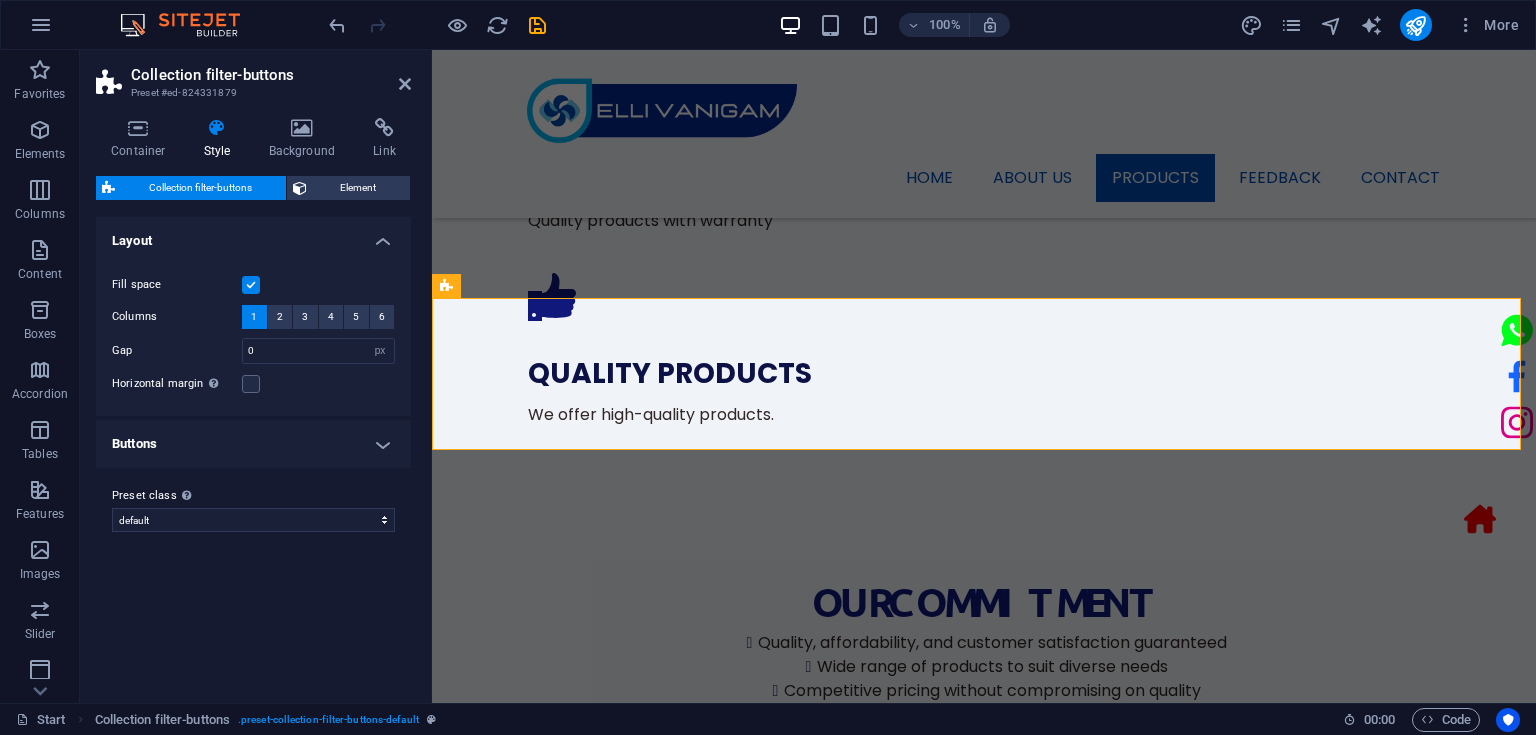 click at bounding box center (251, 285) 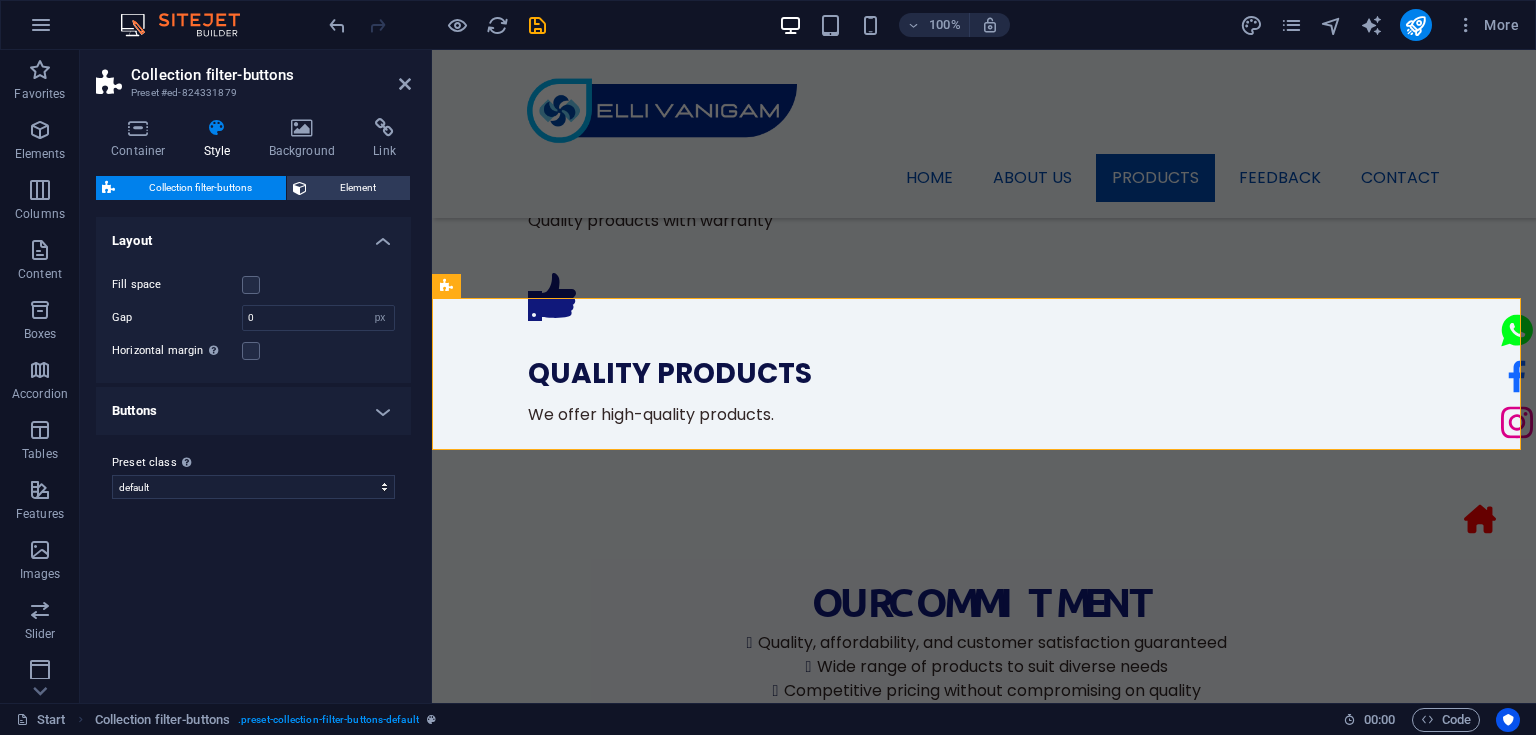 click on "Buttons" at bounding box center (253, 411) 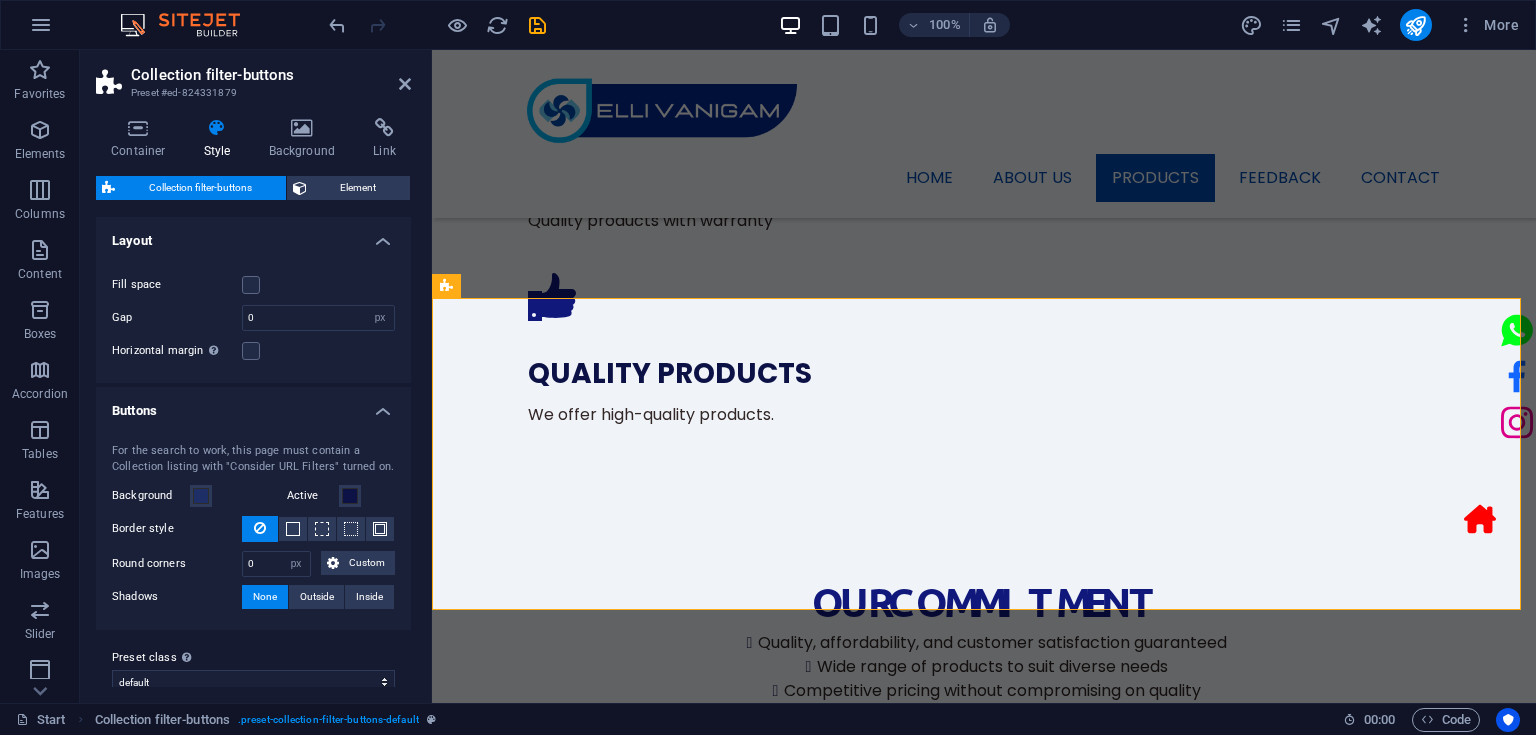 click on "Buttons" at bounding box center (253, 405) 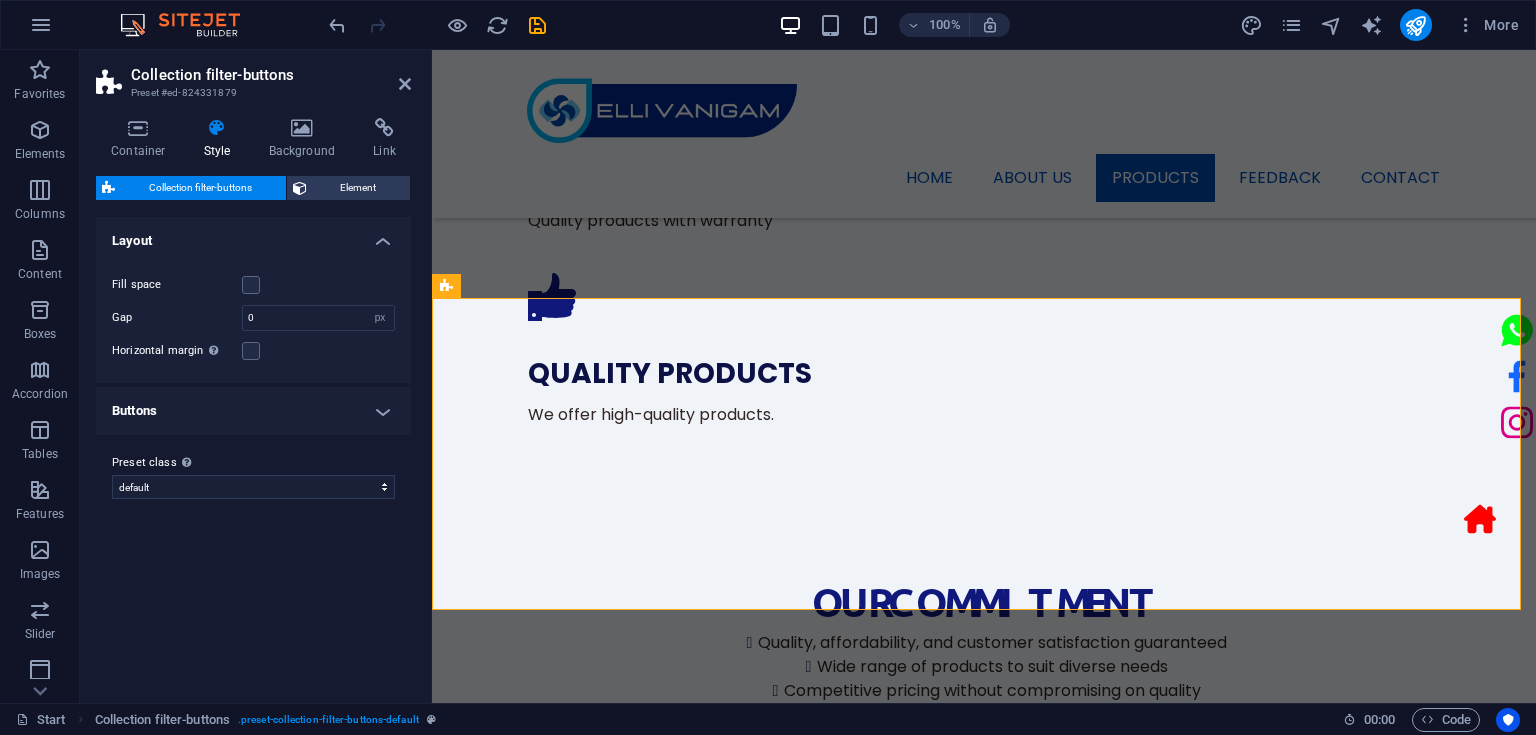 click on "Buttons" at bounding box center [253, 411] 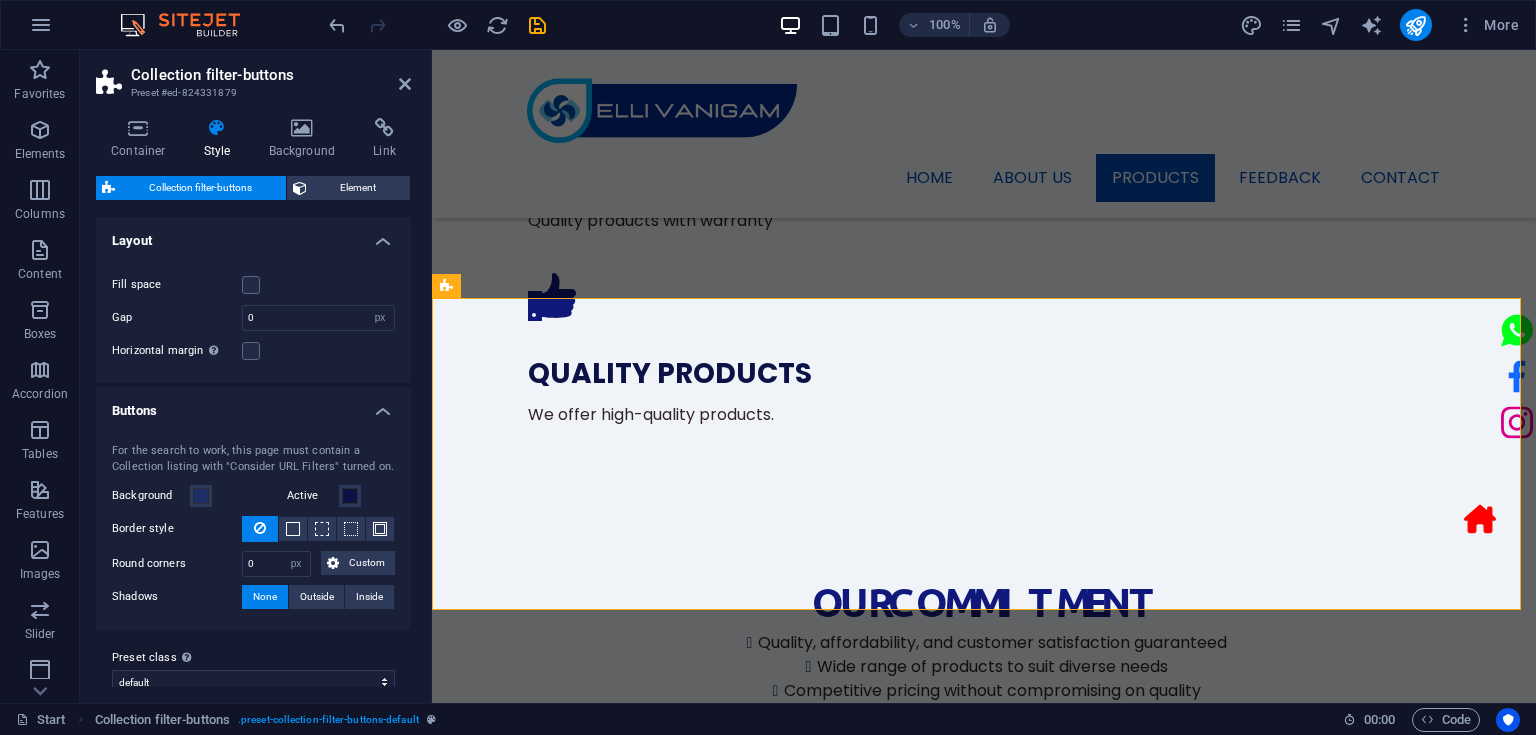 scroll, scrollTop: 21, scrollLeft: 0, axis: vertical 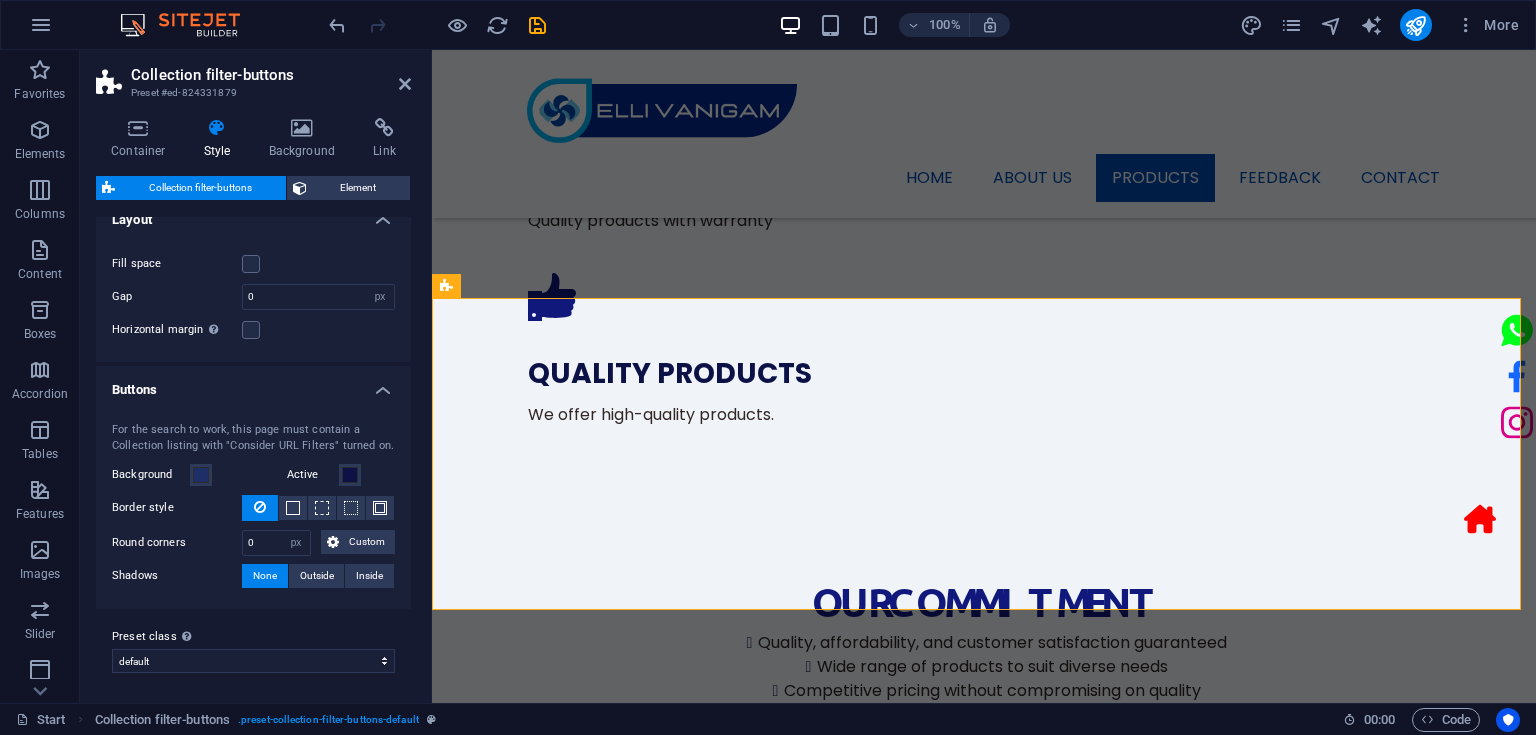 click on "Buttons" at bounding box center [253, 384] 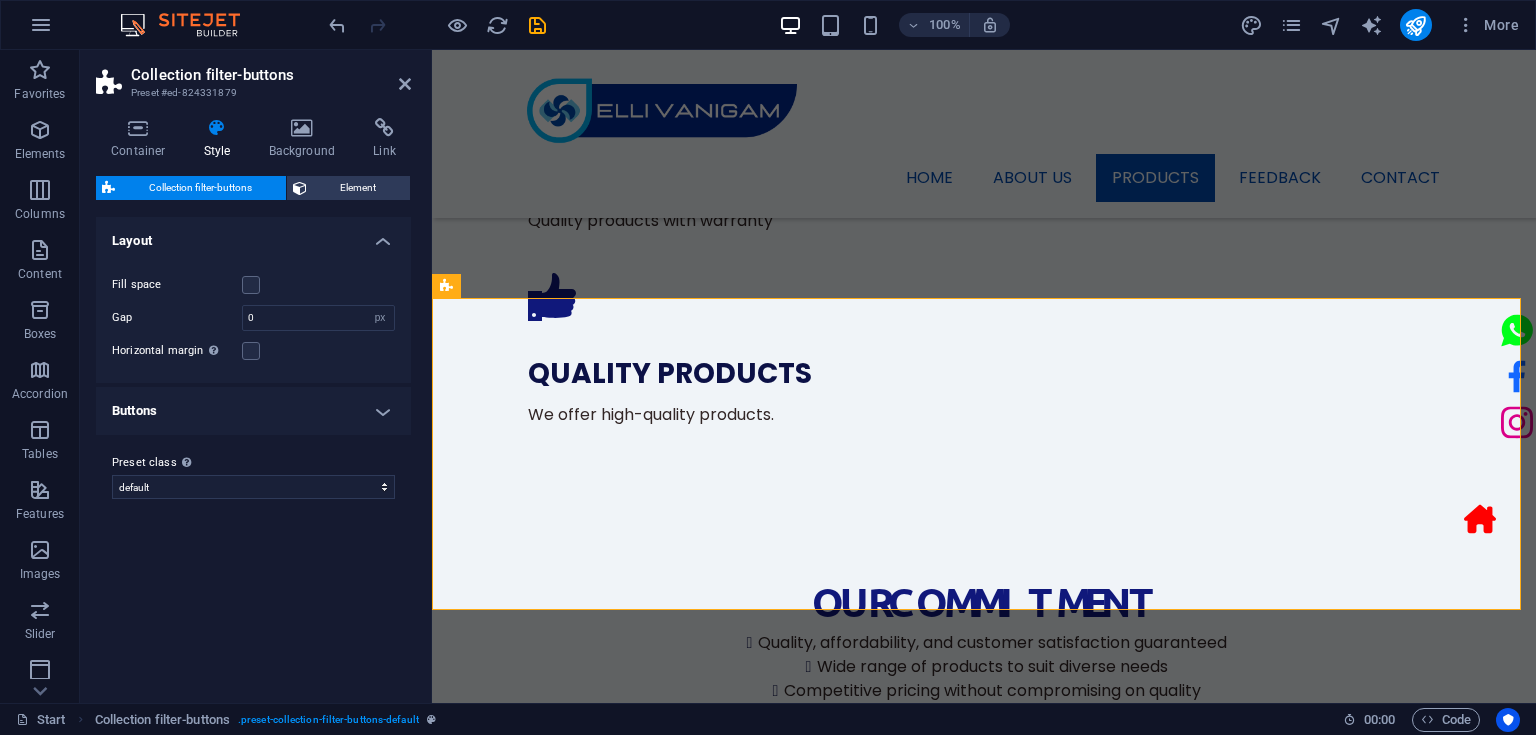 scroll, scrollTop: 0, scrollLeft: 0, axis: both 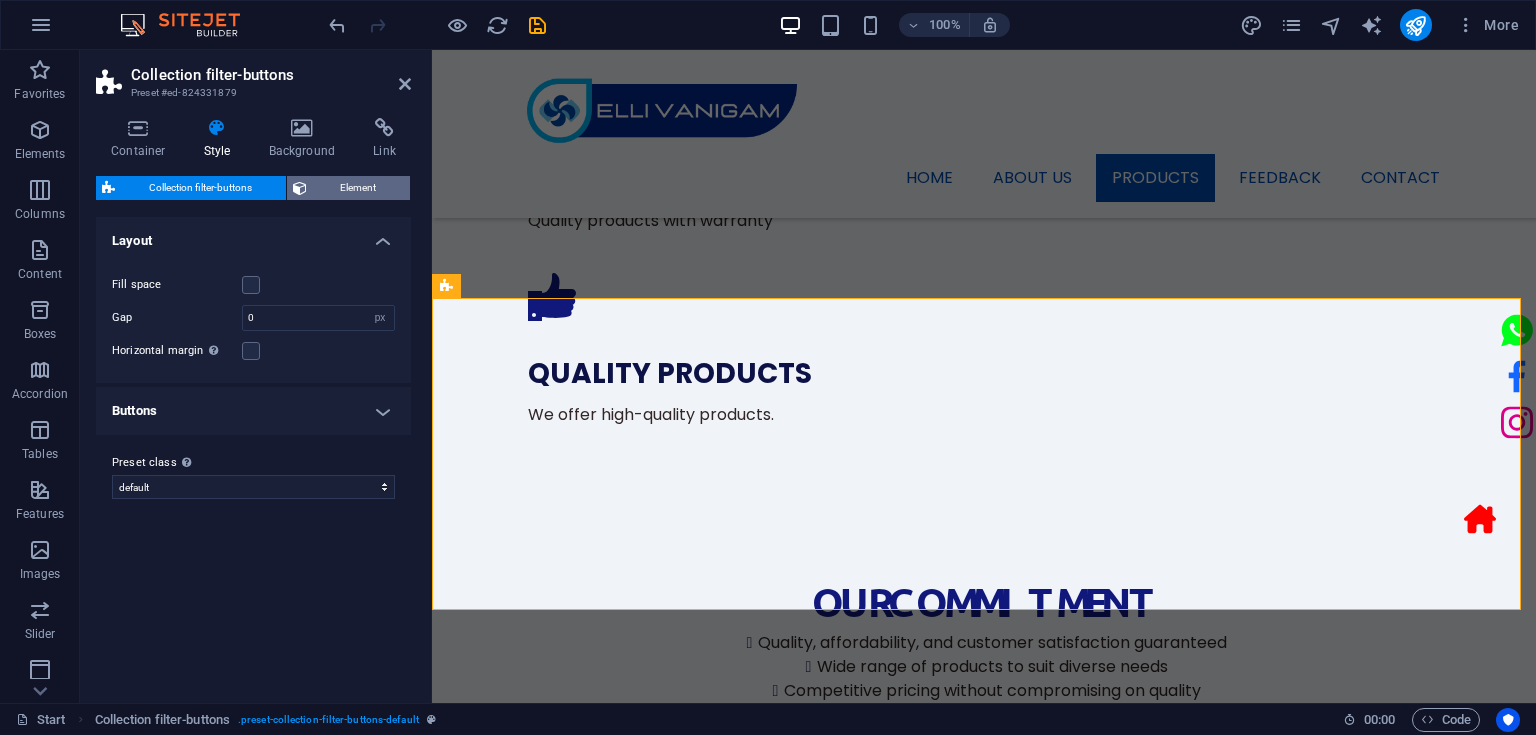 click on "Element" at bounding box center [359, 188] 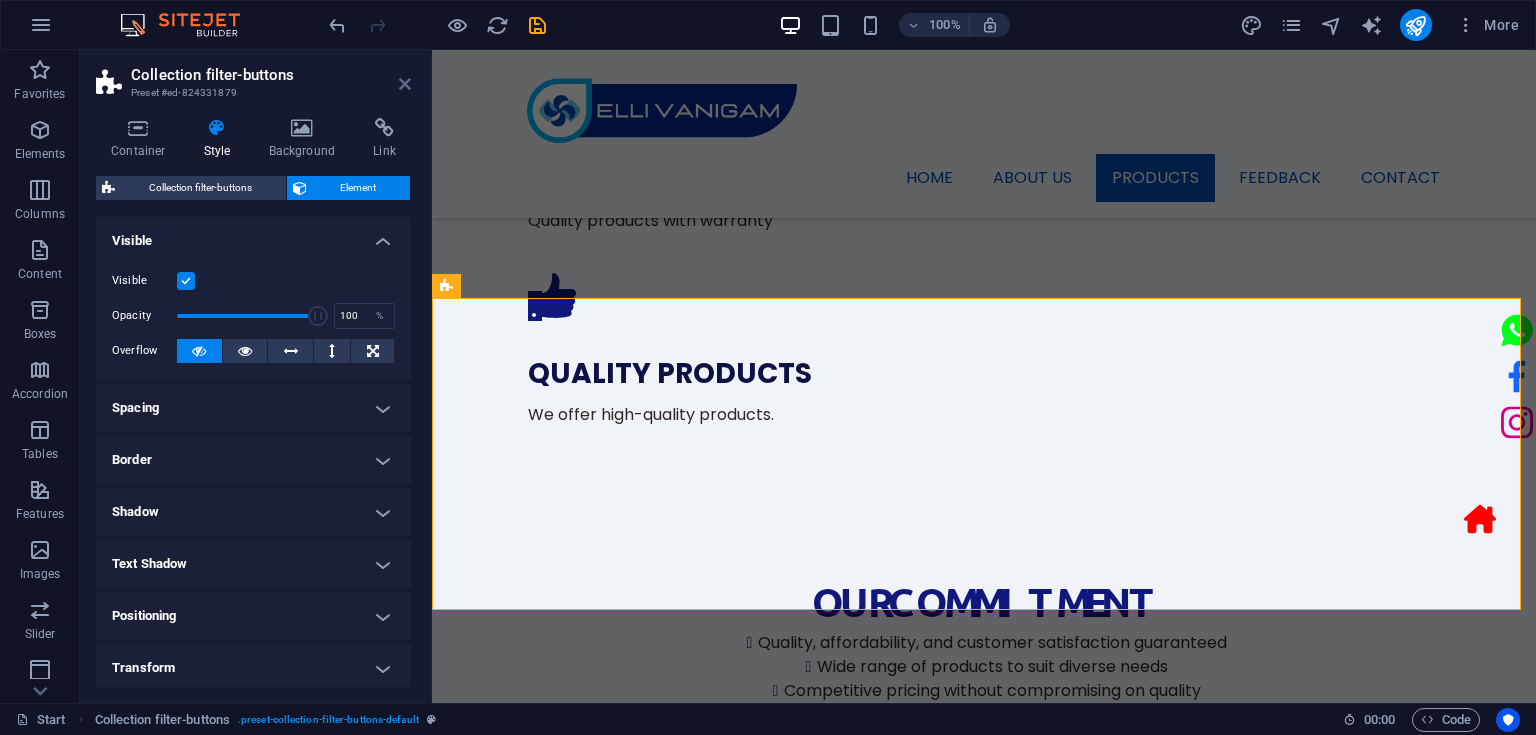 click at bounding box center [405, 84] 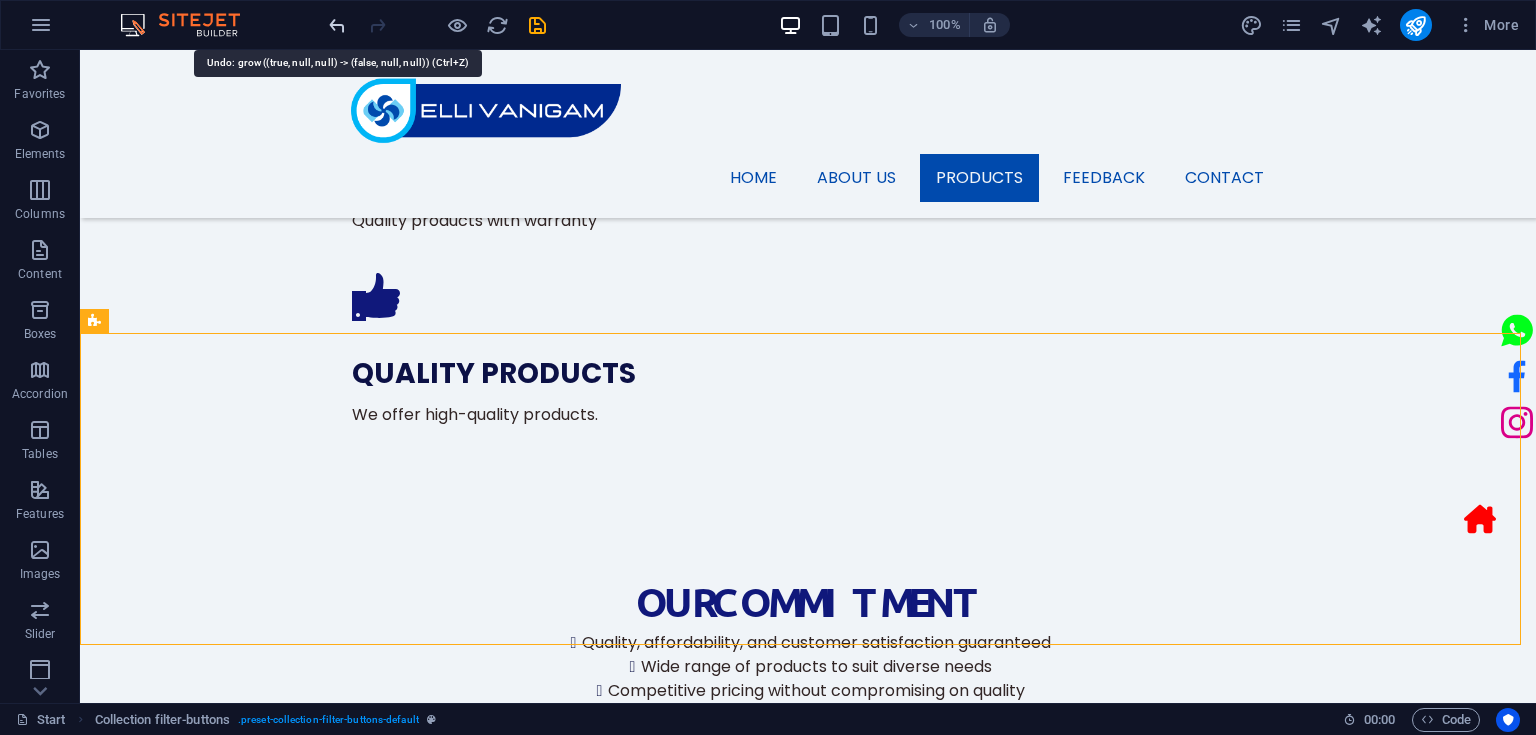 click at bounding box center [337, 25] 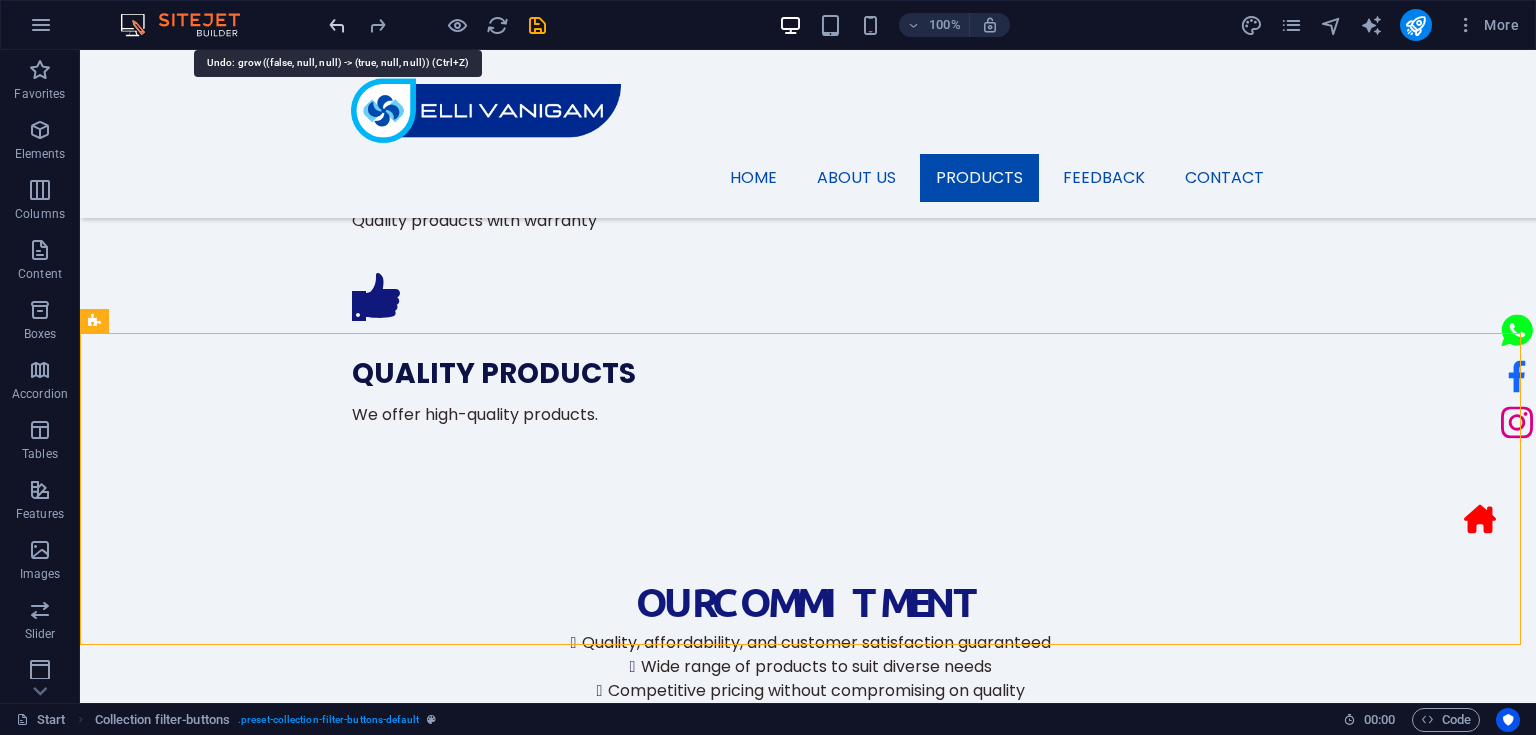 click at bounding box center (337, 25) 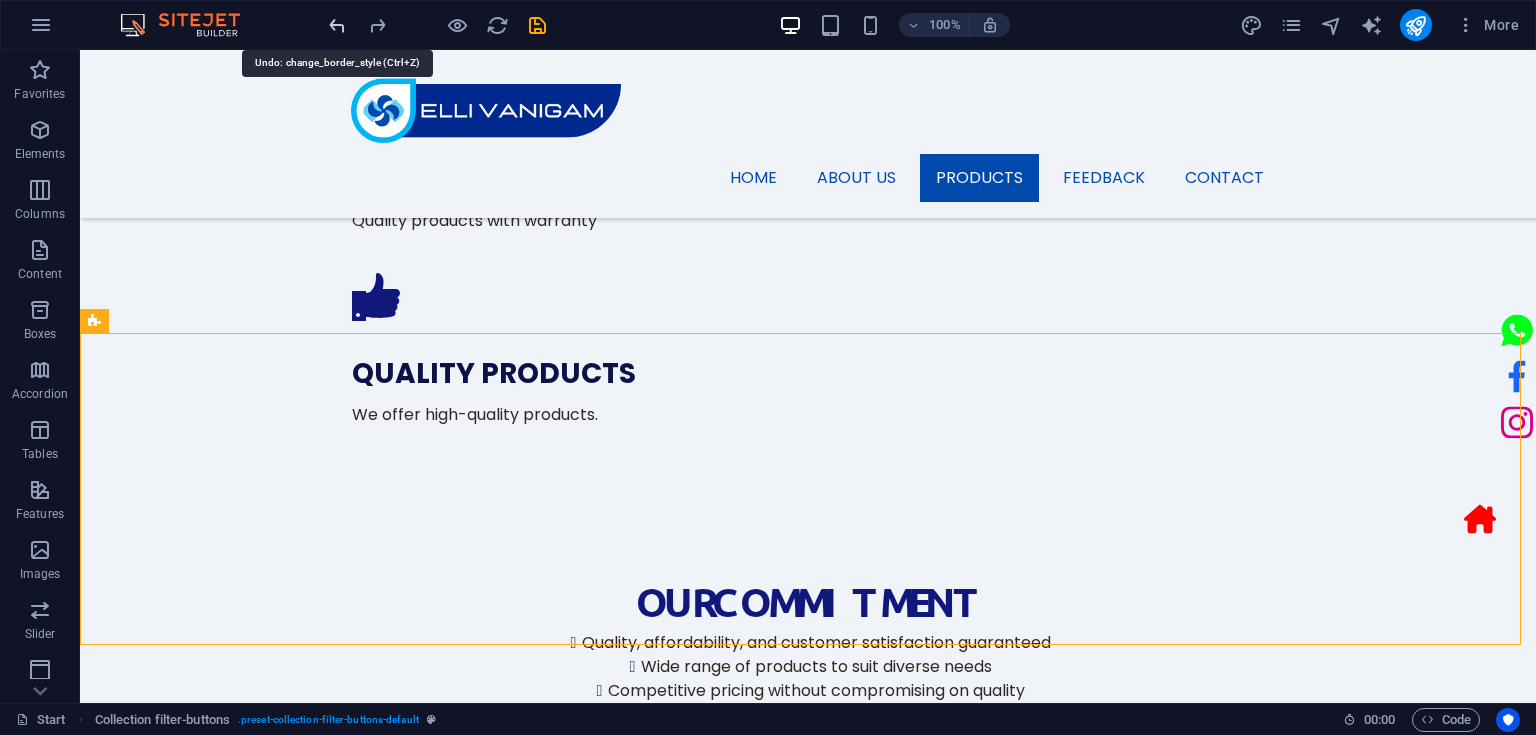 click at bounding box center [337, 25] 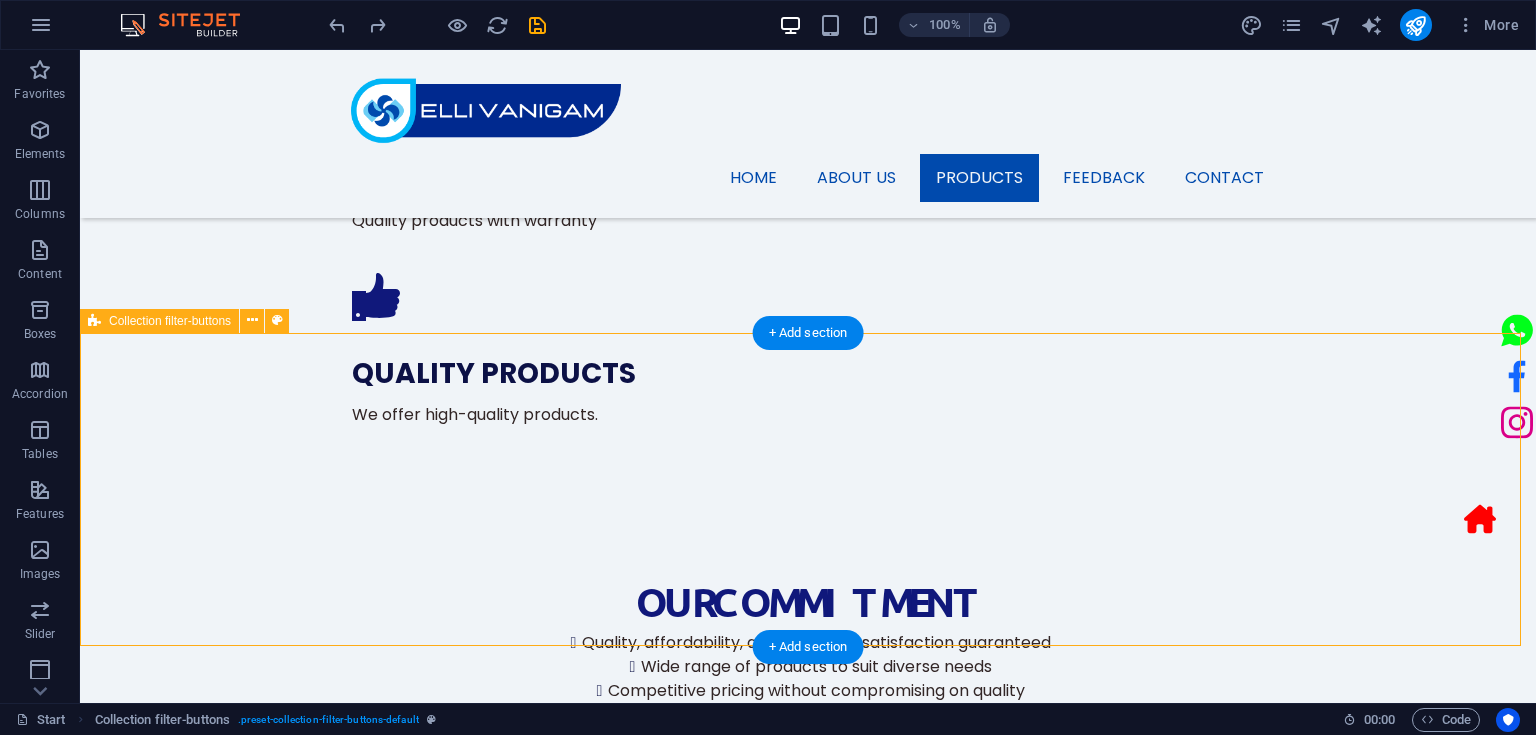 click on "Choose yours Table Fan Ceiling Fan Wall Fan Pedestal fan All categories" at bounding box center [808, 1854] 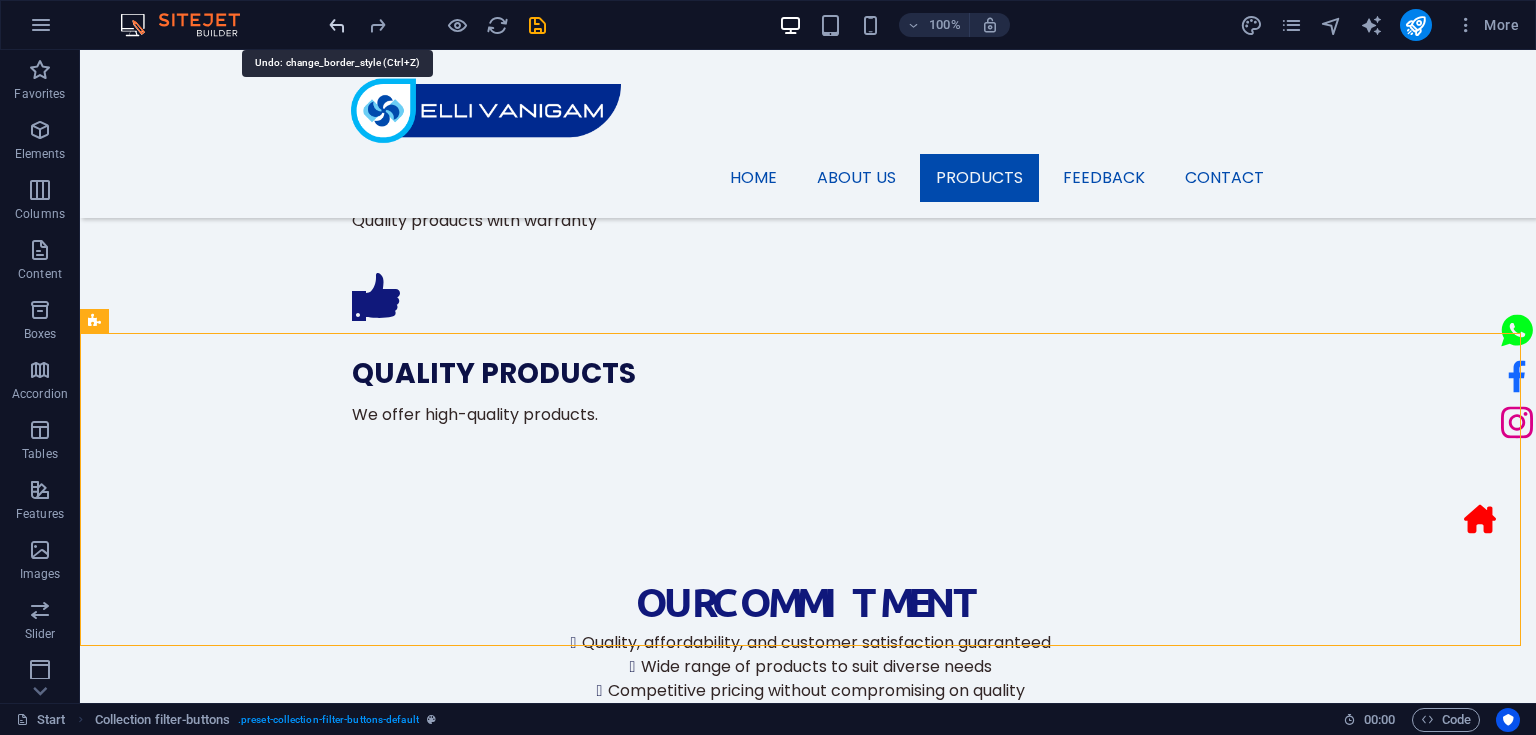 click at bounding box center [337, 25] 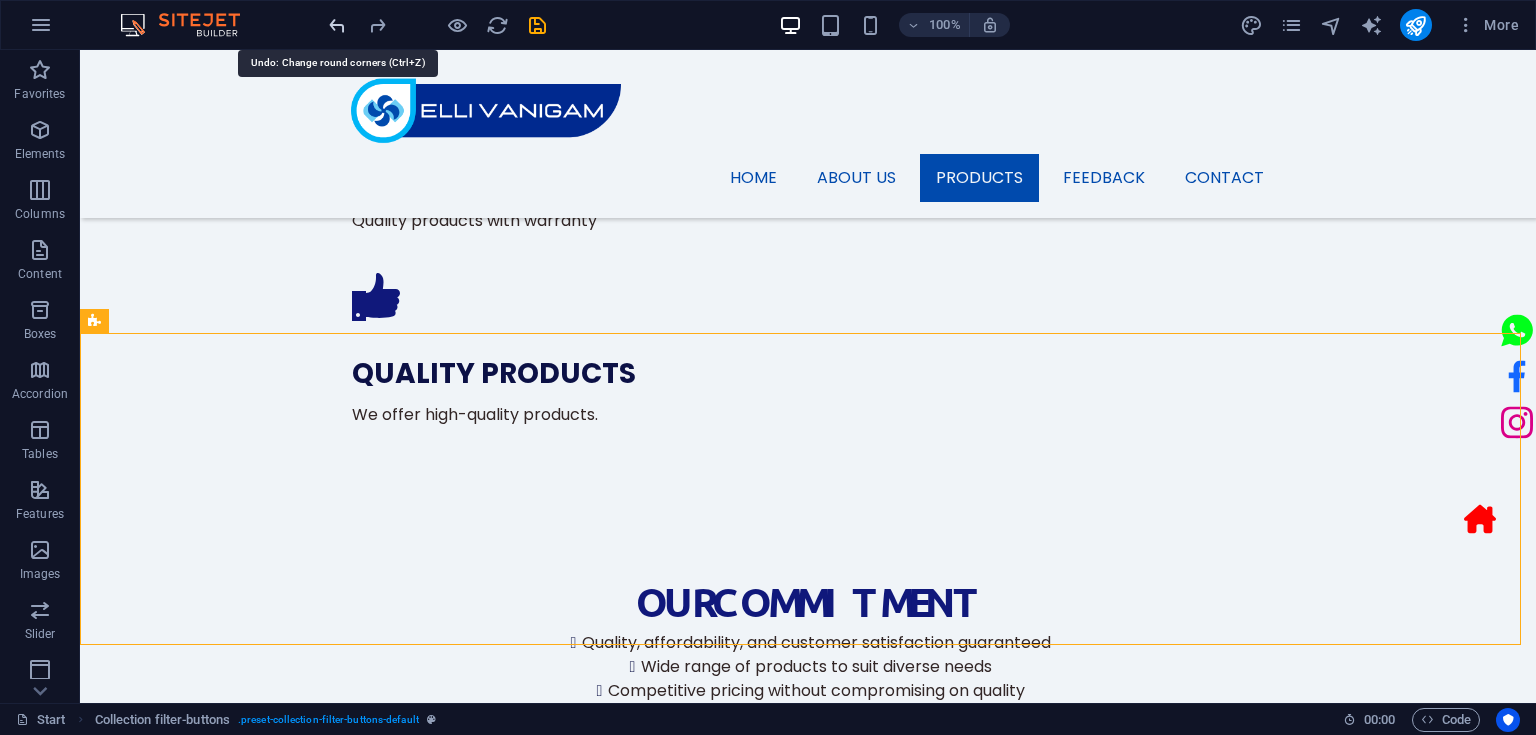 click at bounding box center (337, 25) 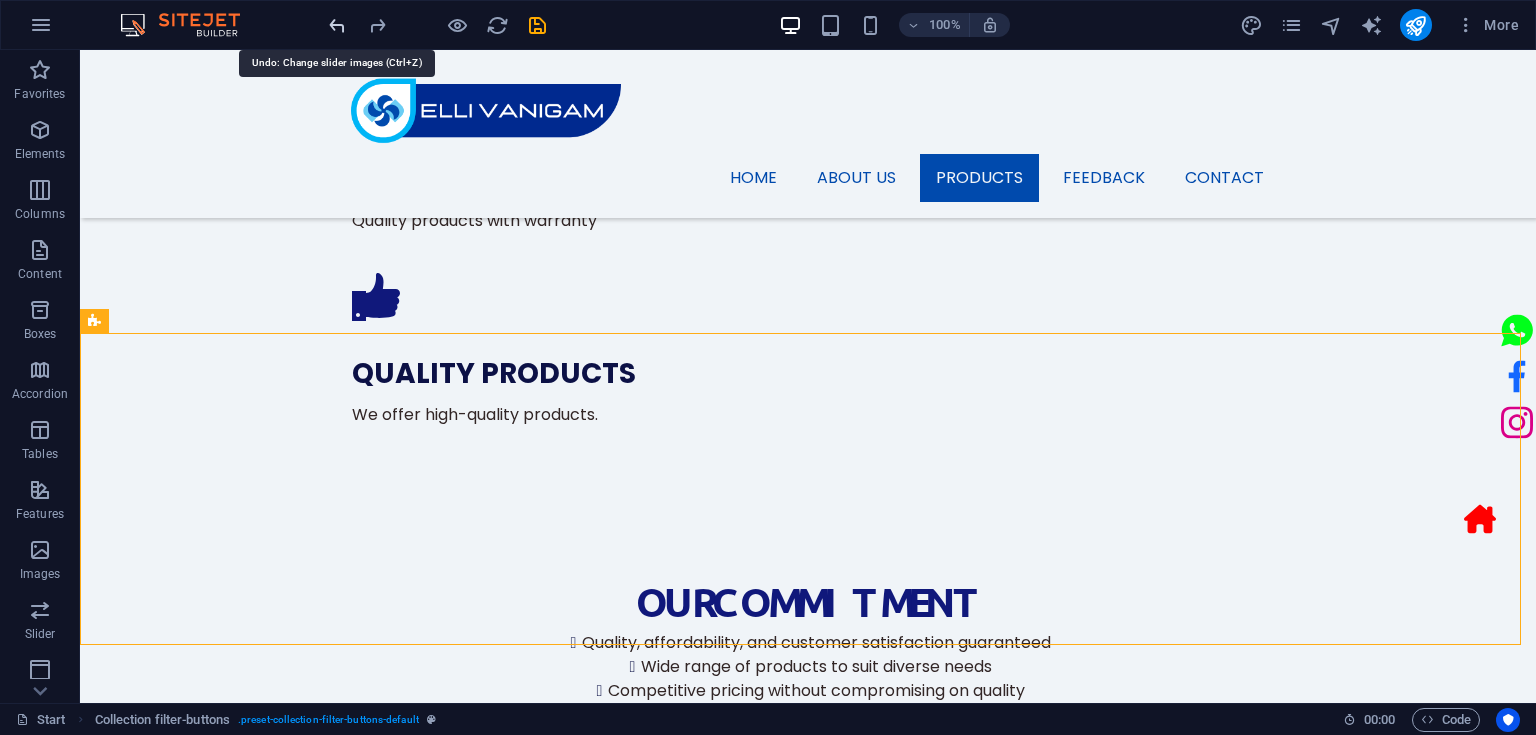 click at bounding box center (337, 25) 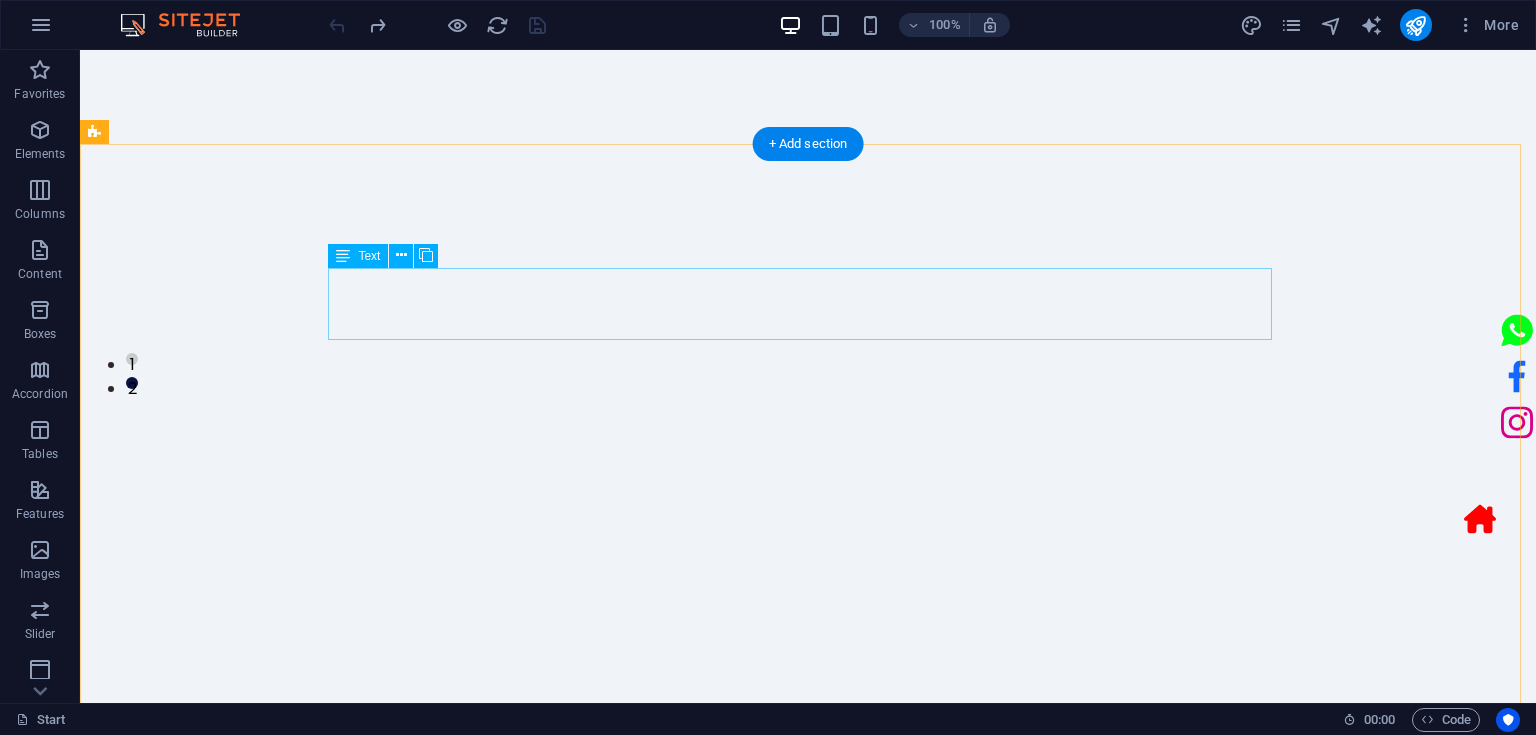 scroll, scrollTop: 273, scrollLeft: 0, axis: vertical 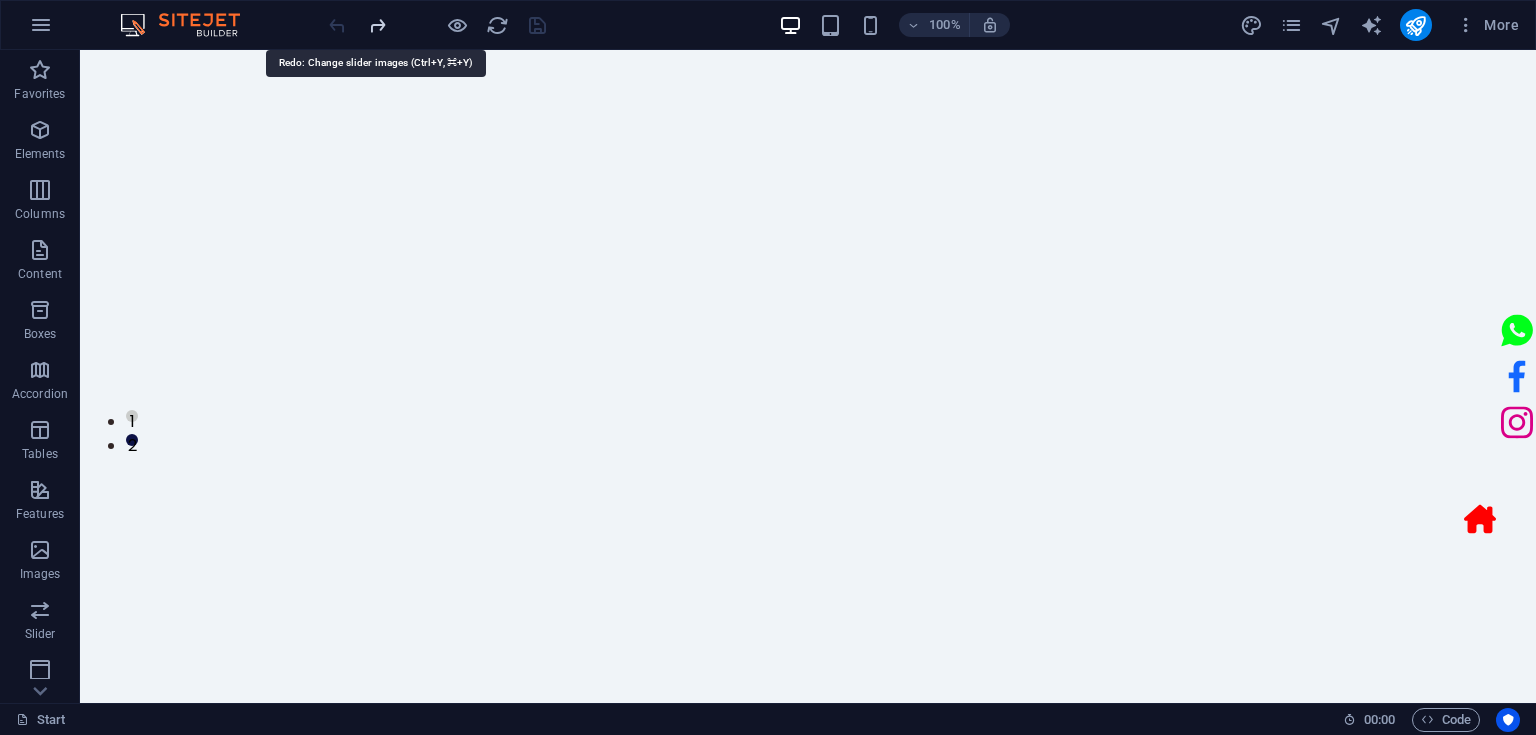 click at bounding box center (377, 25) 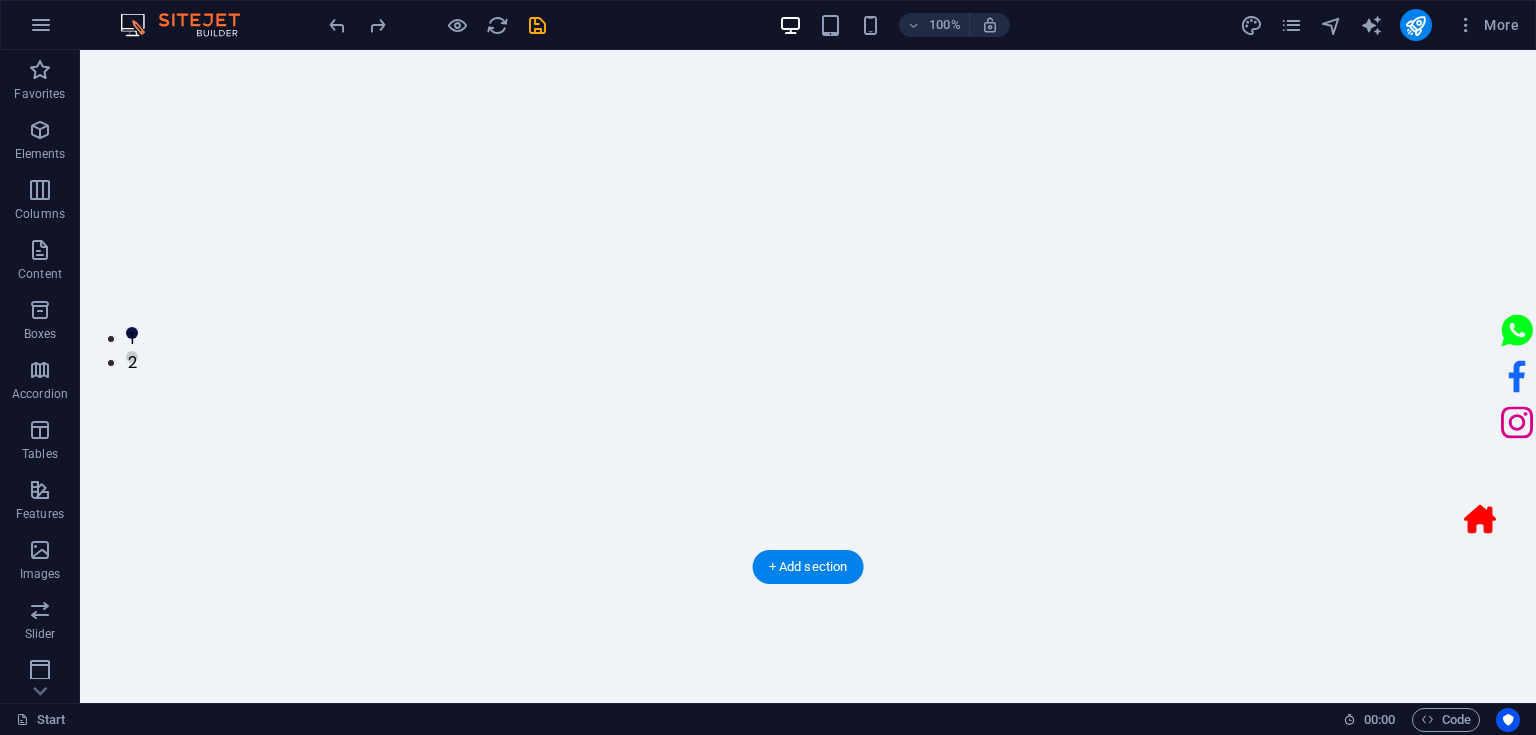 scroll, scrollTop: 0, scrollLeft: 0, axis: both 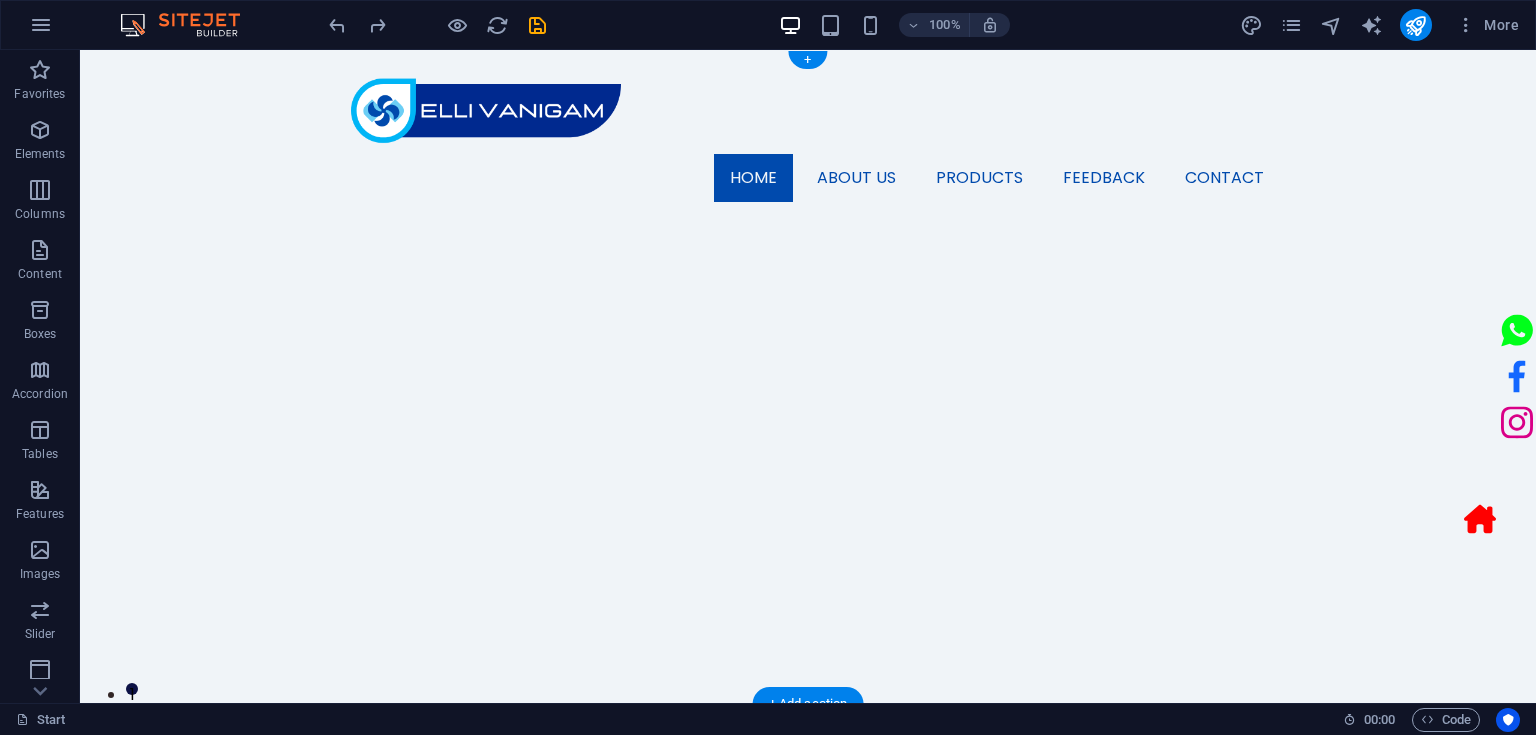 click at bounding box center [-641, 170] 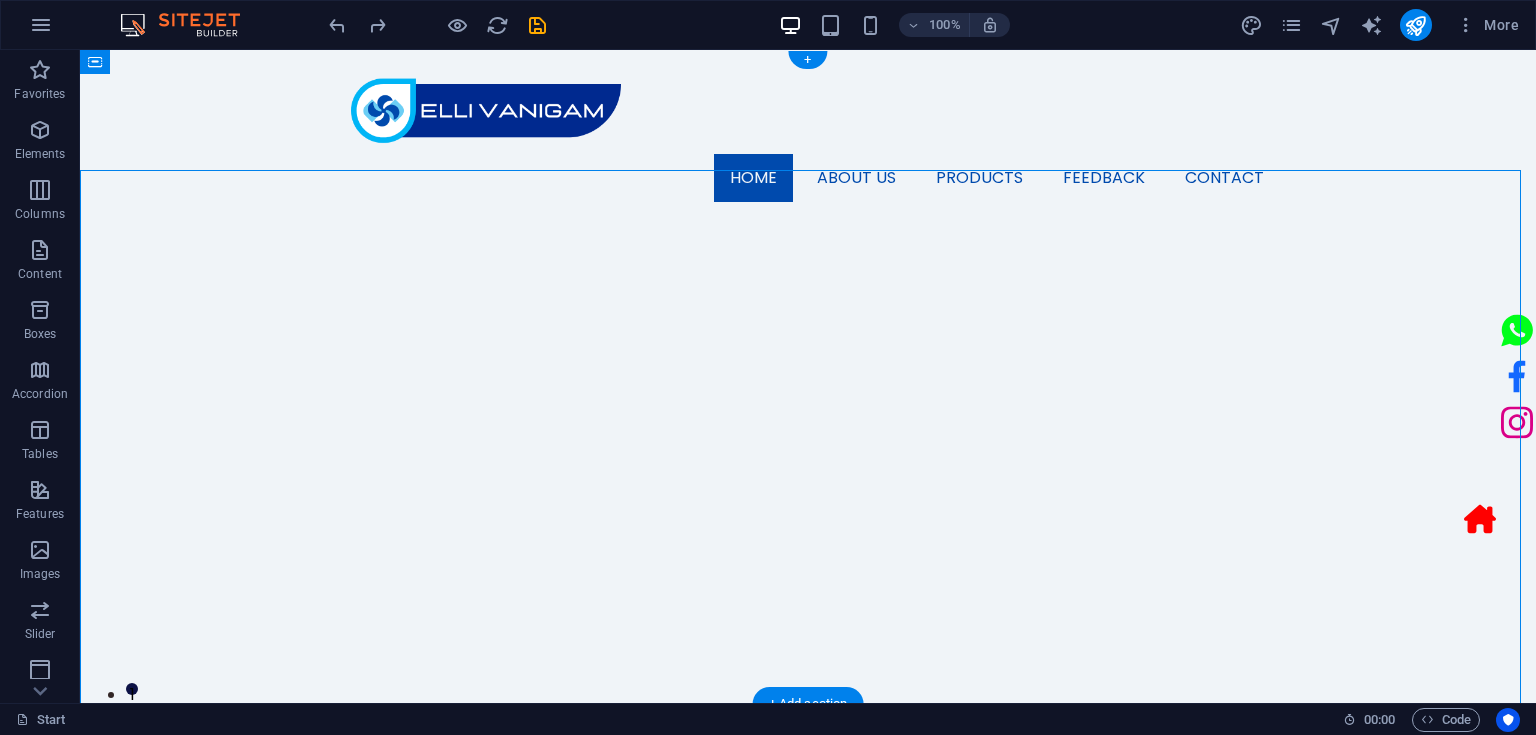 click at bounding box center (-641, 170) 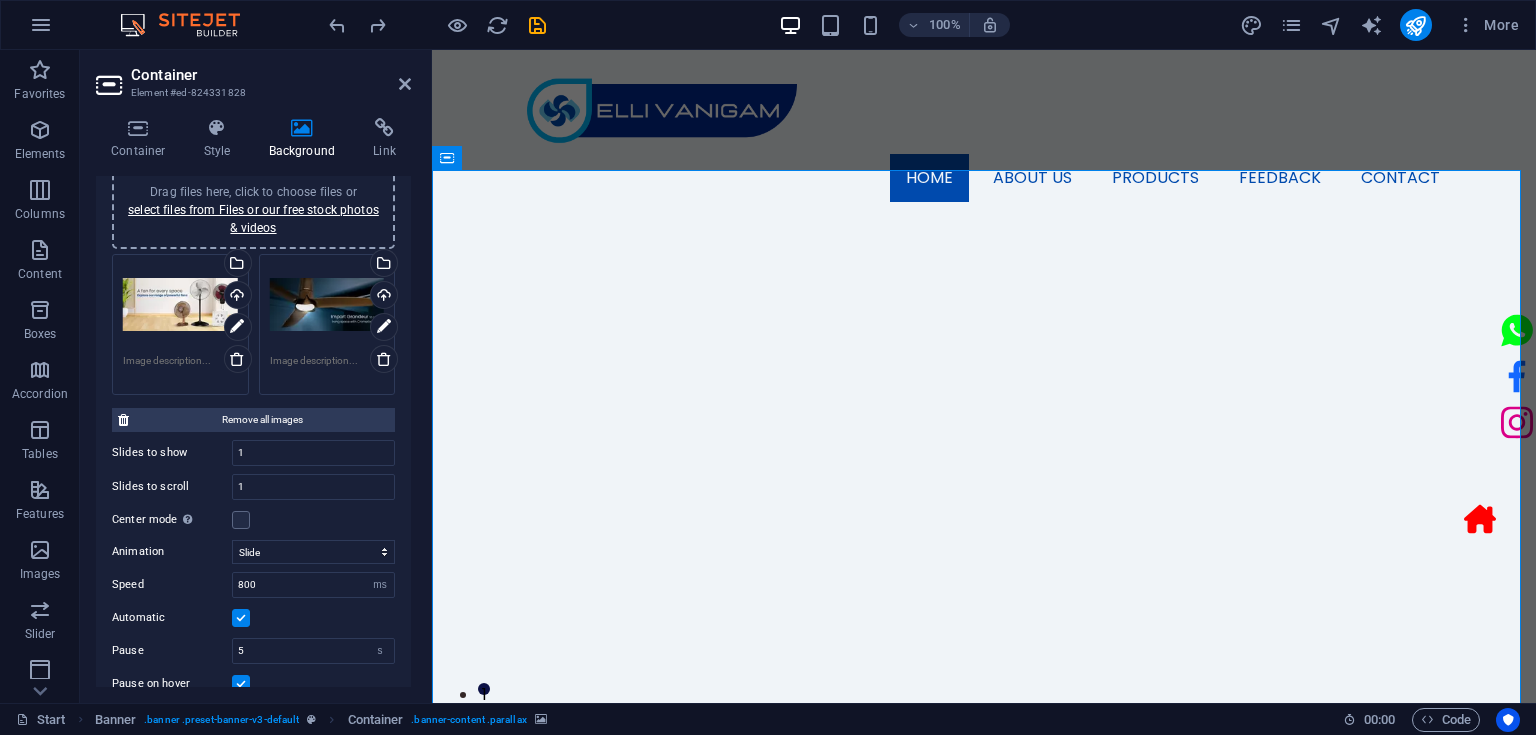scroll, scrollTop: 212, scrollLeft: 0, axis: vertical 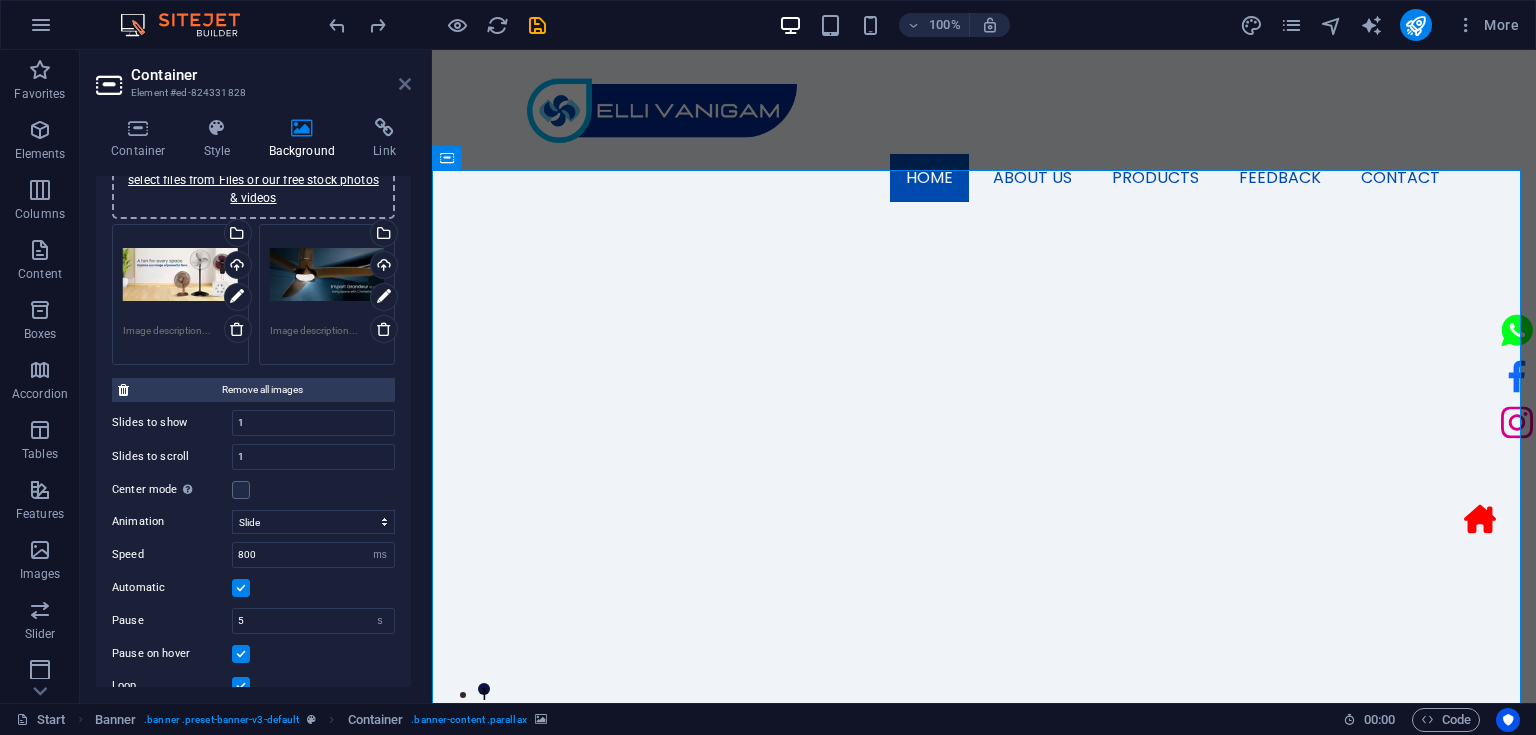 click at bounding box center (405, 84) 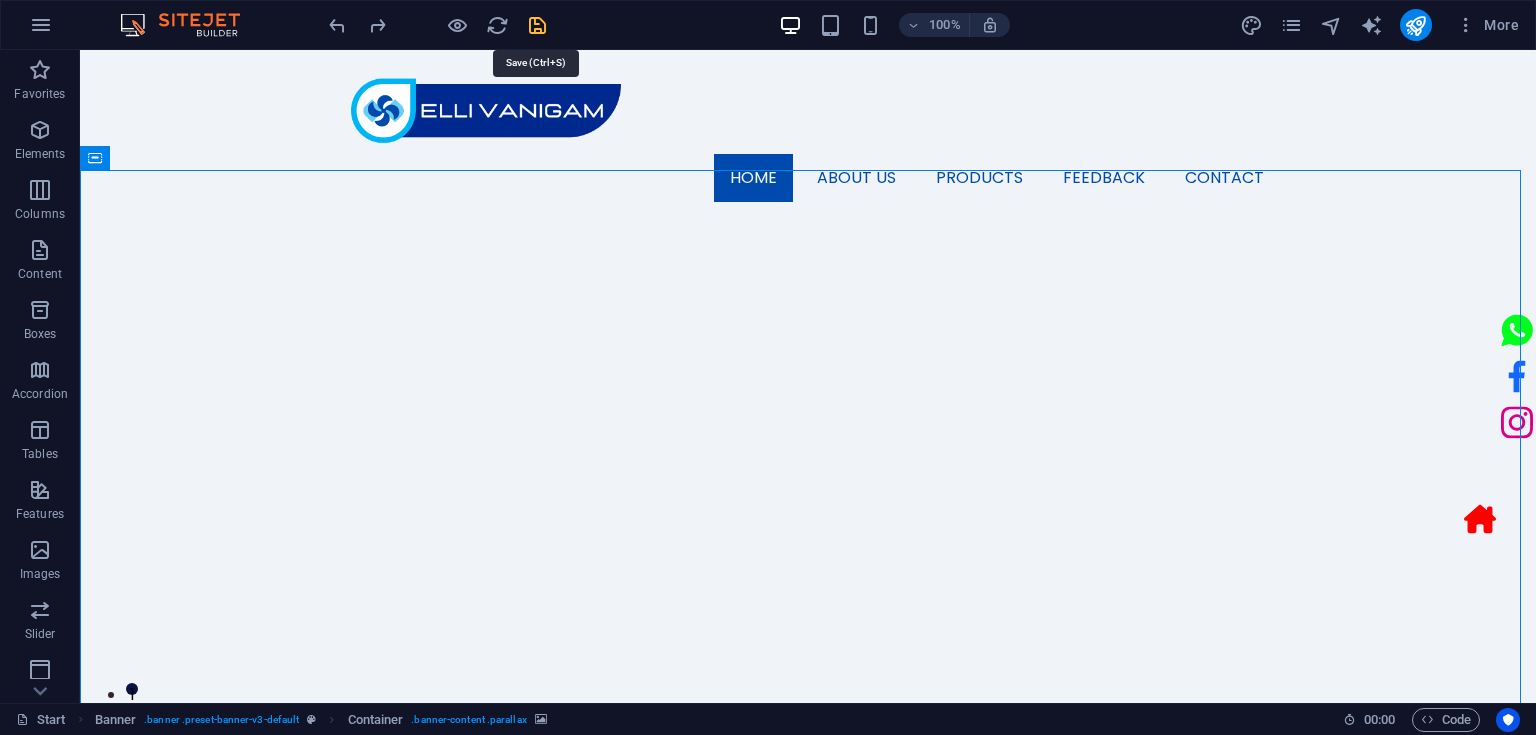 click at bounding box center [537, 25] 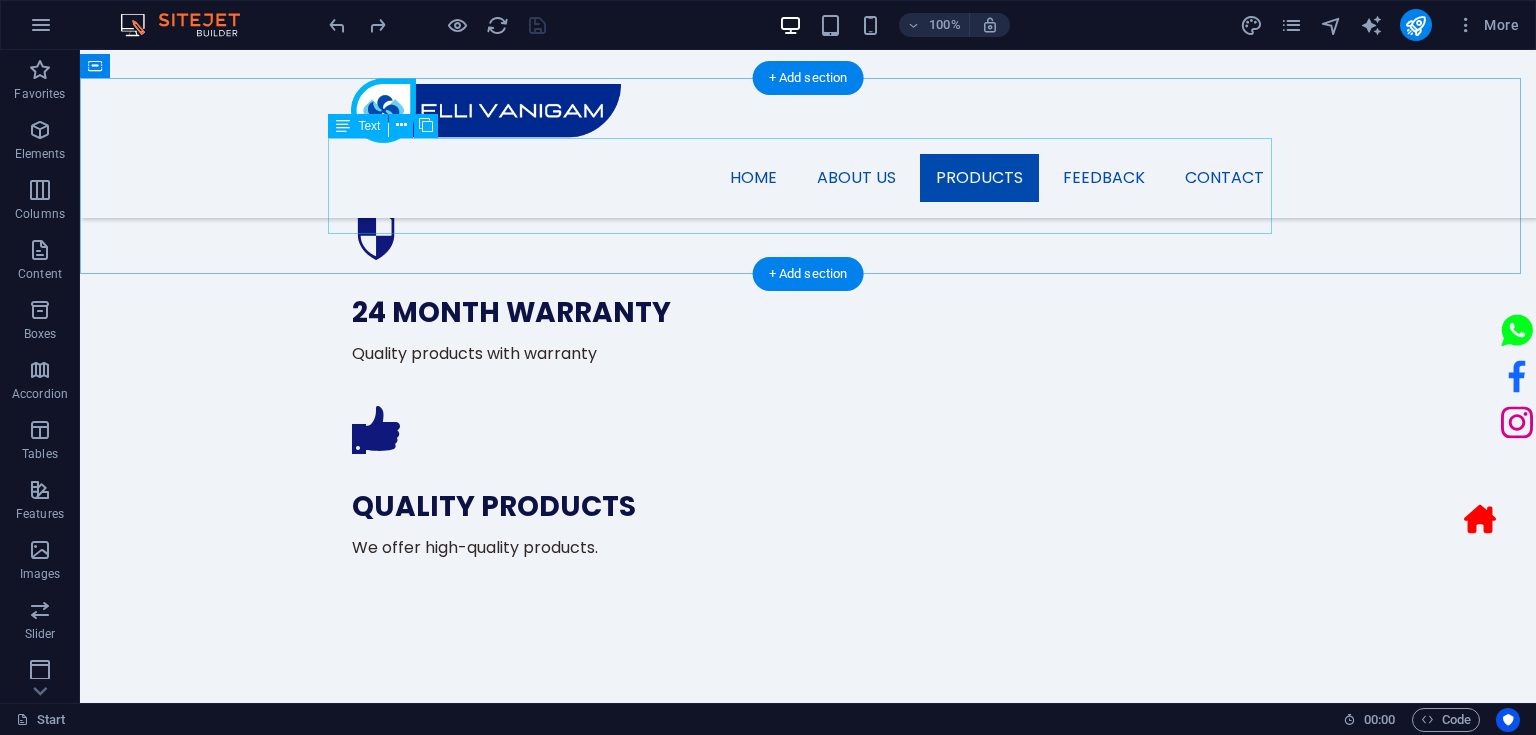 scroll, scrollTop: 1604, scrollLeft: 0, axis: vertical 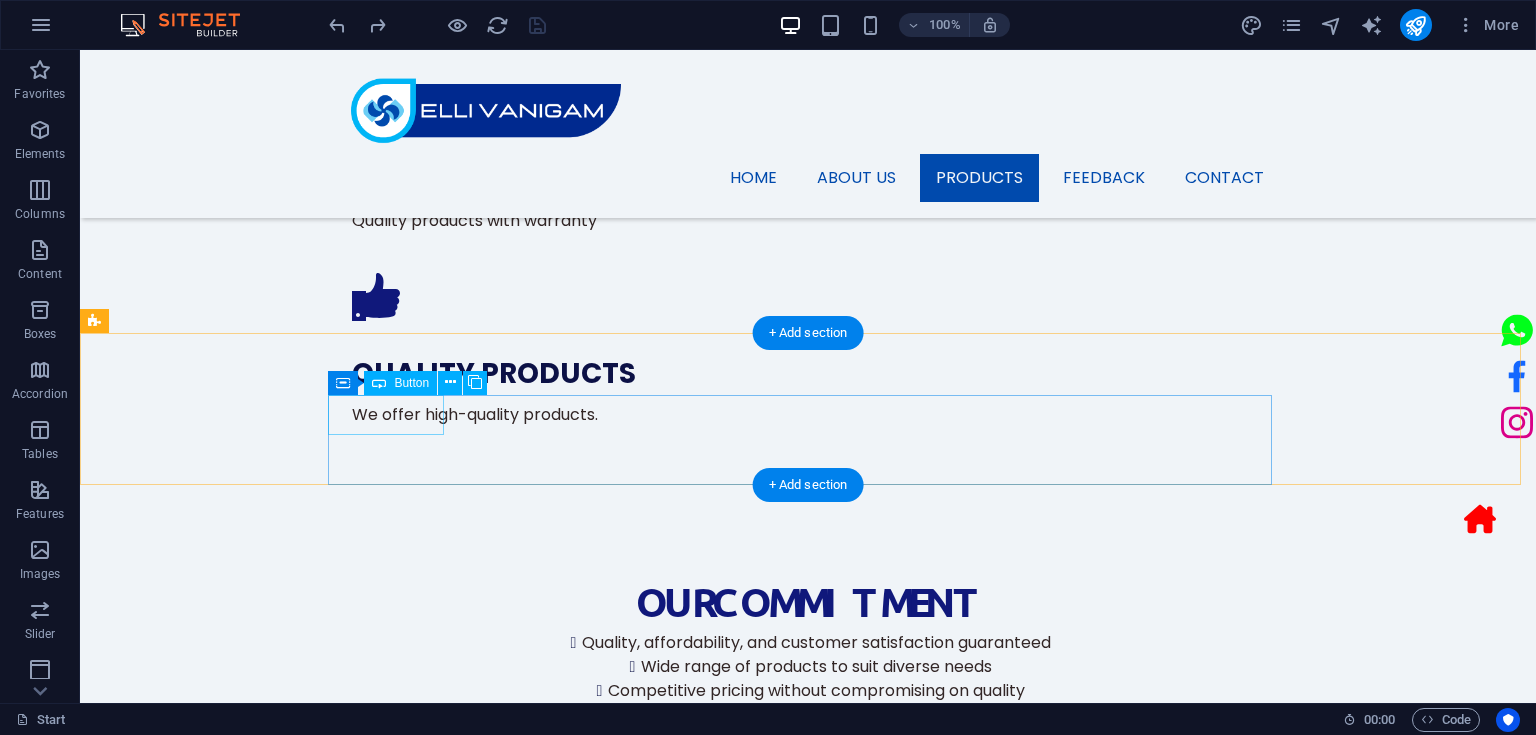 click on "Table Fan" at bounding box center (808, 1779) 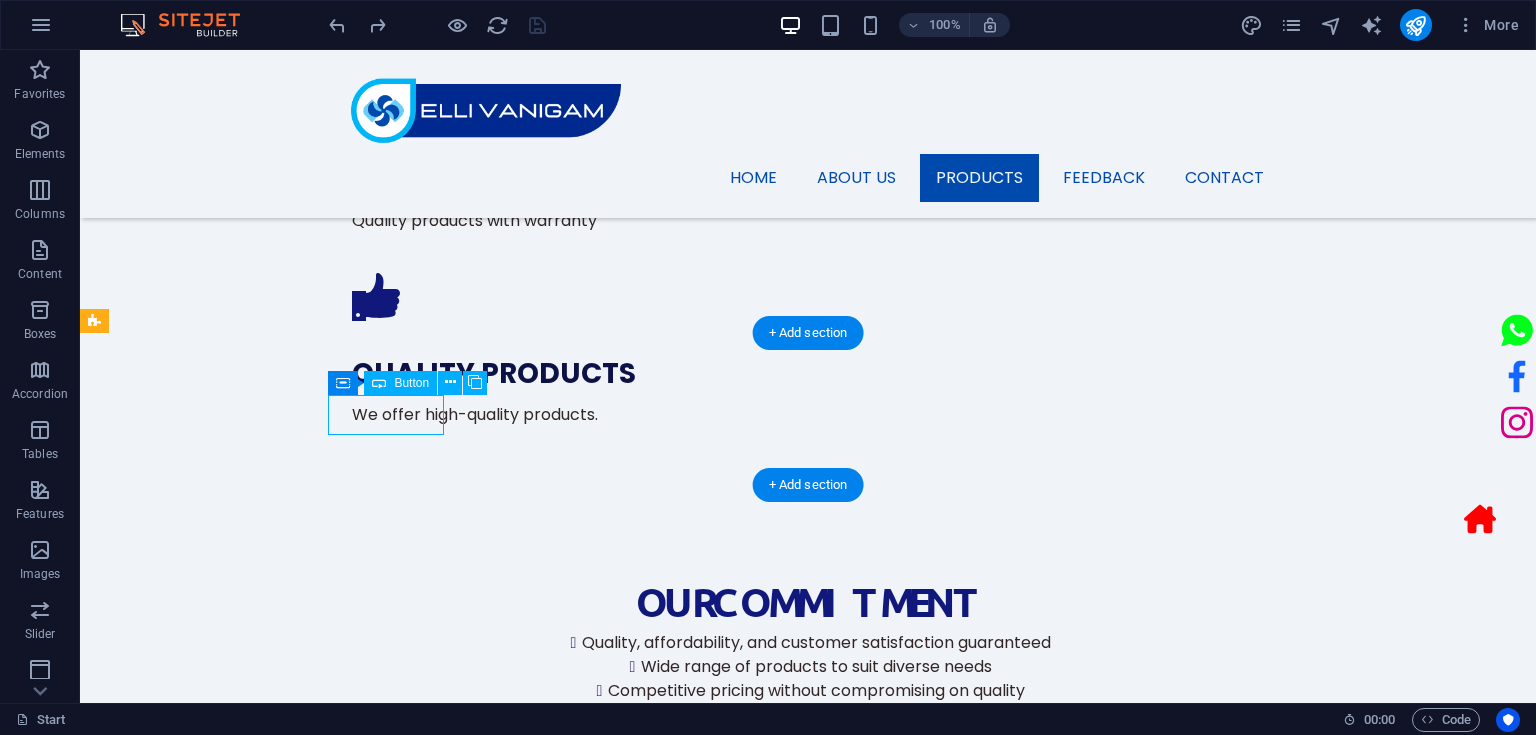 click on "Table Fan" at bounding box center [808, 1779] 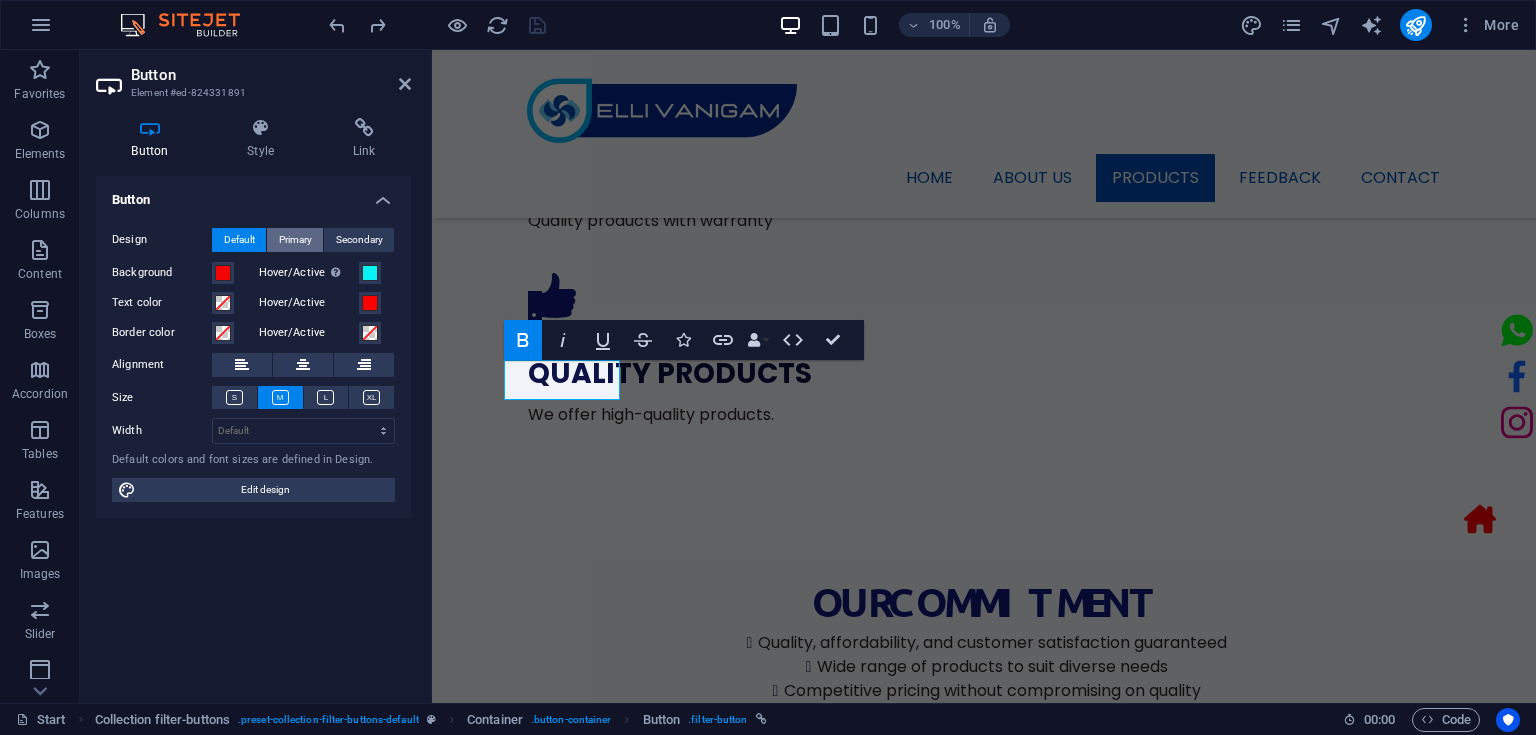 click on "Primary" at bounding box center [295, 240] 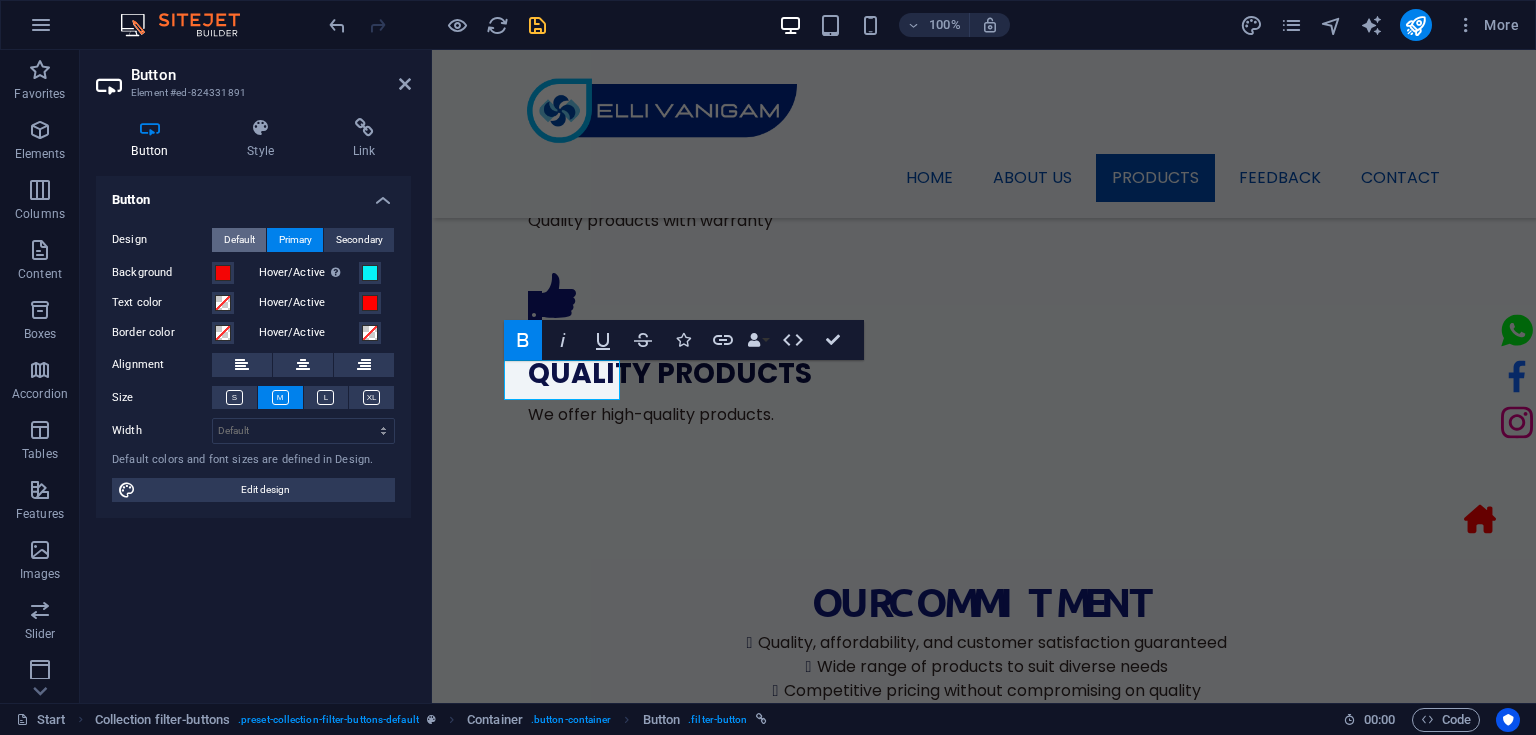 click on "Default" at bounding box center [239, 240] 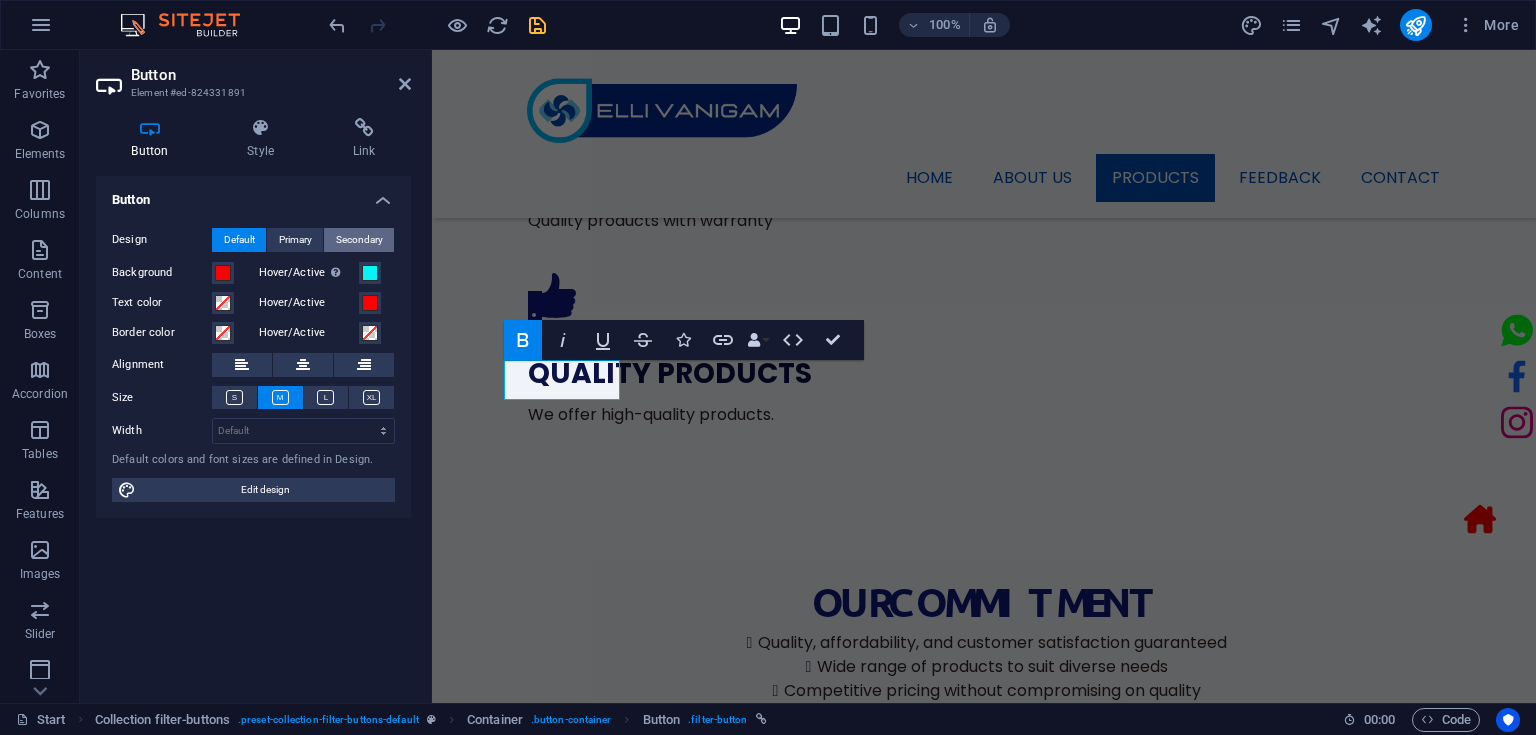click on "Secondary" at bounding box center (359, 240) 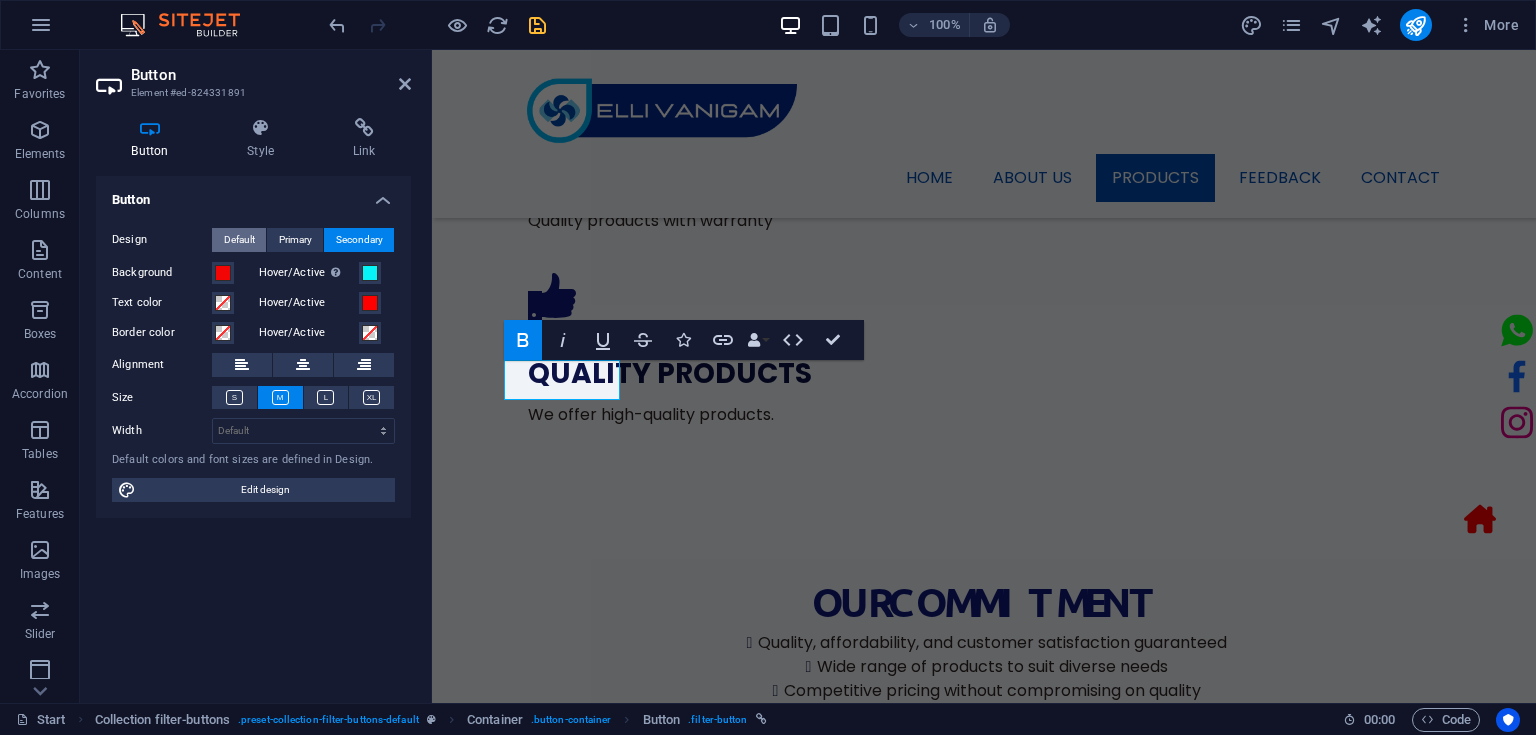 click on "Default" at bounding box center (239, 240) 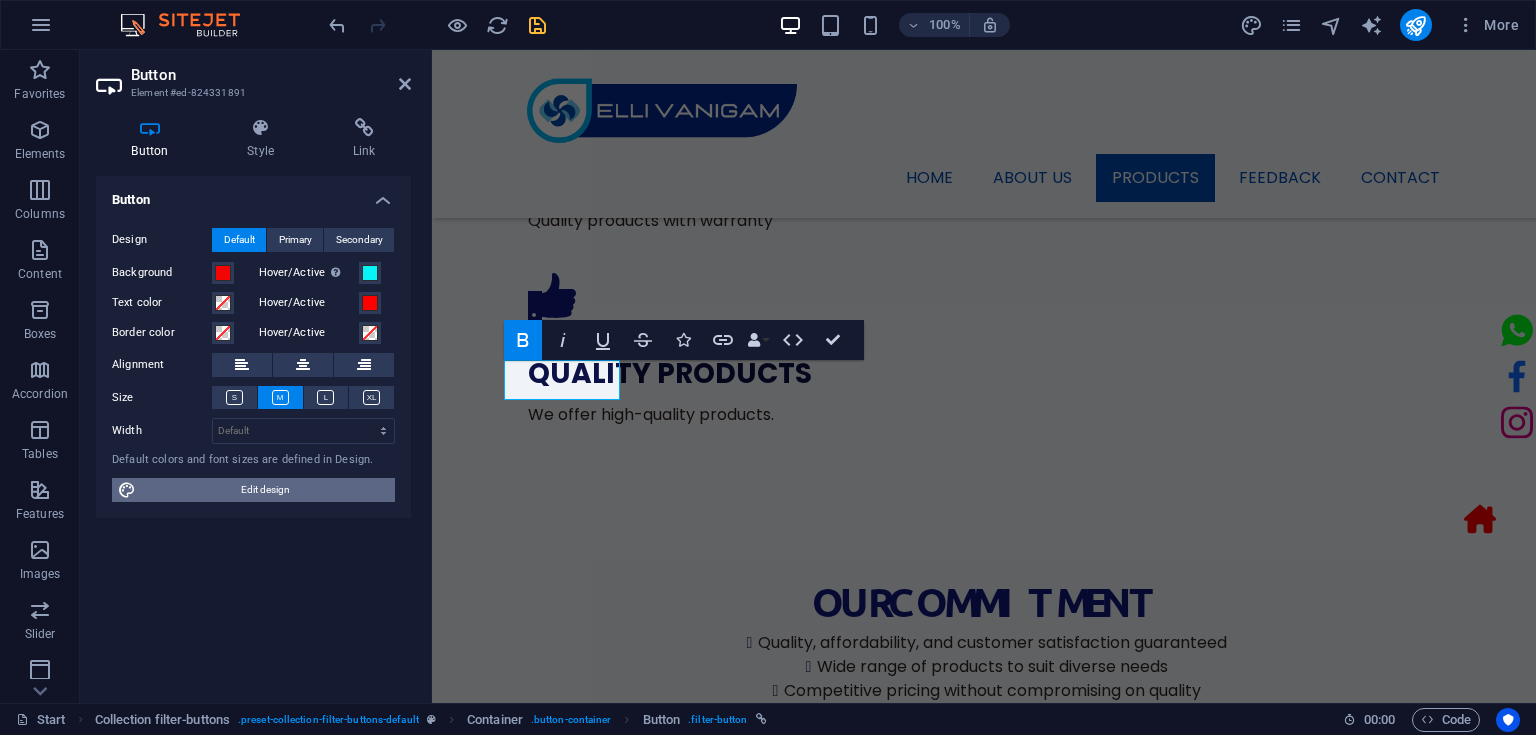 drag, startPoint x: 268, startPoint y: 492, endPoint x: 53, endPoint y: 745, distance: 332.01505 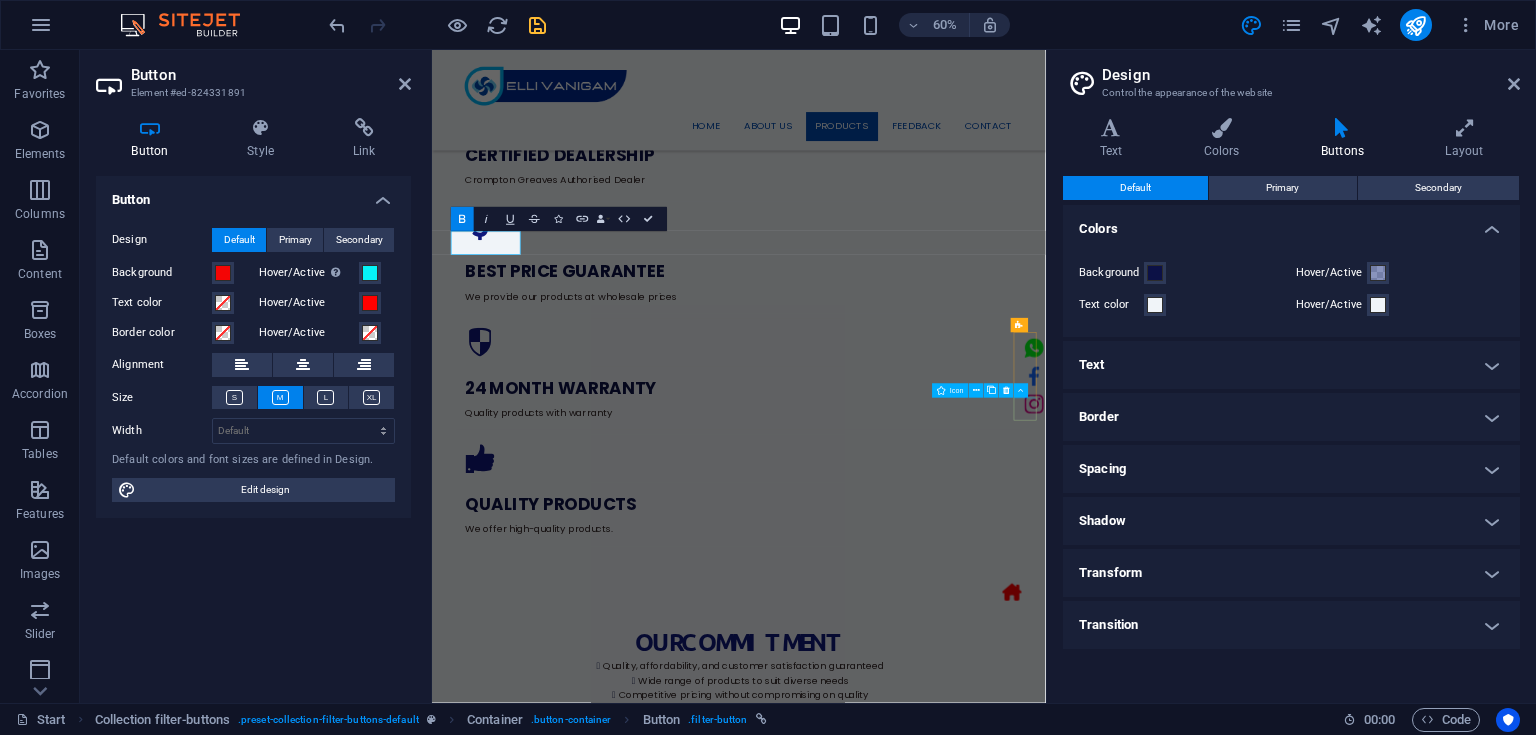 scroll, scrollTop: 2040, scrollLeft: 0, axis: vertical 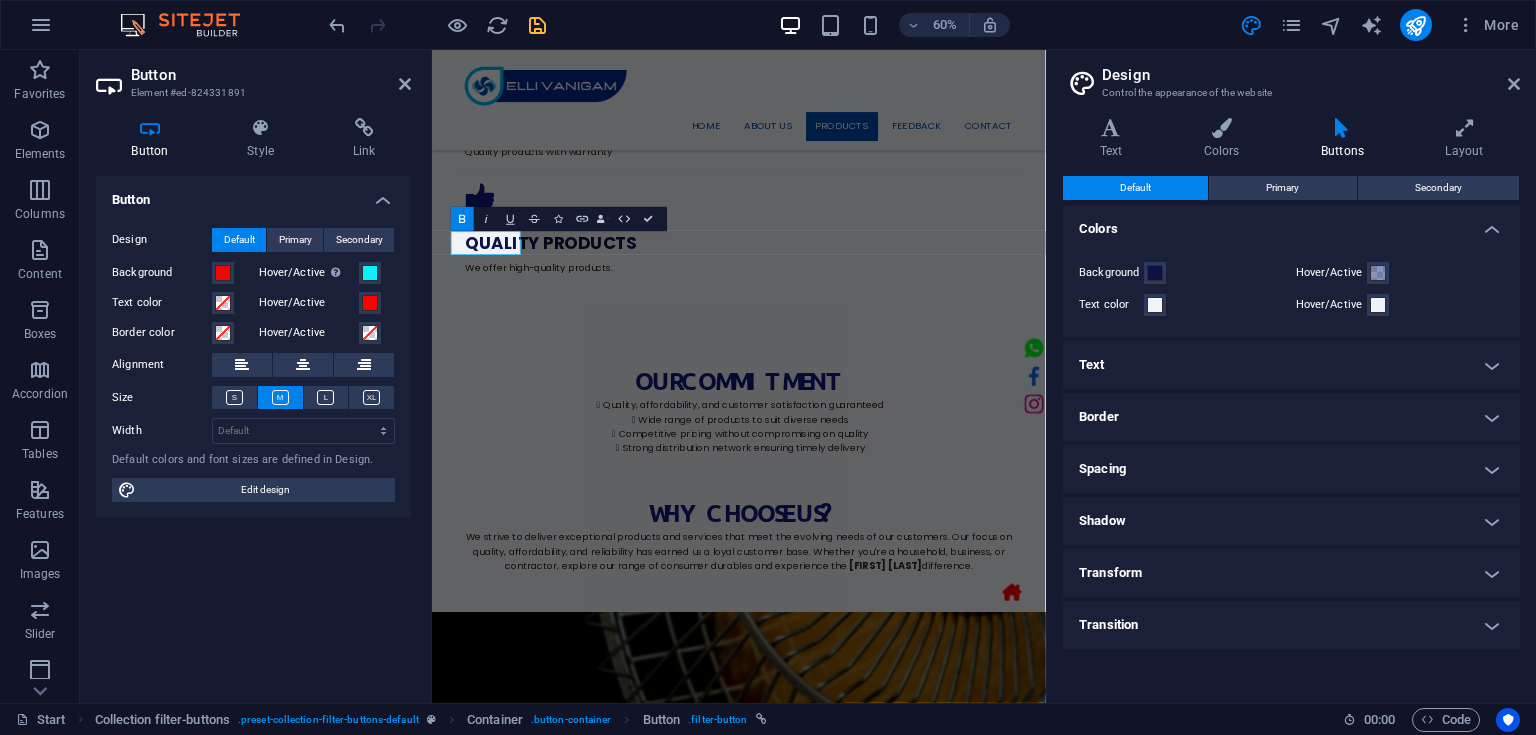 click on "Border" at bounding box center (1291, 417) 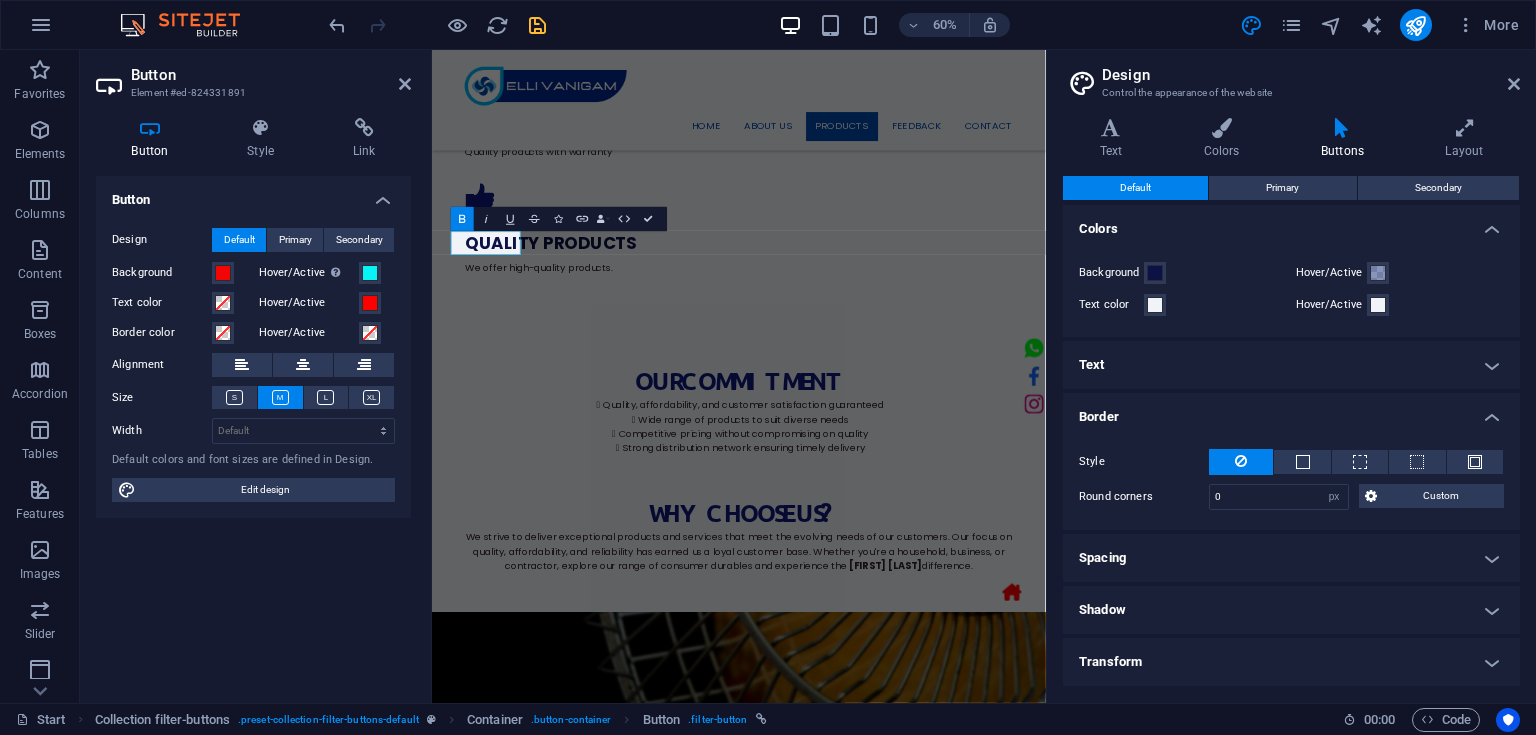 scroll, scrollTop: 49, scrollLeft: 0, axis: vertical 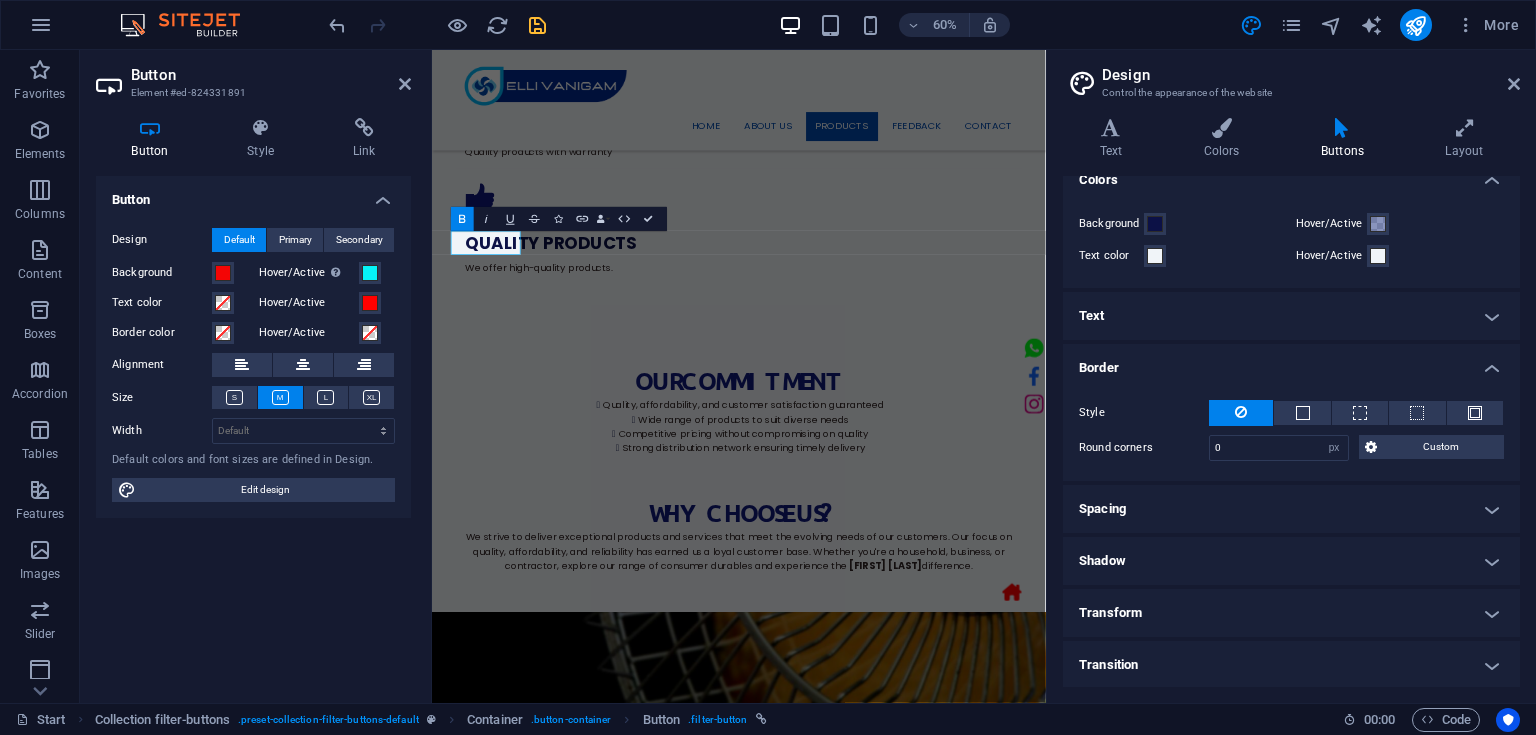 click on "Design Control the appearance of the website" at bounding box center [1293, 76] 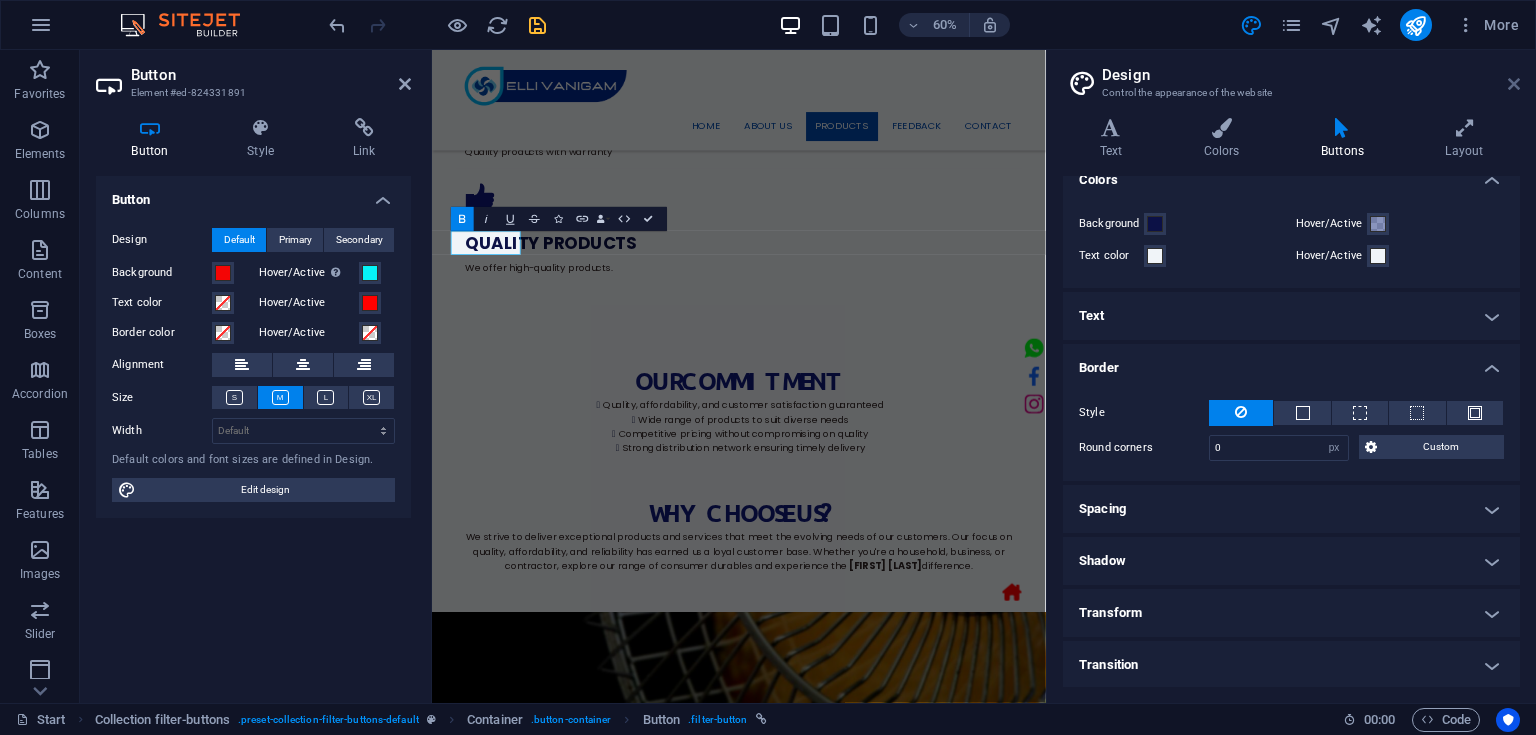 click at bounding box center [1514, 84] 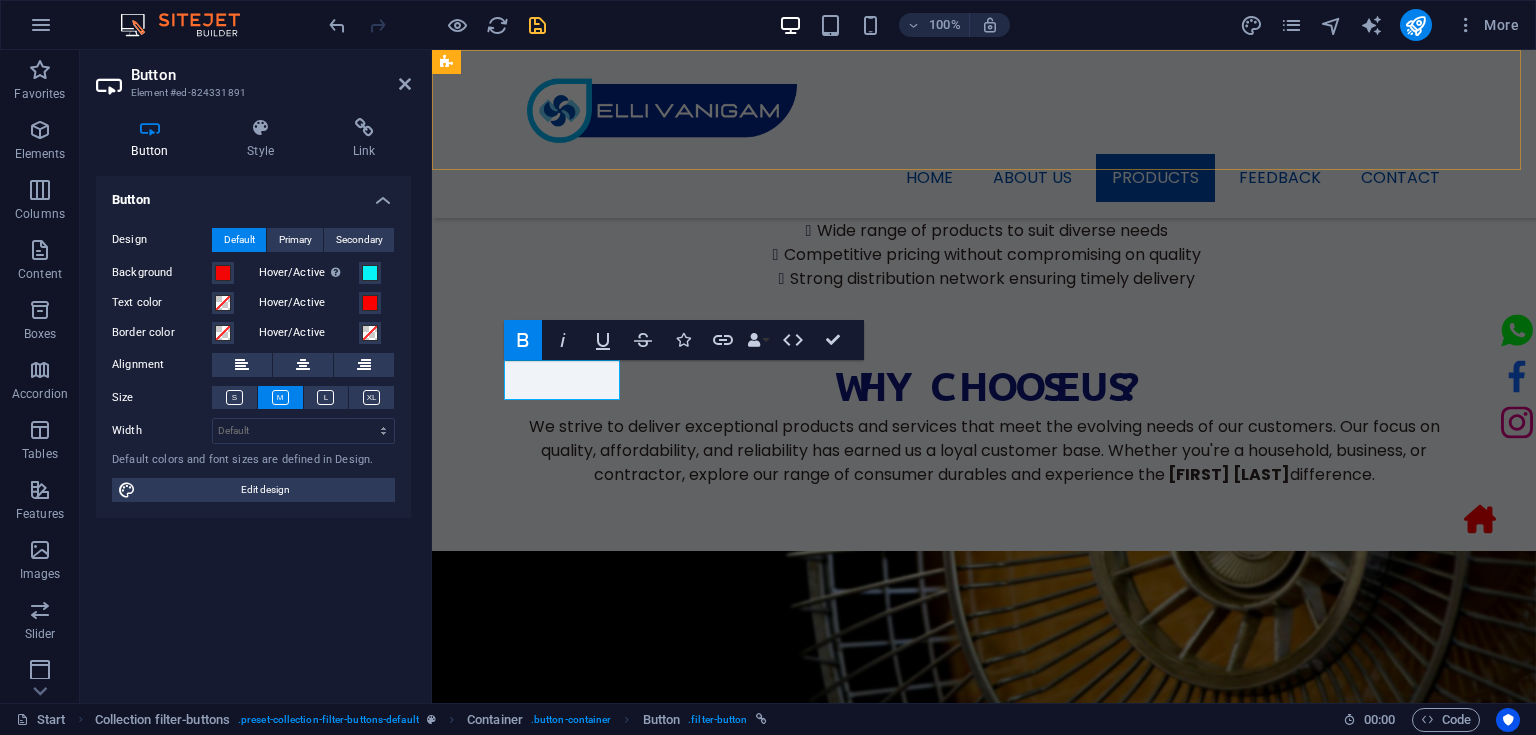 scroll, scrollTop: 1604, scrollLeft: 0, axis: vertical 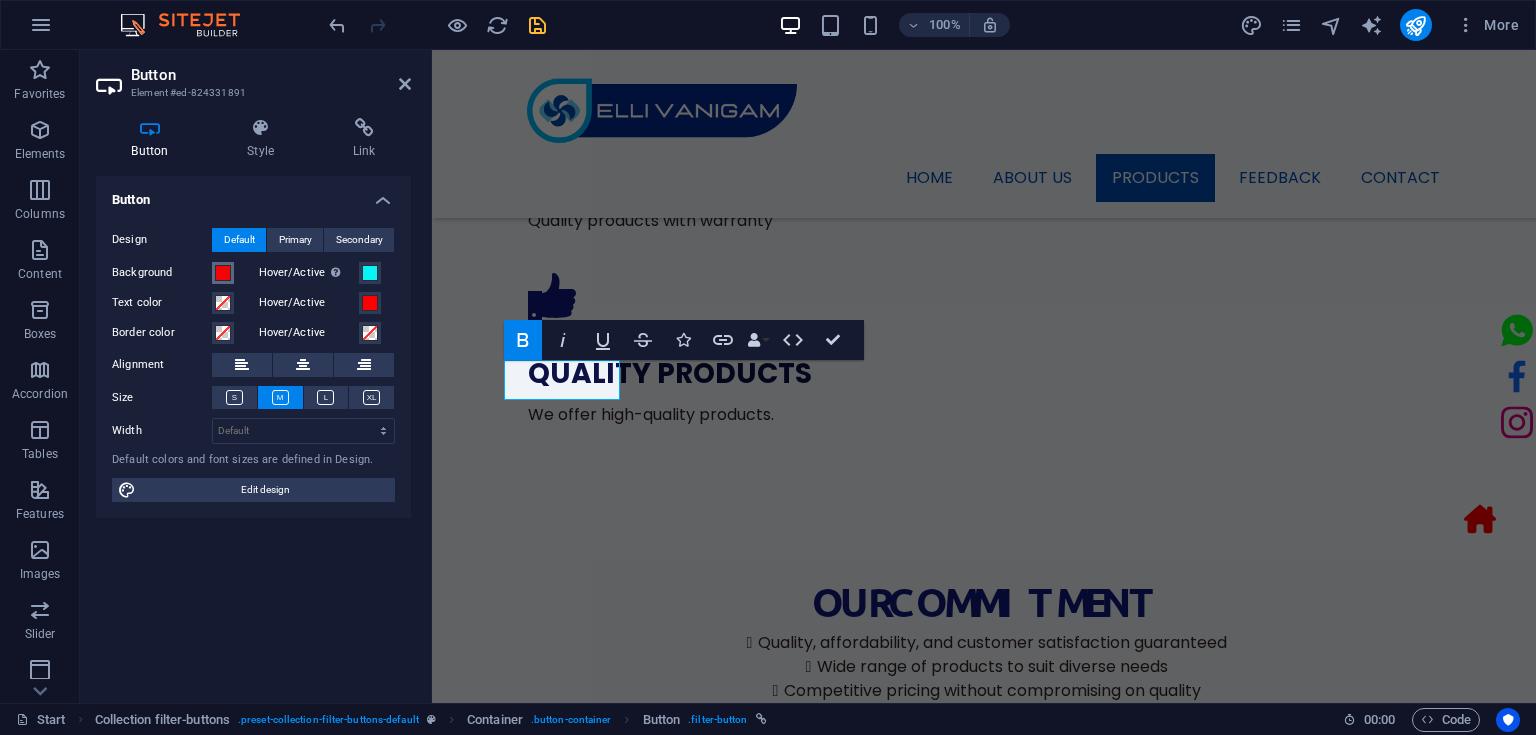 click at bounding box center [223, 273] 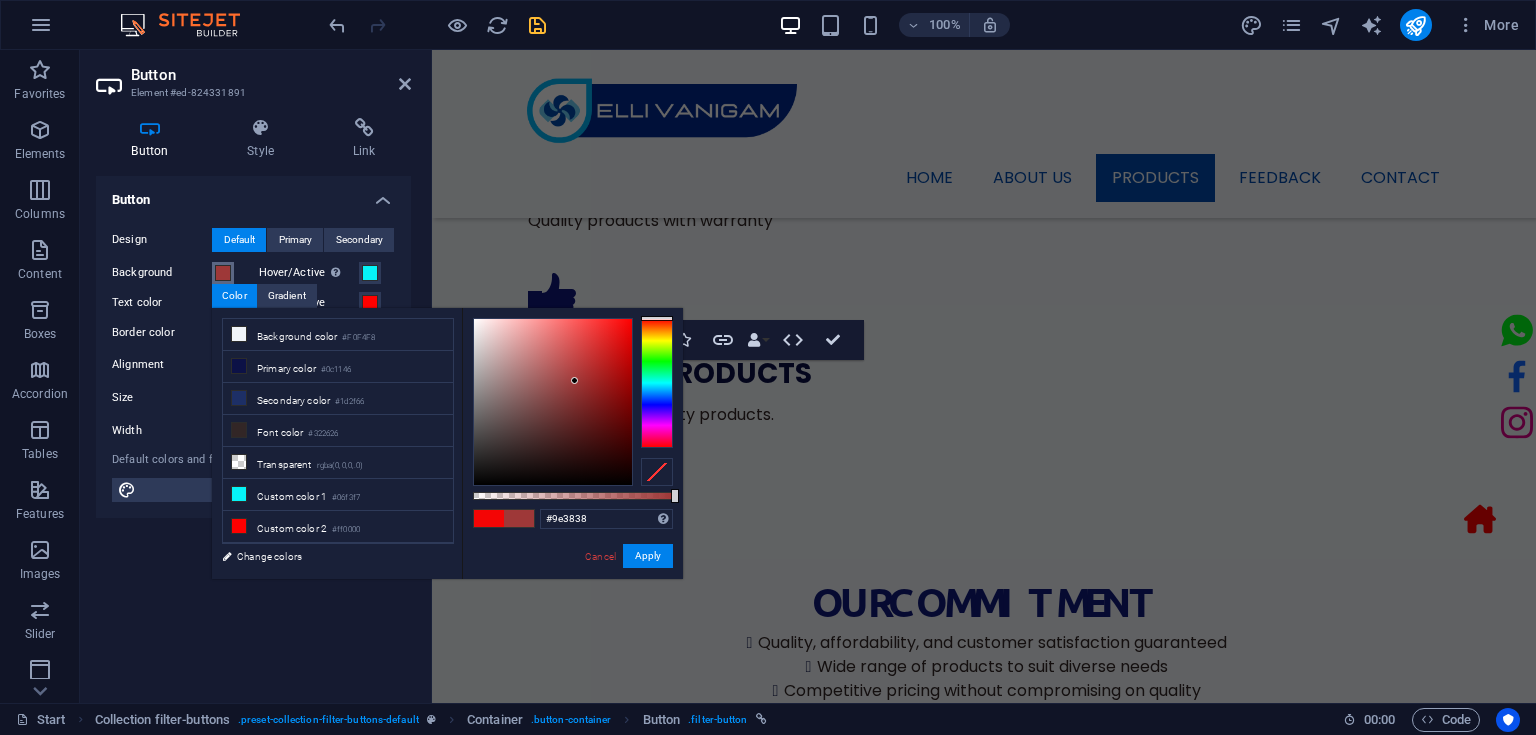 drag, startPoint x: 624, startPoint y: 323, endPoint x: 575, endPoint y: 381, distance: 75.9276 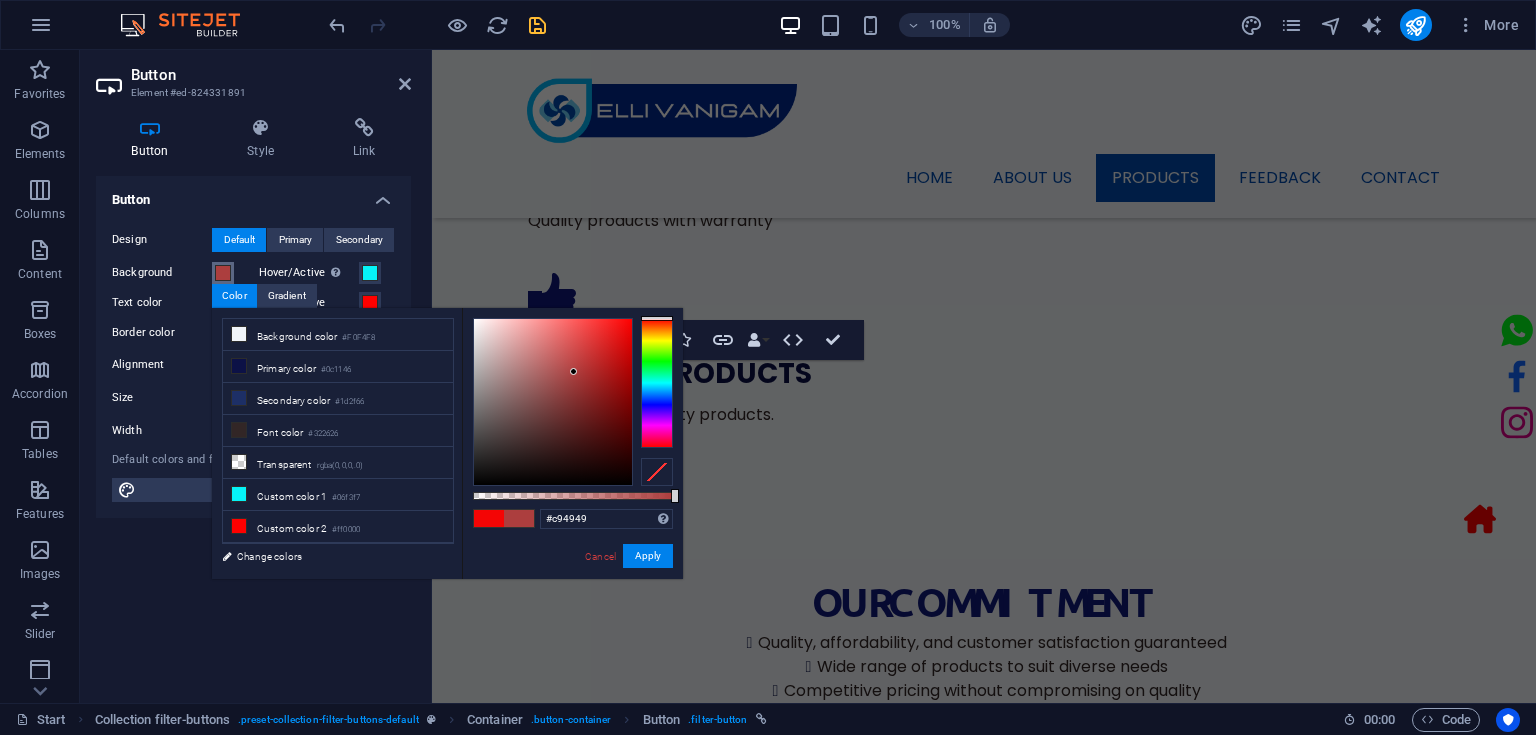 drag, startPoint x: 574, startPoint y: 374, endPoint x: 574, endPoint y: 353, distance: 21 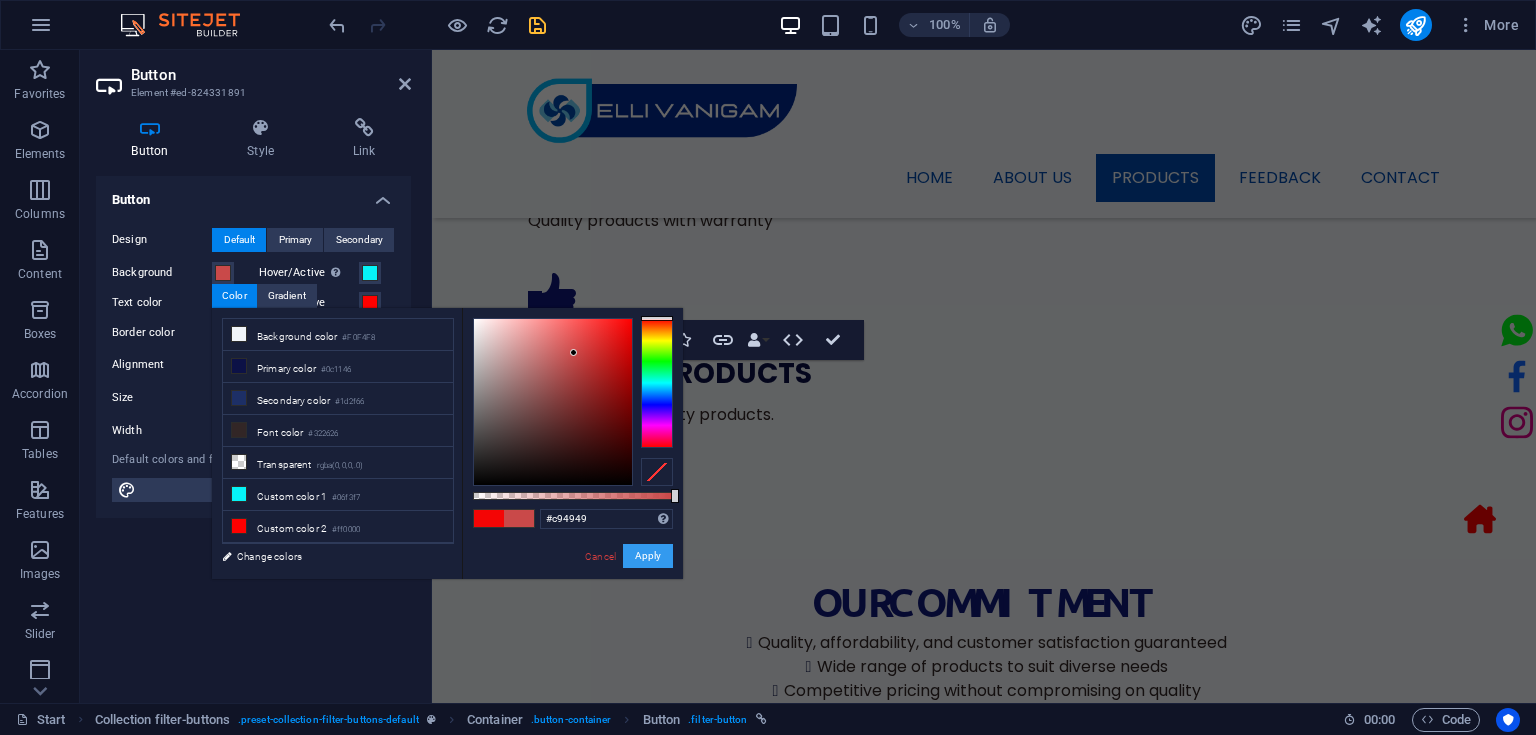 click on "Apply" at bounding box center [648, 556] 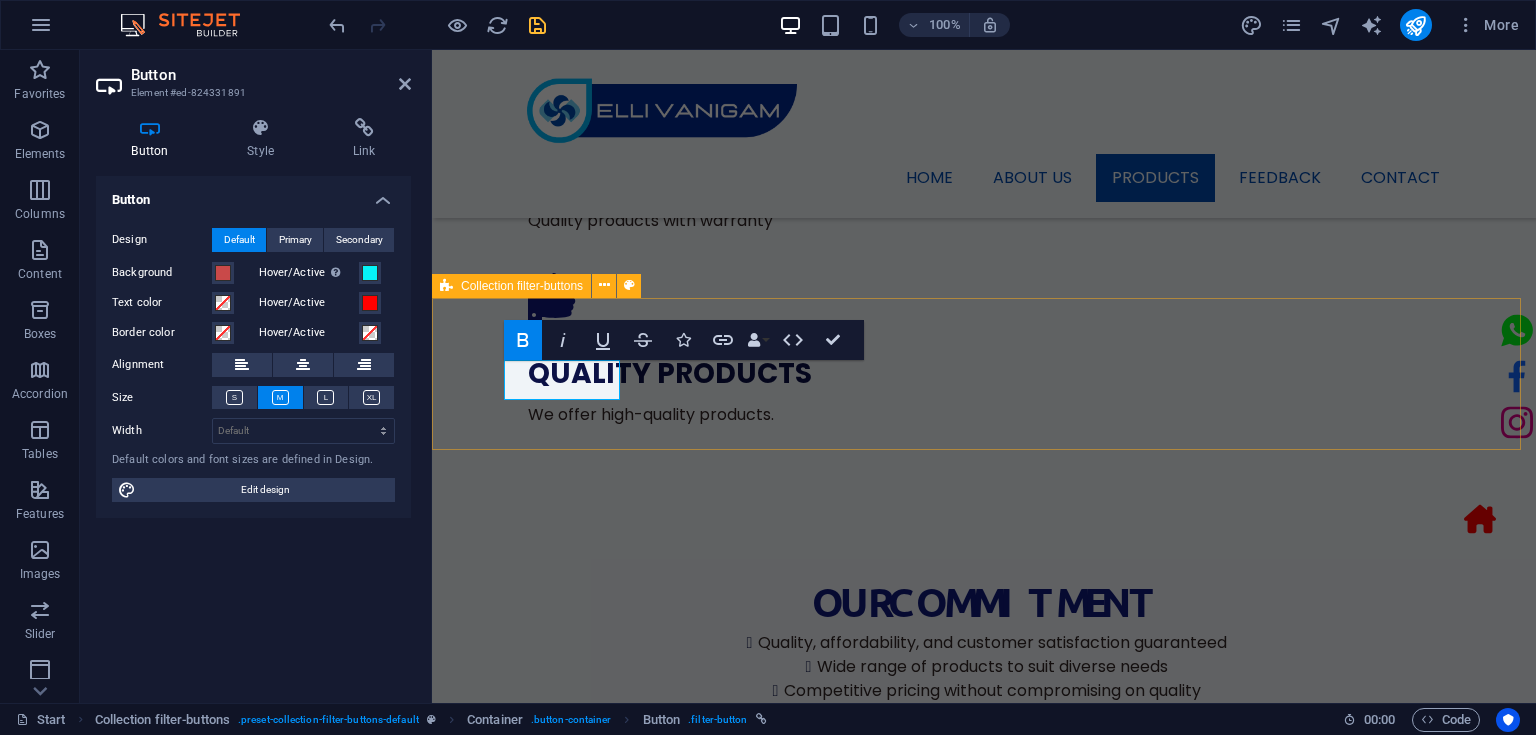 click on "Choose yours Table Fan Ceiling Fan Wall Fan Pedestal fan All categories" at bounding box center (984, 1806) 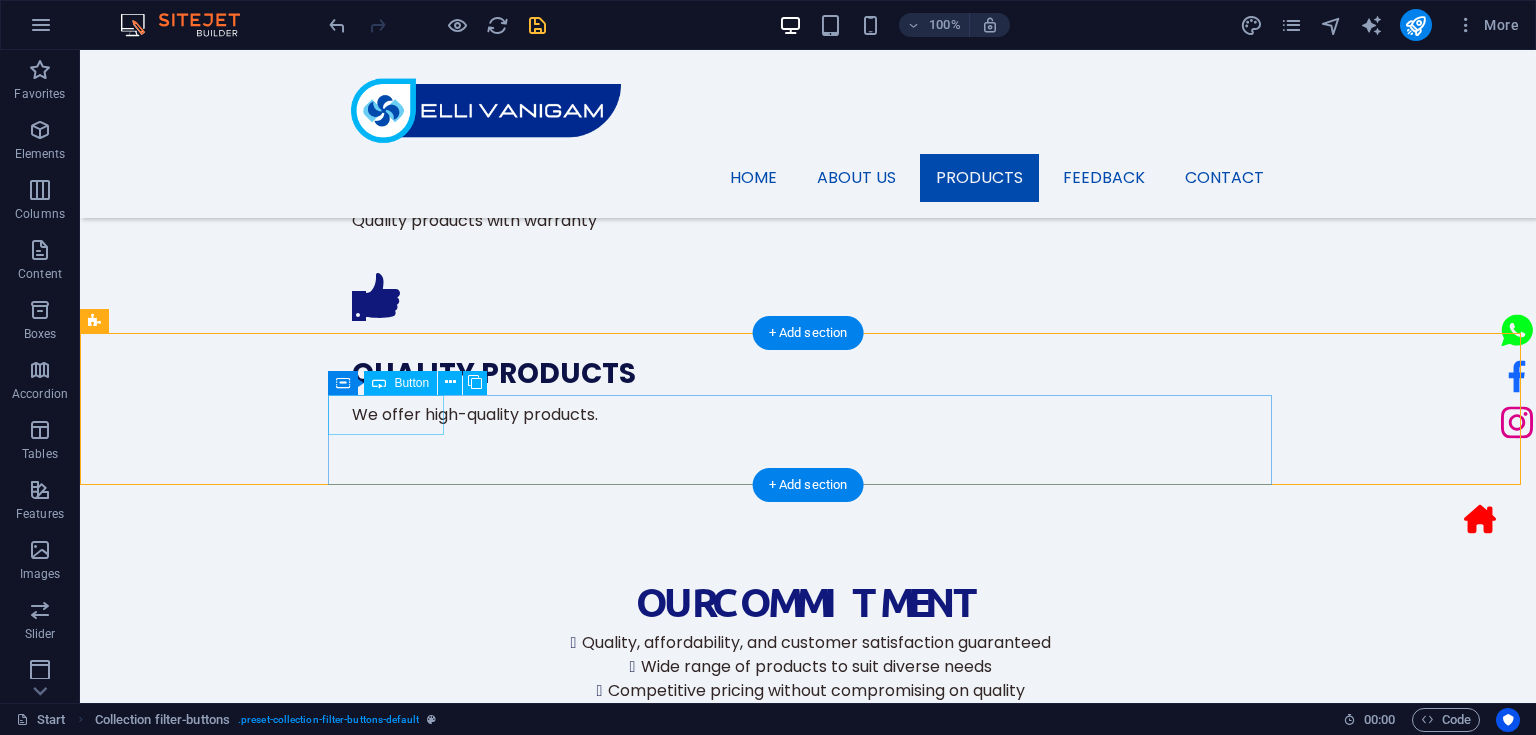 click on "Table Fan" at bounding box center (808, 1768) 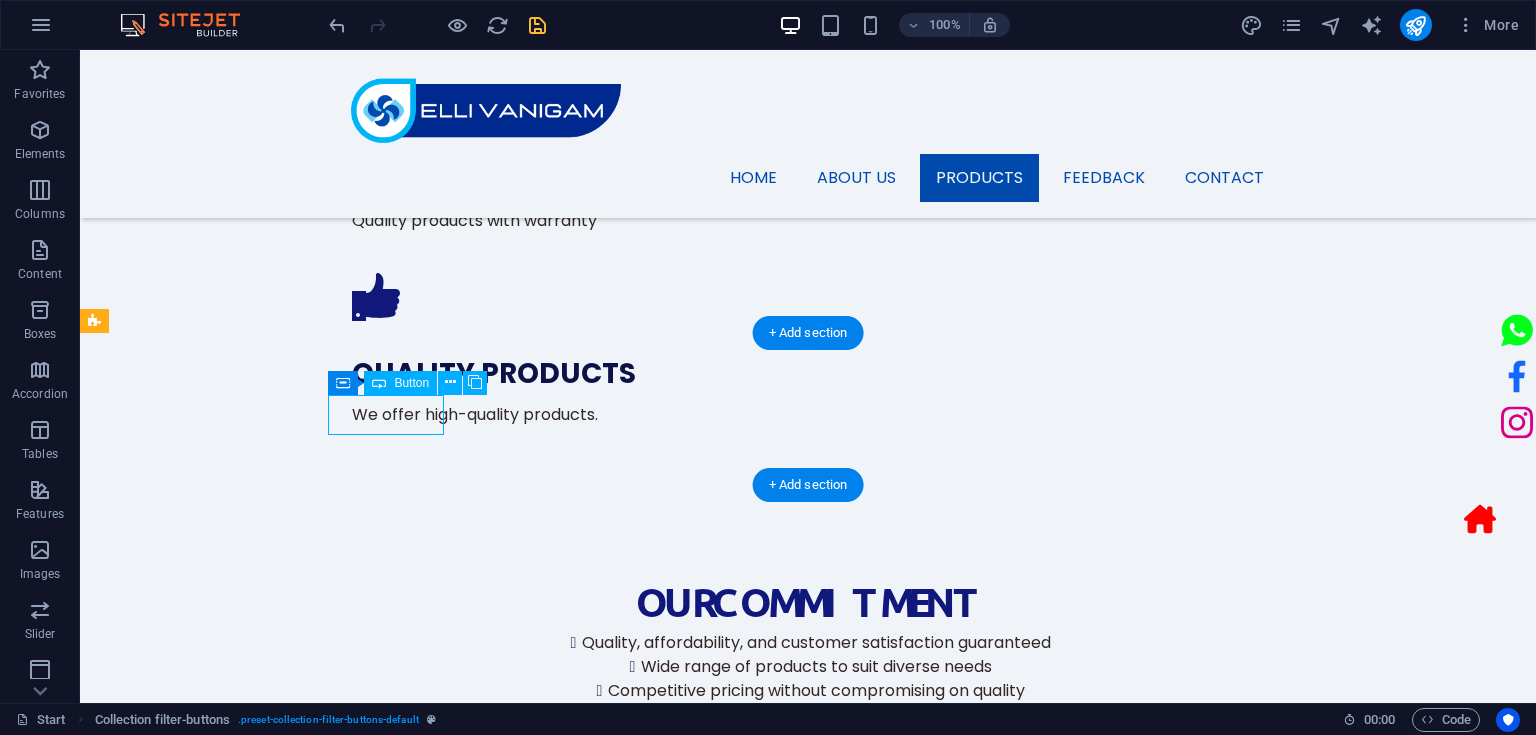 click on "Table Fan" at bounding box center (808, 1768) 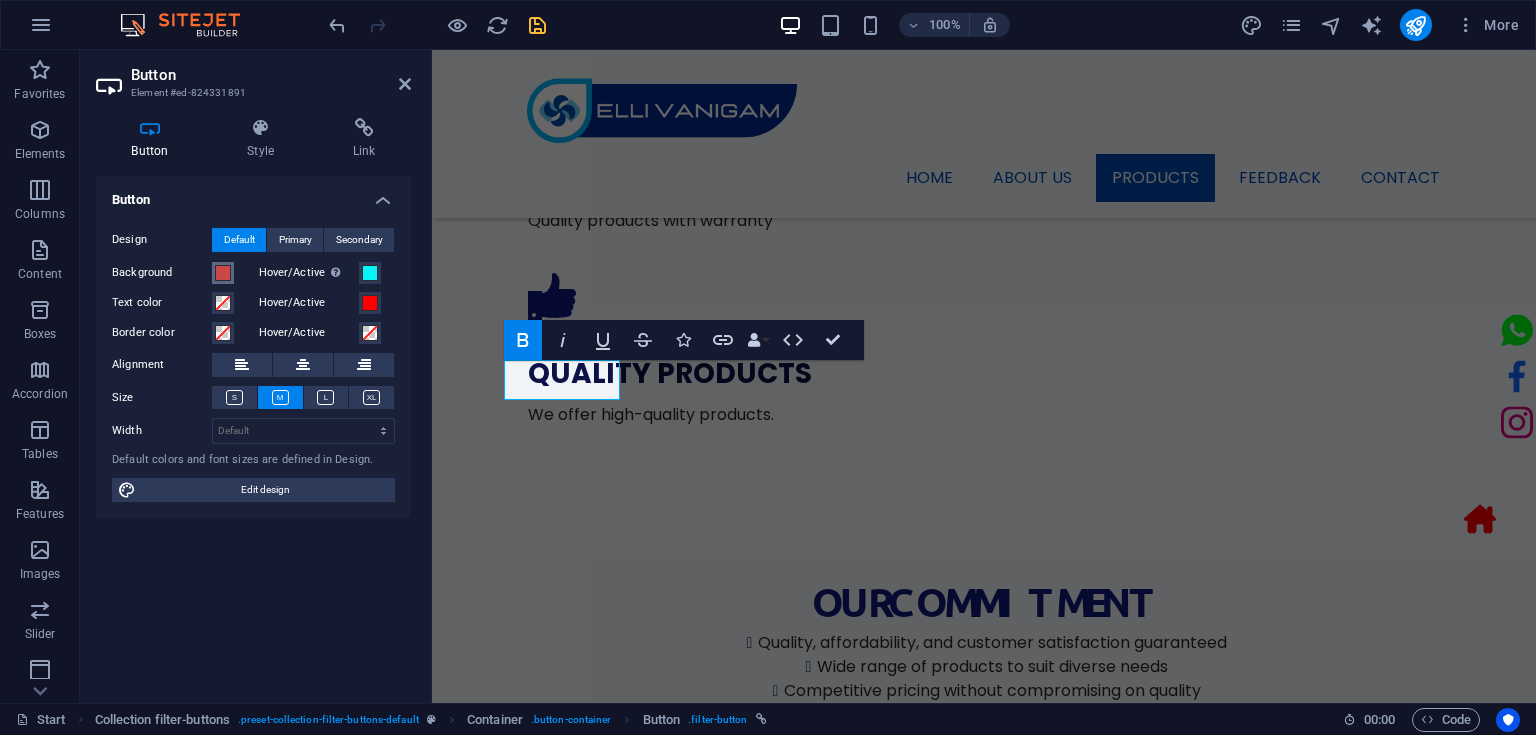 click at bounding box center [223, 273] 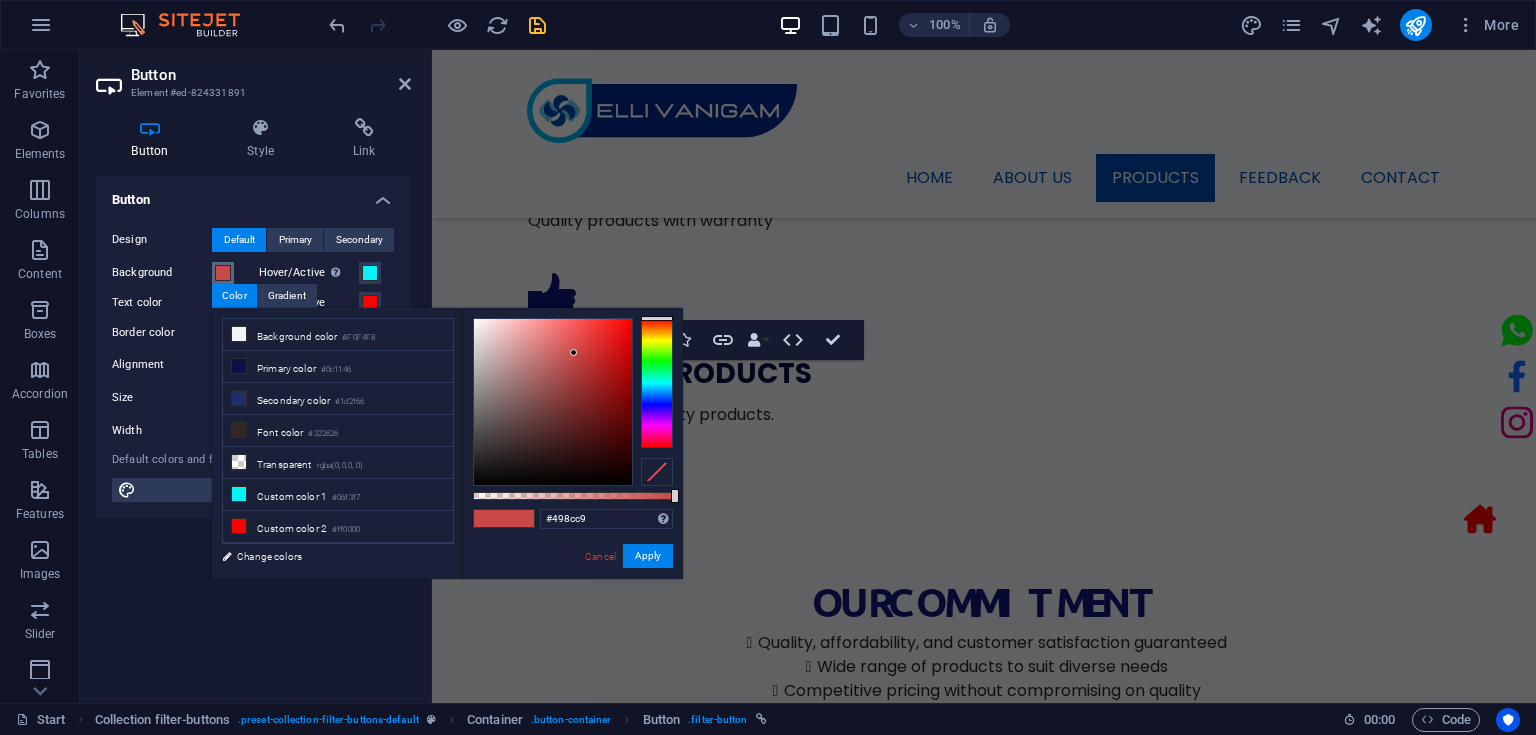 click at bounding box center [657, 383] 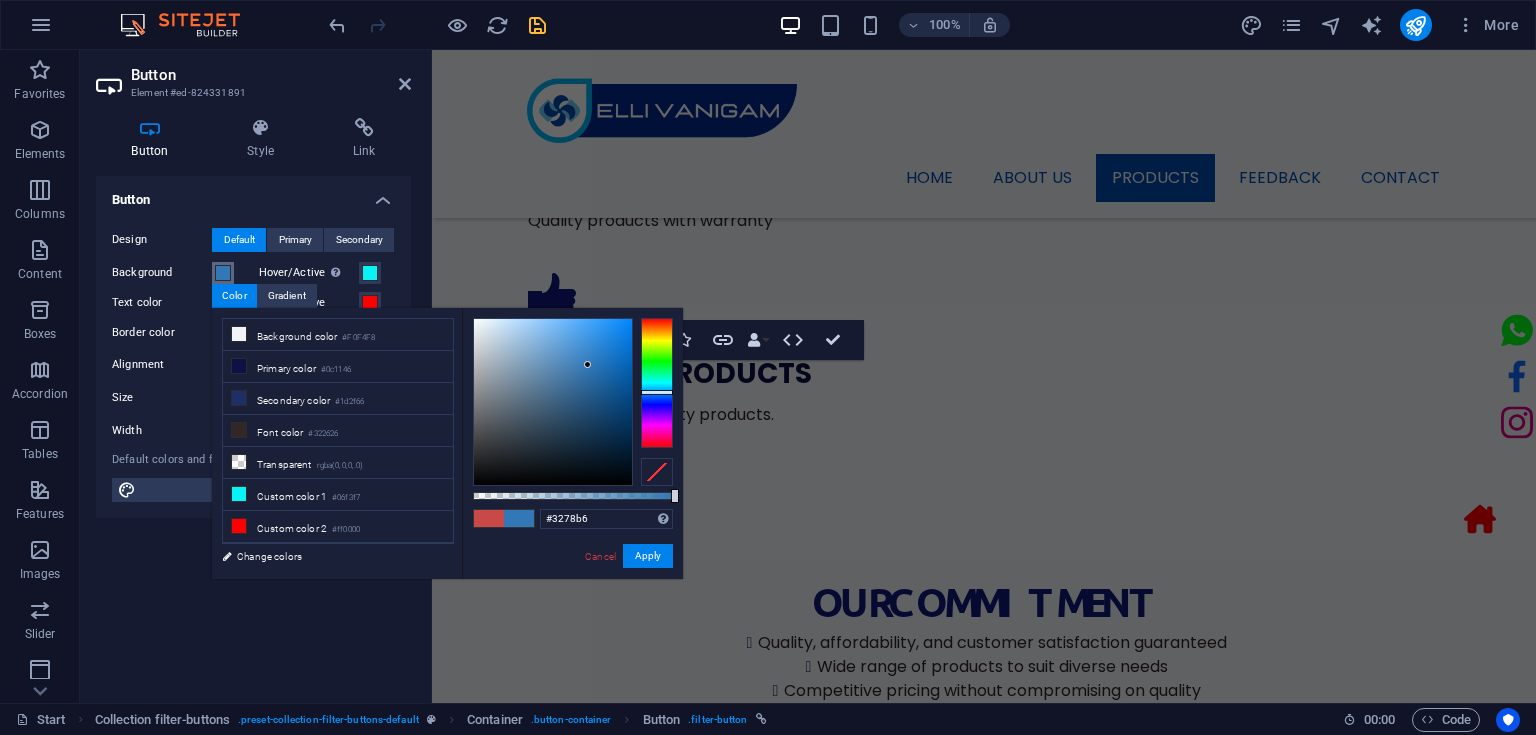 drag, startPoint x: 570, startPoint y: 351, endPoint x: 588, endPoint y: 365, distance: 22.803509 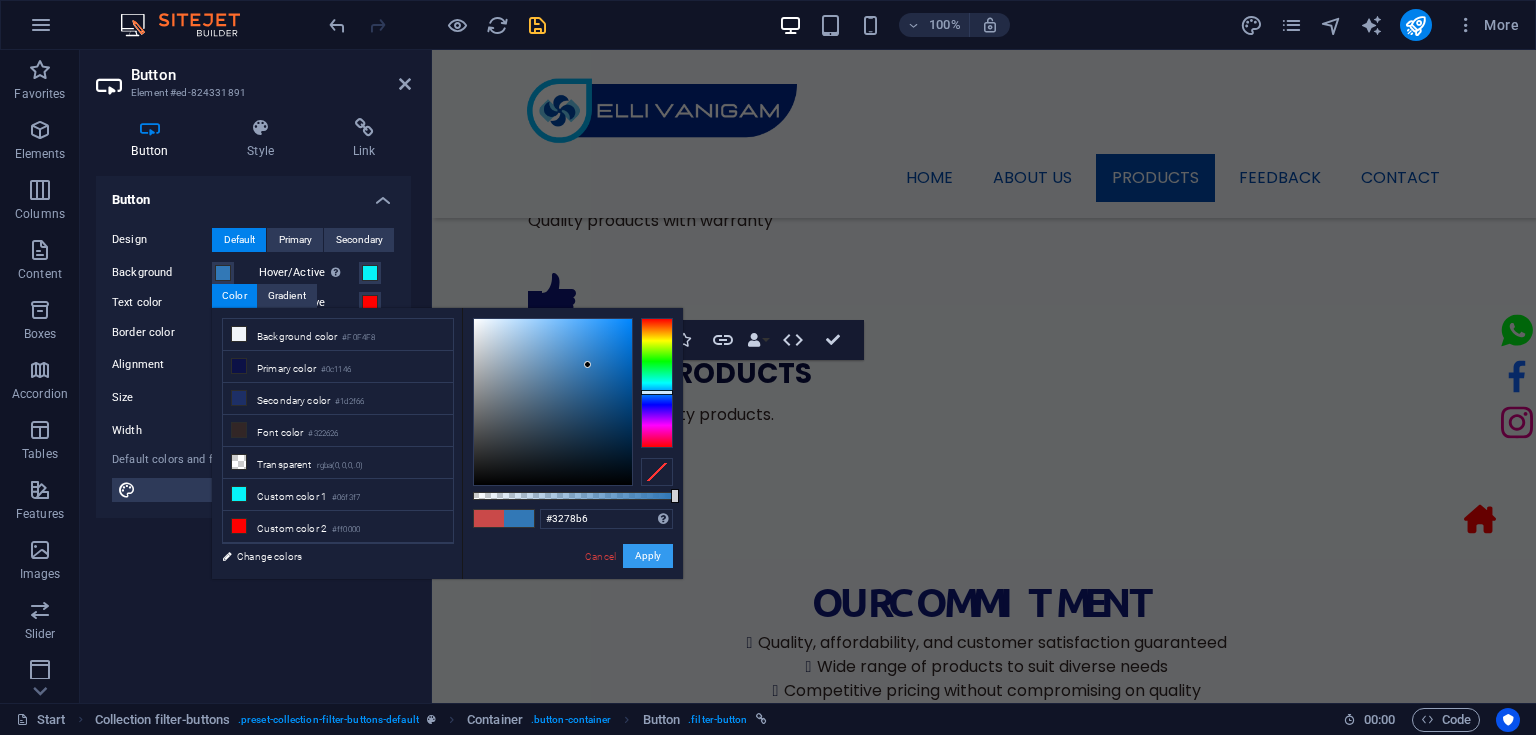 click on "Apply" at bounding box center (648, 556) 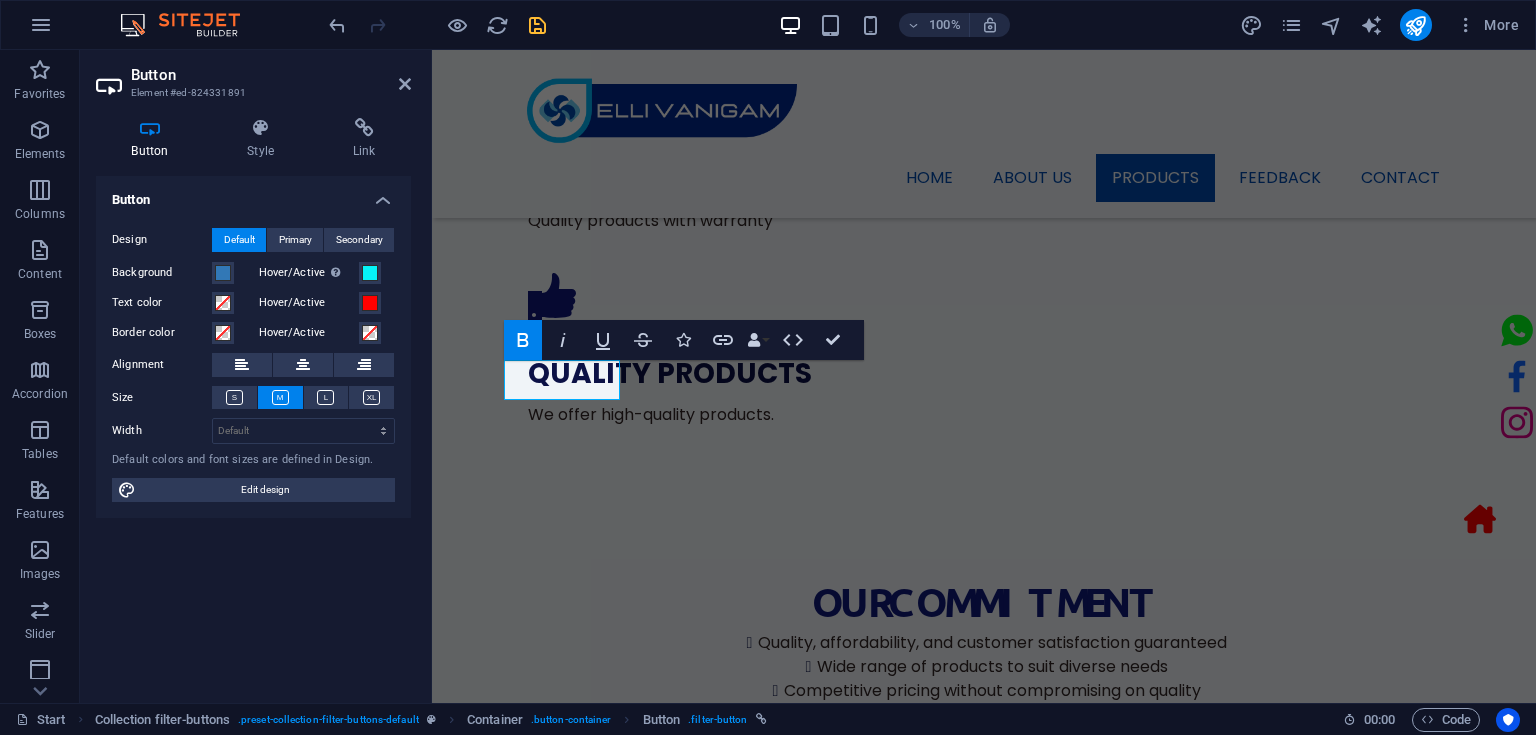 click on "Button Element #ed-824331891" at bounding box center (253, 76) 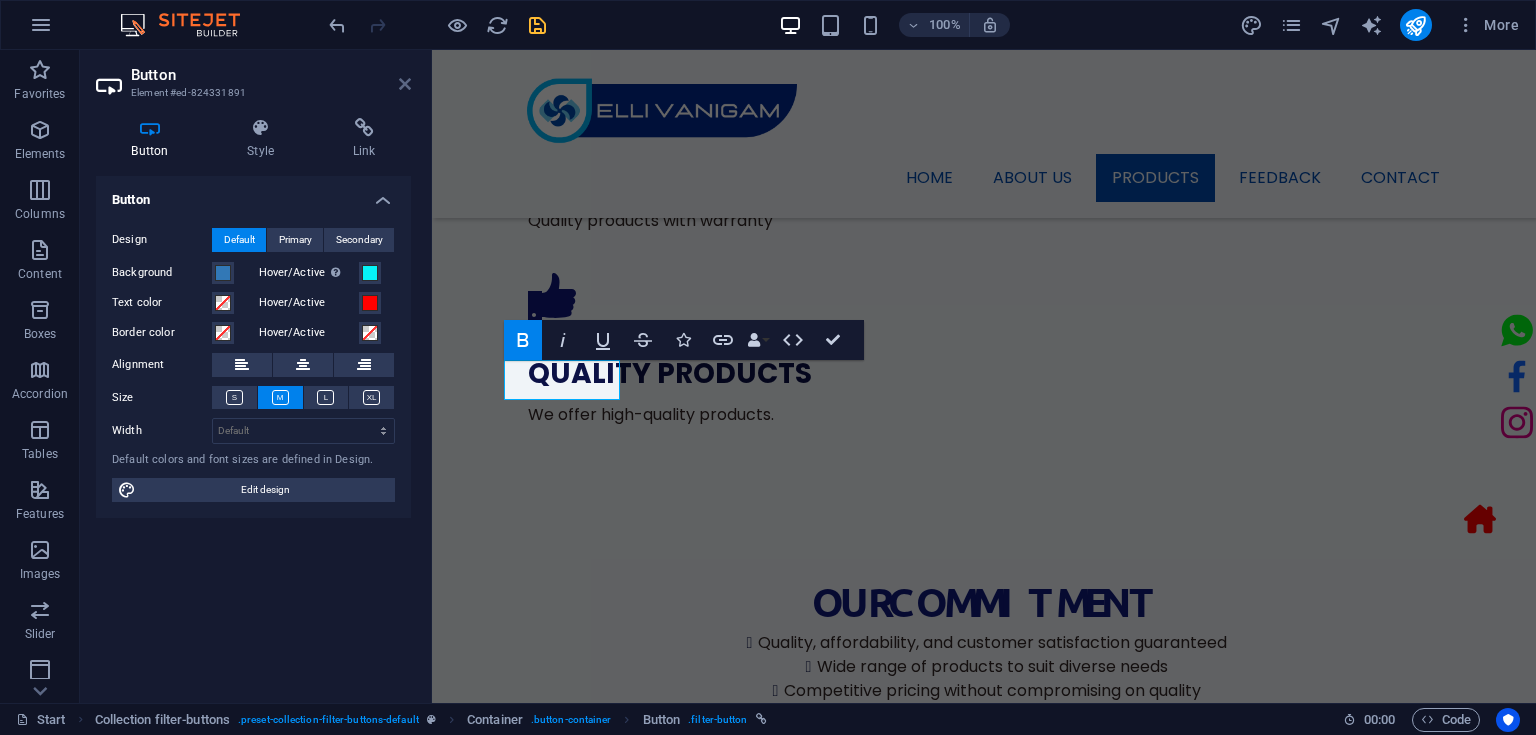 click at bounding box center [405, 84] 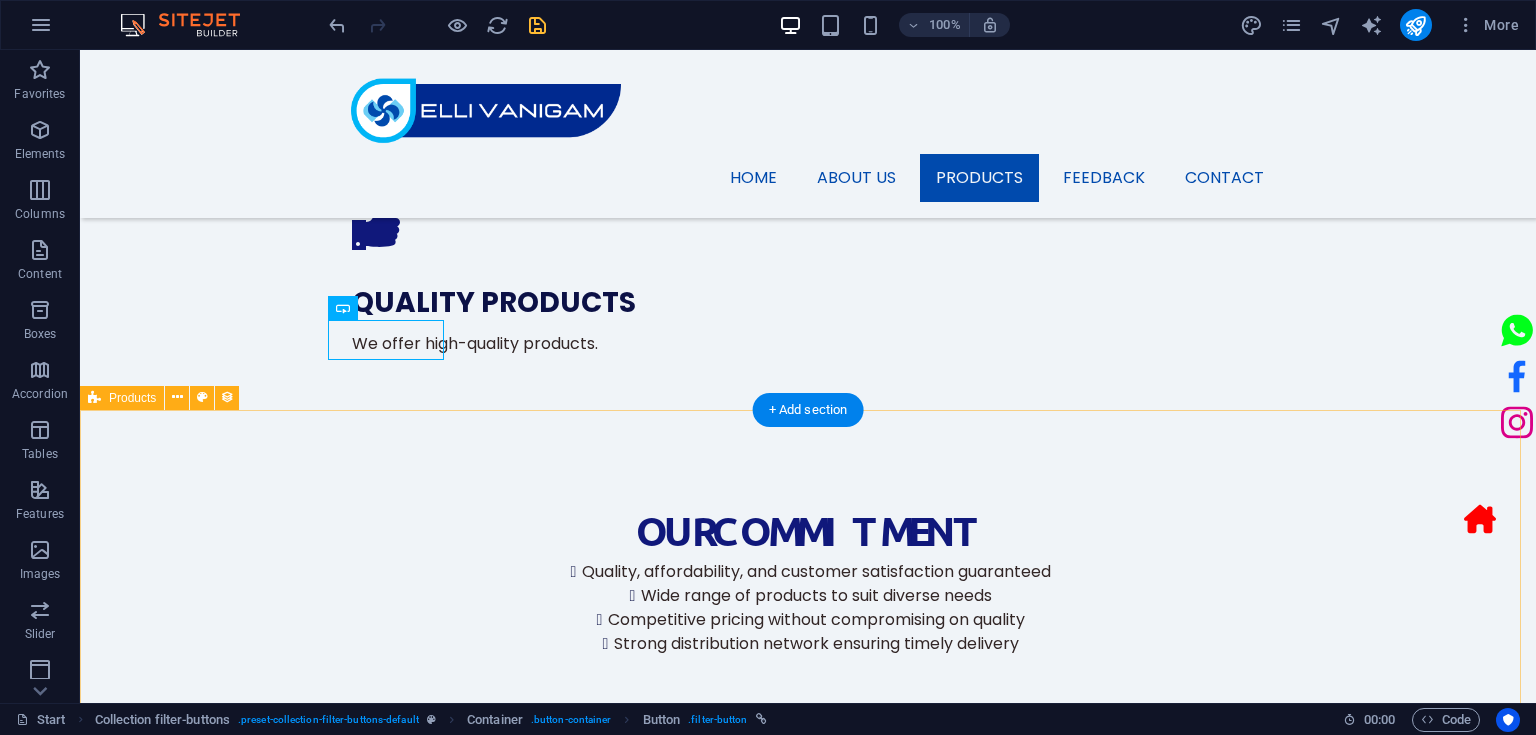 scroll, scrollTop: 1680, scrollLeft: 0, axis: vertical 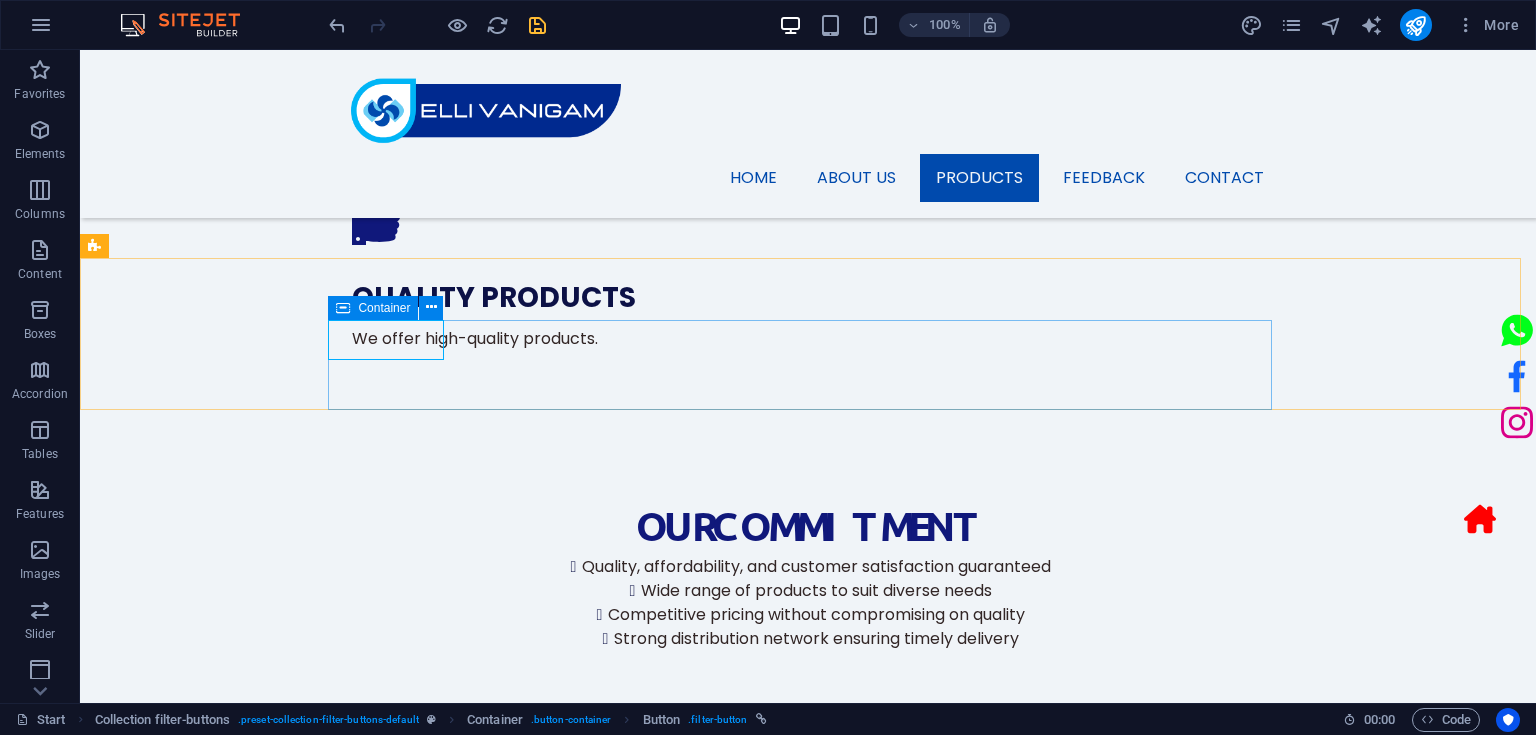 click on "Table Fan" at bounding box center [808, 1703] 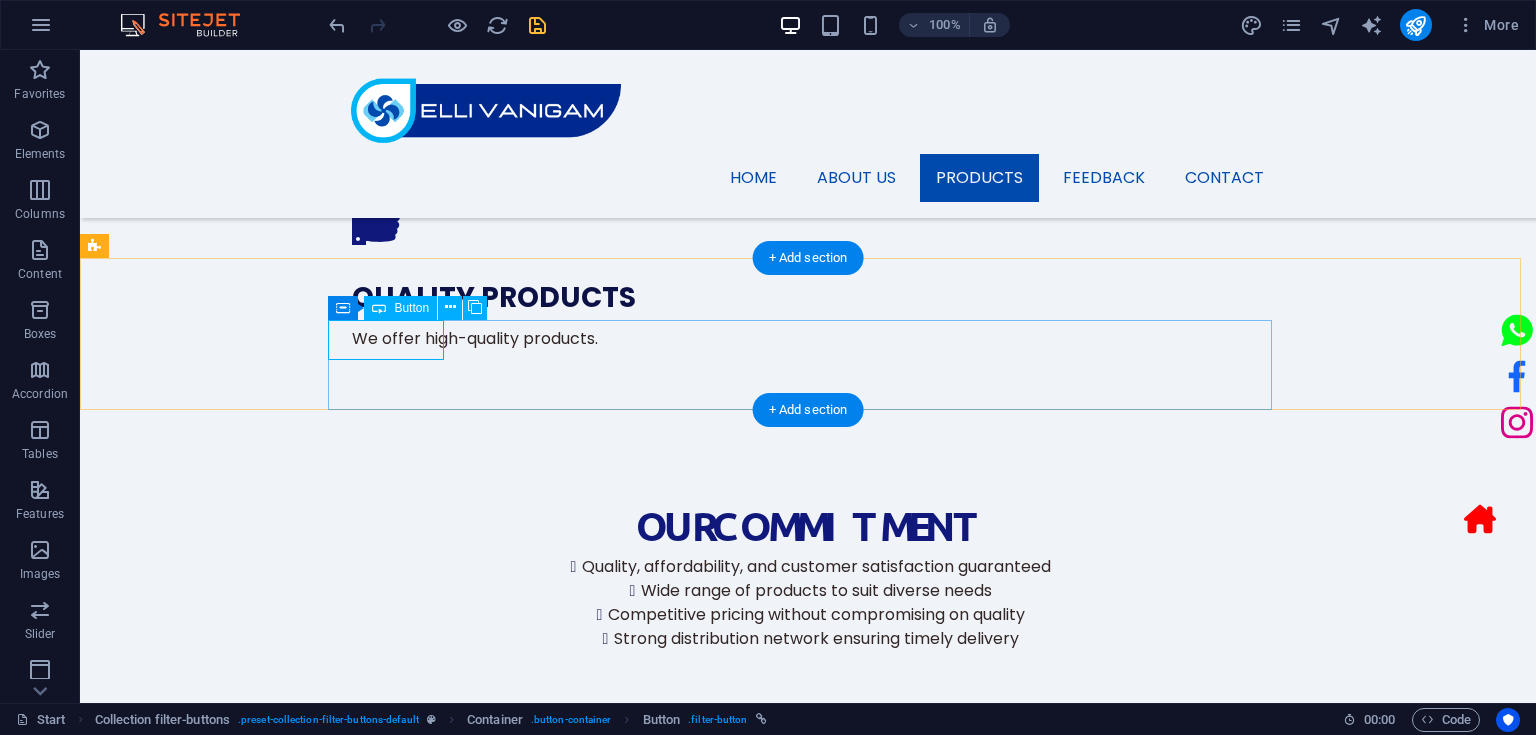 click on "Table Fan" at bounding box center [808, 1703] 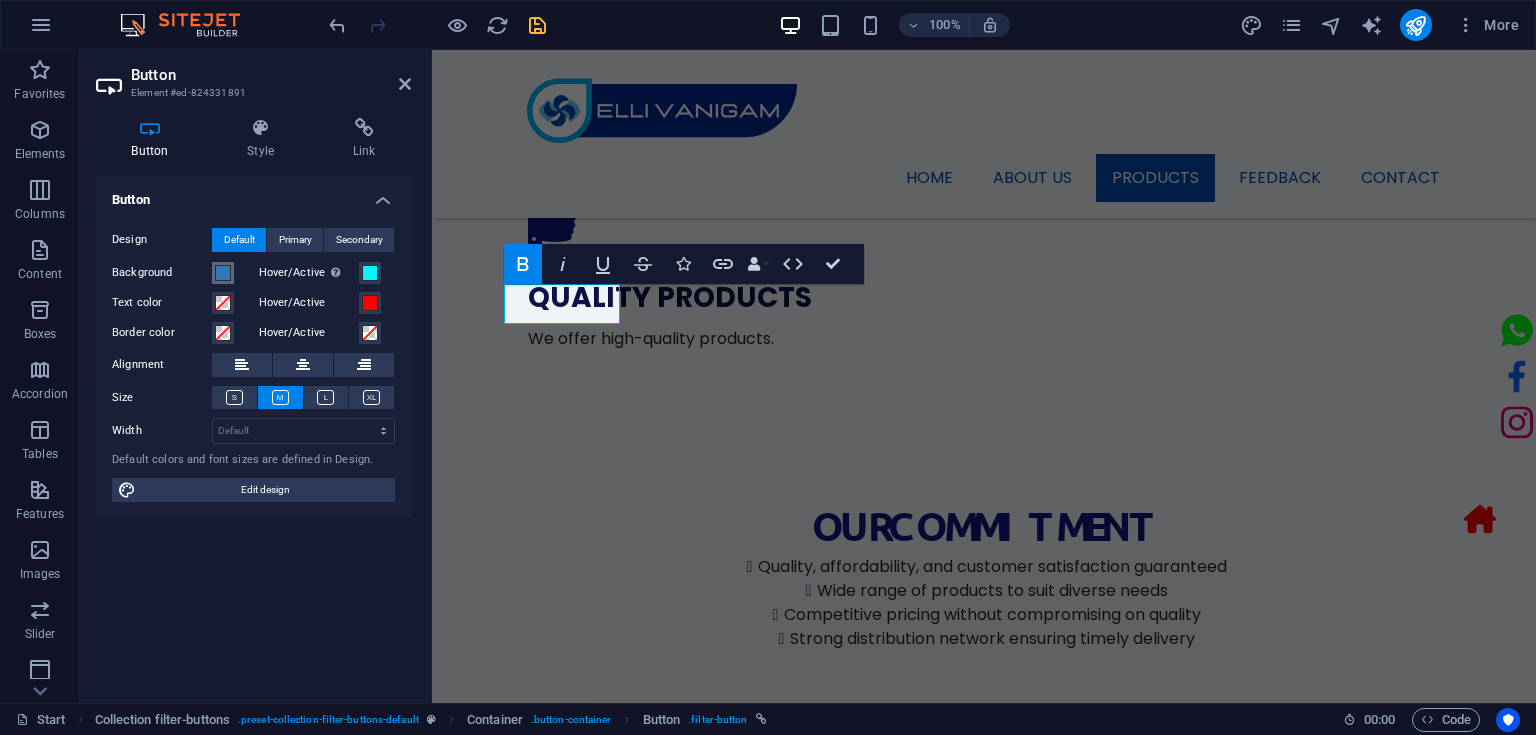 click at bounding box center [223, 273] 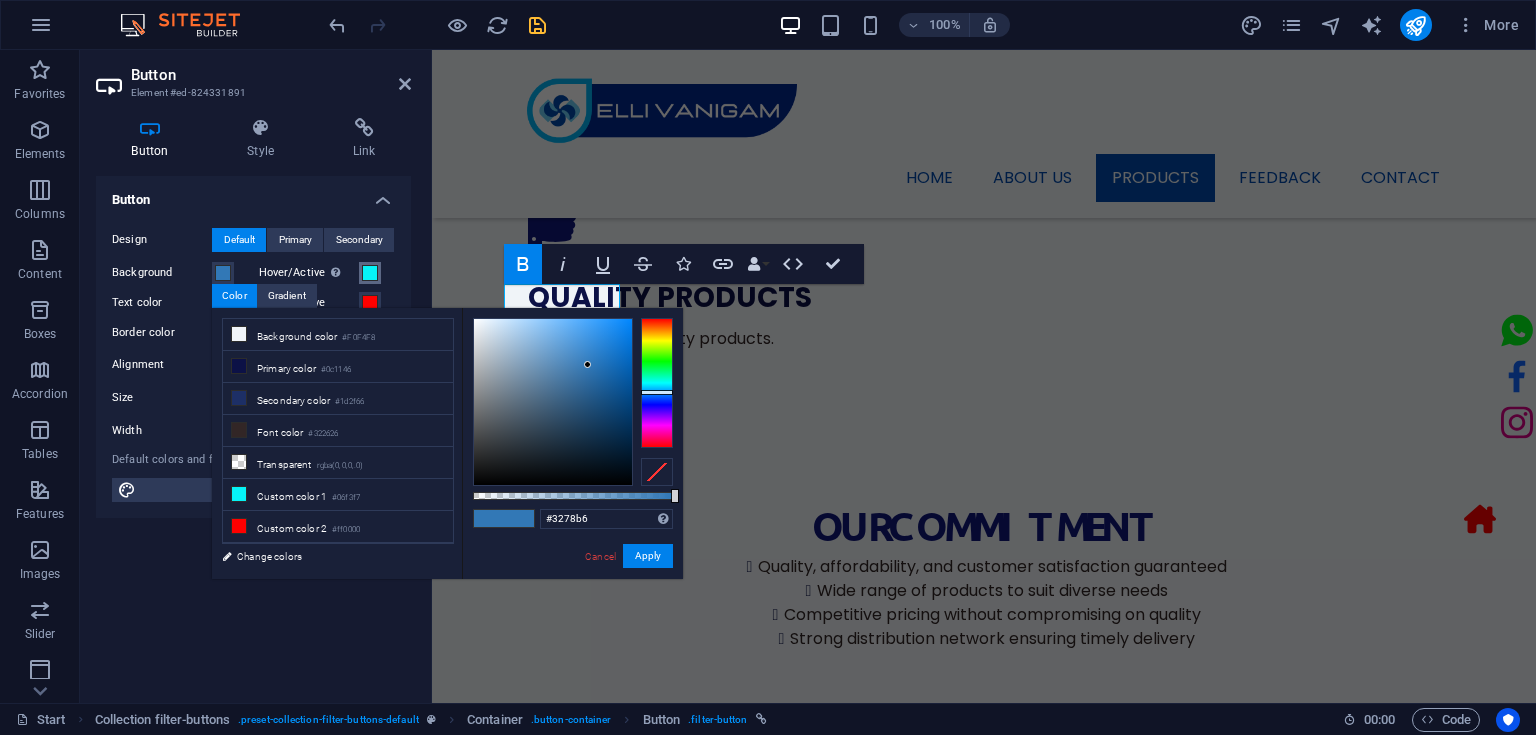 click at bounding box center [370, 273] 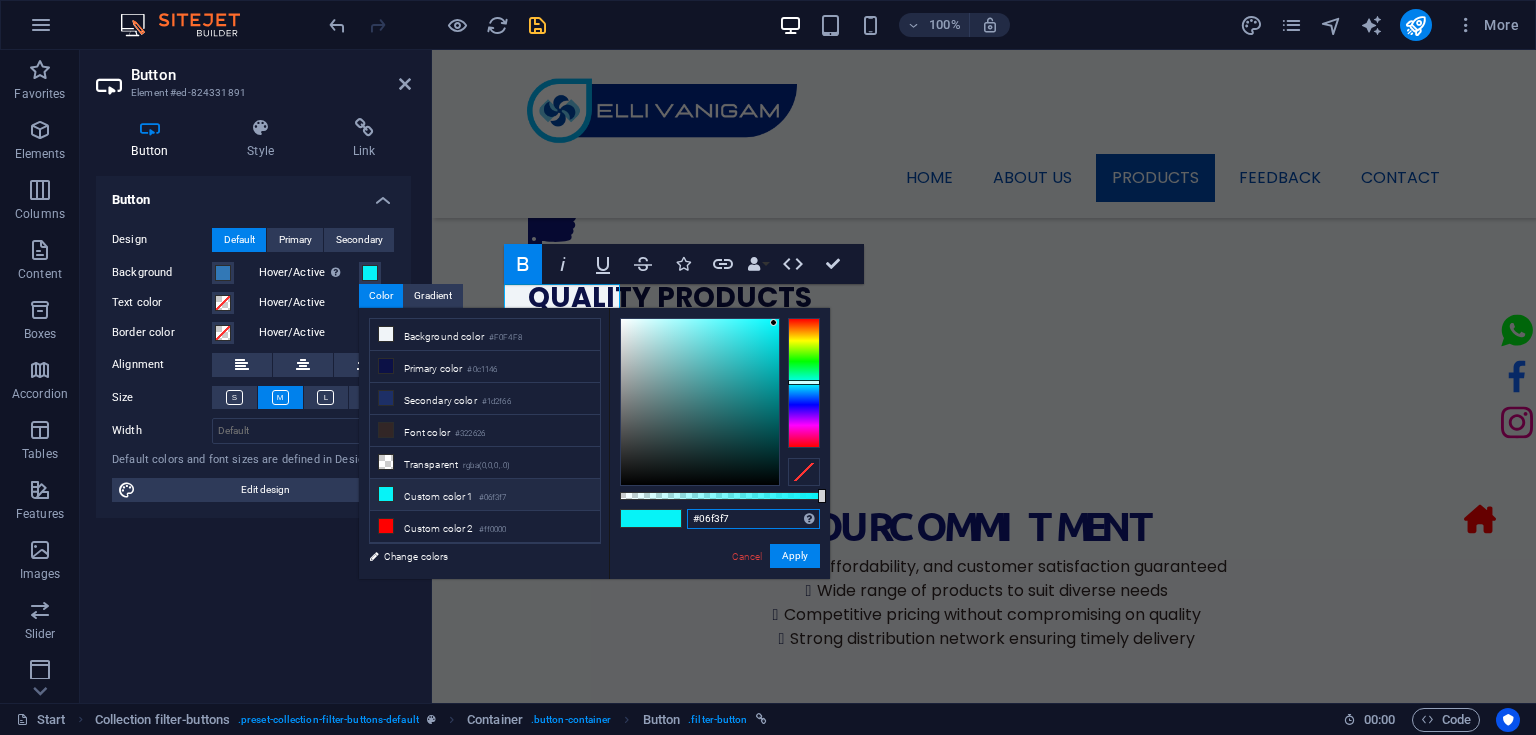 drag, startPoint x: 770, startPoint y: 513, endPoint x: 641, endPoint y: 496, distance: 130.11533 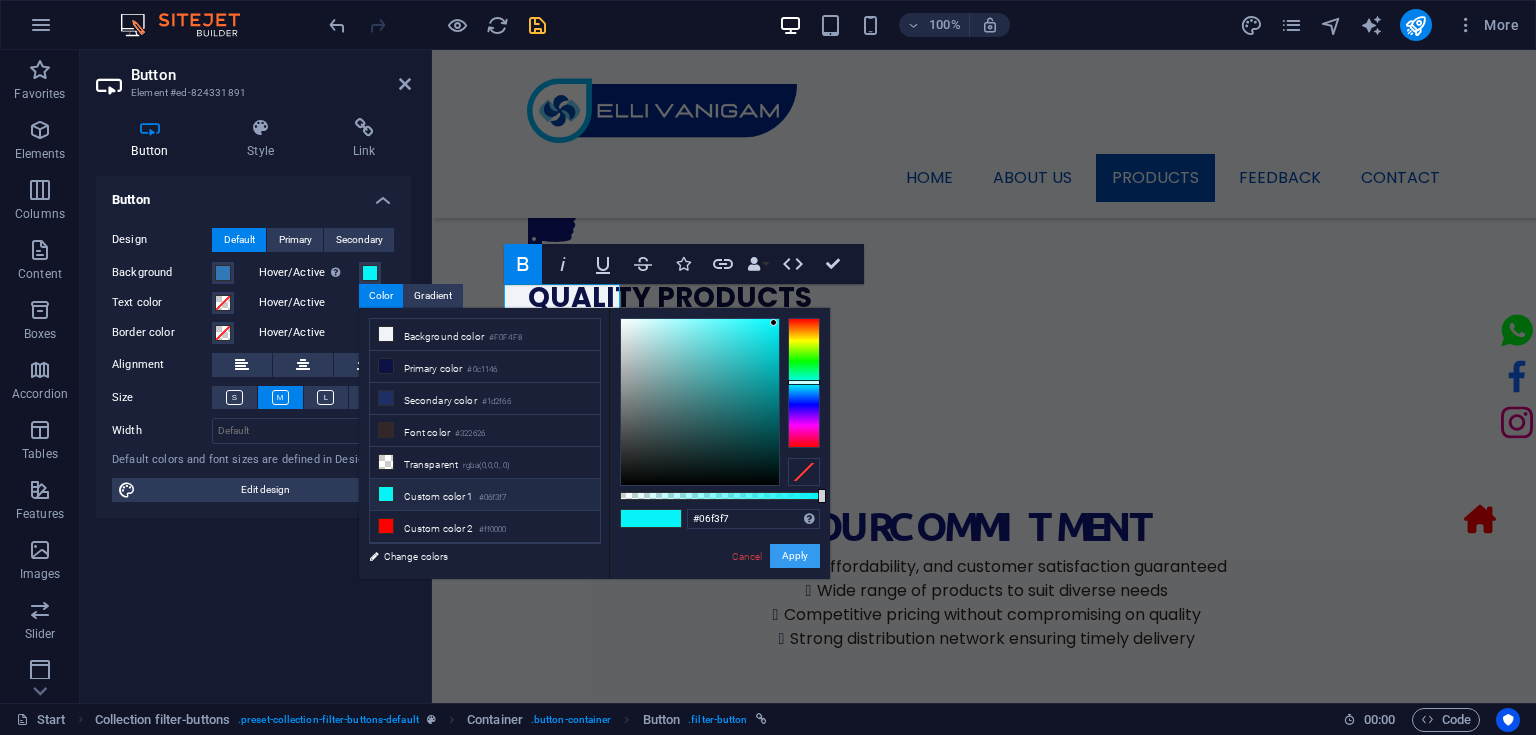 click on "Apply" at bounding box center [795, 556] 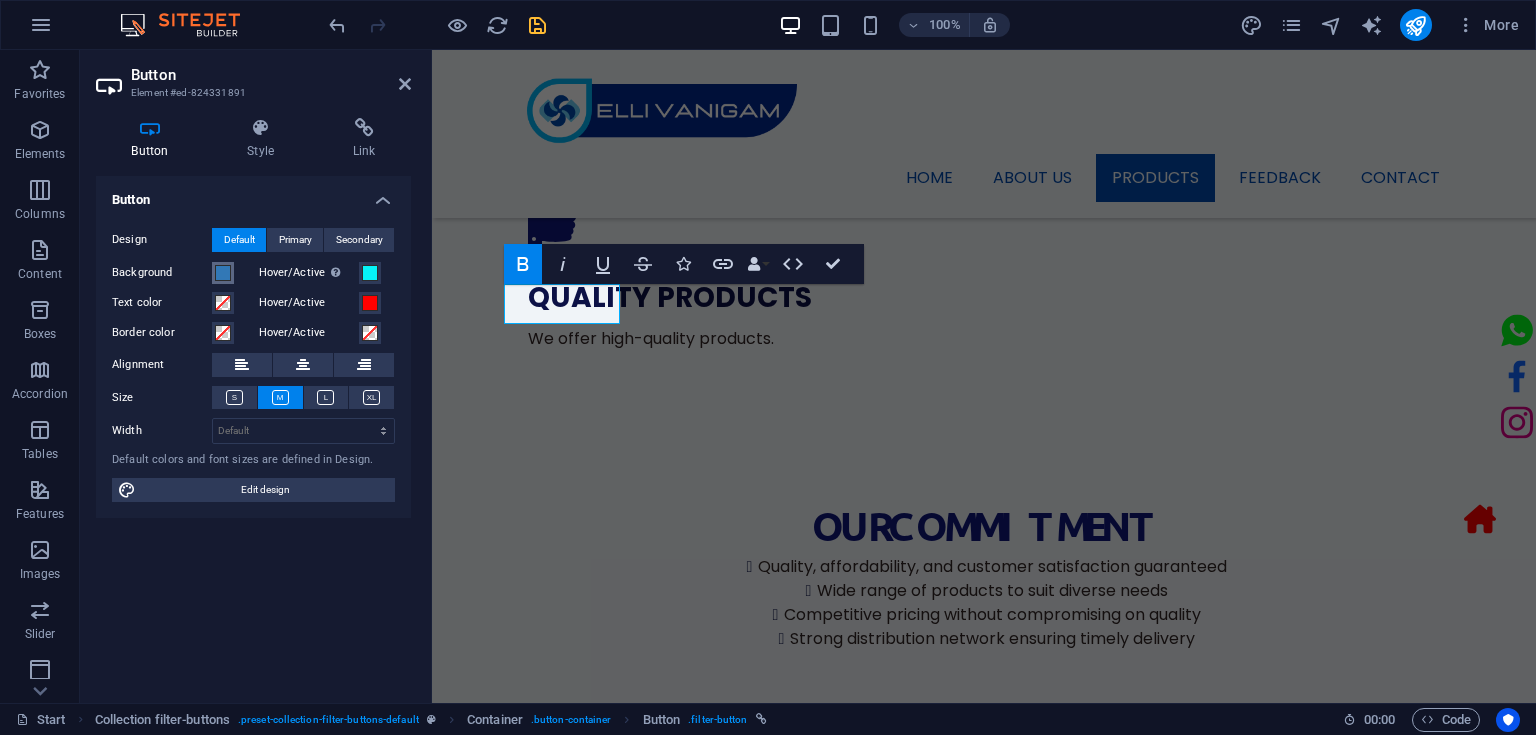 click on "Background" at bounding box center (223, 273) 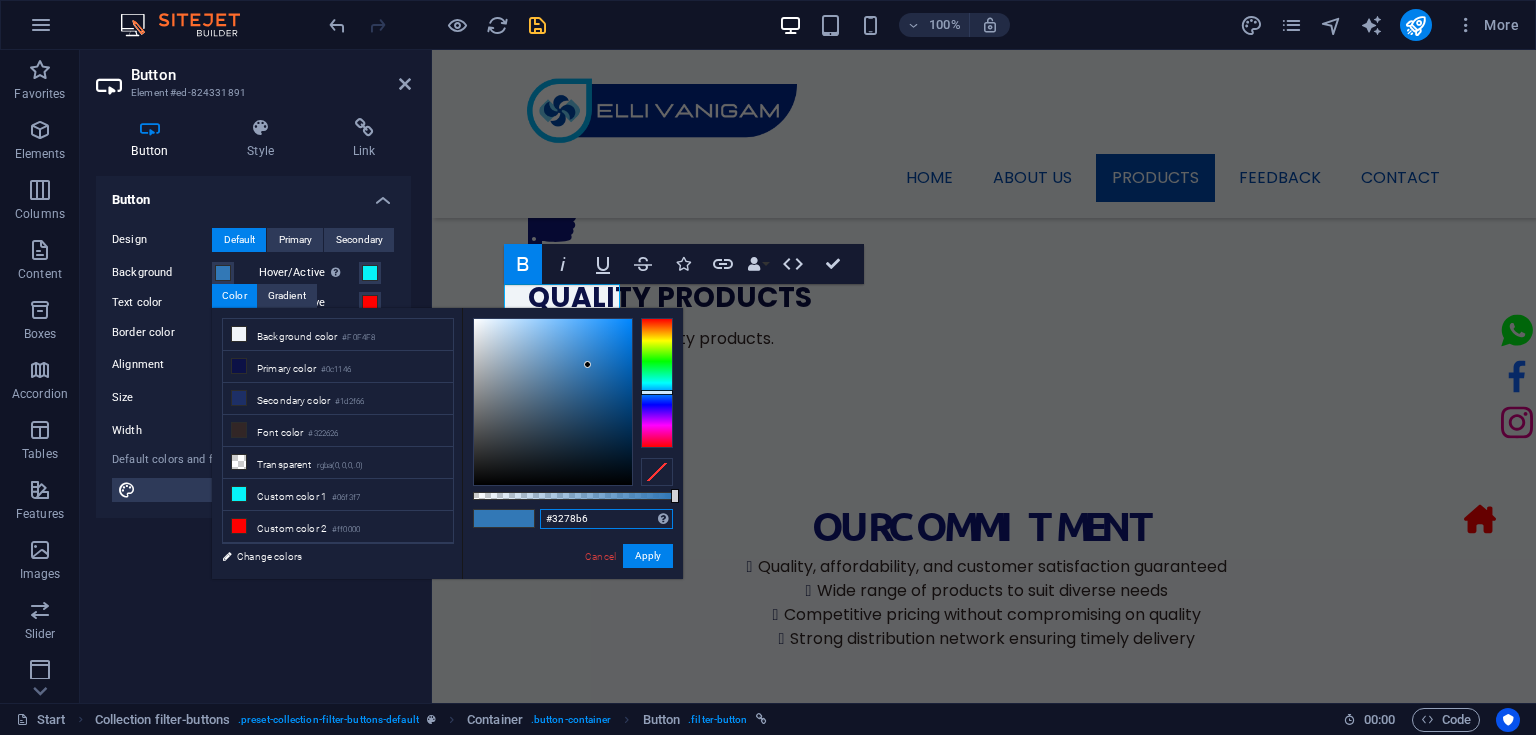click on "#3278b6" at bounding box center (606, 519) 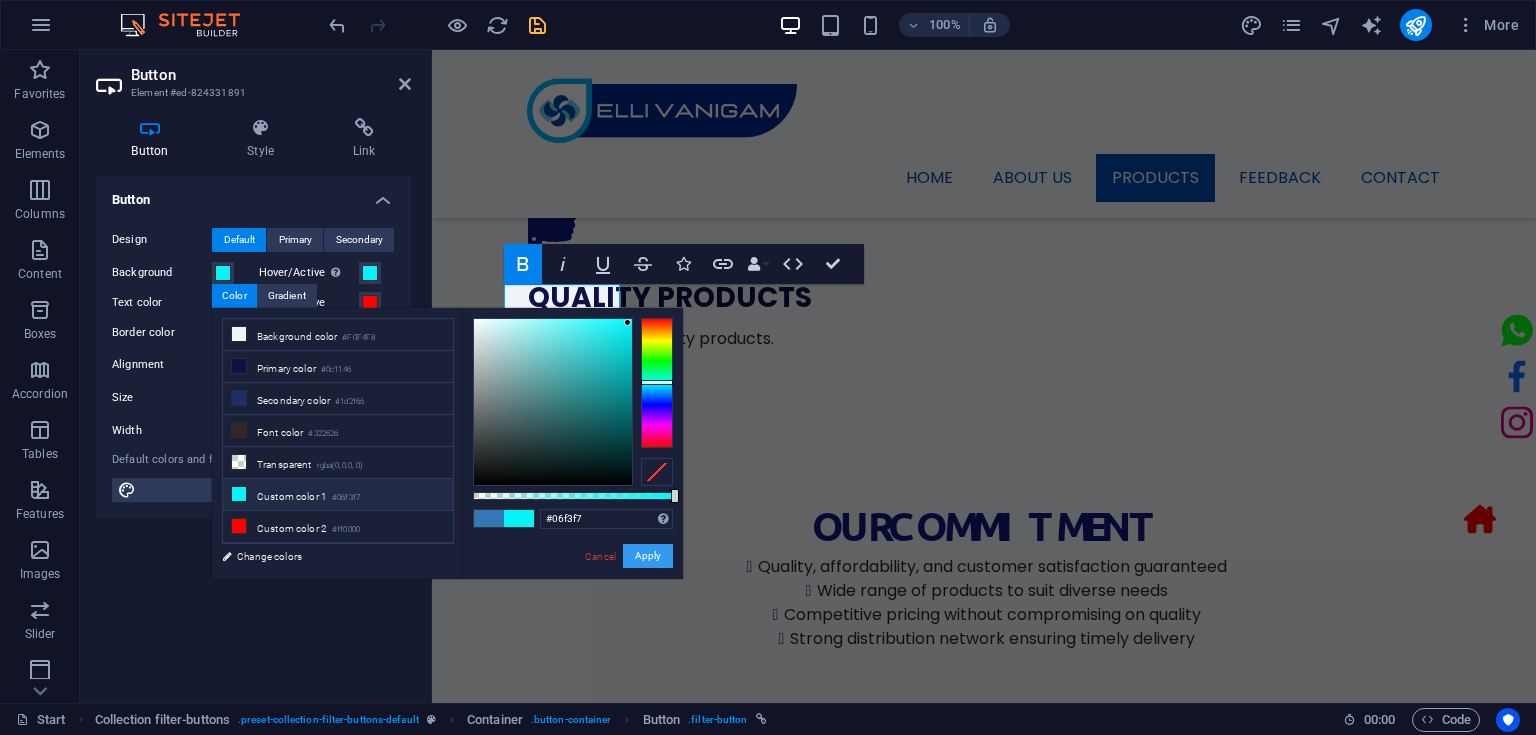 click on "Apply" at bounding box center [648, 556] 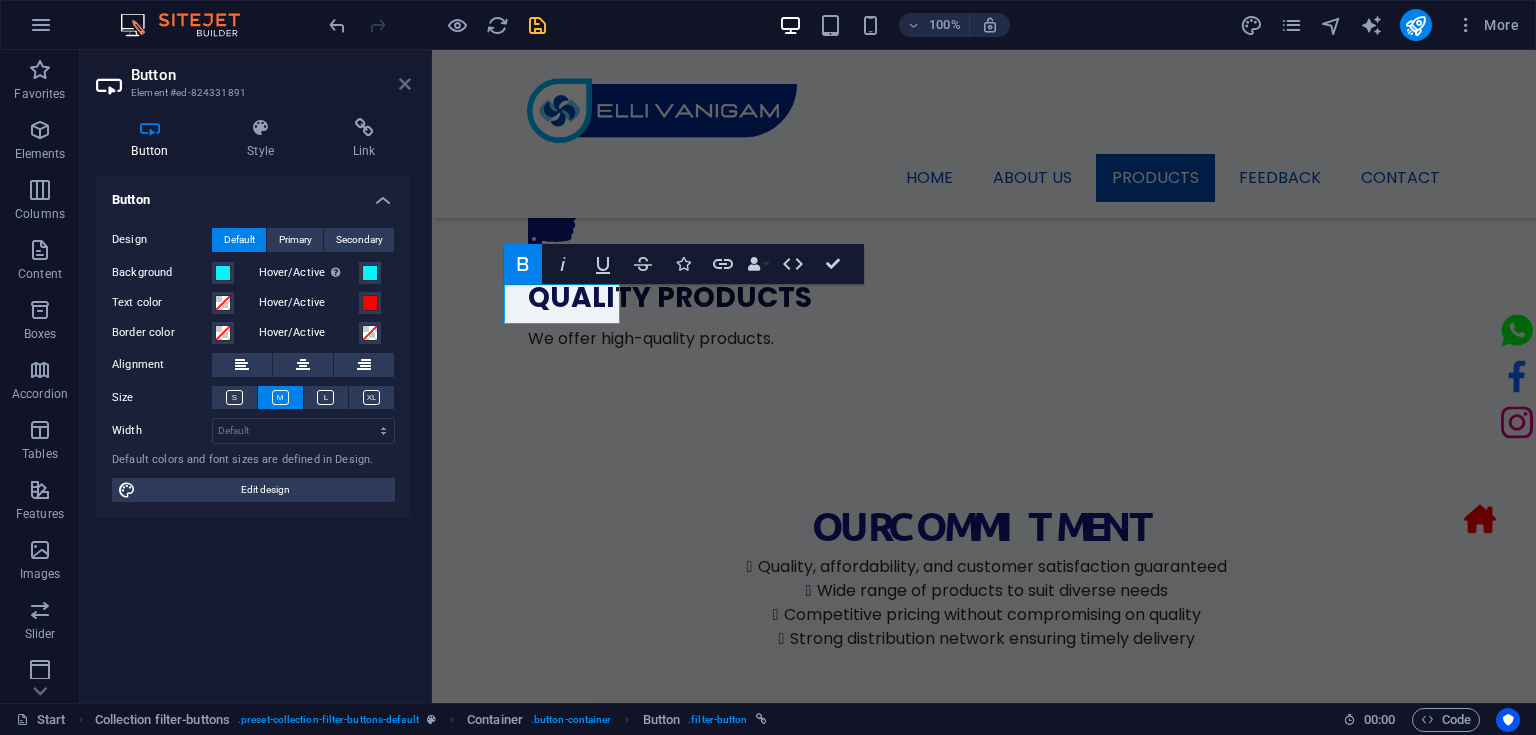 click at bounding box center [405, 84] 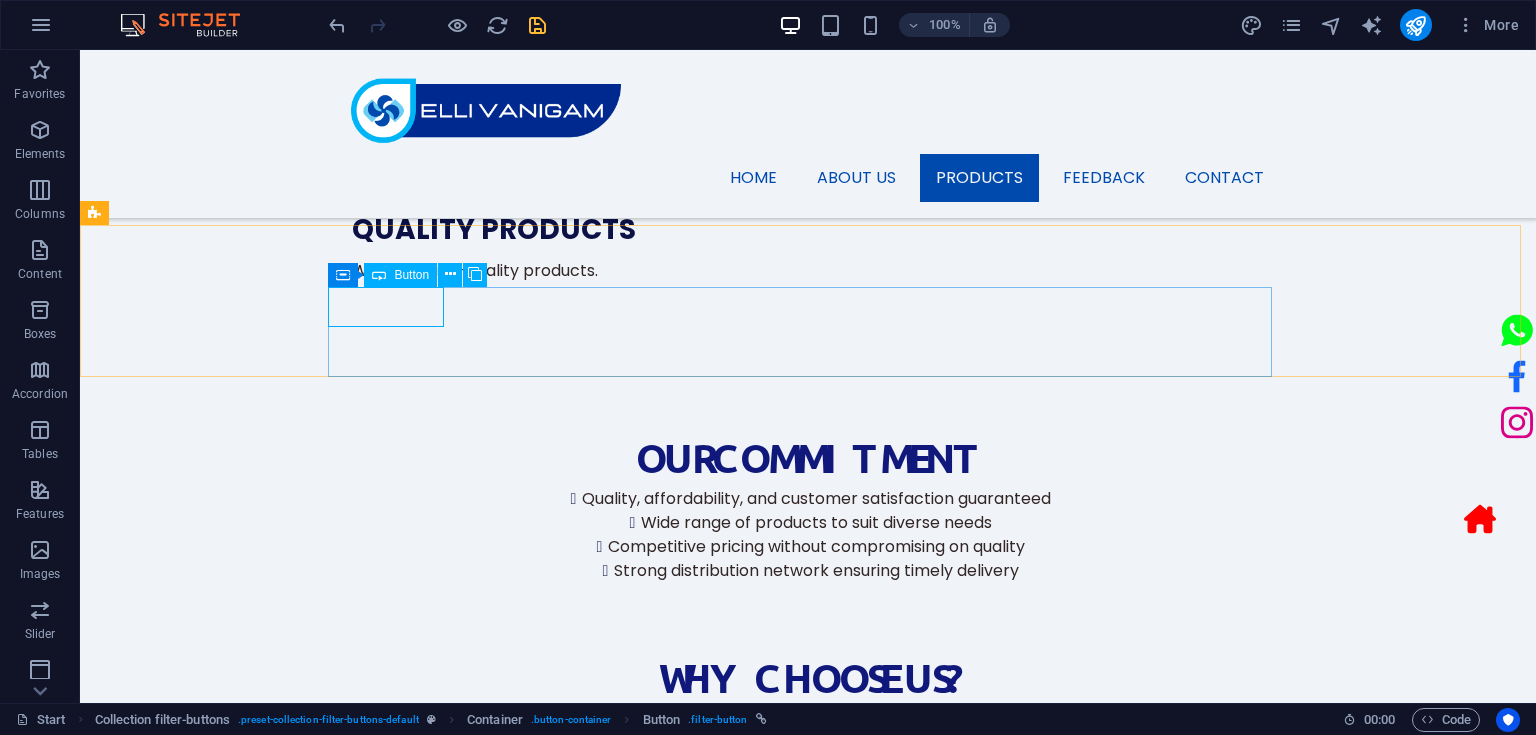 scroll, scrollTop: 1703, scrollLeft: 0, axis: vertical 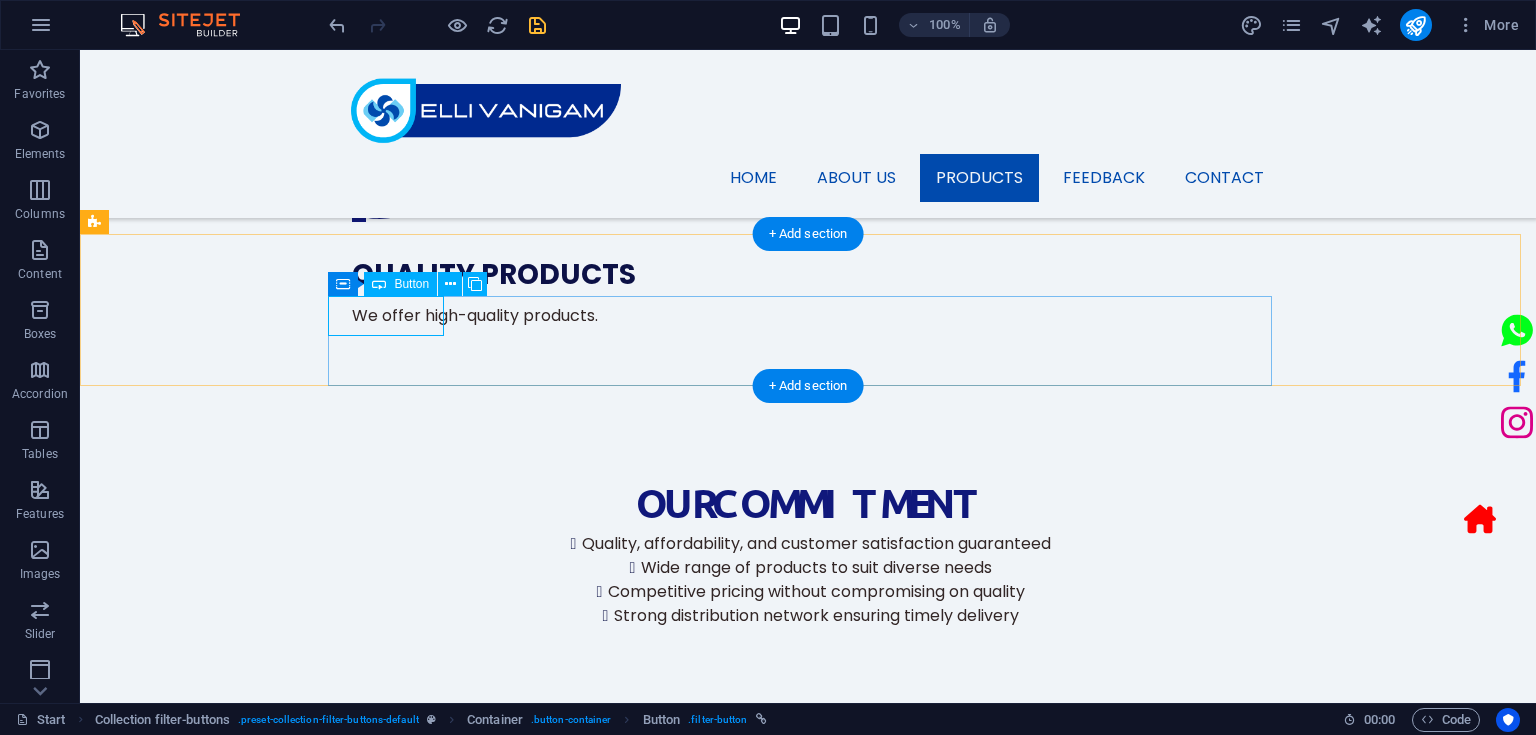 click on "Table Fan" at bounding box center [808, 1680] 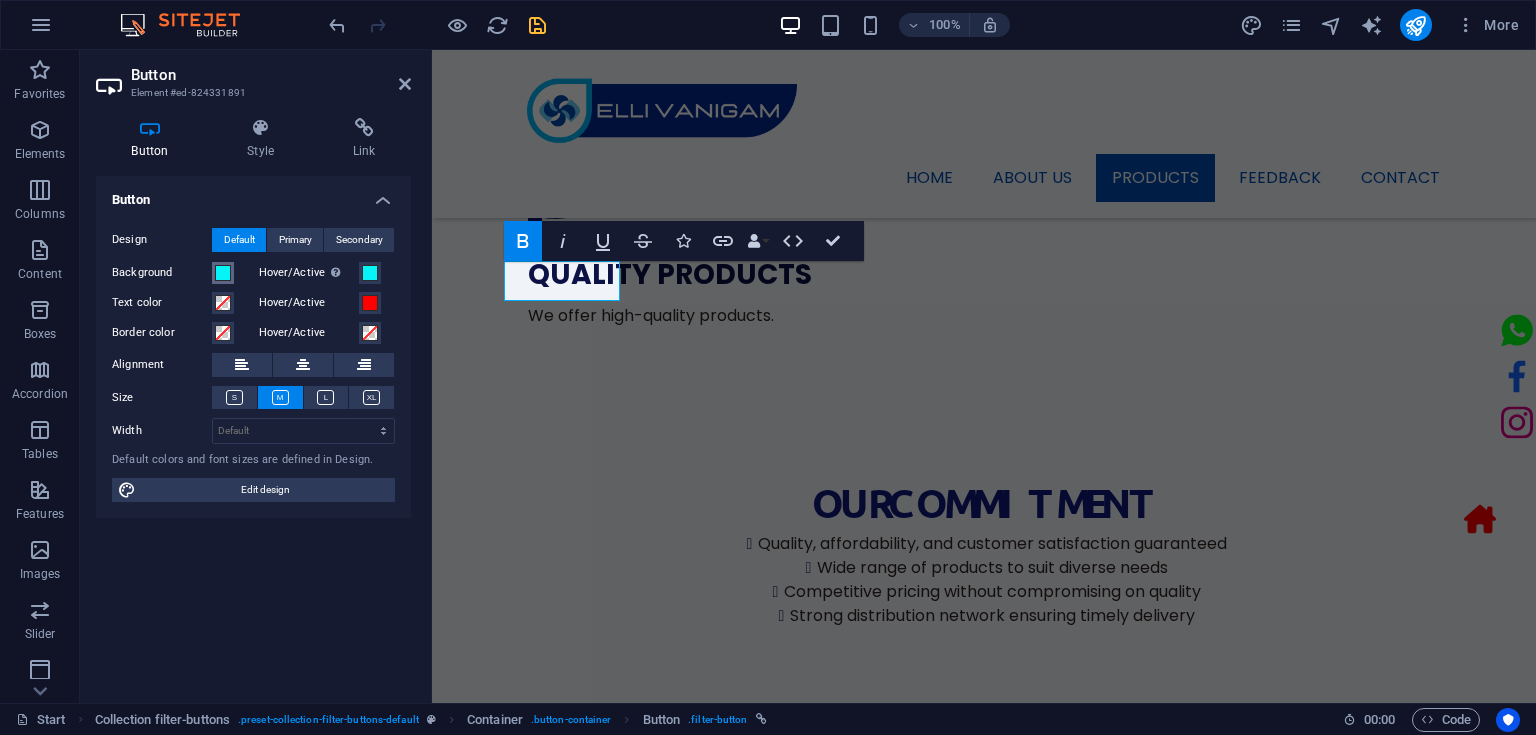 click at bounding box center [223, 273] 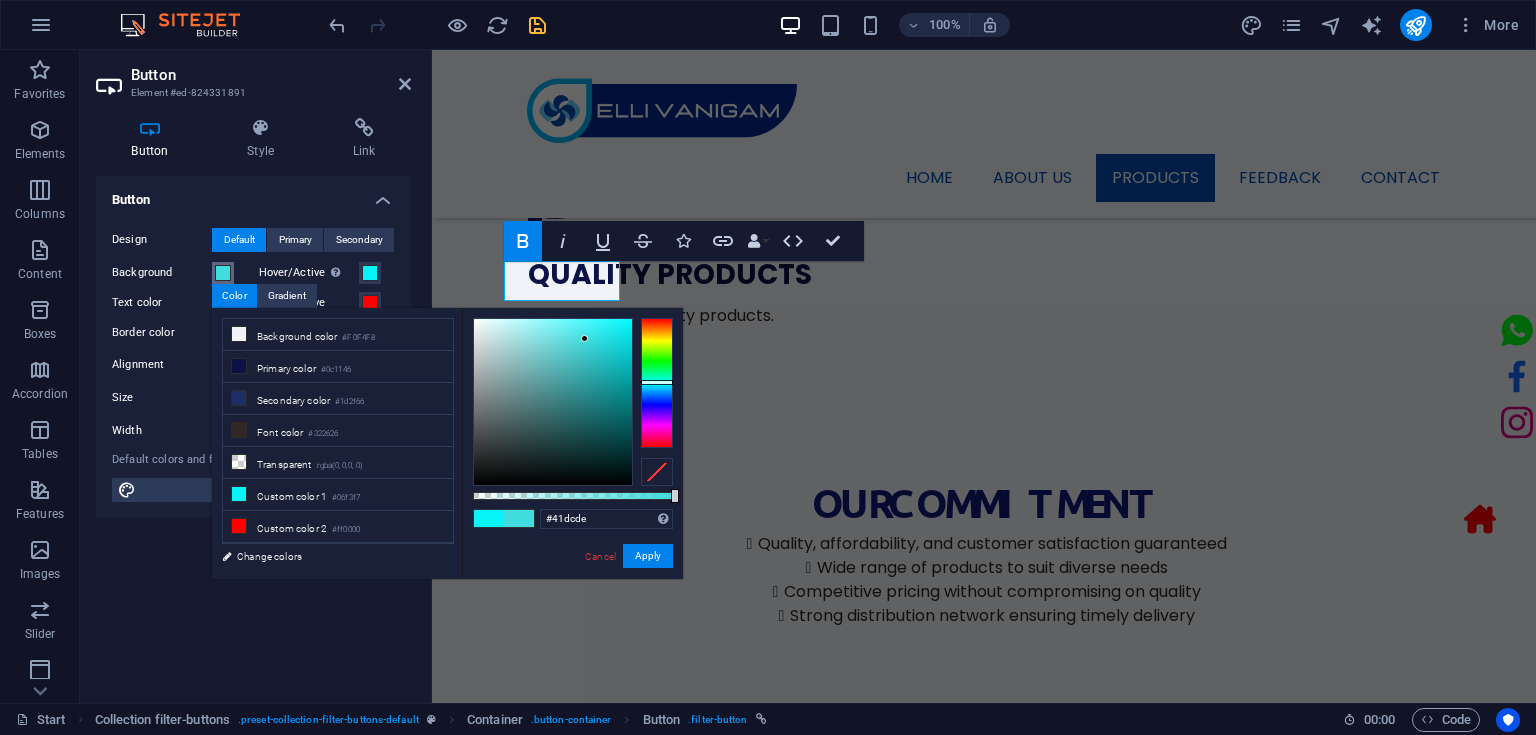 drag, startPoint x: 628, startPoint y: 319, endPoint x: 585, endPoint y: 339, distance: 47.423622 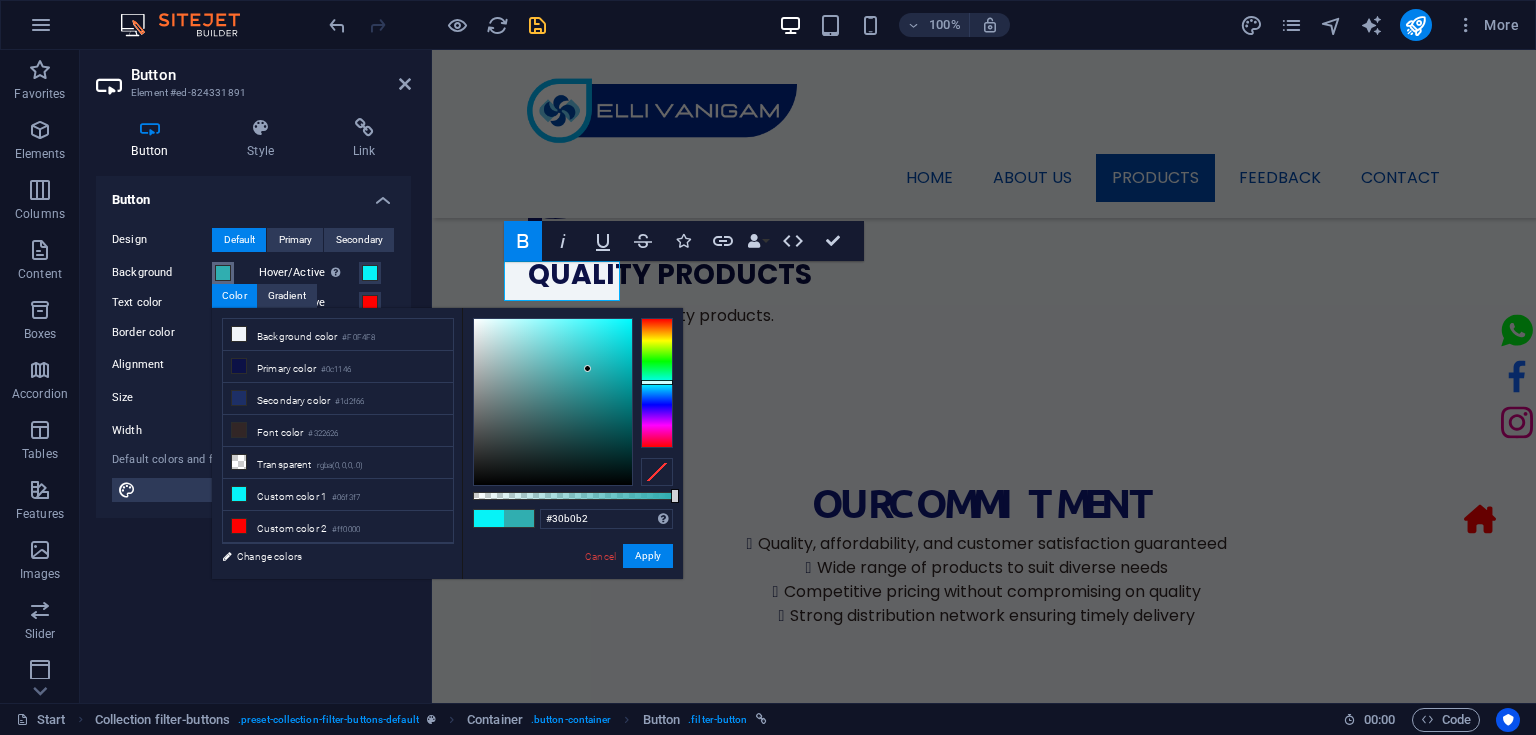 drag, startPoint x: 584, startPoint y: 339, endPoint x: 588, endPoint y: 368, distance: 29.274563 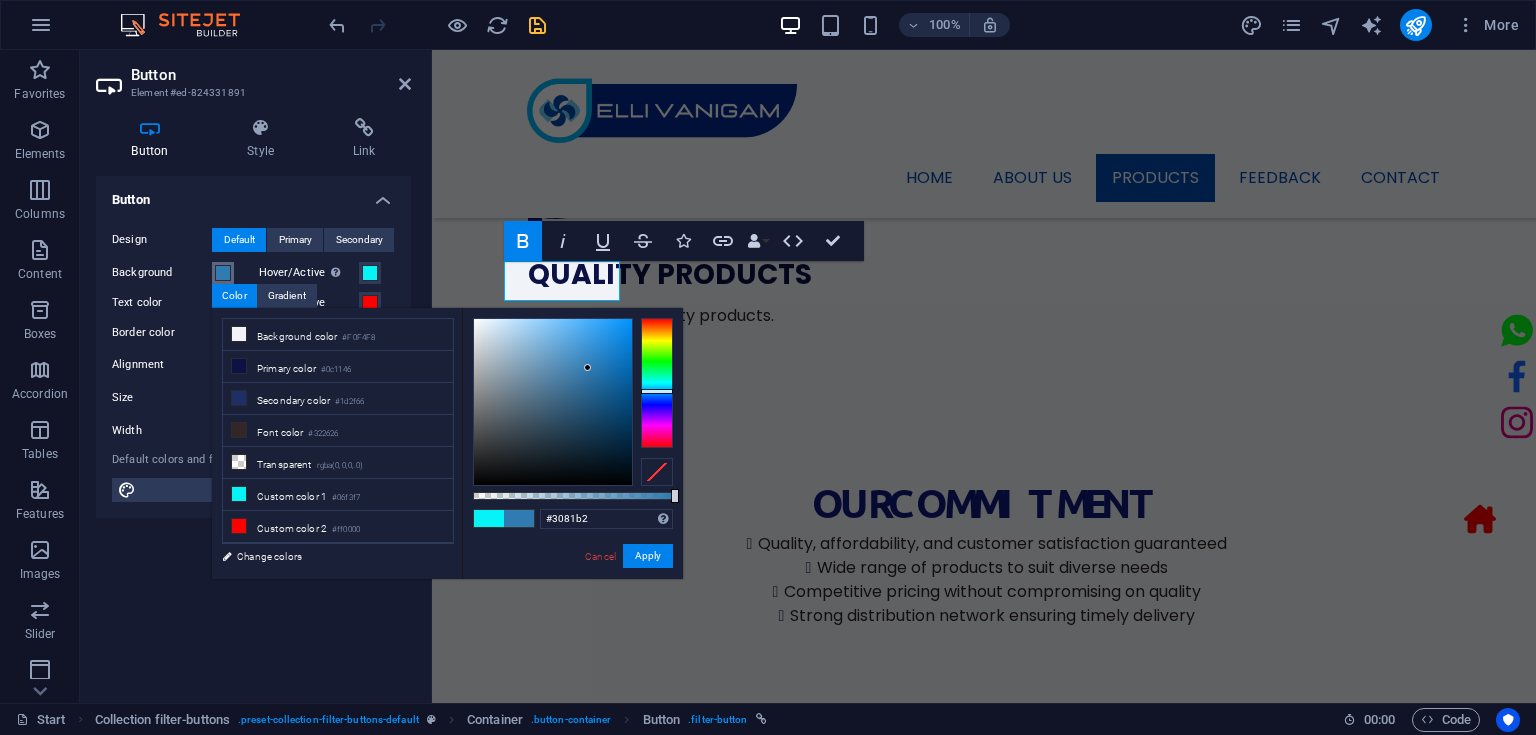 drag, startPoint x: 666, startPoint y: 378, endPoint x: 668, endPoint y: 390, distance: 12.165525 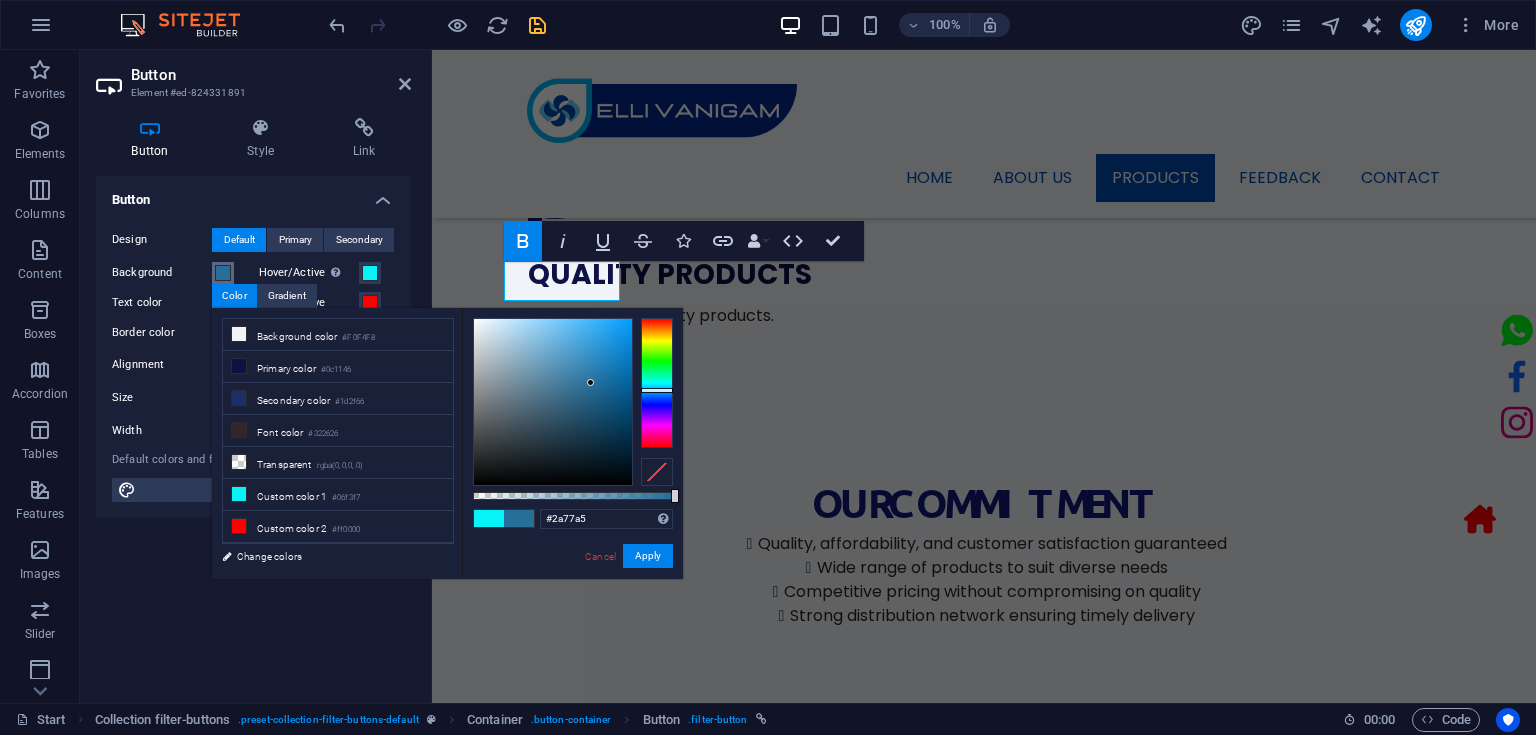 drag, startPoint x: 588, startPoint y: 366, endPoint x: 591, endPoint y: 376, distance: 10.440307 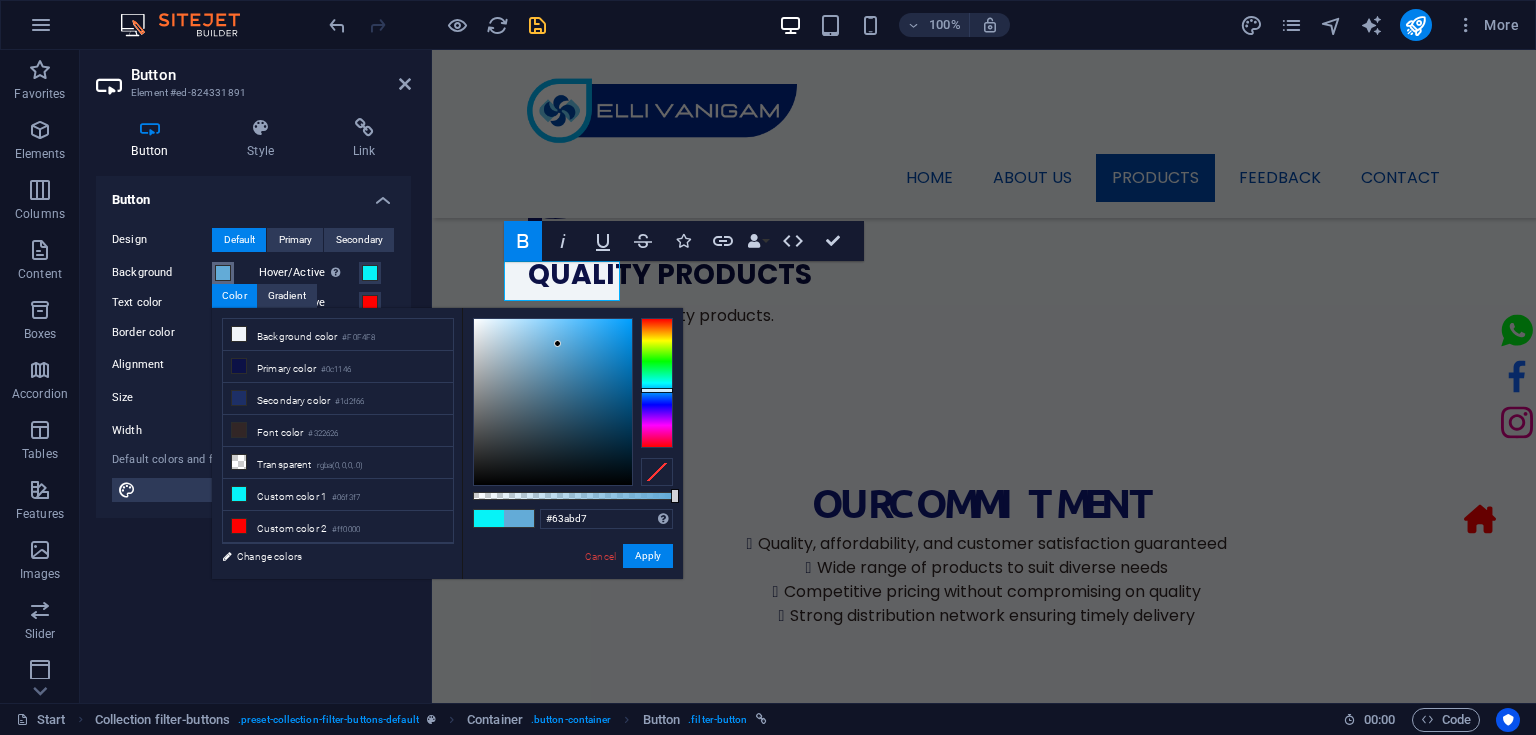 click at bounding box center (553, 402) 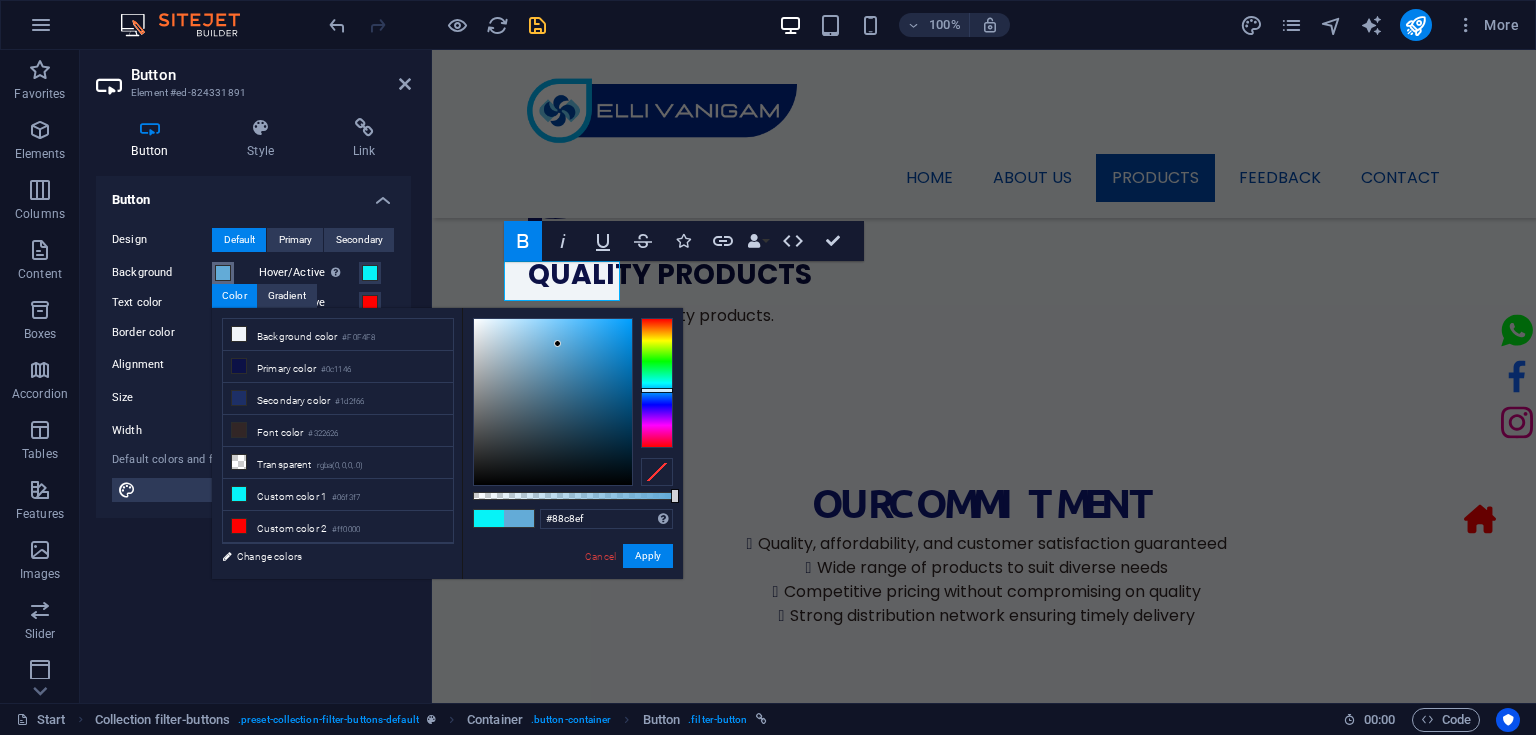 click at bounding box center [553, 402] 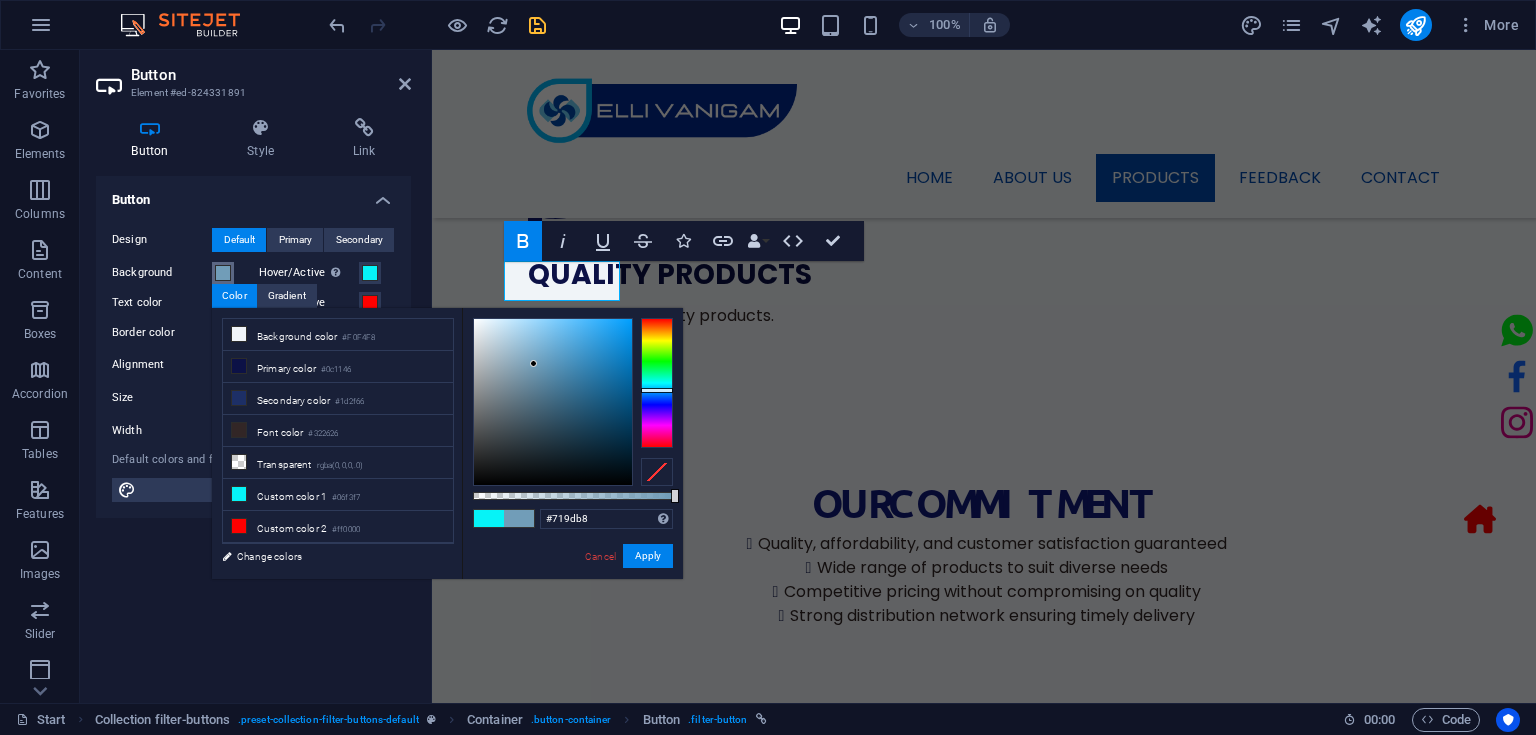click at bounding box center (553, 402) 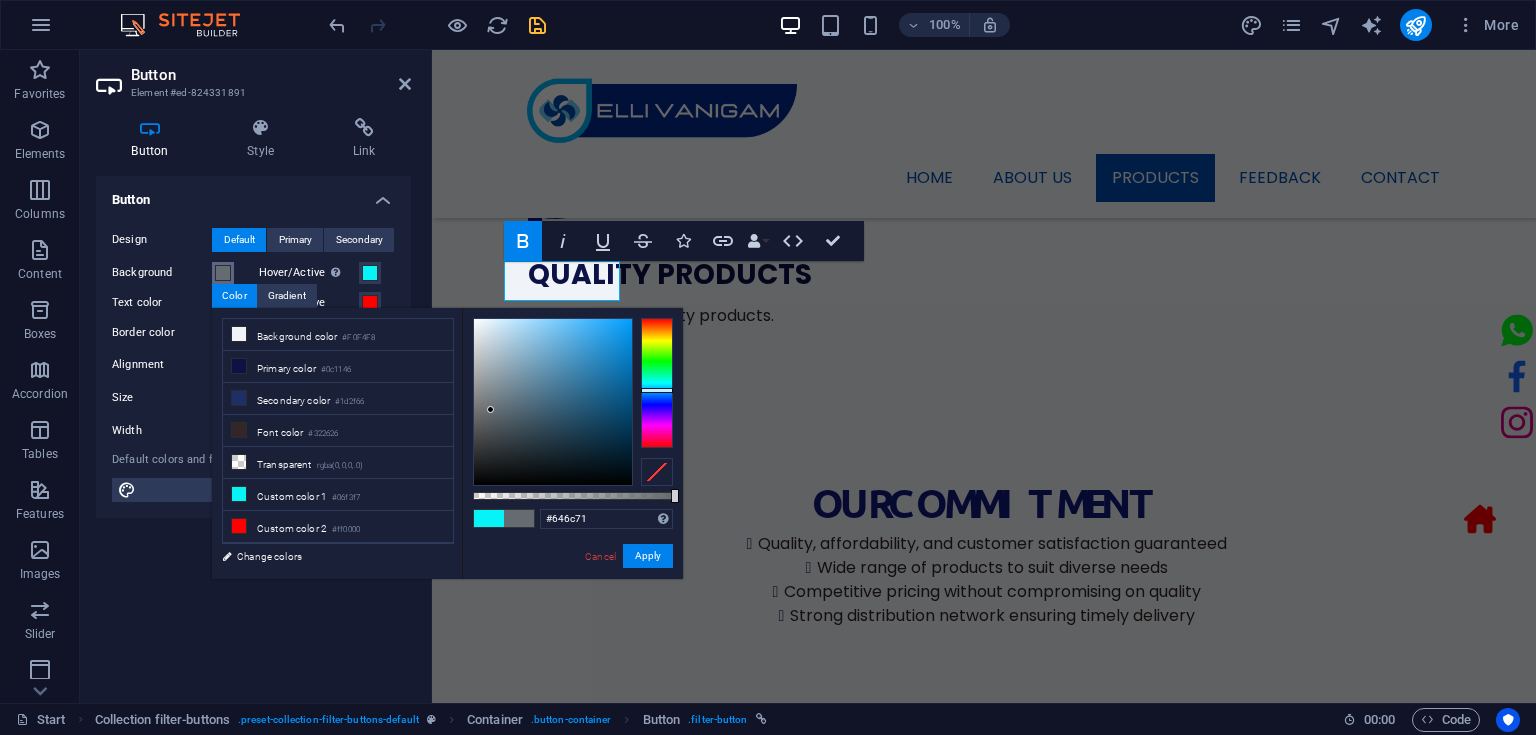 click at bounding box center [553, 402] 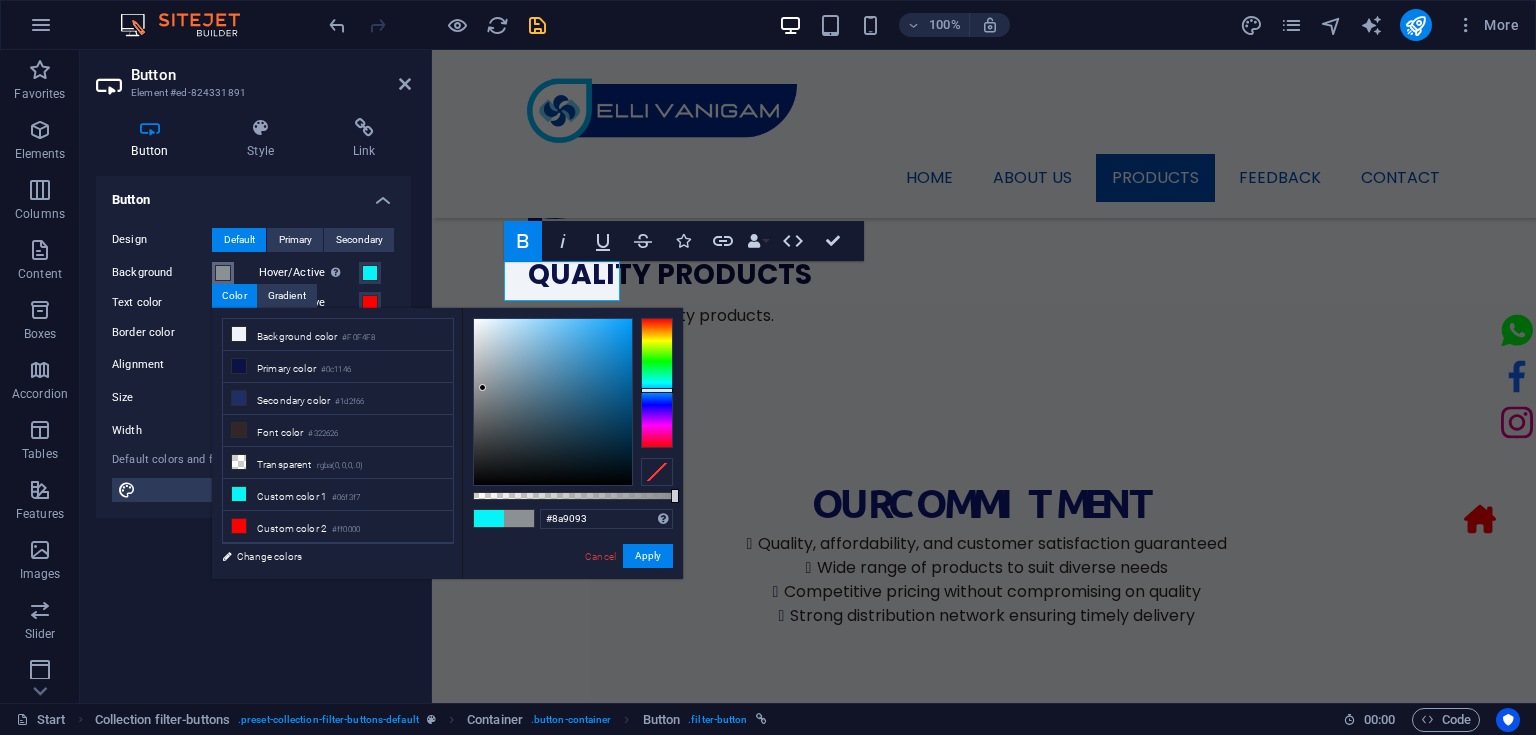 click at bounding box center (553, 402) 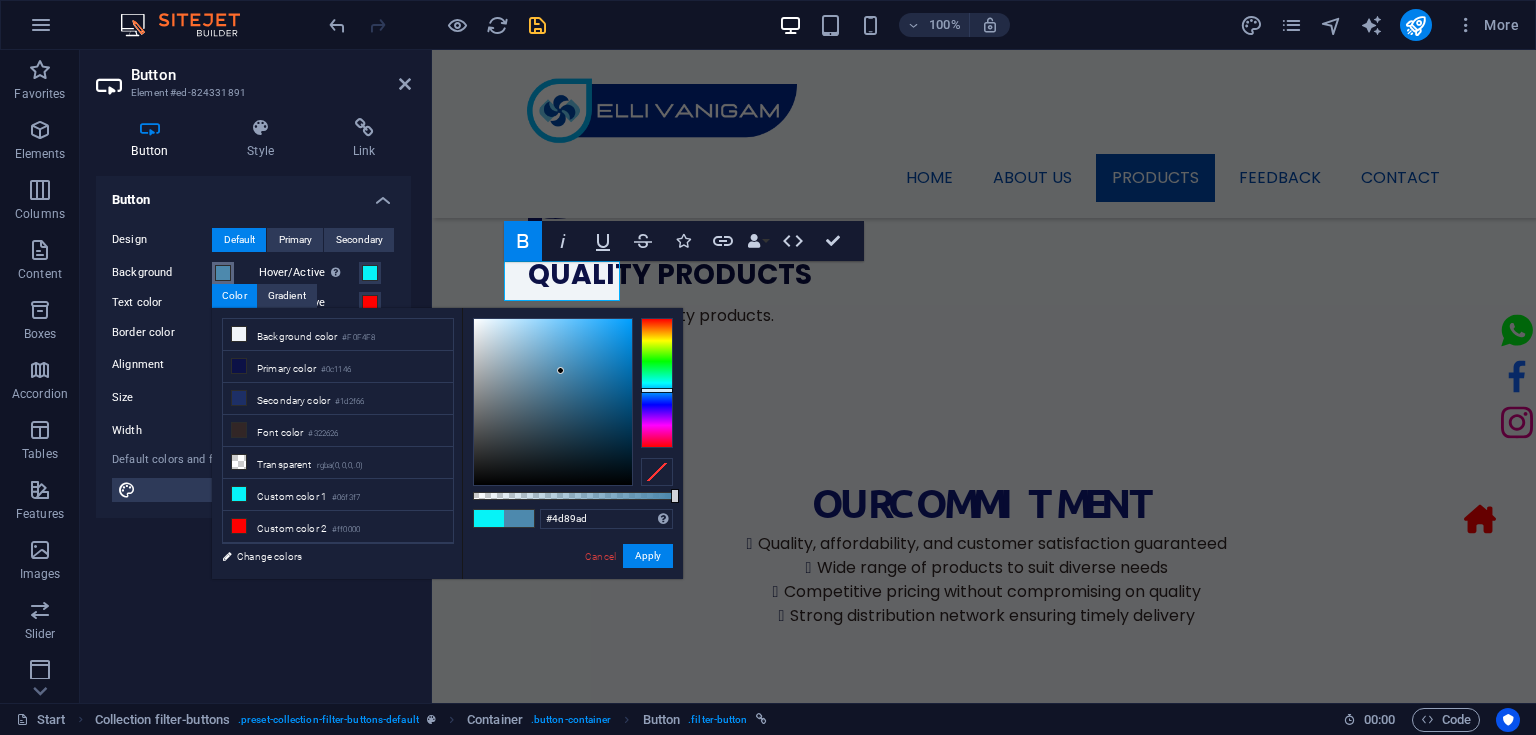 click at bounding box center (553, 402) 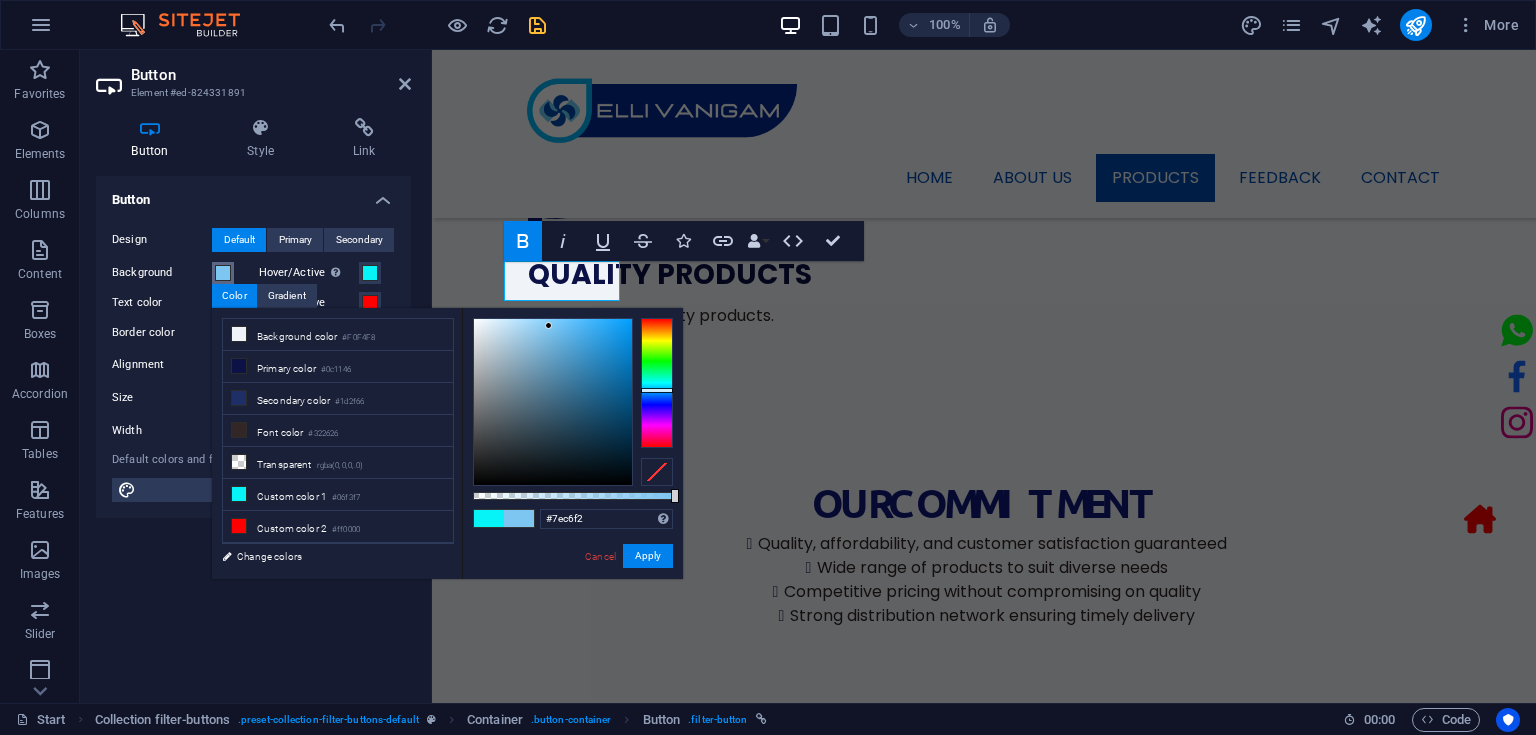 click at bounding box center (553, 402) 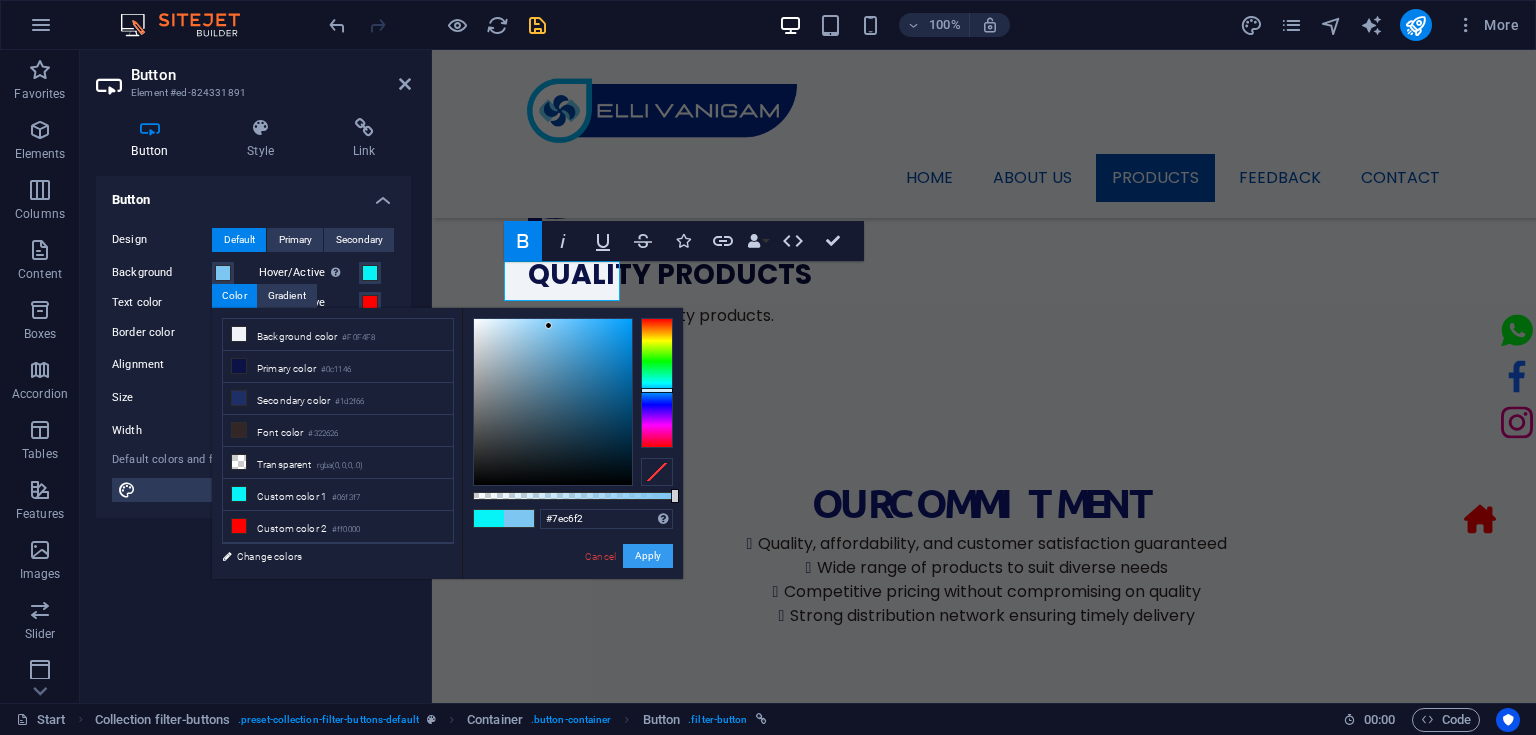 click on "Apply" at bounding box center (648, 556) 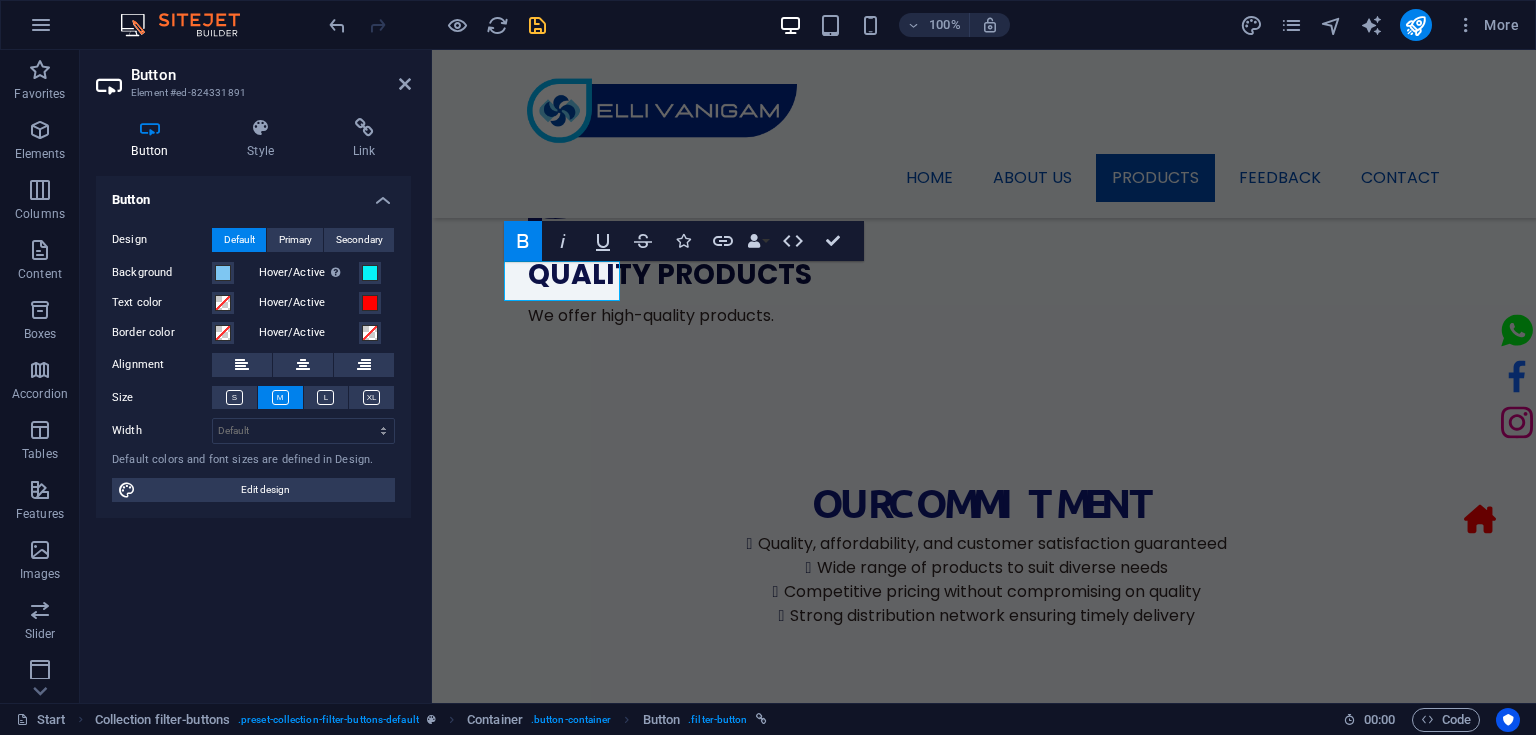 click on "Button Element #ed-824331891" at bounding box center [253, 76] 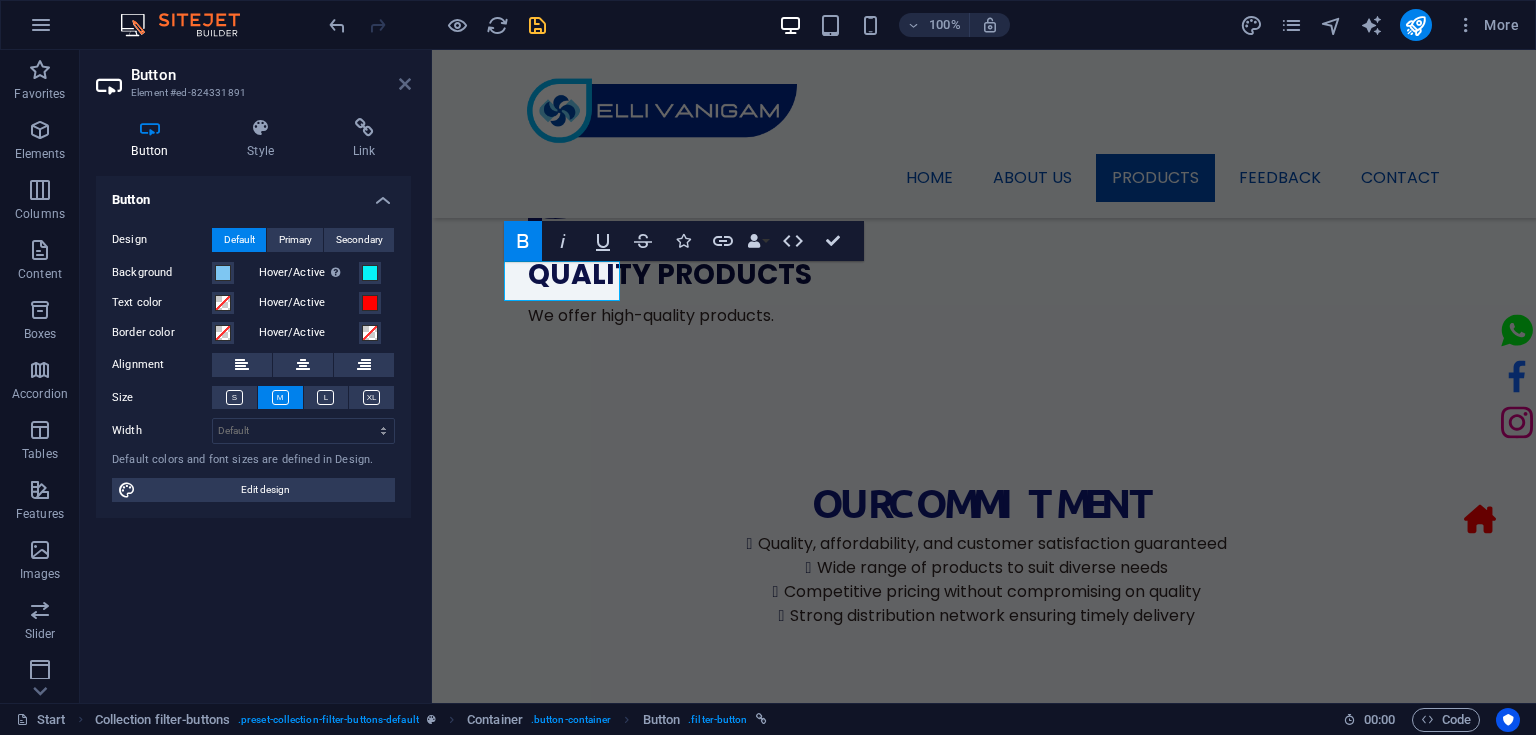 click at bounding box center [405, 84] 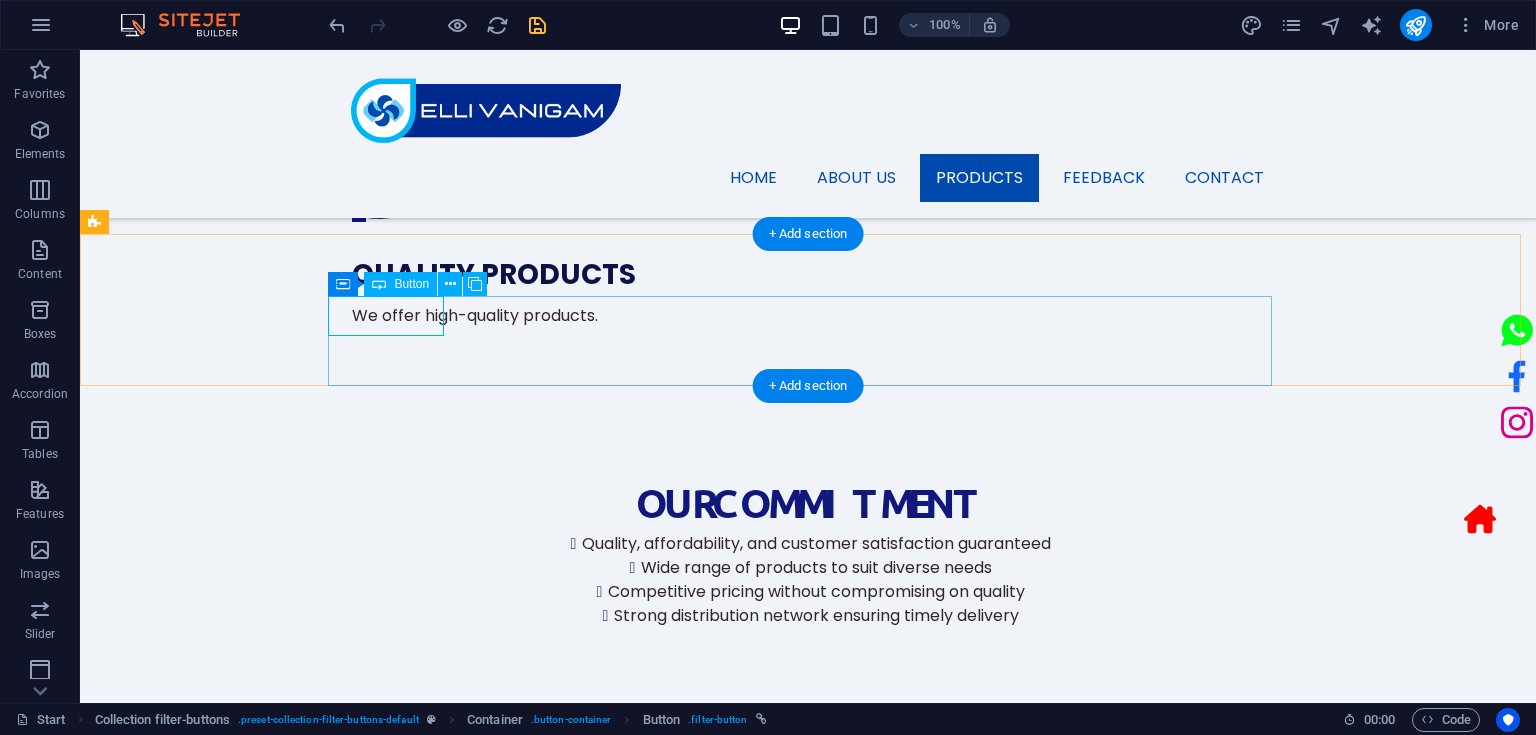 click on "Table Fan" at bounding box center (808, 1669) 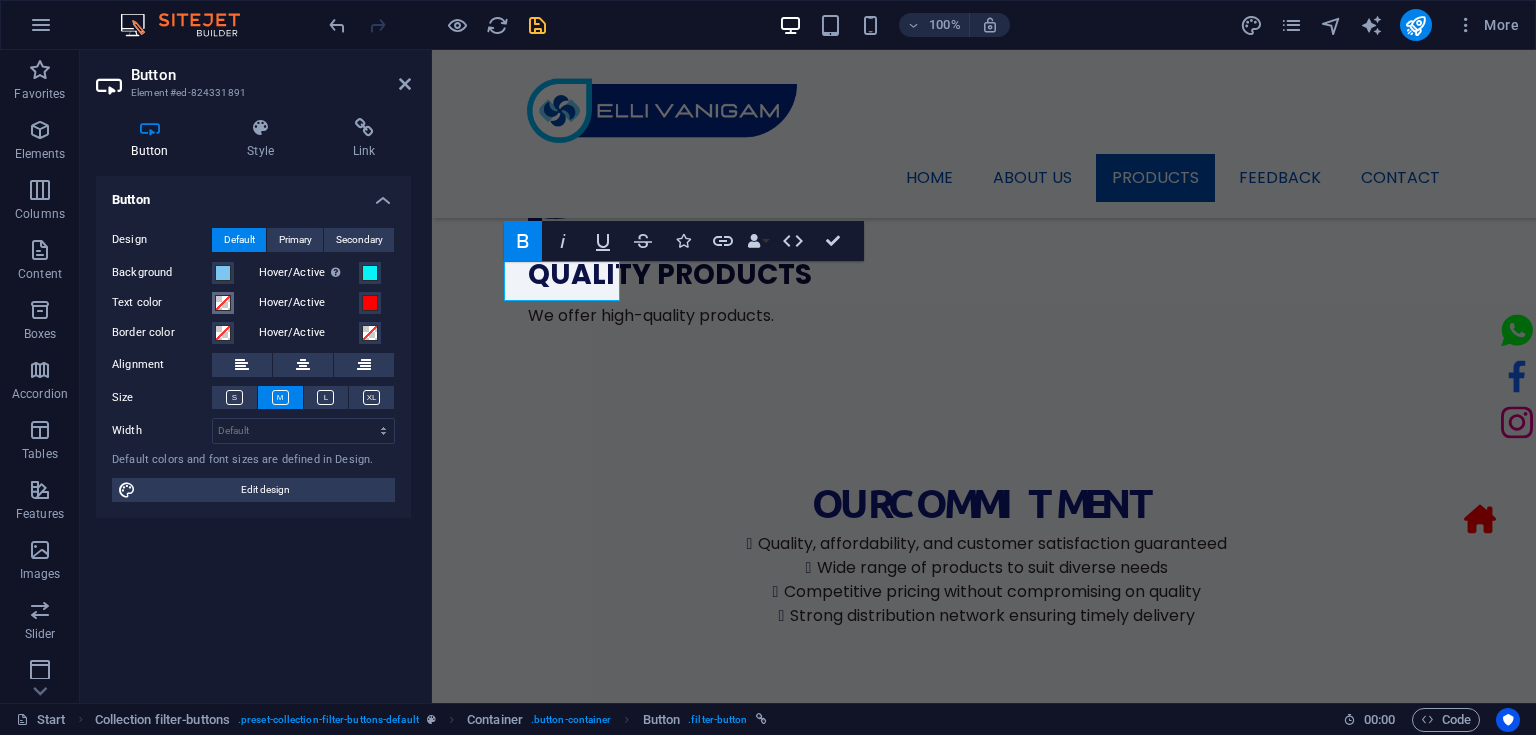 click at bounding box center [223, 303] 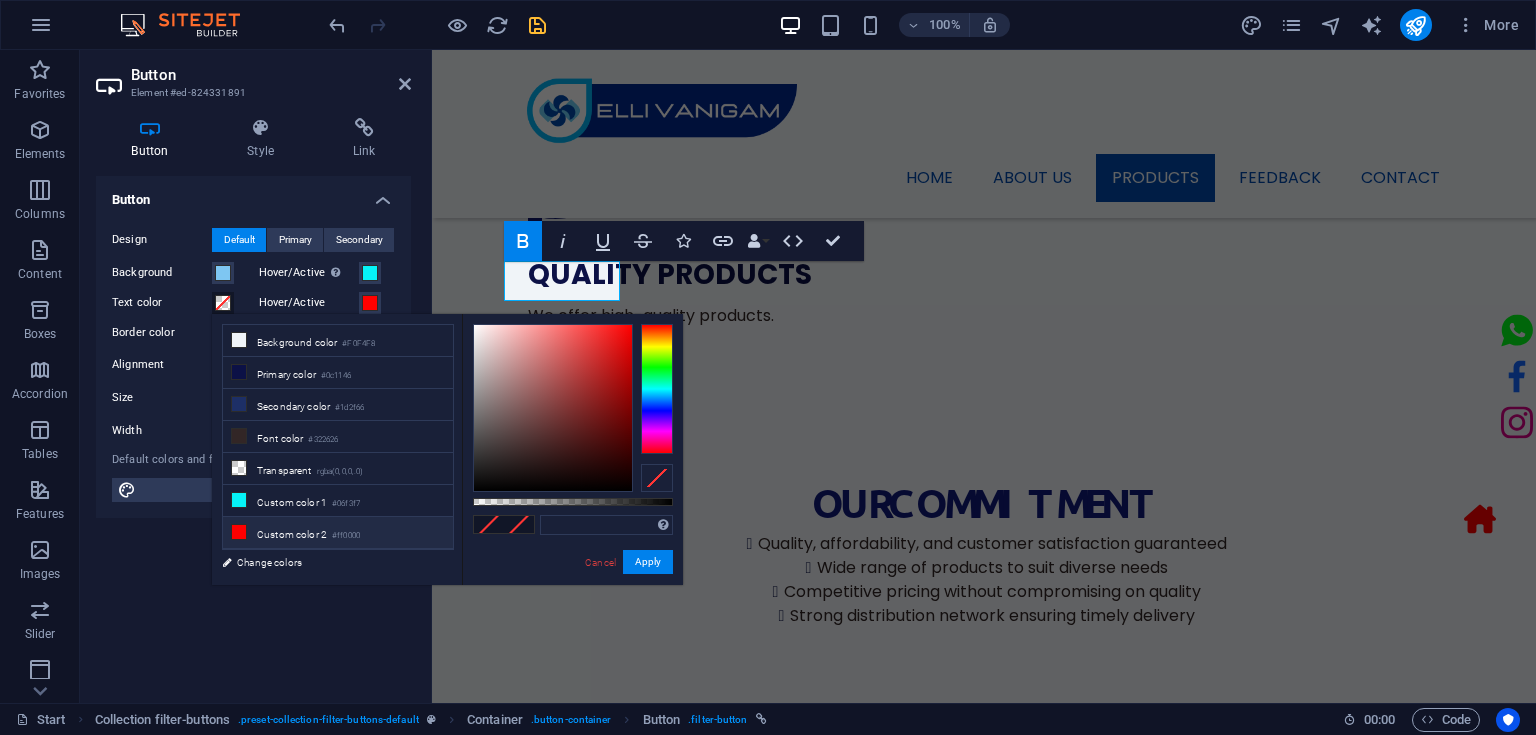 click on "Custom color 2
#ff0000" at bounding box center (338, 533) 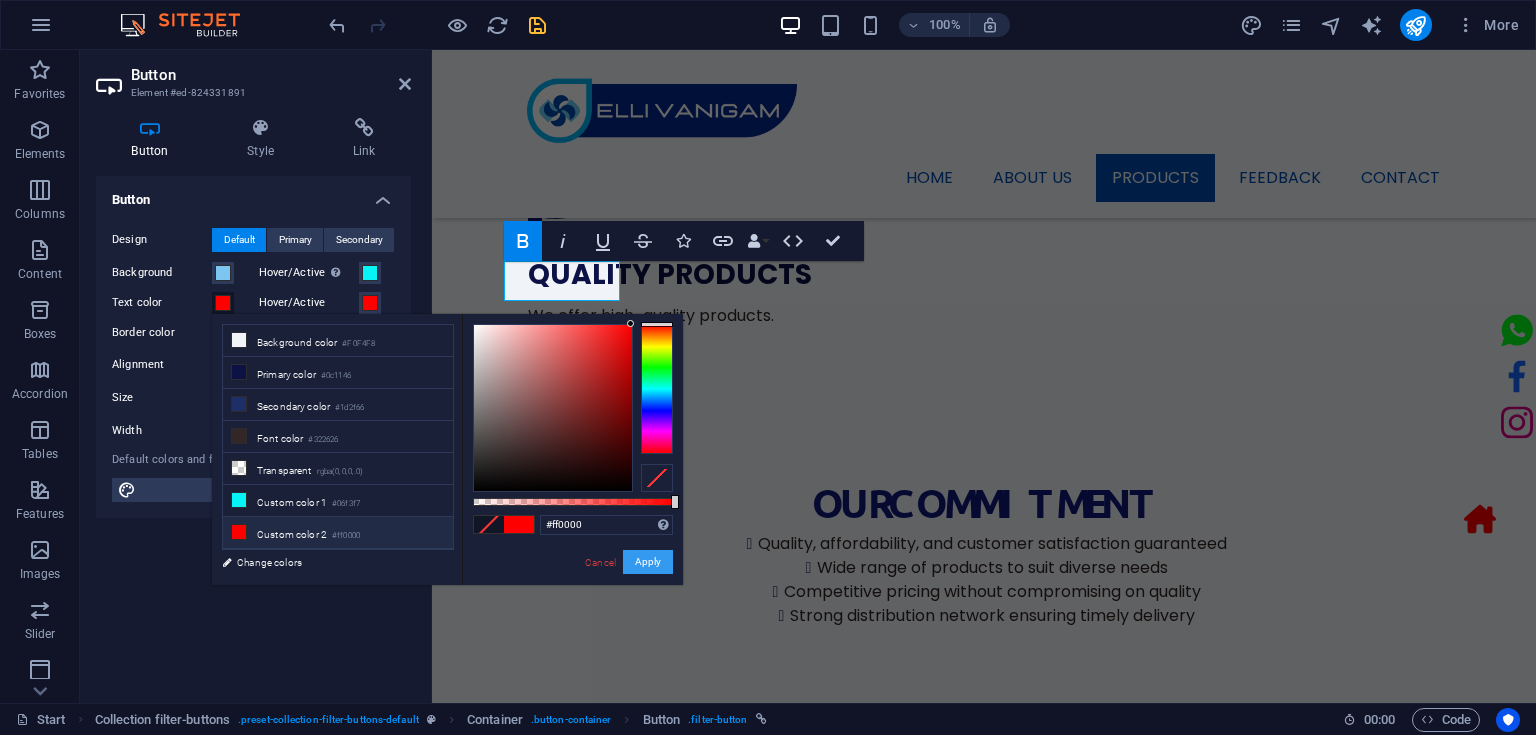 click on "Apply" at bounding box center (648, 562) 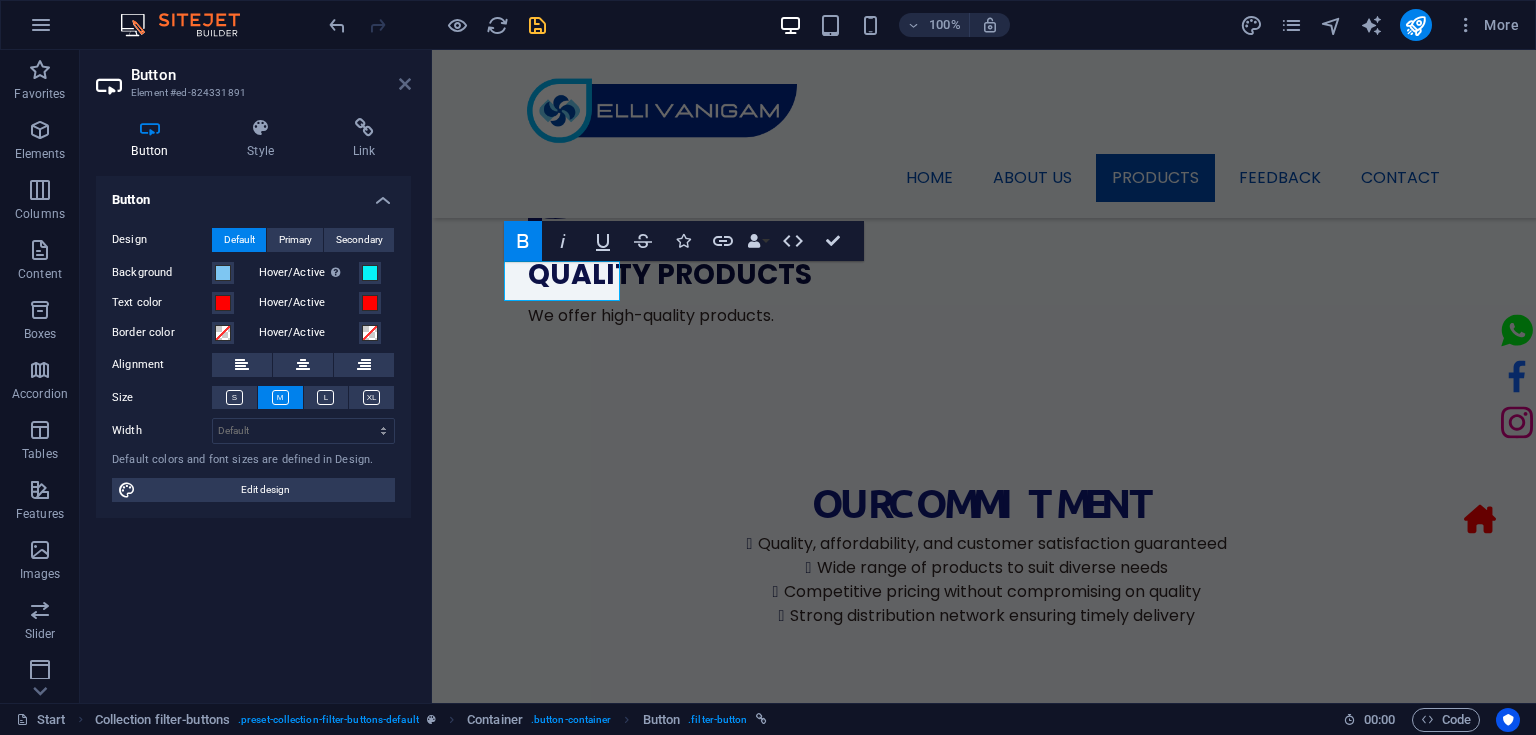 click at bounding box center [405, 84] 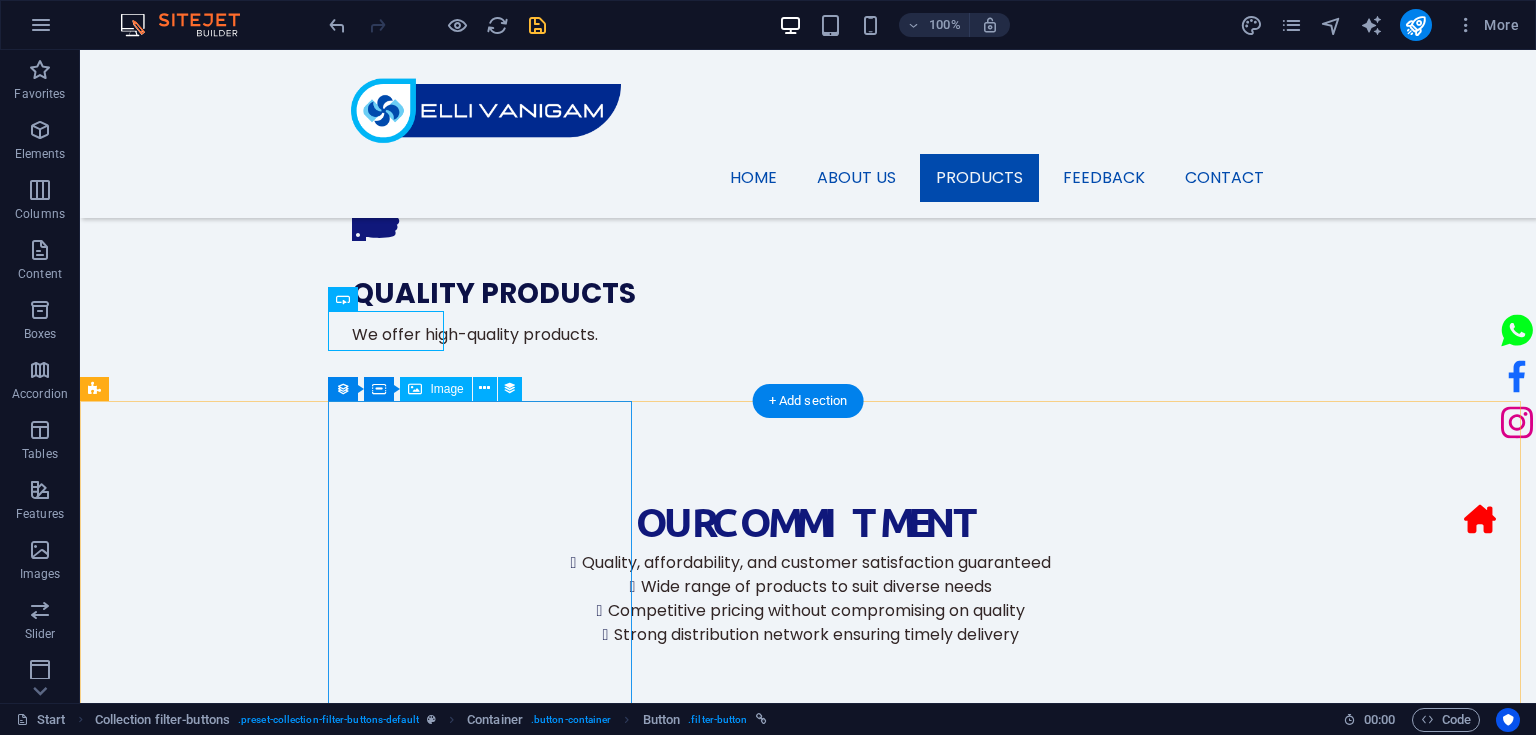 scroll, scrollTop: 1680, scrollLeft: 0, axis: vertical 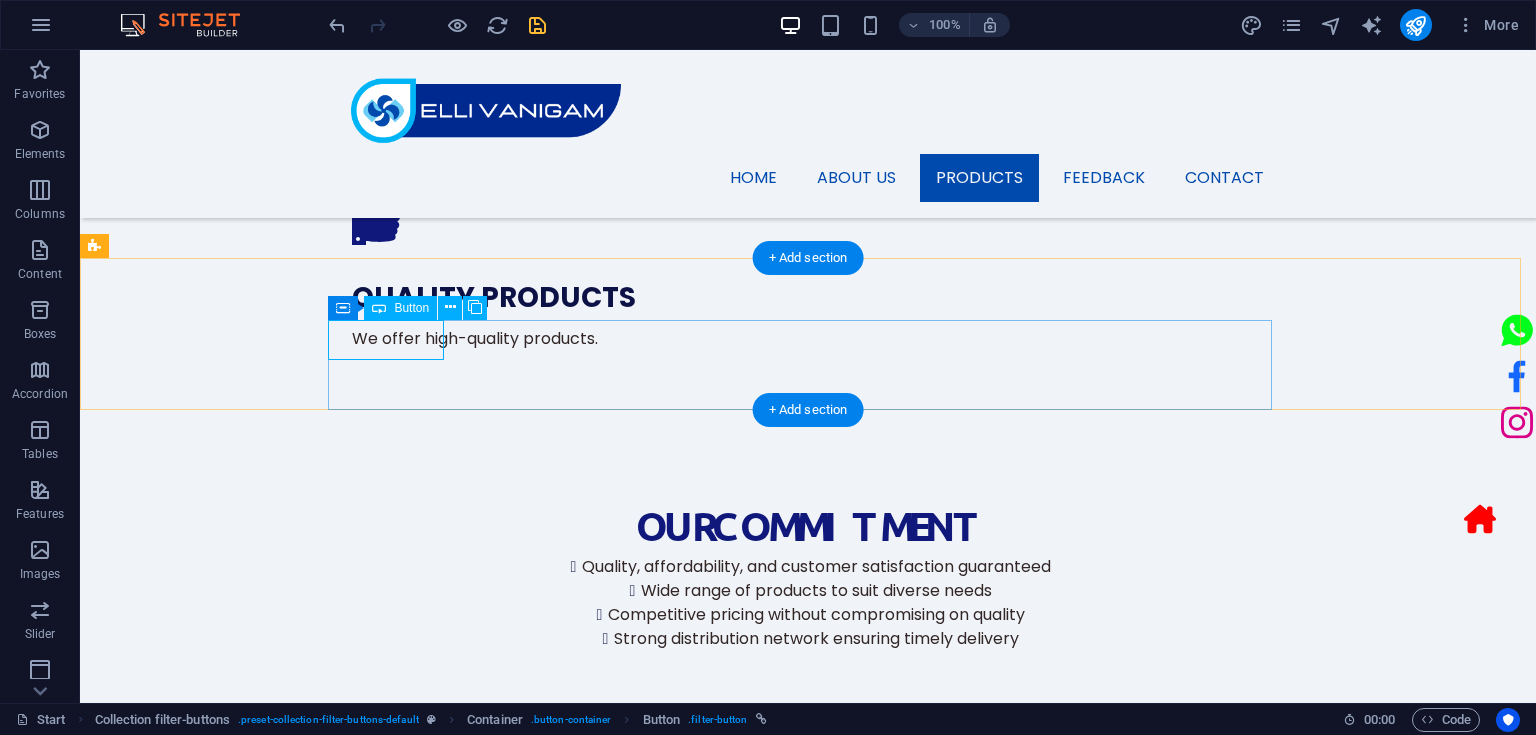 click on "Table Fan" at bounding box center [808, 1703] 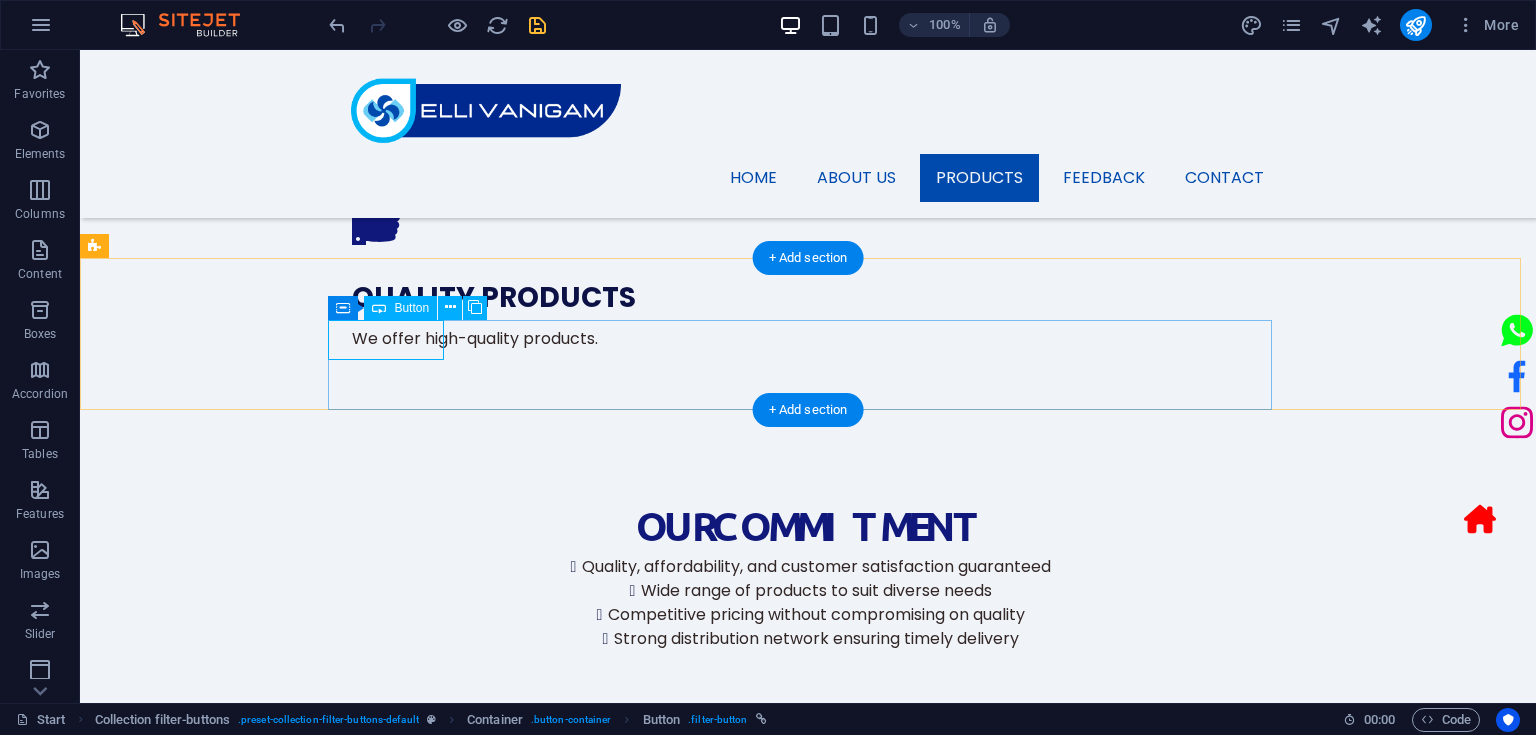 click on "Table Fan" at bounding box center (808, 1703) 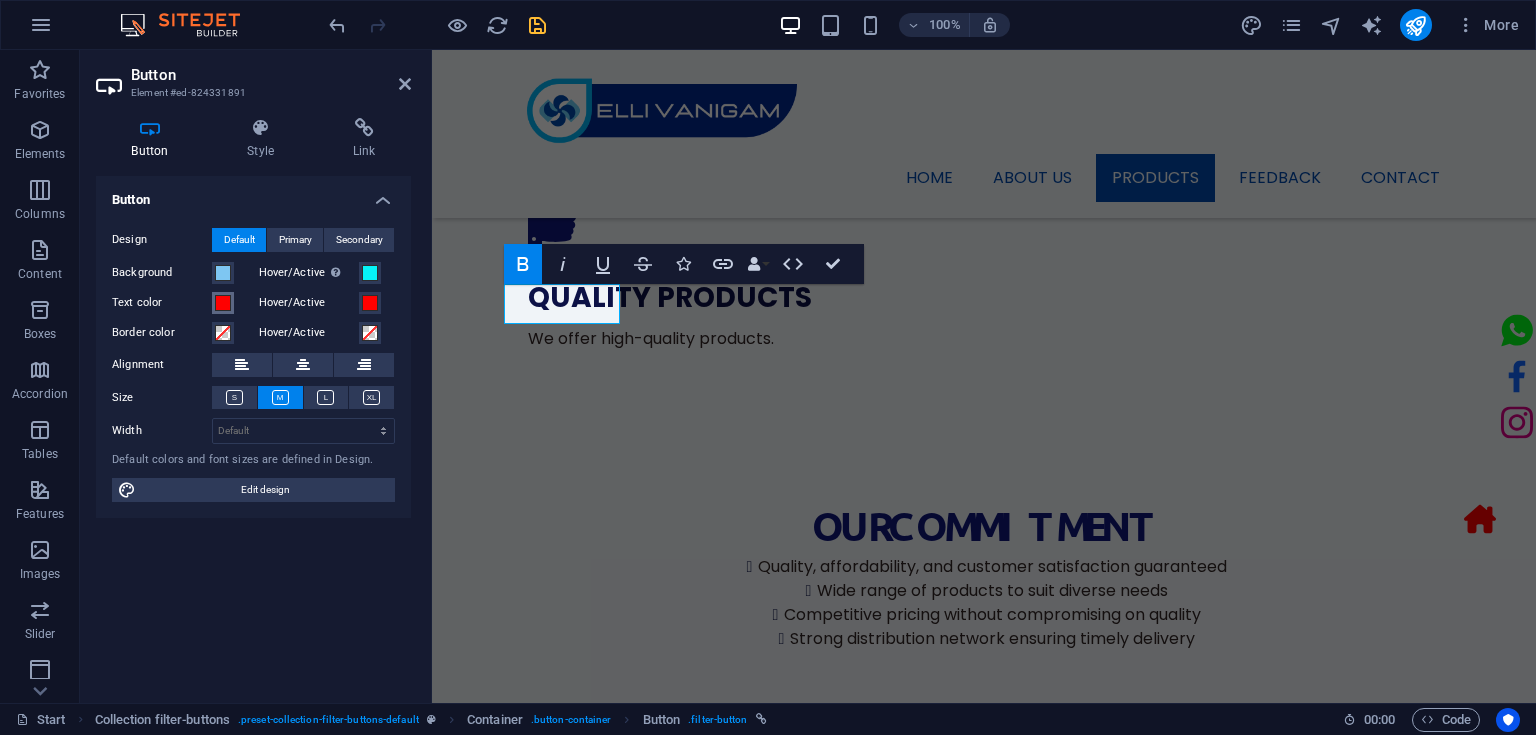 click at bounding box center (223, 303) 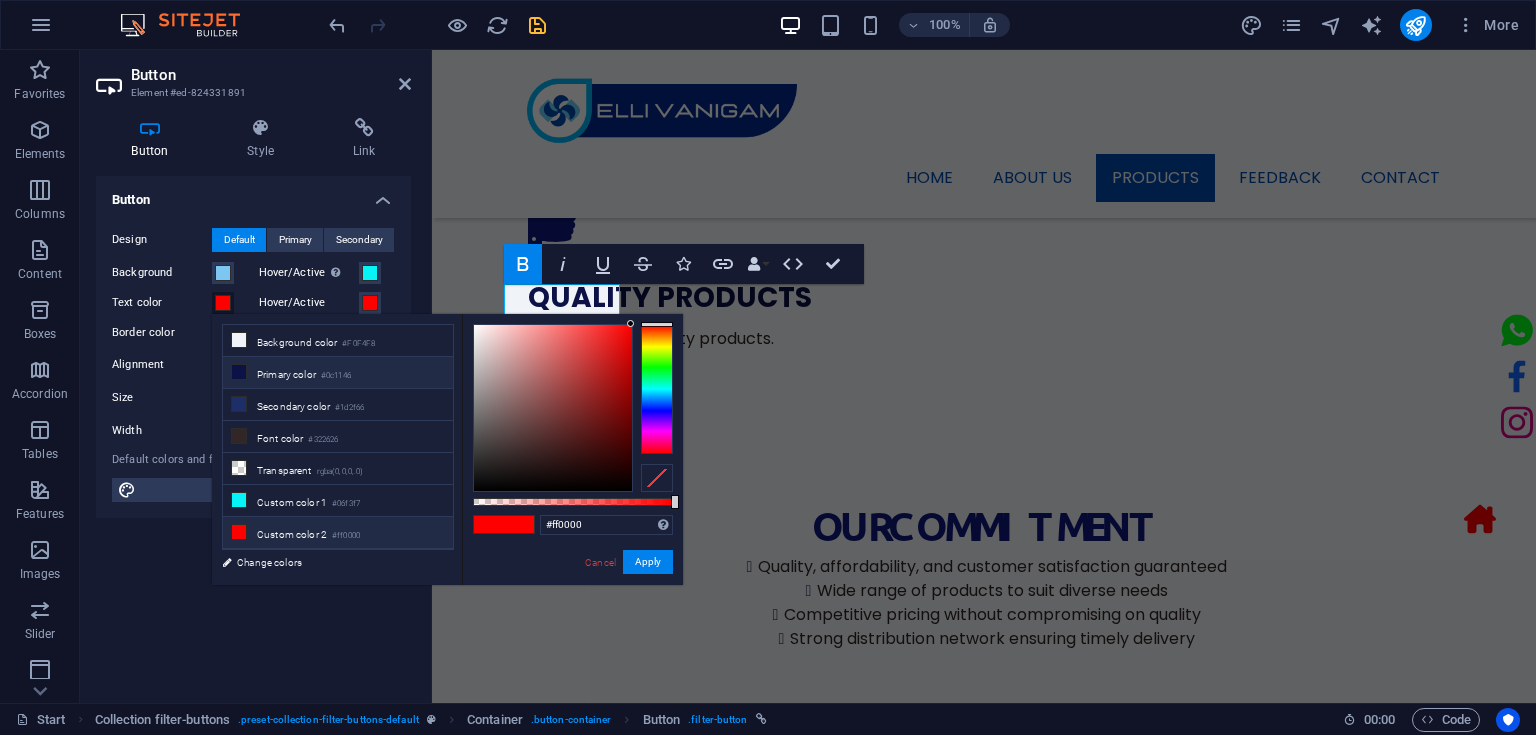 click on "Primary color #0c1146" at bounding box center [338, 373] 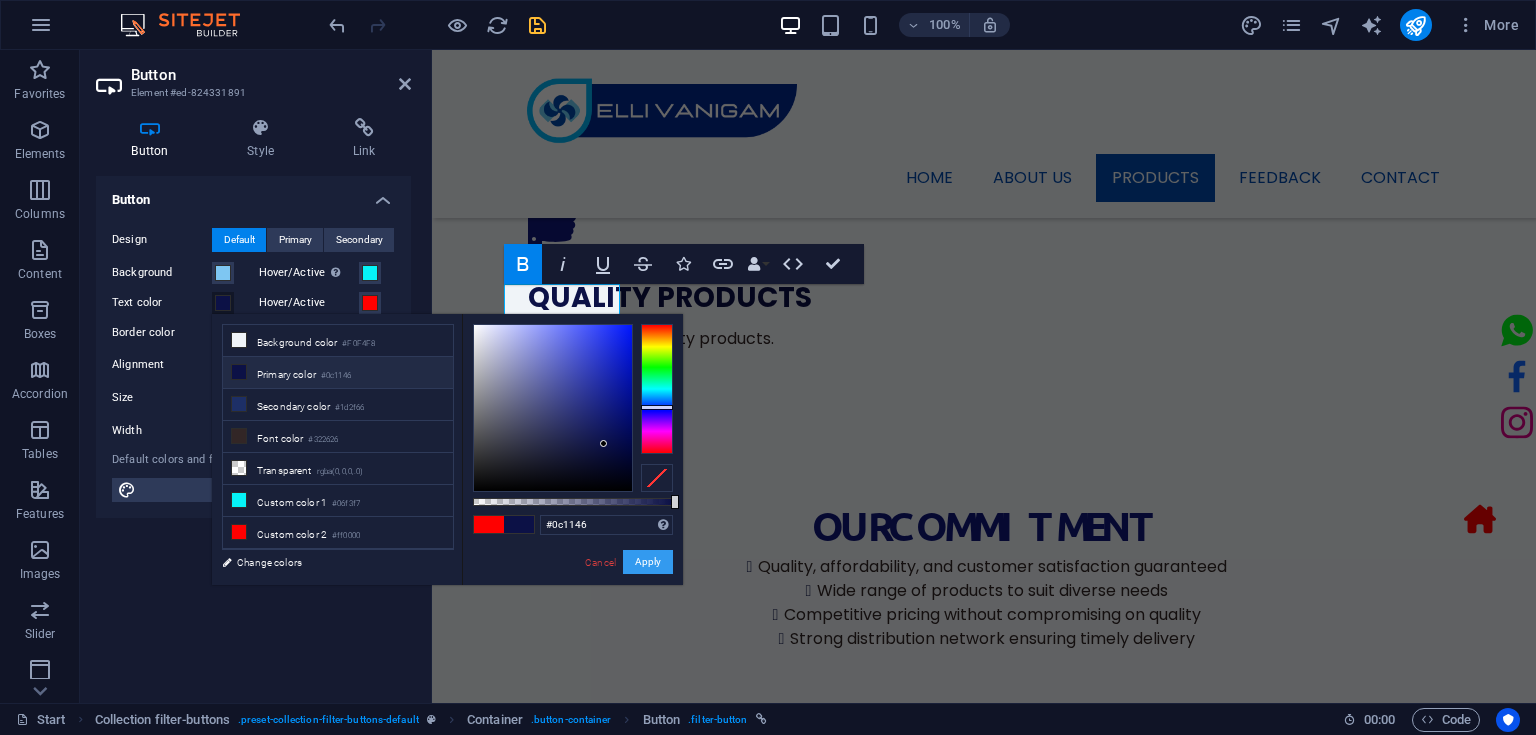 click on "Apply" at bounding box center [648, 562] 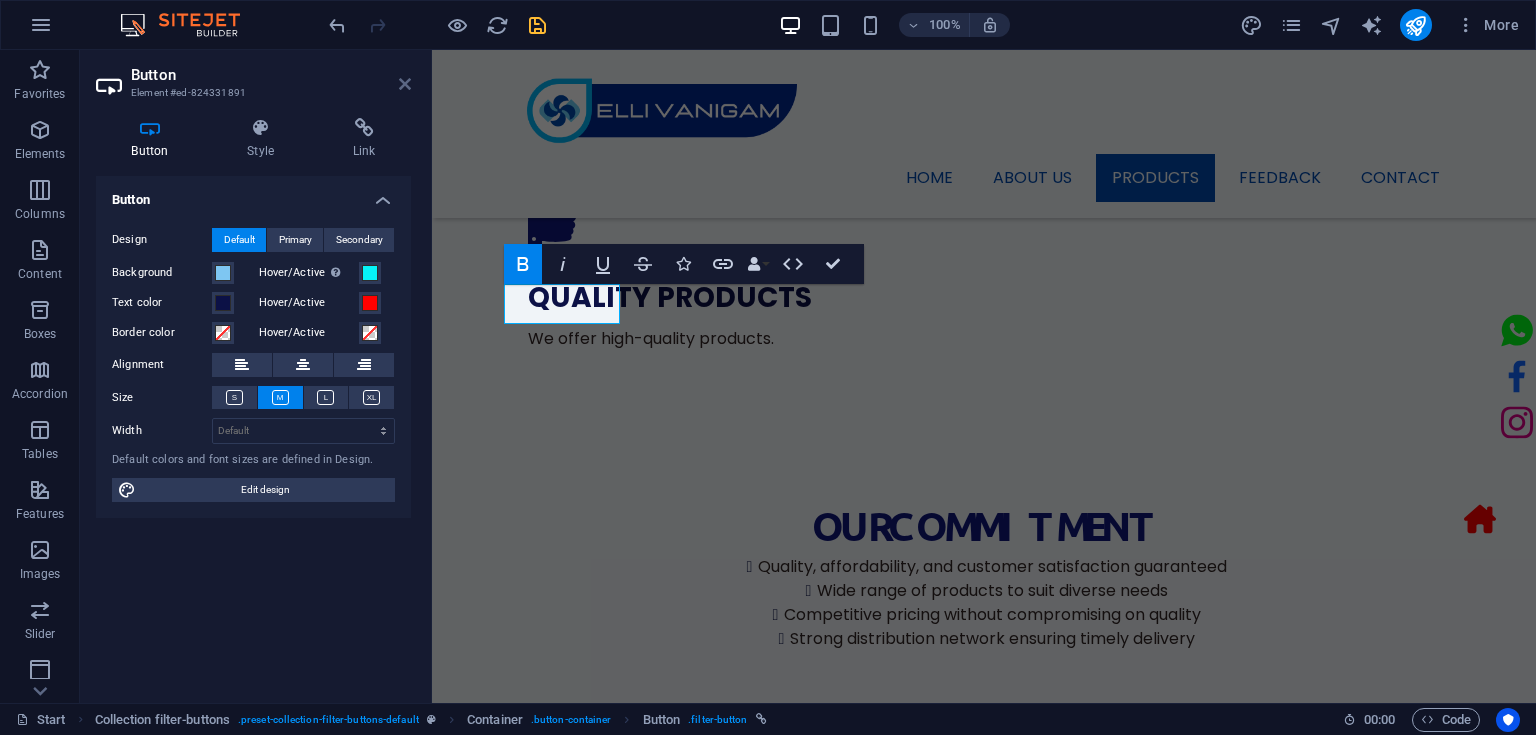 click at bounding box center (405, 84) 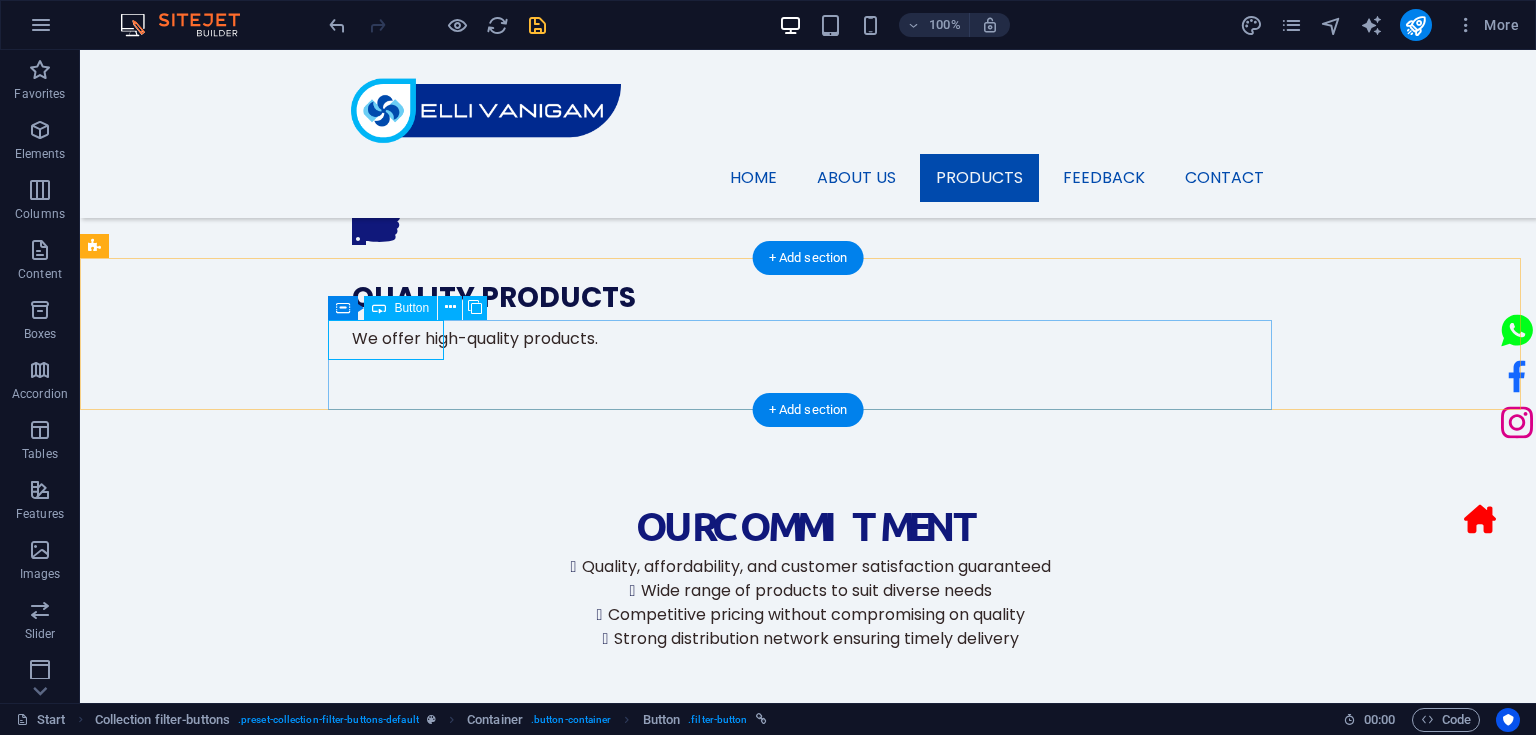 click on "Table Fan" at bounding box center [808, 1692] 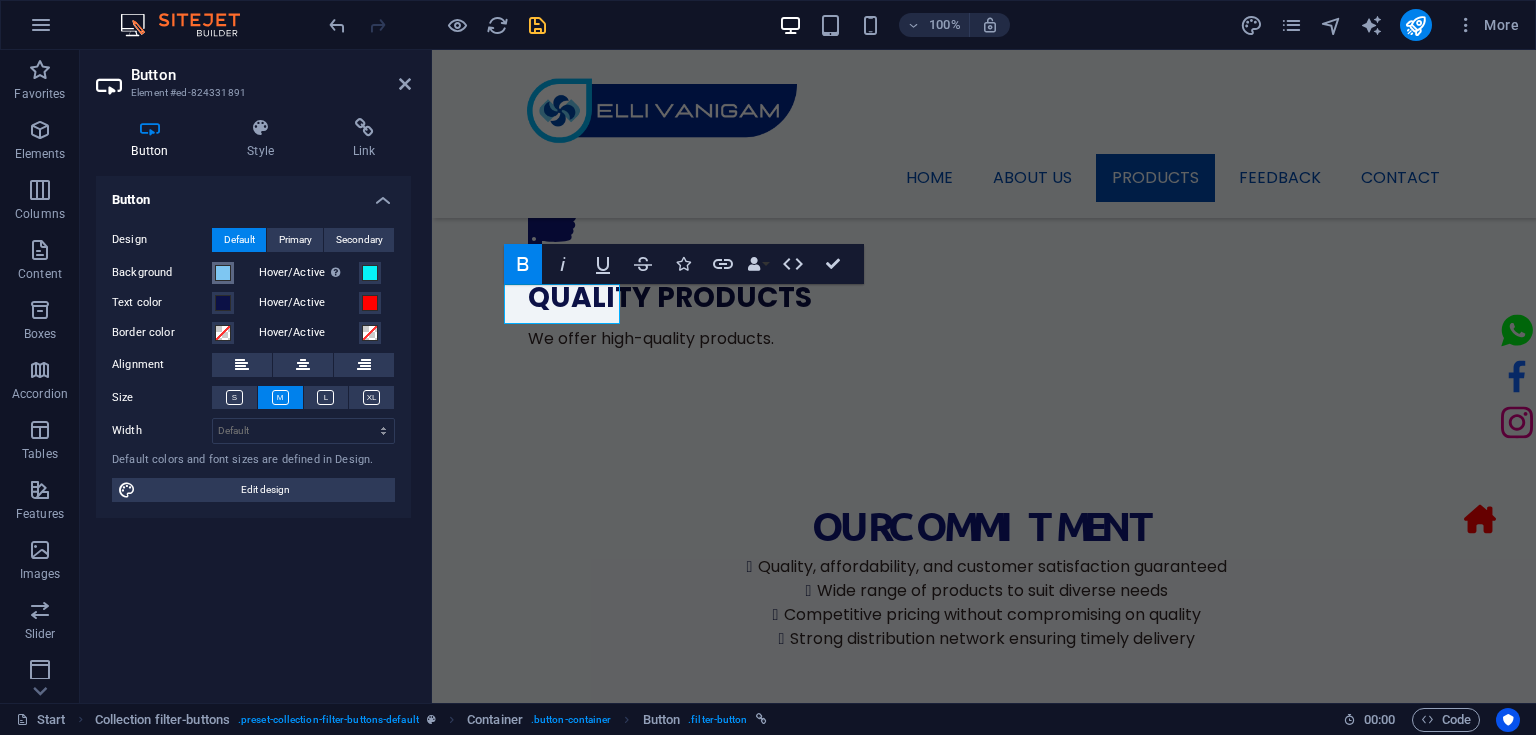 click at bounding box center [223, 273] 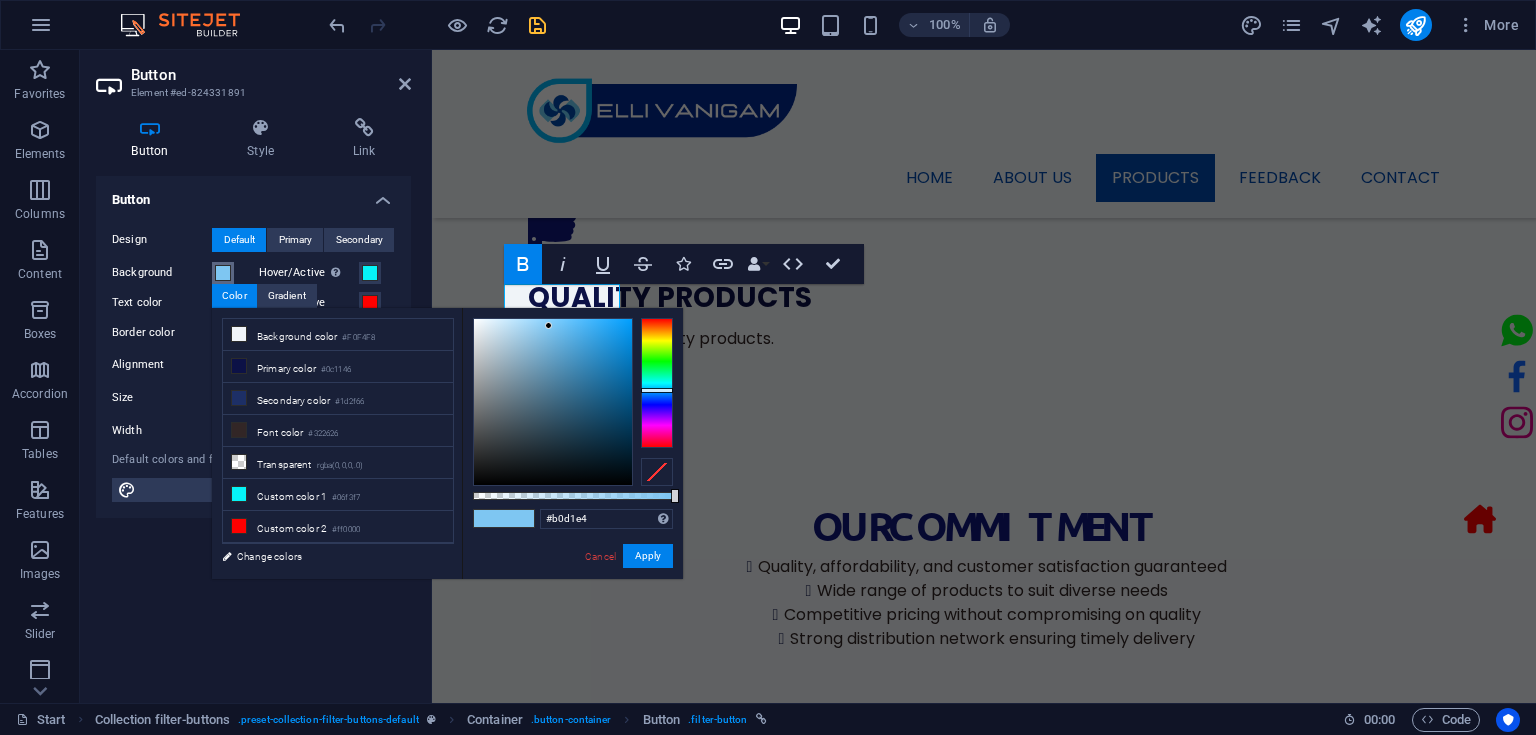 click at bounding box center [553, 402] 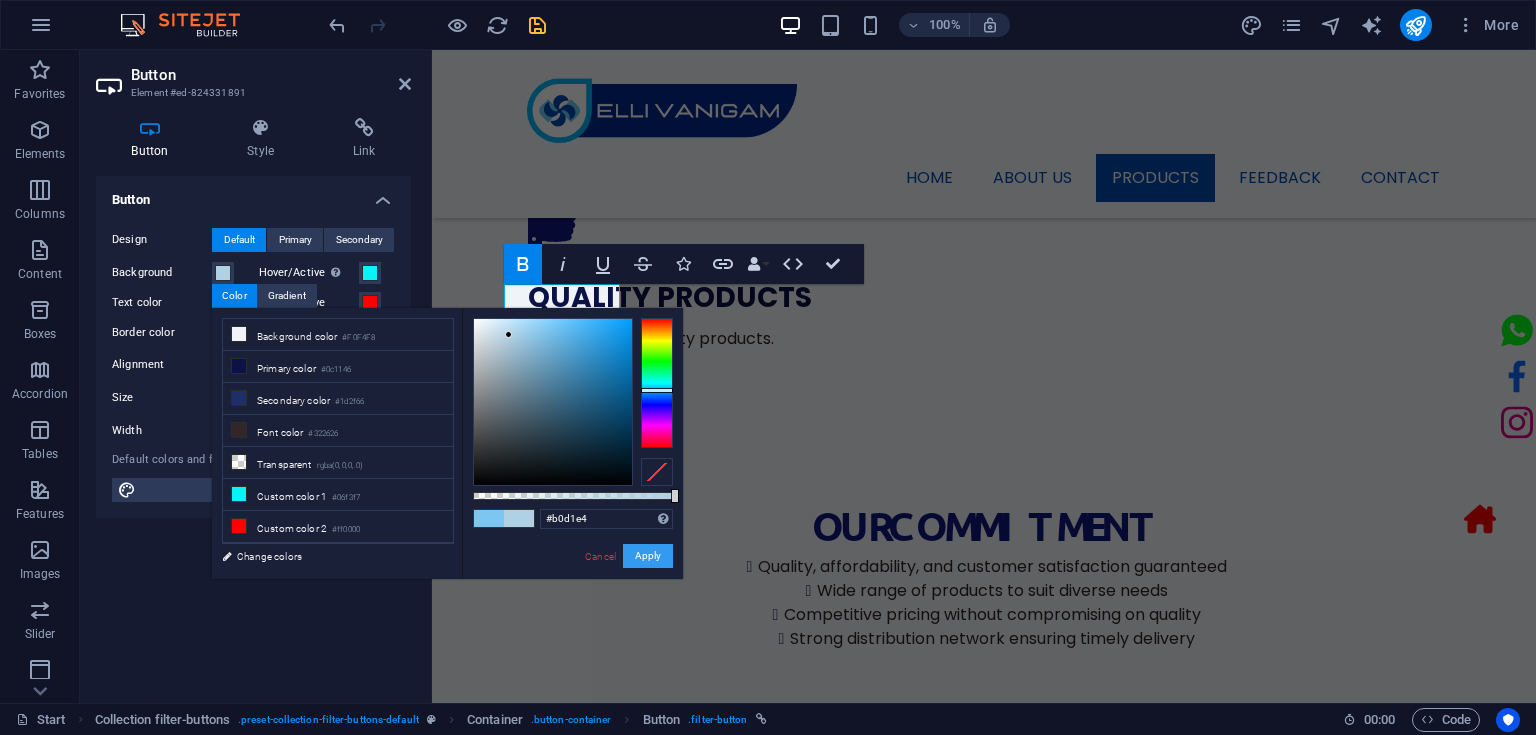 click on "Apply" at bounding box center [648, 556] 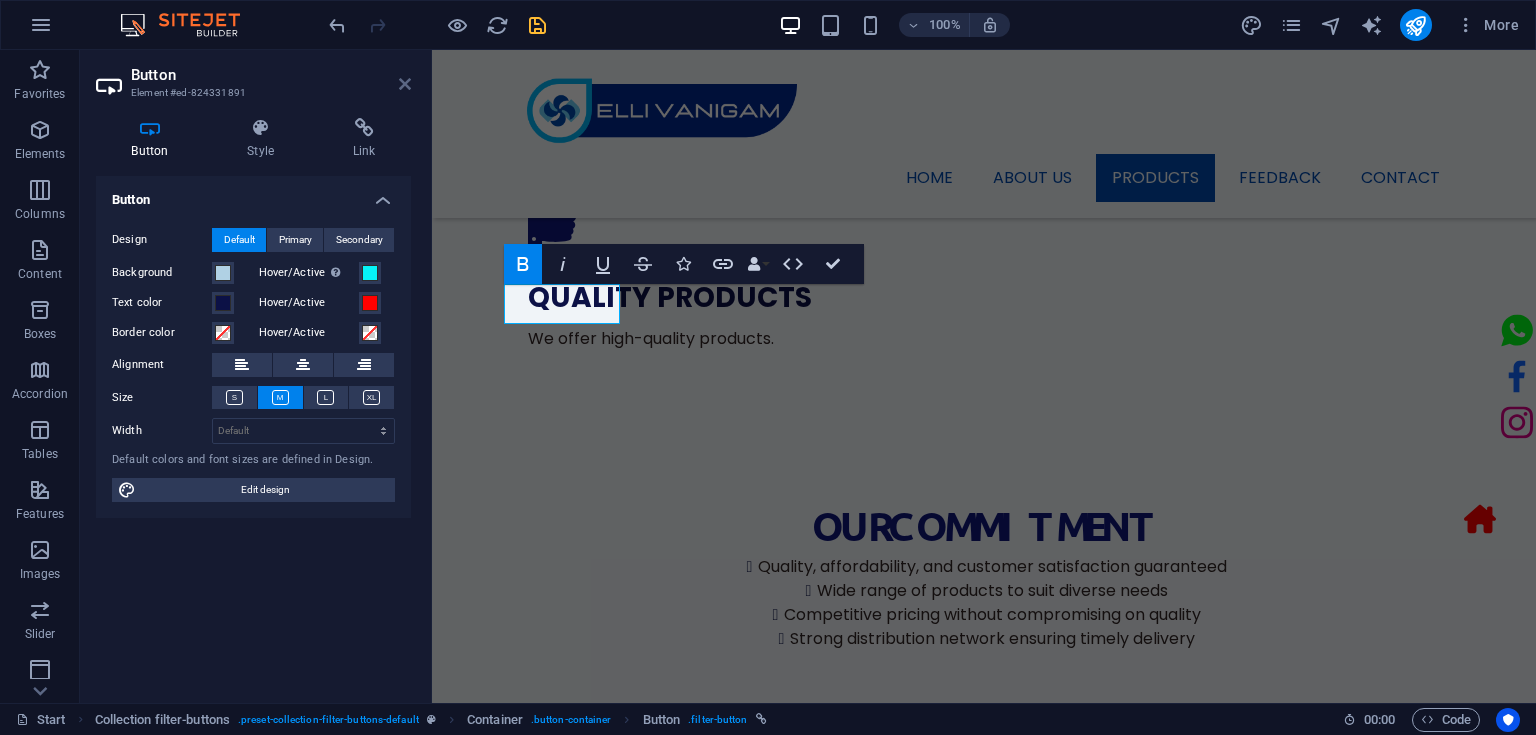 click at bounding box center [405, 84] 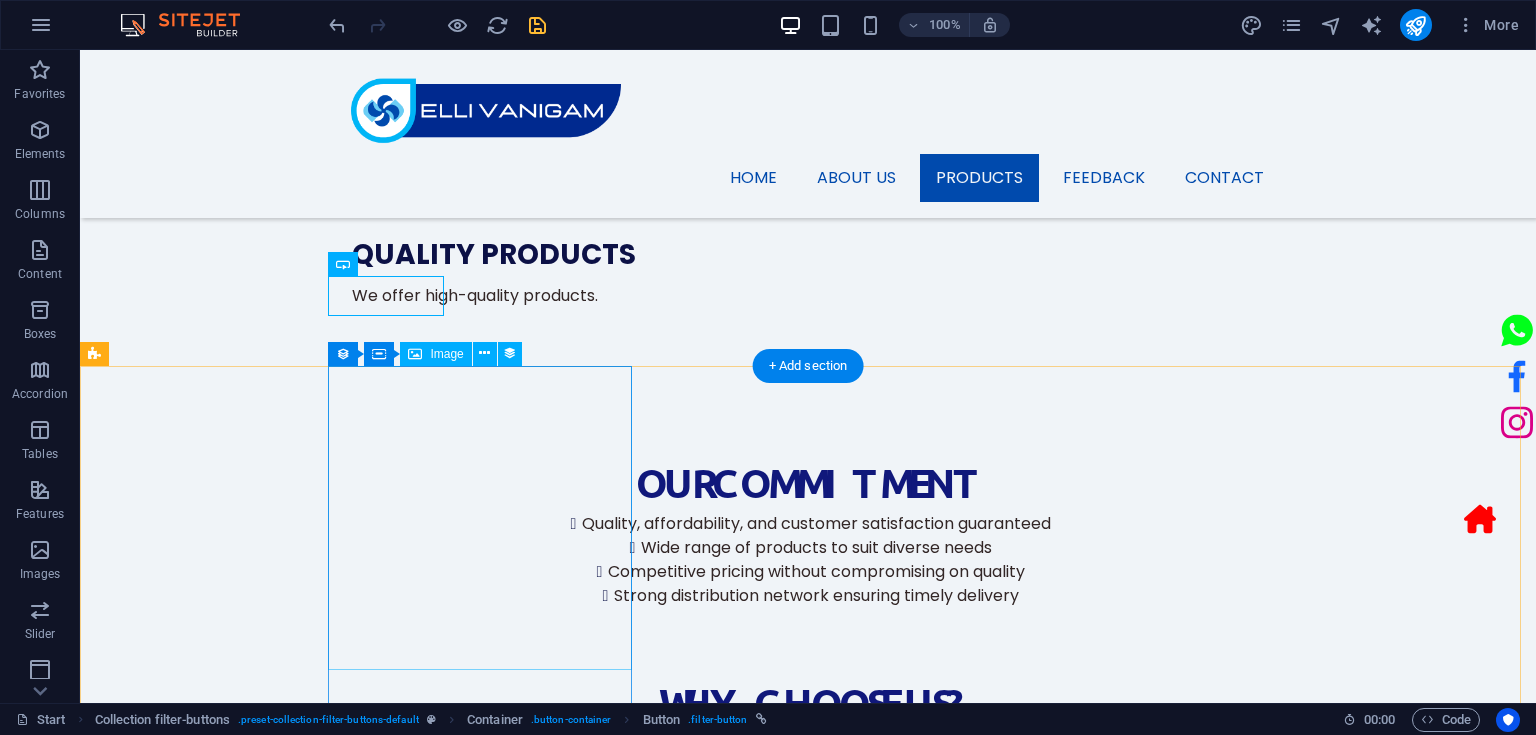scroll, scrollTop: 1724, scrollLeft: 0, axis: vertical 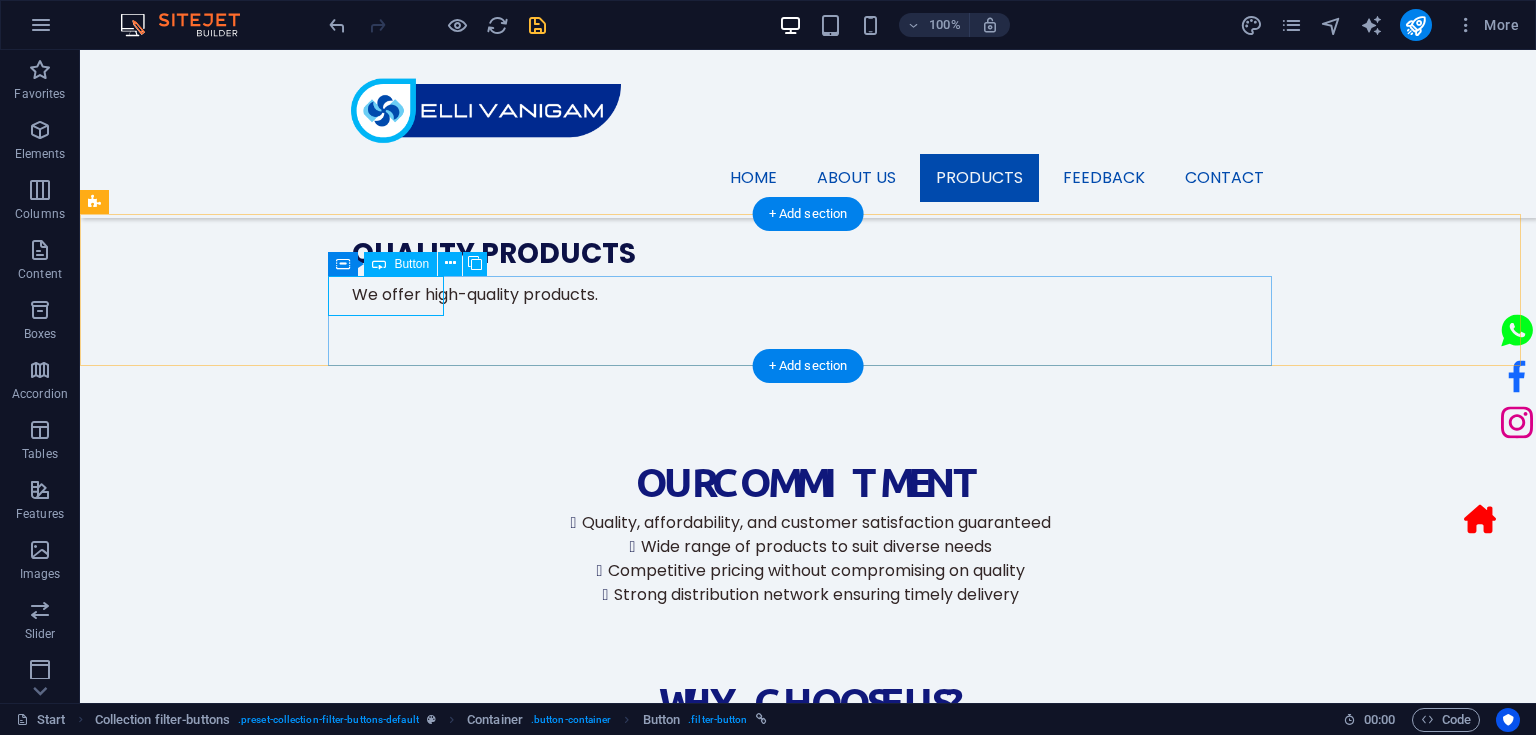 click on "Table Fan" at bounding box center (808, 1659) 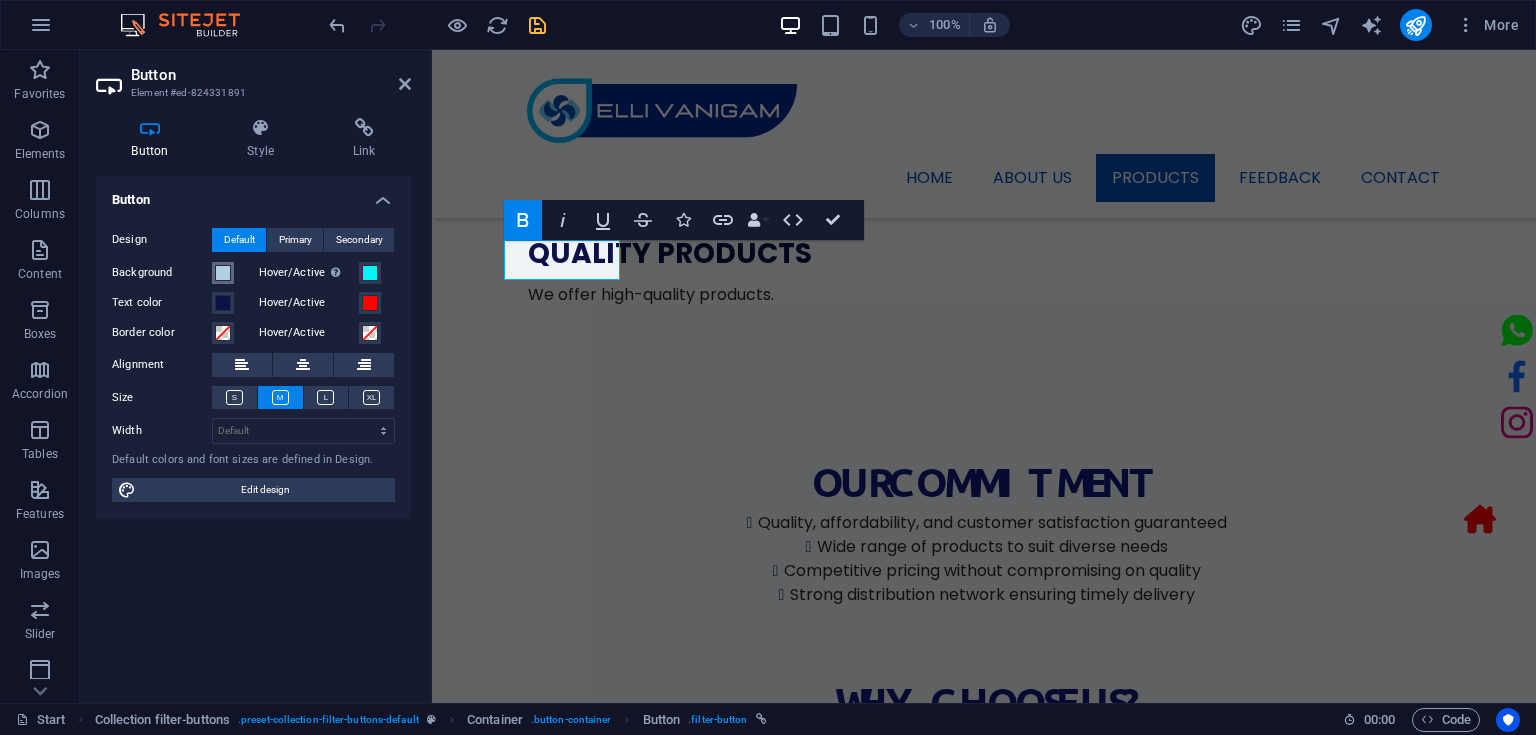 click at bounding box center [223, 273] 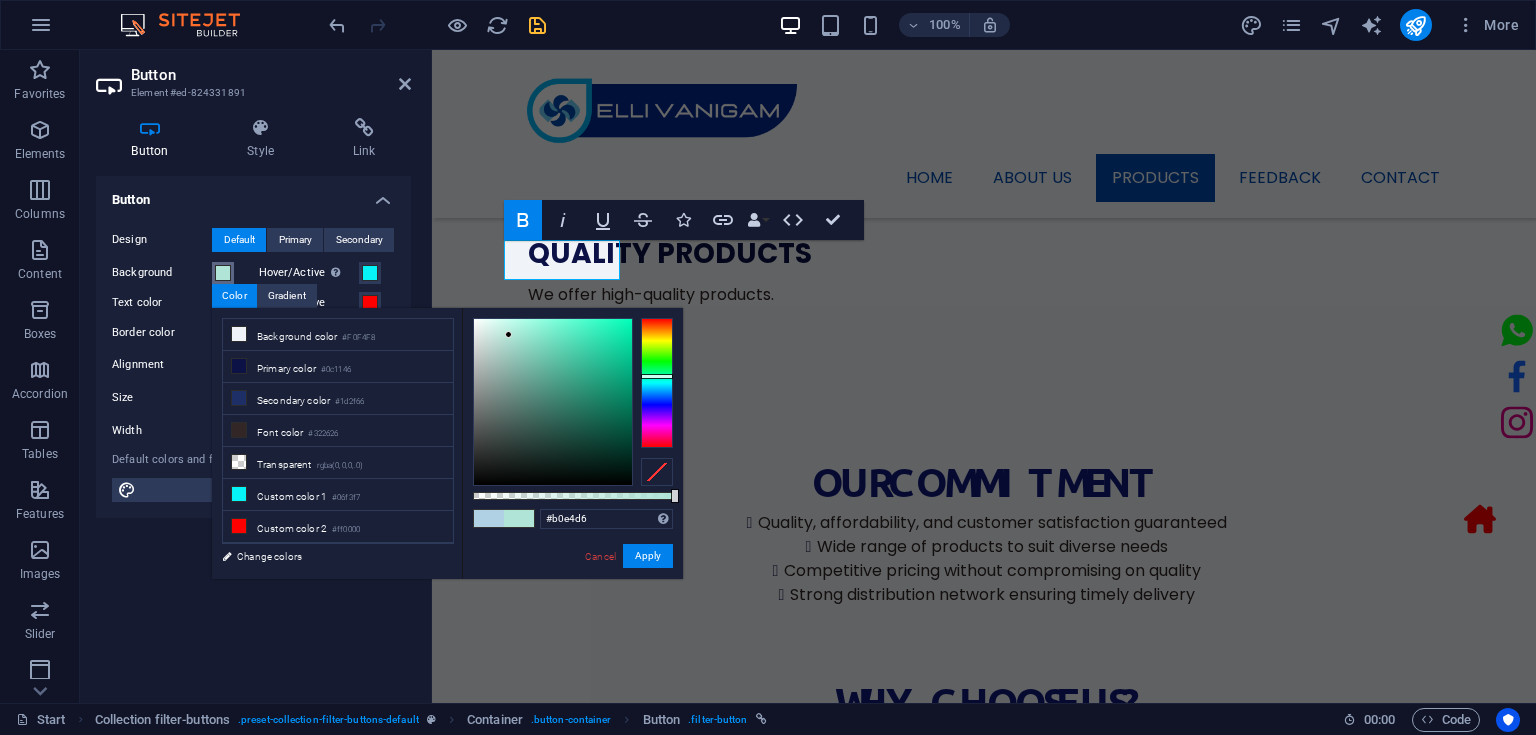 drag, startPoint x: 660, startPoint y: 387, endPoint x: 658, endPoint y: 376, distance: 11.18034 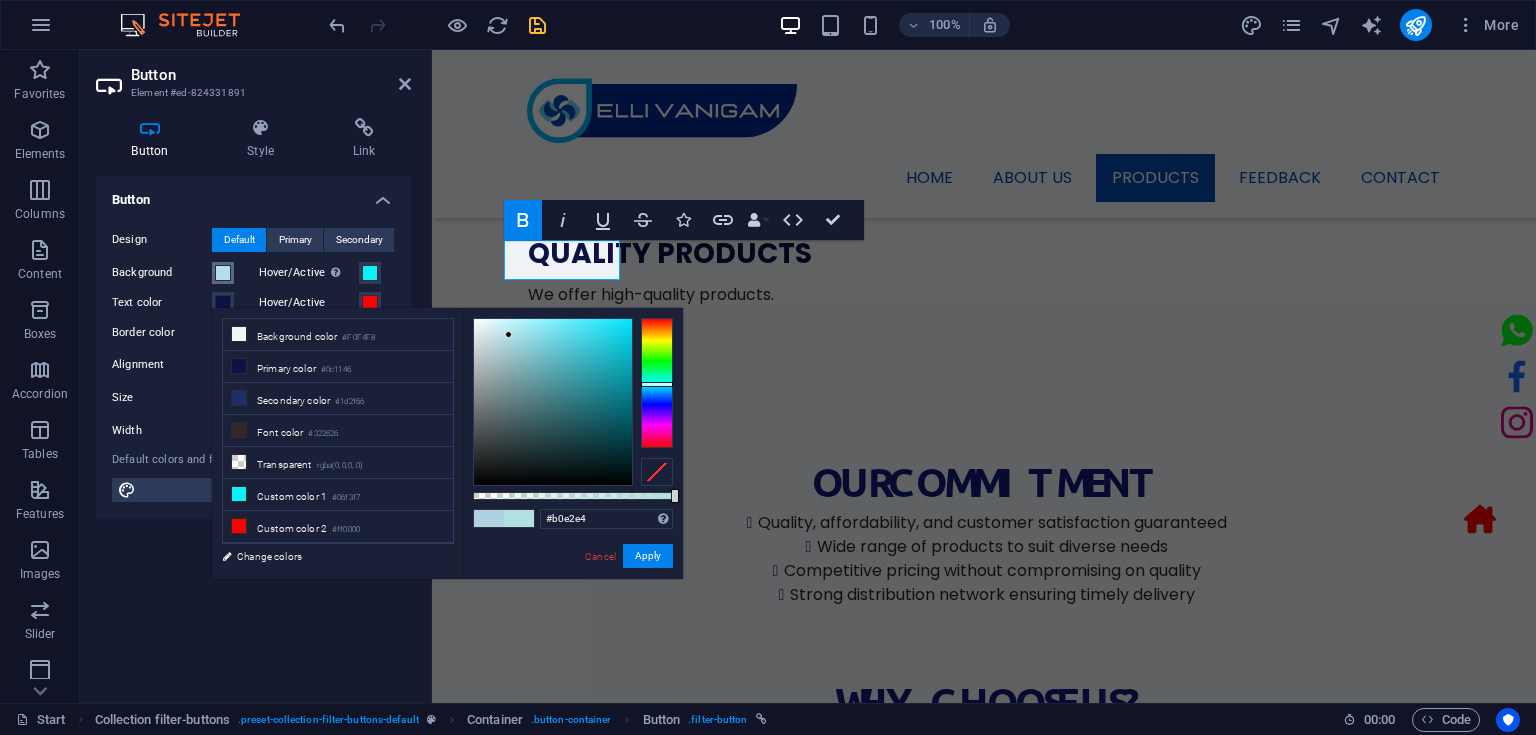 click at bounding box center (657, 384) 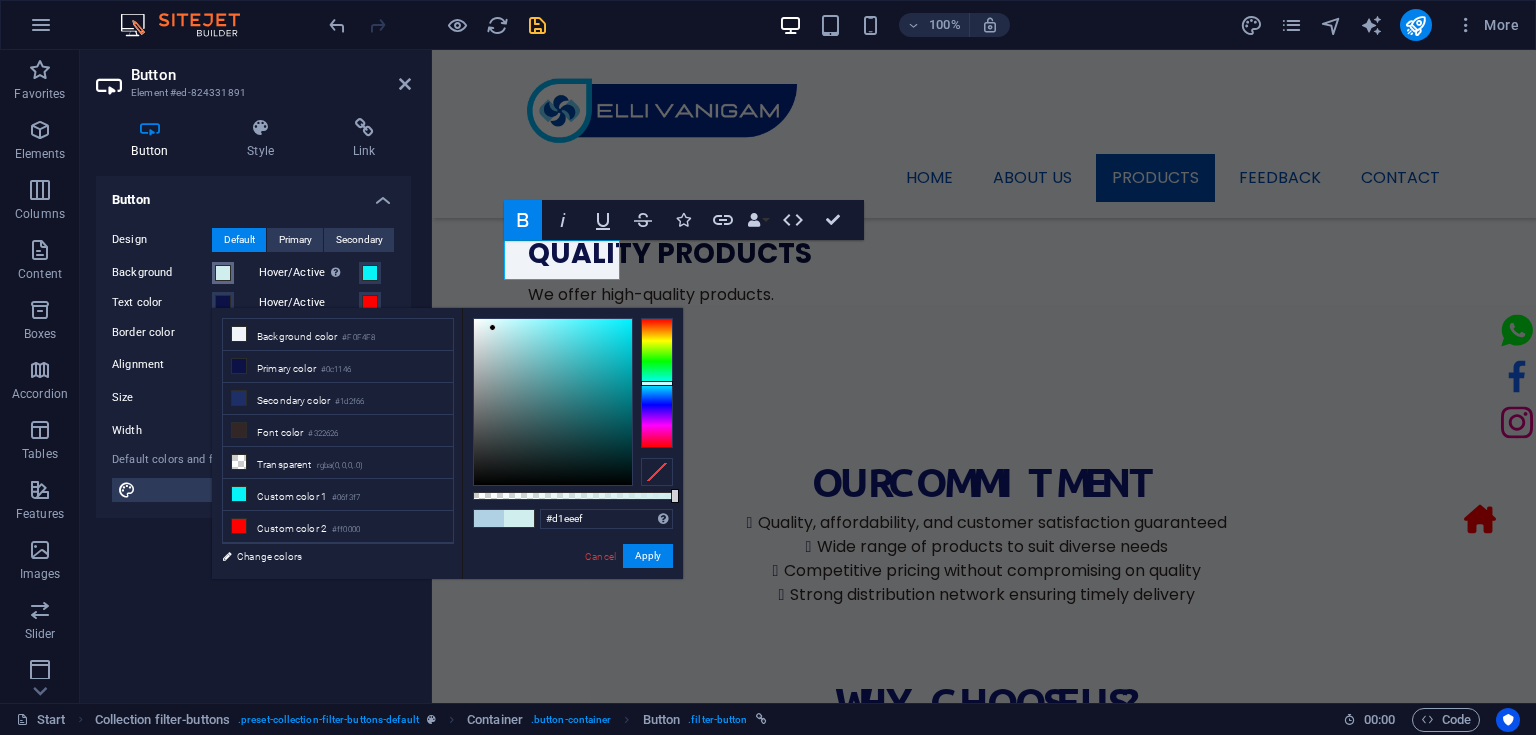 click at bounding box center [553, 402] 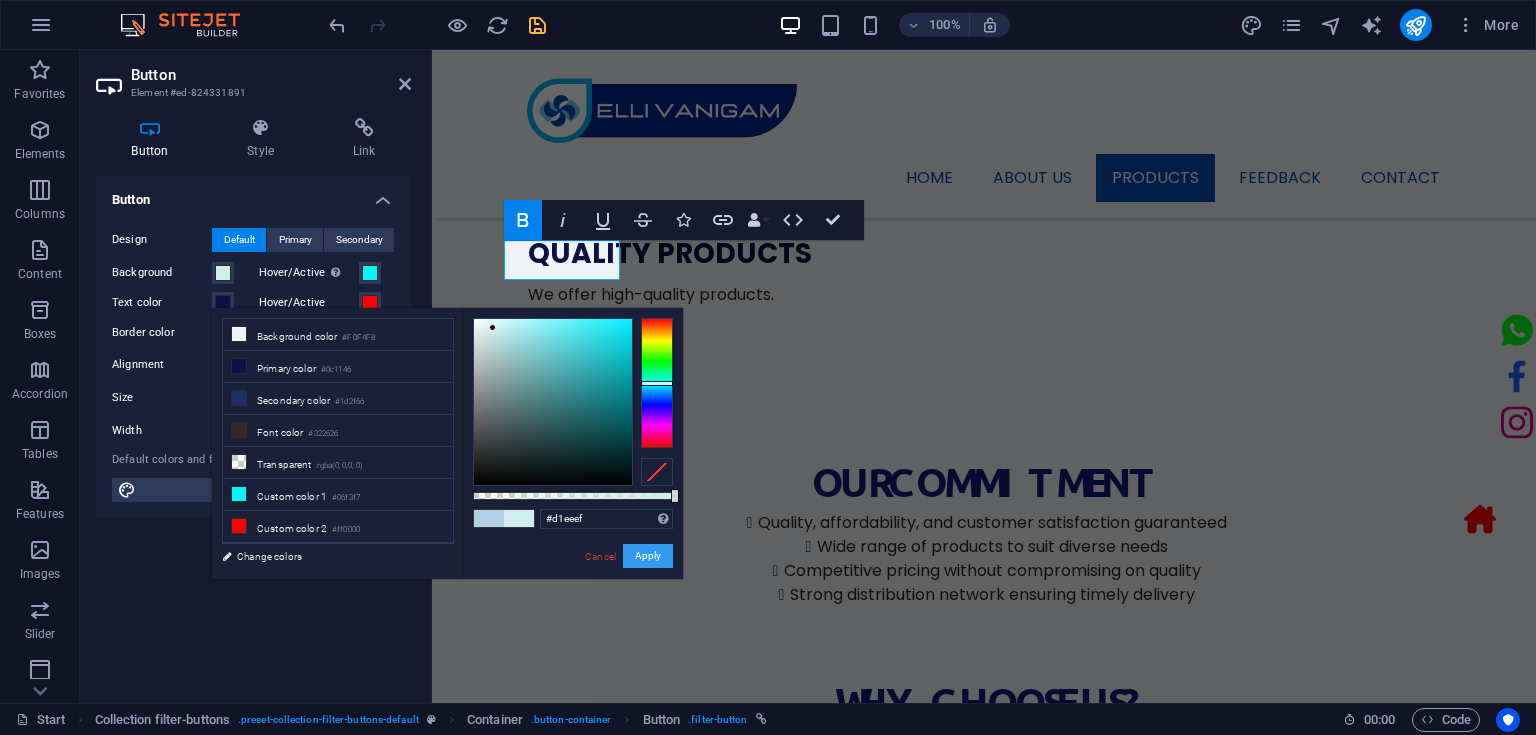 click on "Apply" at bounding box center [648, 556] 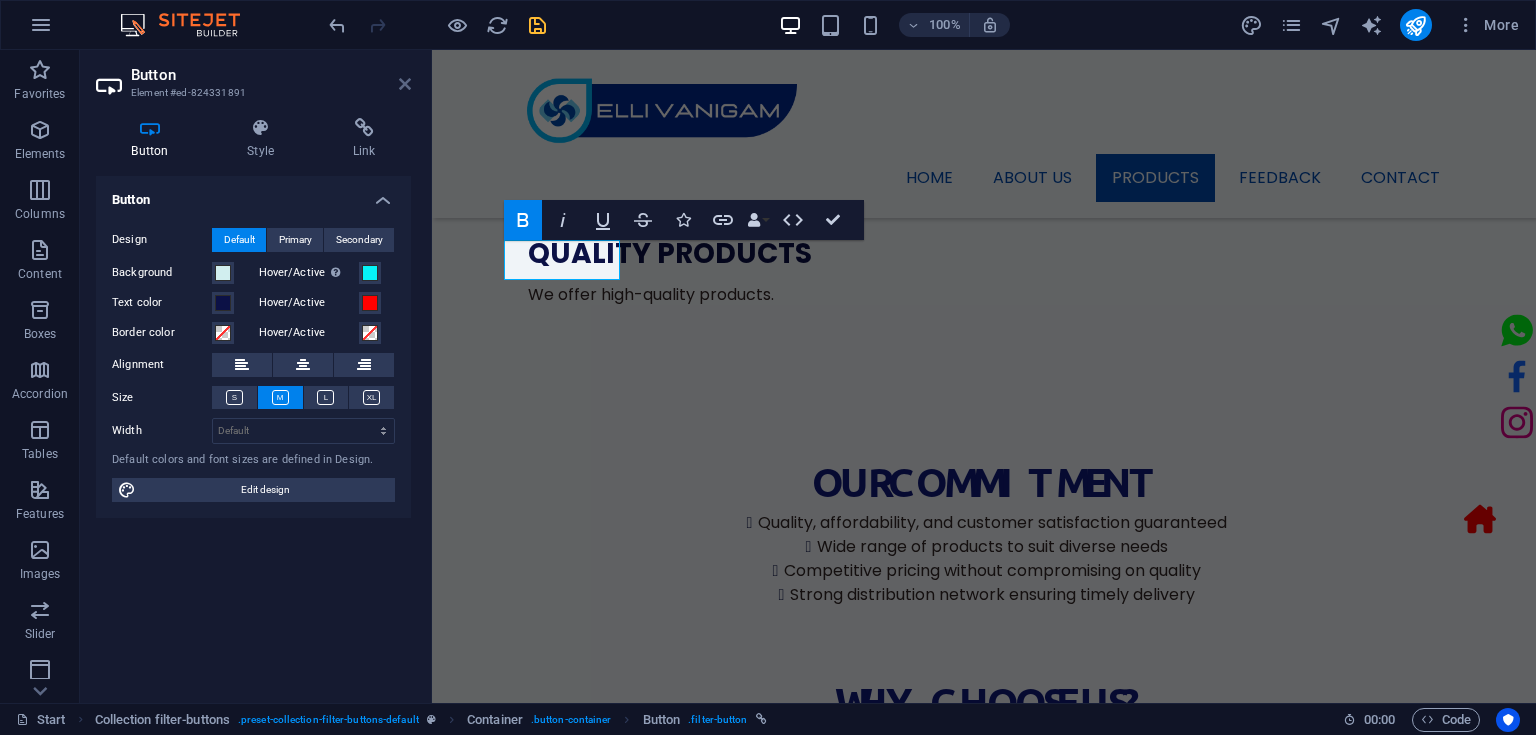 click at bounding box center (405, 84) 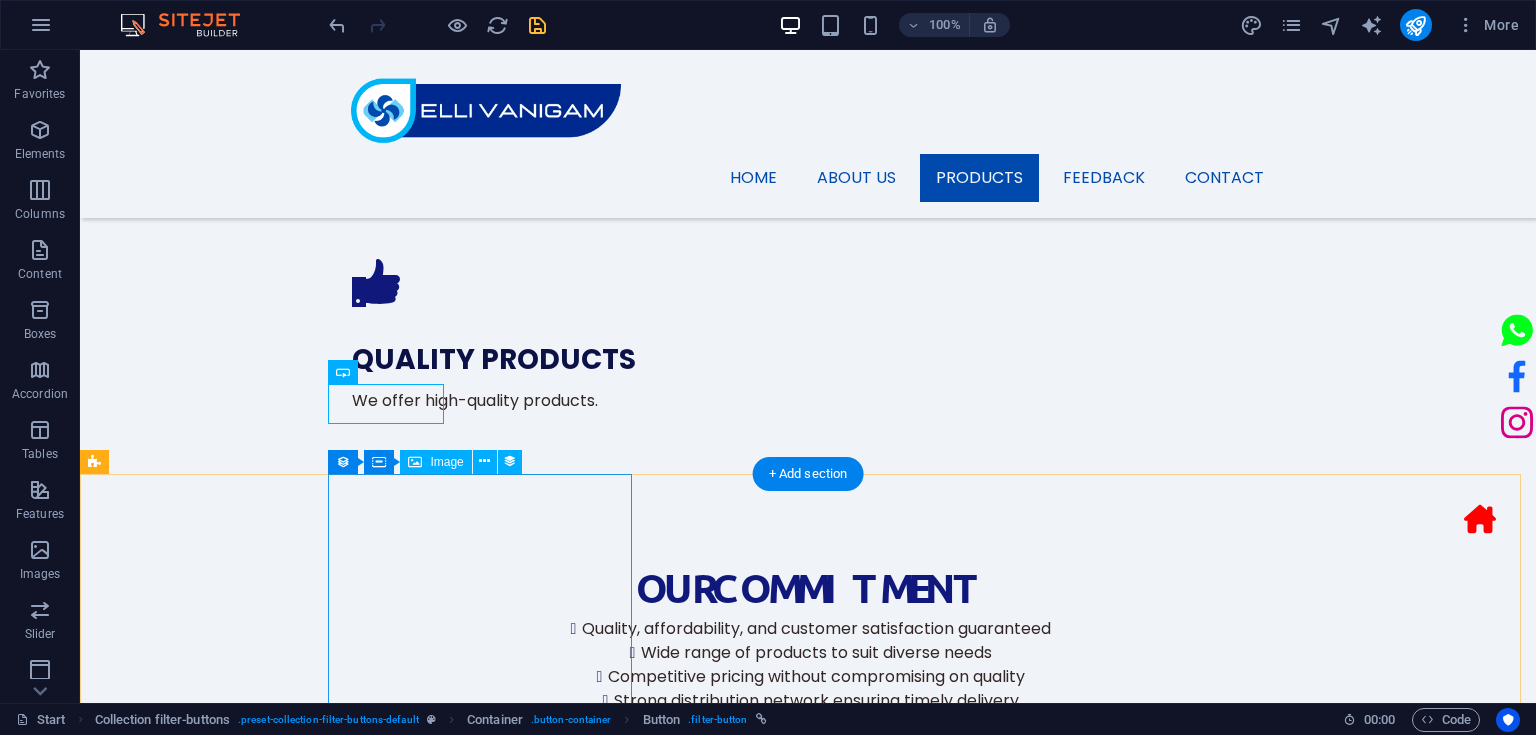 scroll, scrollTop: 1616, scrollLeft: 0, axis: vertical 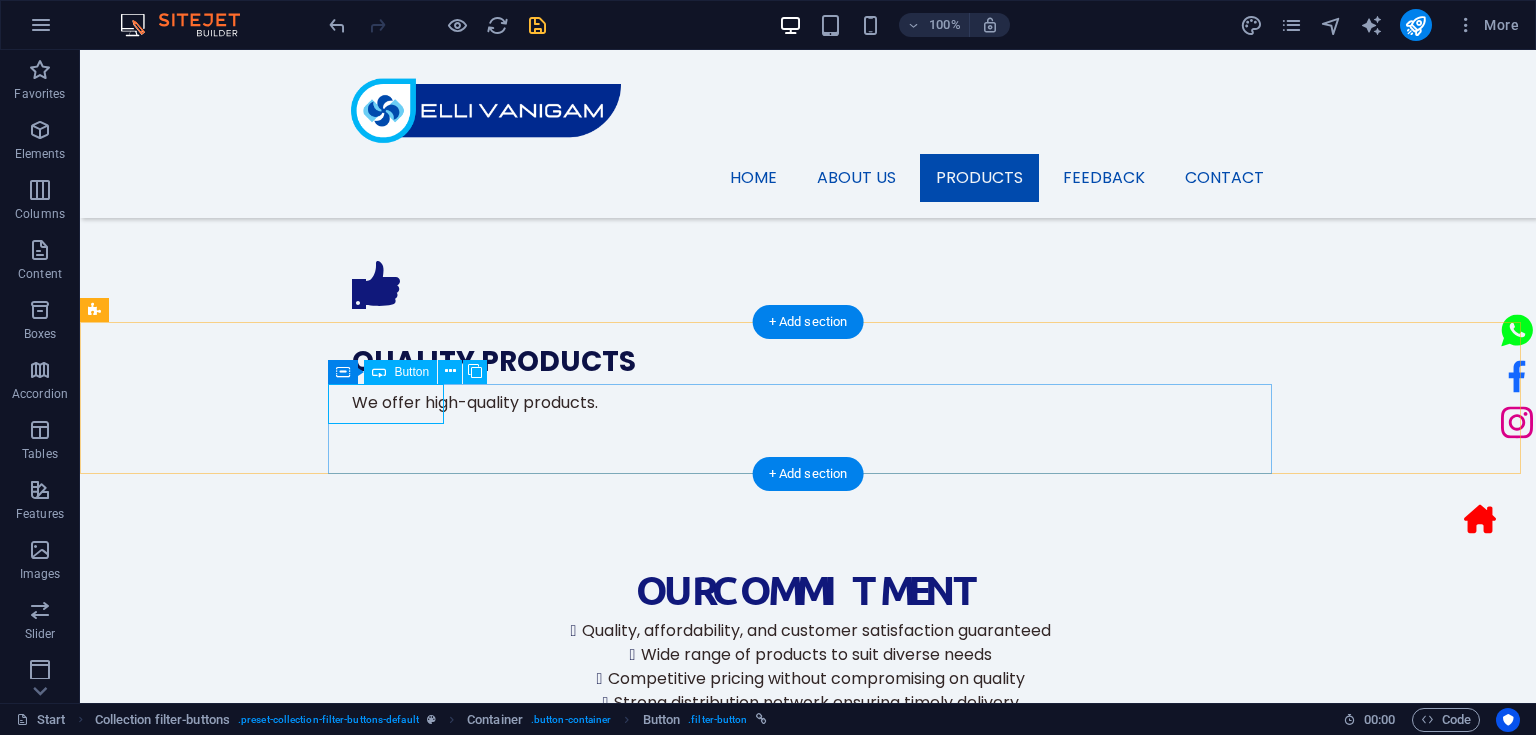 click on "Table Fan" at bounding box center [808, 1767] 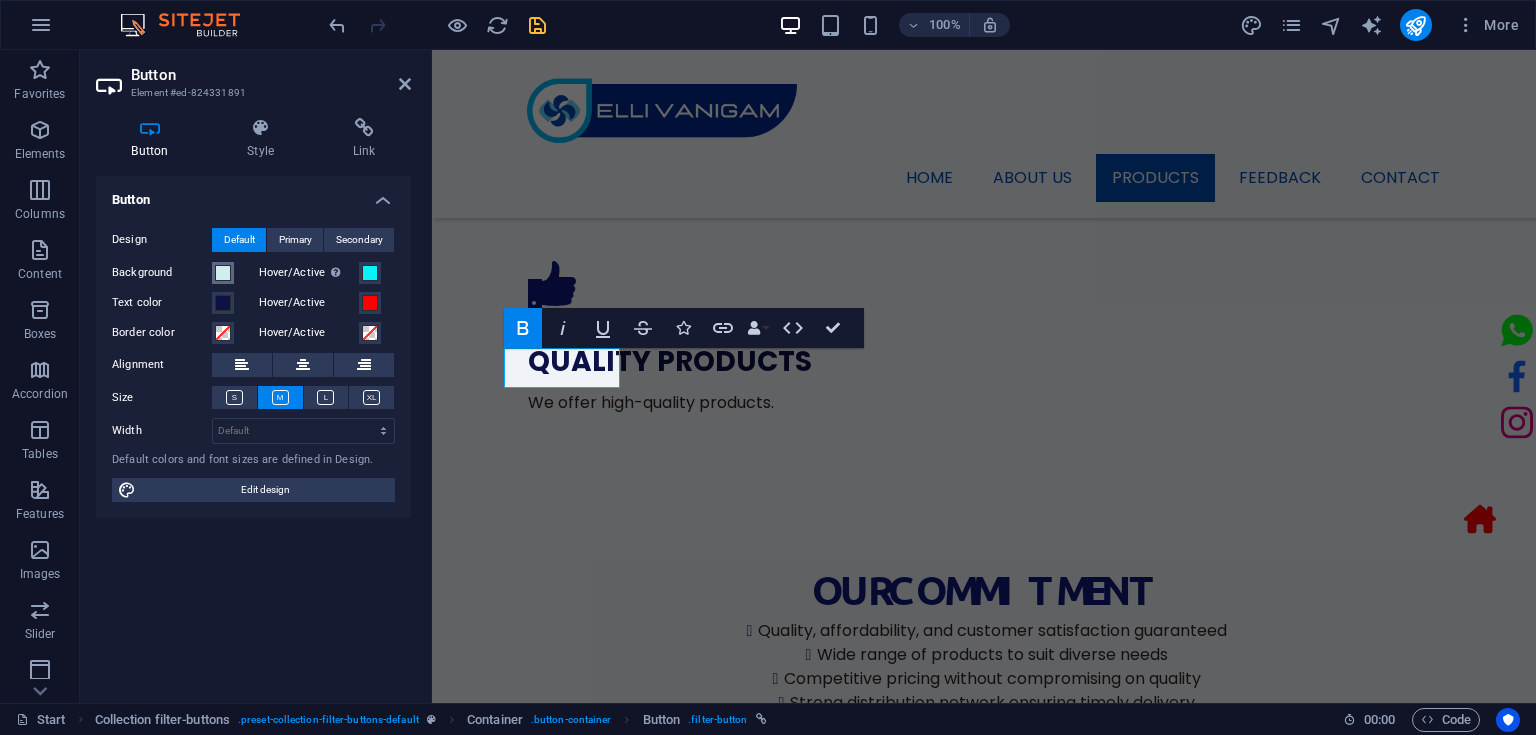 click at bounding box center [223, 273] 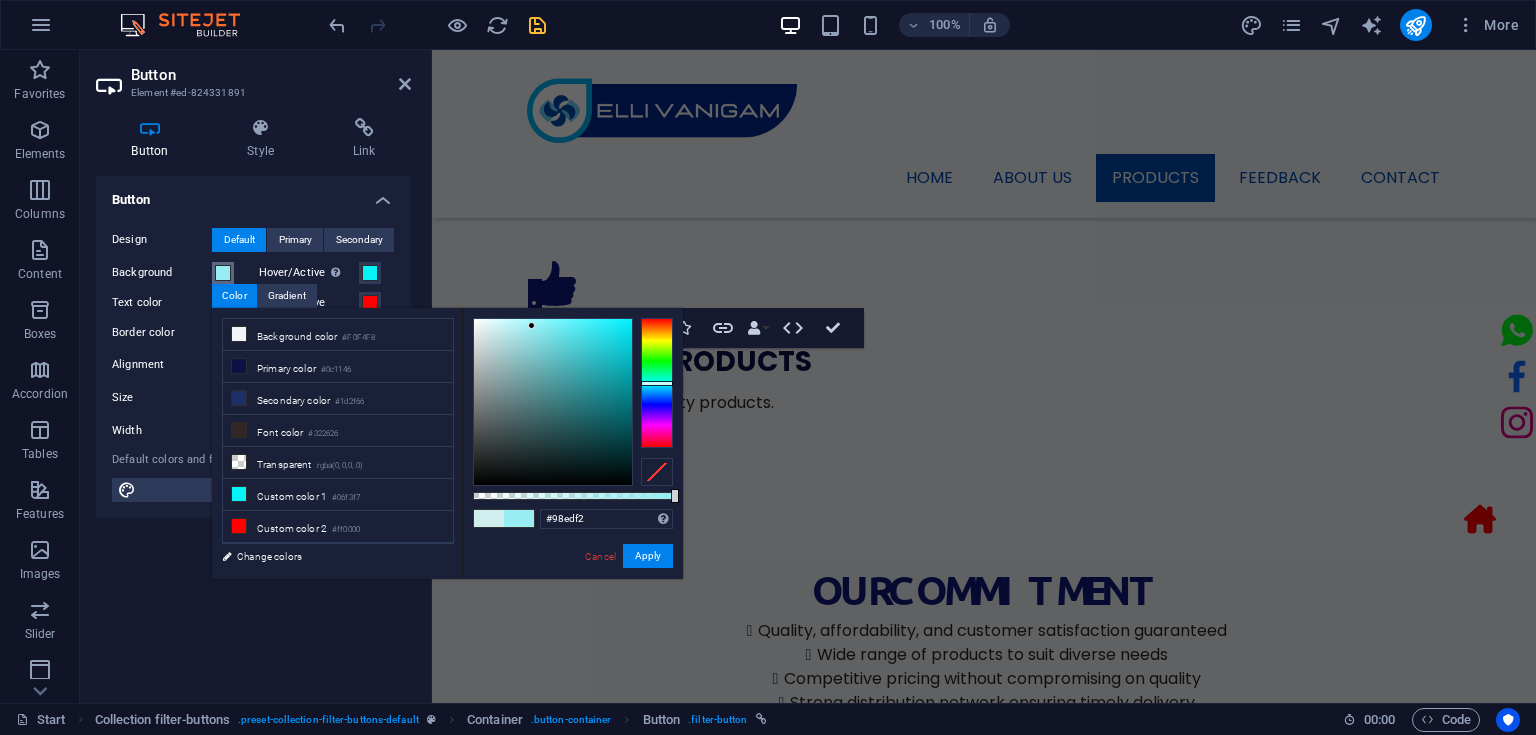 click at bounding box center (553, 402) 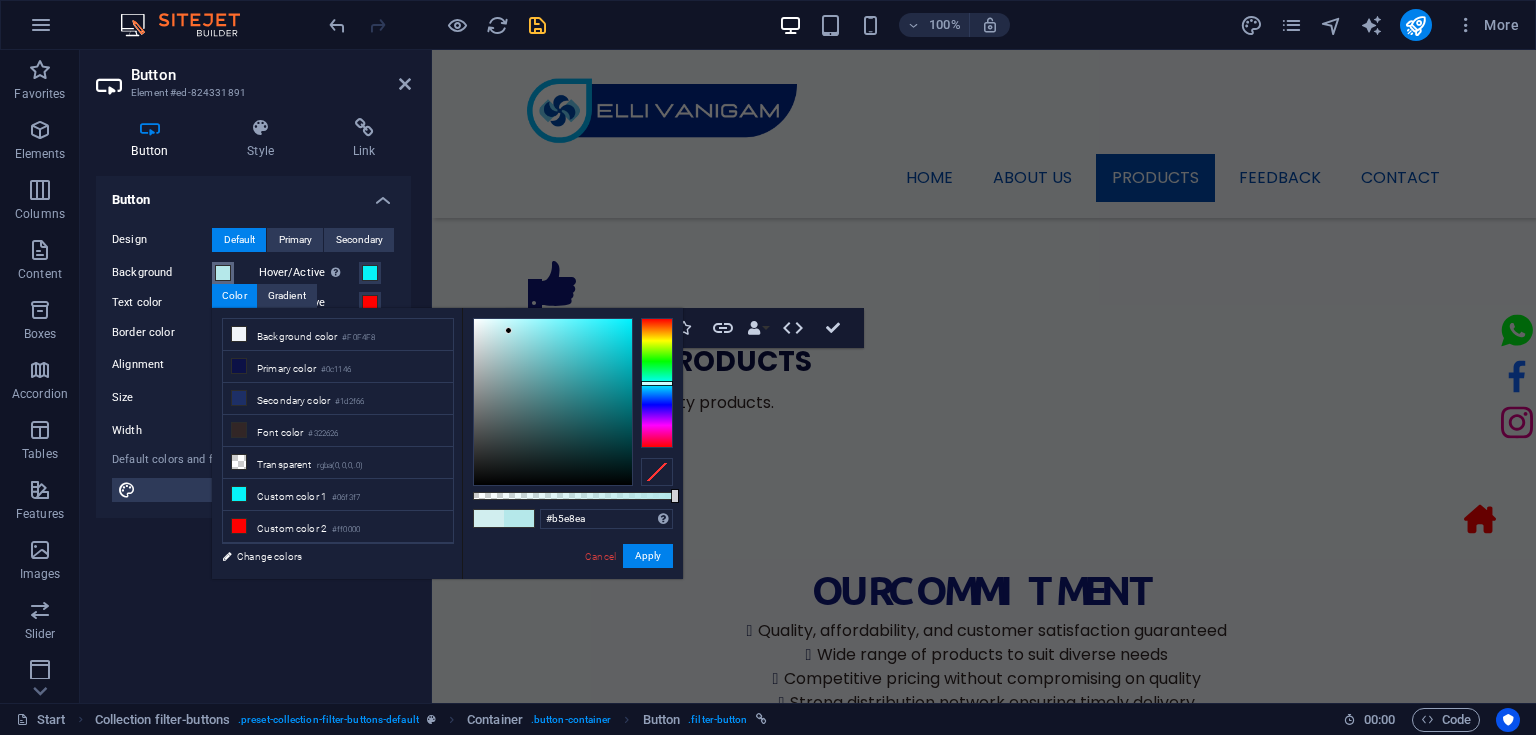 click at bounding box center (553, 402) 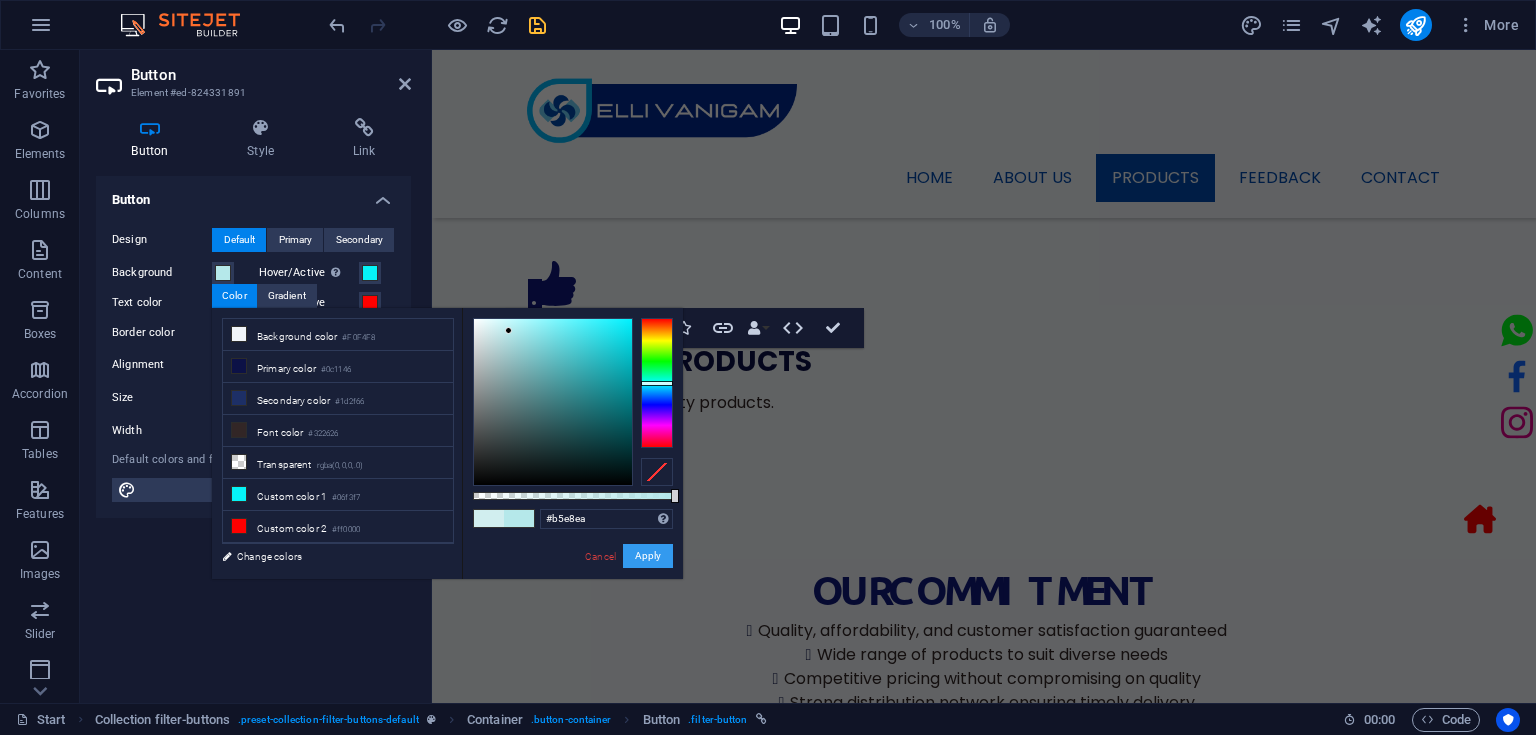 click on "Apply" at bounding box center (648, 556) 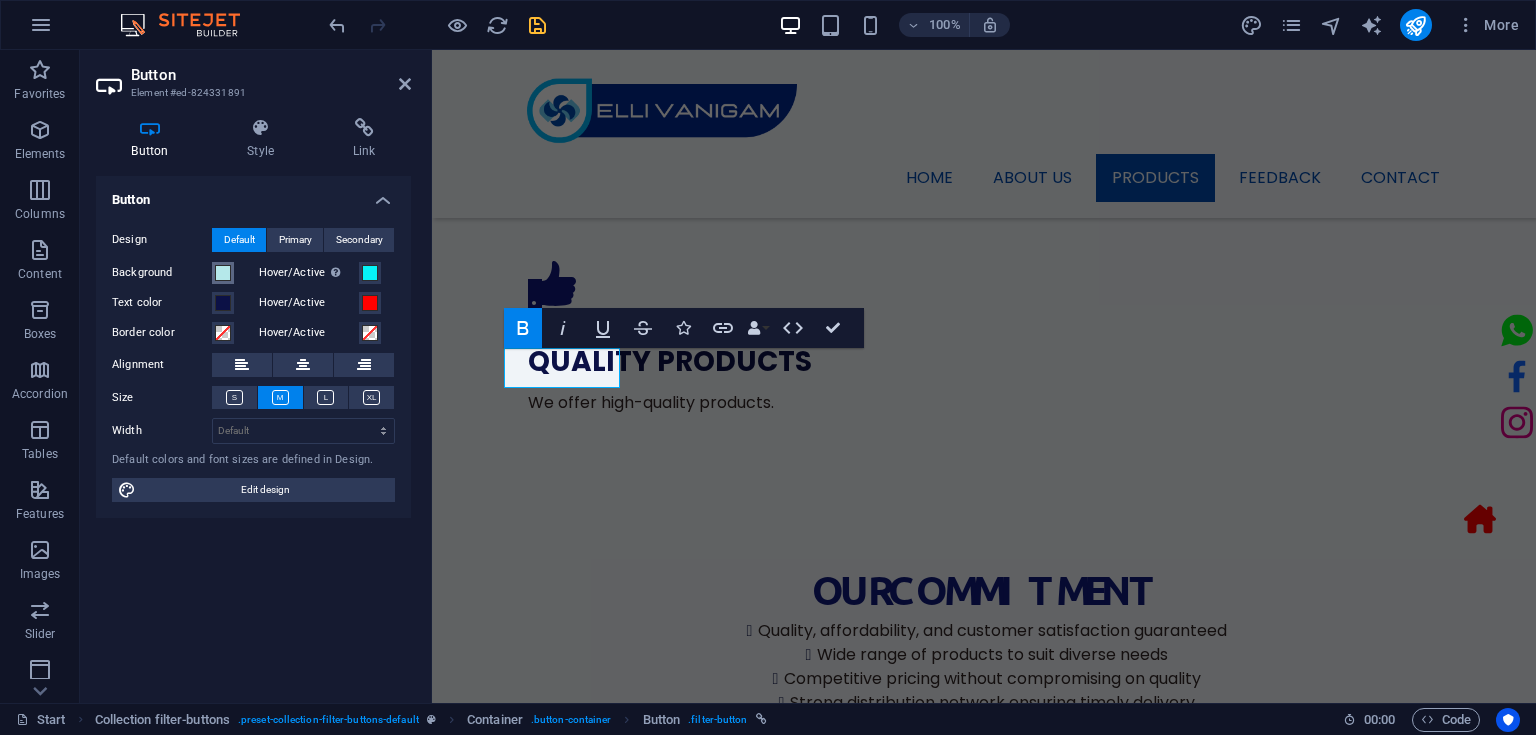 click at bounding box center (223, 273) 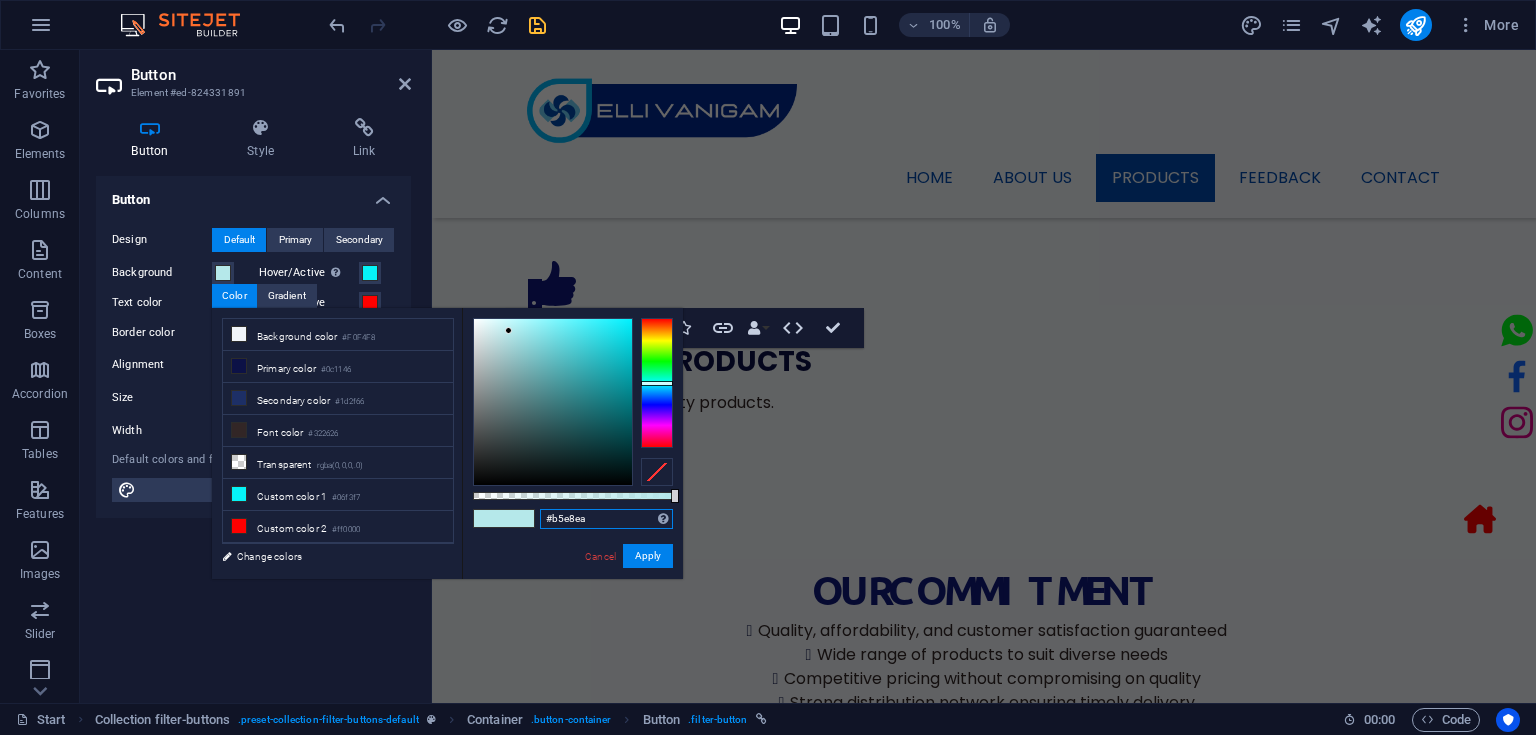 click on "#b5e8ea" at bounding box center (606, 519) 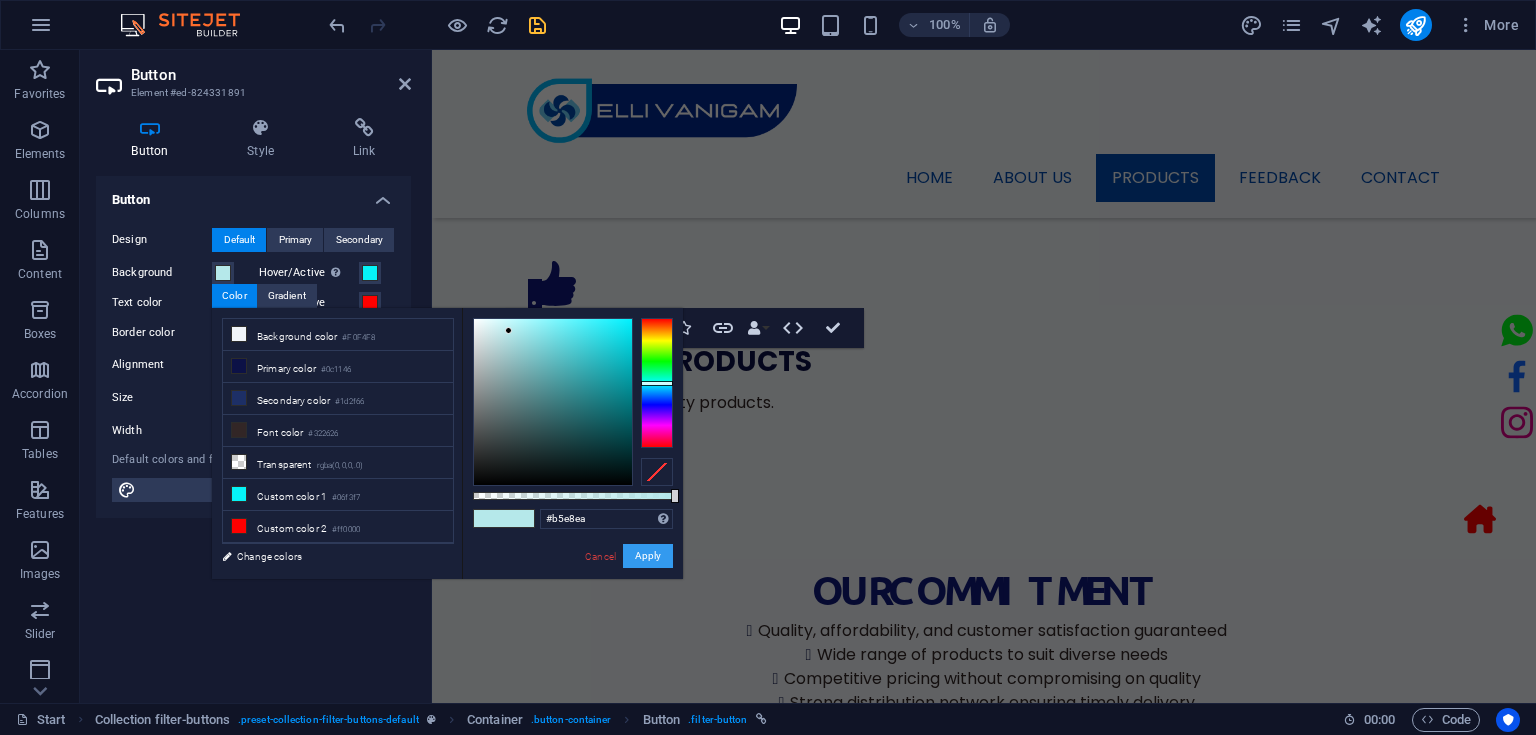 click on "Apply" at bounding box center (648, 556) 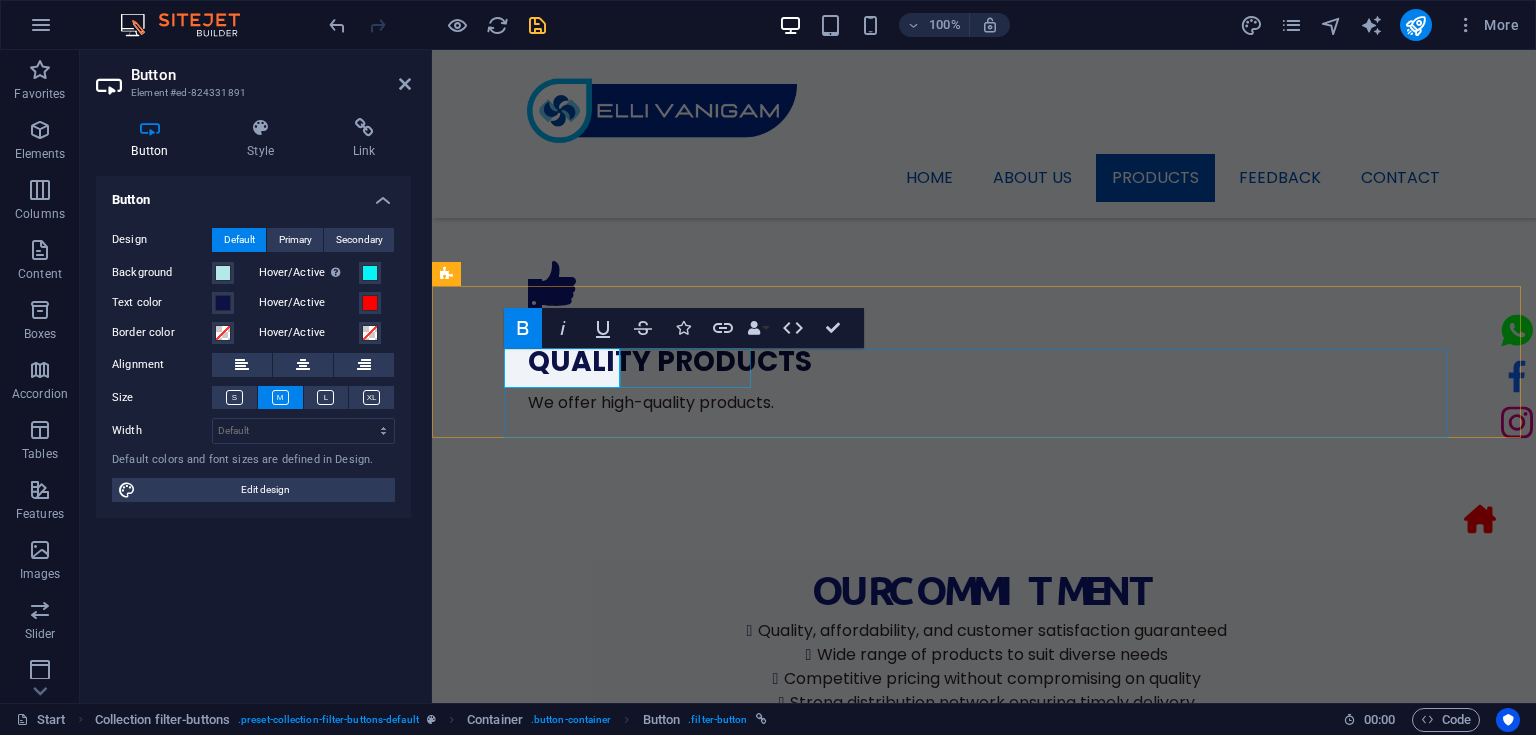click on "Ceiling Fan" at bounding box center (984, 1760) 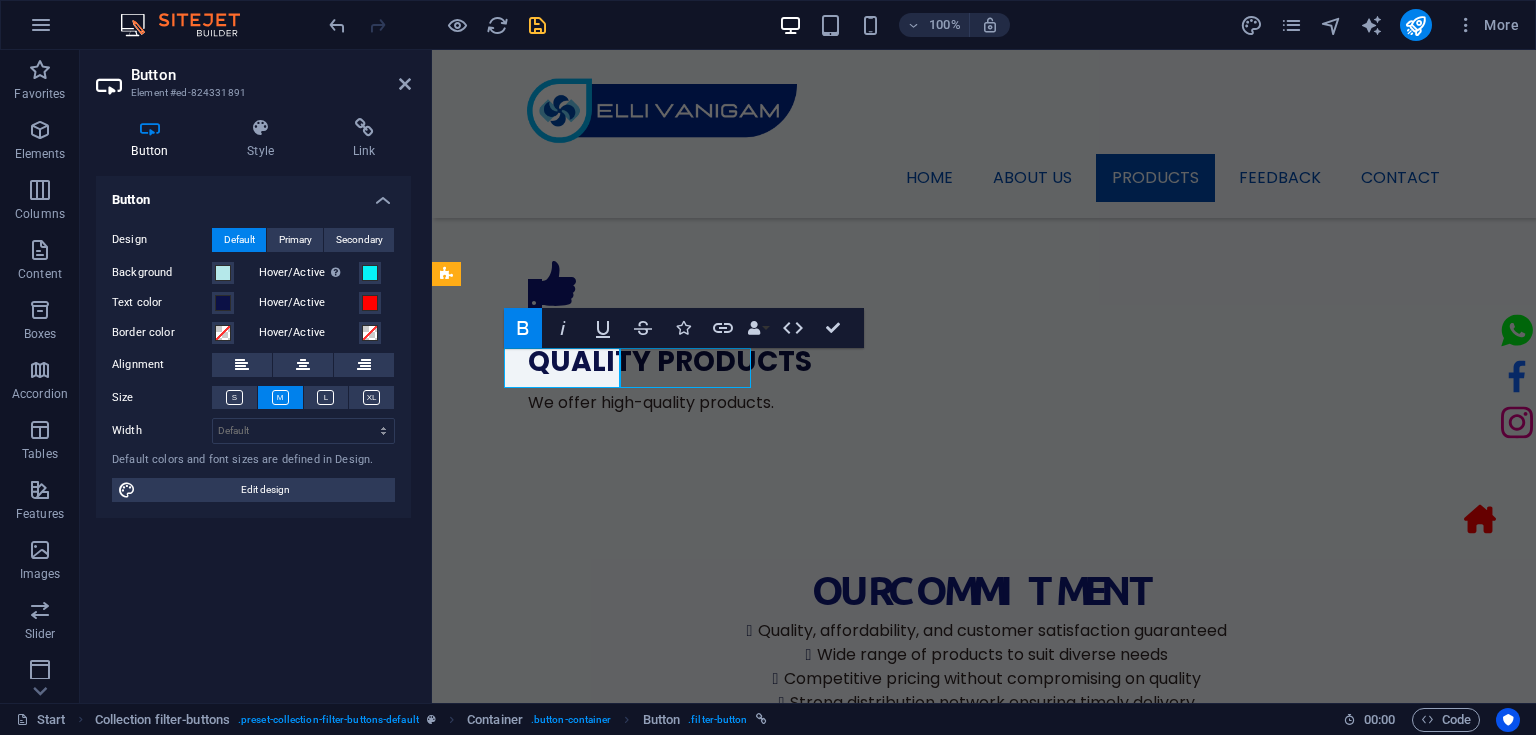 click on "Ceiling Fan" at bounding box center (984, 1760) 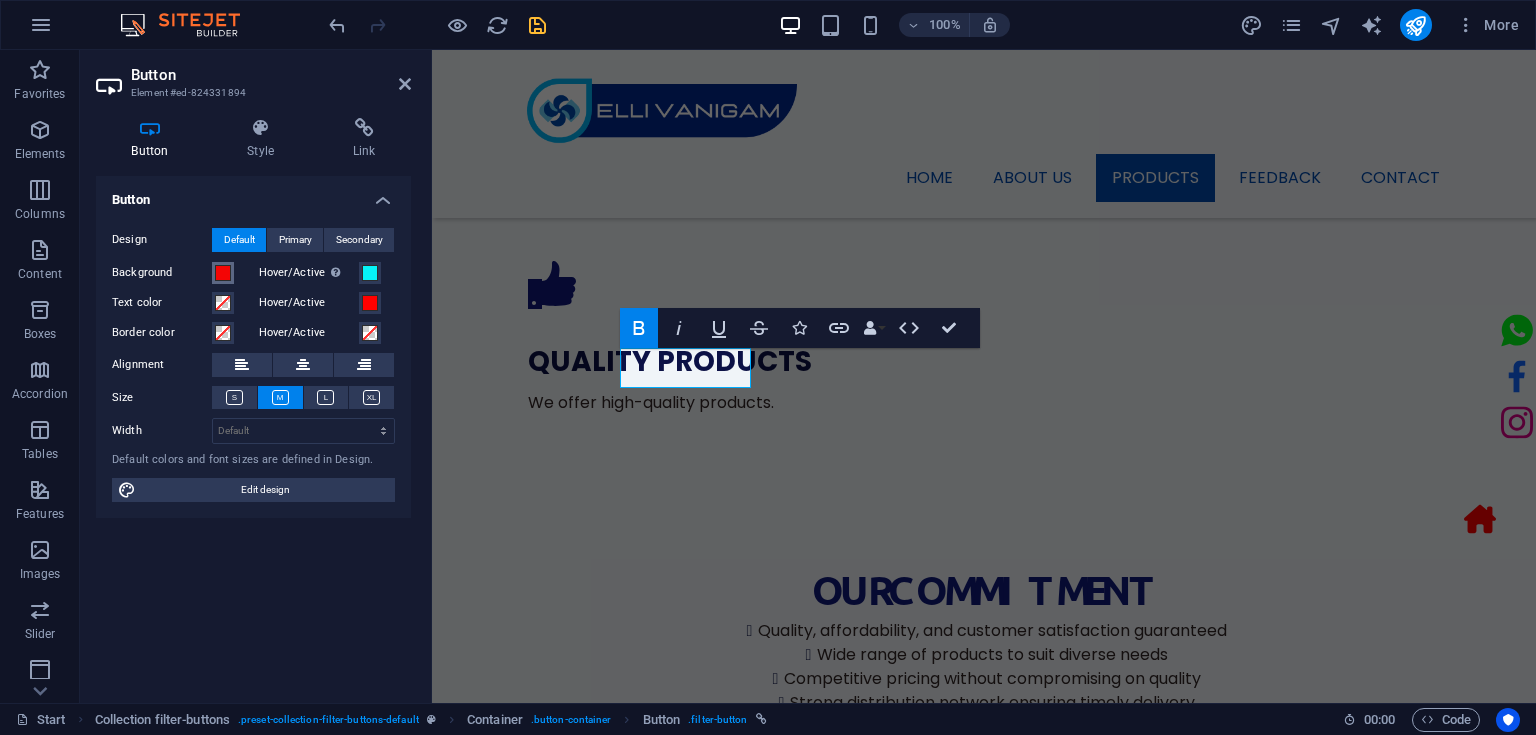 click at bounding box center [223, 273] 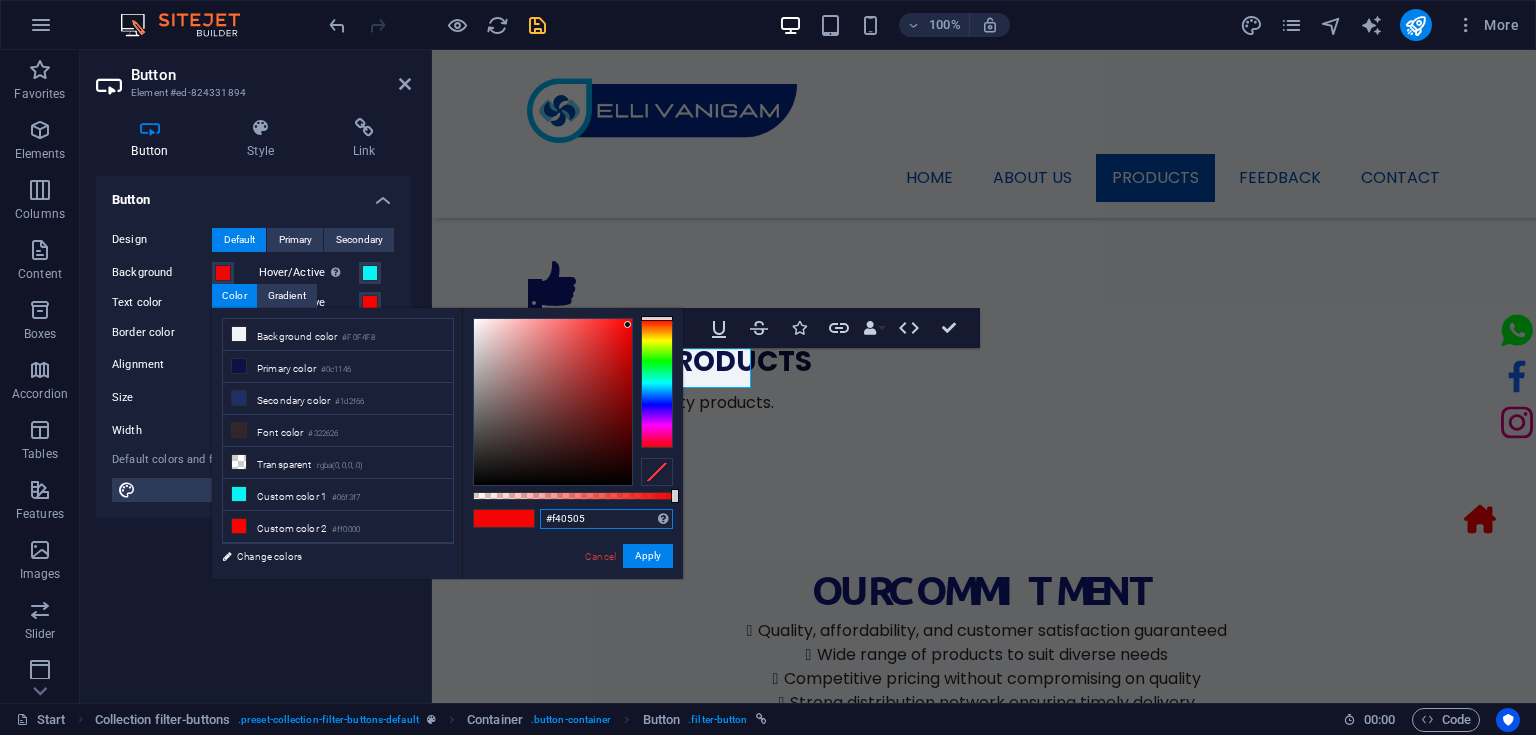 click on "#f40505" at bounding box center (606, 519) 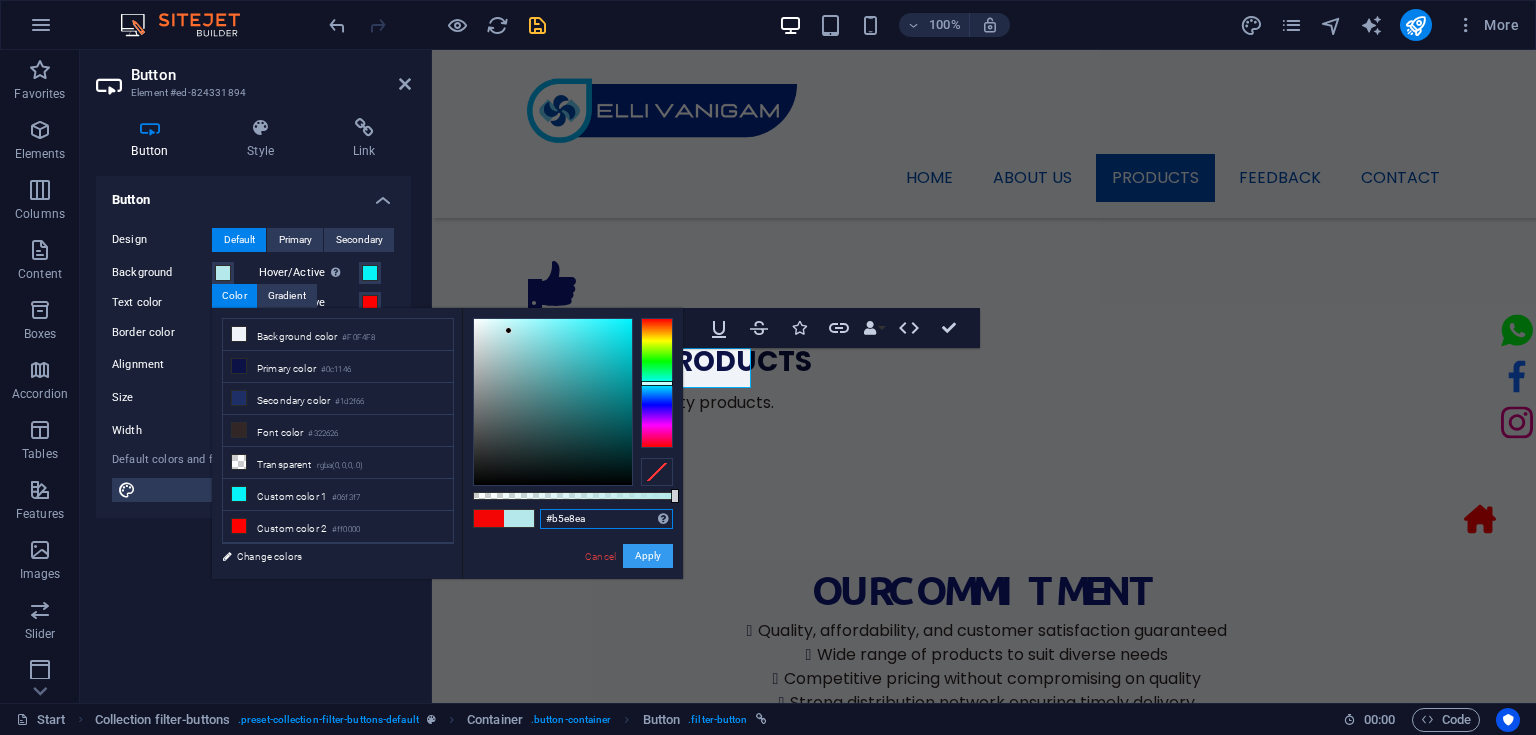 type on "#b5e8ea" 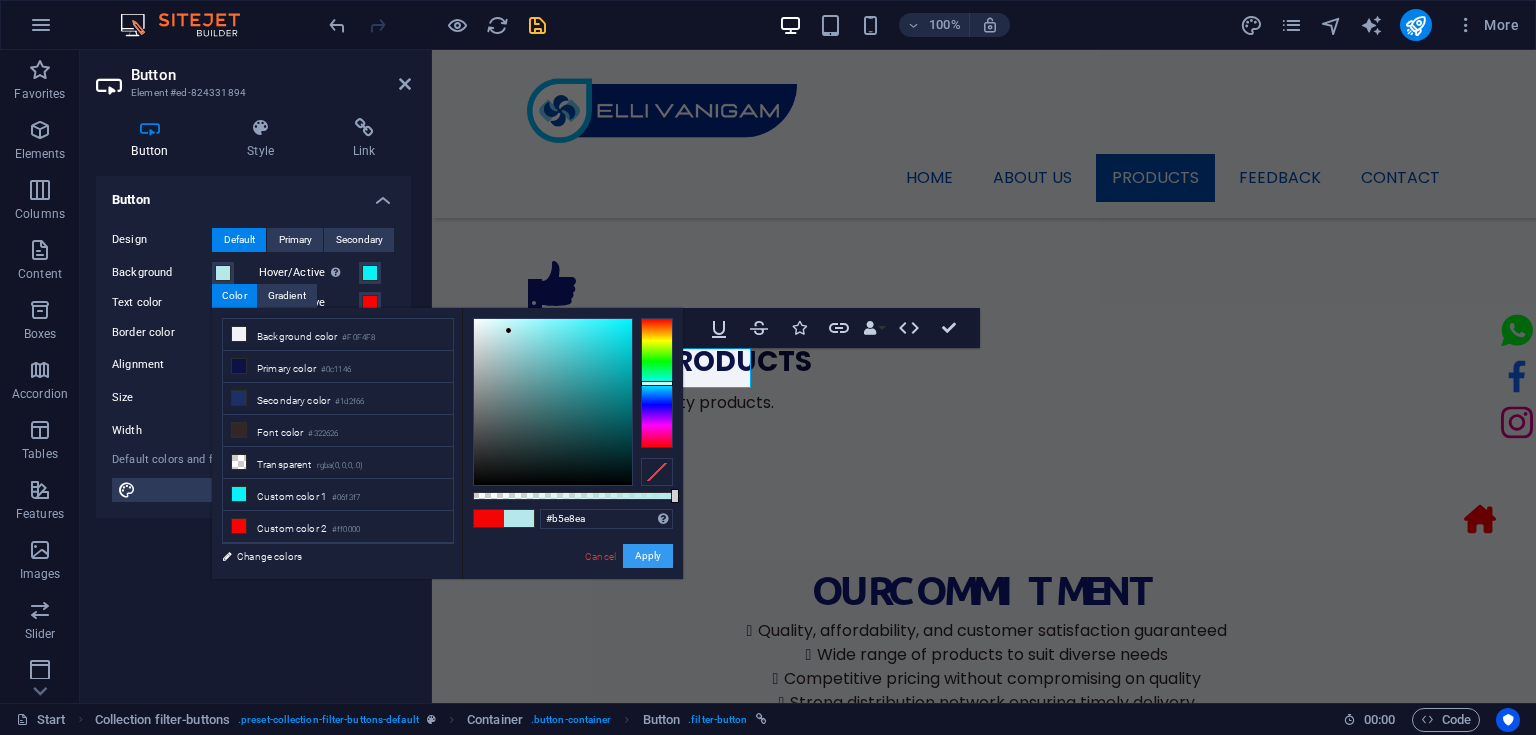 click on "Apply" at bounding box center [648, 556] 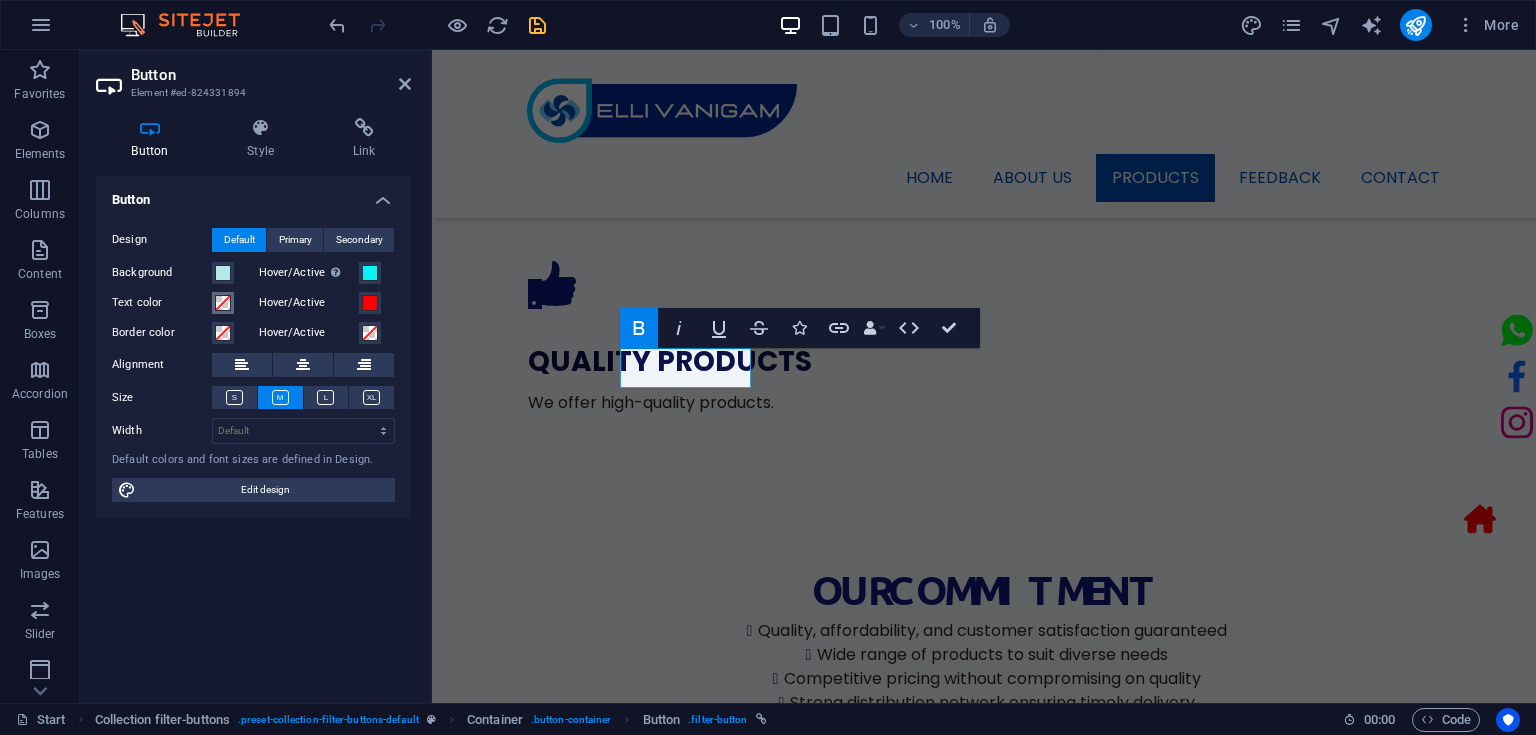 click at bounding box center (223, 303) 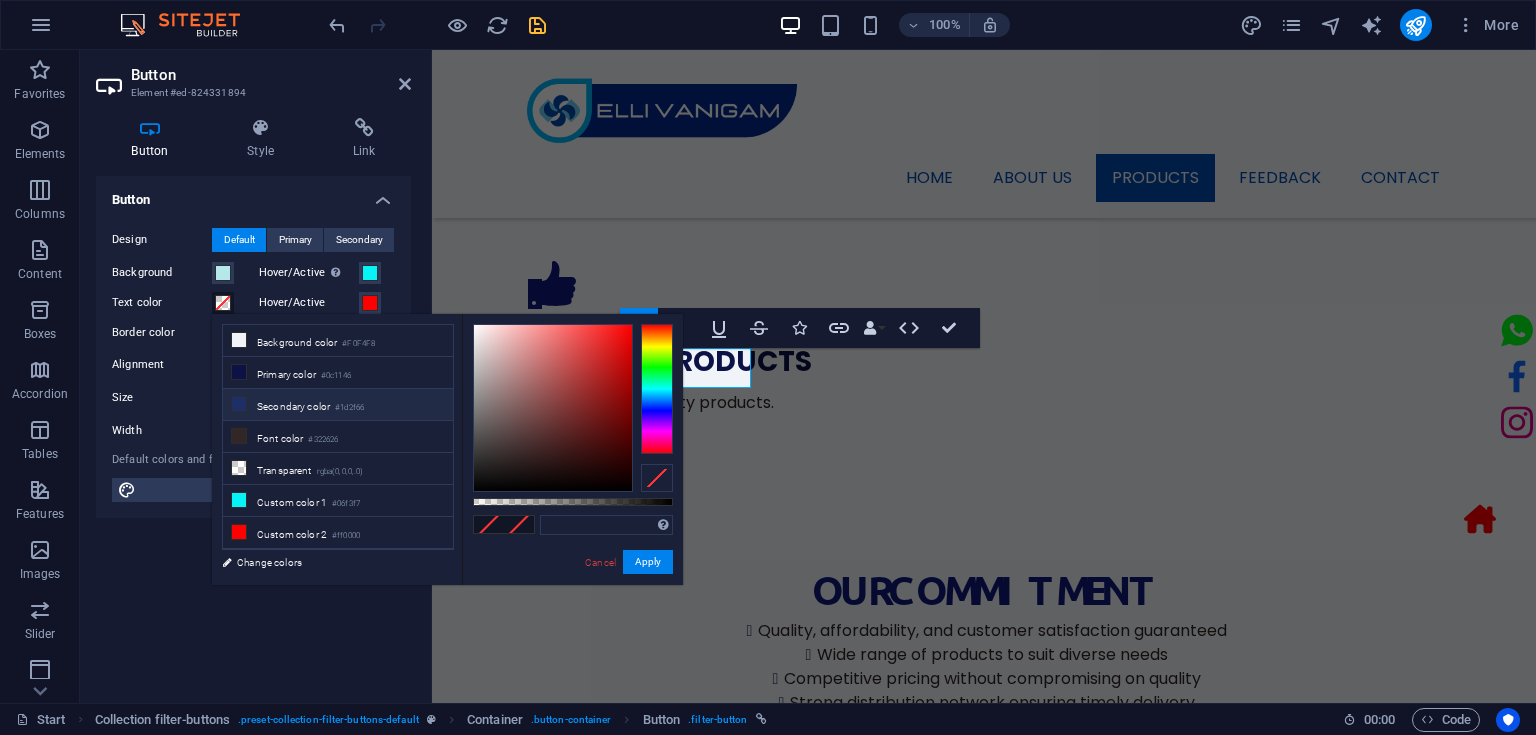 click on "Secondary color
#1d2f66" at bounding box center (338, 405) 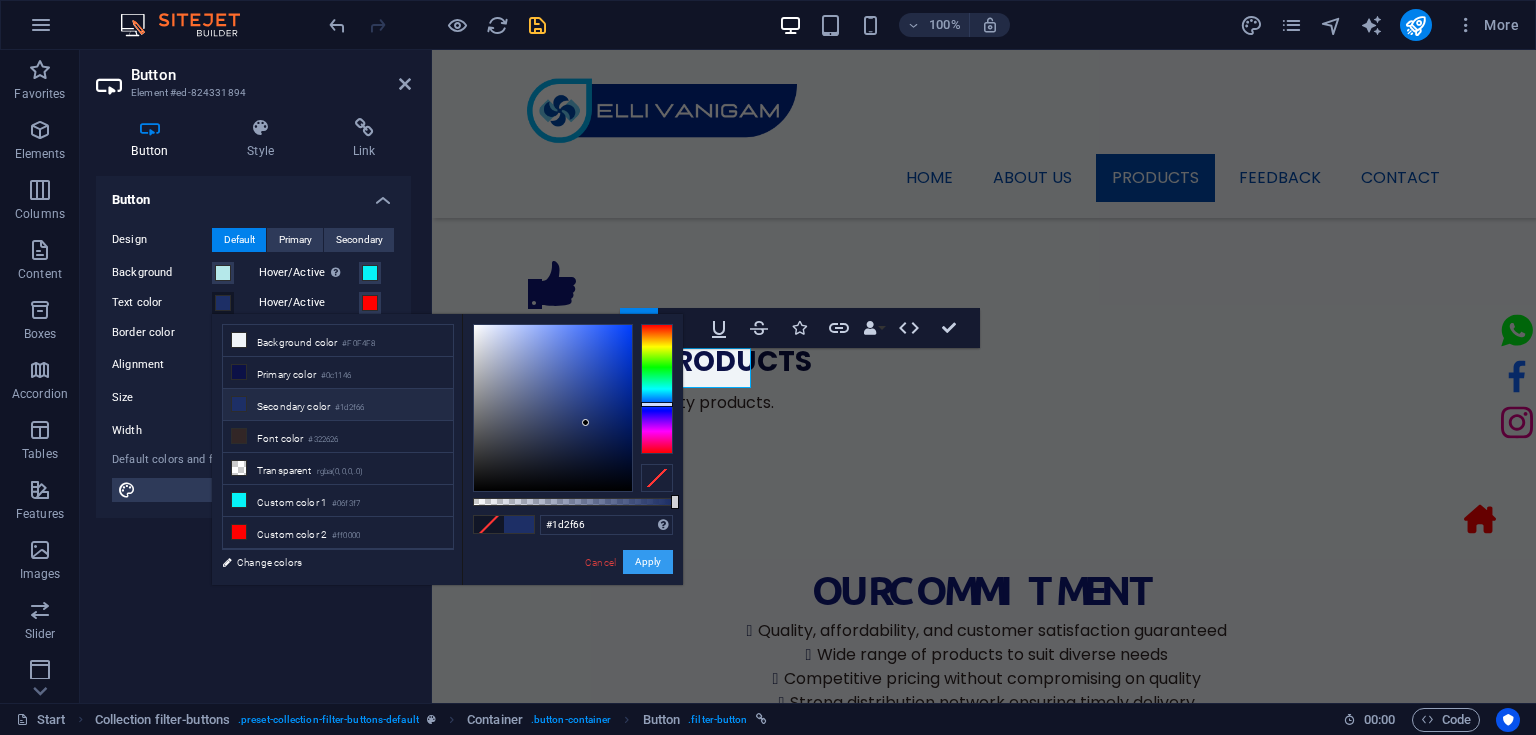 click on "Apply" at bounding box center (648, 562) 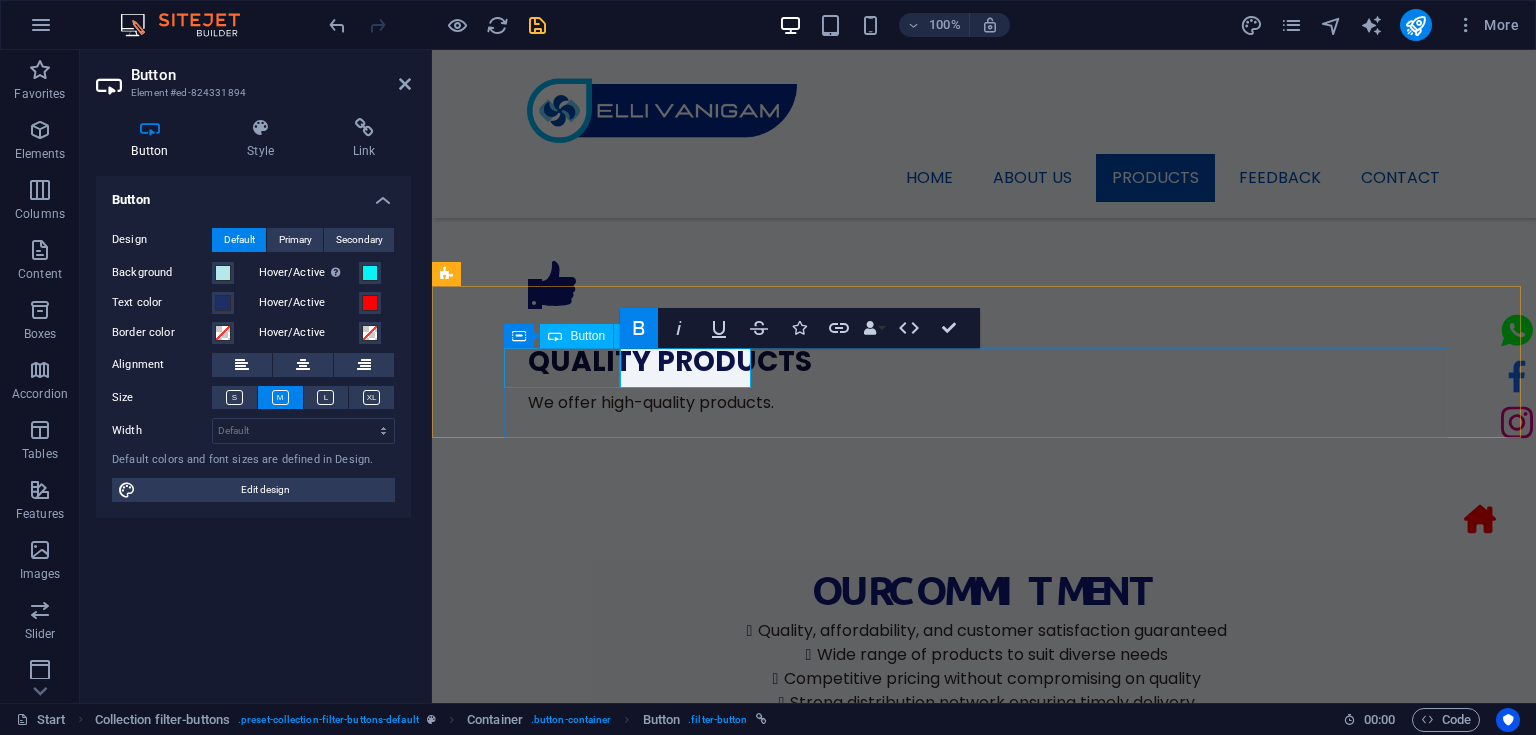click on "Table Fan" at bounding box center [984, 1720] 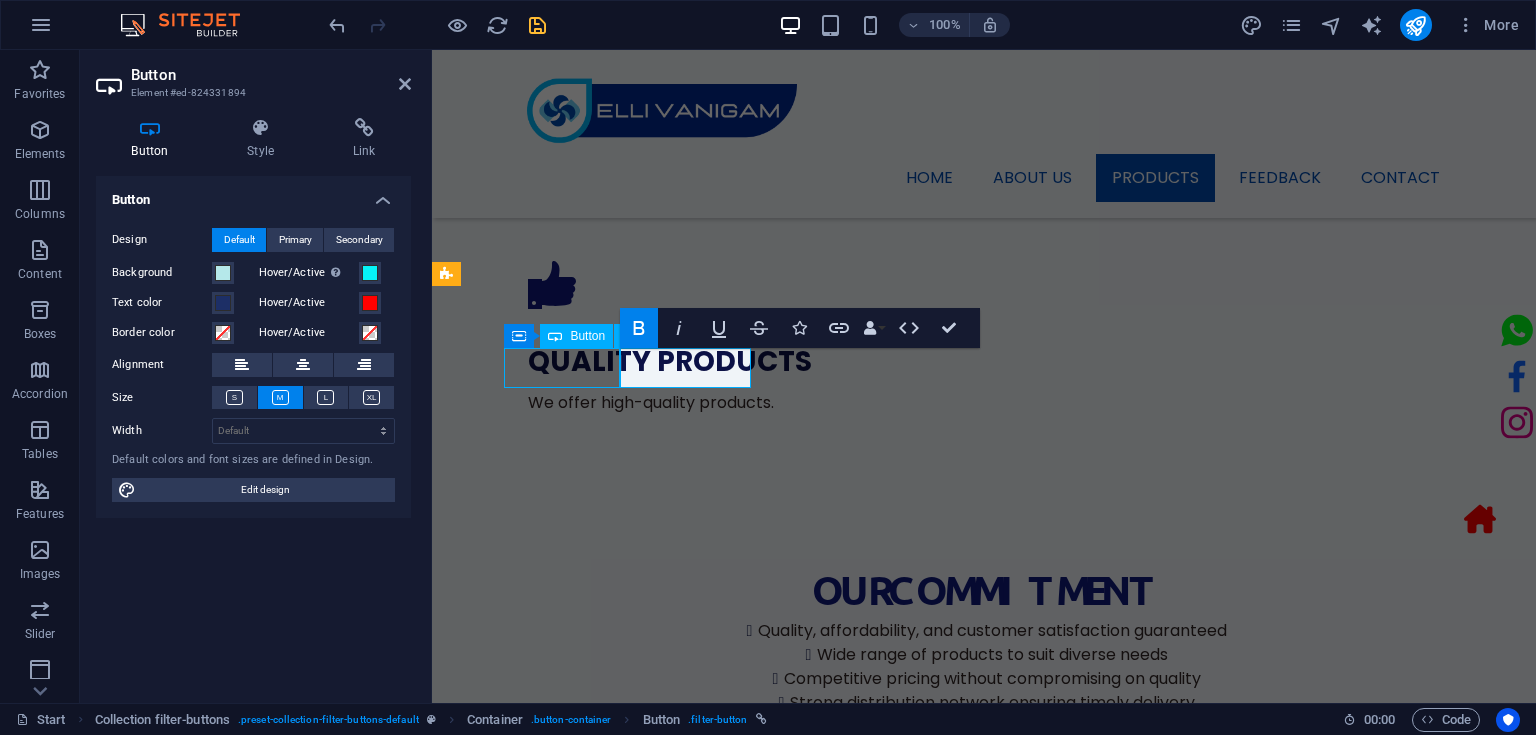 click on "Table Fan" at bounding box center (984, 1720) 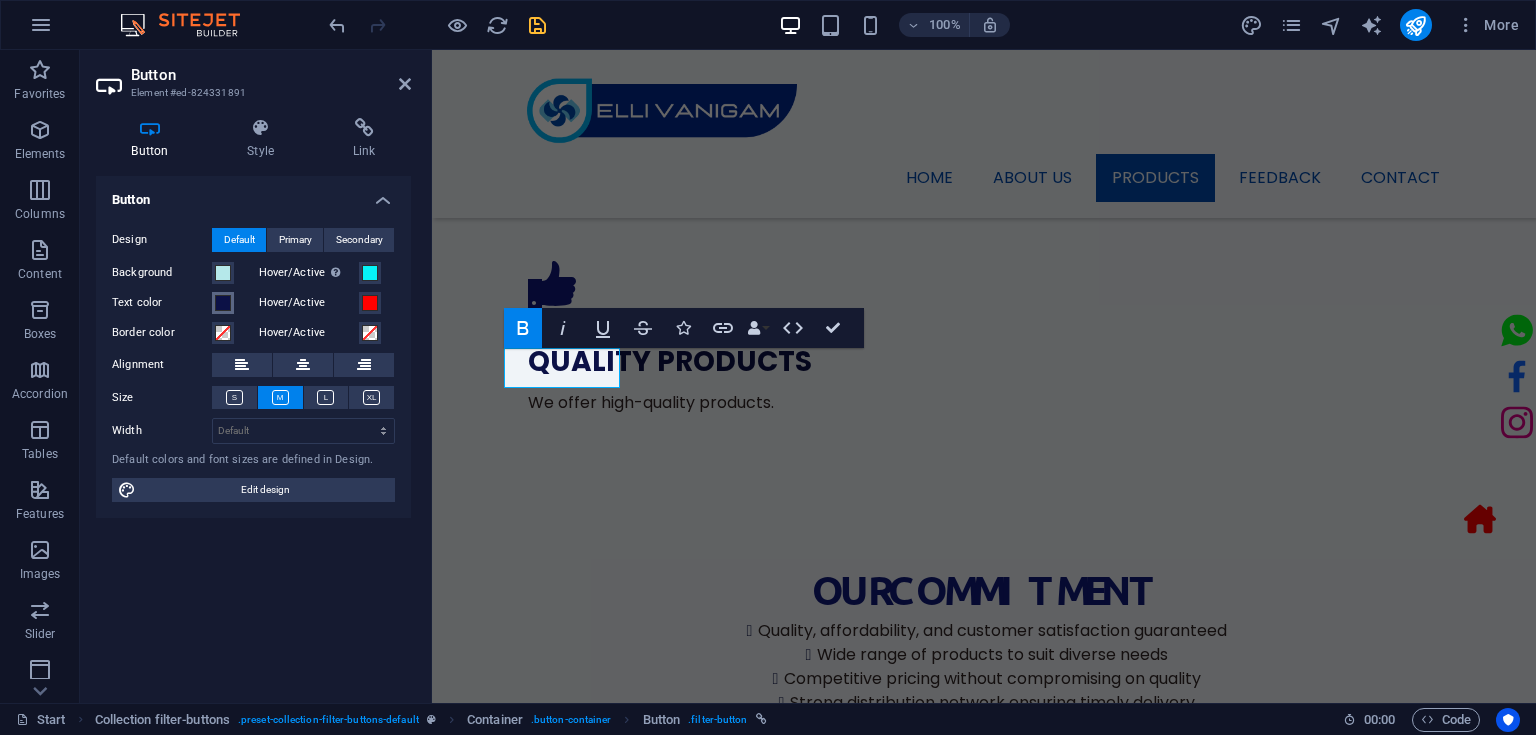 click at bounding box center (223, 303) 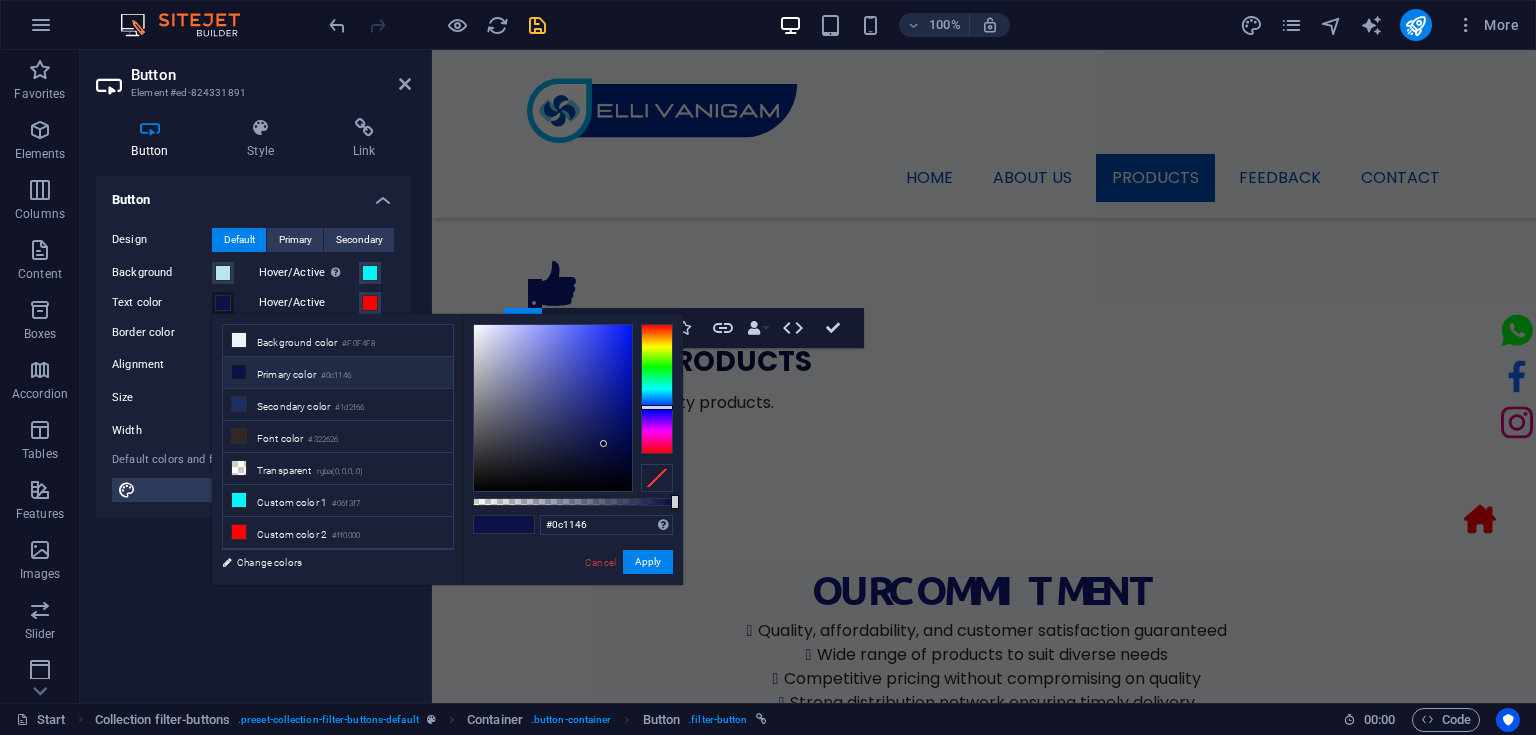 click at bounding box center [223, 303] 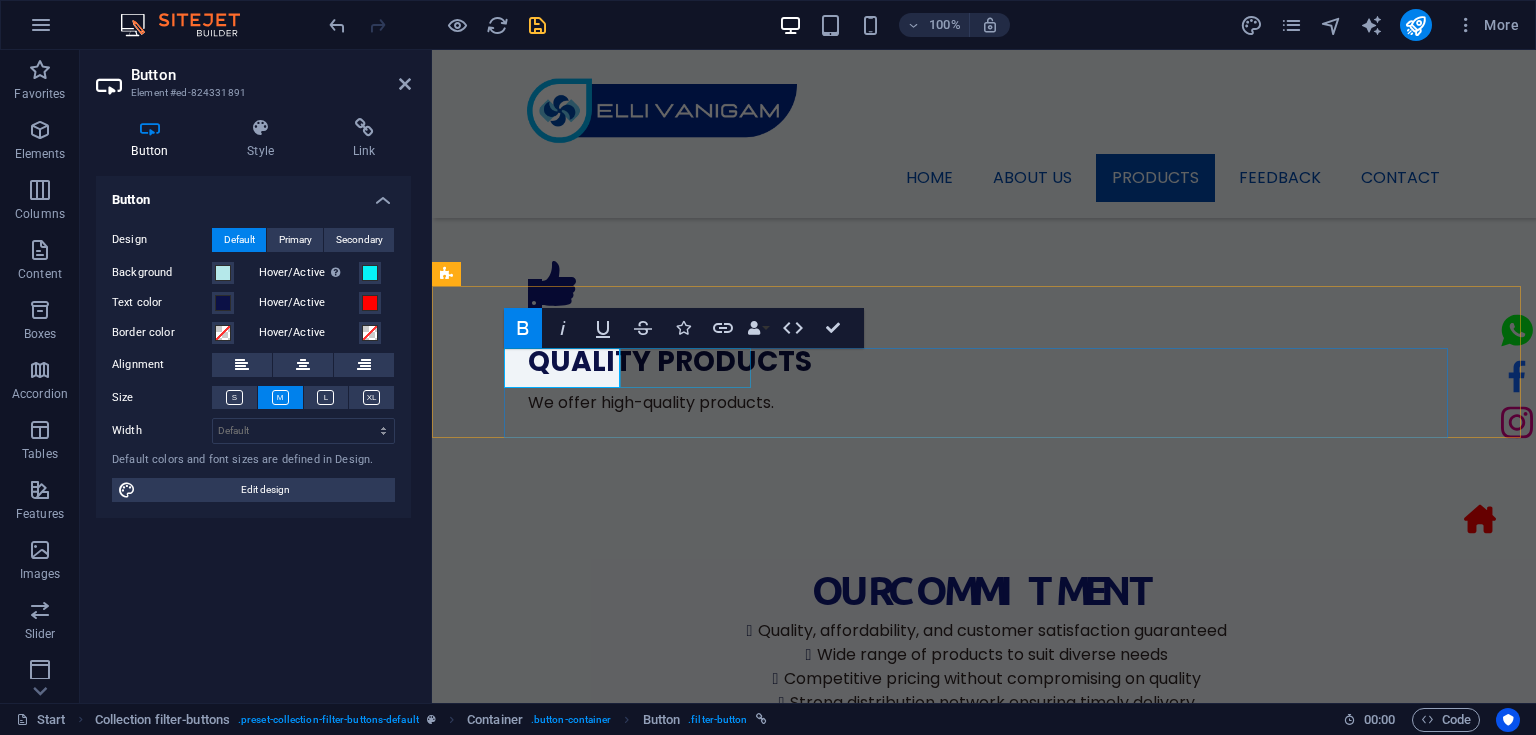 click on "Ceiling Fan" at bounding box center (984, 1760) 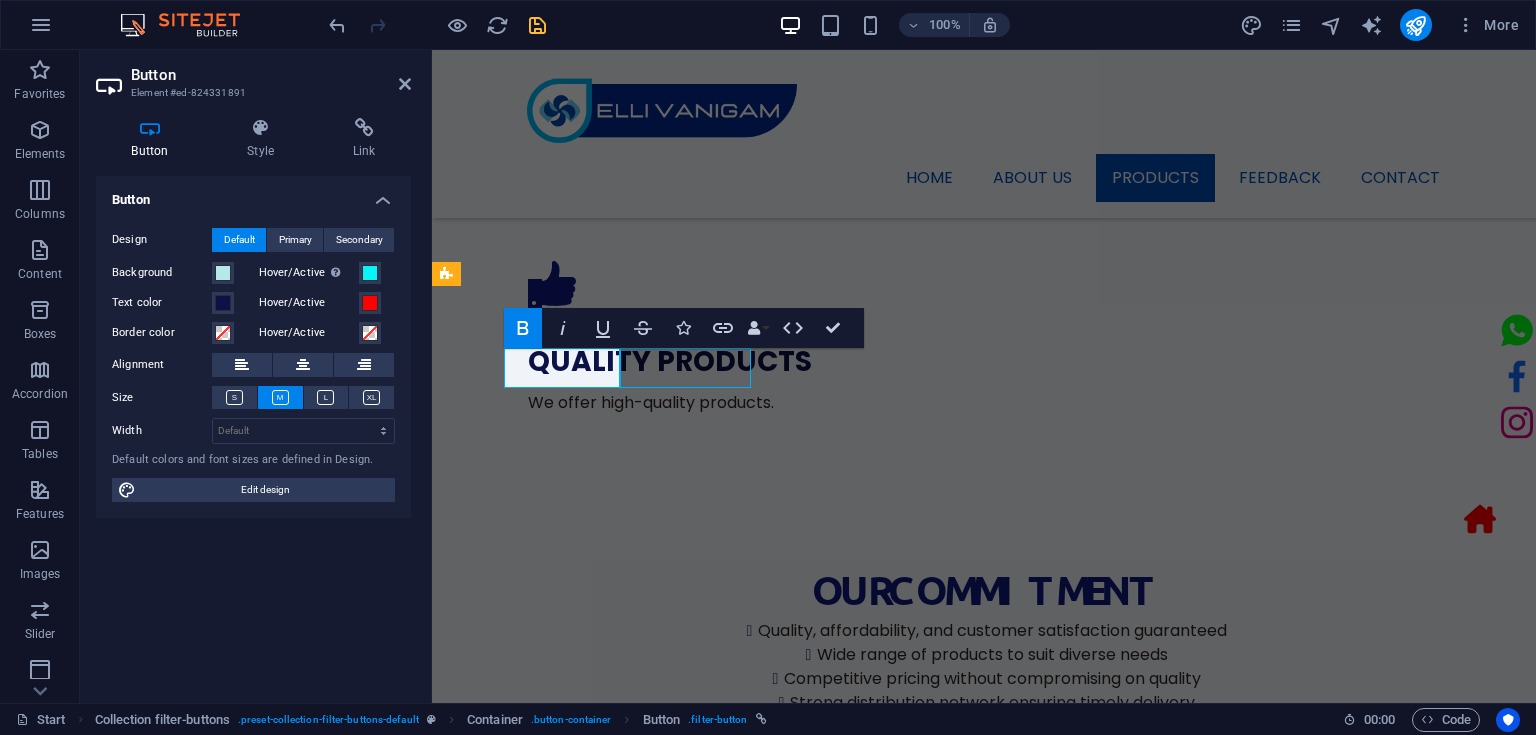 click on "Ceiling Fan" at bounding box center (984, 1760) 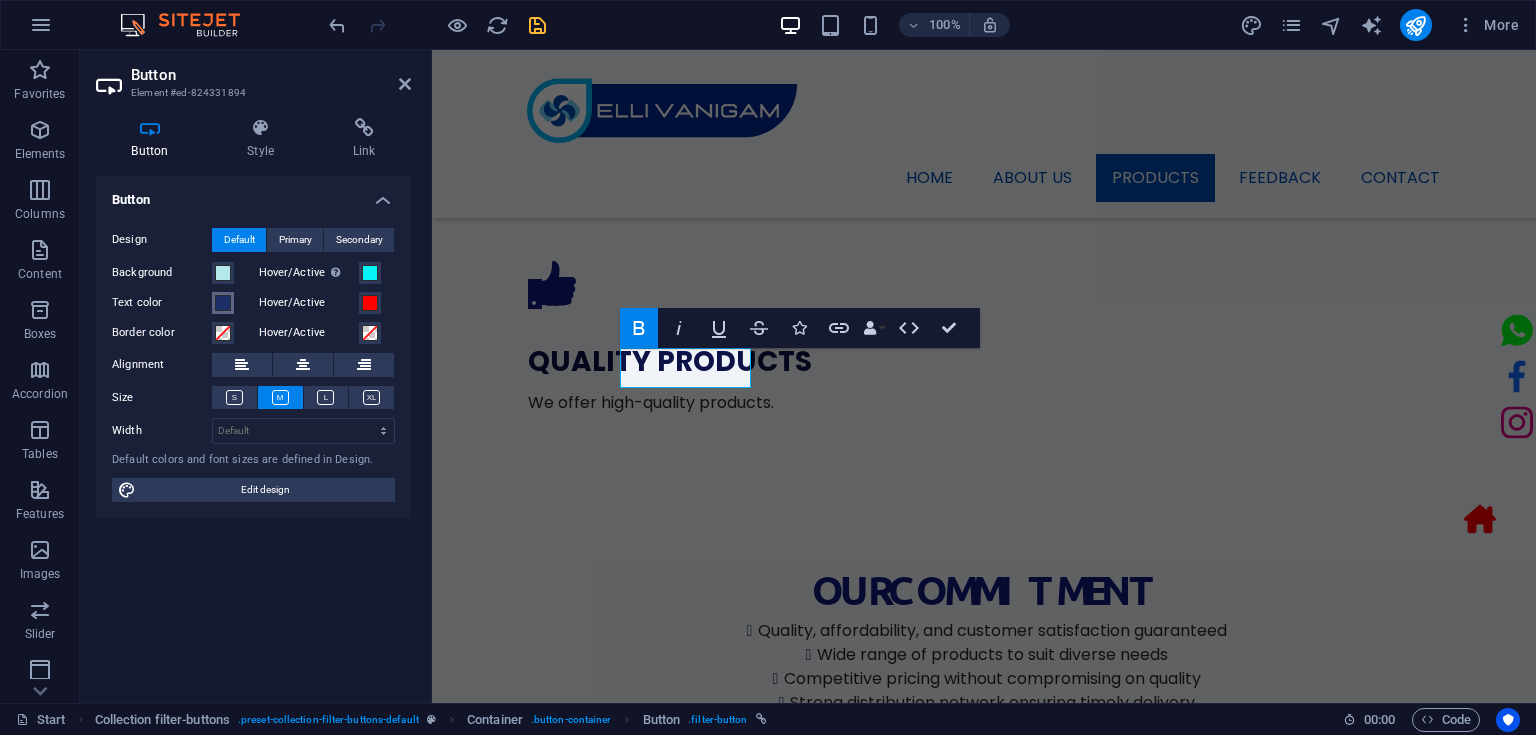 click at bounding box center (223, 303) 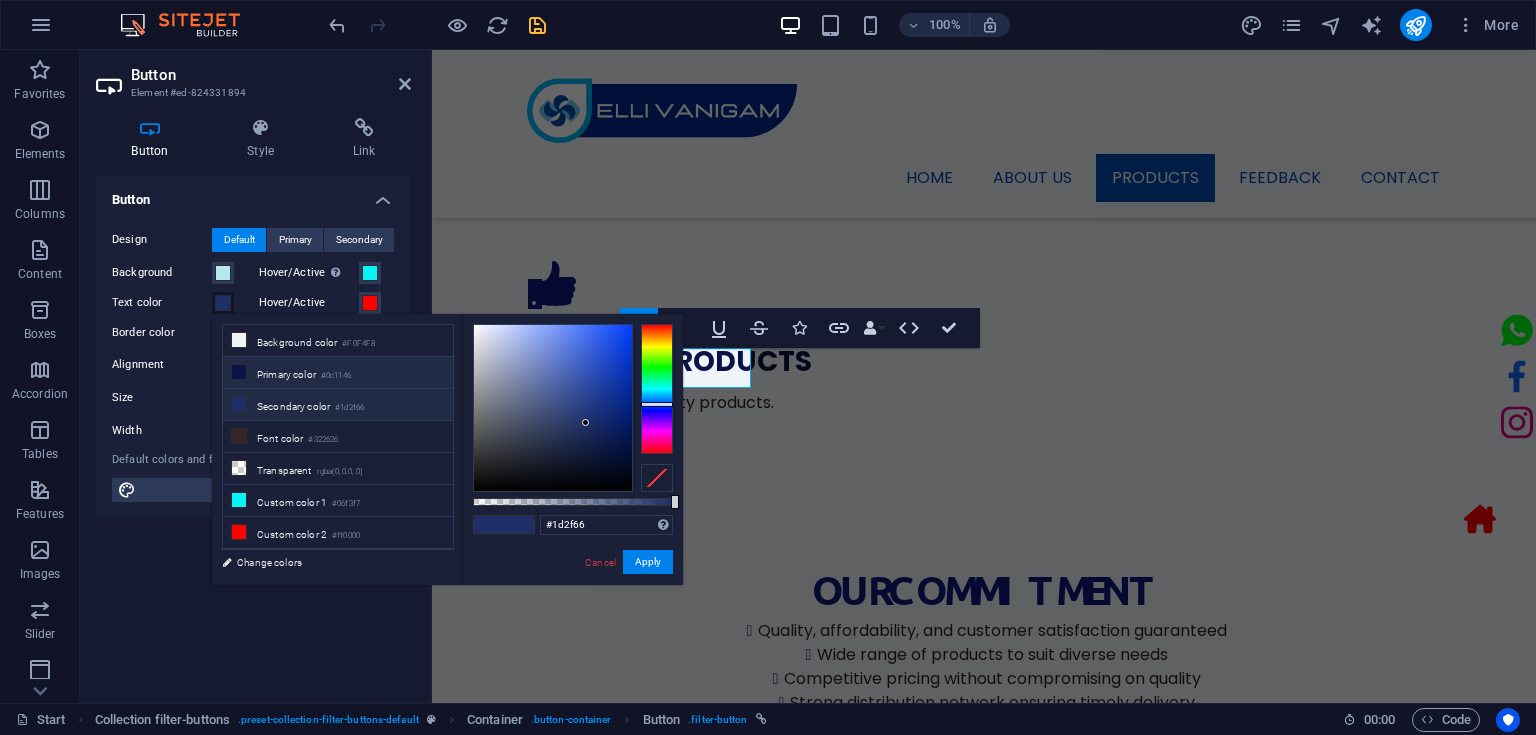 click on "#0c1146" at bounding box center (336, 376) 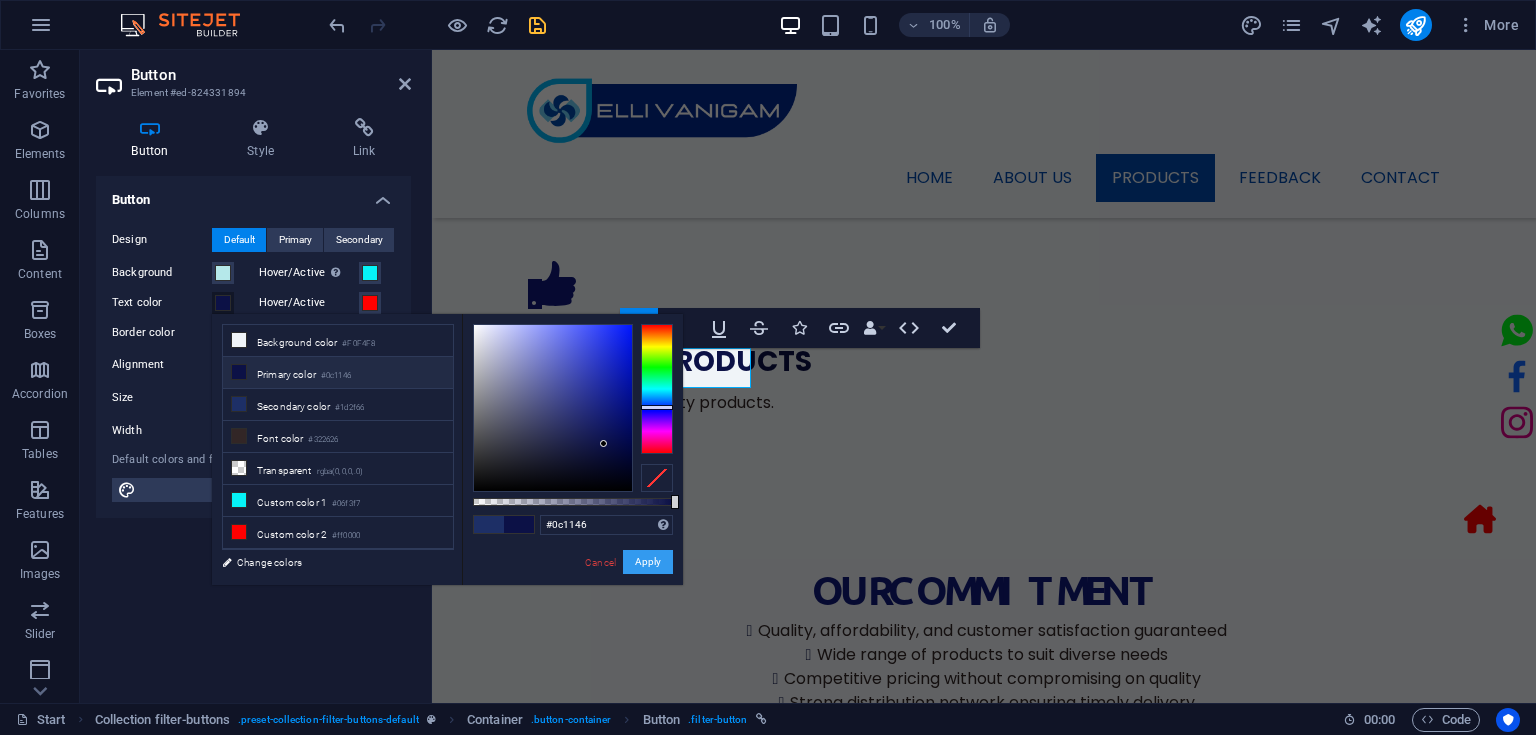 click on "Apply" at bounding box center (648, 562) 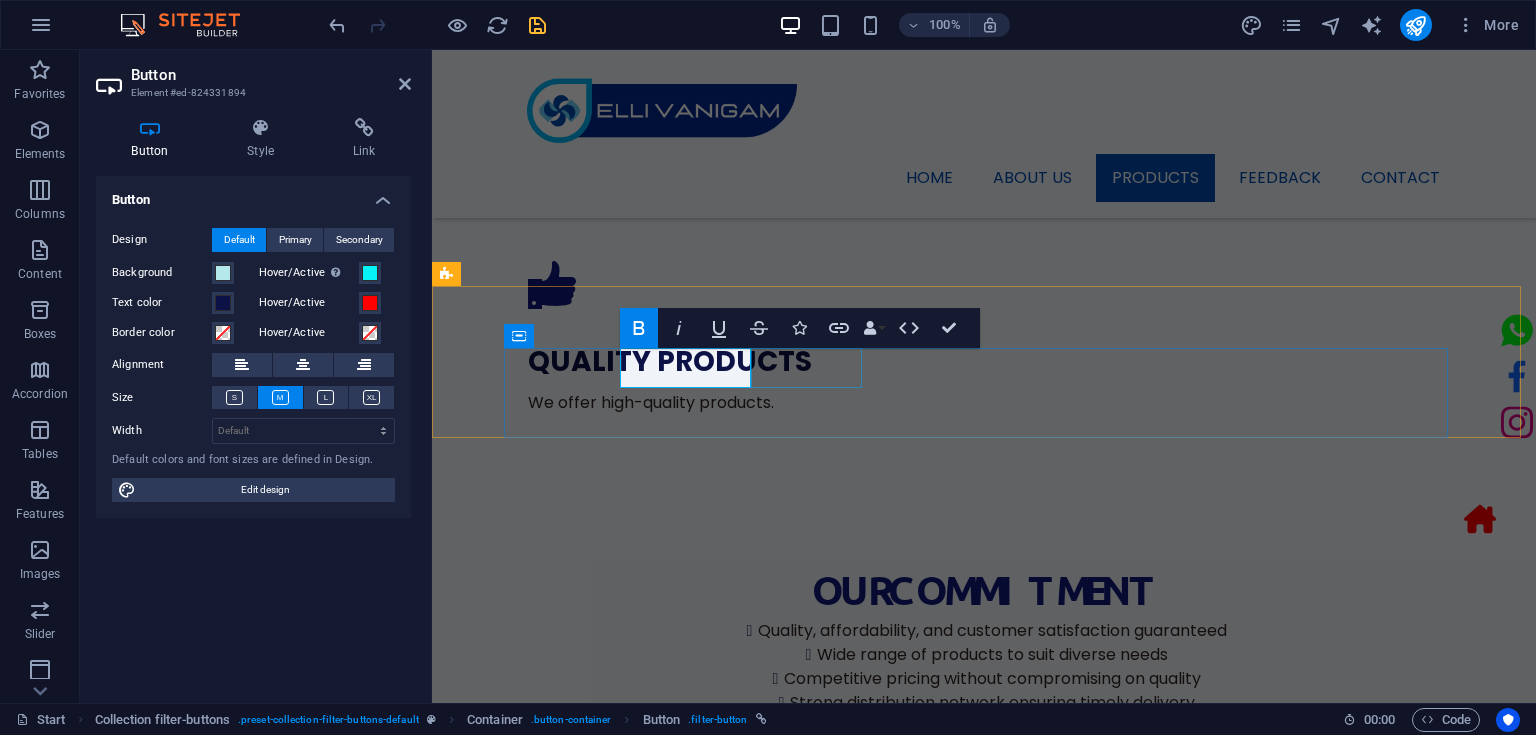 click on "Wall Fan" at bounding box center [984, 1800] 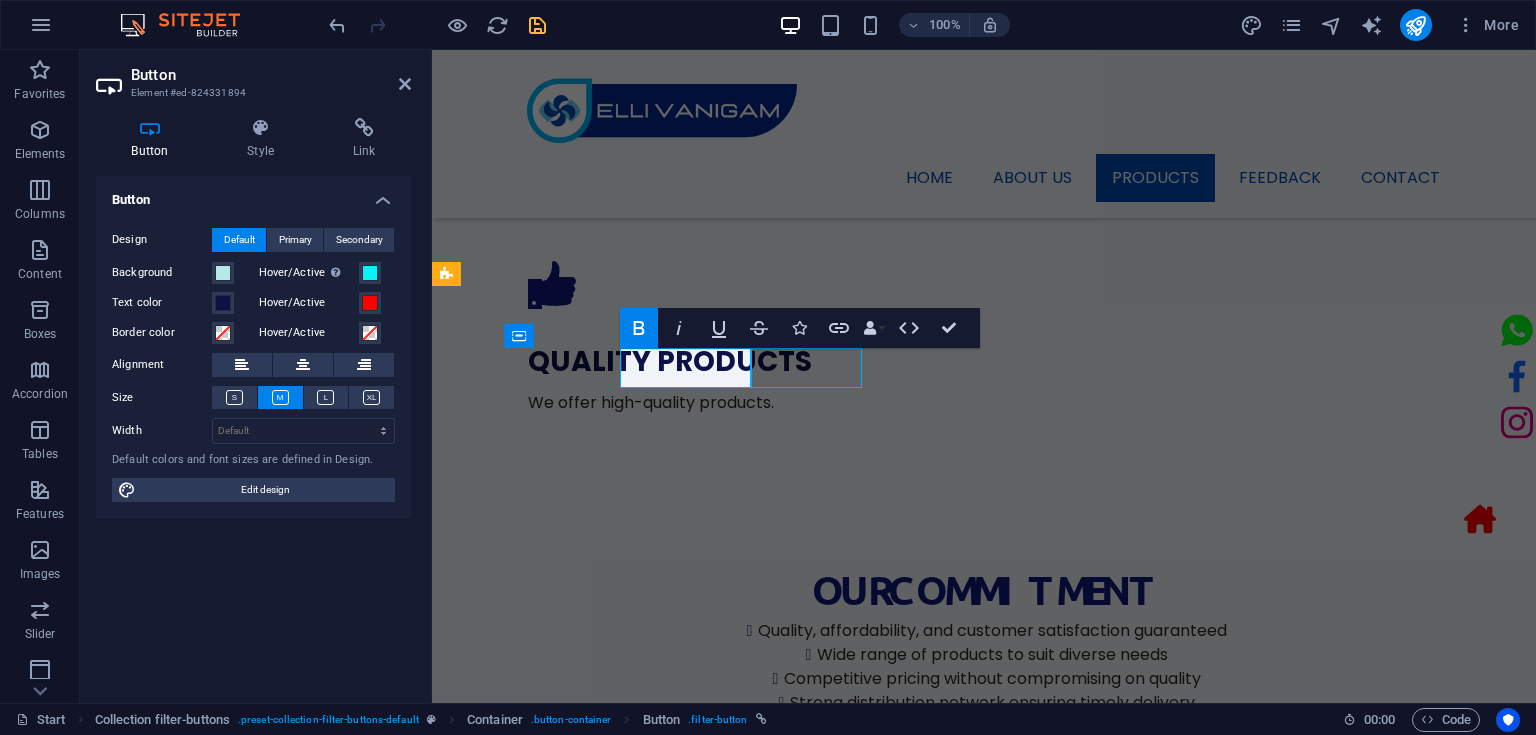 click on "Wall Fan" at bounding box center [984, 1800] 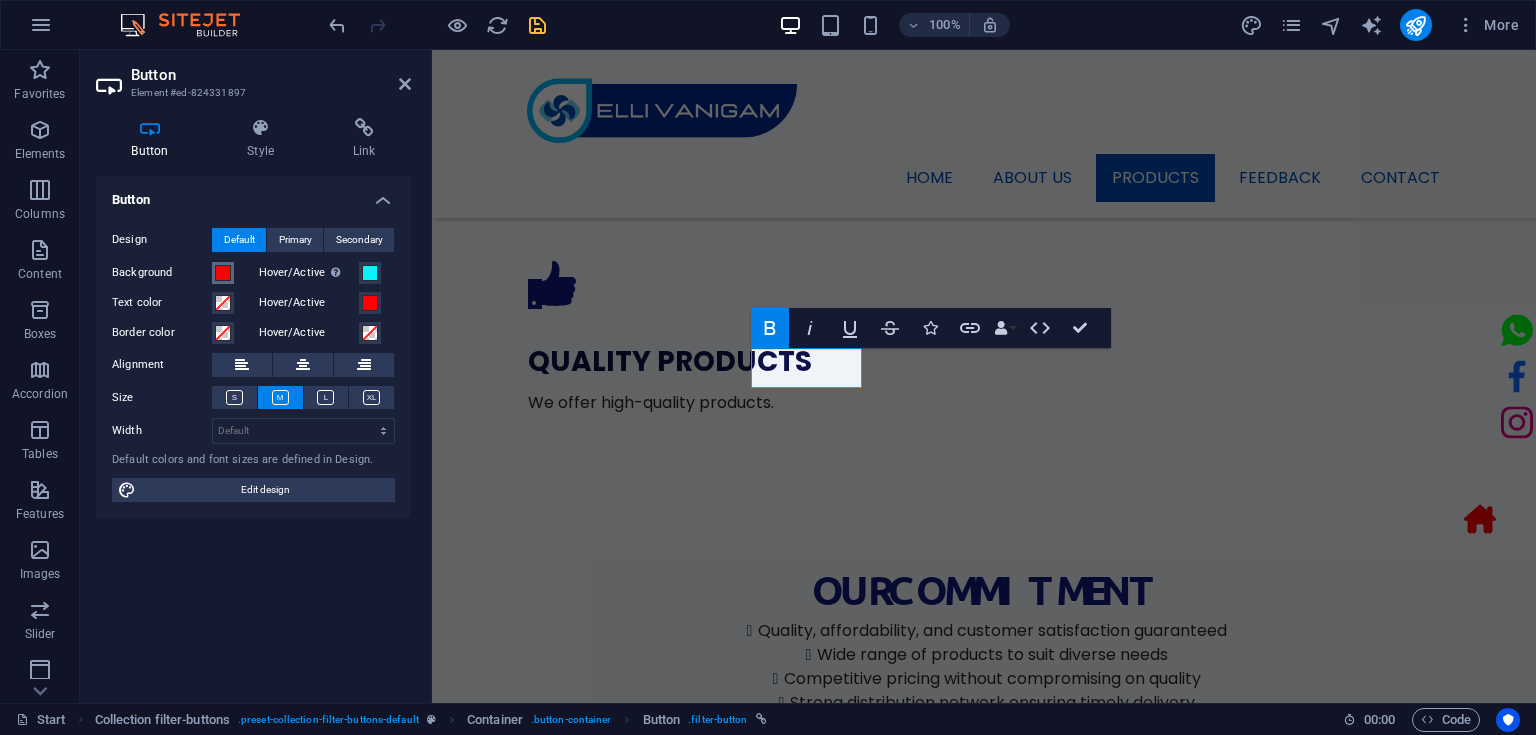 click at bounding box center [223, 273] 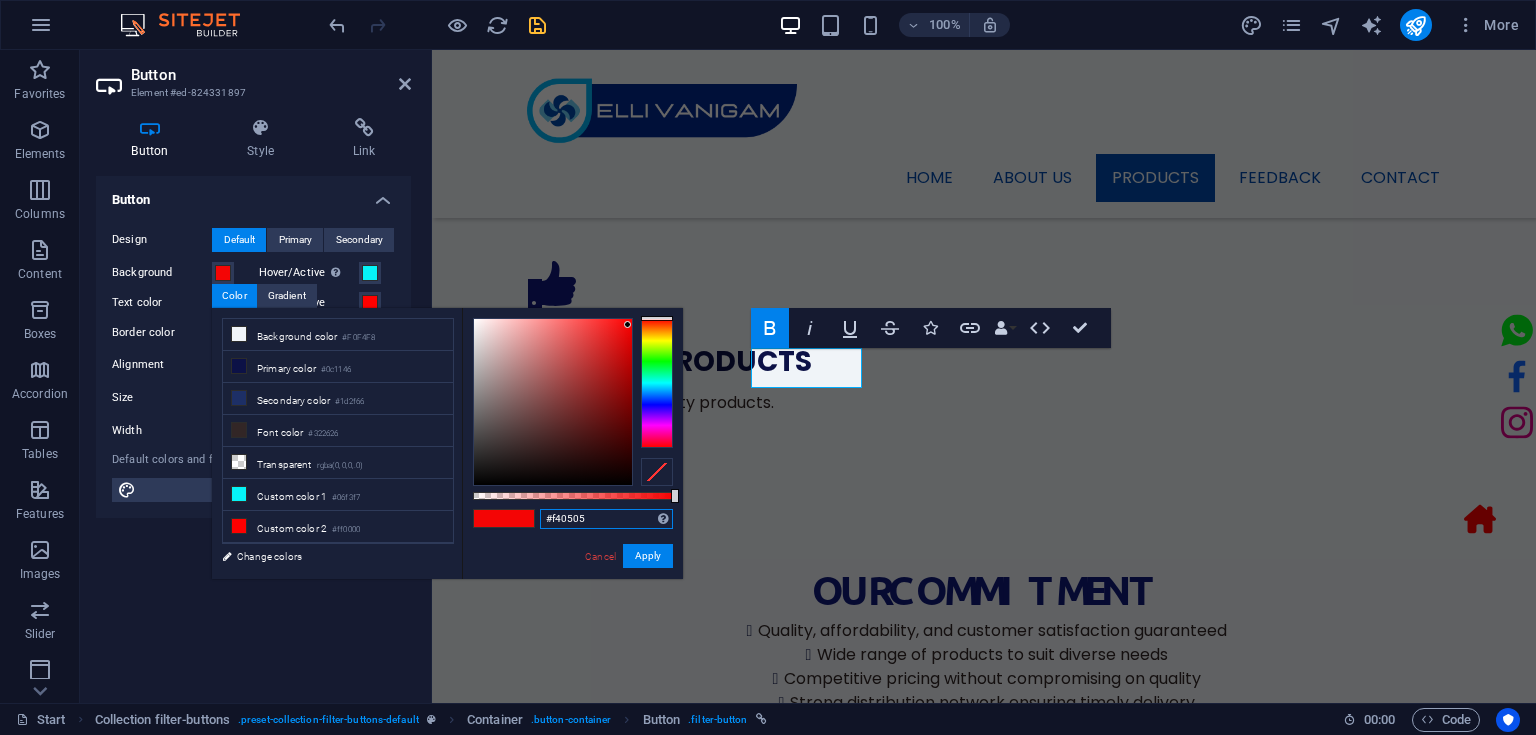 click on "#f40505" at bounding box center (606, 519) 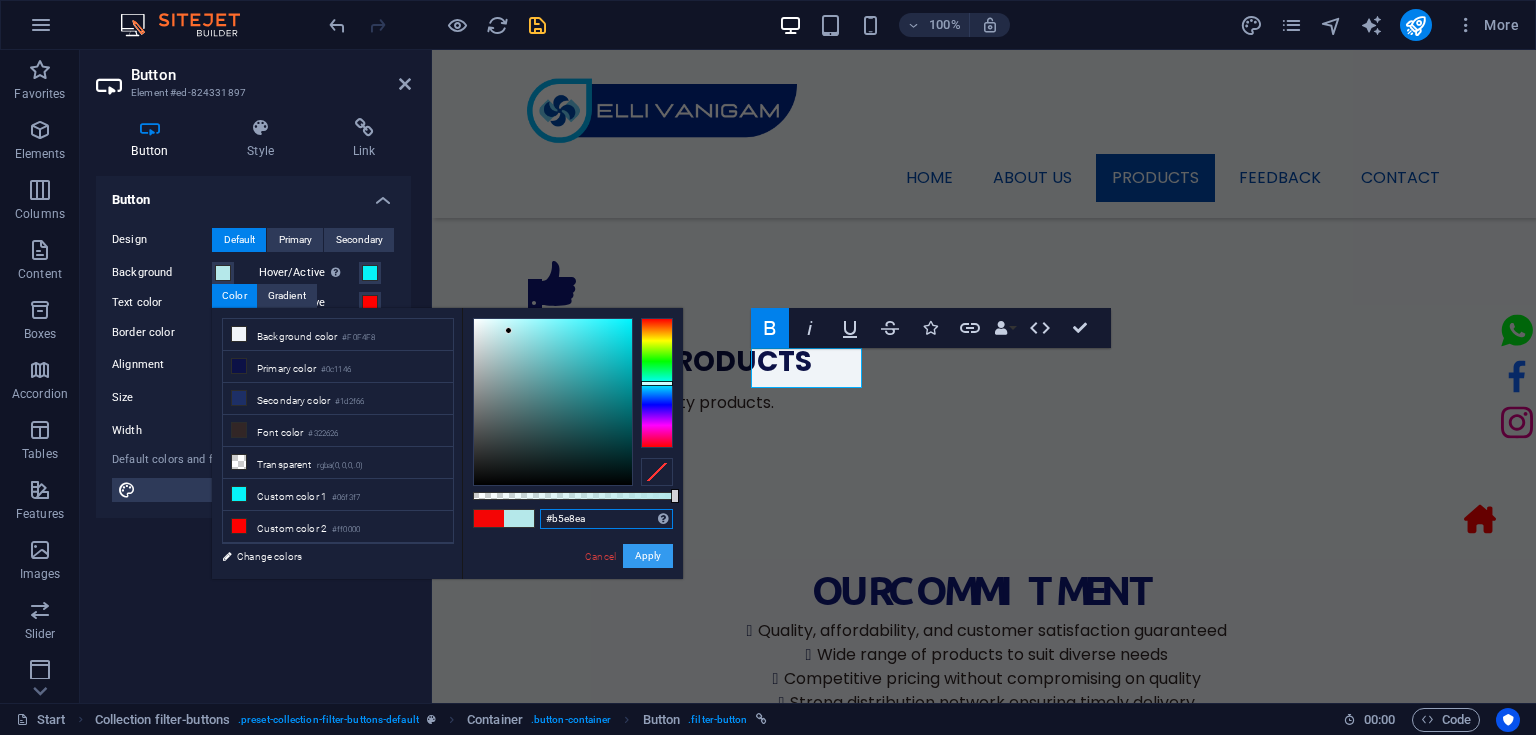 type on "#b5e8ea" 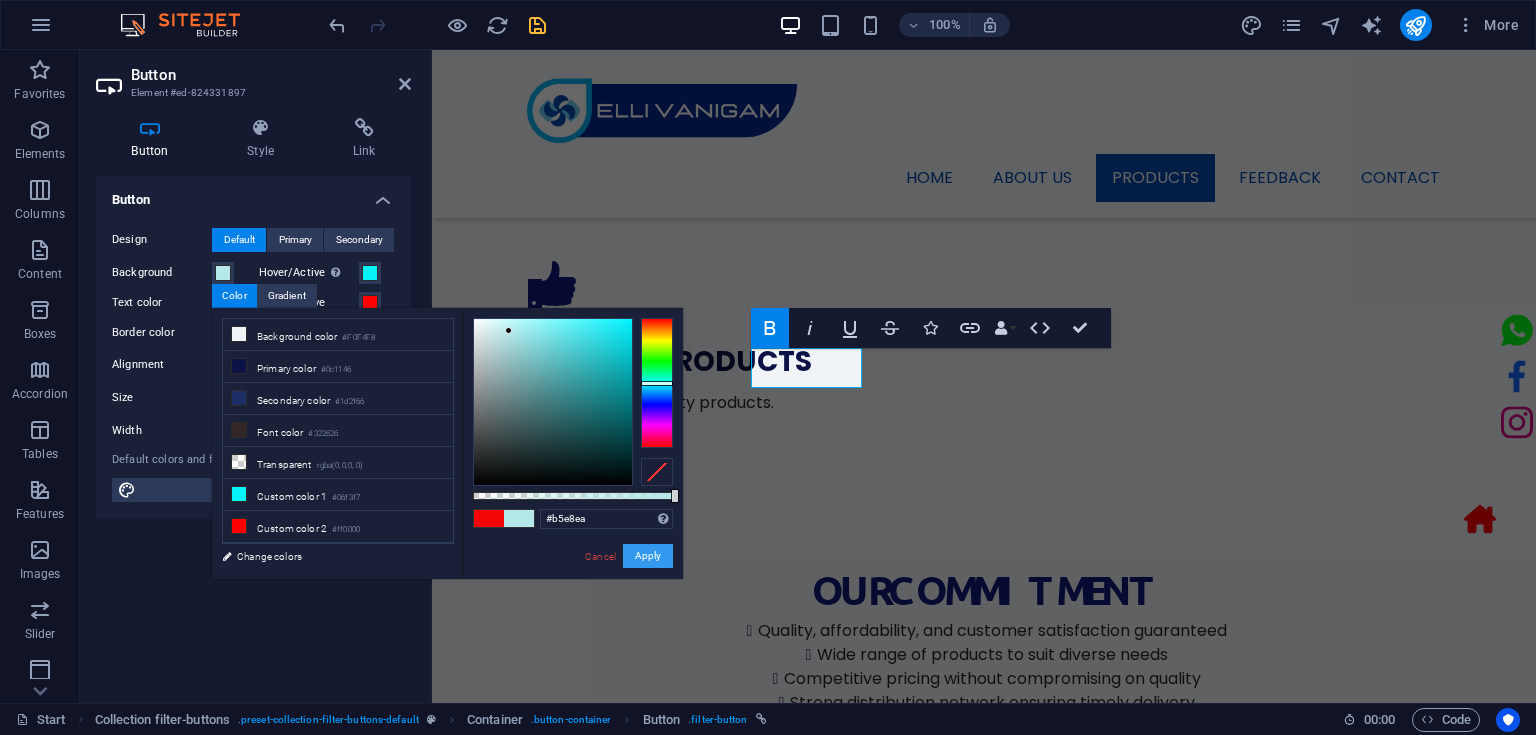 click on "Apply" at bounding box center (648, 556) 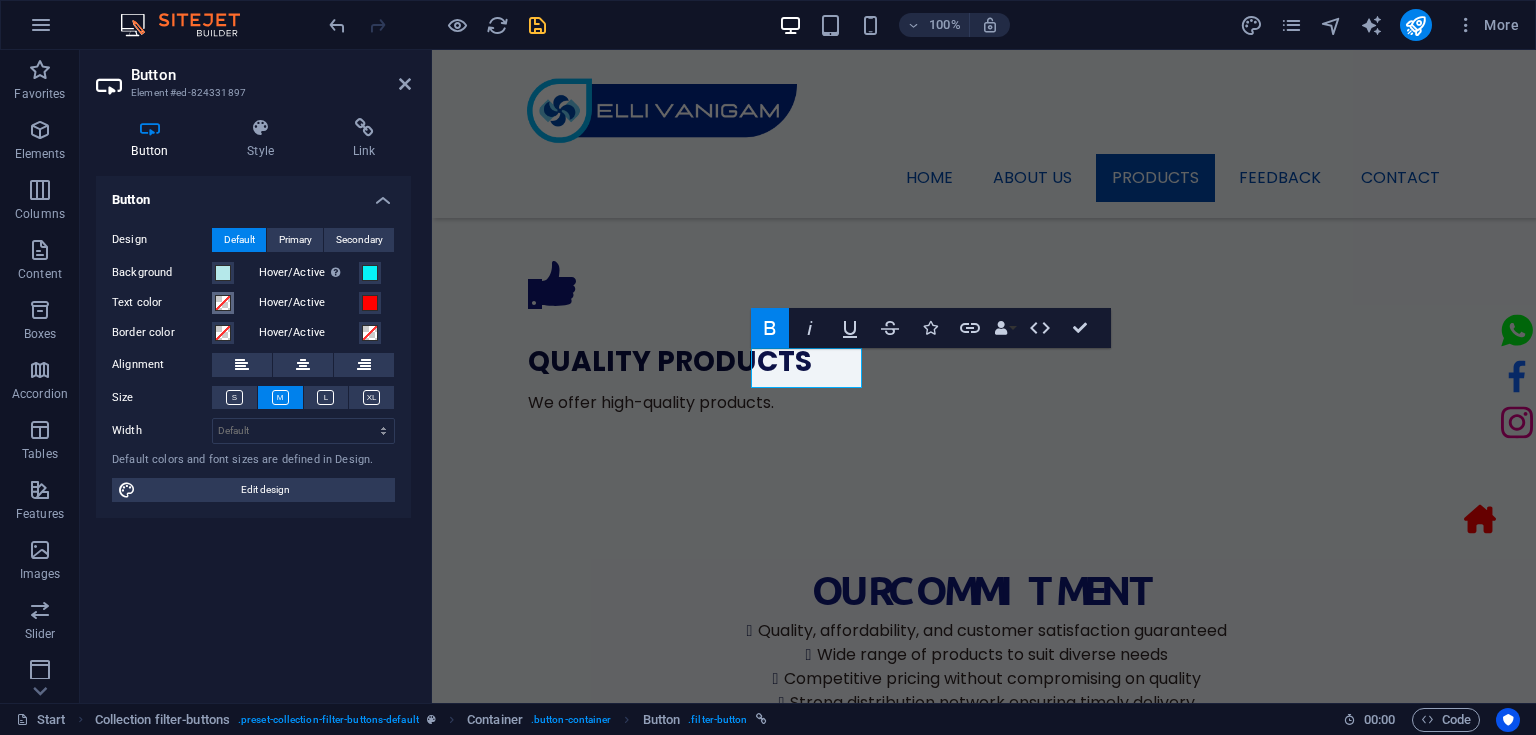 click at bounding box center [223, 303] 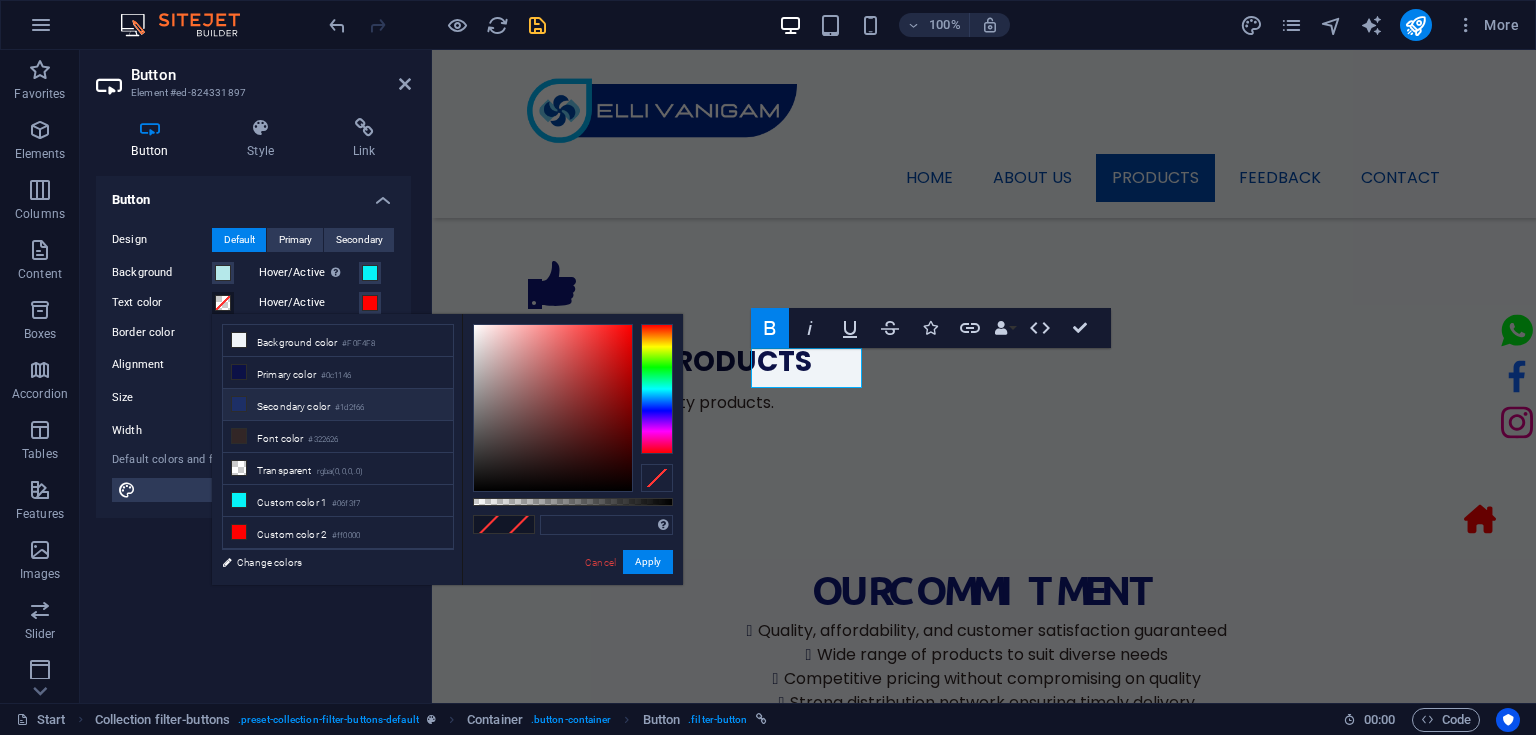 click on "Secondary color
#1d2f66" at bounding box center [338, 405] 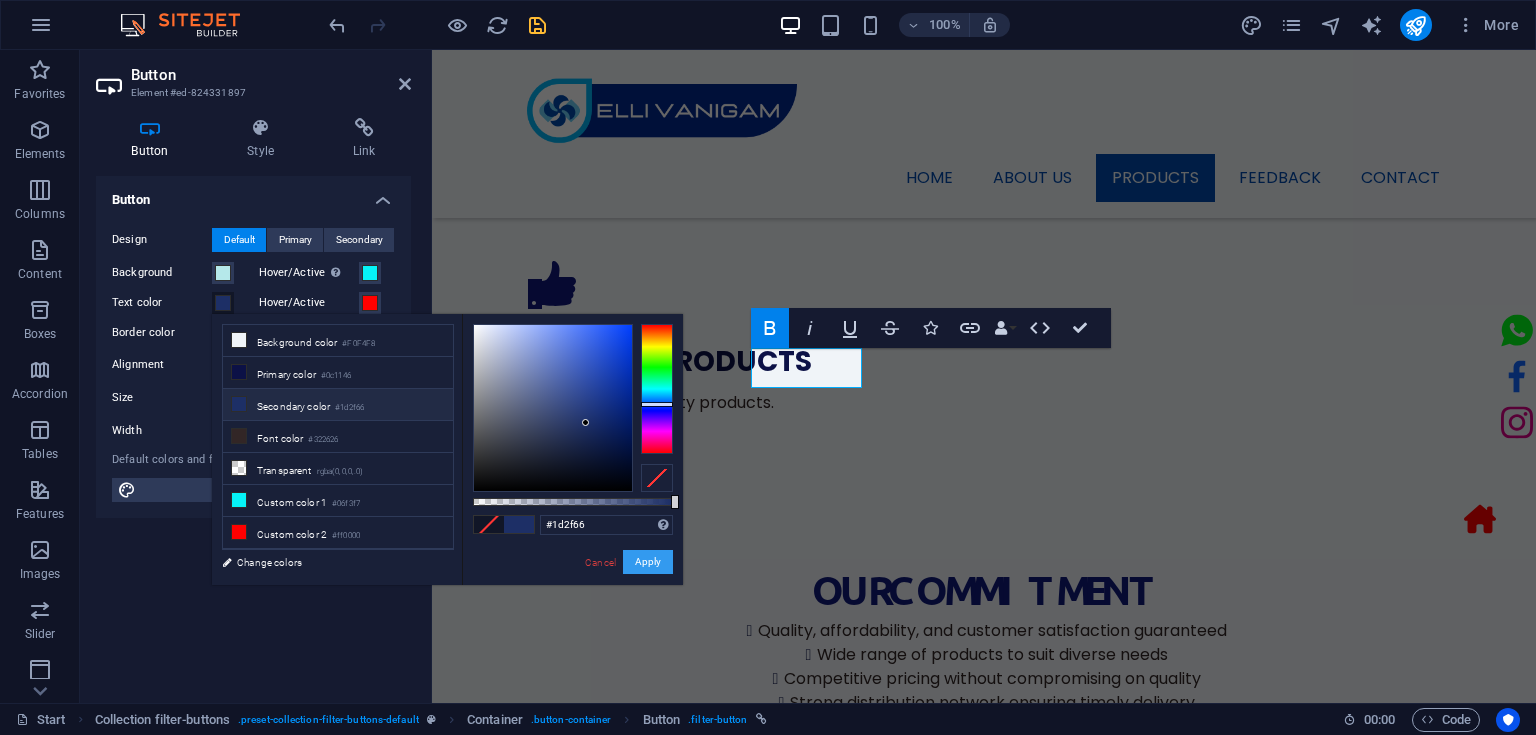 click on "Apply" at bounding box center [648, 562] 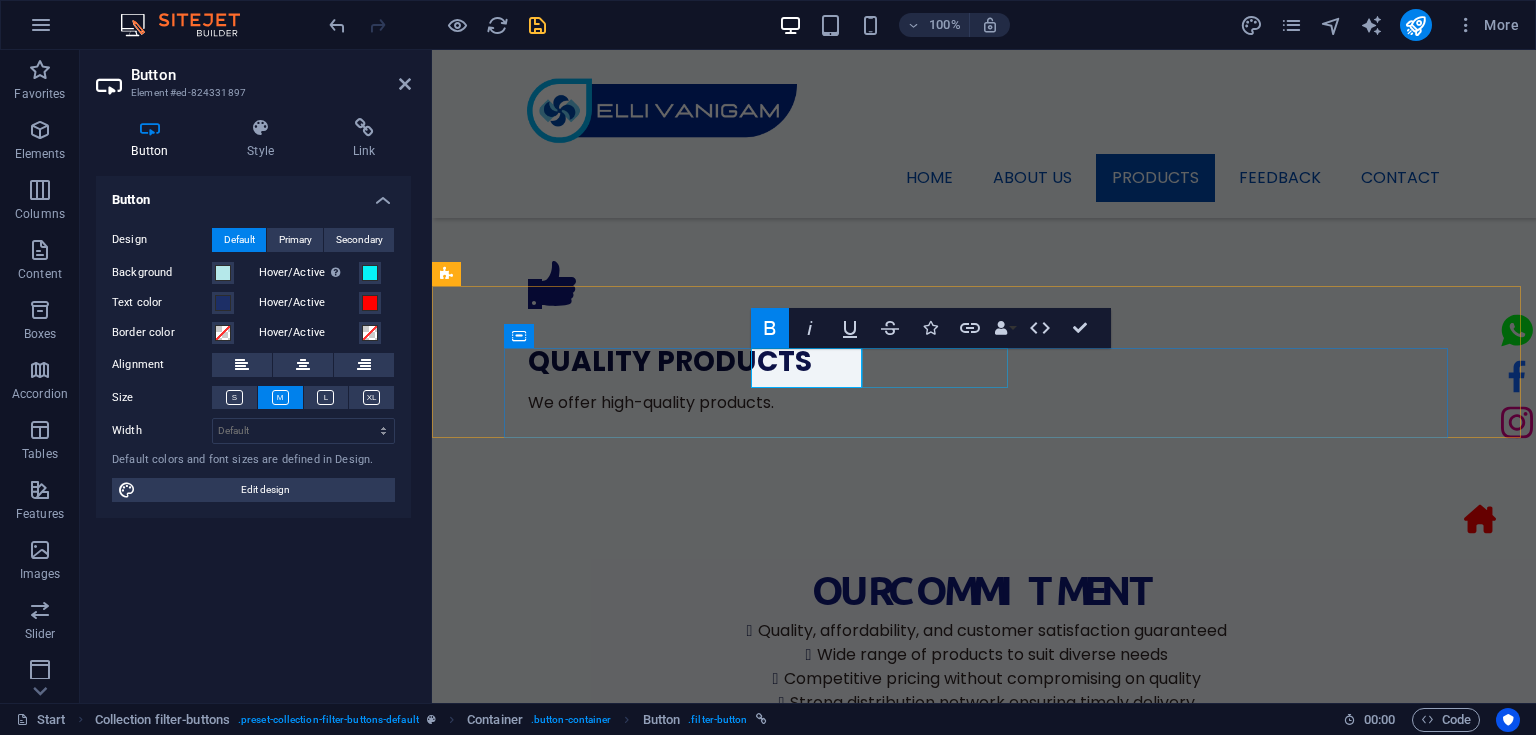 click on "Pedestal fan" at bounding box center [984, 1840] 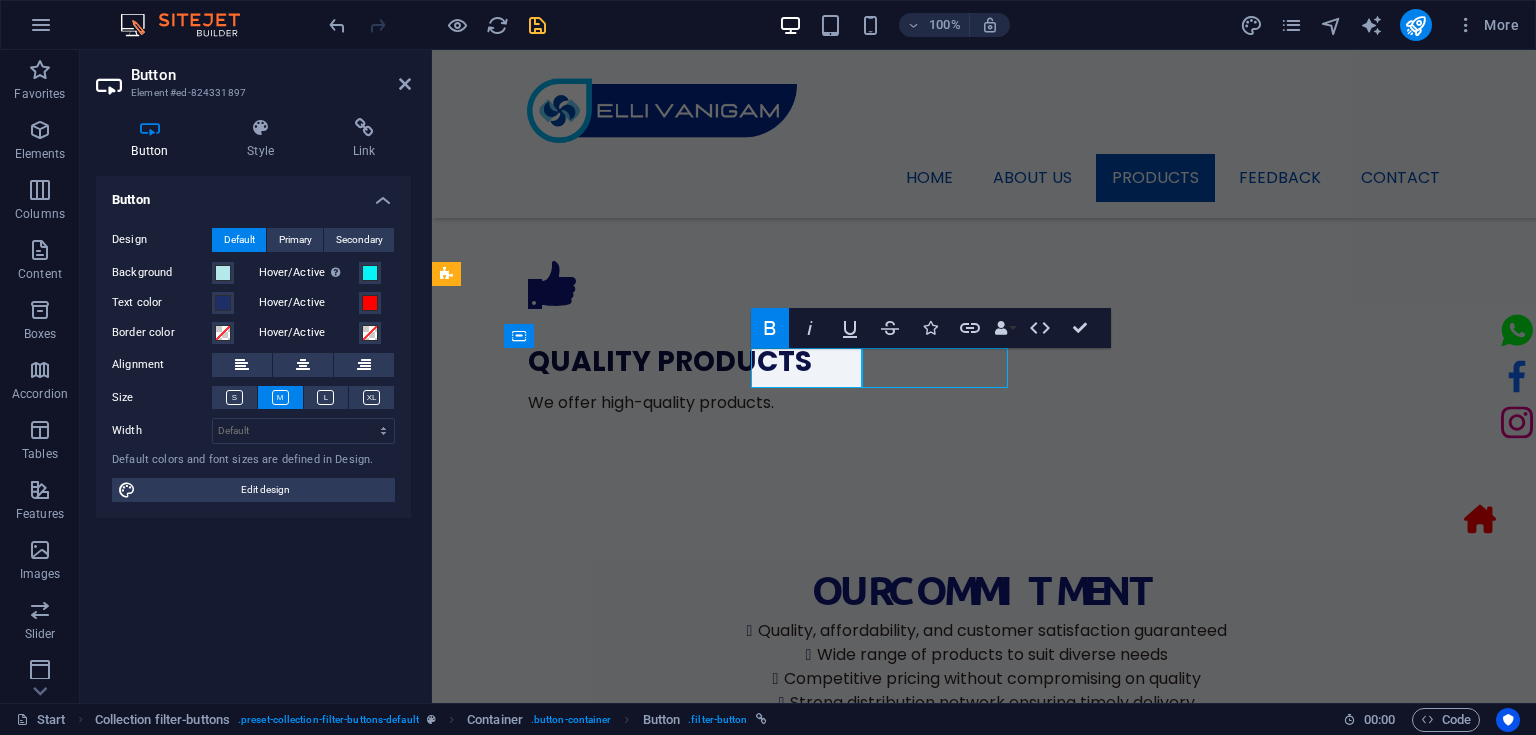 click on "Pedestal fan" at bounding box center (984, 1840) 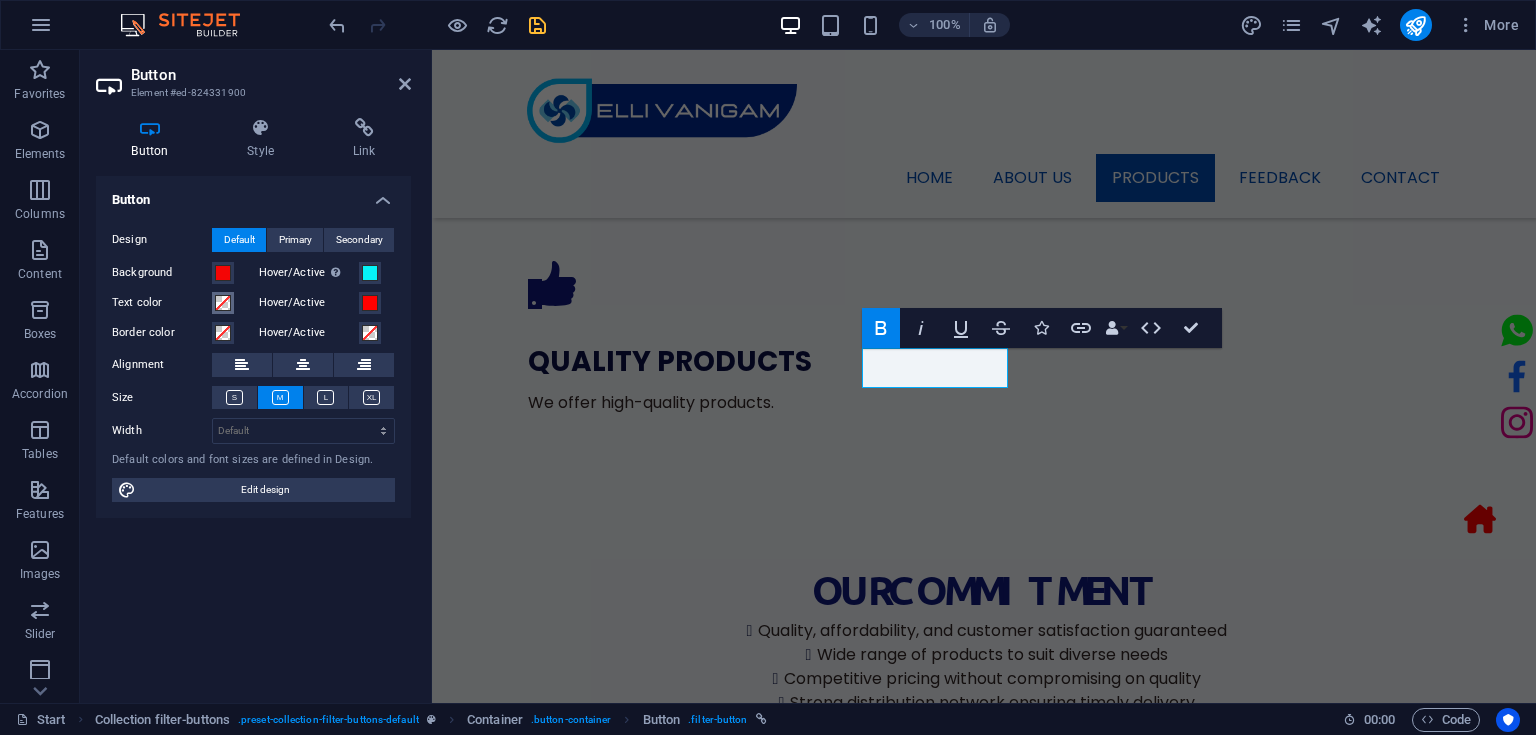 click at bounding box center [223, 303] 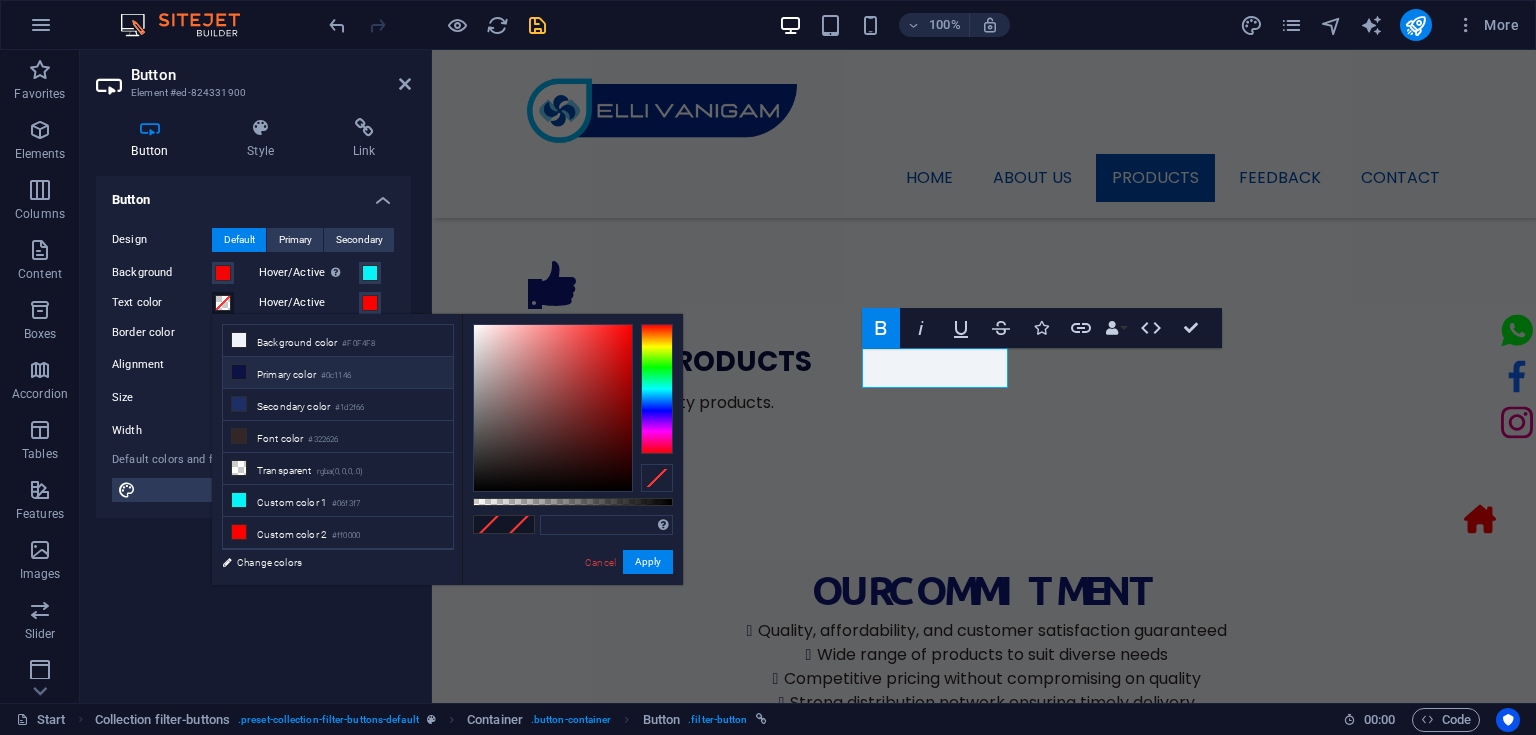 click on "Primary color #0c1146" at bounding box center (338, 373) 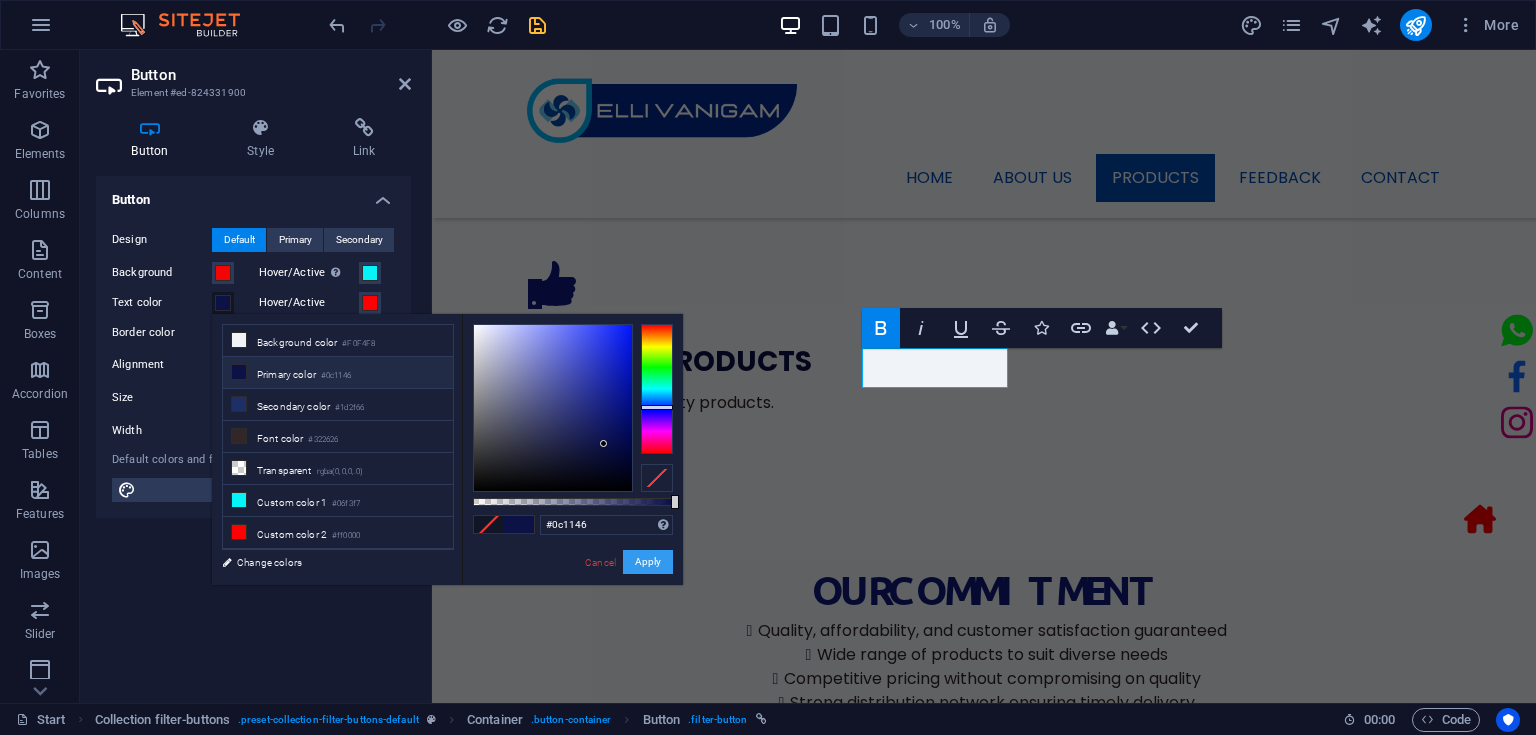 click on "Apply" at bounding box center [648, 562] 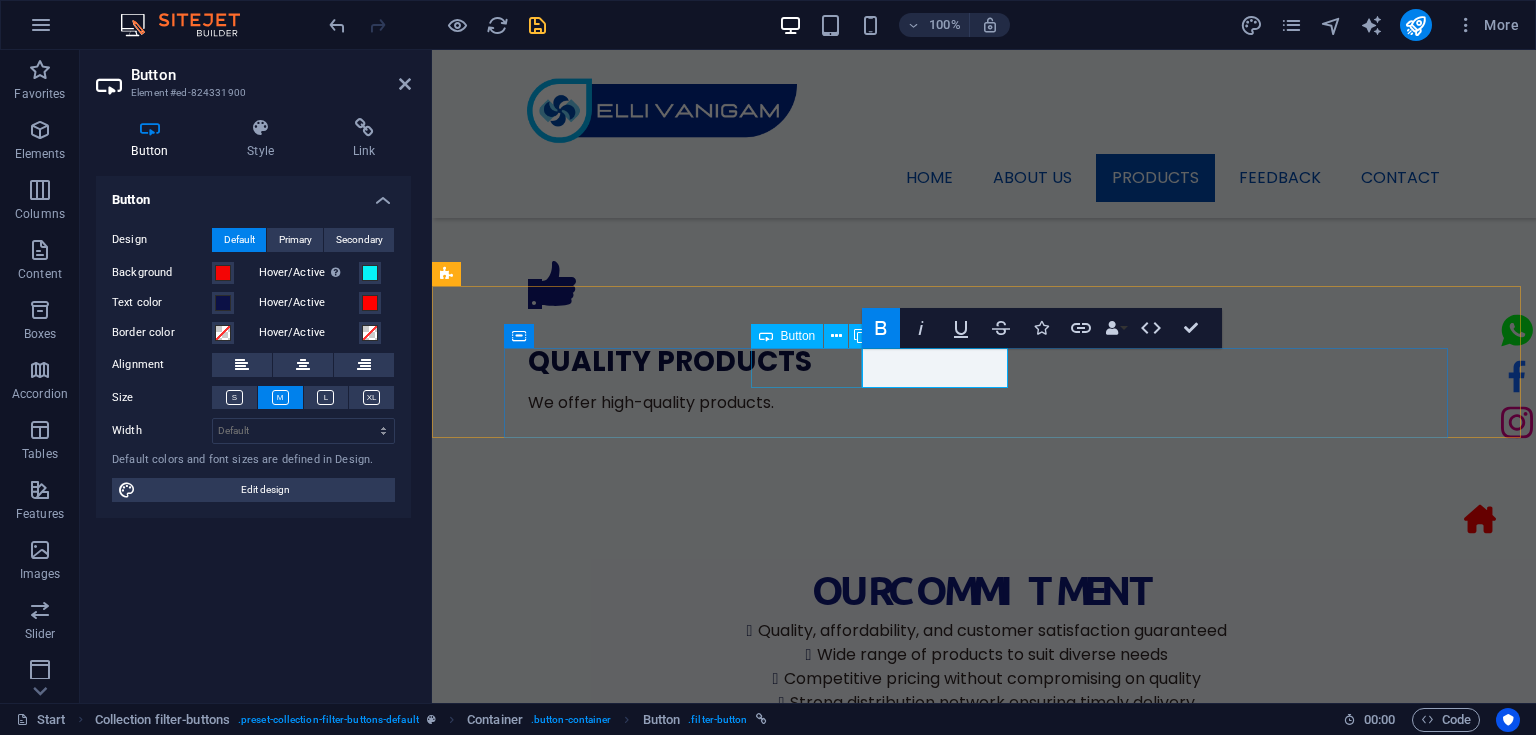click on "Wall Fan" at bounding box center [984, 1800] 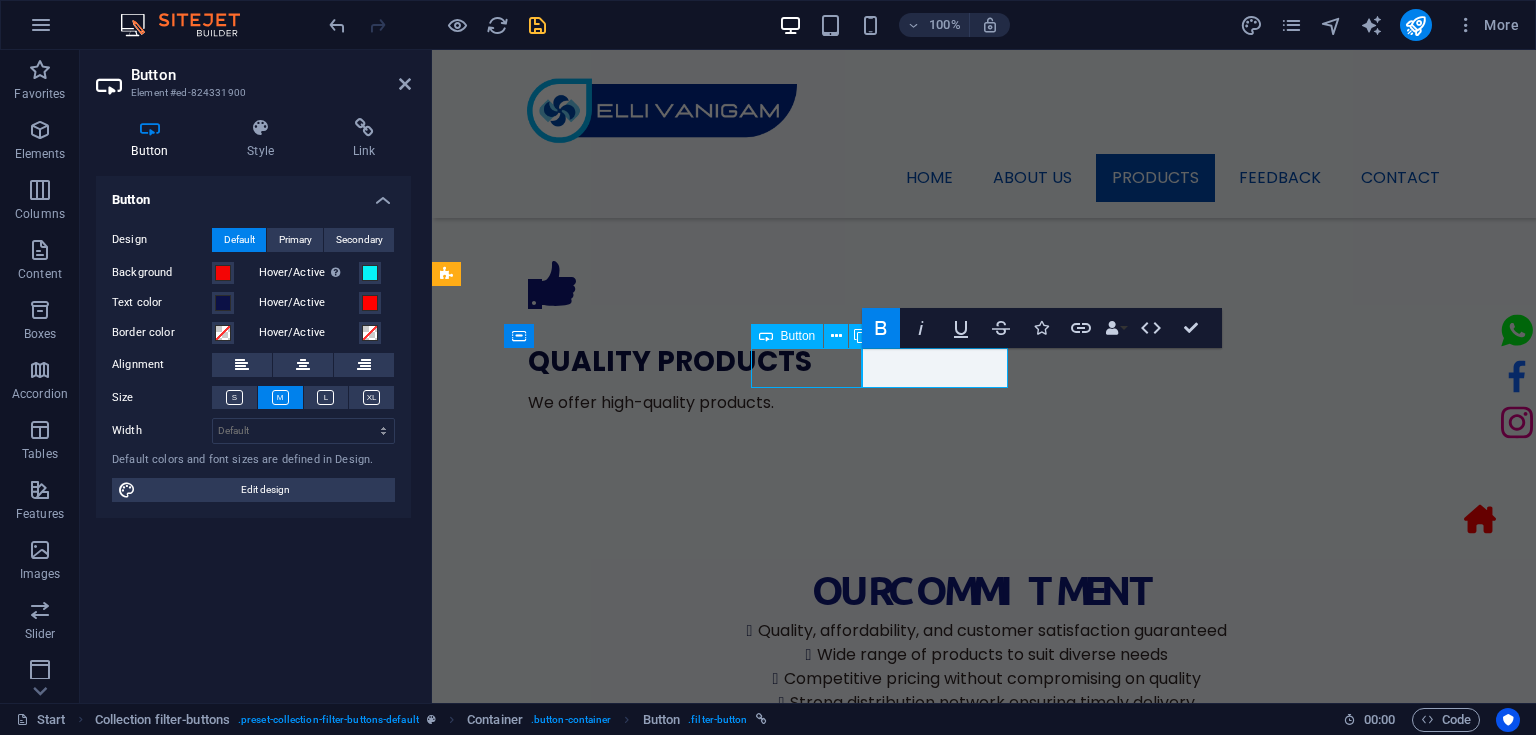 click on "Wall Fan" at bounding box center (984, 1800) 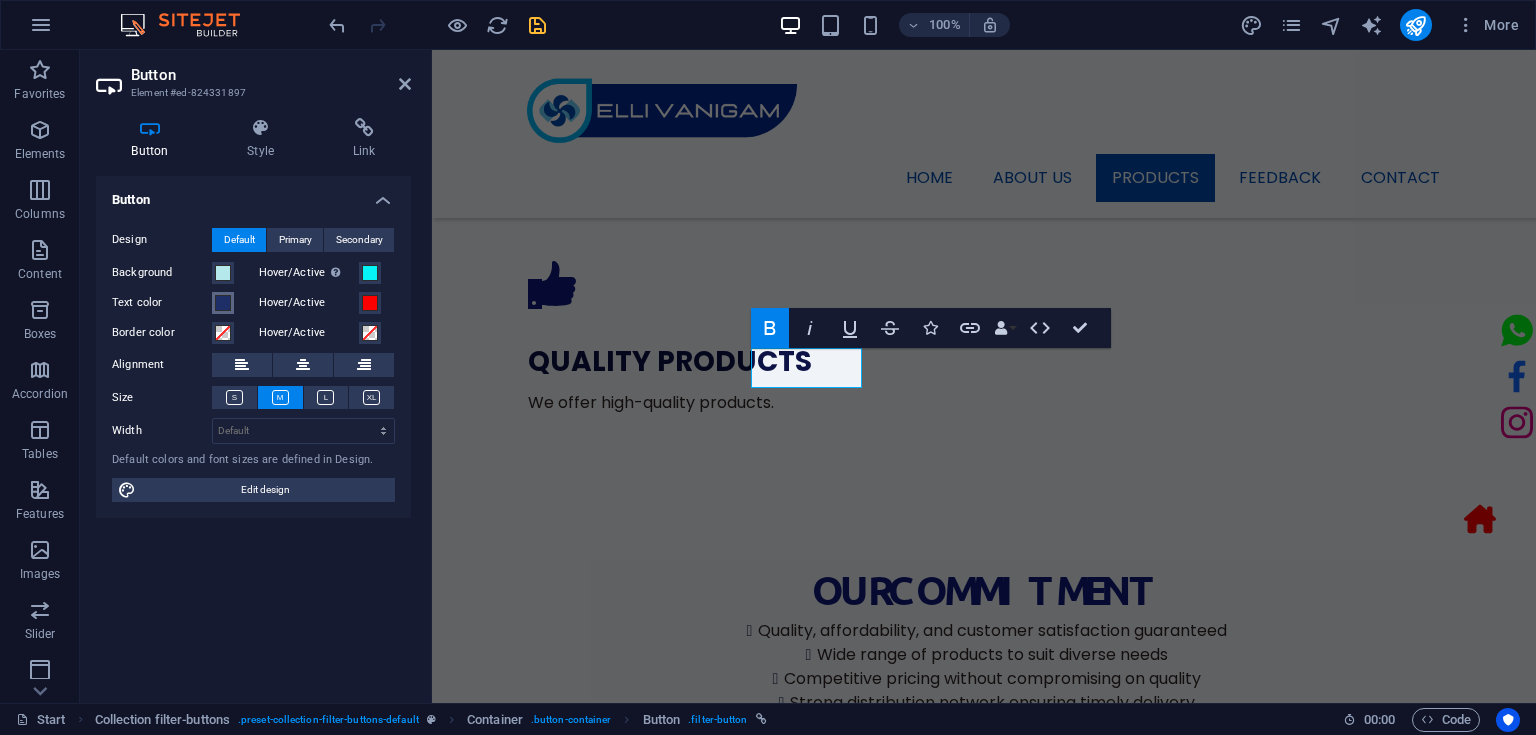 click at bounding box center (223, 303) 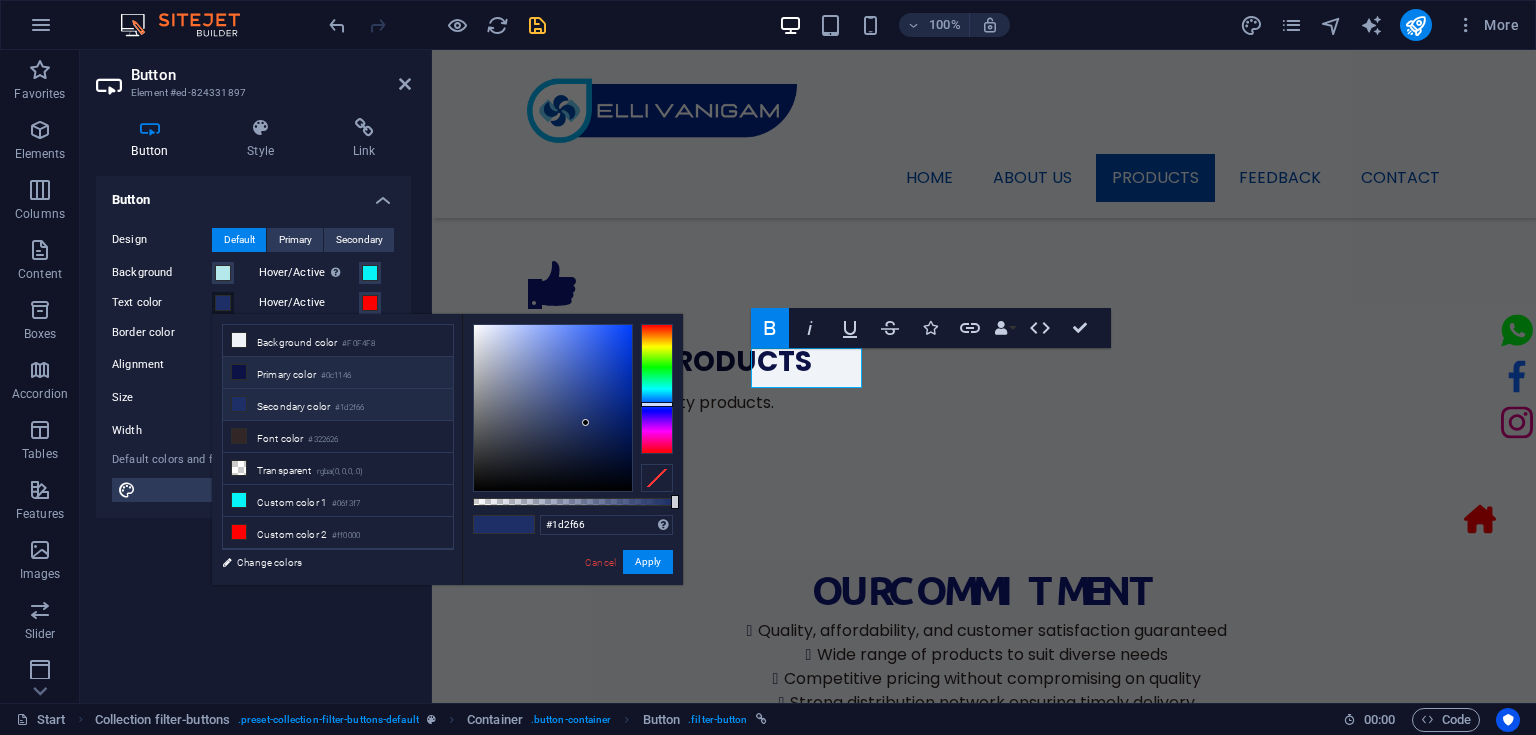 click on "Primary color #0c1146" at bounding box center (338, 373) 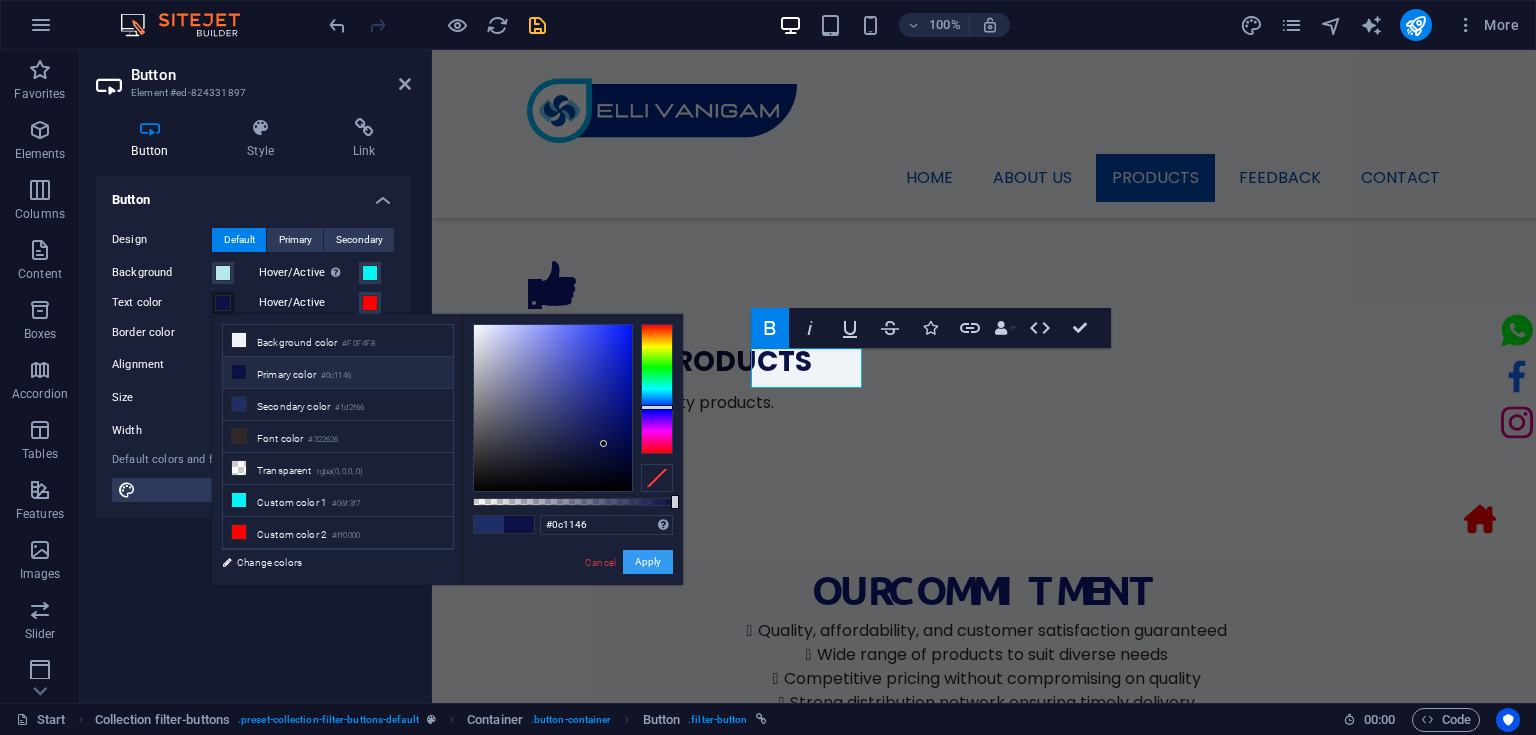 click on "Apply" at bounding box center [648, 562] 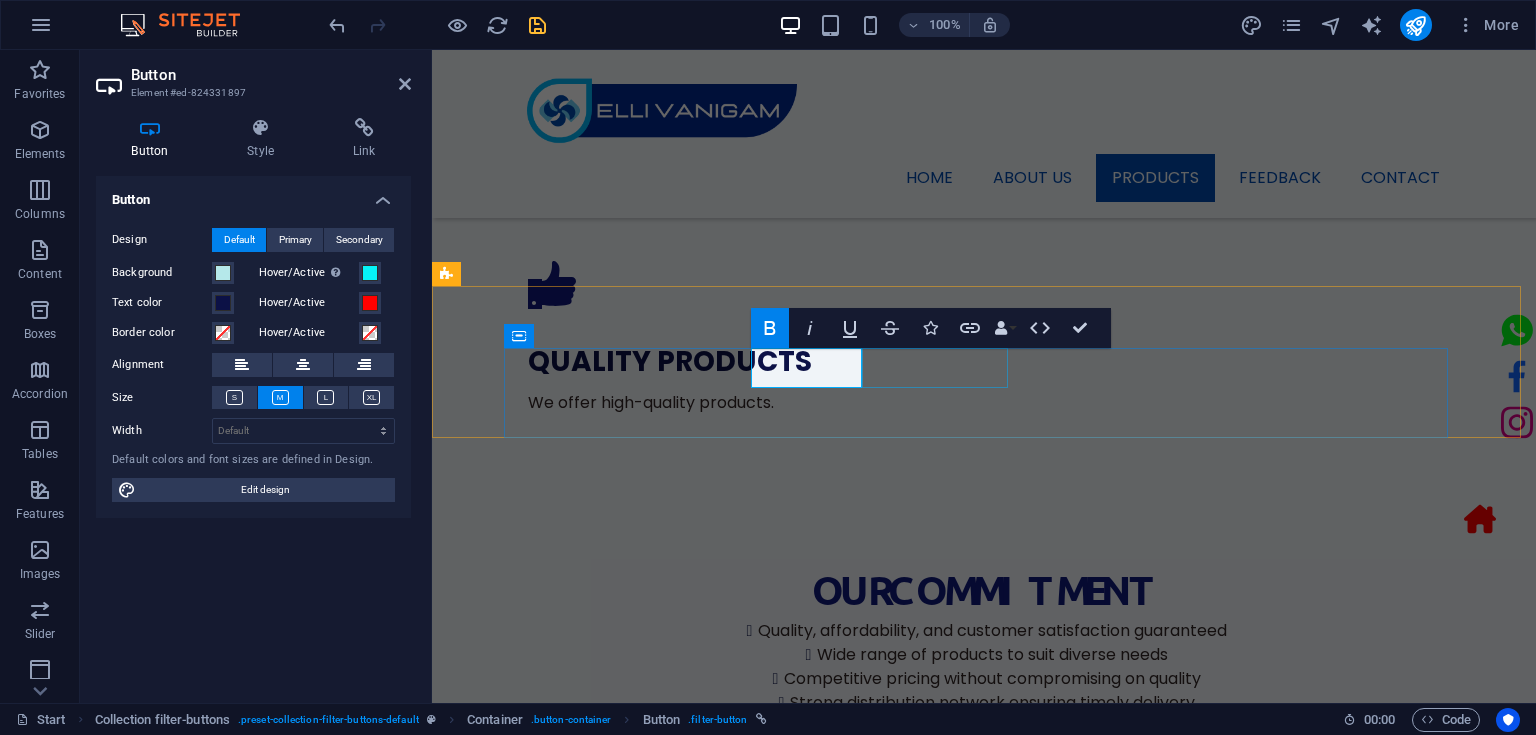 click on "Pedestal fan" at bounding box center (984, 1840) 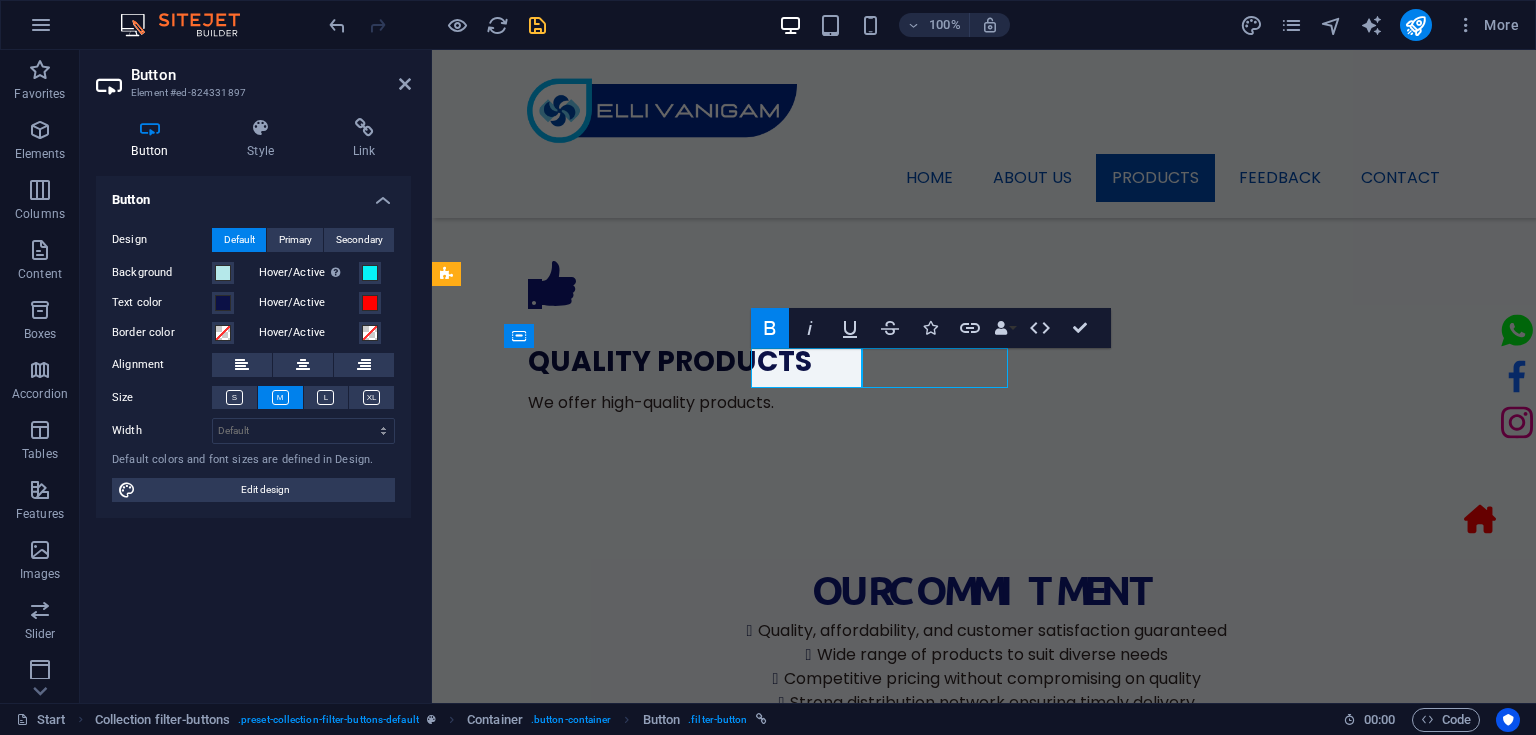 click on "Pedestal fan" at bounding box center (984, 1840) 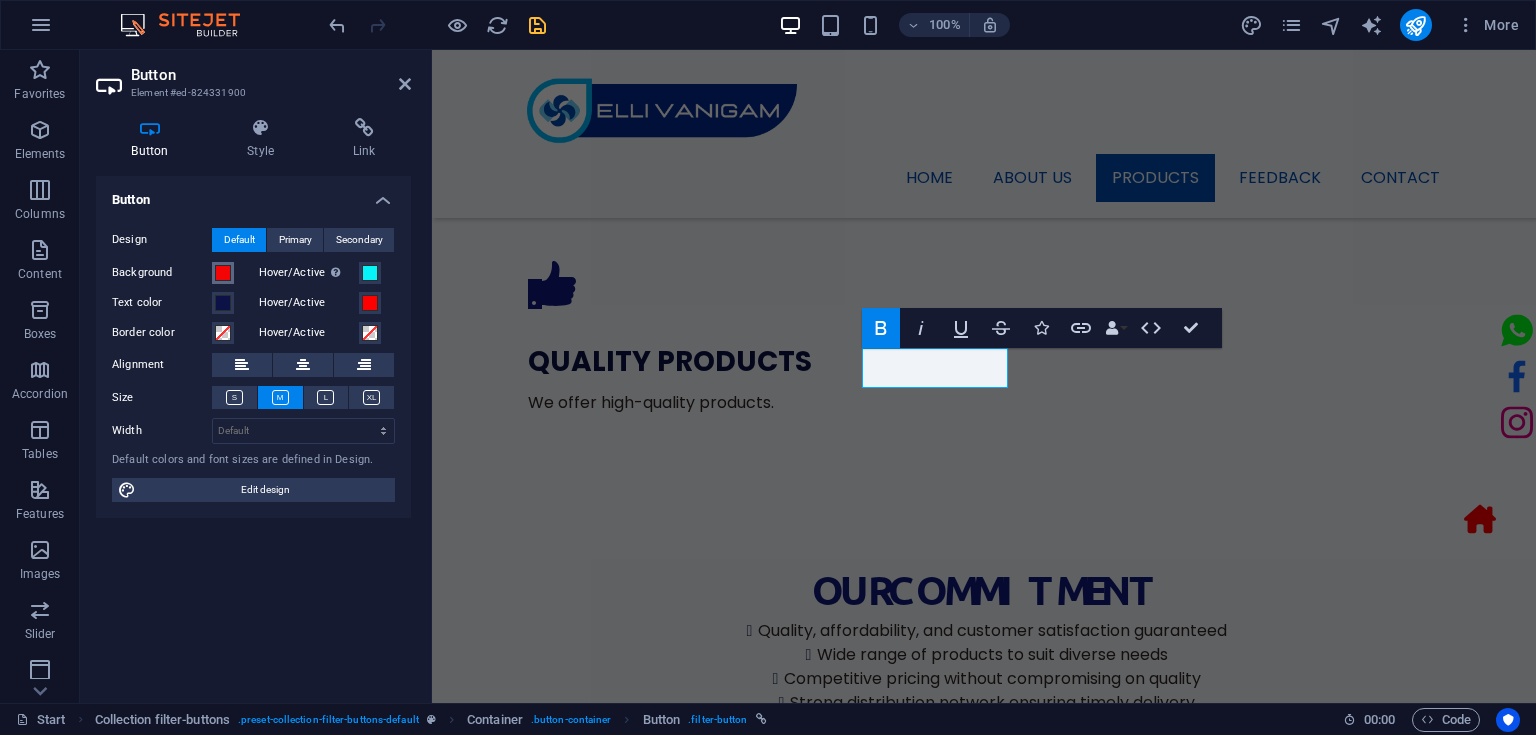 click at bounding box center [223, 273] 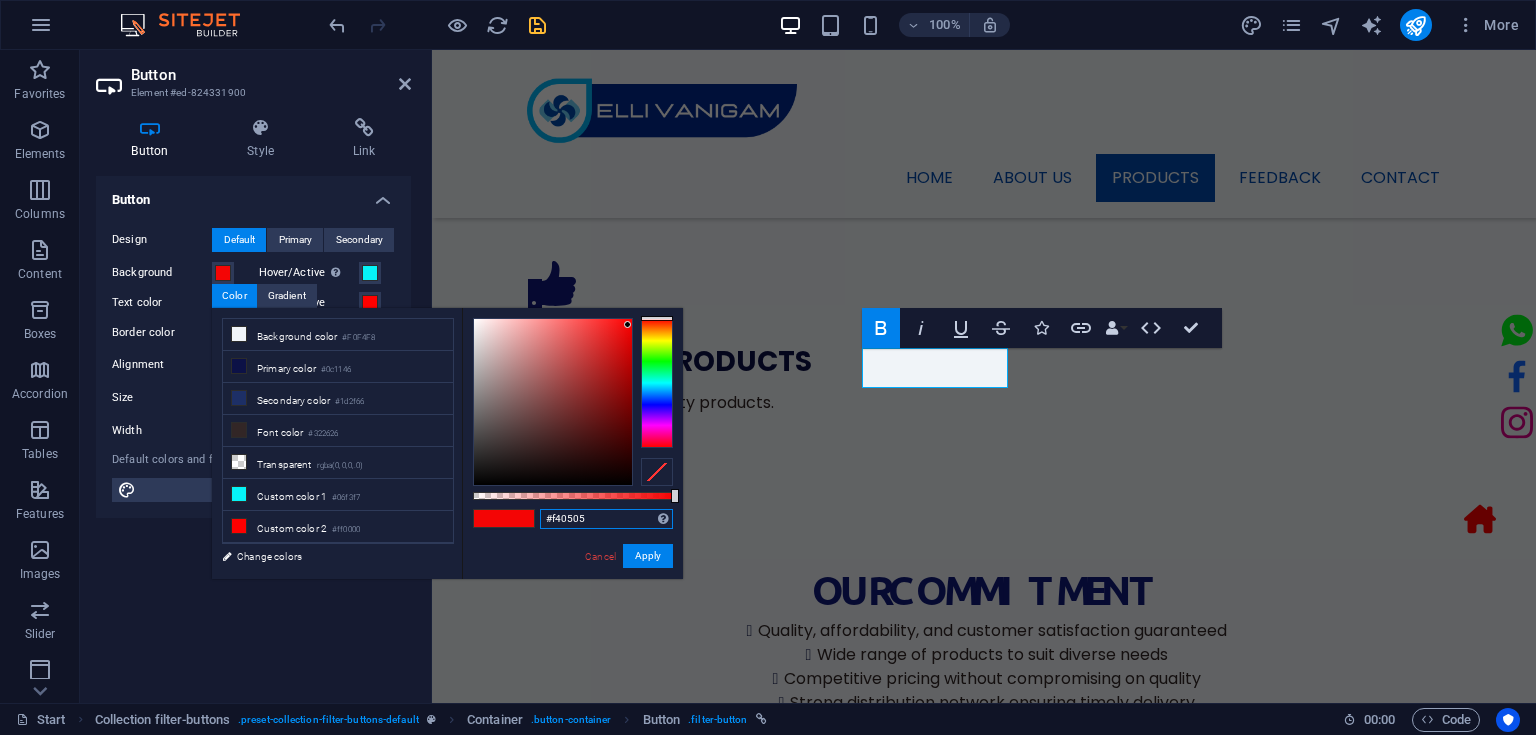 click on "#f40505" at bounding box center [606, 519] 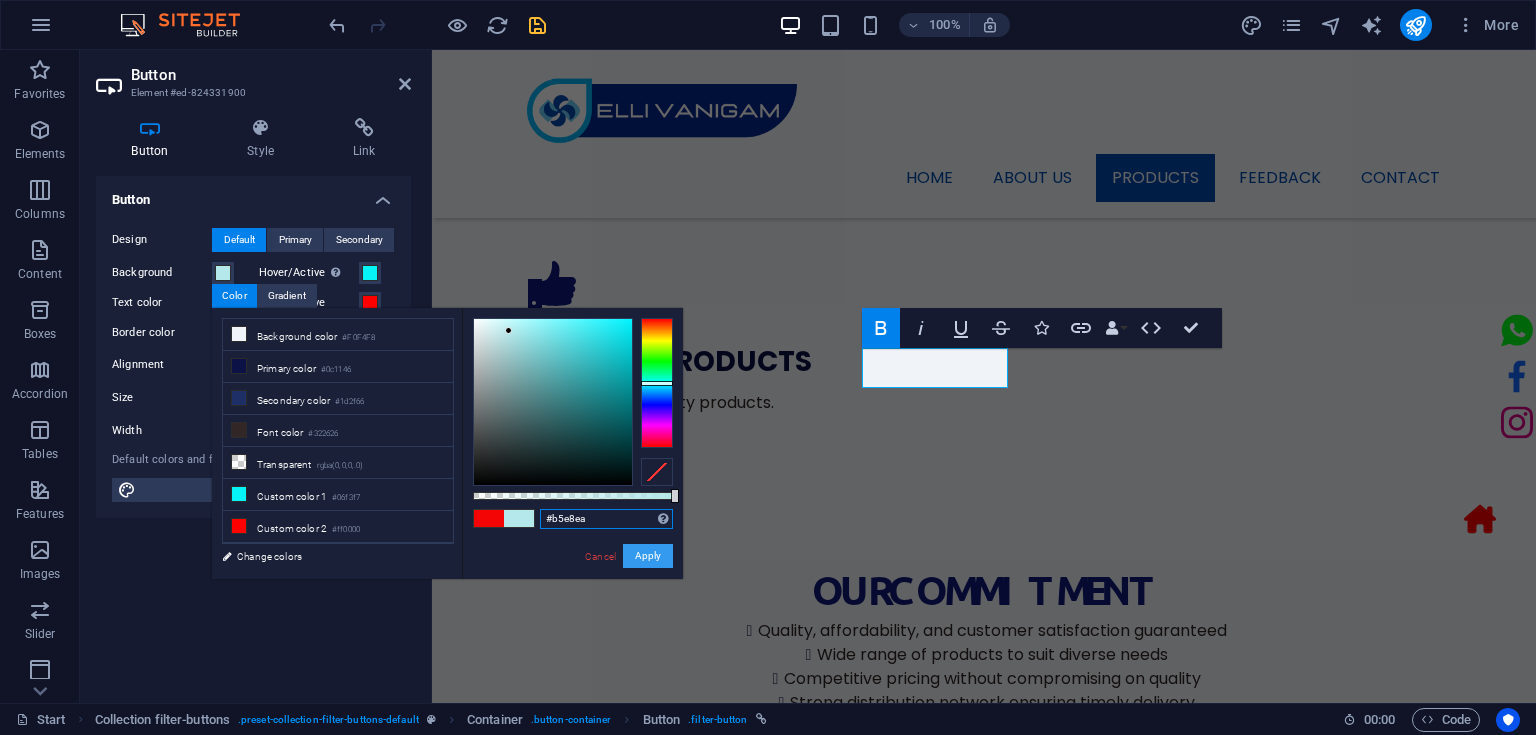 type on "#b5e8ea" 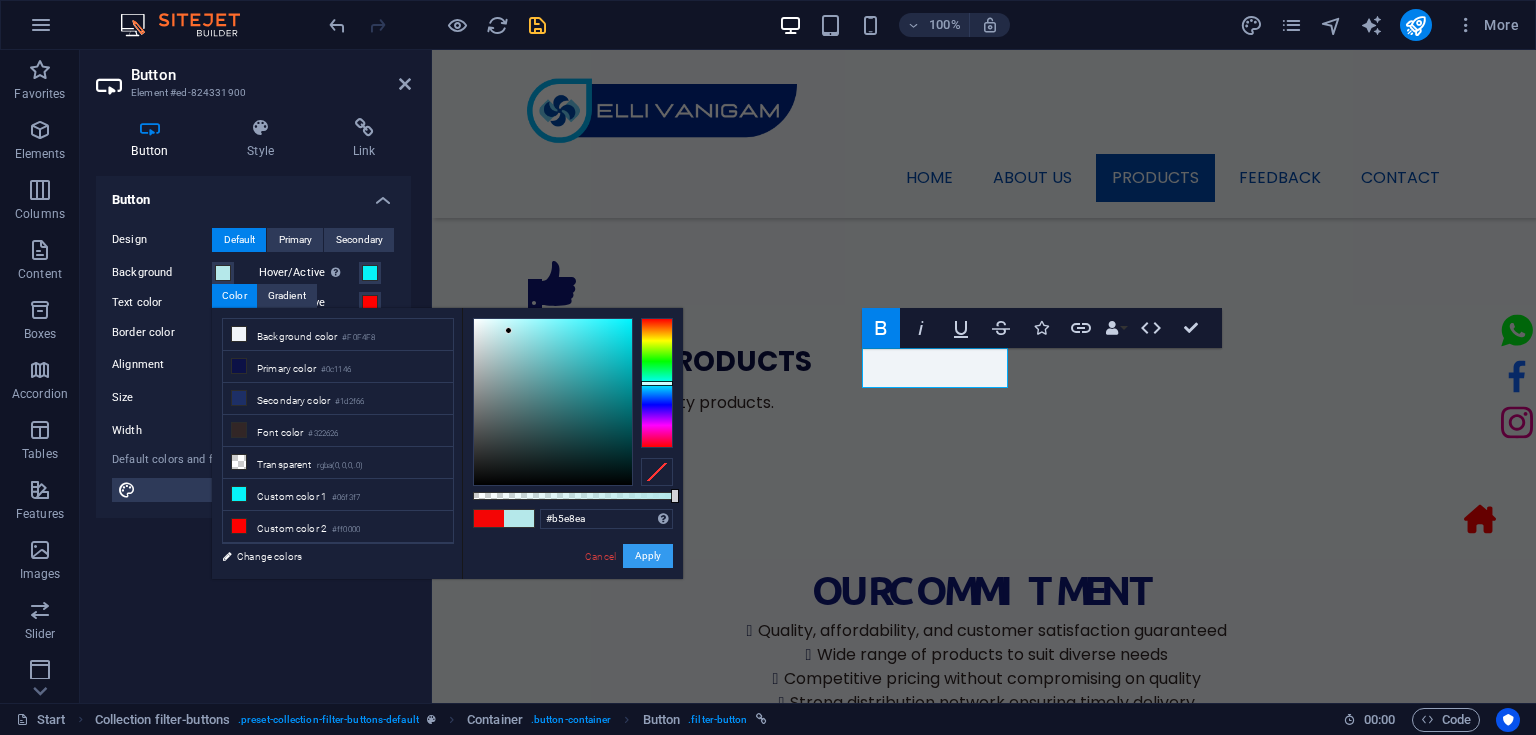 click on "Apply" at bounding box center (648, 556) 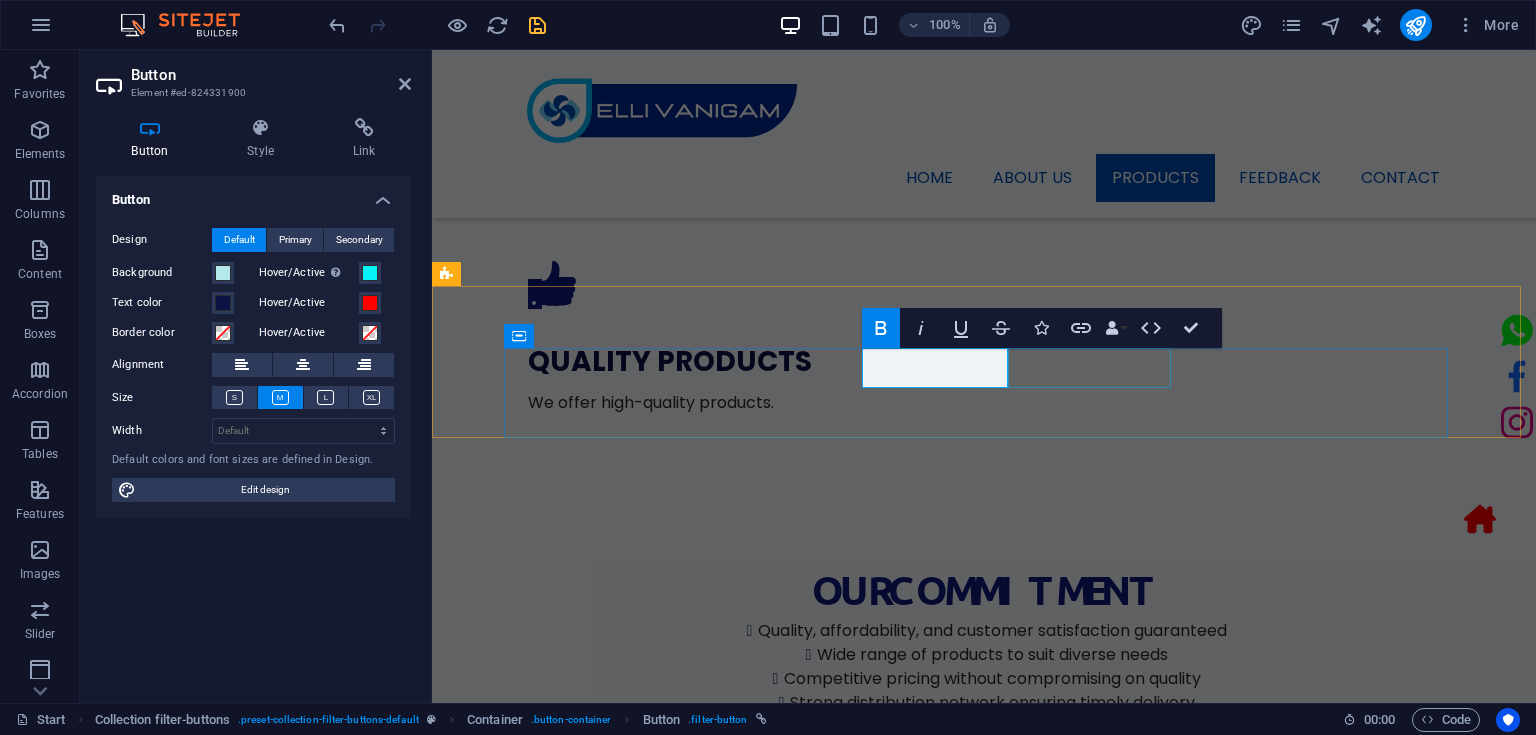 click on "All categories" at bounding box center (984, 1880) 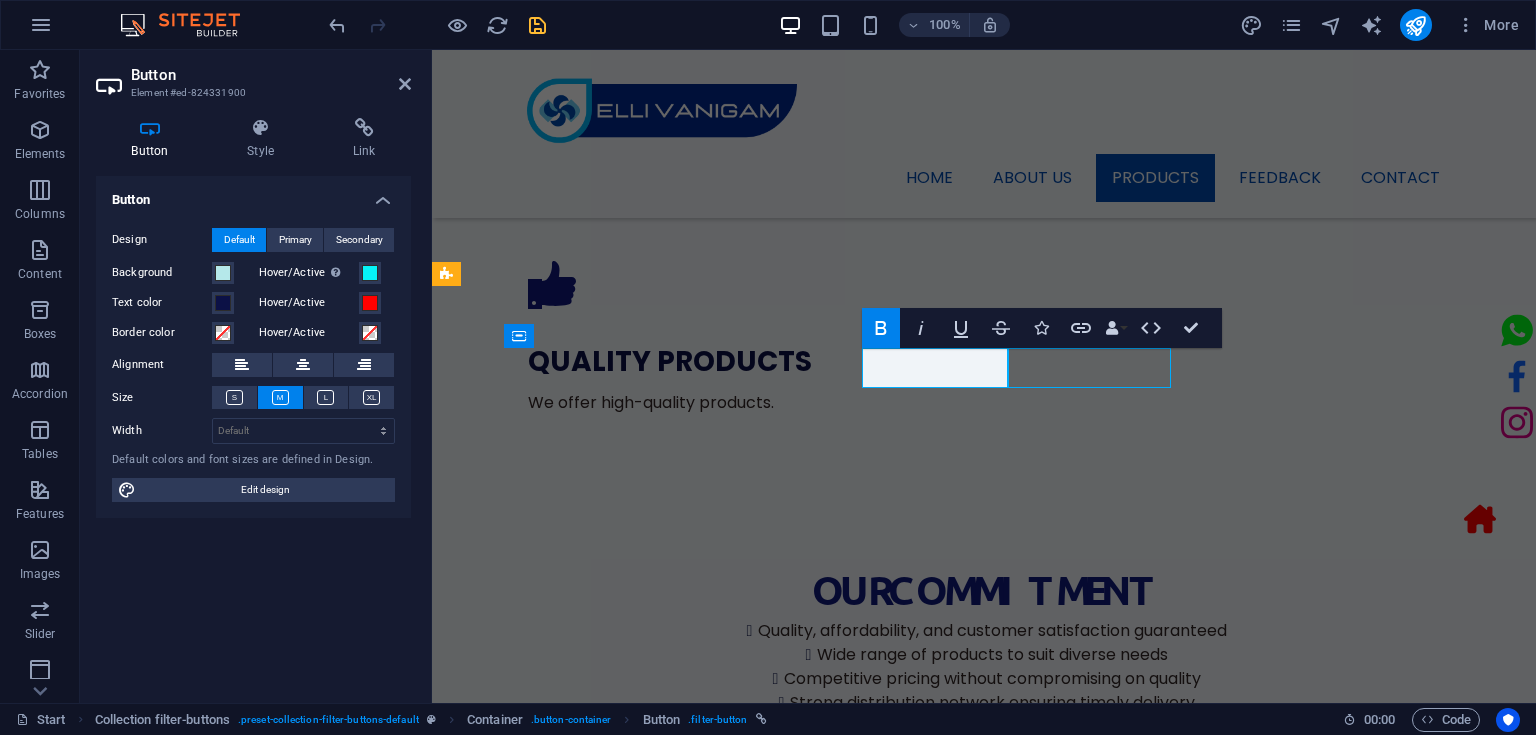 click on "All categories" at bounding box center (984, 1880) 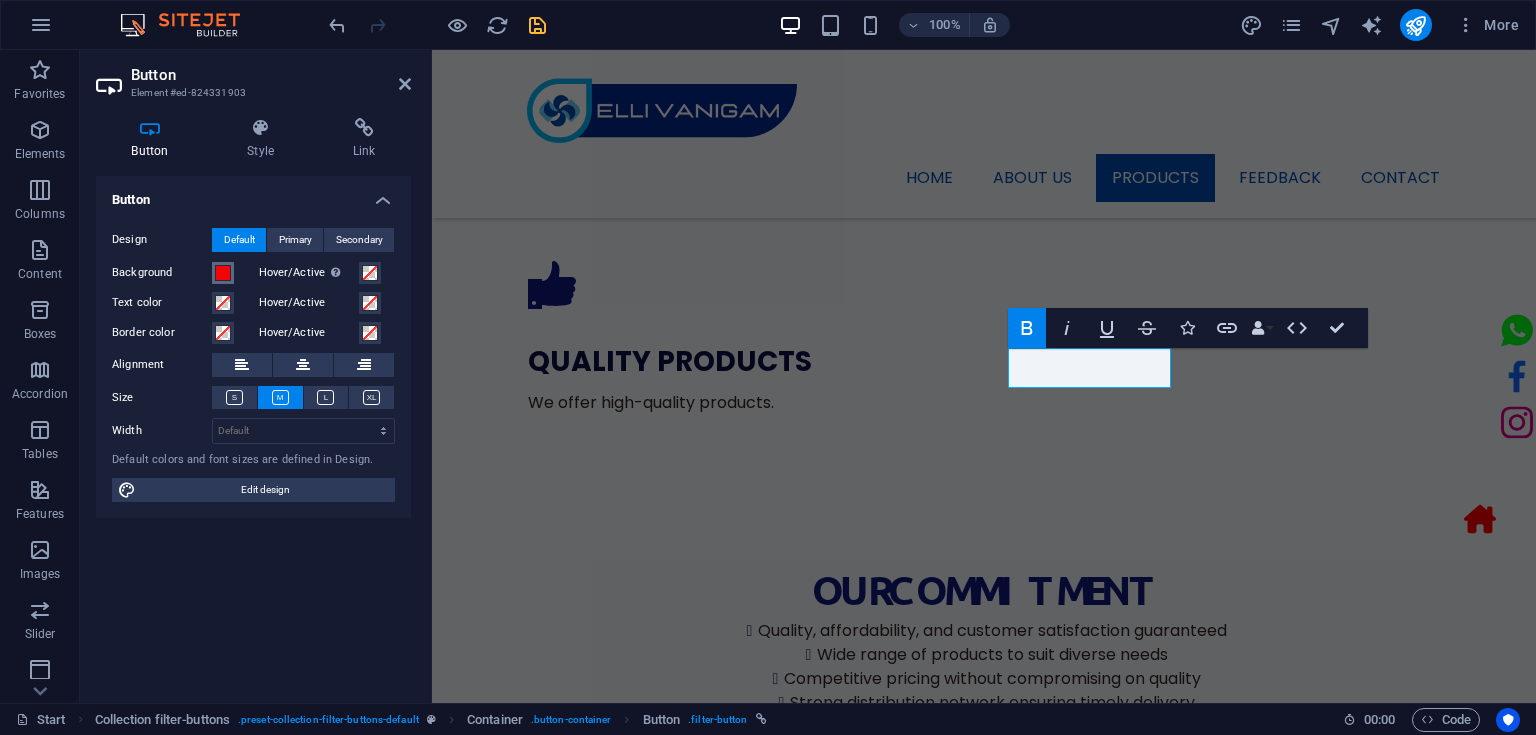 click at bounding box center [223, 273] 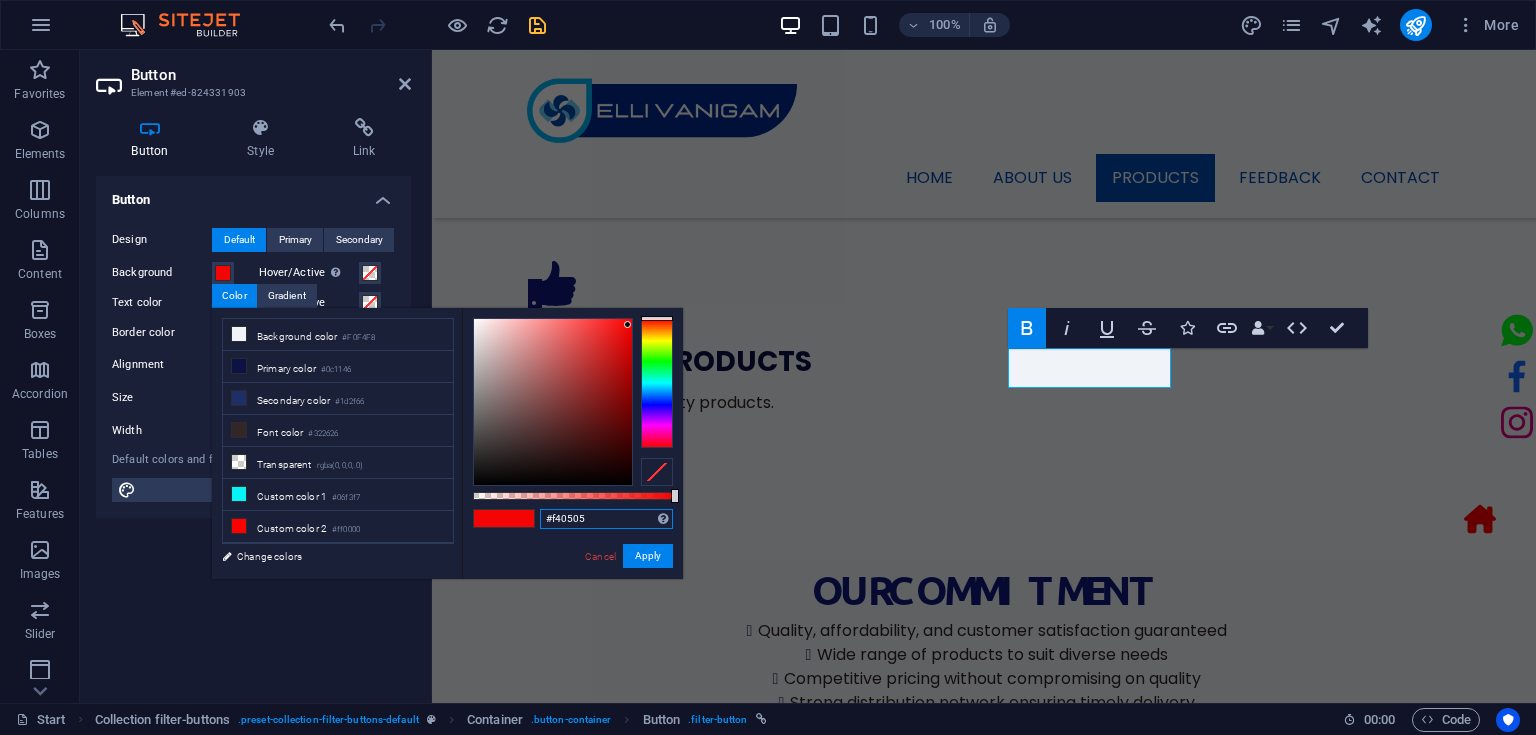 click on "#f40505" at bounding box center (606, 519) 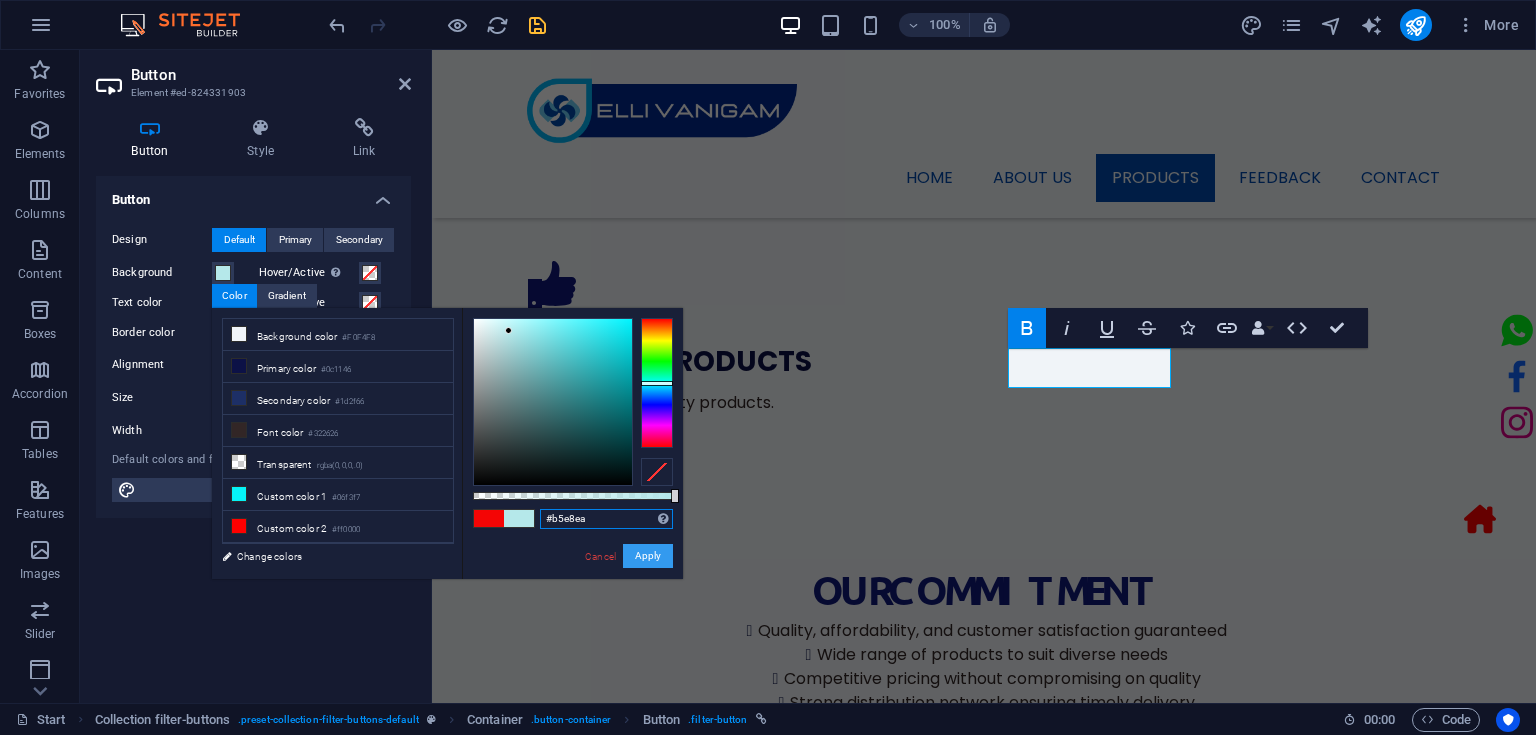 type on "#b5e8ea" 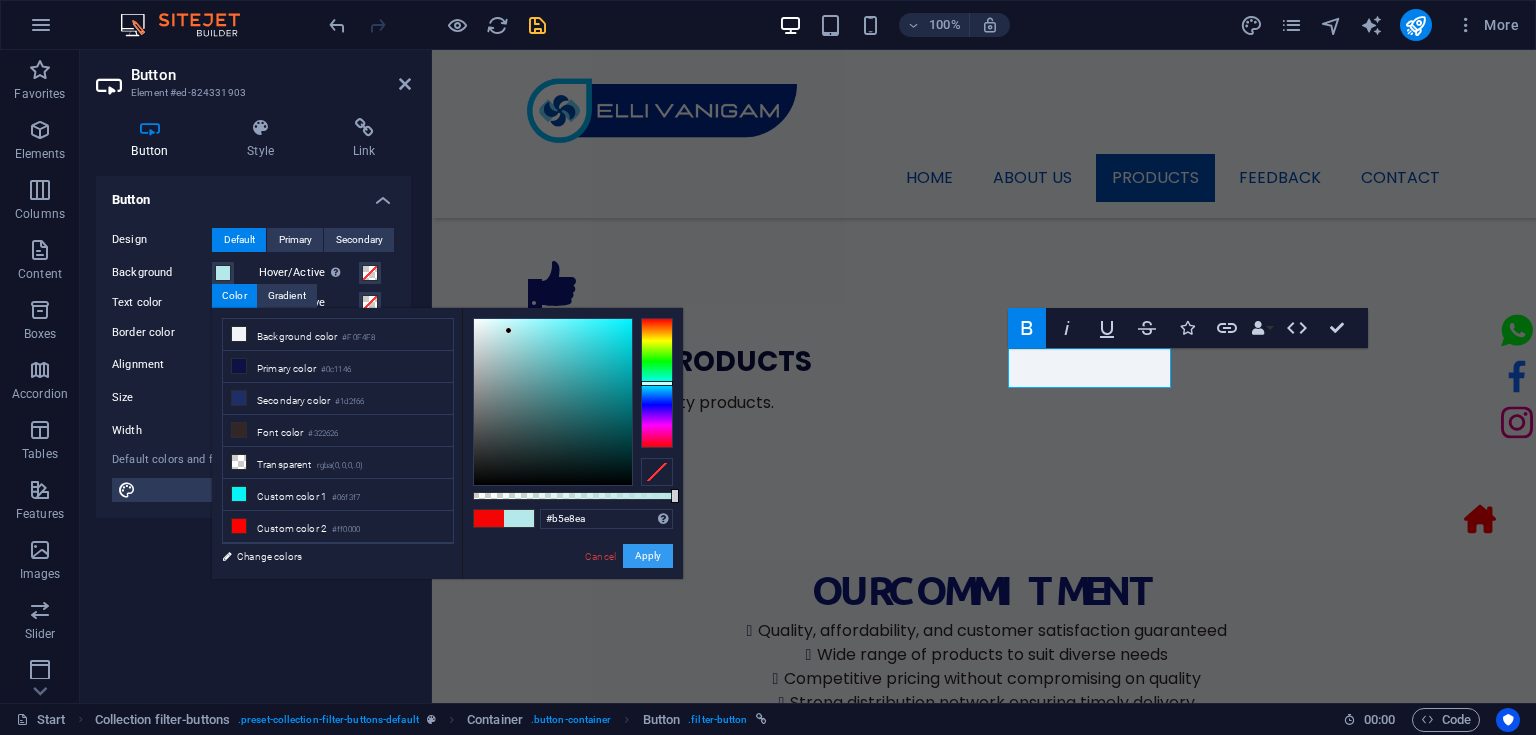click on "Apply" at bounding box center [648, 556] 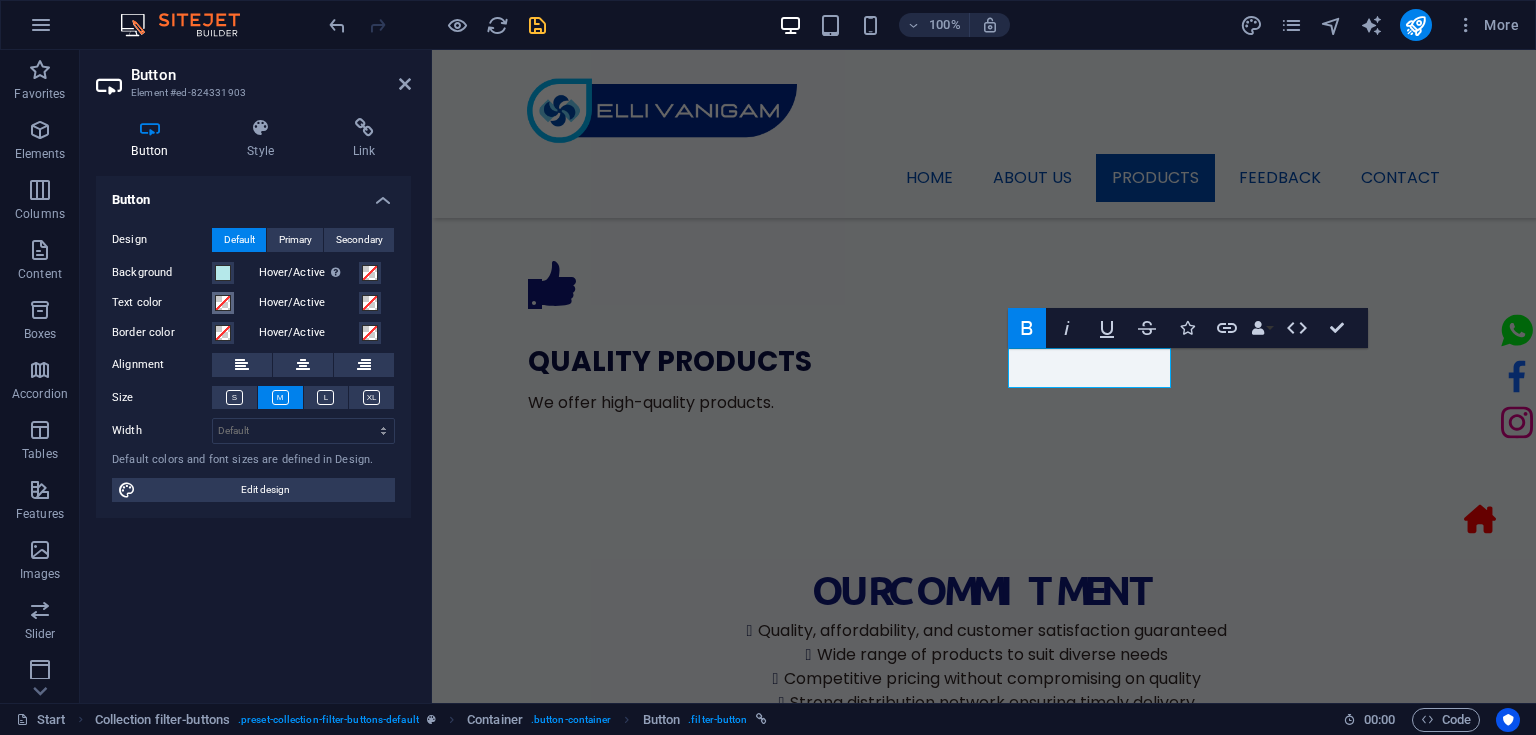 click at bounding box center [223, 303] 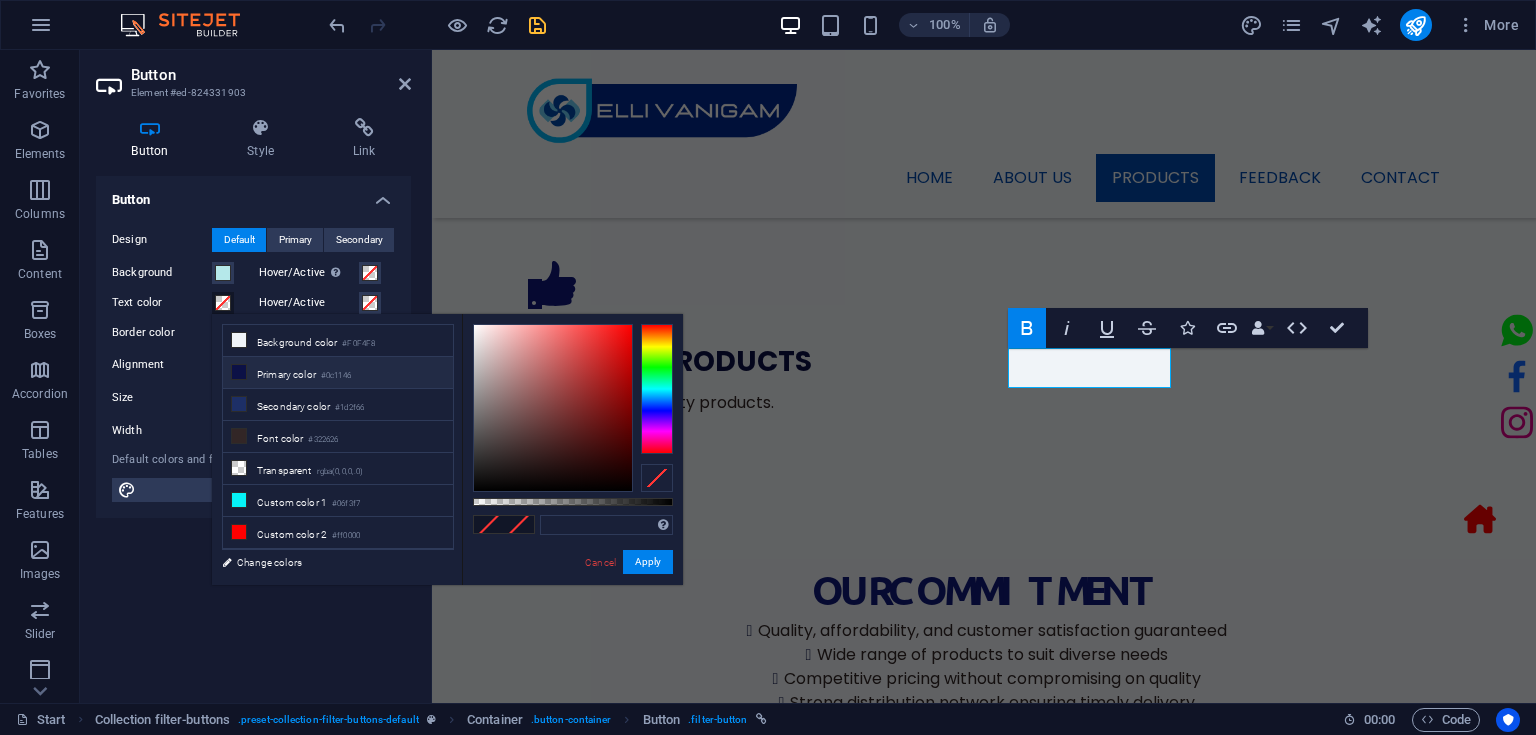 click on "Primary color #0c1146" at bounding box center [338, 373] 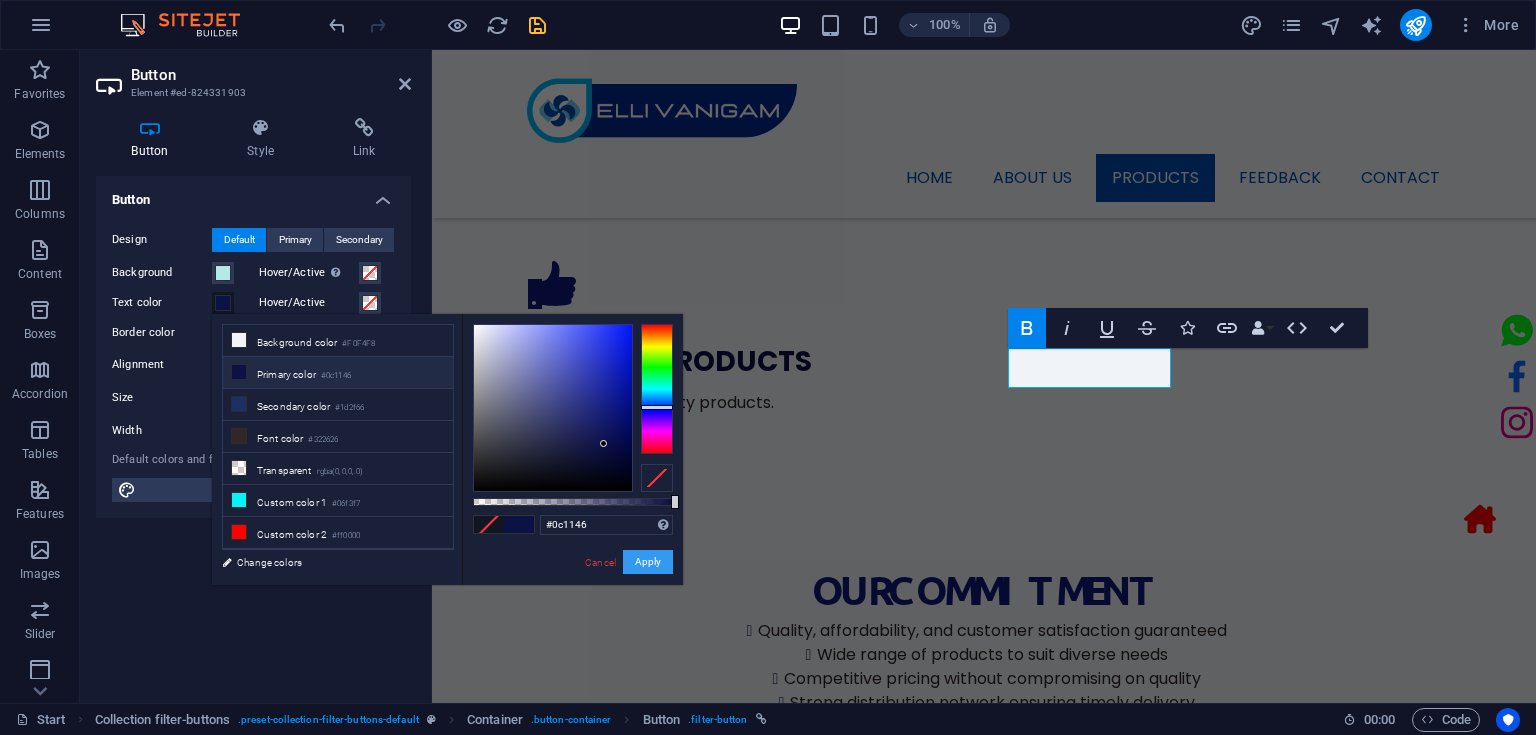 click on "Apply" at bounding box center (648, 562) 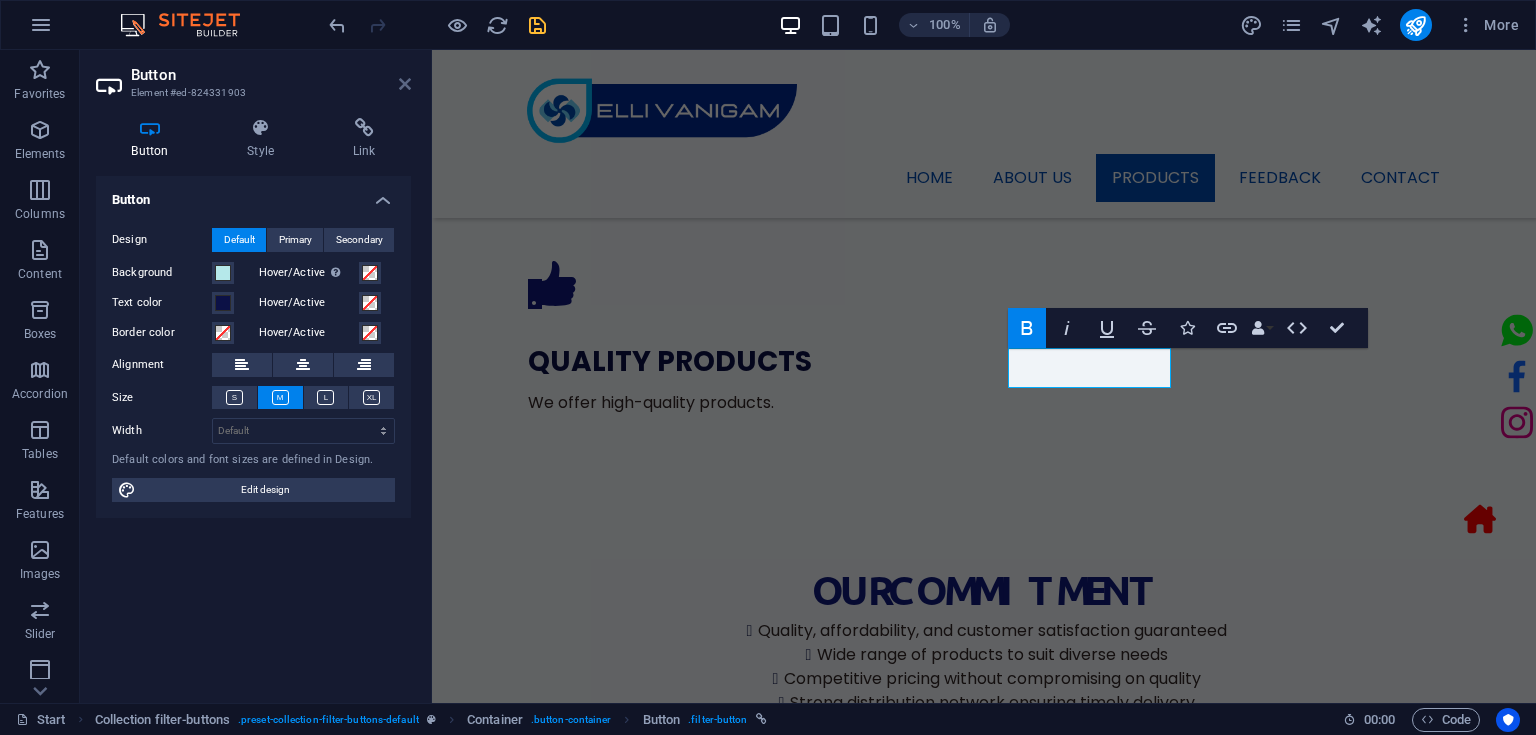 click at bounding box center [405, 84] 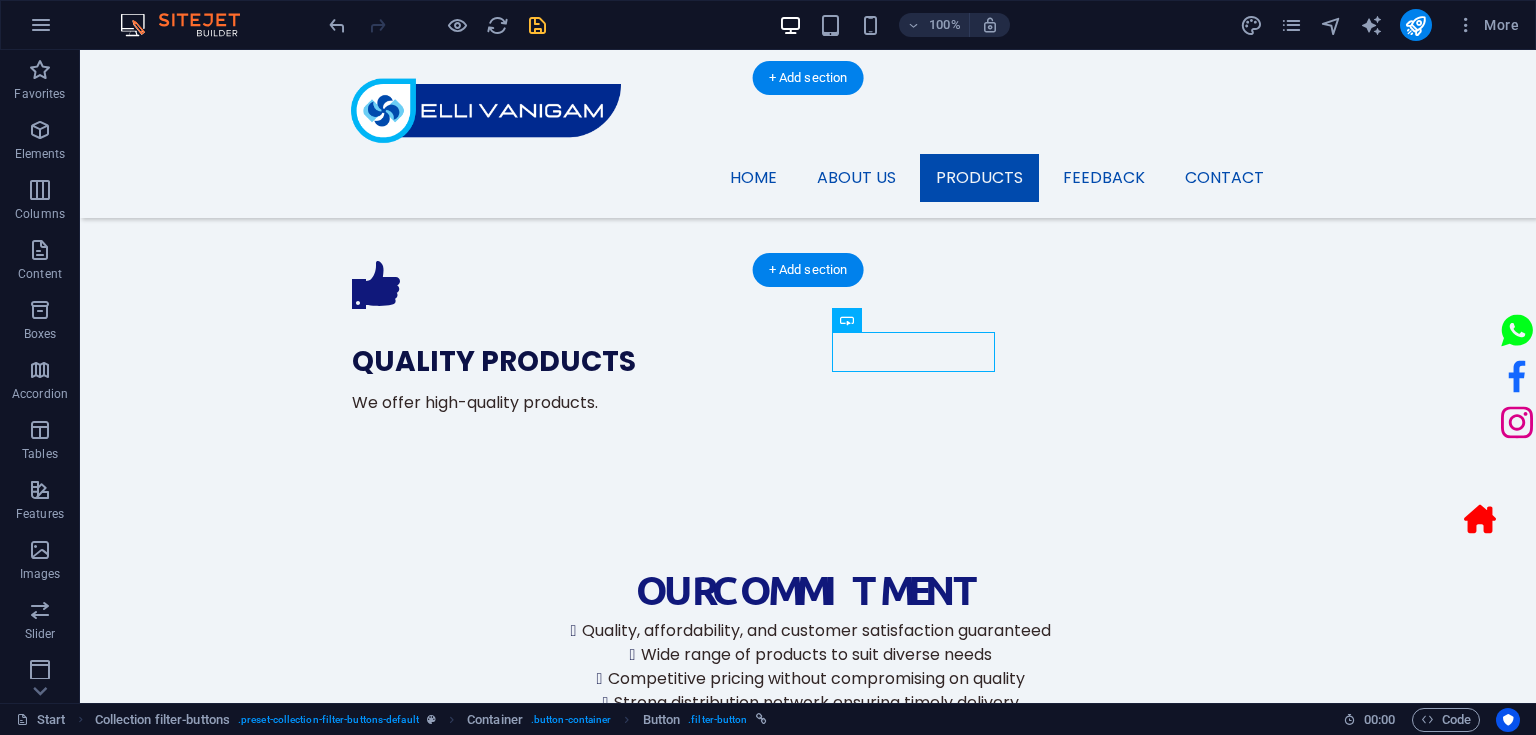 scroll, scrollTop: 1699, scrollLeft: 0, axis: vertical 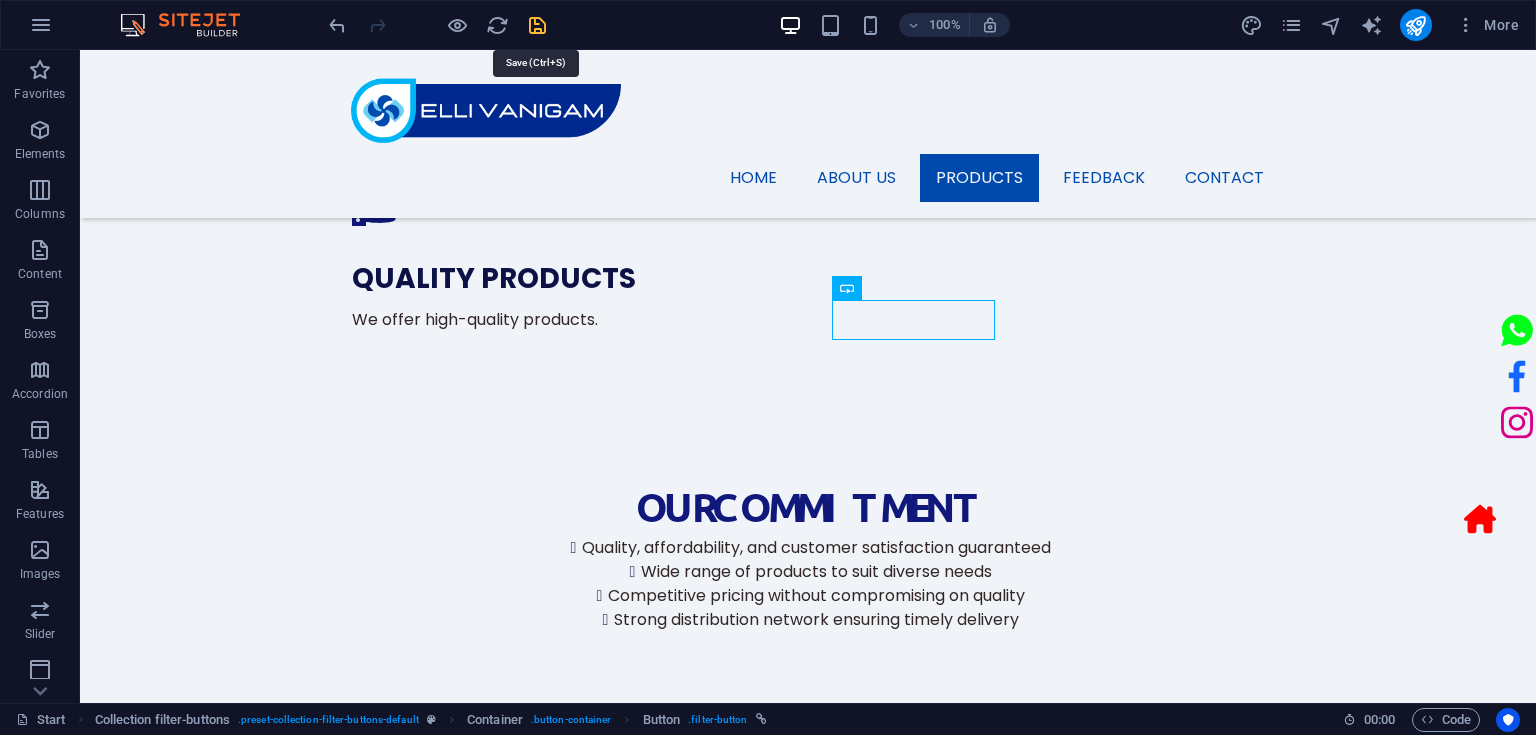 click at bounding box center [537, 25] 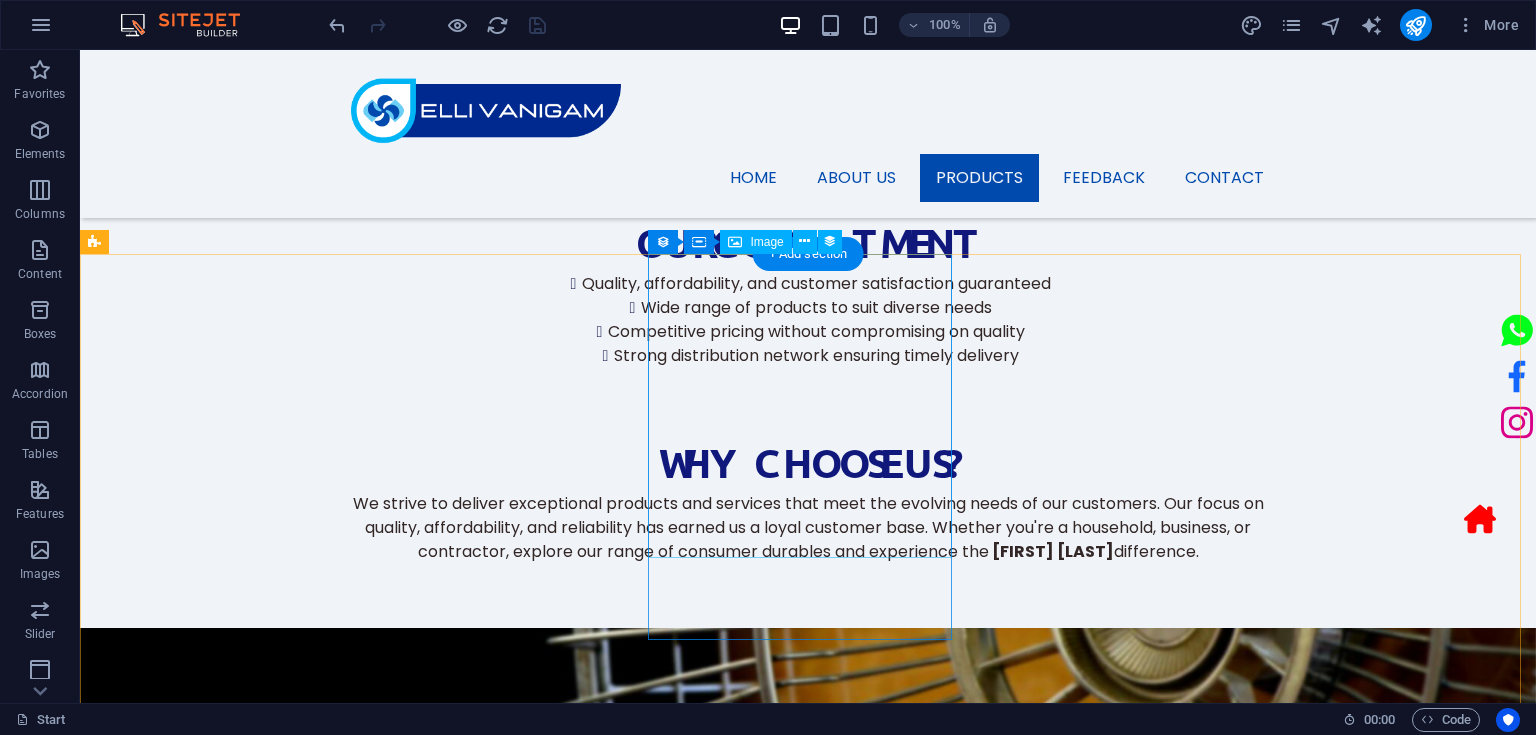 scroll, scrollTop: 1788, scrollLeft: 0, axis: vertical 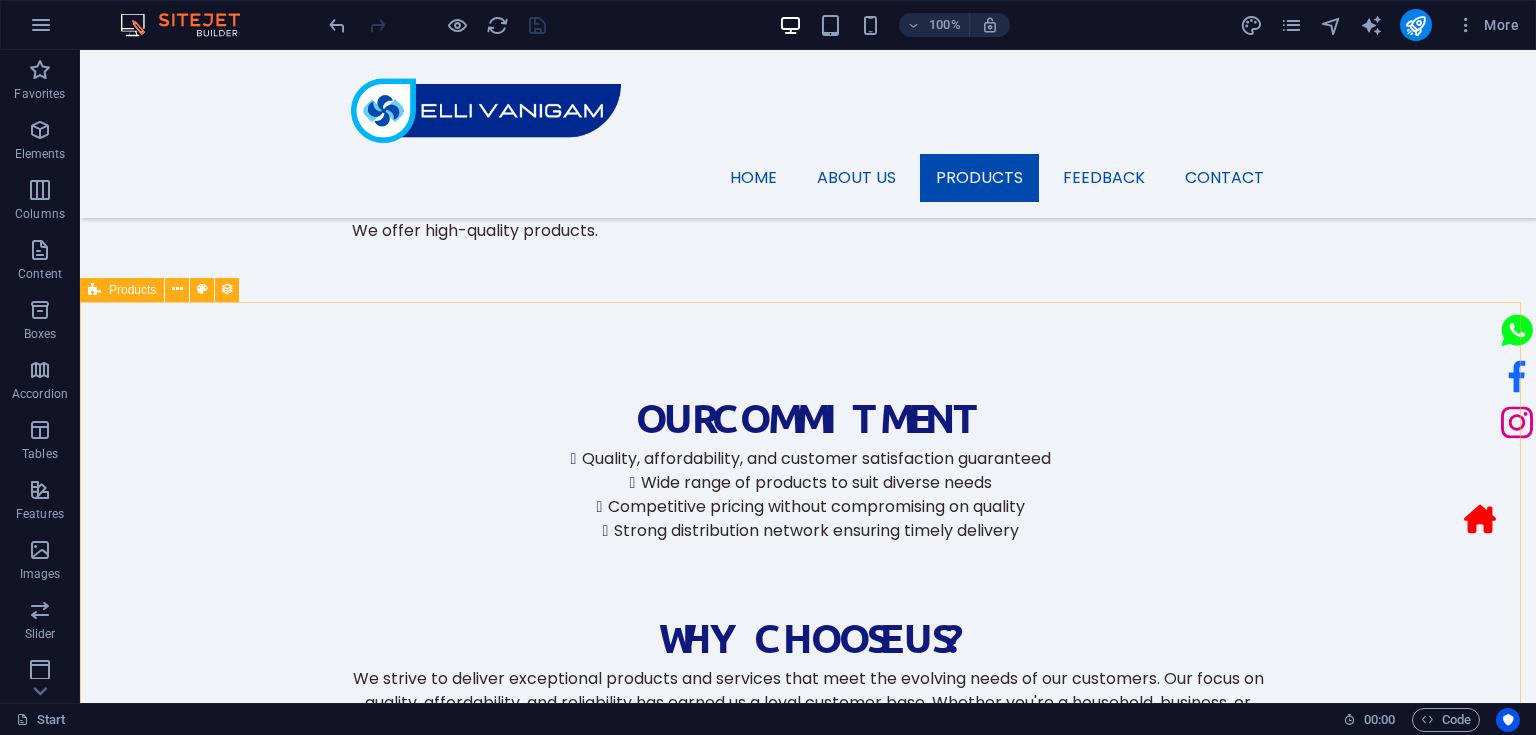 click on "Products" at bounding box center (132, 290) 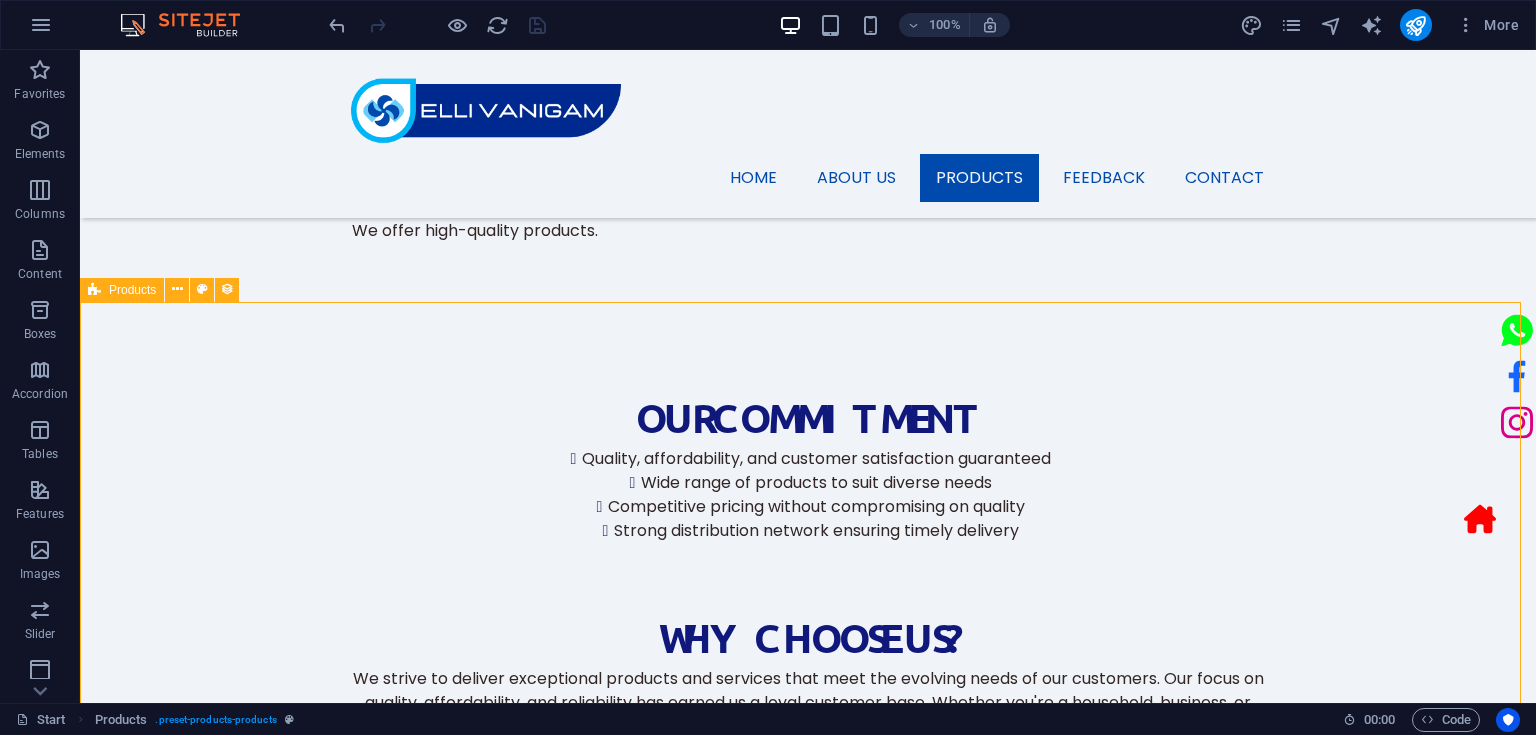click on "Products" at bounding box center [132, 290] 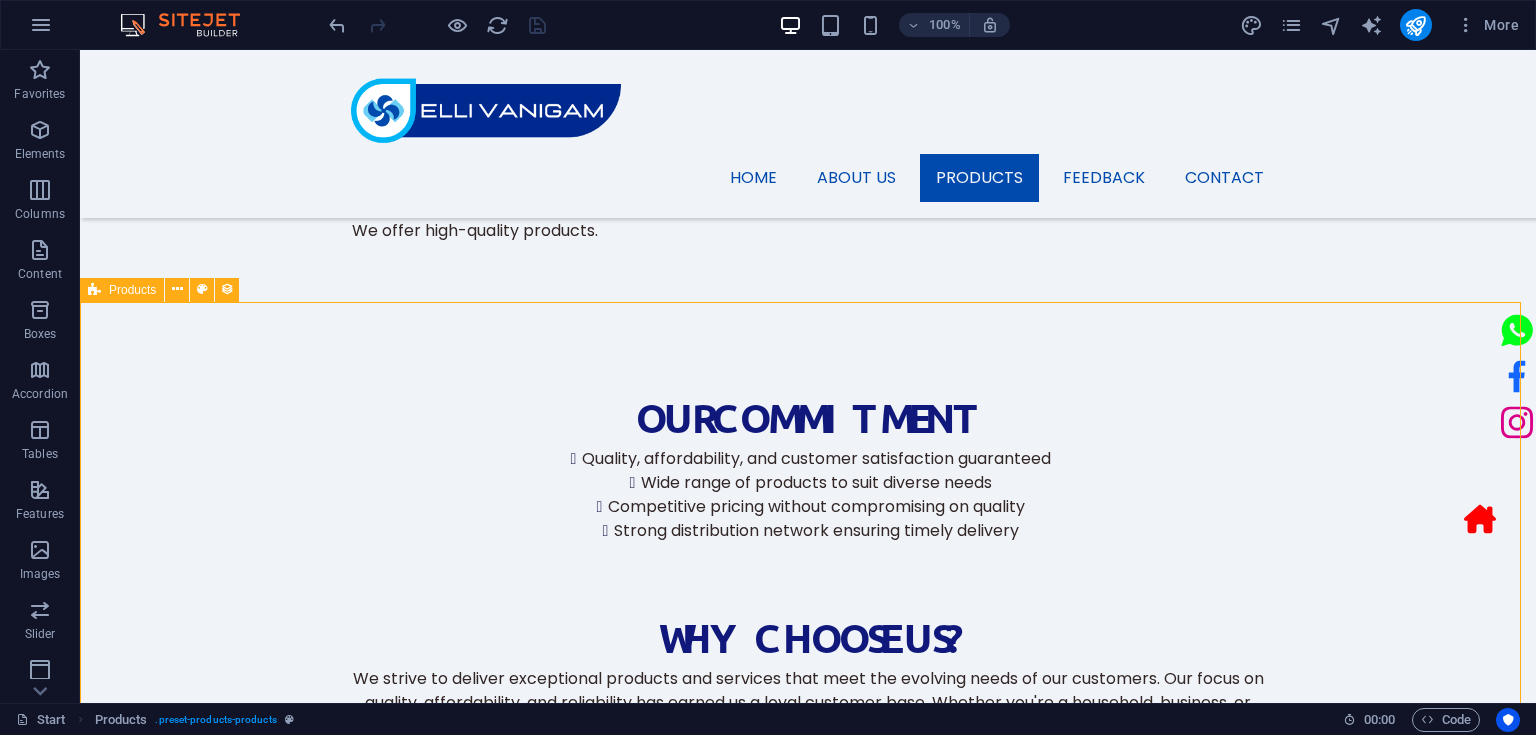 select on "createdAt_DESC" 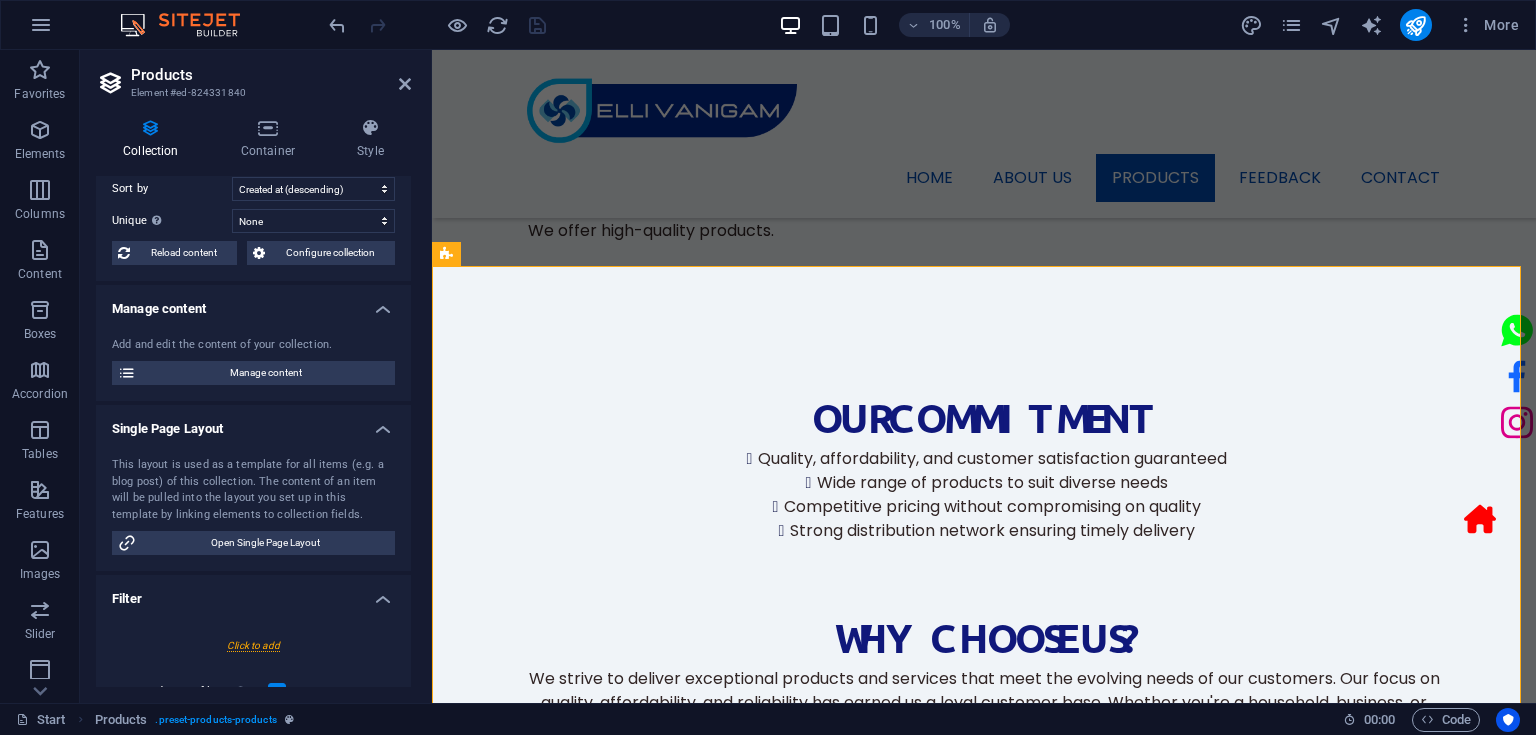 scroll, scrollTop: 84, scrollLeft: 0, axis: vertical 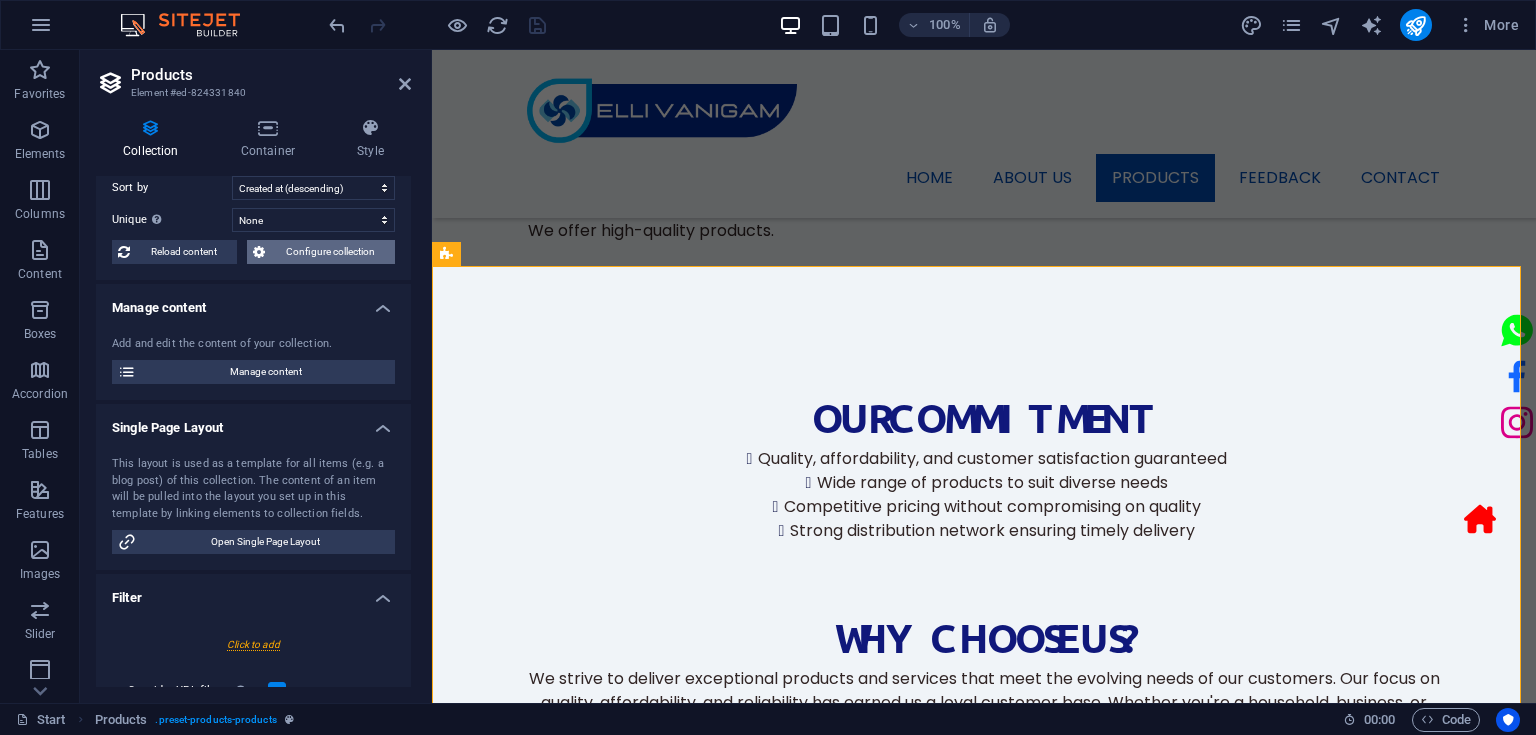 click on "Configure collection" at bounding box center (330, 252) 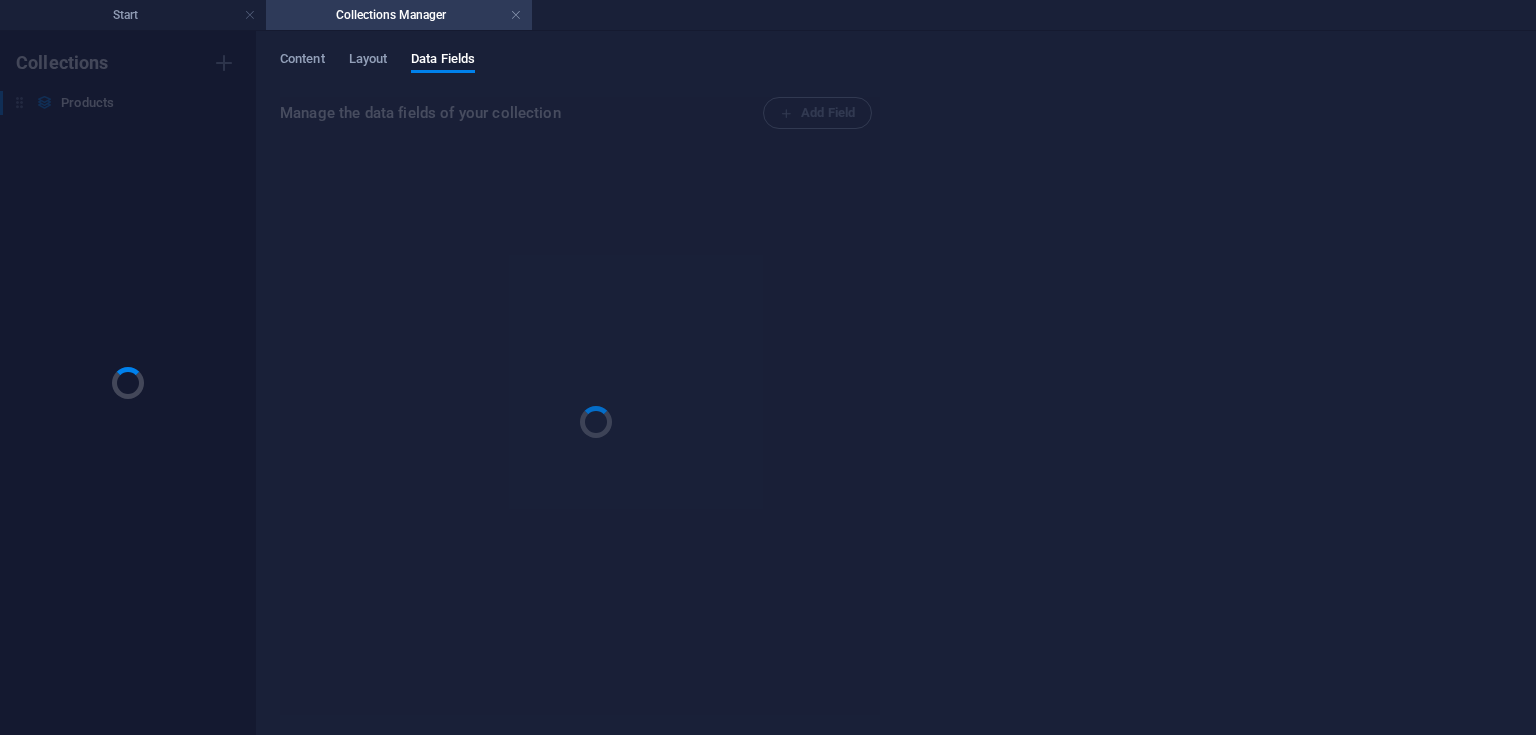 scroll, scrollTop: 0, scrollLeft: 0, axis: both 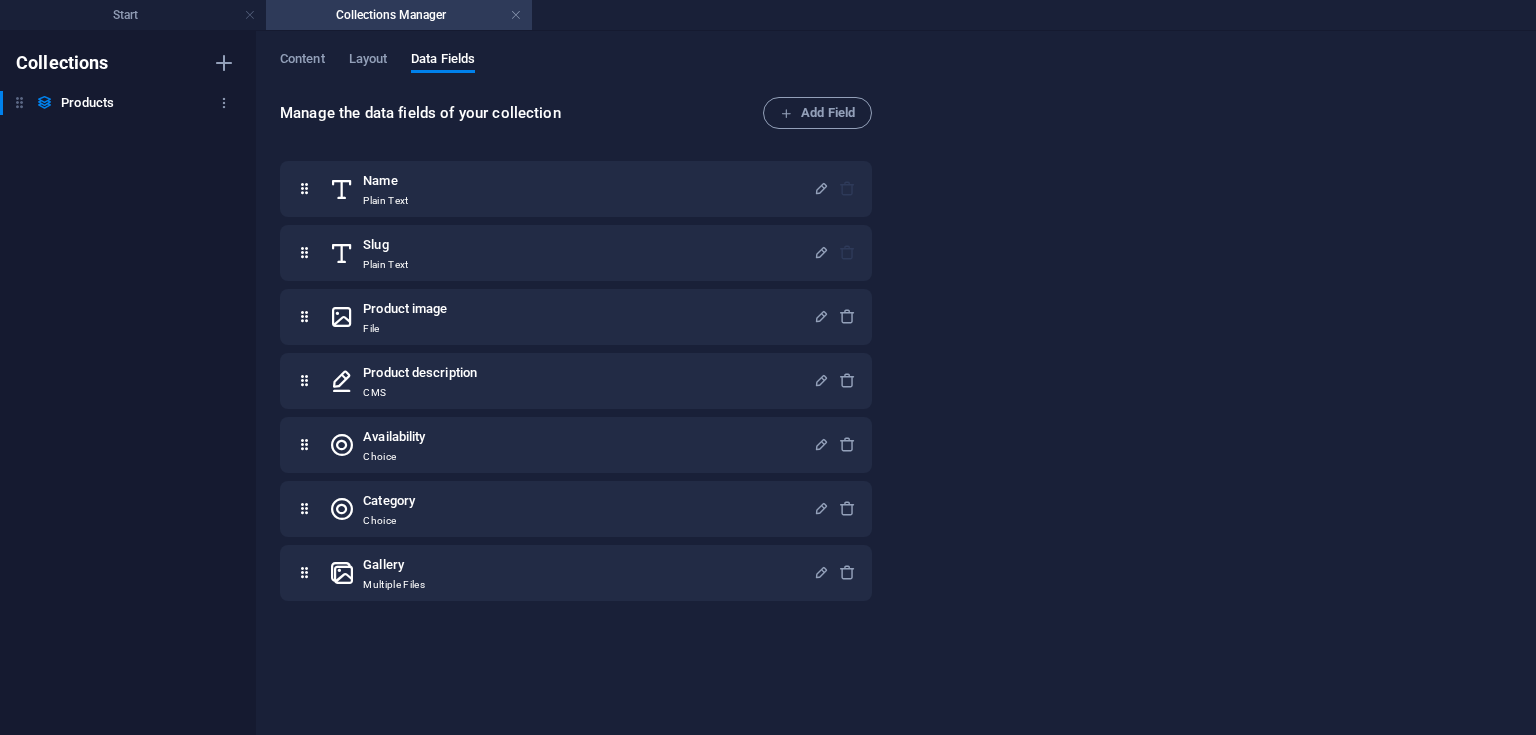 click on "Products" at bounding box center (87, 103) 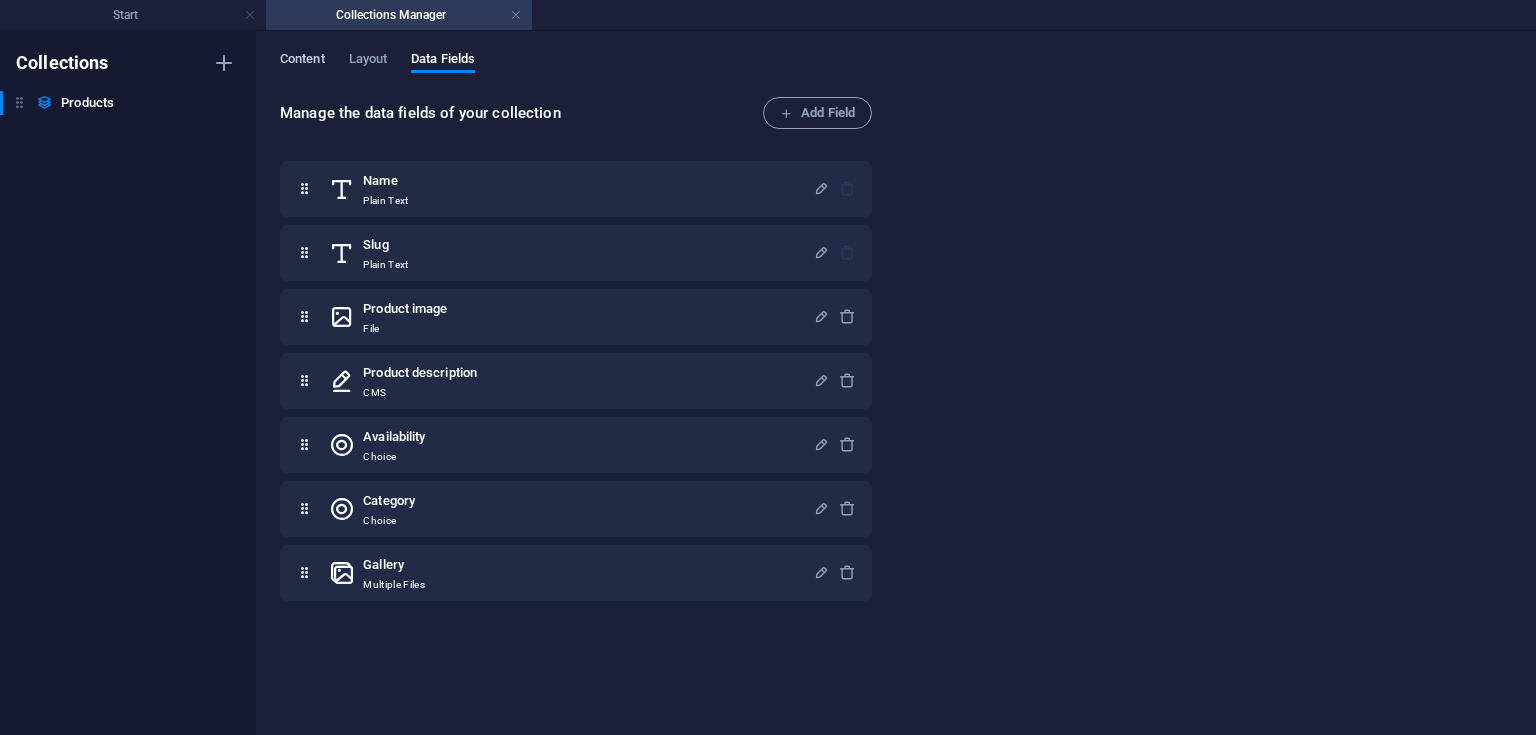 click on "Content" at bounding box center [302, 61] 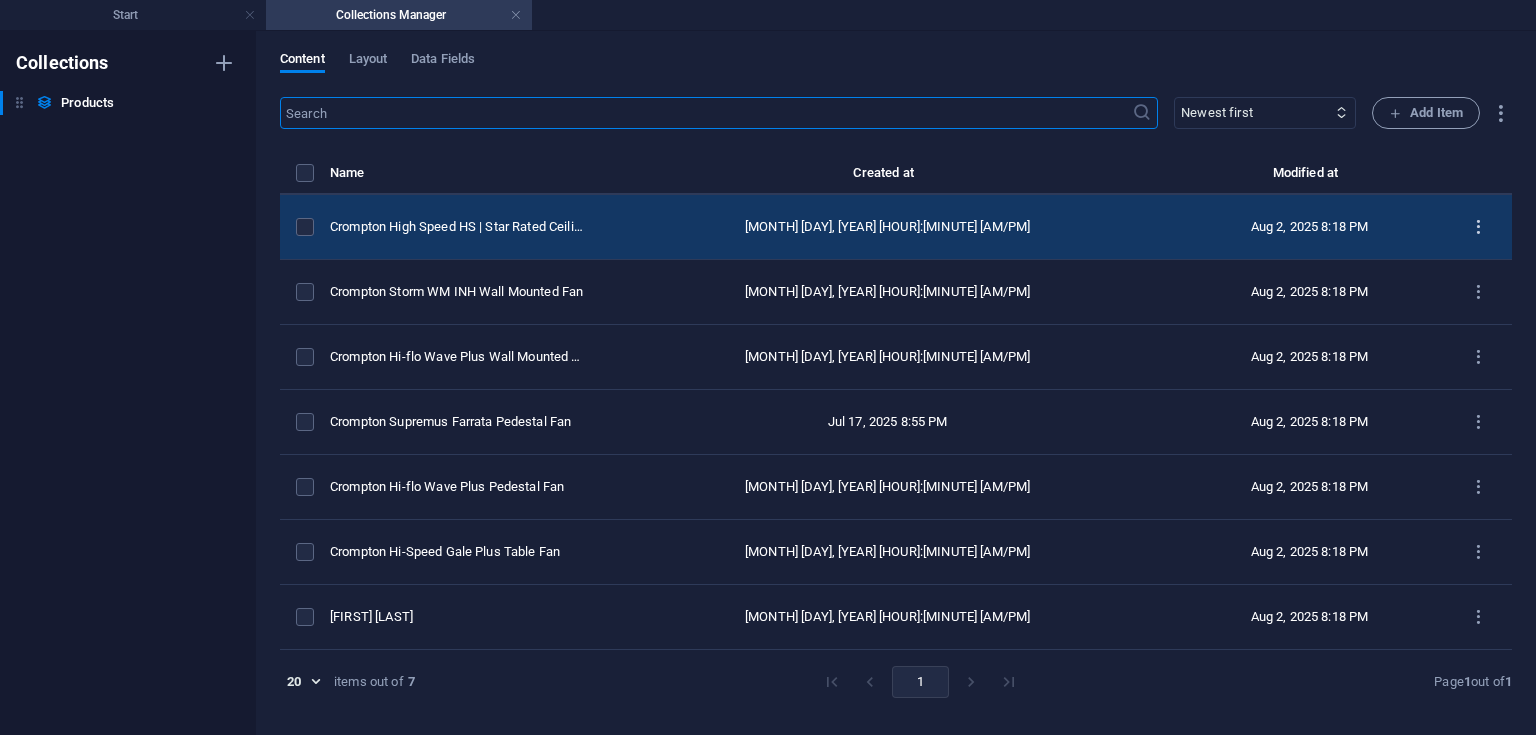 click at bounding box center (1478, 227) 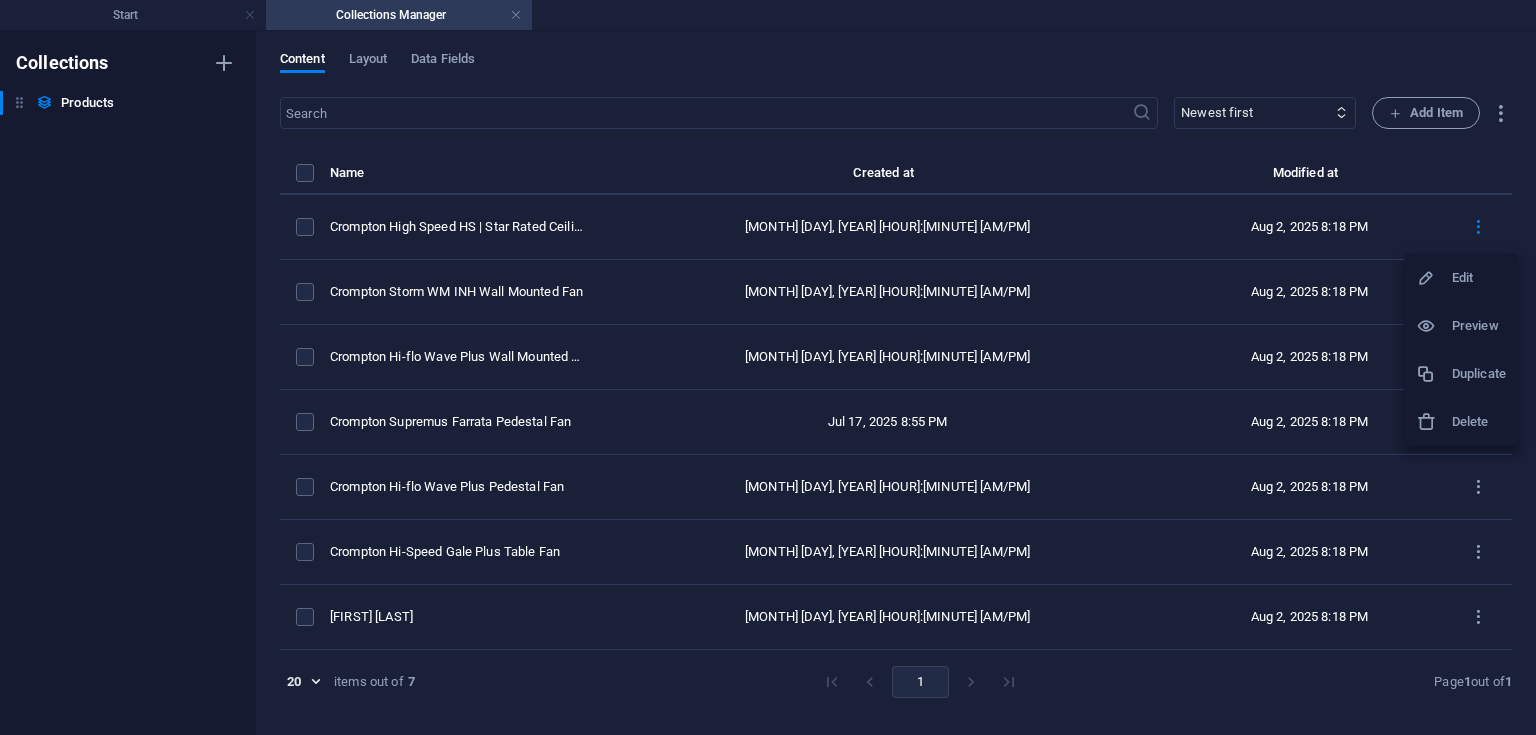 click on "Edit" at bounding box center [1479, 278] 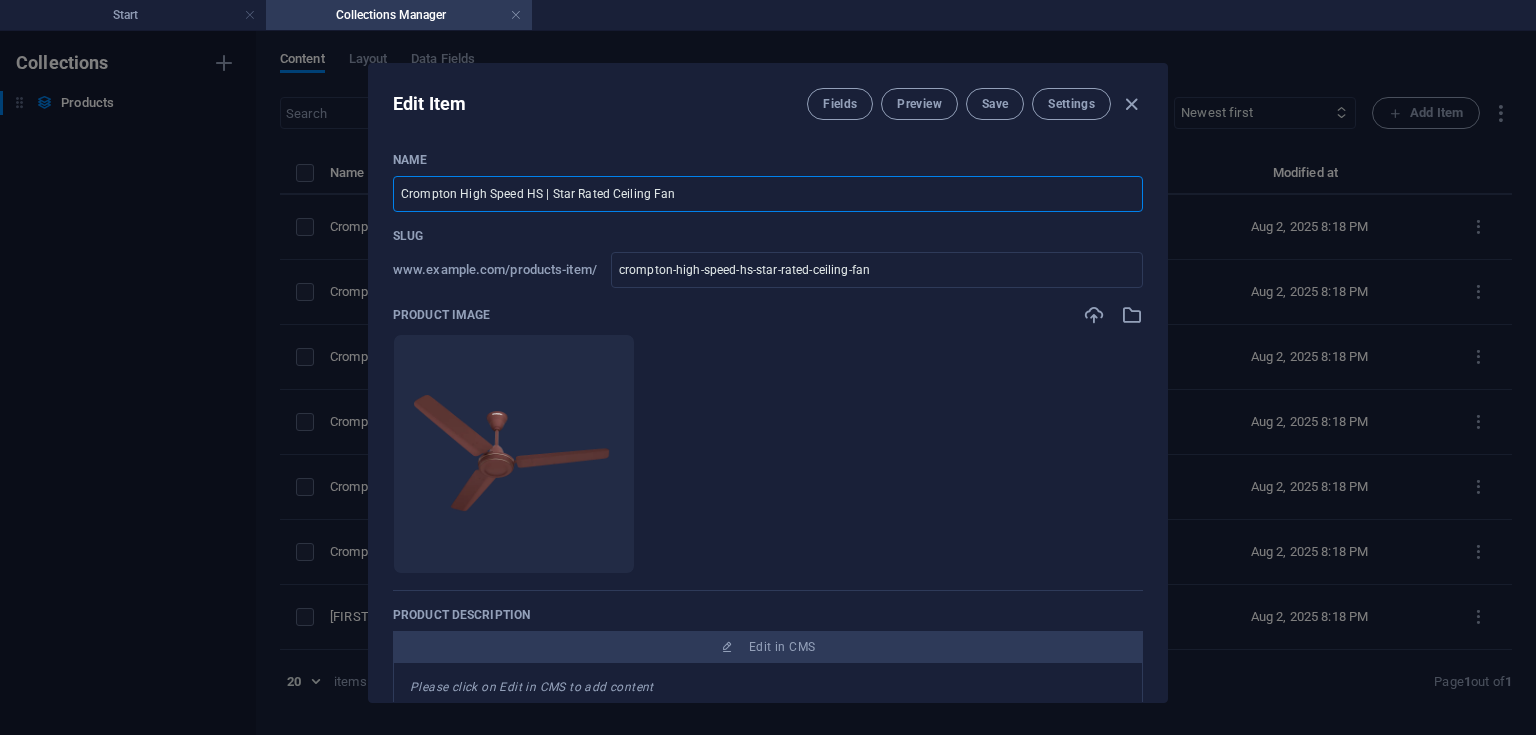 drag, startPoint x: 757, startPoint y: 193, endPoint x: 270, endPoint y: 175, distance: 487.33255 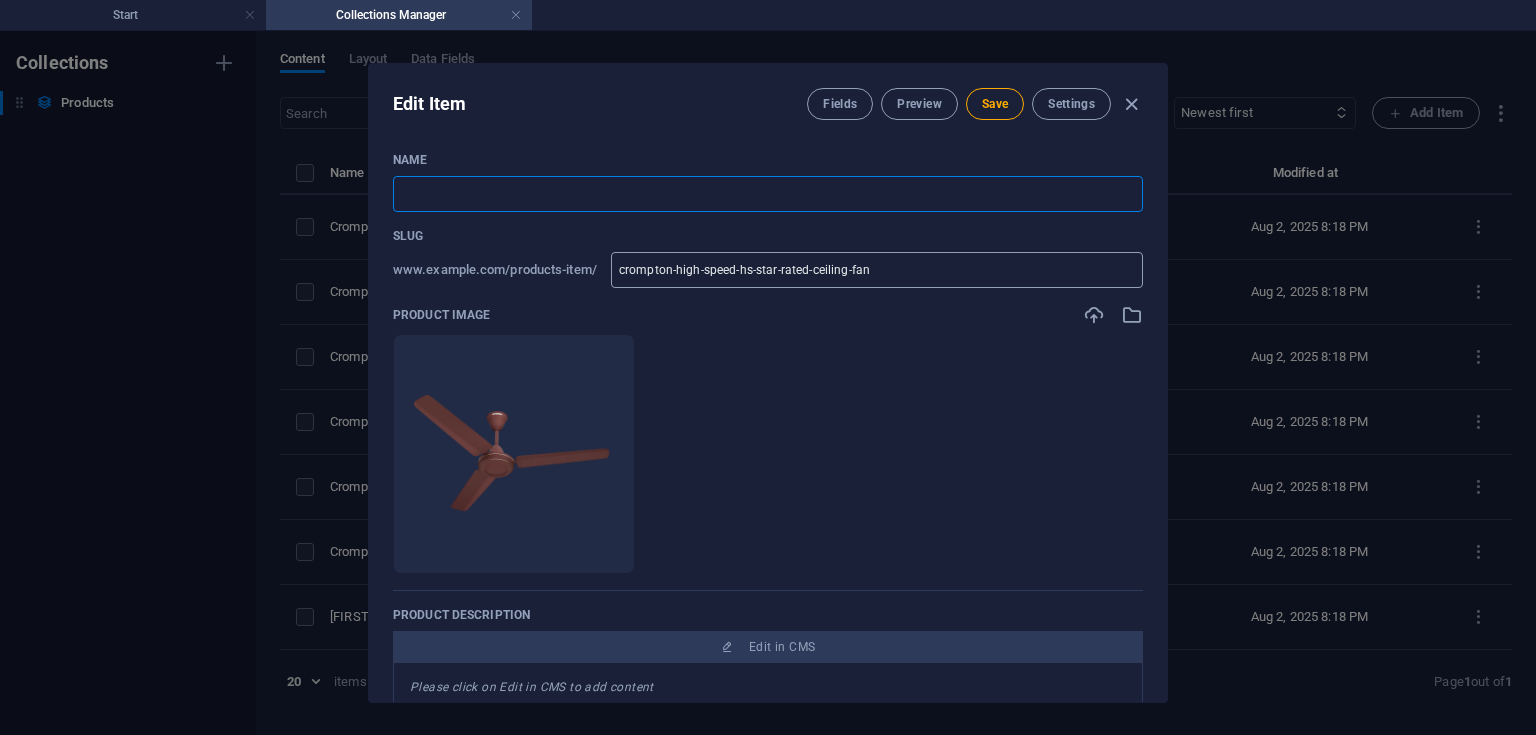 paste on "Pedestal storm 2" 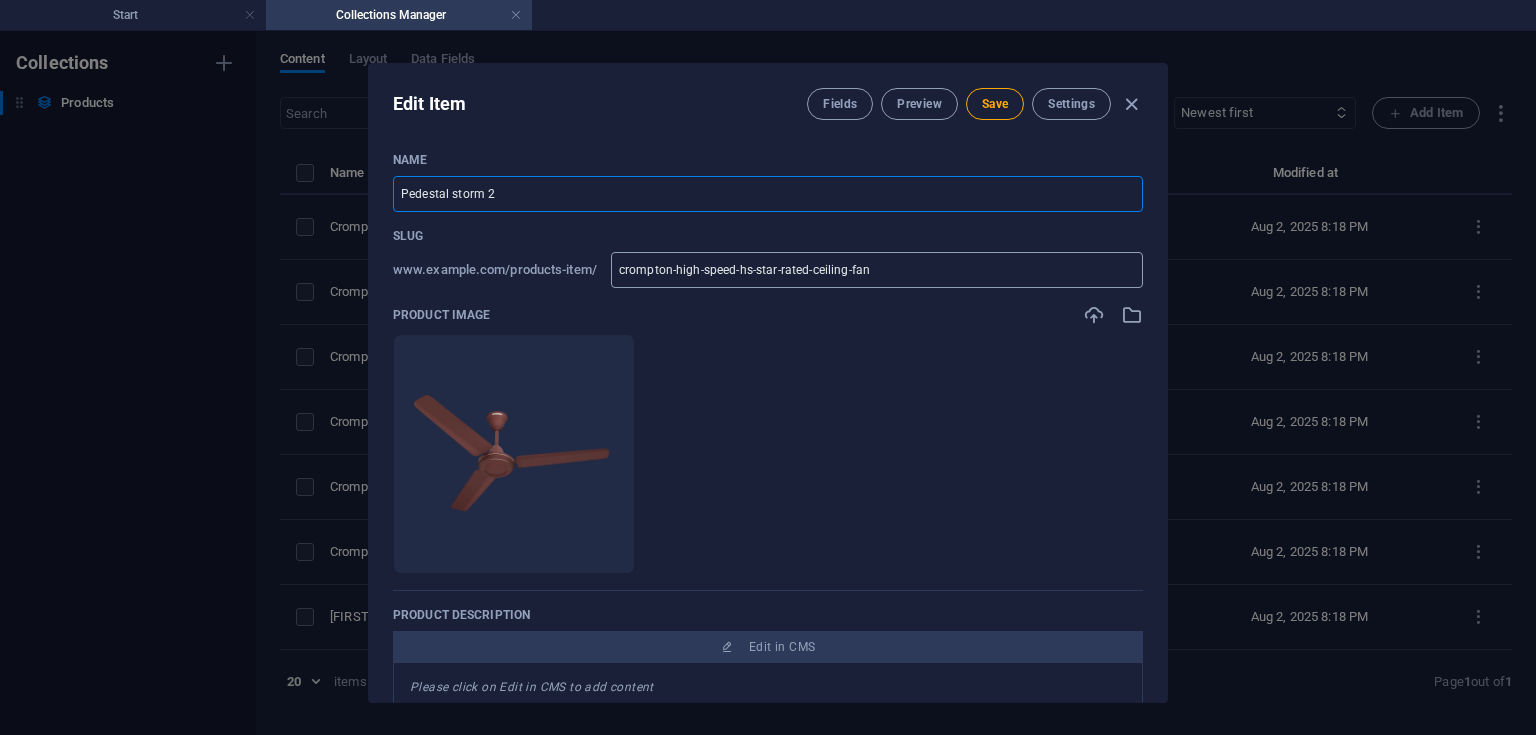 type on "Pedestal storm 2" 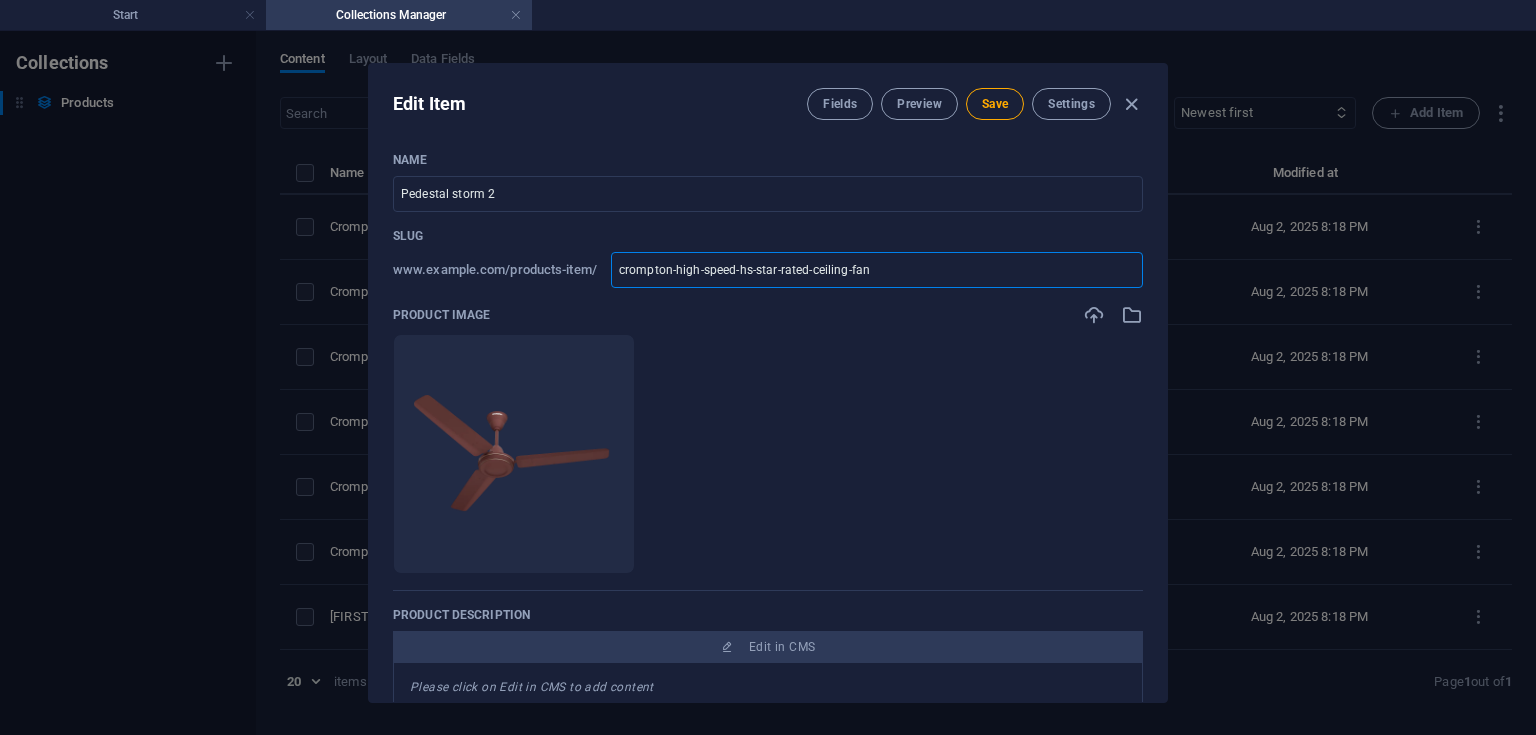 drag, startPoint x: 892, startPoint y: 278, endPoint x: 569, endPoint y: 248, distance: 324.3902 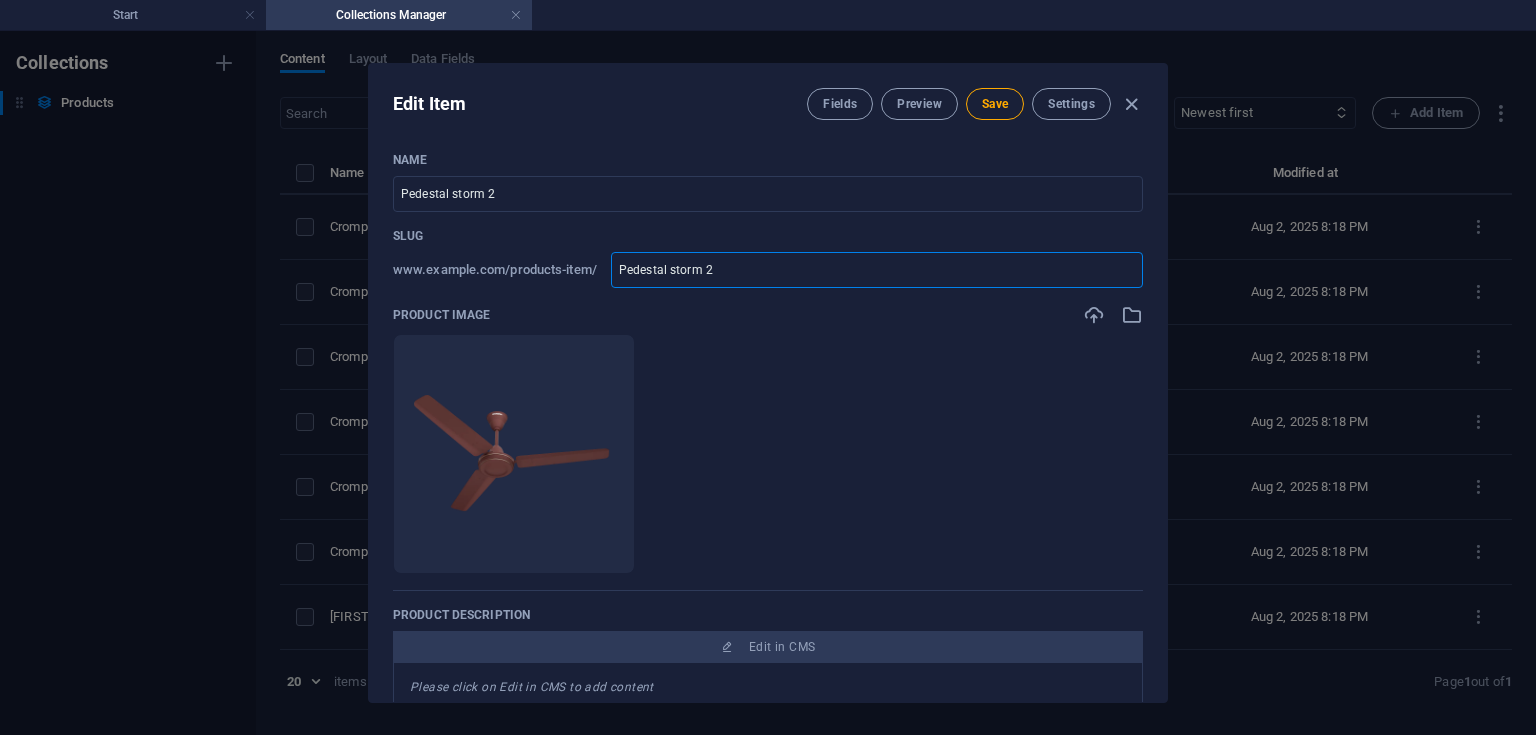 type on "pedestal-storm-2" 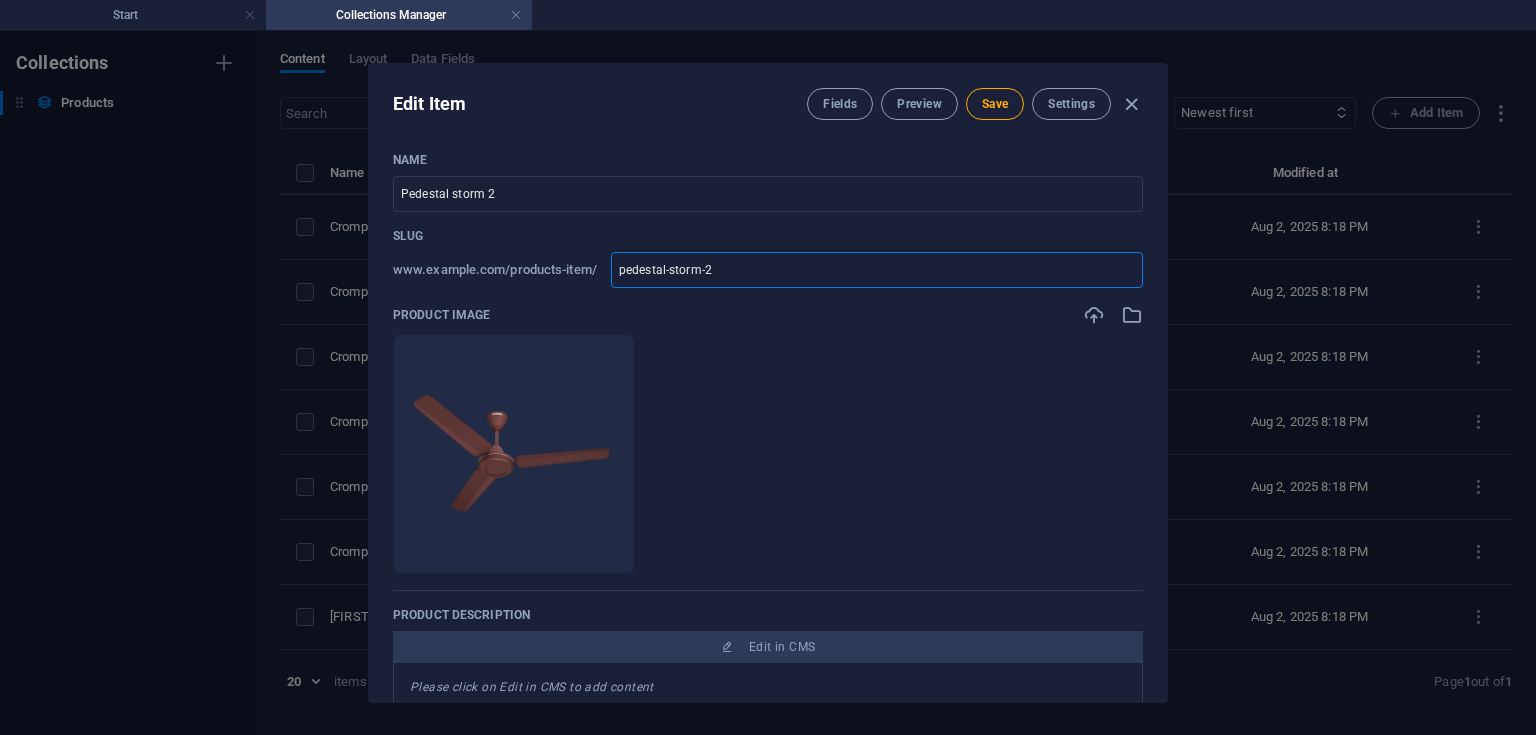 click on "Drop files here to upload them instantly" at bounding box center [768, 454] 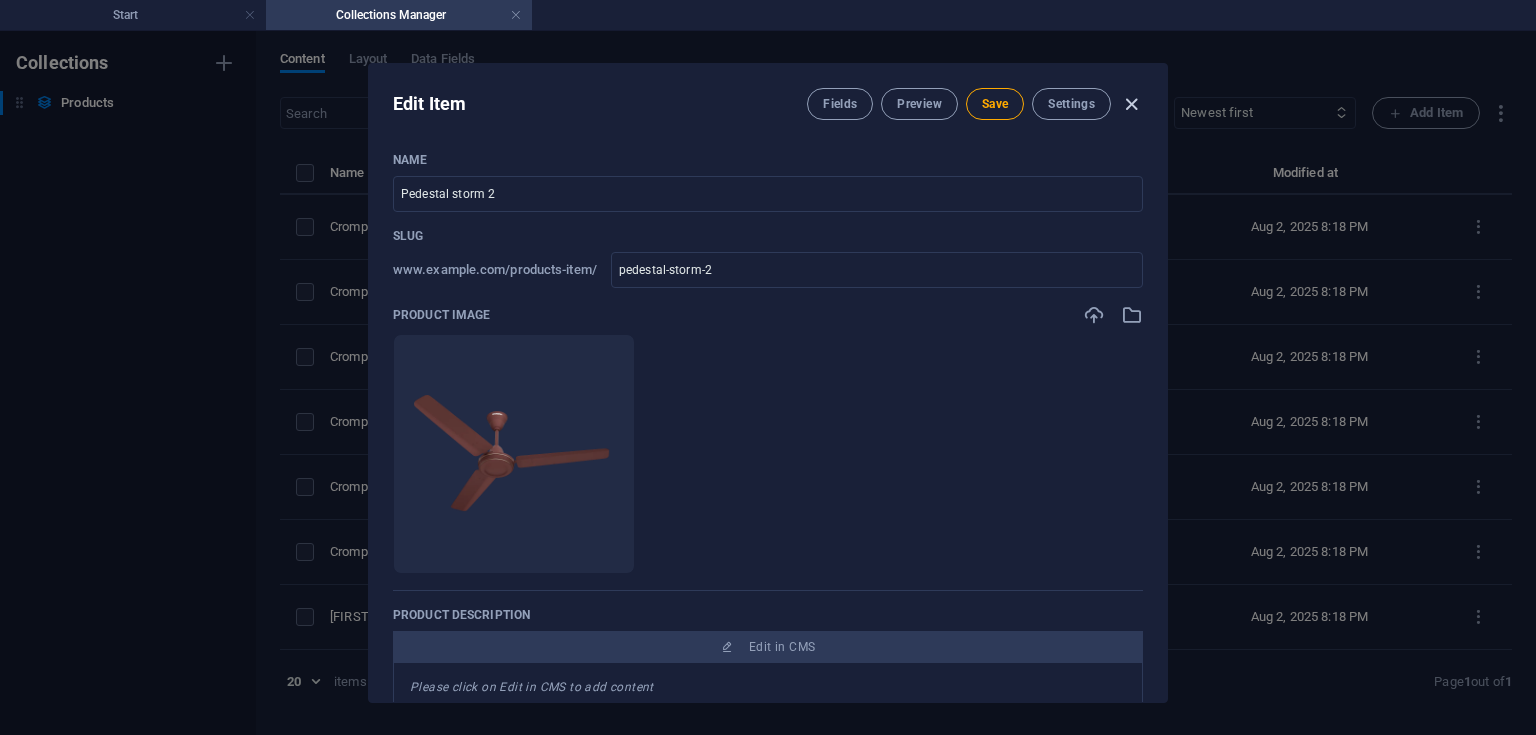 click at bounding box center (1131, 104) 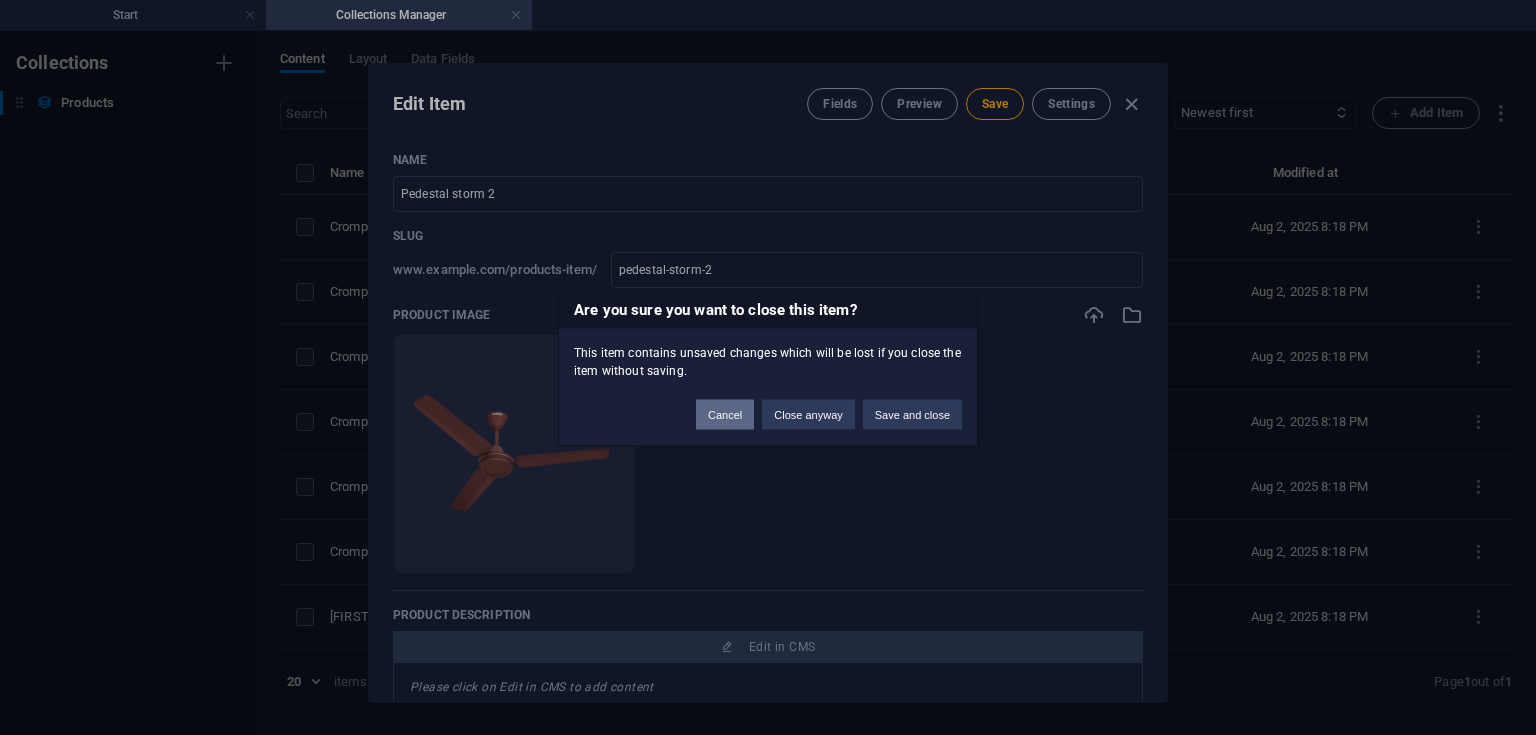 click on "Cancel" at bounding box center [725, 414] 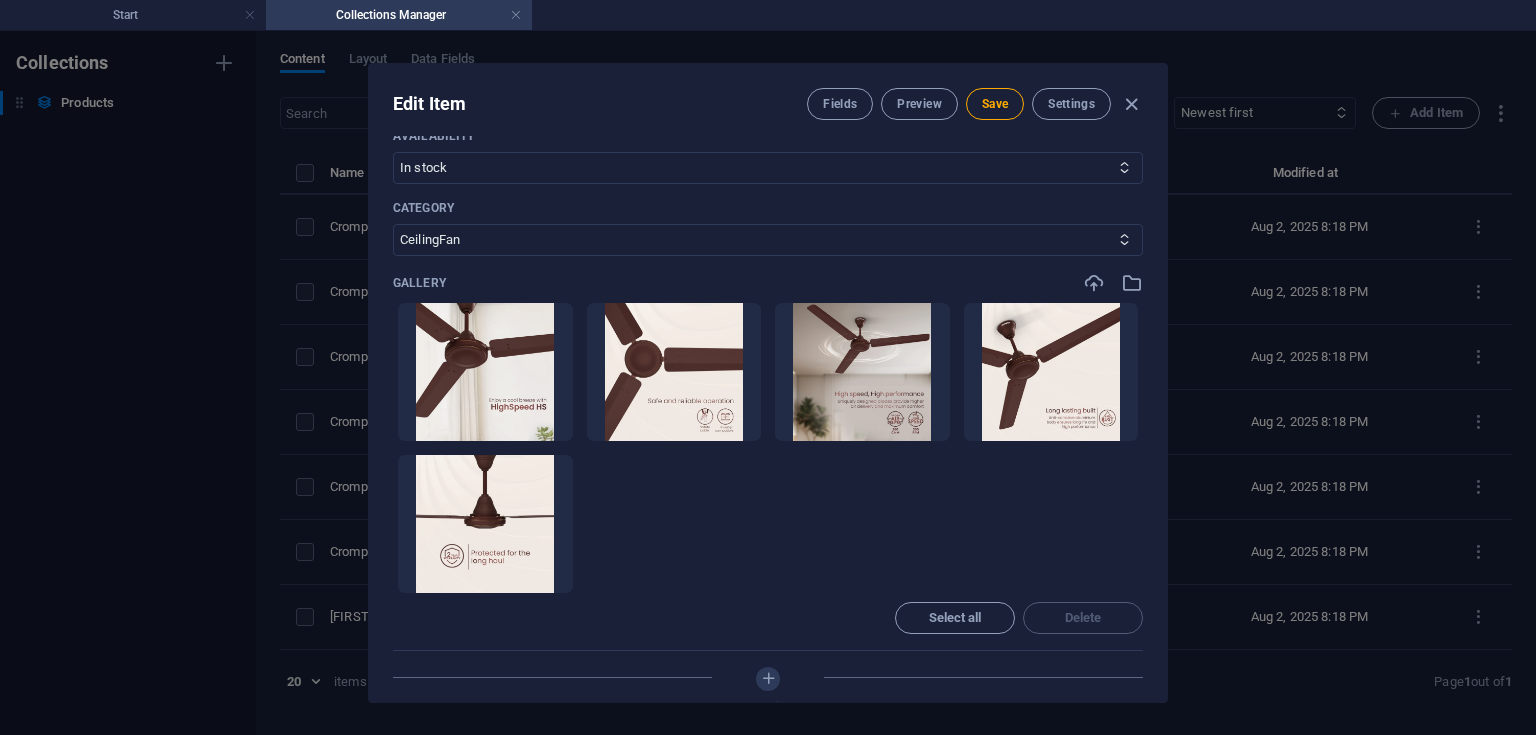 scroll, scrollTop: 656, scrollLeft: 0, axis: vertical 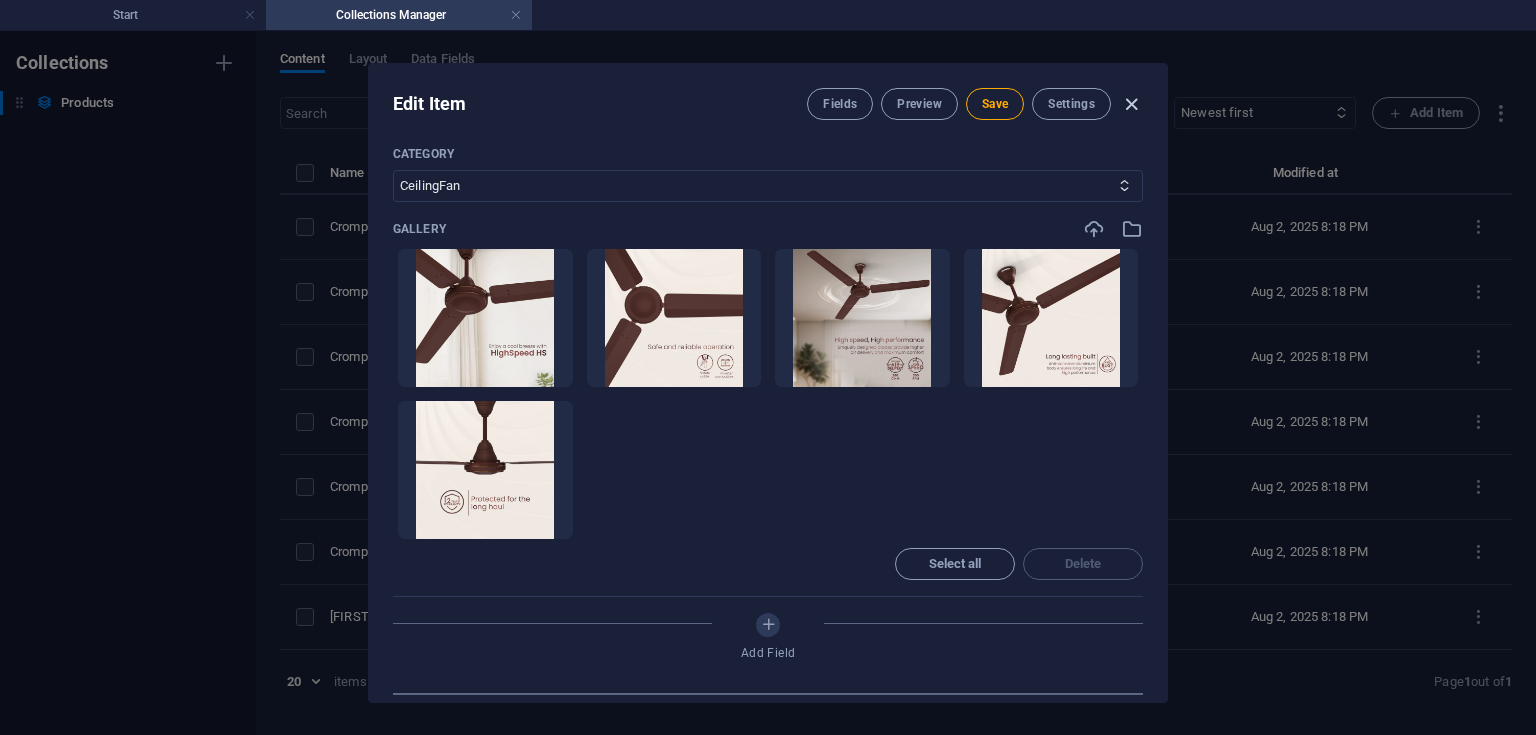 click at bounding box center (1131, 104) 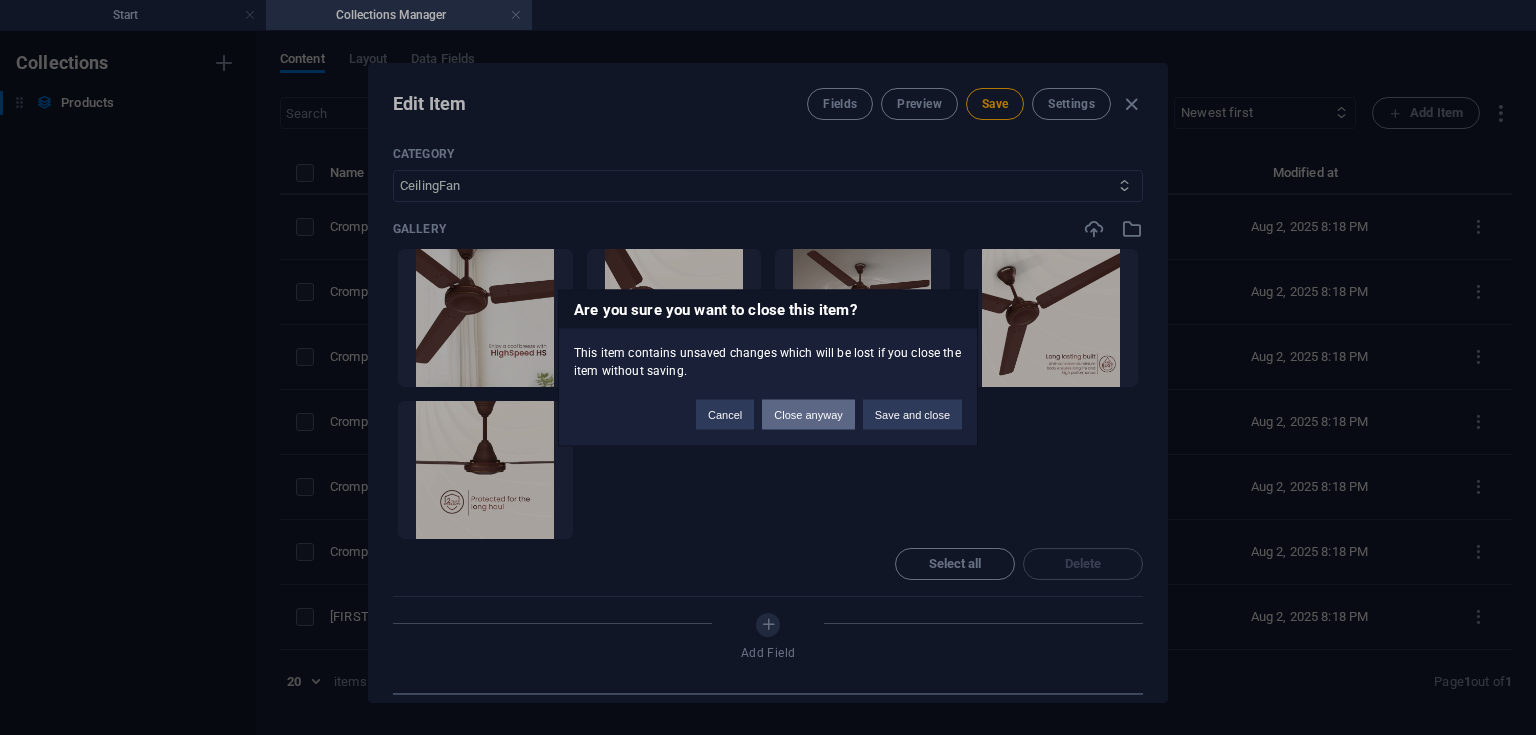 click on "Close anyway" at bounding box center [808, 414] 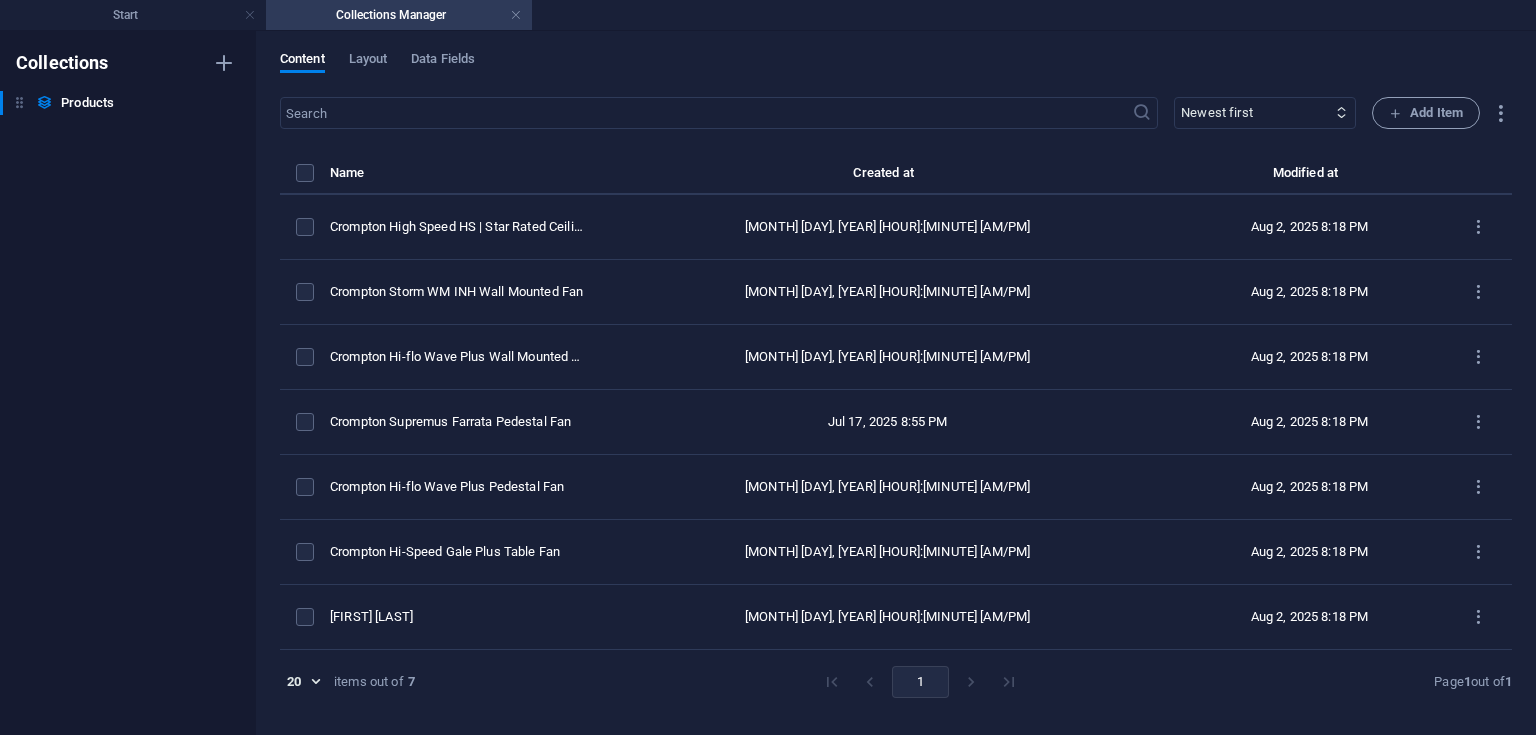type on "crompton-high-speed-hs-star-rated-ceiling-fan" 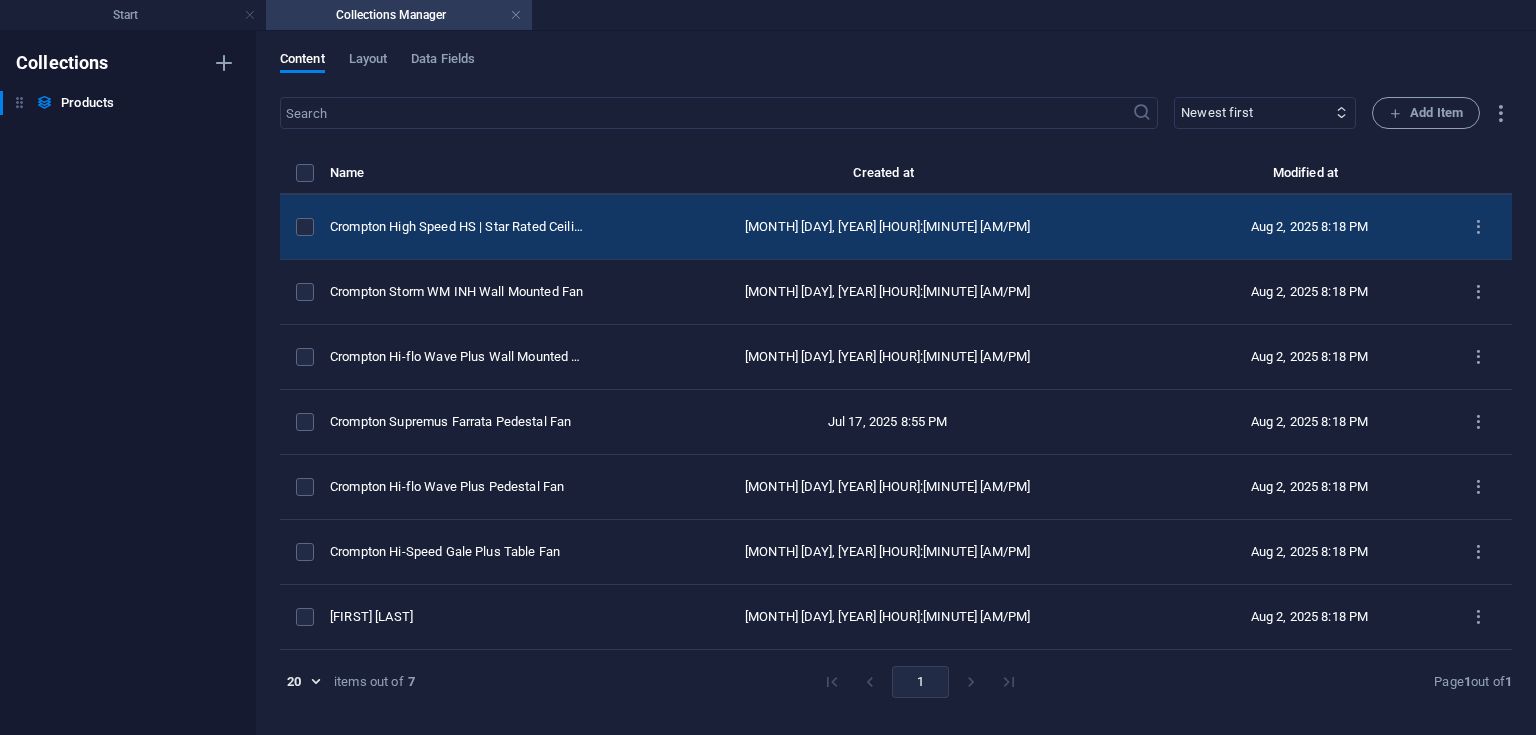 scroll, scrollTop: 577, scrollLeft: 0, axis: vertical 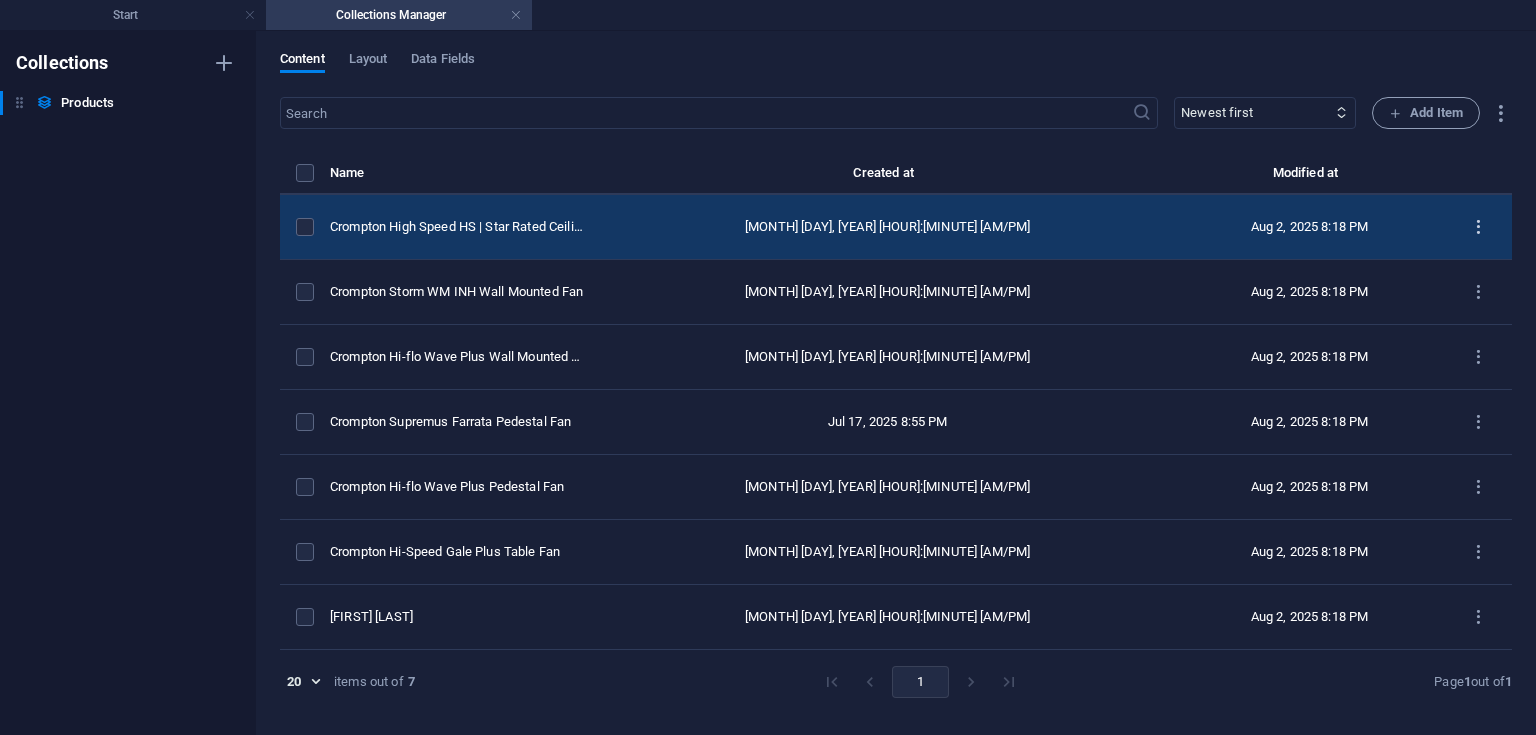 click at bounding box center [1478, 227] 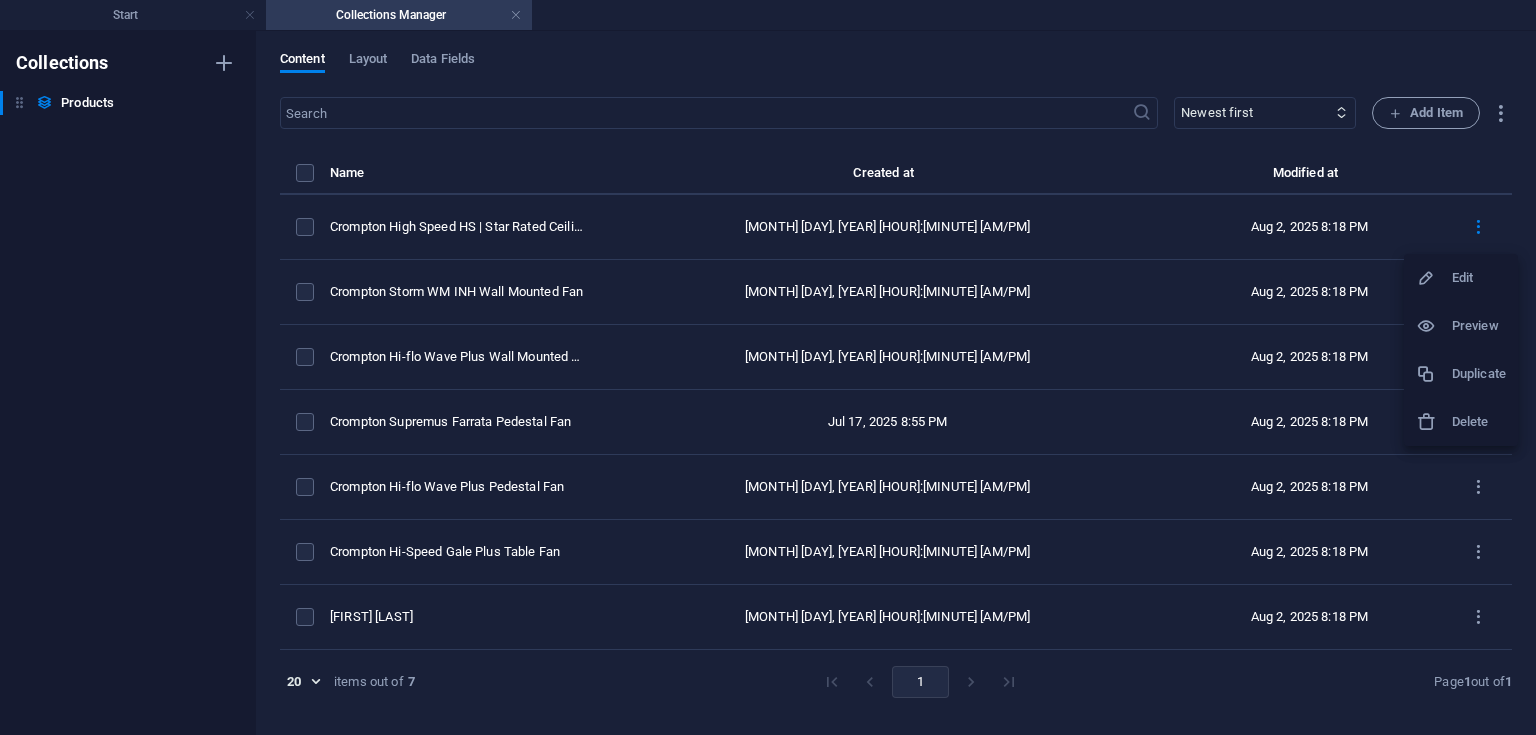 click on "Delete" at bounding box center (1461, 422) 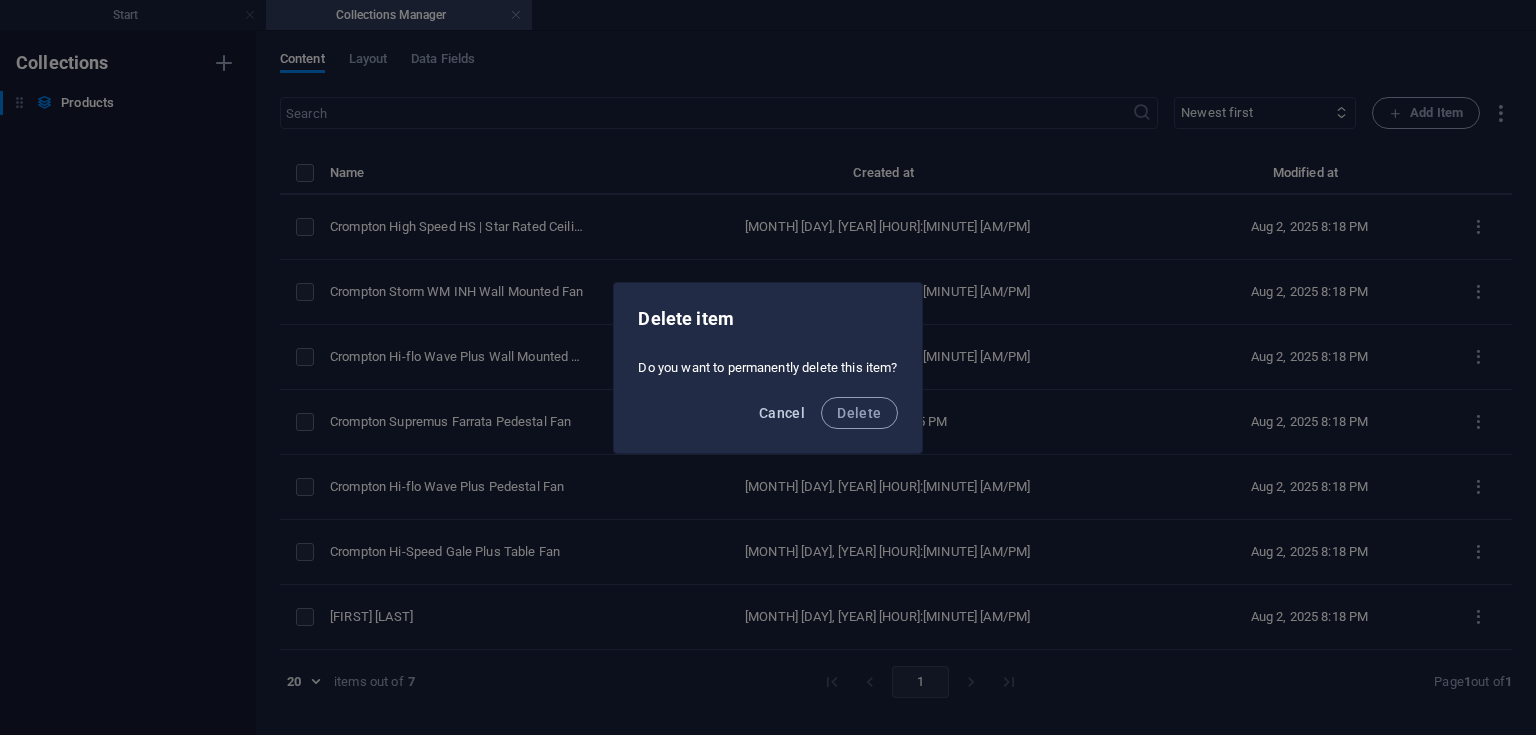 click on "Cancel" at bounding box center (782, 413) 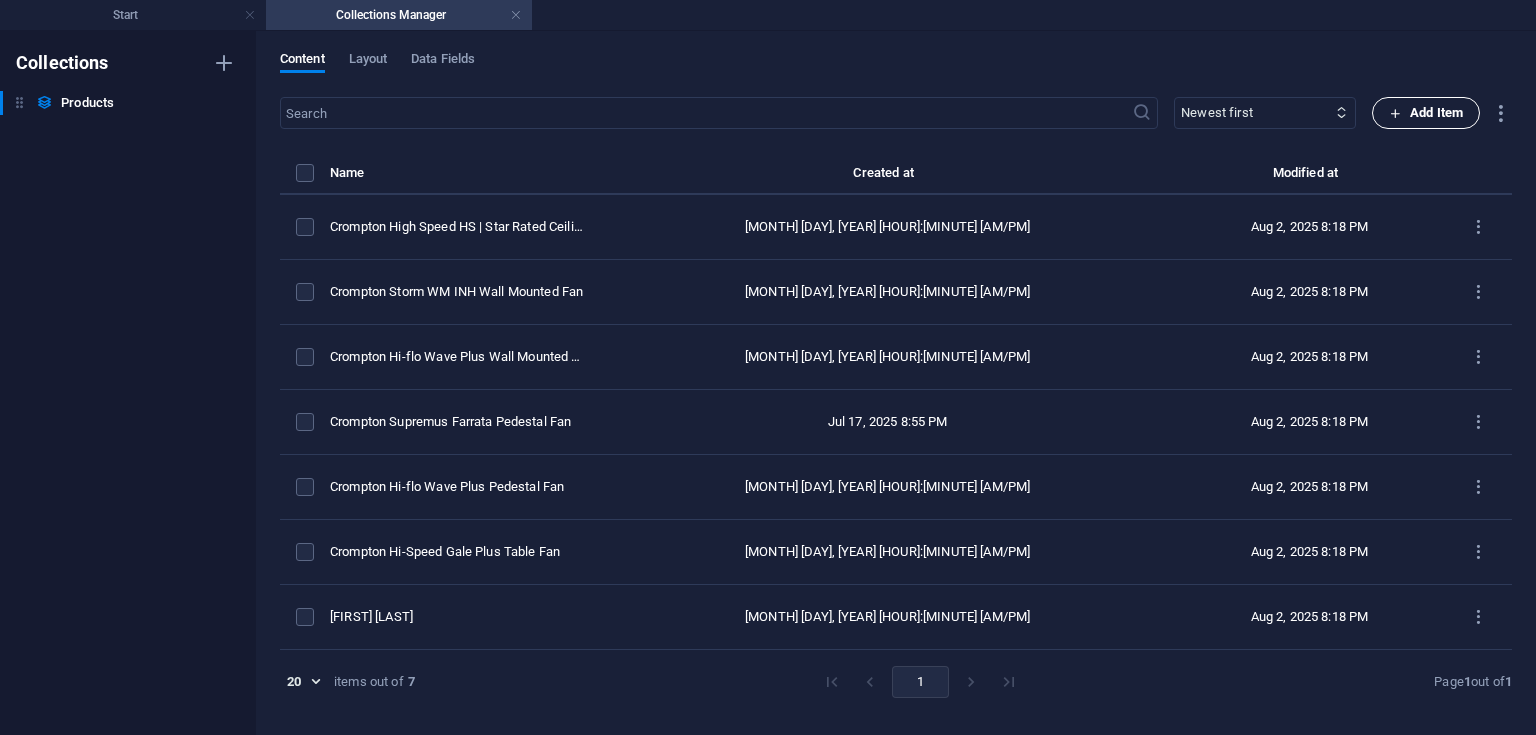 click on "Add Item" at bounding box center (1426, 113) 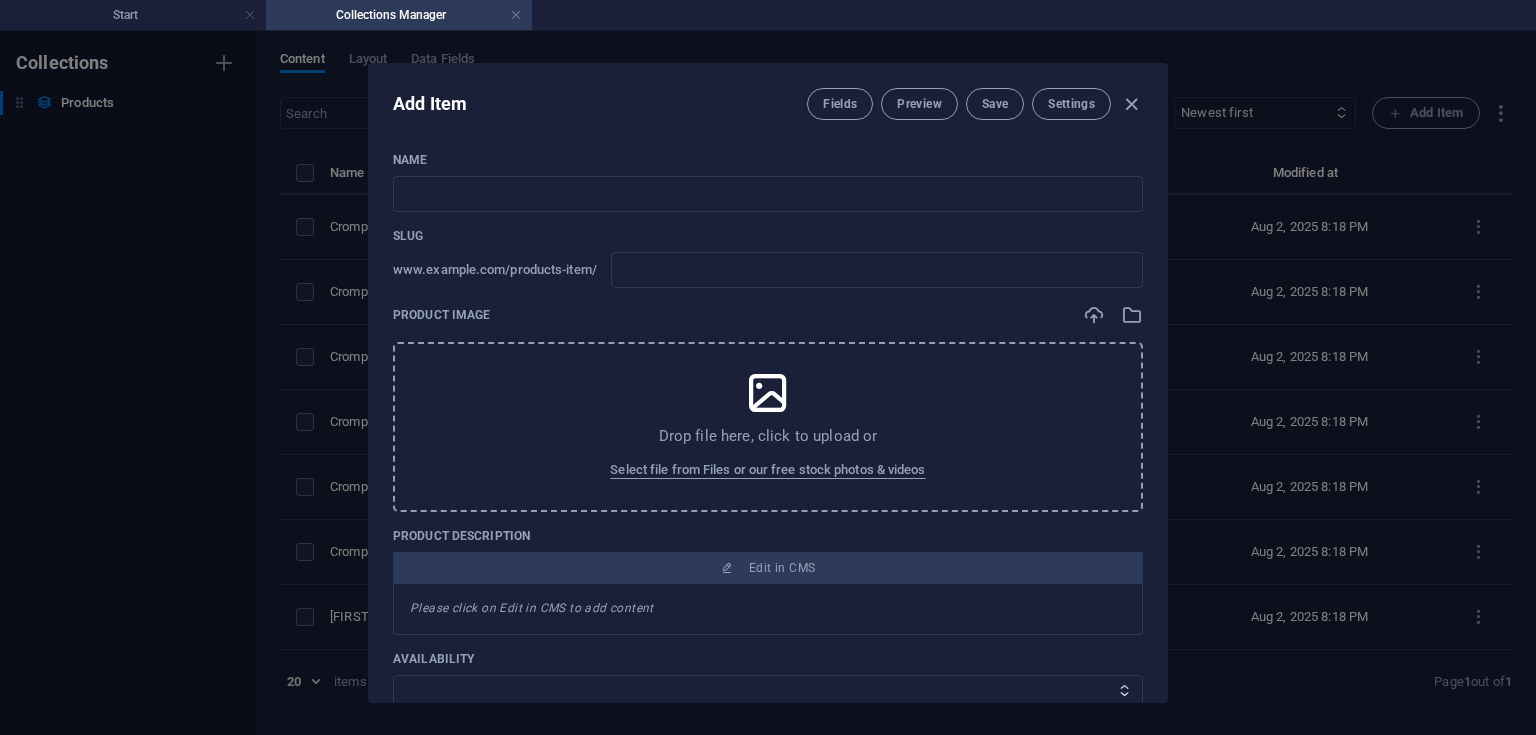 click on "Name ​" at bounding box center (768, 182) 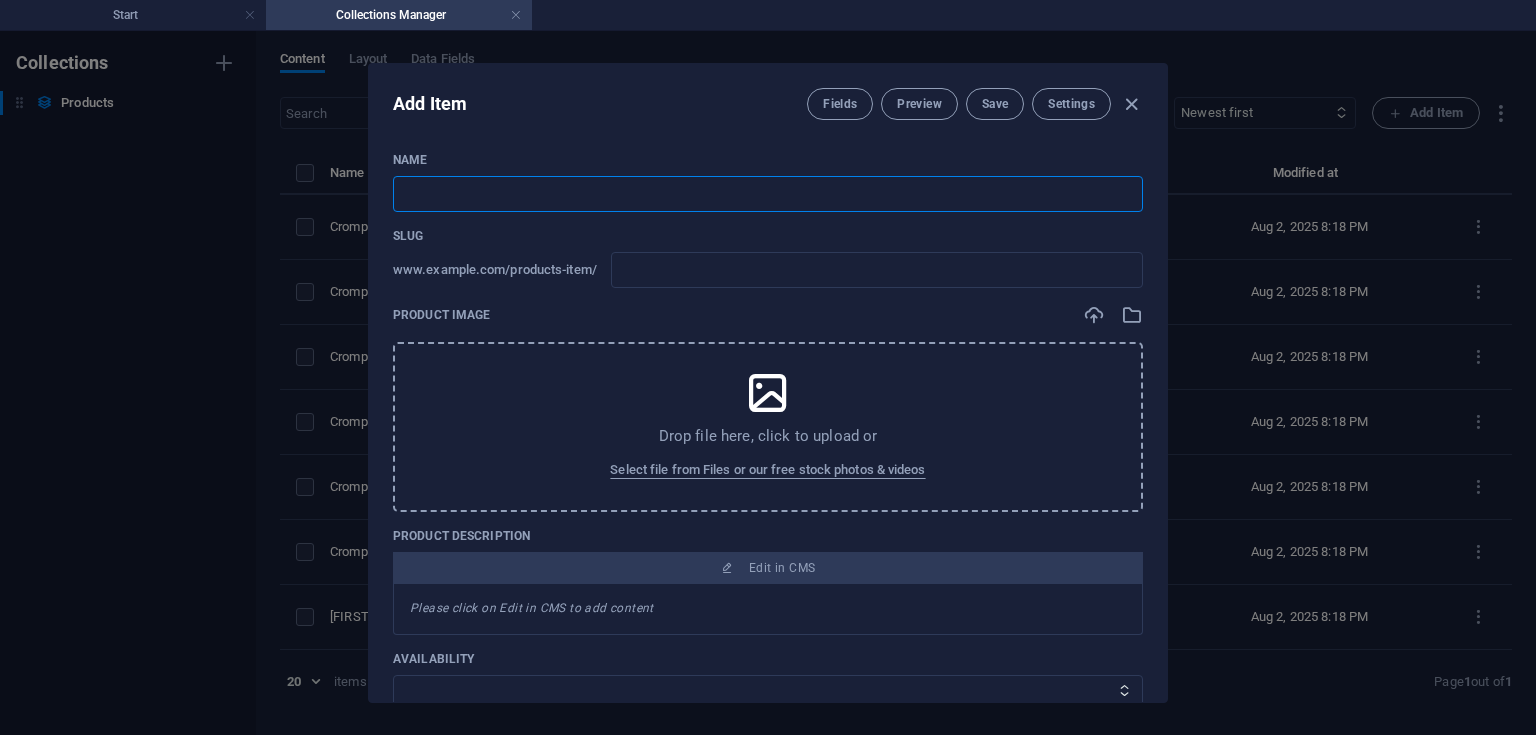 click at bounding box center [768, 194] 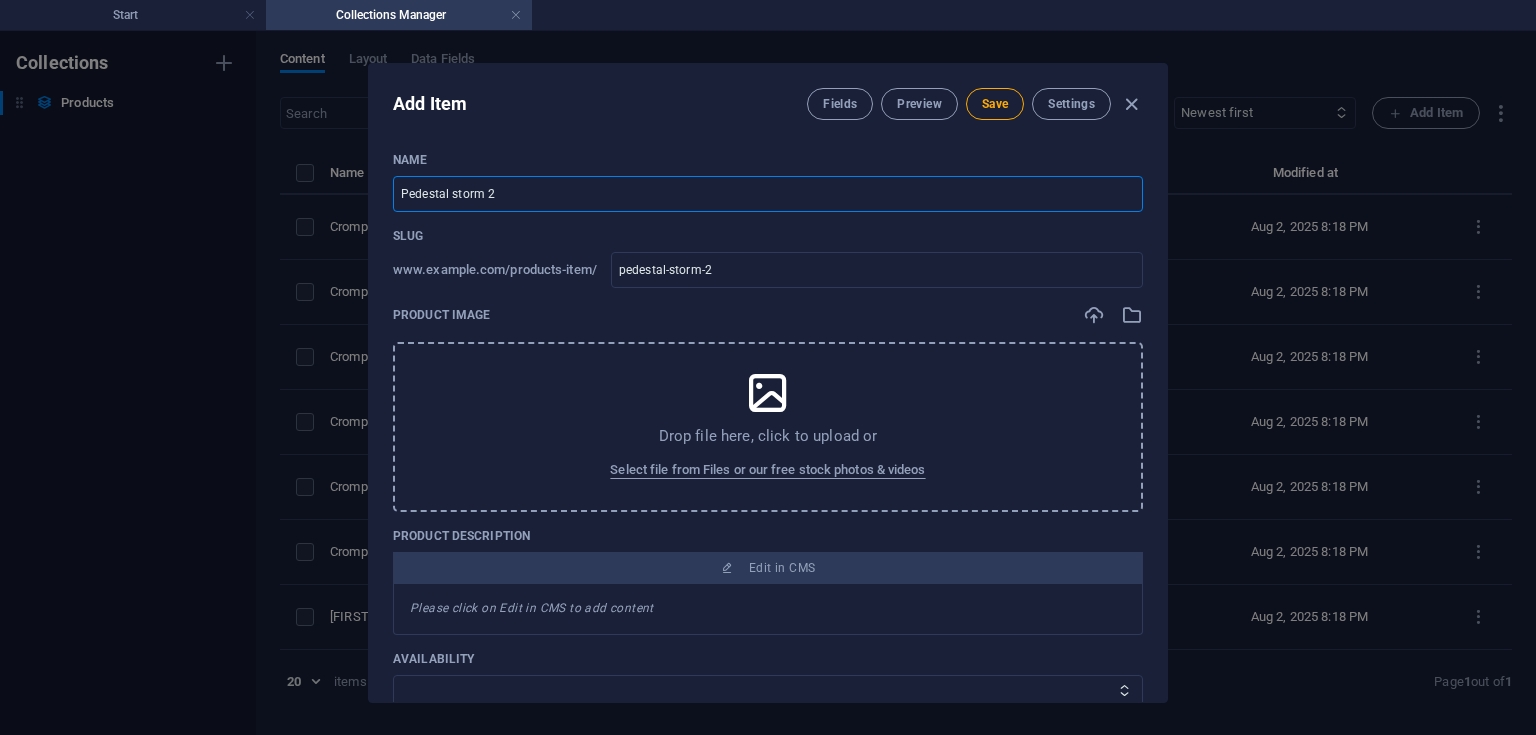 type on "Pedestal storm 2" 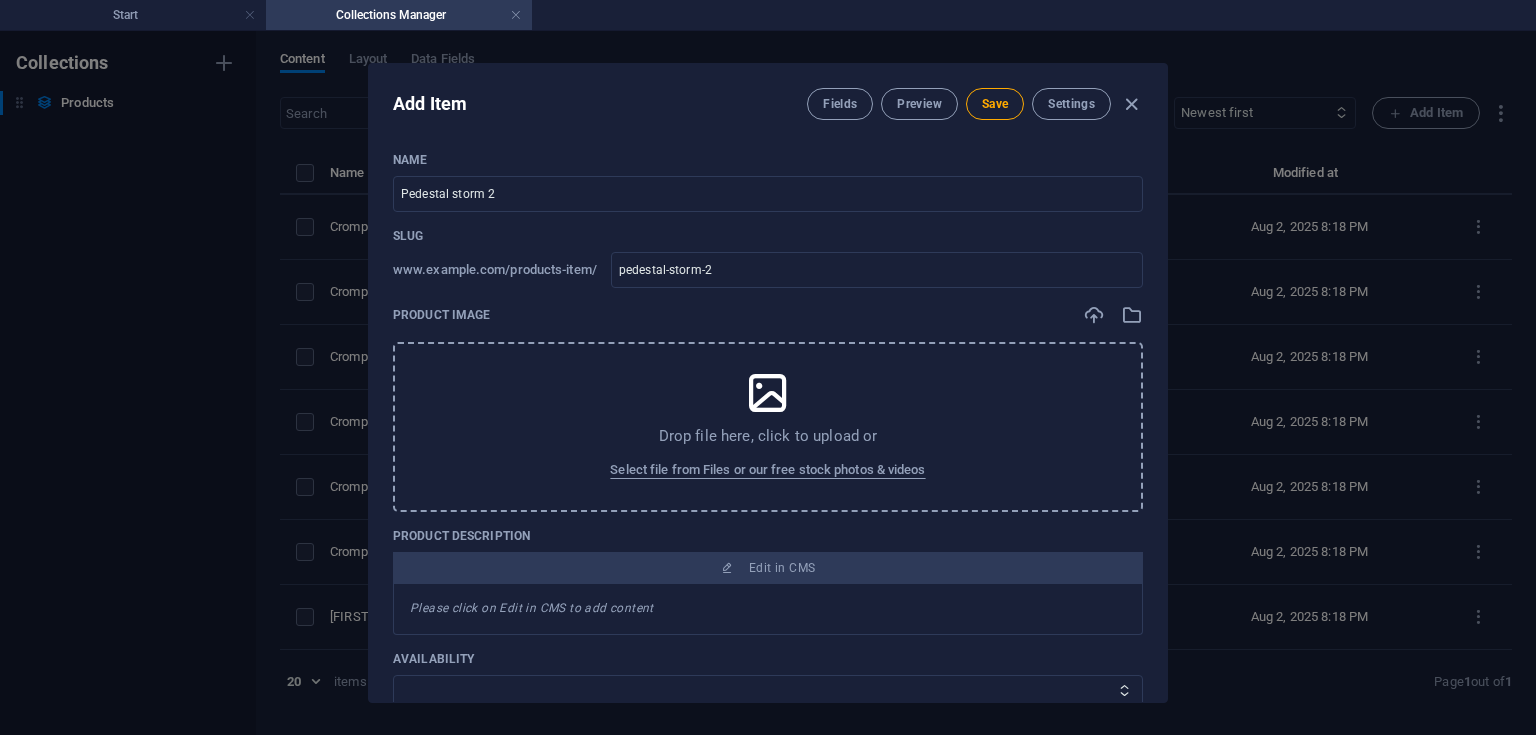 click on "Drop file here, click to upload or" at bounding box center [768, 436] 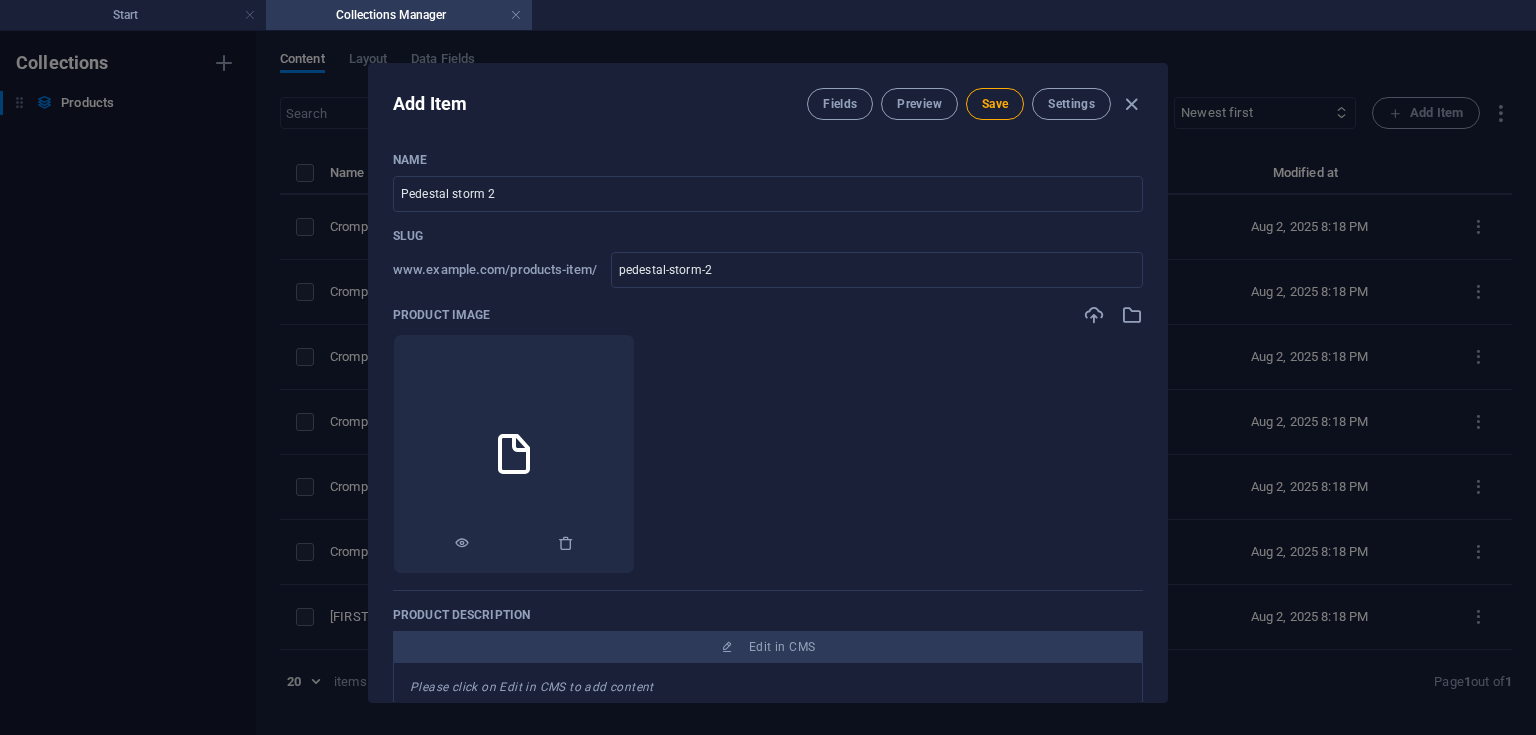 click at bounding box center [514, 454] 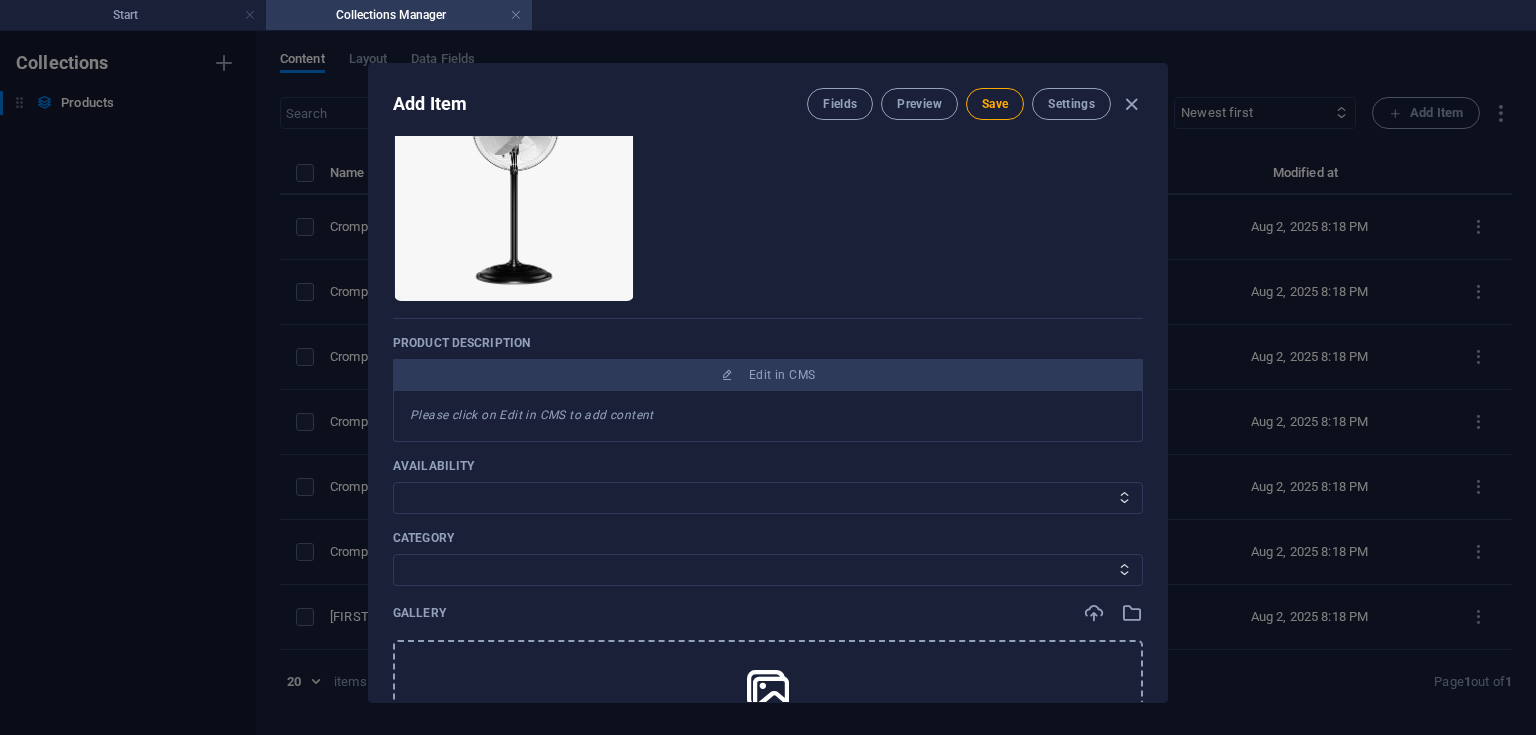 scroll, scrollTop: 274, scrollLeft: 0, axis: vertical 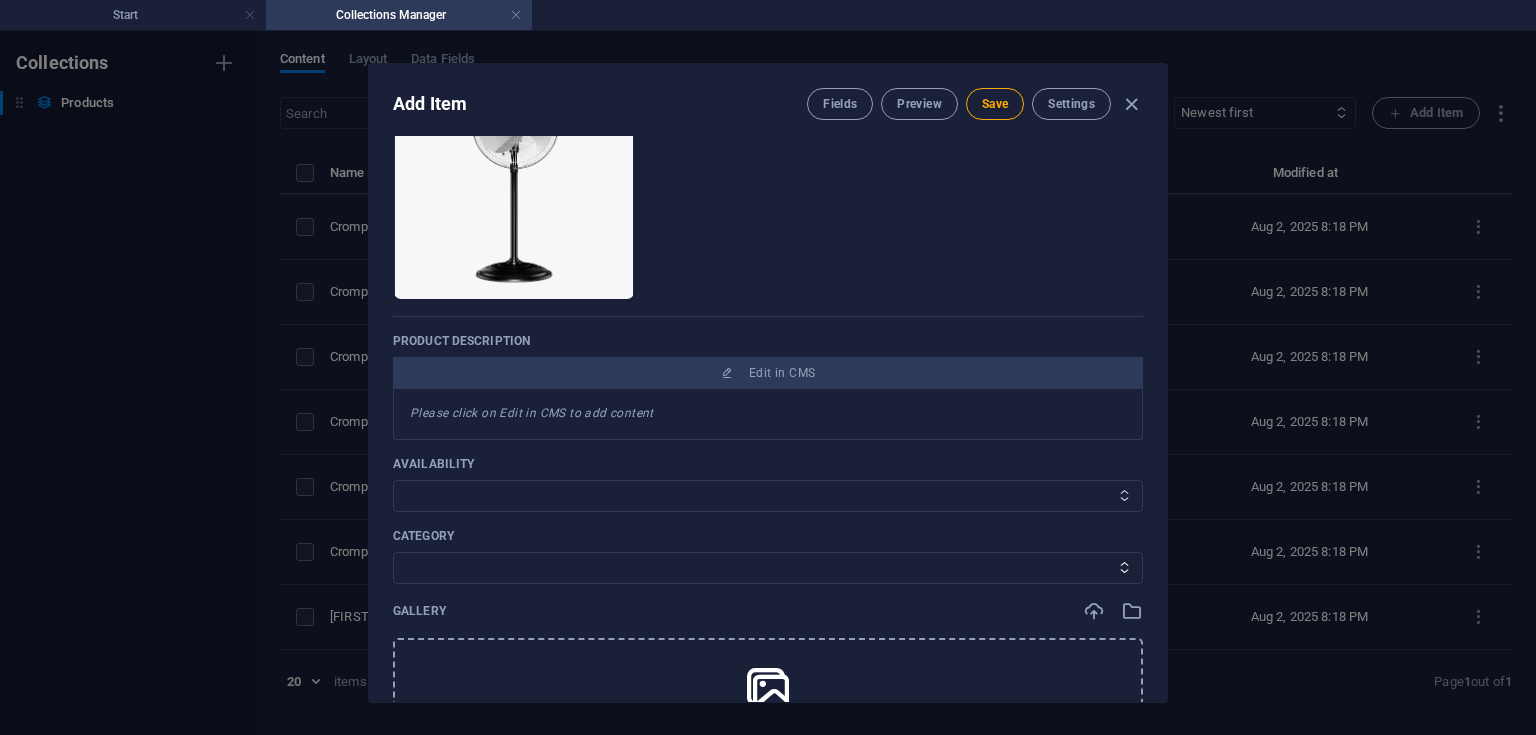 click on "In stock Out of stock" at bounding box center (768, 496) 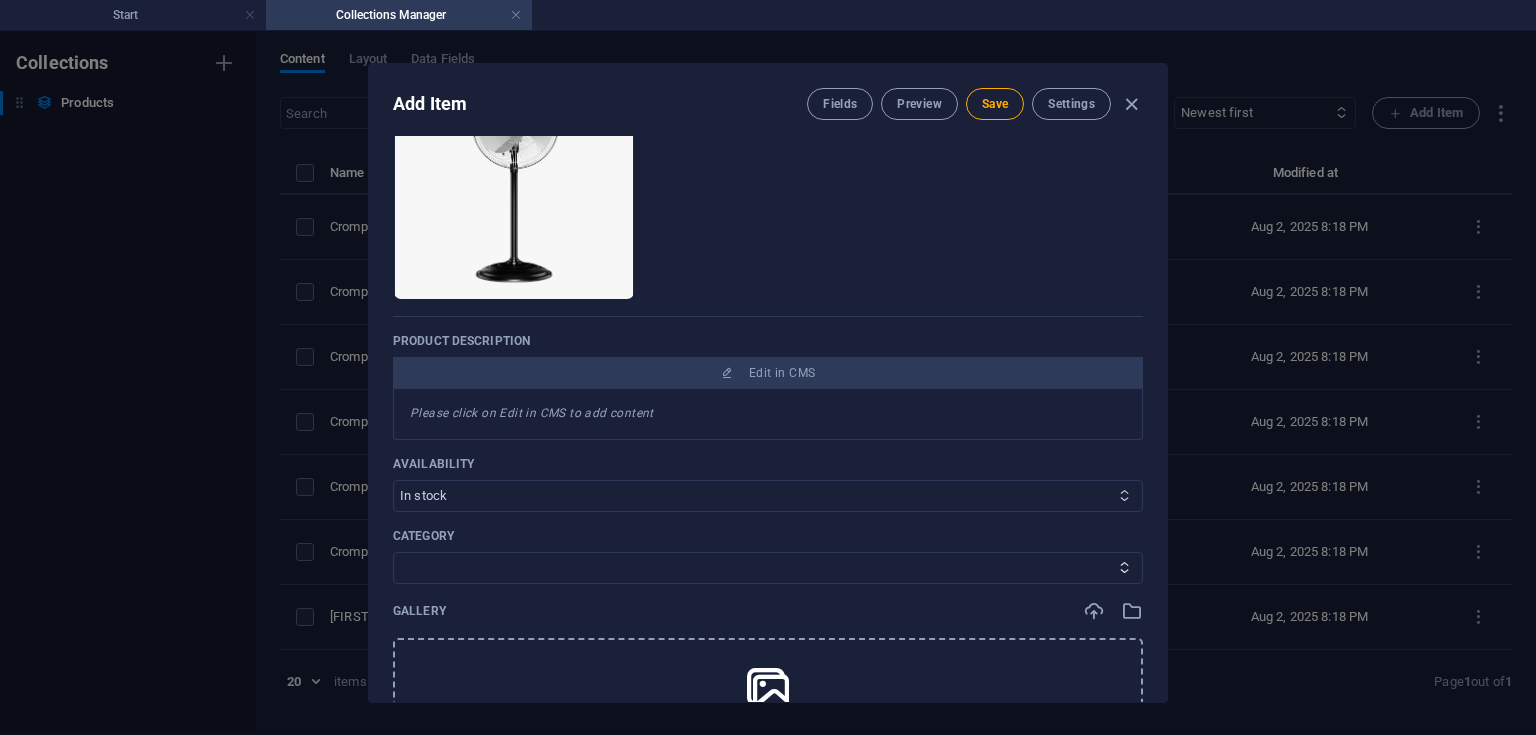 click on "In stock Out of stock" at bounding box center (768, 496) 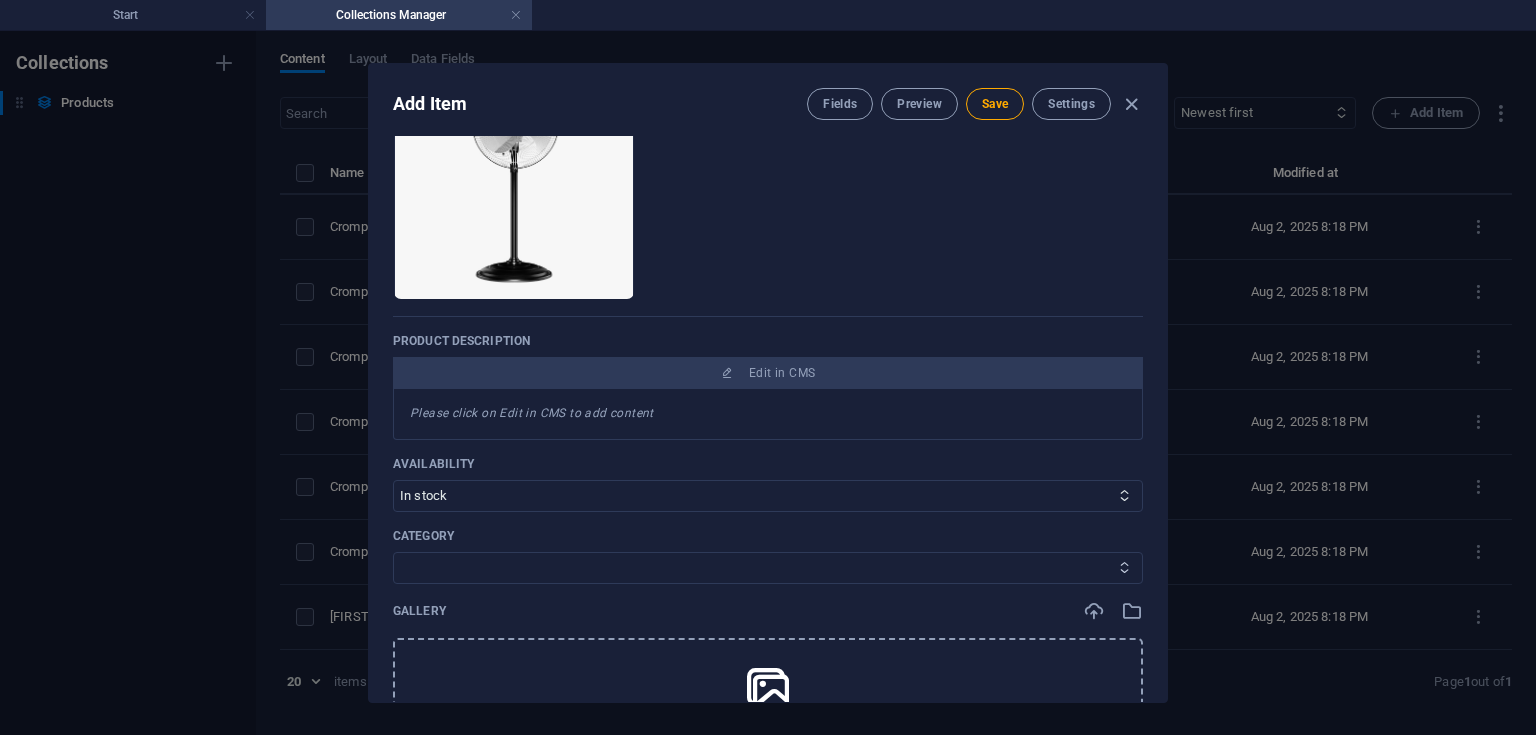 click on "CeilingFan TableFan PedestalFan WallFan" at bounding box center [768, 568] 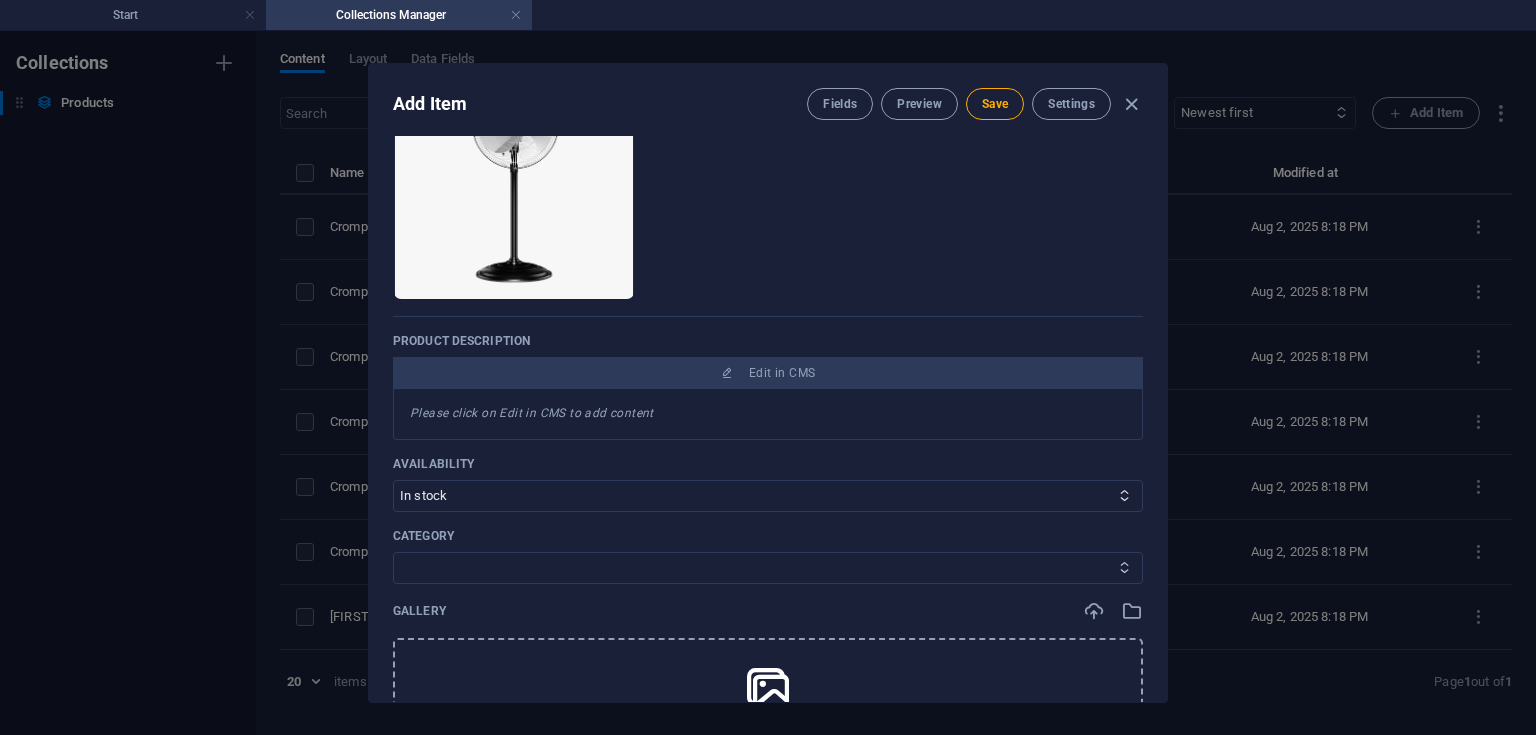 select on "PedestalFan" 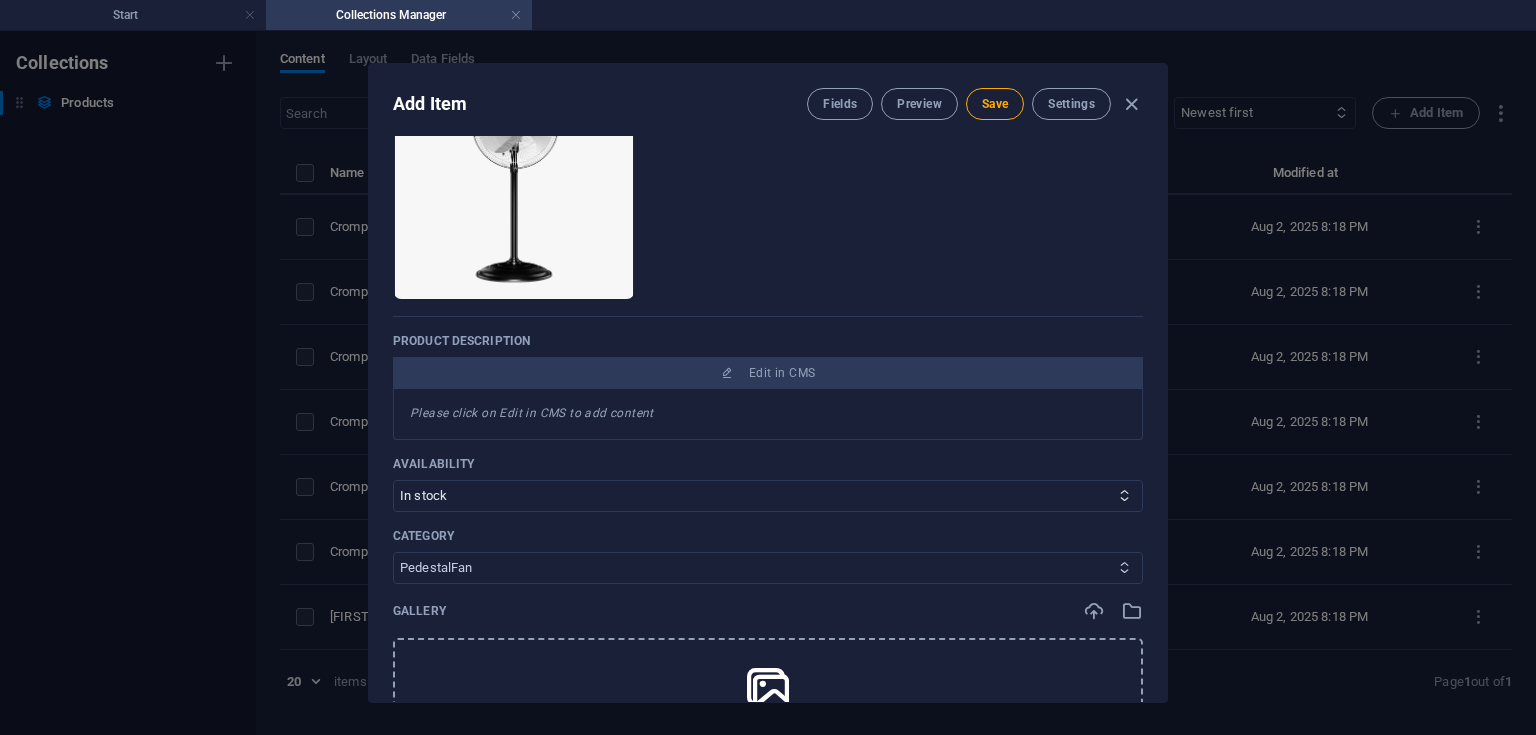 click on "CeilingFan TableFan PedestalFan WallFan" at bounding box center (768, 568) 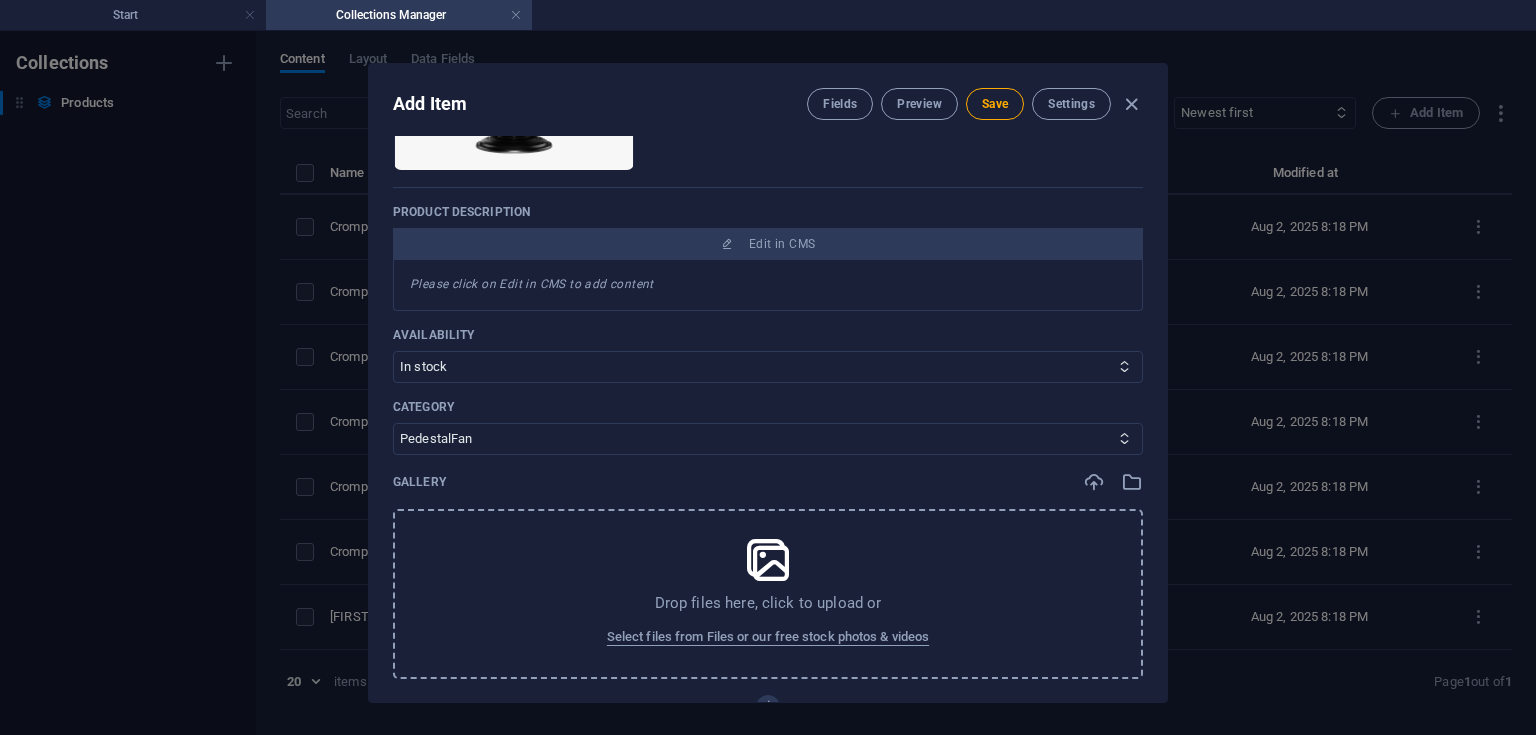 scroll, scrollTop: 404, scrollLeft: 0, axis: vertical 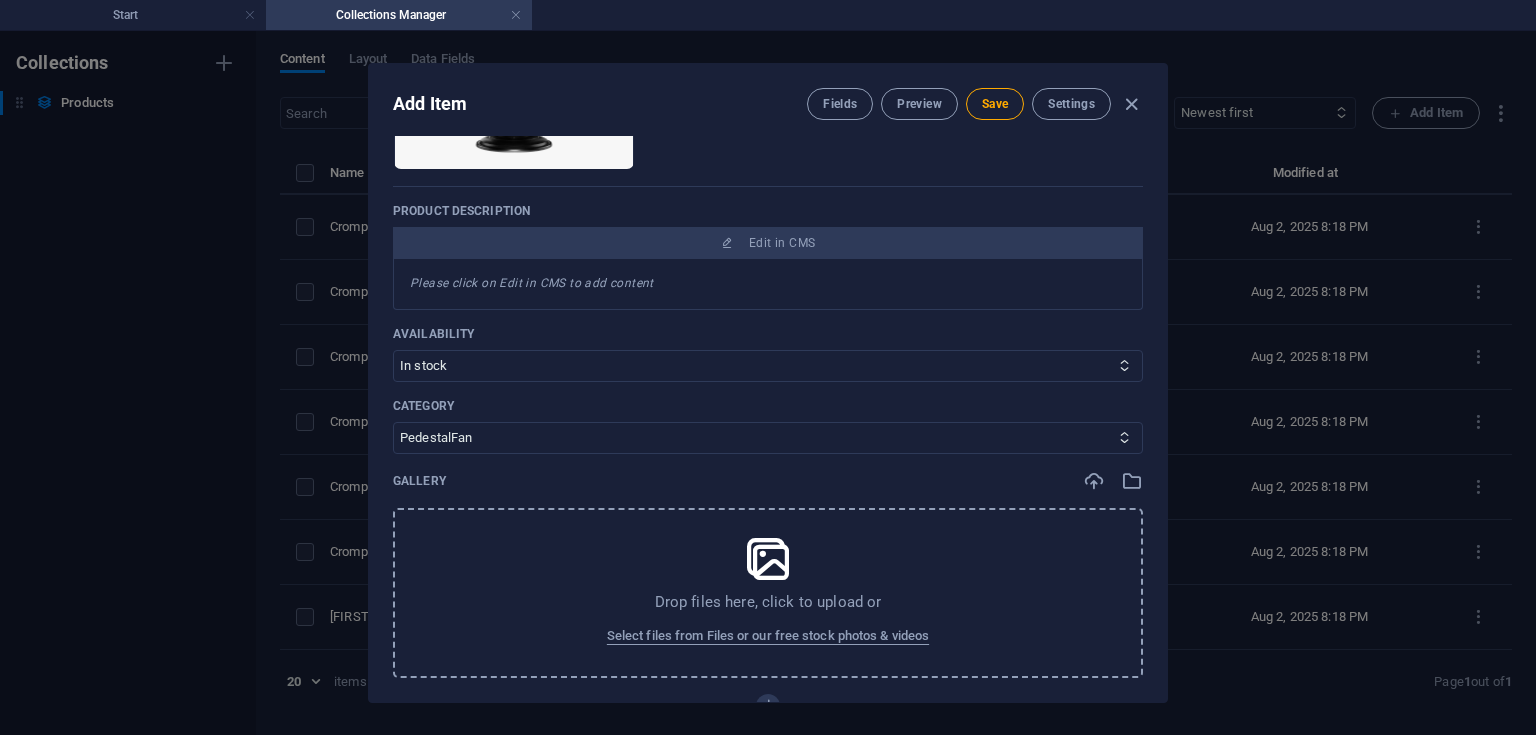 click on "Drop files here, click to upload or Select files from Files or our free stock photos & videos" at bounding box center (768, 593) 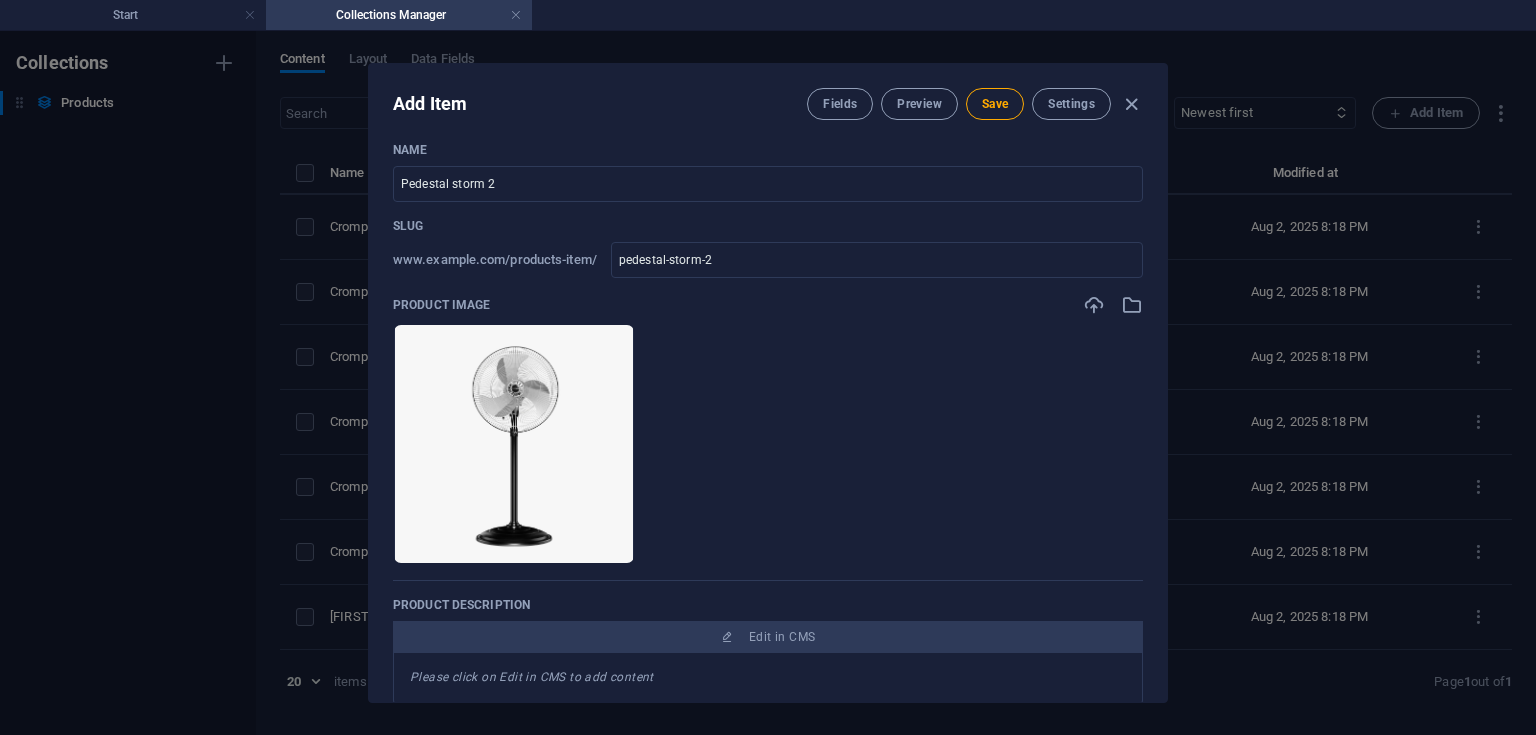 scroll, scrollTop: 0, scrollLeft: 0, axis: both 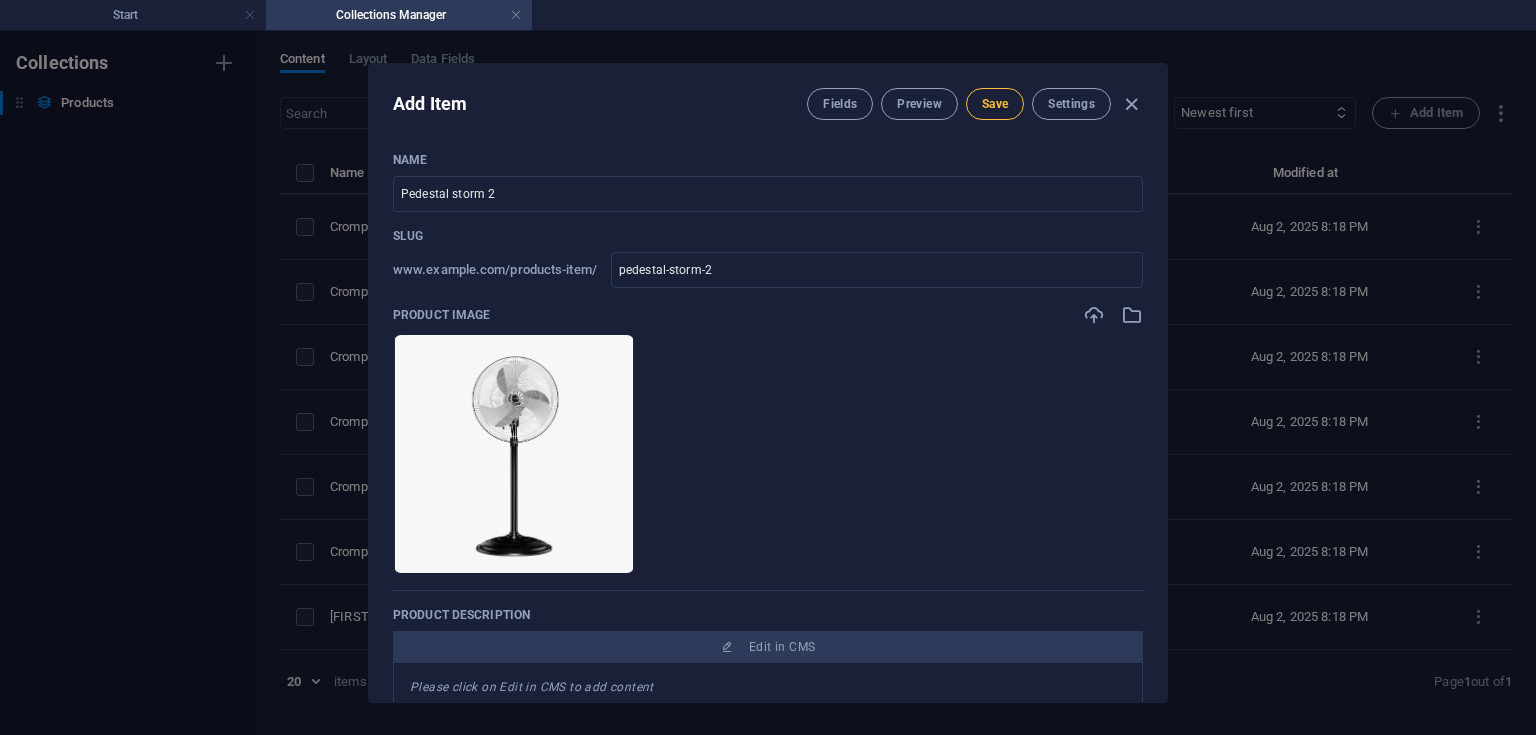 click on "Save" at bounding box center [995, 104] 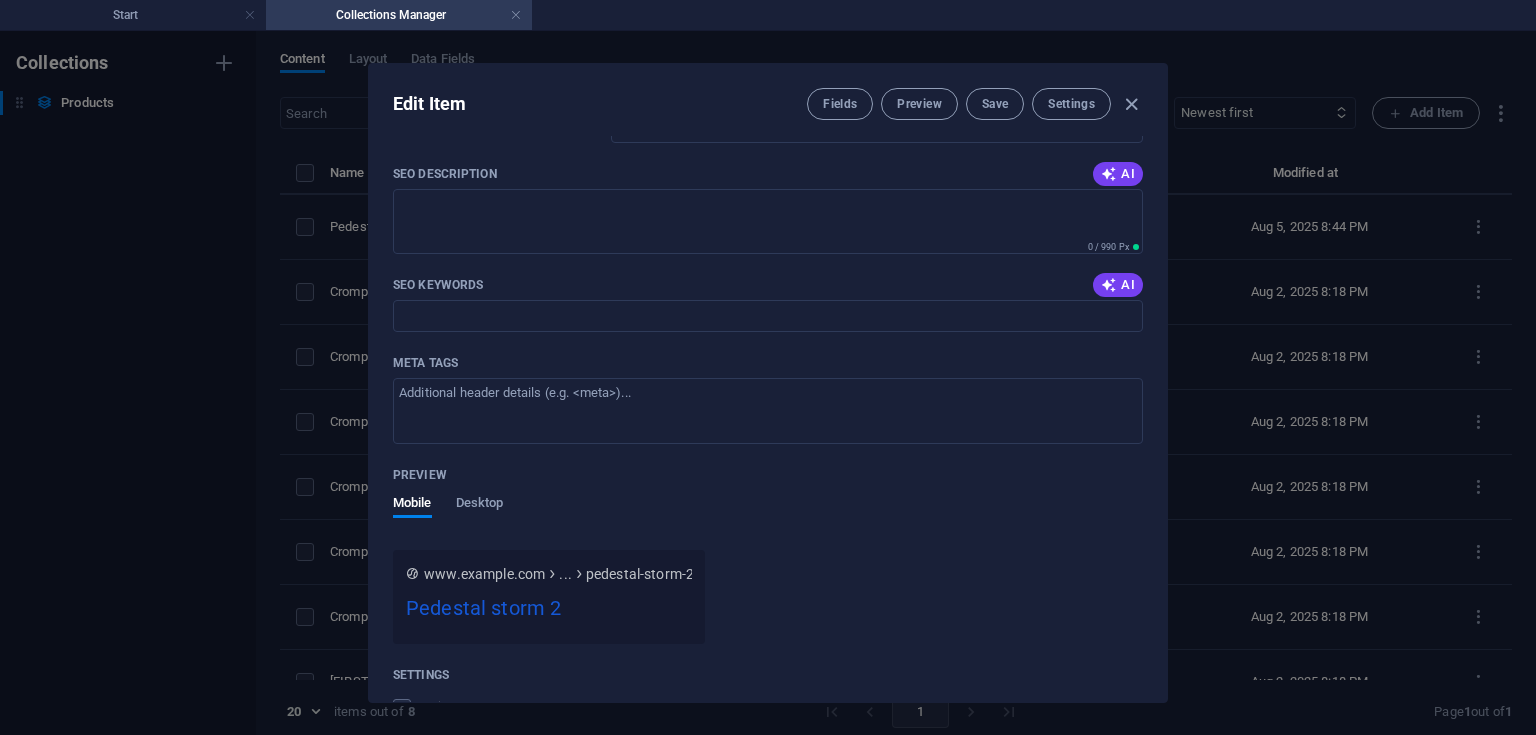 scroll, scrollTop: 1448, scrollLeft: 0, axis: vertical 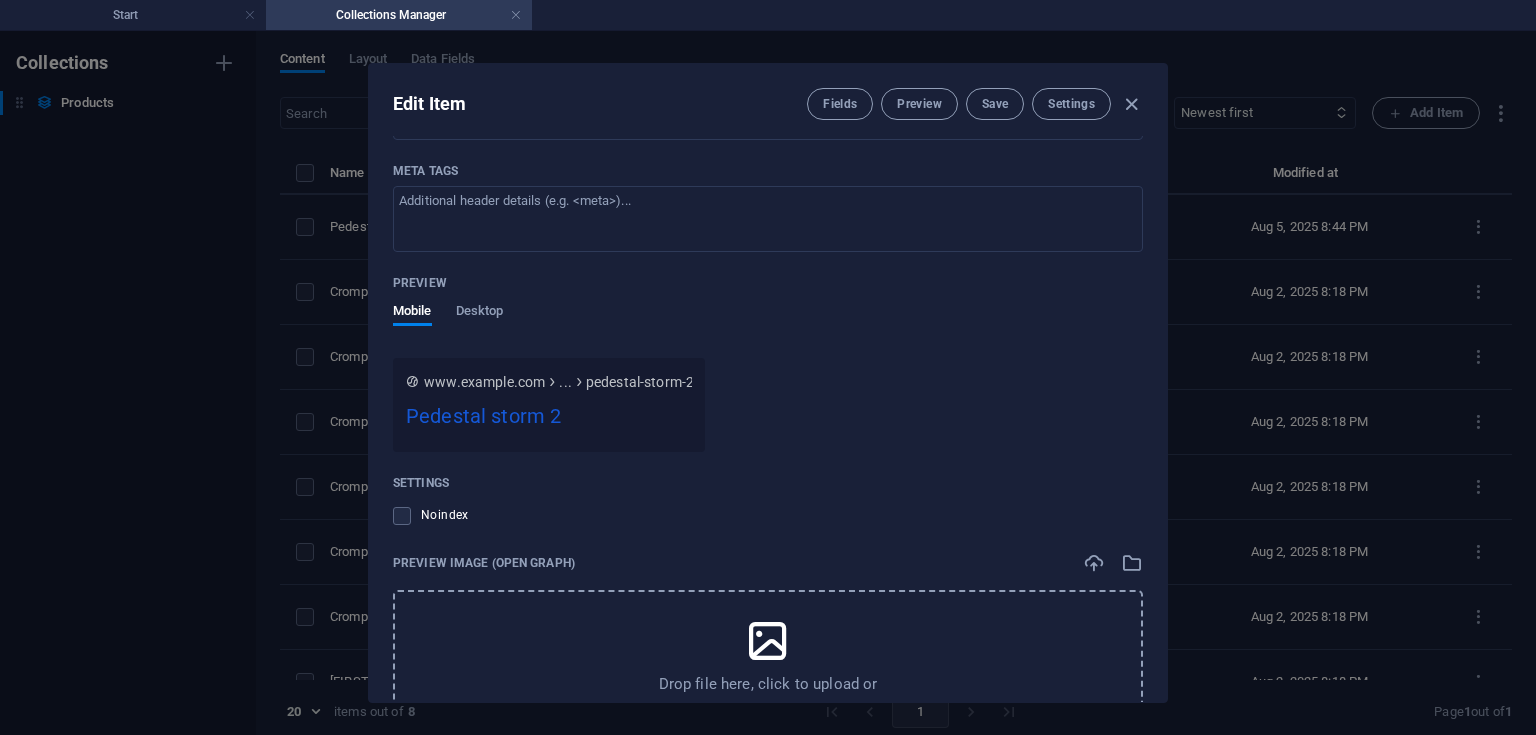 click on "Edit Item Fields Preview Save Settings" at bounding box center [768, 100] 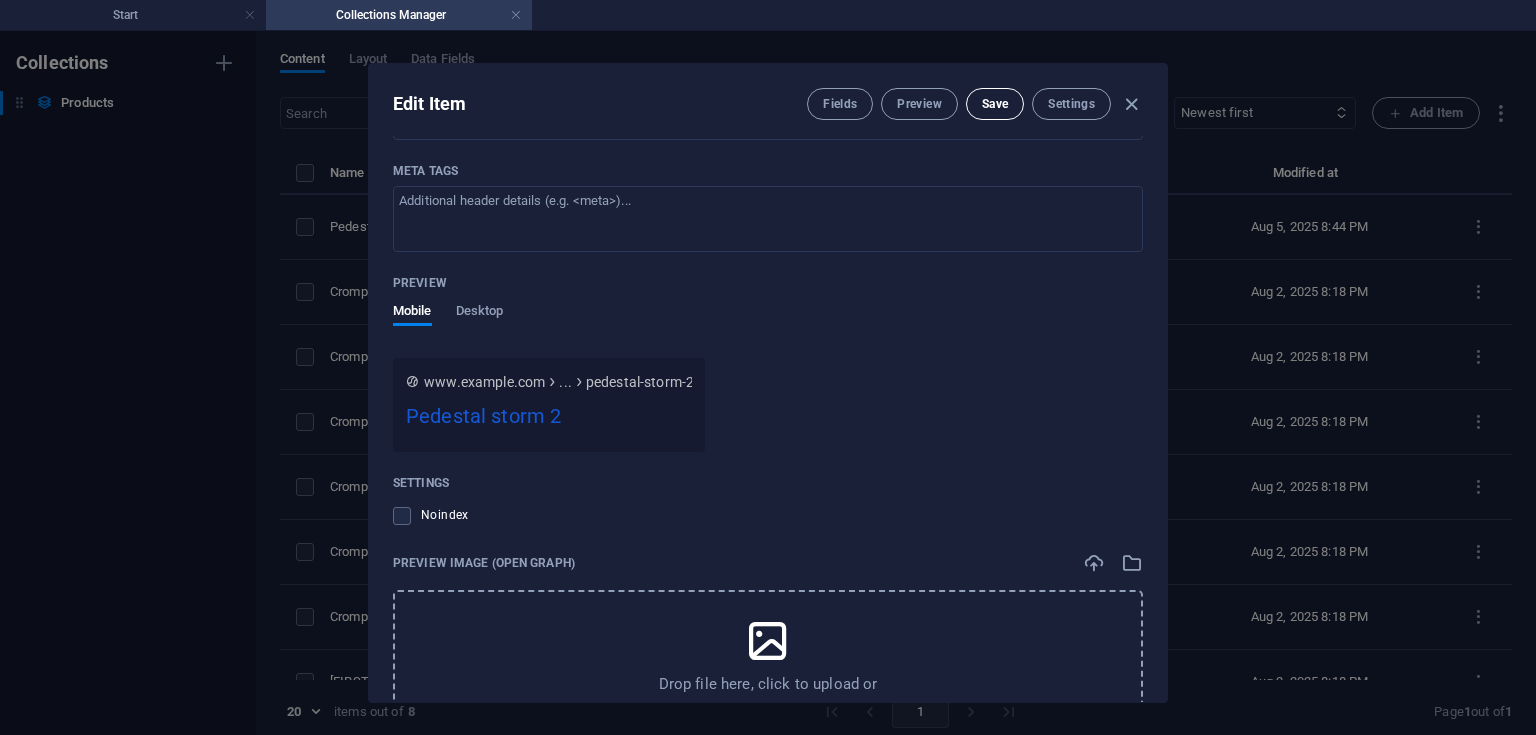 click on "Save" at bounding box center [995, 104] 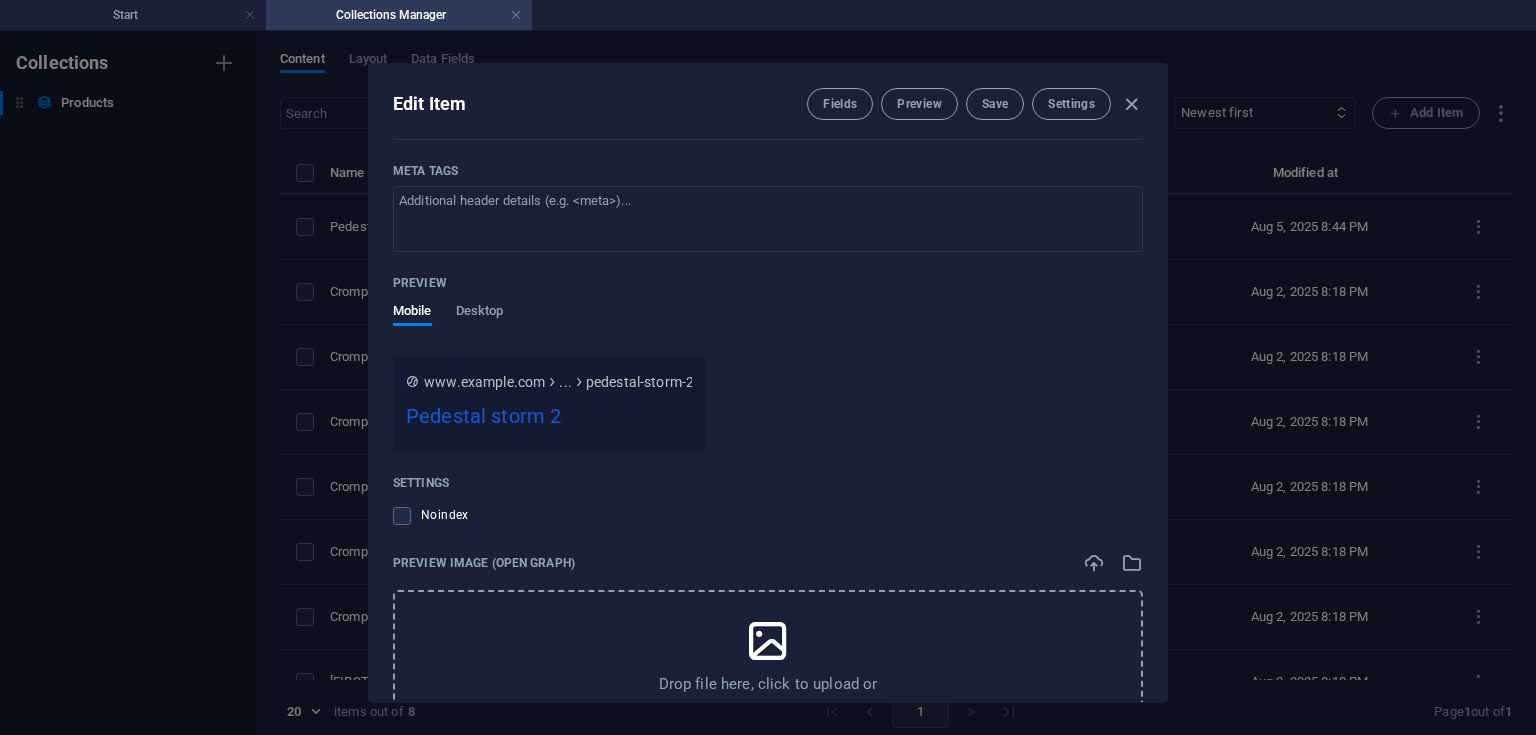 click at bounding box center (1131, 104) 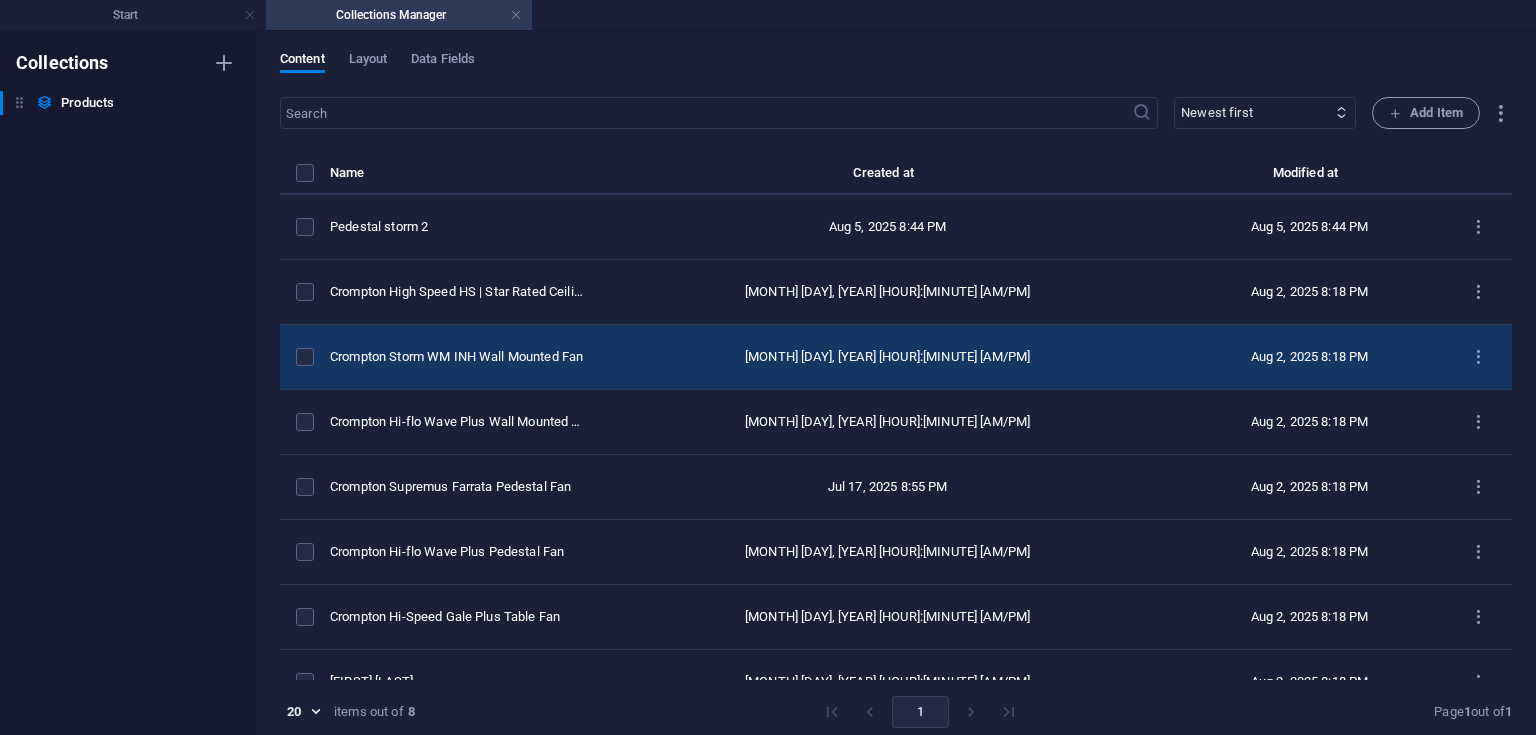 scroll, scrollTop: 1351, scrollLeft: 0, axis: vertical 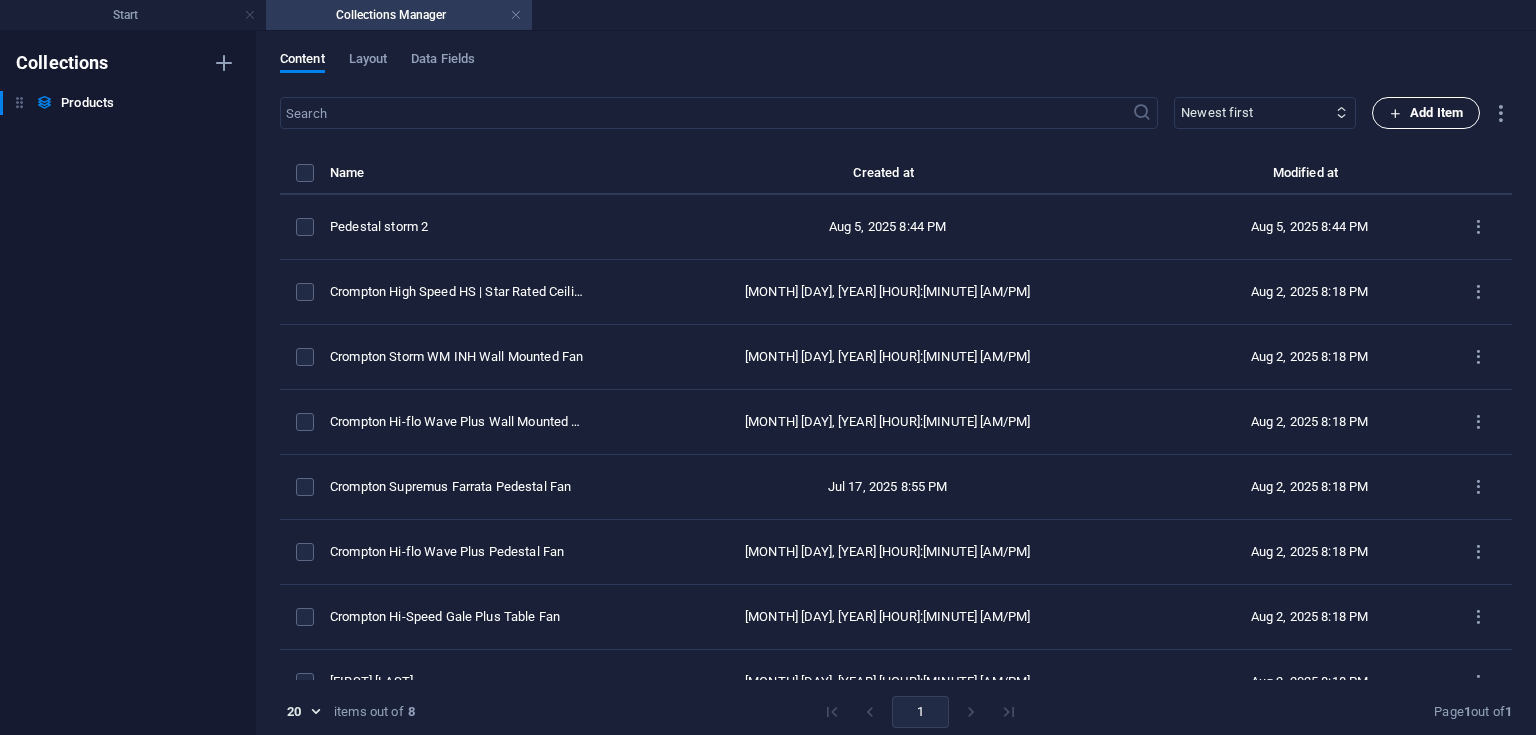 click on "Add Item" at bounding box center [1426, 113] 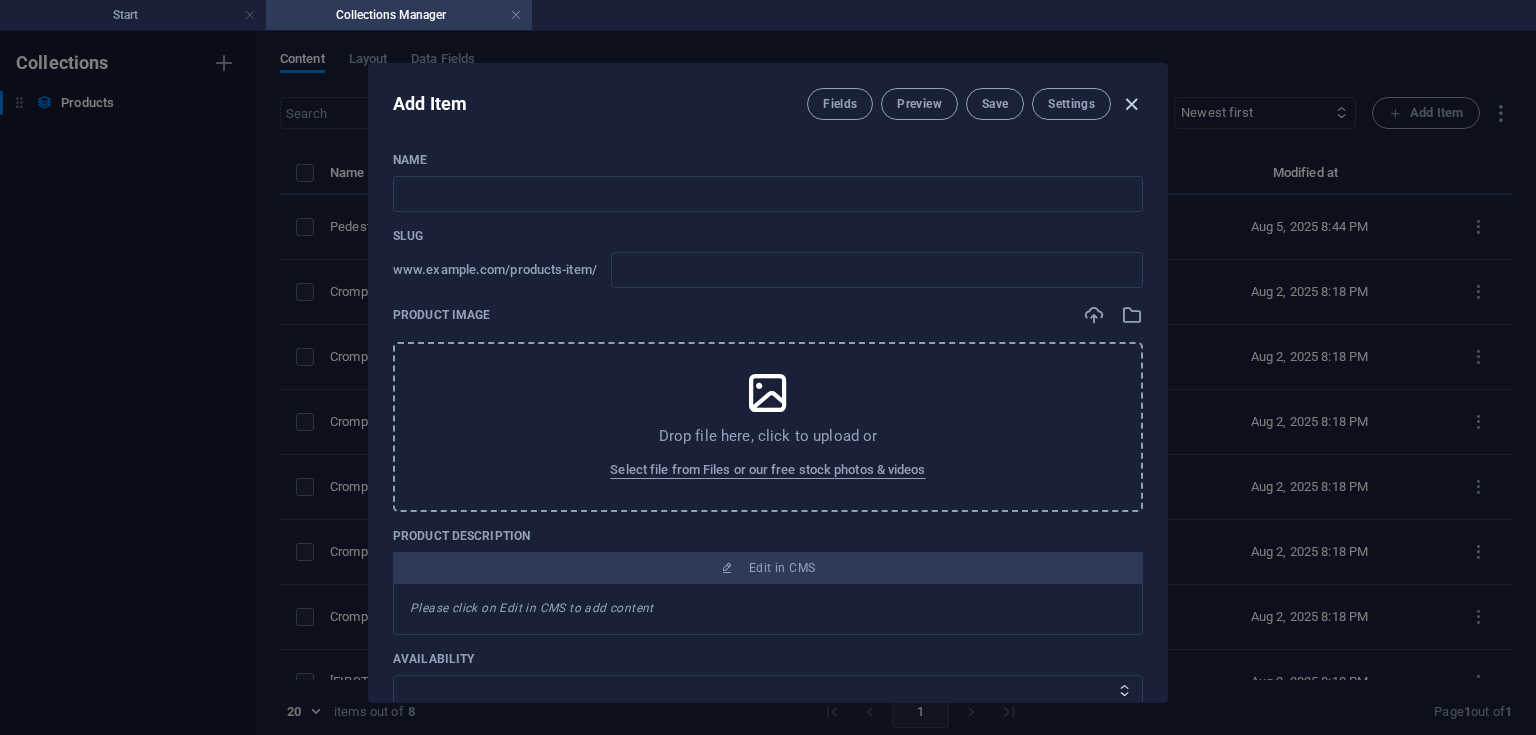 click at bounding box center (1131, 104) 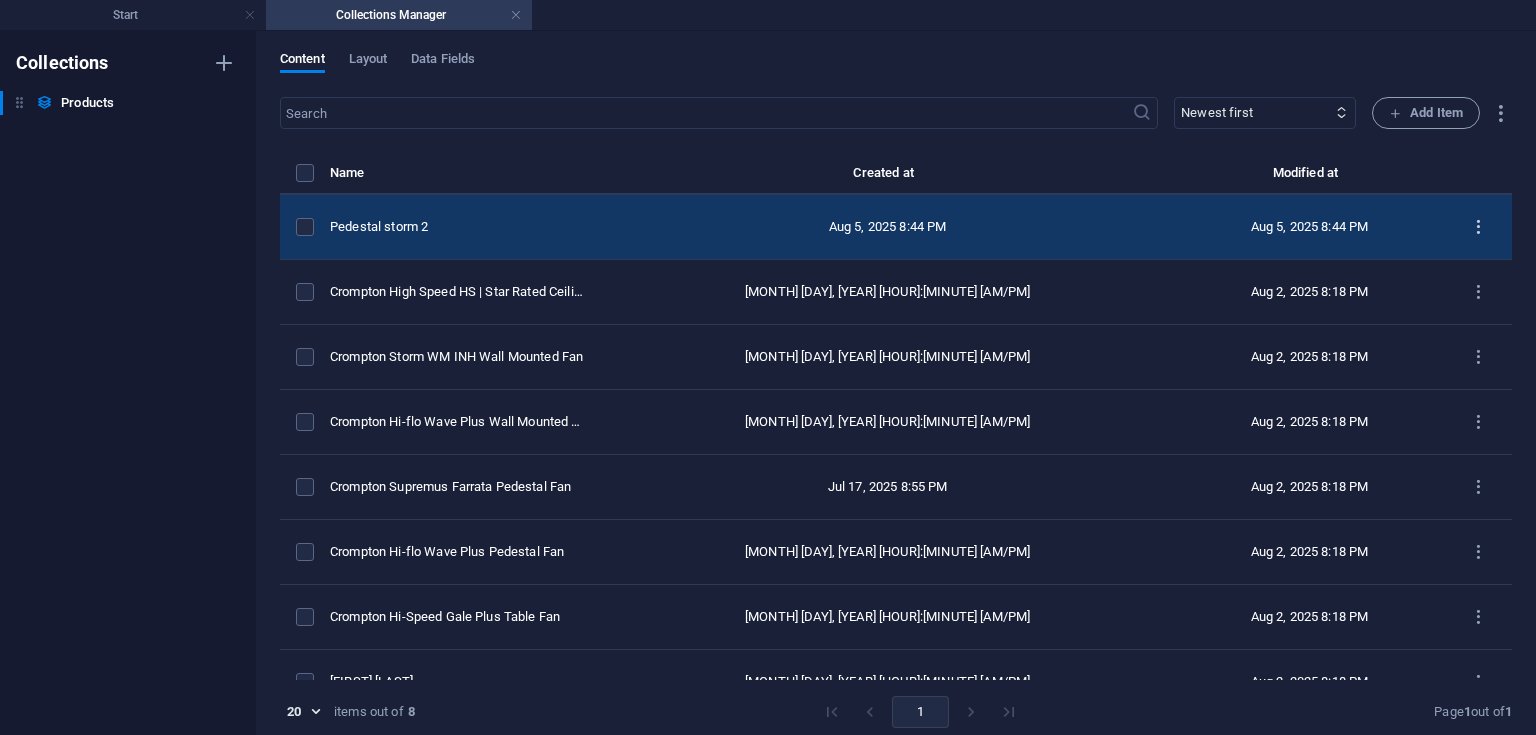 click at bounding box center (1478, 227) 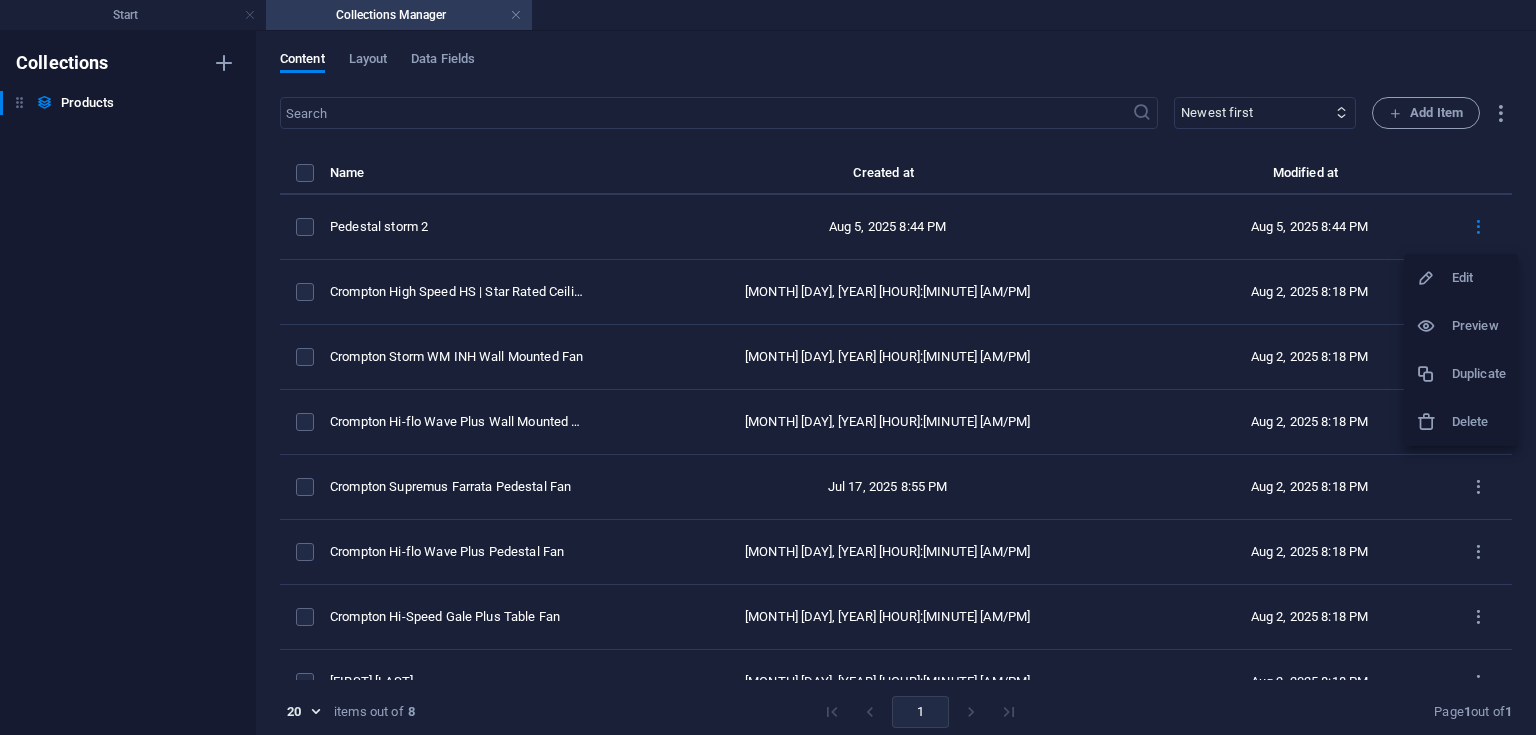click on "Edit" at bounding box center (1479, 278) 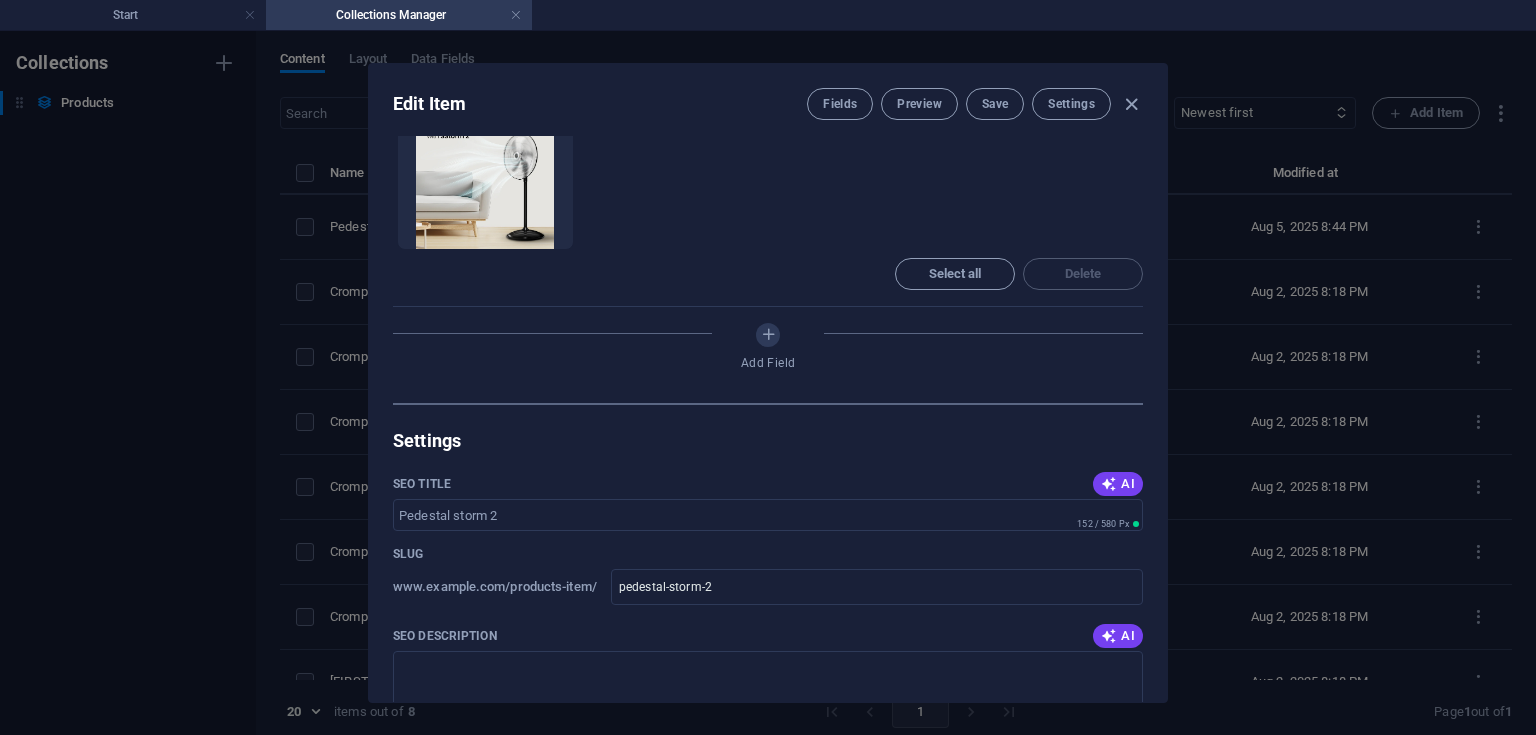 scroll, scrollTop: 810, scrollLeft: 0, axis: vertical 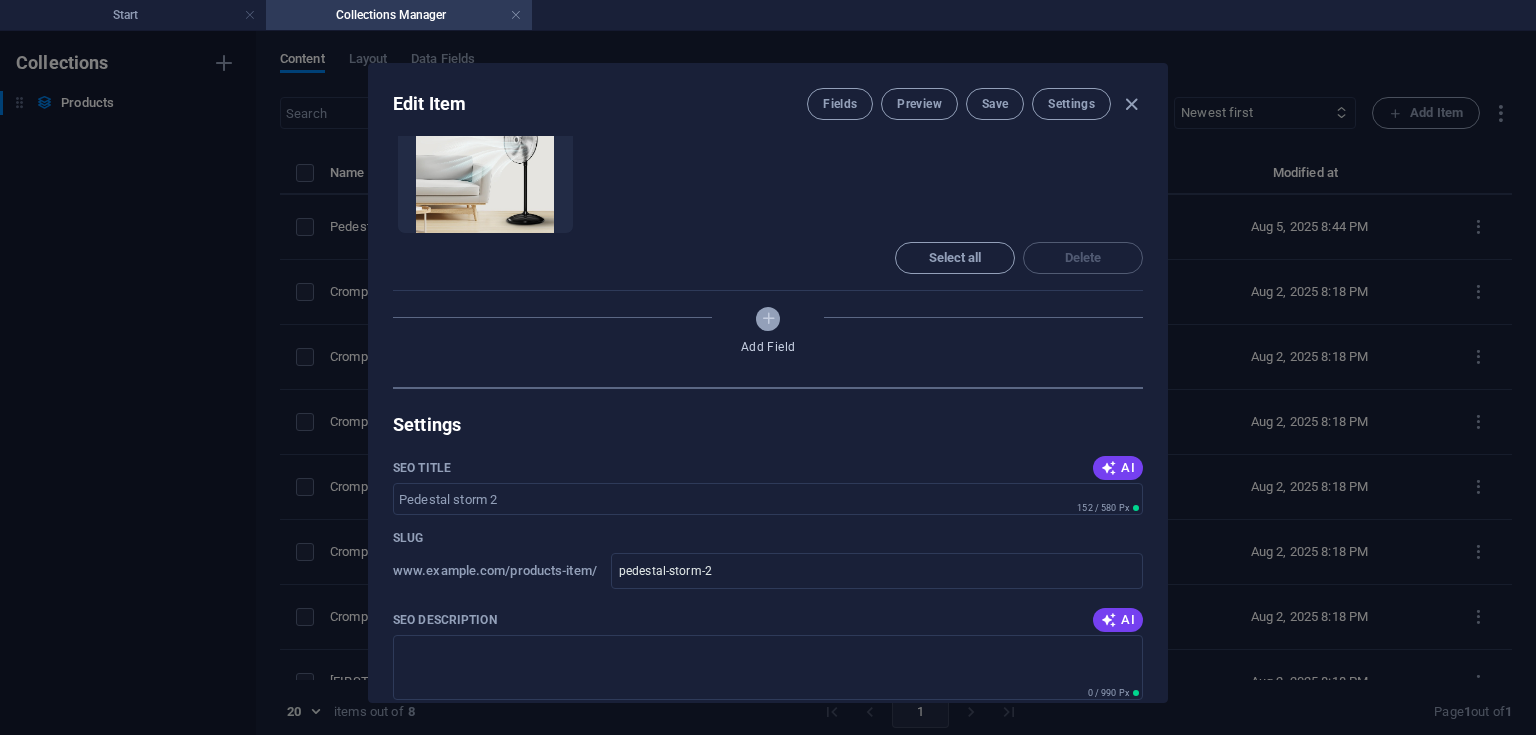 click at bounding box center [768, 318] 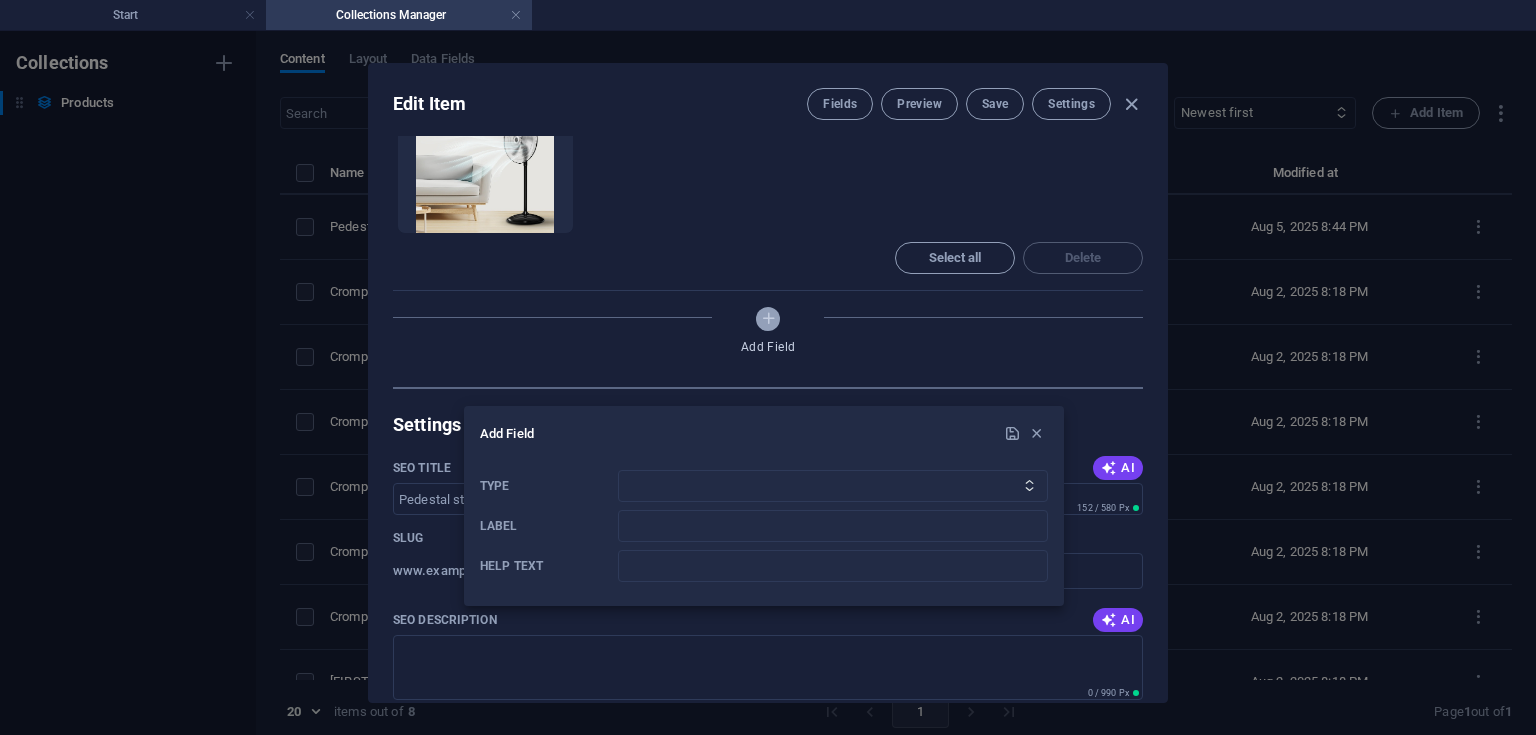 scroll, scrollTop: 724, scrollLeft: 0, axis: vertical 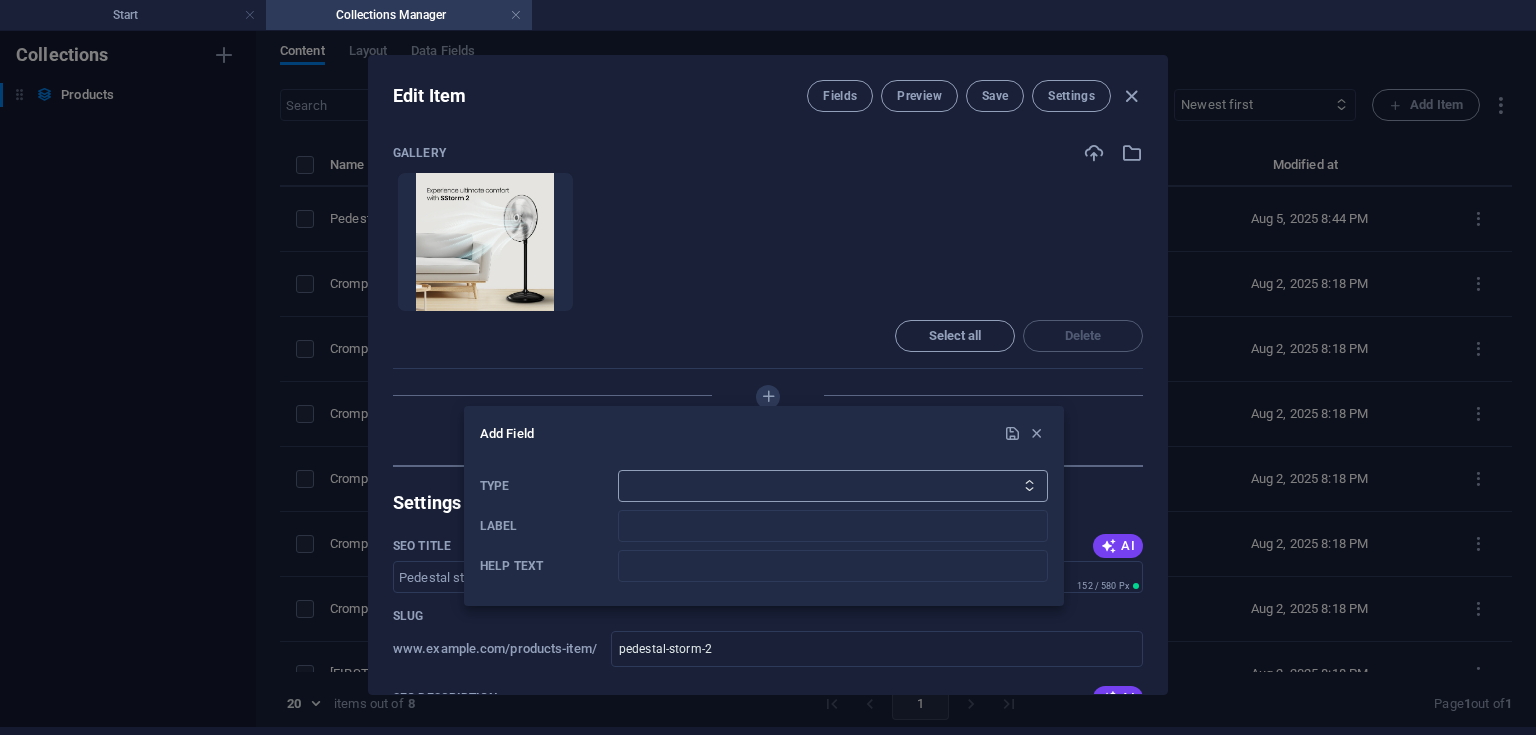 click on "Plain Text Link CMS Rich Text File Multiple Files Checkbox Choice Date Number" at bounding box center (833, 486) 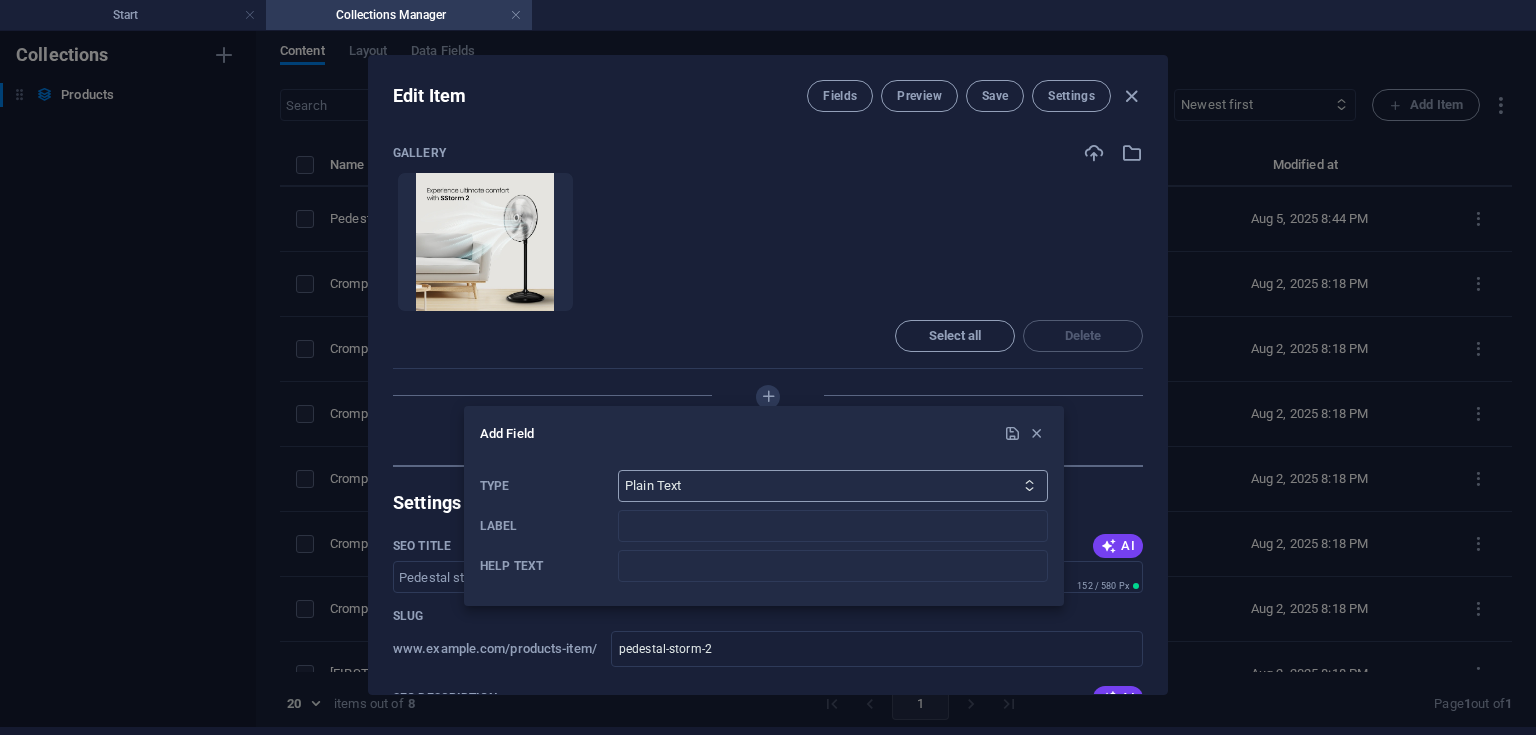 click on "Plain Text Link CMS Rich Text File Multiple Files Checkbox Choice Date Number" at bounding box center (833, 486) 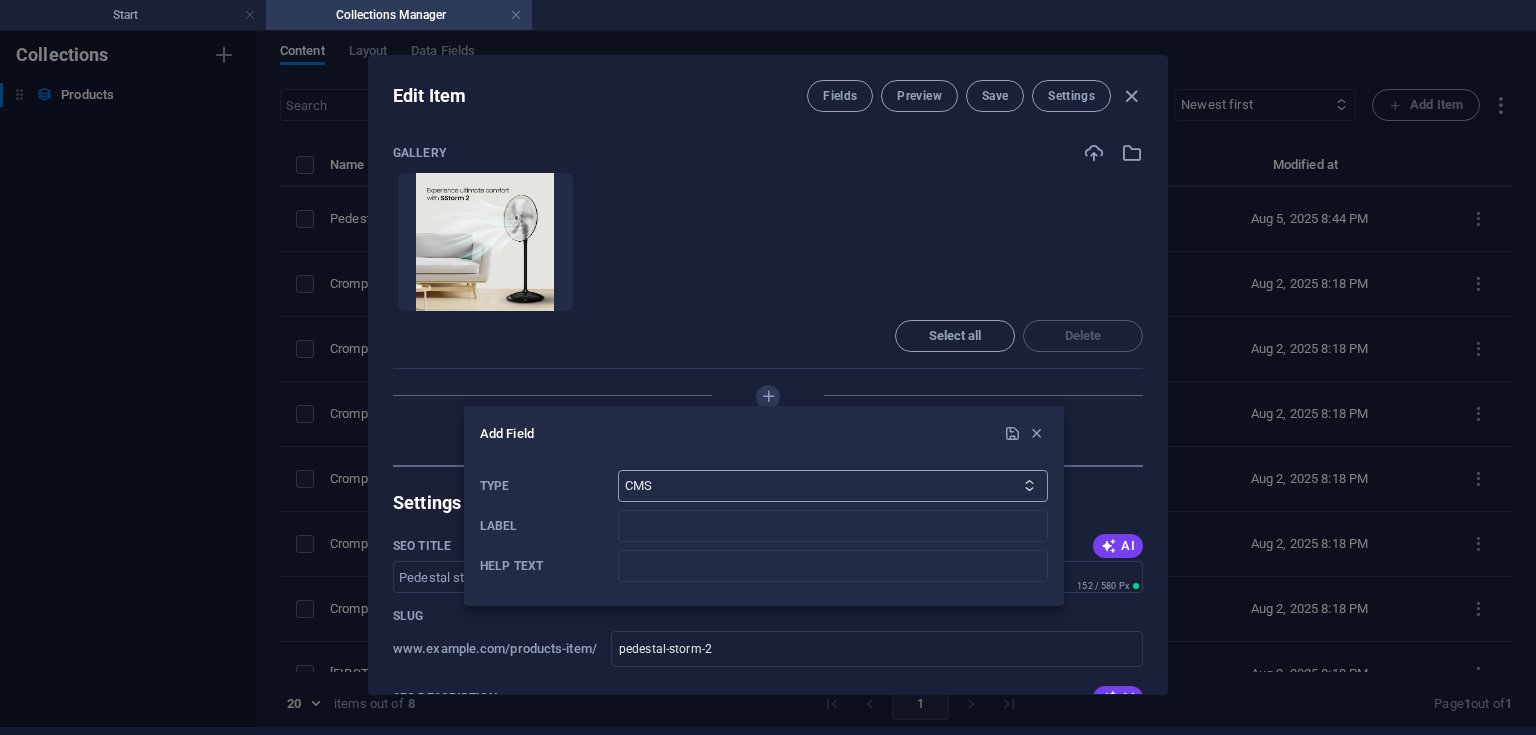 click on "Plain Text Link CMS Rich Text File Multiple Files Checkbox Choice Date Number" at bounding box center (833, 486) 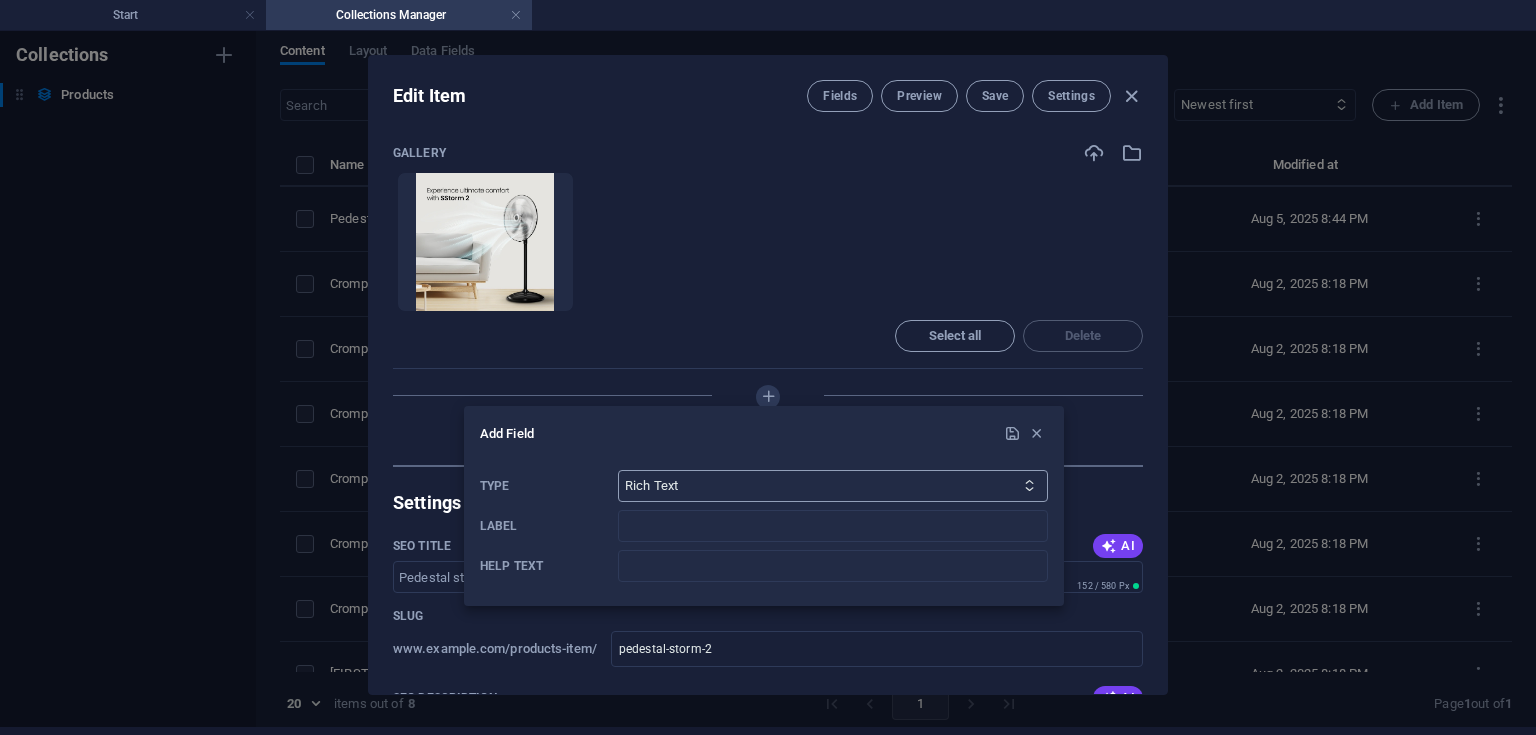 click on "Plain Text Link CMS Rich Text File Multiple Files Checkbox Choice Date Number" at bounding box center [833, 486] 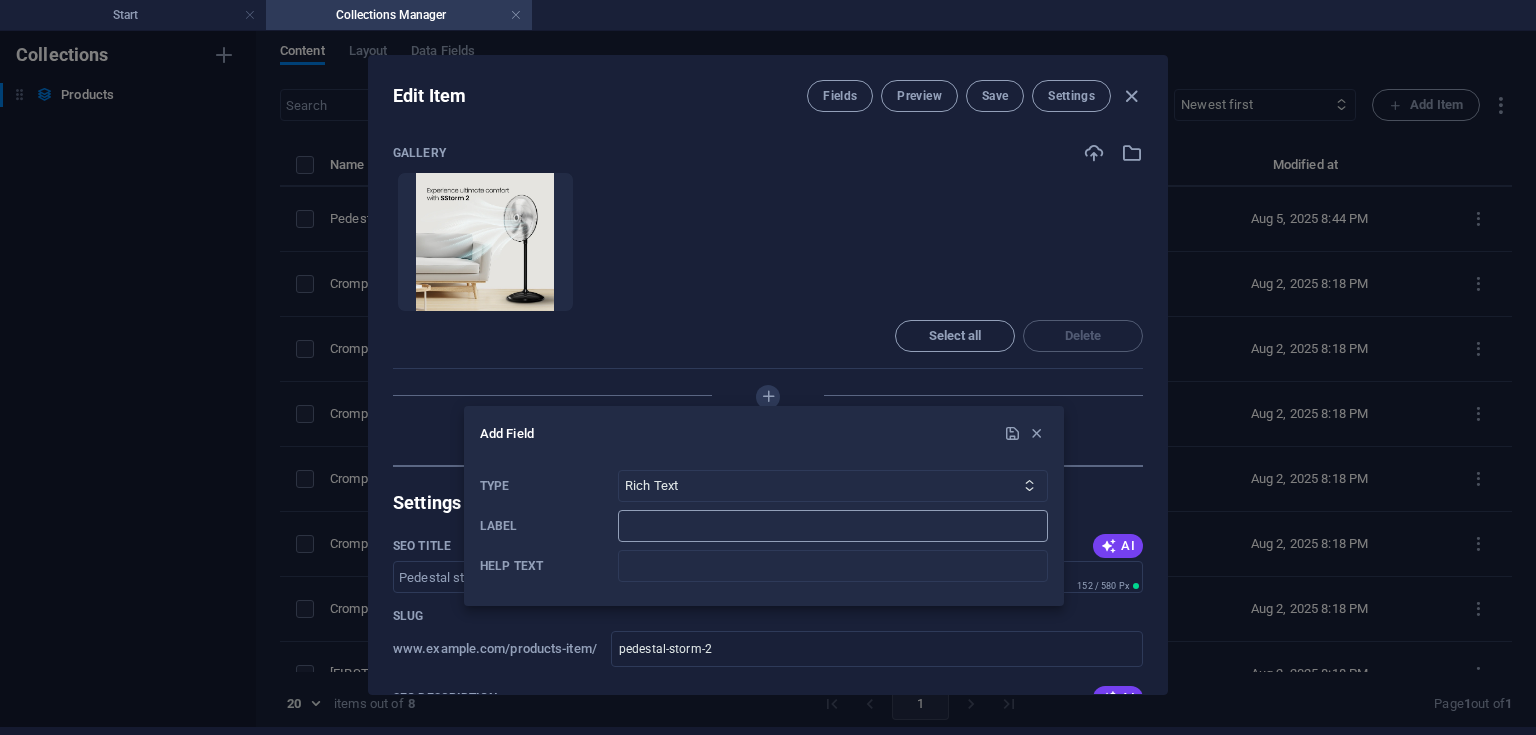 click at bounding box center [833, 526] 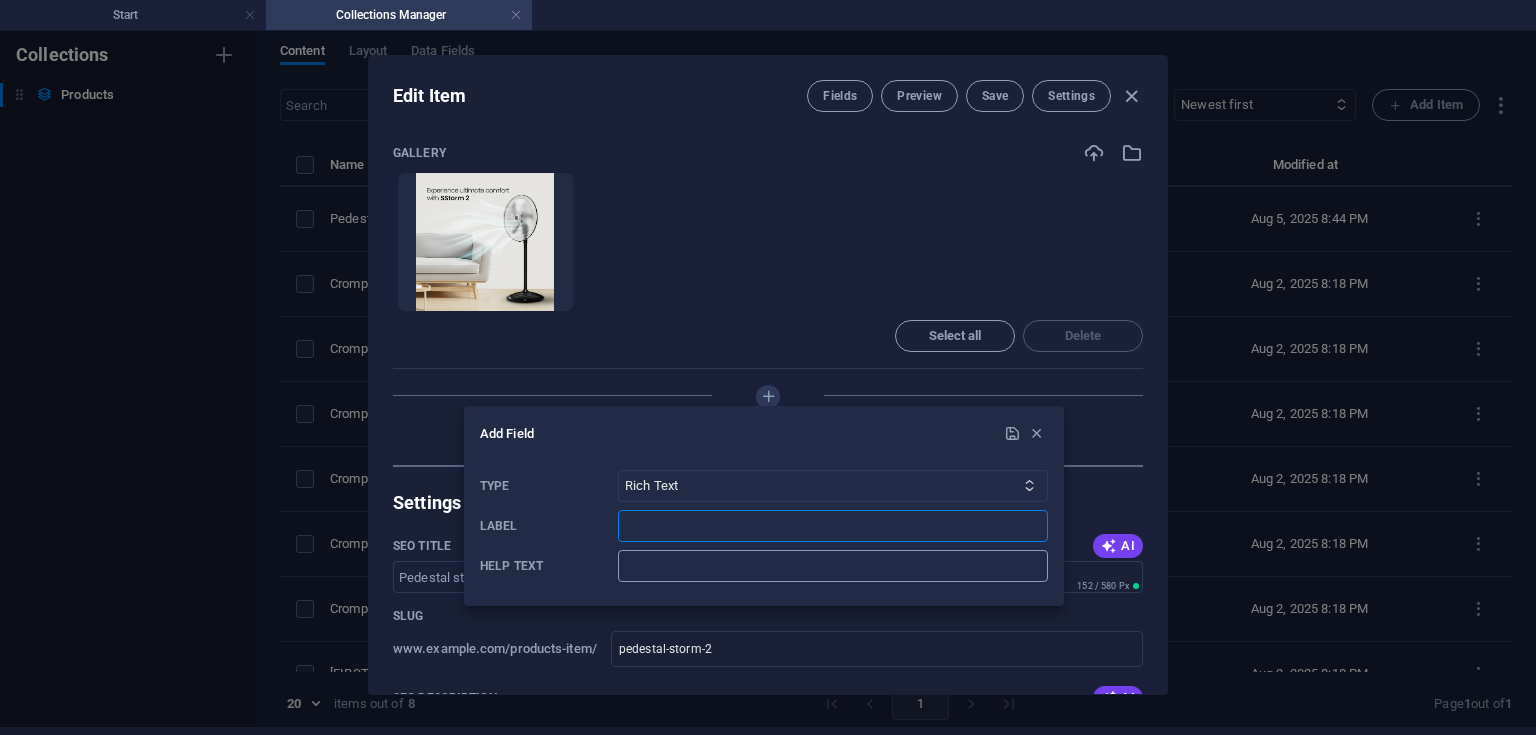 click at bounding box center (833, 566) 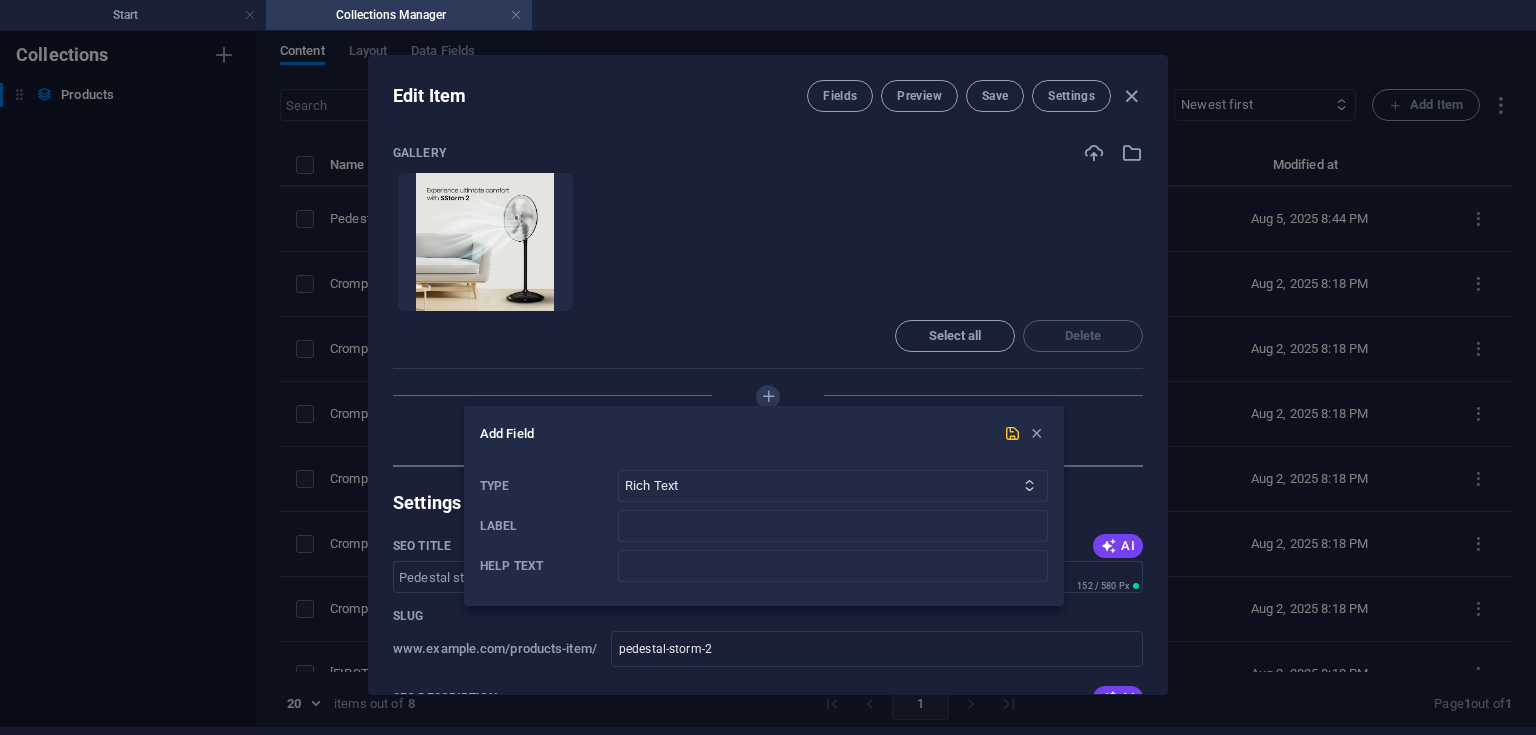 click at bounding box center (1012, 433) 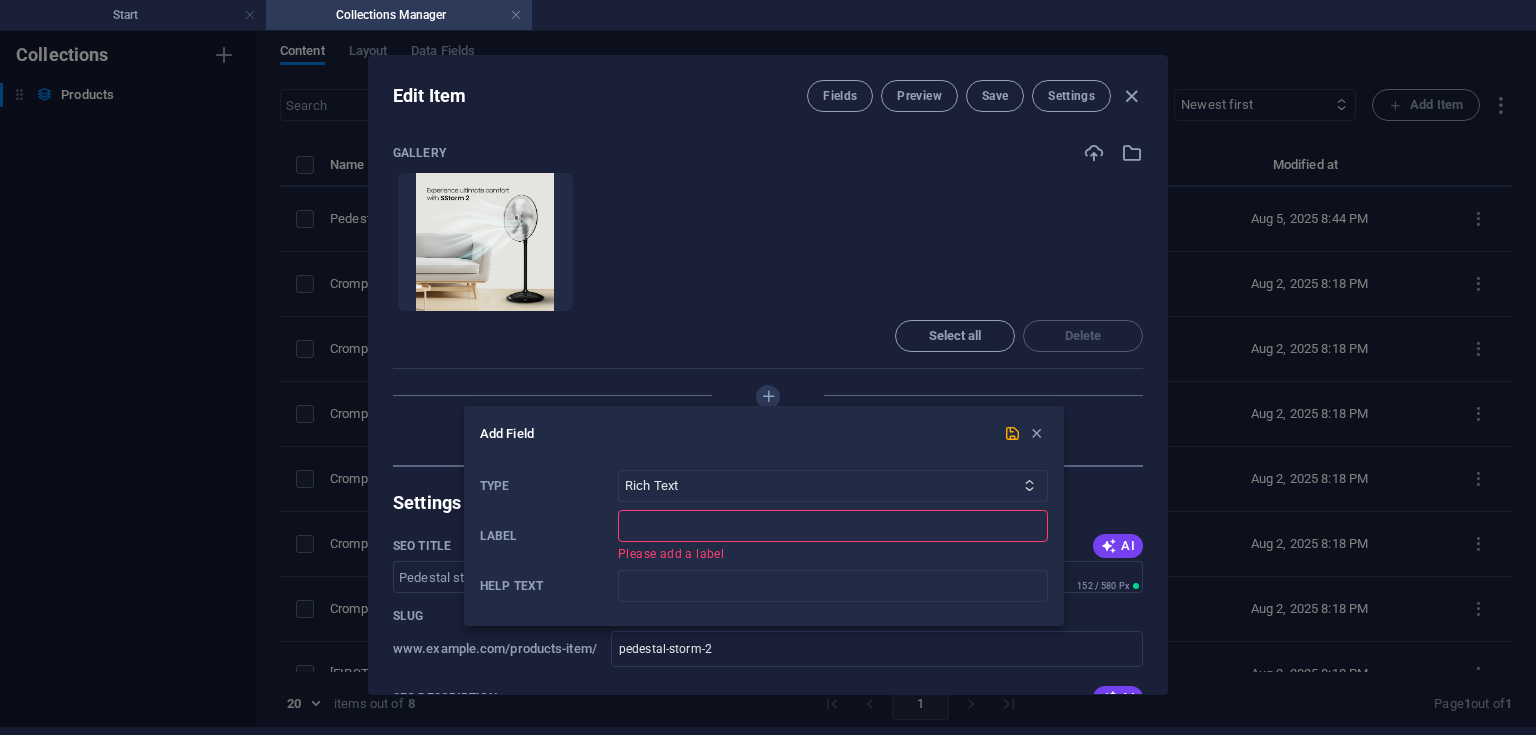 click at bounding box center (833, 526) 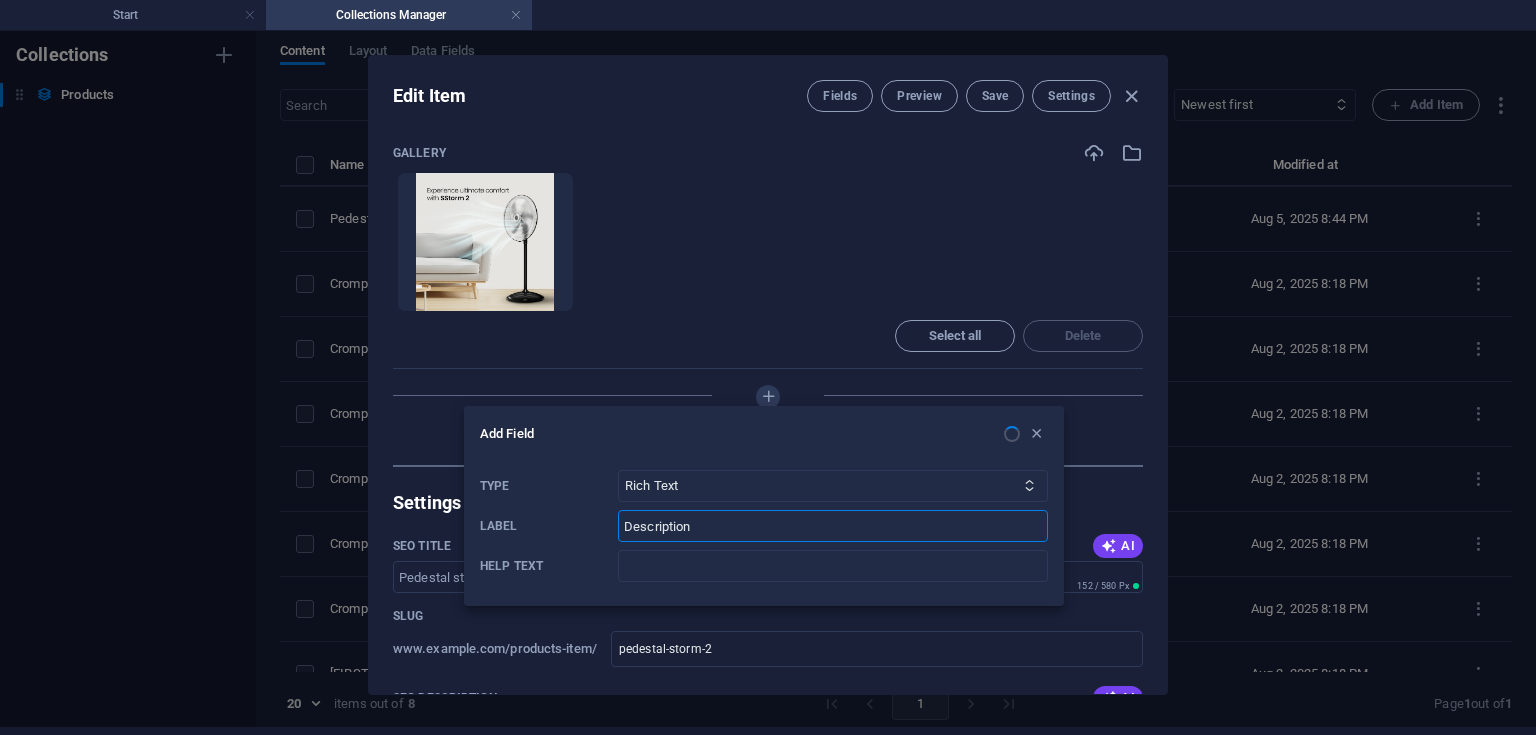type on "Description" 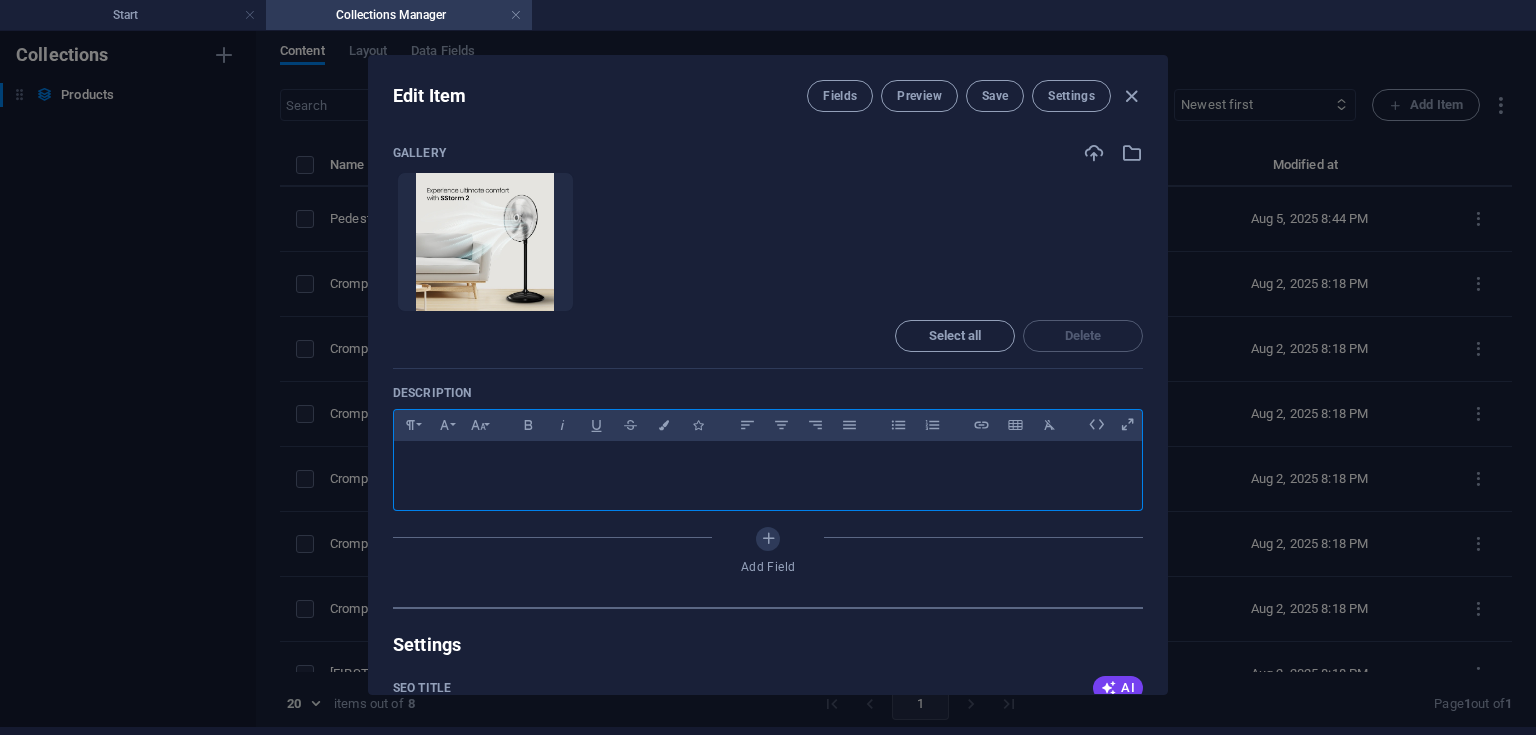 click at bounding box center [768, 466] 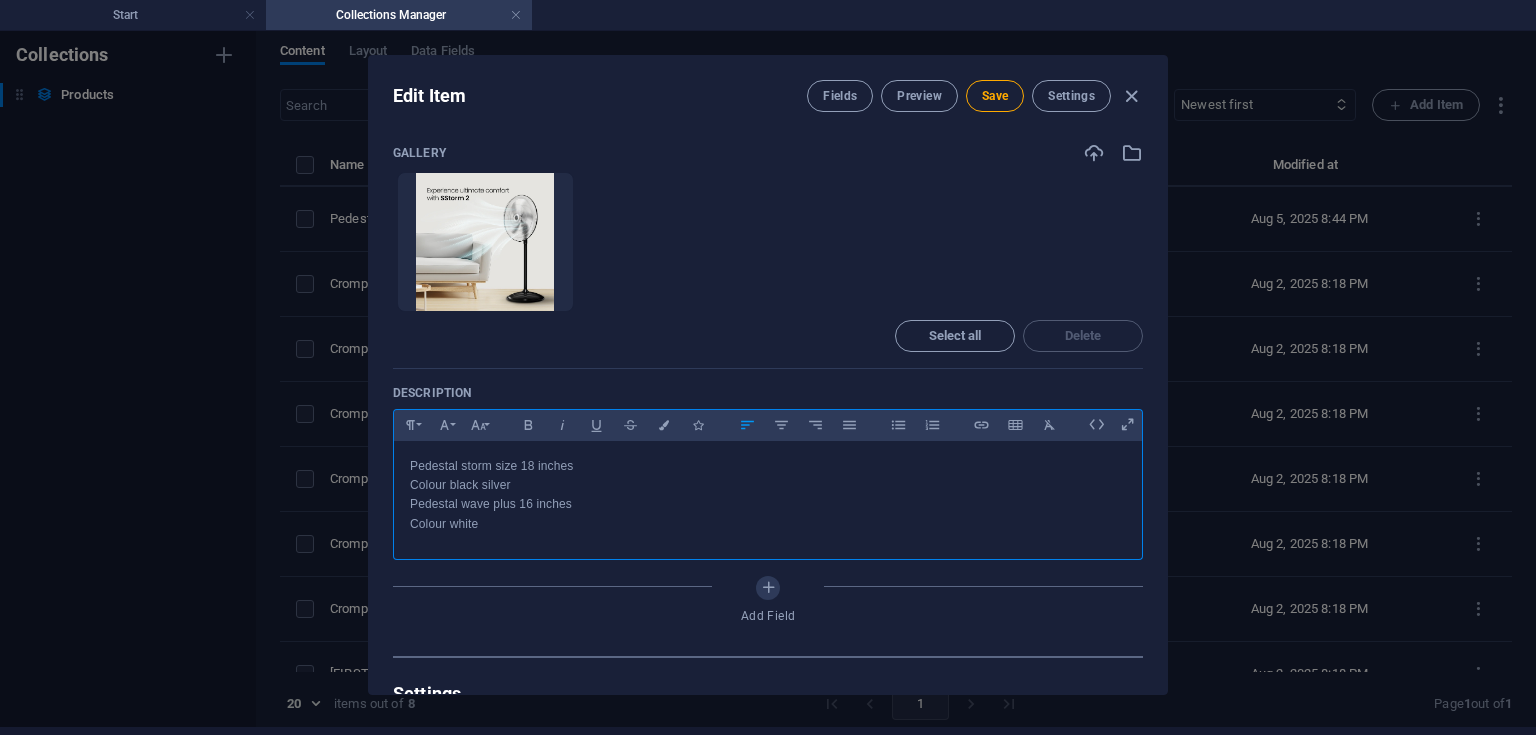 scroll, scrollTop: 719, scrollLeft: 5, axis: both 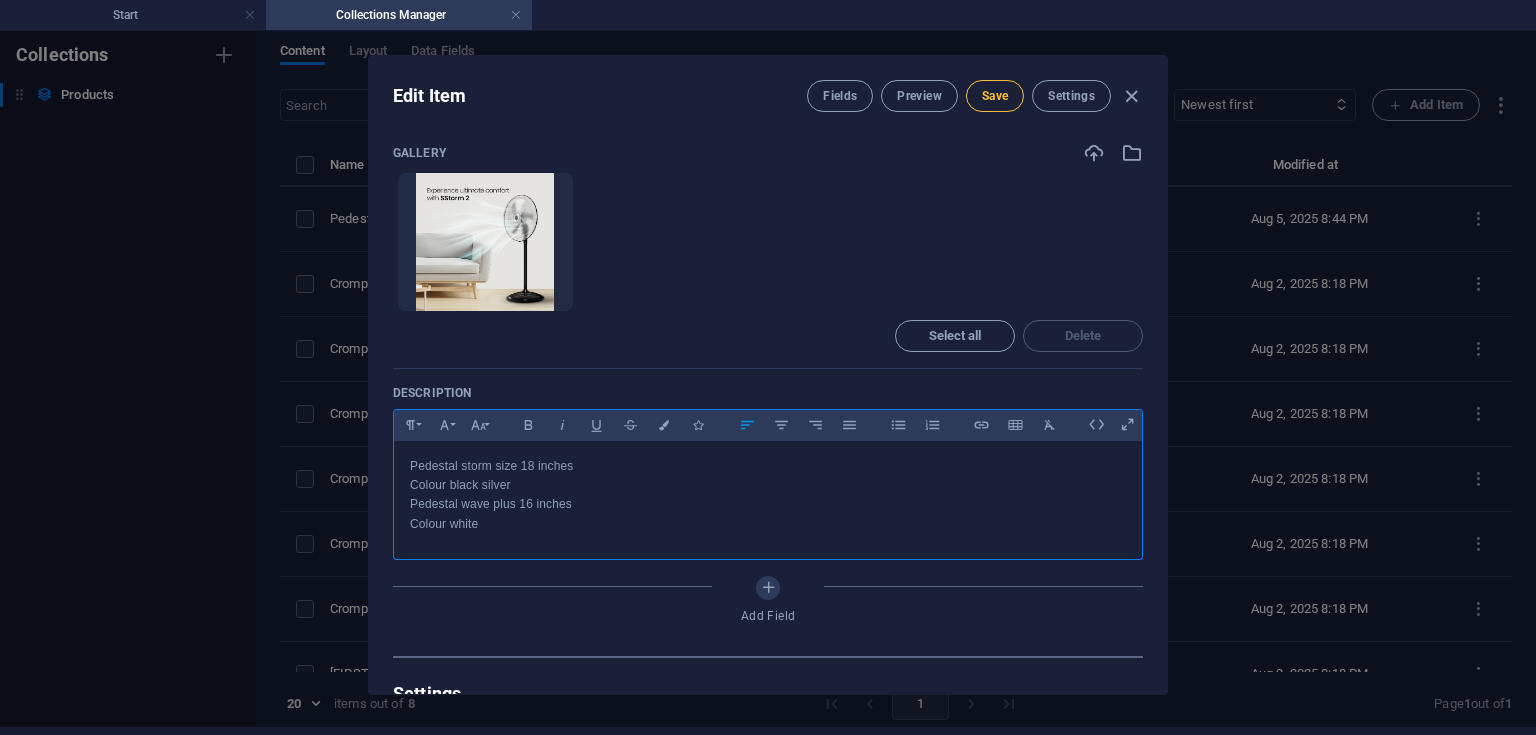click on "Save" at bounding box center [995, 96] 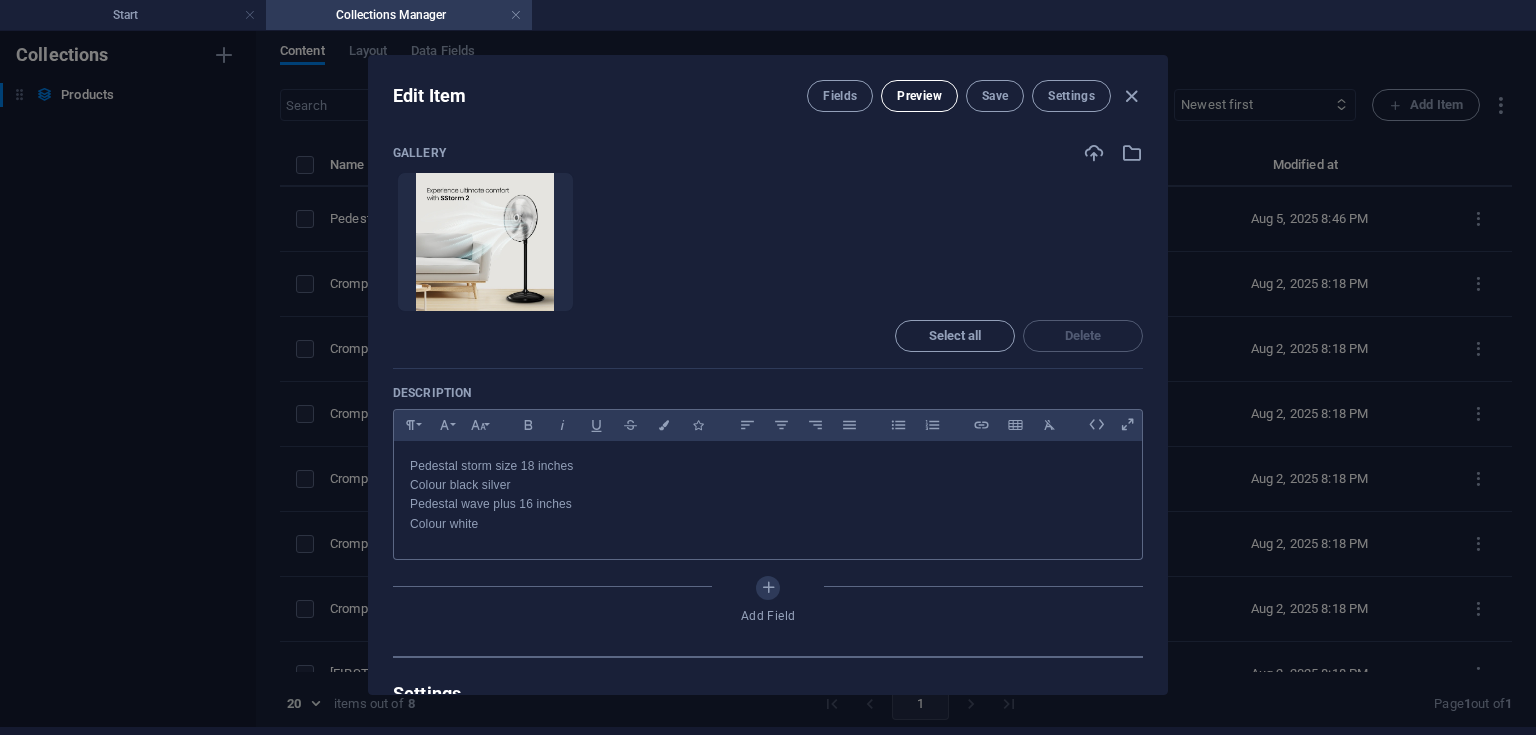 click on "Preview" at bounding box center [919, 96] 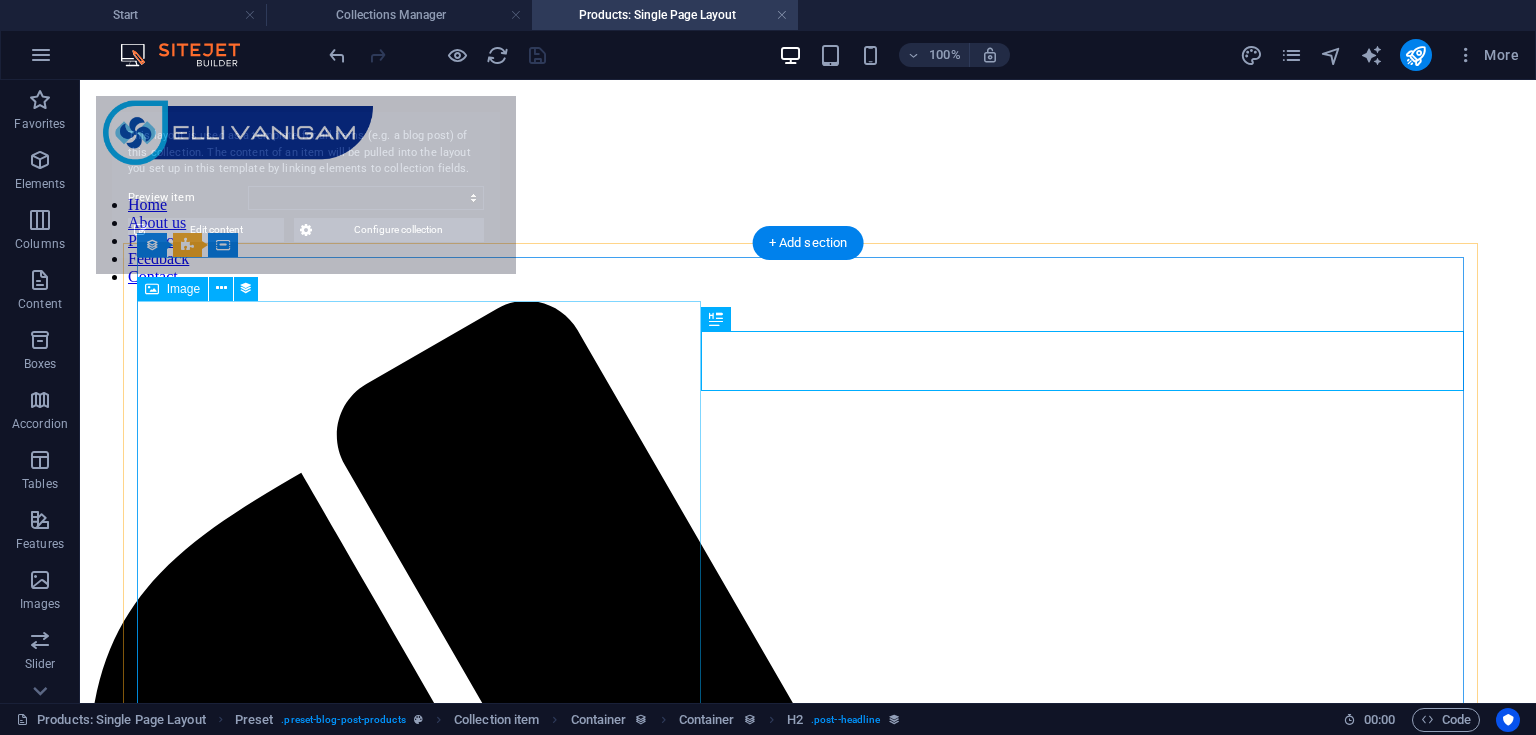 select on "68921fe2d7c877ed8b003dc7" 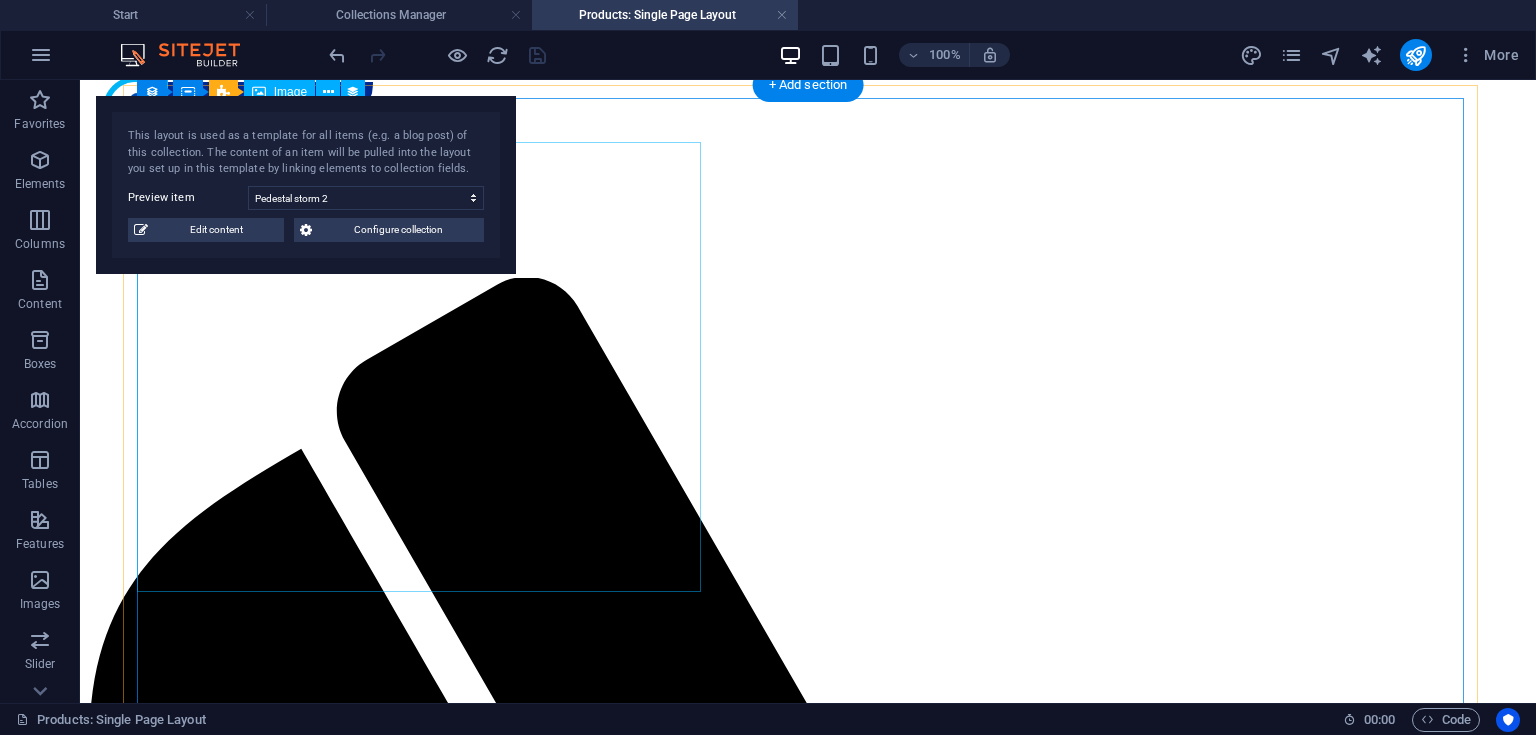 scroll, scrollTop: 0, scrollLeft: 0, axis: both 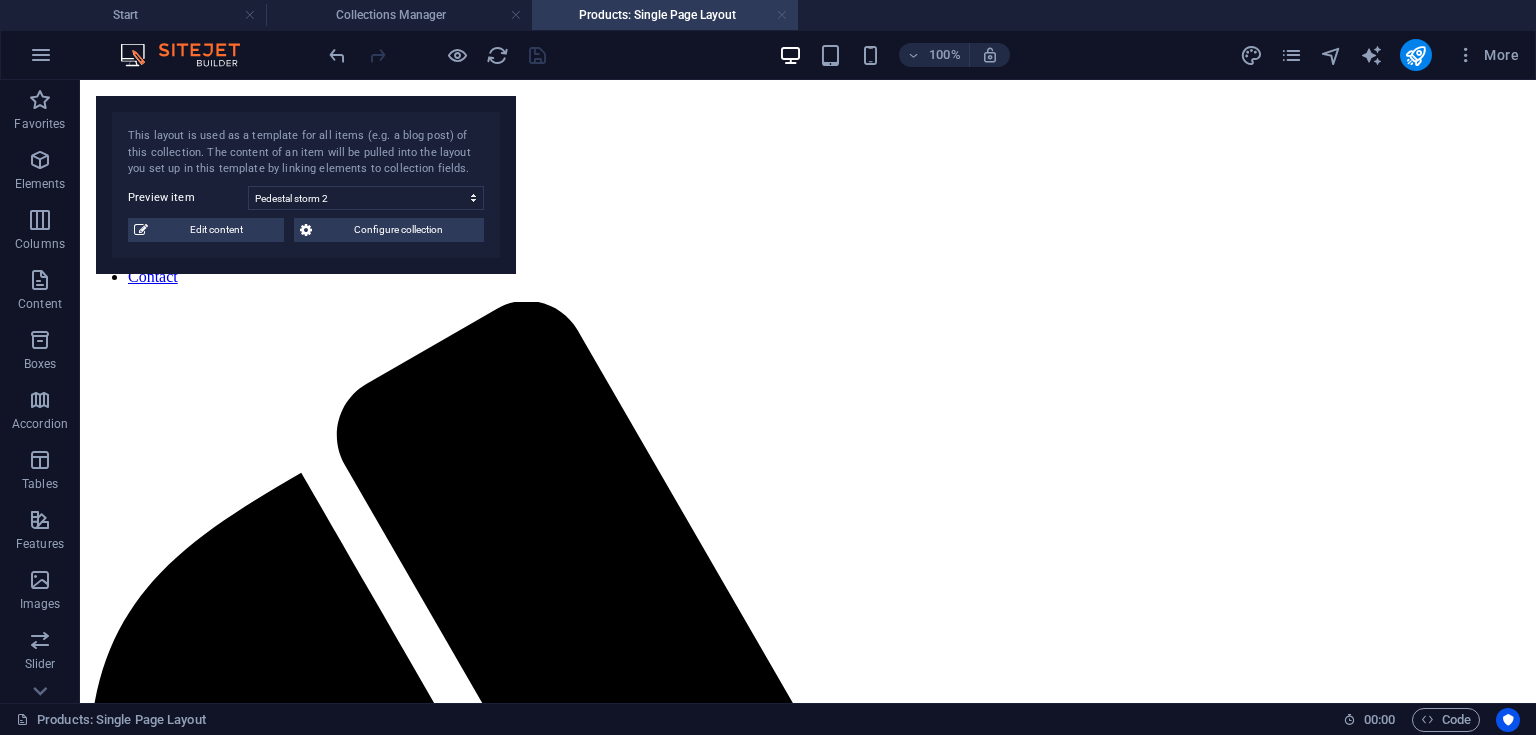 click at bounding box center [782, 15] 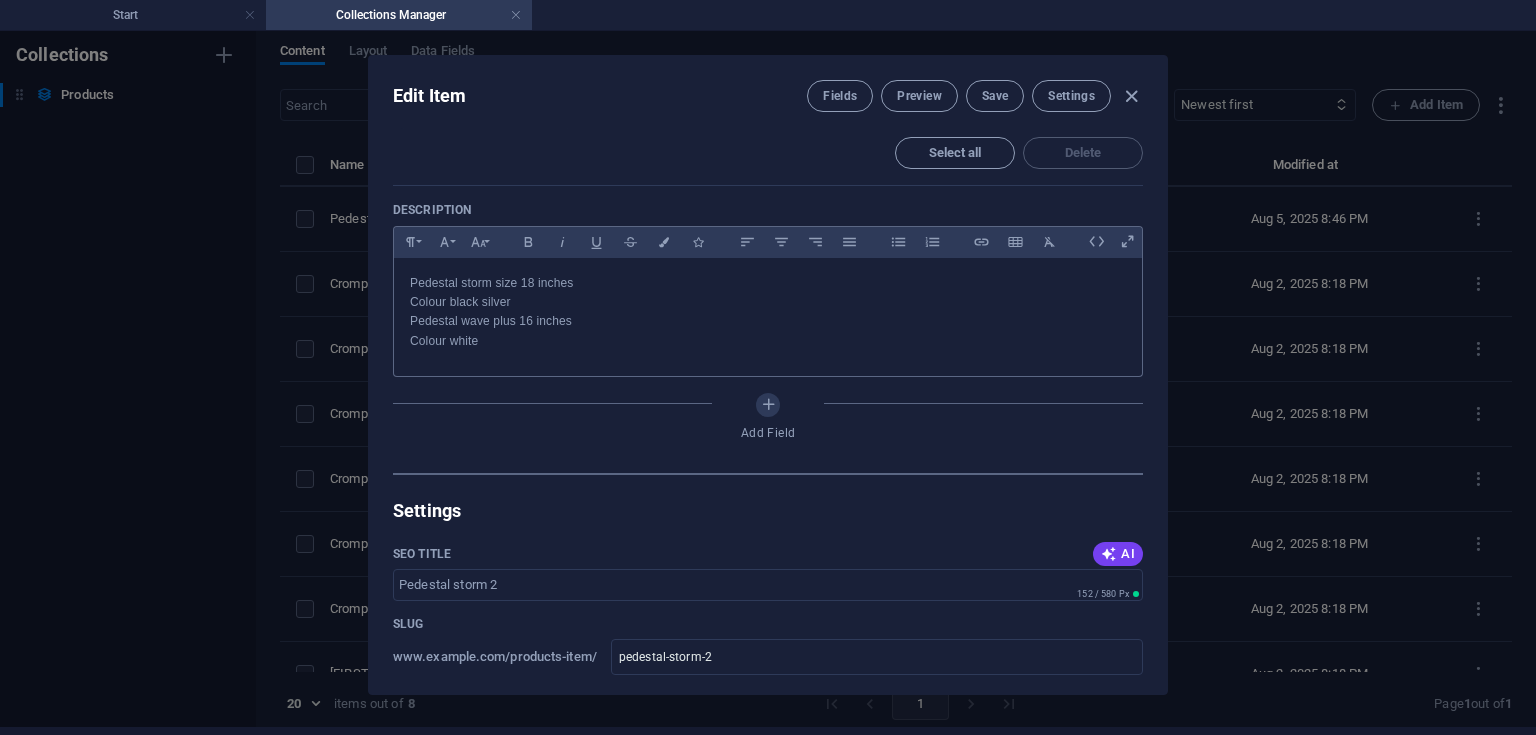 scroll, scrollTop: 891, scrollLeft: 0, axis: vertical 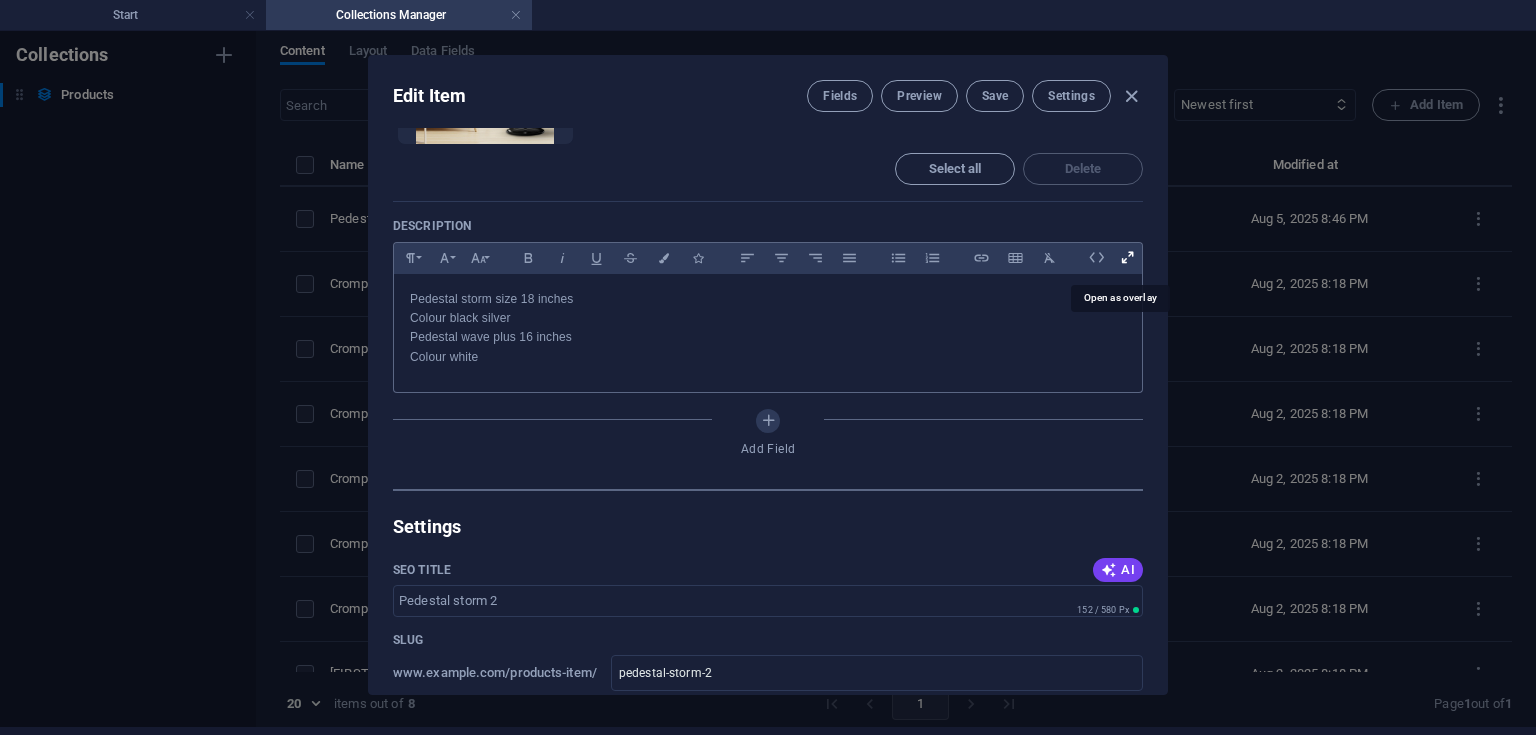 click at bounding box center [1127, 257] 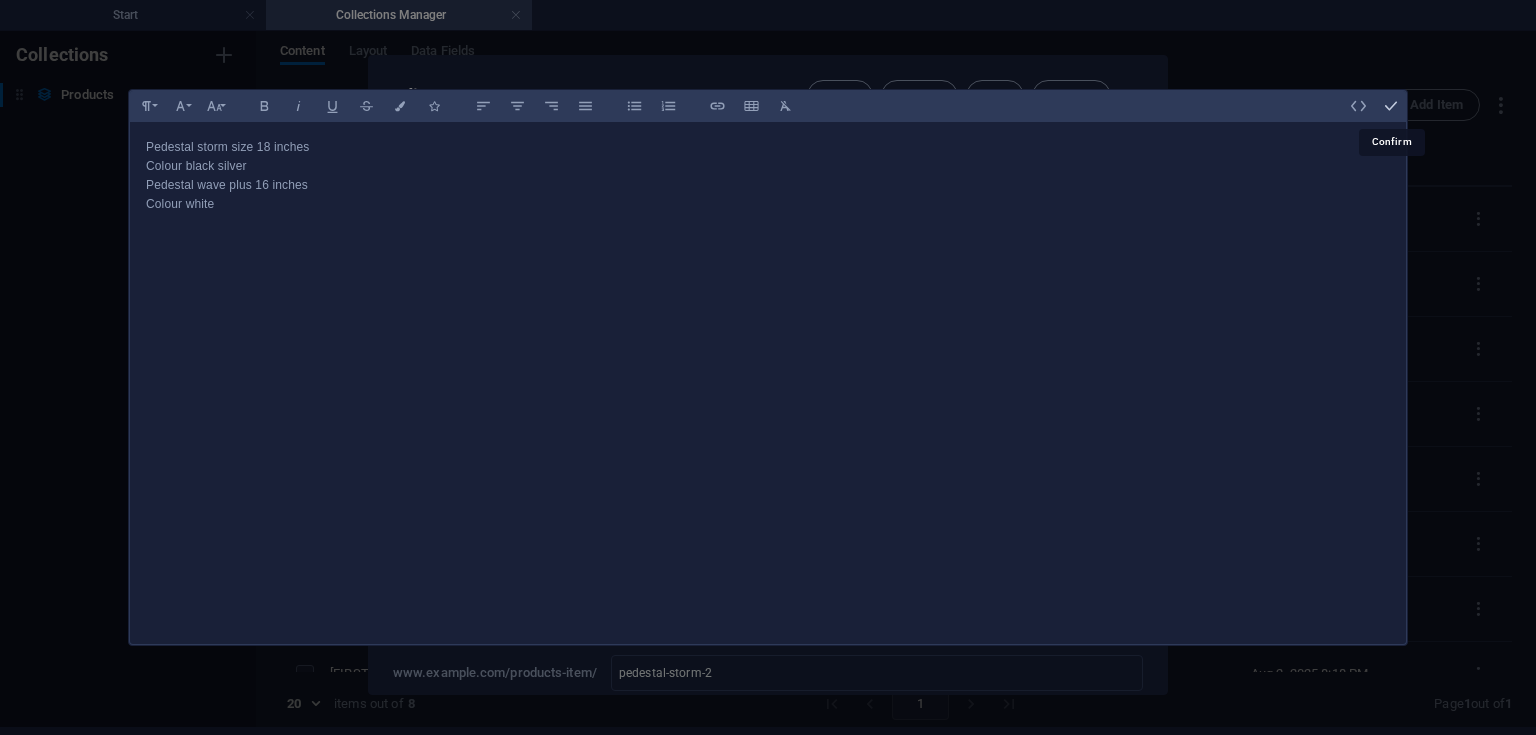 click at bounding box center (1391, 106) 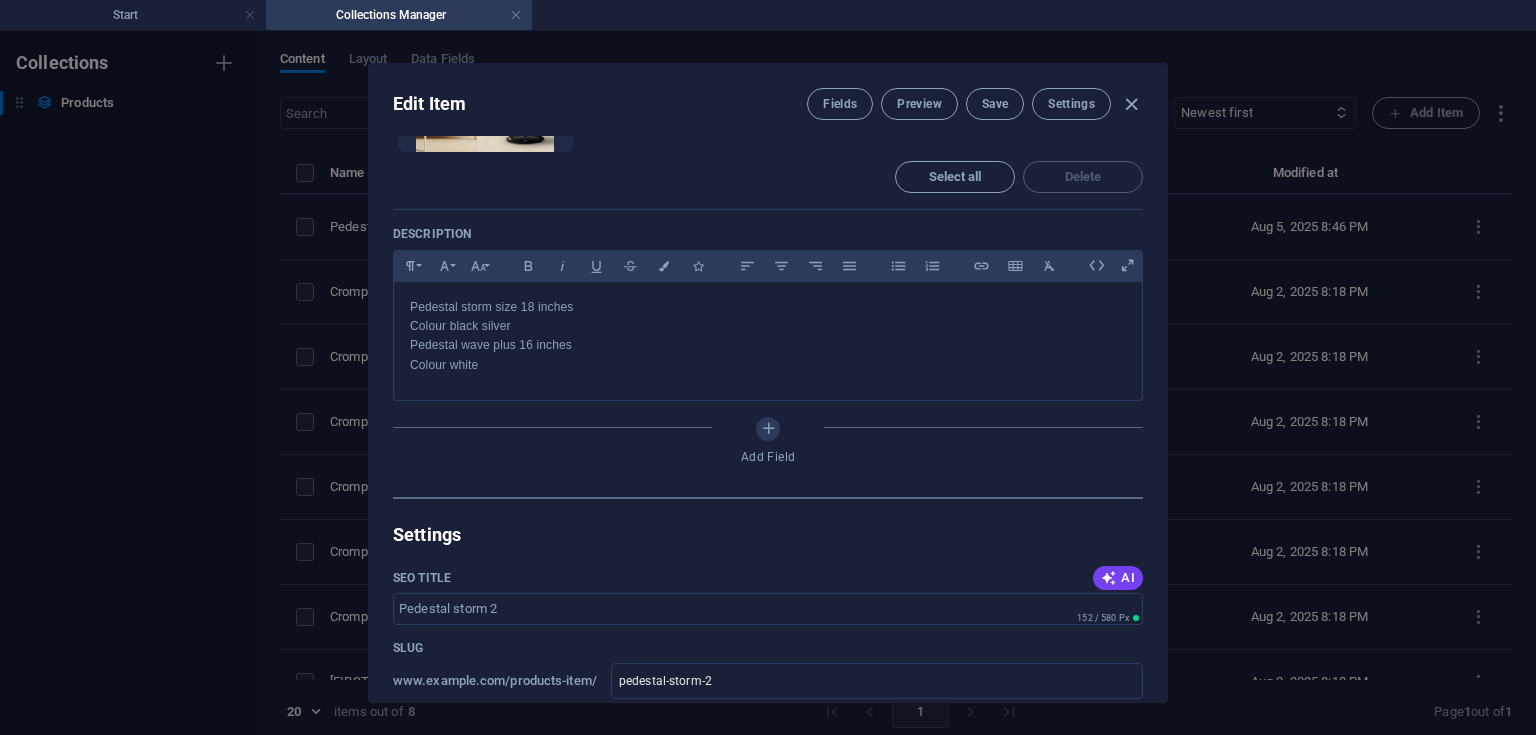 click on "Description" at bounding box center (768, 234) 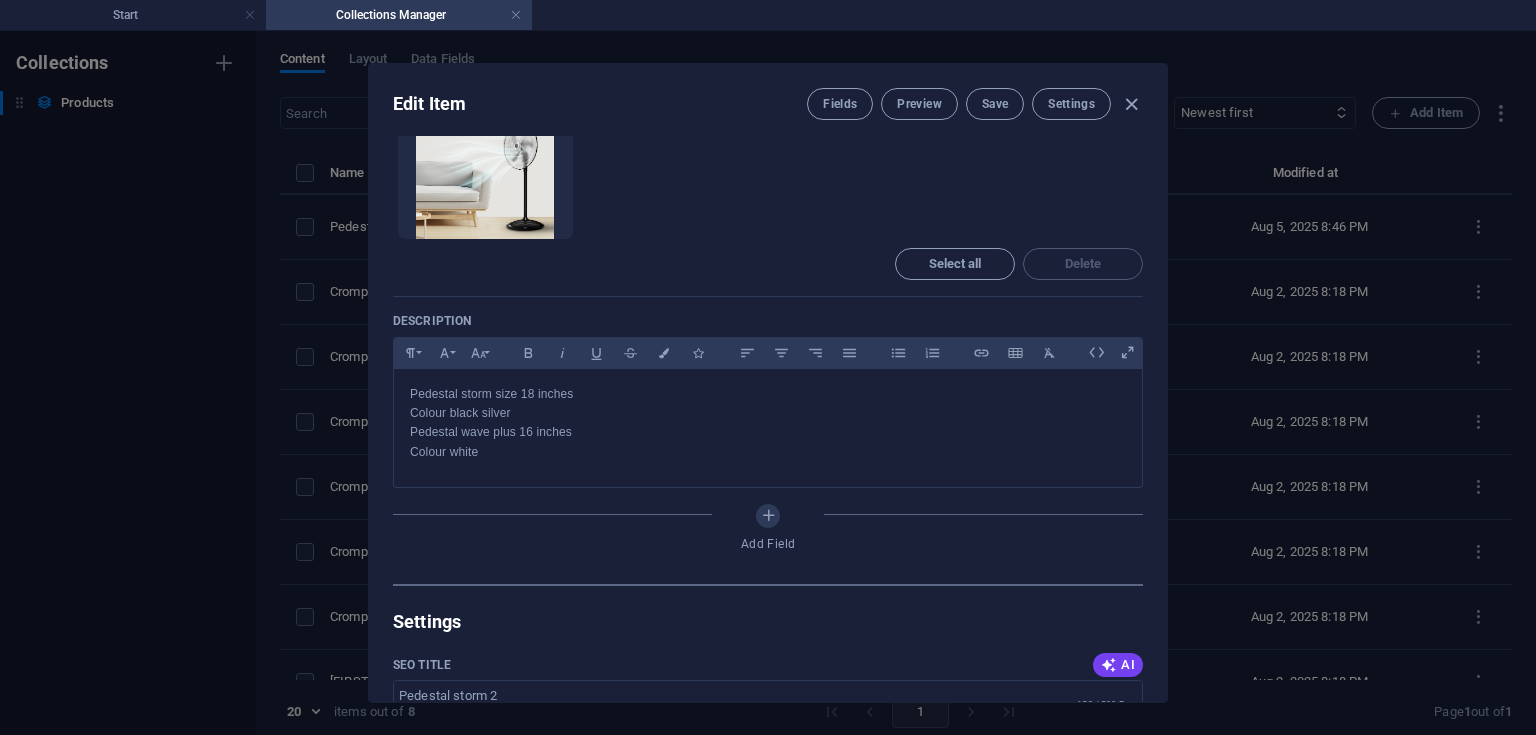 scroll, scrollTop: 803, scrollLeft: 0, axis: vertical 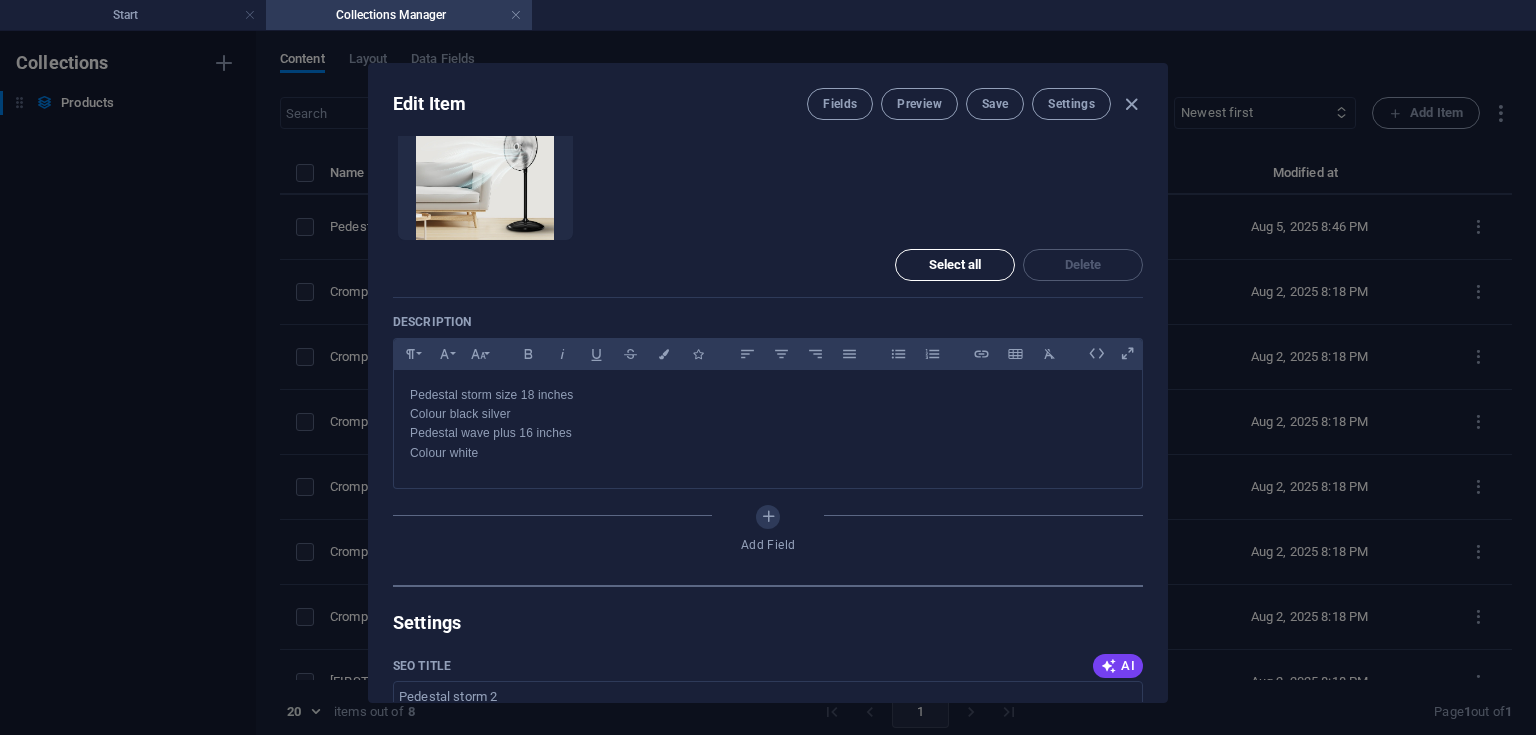 click on "Select all" at bounding box center (955, 265) 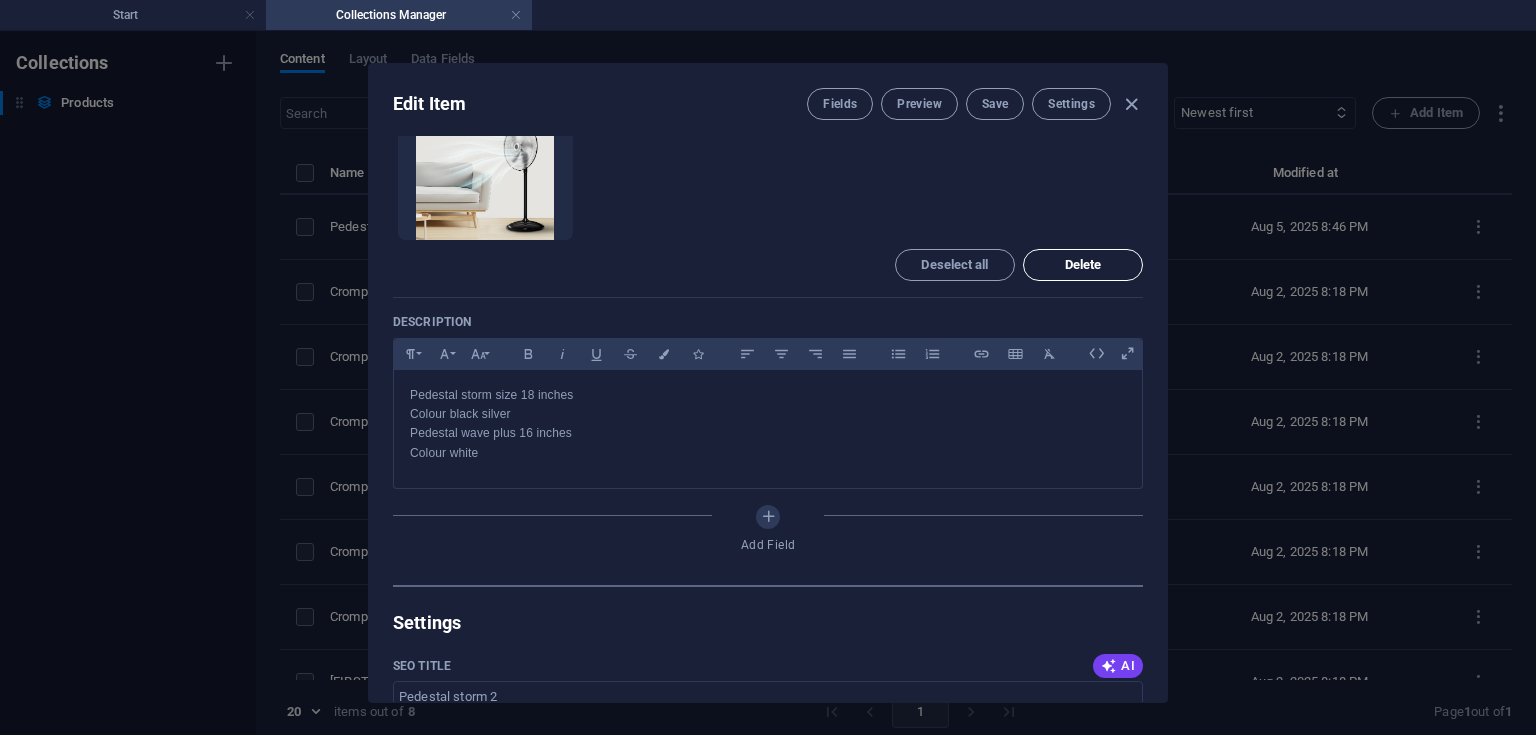 click on "Delete" at bounding box center (1083, 265) 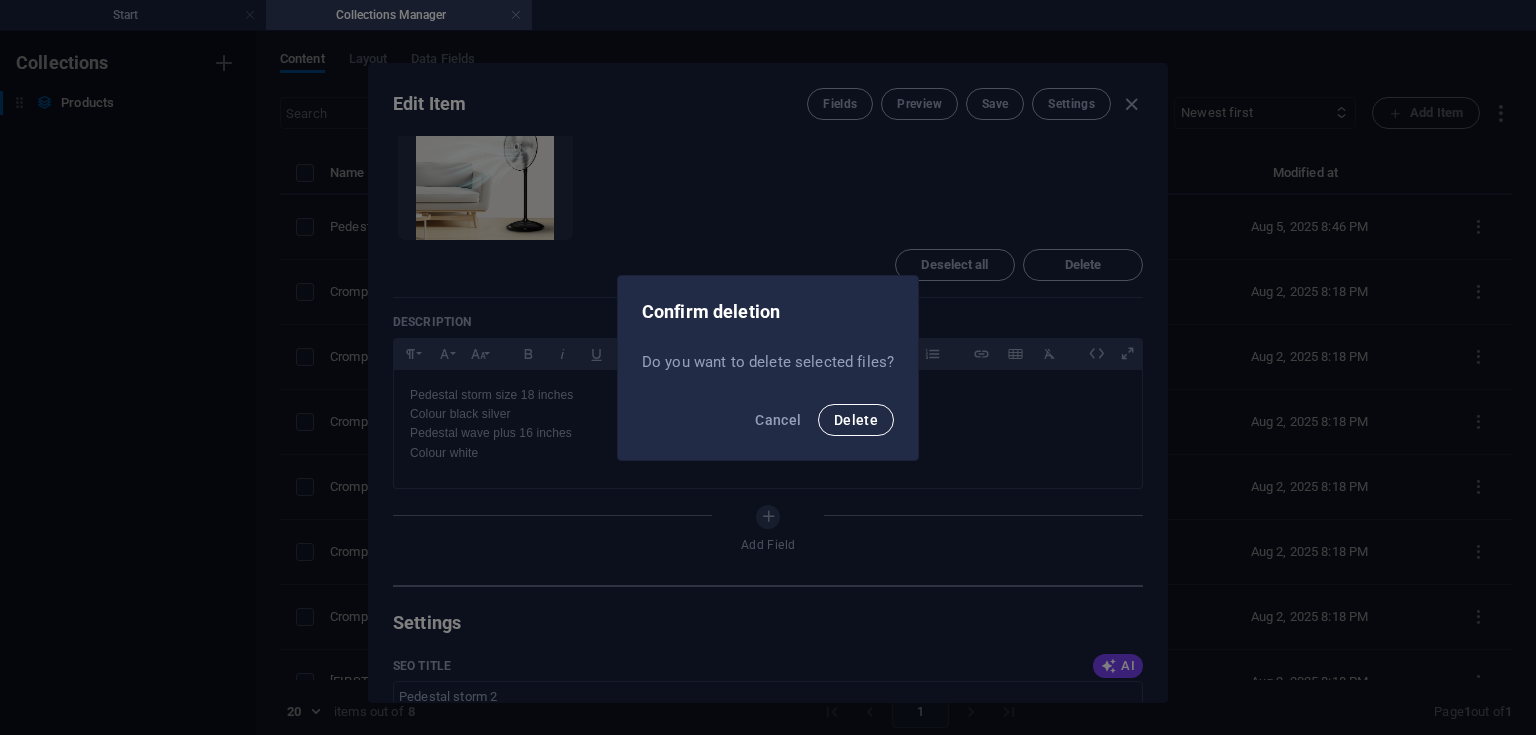 click on "Delete" at bounding box center (856, 420) 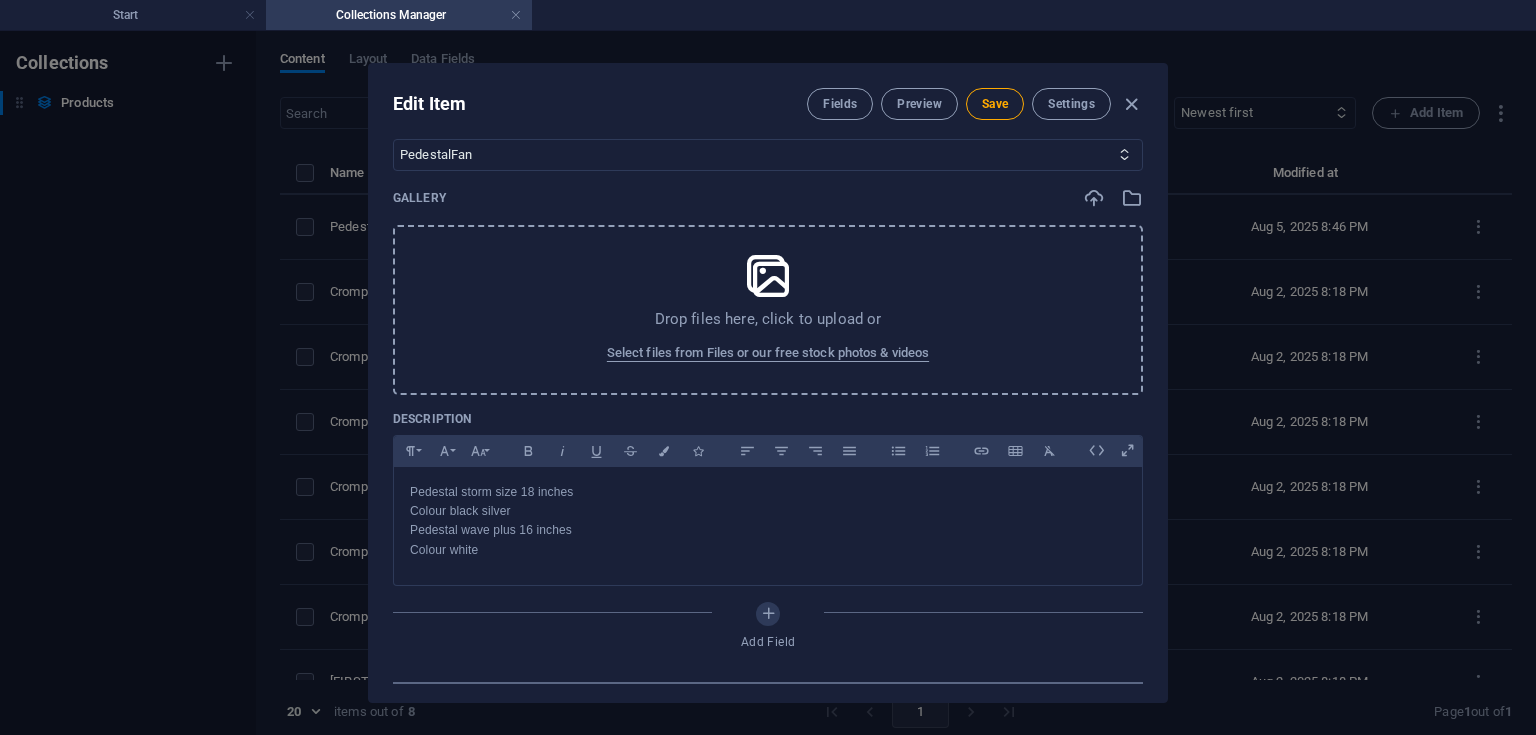 scroll, scrollTop: 688, scrollLeft: 0, axis: vertical 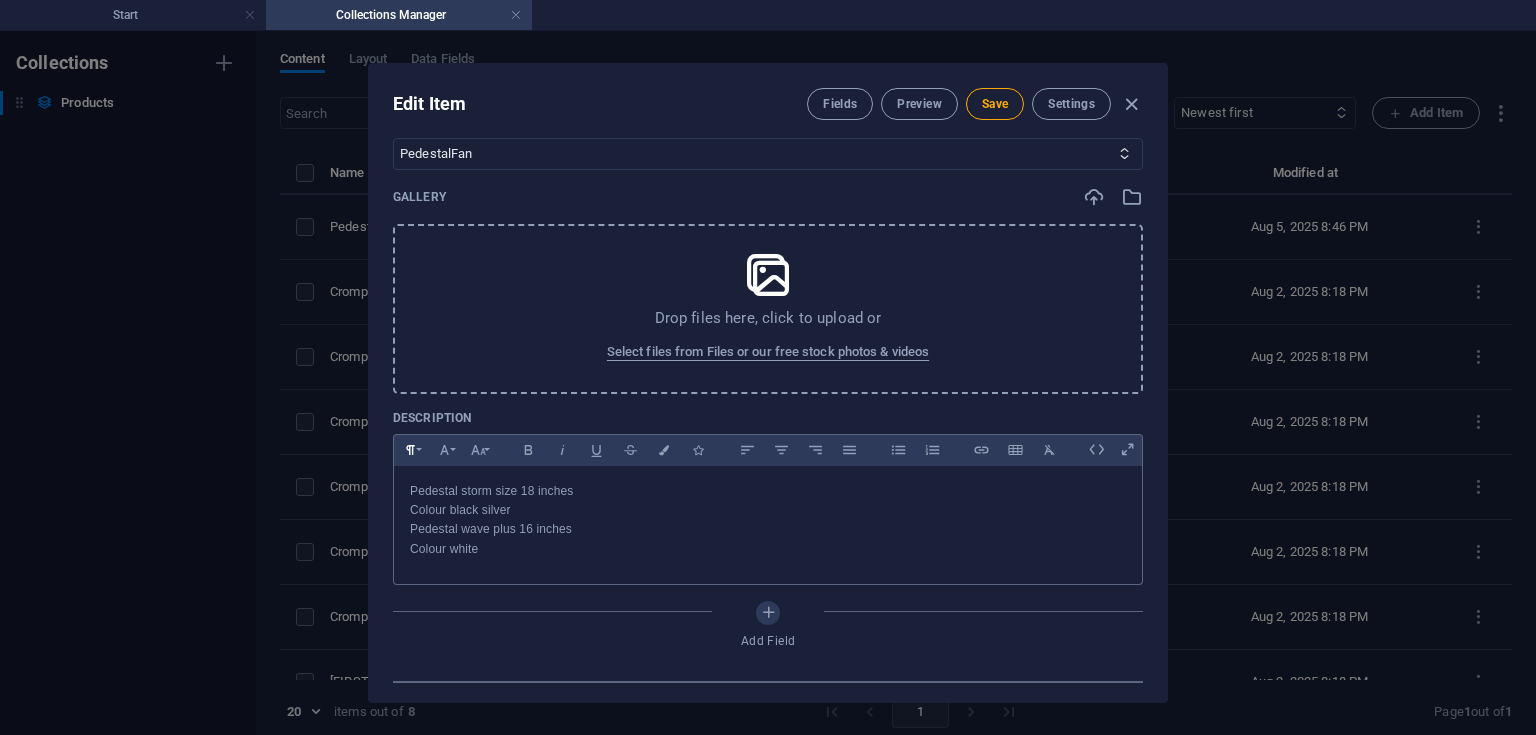 click 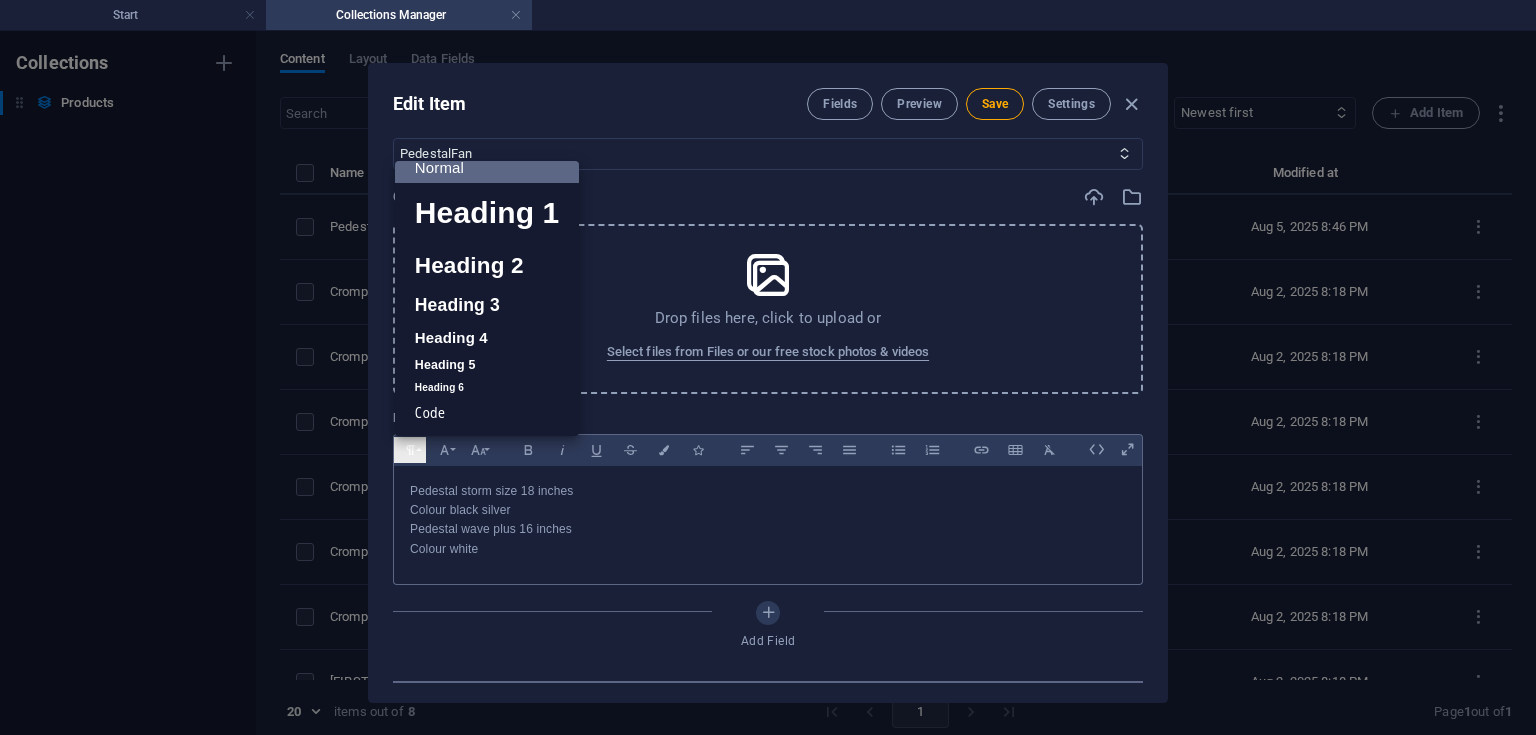 scroll, scrollTop: 16, scrollLeft: 0, axis: vertical 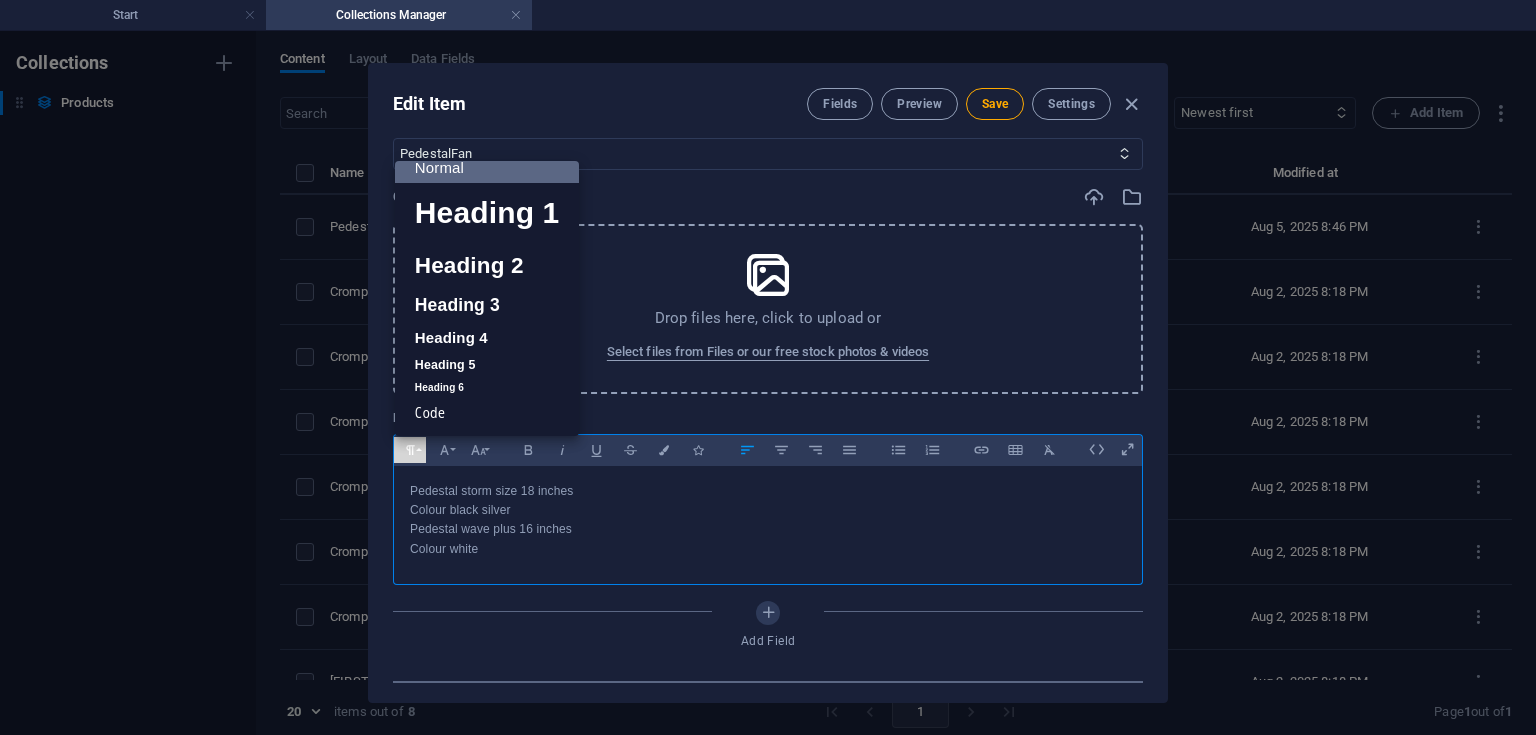 drag, startPoint x: 987, startPoint y: 539, endPoint x: 1187, endPoint y: 155, distance: 432.96188 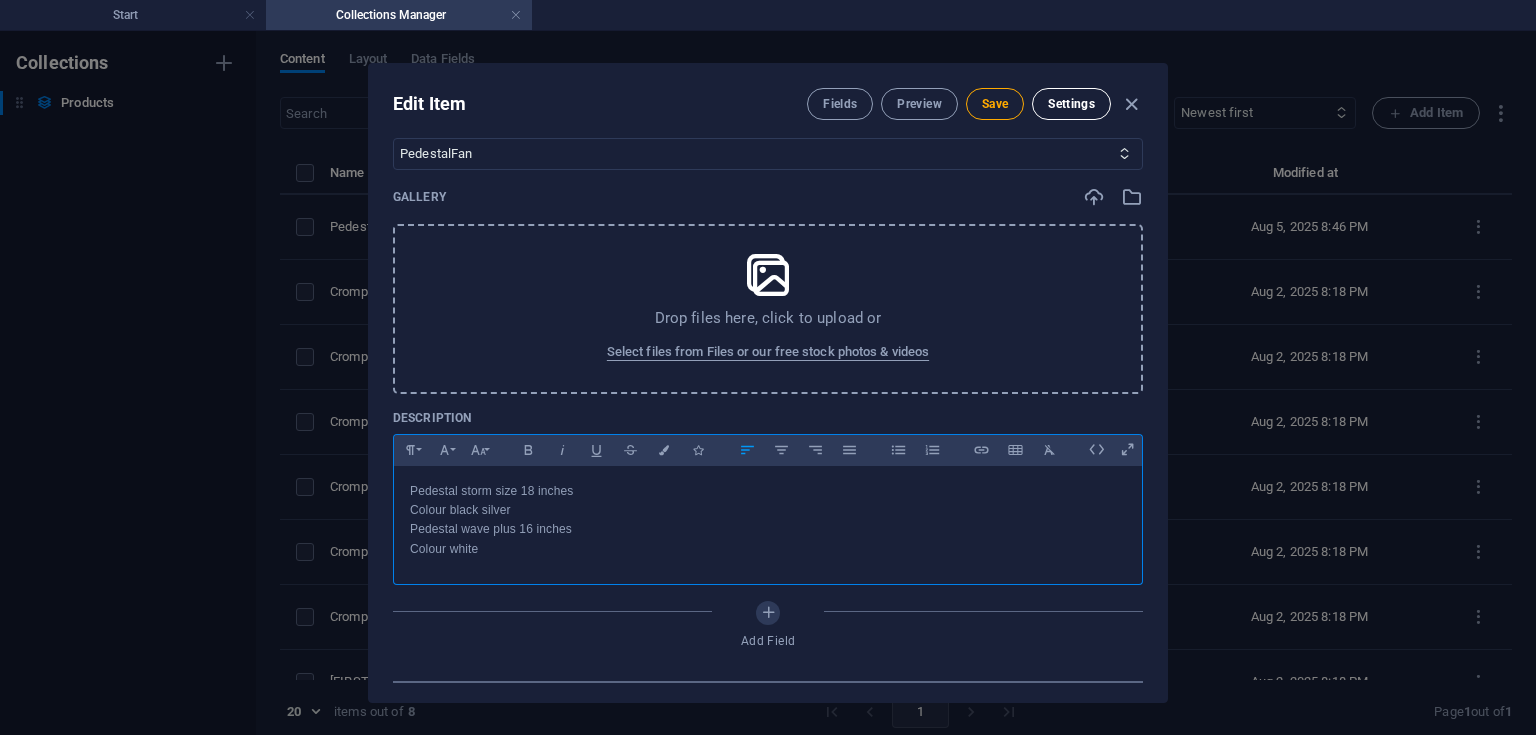 click on "Settings" at bounding box center (1071, 104) 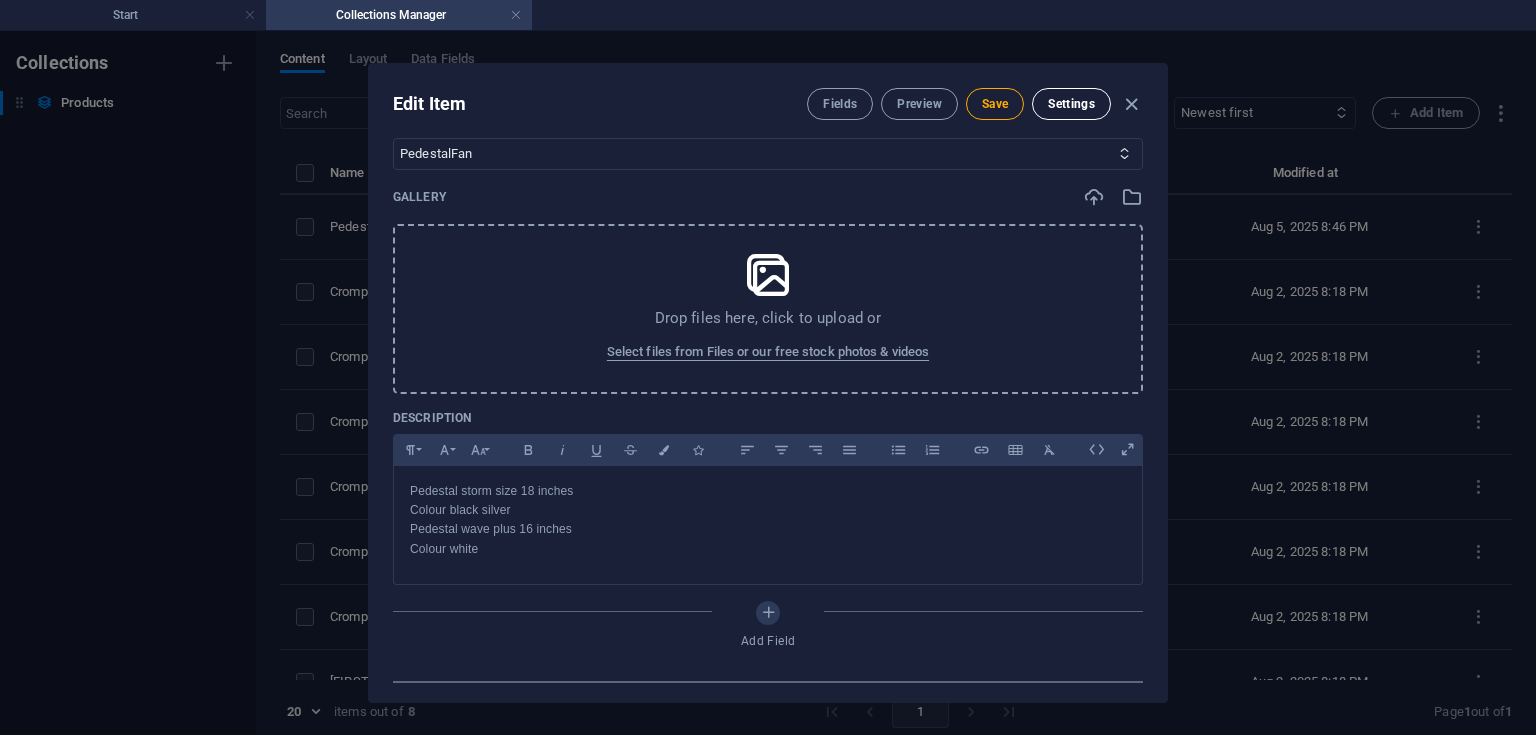 scroll, scrollTop: 997, scrollLeft: 0, axis: vertical 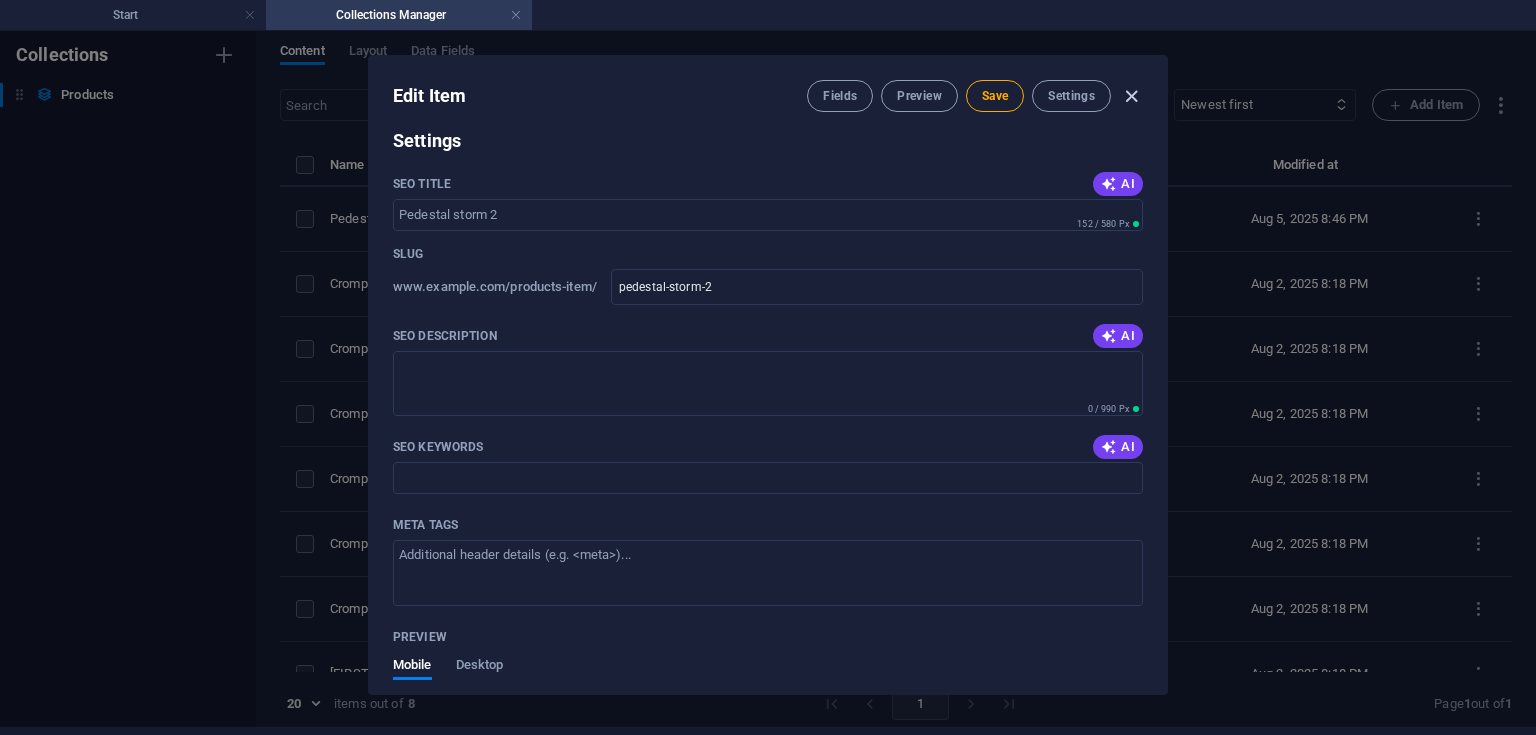 click at bounding box center [1131, 96] 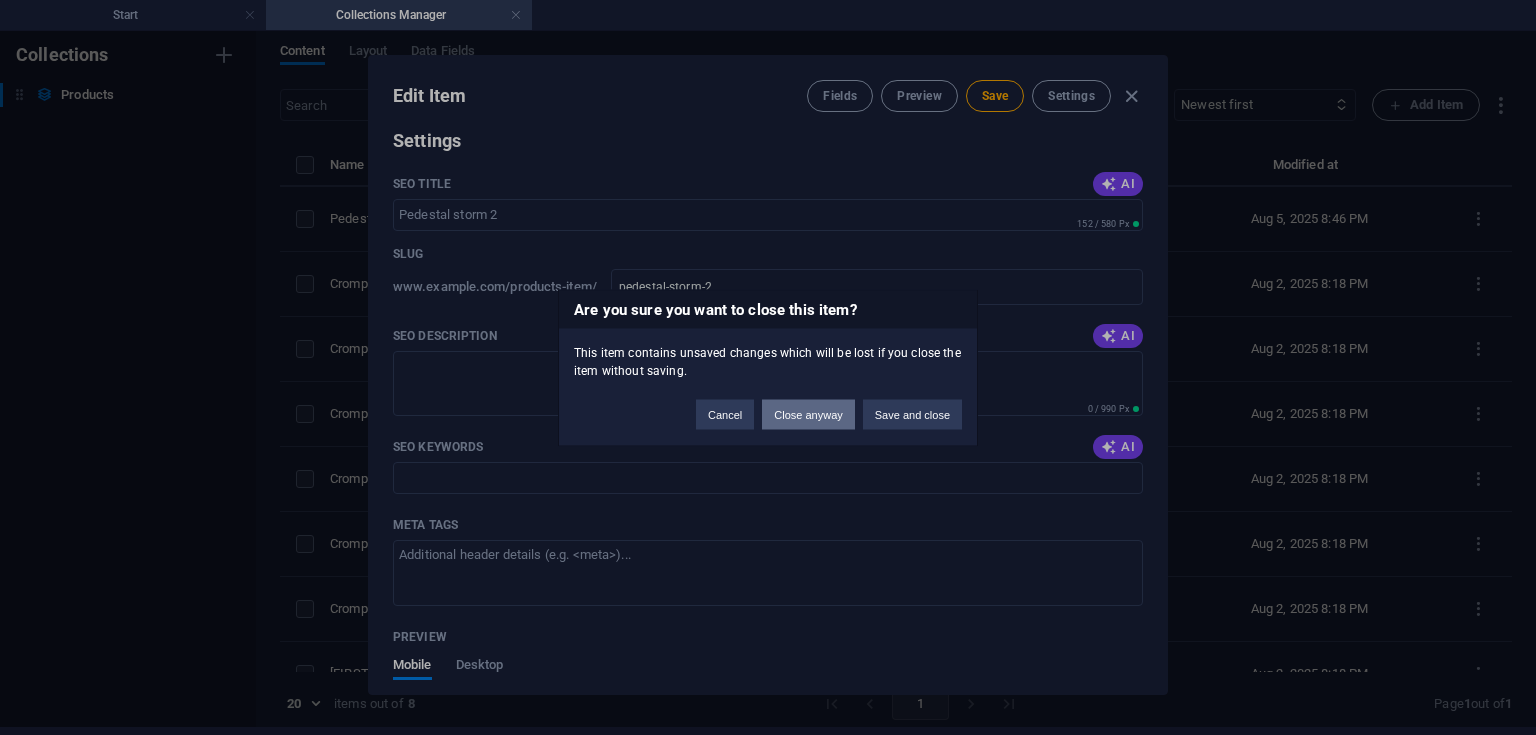 click on "Close anyway" at bounding box center [808, 414] 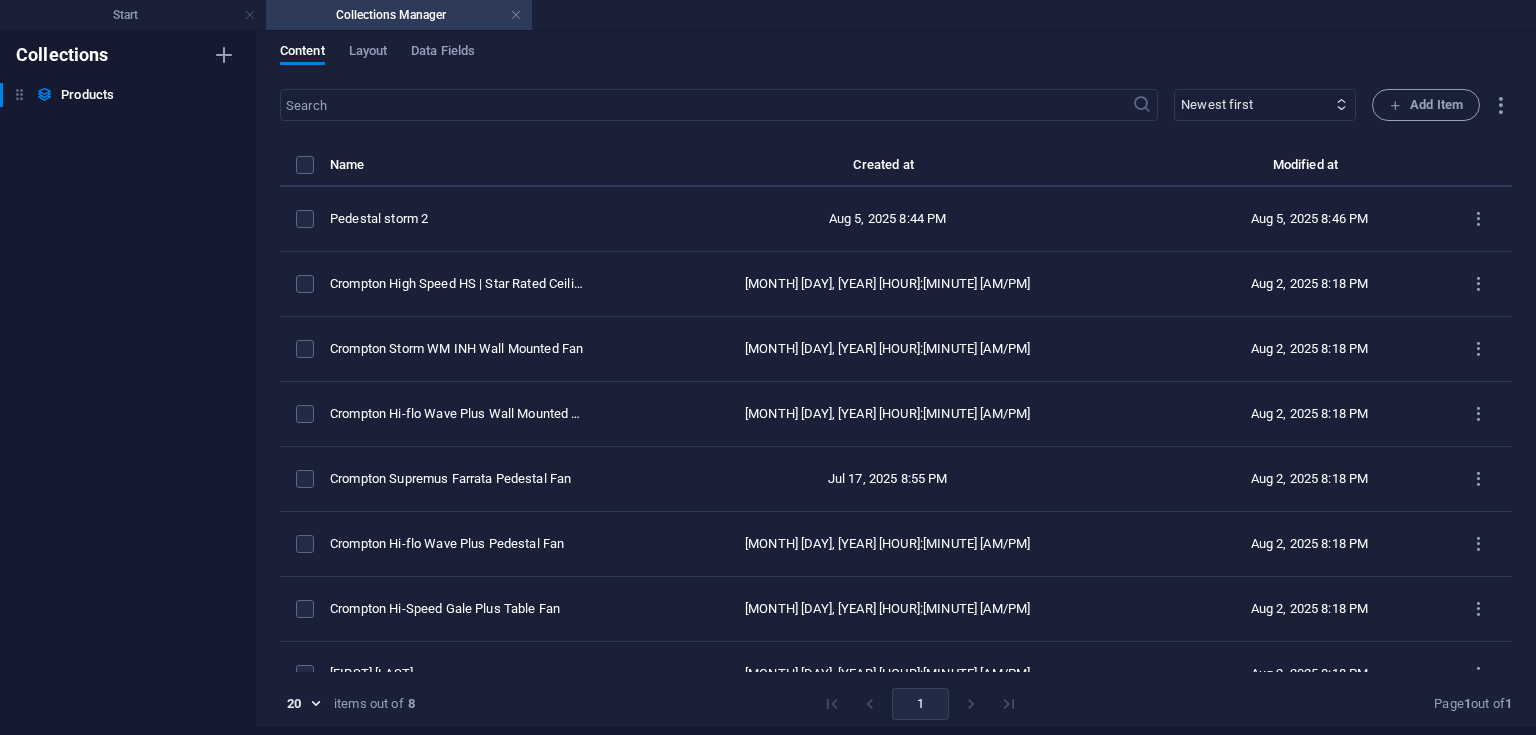scroll, scrollTop: 1179, scrollLeft: 0, axis: vertical 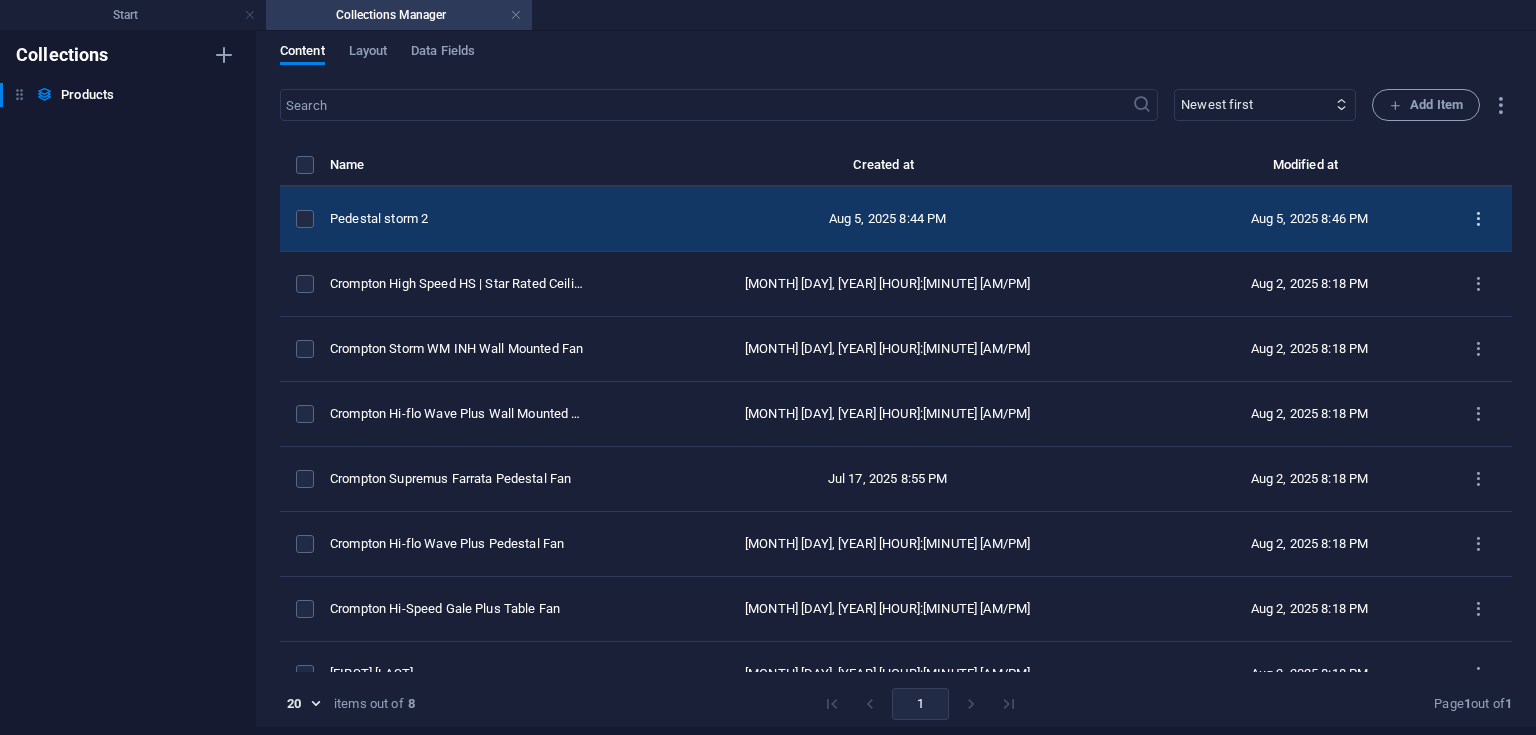 click at bounding box center (1478, 219) 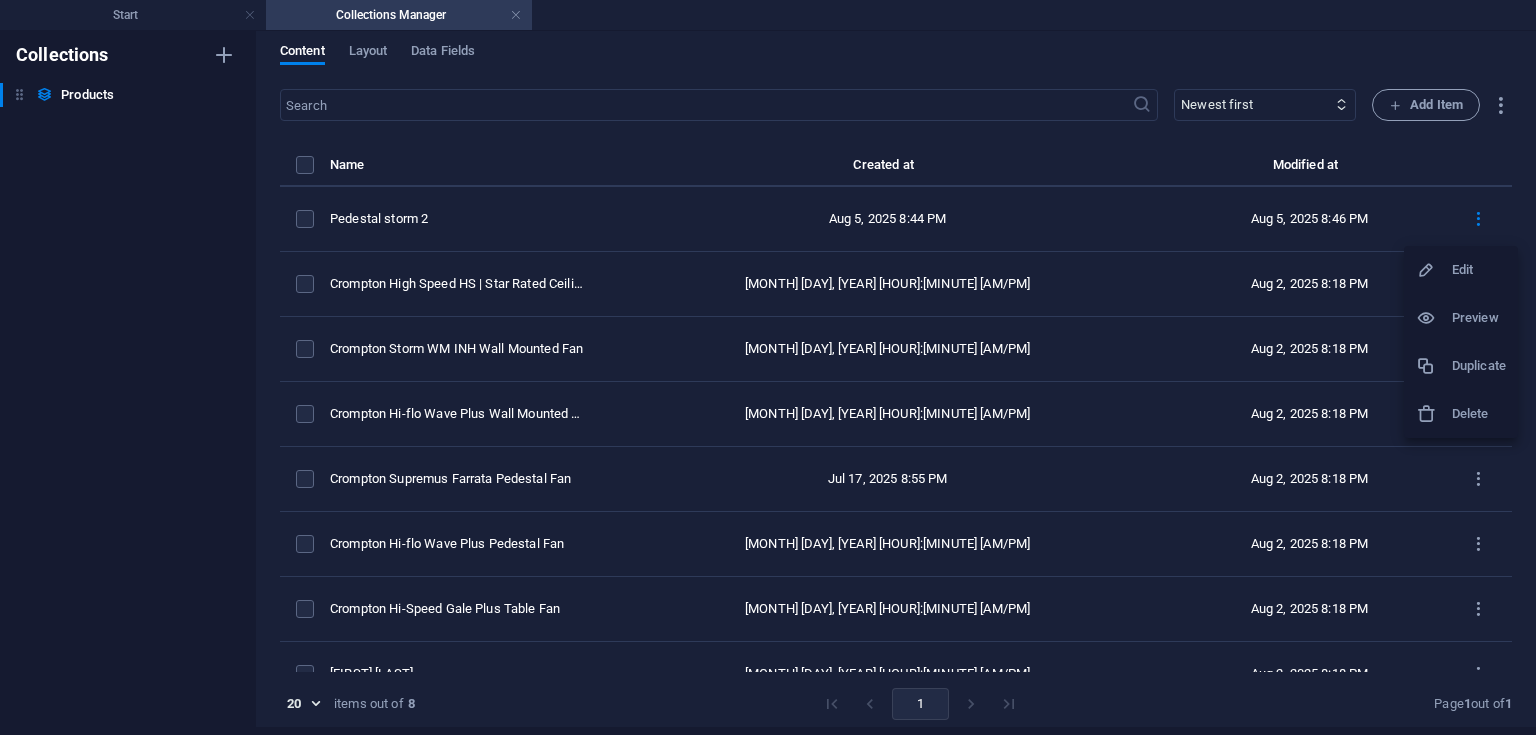 click at bounding box center [1426, 270] 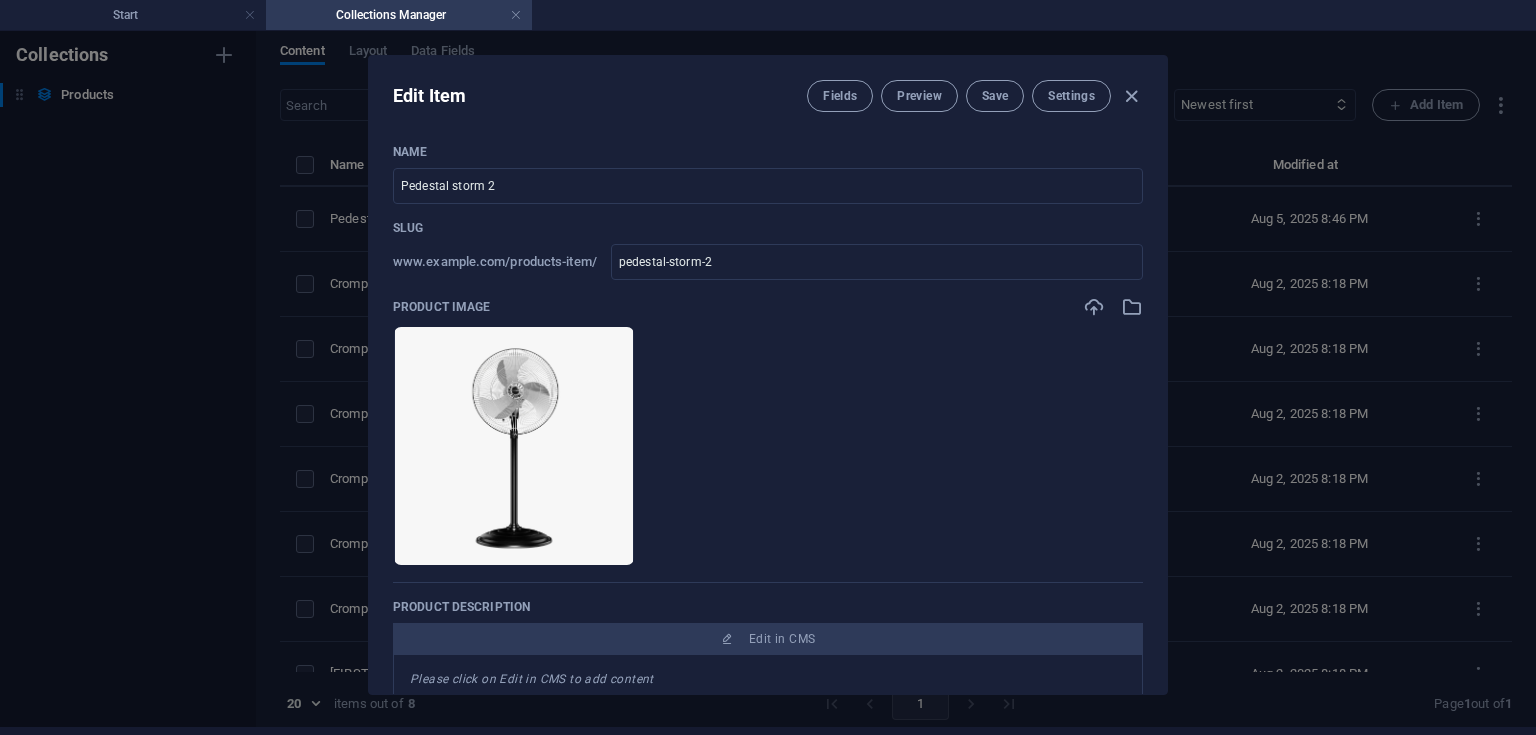 scroll, scrollTop: 0, scrollLeft: 0, axis: both 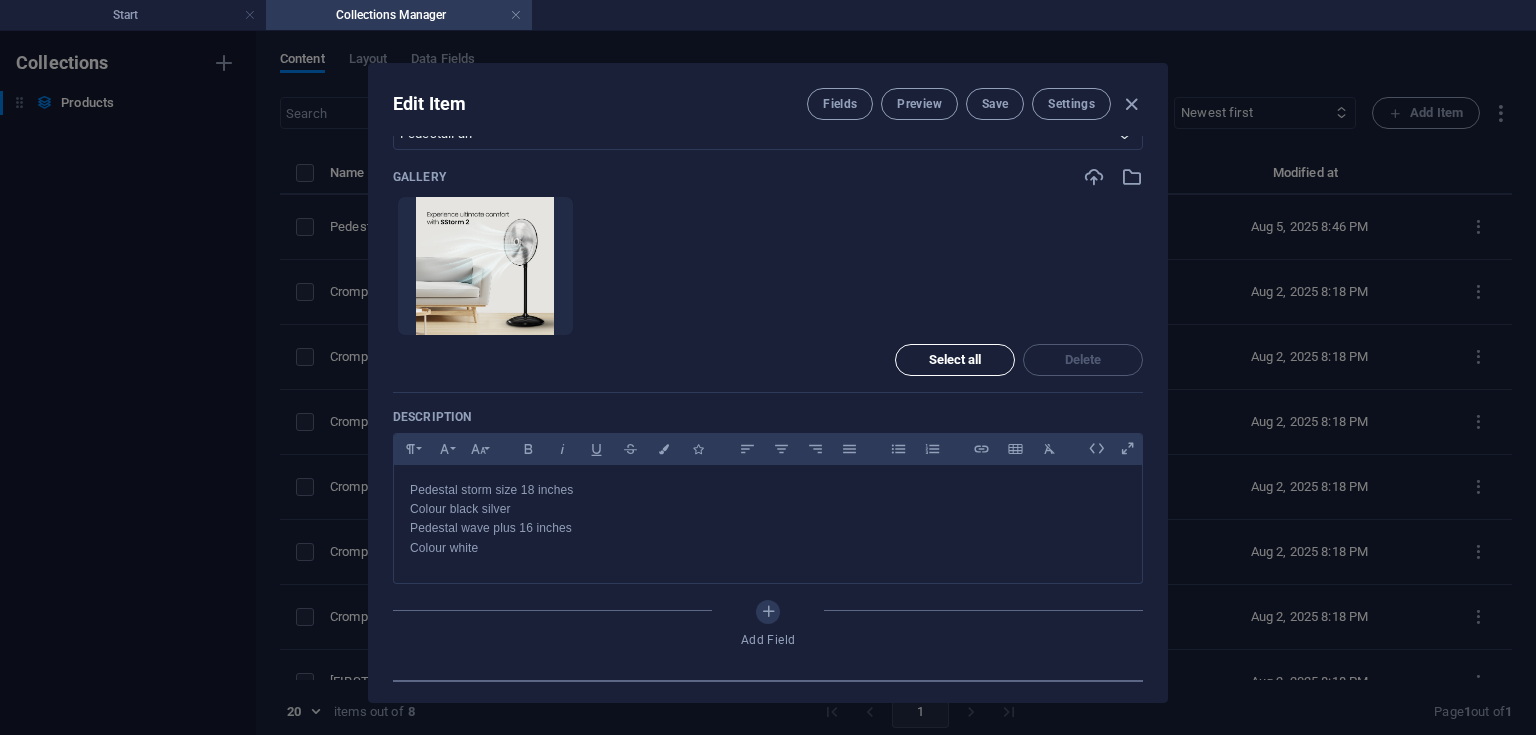 click on "Select all" at bounding box center (955, 360) 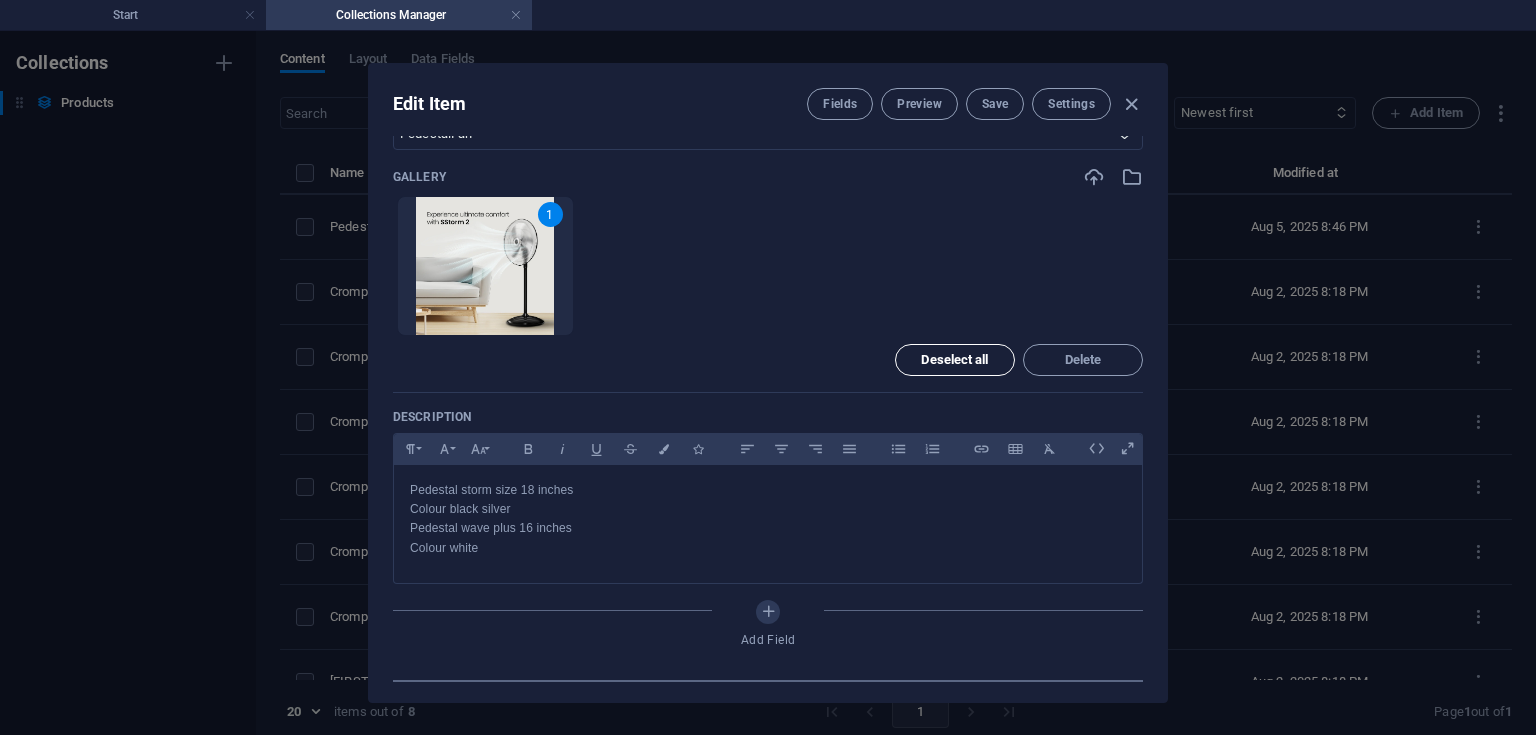 click on "Deselect all" at bounding box center (954, 360) 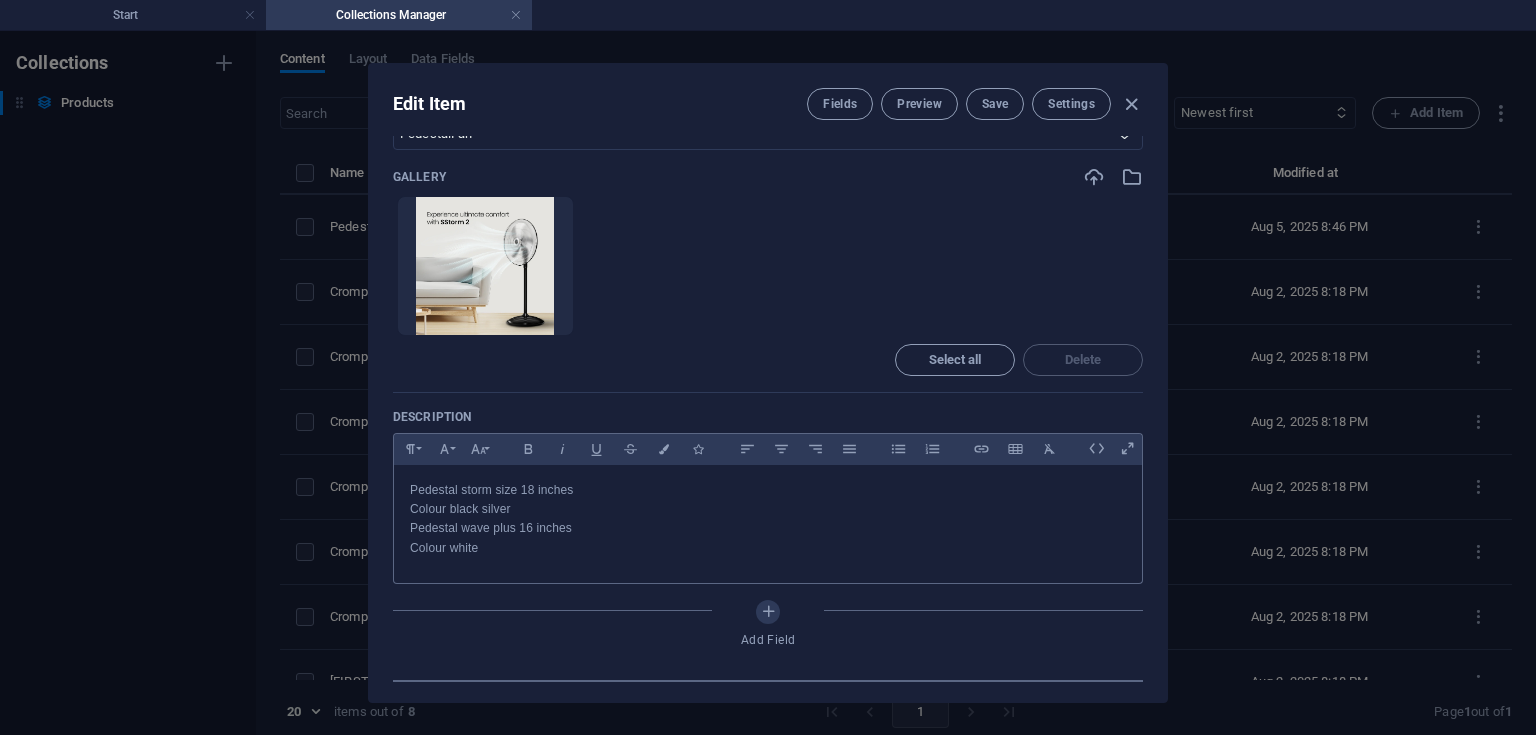 scroll, scrollTop: 876, scrollLeft: 0, axis: vertical 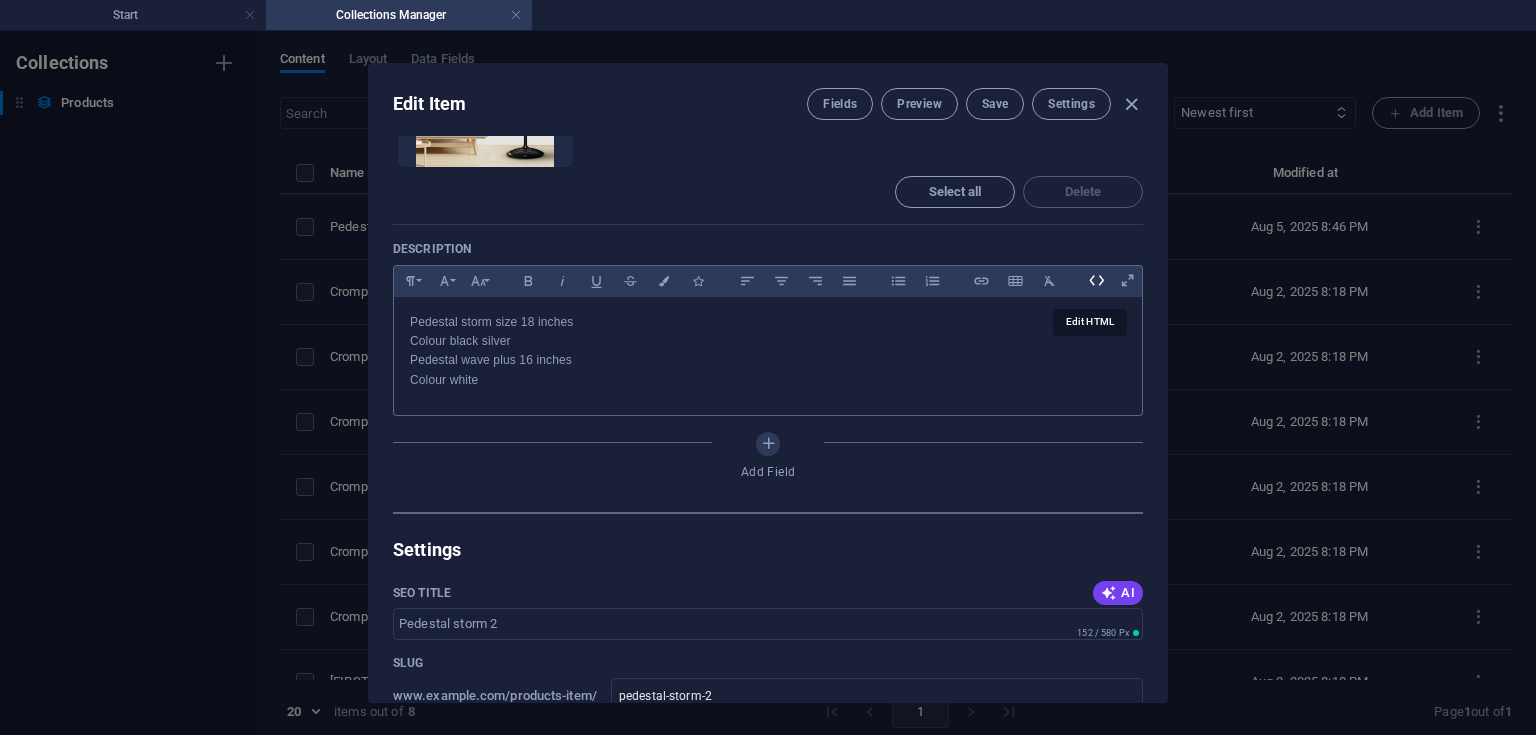 click at bounding box center [1096, 280] 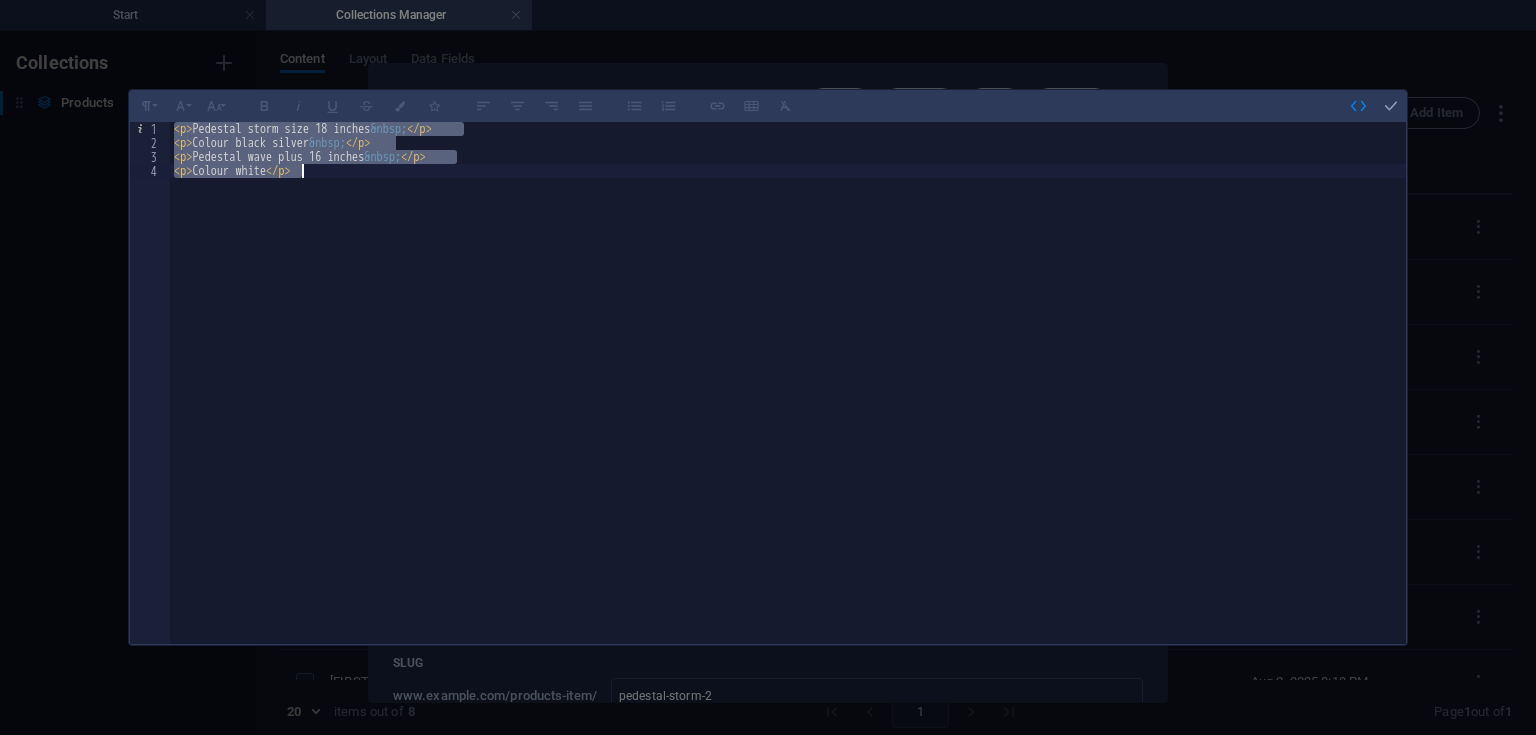 click on "< p > Pedestal storm size 18 inches &nbsp; </ p > < p > Colour black silver &nbsp; </ p > < p > Pedestal wave plus 16 inches &nbsp; </ p > < p > Colour white </ p >" at bounding box center (788, 383) 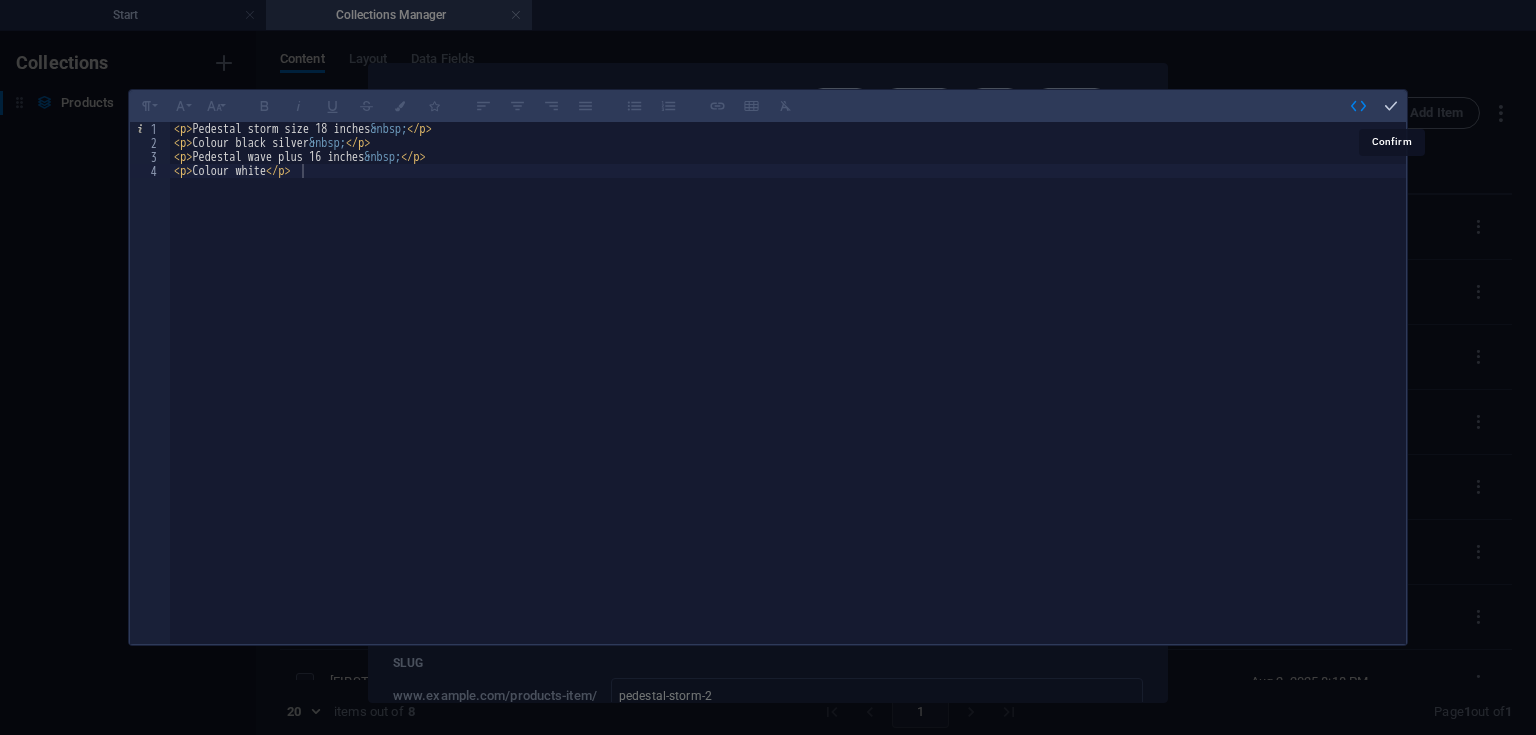click at bounding box center (1391, 106) 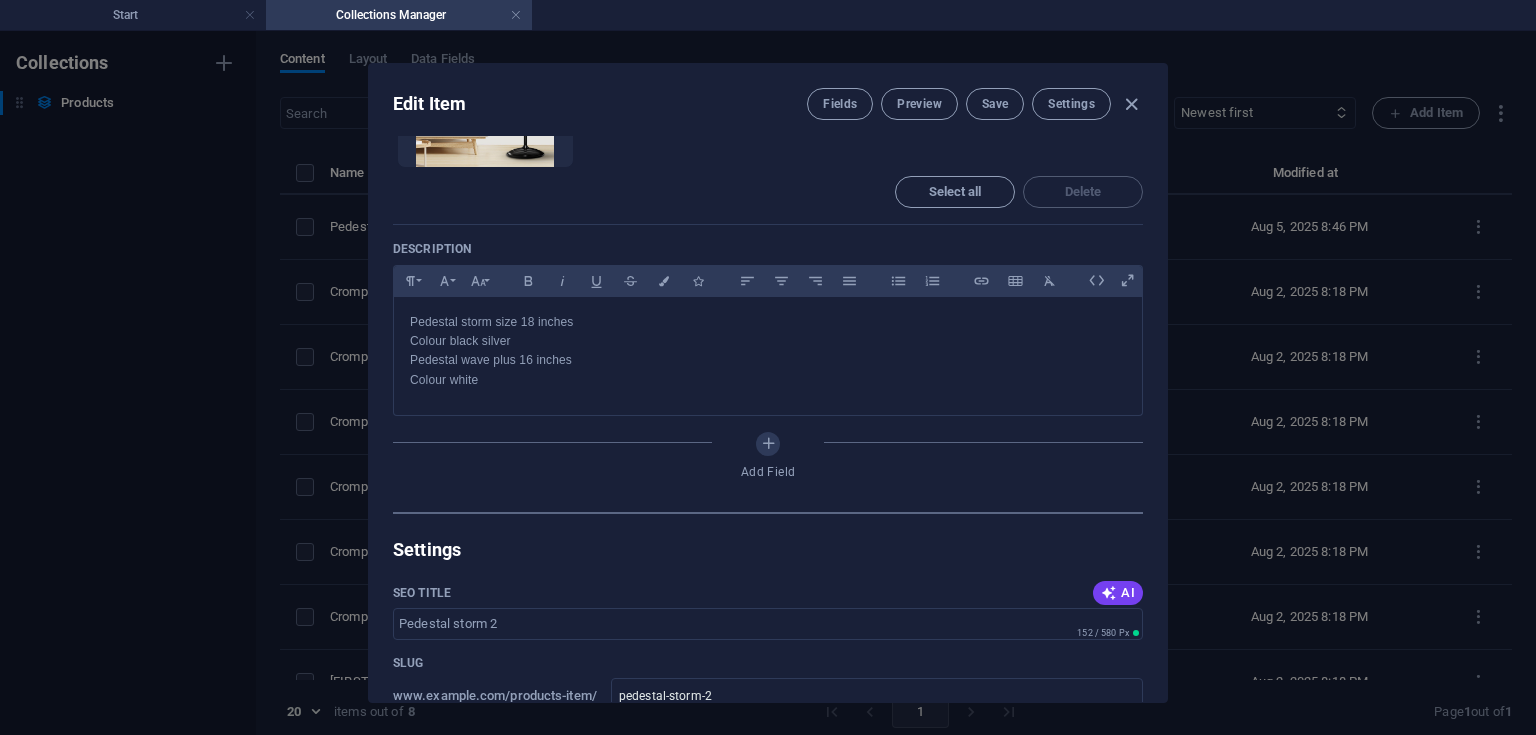 click on "Description" at bounding box center [768, 249] 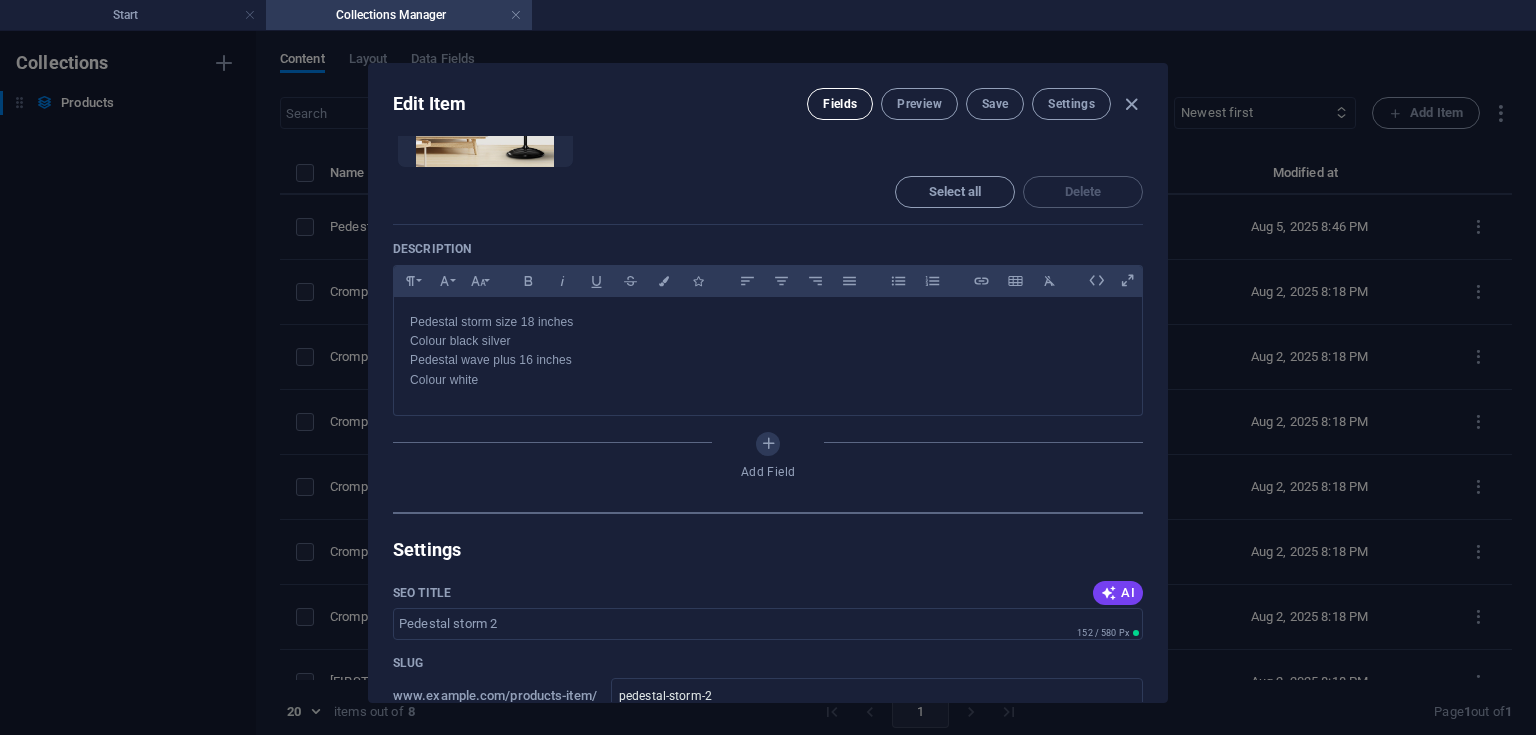 click on "Fields" at bounding box center [840, 104] 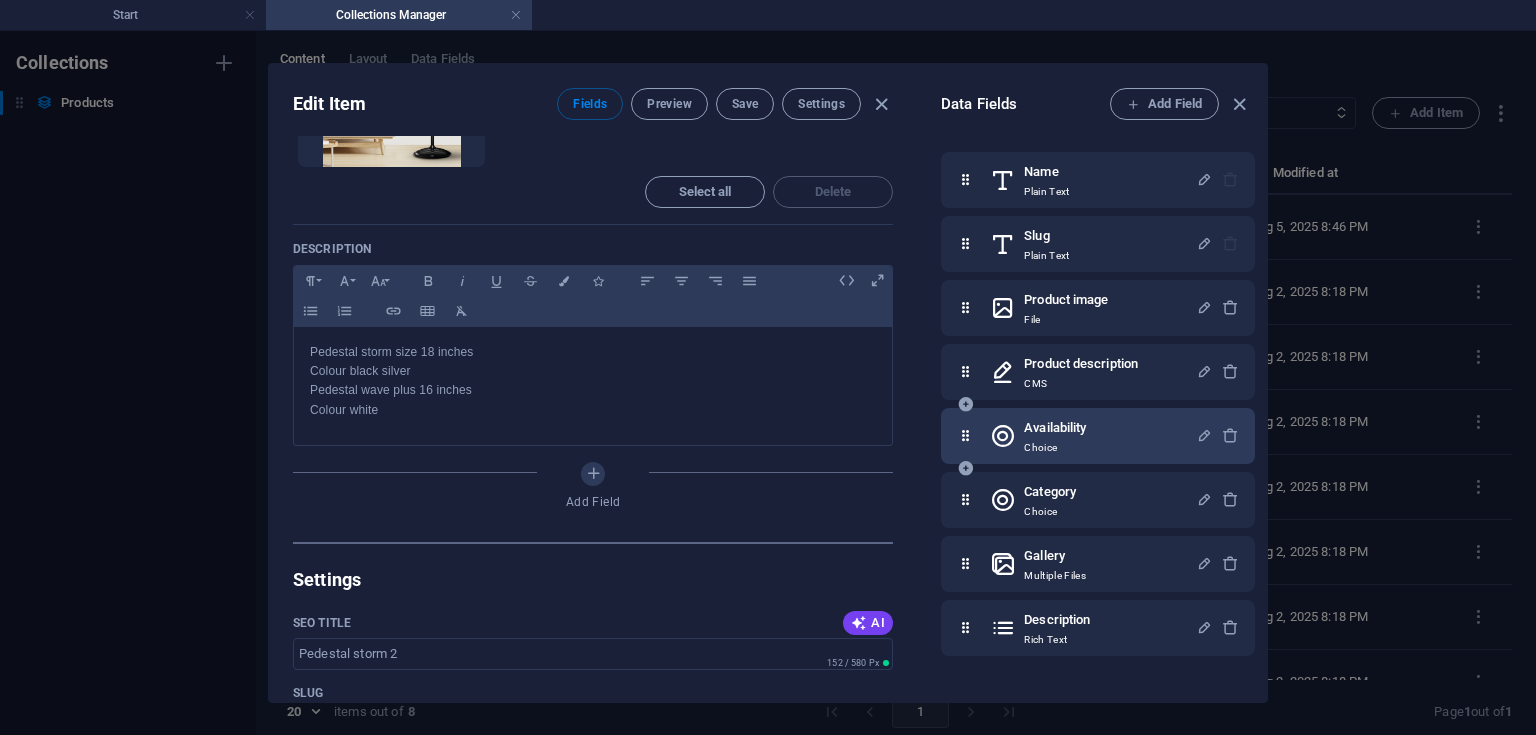 scroll, scrollTop: 8, scrollLeft: 0, axis: vertical 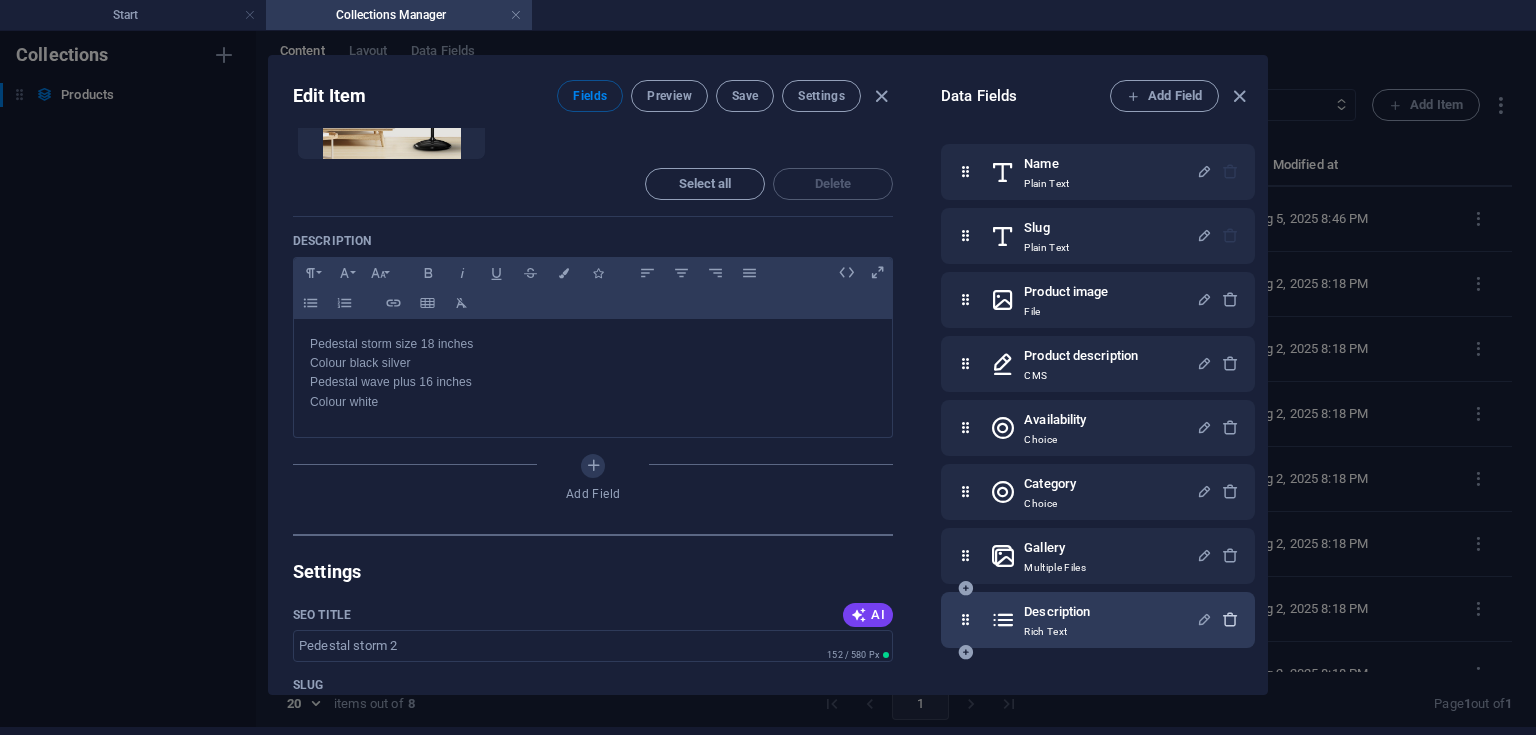 click at bounding box center (1230, 619) 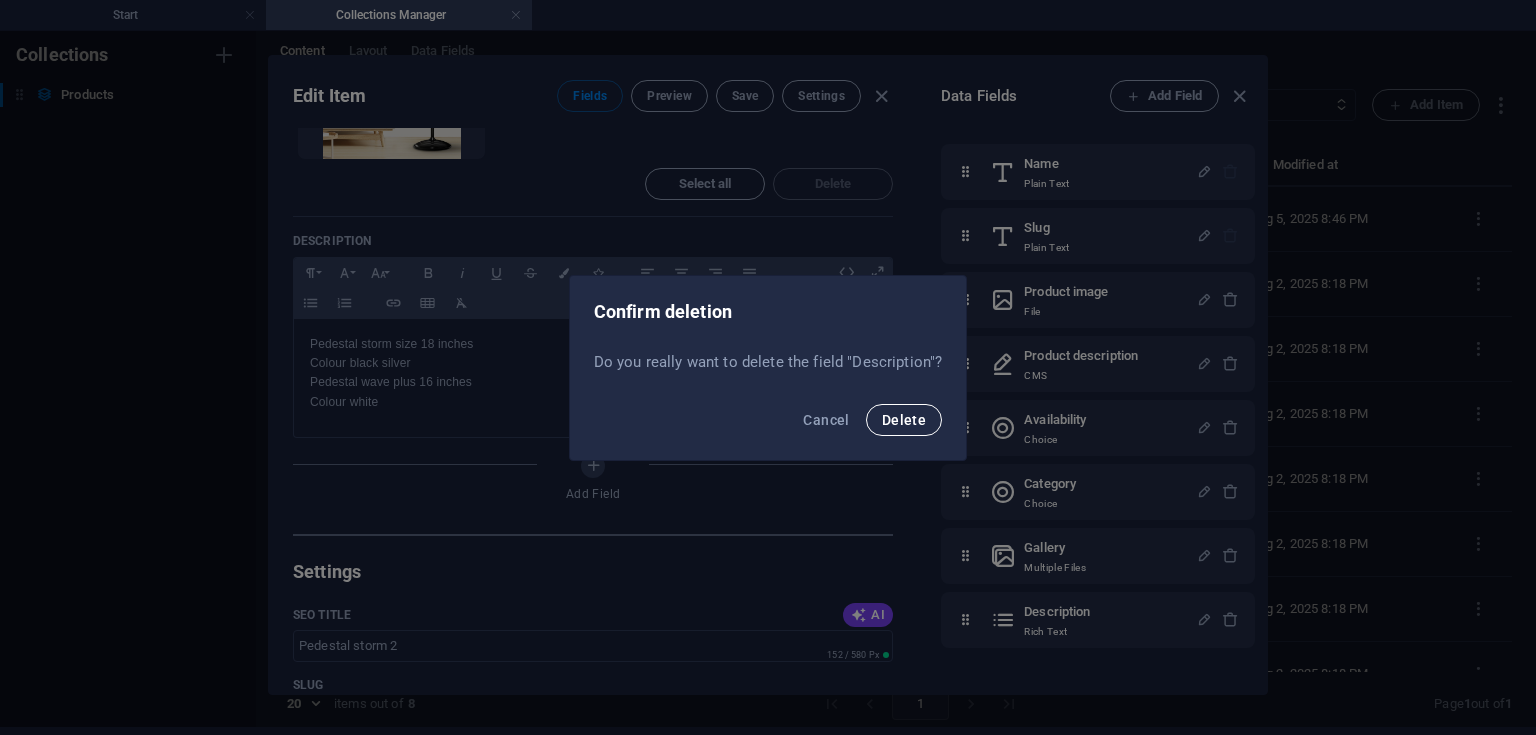 click on "Delete" at bounding box center [904, 420] 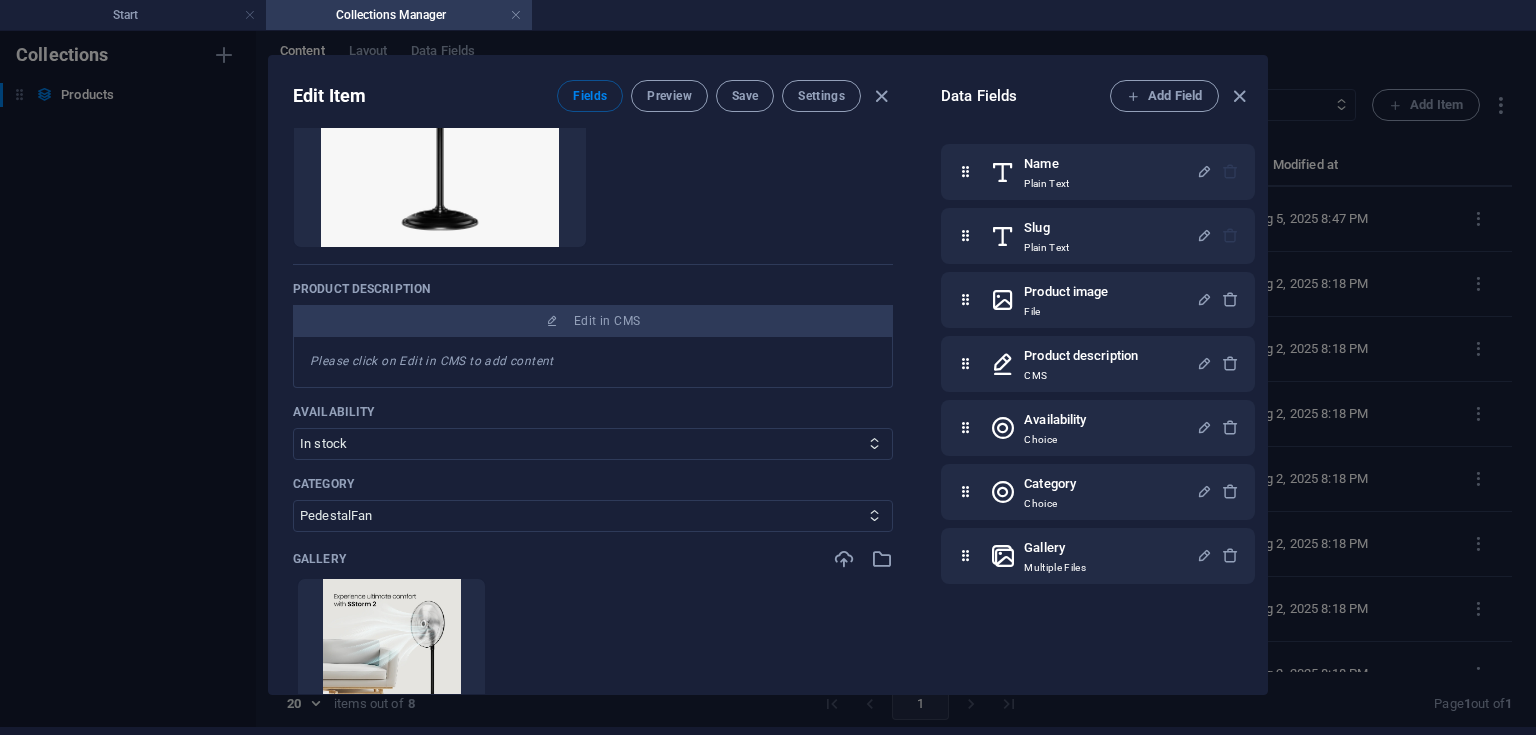 scroll, scrollTop: 316, scrollLeft: 0, axis: vertical 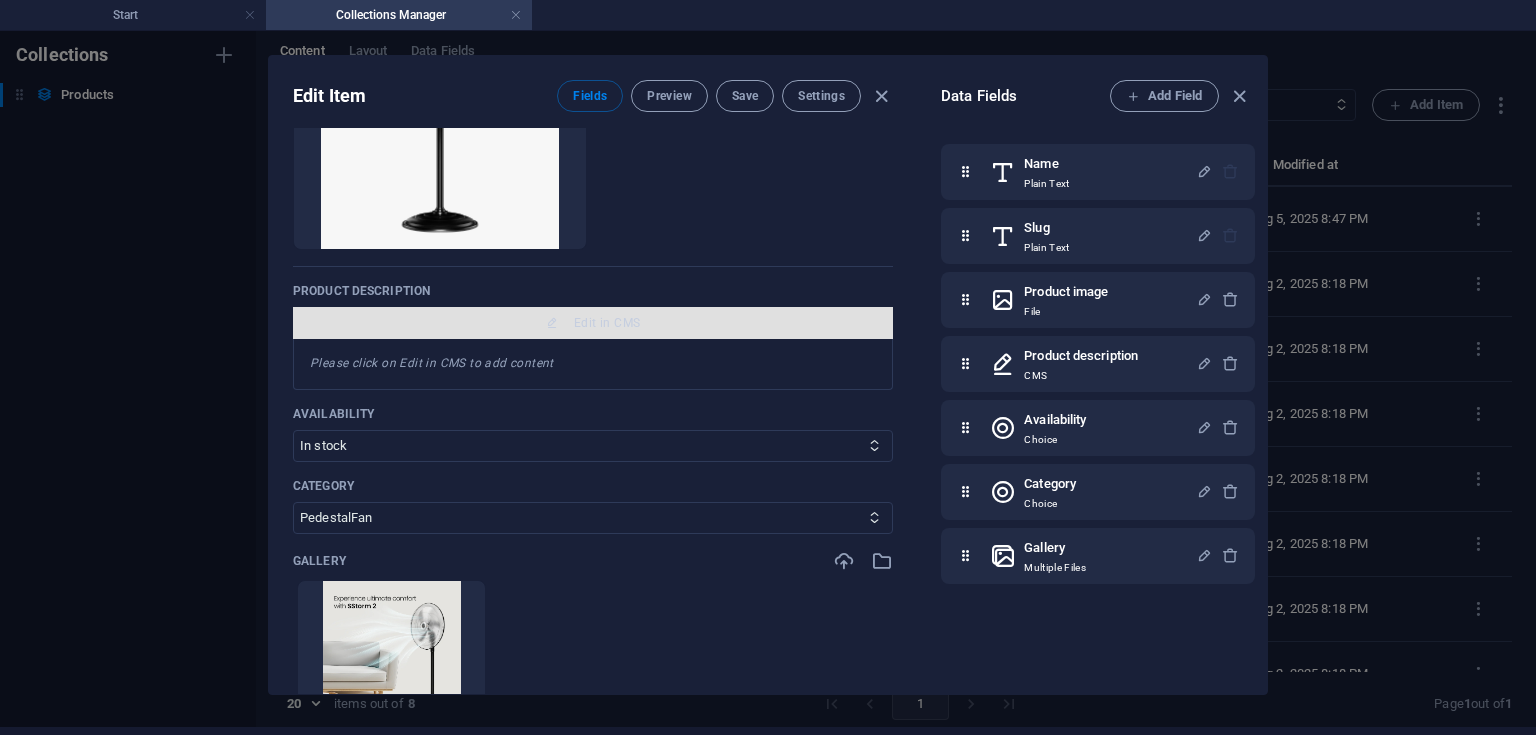 click on "Edit in CMS" at bounding box center [593, 323] 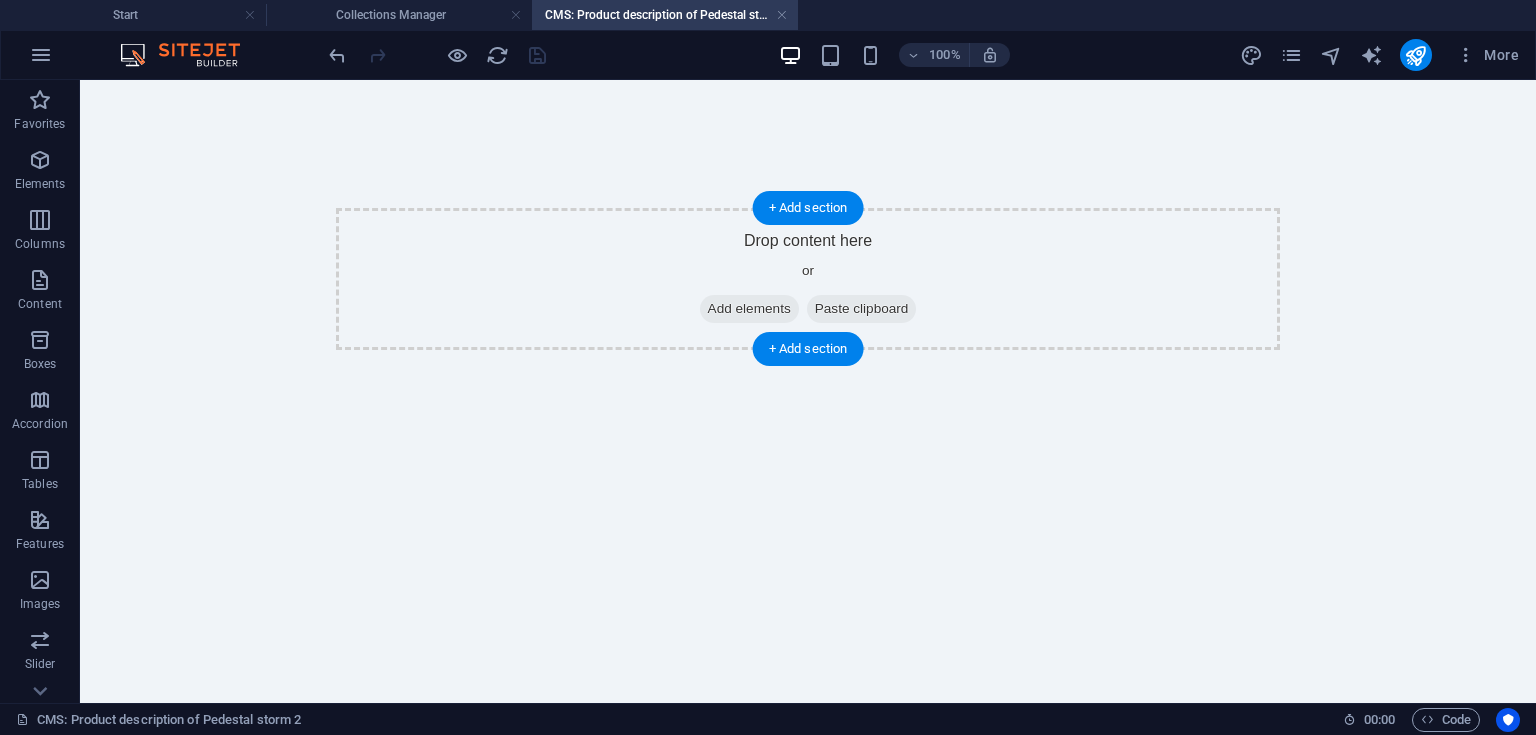 scroll, scrollTop: 0, scrollLeft: 0, axis: both 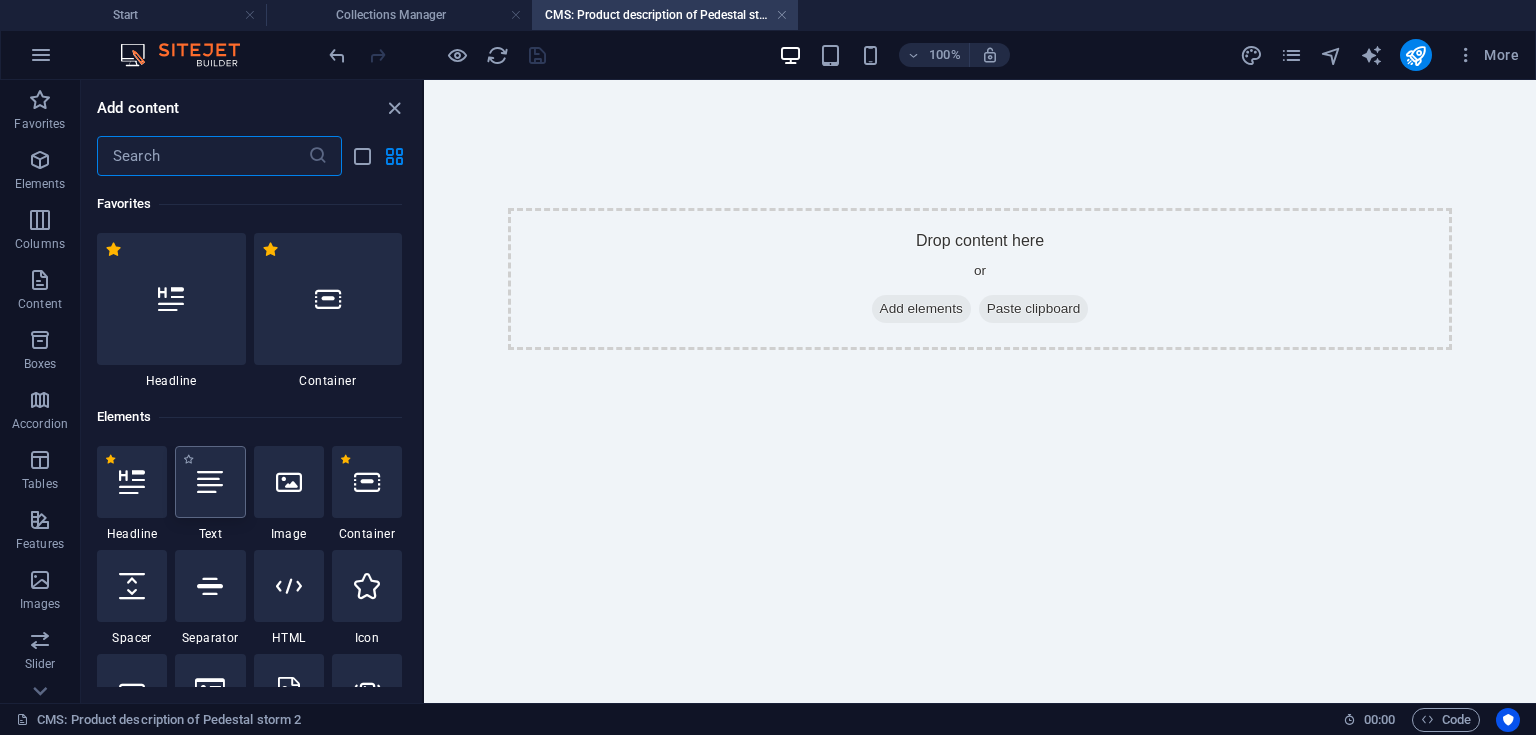click at bounding box center [210, 482] 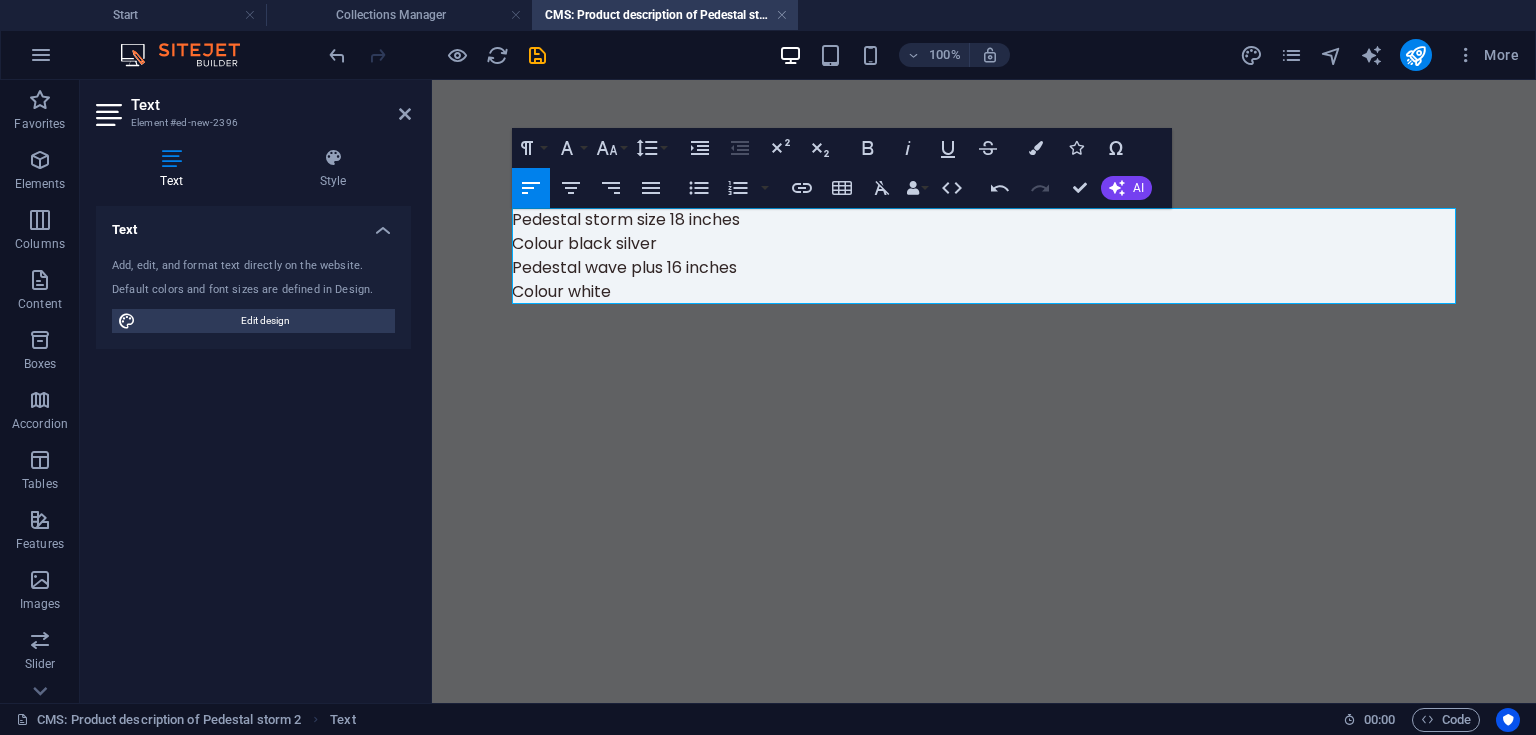 scroll, scrollTop: 1168, scrollLeft: 8, axis: both 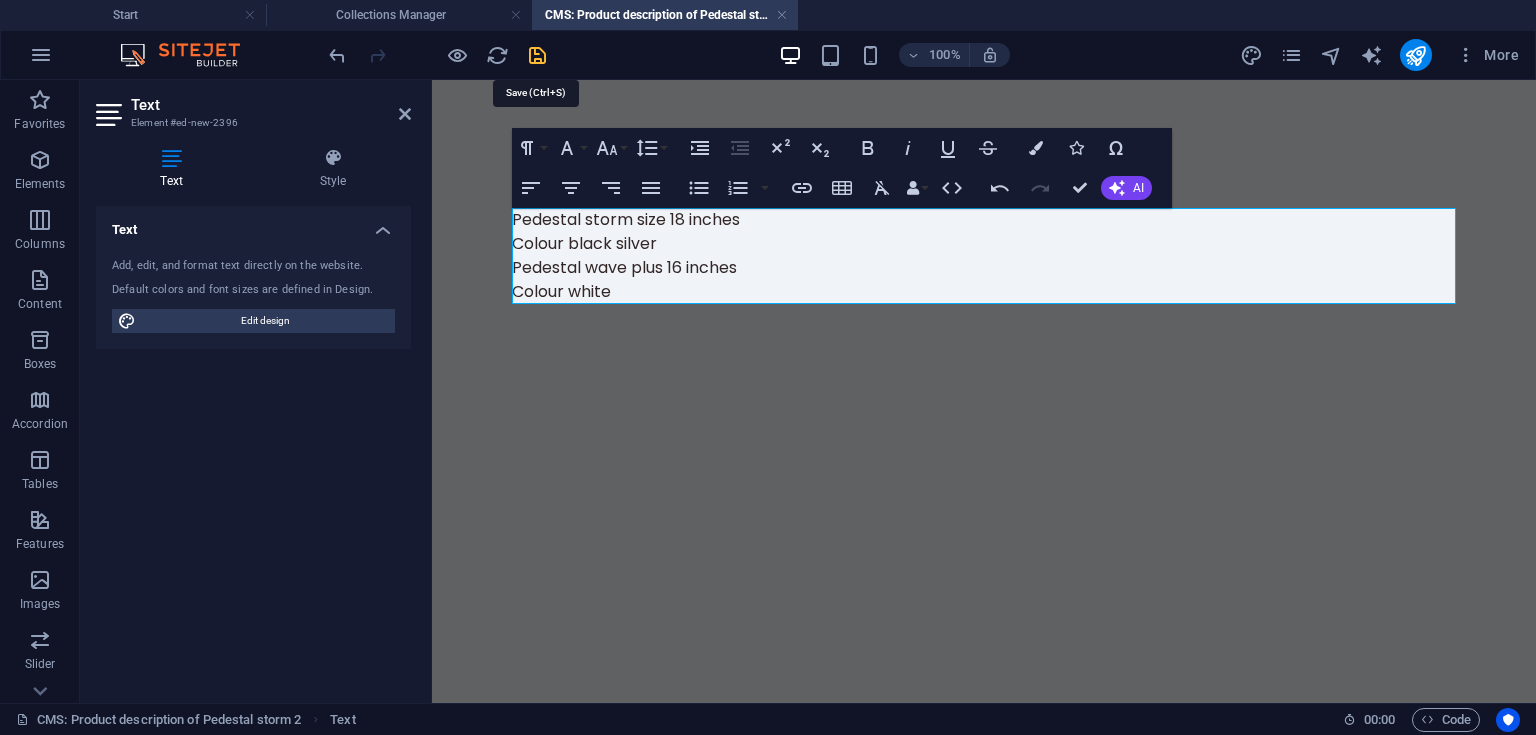 click at bounding box center (537, 55) 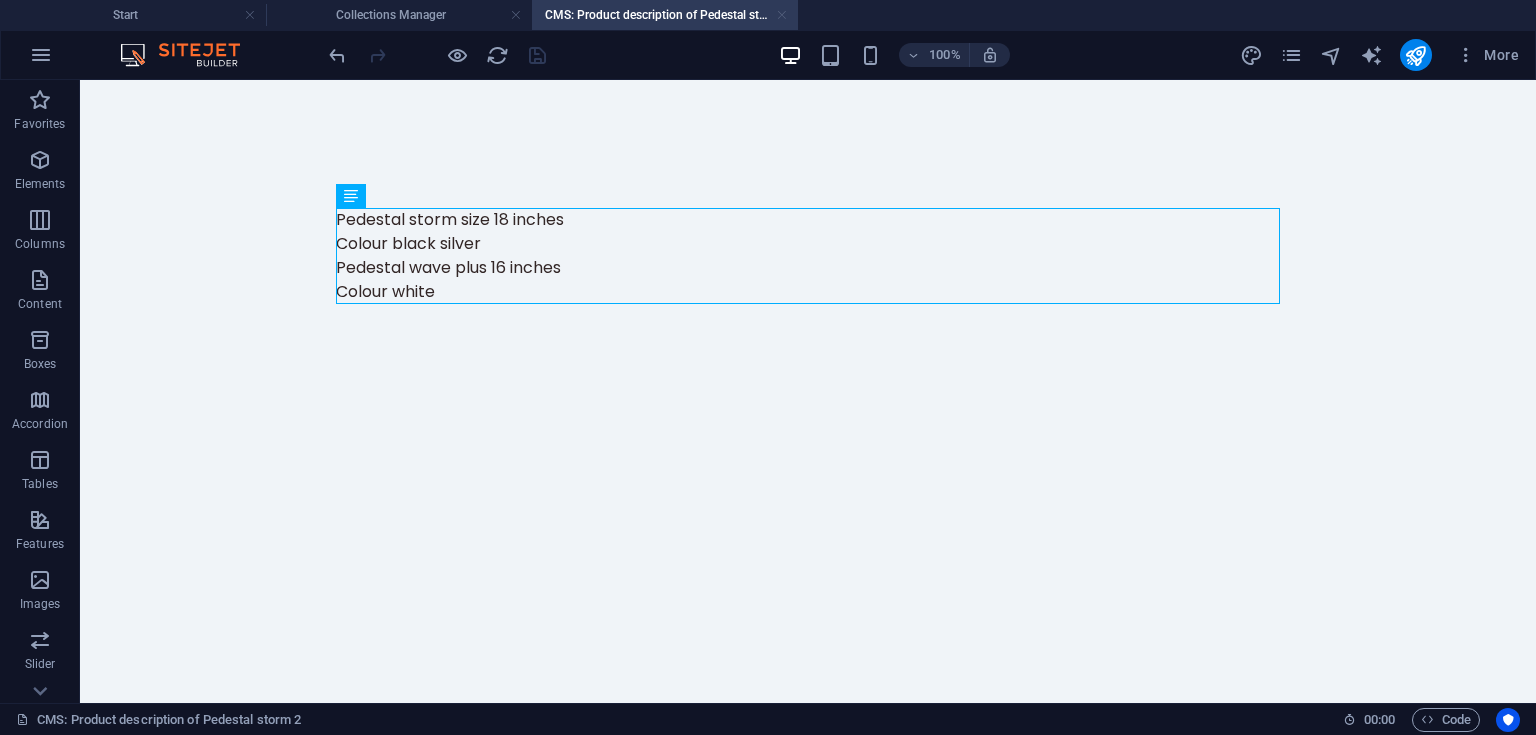 click at bounding box center [782, 15] 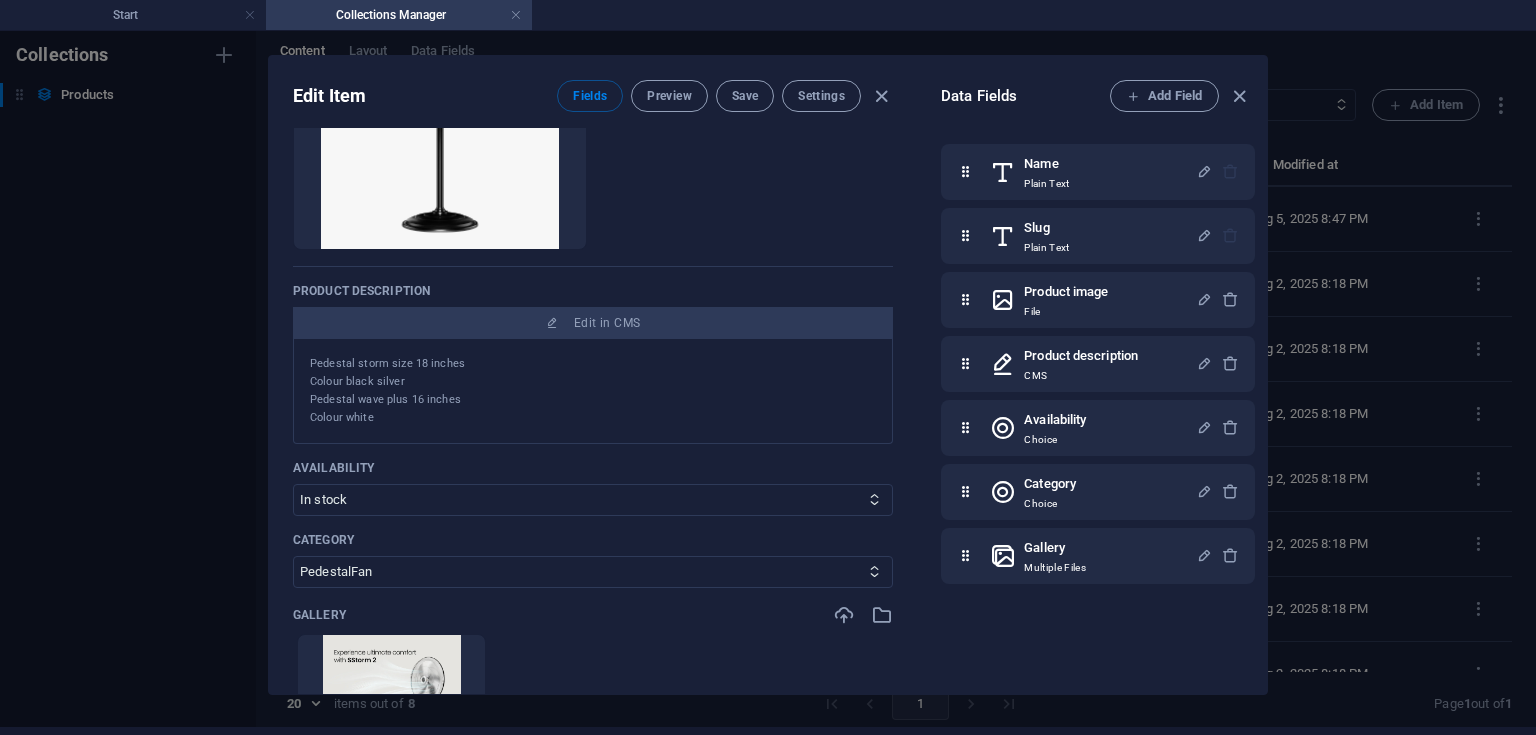 scroll, scrollTop: 0, scrollLeft: 0, axis: both 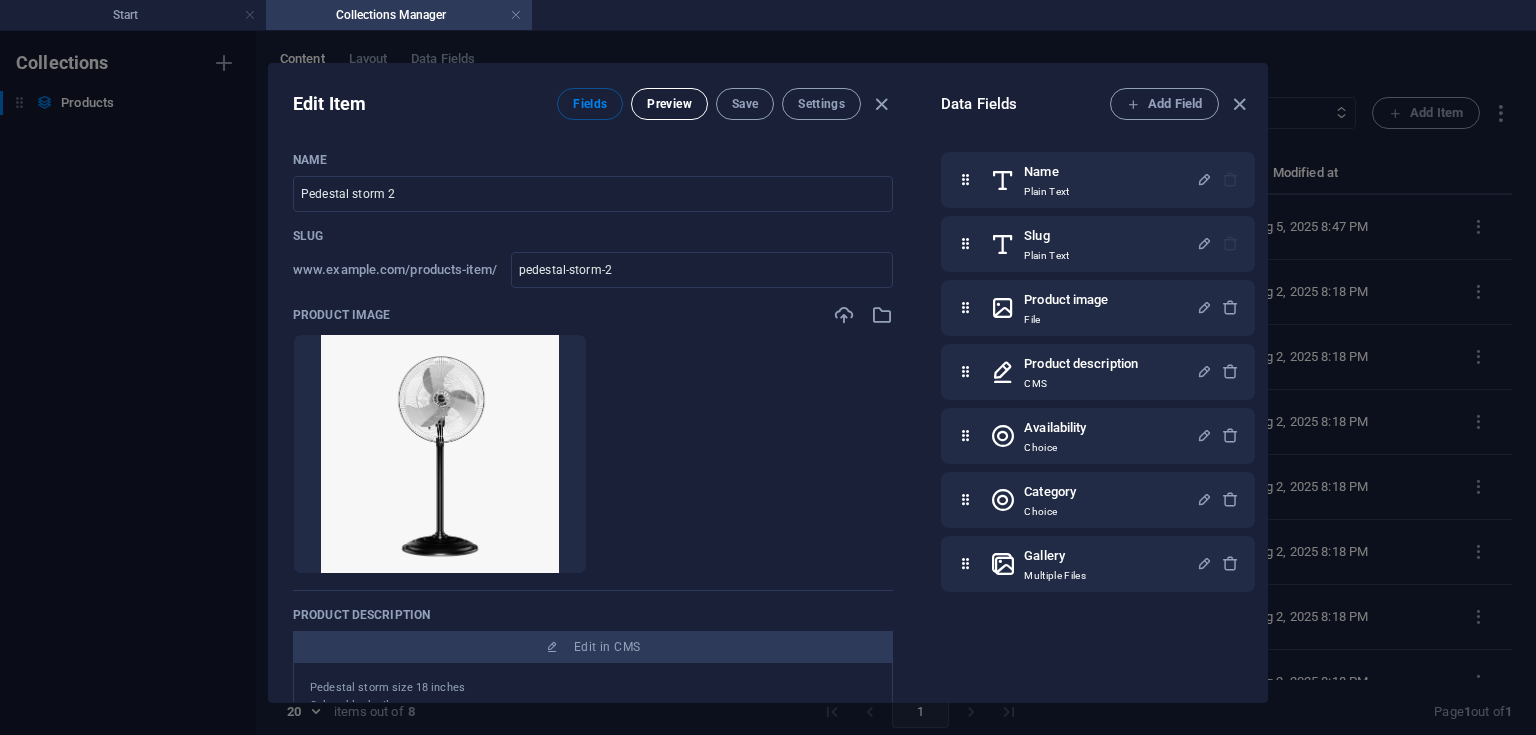 click on "Preview" at bounding box center [669, 104] 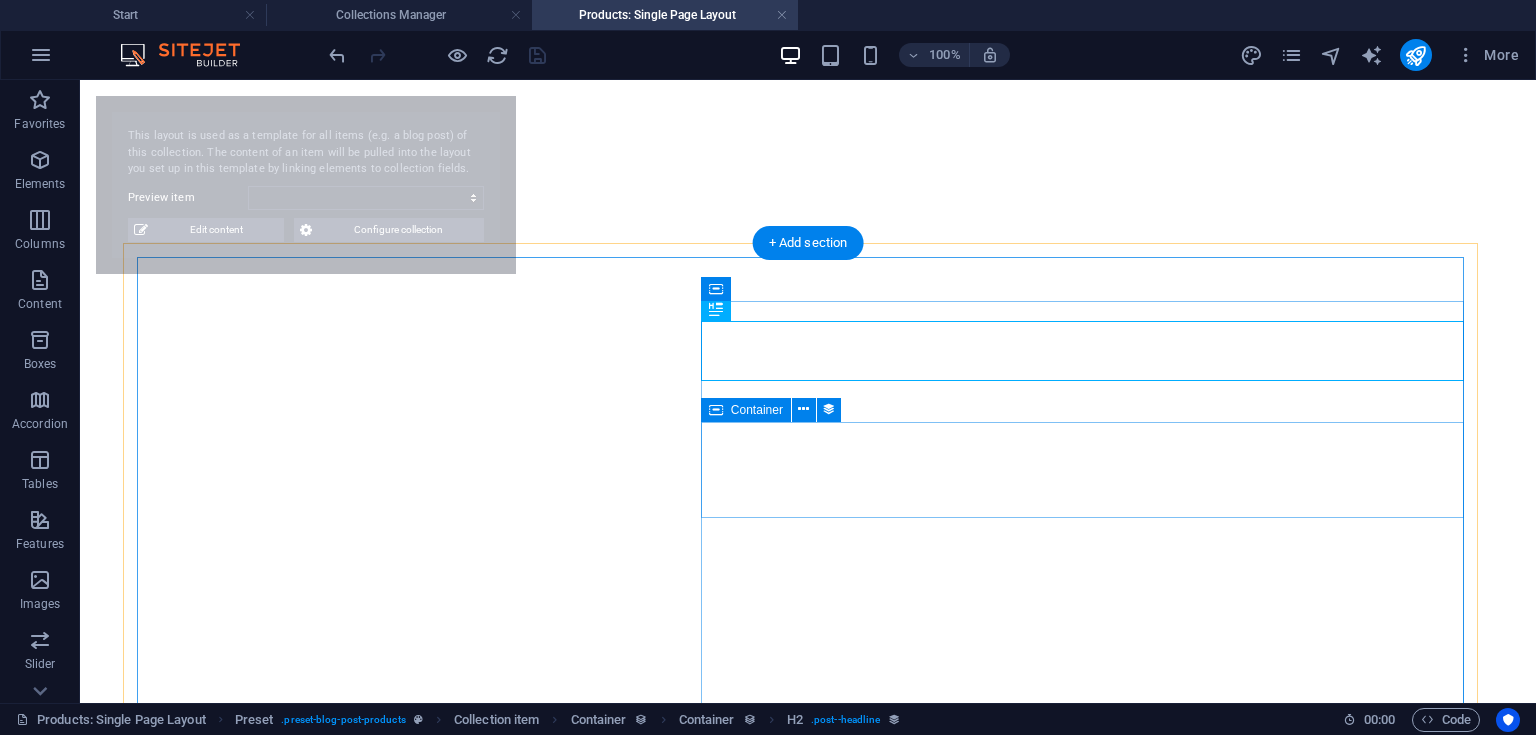 select on "68921fe2d7c877ed8b003dc7" 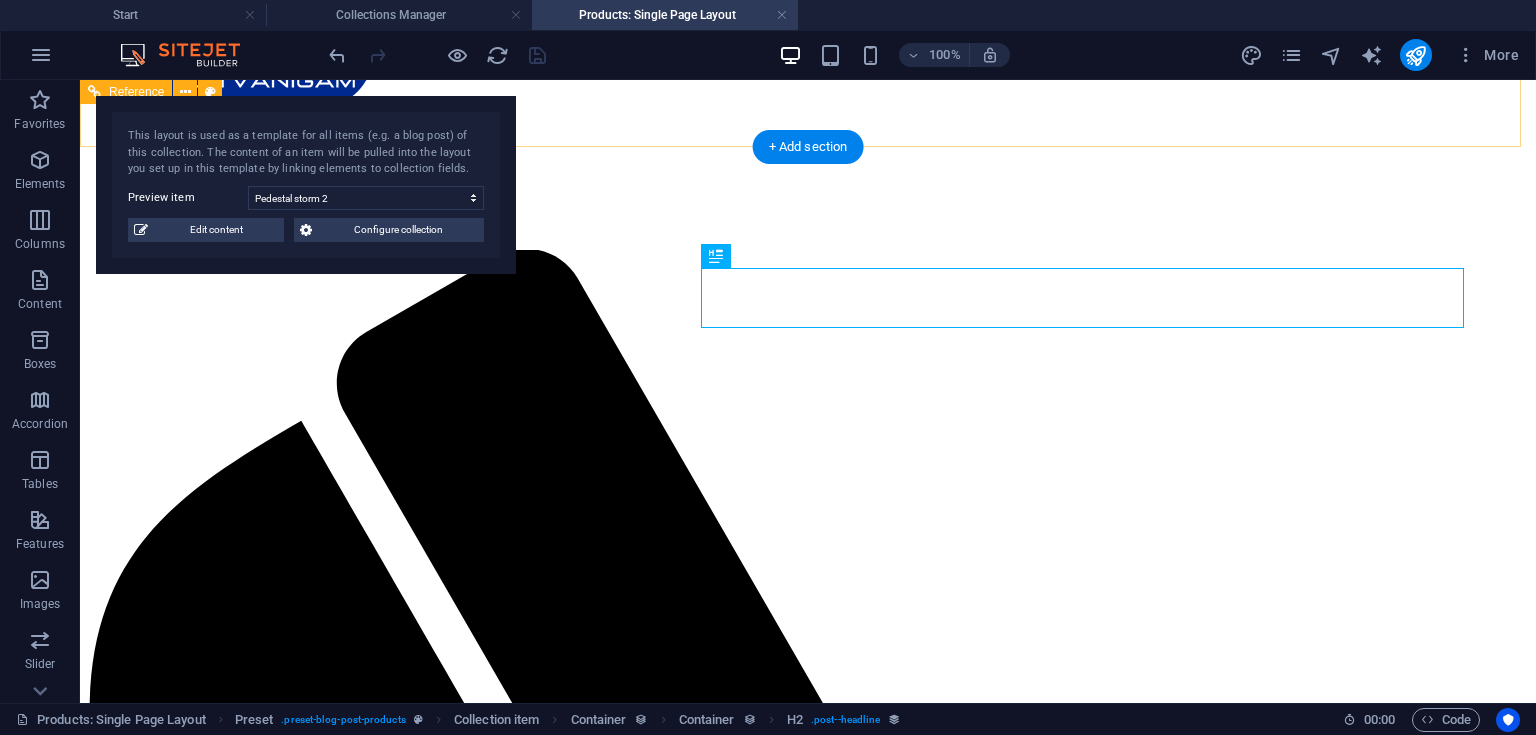 scroll, scrollTop: 0, scrollLeft: 0, axis: both 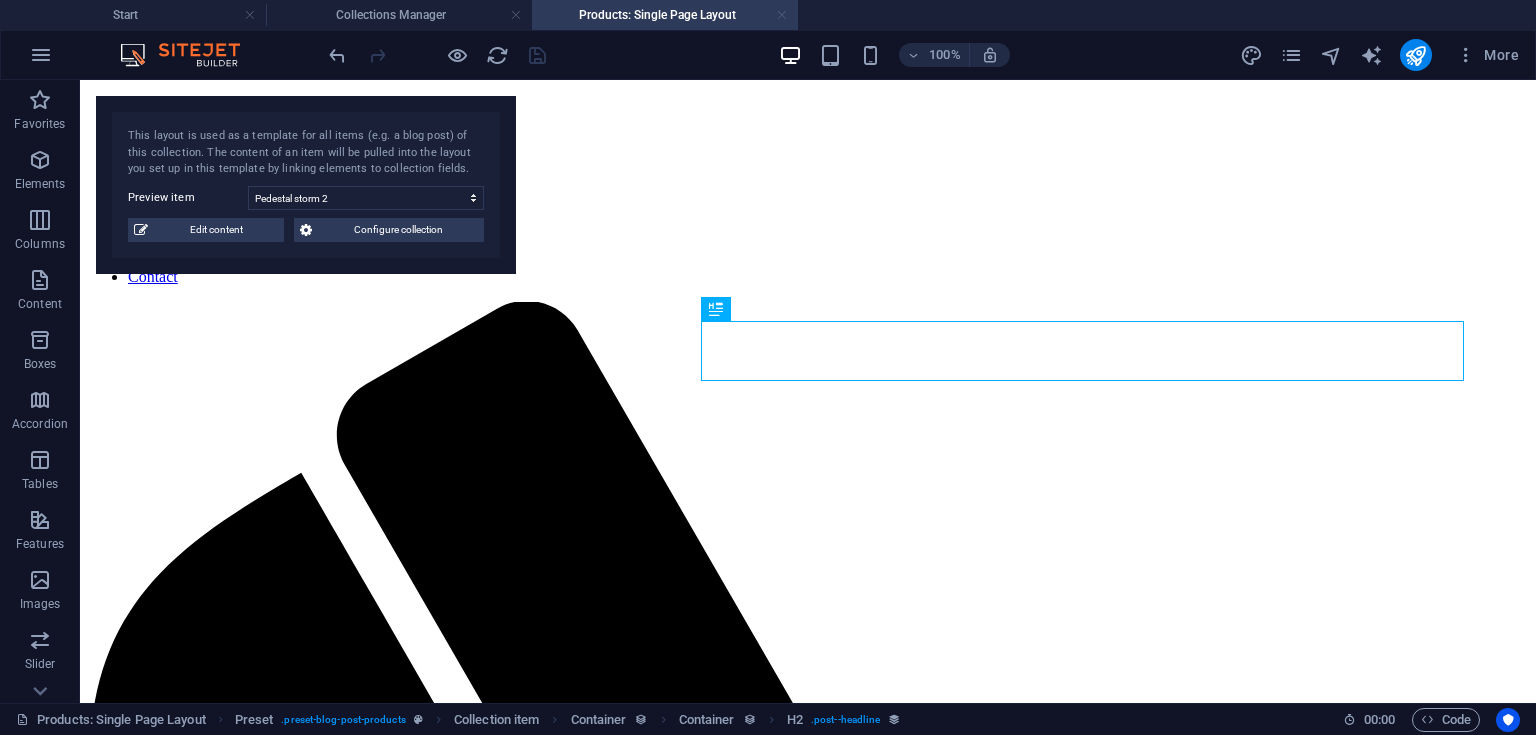 click at bounding box center [782, 15] 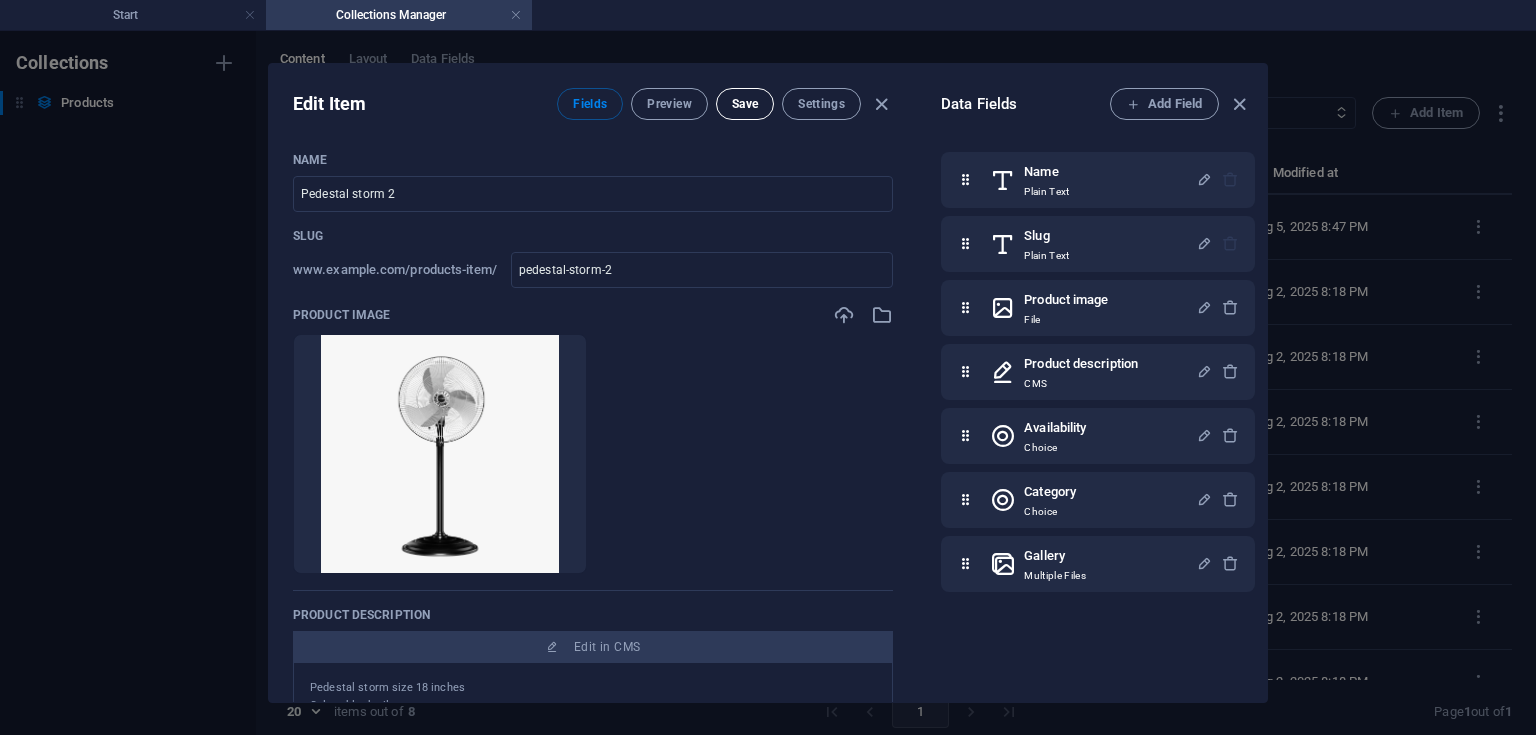 click on "Save" at bounding box center (745, 104) 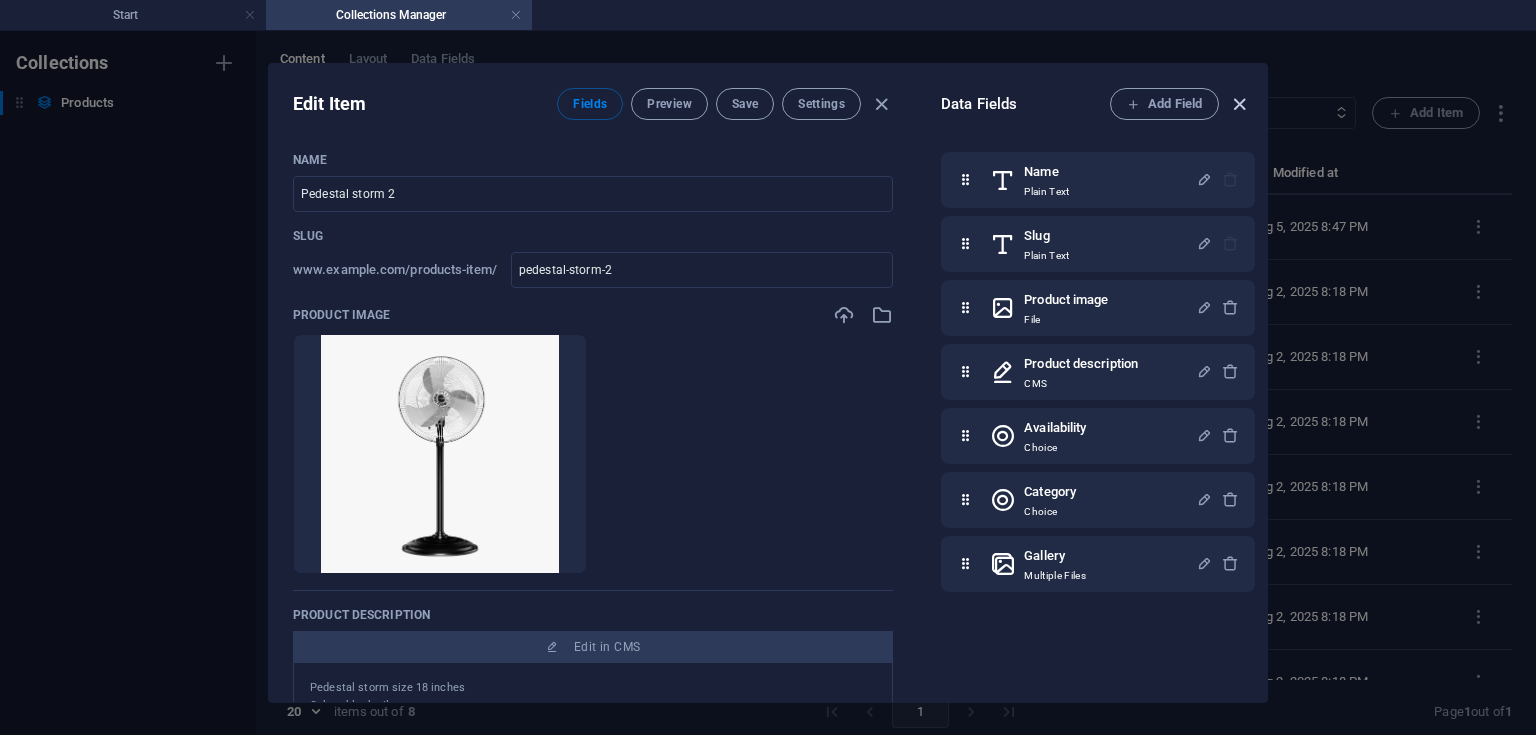 click at bounding box center (1239, 104) 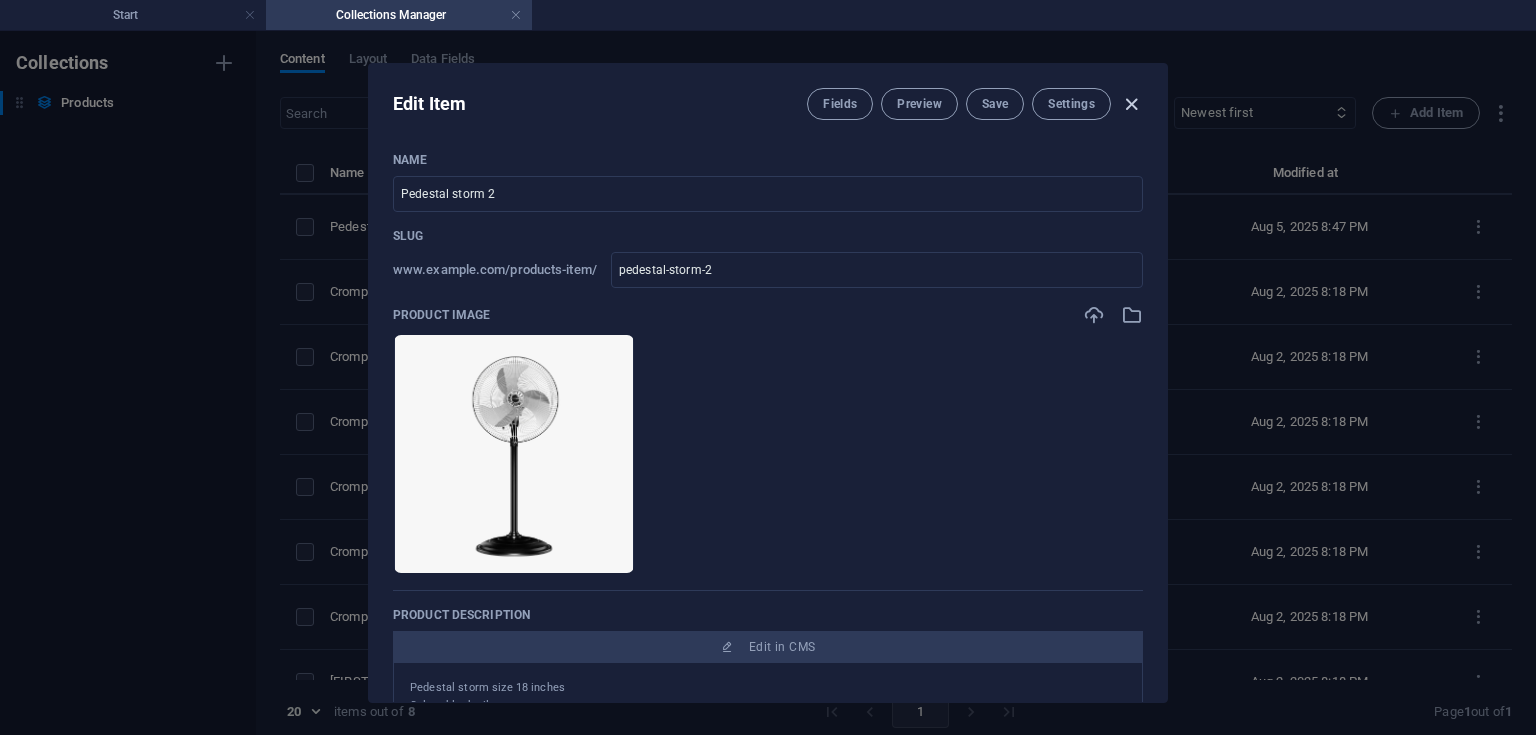 click at bounding box center (1131, 104) 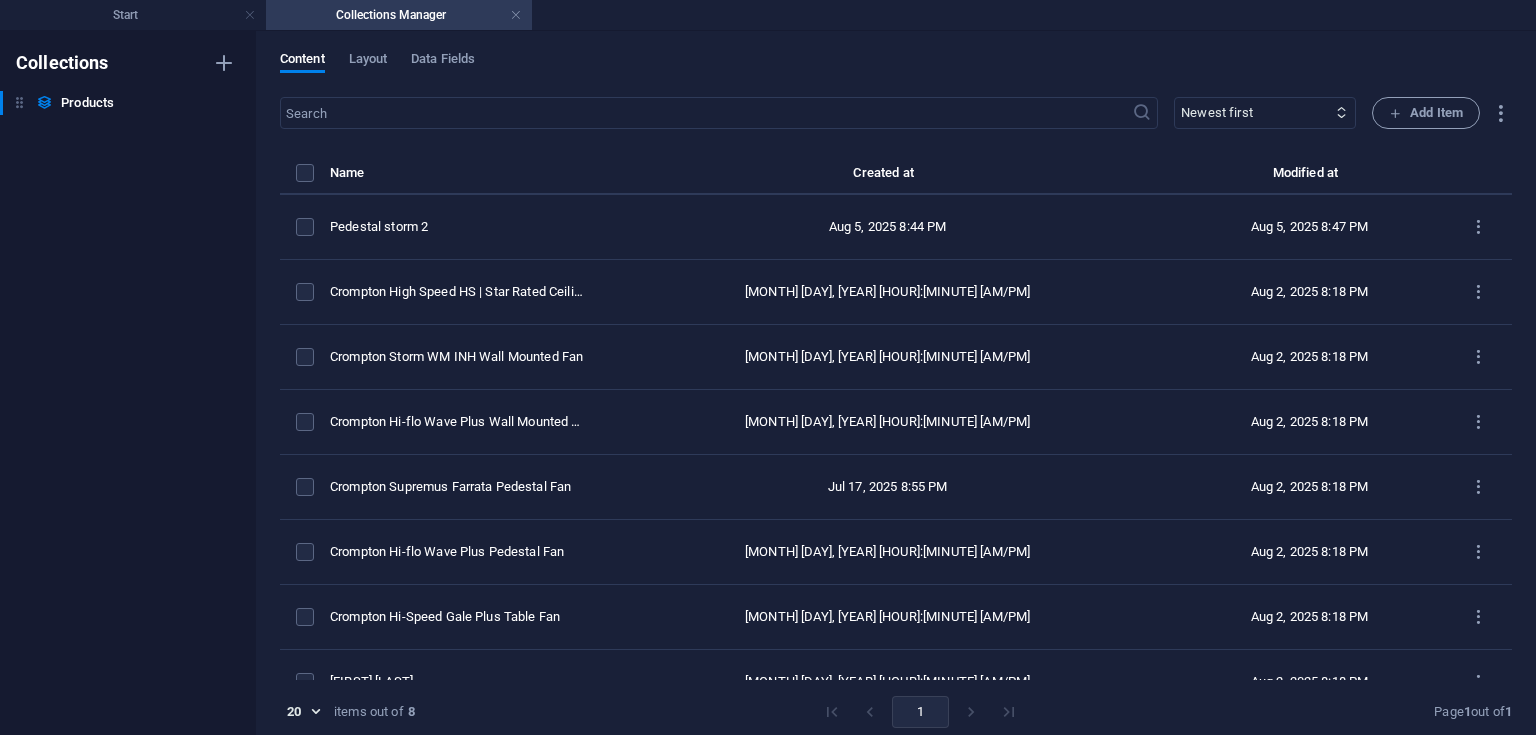 type on "pedestal-storm-2" 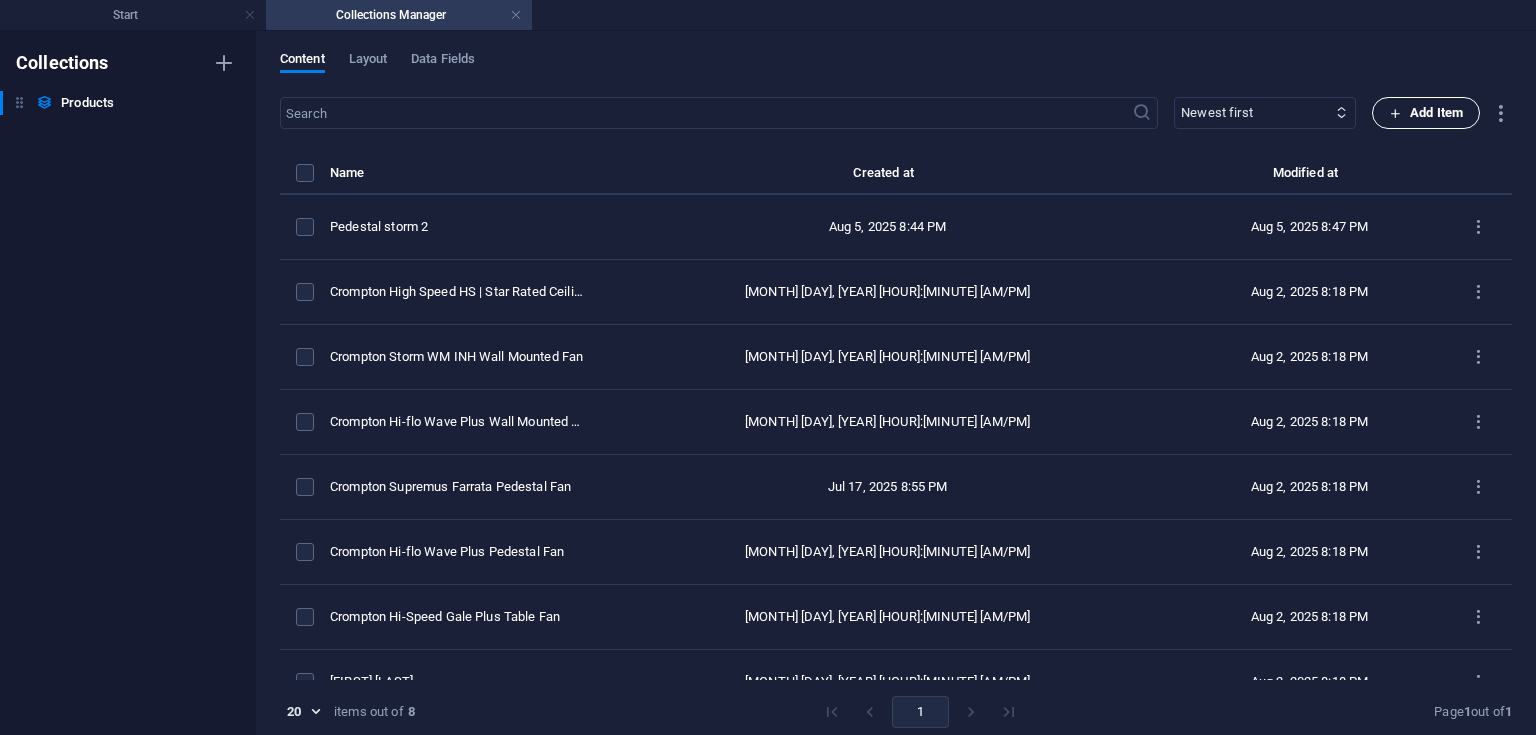 click on "Add Item" at bounding box center (1426, 113) 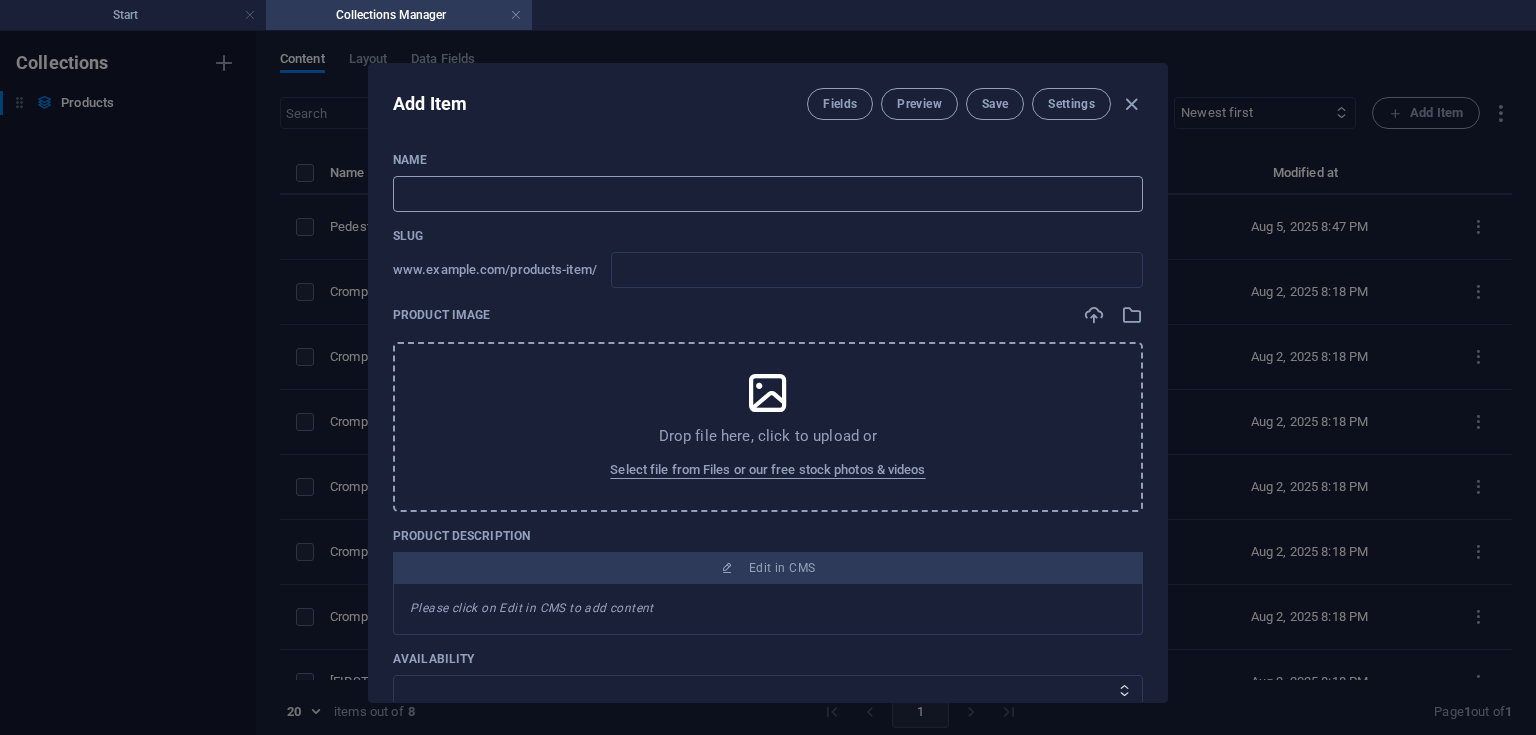 click at bounding box center [768, 194] 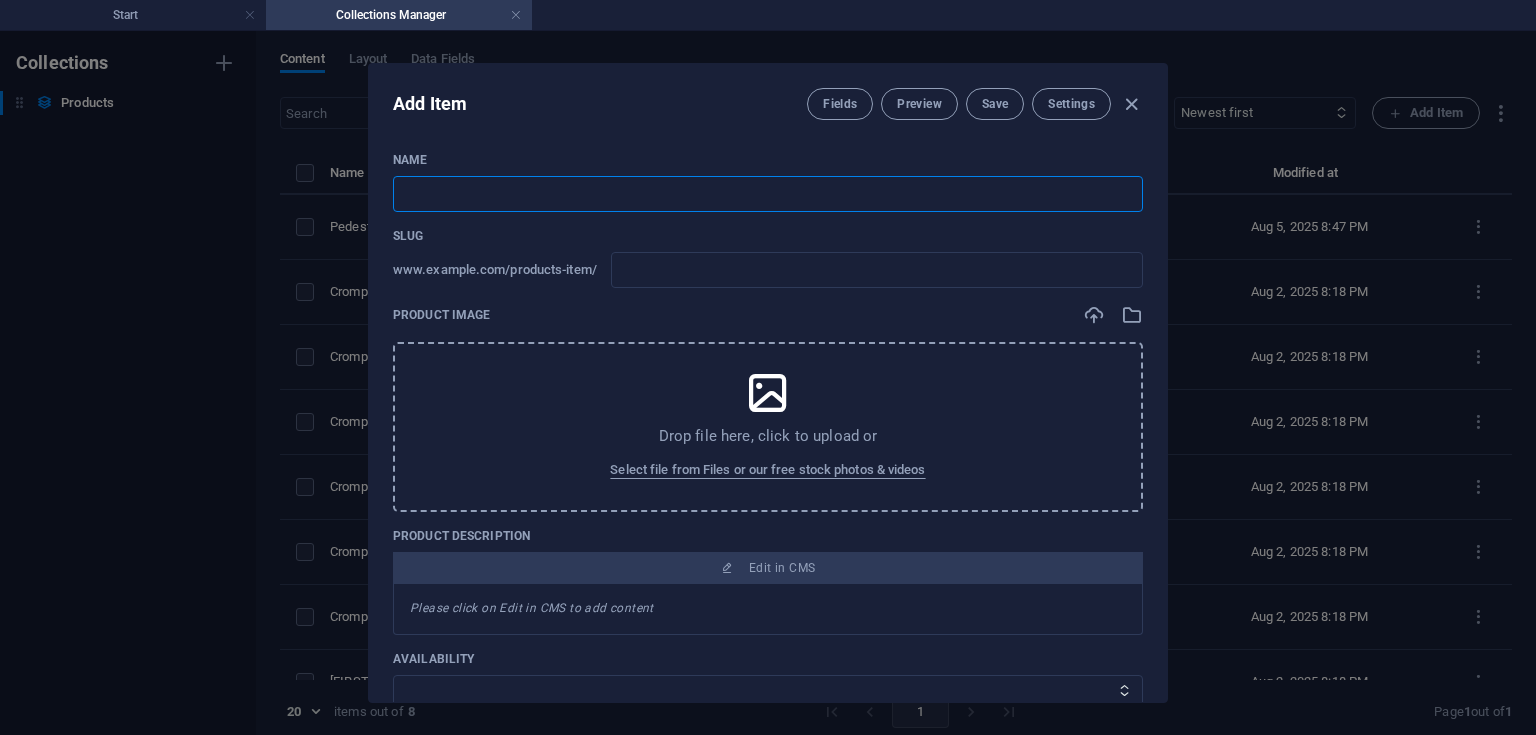 paste on "Pedestal high flow wave plus" 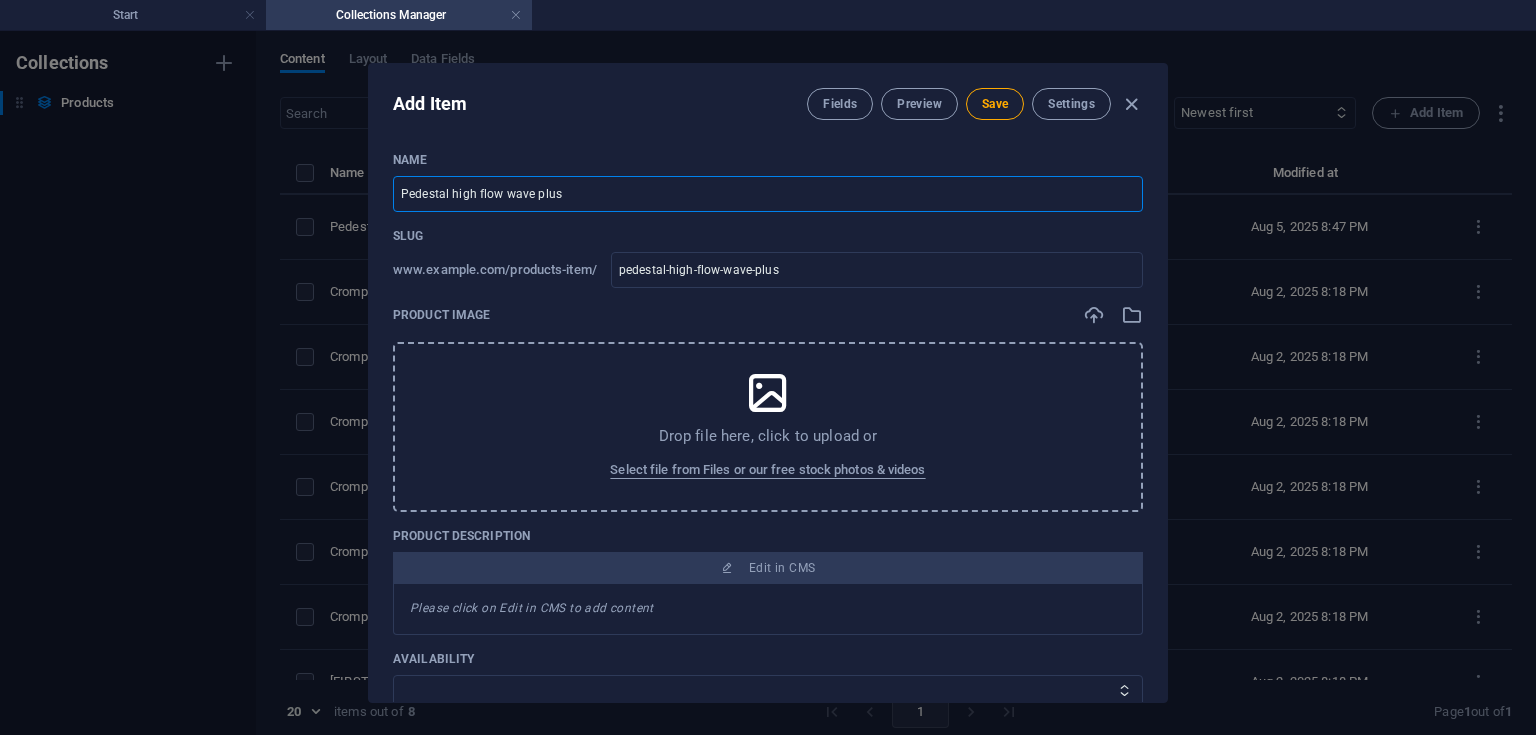 type on "Pedestal high flow wave plus" 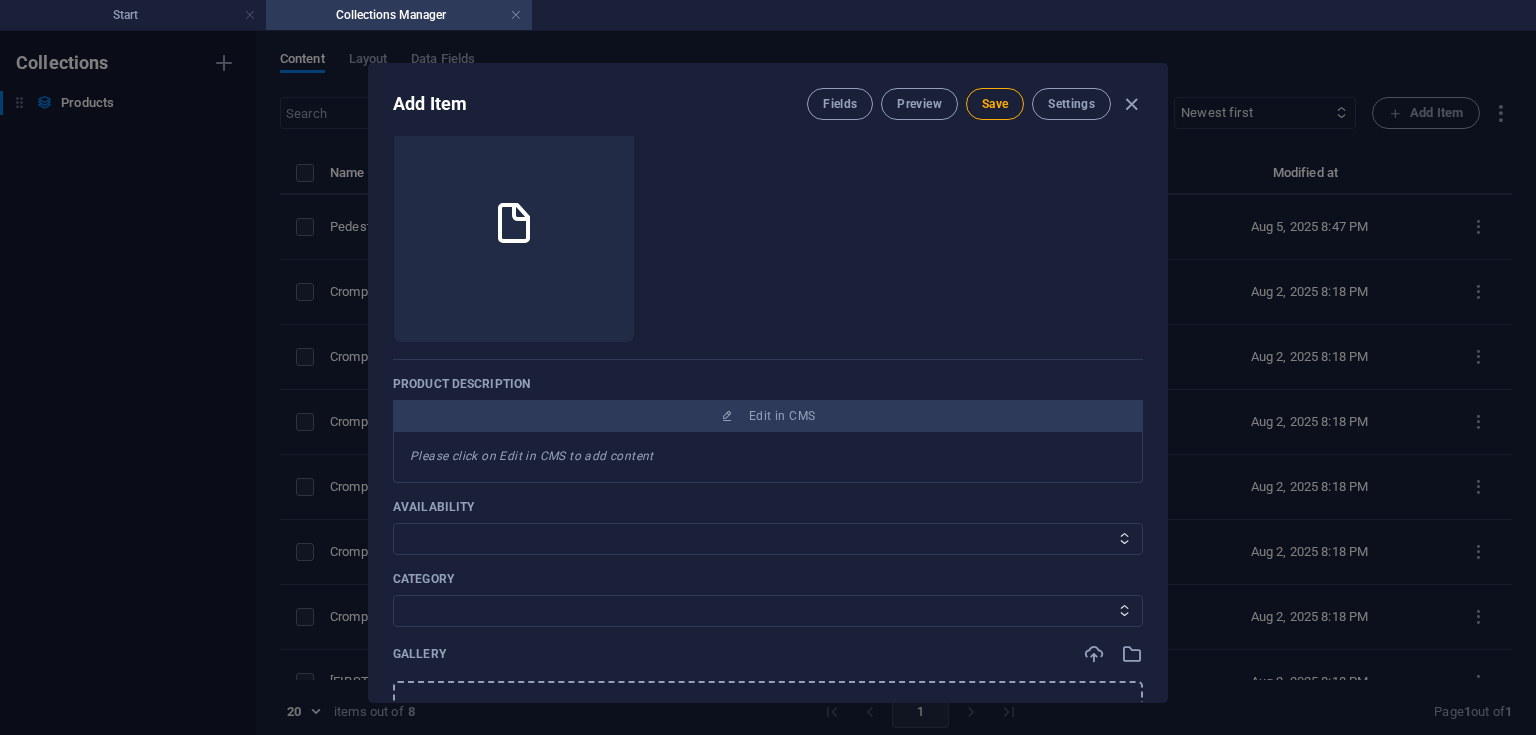 scroll, scrollTop: 235, scrollLeft: 0, axis: vertical 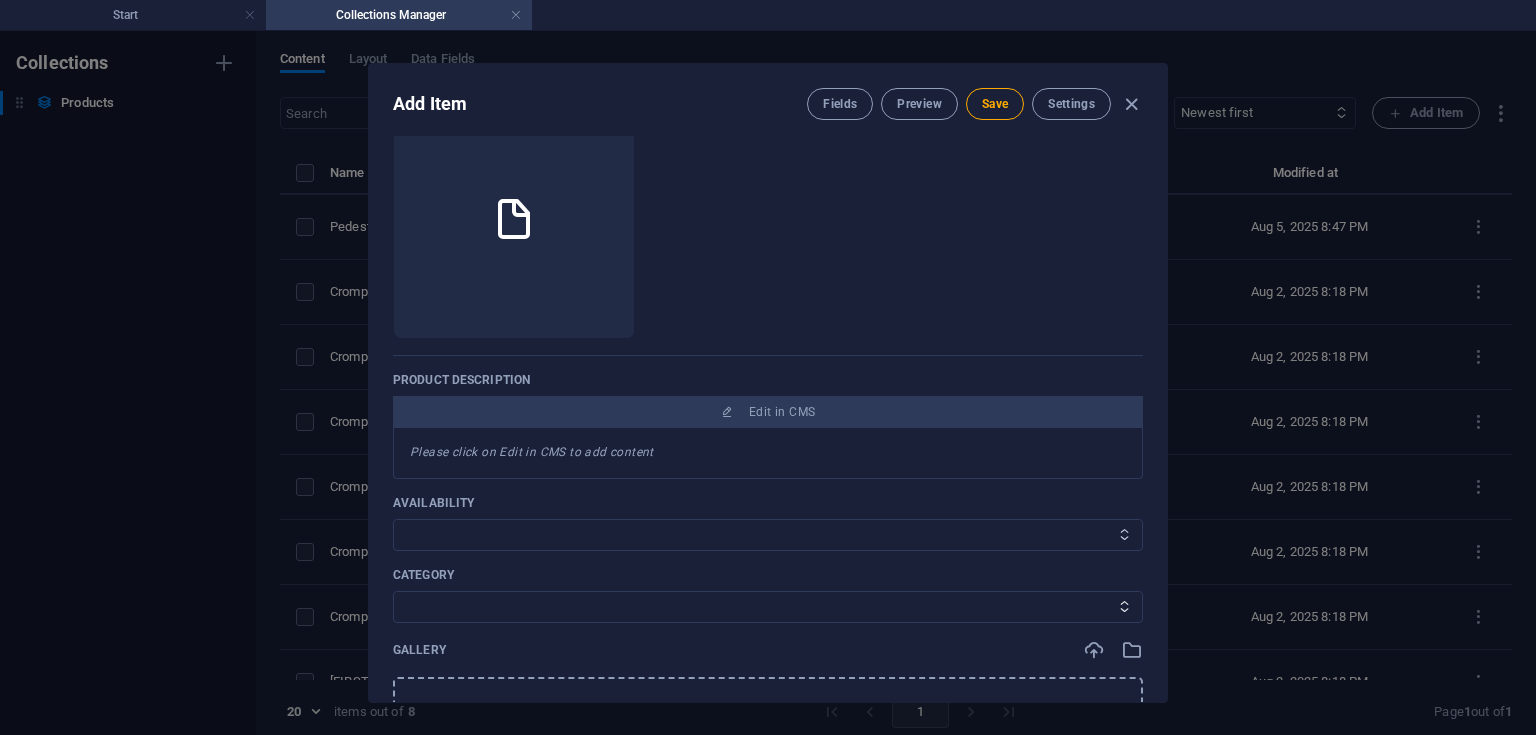 click on "In stock Out of stock" at bounding box center [768, 535] 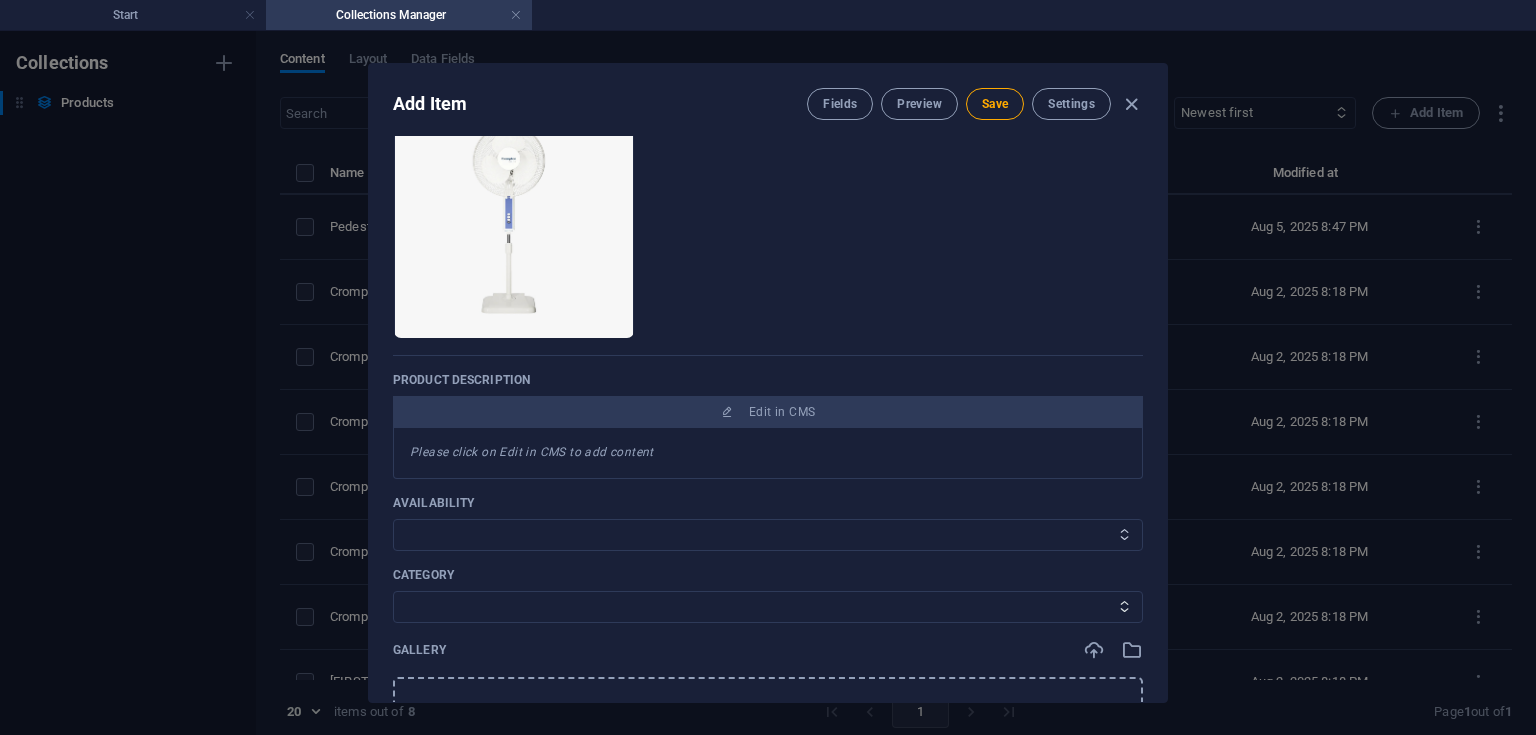 select on "In stock" 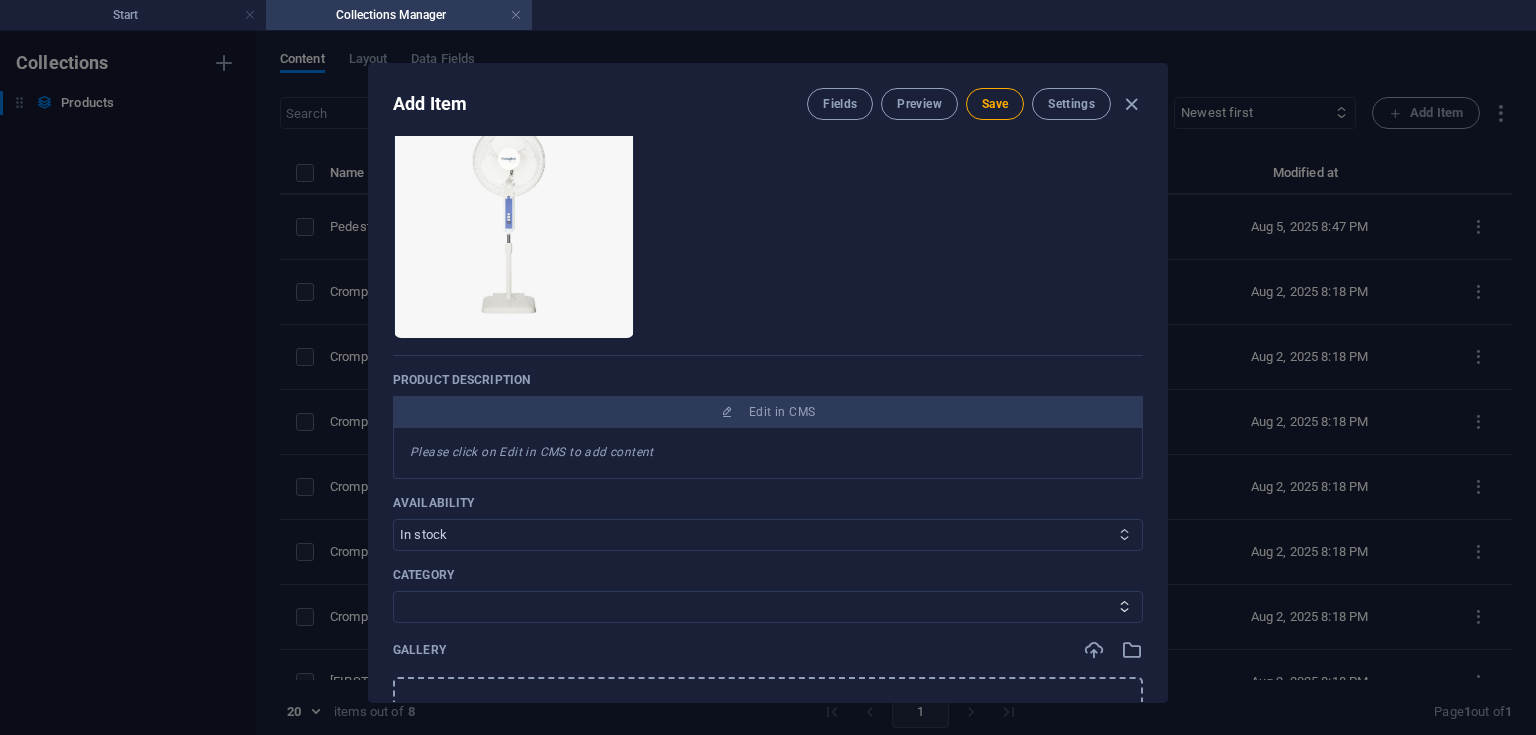 click on "In stock Out of stock" at bounding box center [768, 535] 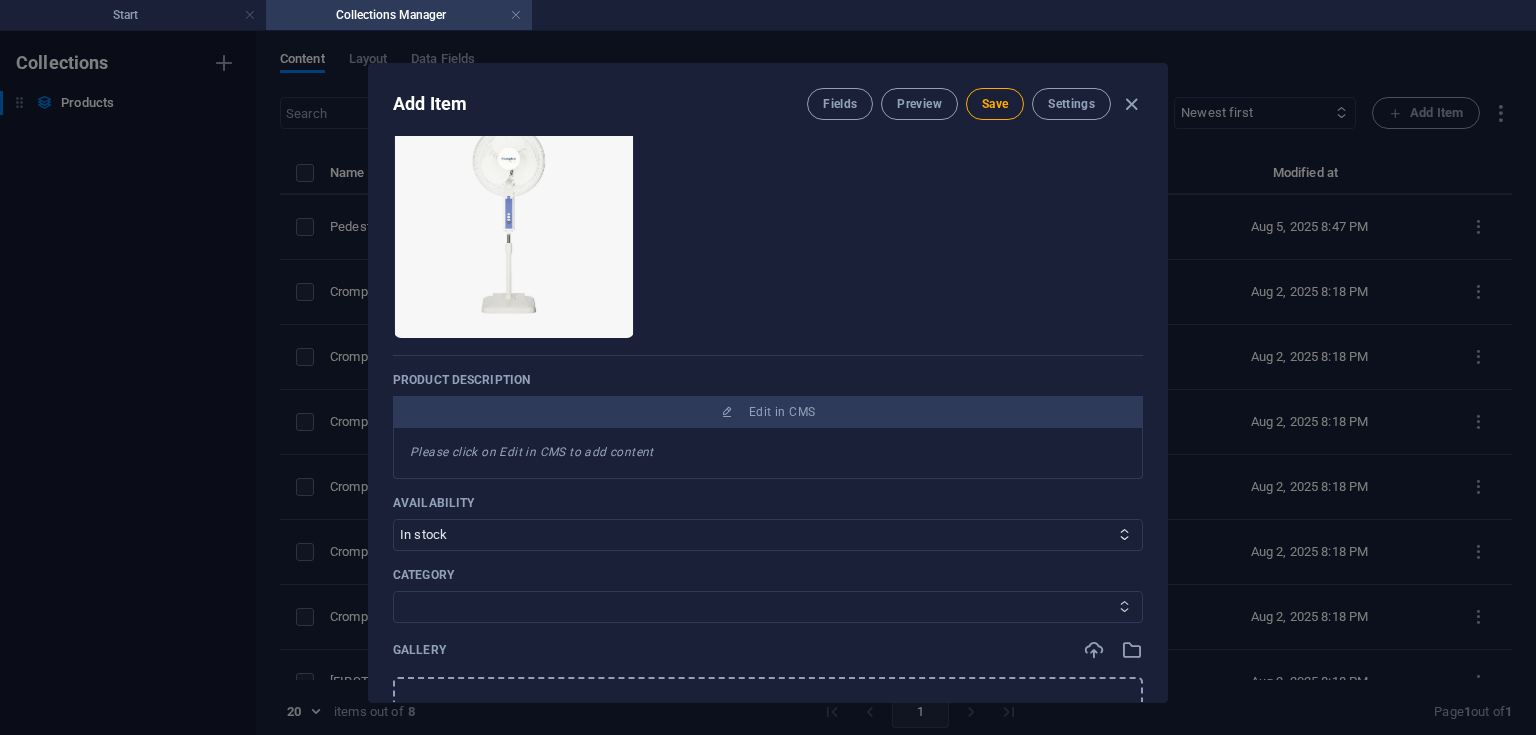 scroll, scrollTop: 279, scrollLeft: 0, axis: vertical 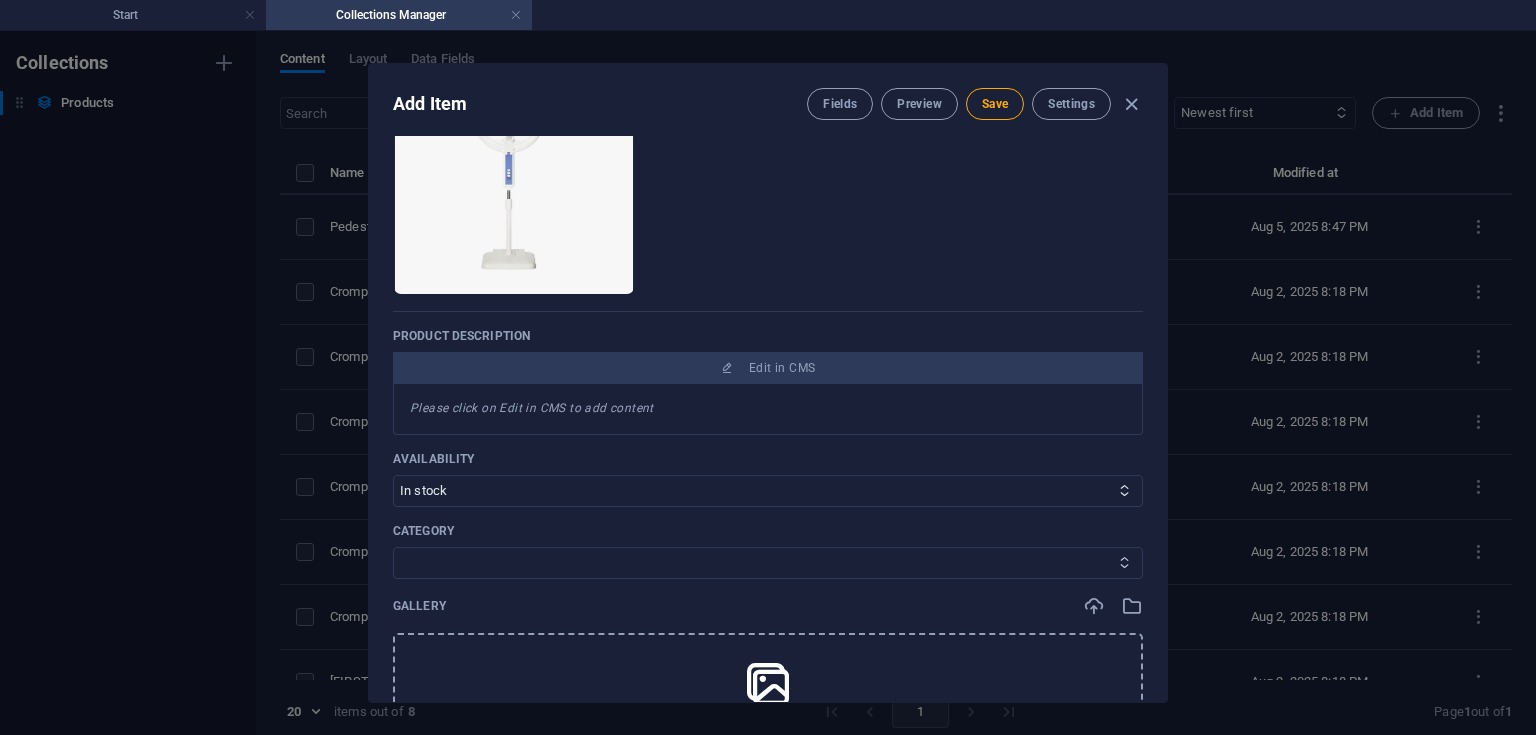 click on "CeilingFan TableFan PedestalFan WallFan" at bounding box center [768, 563] 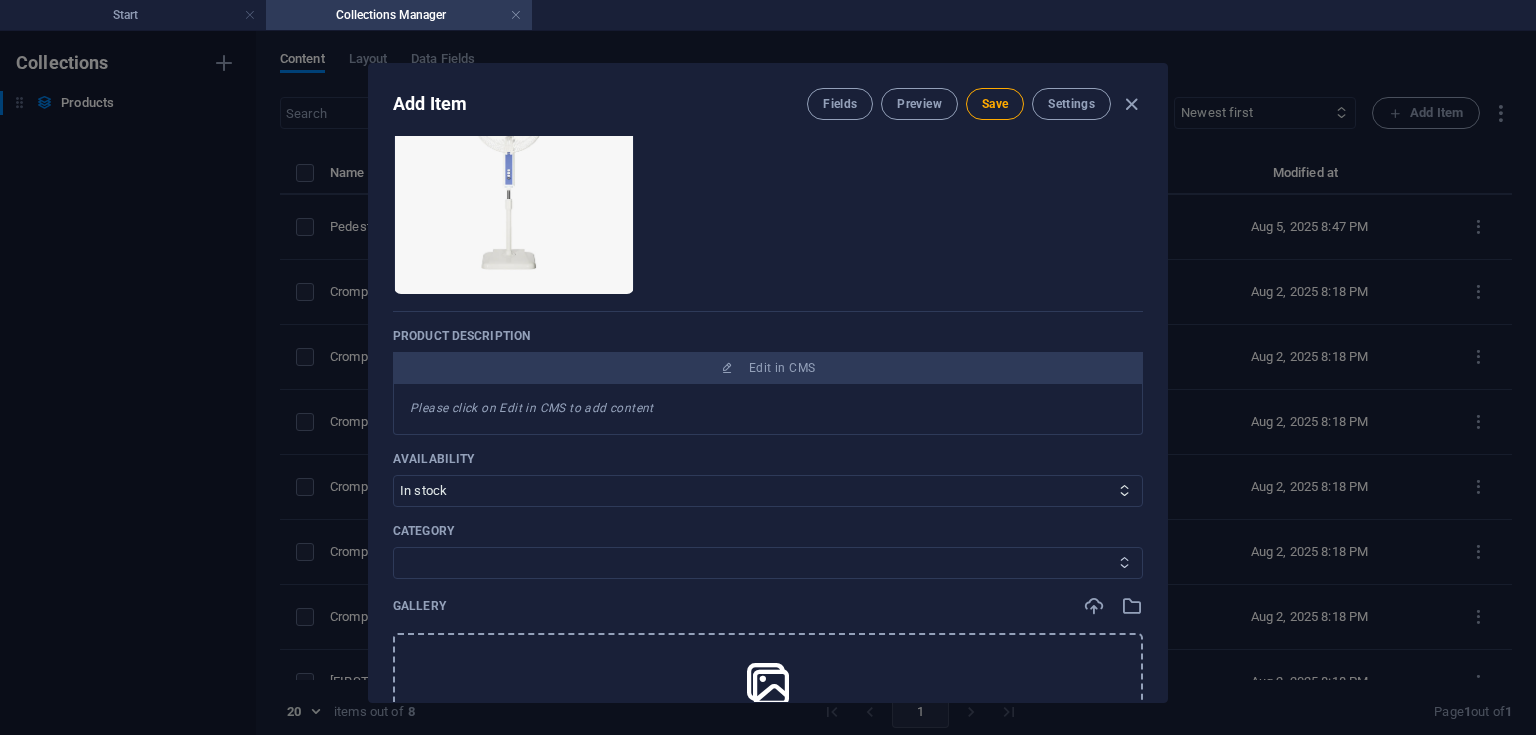 select on "PedestalFan" 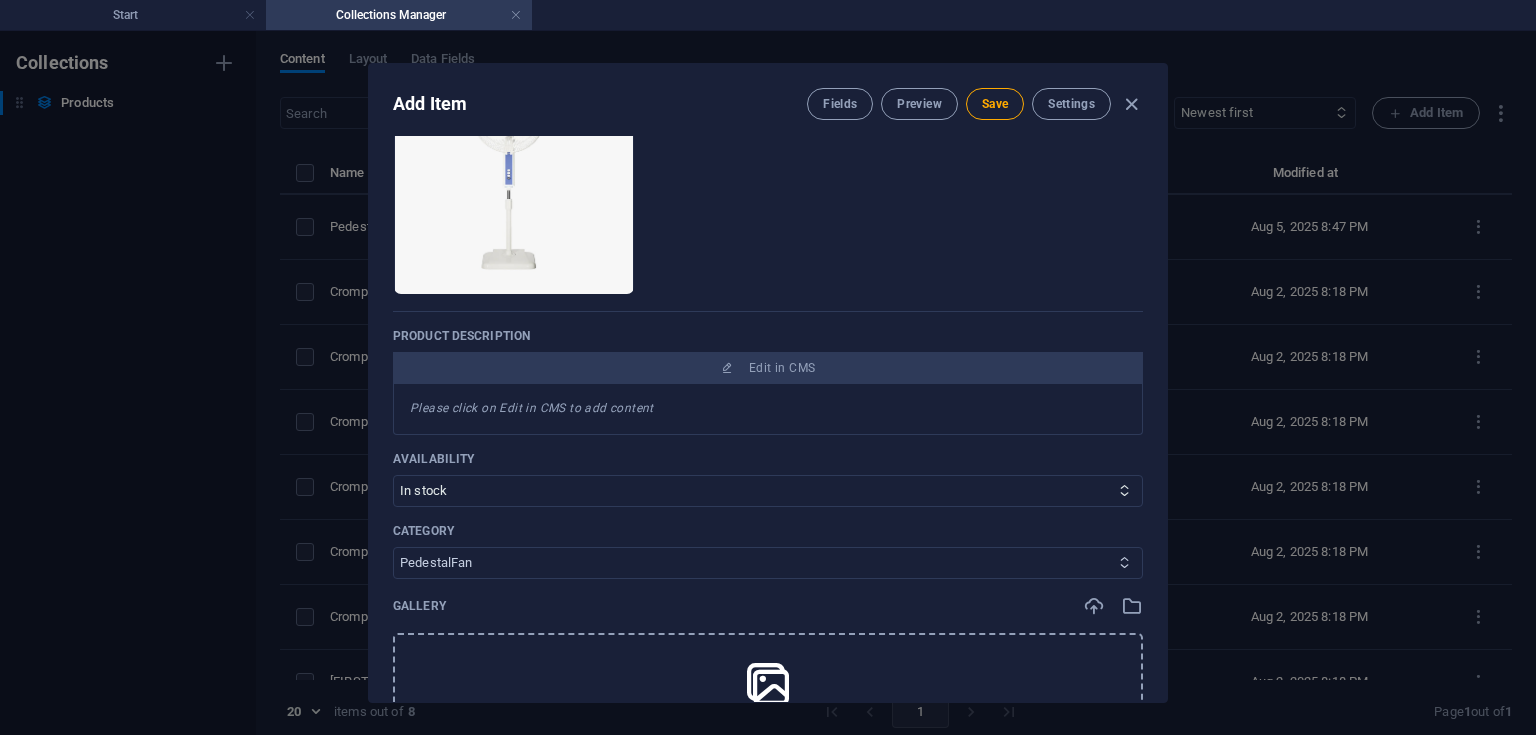 click on "CeilingFan TableFan PedestalFan WallFan" at bounding box center (768, 563) 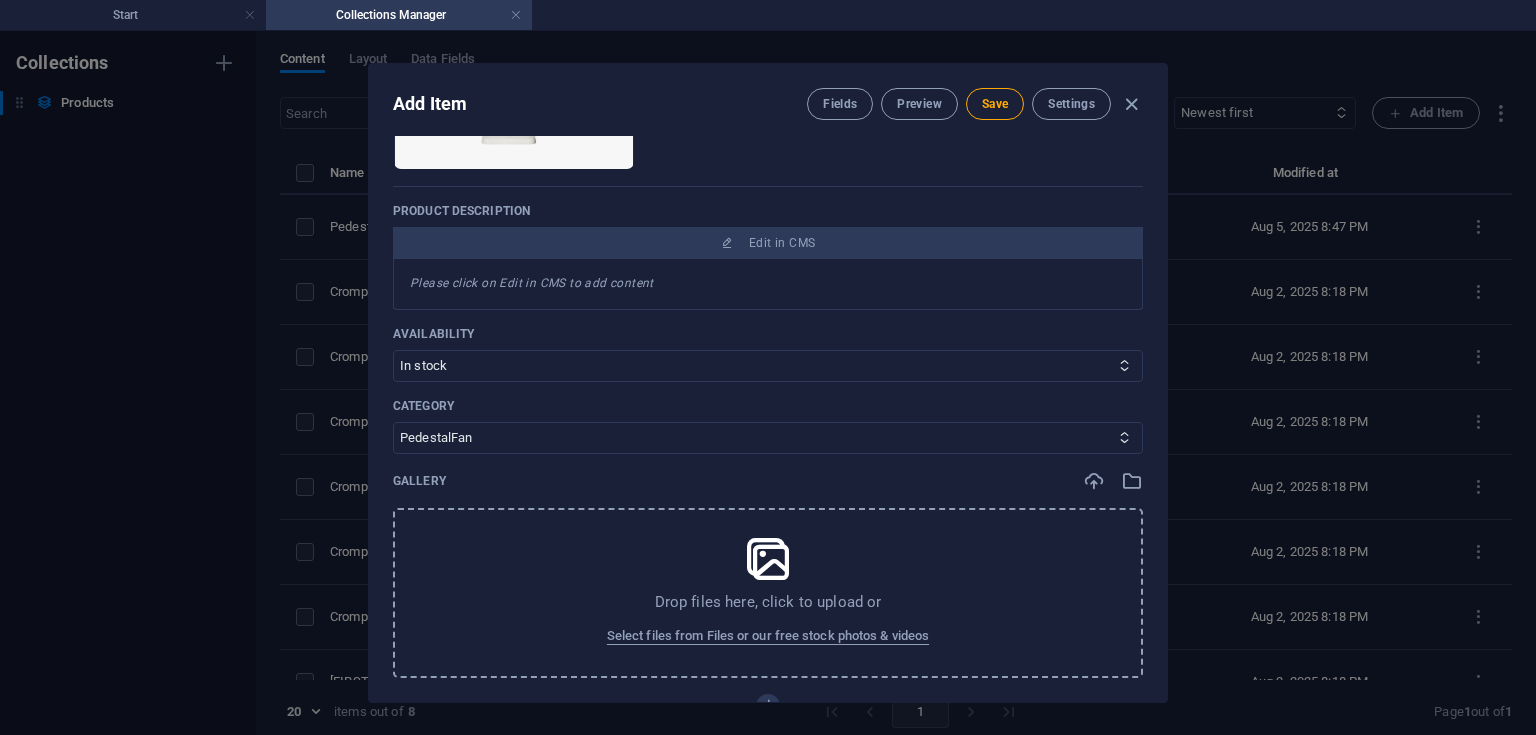 scroll, scrollTop: 412, scrollLeft: 0, axis: vertical 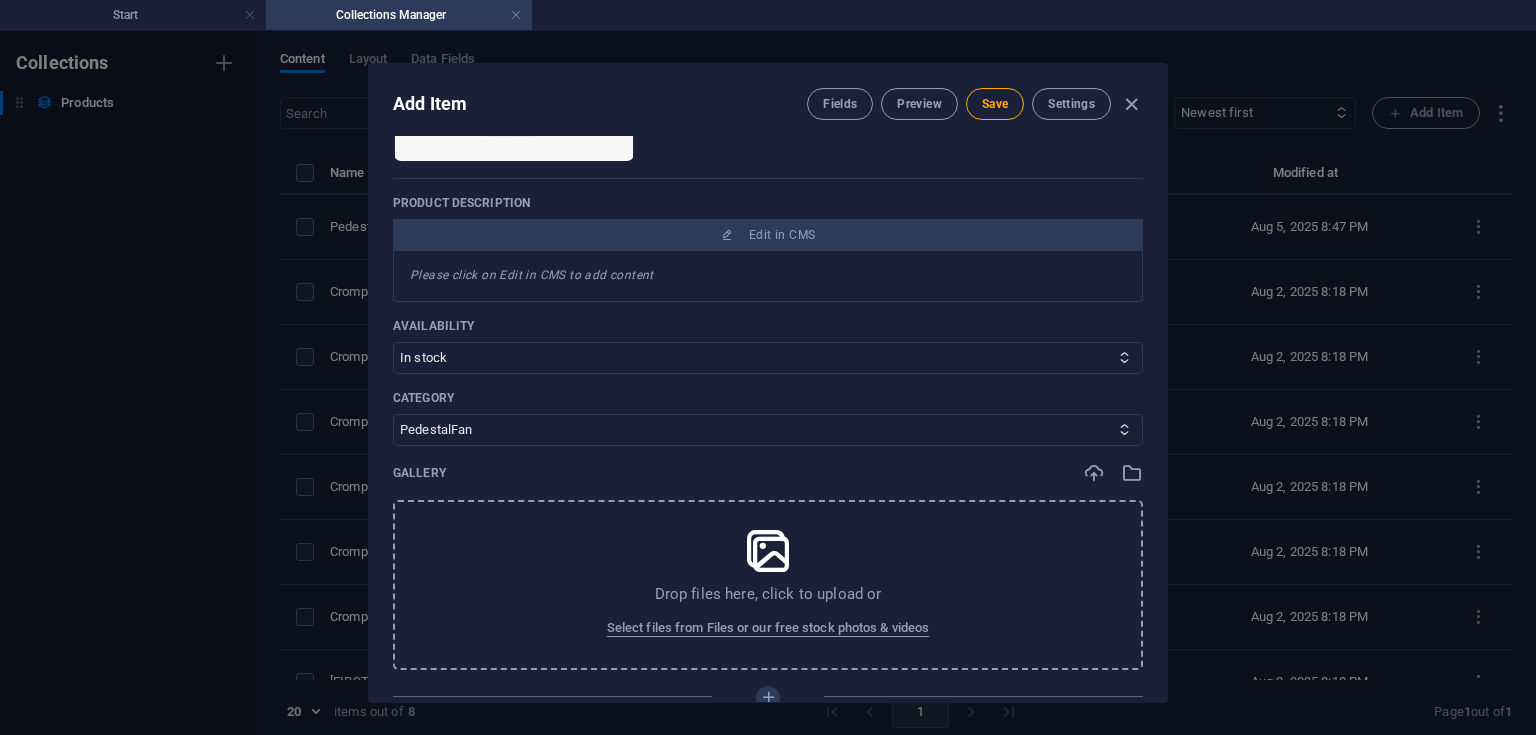 click on "Drop files here, click to upload or Select files from Files or our free stock photos & videos" at bounding box center [768, 585] 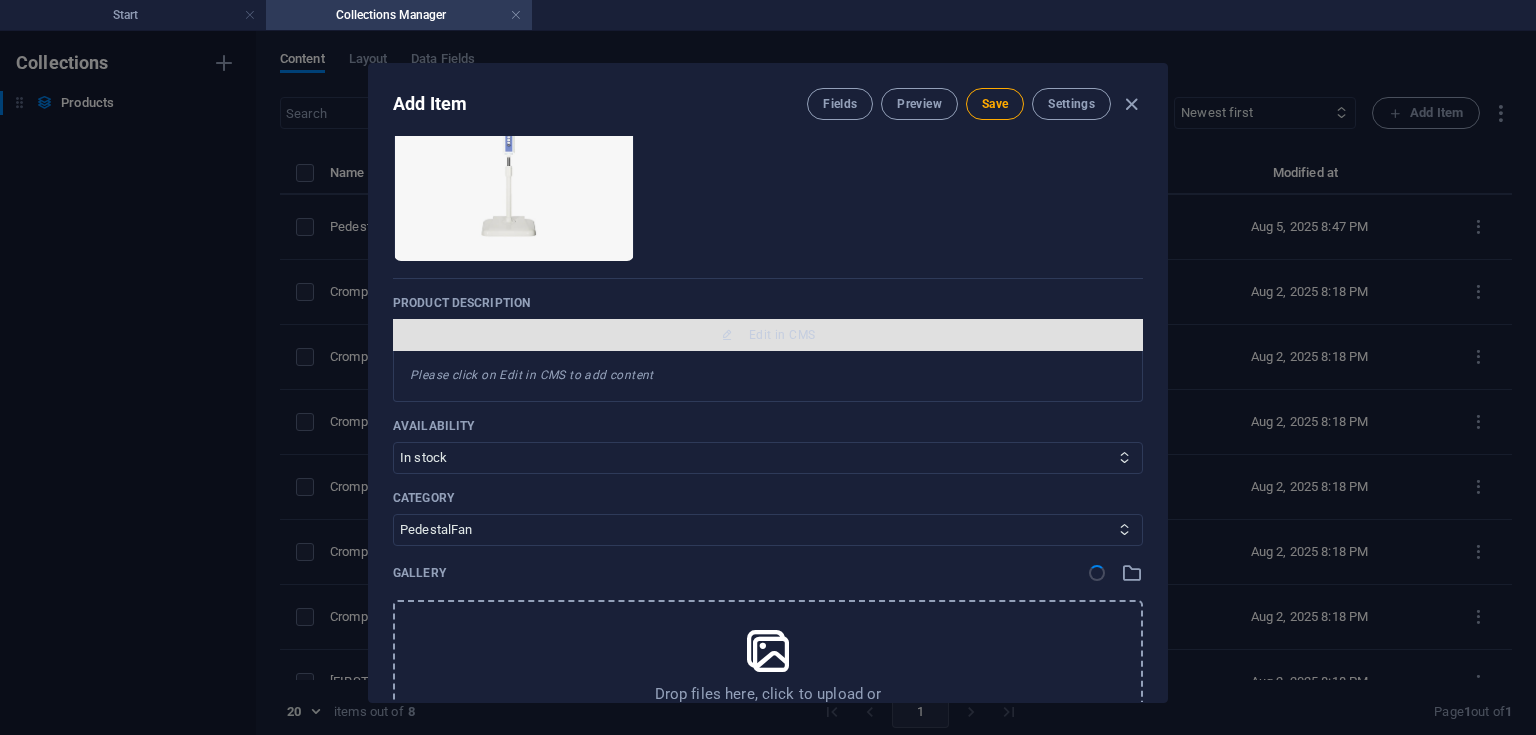 scroll, scrollTop: 298, scrollLeft: 0, axis: vertical 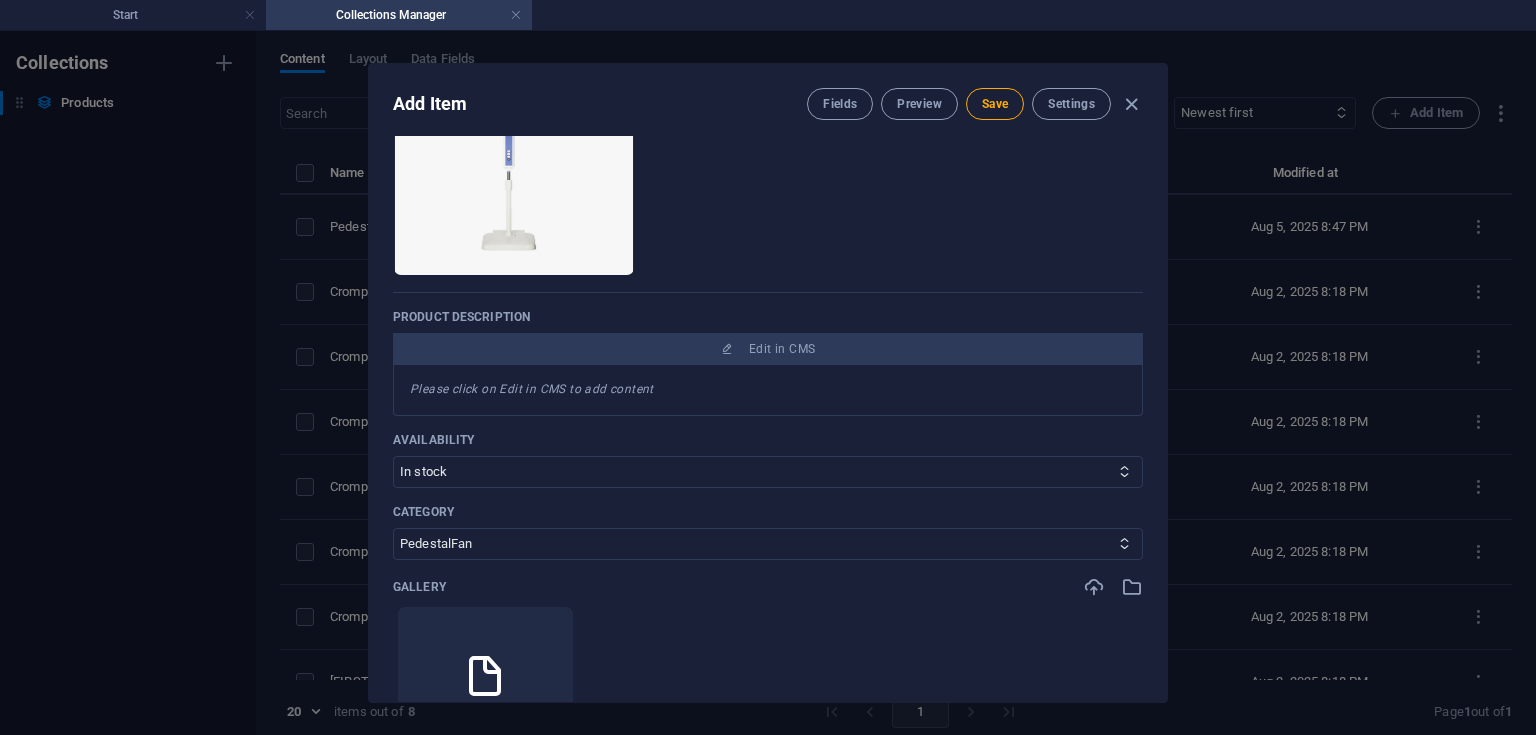 click on "Please click on Edit in CMS to add content" at bounding box center [532, 389] 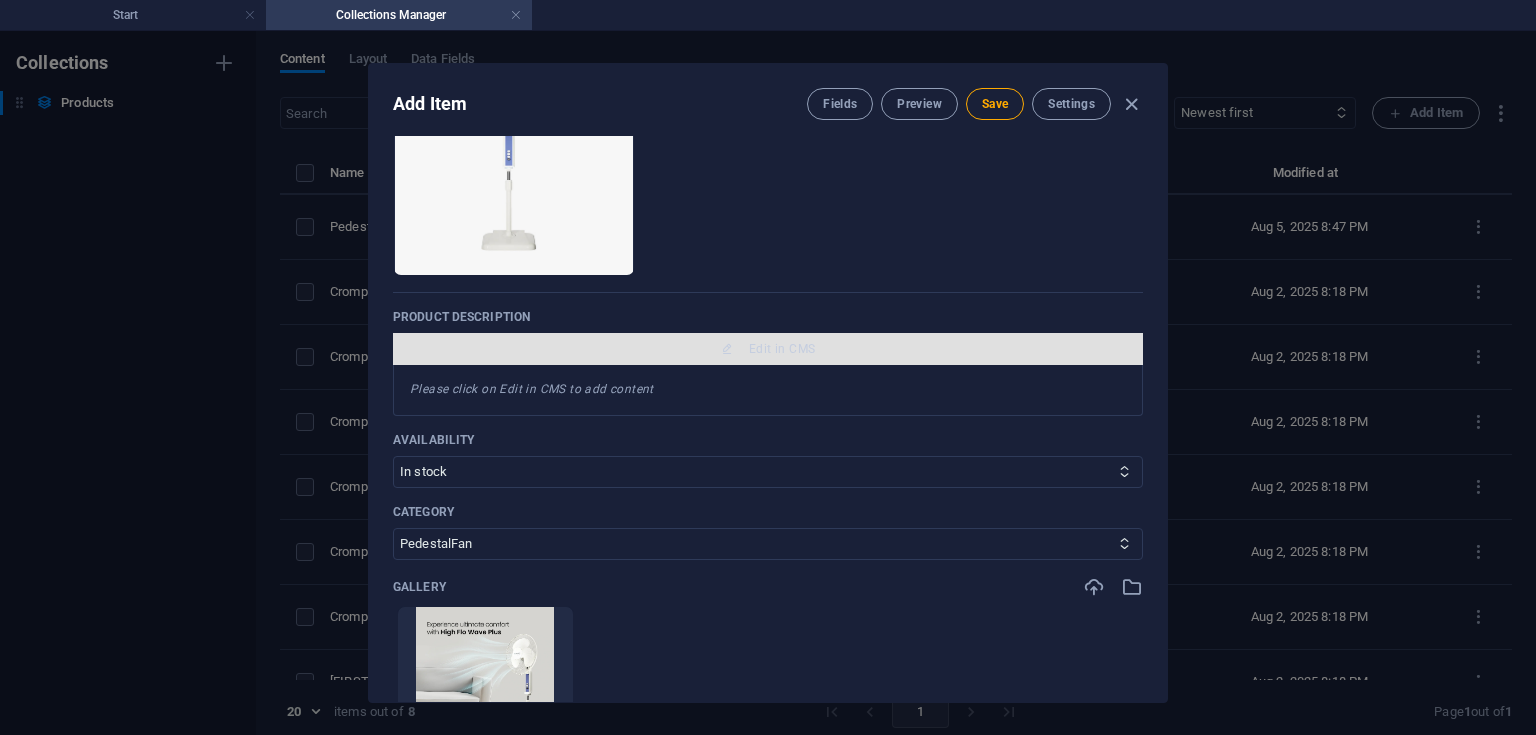 click on "Edit in CMS" at bounding box center (768, 349) 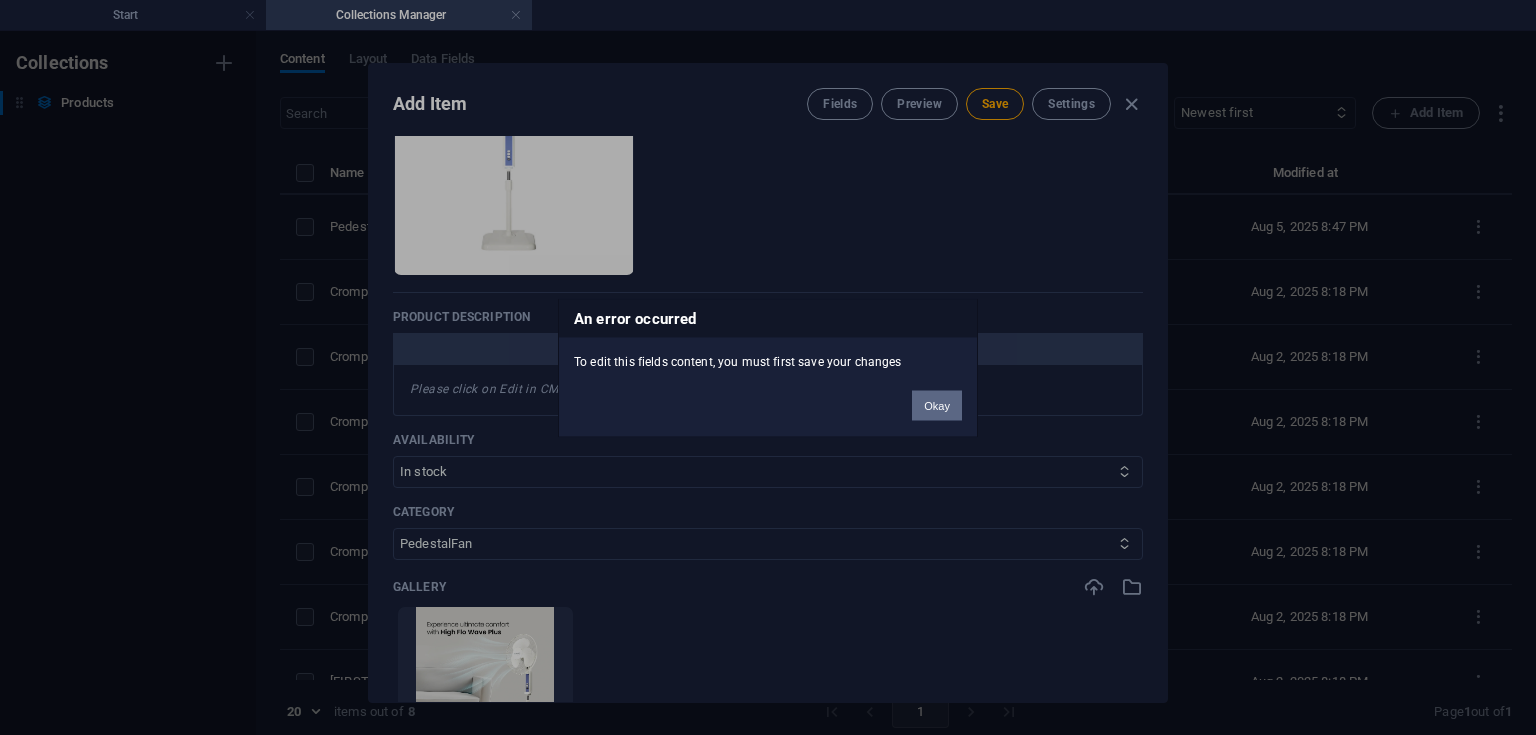 click on "Okay" at bounding box center [937, 405] 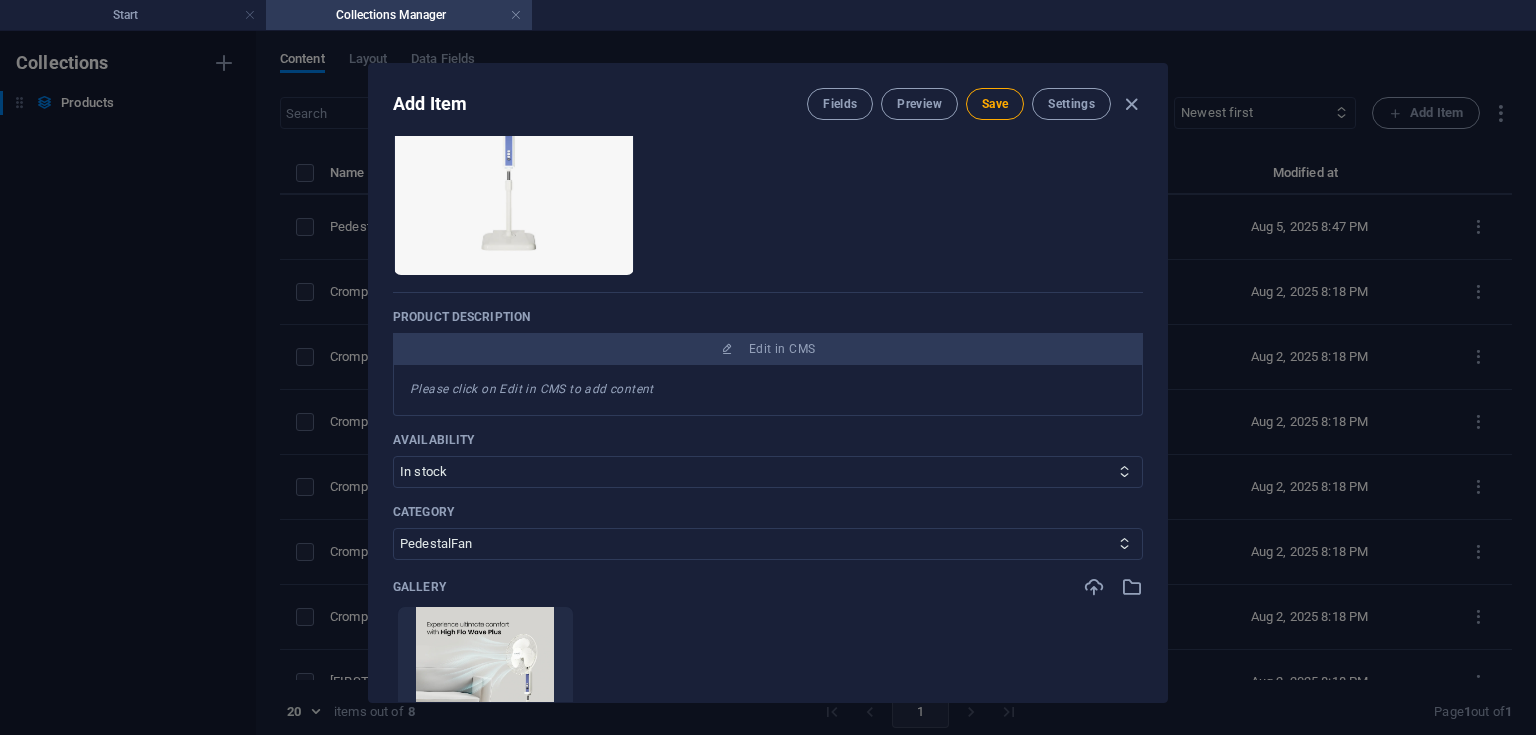 scroll, scrollTop: 30, scrollLeft: 0, axis: vertical 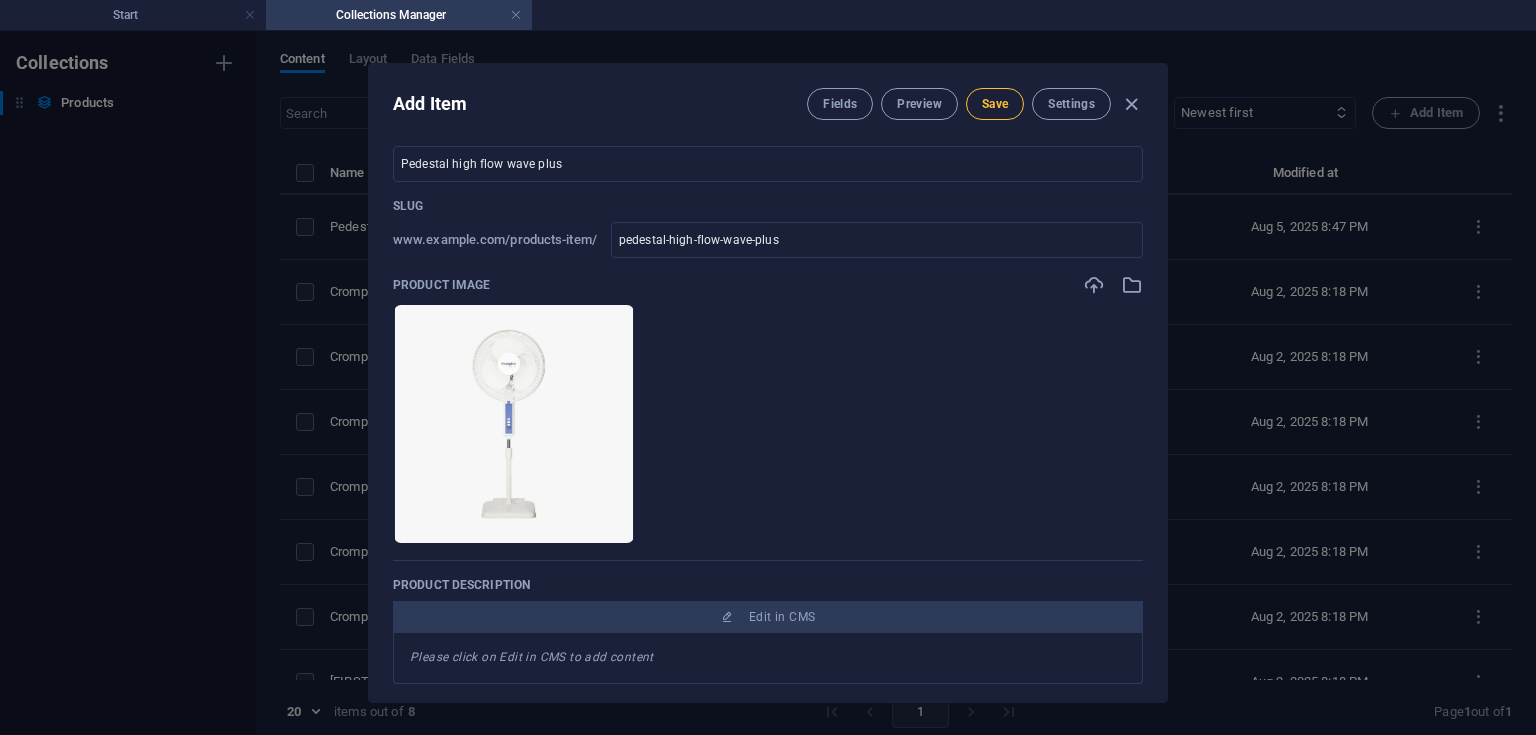 click on "Save" at bounding box center [995, 104] 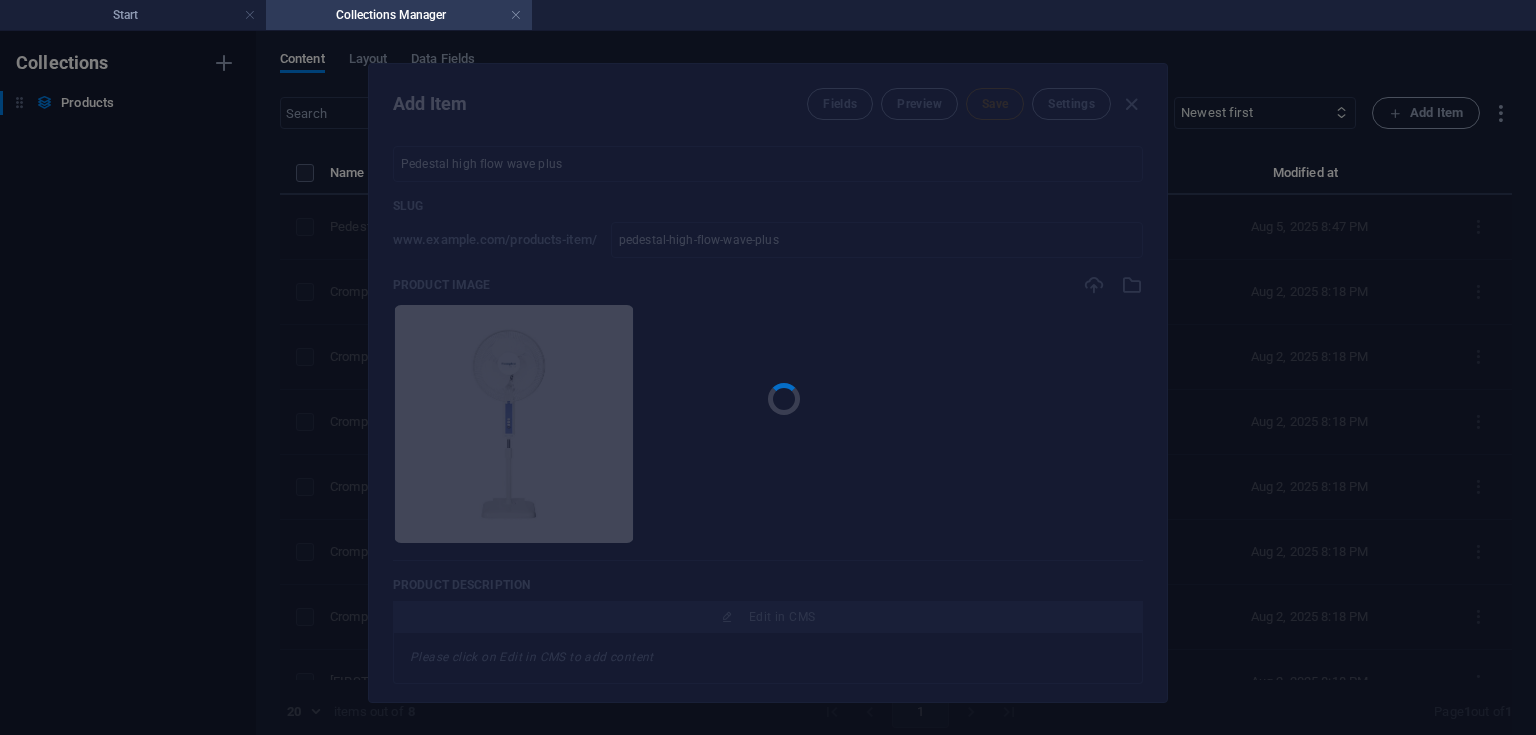 type on "pedestal-high-flow-wave-plus" 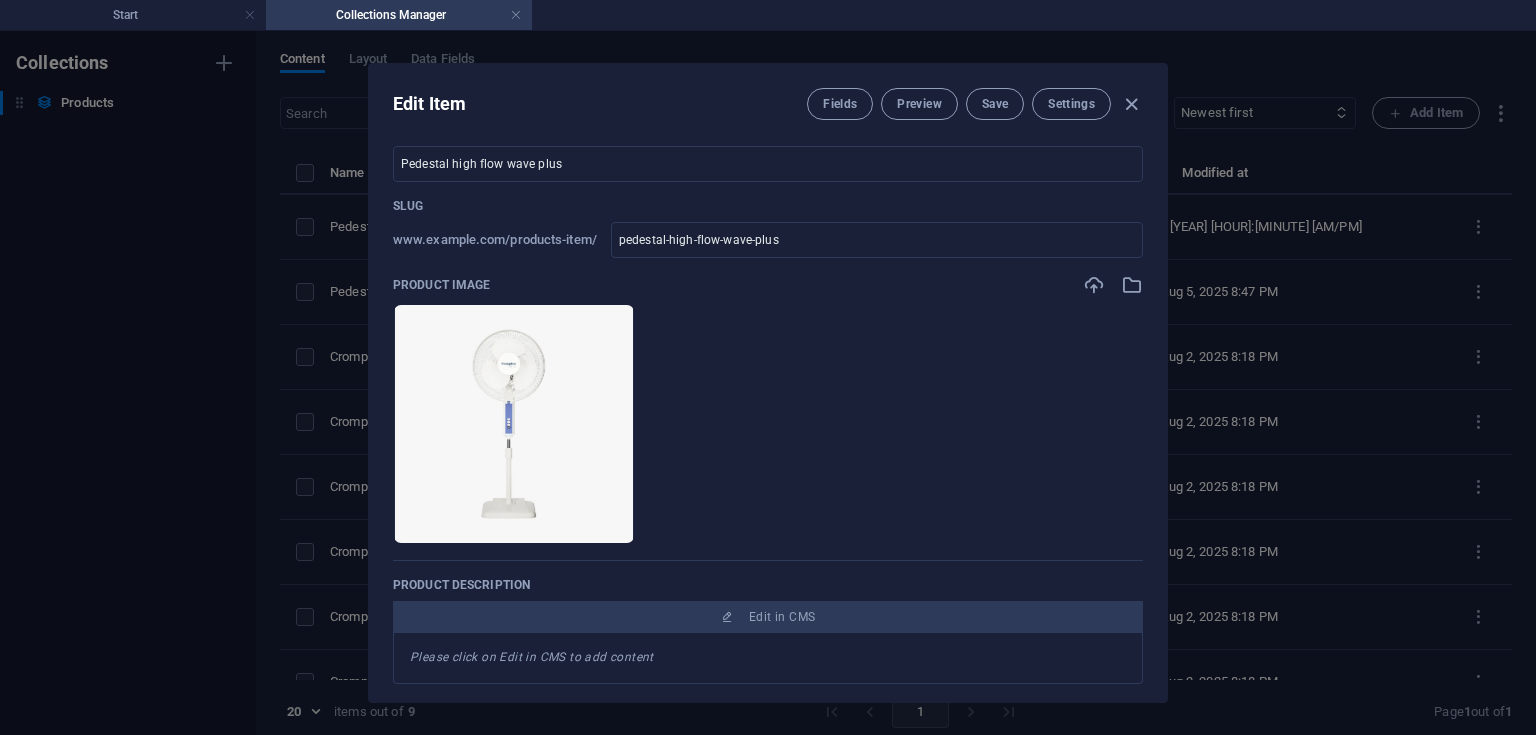 scroll, scrollTop: 8, scrollLeft: 0, axis: vertical 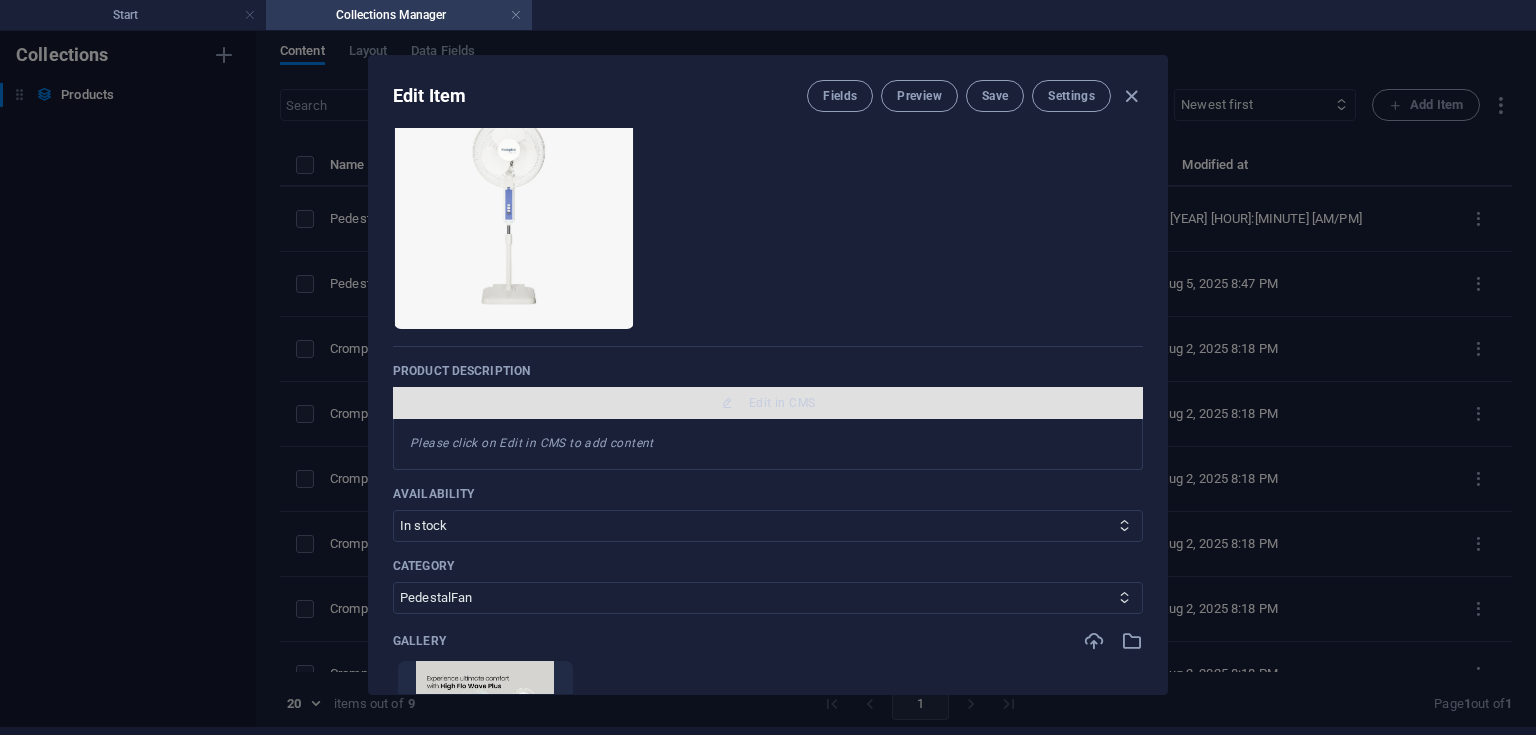 click on "Edit in CMS" at bounding box center (782, 403) 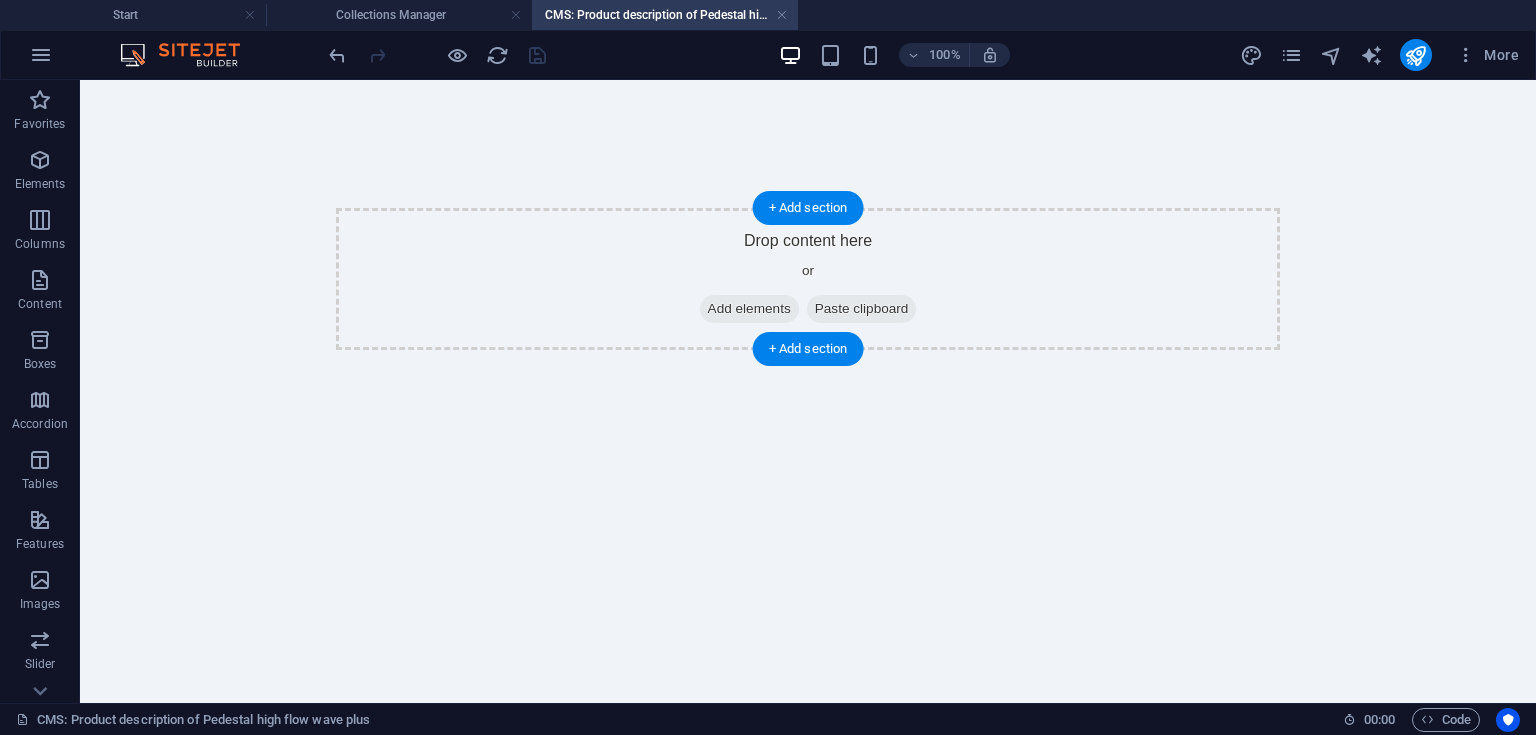 scroll, scrollTop: 0, scrollLeft: 0, axis: both 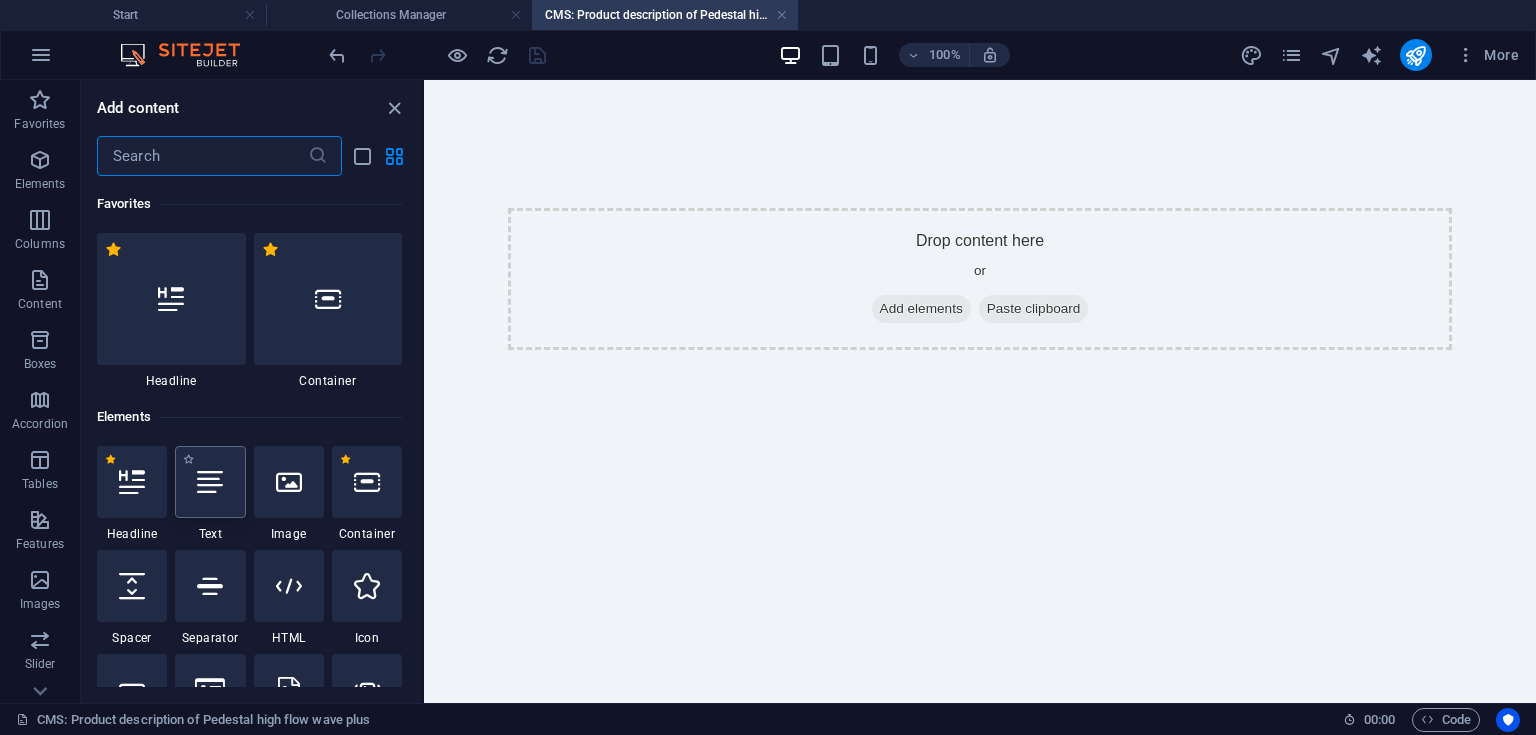 click at bounding box center (210, 482) 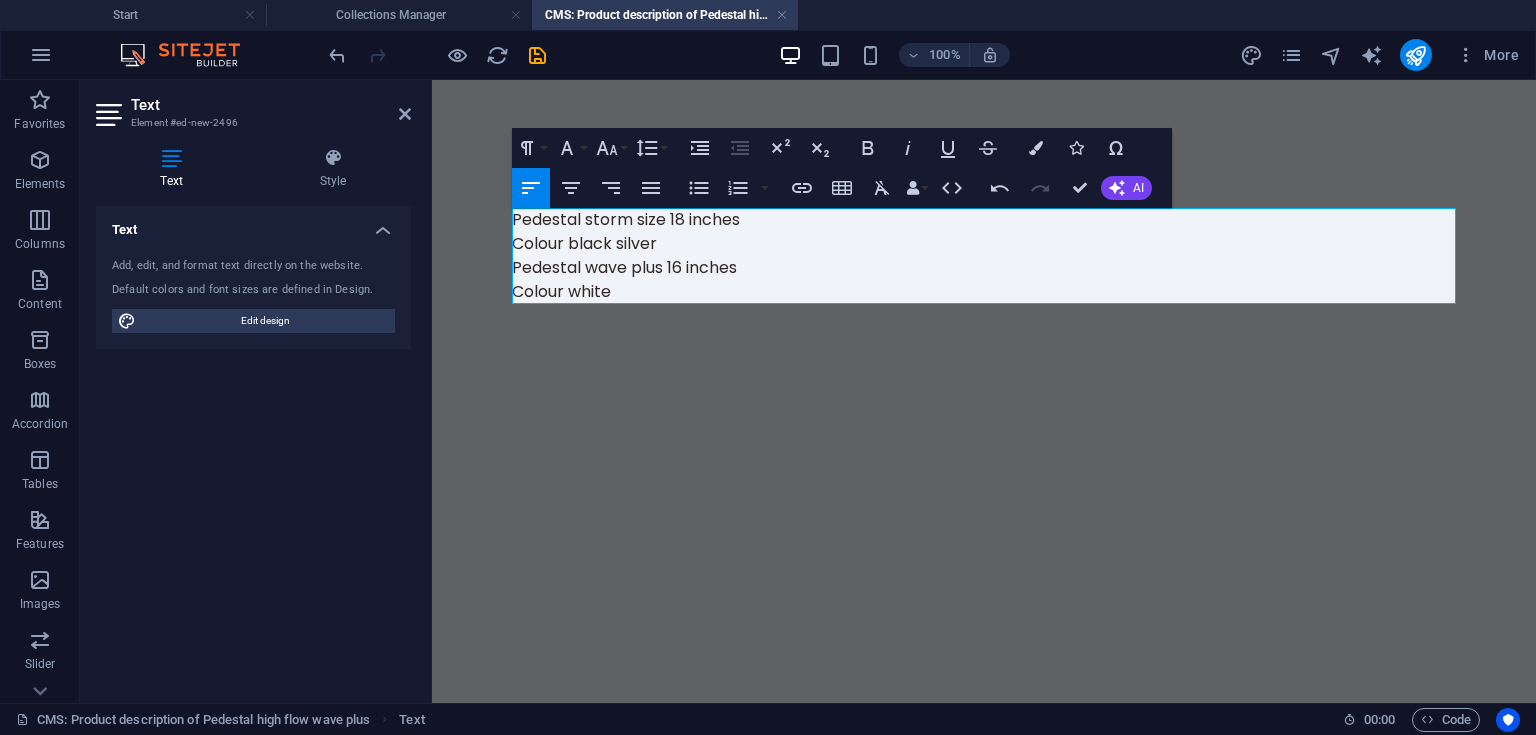 scroll, scrollTop: 1168, scrollLeft: 8, axis: both 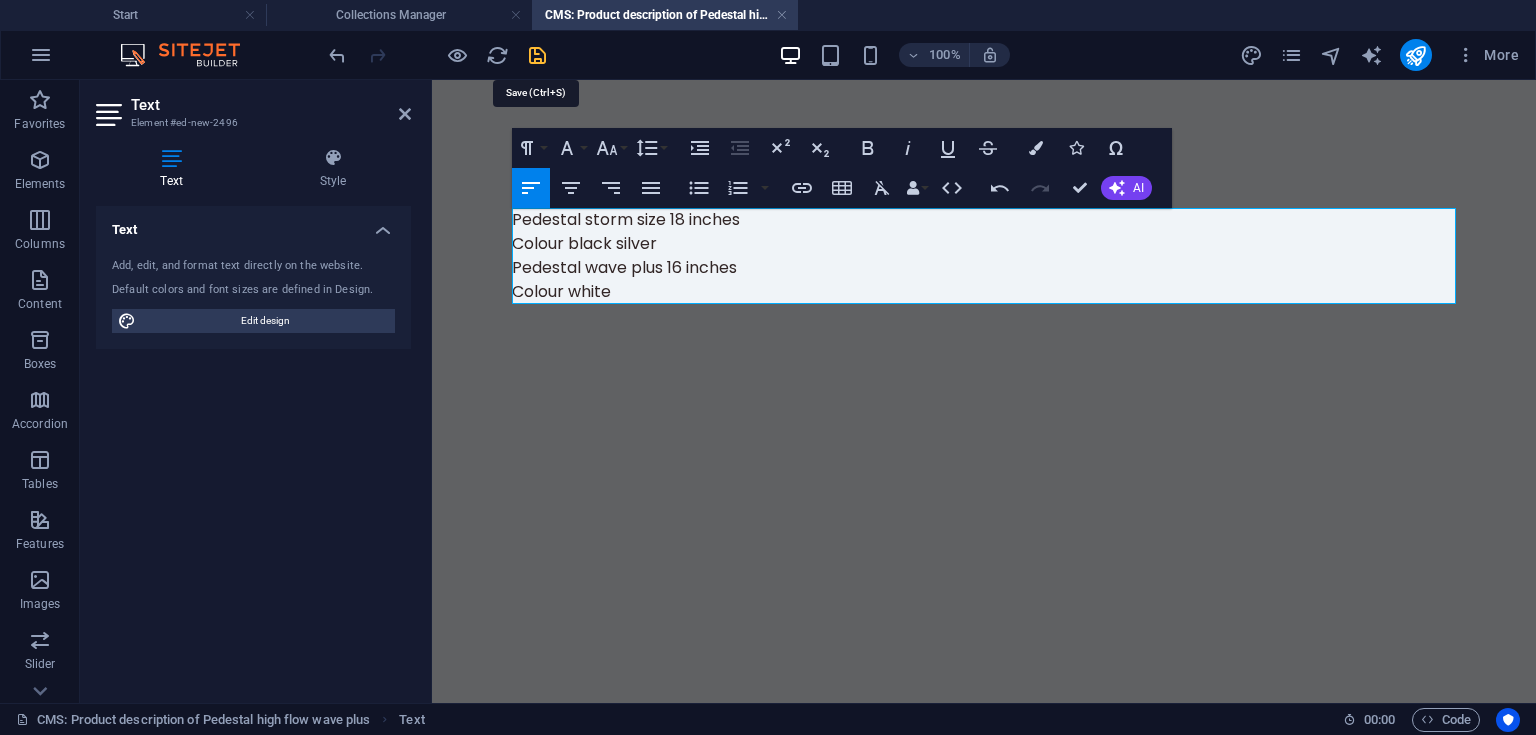 click at bounding box center [537, 55] 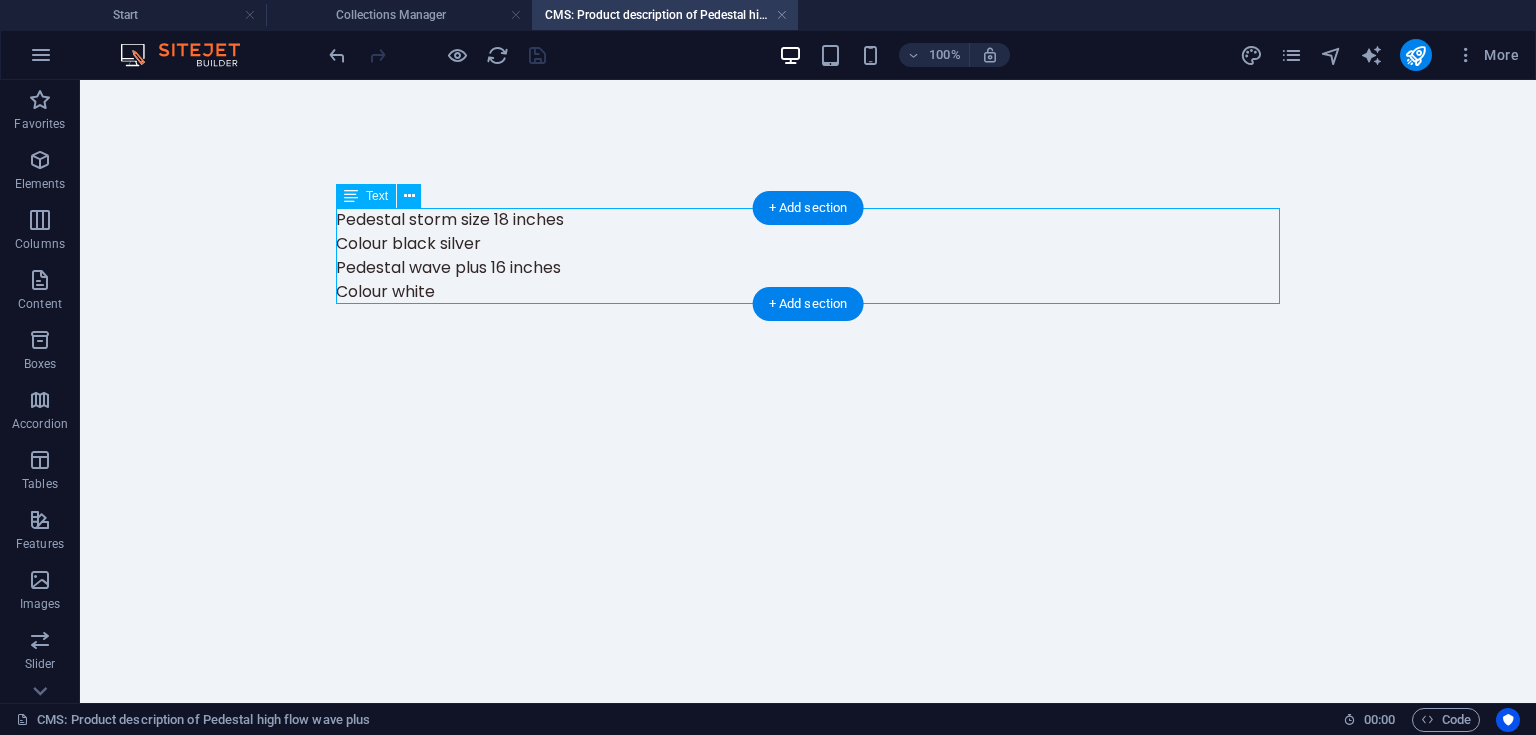 click on "Pedestal storm size 18 inches  Colour black silver  Pedestal wave plus 16 inches  Colour white" at bounding box center [808, 256] 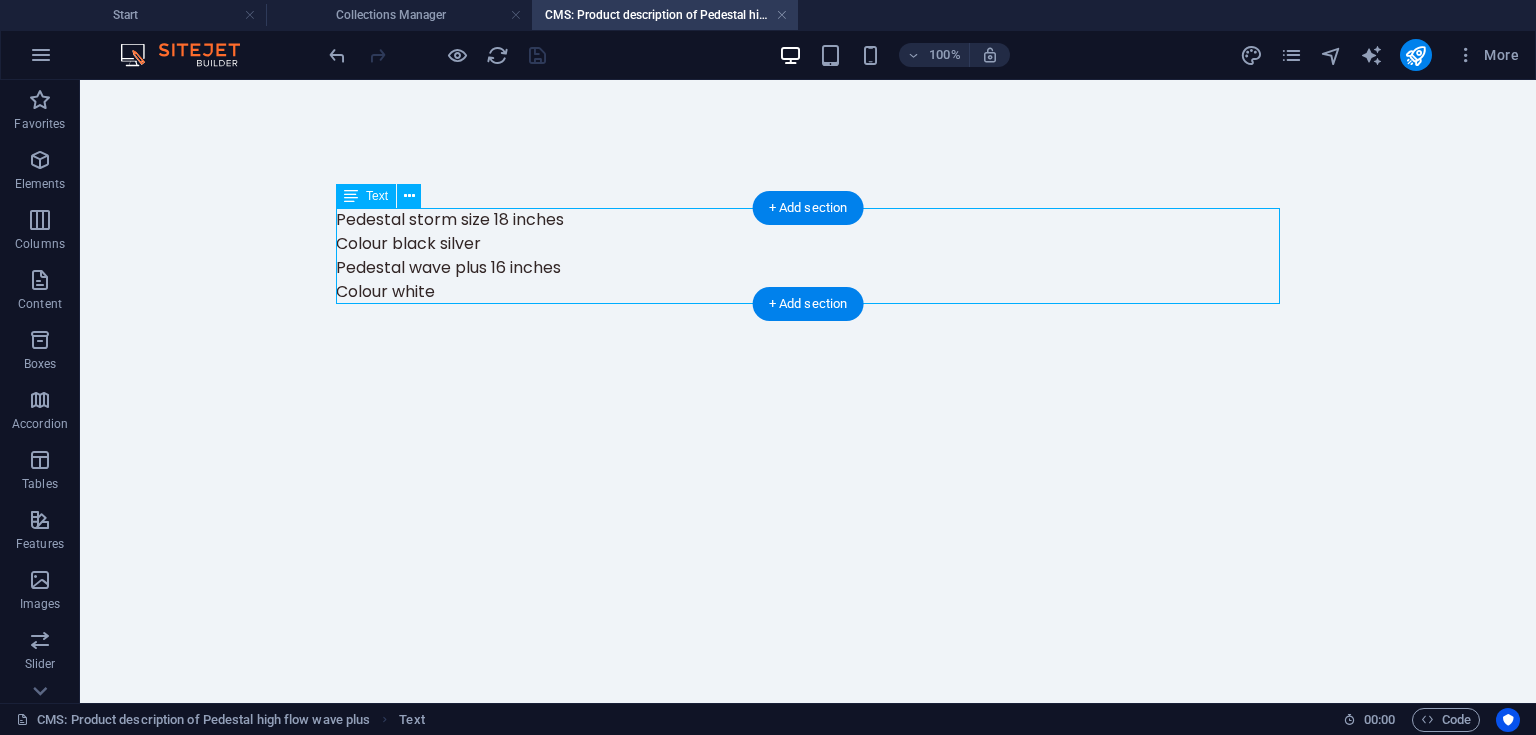 click on "Pedestal storm size 18 inches  Colour black silver  Pedestal wave plus 16 inches  Colour white" at bounding box center (808, 256) 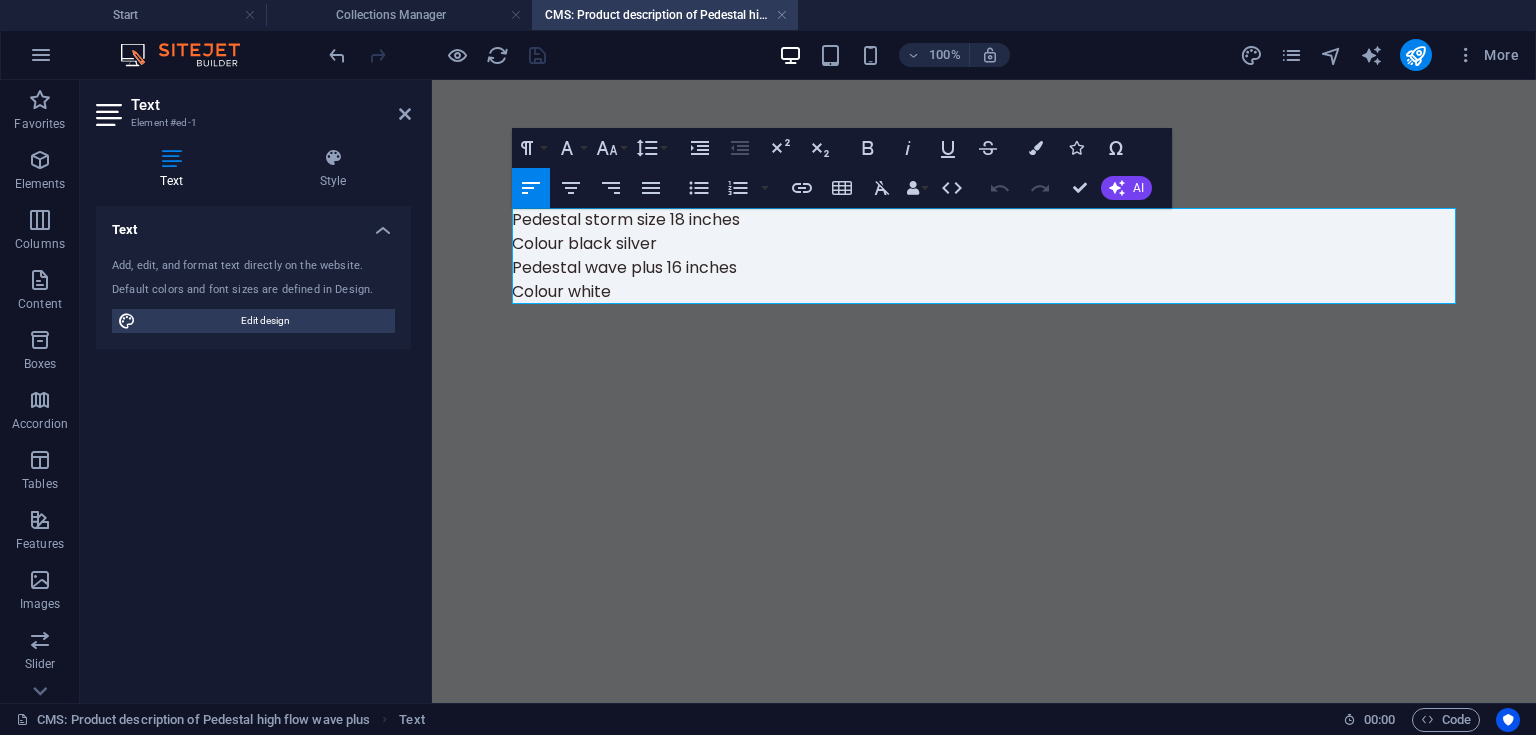 click on "Pedestal wave plus 16 inches" at bounding box center (984, 268) 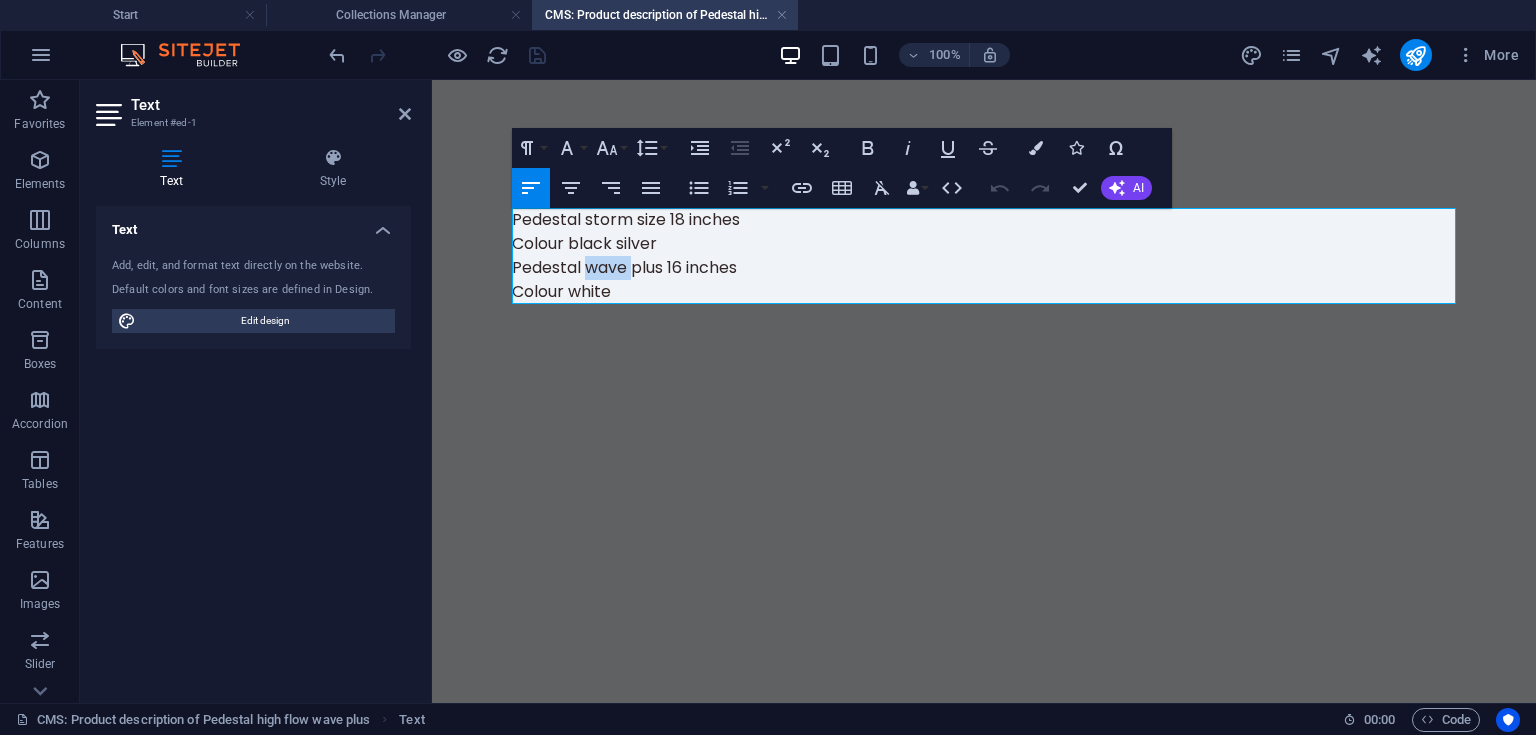 click on "Pedestal wave plus 16 inches" at bounding box center [984, 268] 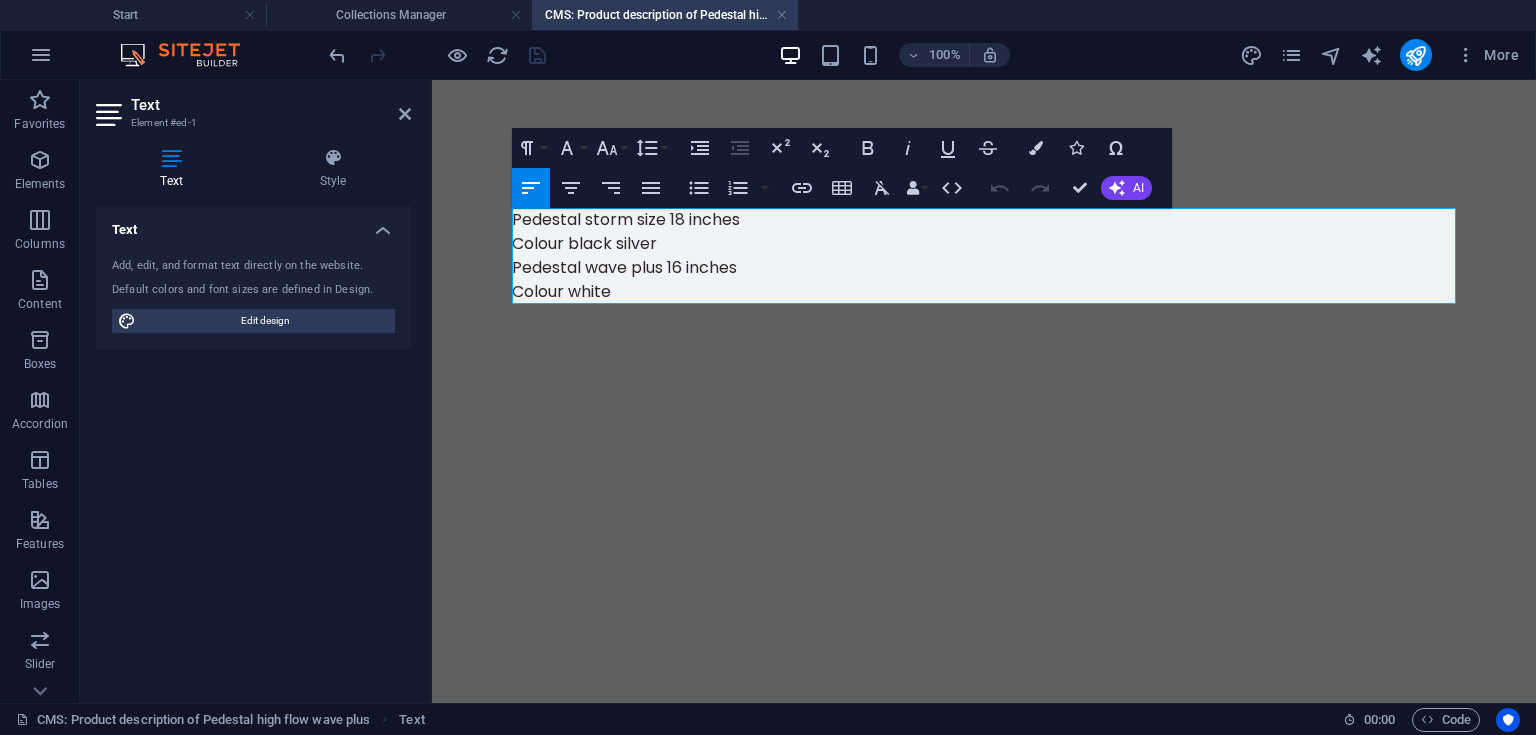 click on "Colour black silver" at bounding box center [984, 244] 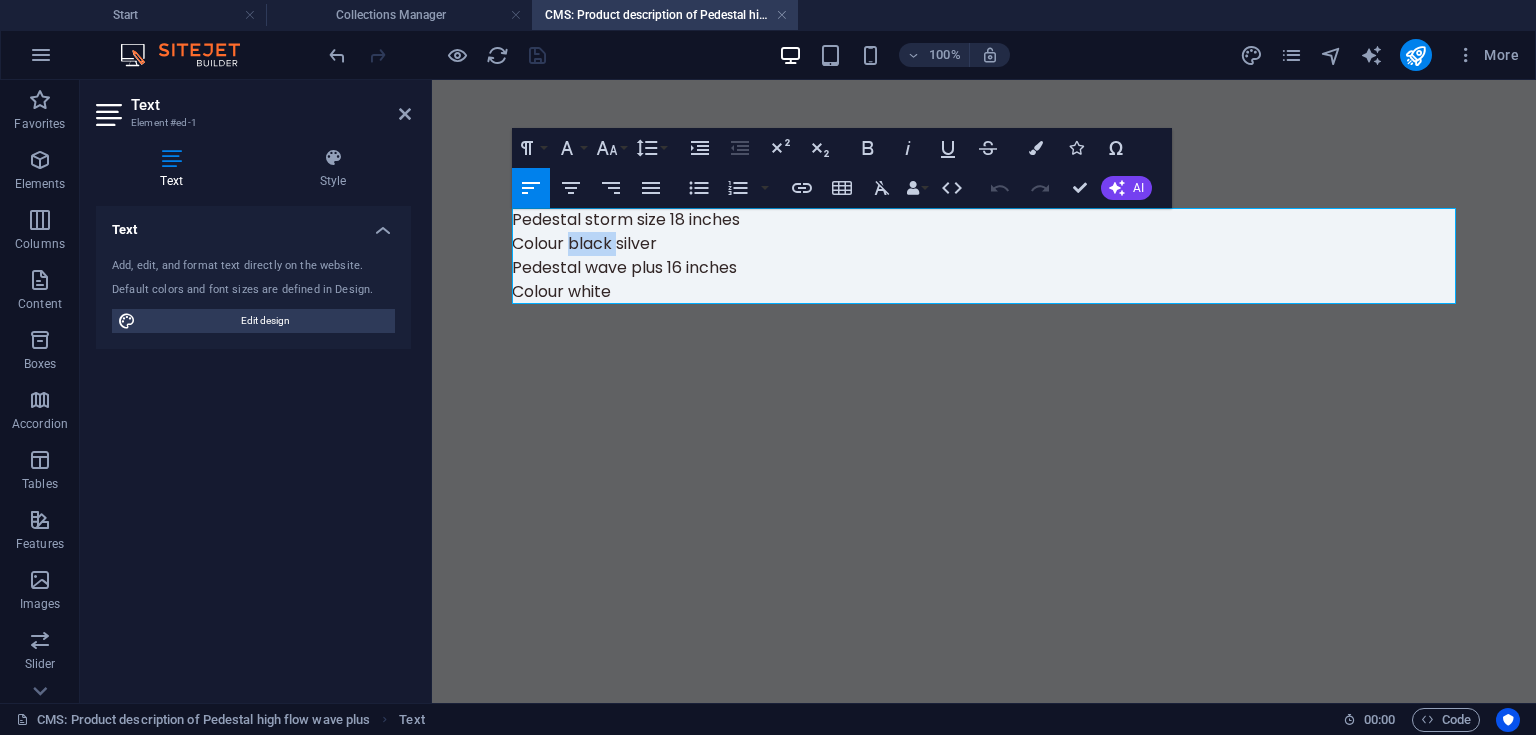 click on "Colour black silver" at bounding box center (984, 244) 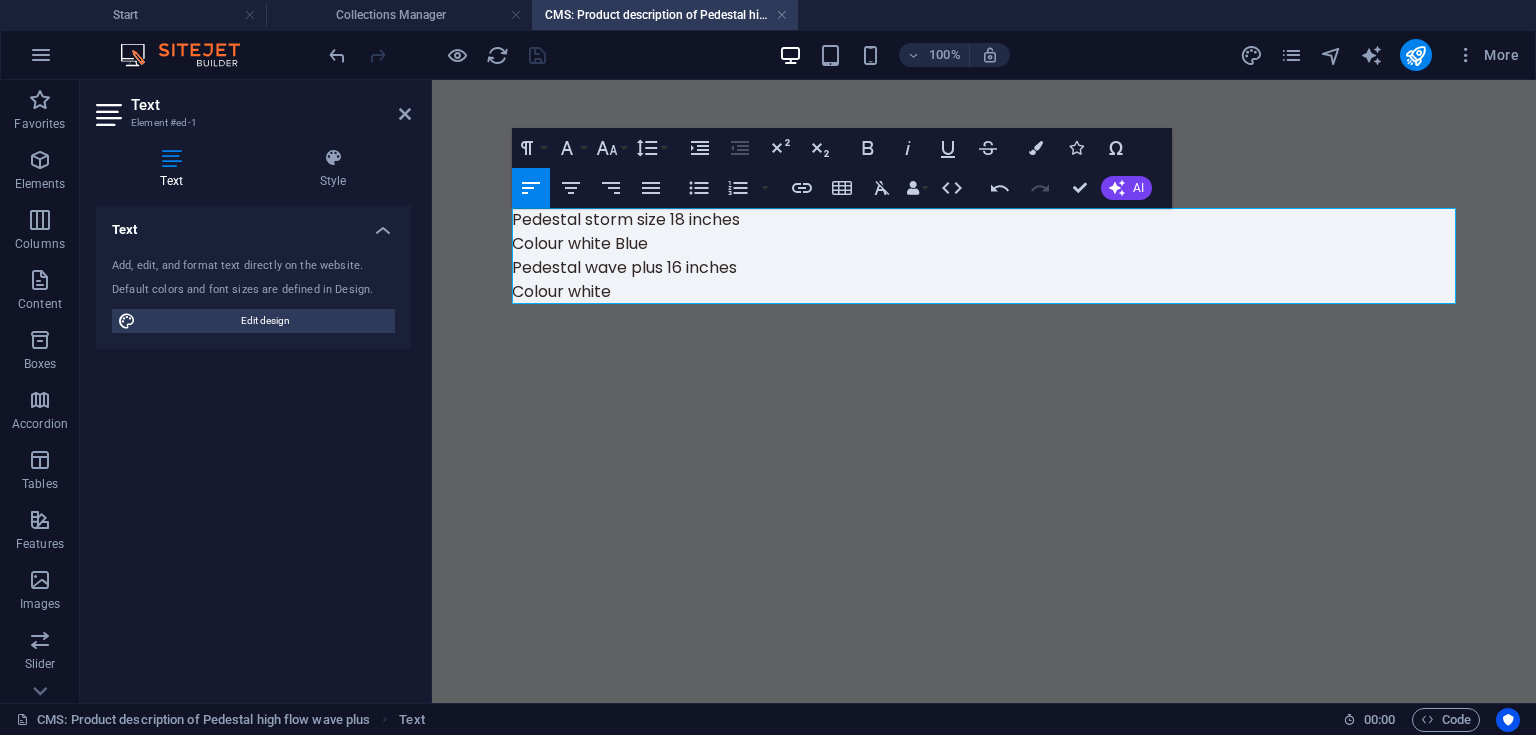 click on "Colour white" at bounding box center [984, 292] 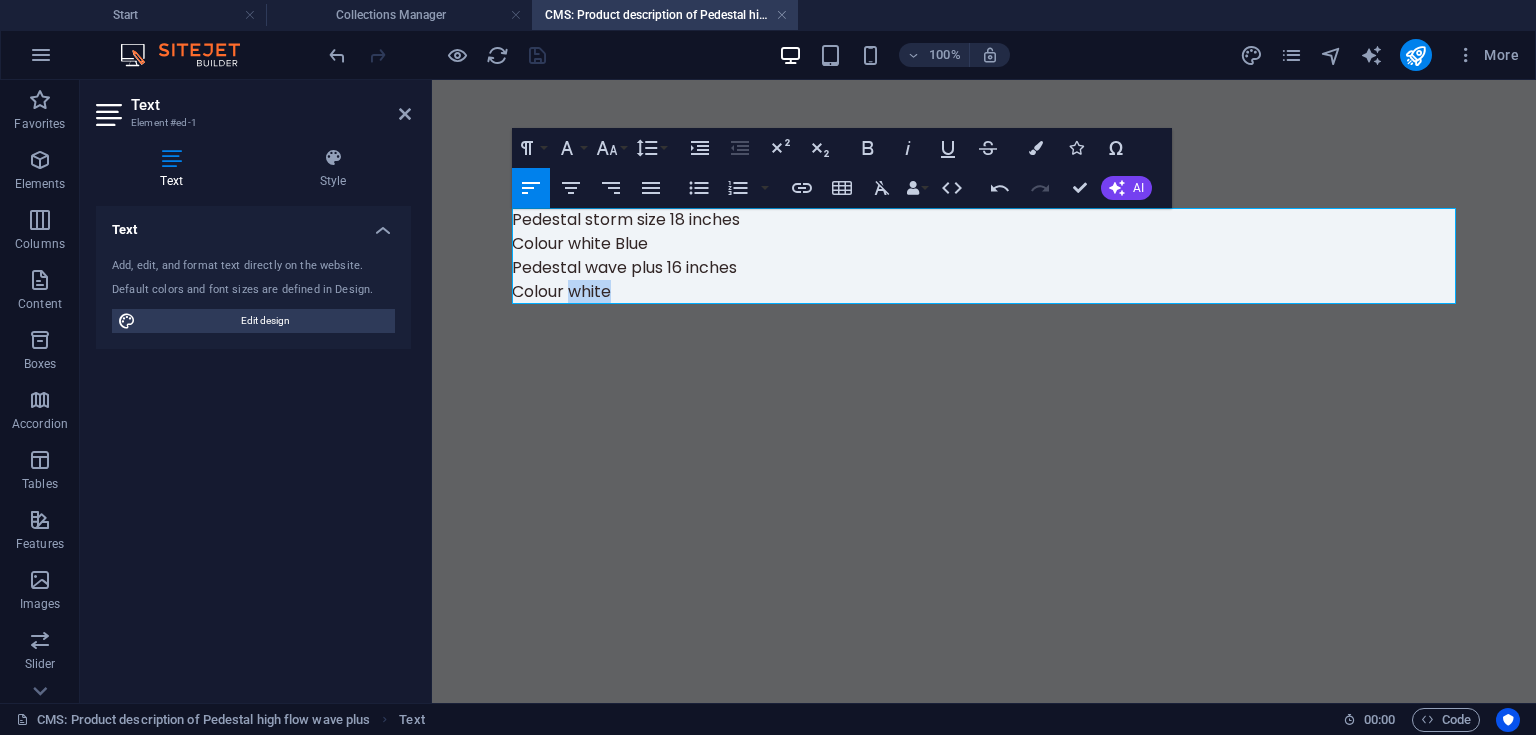 click on "Colour white" at bounding box center (984, 292) 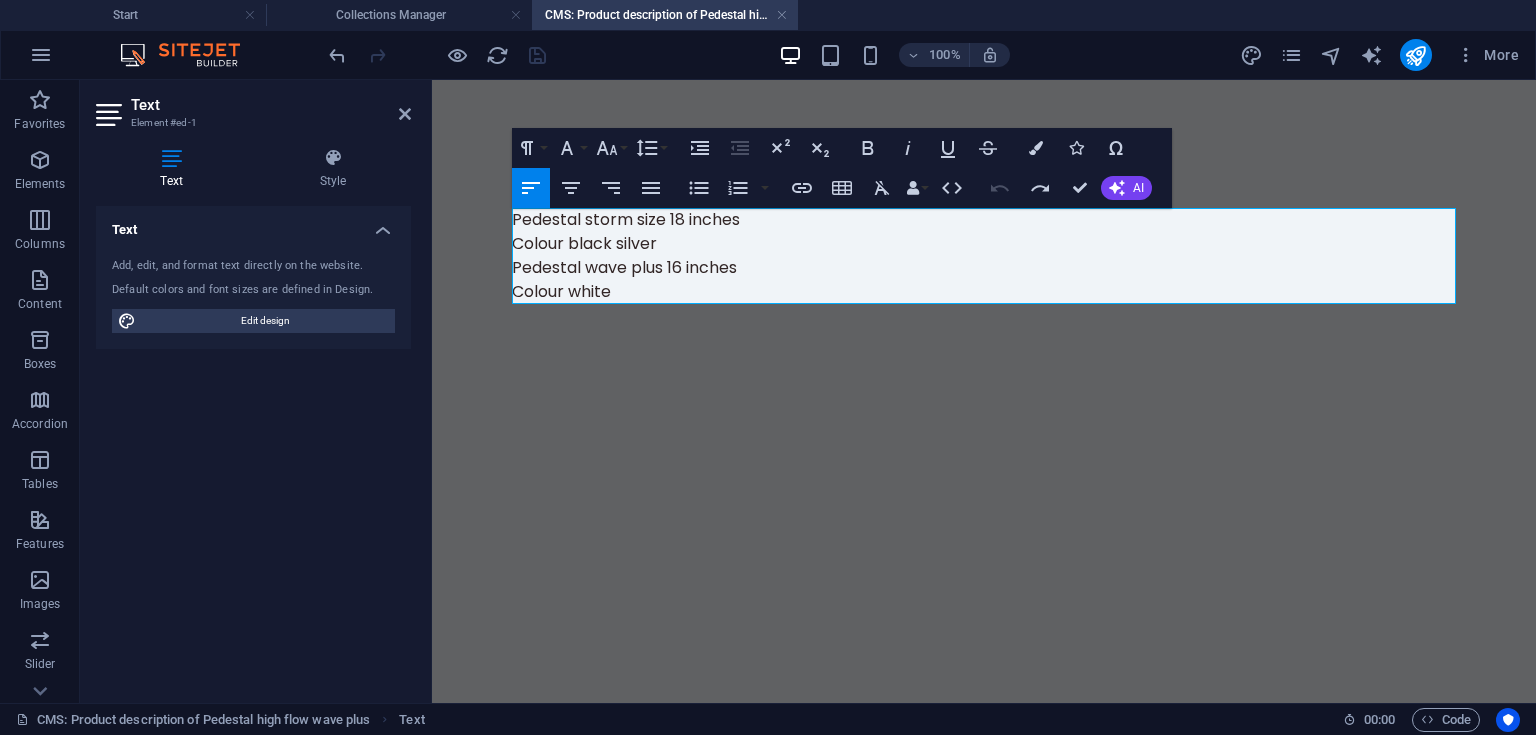 click on "Colour white" at bounding box center (984, 292) 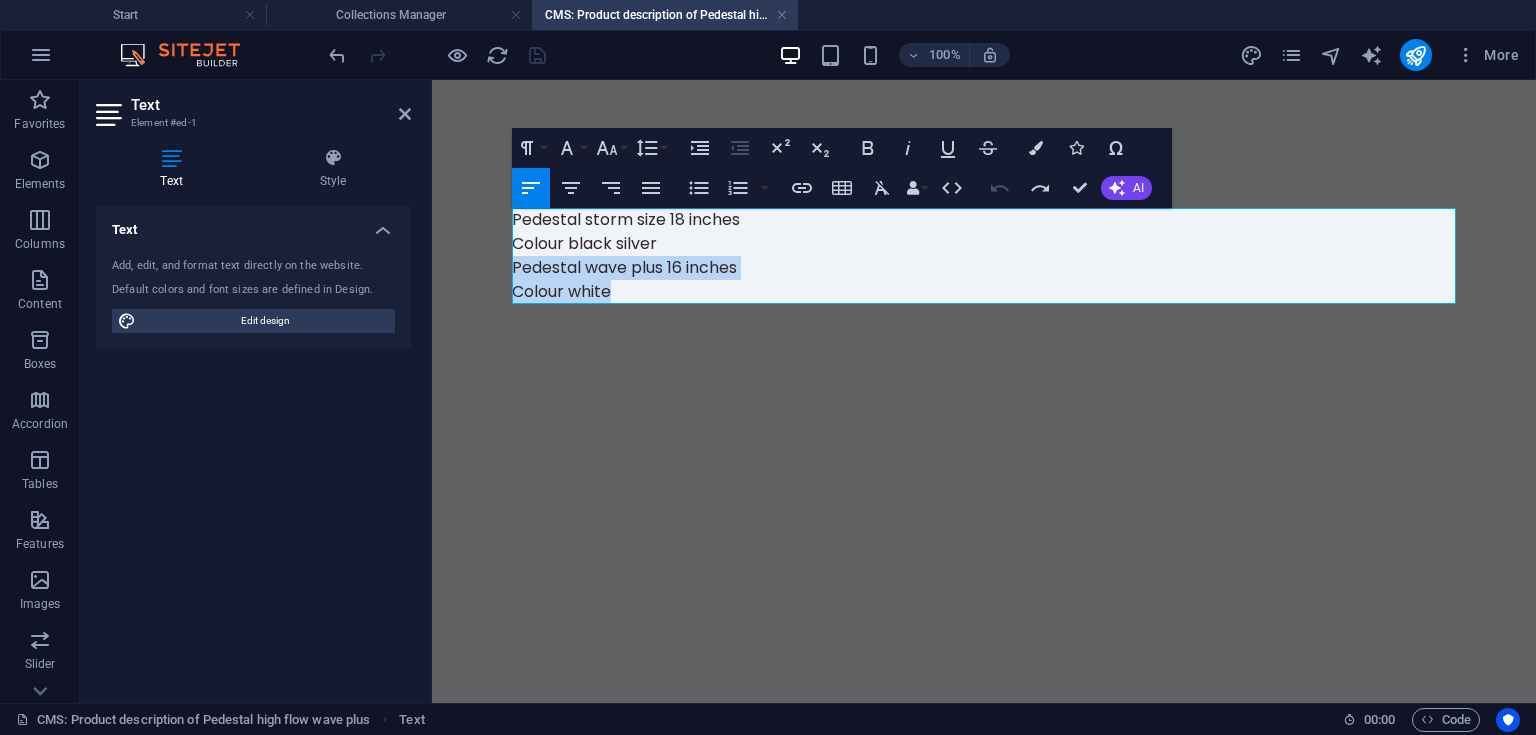 drag, startPoint x: 648, startPoint y: 291, endPoint x: 488, endPoint y: 270, distance: 161.37224 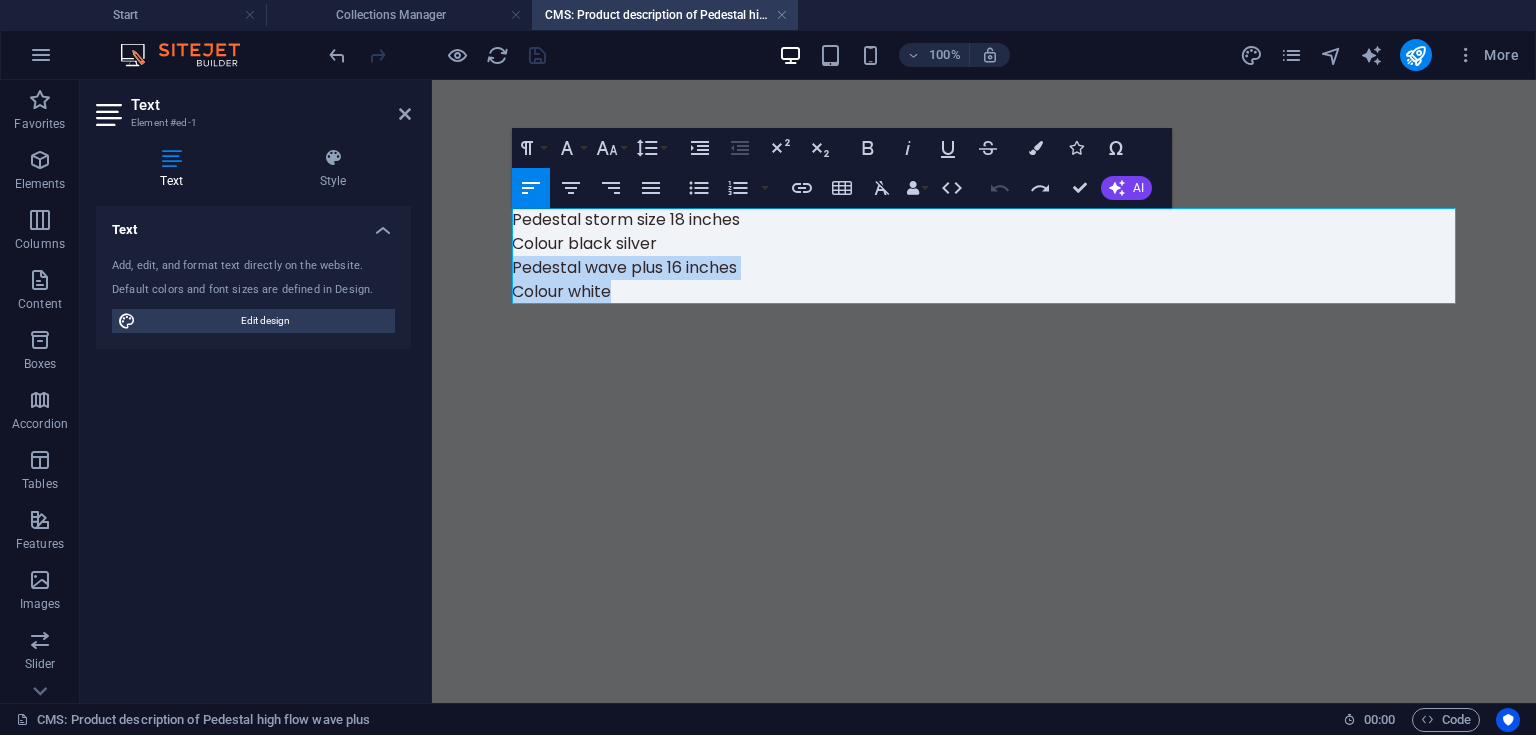 drag, startPoint x: 675, startPoint y: 240, endPoint x: 489, endPoint y: 221, distance: 186.96791 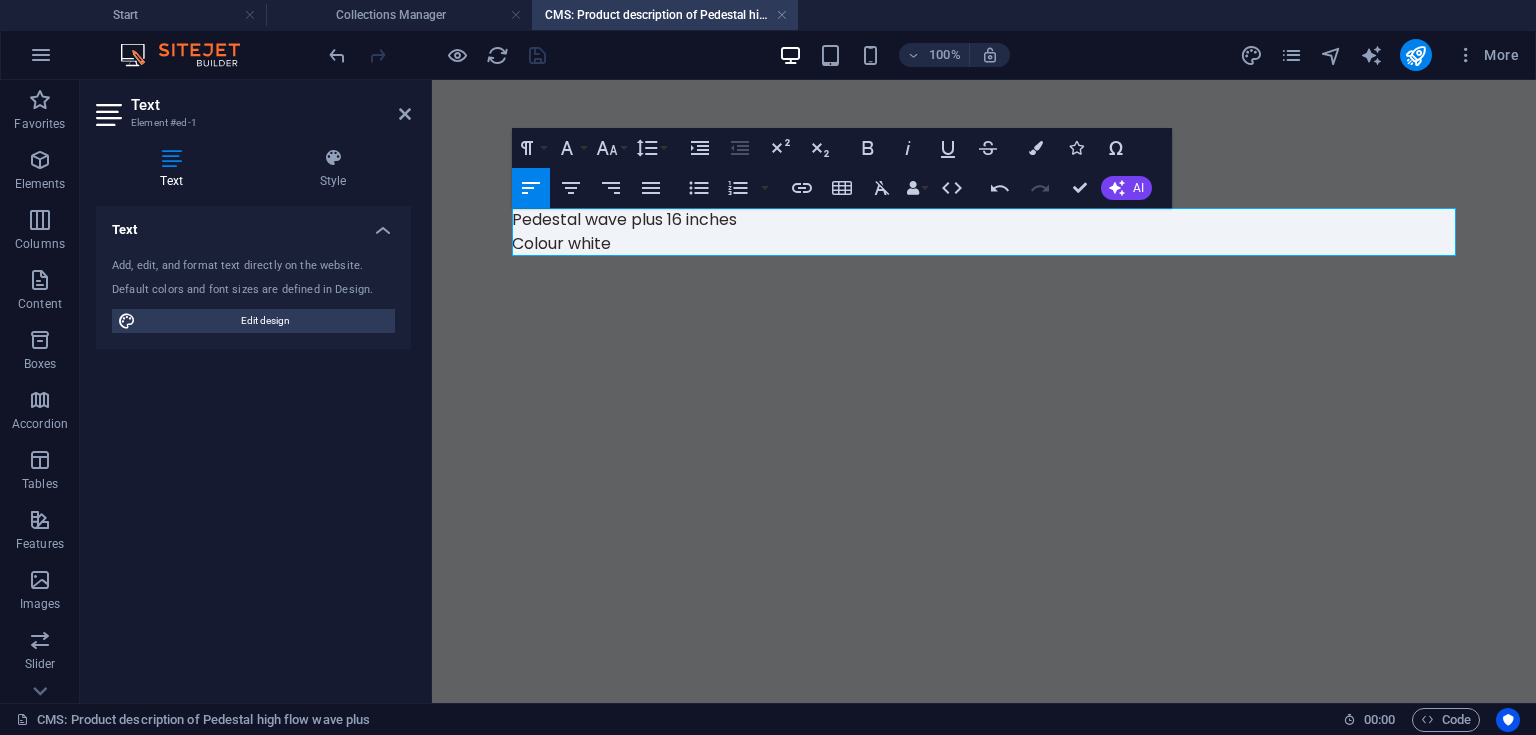 click on "Pedestal wave plus 16 inches Colour white" at bounding box center (984, 232) 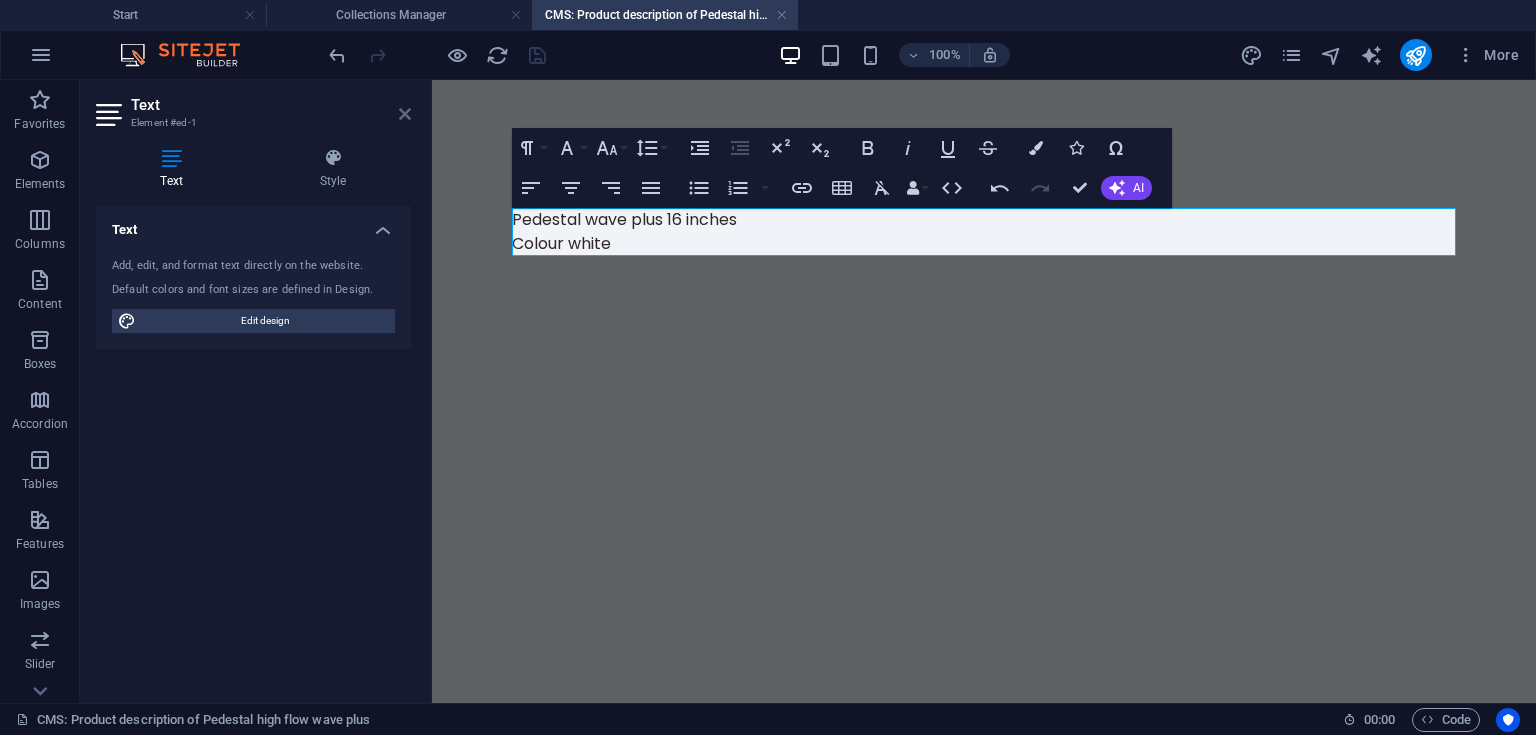 click at bounding box center [405, 114] 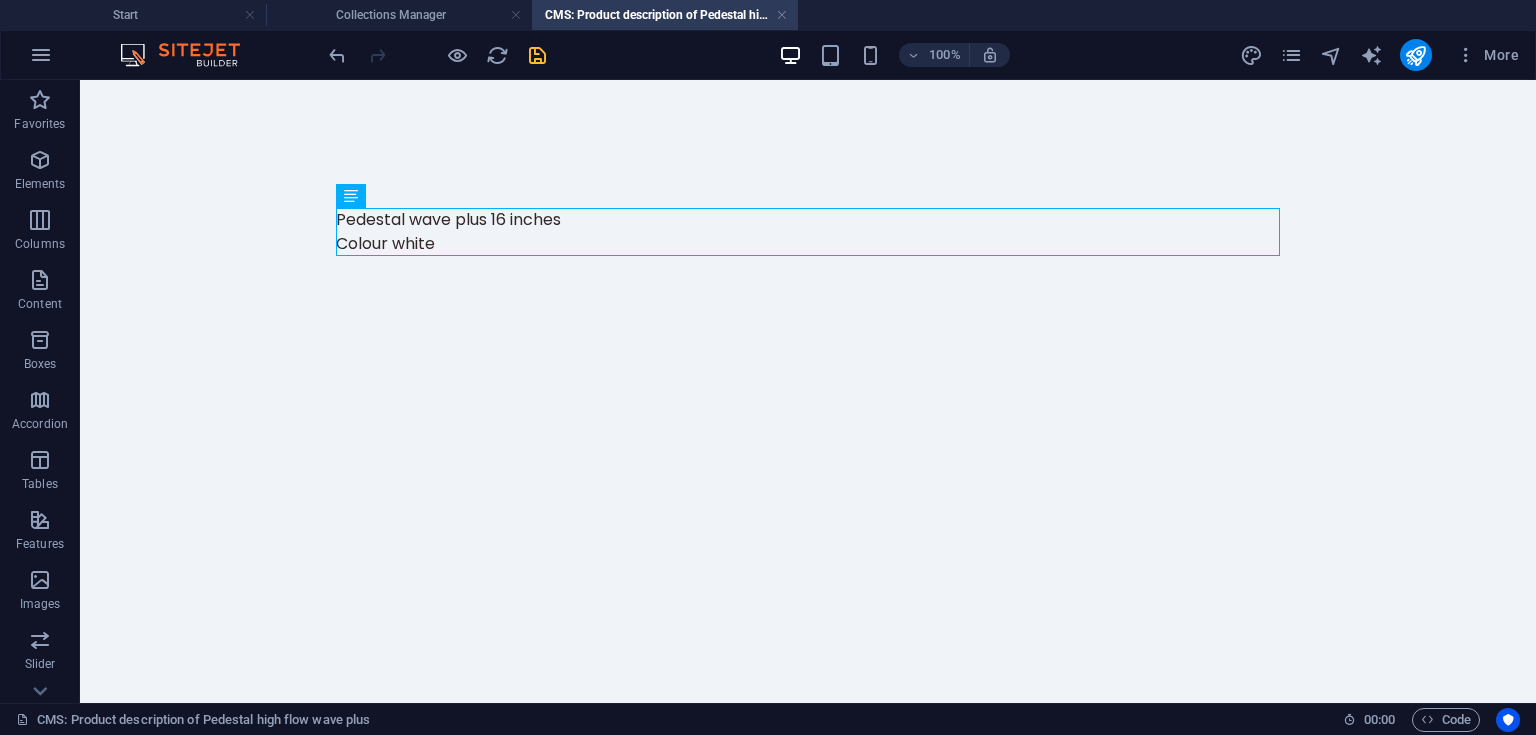 click at bounding box center (537, 55) 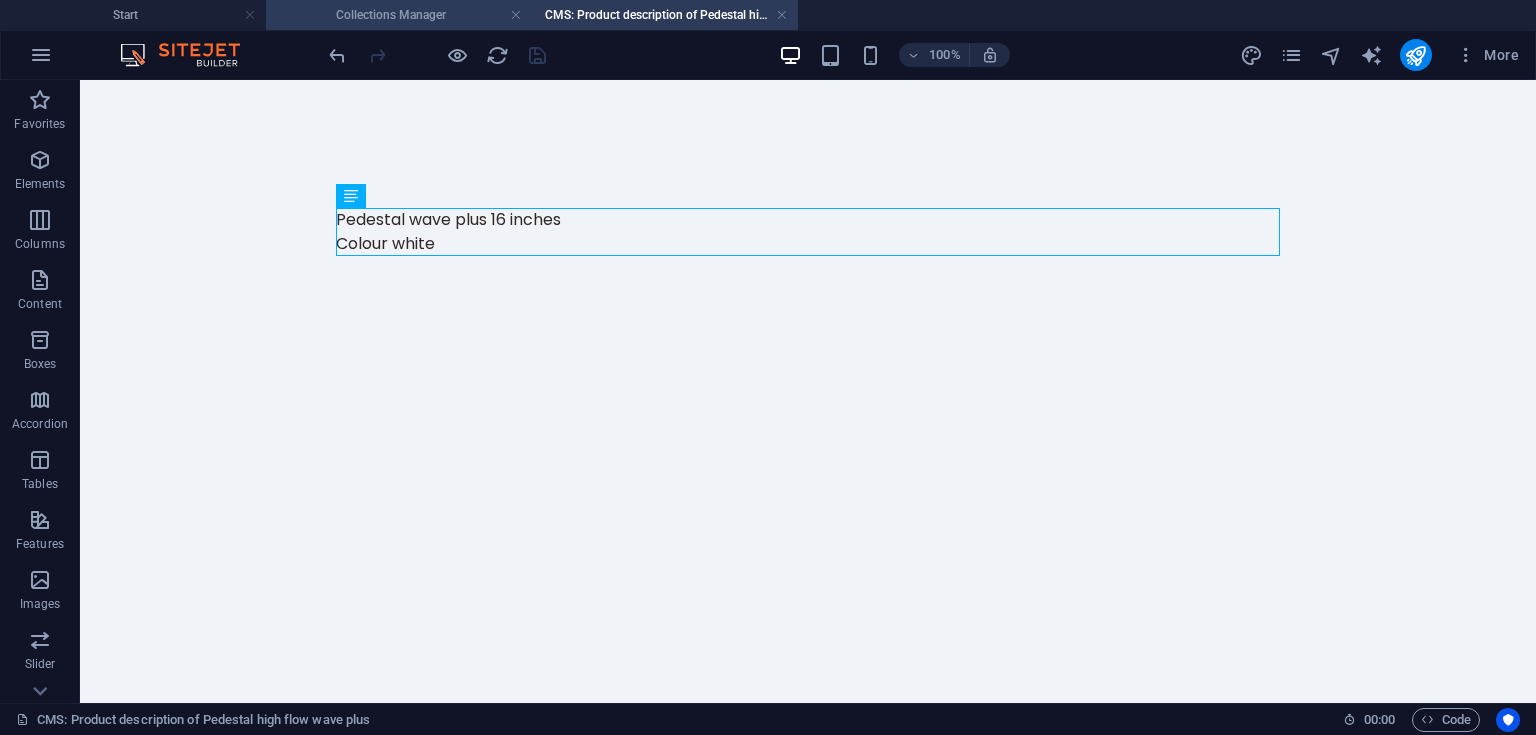 click on "Collections Manager" at bounding box center (399, 15) 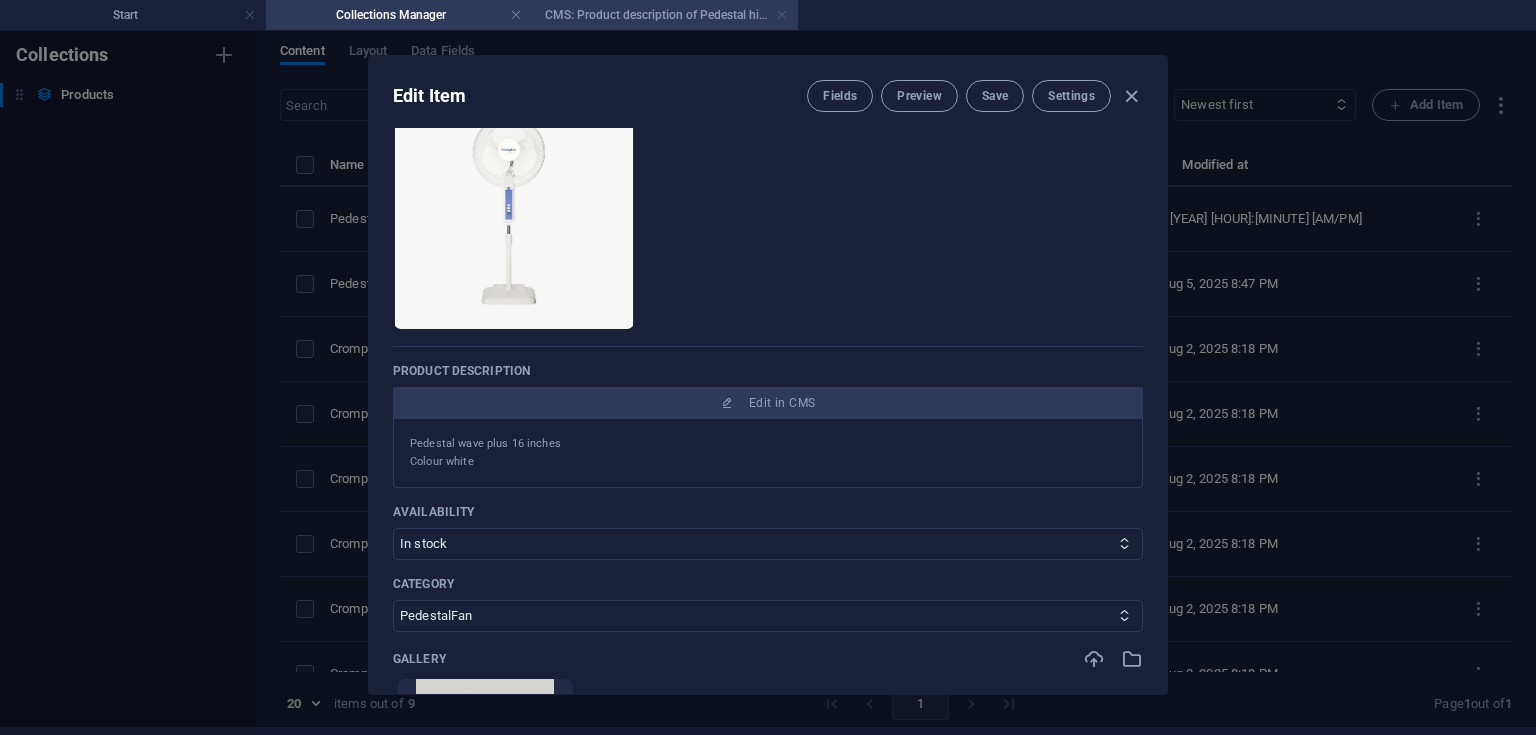 click at bounding box center (782, 15) 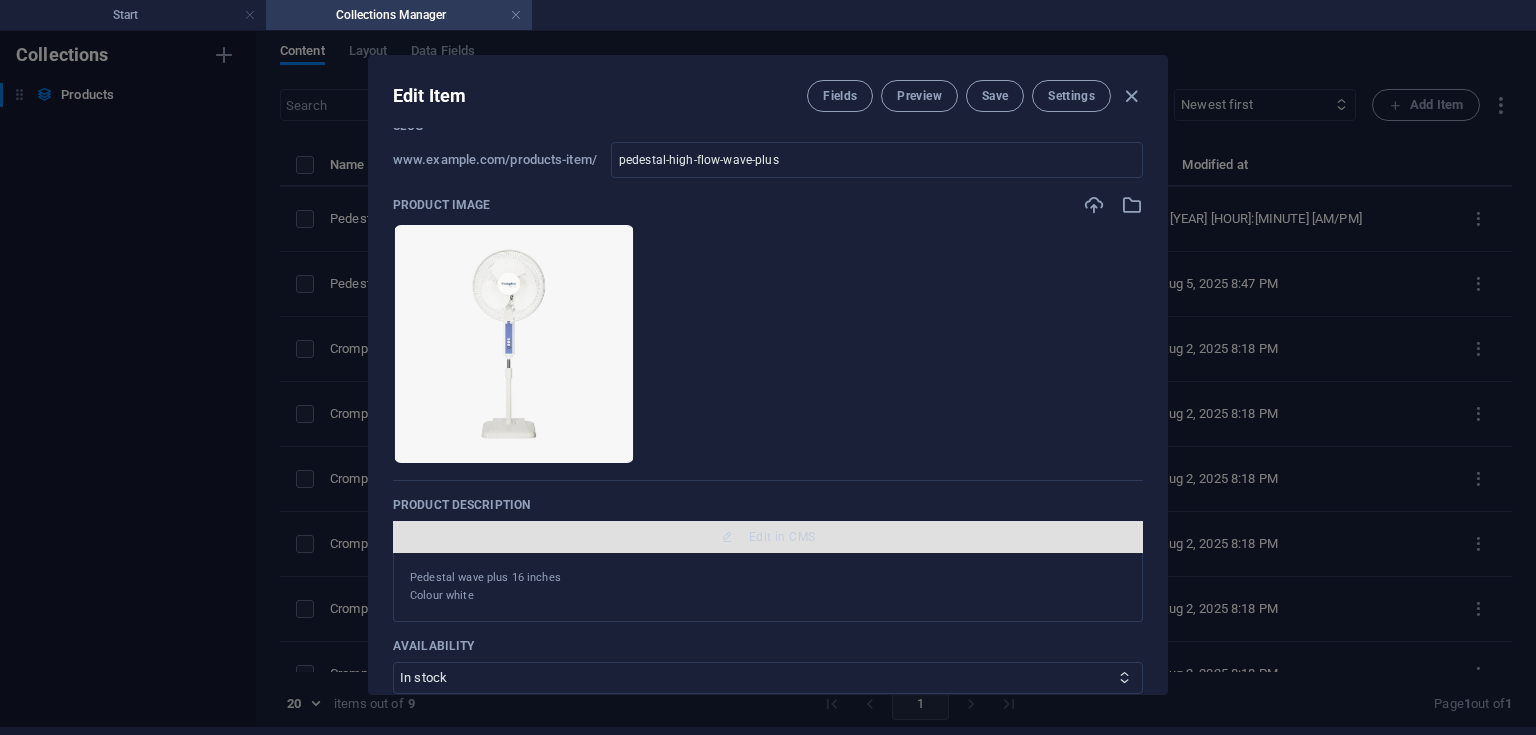 scroll, scrollTop: 0, scrollLeft: 0, axis: both 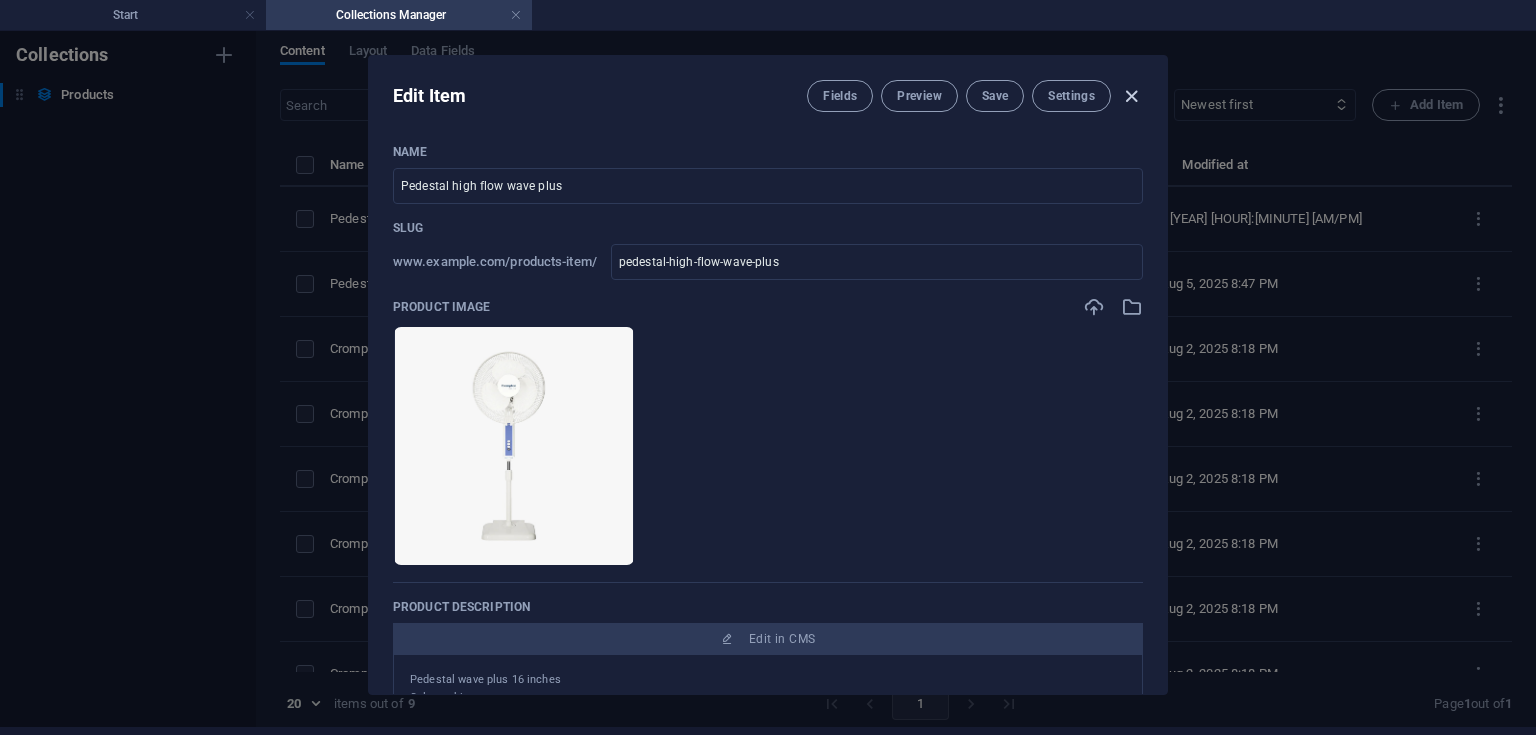 click at bounding box center [1131, 96] 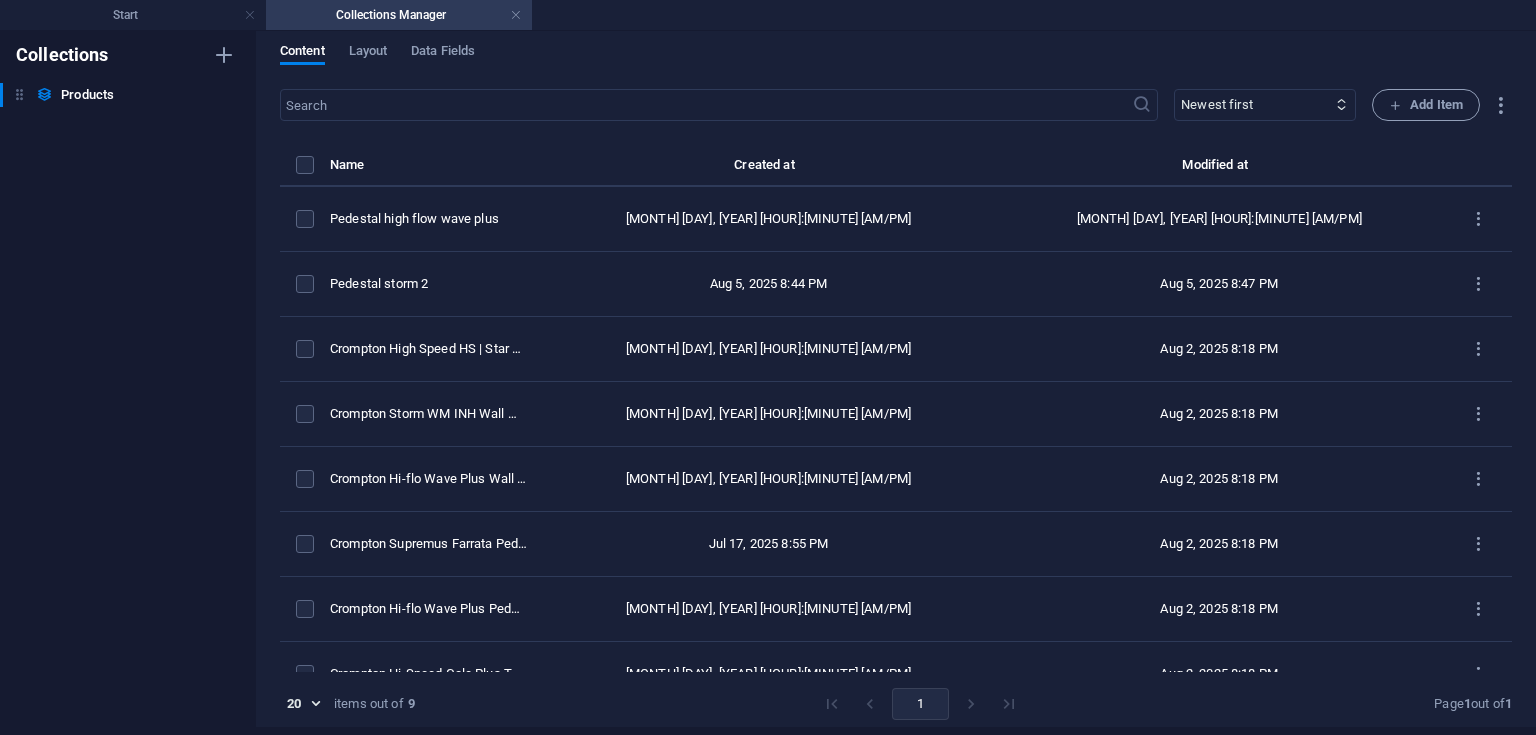 type on "pedestal-high-flow-wave-plus" 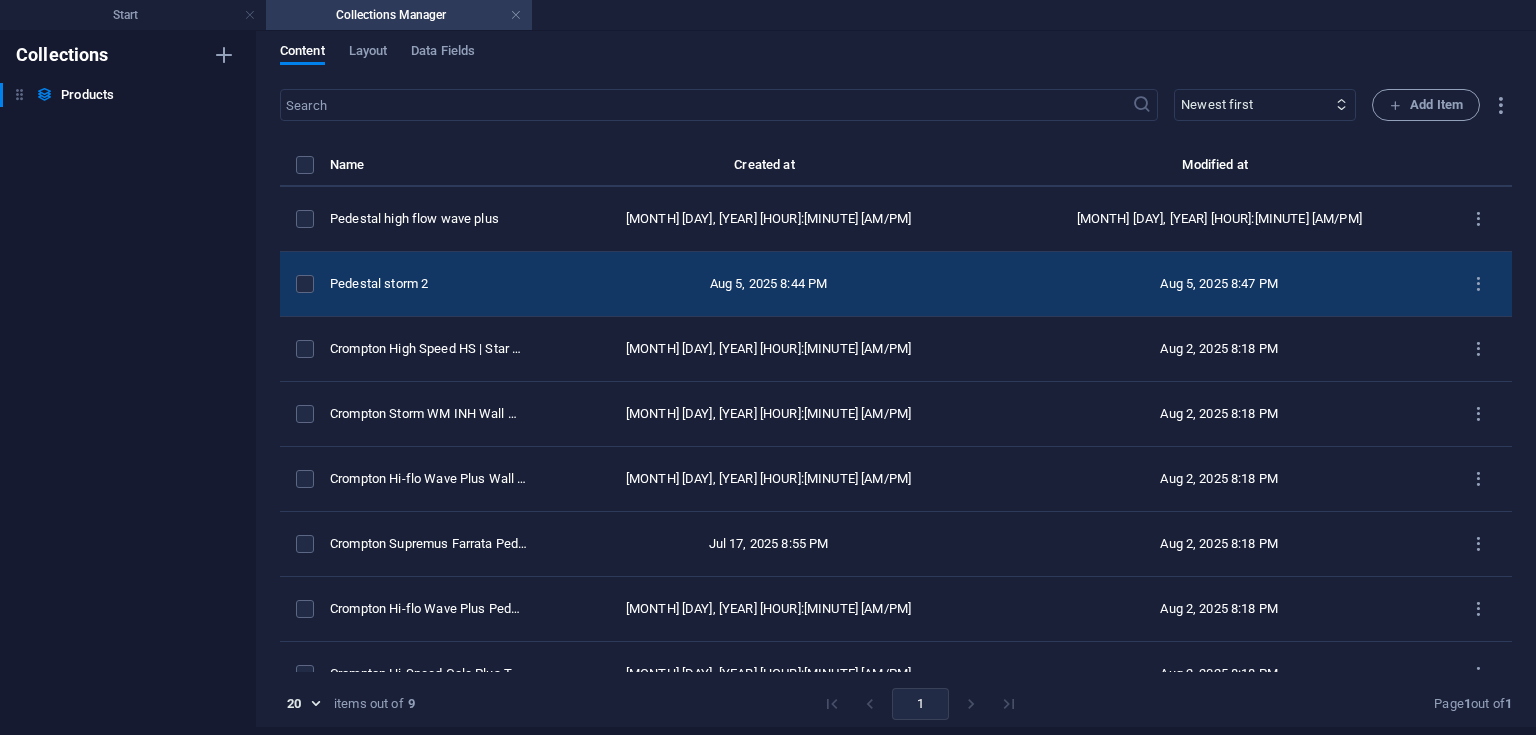 scroll, scrollTop: 0, scrollLeft: 0, axis: both 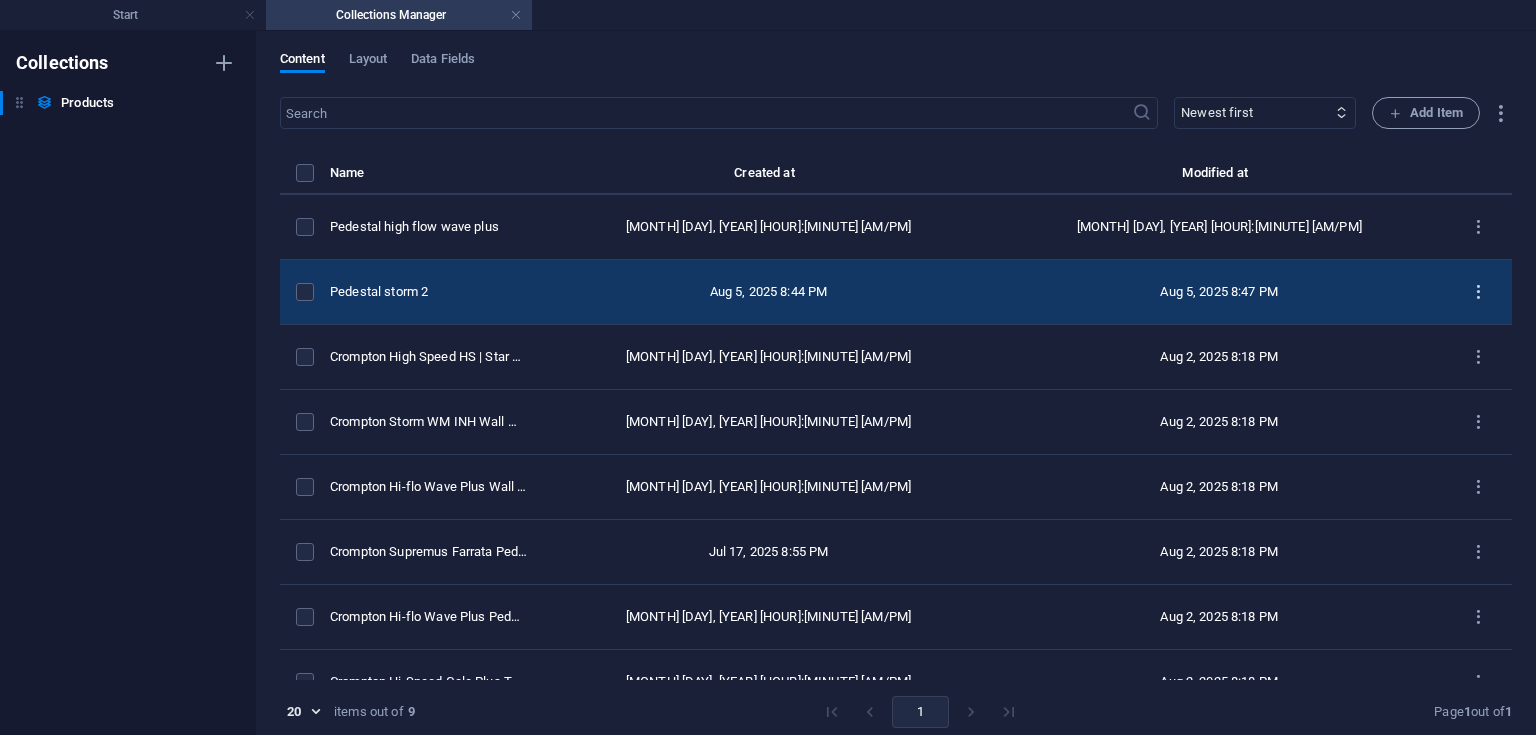 click at bounding box center [1478, 292] 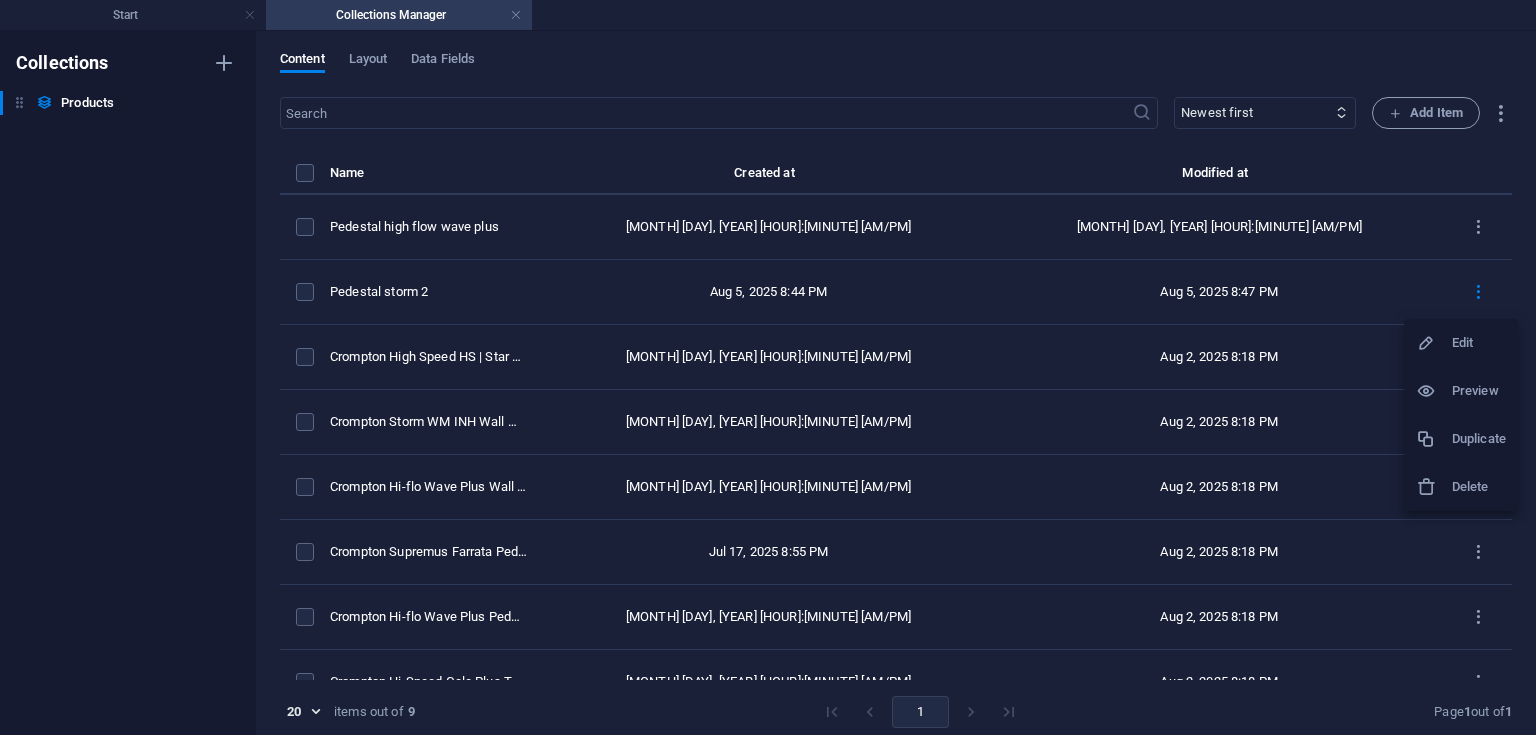 click at bounding box center [1434, 343] 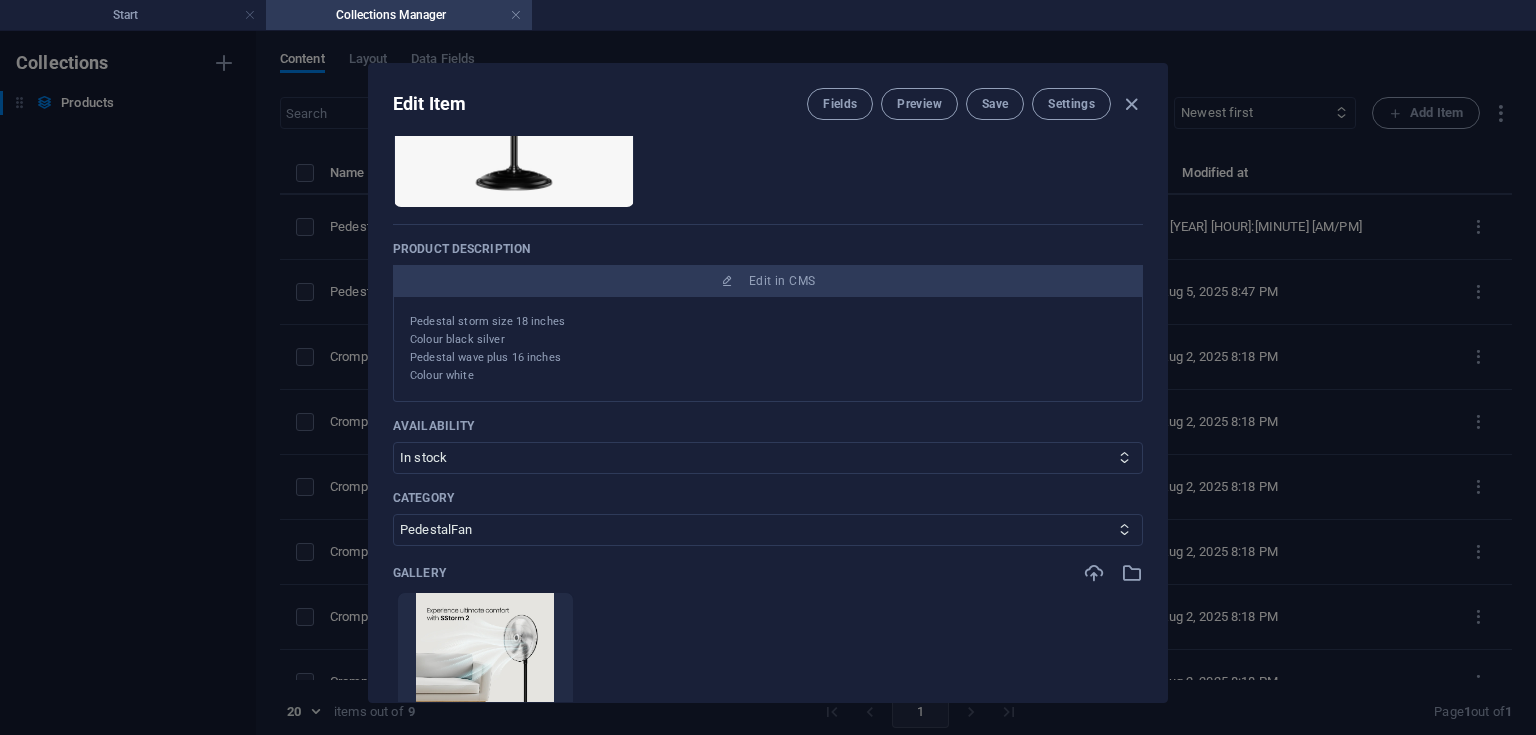 scroll, scrollTop: 368, scrollLeft: 0, axis: vertical 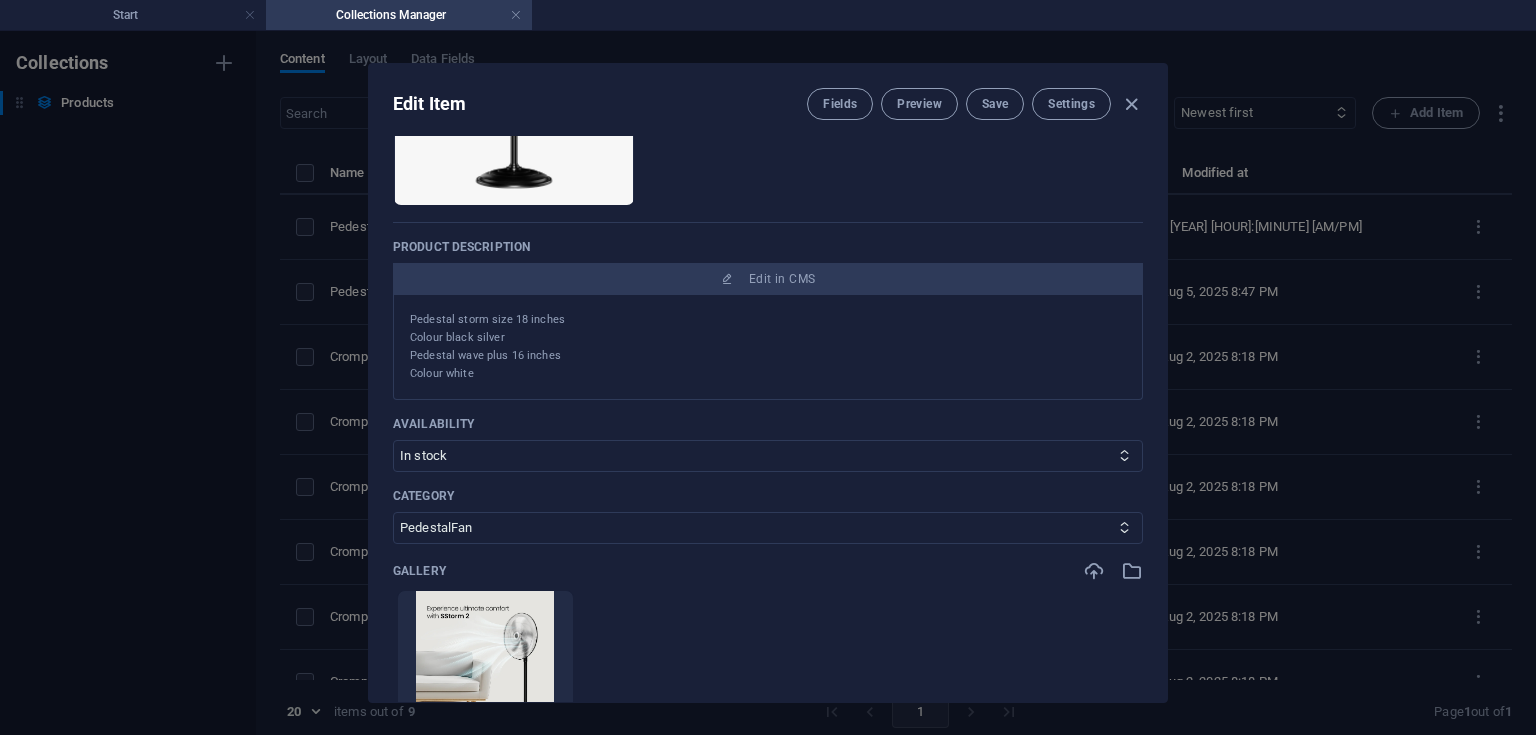 click on "Pedestal storm size 18 inches  Colour black silver  Pedestal wave plus 16 inches  Colour white" at bounding box center (768, 347) 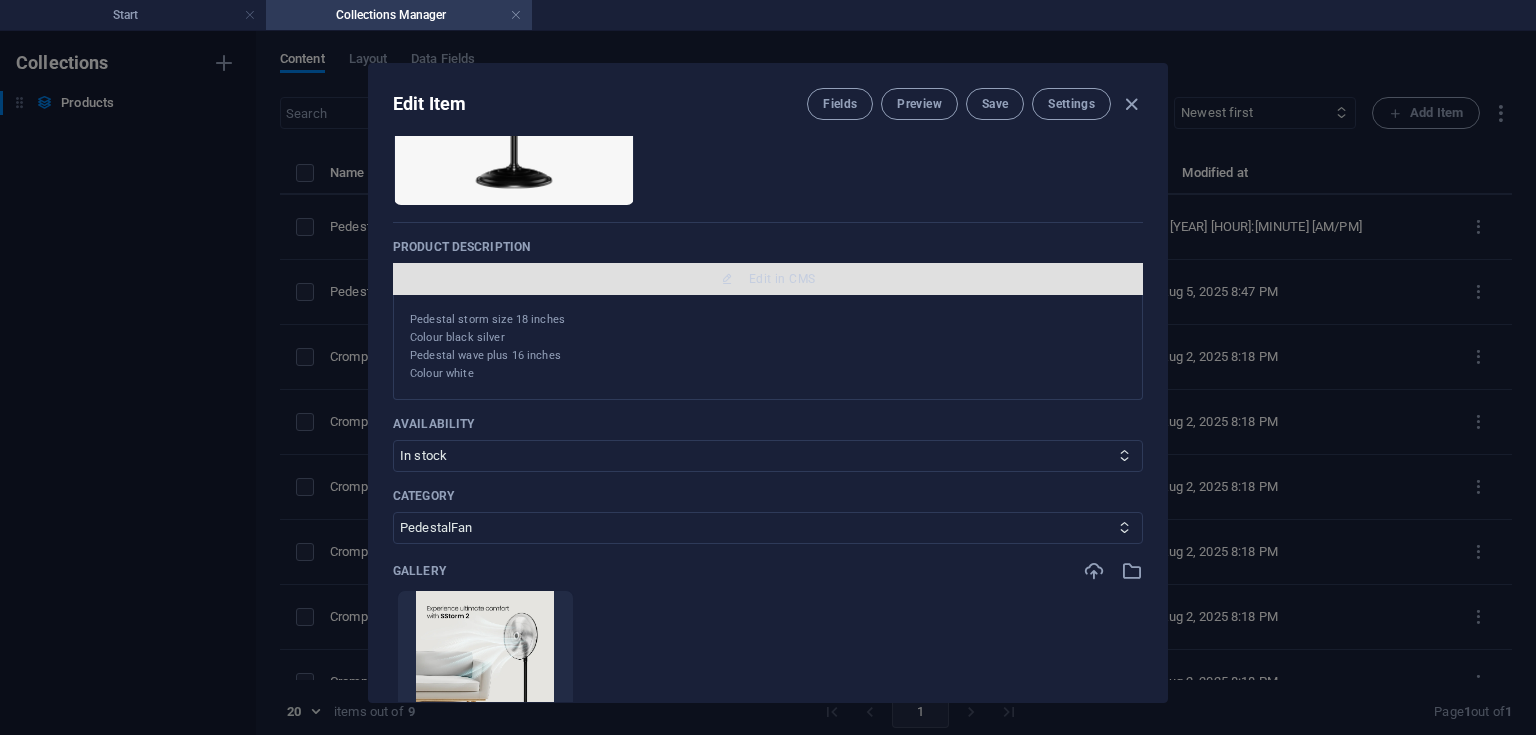 click on "Edit in CMS" at bounding box center [768, 279] 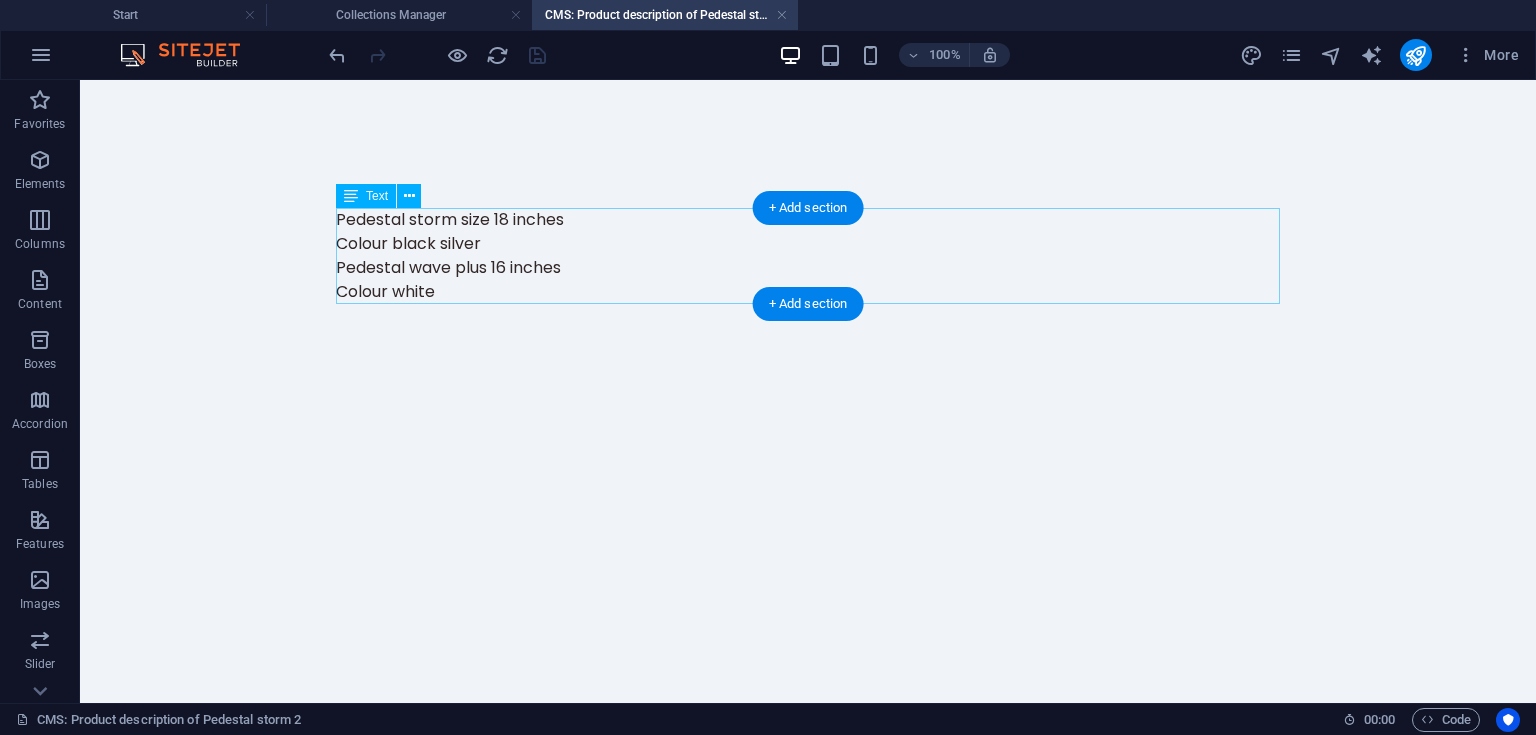 scroll, scrollTop: 0, scrollLeft: 0, axis: both 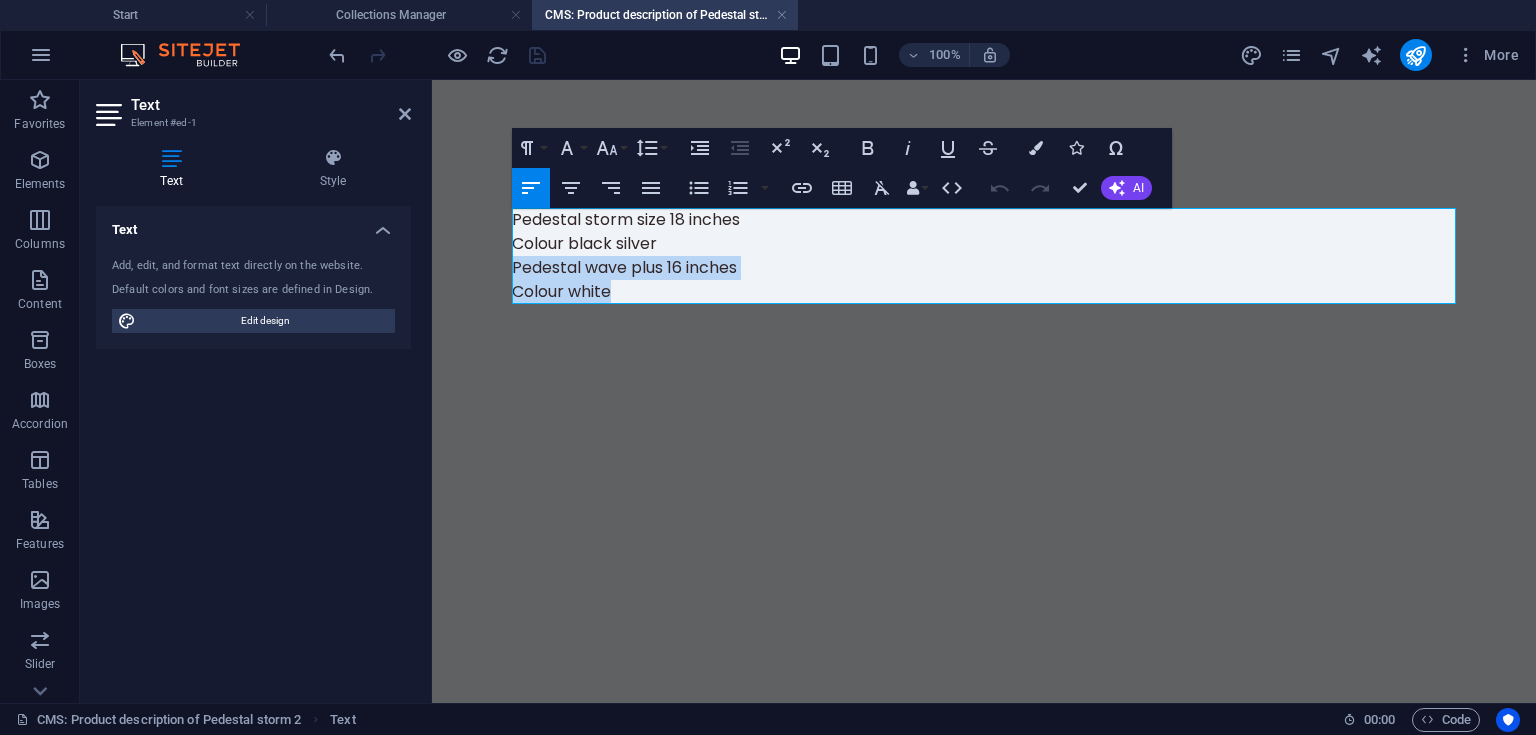 drag, startPoint x: 659, startPoint y: 291, endPoint x: 501, endPoint y: 270, distance: 159.38947 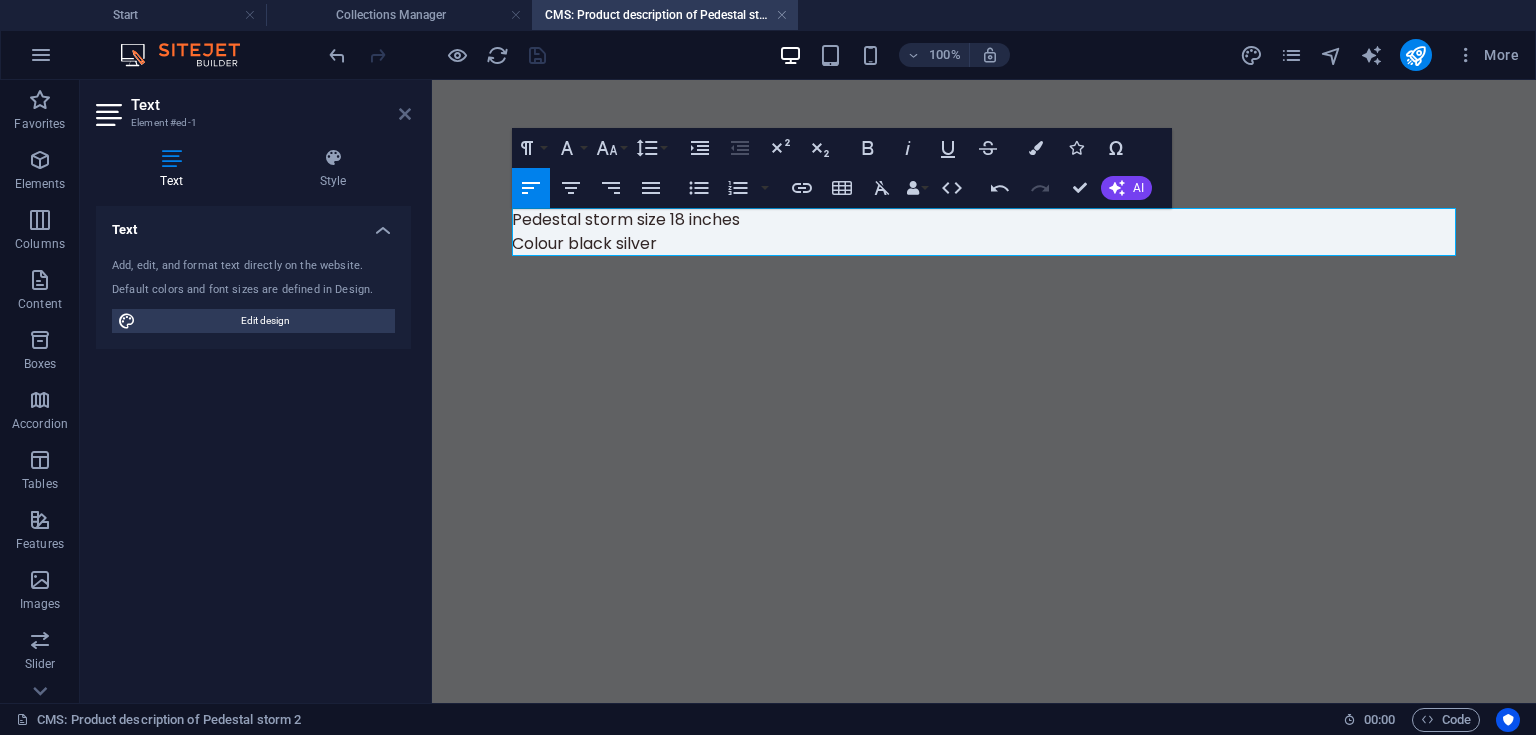click at bounding box center [405, 114] 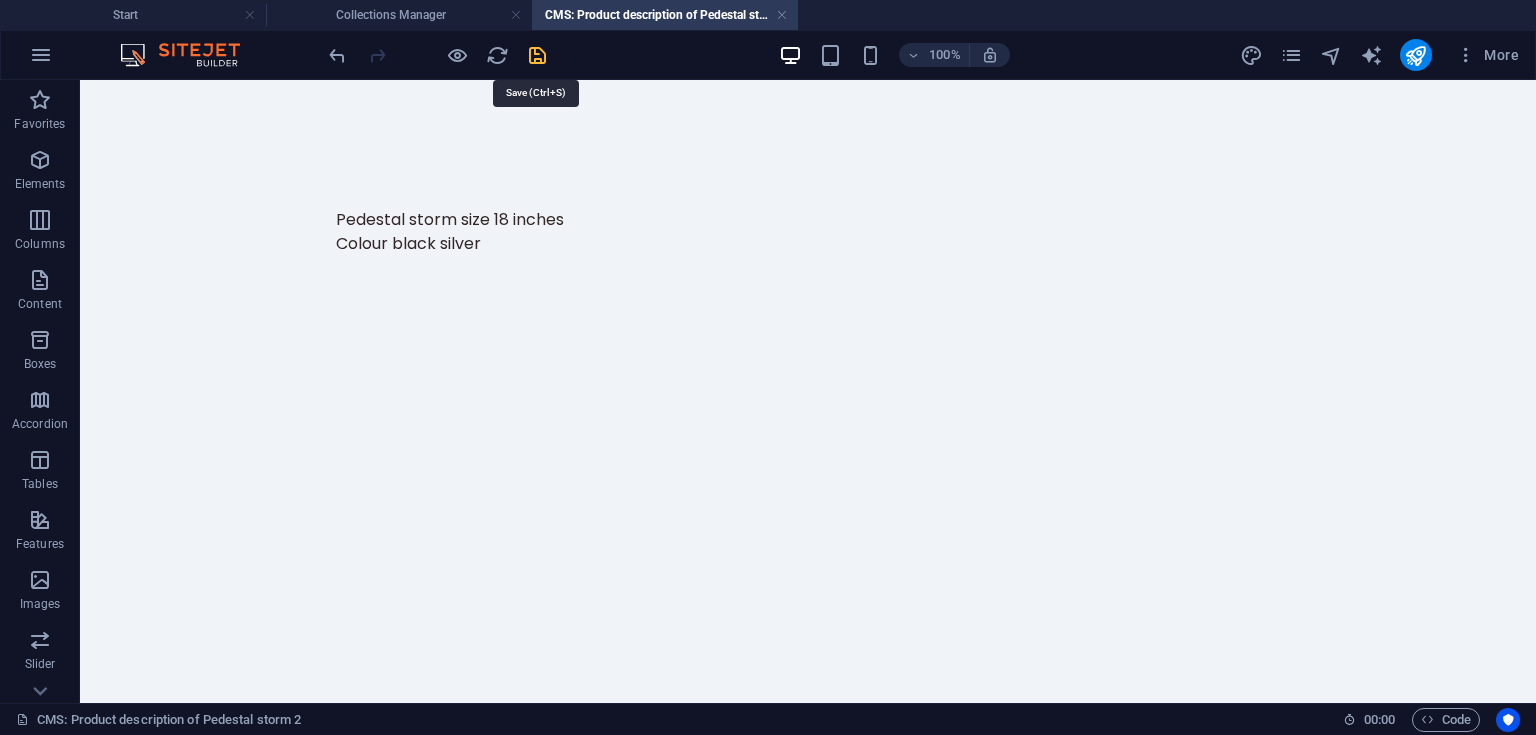 click at bounding box center [537, 55] 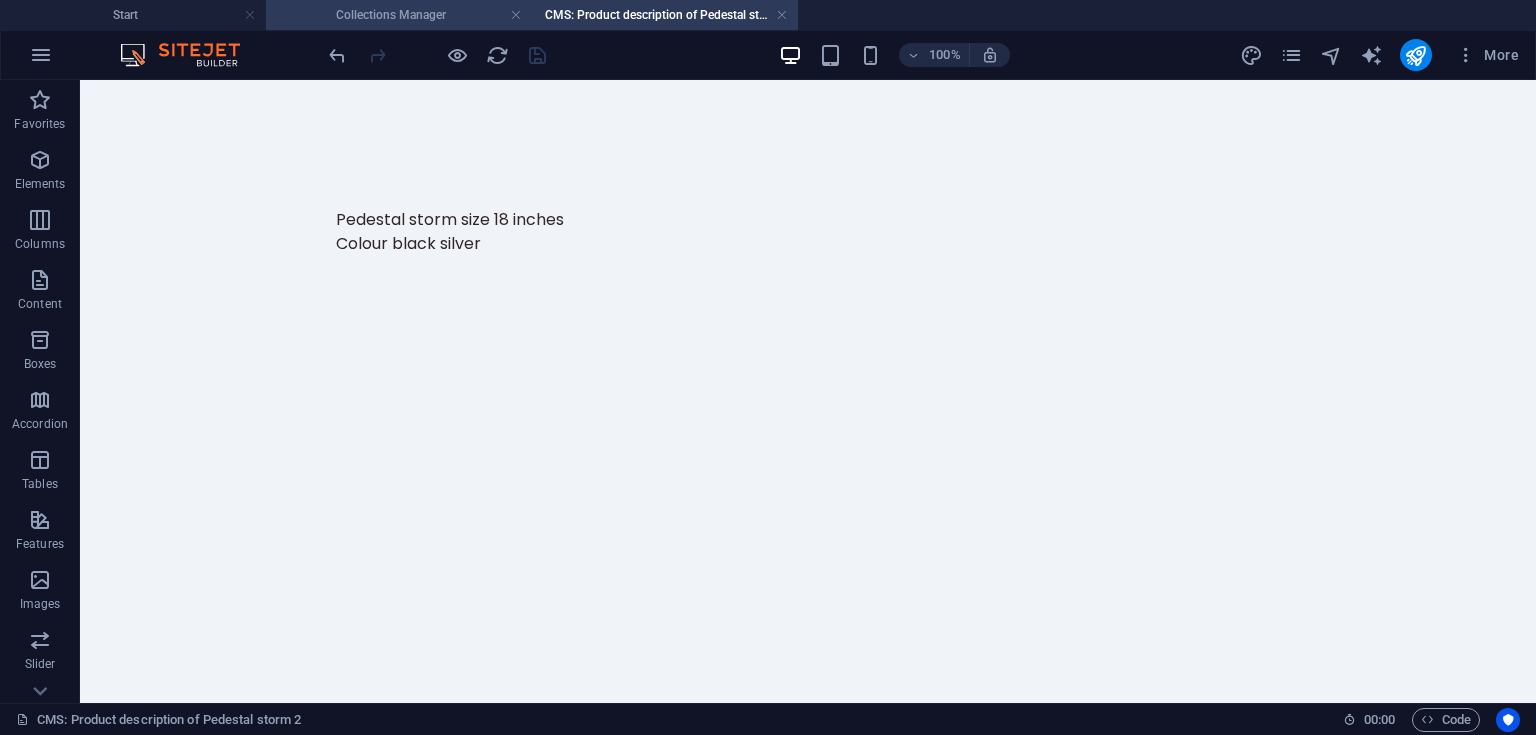 click on "Collections Manager" at bounding box center (399, 15) 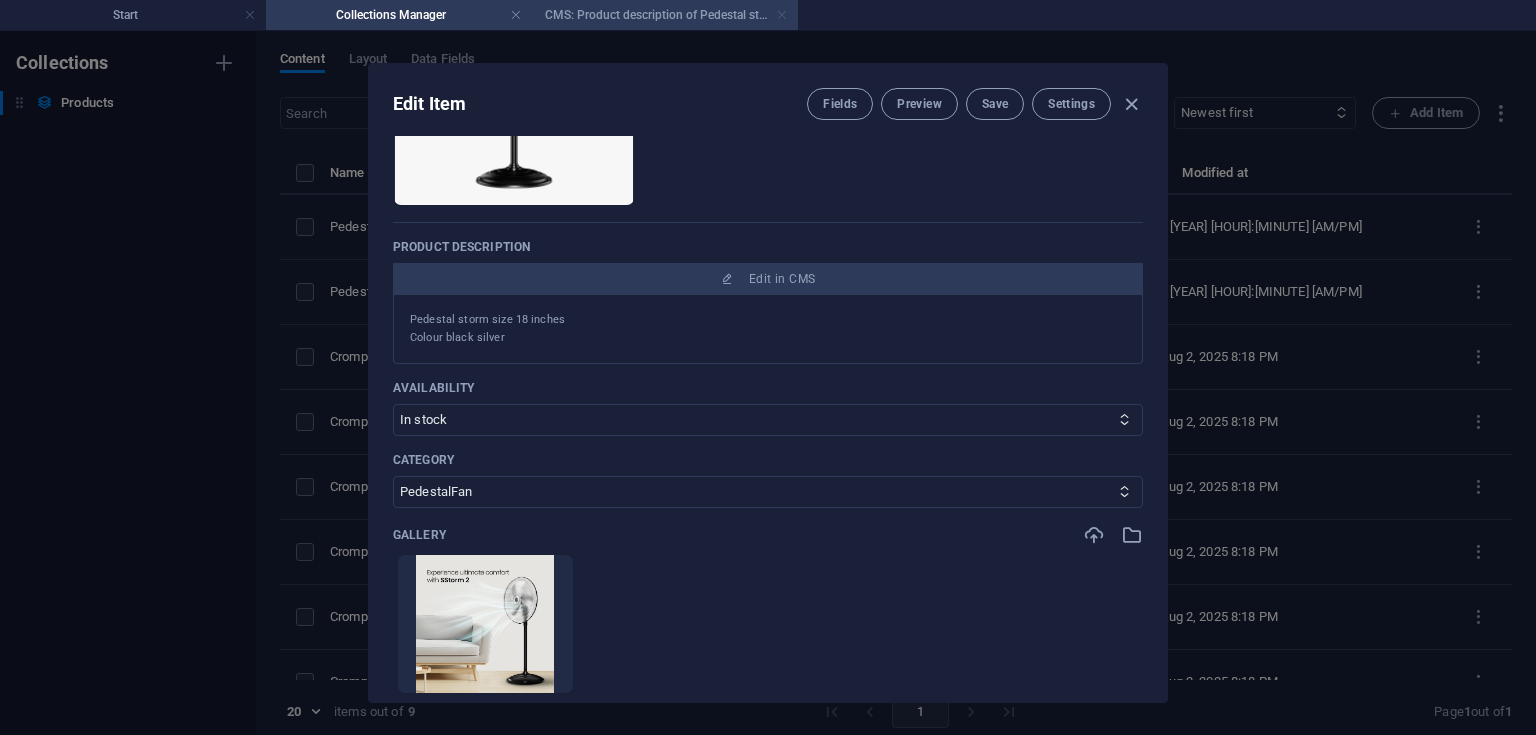 click at bounding box center [782, 15] 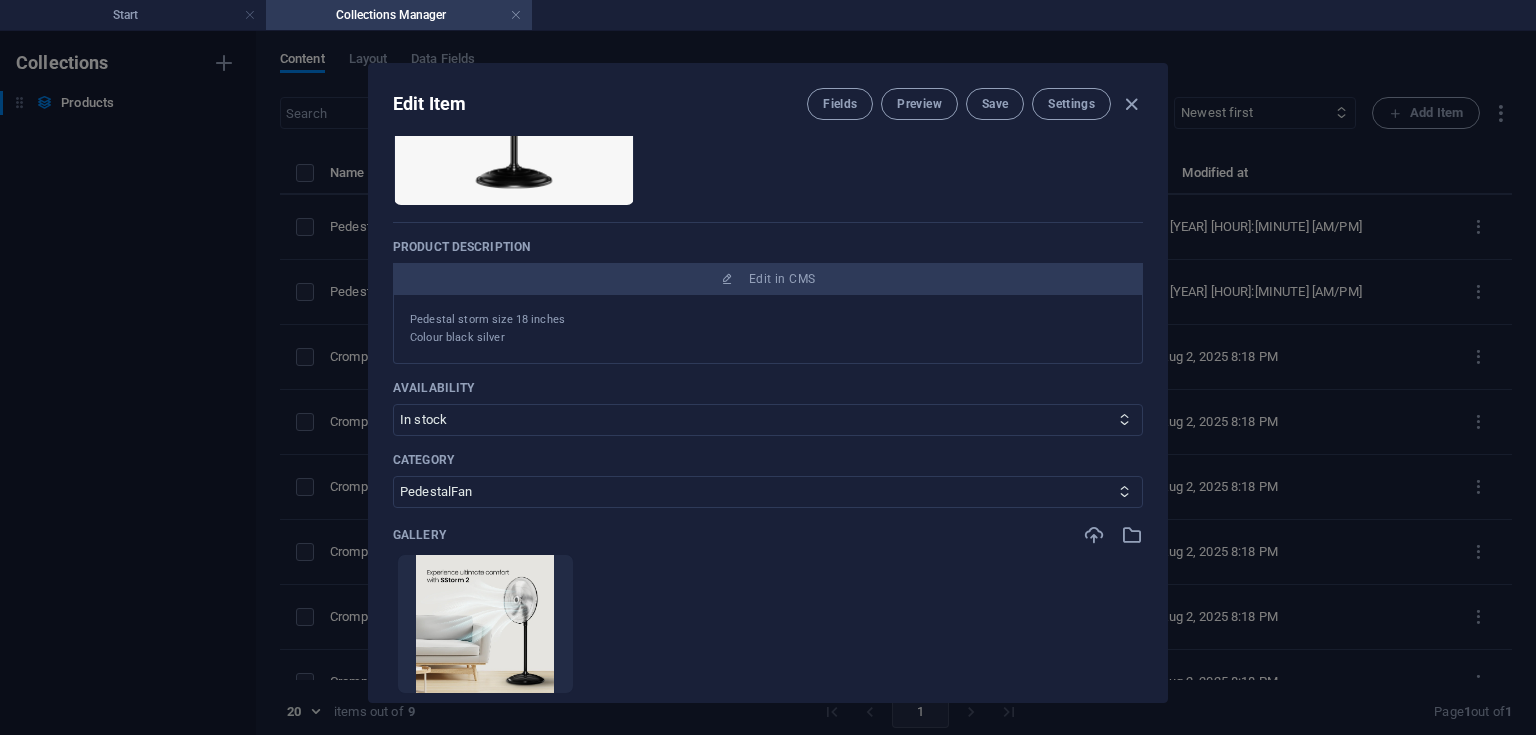 scroll, scrollTop: 0, scrollLeft: 0, axis: both 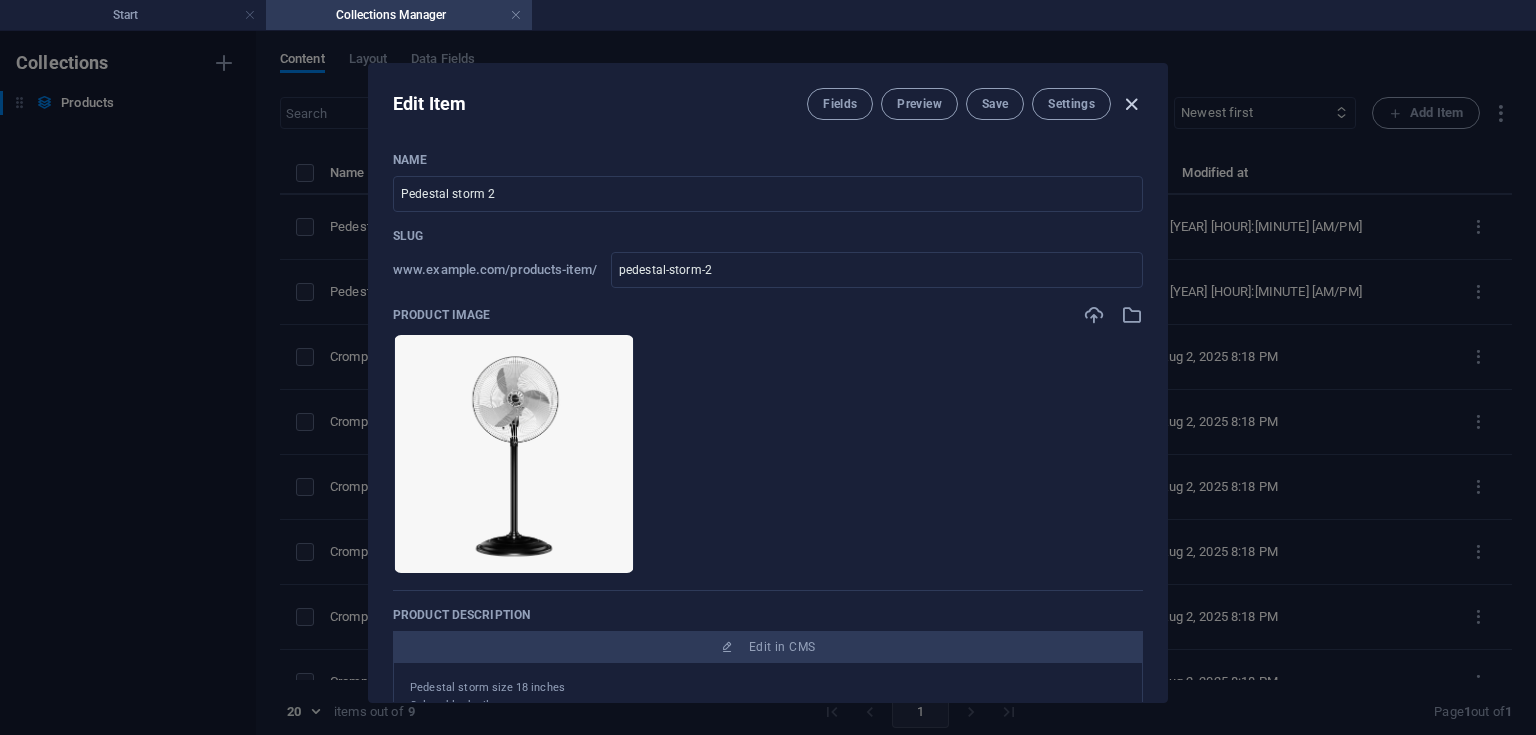 click at bounding box center [1131, 104] 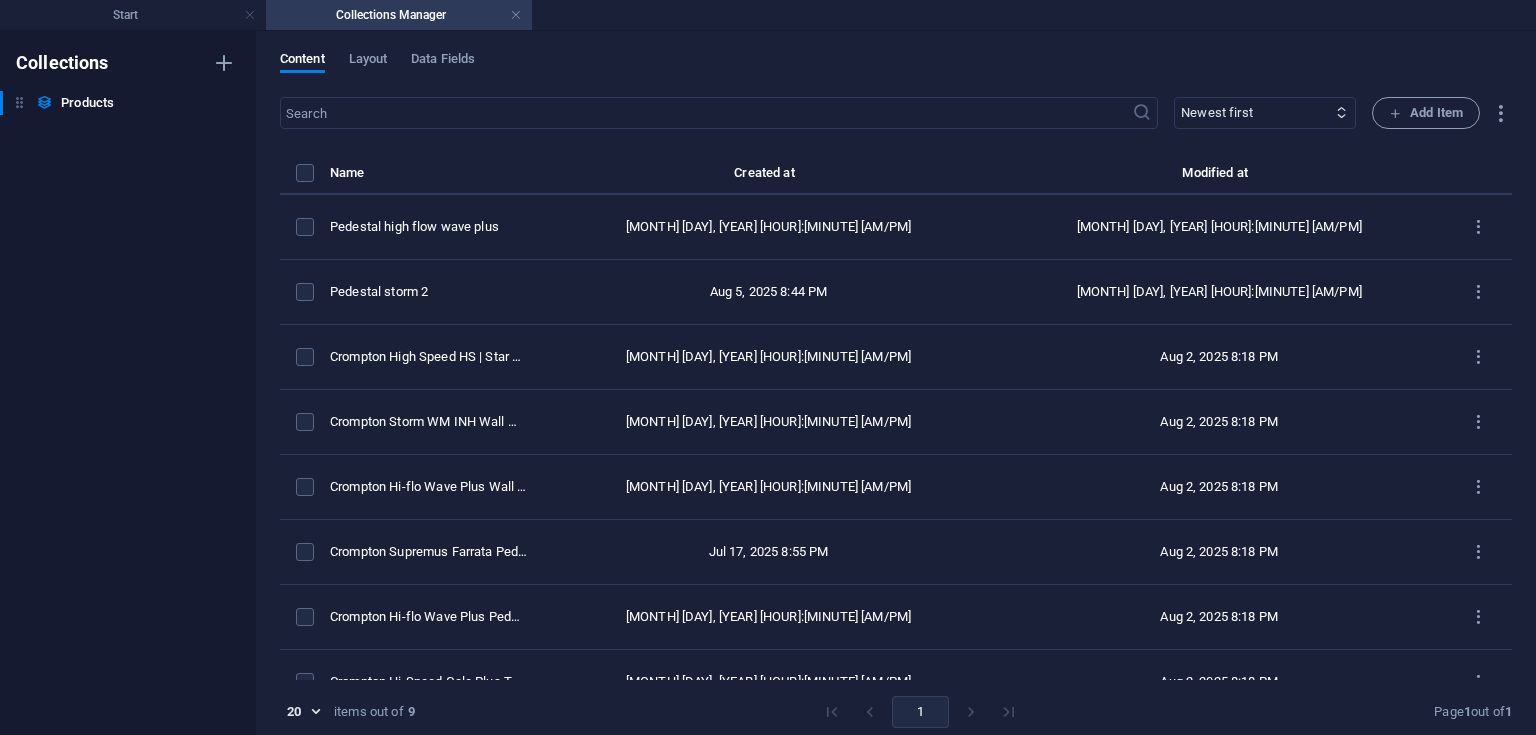 click on "Collections Products Products" at bounding box center (128, 383) 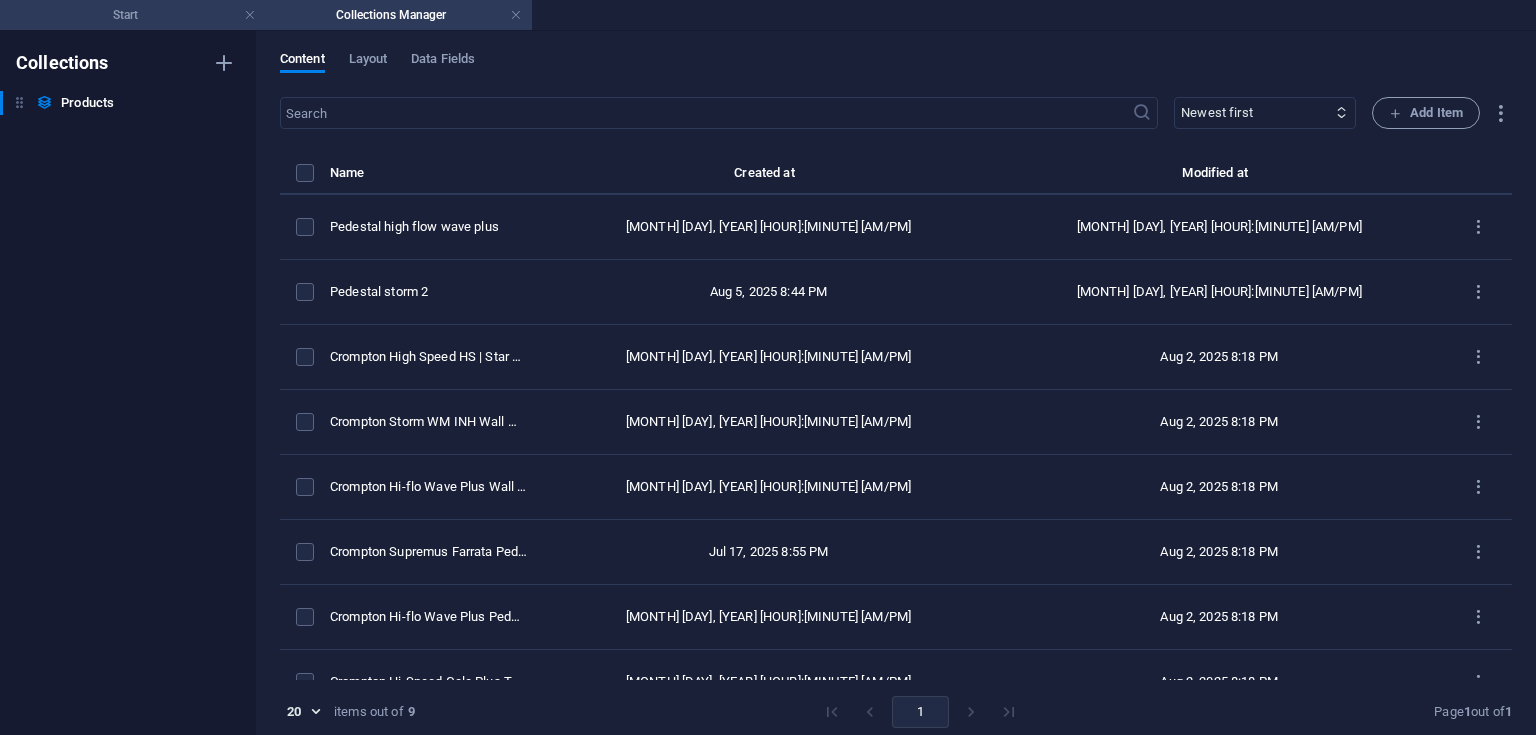 click on "Start" at bounding box center [133, 15] 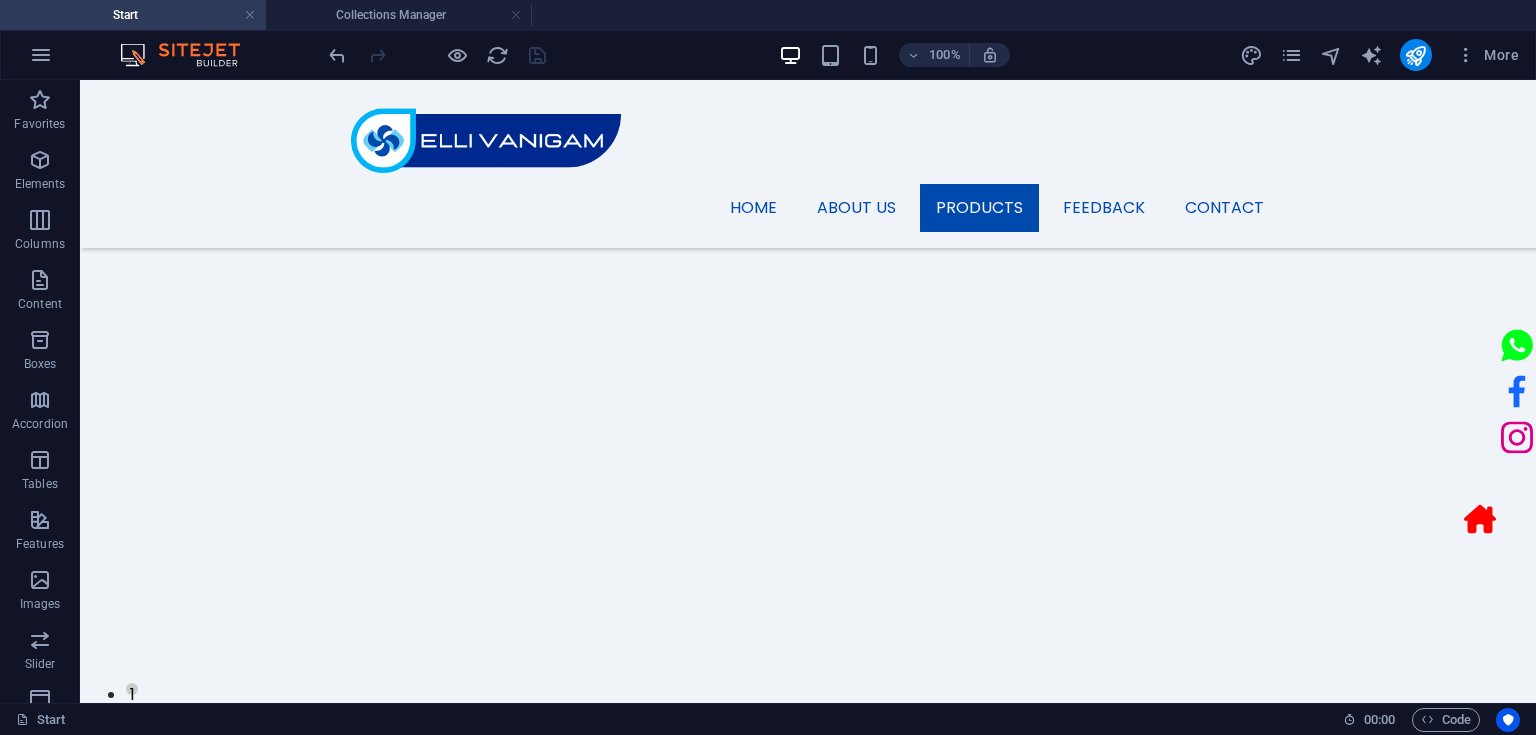 scroll, scrollTop: 1839, scrollLeft: 0, axis: vertical 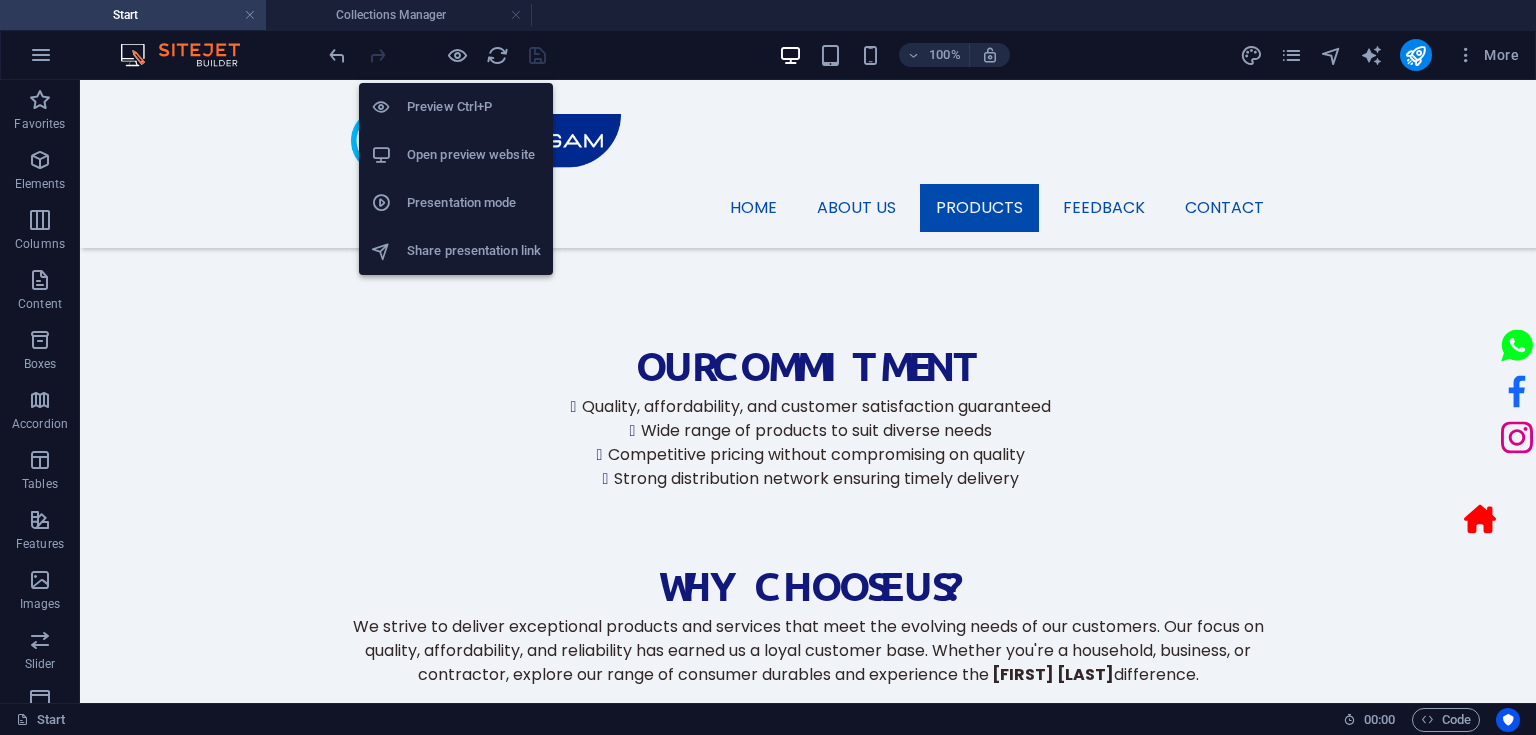 click on "Open preview website" at bounding box center [456, 155] 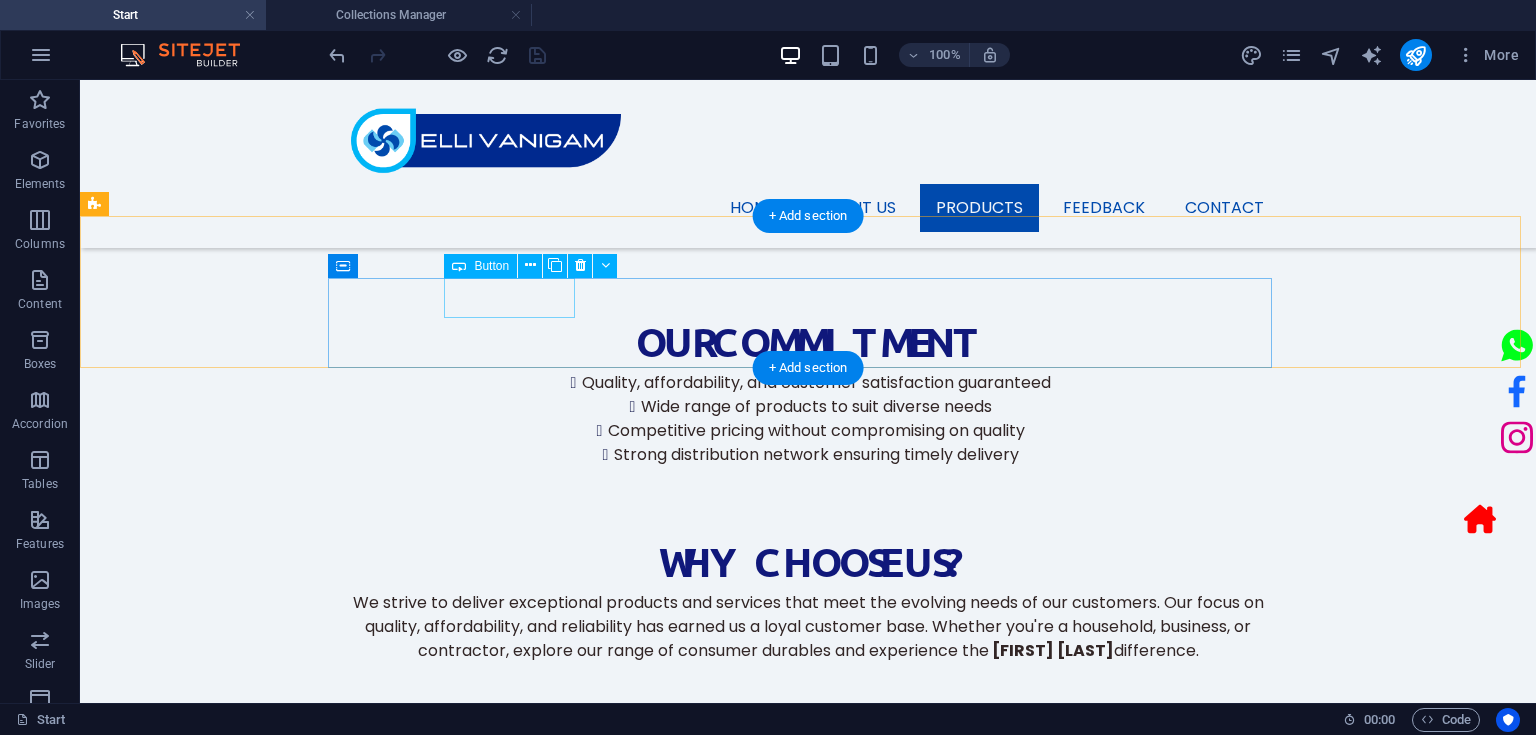 scroll, scrollTop: 1718, scrollLeft: 0, axis: vertical 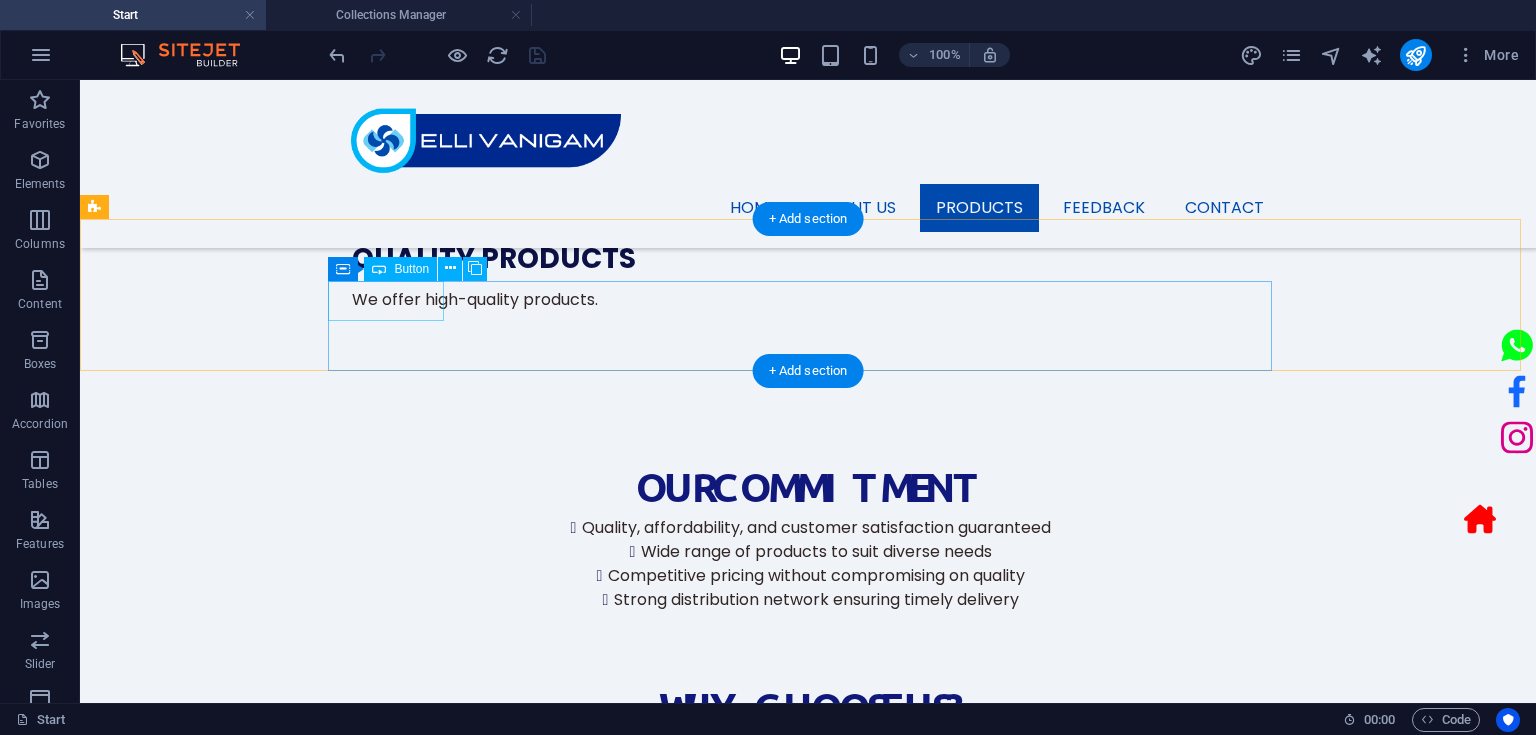 click on "Table Fan" at bounding box center [808, 1642] 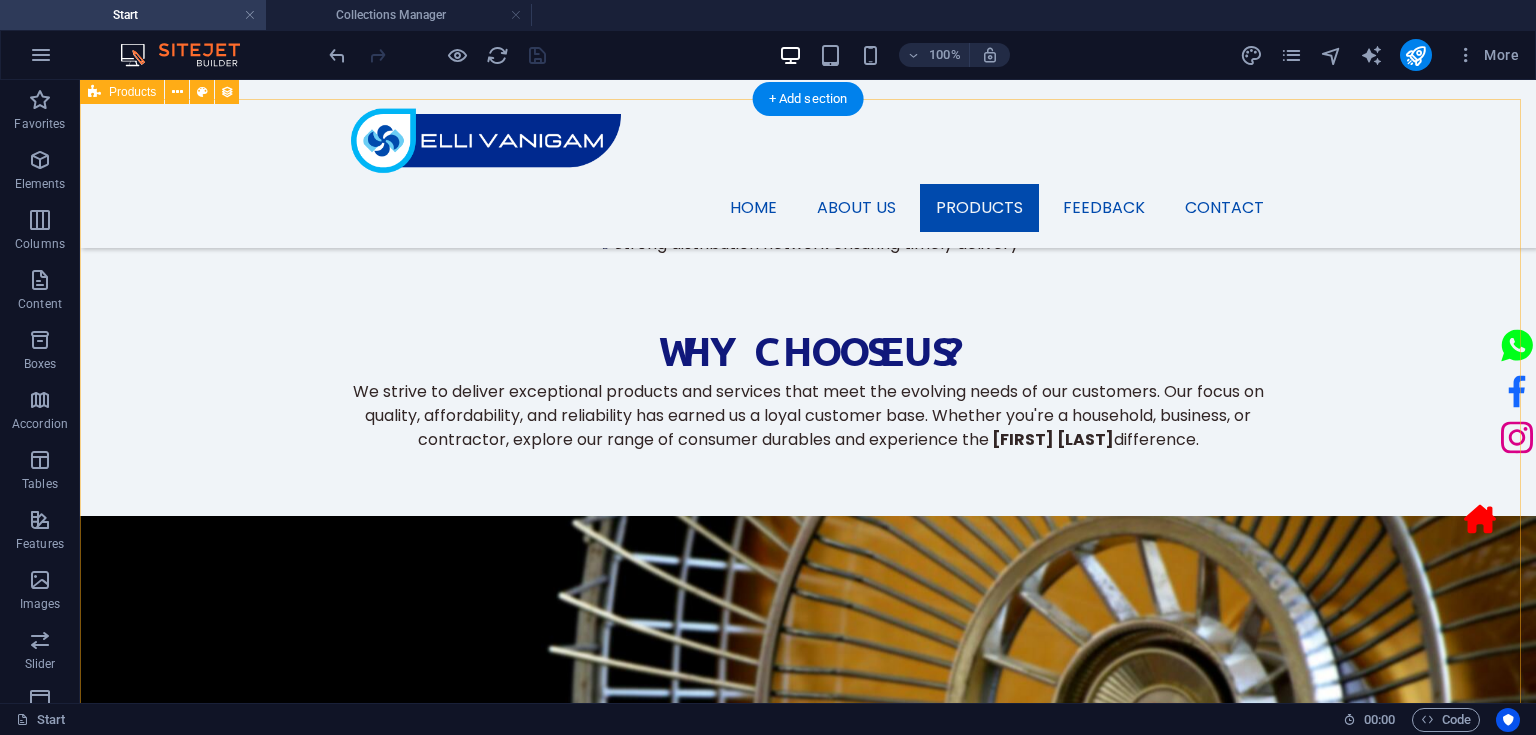 scroll, scrollTop: 1971, scrollLeft: 0, axis: vertical 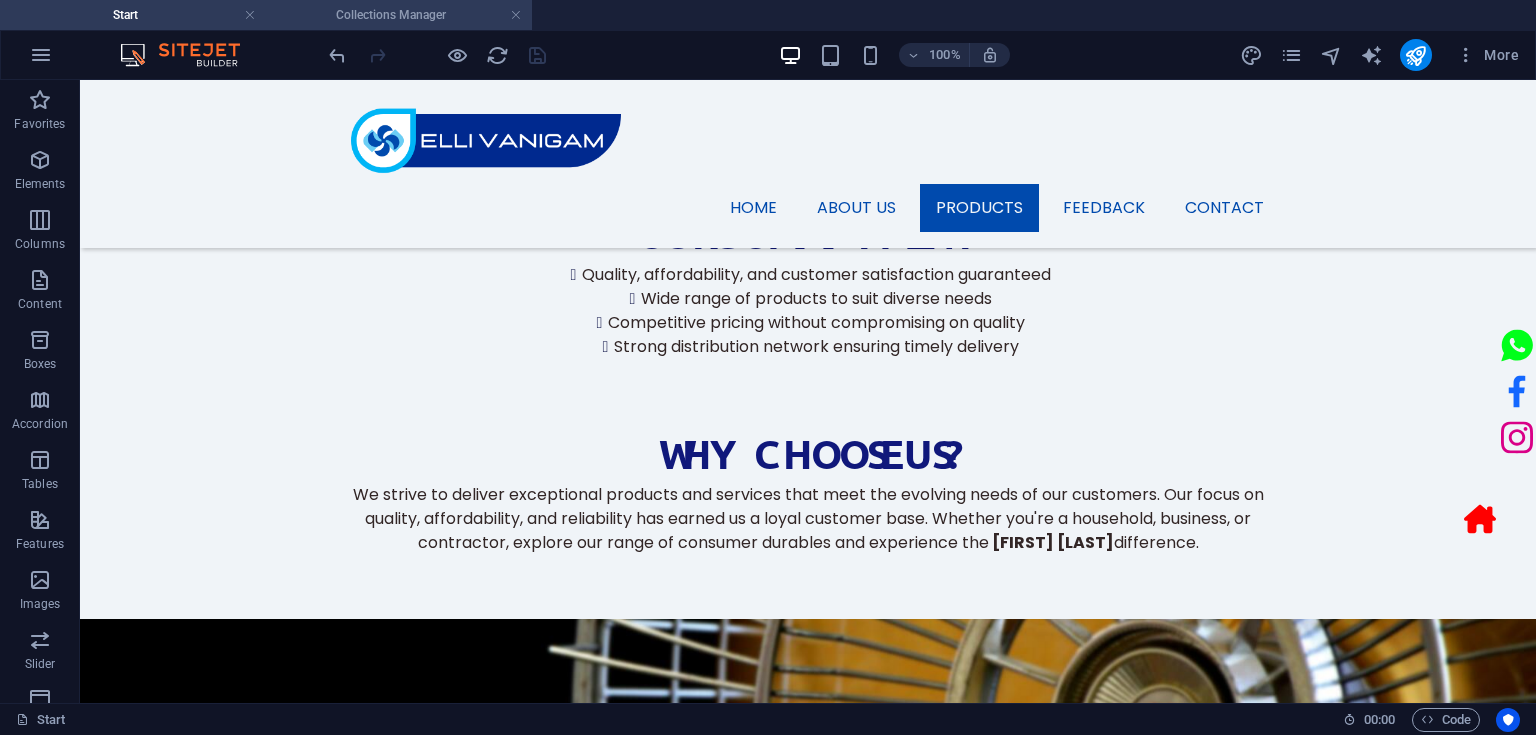 click on "Collections Manager" at bounding box center [399, 15] 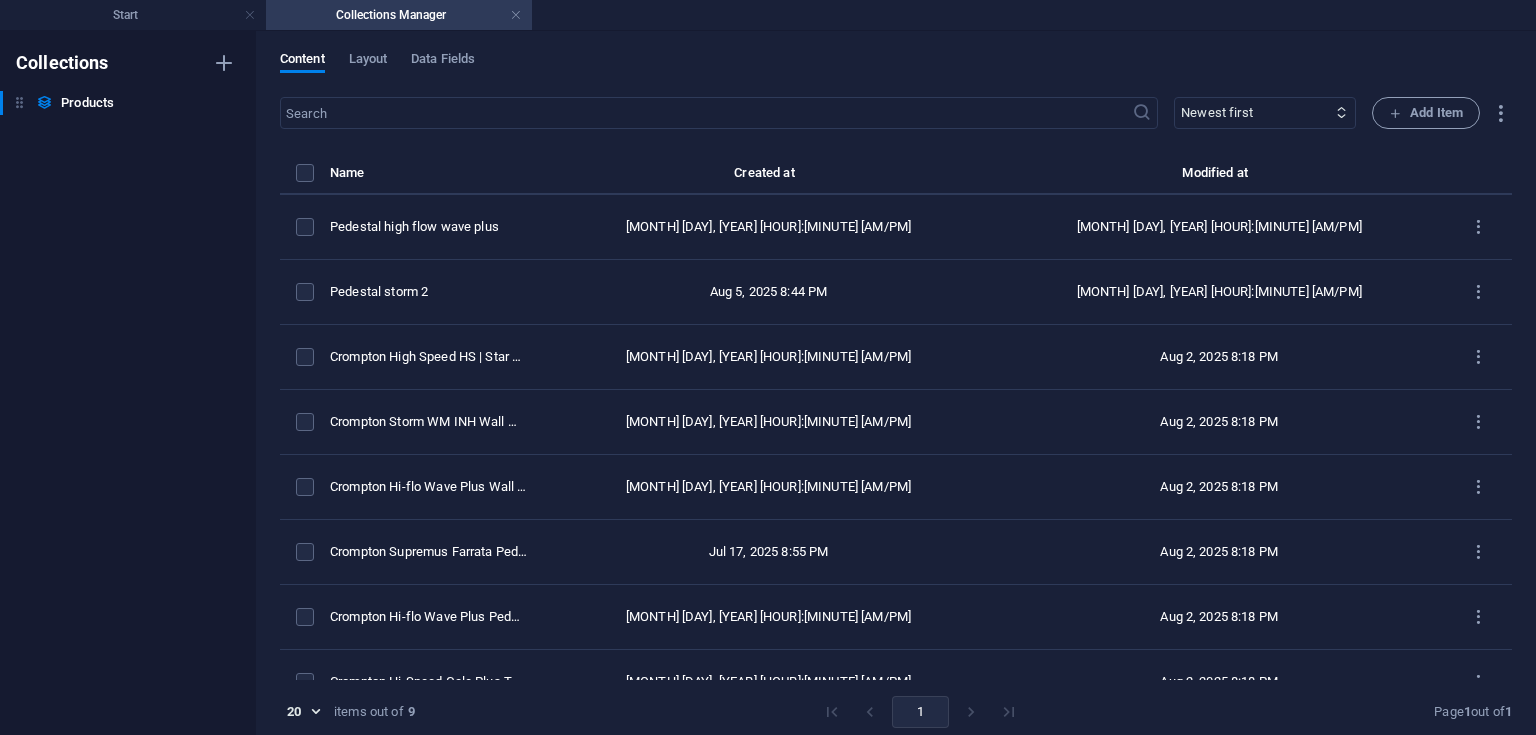 scroll, scrollTop: 0, scrollLeft: 0, axis: both 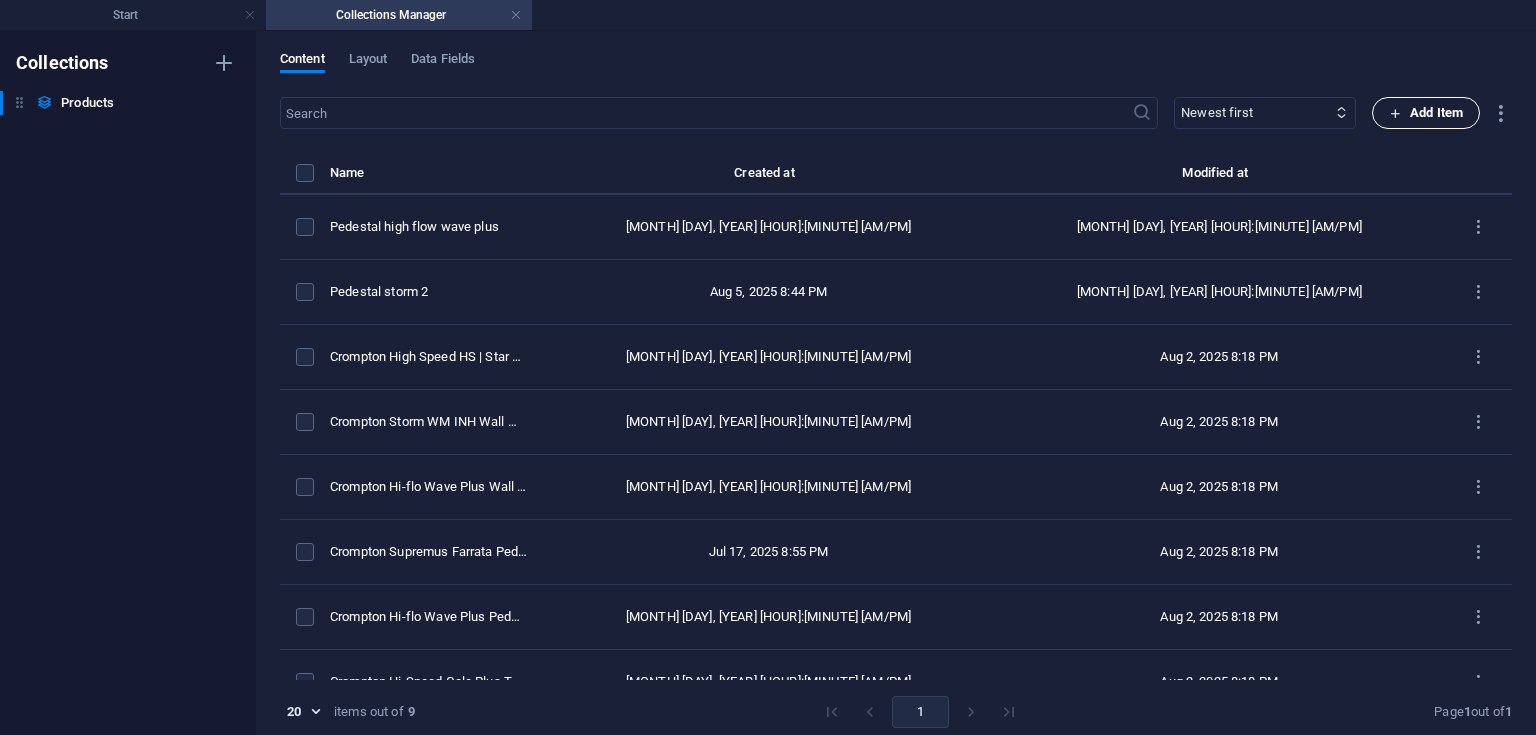 click on "Add Item" at bounding box center (1426, 113) 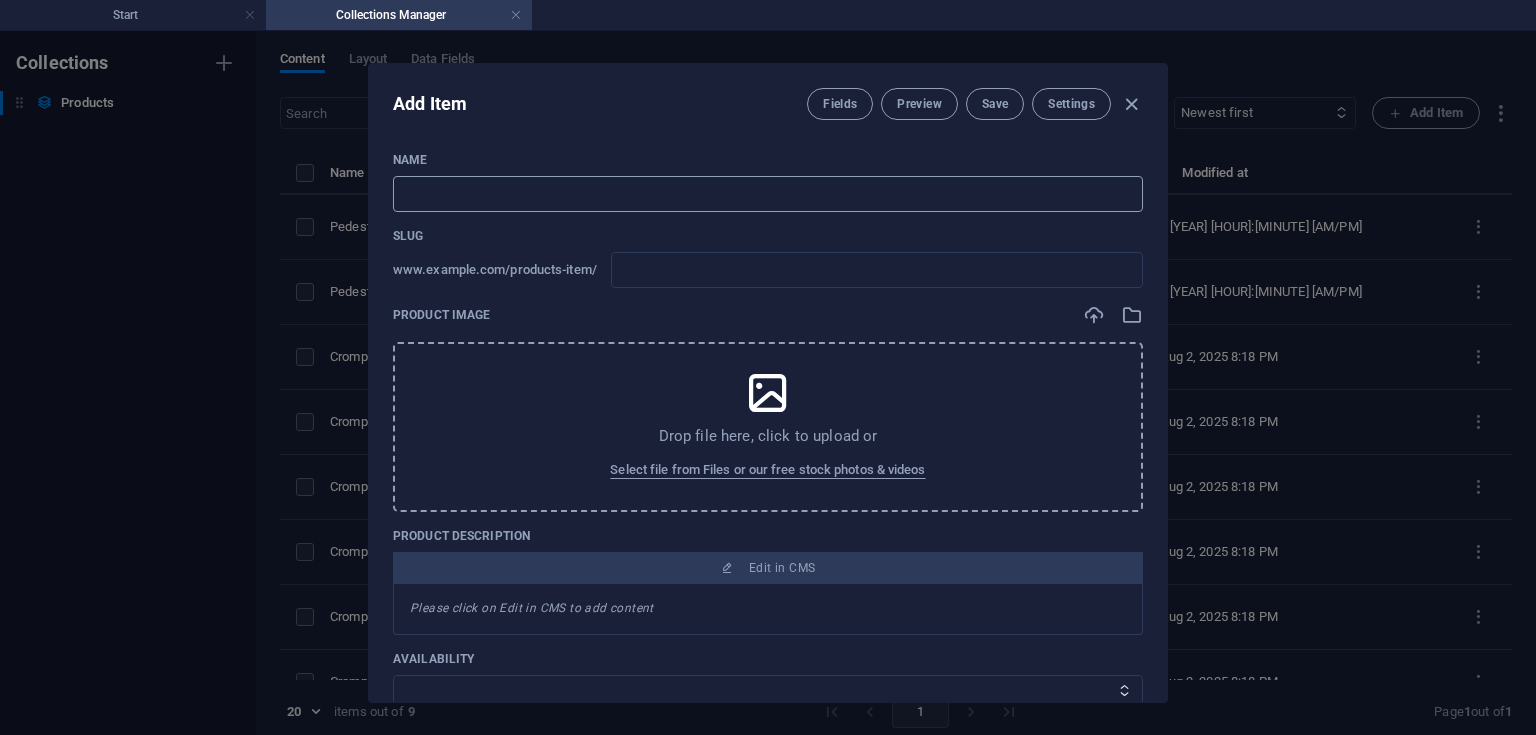 click at bounding box center [768, 194] 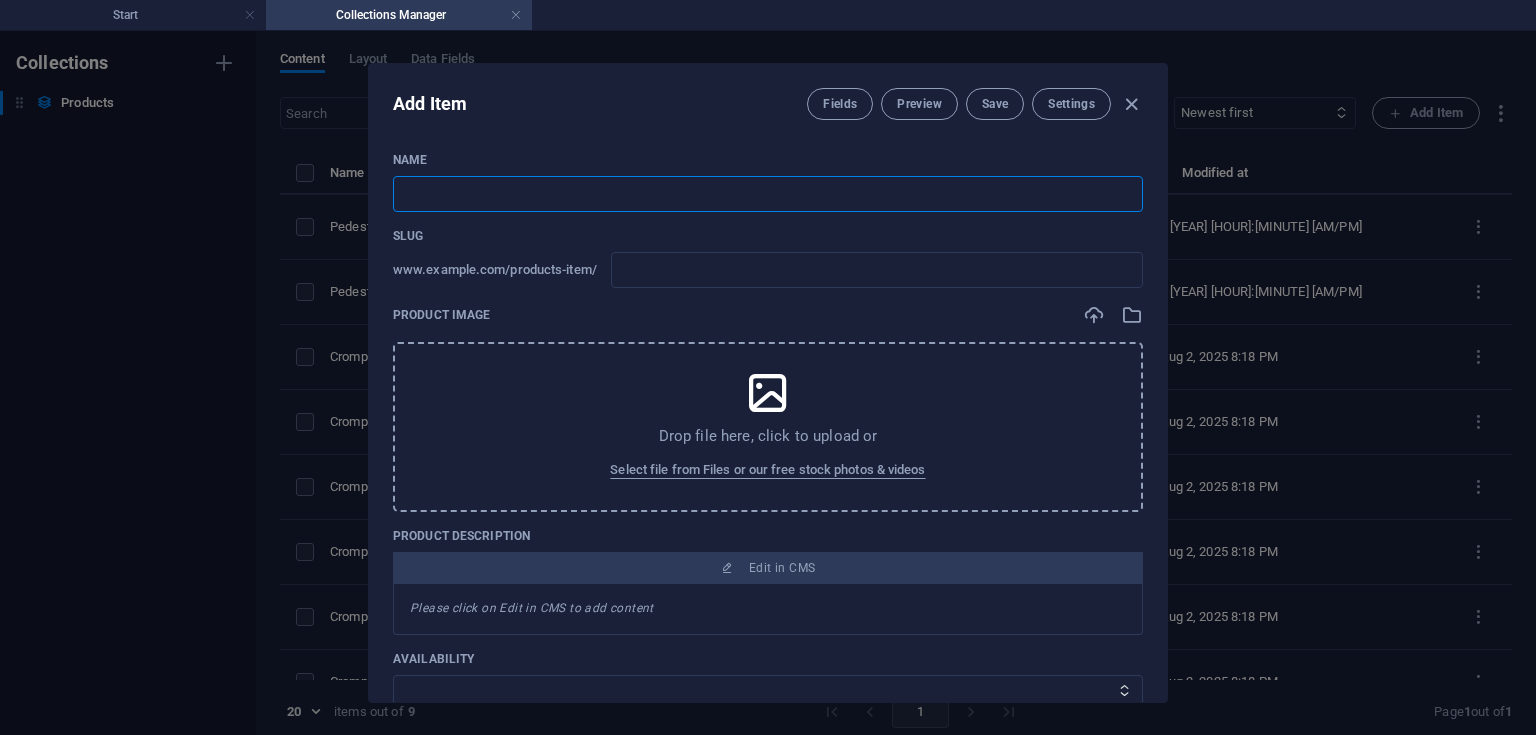 paste on "Wall mount high flow" 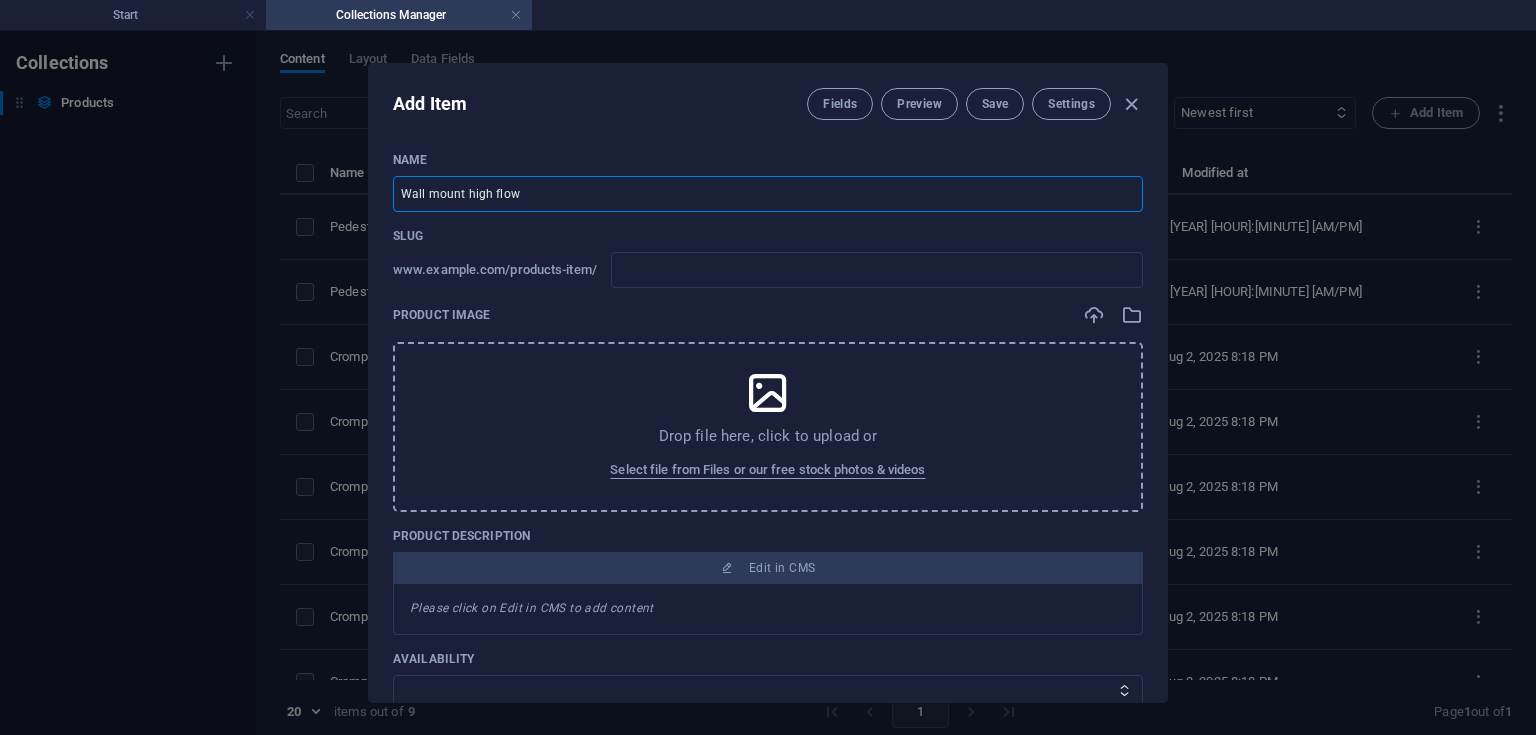 type on "wall-mount-high-flow" 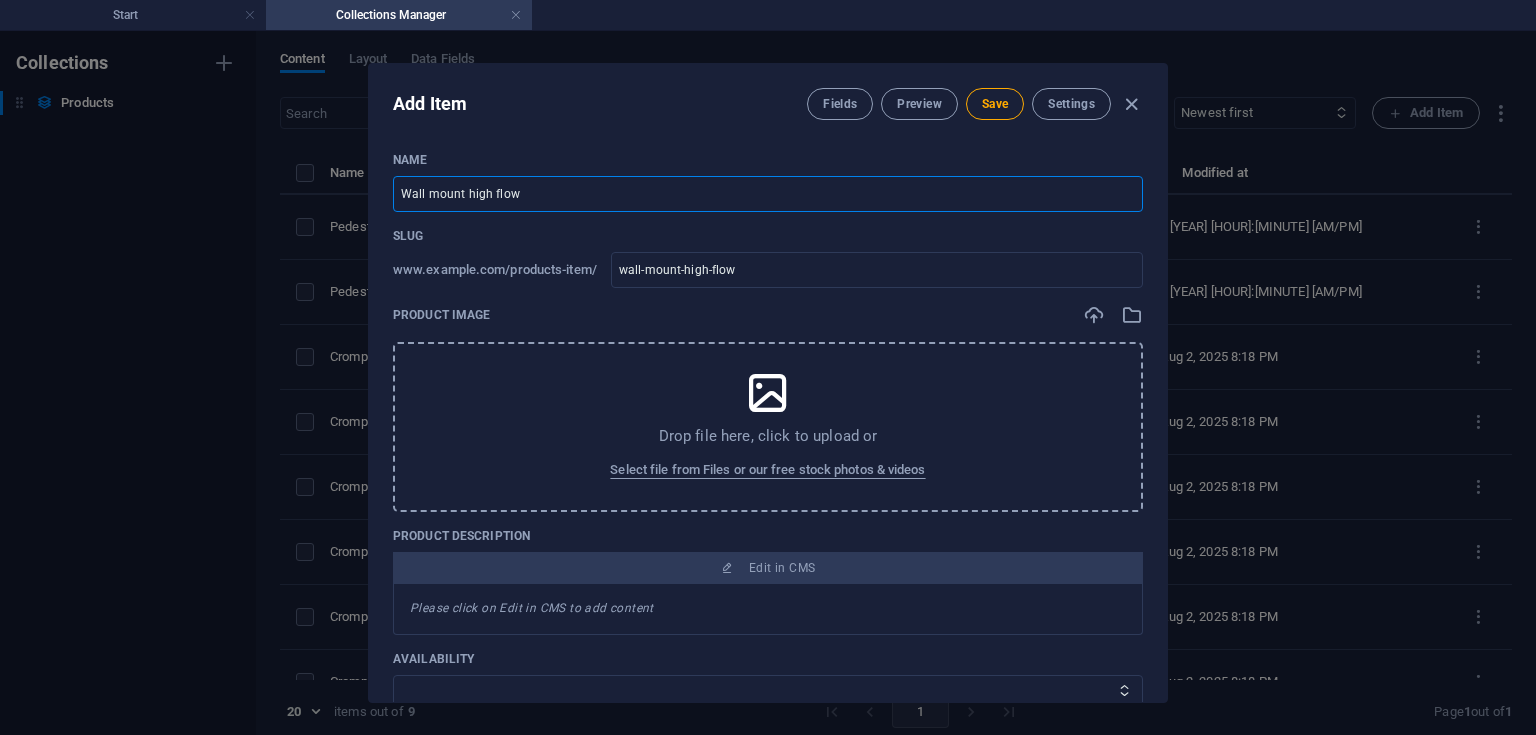 type on "Wall mount high flow" 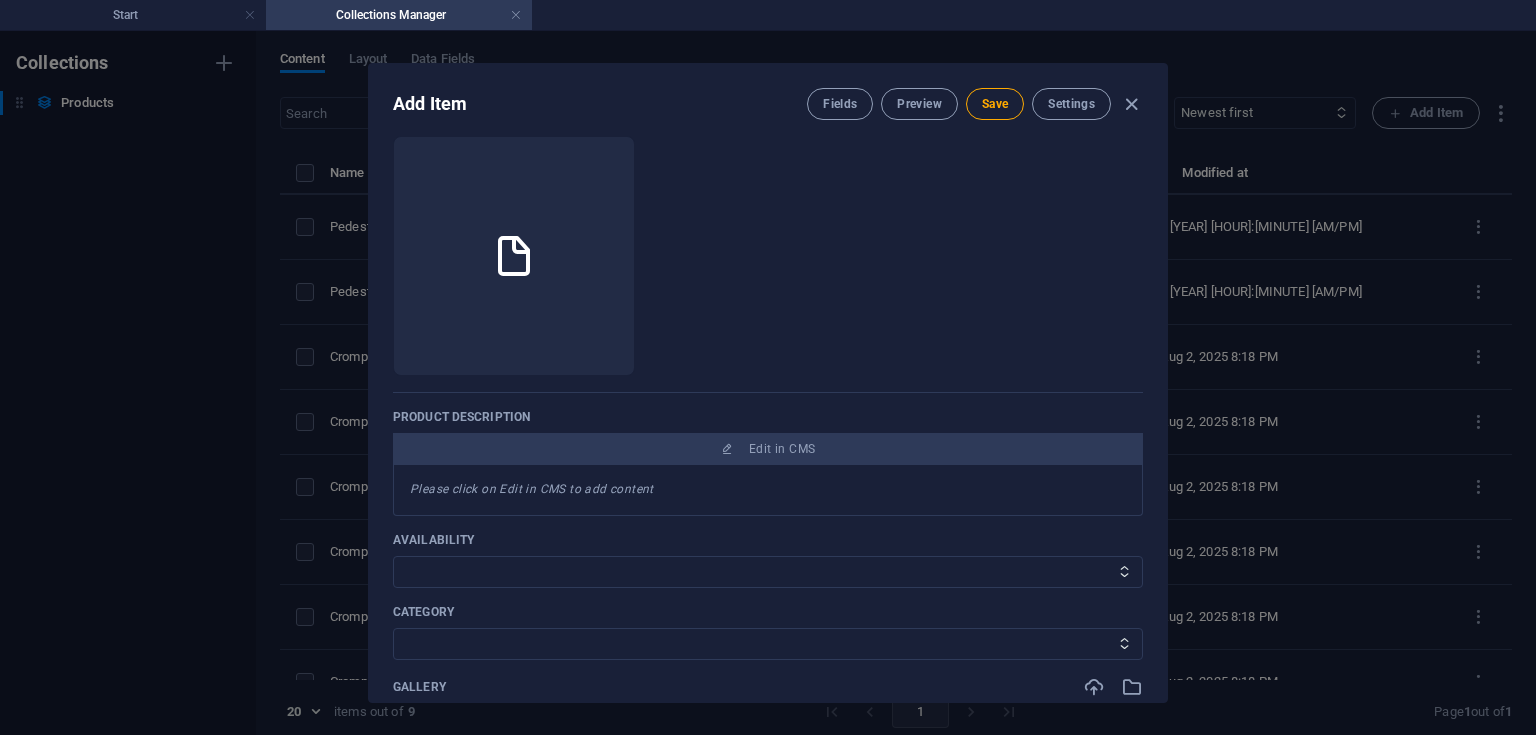 scroll, scrollTop: 232, scrollLeft: 0, axis: vertical 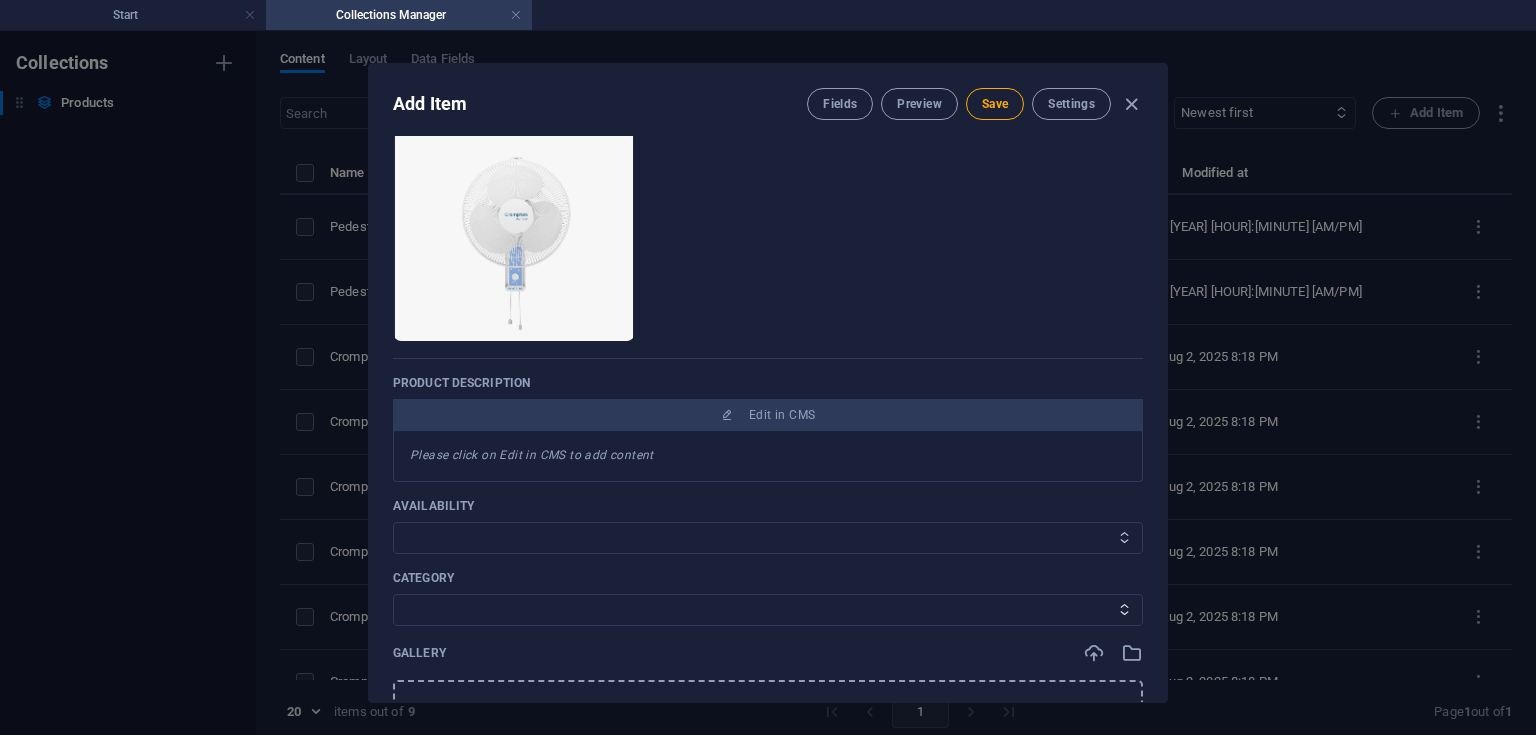 click on "In stock Out of stock" at bounding box center [768, 538] 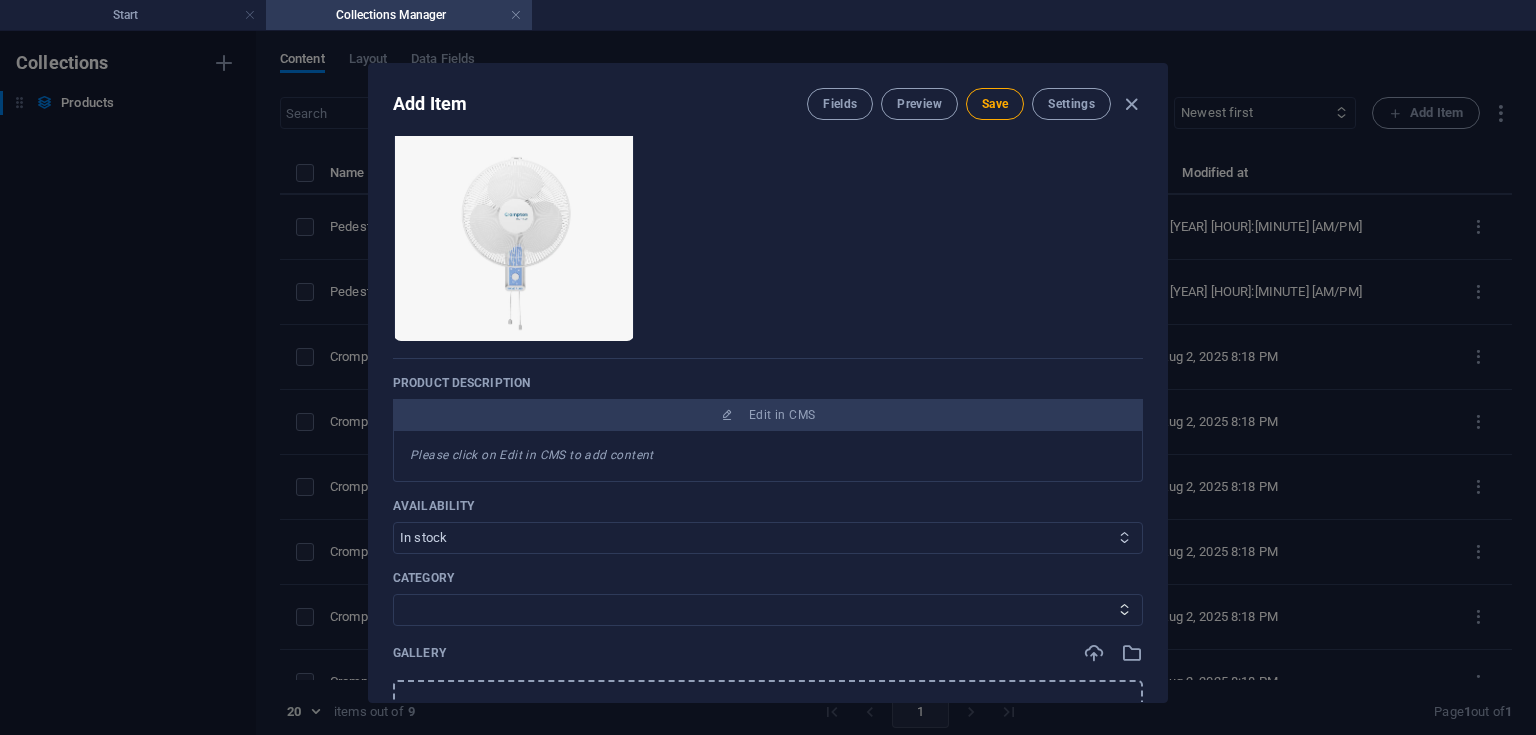 click on "In stock Out of stock" at bounding box center [768, 538] 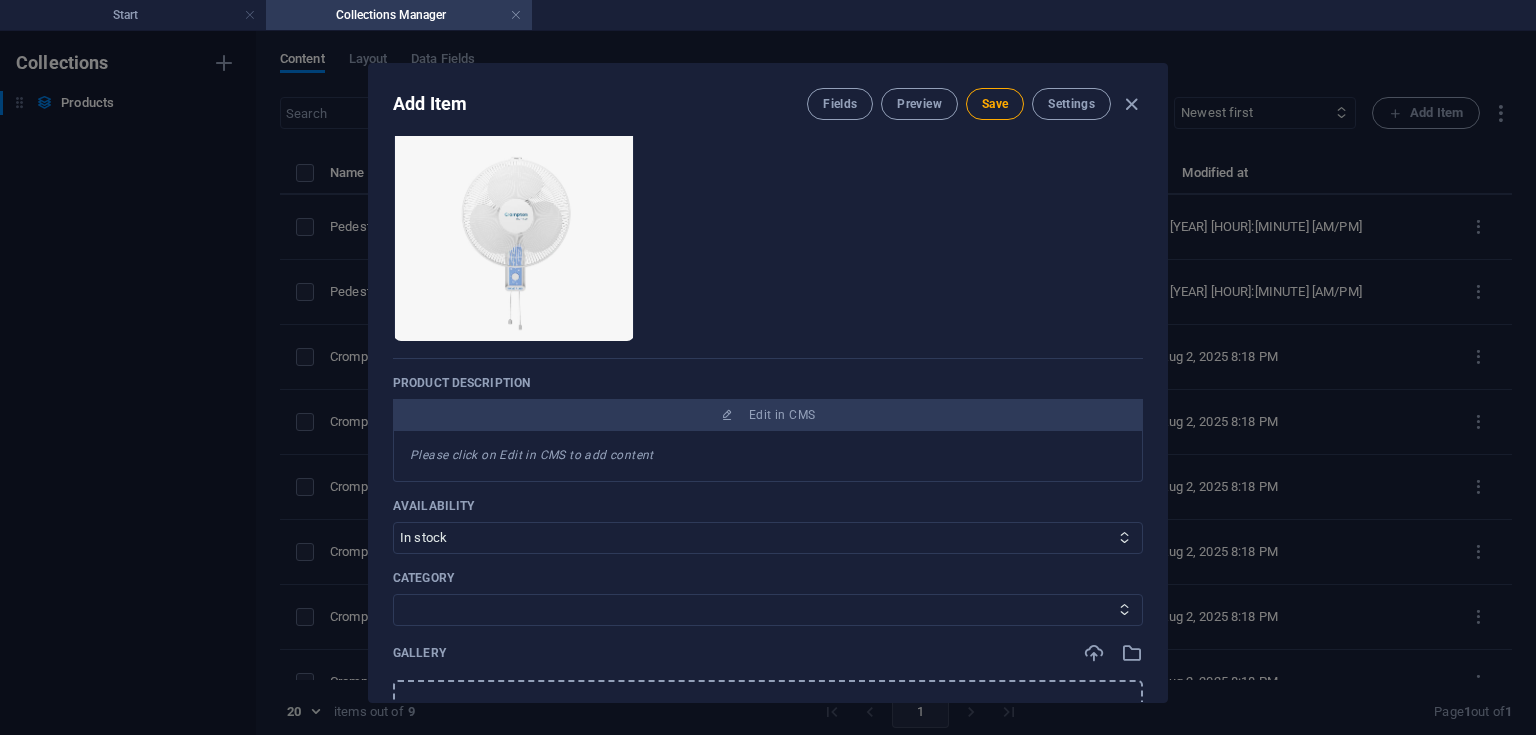 click on "Category CeilingFan TableFan PedestalFan WallFan" at bounding box center [768, 598] 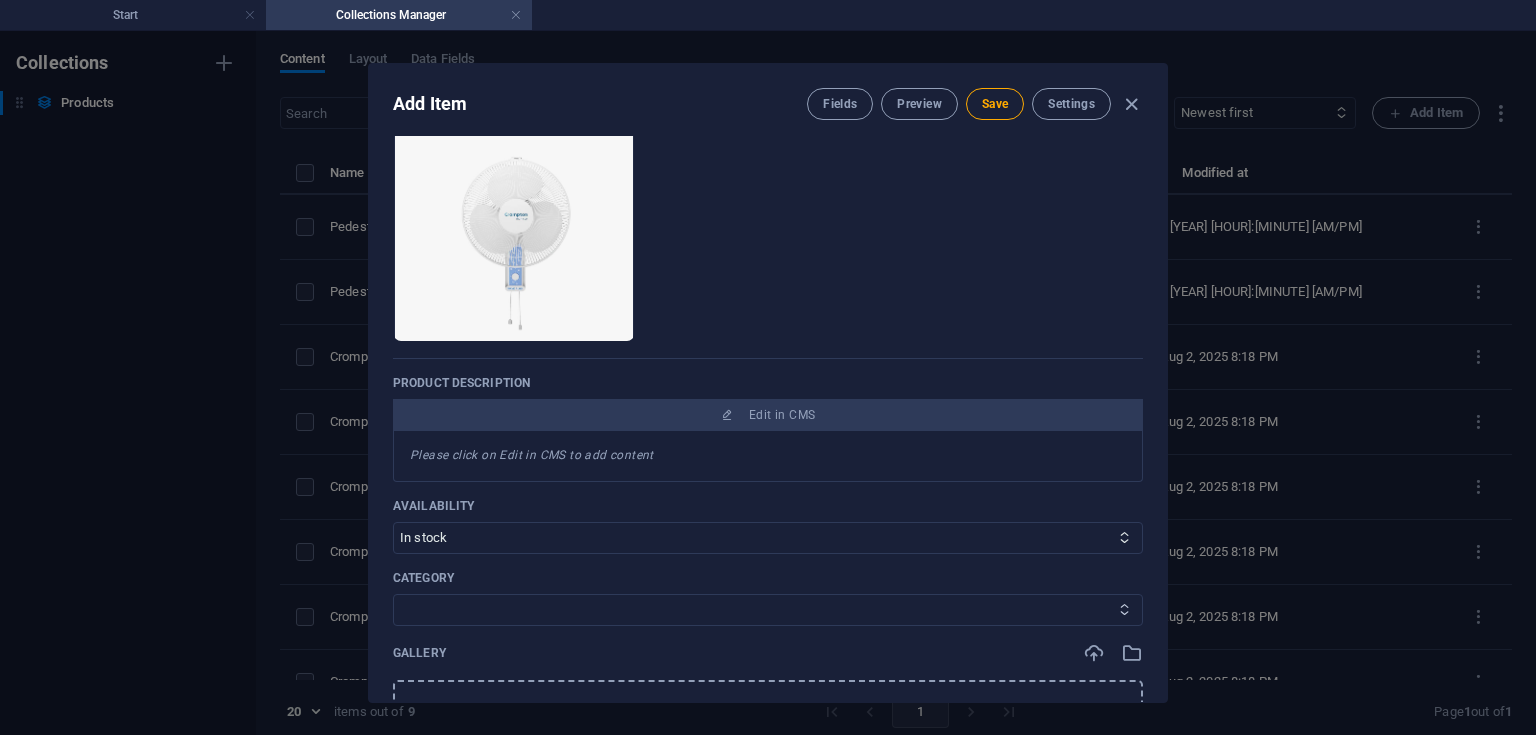 click on "CeilingFan TableFan PedestalFan WallFan" at bounding box center [768, 610] 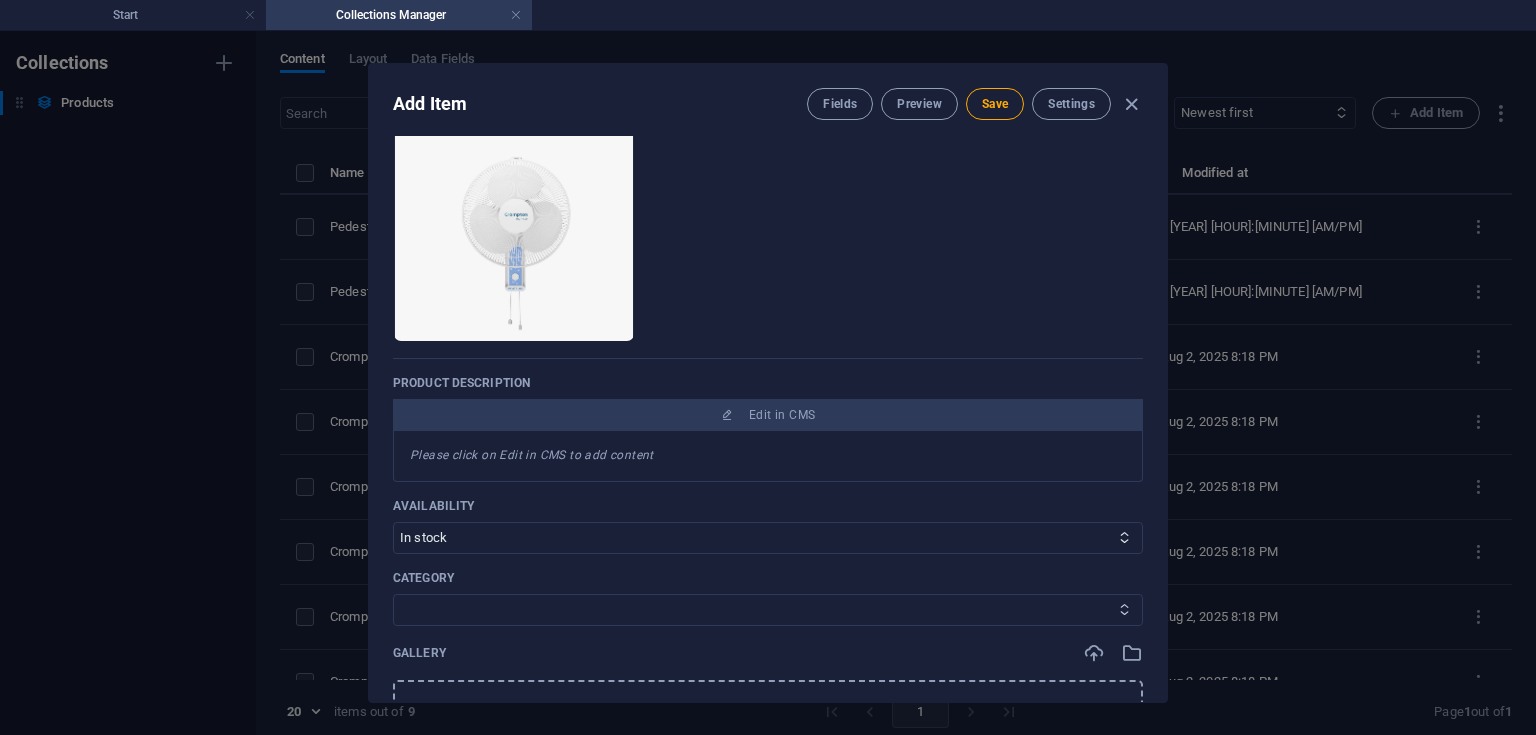 select on "WallFan" 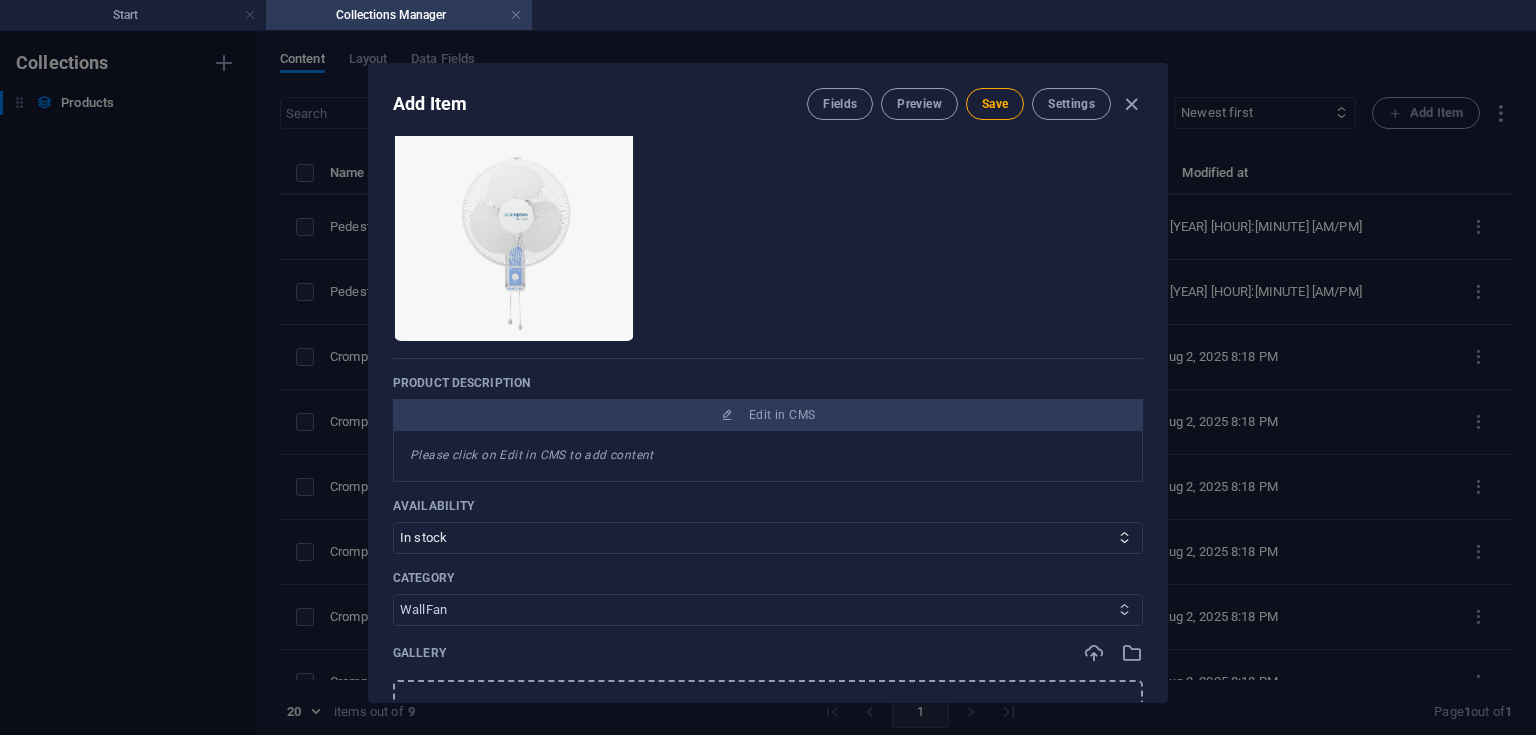click on "CeilingFan TableFan PedestalFan WallFan" at bounding box center (768, 610) 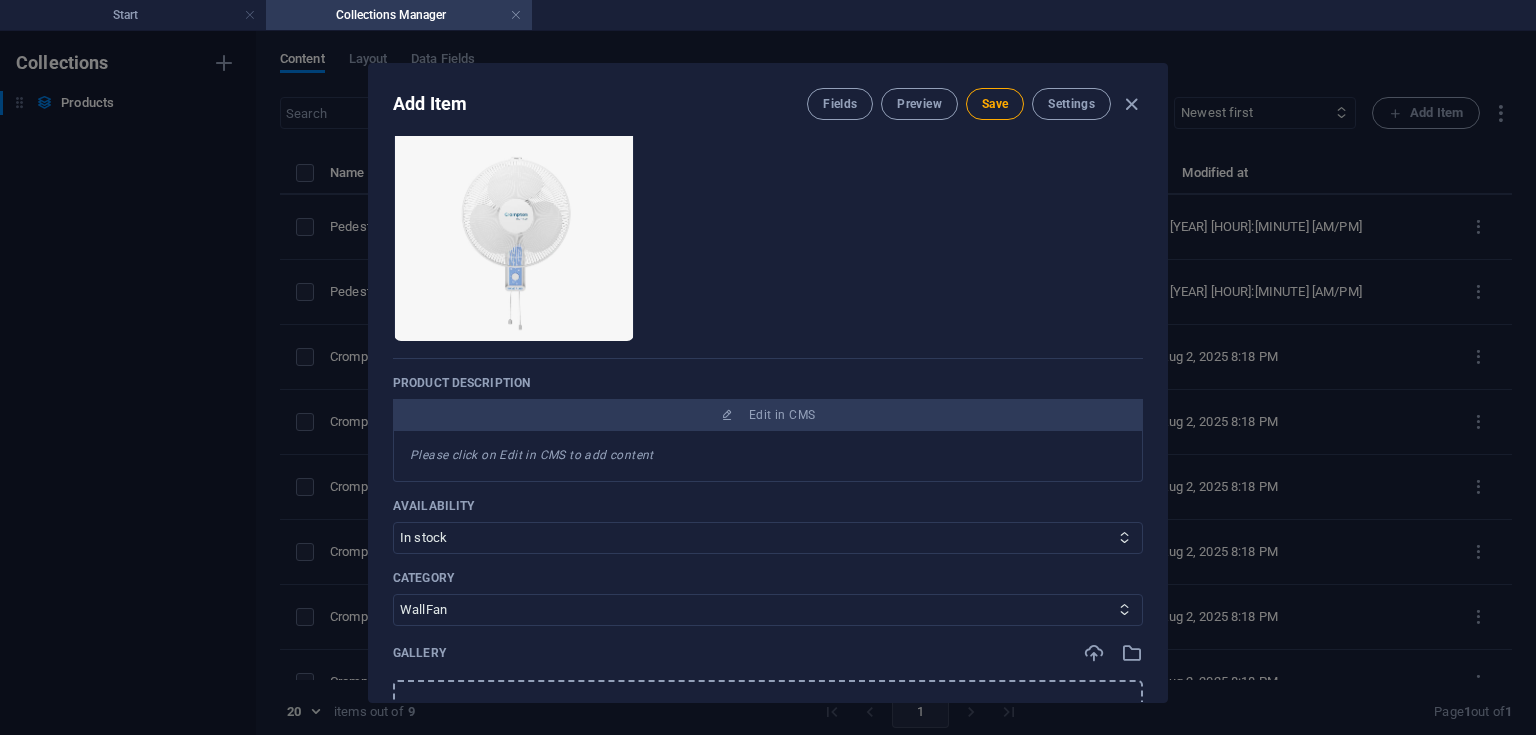 scroll, scrollTop: 8, scrollLeft: 0, axis: vertical 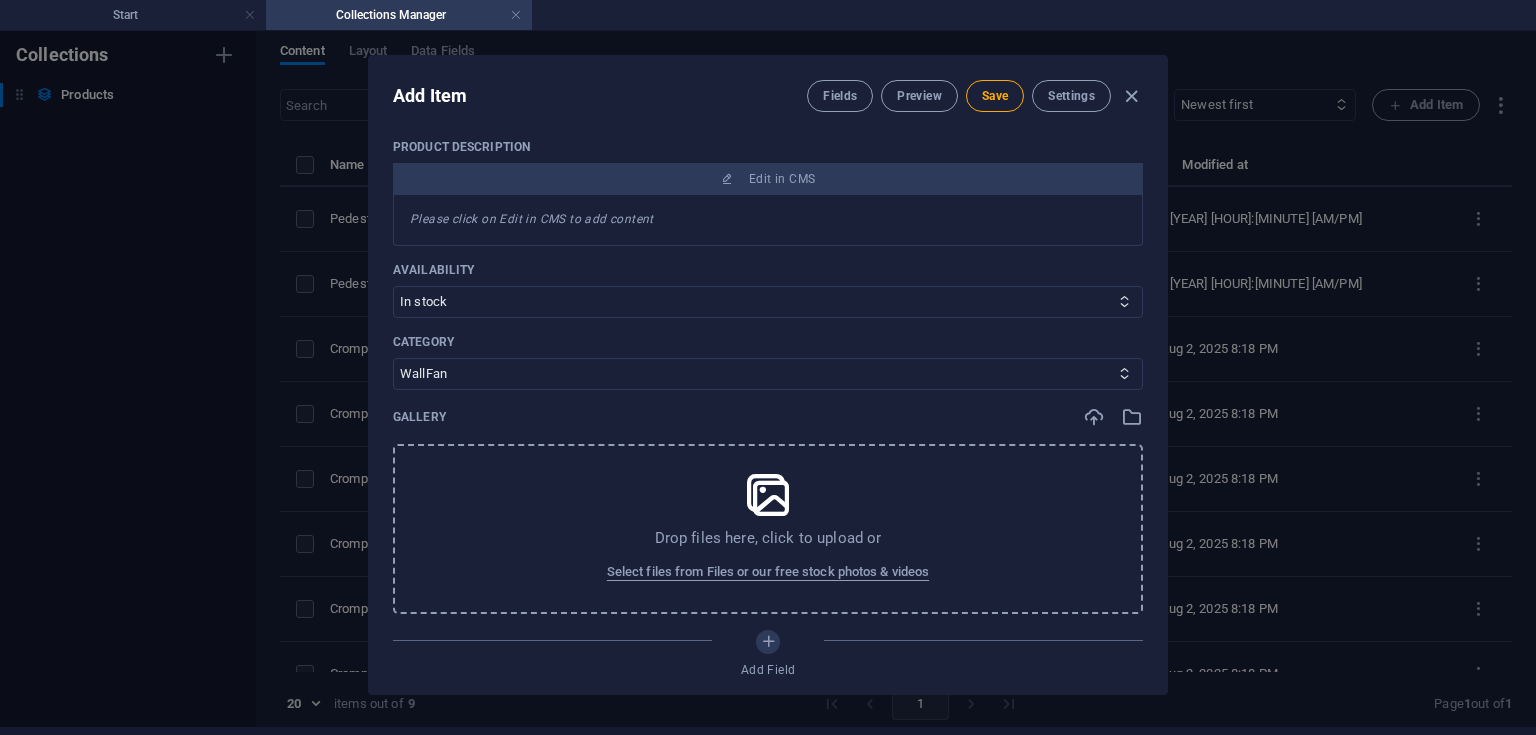 click on "Drop files here, click to upload or Select files from Files or our free stock photos & videos" at bounding box center [768, 529] 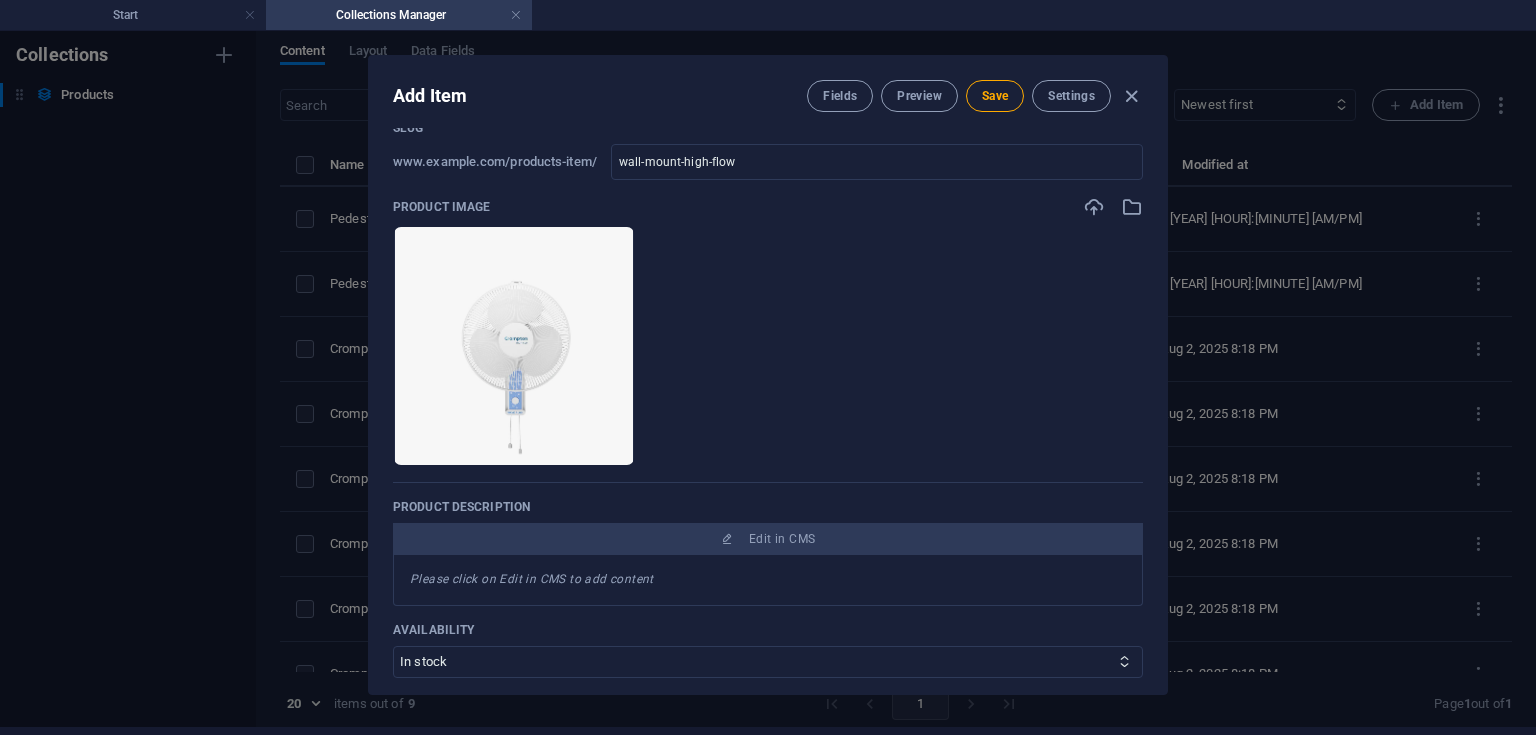 scroll, scrollTop: 35, scrollLeft: 0, axis: vertical 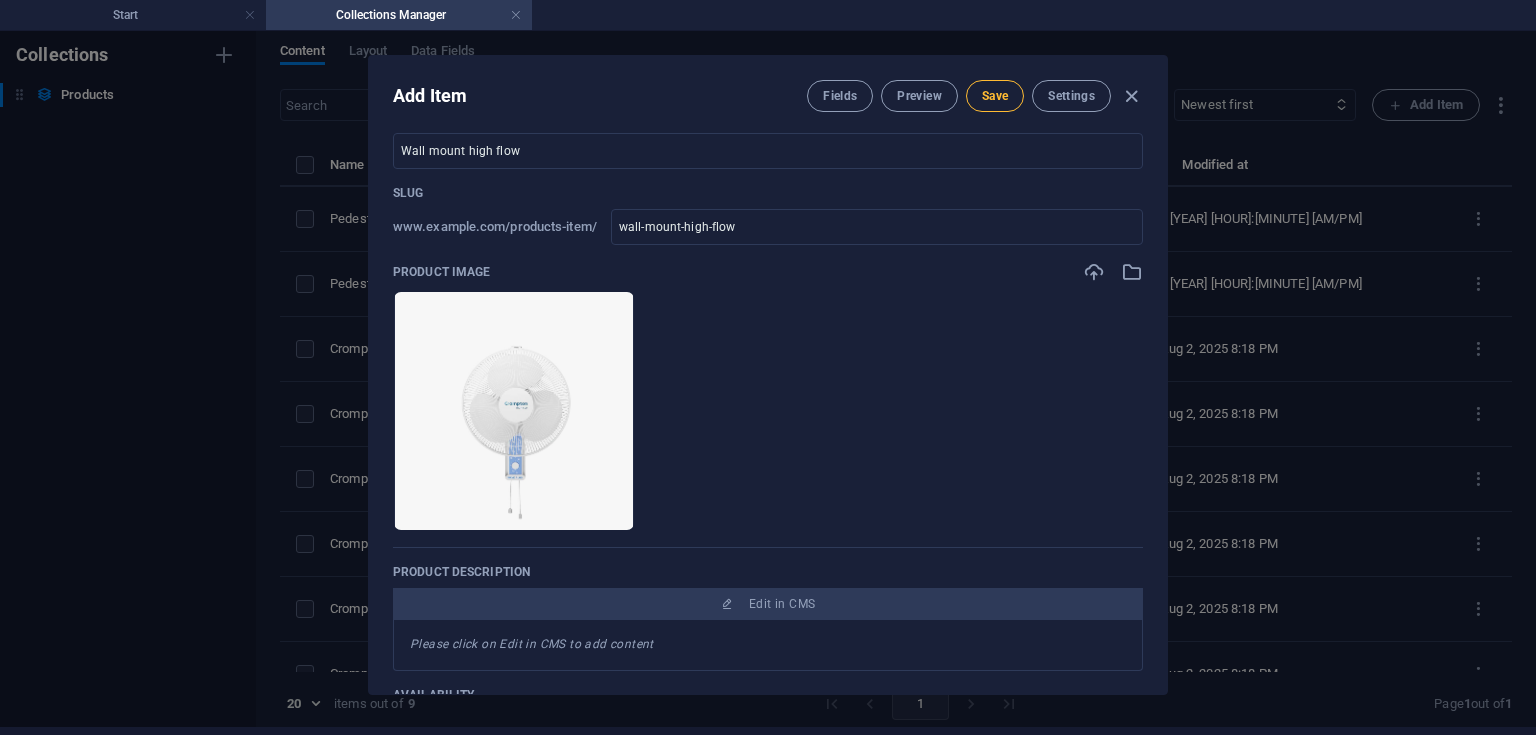 click on "Save" at bounding box center (995, 96) 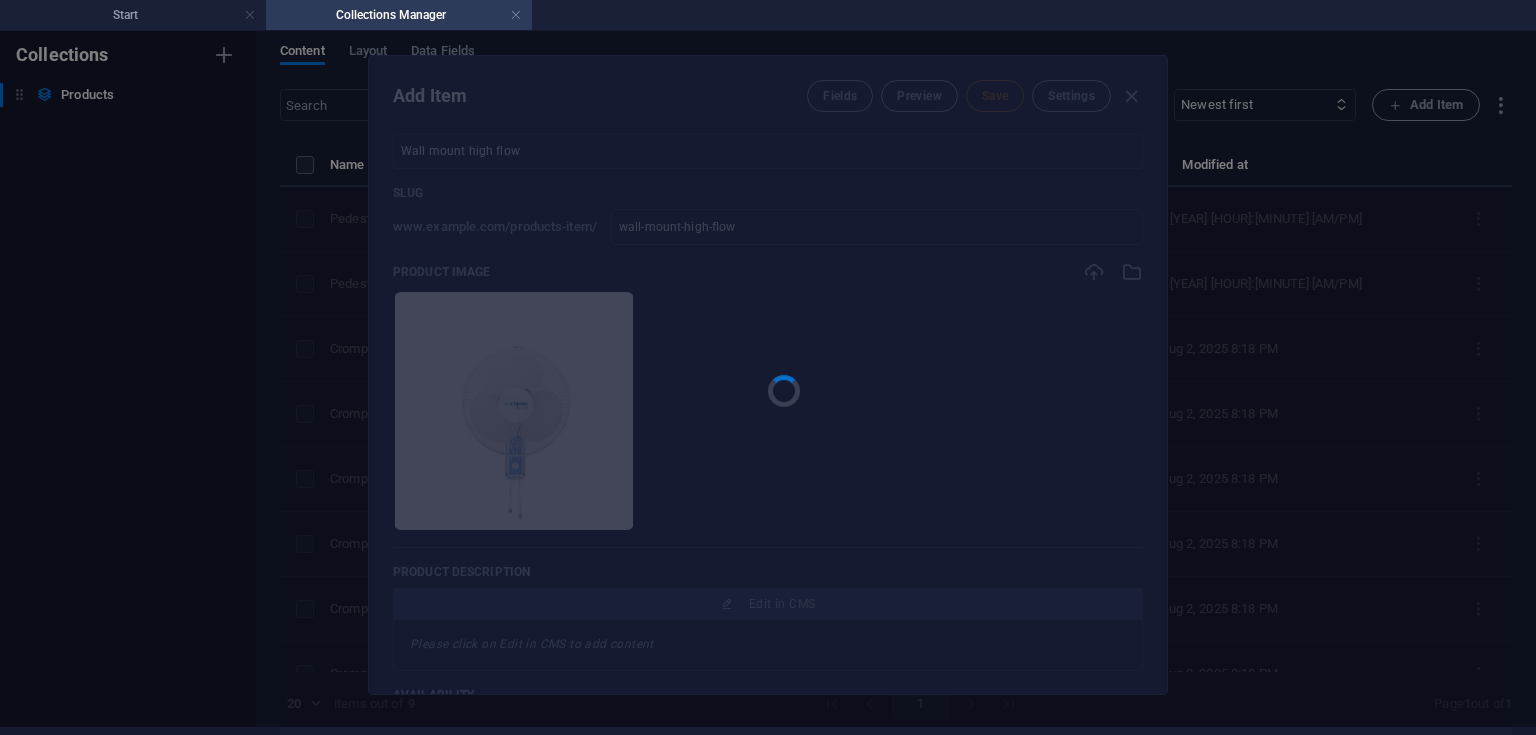 type on "wall-mount-high-flow" 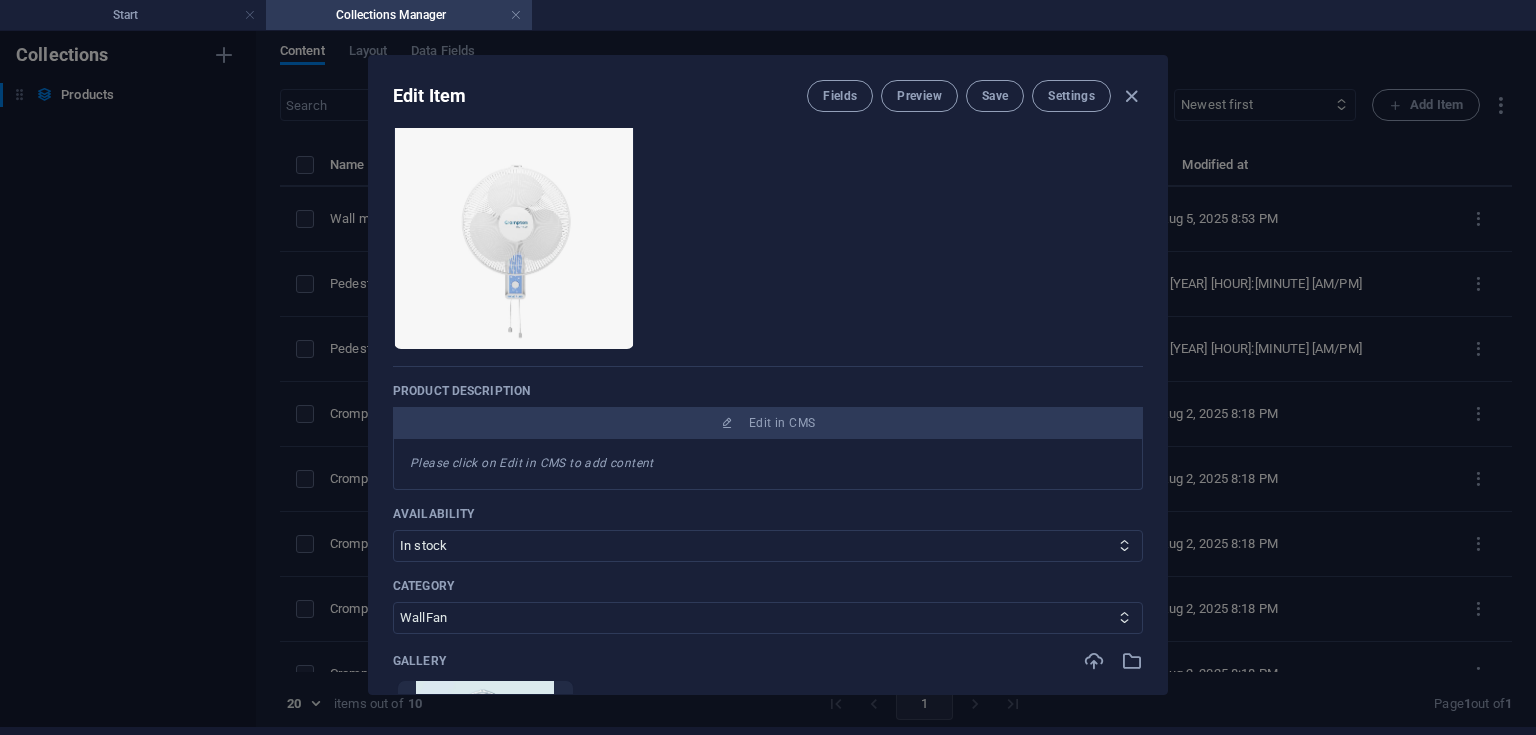 scroll, scrollTop: 194, scrollLeft: 0, axis: vertical 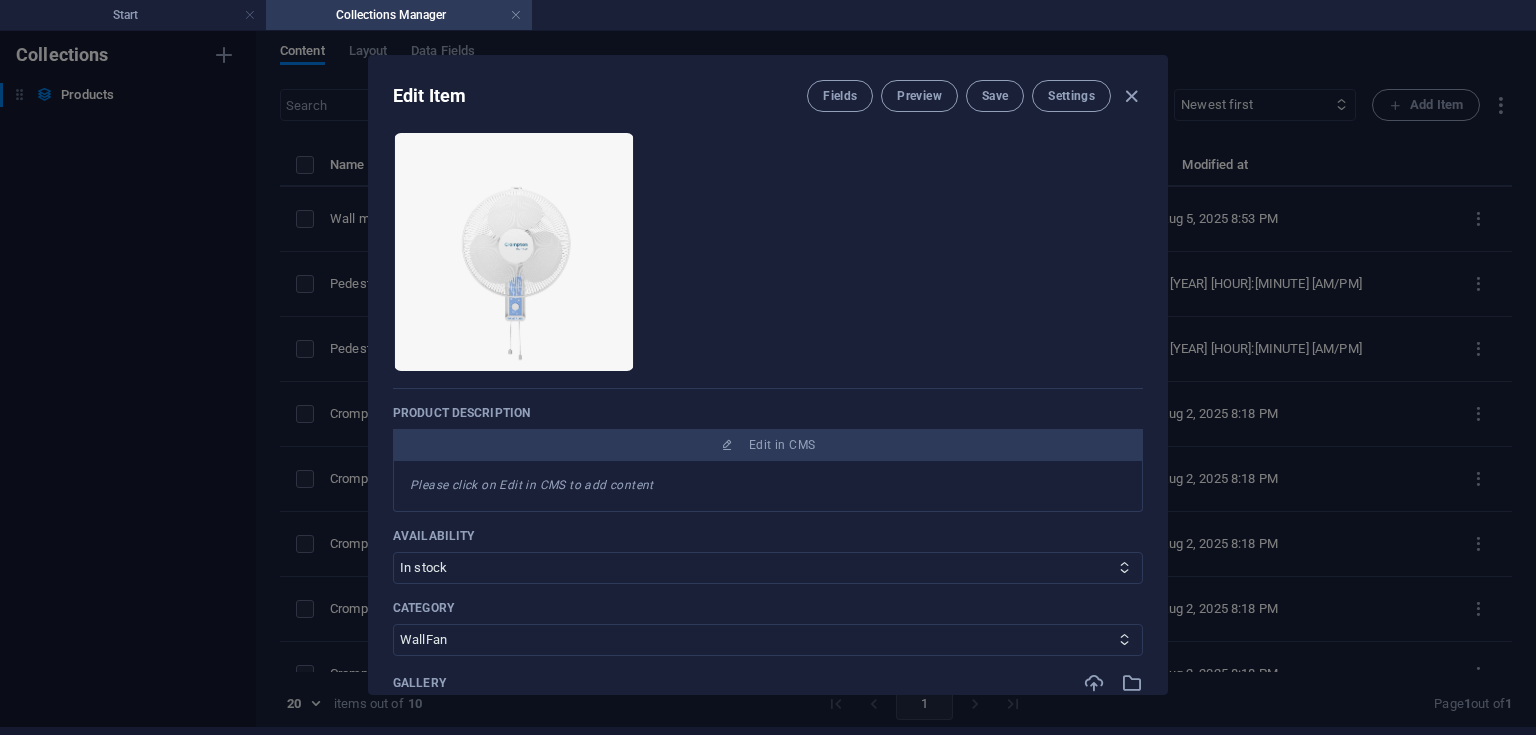 click on "Please click on Edit in CMS to add content" at bounding box center [768, 486] 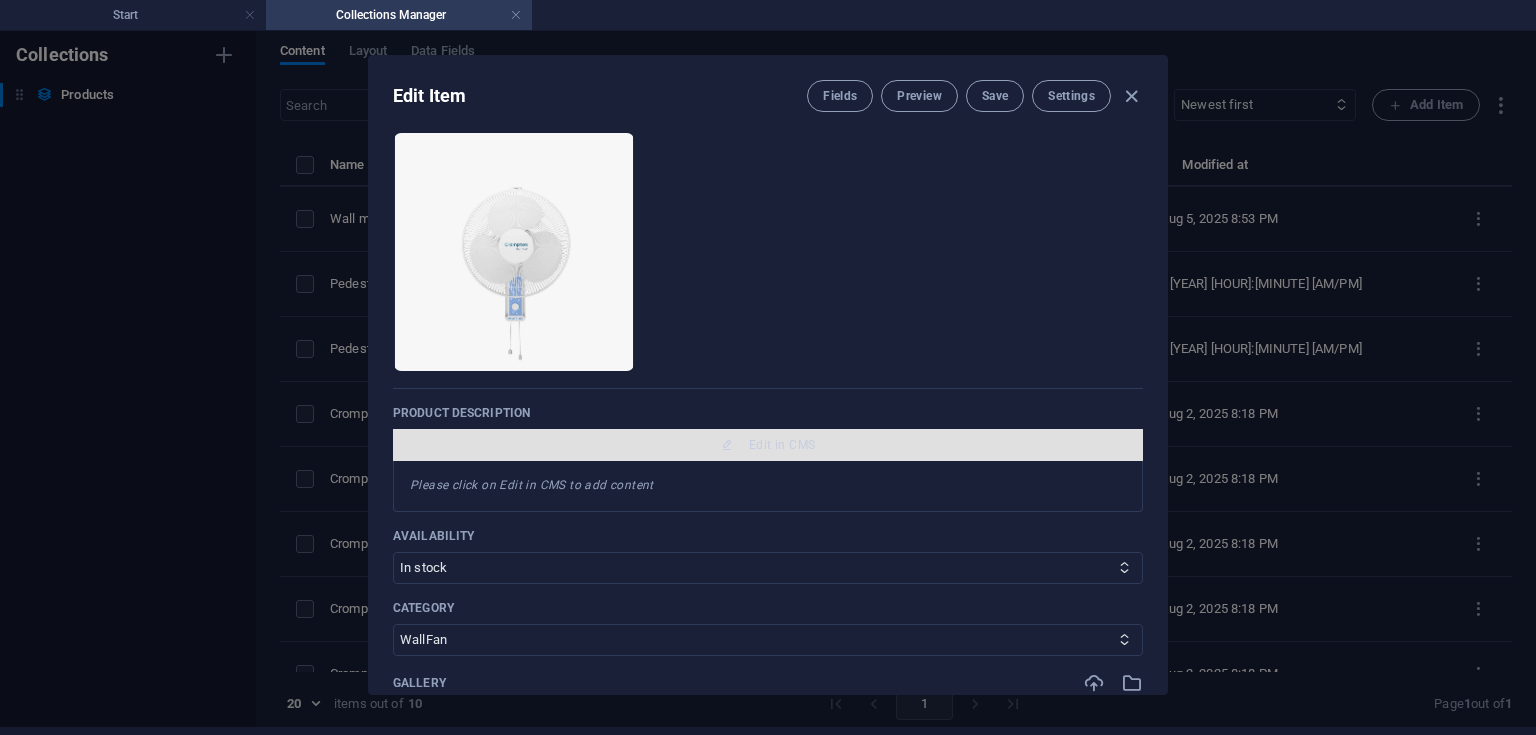 click on "Edit in CMS" at bounding box center (768, 445) 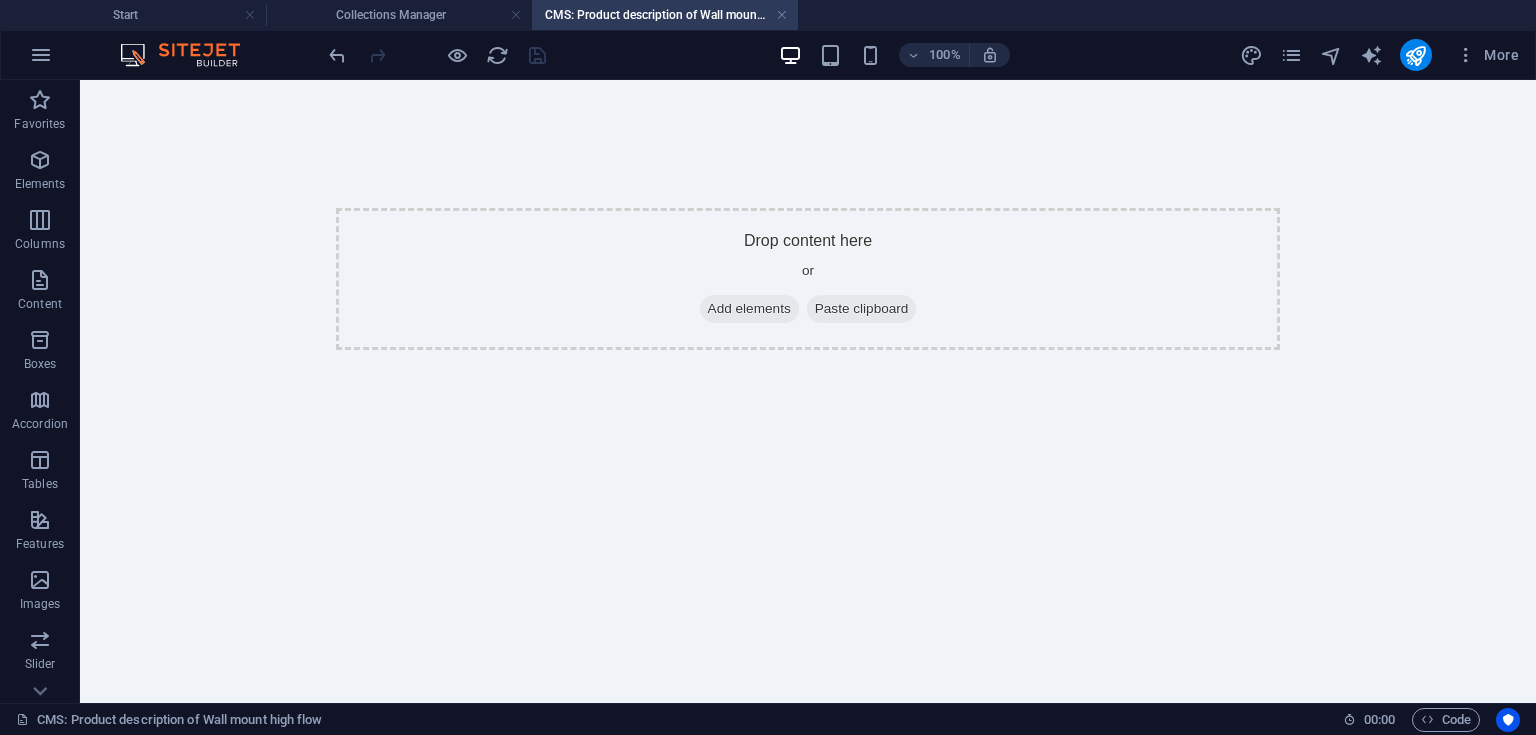scroll, scrollTop: 0, scrollLeft: 0, axis: both 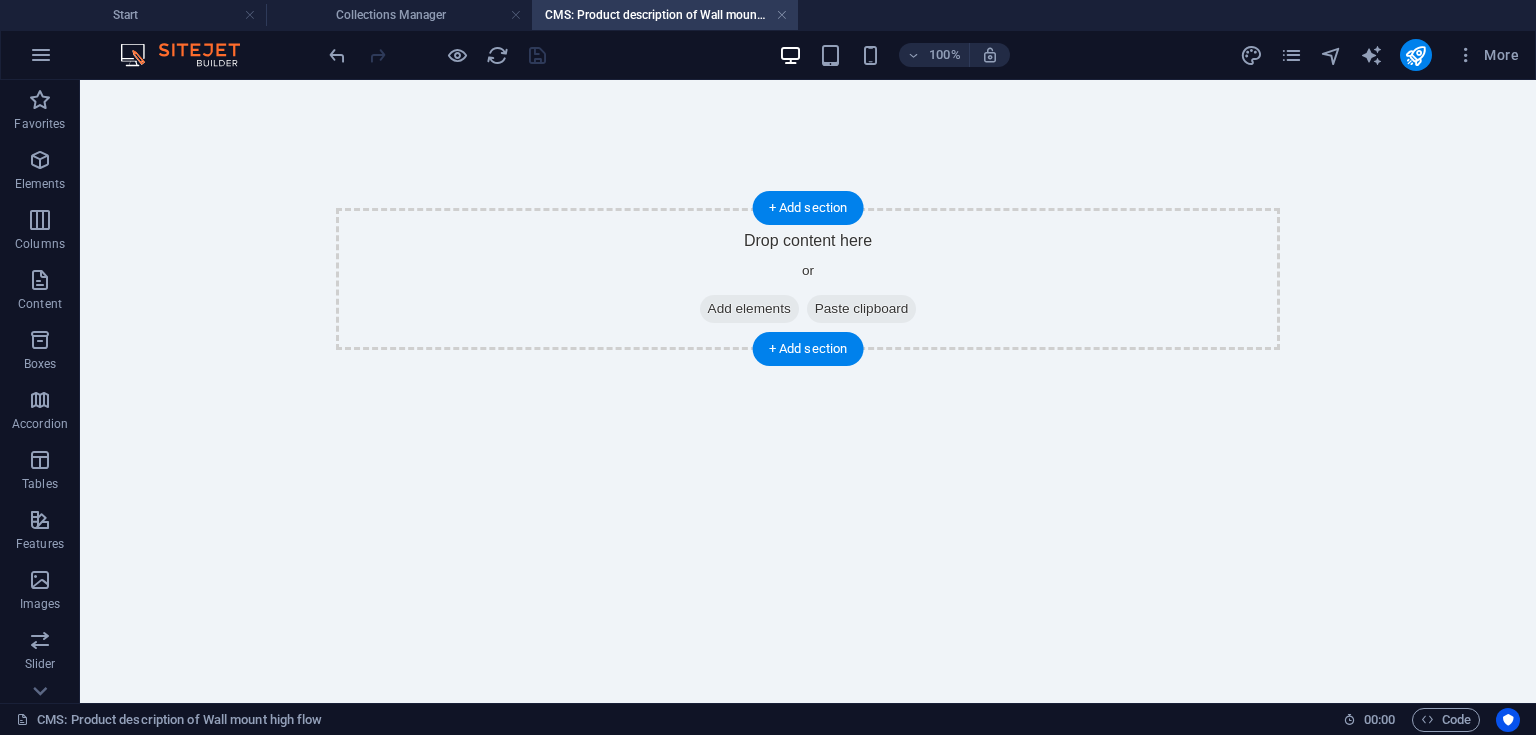 click on "Drop content here or  Add elements  Paste clipboard" at bounding box center (808, 279) 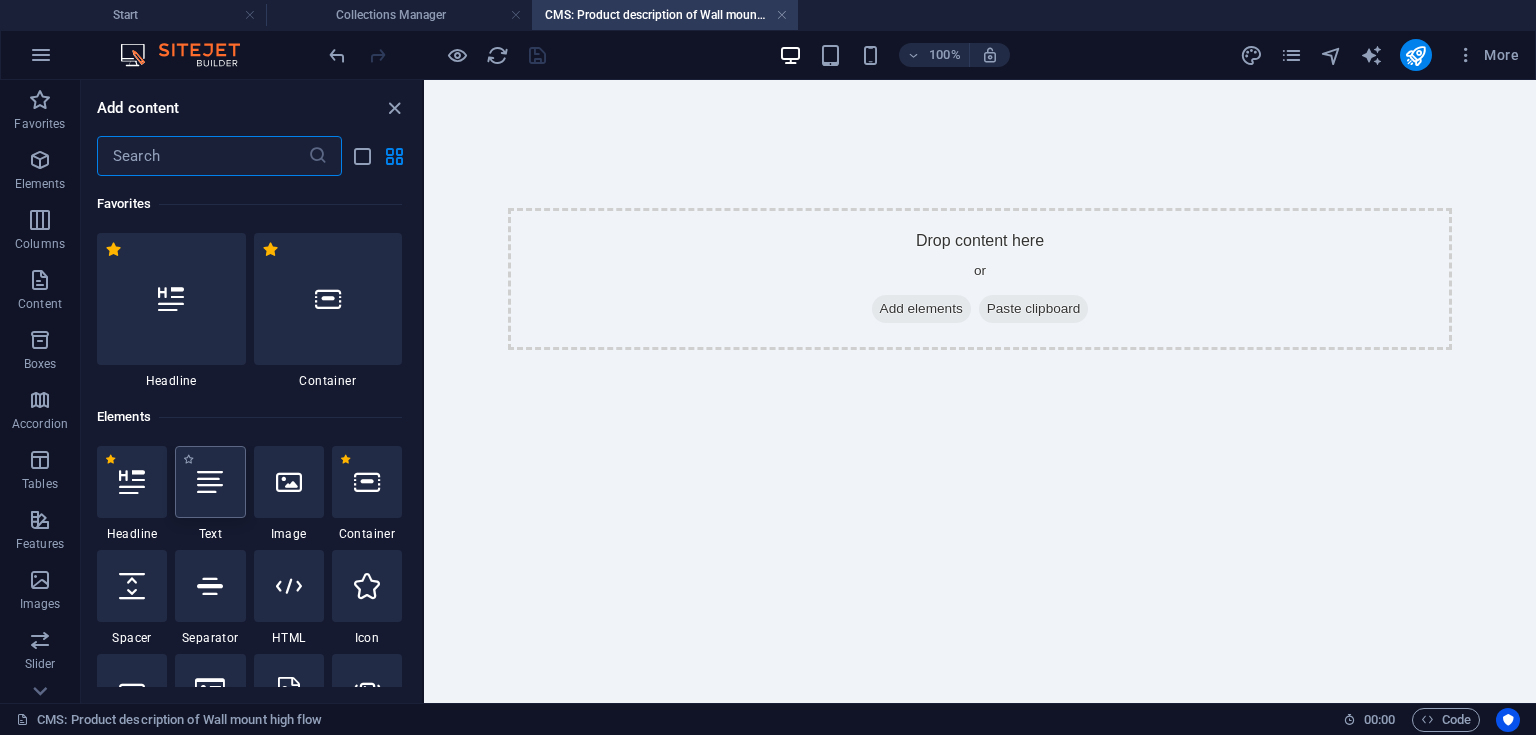click at bounding box center (210, 482) 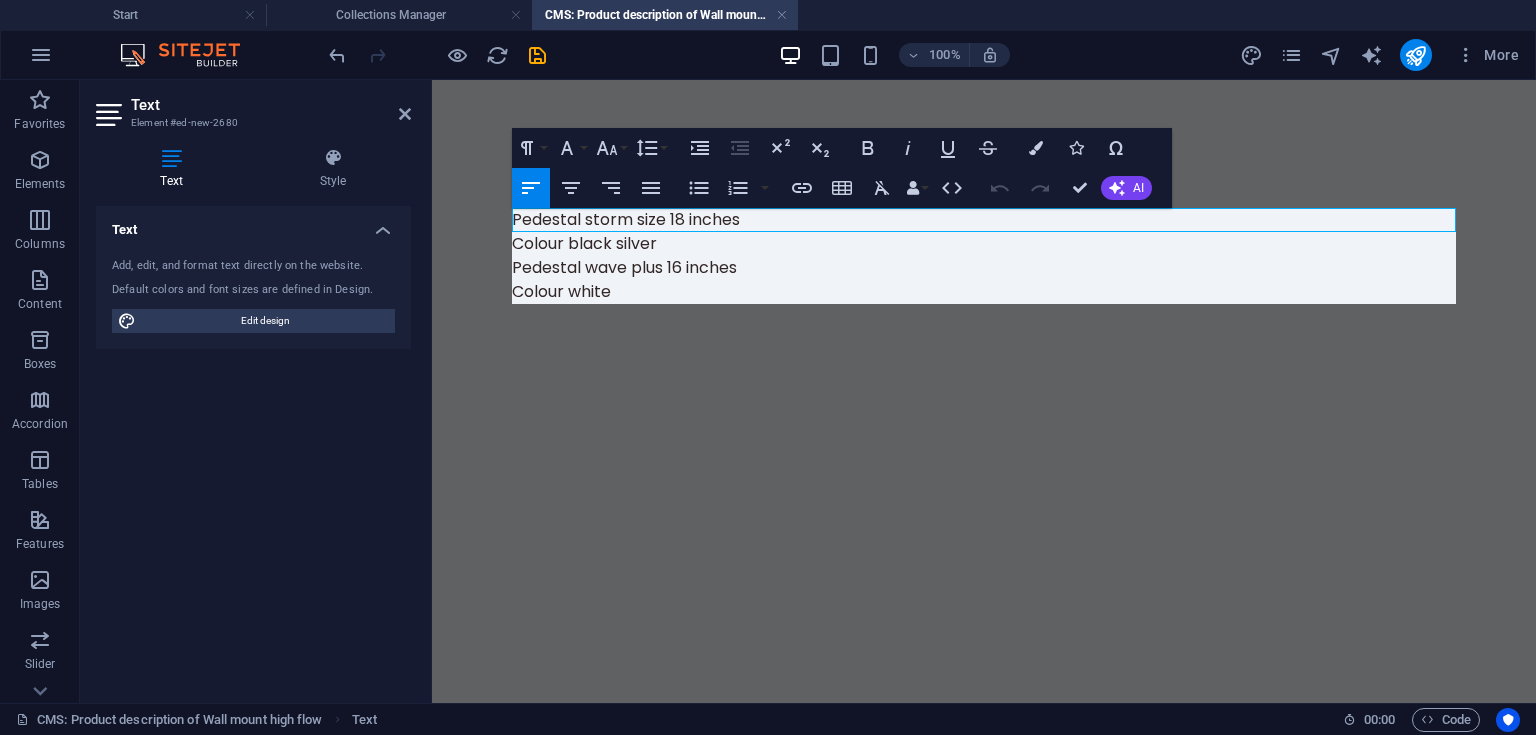 scroll, scrollTop: 1168, scrollLeft: 8, axis: both 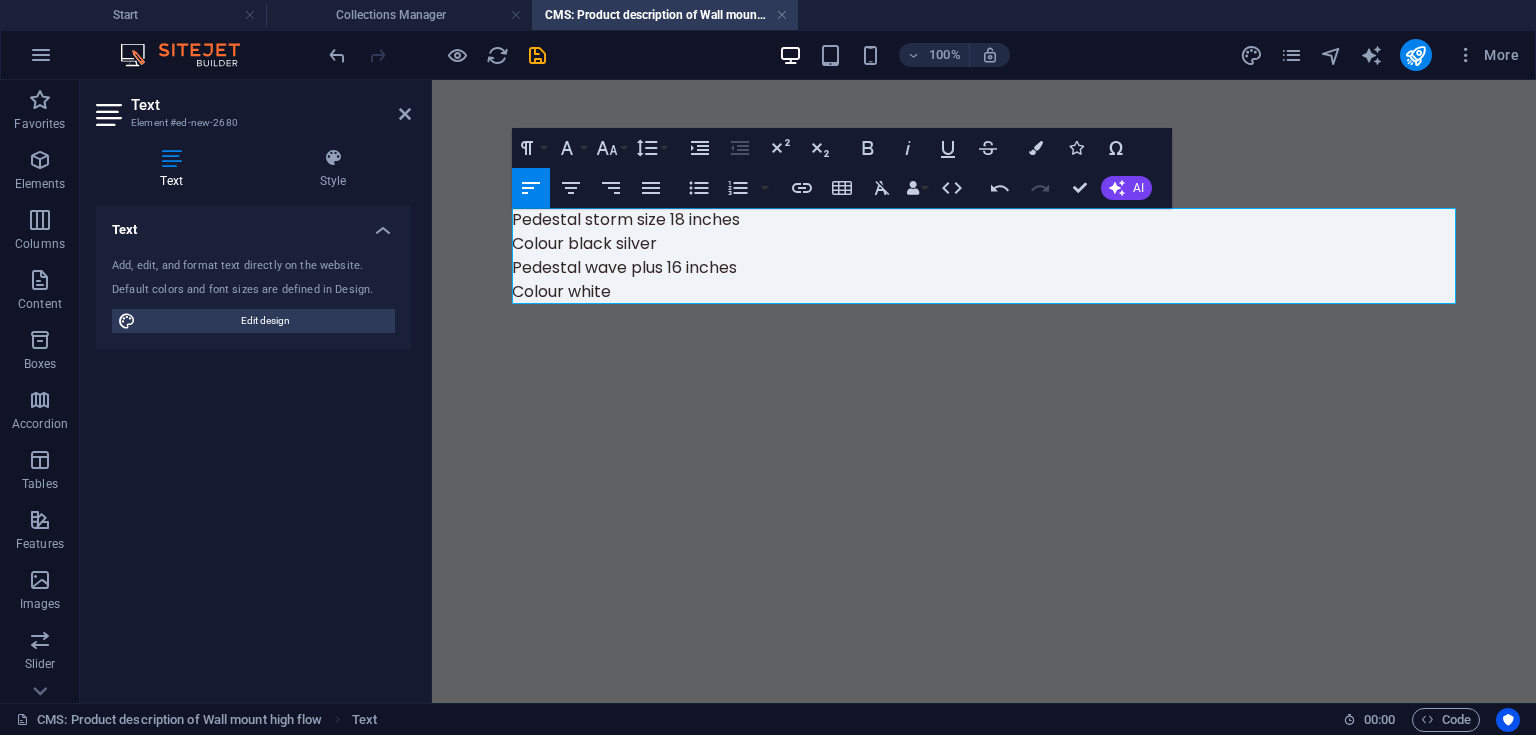 drag, startPoint x: 672, startPoint y: 241, endPoint x: 496, endPoint y: 211, distance: 178.53851 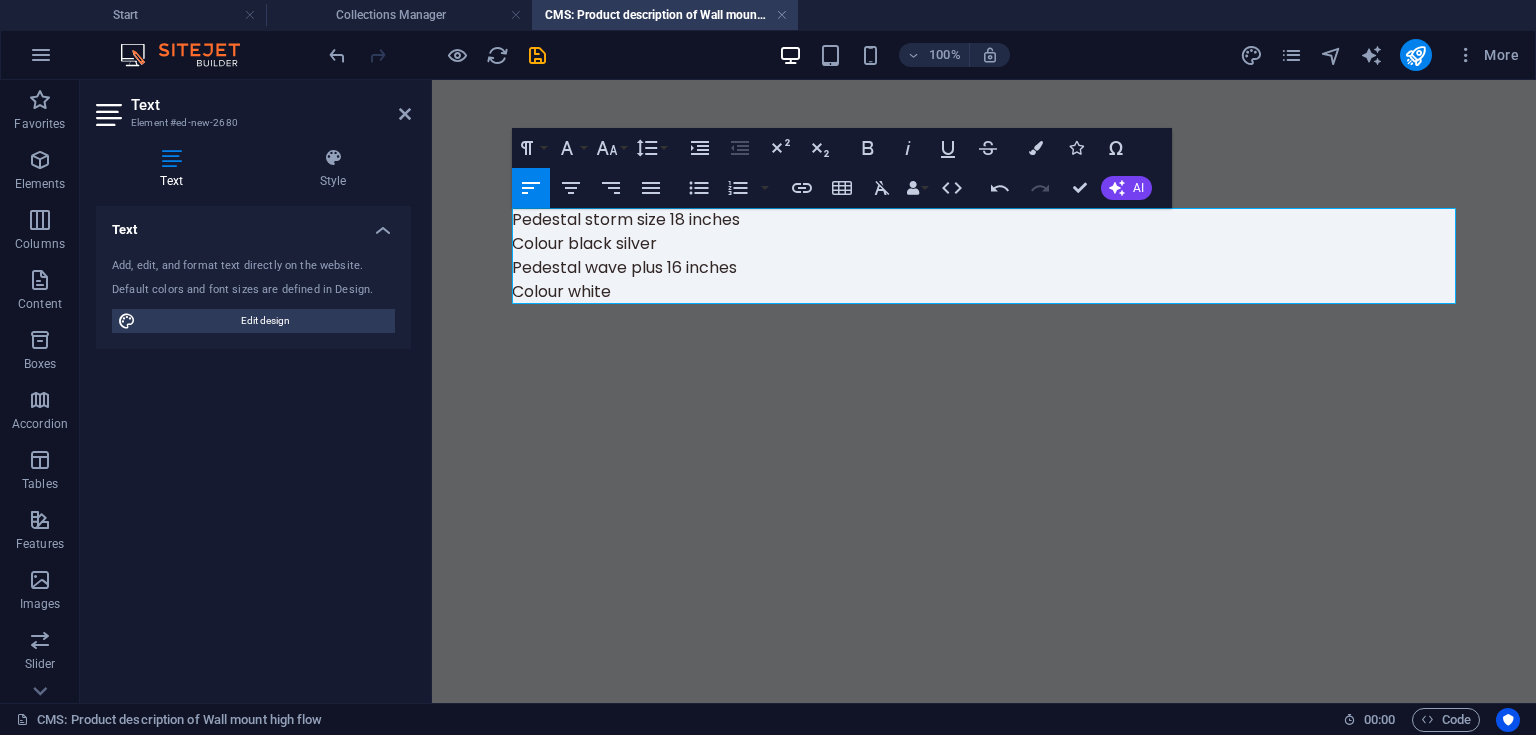 type 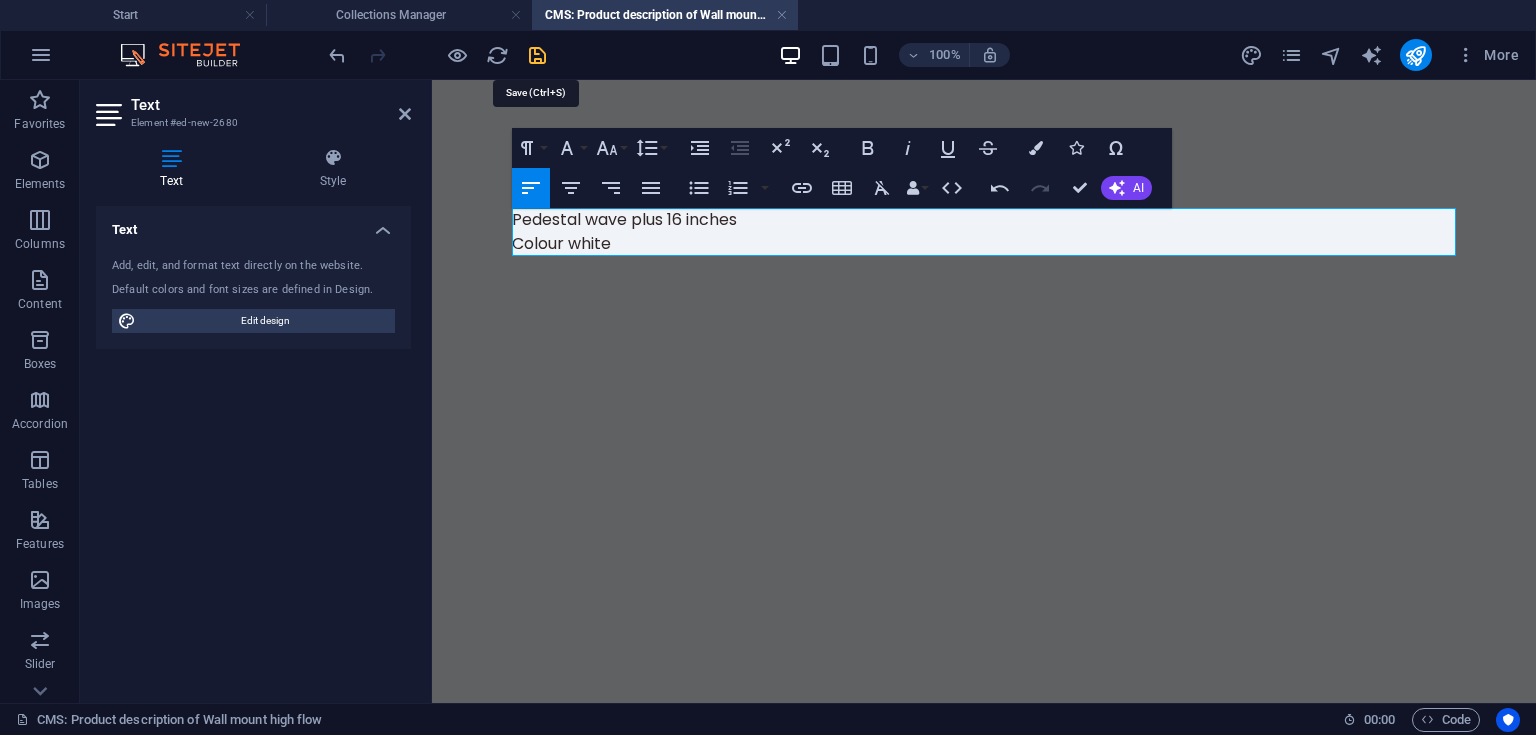 click at bounding box center (537, 55) 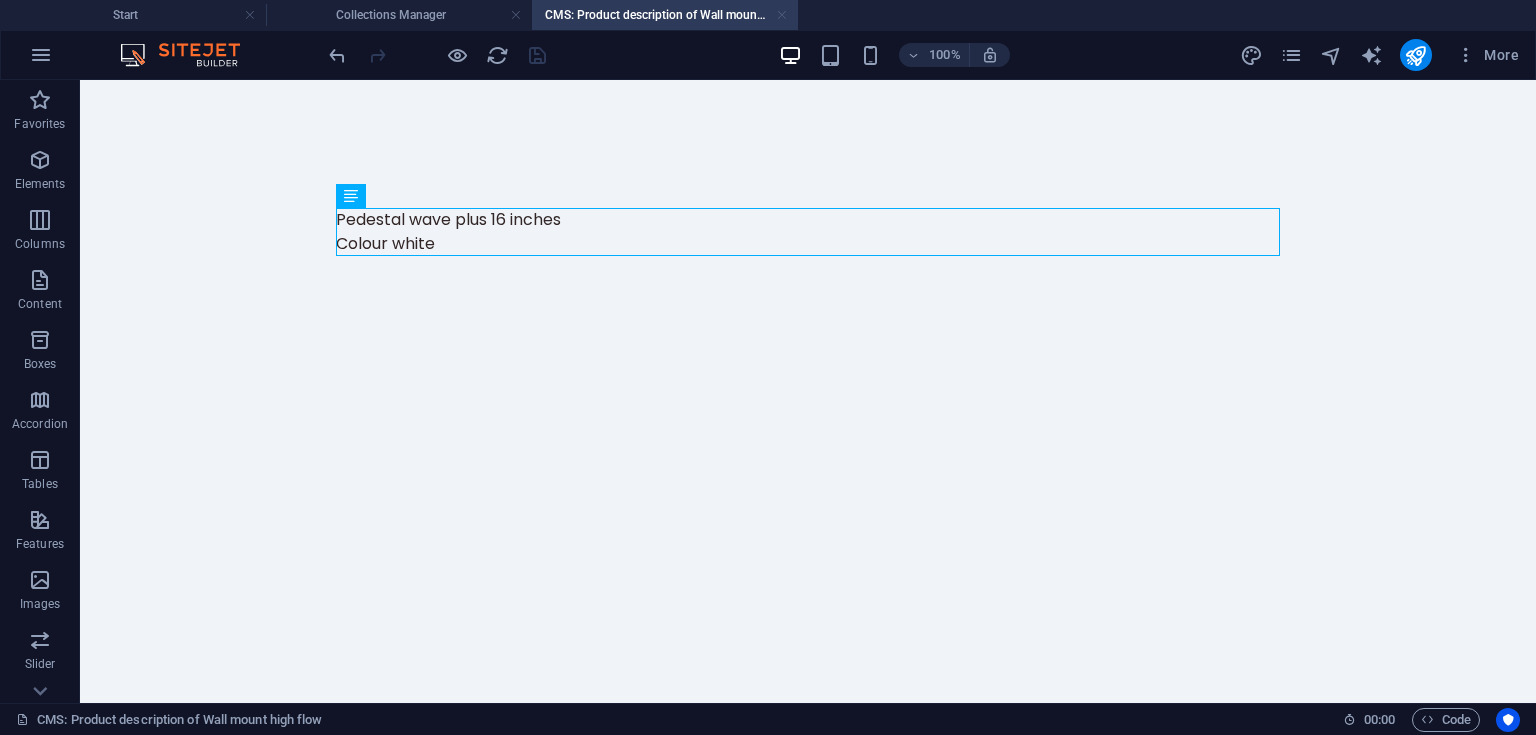 click at bounding box center (782, 15) 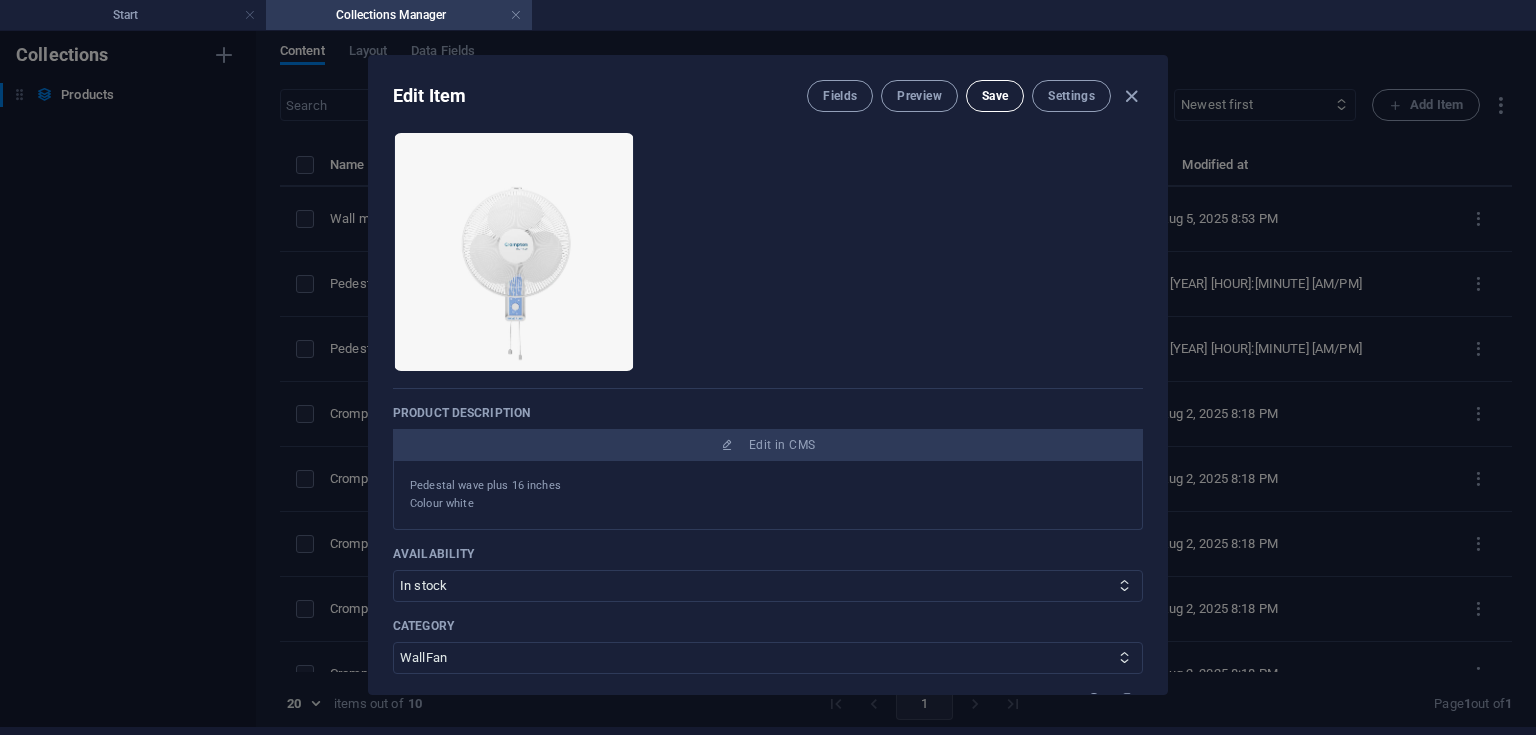 click on "Save" at bounding box center (995, 96) 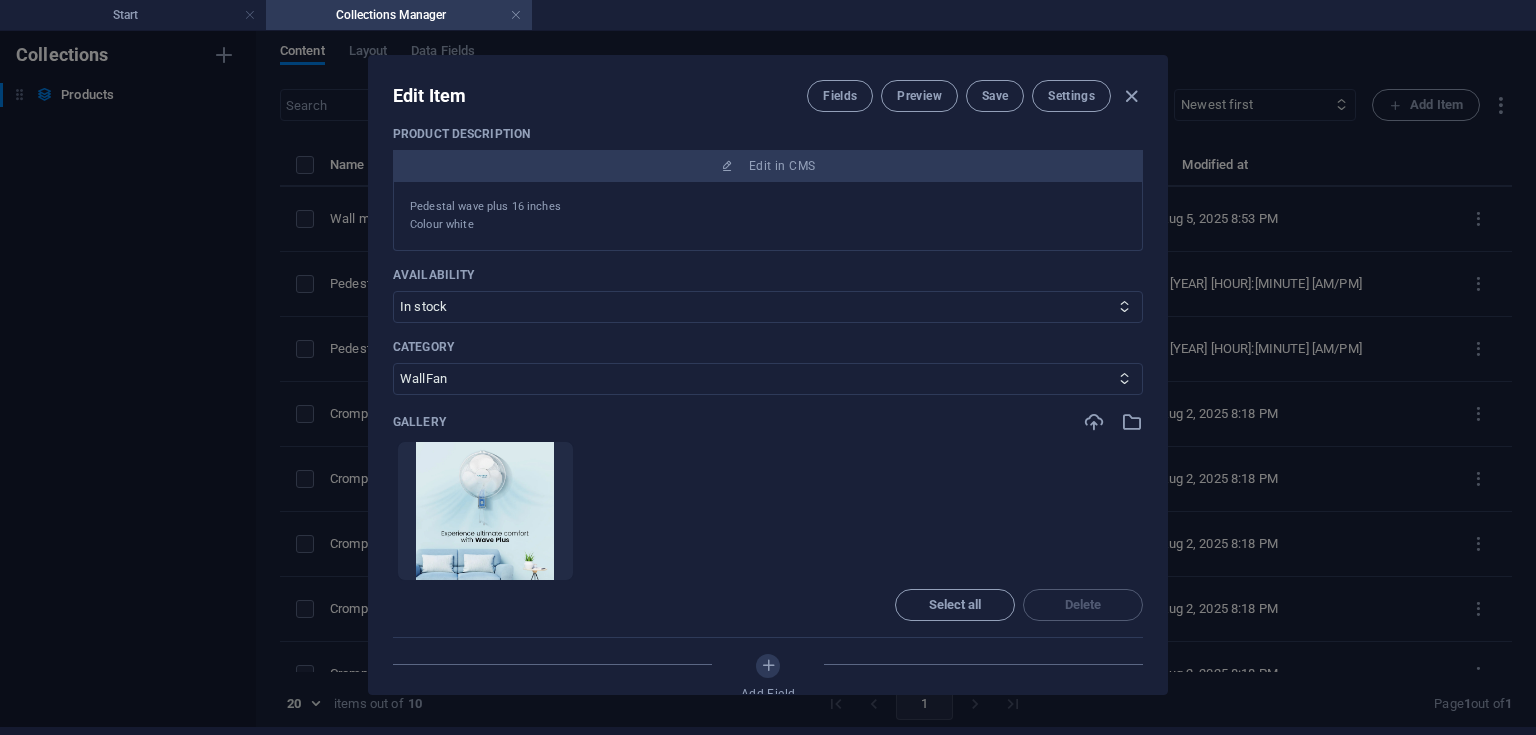 scroll, scrollTop: 180, scrollLeft: 0, axis: vertical 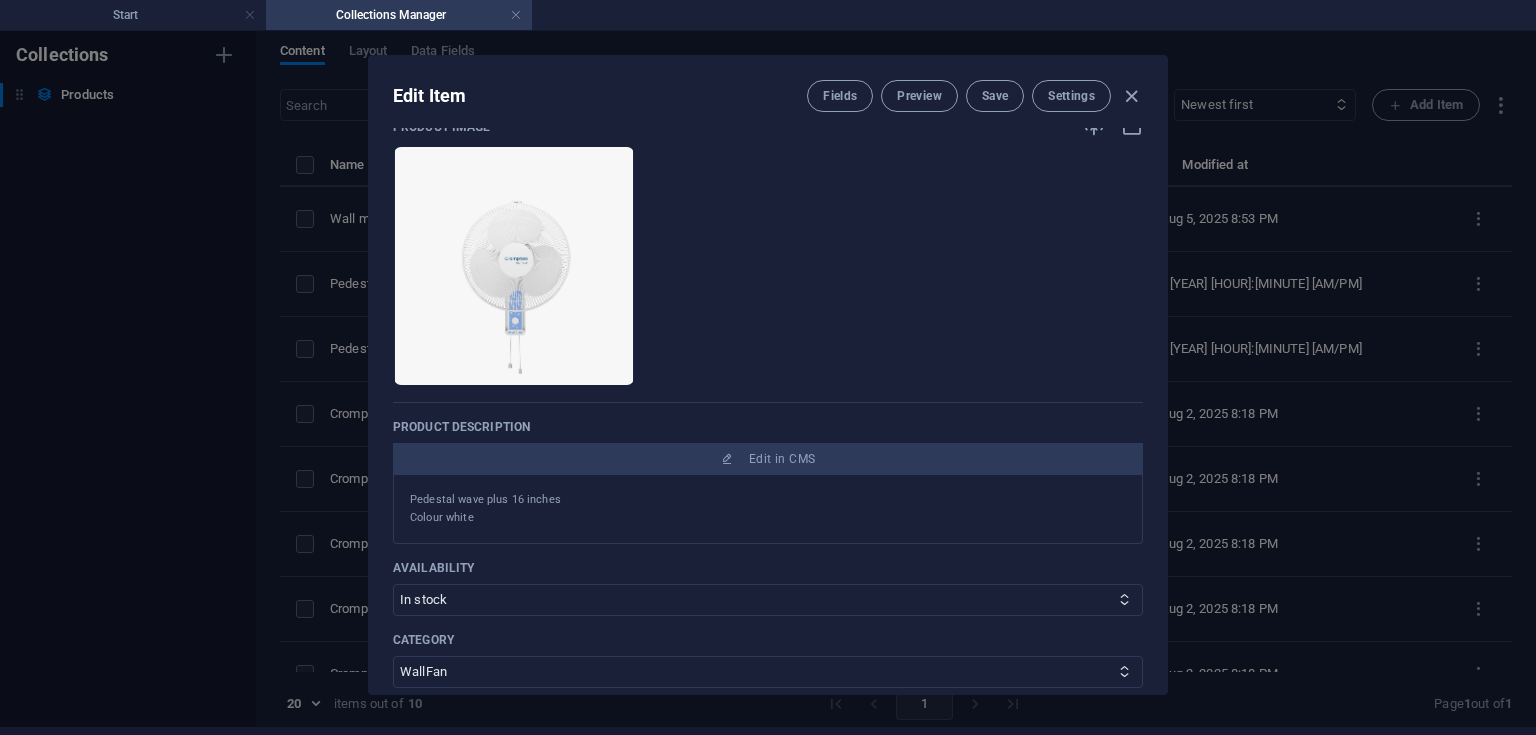 click on "Fields Preview Save Settings" at bounding box center [975, 96] 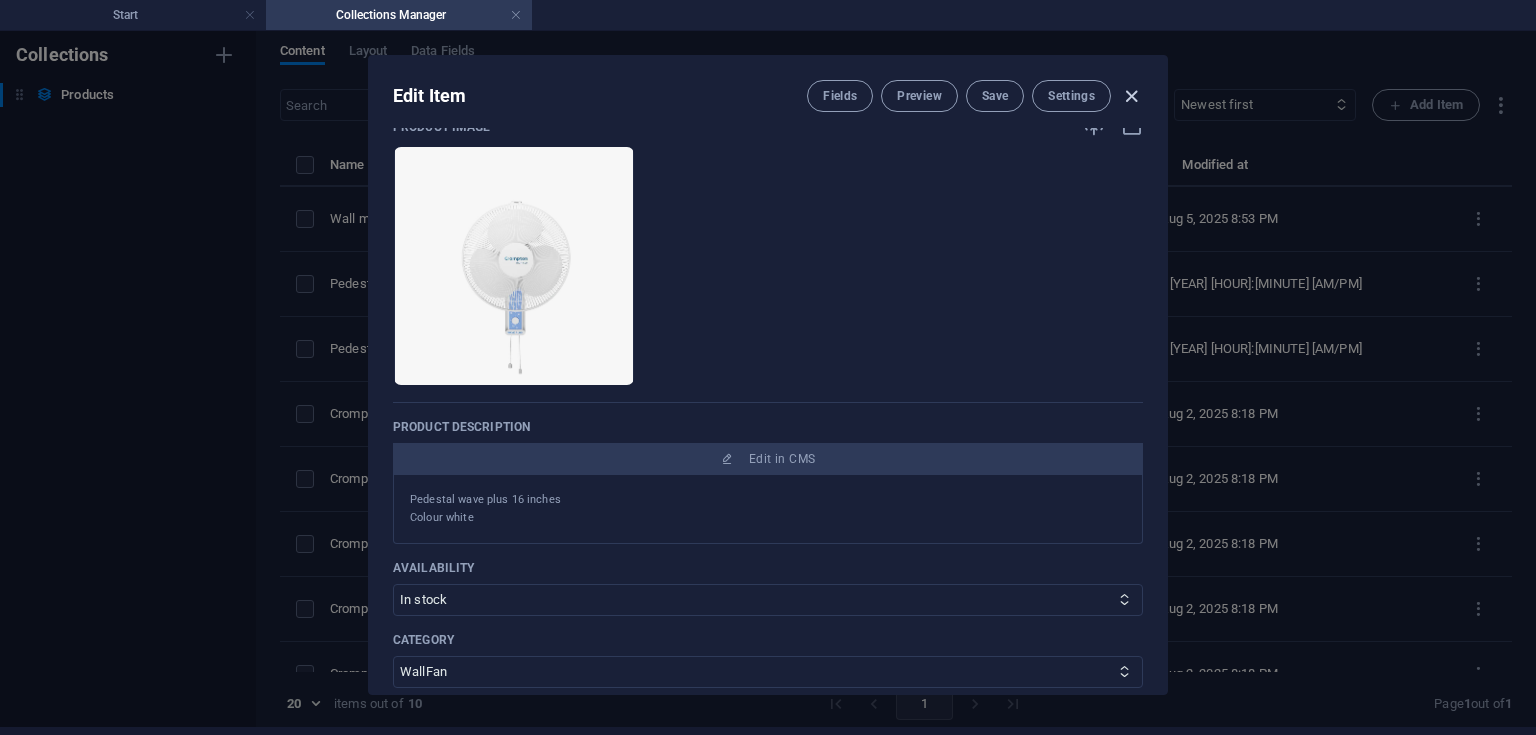 click at bounding box center [1131, 96] 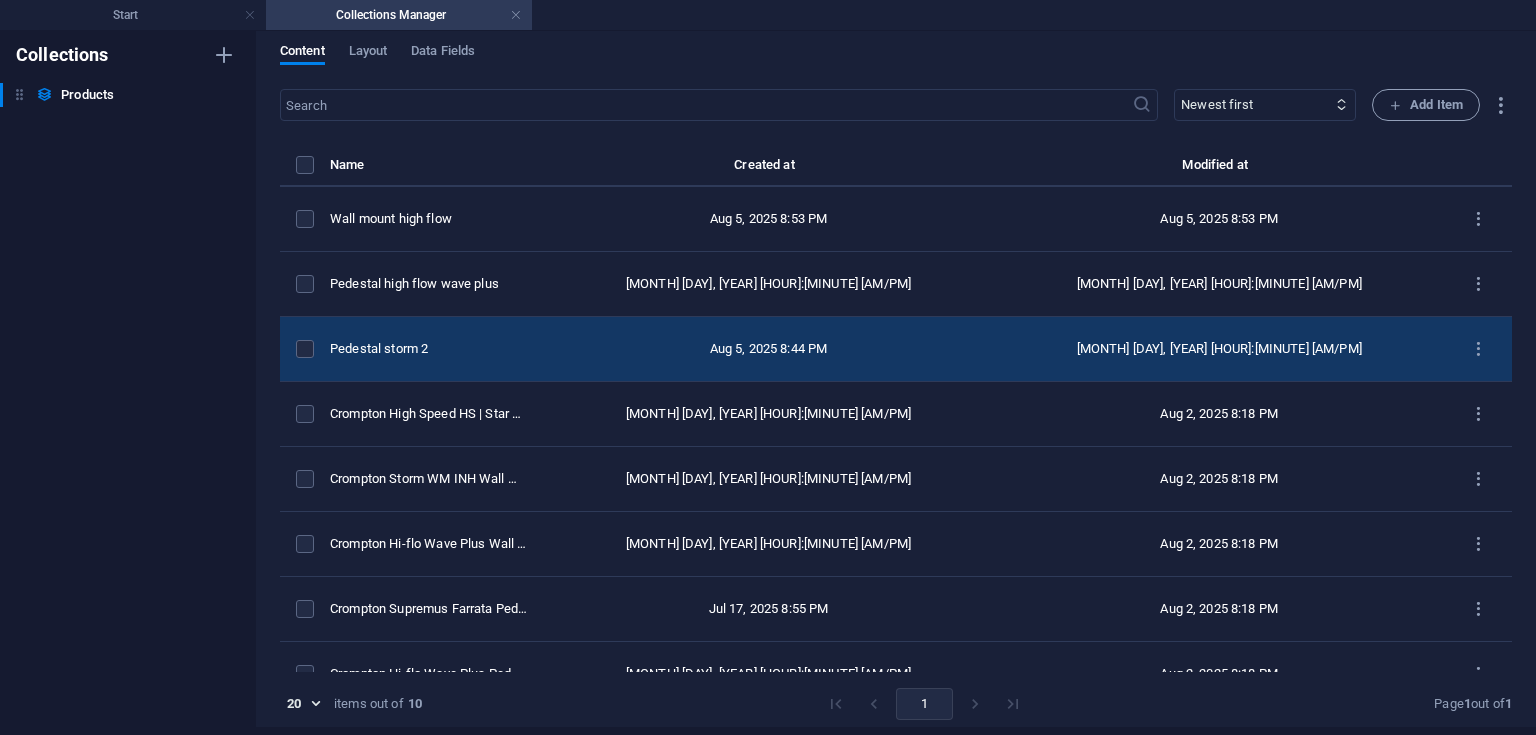 scroll, scrollTop: 0, scrollLeft: 0, axis: both 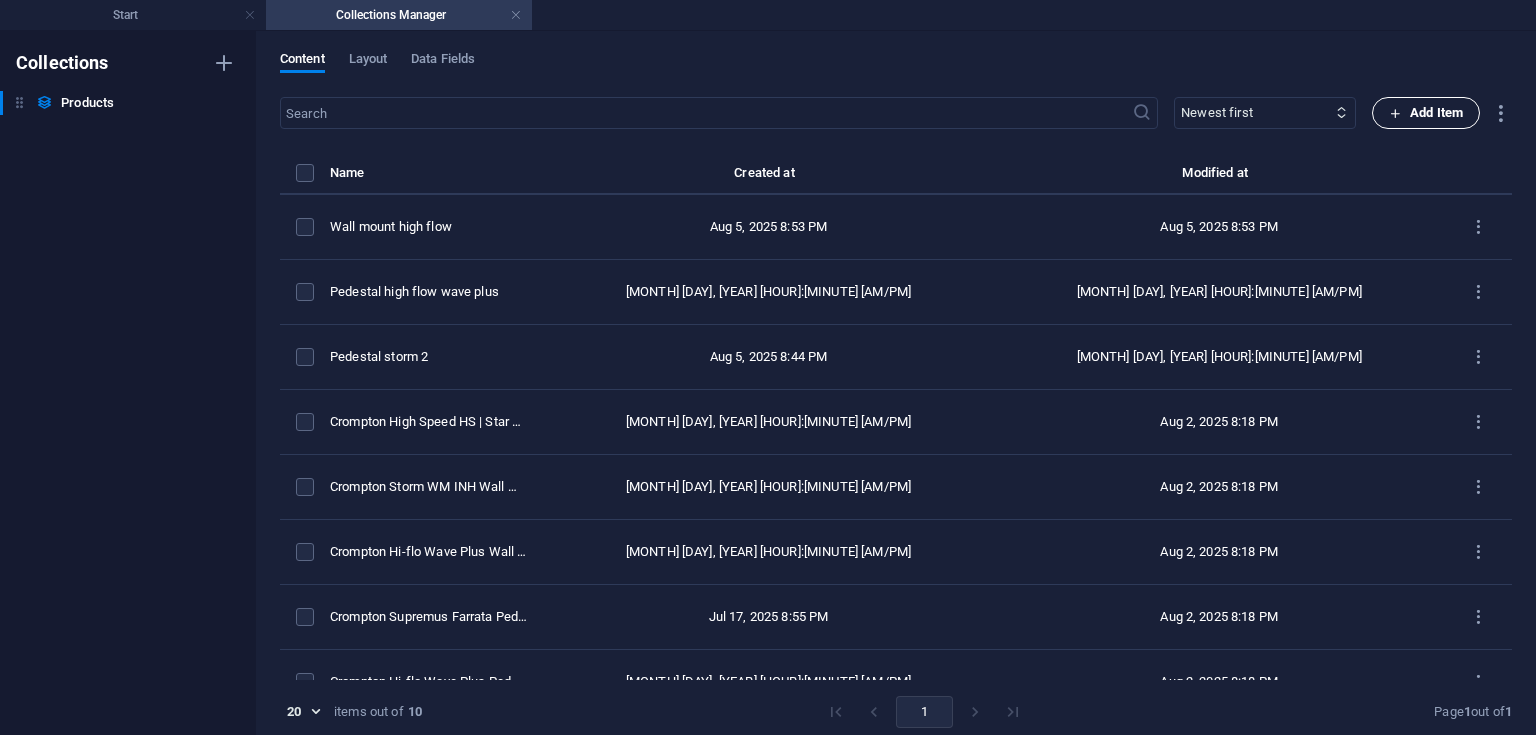 click on "Add Item" at bounding box center [1426, 113] 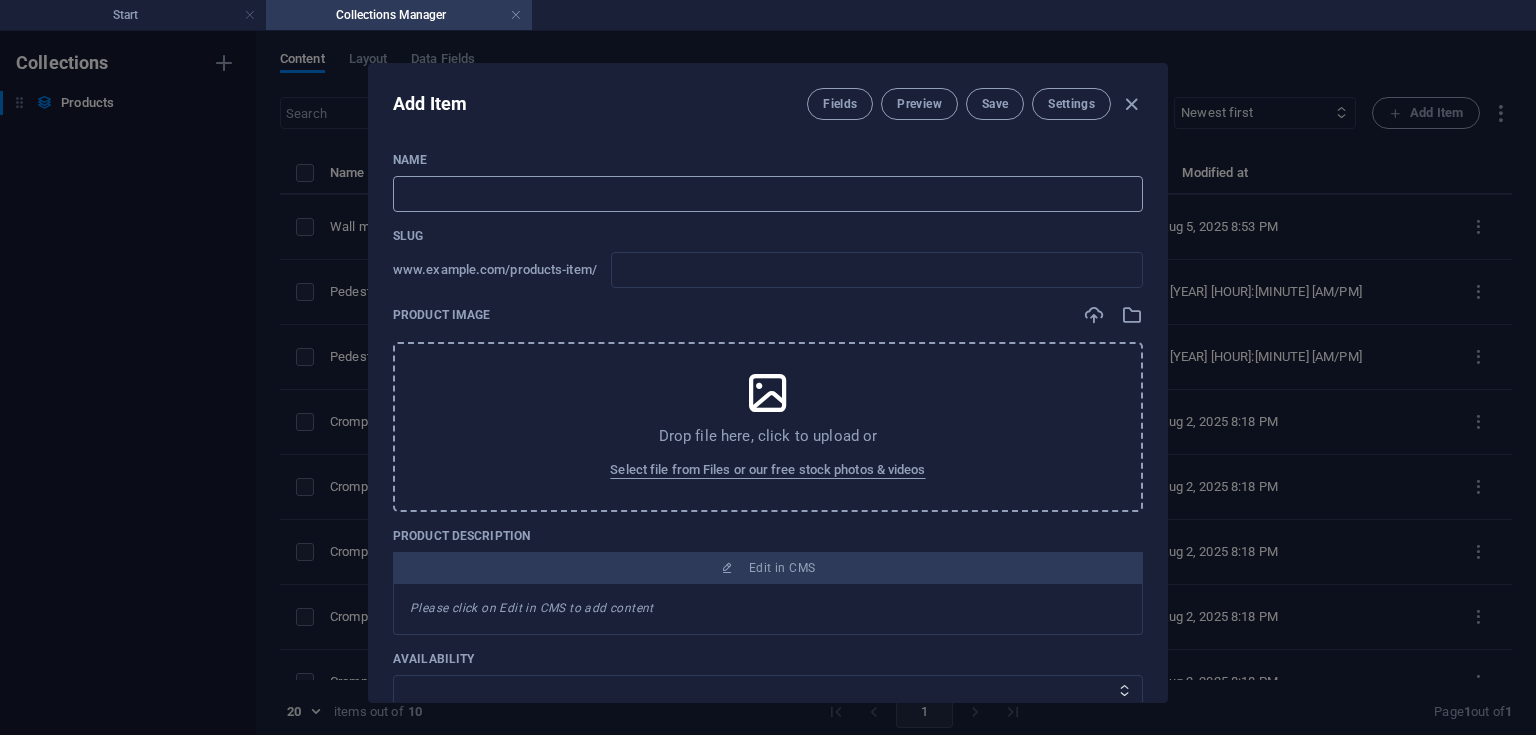click at bounding box center [768, 194] 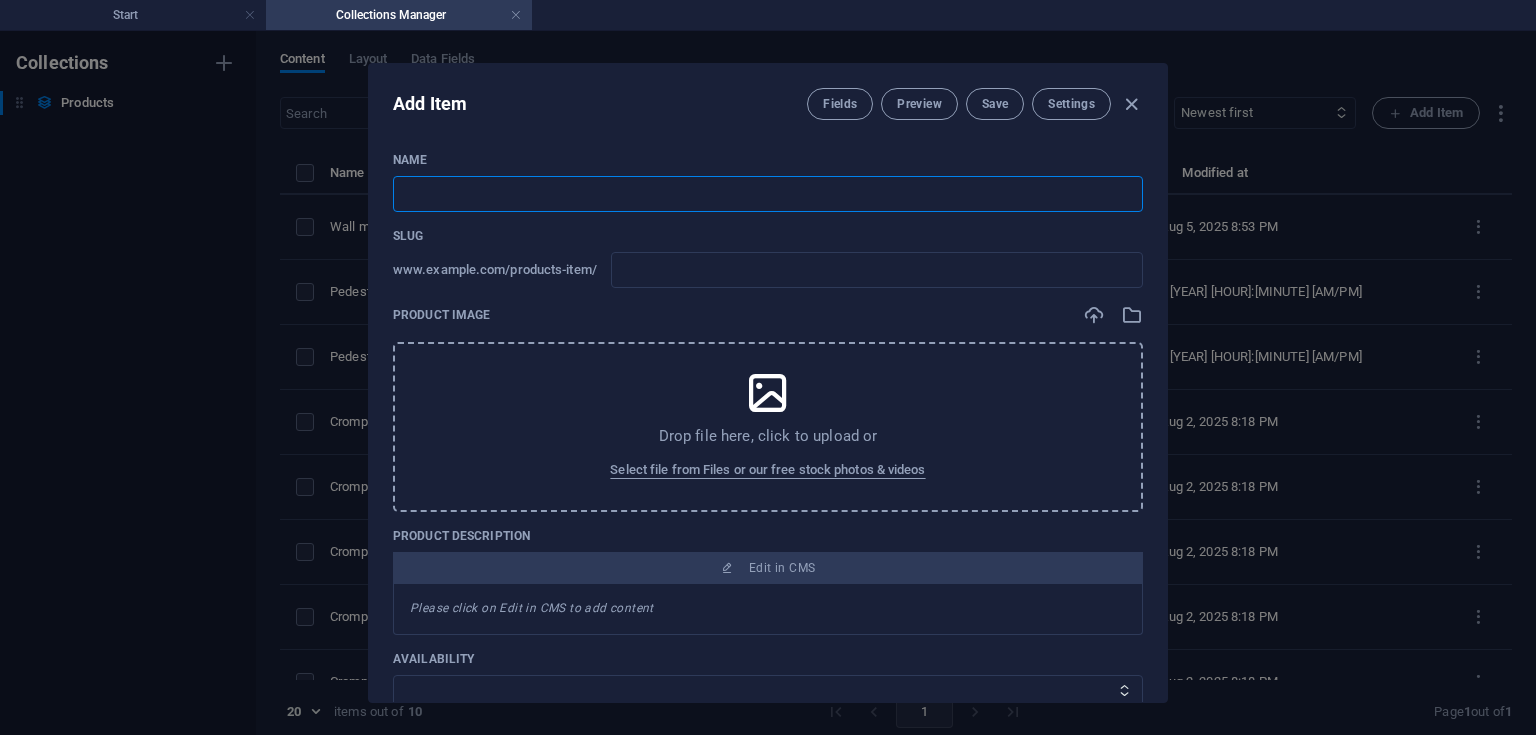 paste on "Wall mount storm 2" 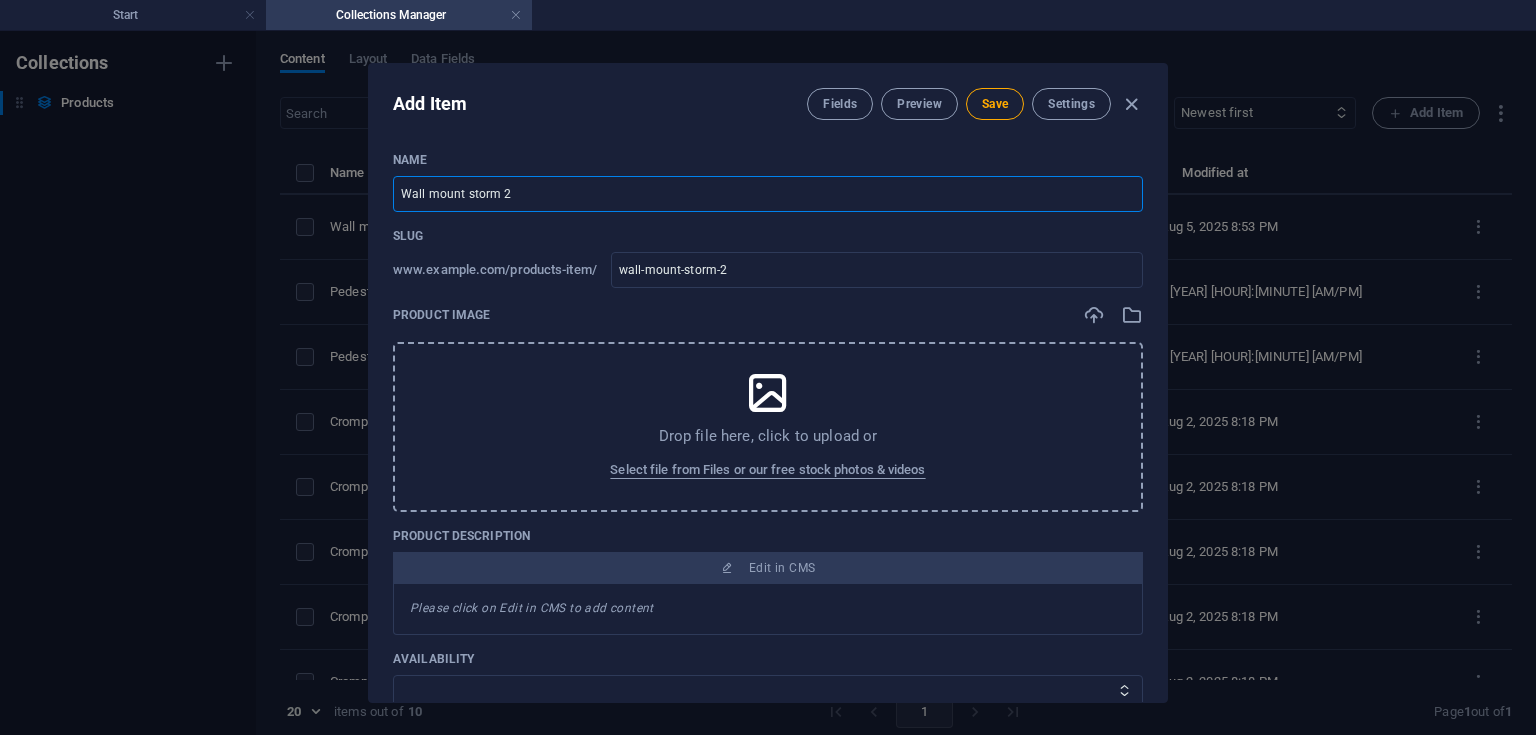 type on "Wall mount storm 2" 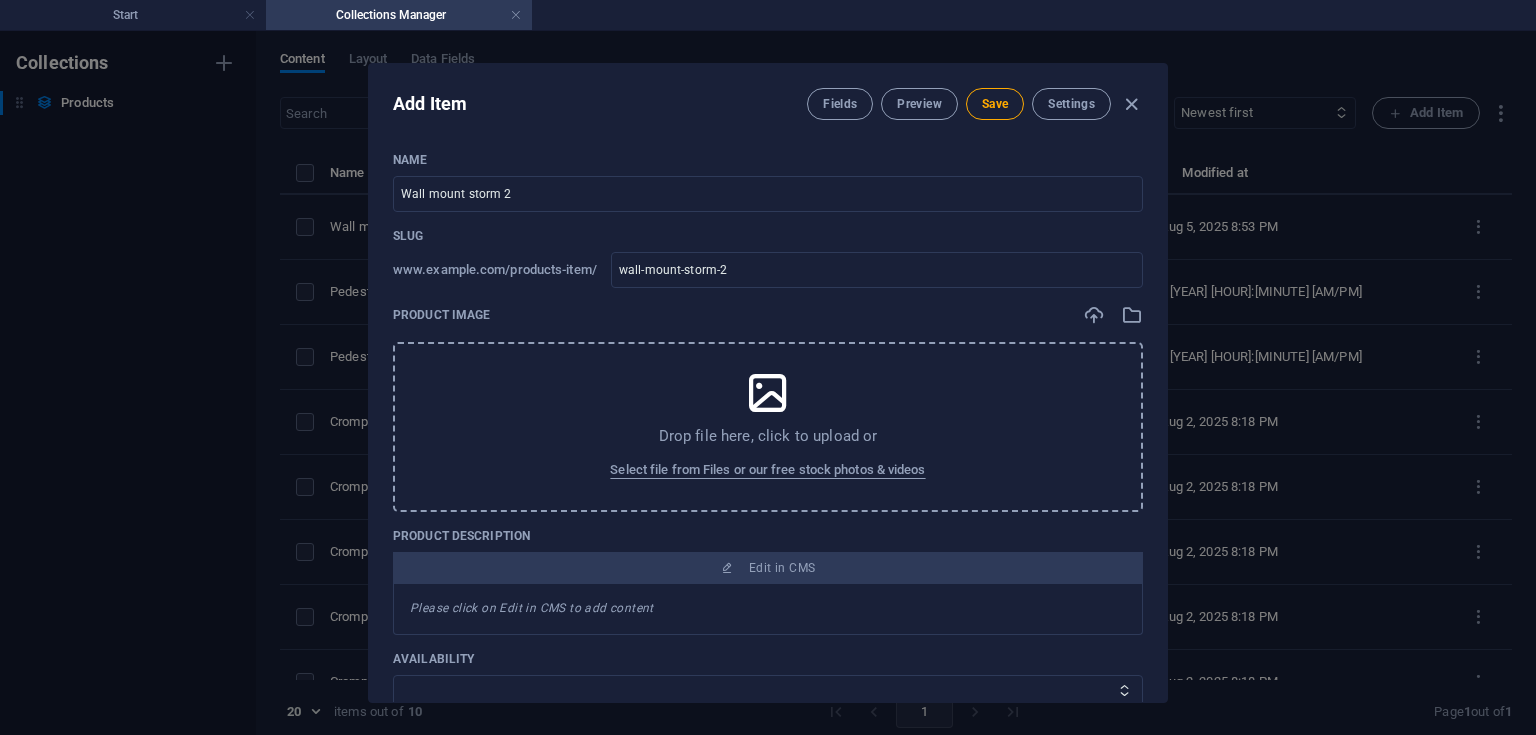 click on "Drop file here, click to upload or Select file from Files or our free stock photos & videos" at bounding box center [768, 427] 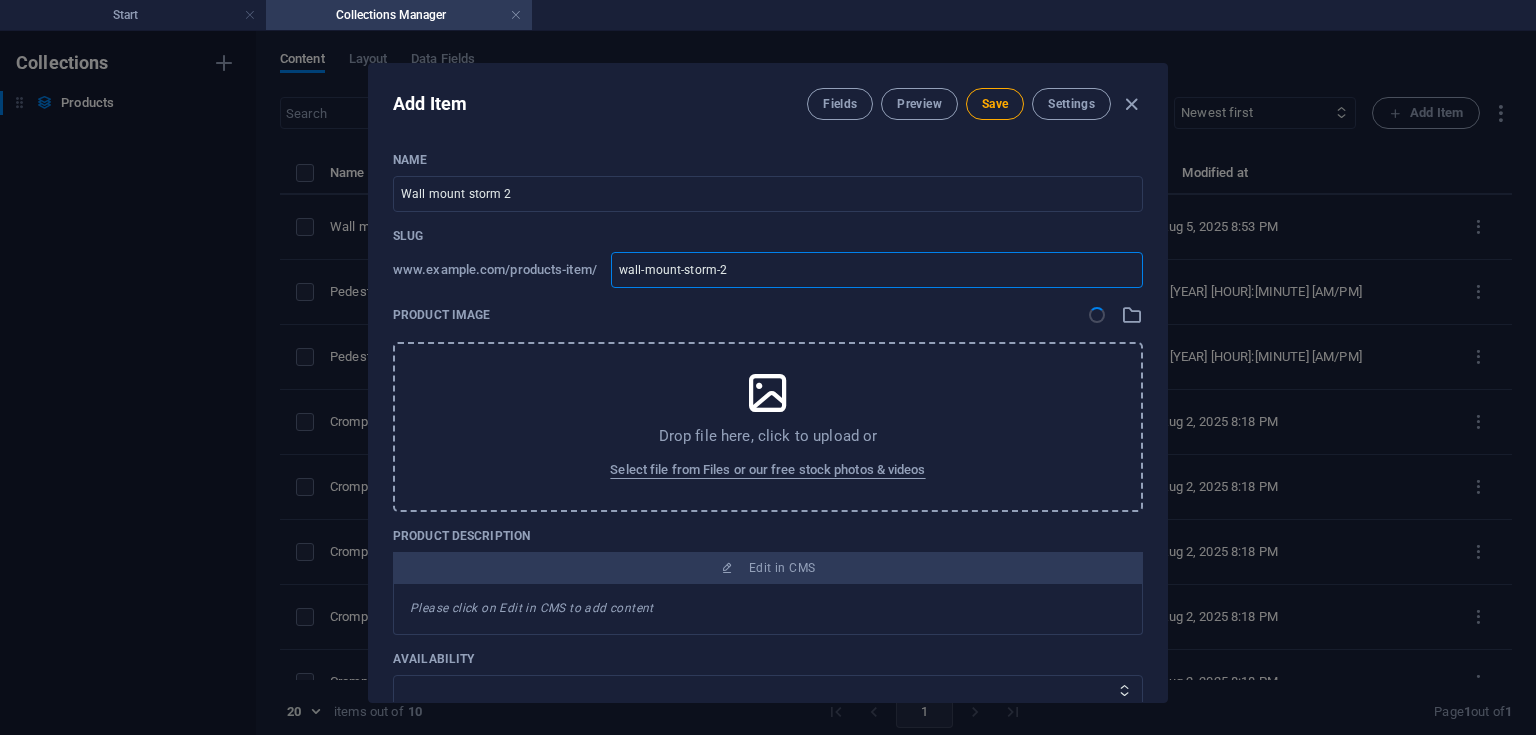 click on "wall-mount-storm-2" at bounding box center (877, 270) 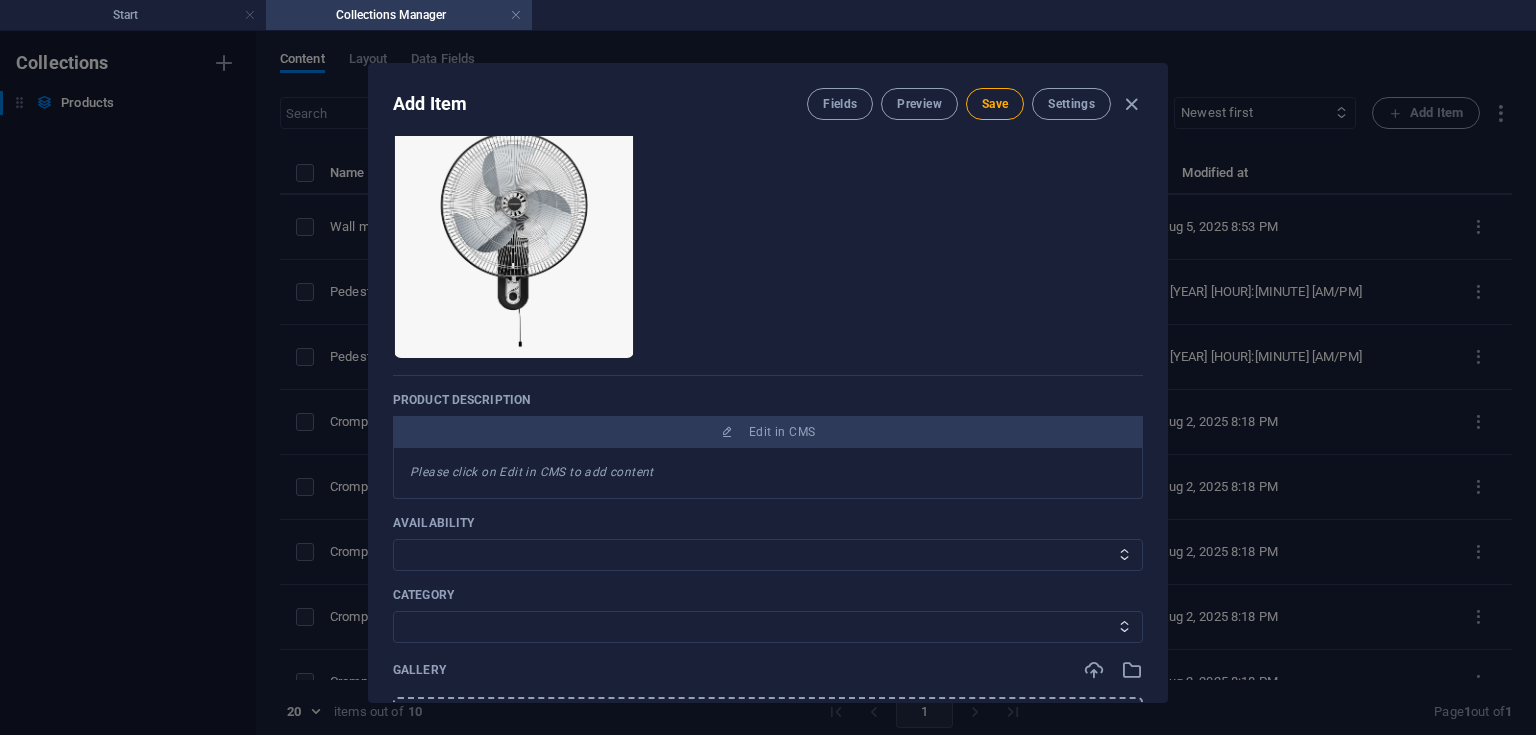 scroll, scrollTop: 216, scrollLeft: 0, axis: vertical 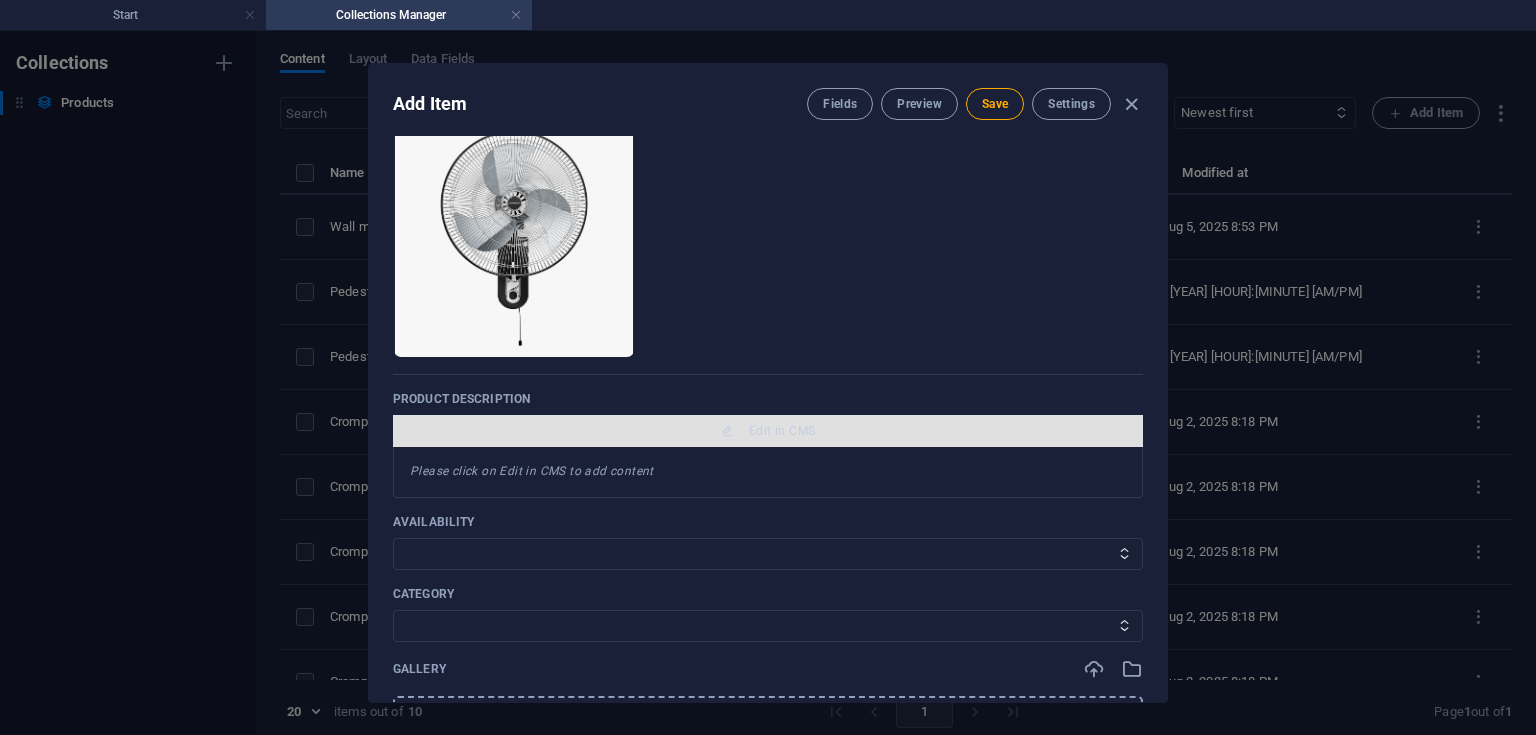 click at bounding box center [727, 431] 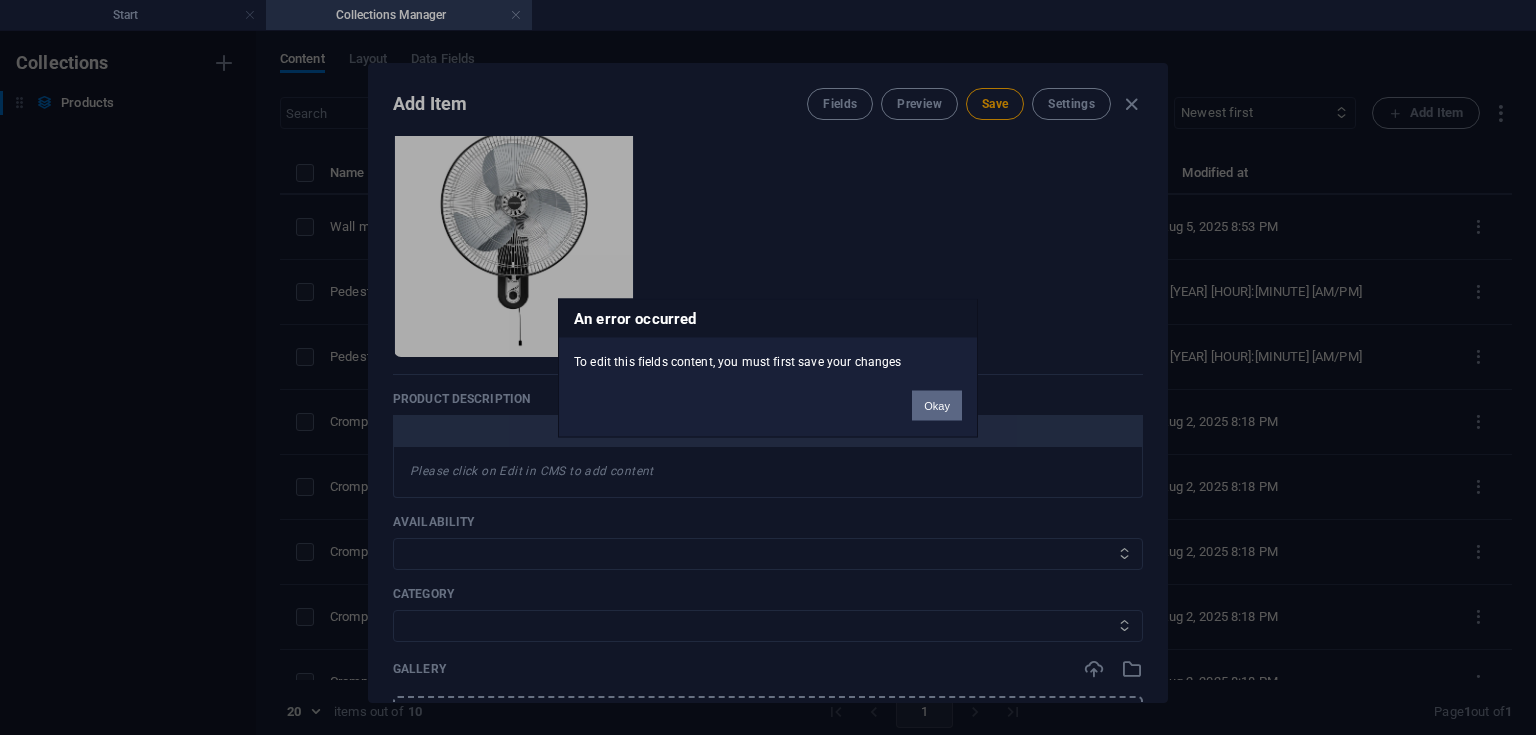 click on "Okay" at bounding box center (937, 405) 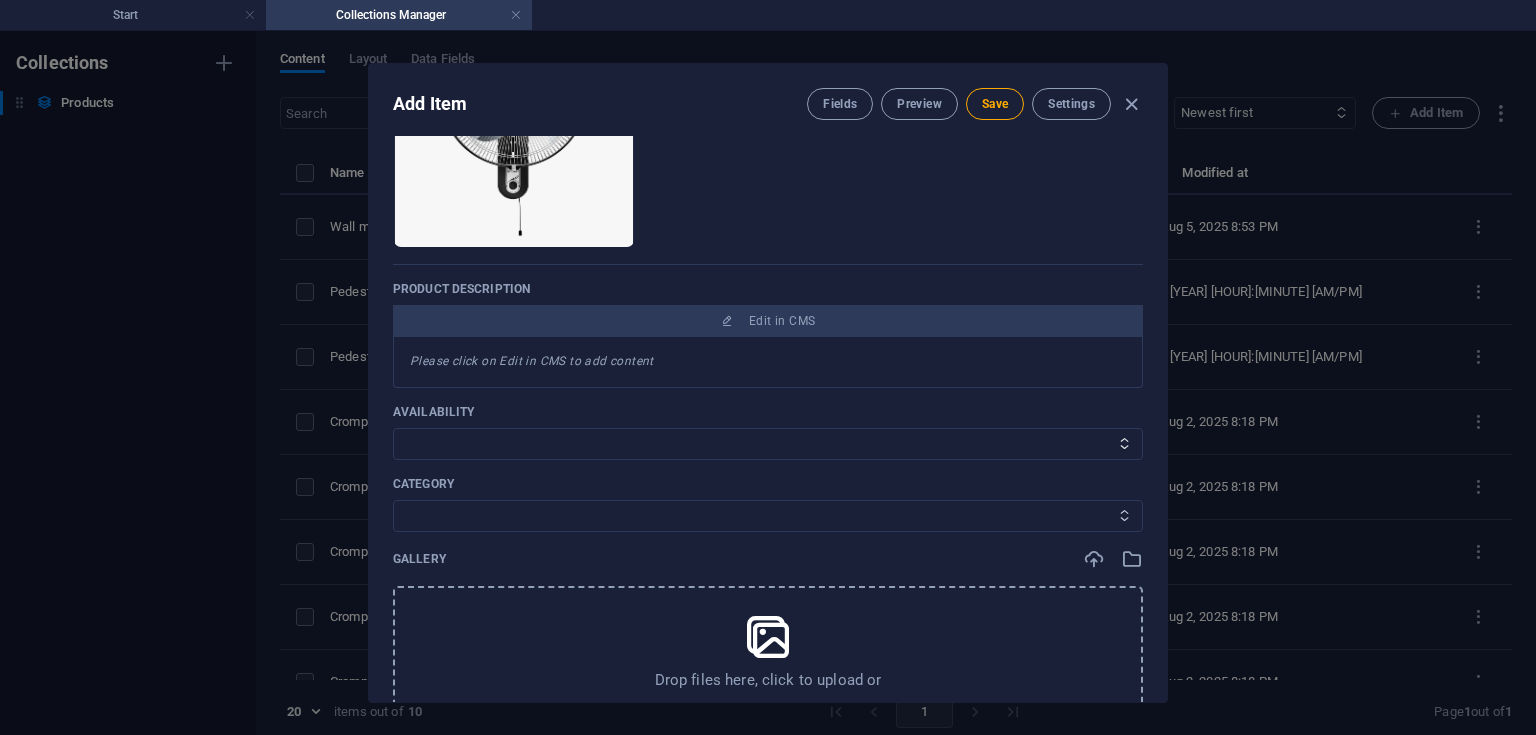 scroll, scrollTop: 332, scrollLeft: 0, axis: vertical 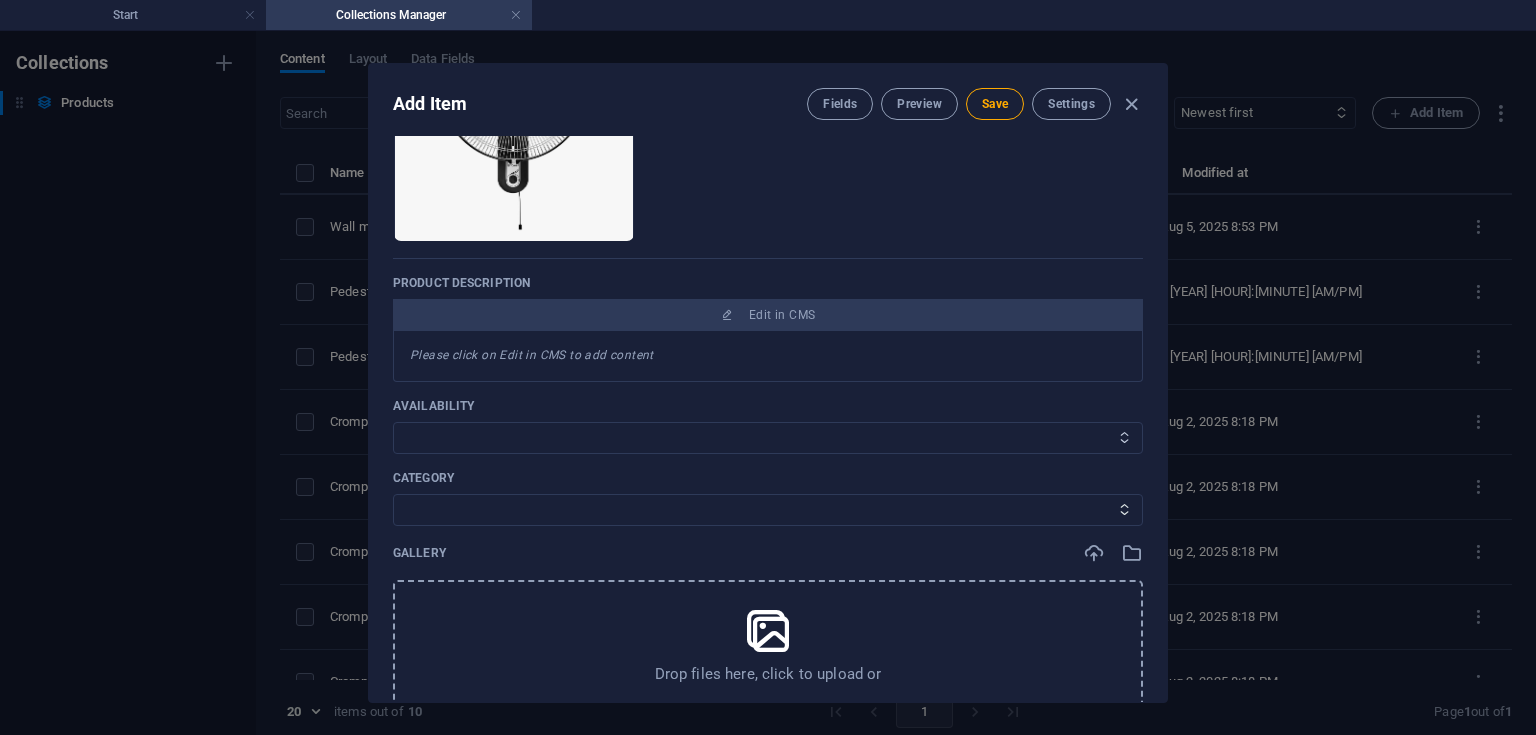 click on "In stock Out of stock" at bounding box center [768, 438] 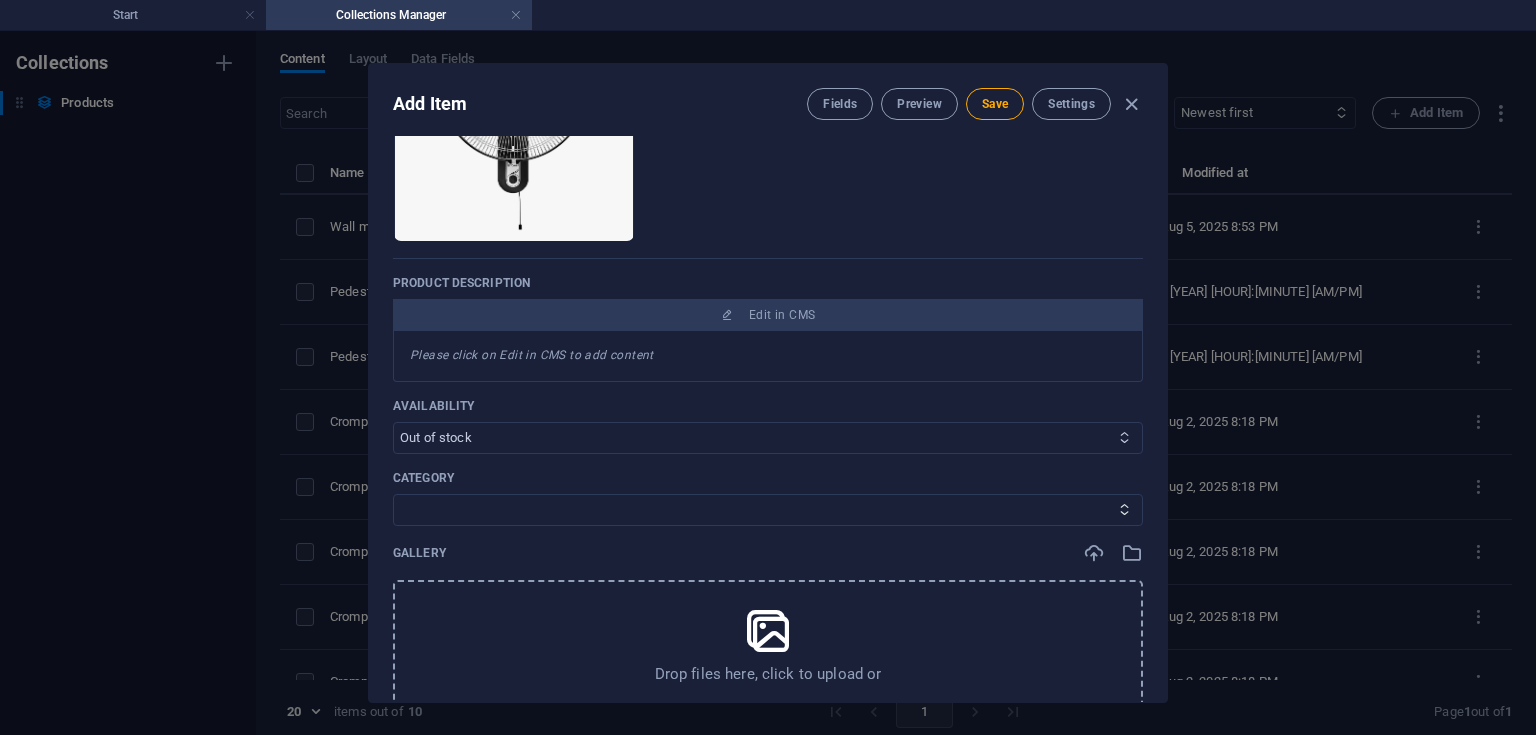 click on "In stock Out of stock" at bounding box center (768, 438) 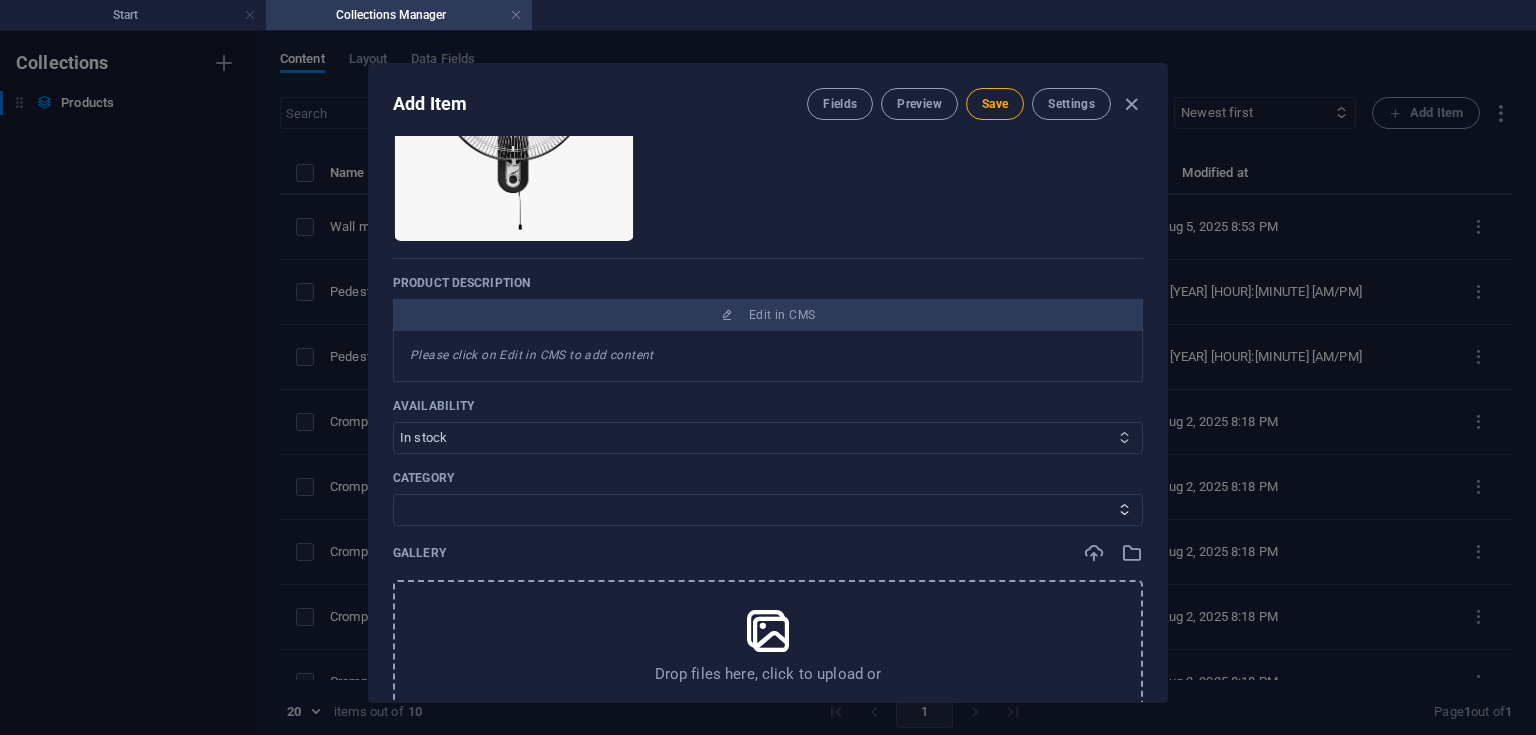click on "In stock Out of stock" at bounding box center (768, 438) 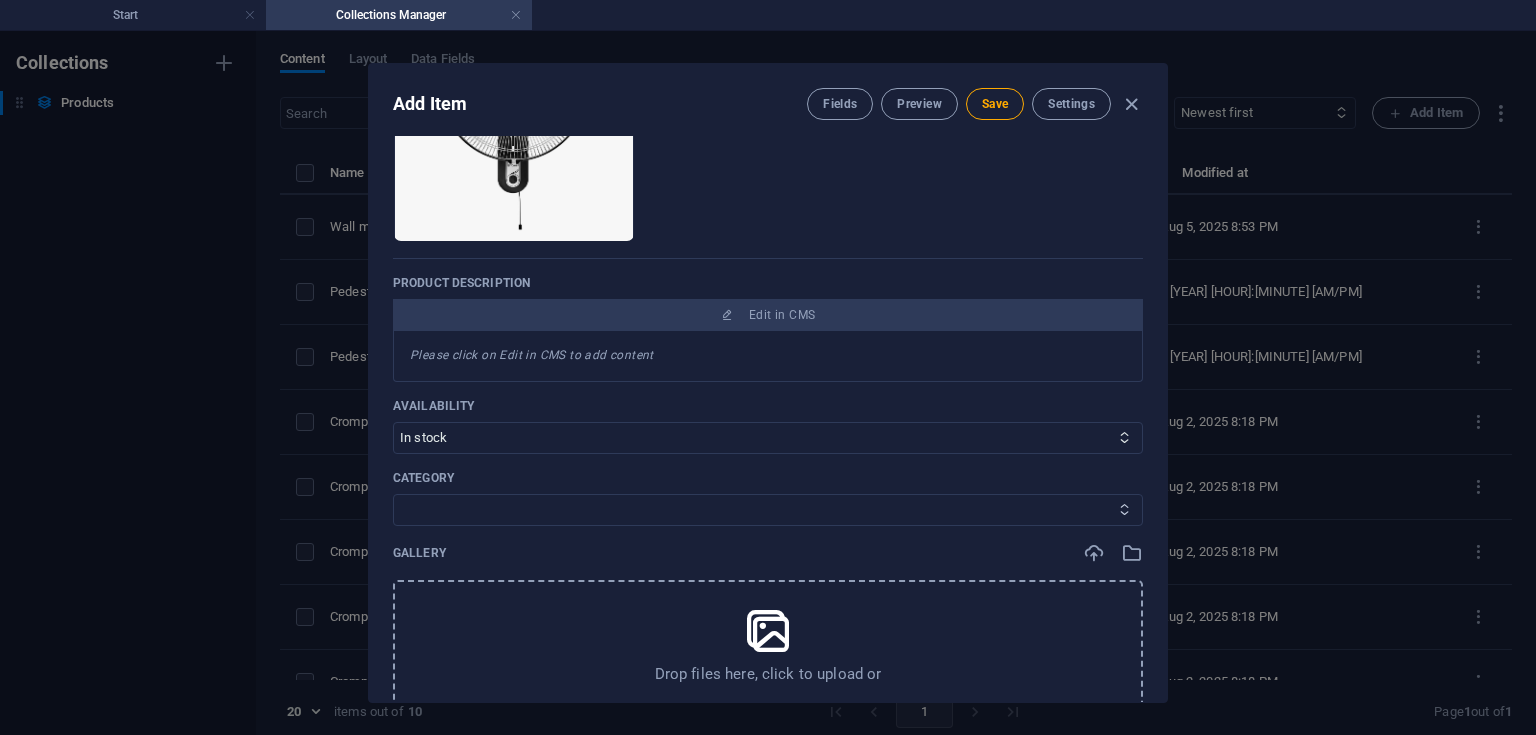 click on "CeilingFan TableFan PedestalFan WallFan" at bounding box center (768, 510) 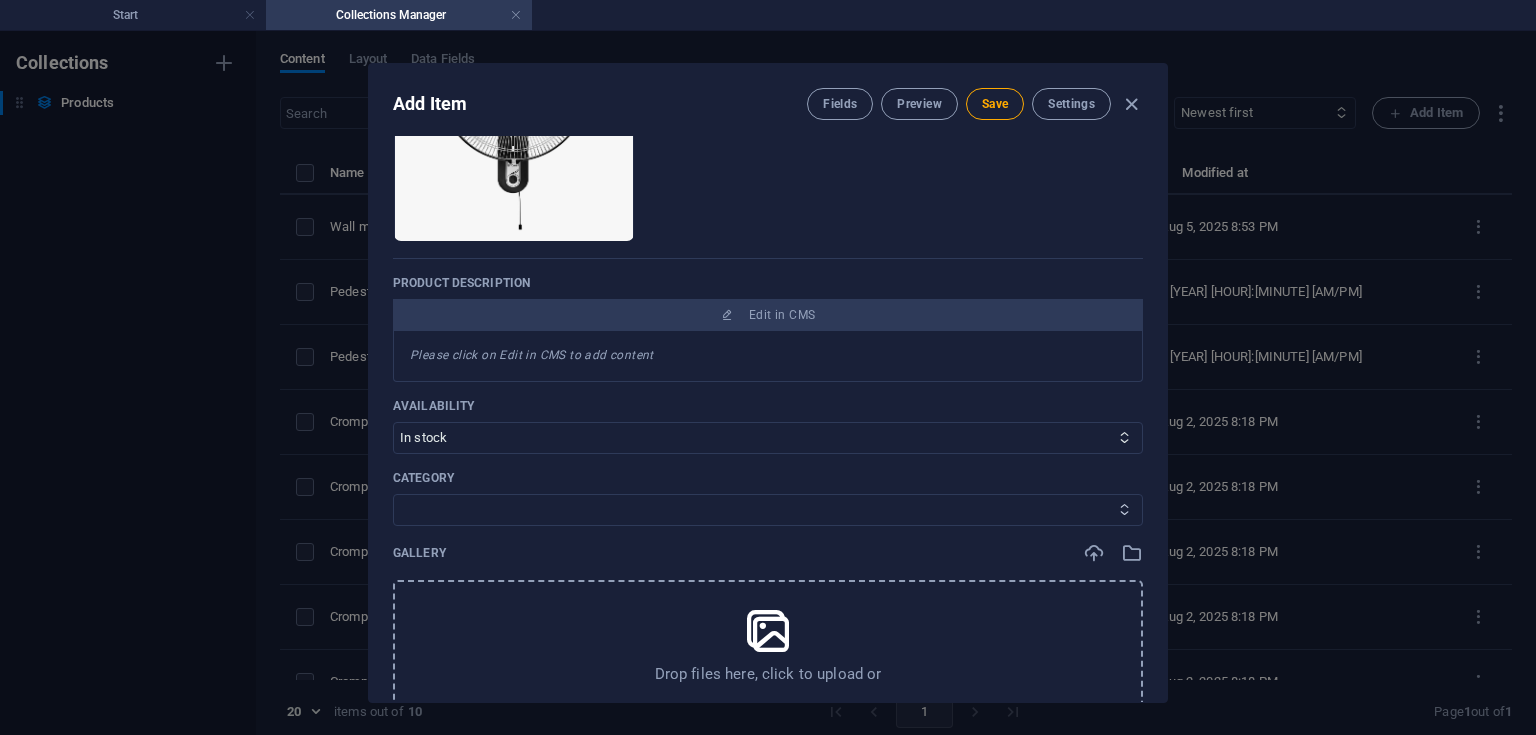 select on "WallFan" 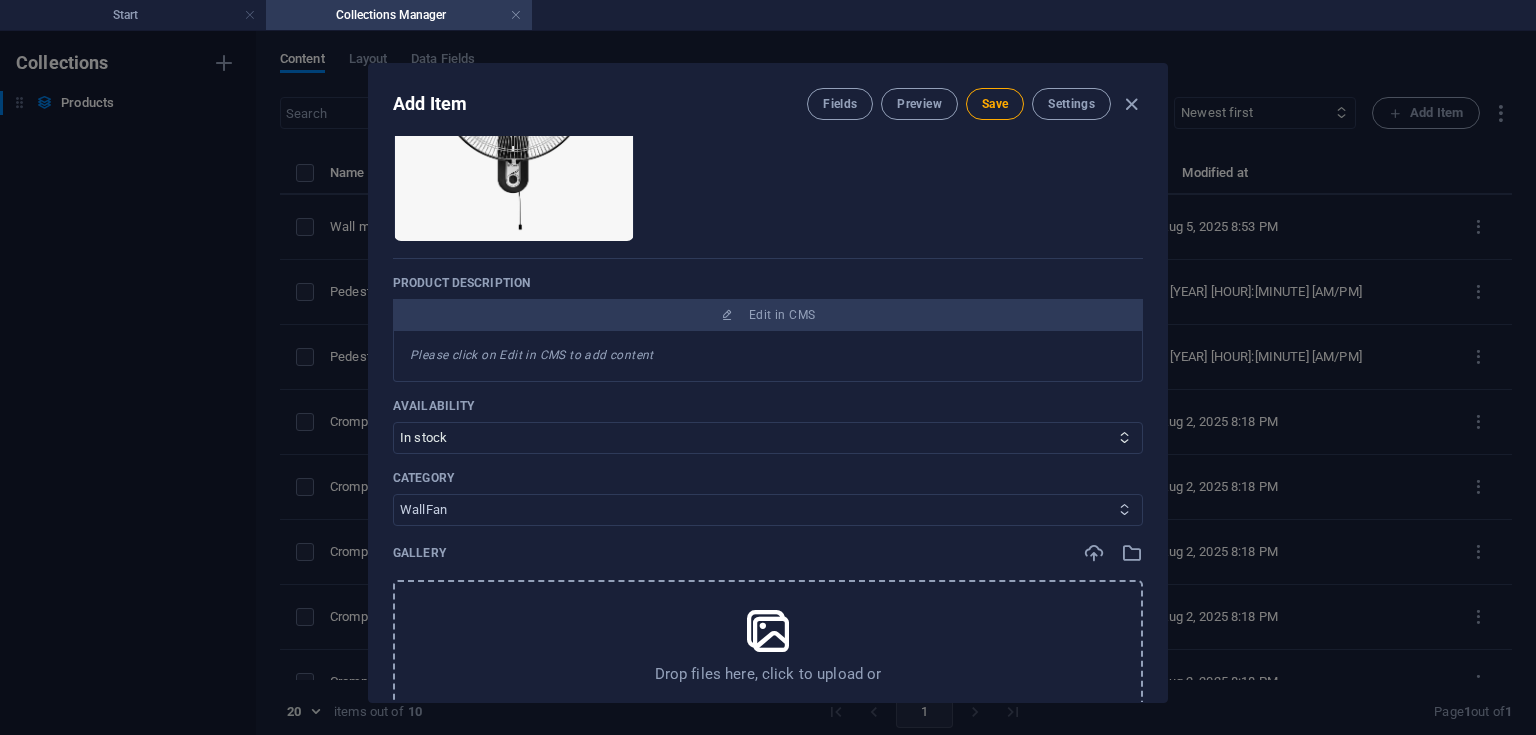 click on "CeilingFan TableFan PedestalFan WallFan" at bounding box center (768, 510) 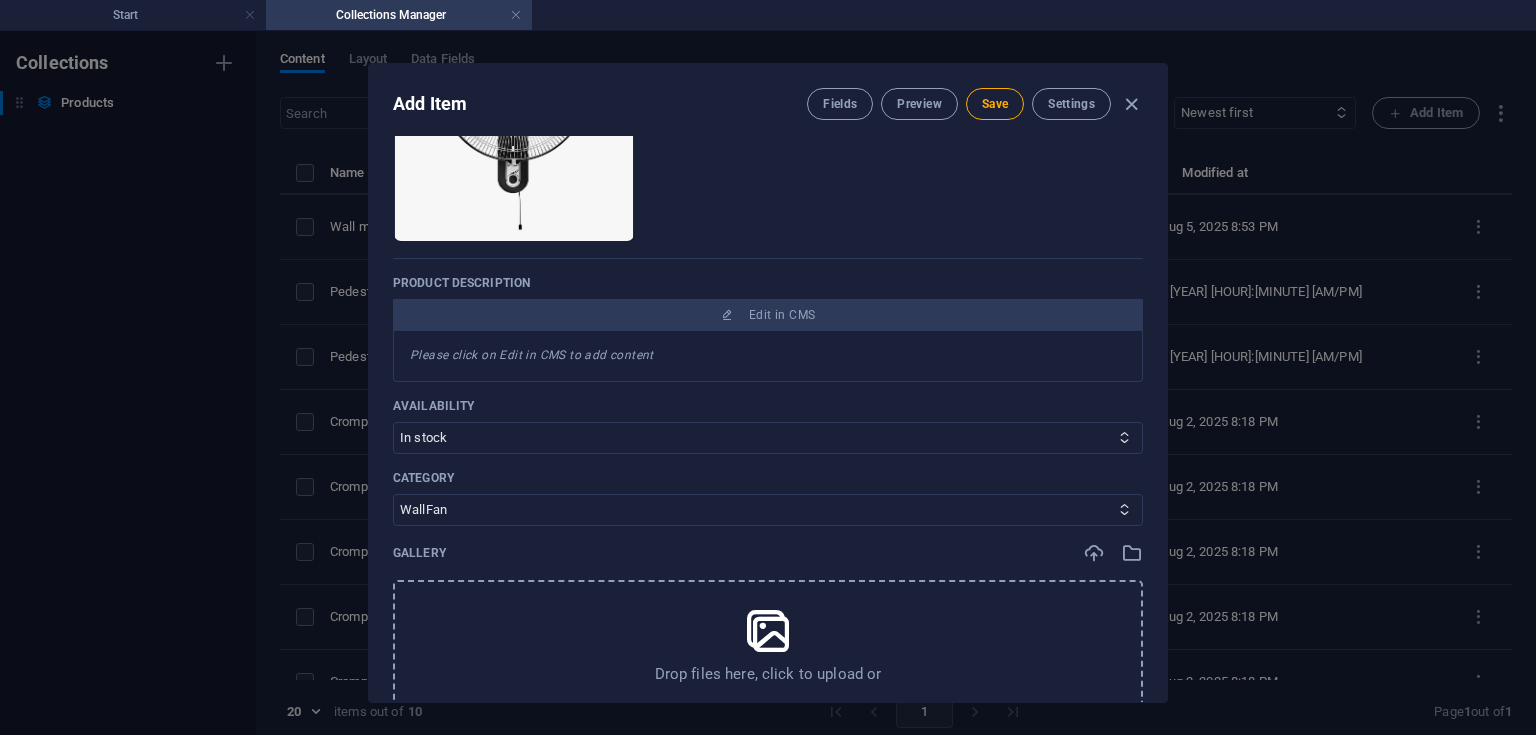 scroll, scrollTop: 404, scrollLeft: 0, axis: vertical 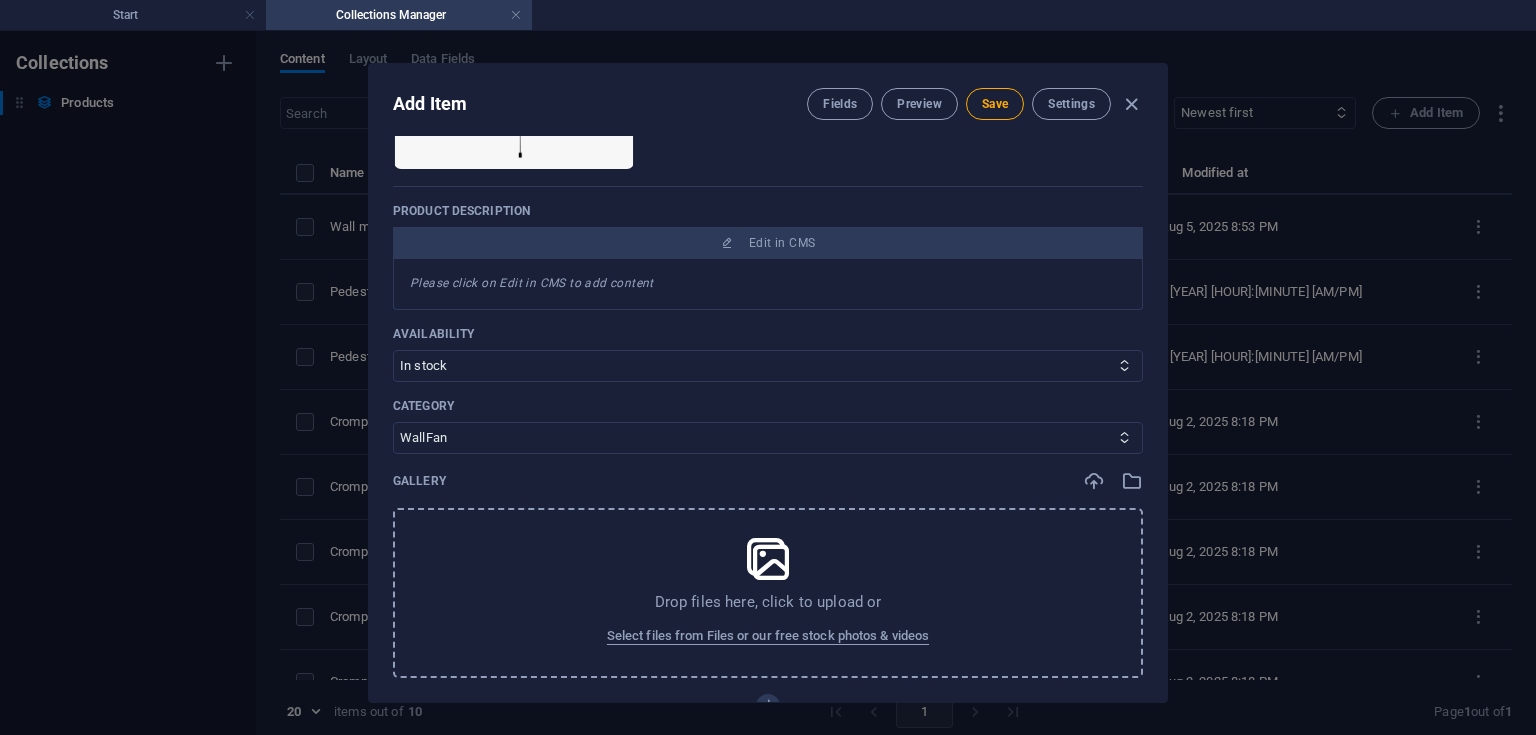 click on "Drop files here, click to upload or Select files from Files or our free stock photos & videos" at bounding box center (768, 593) 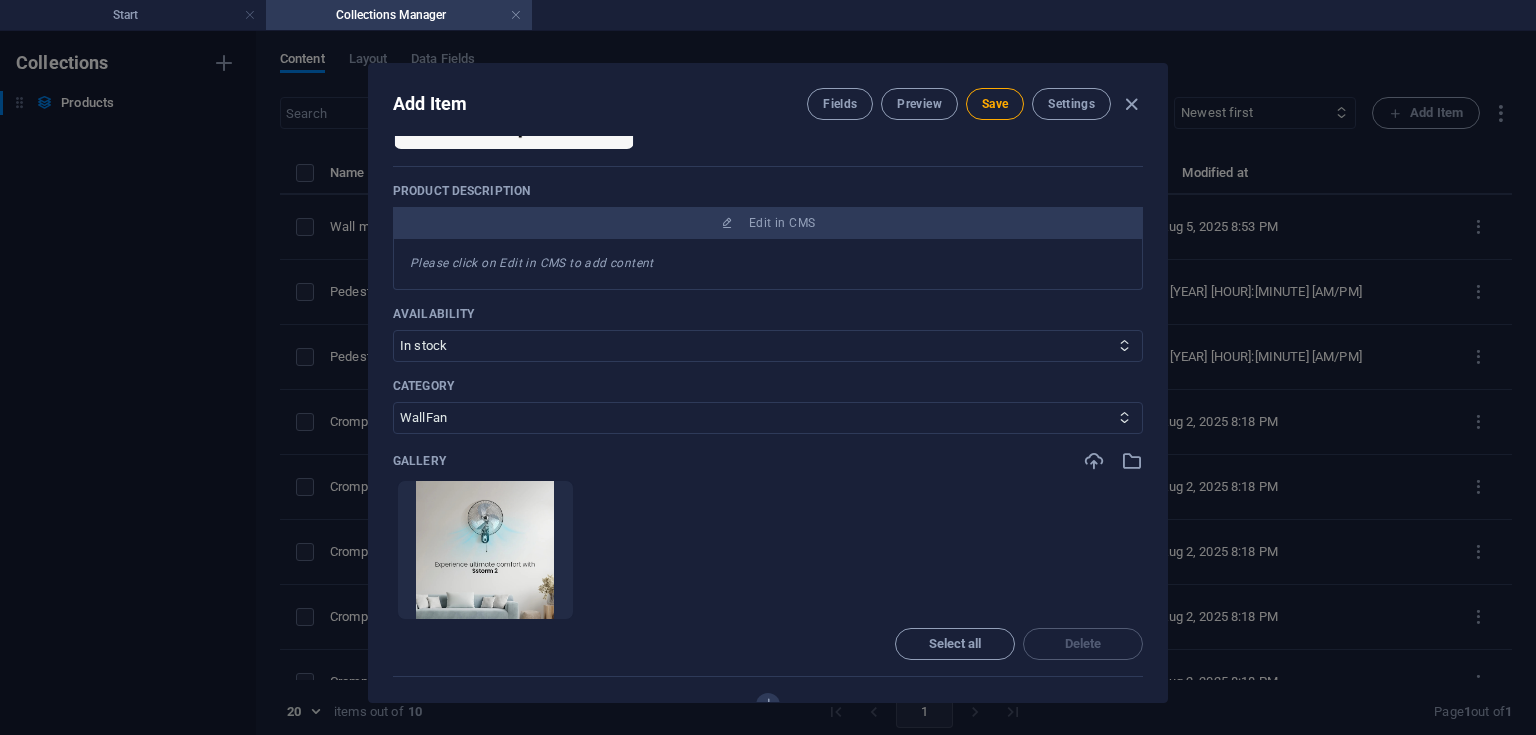 scroll, scrollTop: 432, scrollLeft: 0, axis: vertical 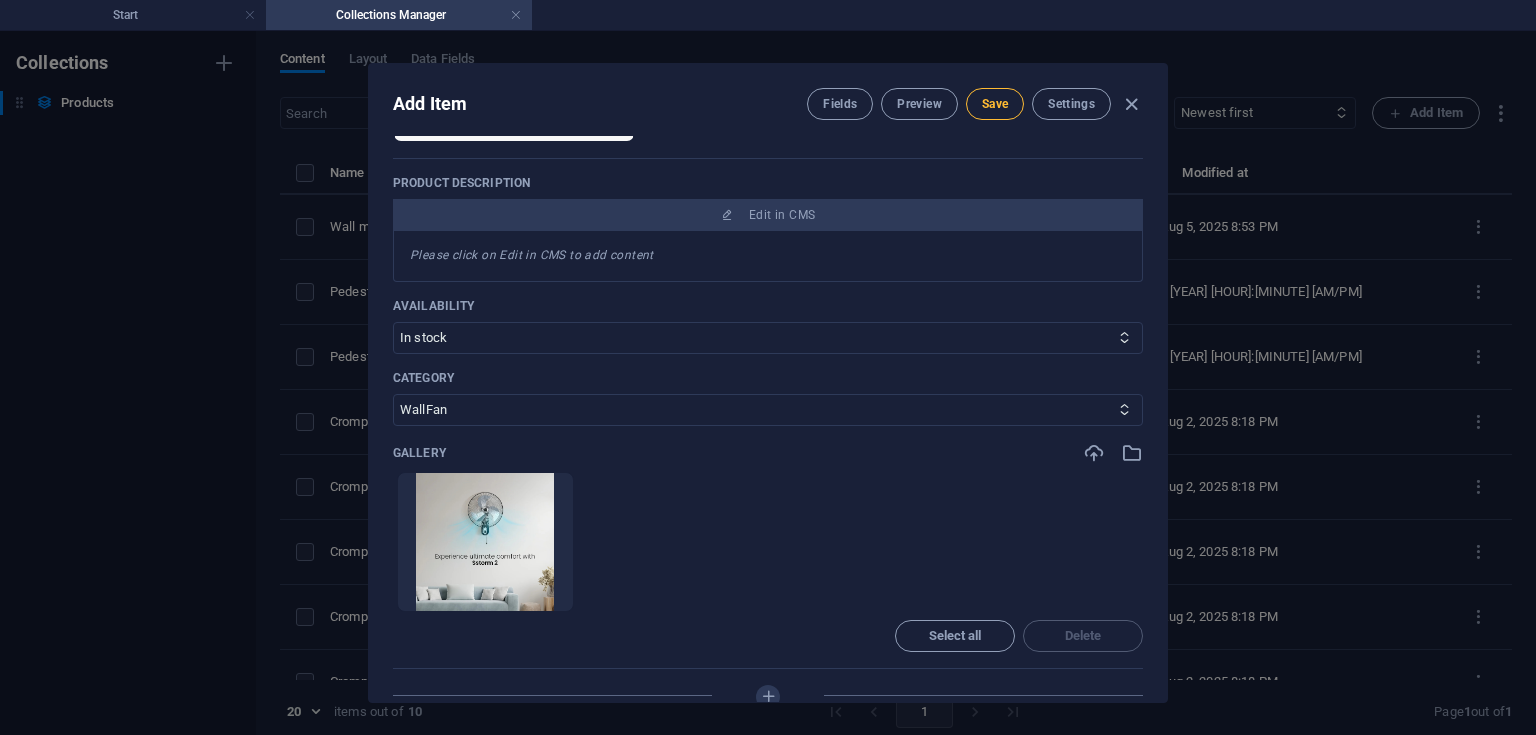 click on "Save" at bounding box center [995, 104] 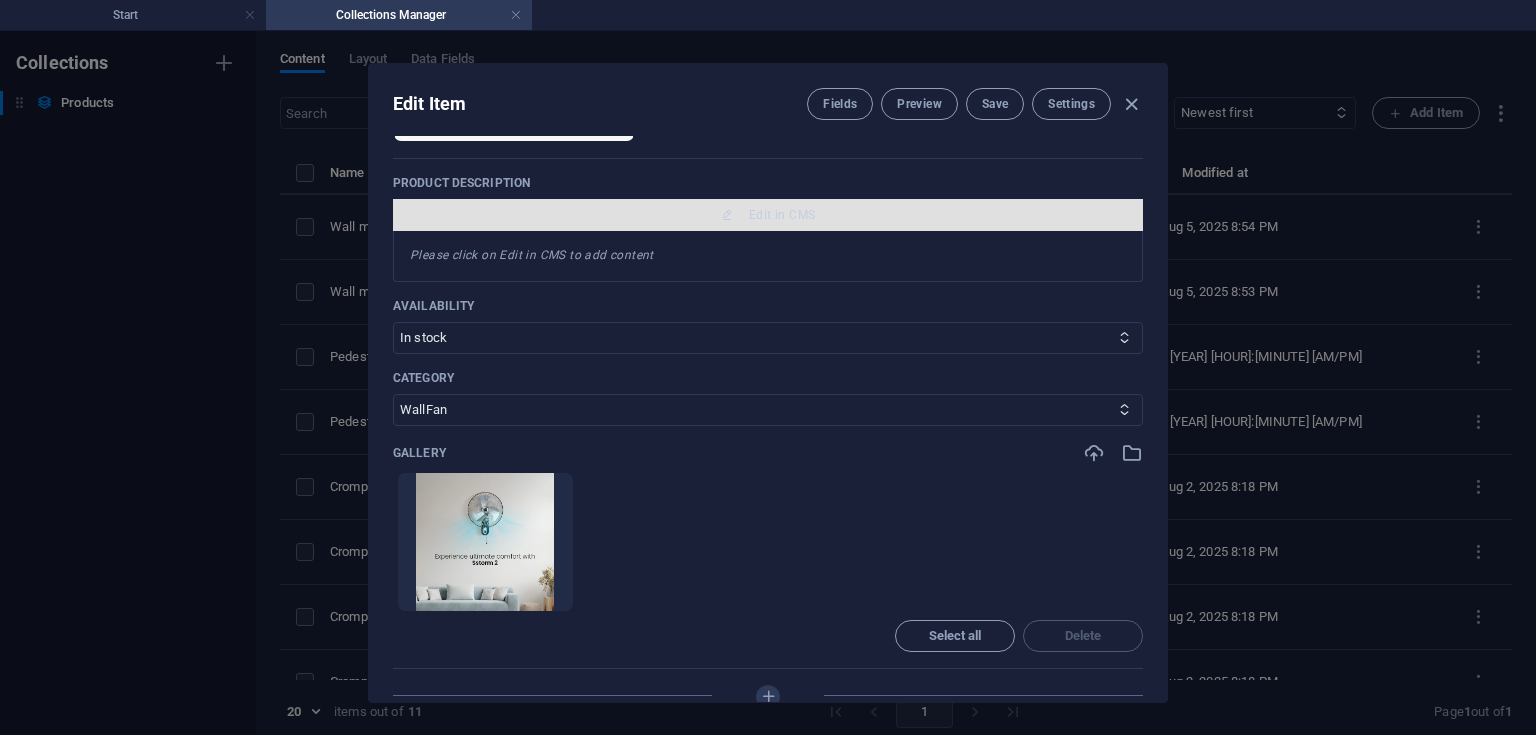 click on "Edit in CMS" at bounding box center [782, 215] 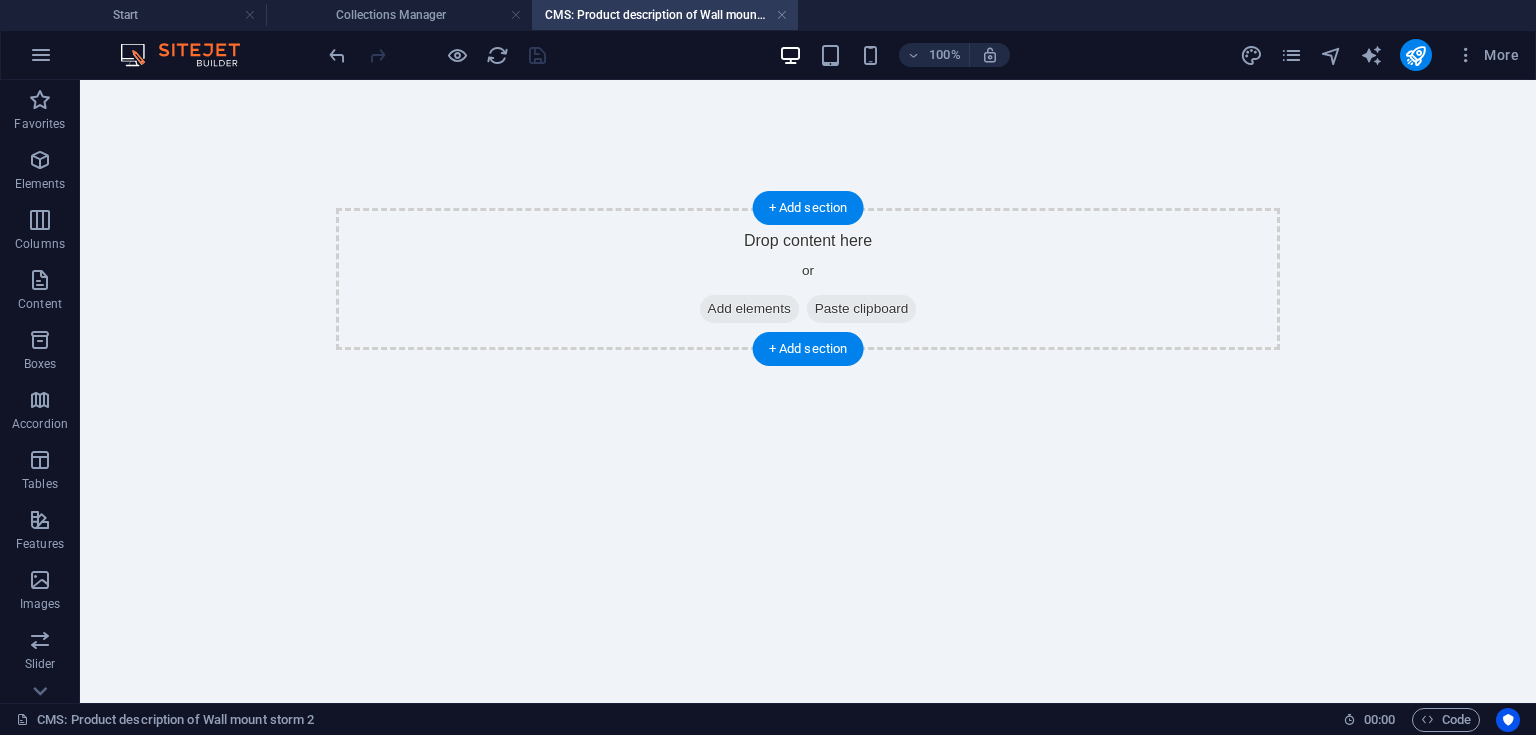 scroll, scrollTop: 0, scrollLeft: 0, axis: both 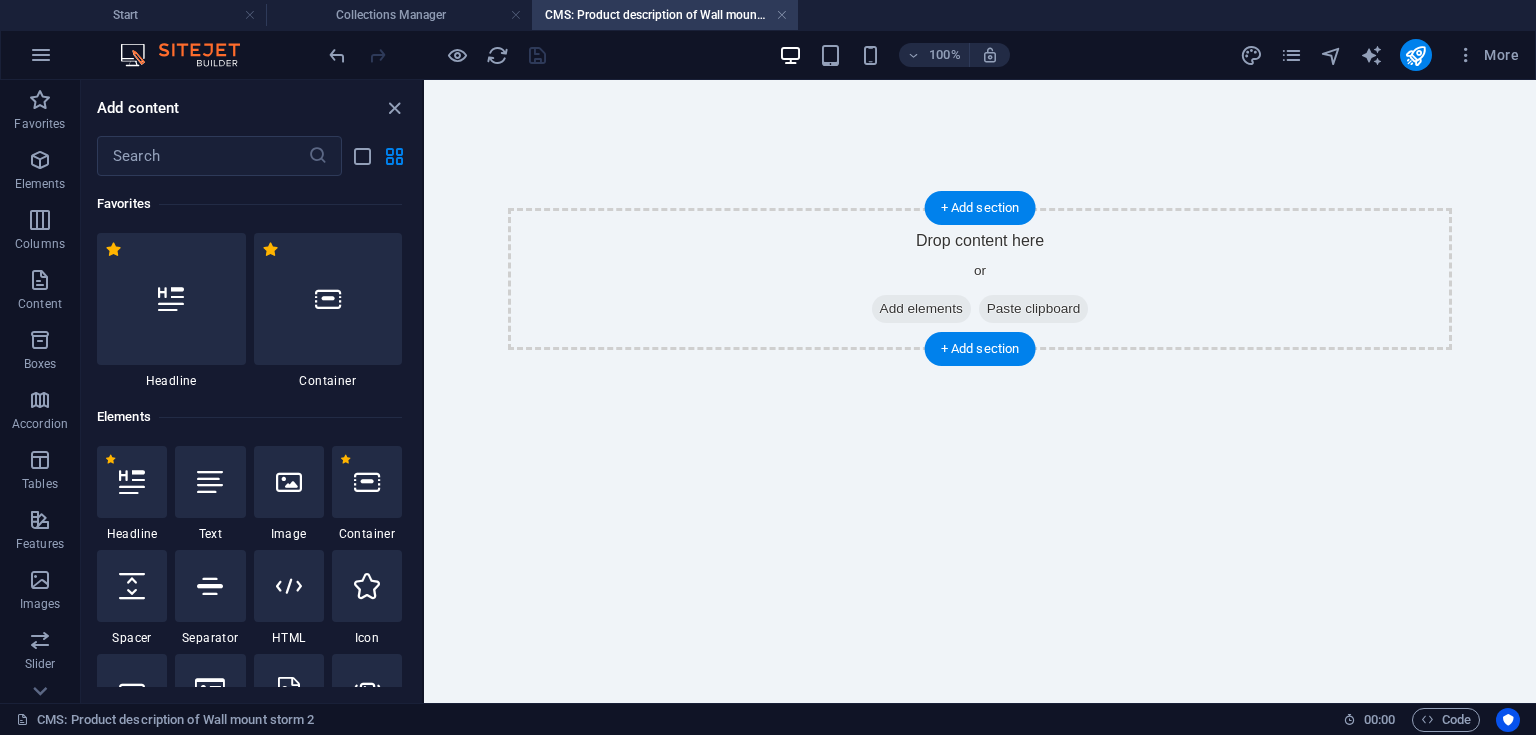 click on "Add elements" at bounding box center [921, 309] 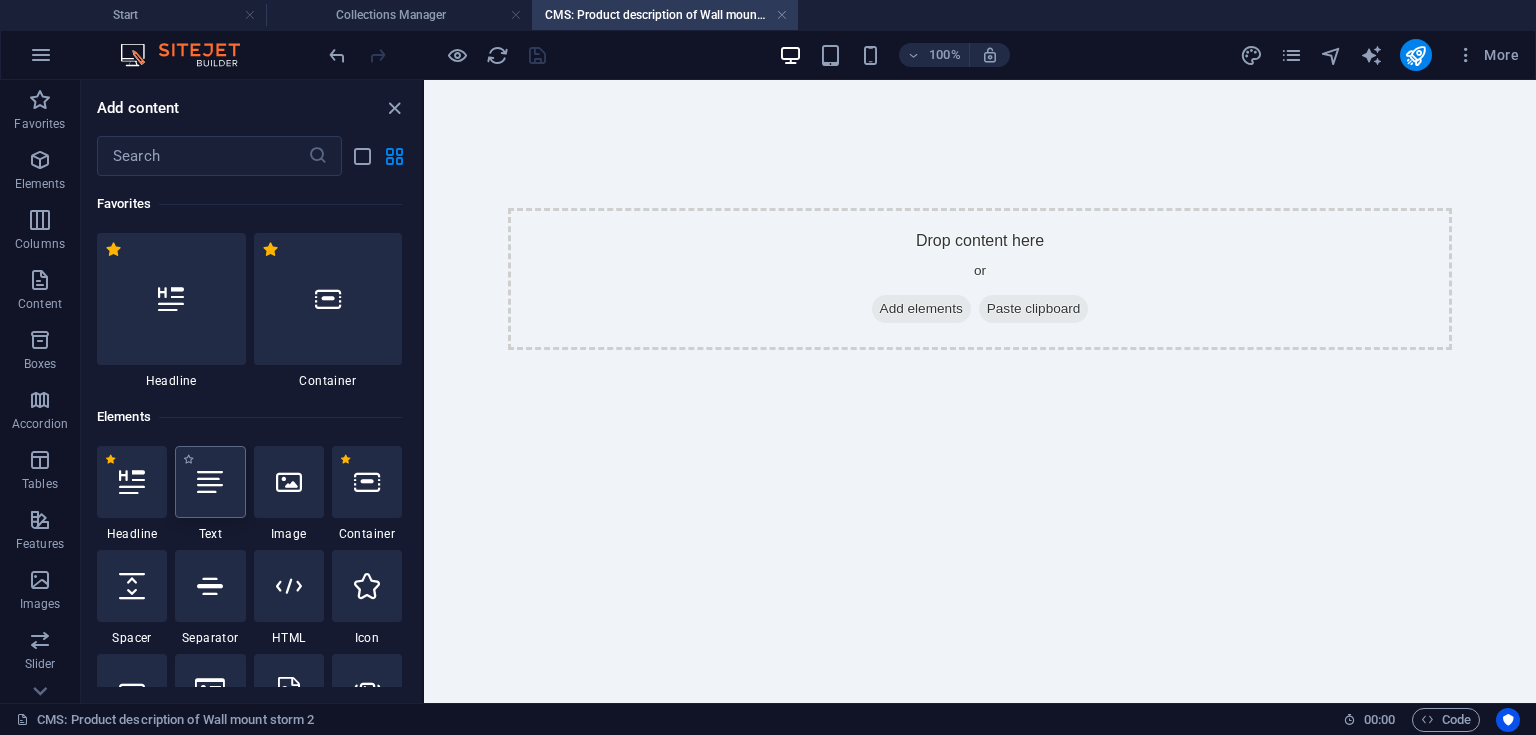 click at bounding box center [210, 482] 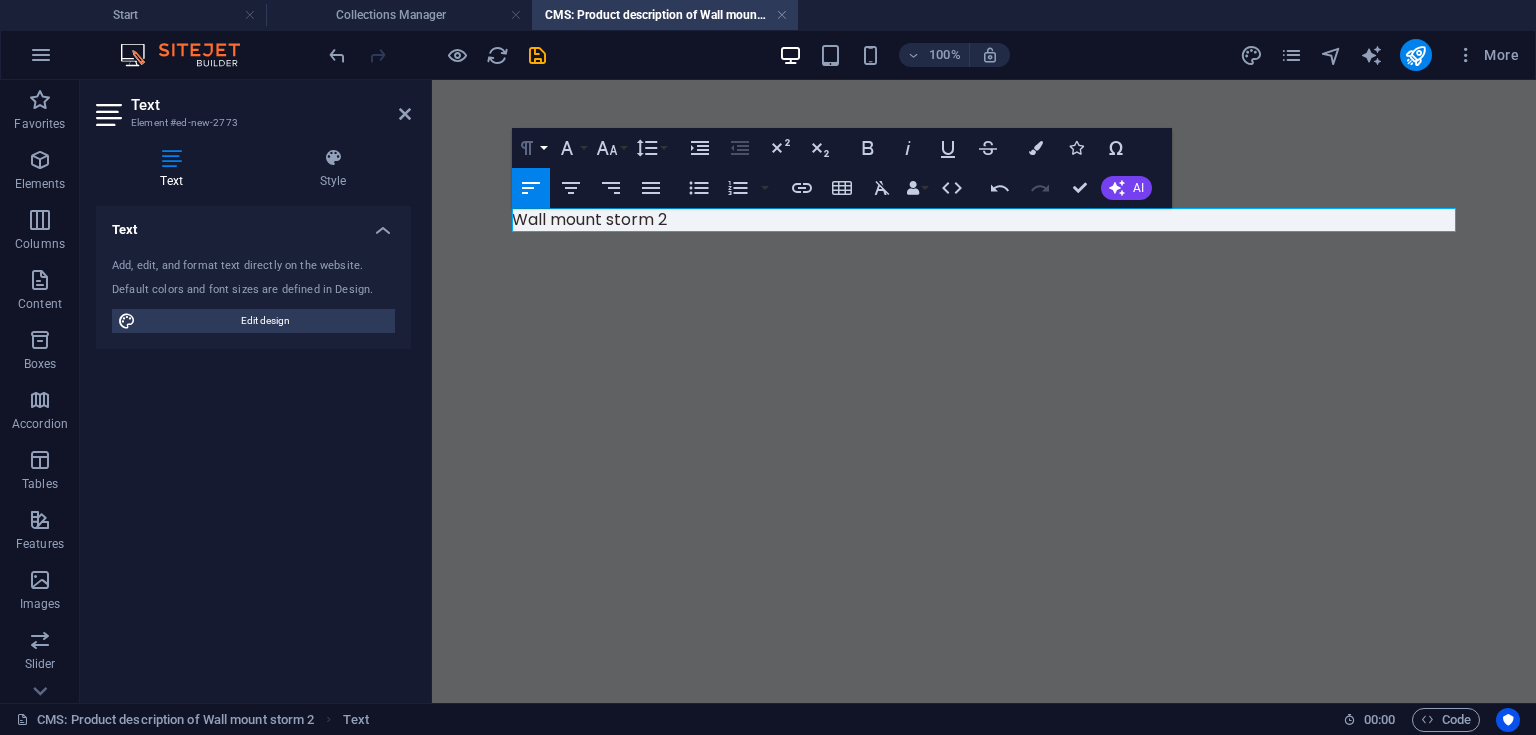 scroll, scrollTop: 0, scrollLeft: 8, axis: horizontal 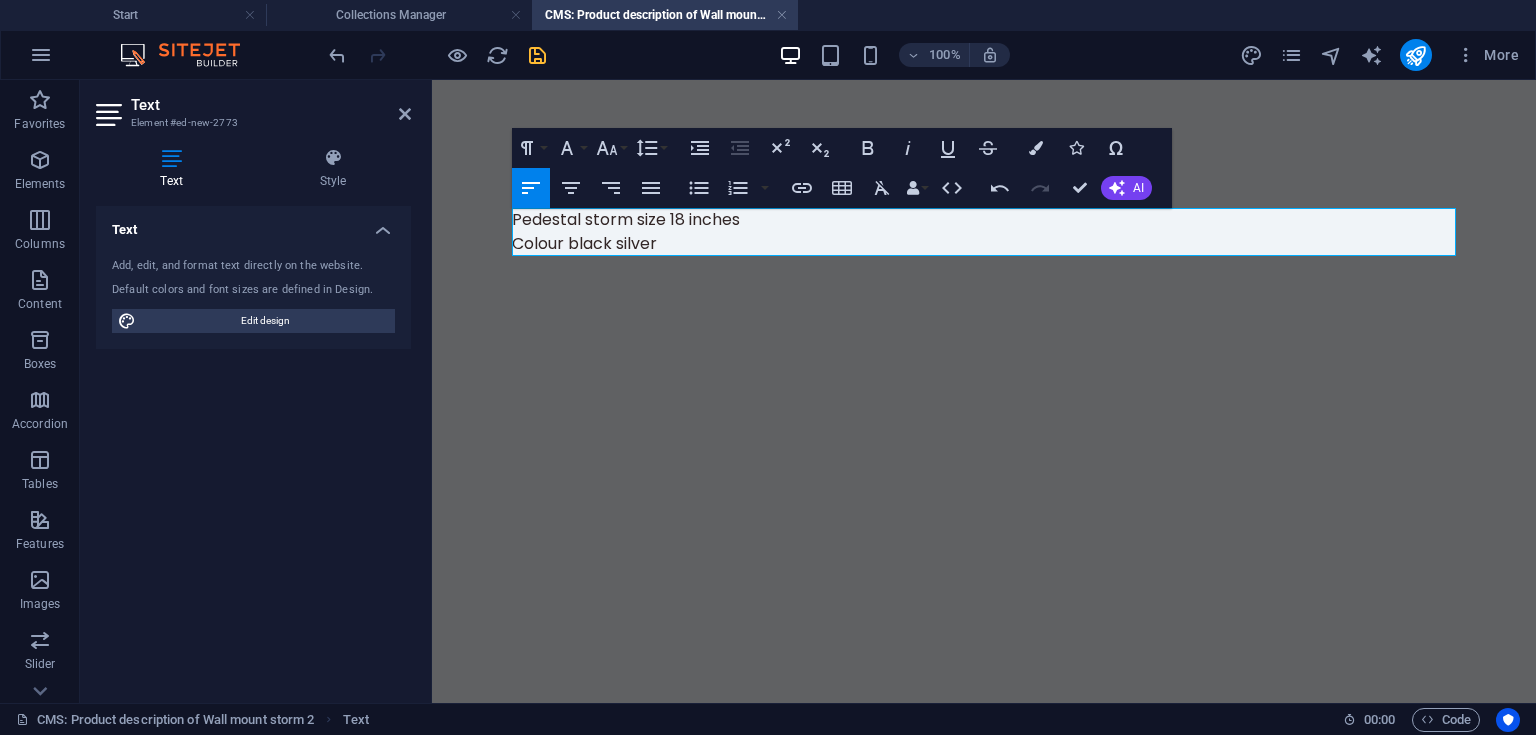 click at bounding box center [537, 55] 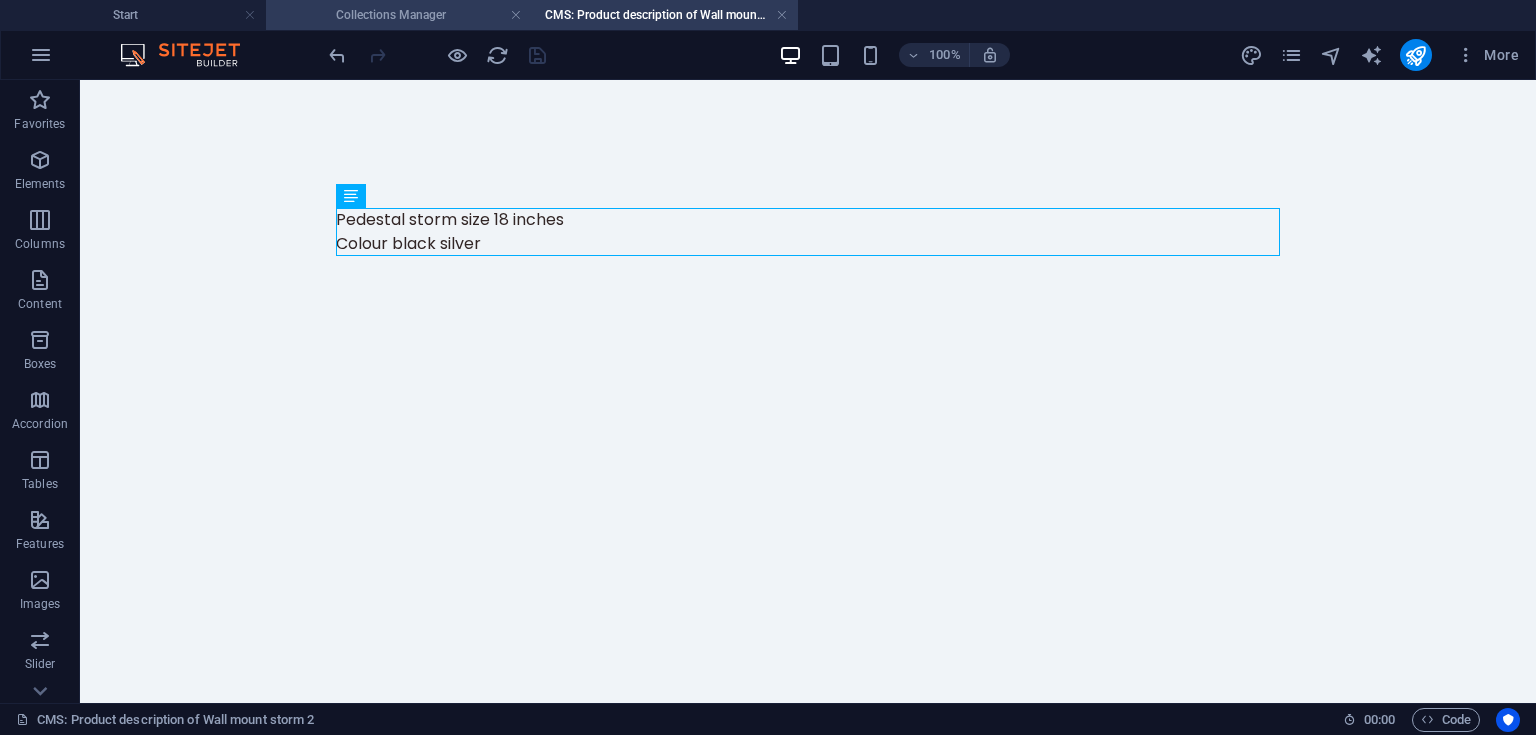 click on "Collections Manager" at bounding box center [399, 15] 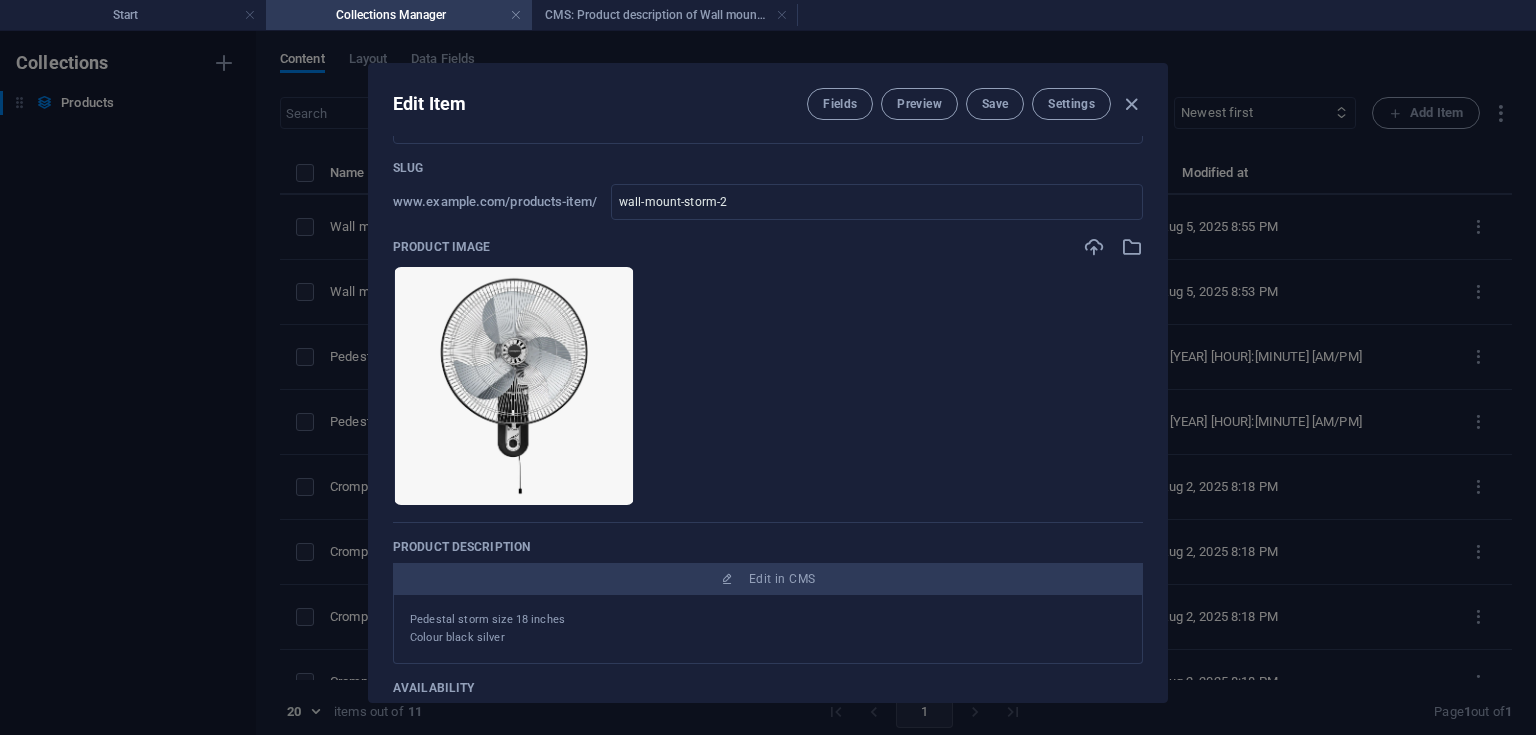 scroll, scrollTop: 0, scrollLeft: 0, axis: both 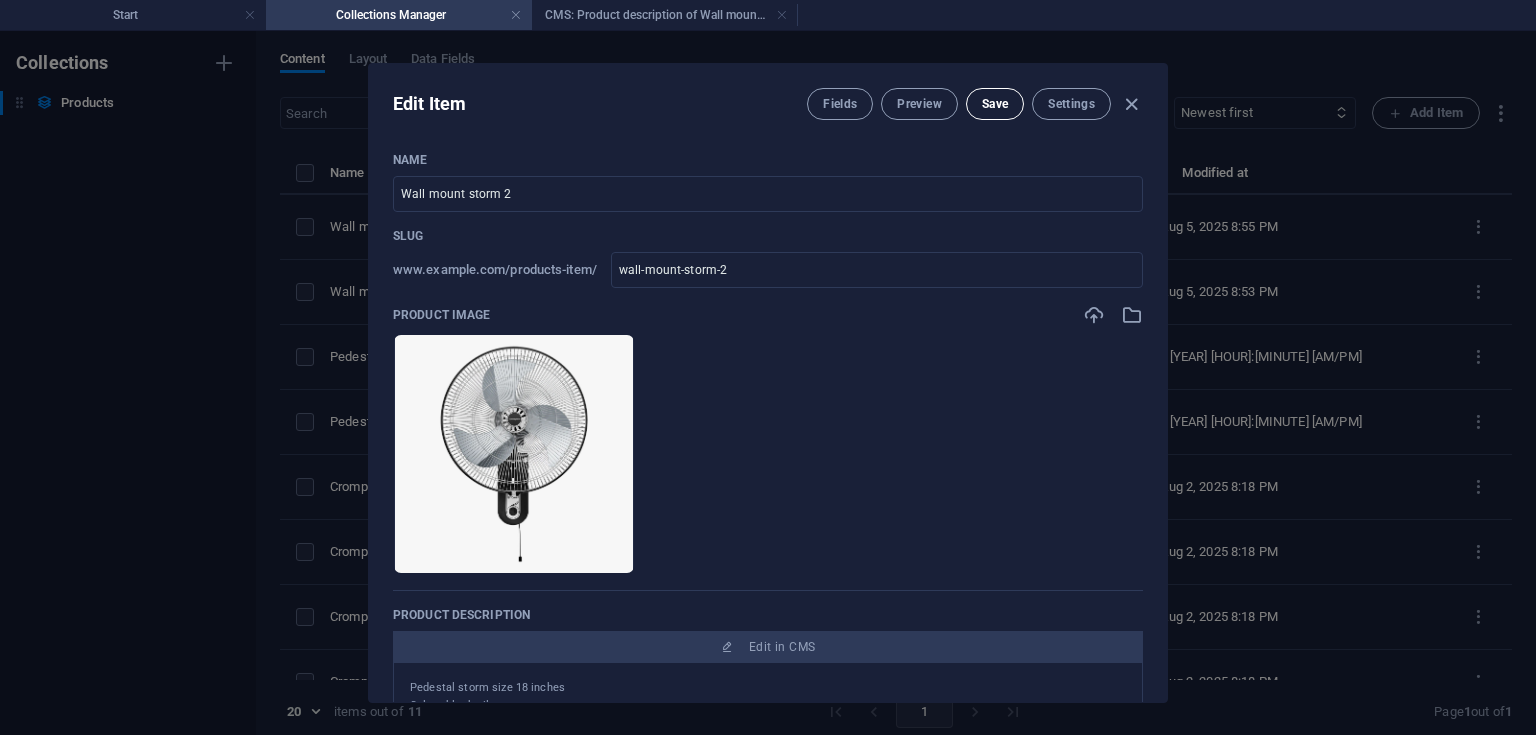 click on "Save" at bounding box center [995, 104] 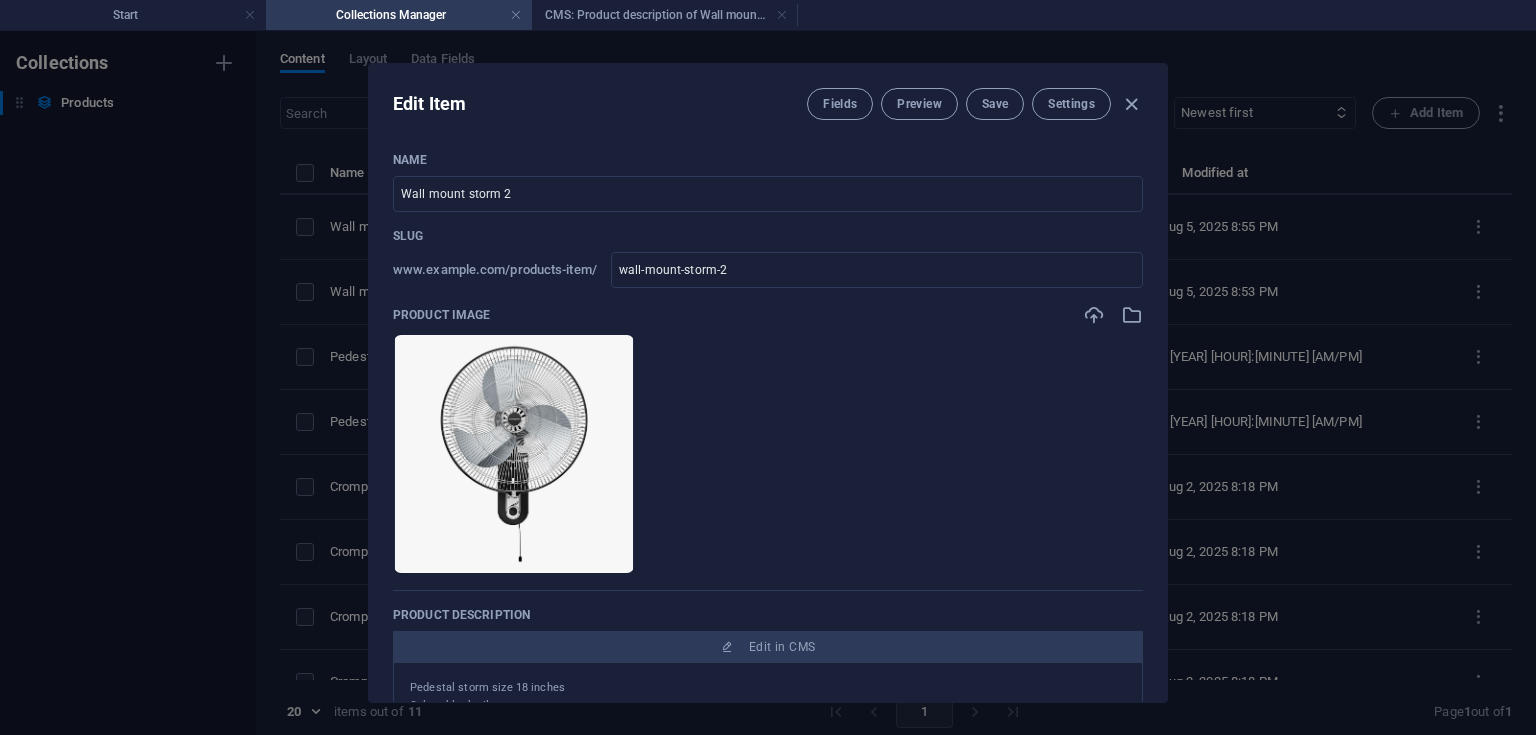 click at bounding box center (1131, 104) 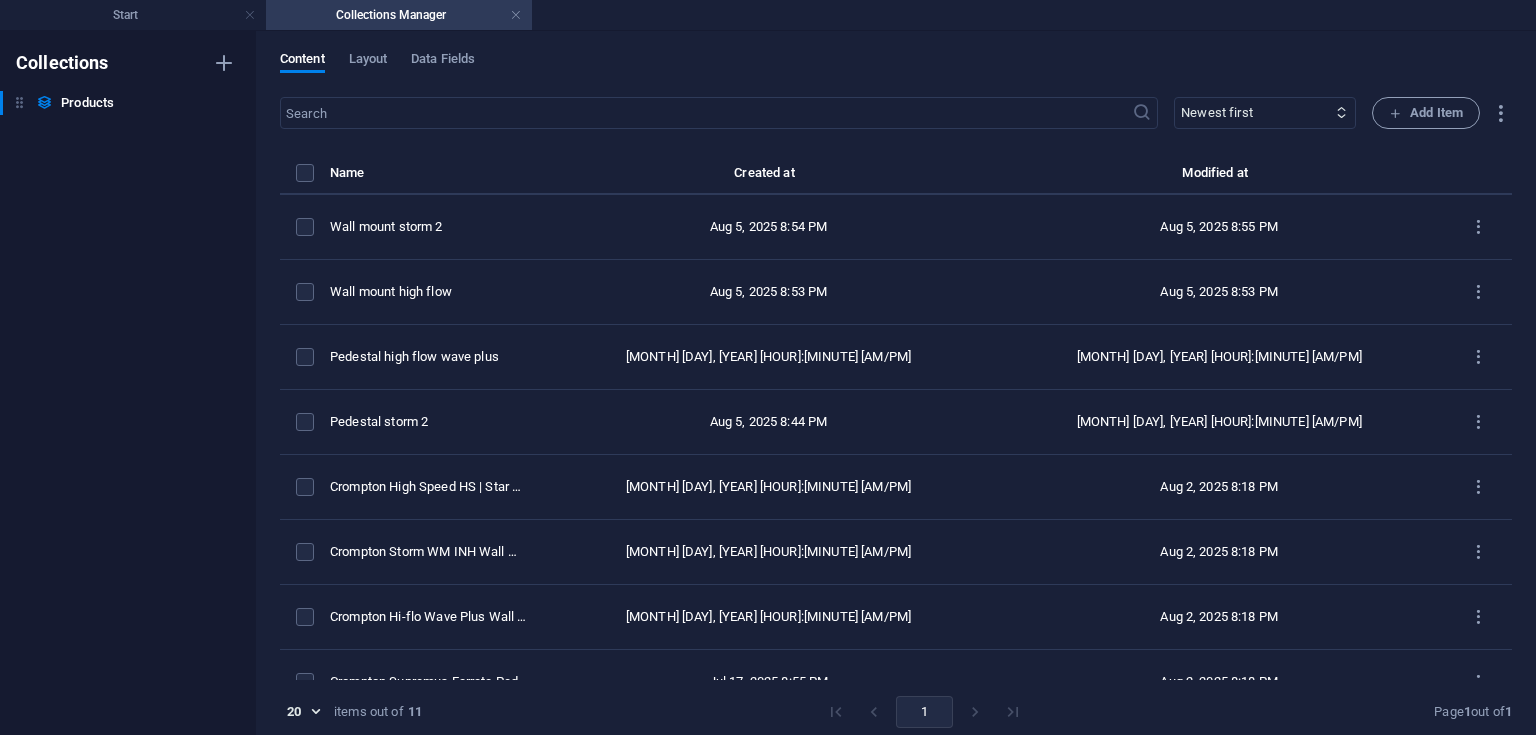 type on "wall-mount-storm-2" 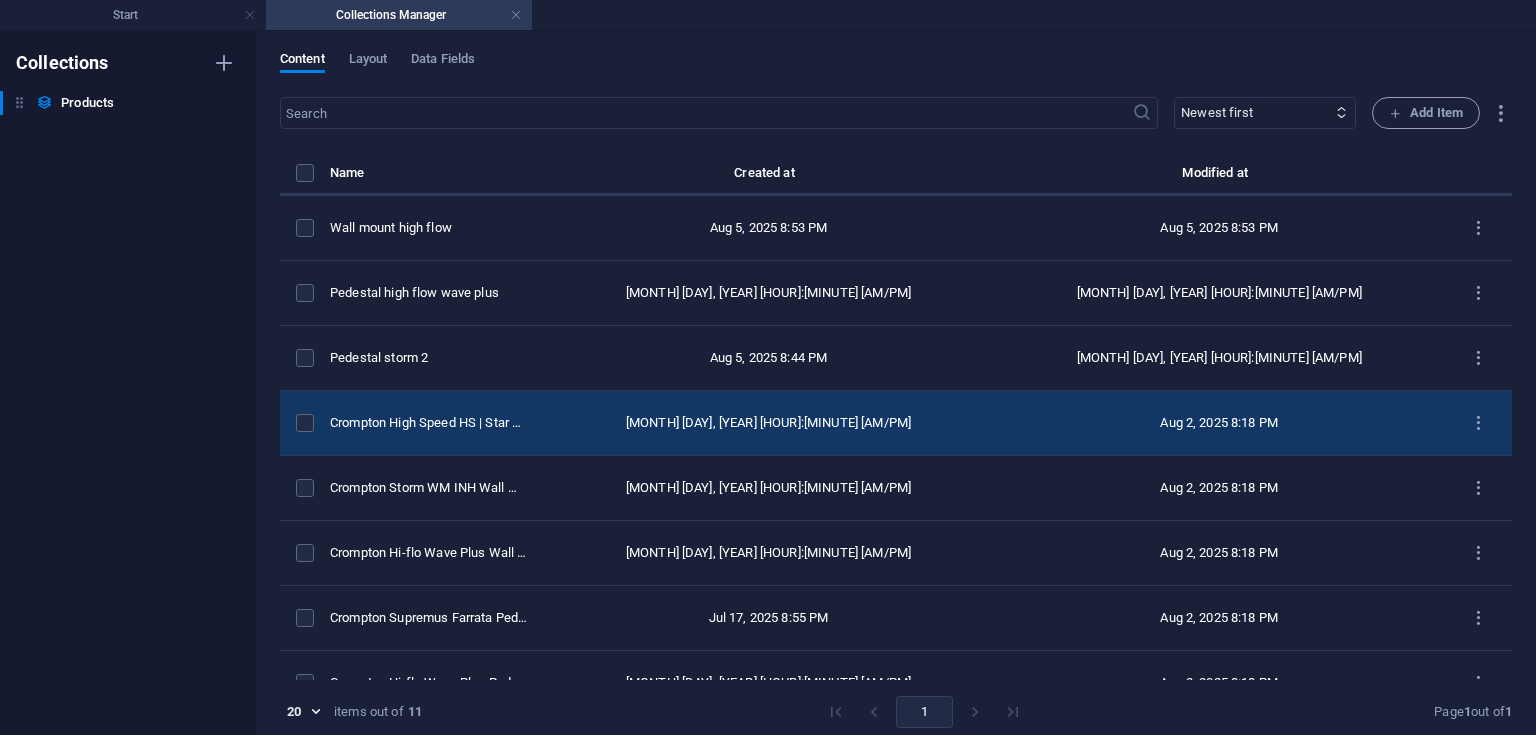 scroll, scrollTop: 0, scrollLeft: 0, axis: both 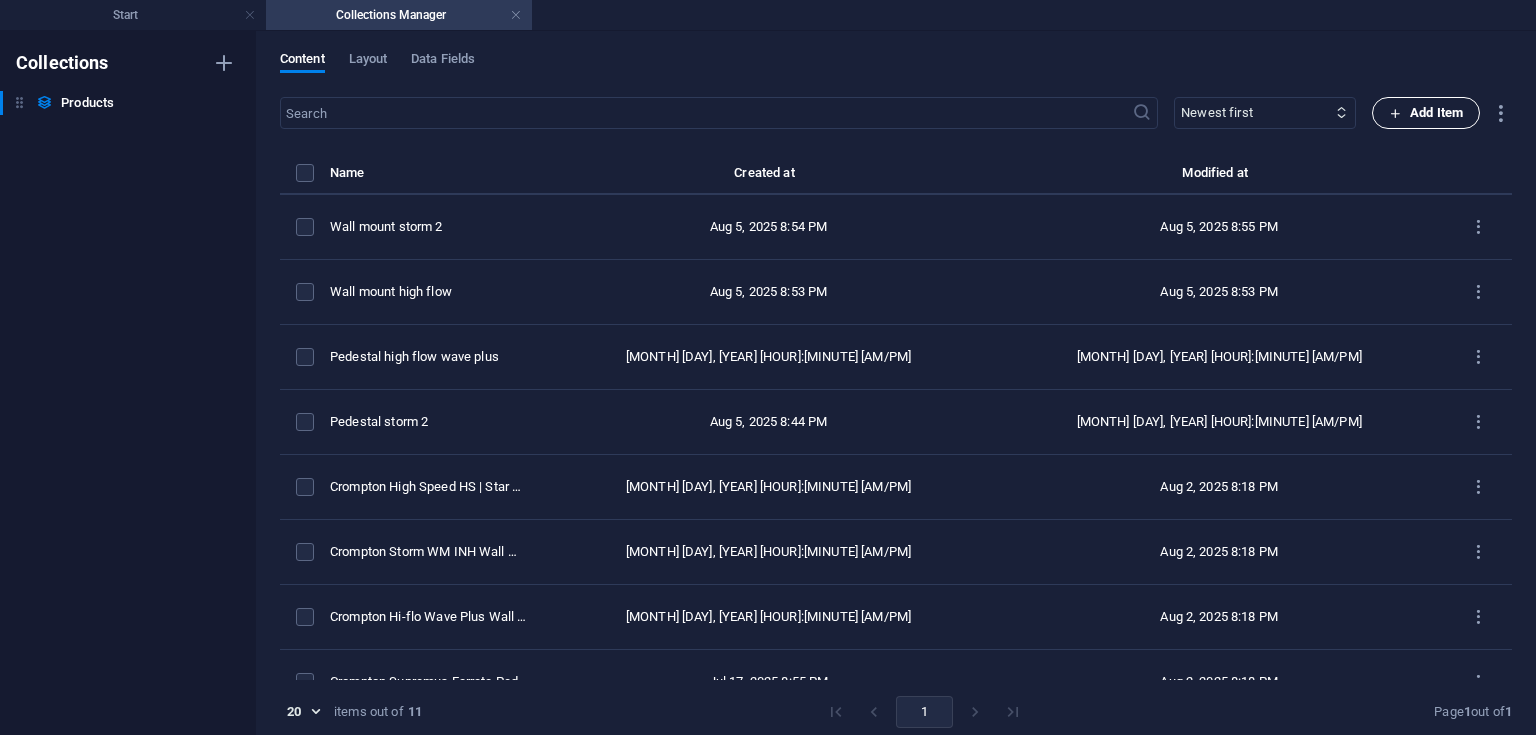 click on "Add Item" at bounding box center (1426, 113) 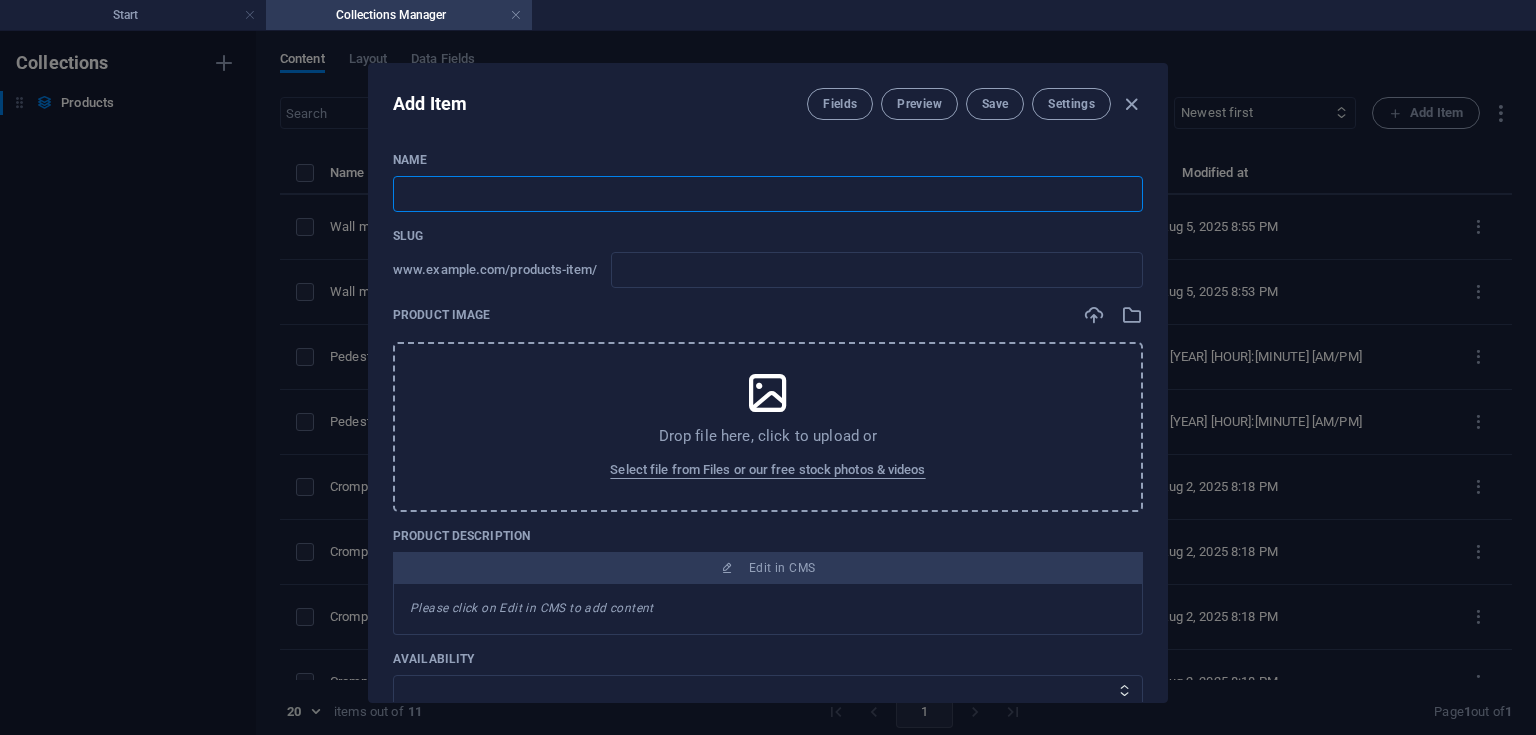 click at bounding box center (768, 194) 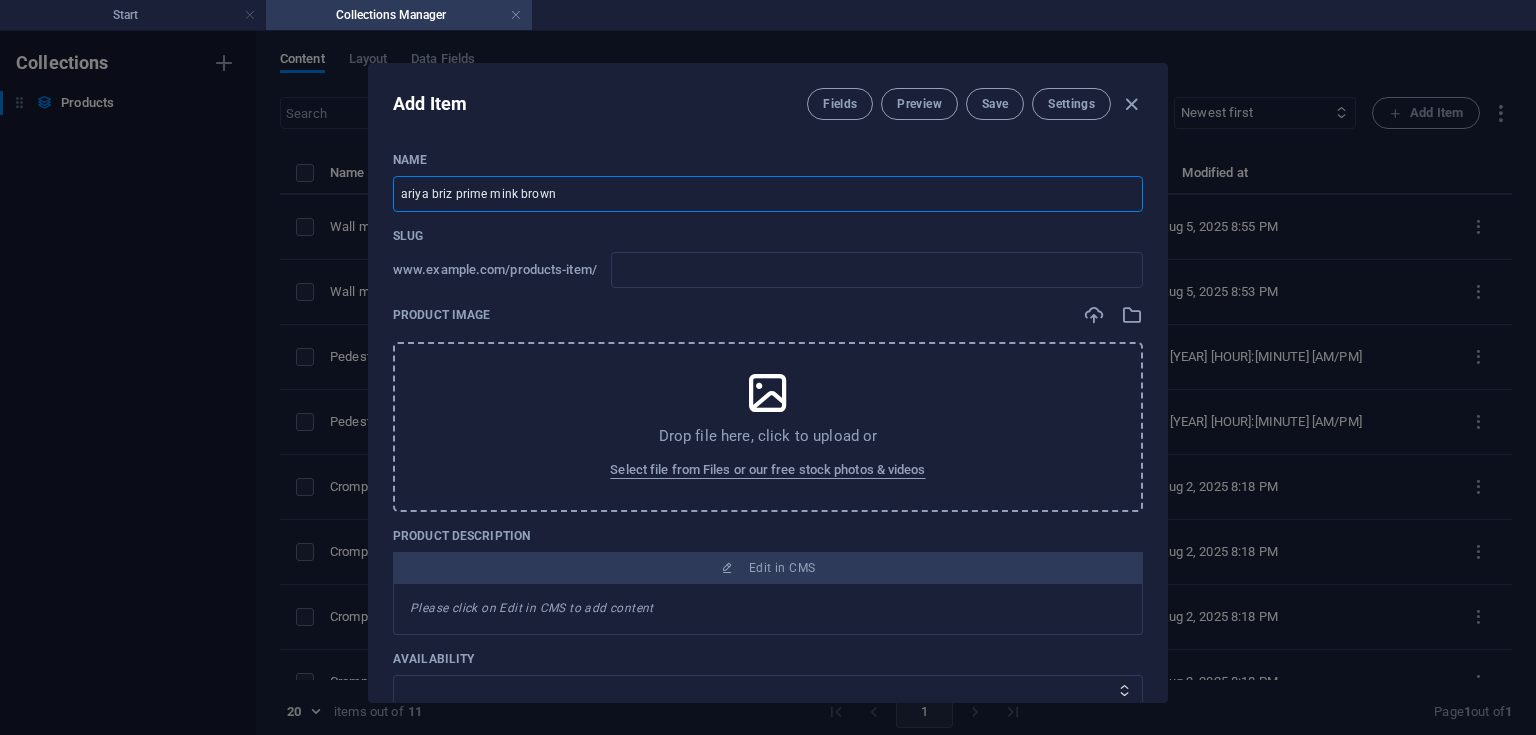 type on "ariya-briz-prime-mink-brown" 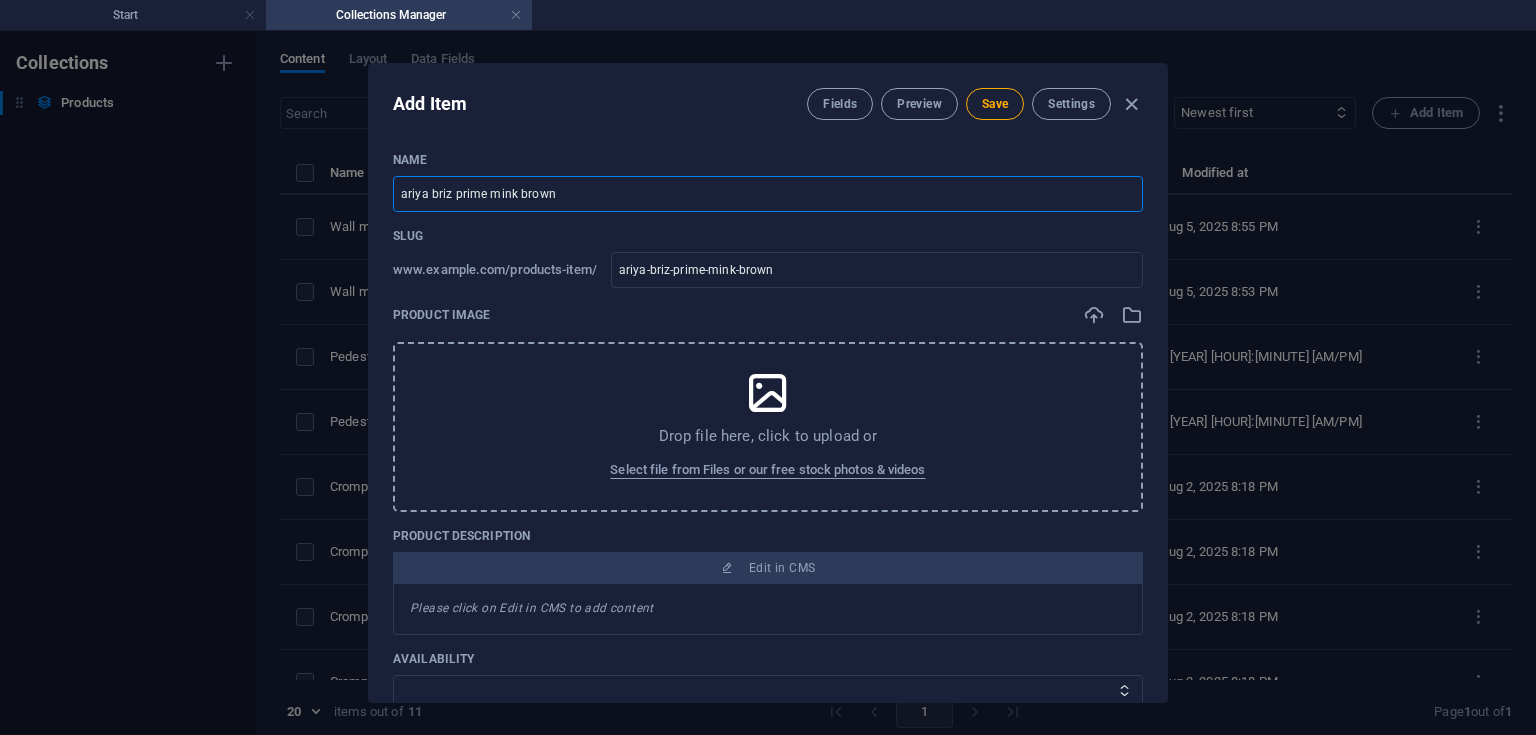 type on "[FIRST] [LAST] brown" 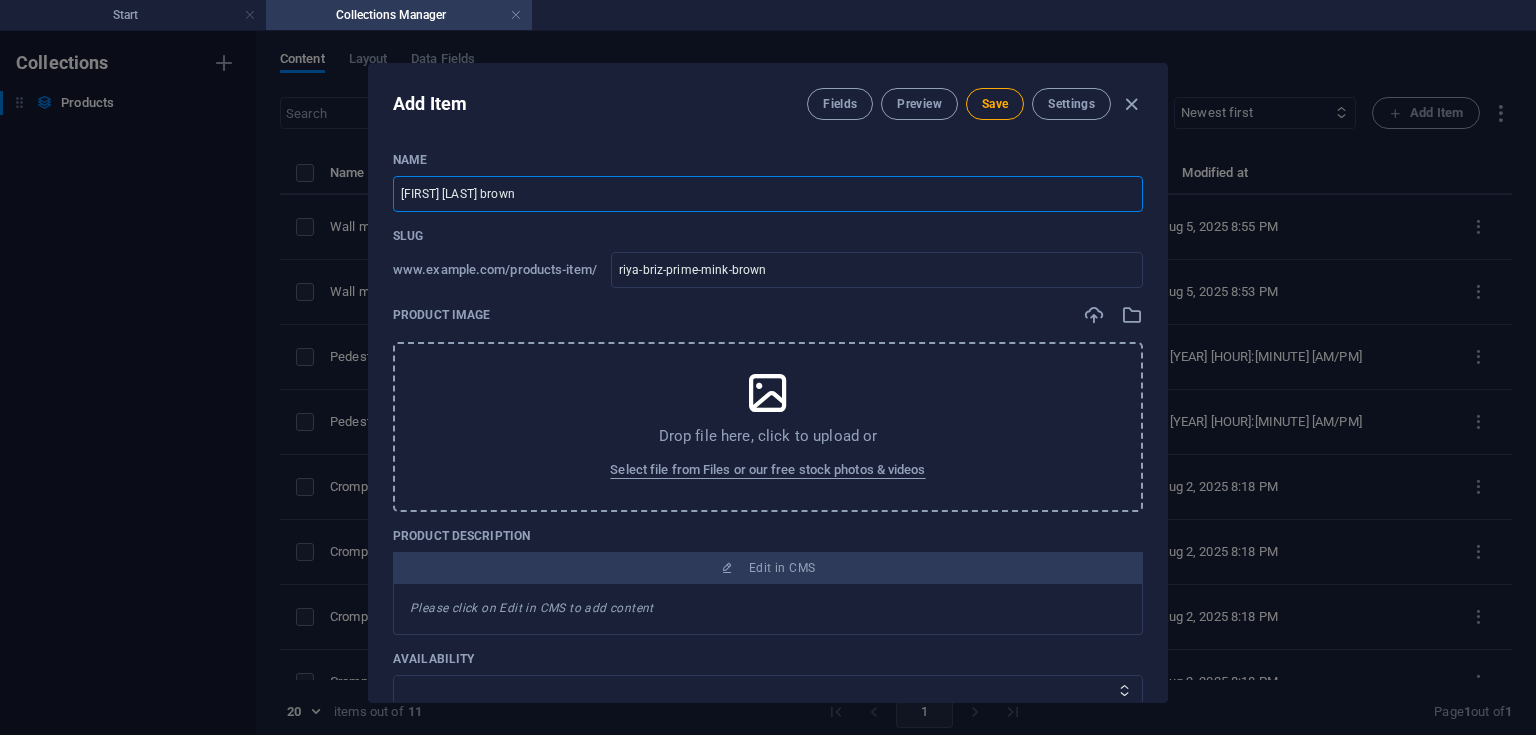 type on "Ariya briz prime mink brown" 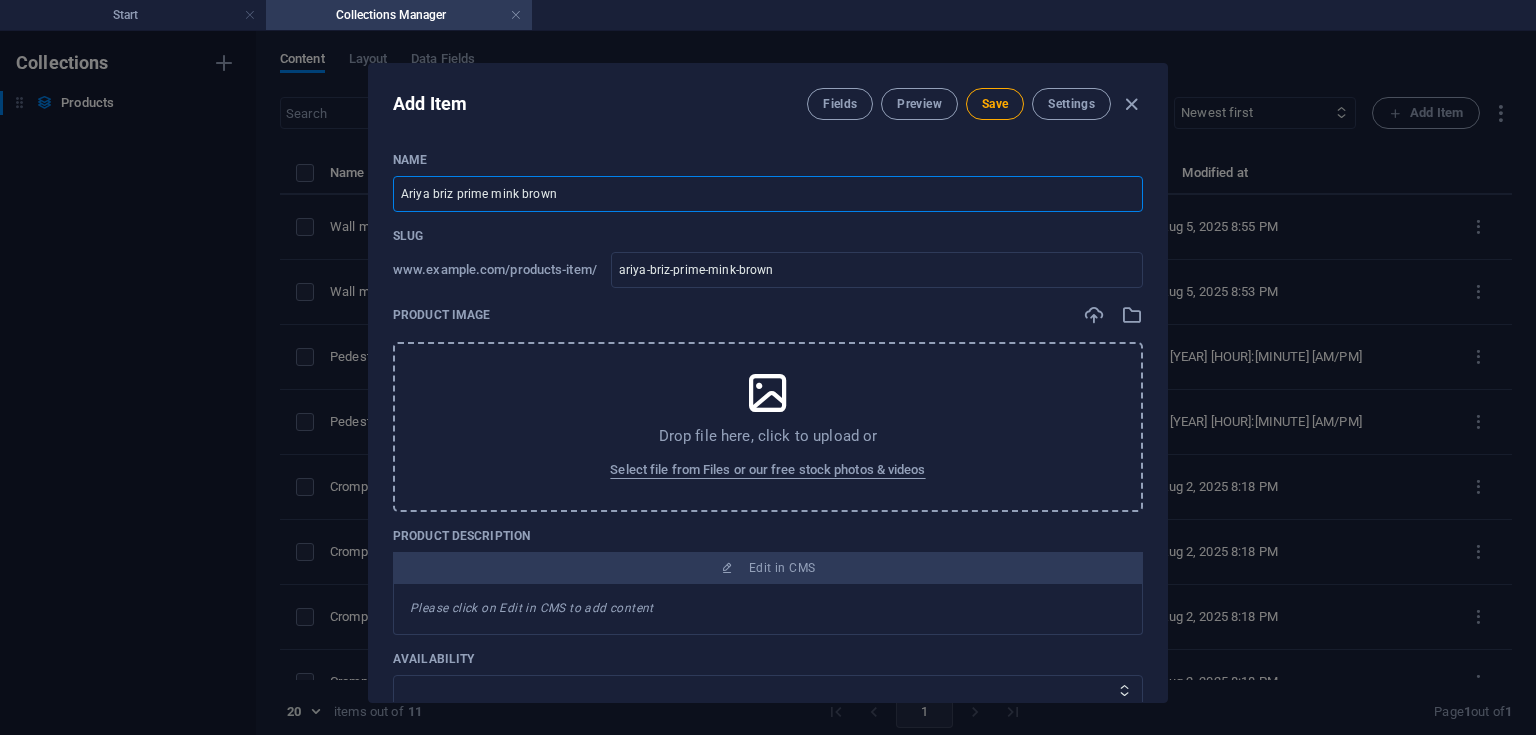 click on "Ariya briz prime mink brown" at bounding box center [768, 194] 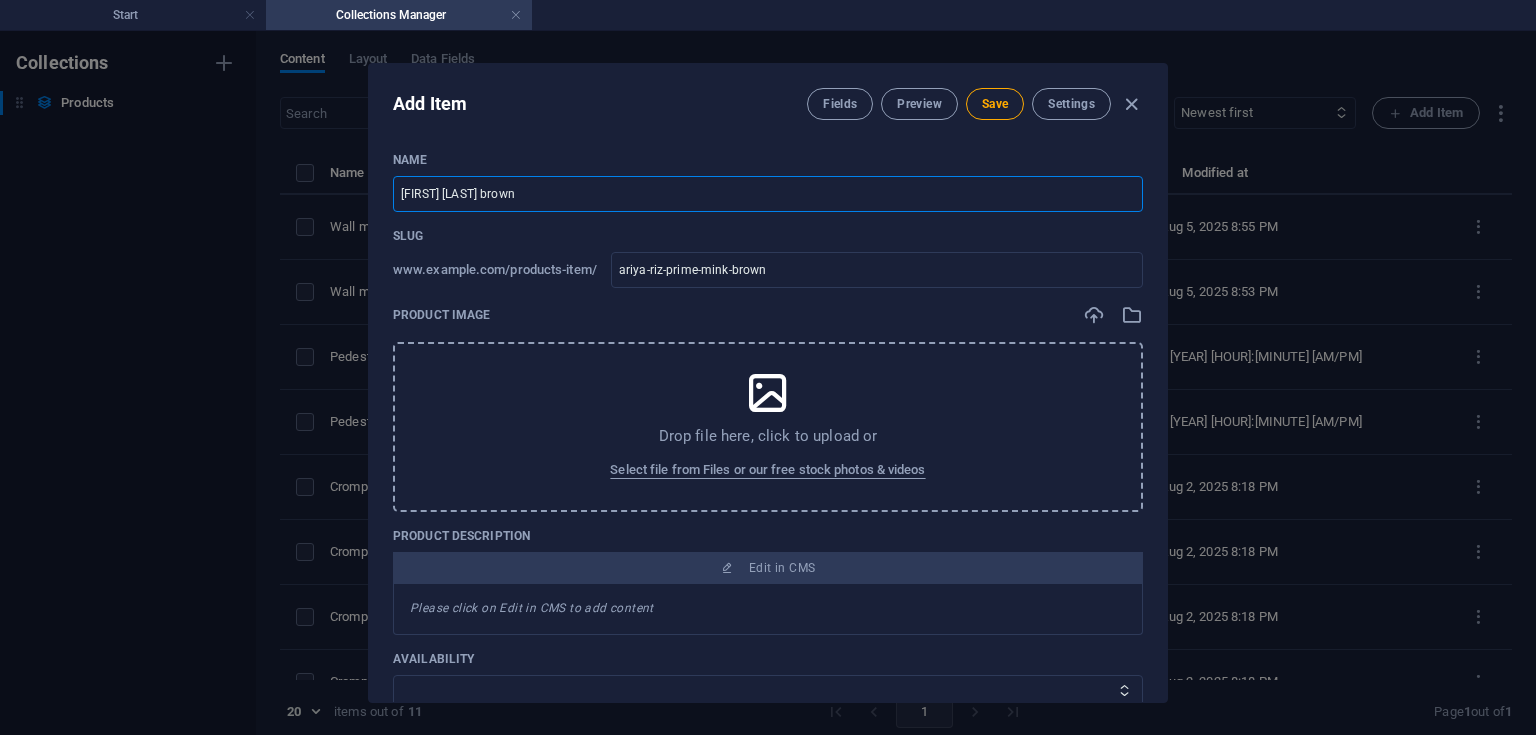 type on "Ariya Briz prime mink brown" 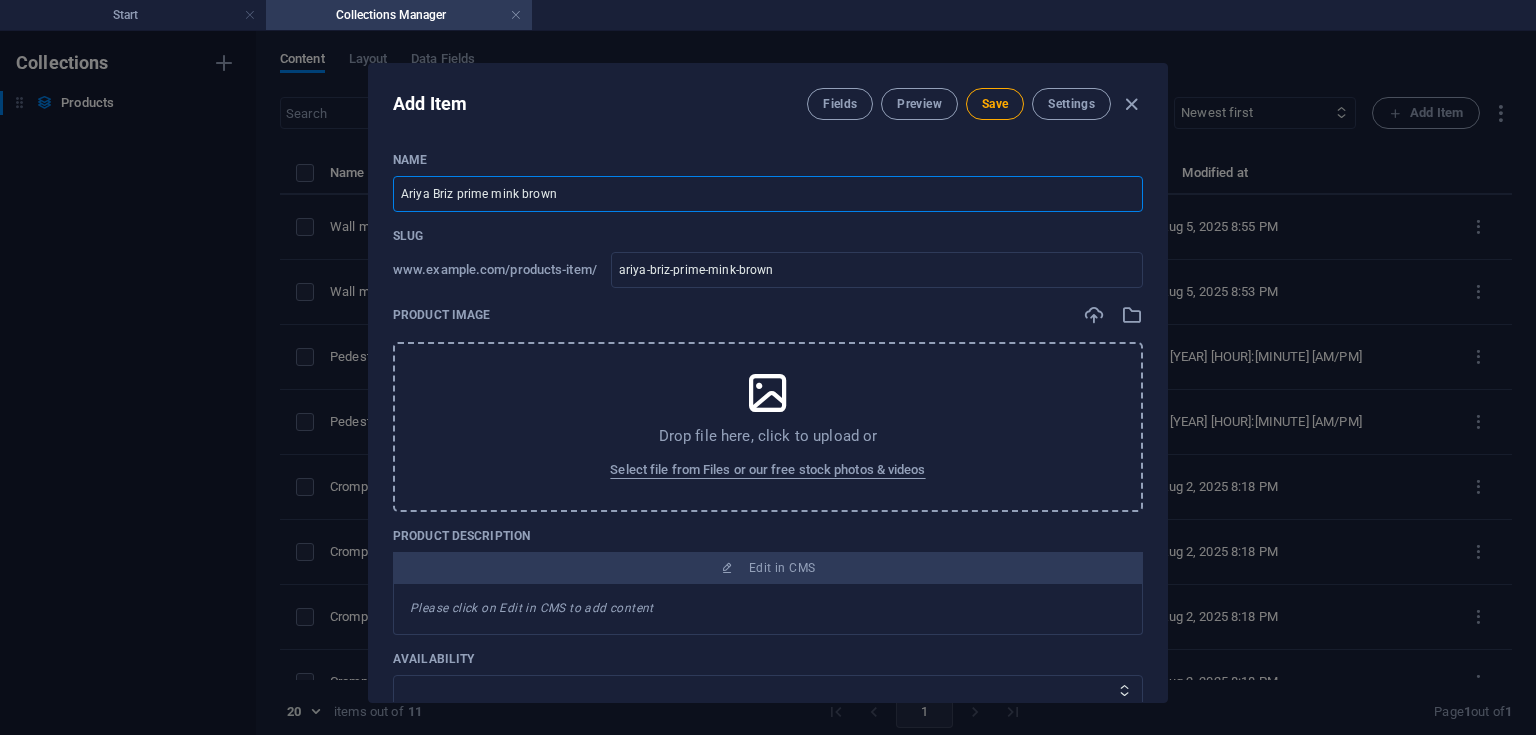 type on "Ariya Briz rime mink brown" 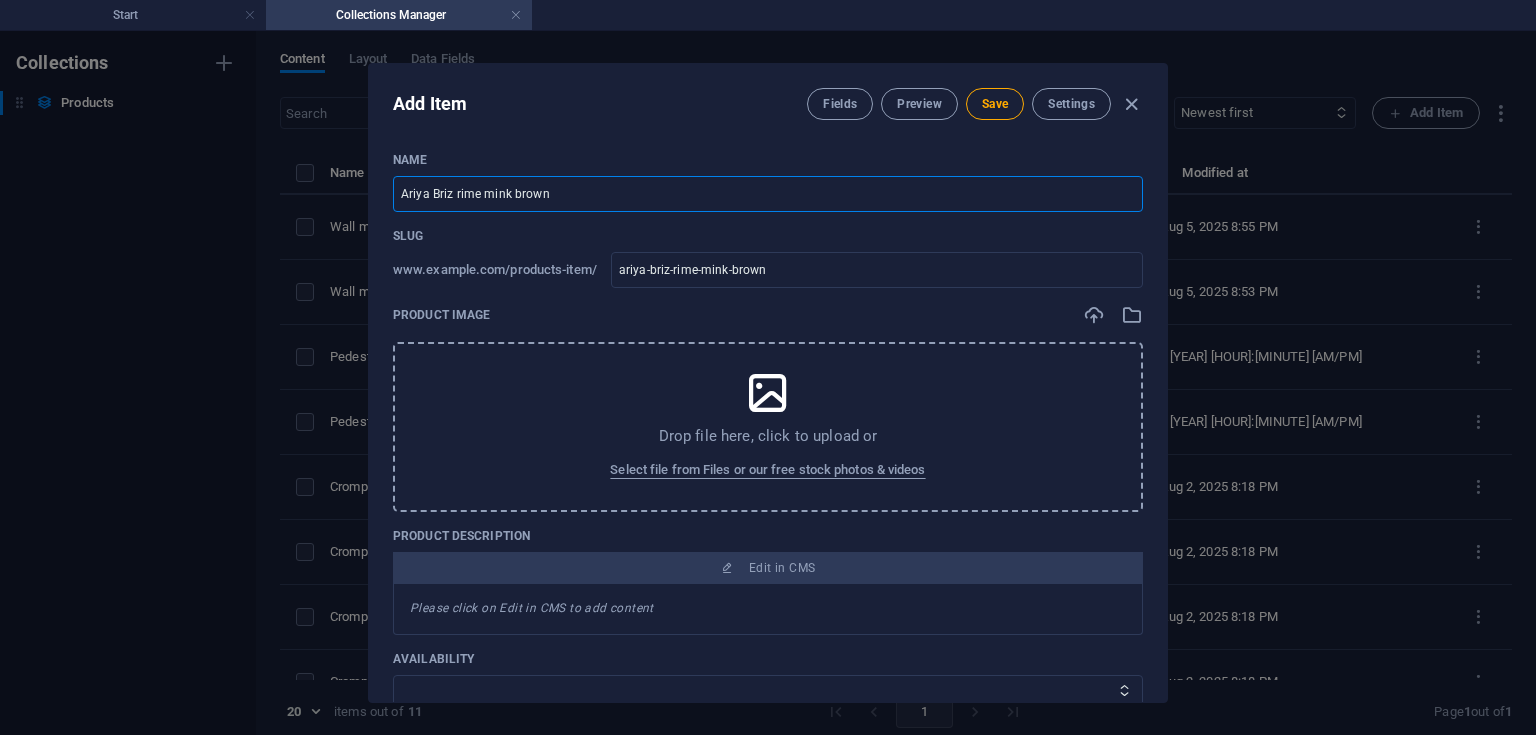 type on "Ariya Briz Prime mink brown" 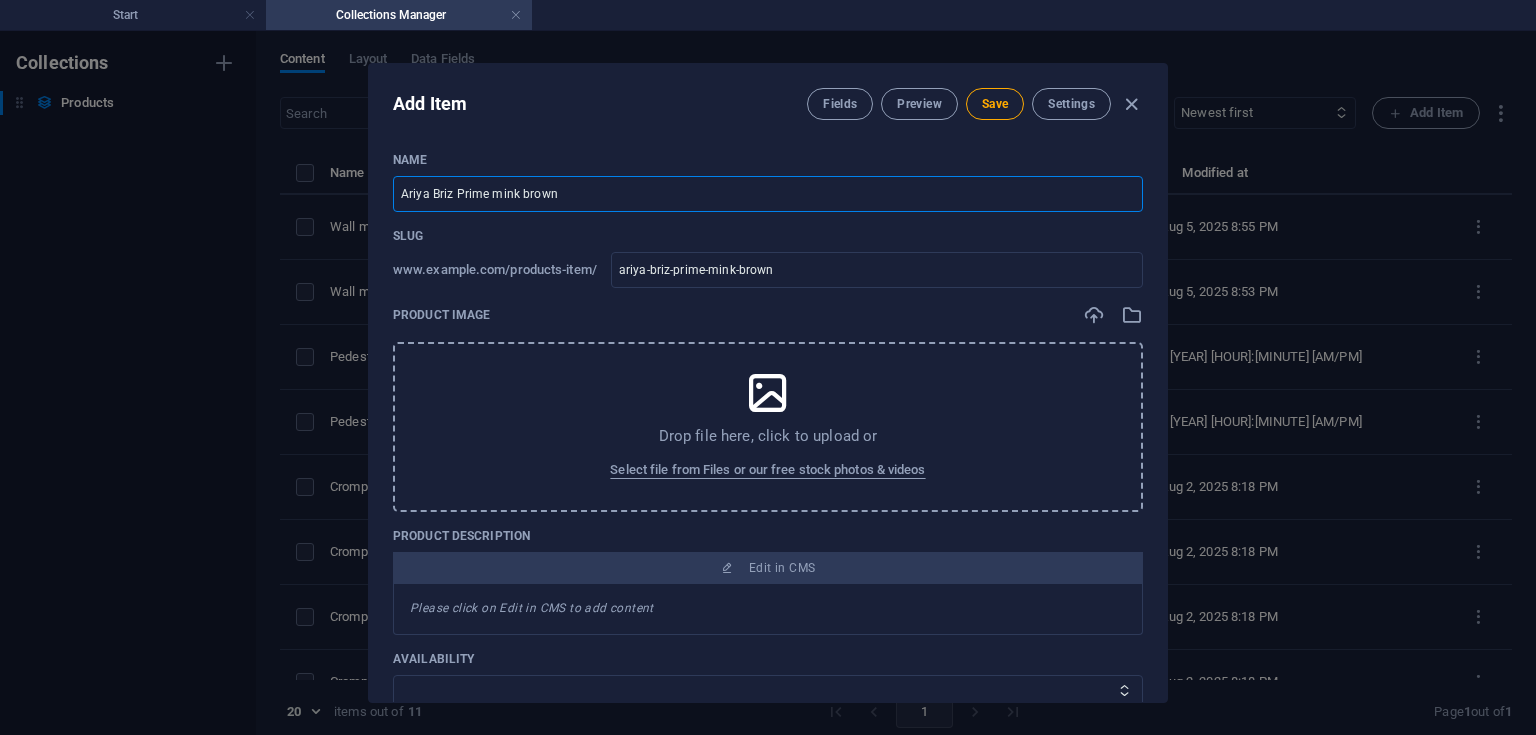 type on "[FIRST] [LAST] brown" 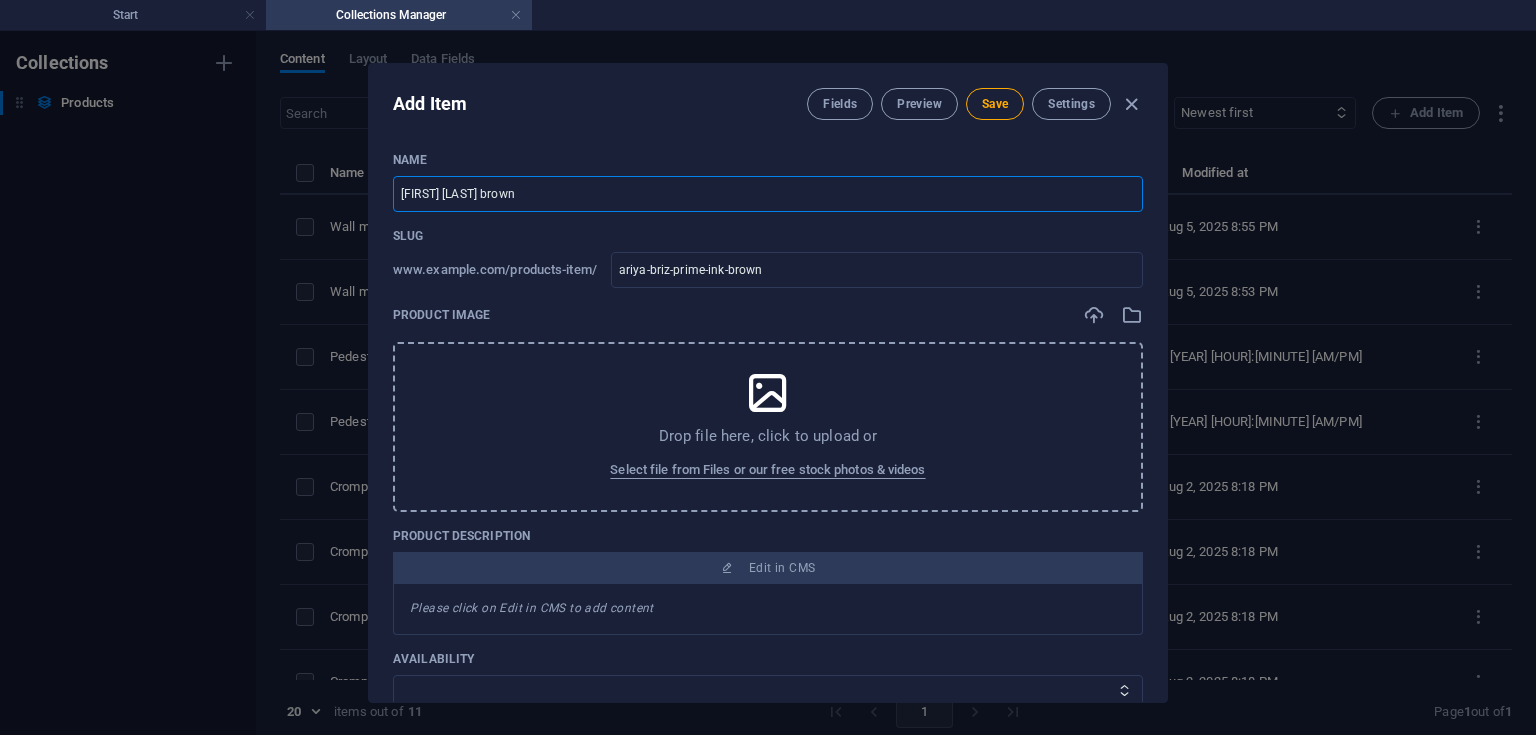 type on "Ariya Briz Prime Mink brown" 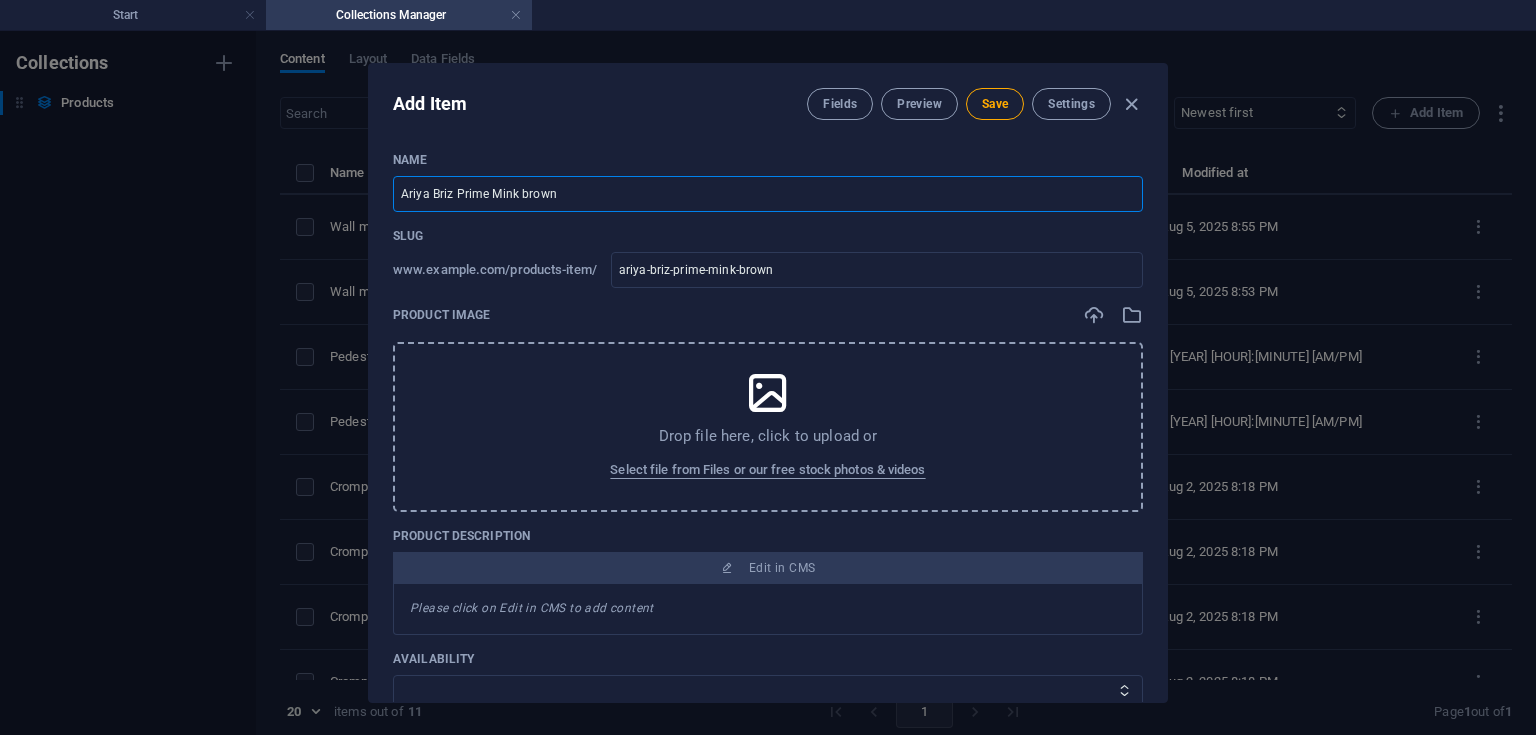 type on "[FIRST] [LAST] rown" 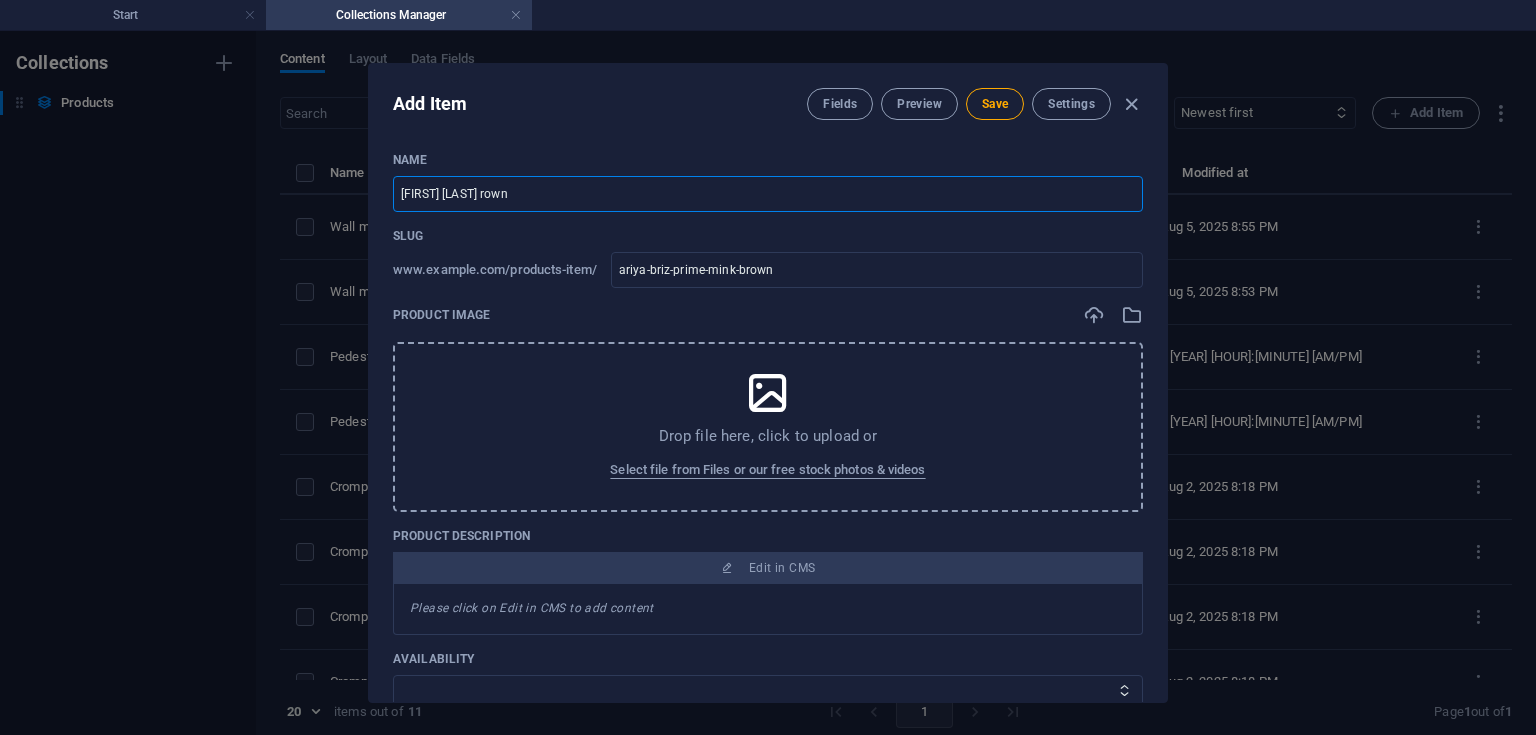 type on "ariya-briz-prime-mink-rown" 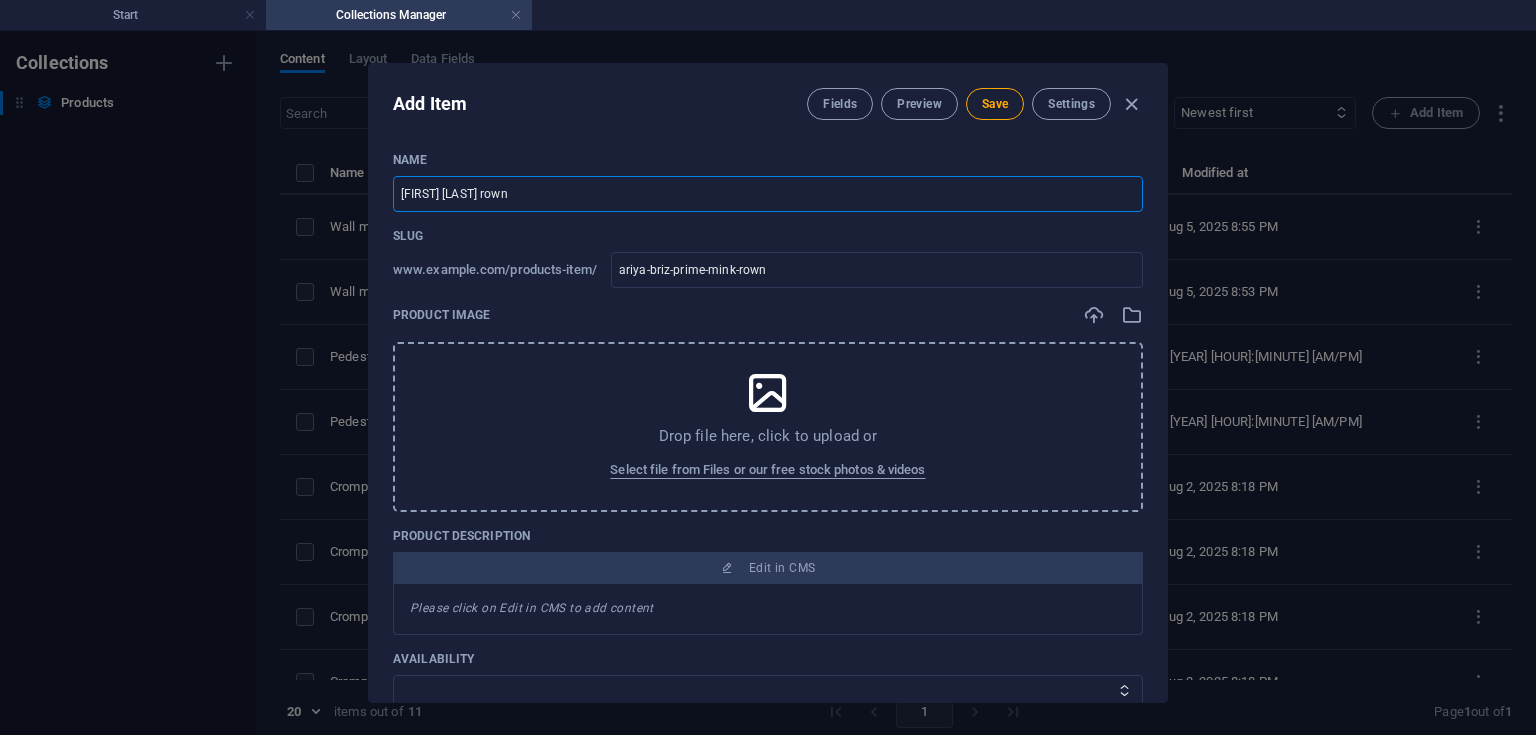 type on "Ariya Briz Prime Mink Brown" 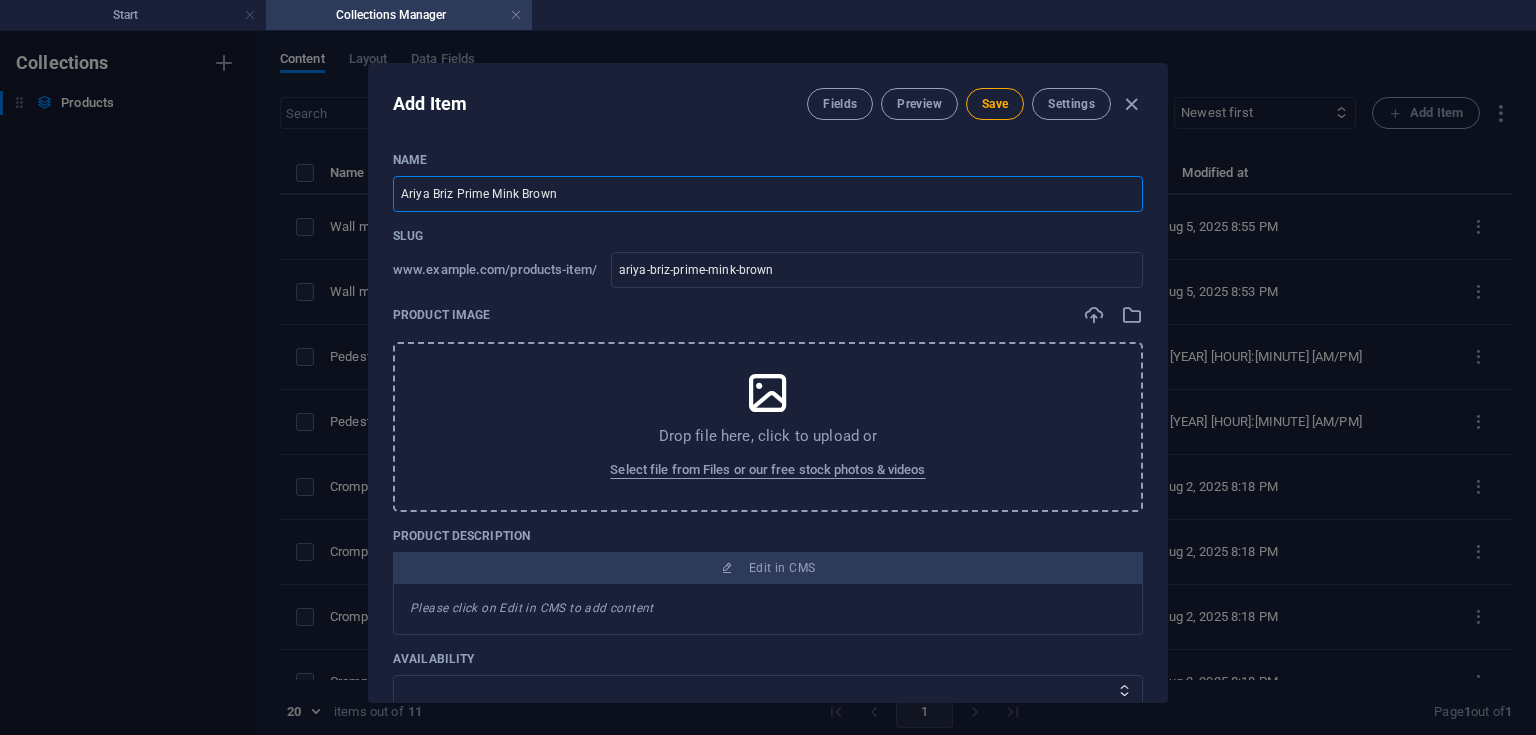 type on "Ariya Briz Prime Mink Brown" 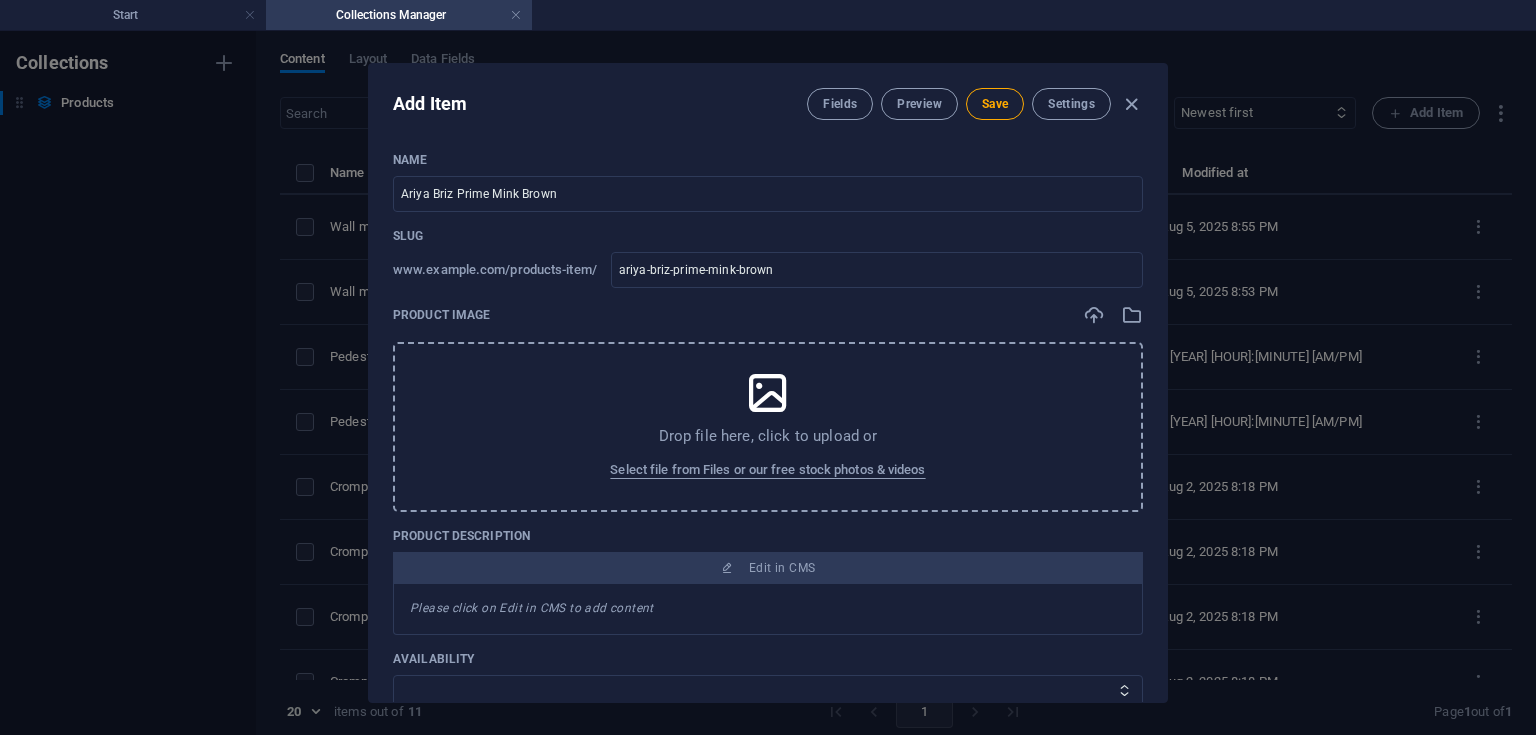 click at bounding box center [768, 393] 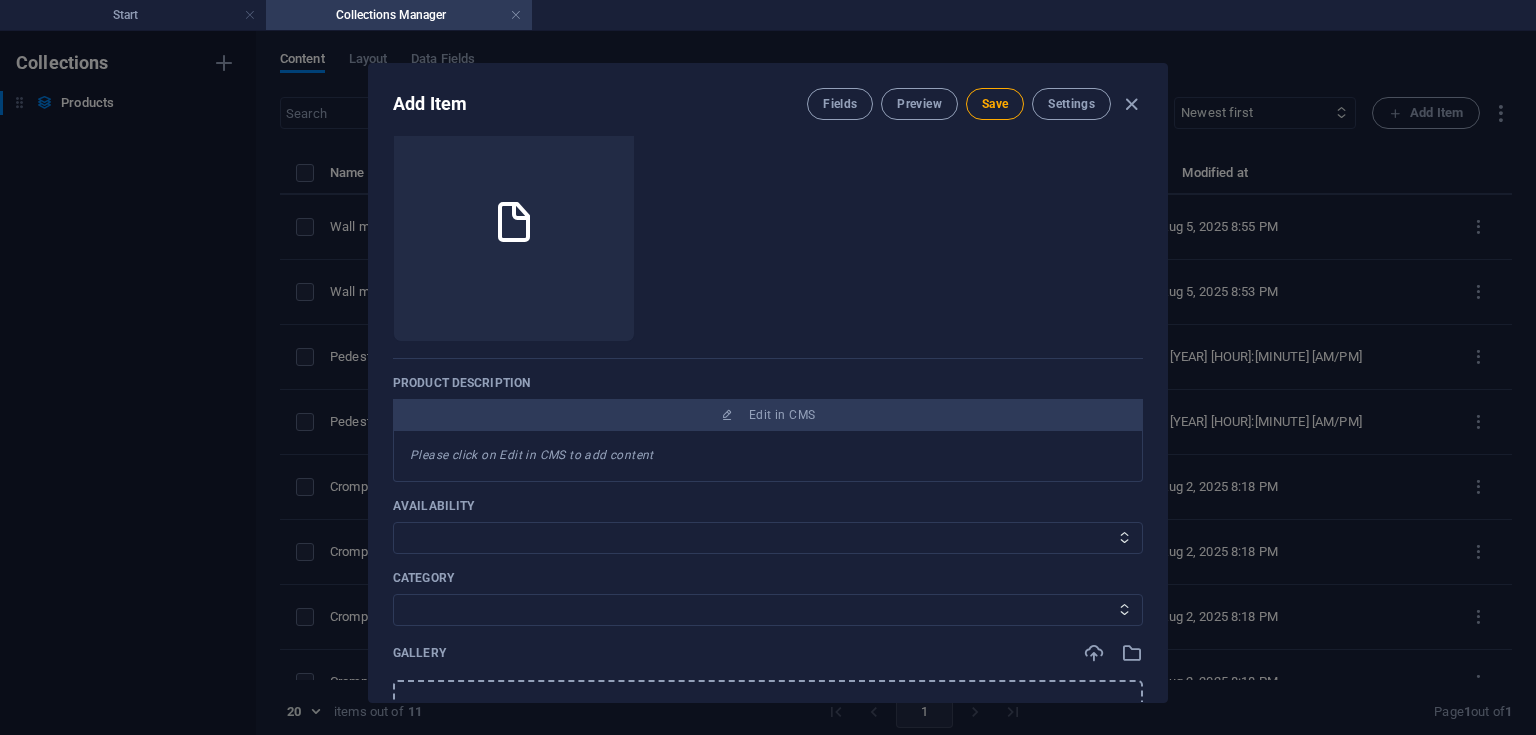 scroll, scrollTop: 352, scrollLeft: 0, axis: vertical 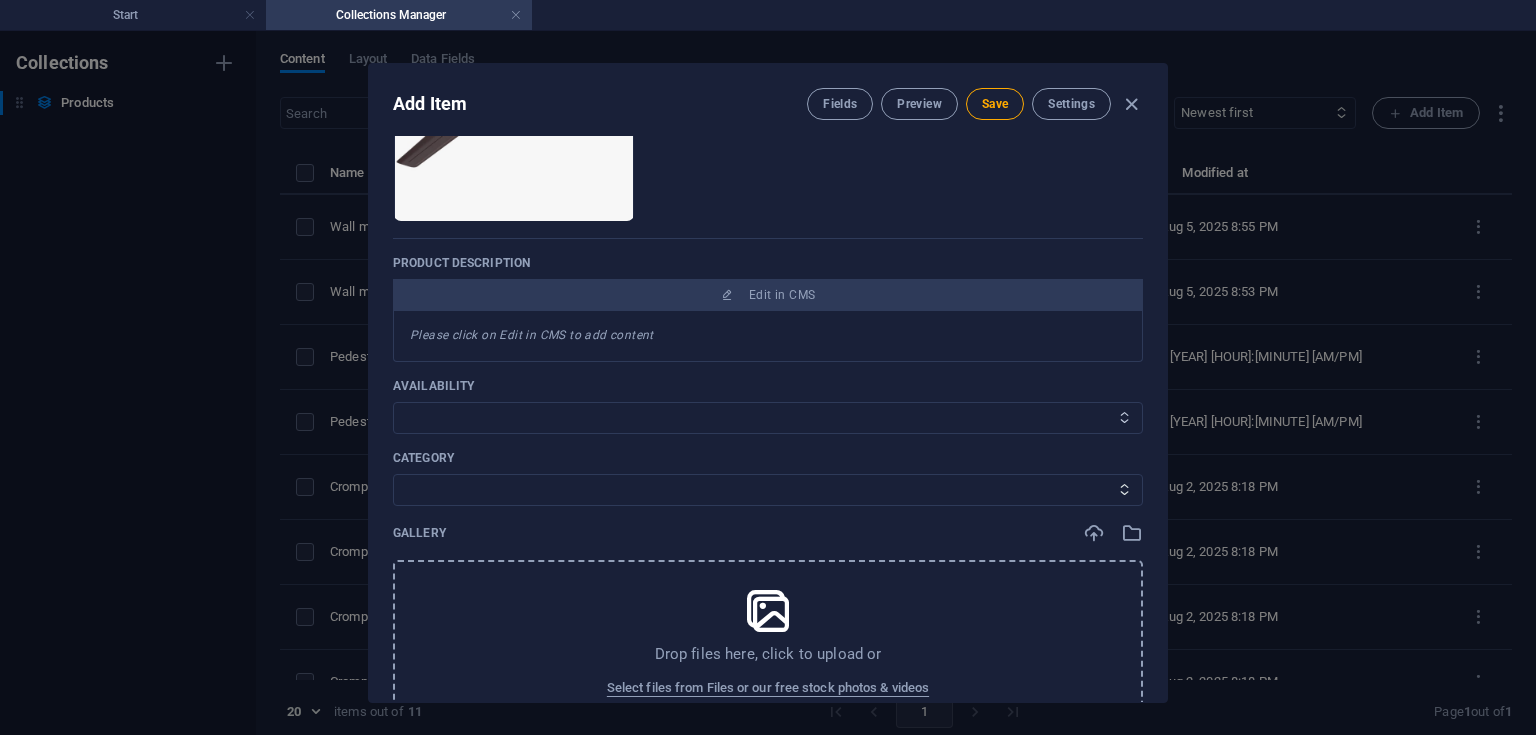 click on "In stock Out of stock" at bounding box center [768, 418] 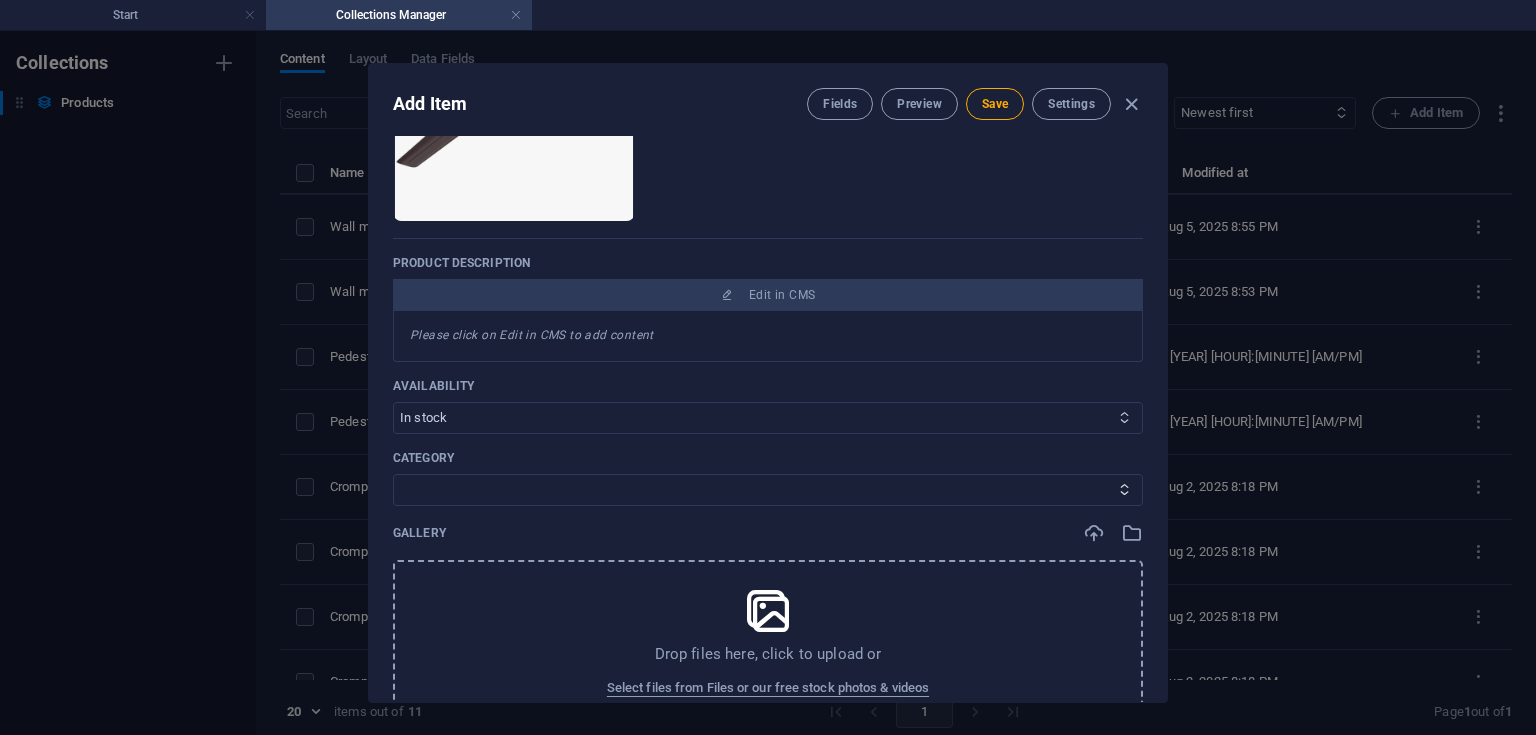 click on "In stock Out of stock" at bounding box center (768, 418) 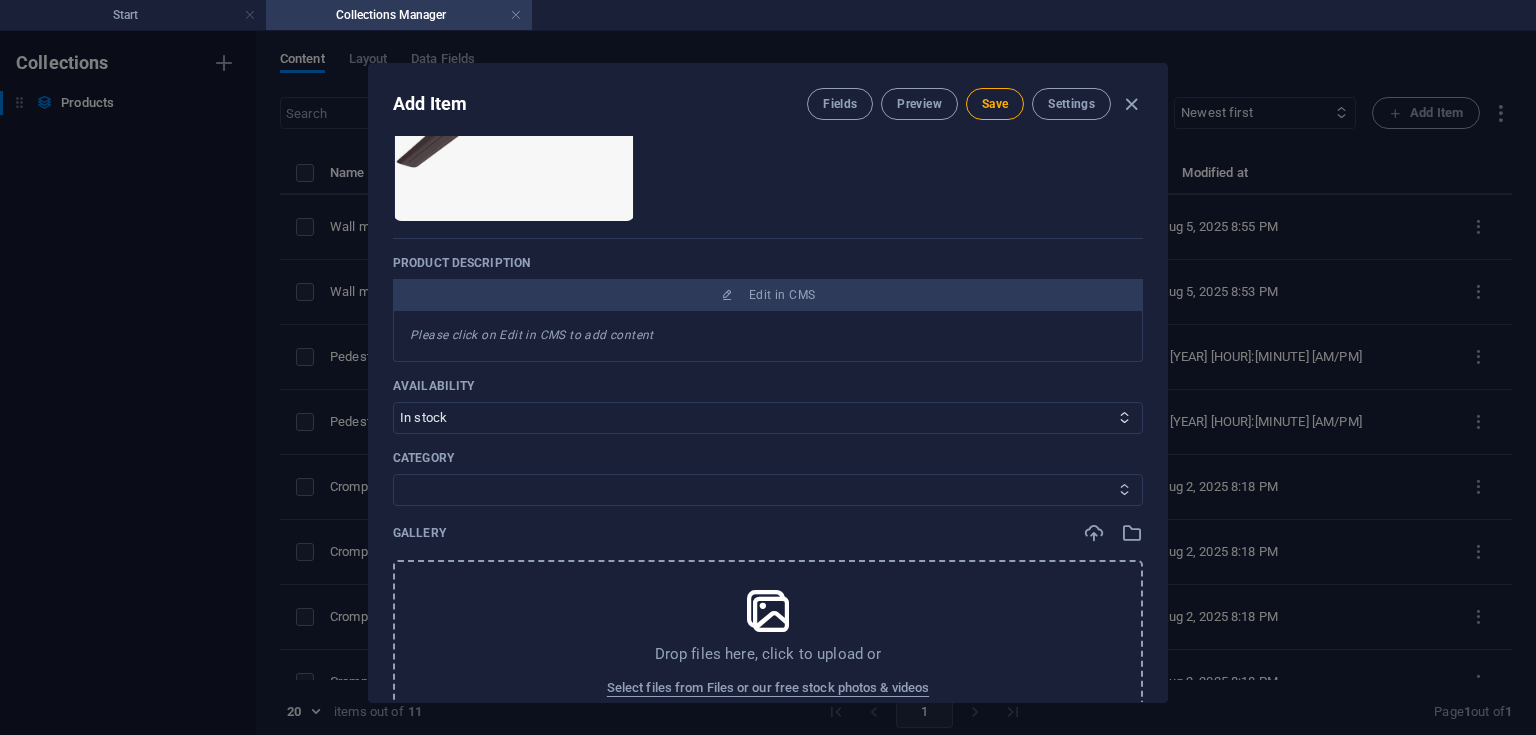 click on "CeilingFan TableFan PedestalFan WallFan" at bounding box center [768, 490] 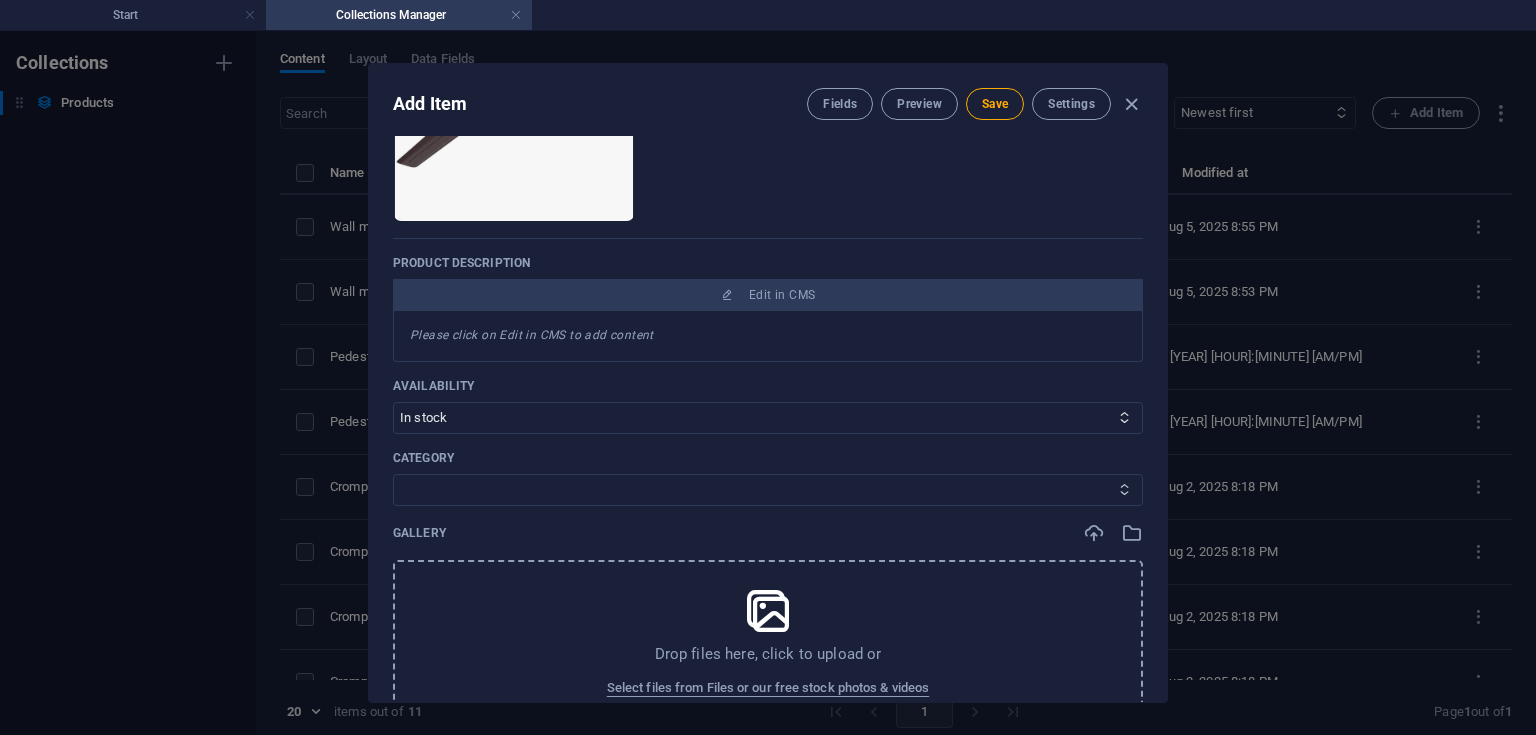 select on "CeilingFan" 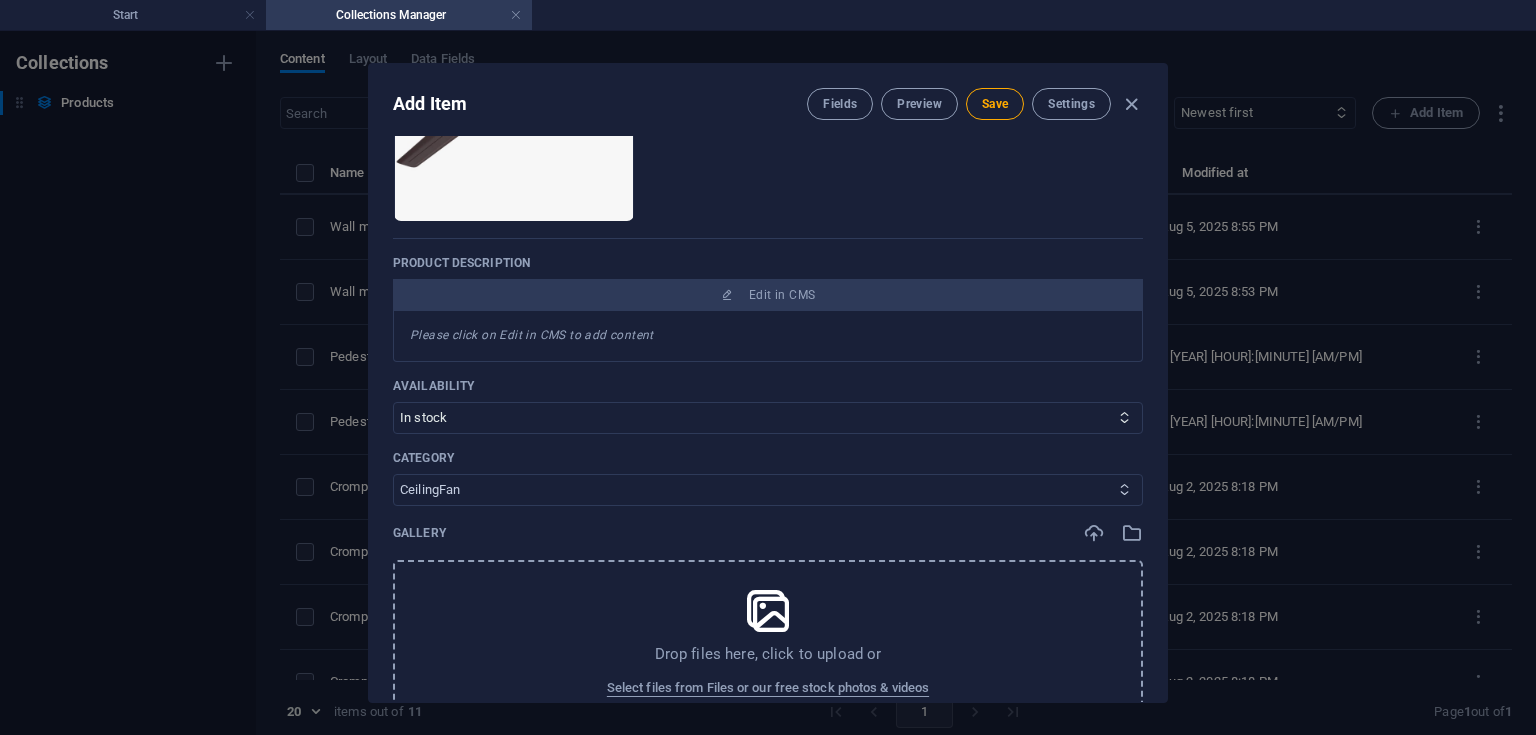 click on "CeilingFan TableFan PedestalFan WallFan" at bounding box center (768, 490) 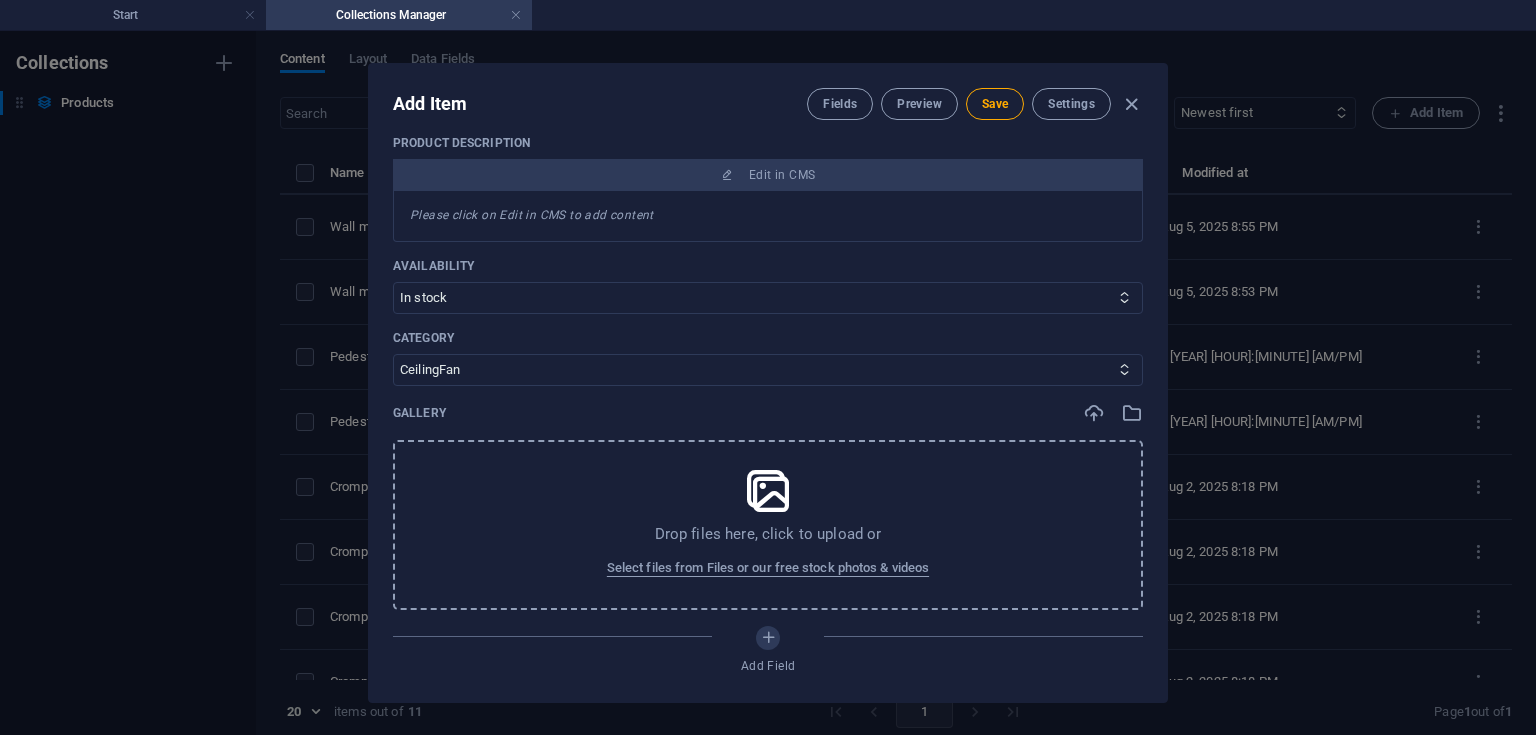 scroll, scrollTop: 472, scrollLeft: 0, axis: vertical 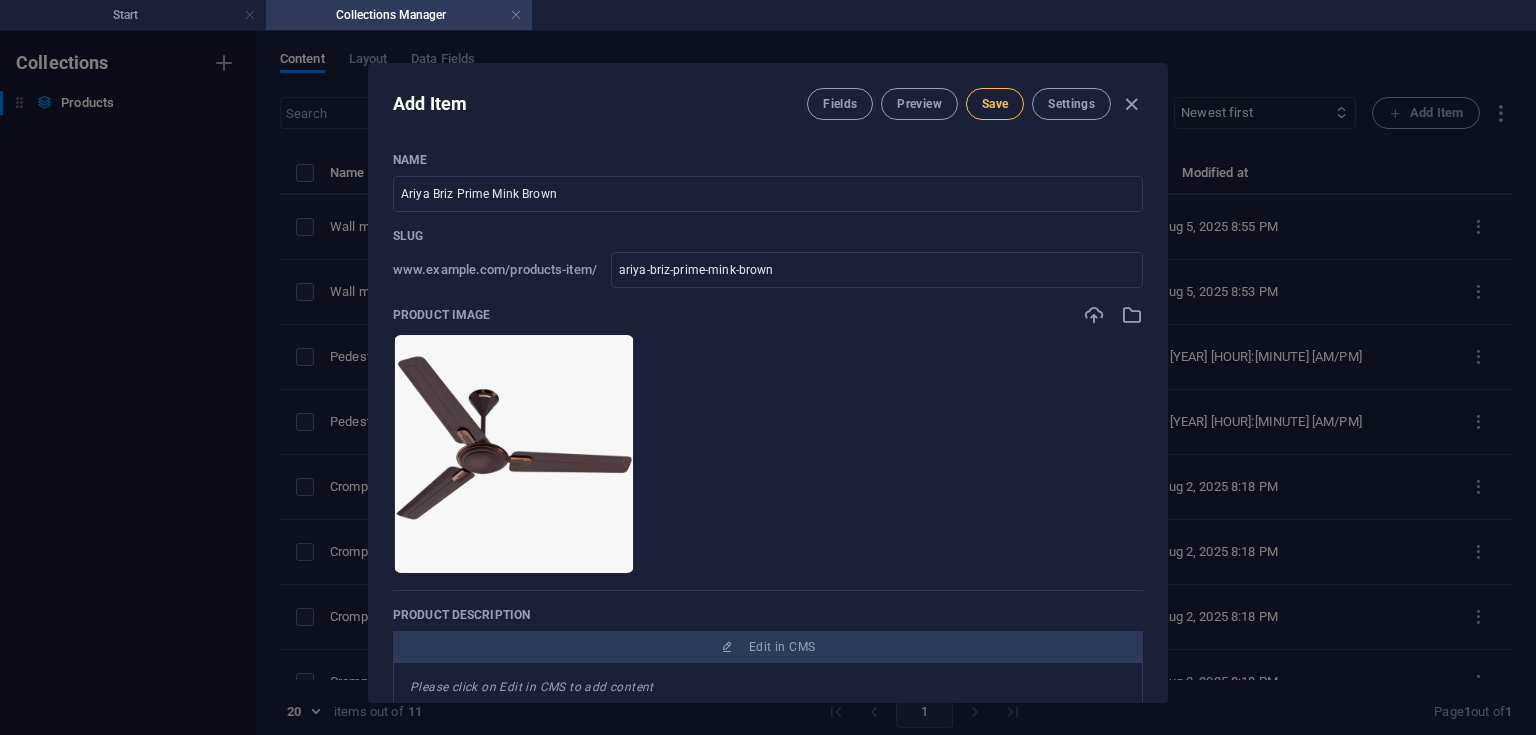 click on "Save" at bounding box center (995, 104) 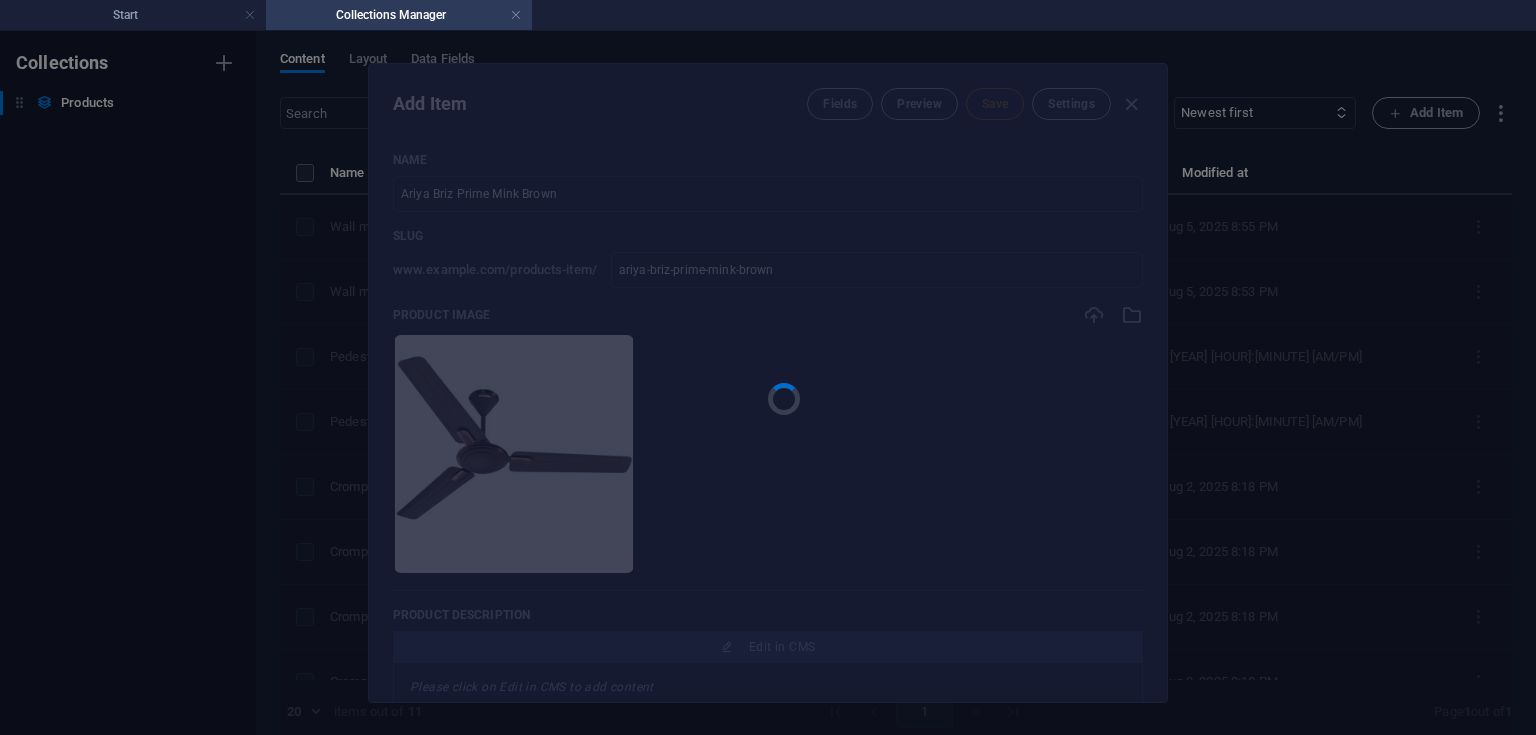 scroll, scrollTop: 8, scrollLeft: 0, axis: vertical 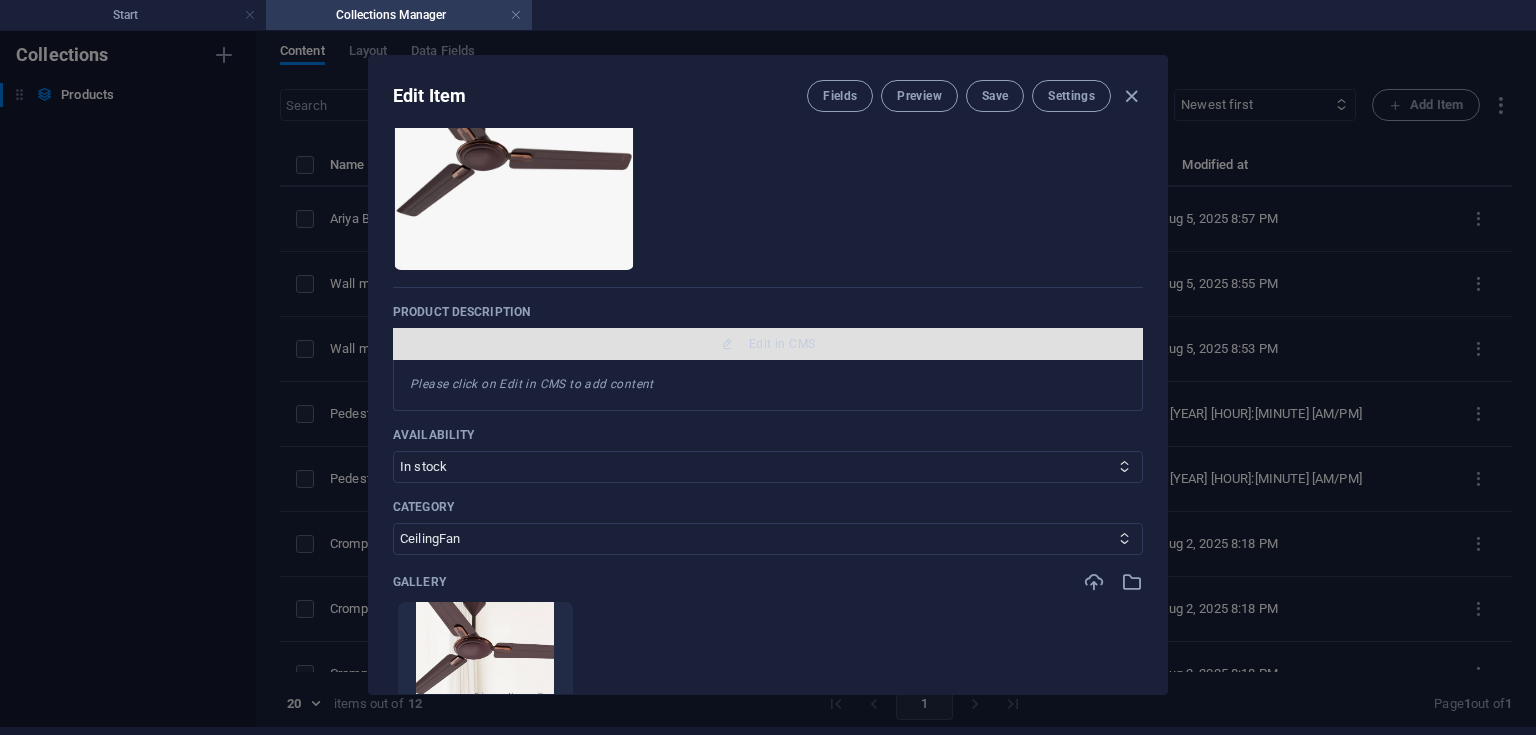 click on "Edit in CMS" at bounding box center [768, 344] 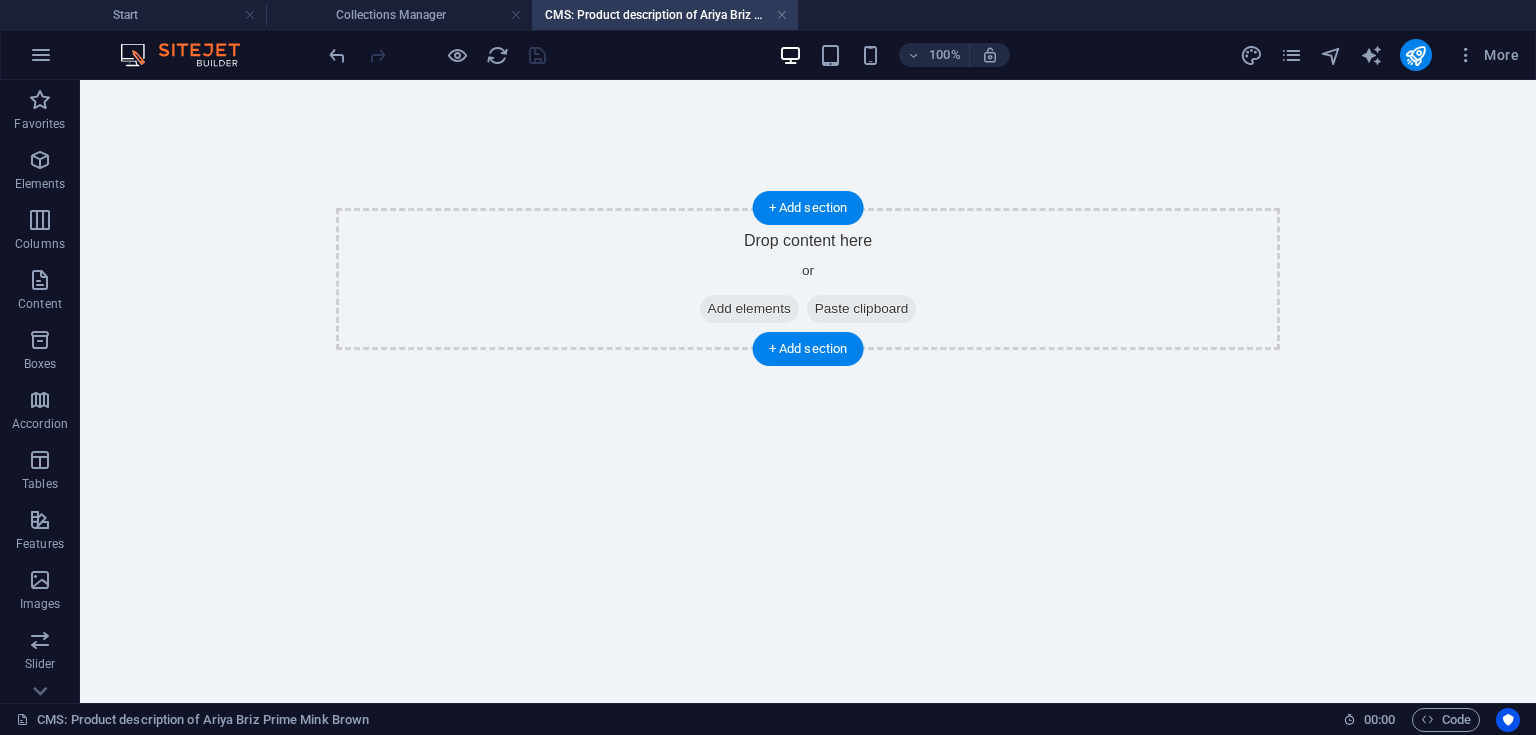 scroll, scrollTop: 0, scrollLeft: 0, axis: both 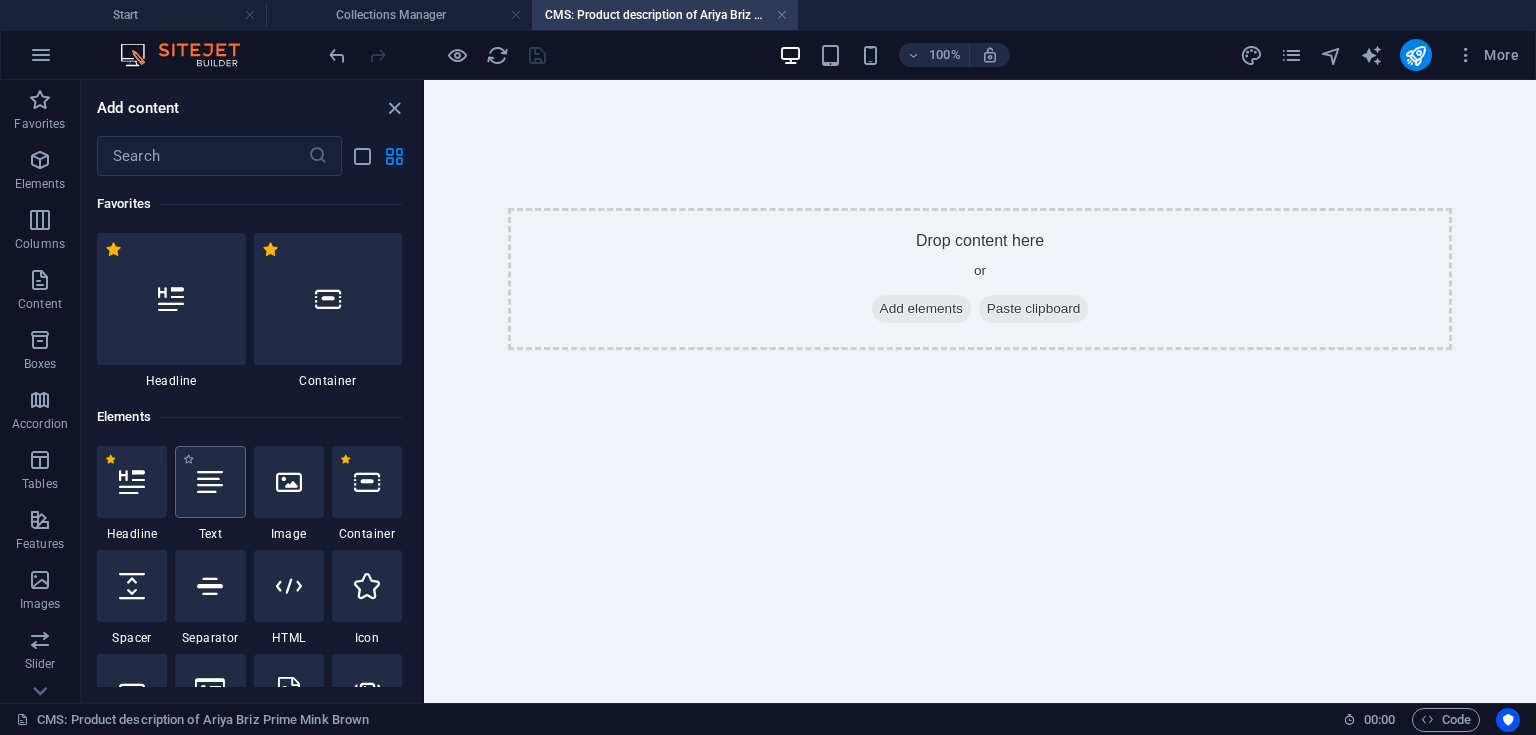 drag, startPoint x: 220, startPoint y: 486, endPoint x: 299, endPoint y: 203, distance: 293.81967 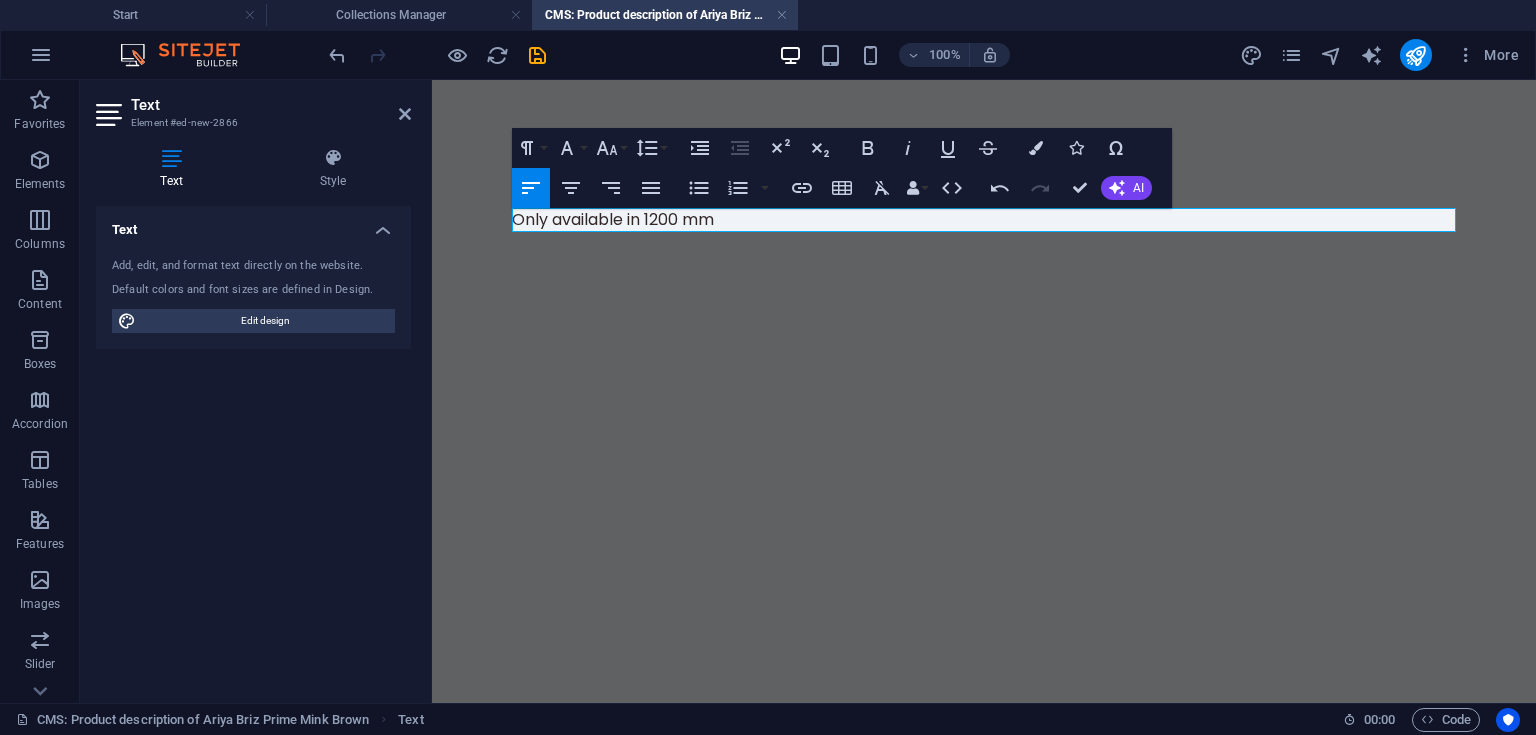 scroll, scrollTop: 0, scrollLeft: 15, axis: horizontal 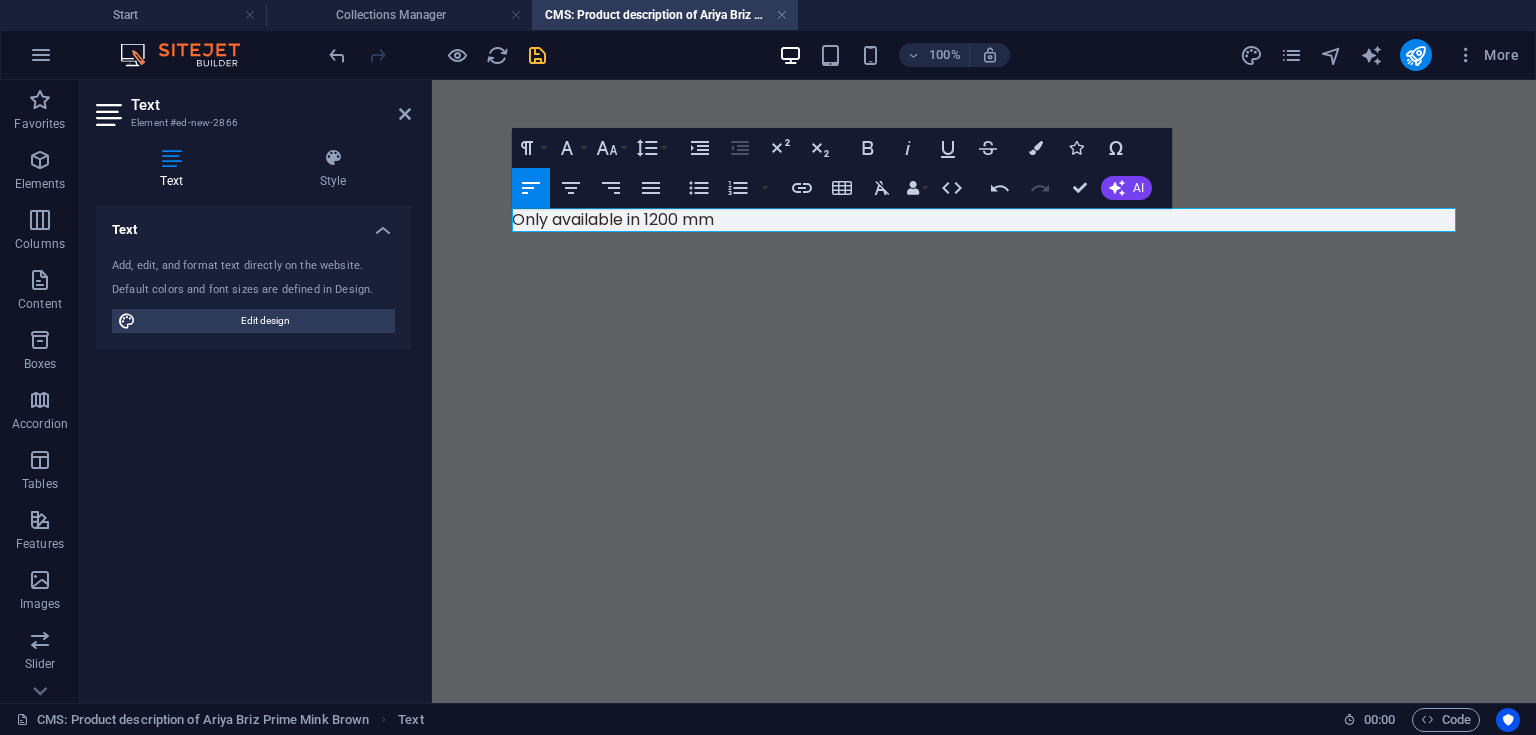 click at bounding box center [537, 55] 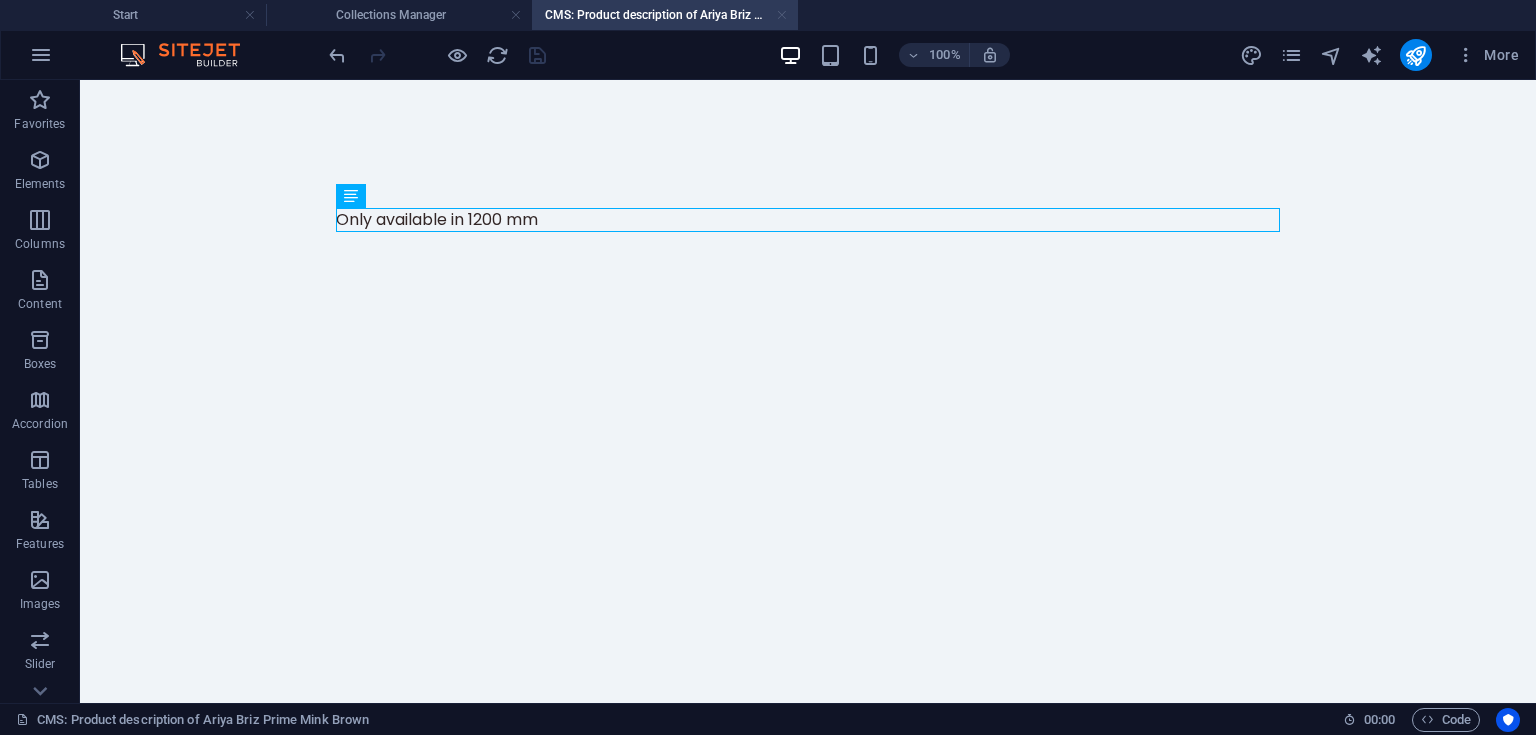 click at bounding box center (782, 15) 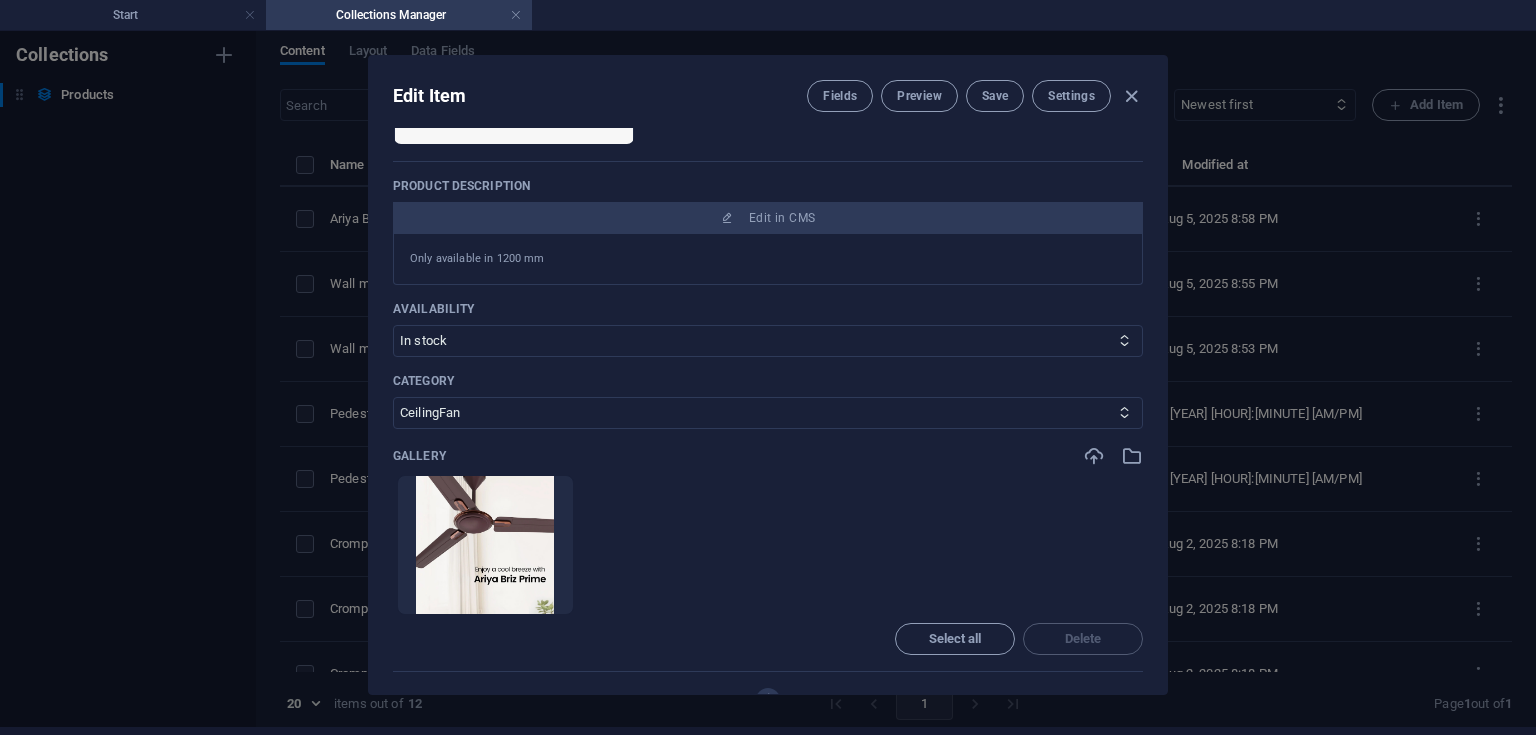 scroll, scrollTop: 0, scrollLeft: 0, axis: both 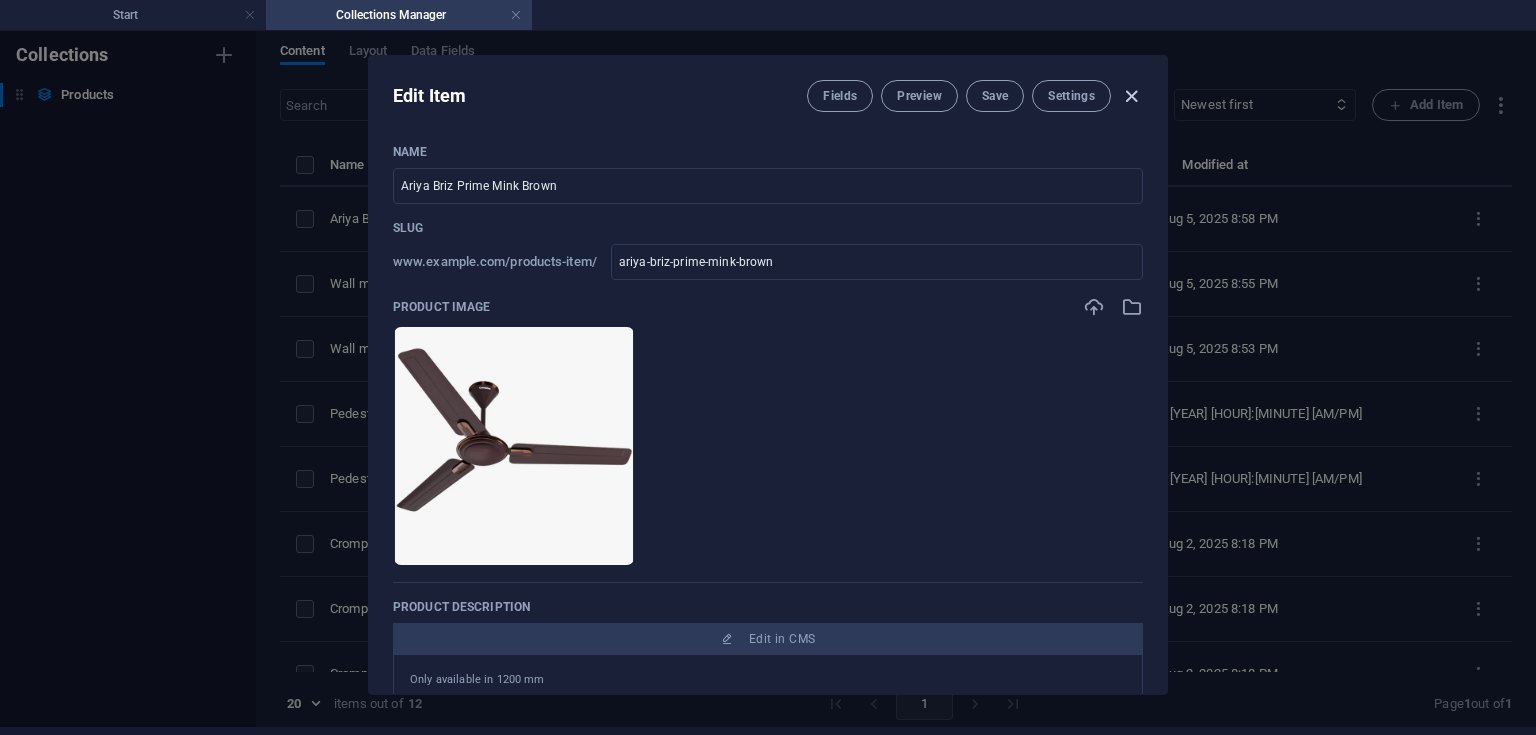 click at bounding box center (1131, 96) 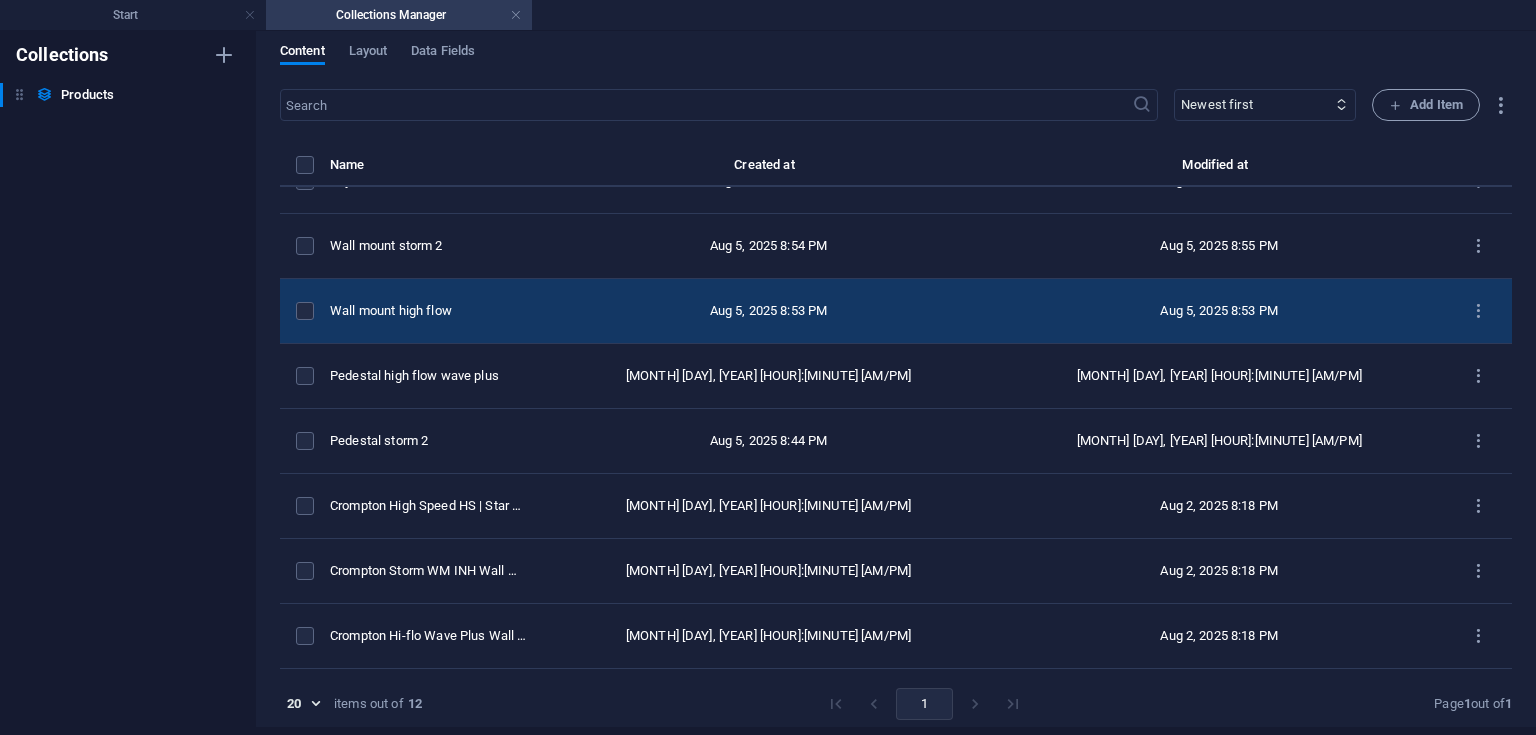 scroll, scrollTop: 0, scrollLeft: 0, axis: both 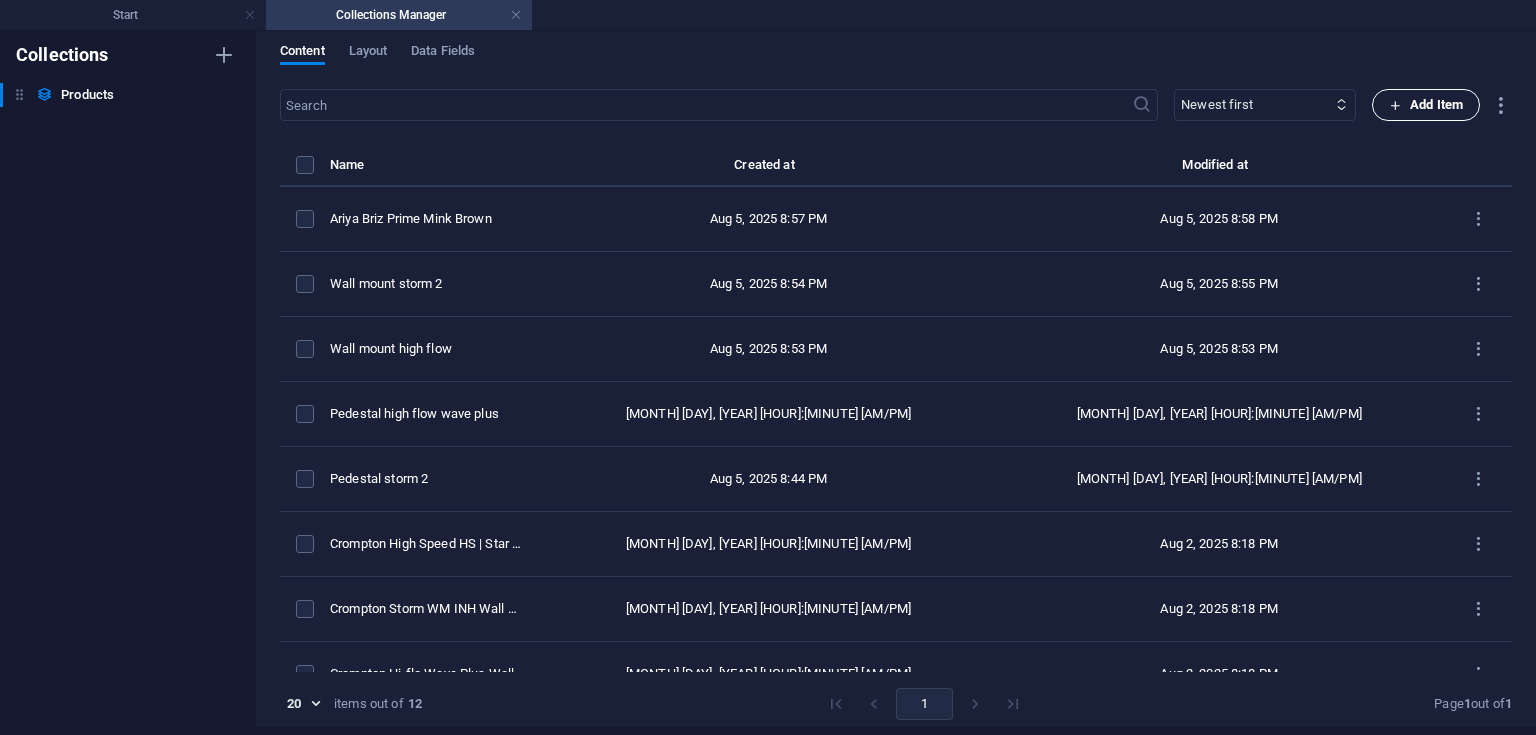 click on "Add Item" at bounding box center [1426, 105] 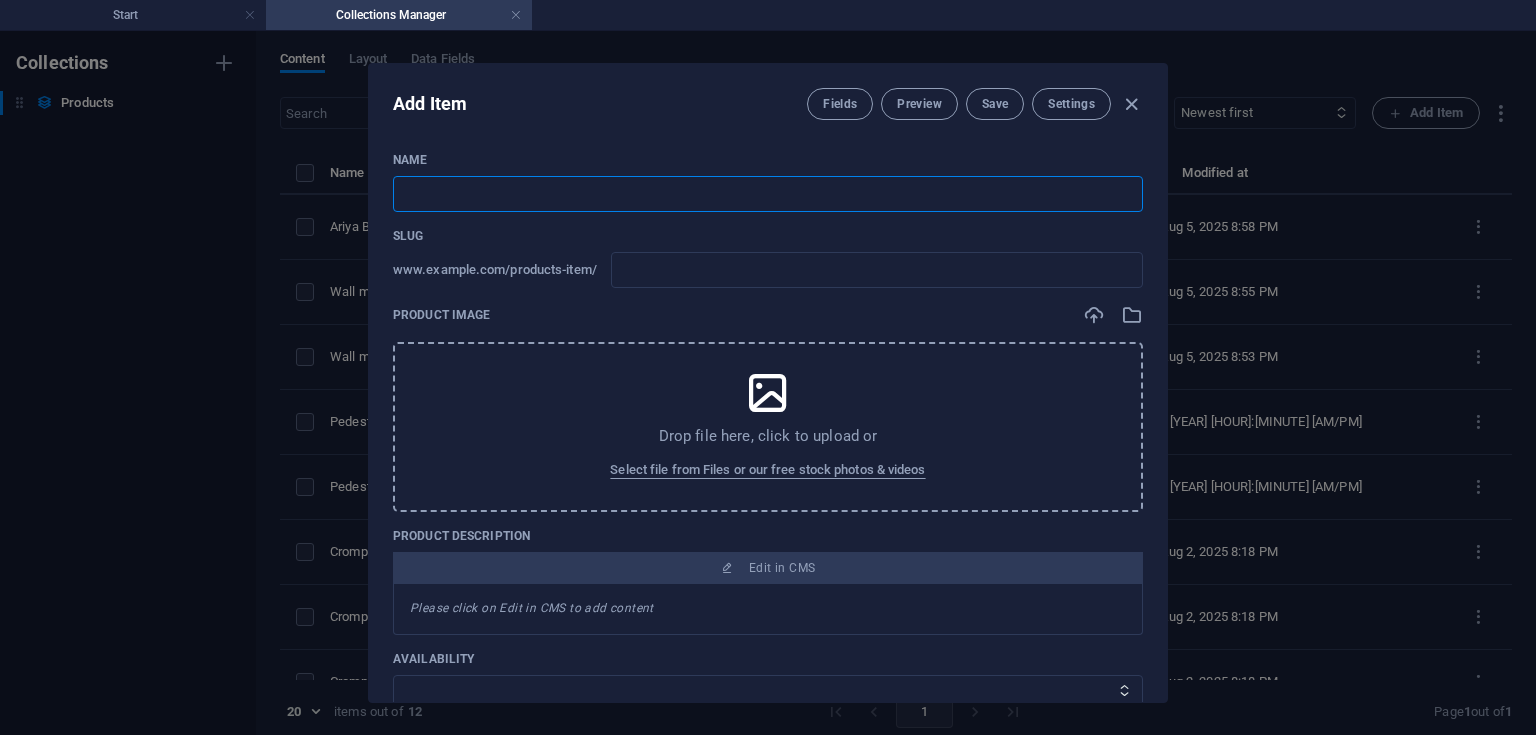 click at bounding box center (768, 194) 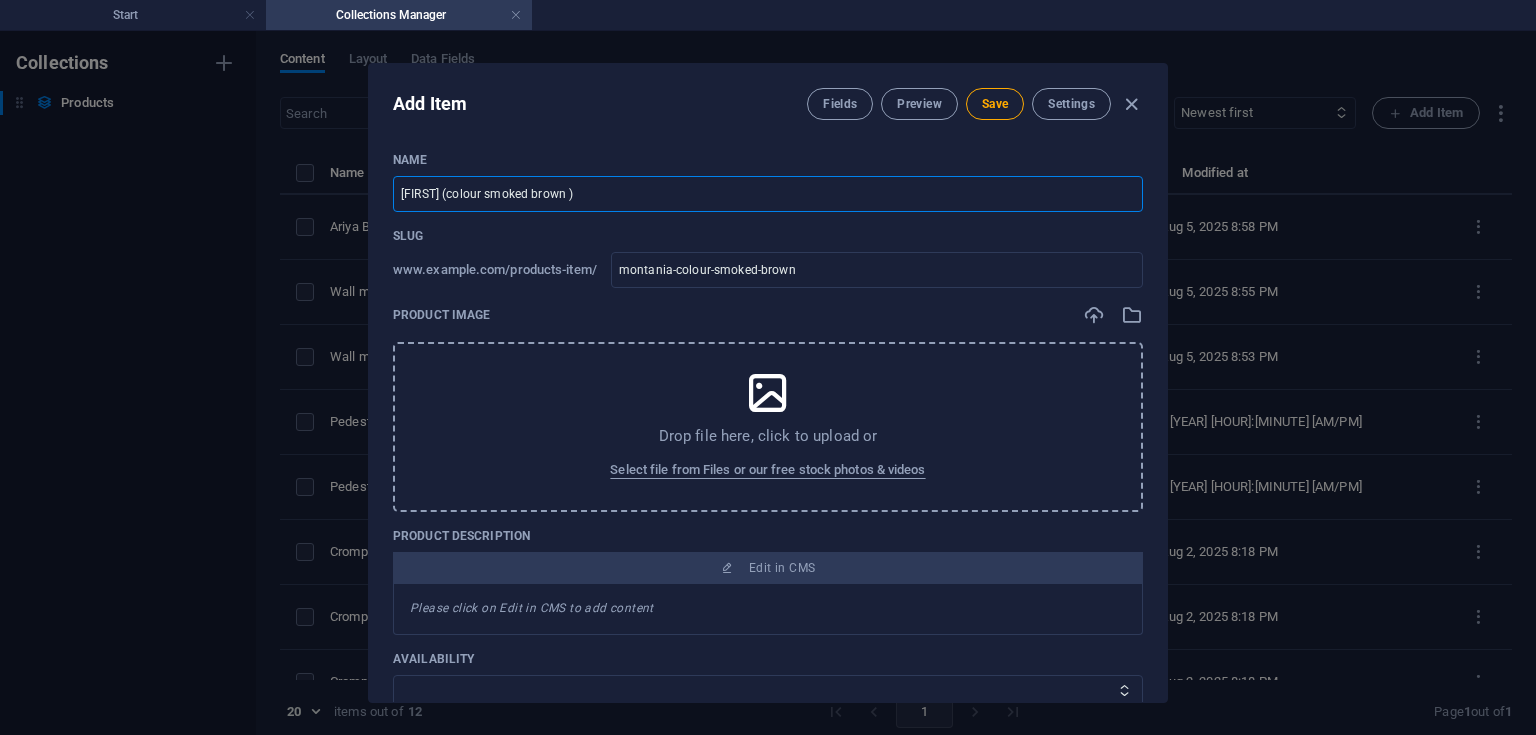 click on "[FIRST] (colour smoked brown )" at bounding box center [768, 194] 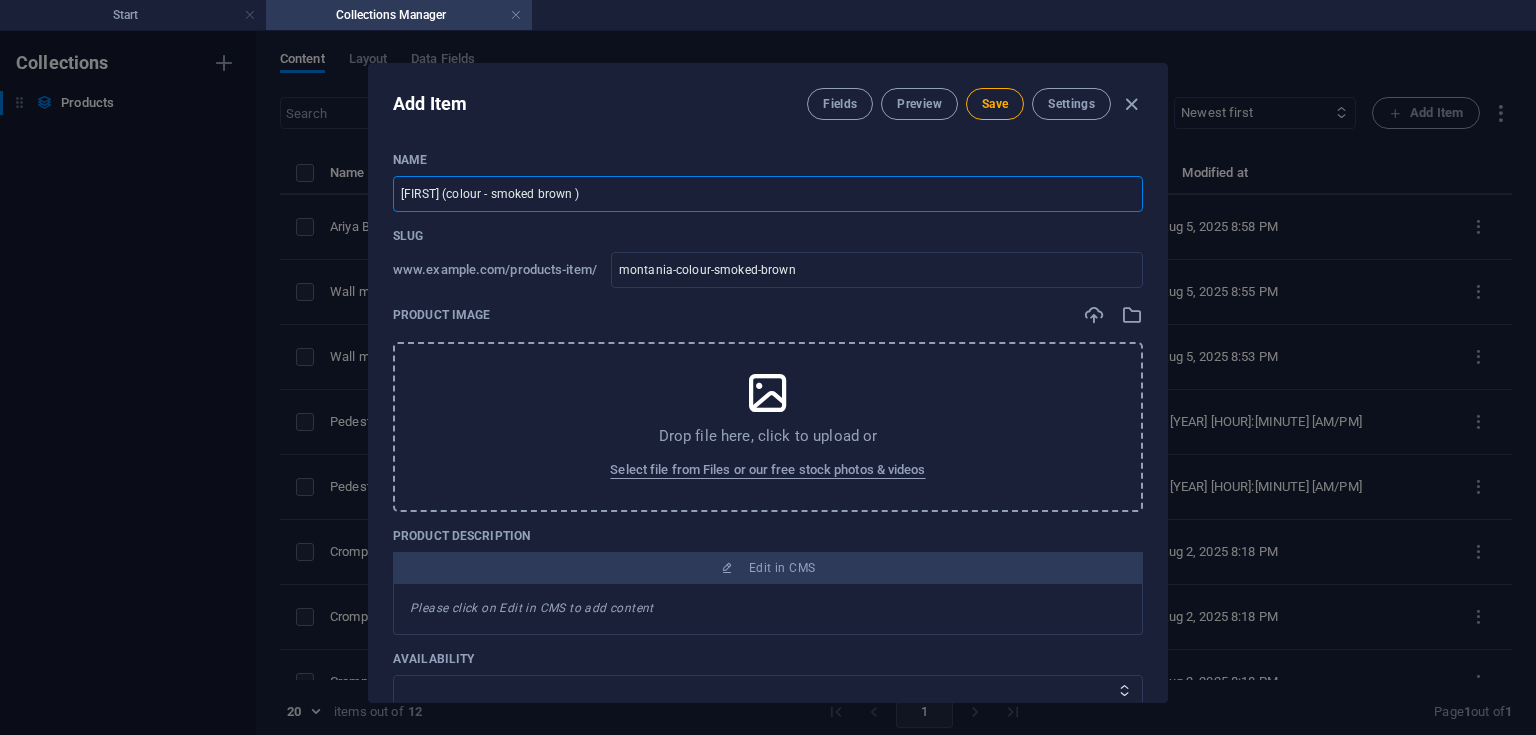 scroll, scrollTop: 60, scrollLeft: 0, axis: vertical 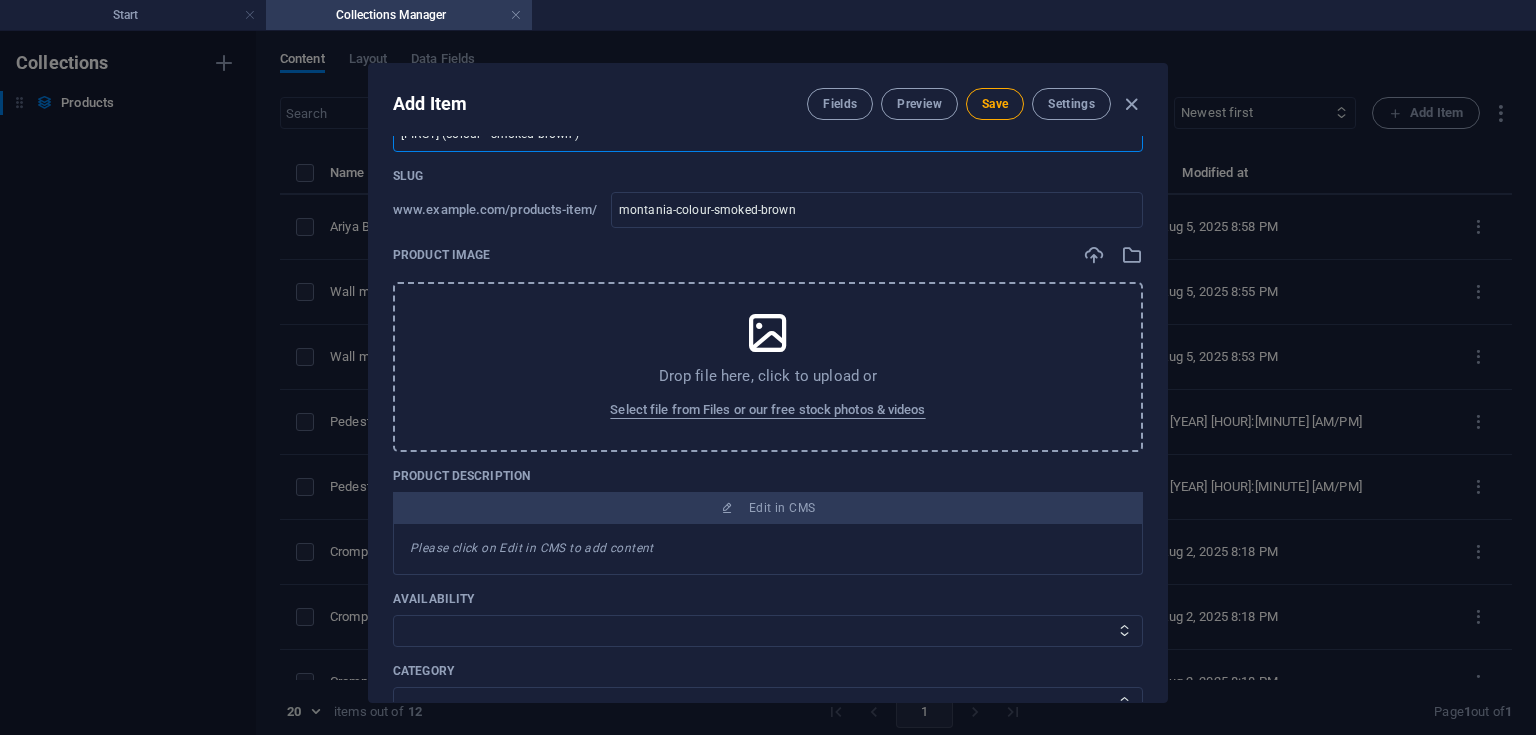 type on "[FIRST] (colour - smoked brown )" 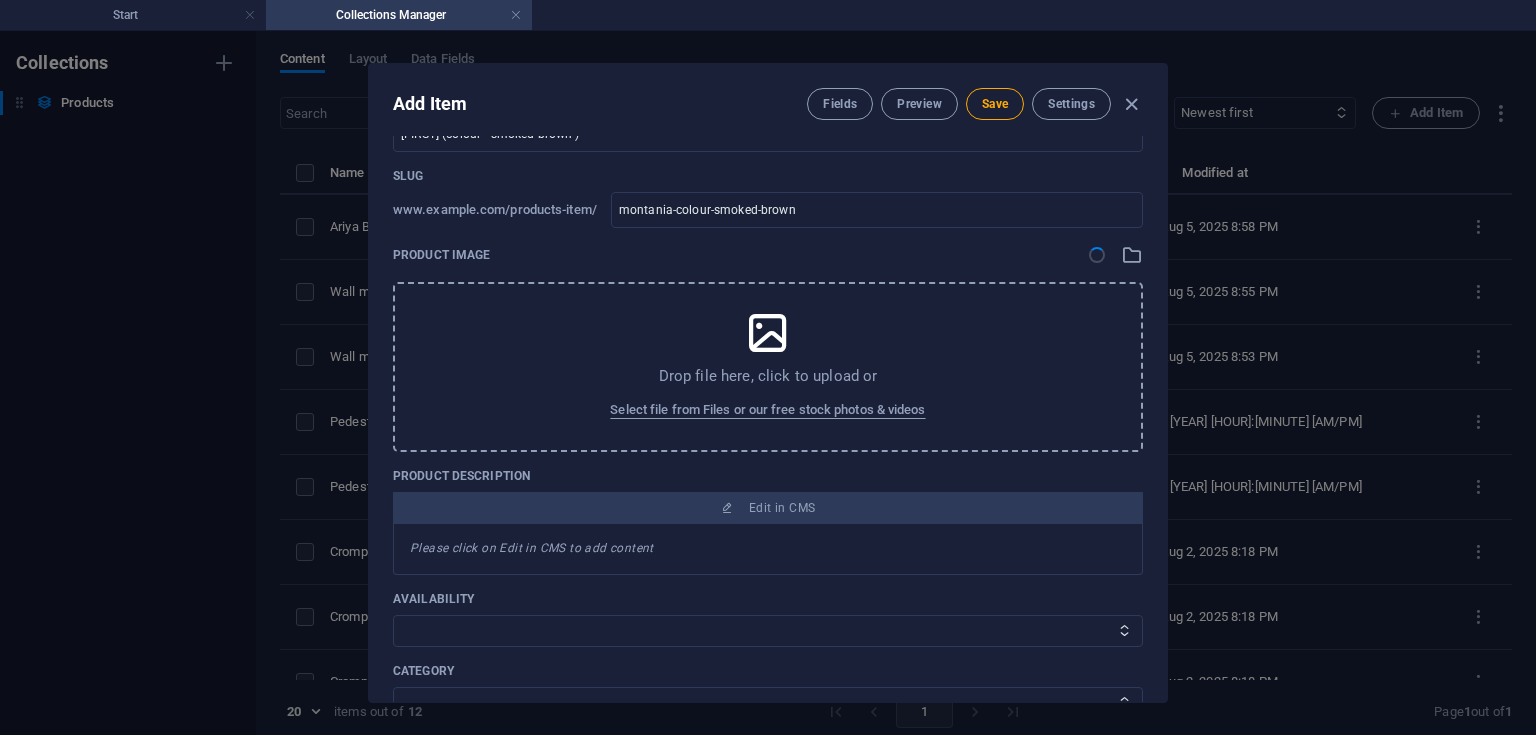 scroll, scrollTop: 215, scrollLeft: 0, axis: vertical 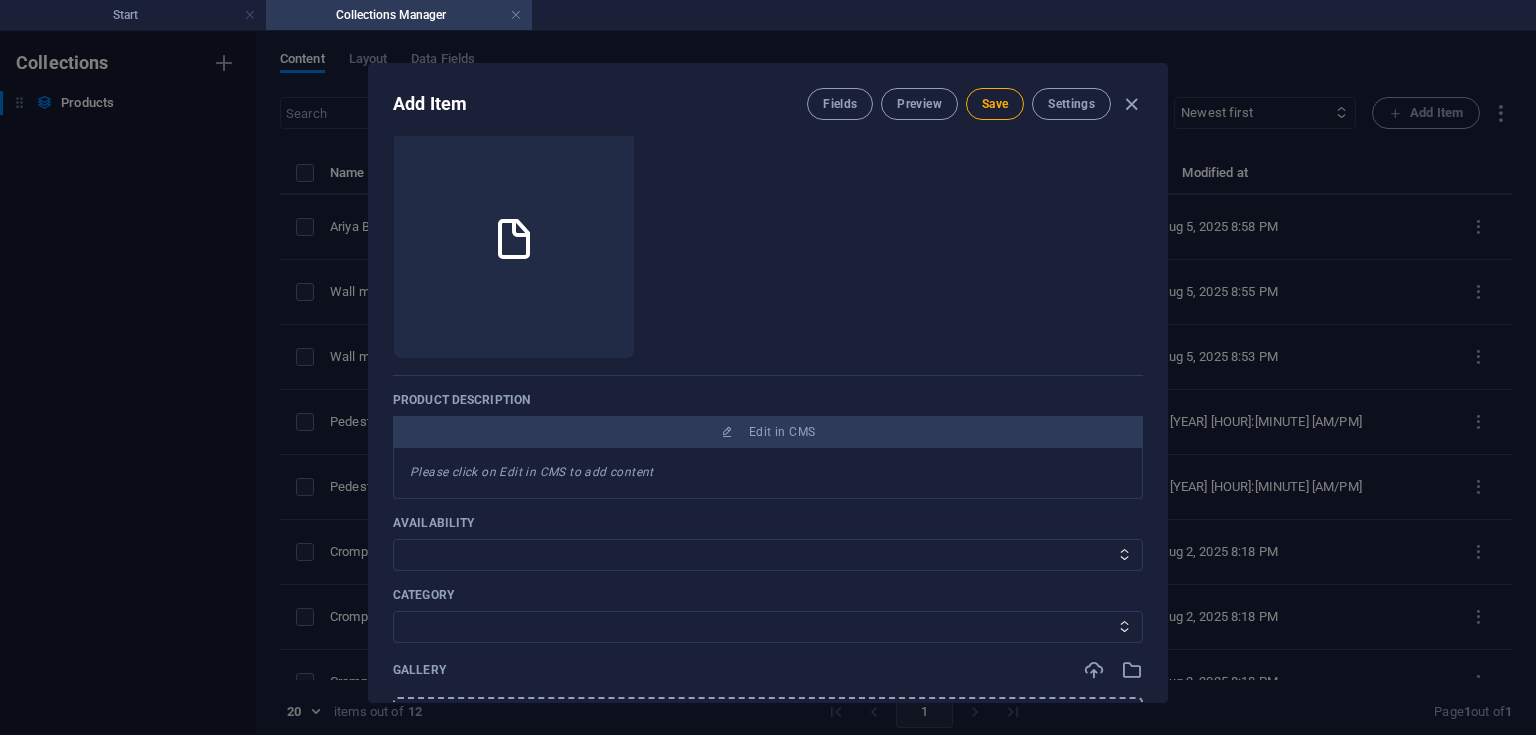 click on "Please click on Edit in CMS to add content" at bounding box center [768, 473] 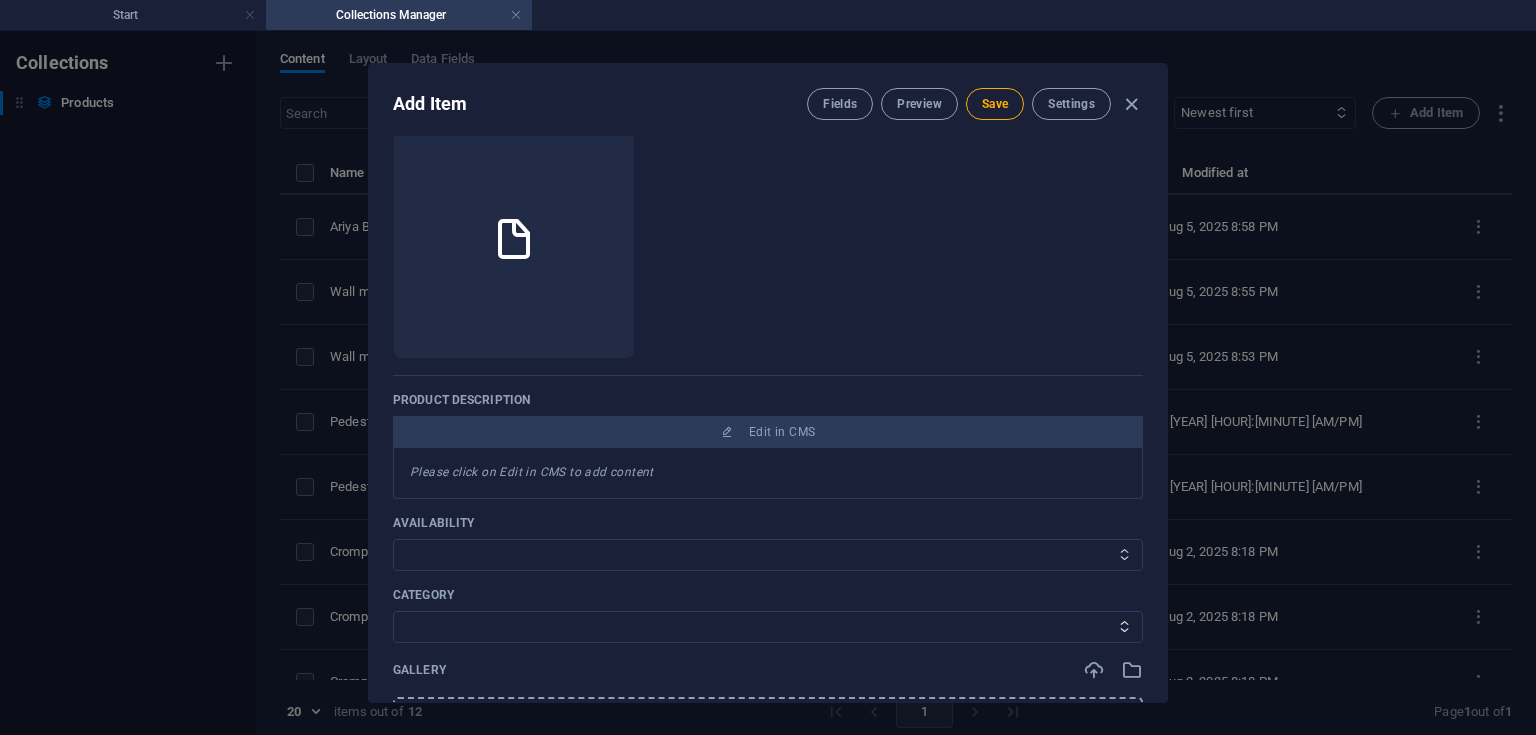 click on "In stock Out of stock" at bounding box center [768, 555] 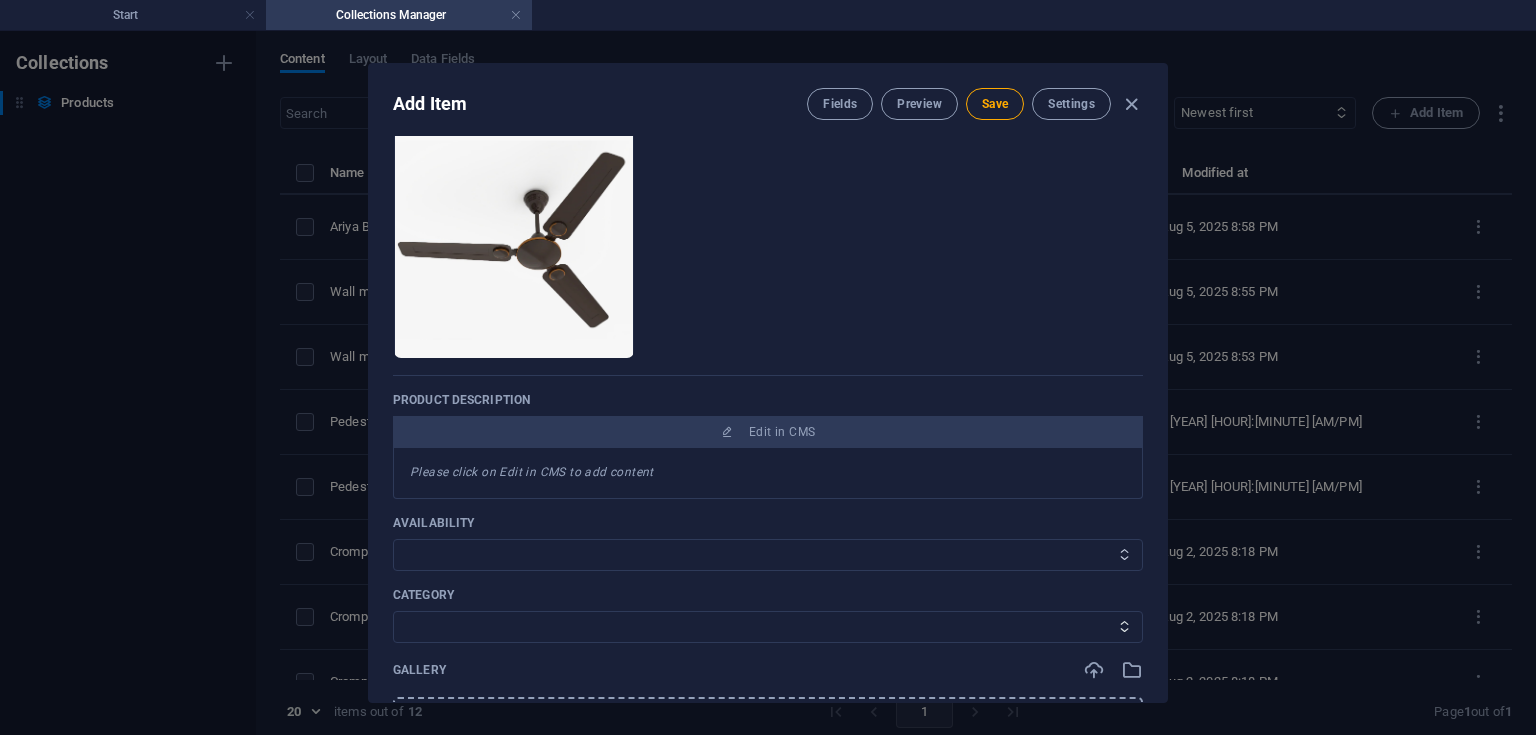 select on "In stock" 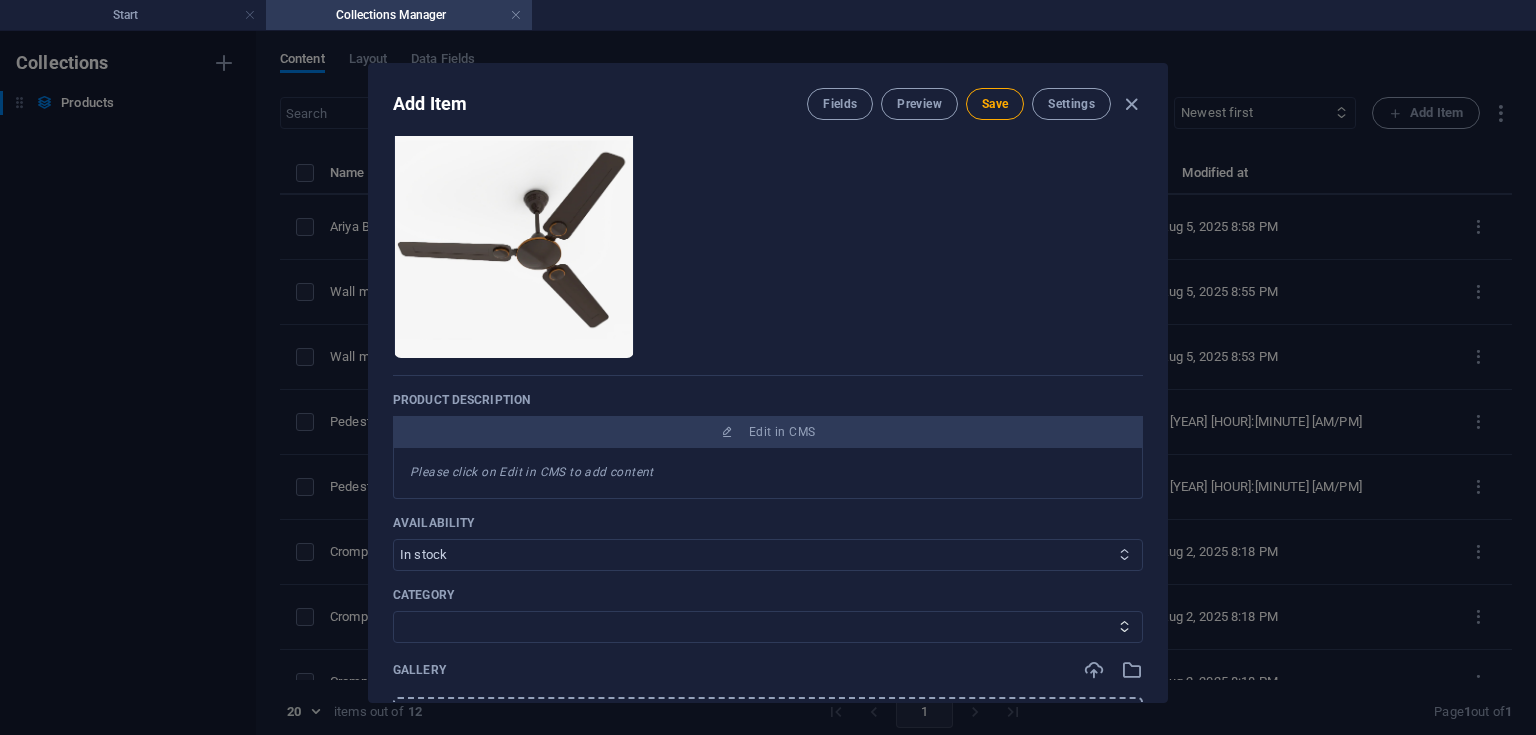 click on "In stock Out of stock" at bounding box center (768, 555) 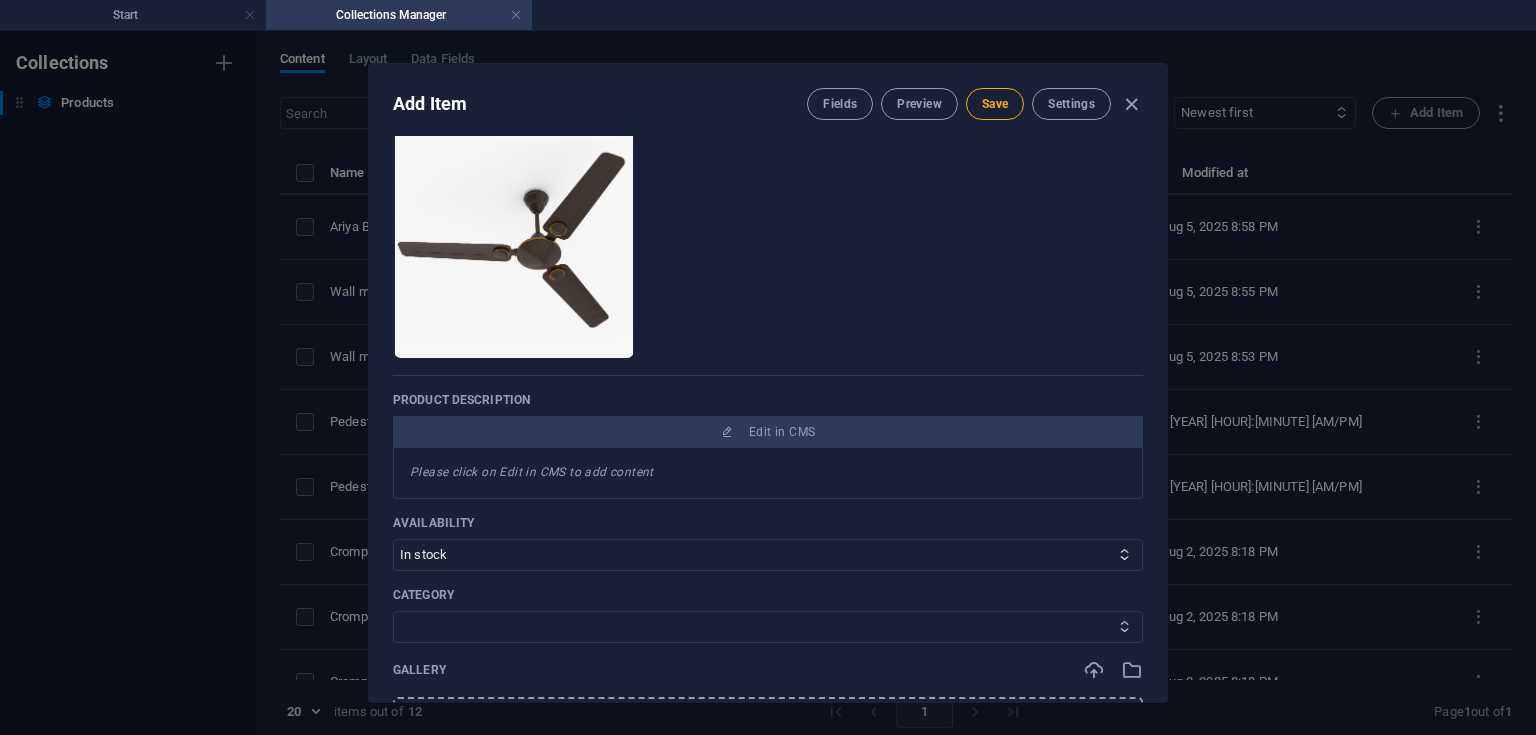 click on "CeilingFan TableFan PedestalFan WallFan" at bounding box center (768, 627) 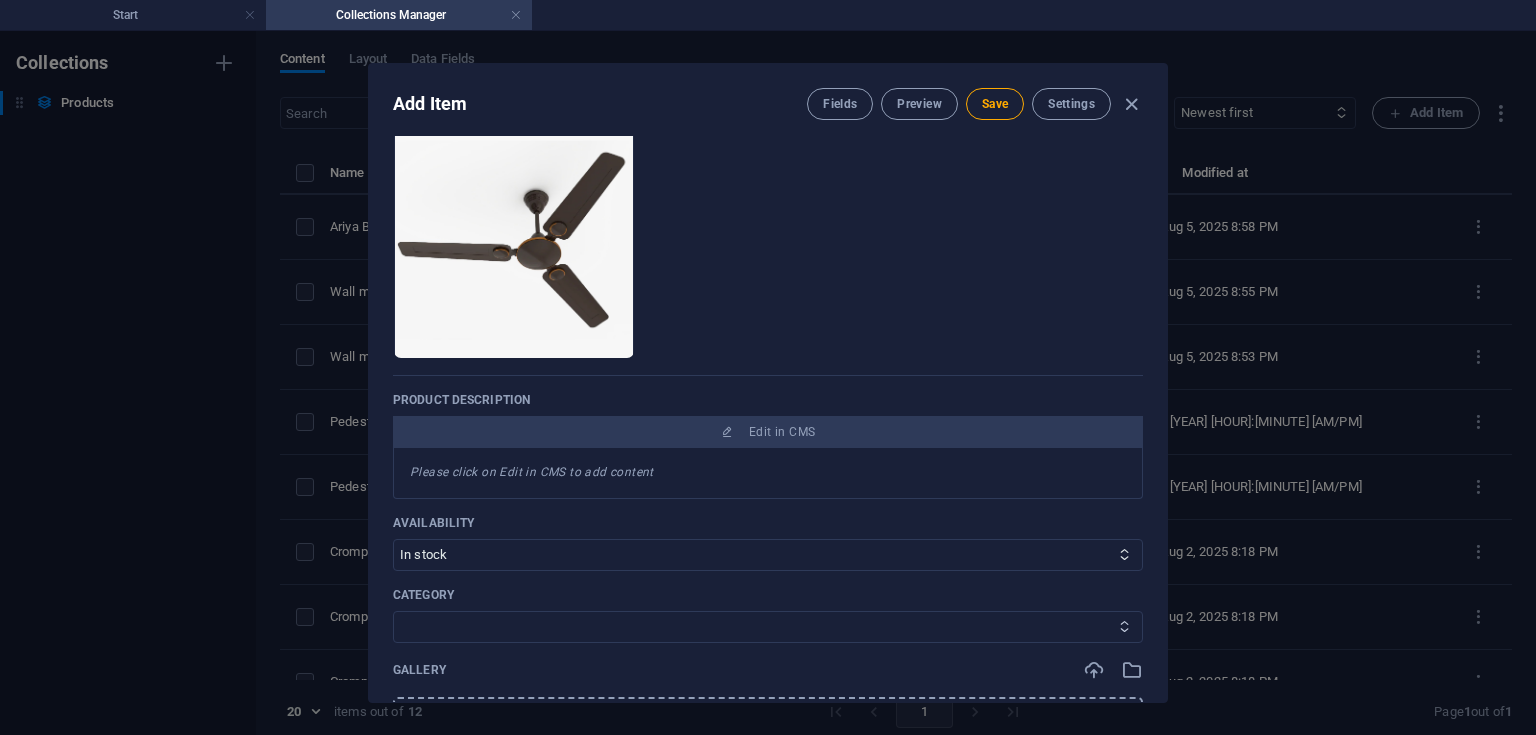 select on "CeilingFan" 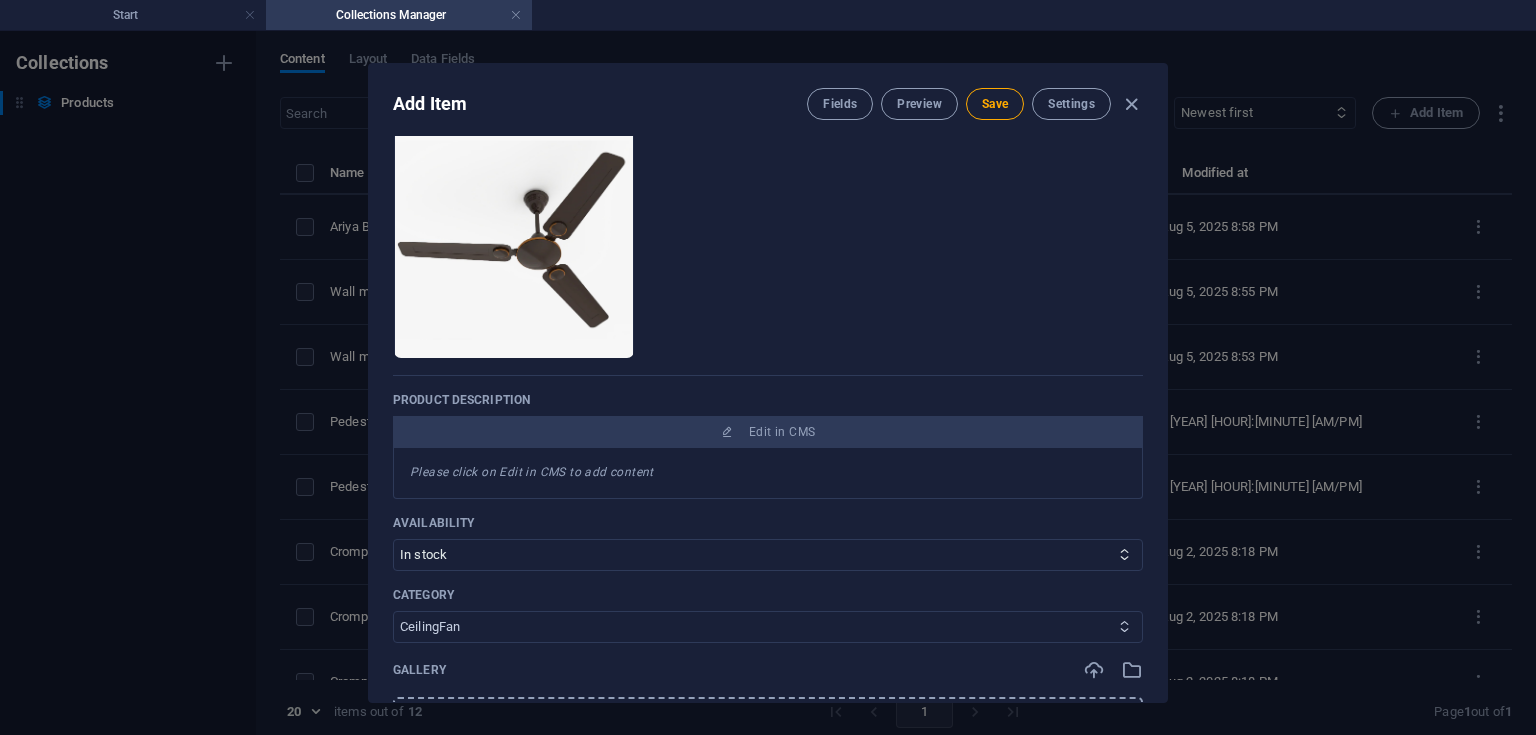 click on "CeilingFan TableFan PedestalFan WallFan" at bounding box center (768, 627) 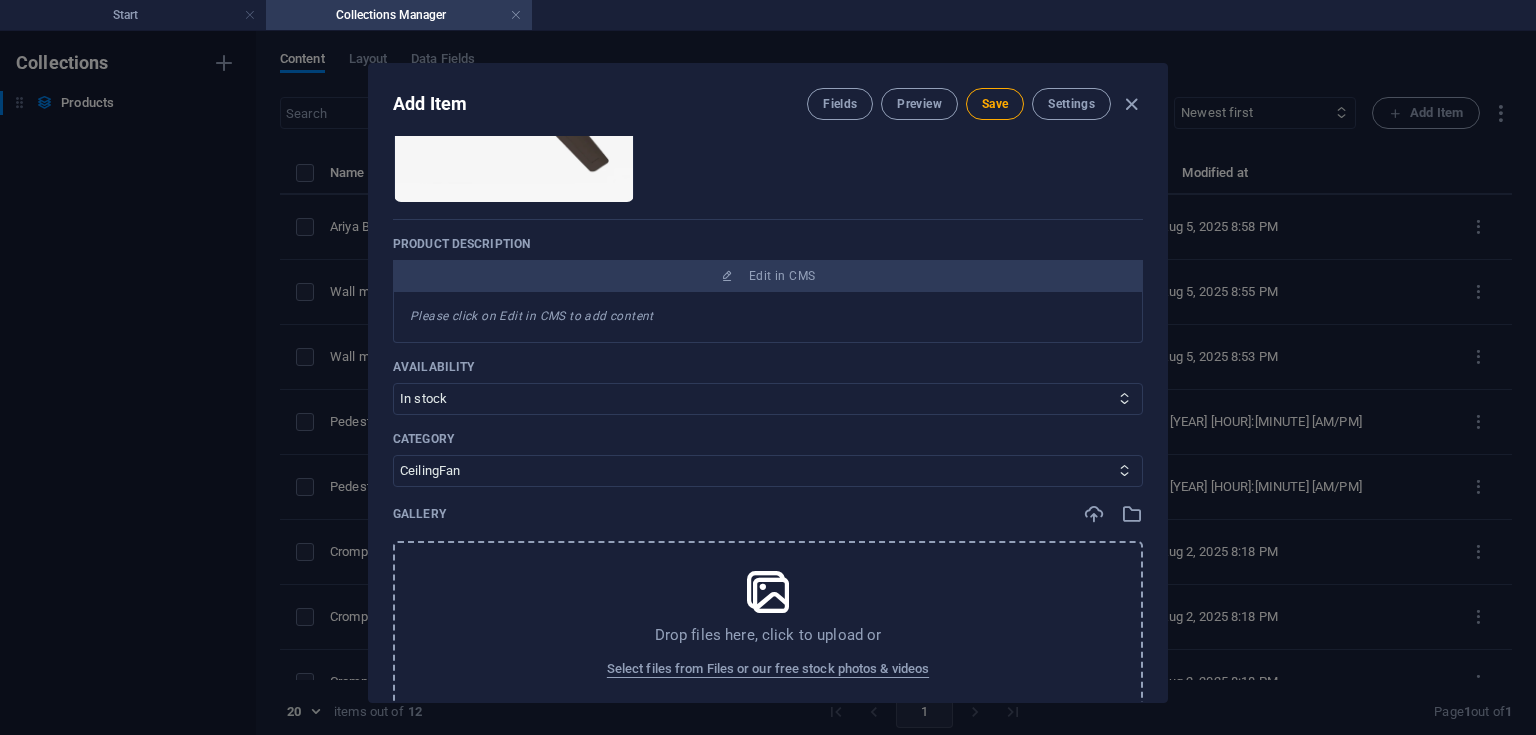 scroll, scrollTop: 395, scrollLeft: 0, axis: vertical 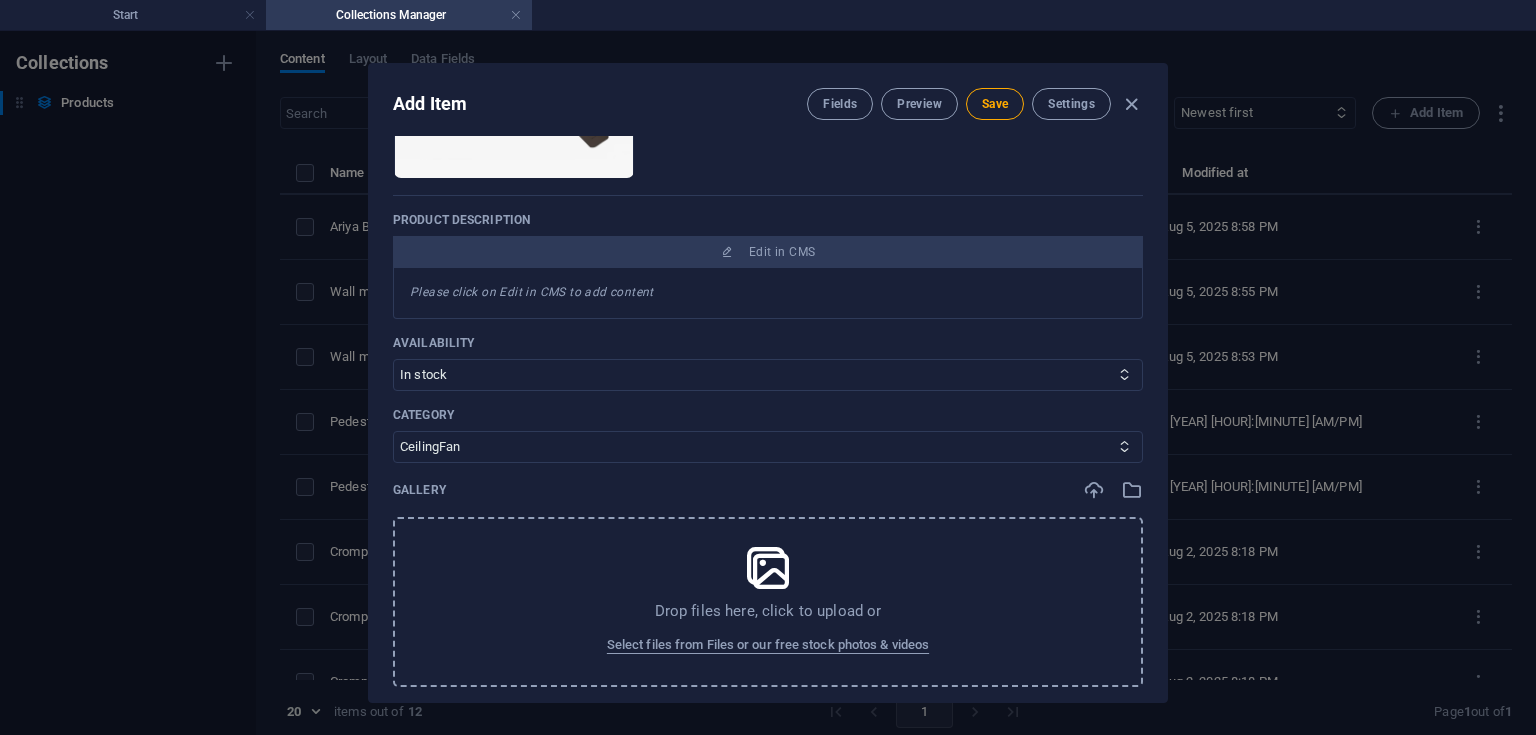 click on "Drop files here, click to upload or Select files from Files or our free stock photos & videos" at bounding box center (768, 602) 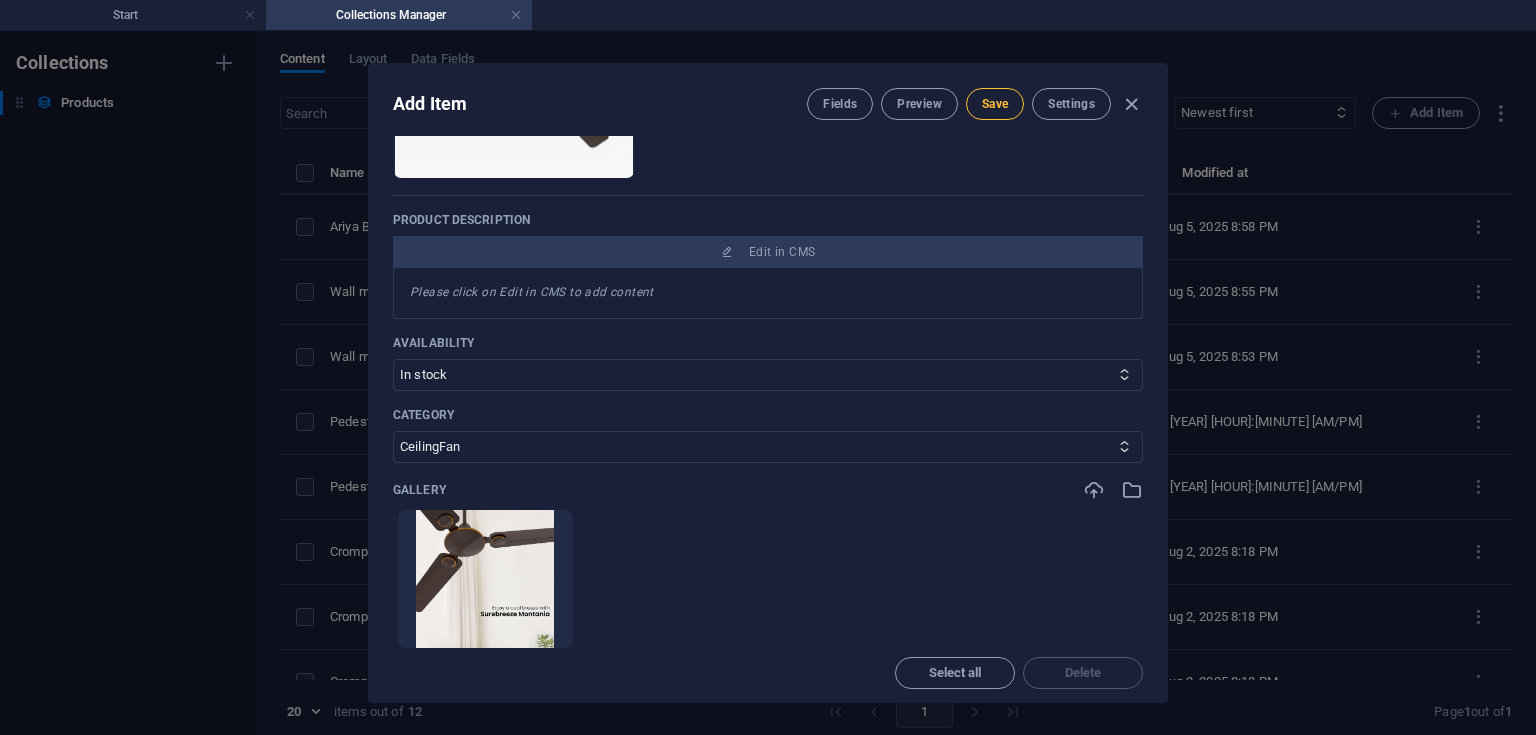 click on "Save" at bounding box center [995, 104] 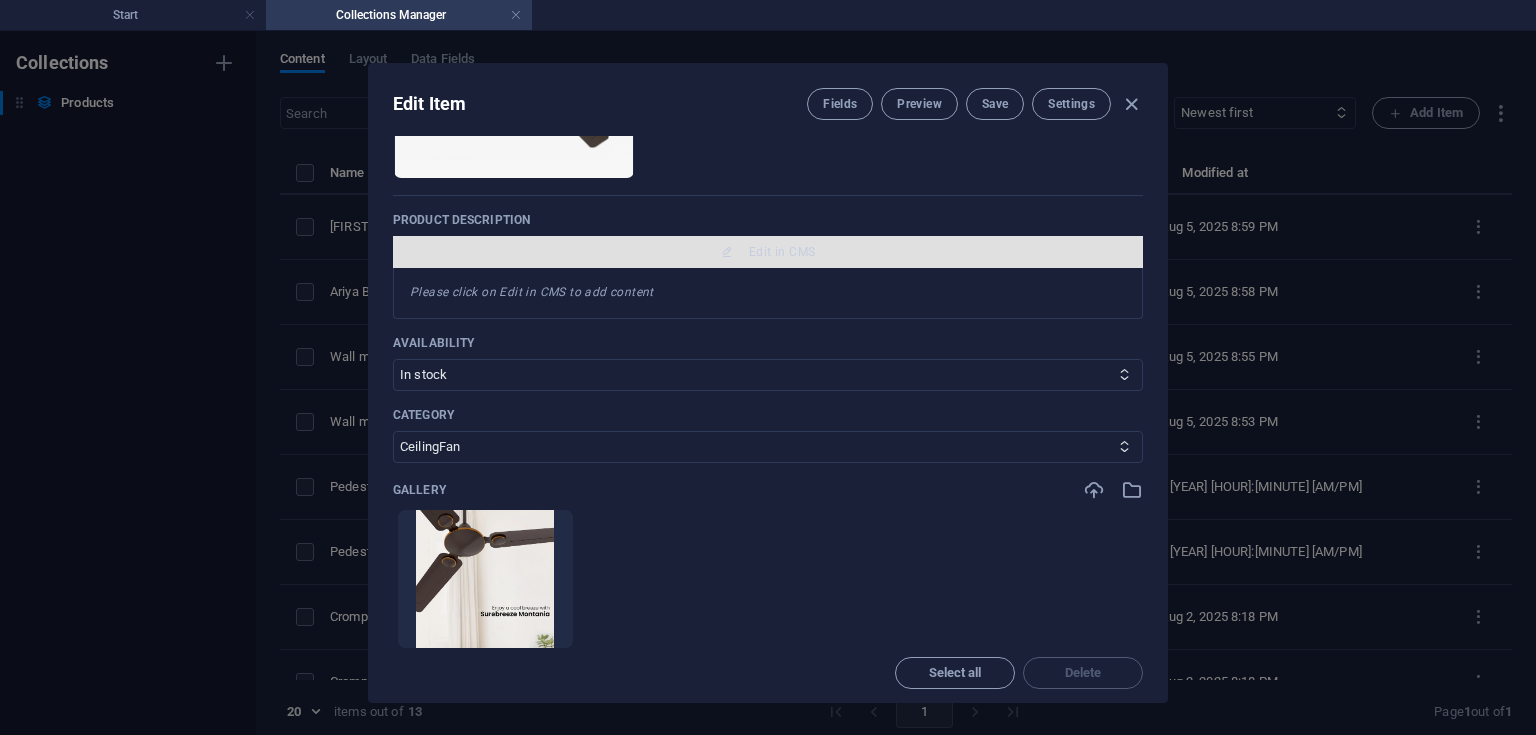 click on "Edit in CMS" at bounding box center (768, 252) 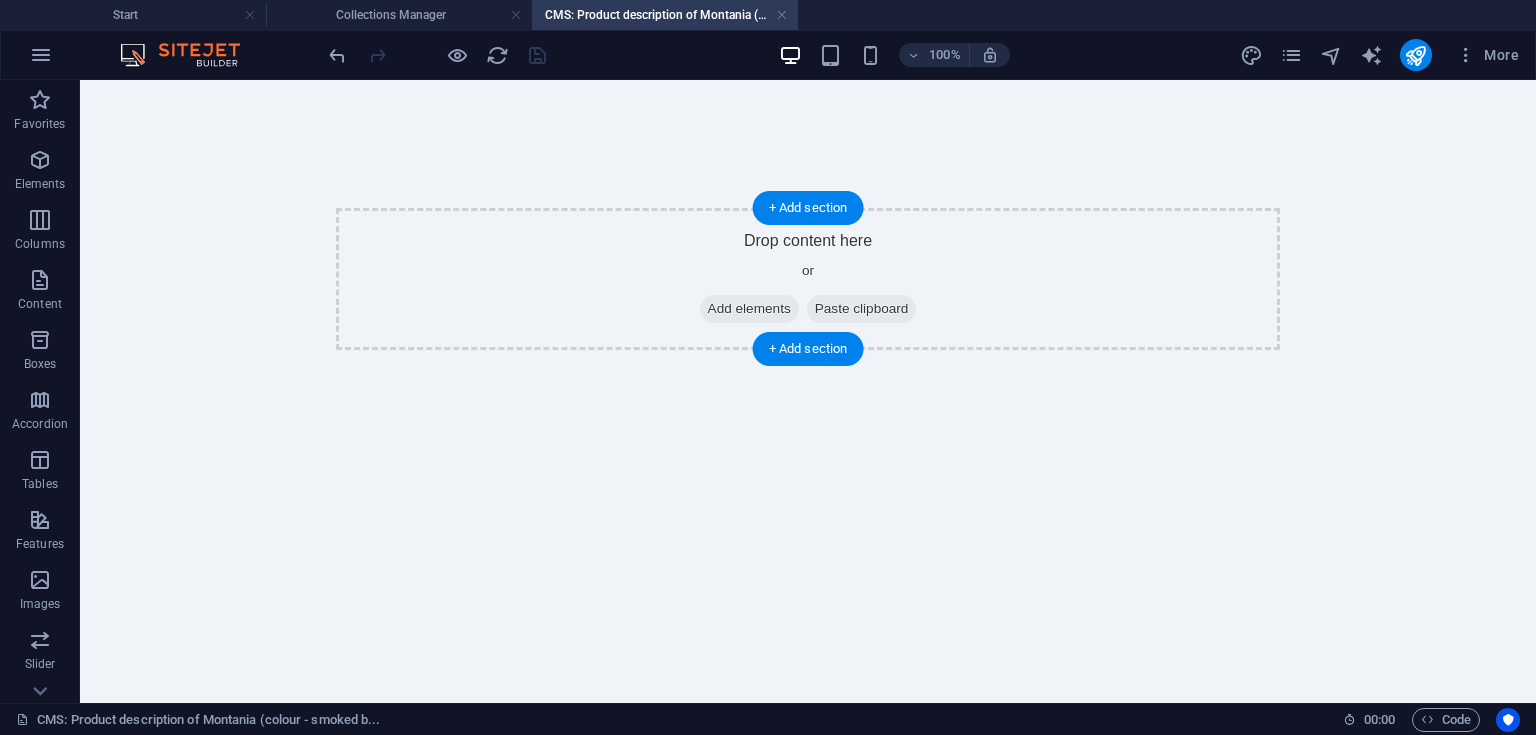 scroll, scrollTop: 0, scrollLeft: 0, axis: both 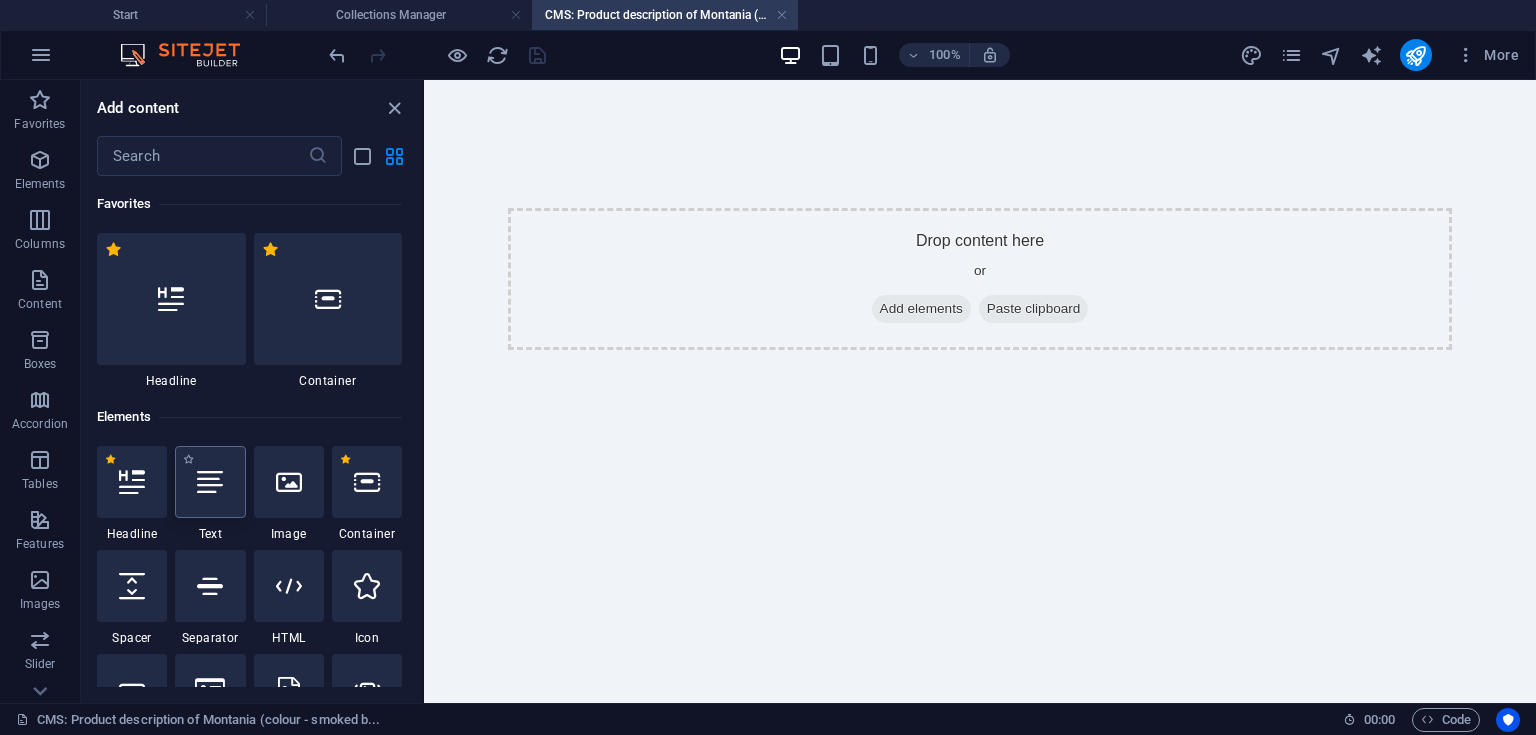 drag, startPoint x: 220, startPoint y: 491, endPoint x: 88, endPoint y: 231, distance: 291.58875 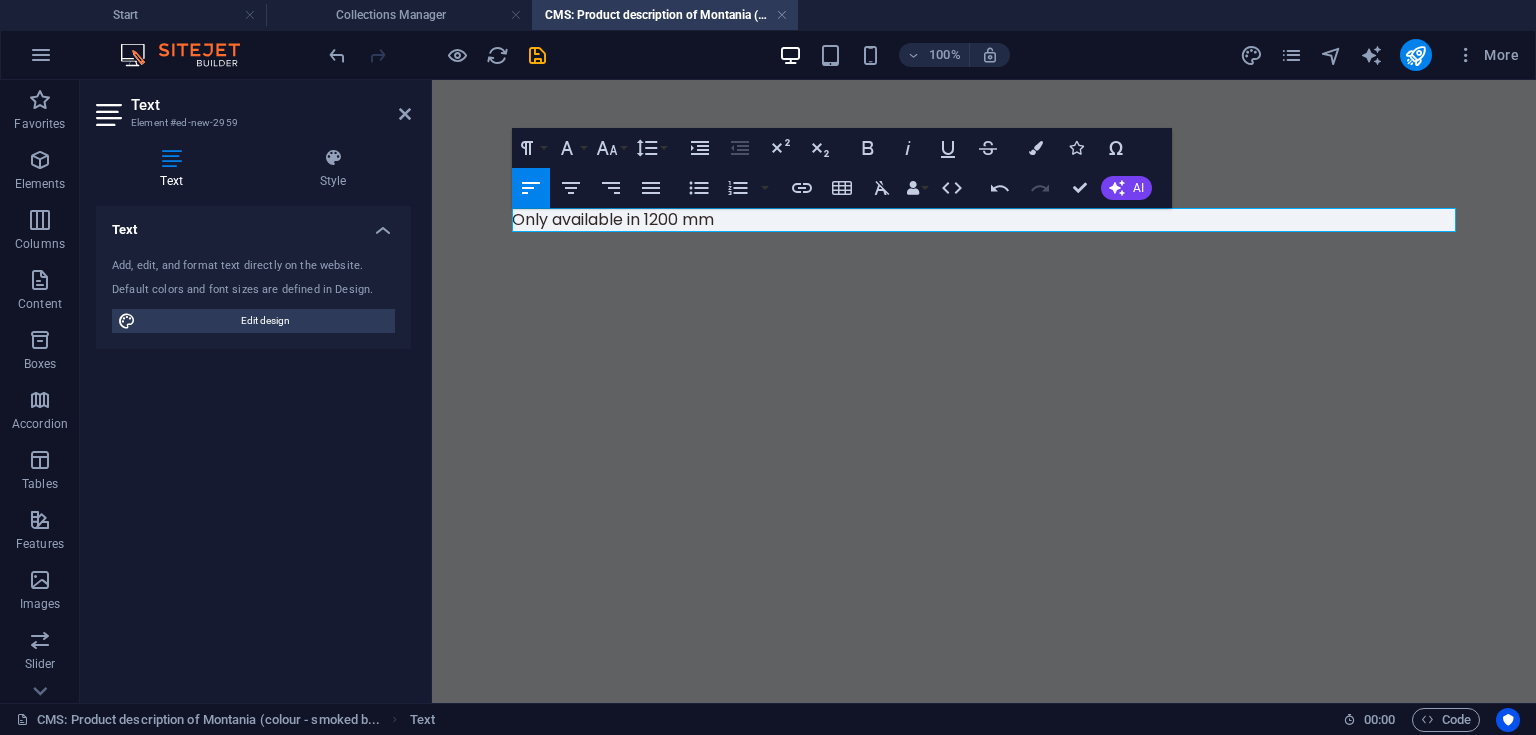 scroll, scrollTop: 0, scrollLeft: 15, axis: horizontal 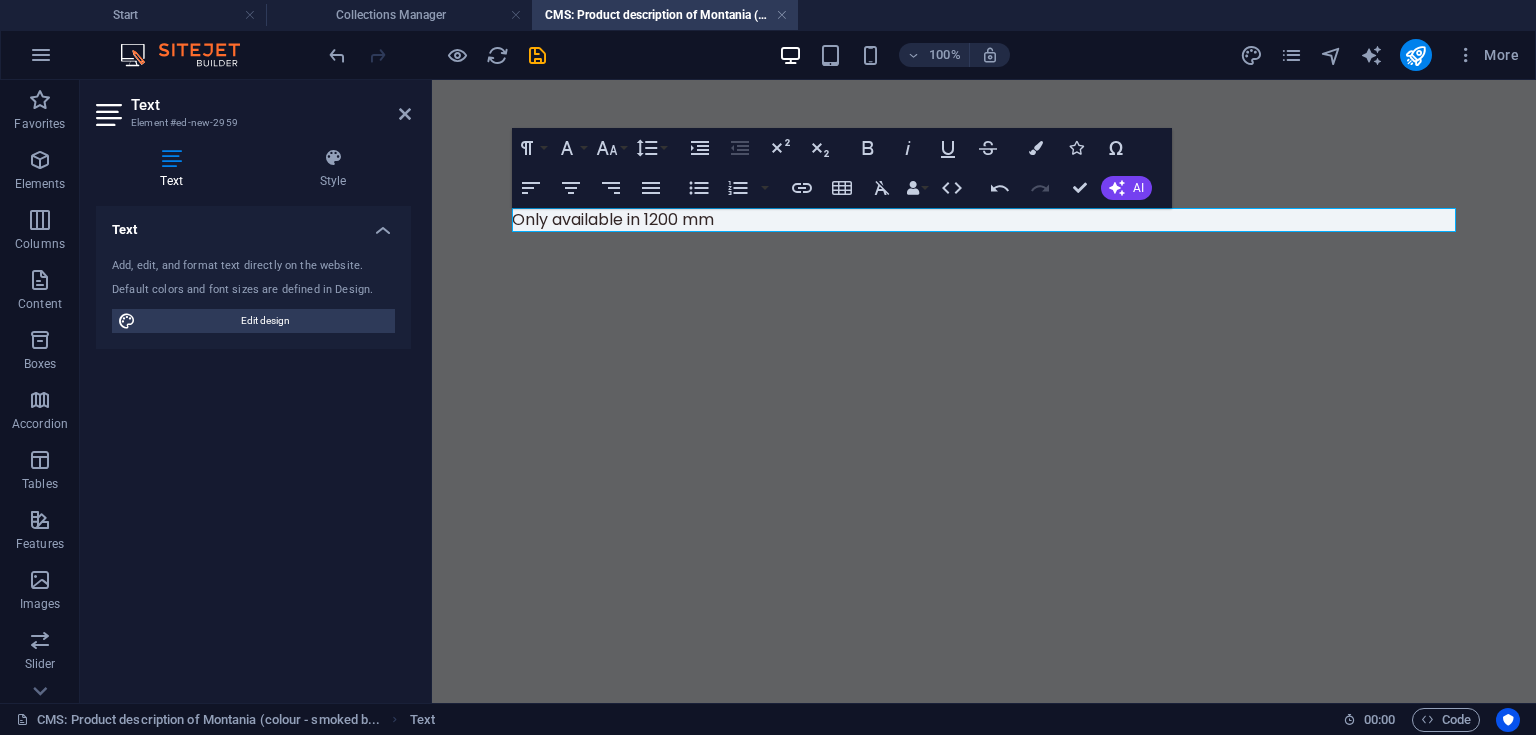 click on "100% More" at bounding box center (926, 55) 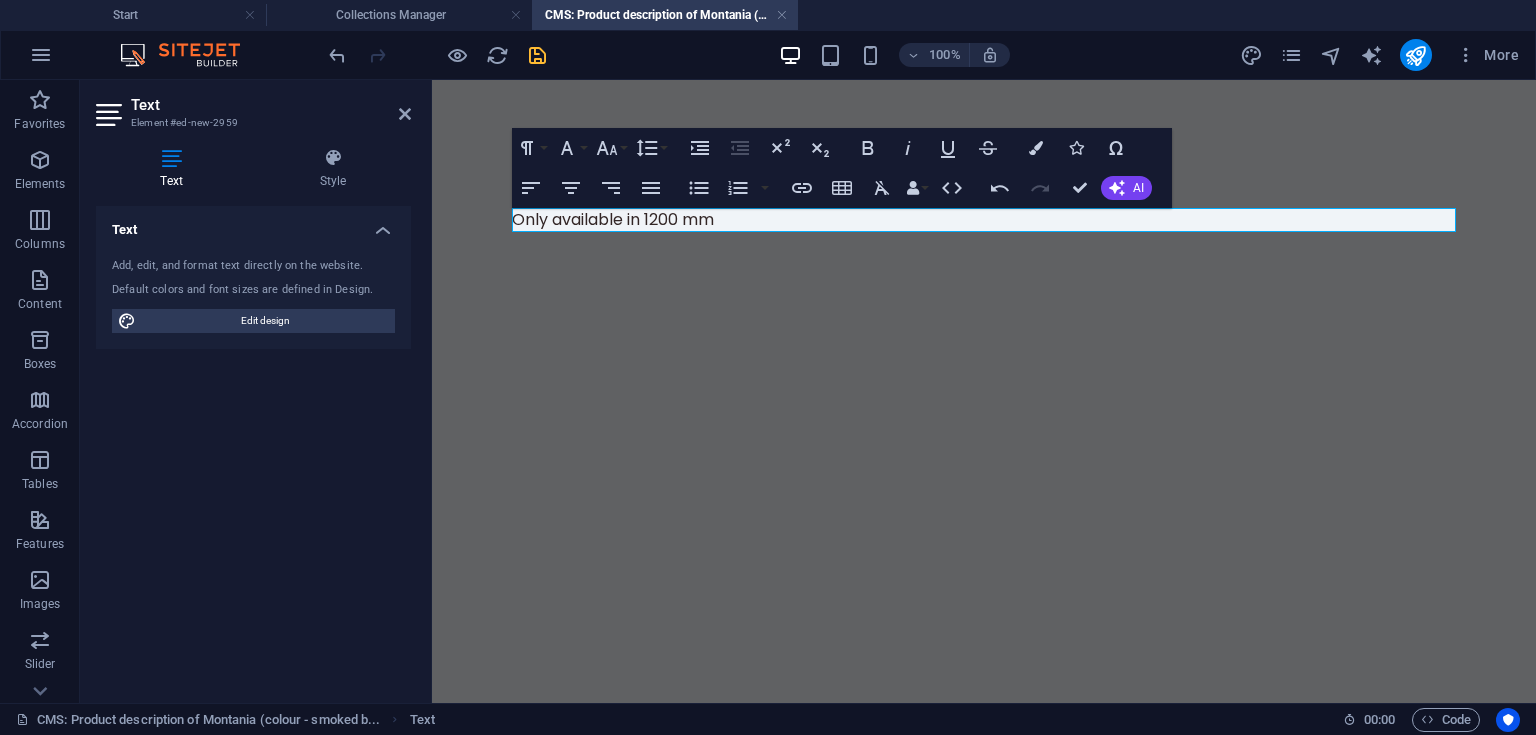 click at bounding box center [537, 55] 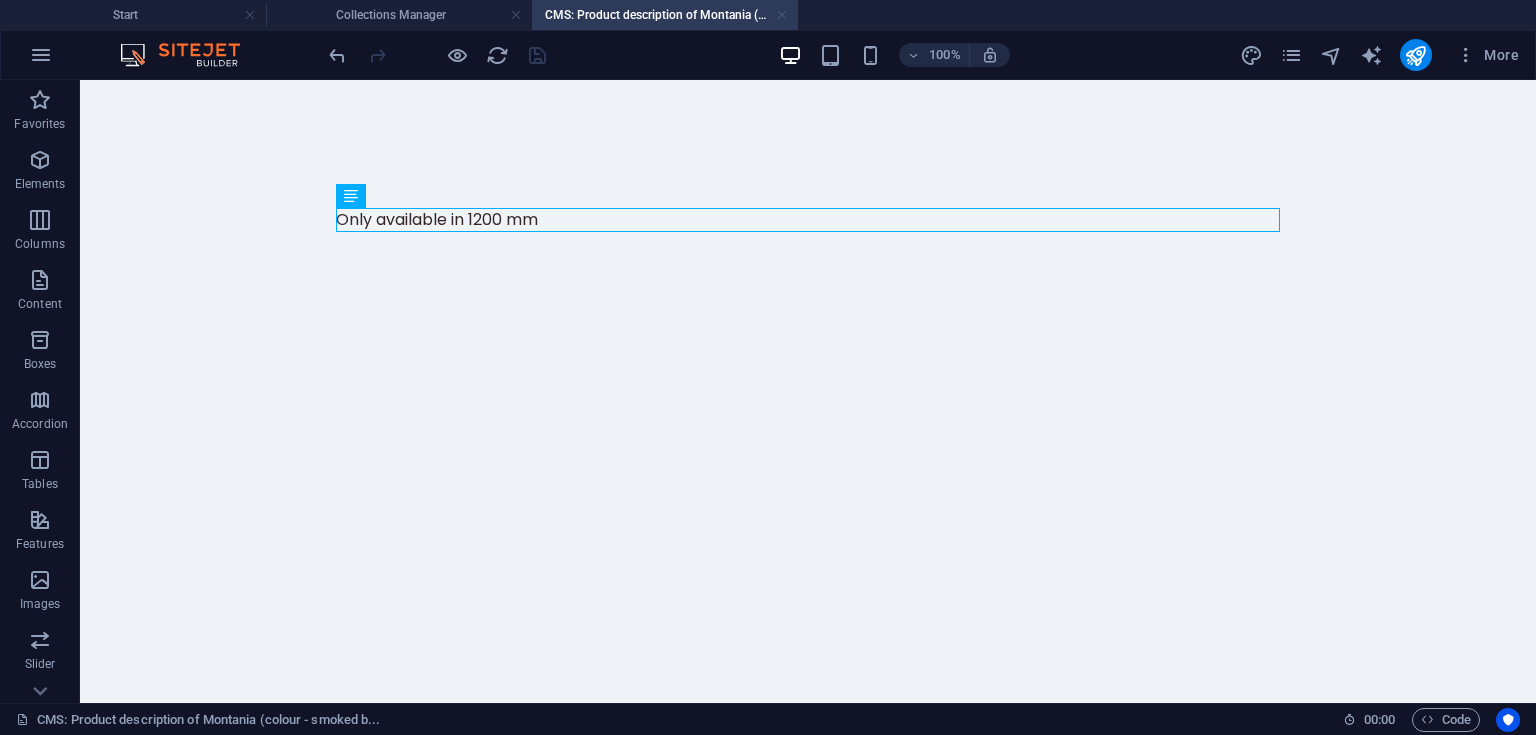 click at bounding box center [782, 15] 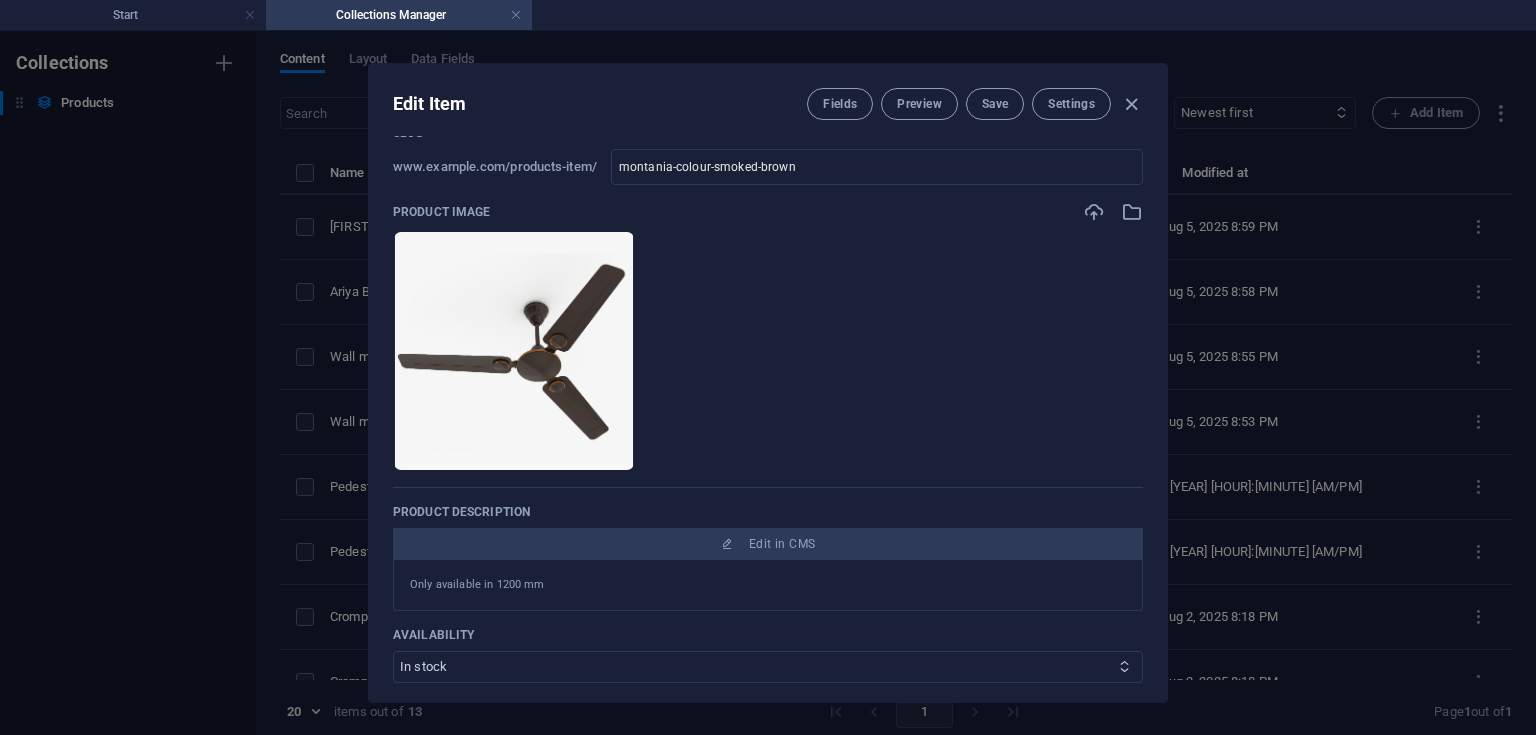 scroll, scrollTop: 0, scrollLeft: 0, axis: both 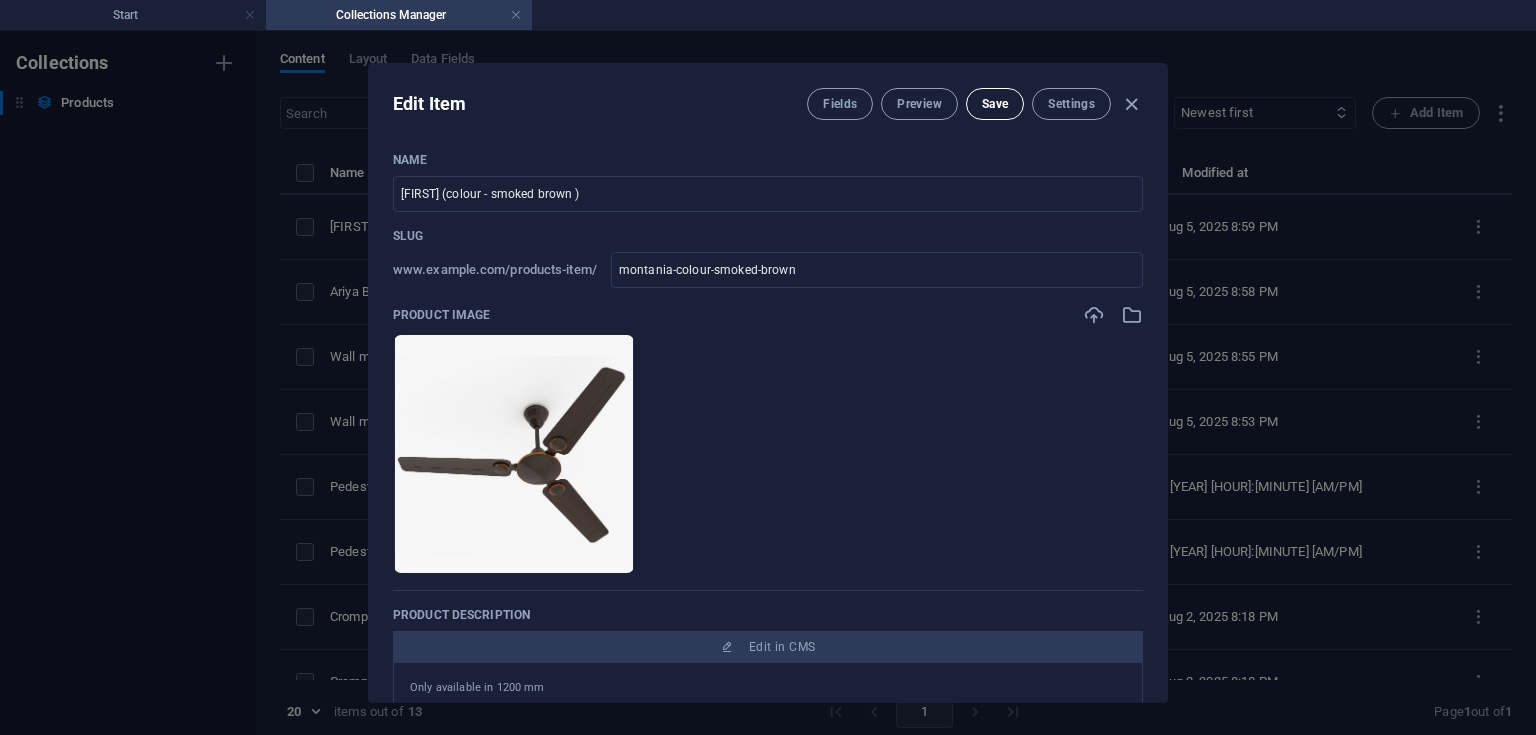 click on "Save" at bounding box center [995, 104] 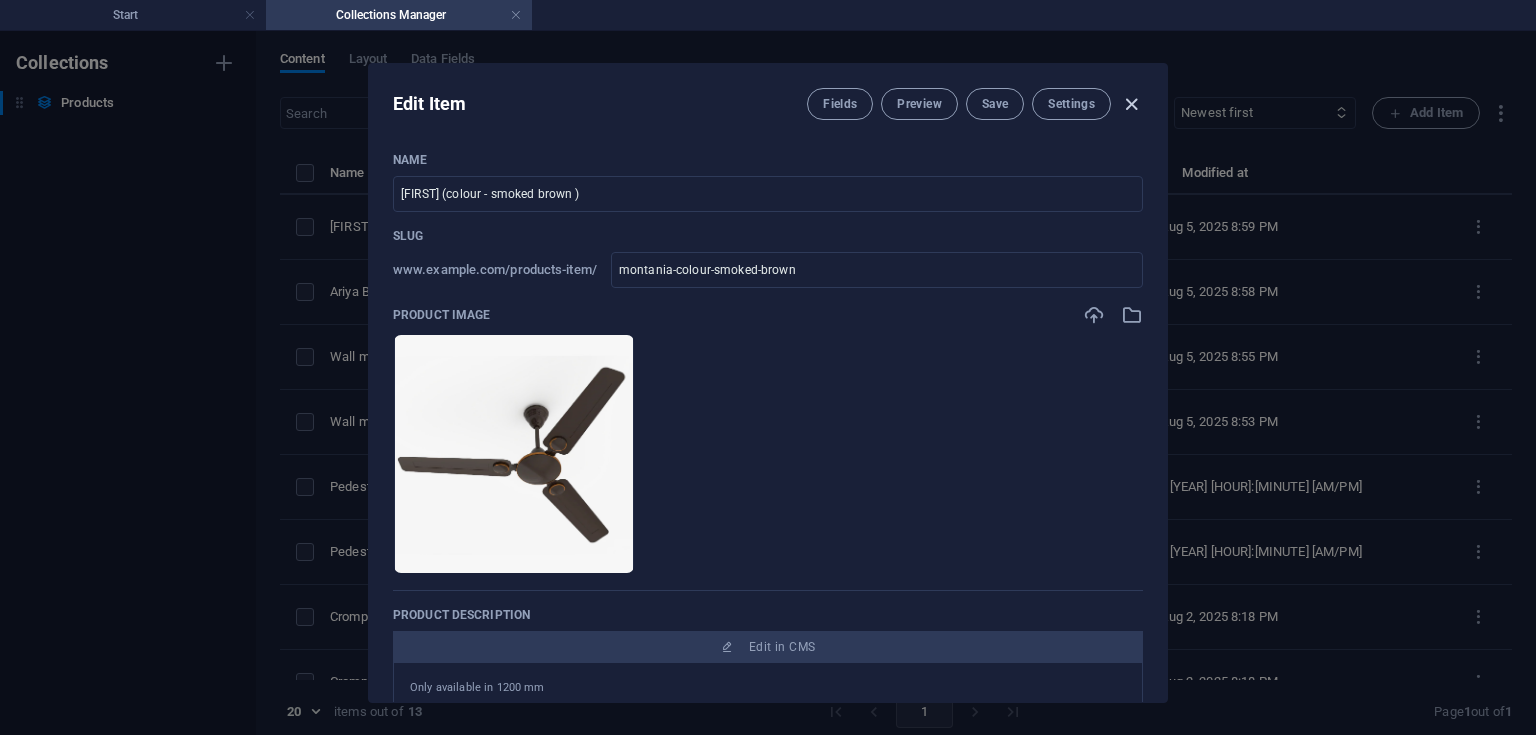 click at bounding box center (1131, 104) 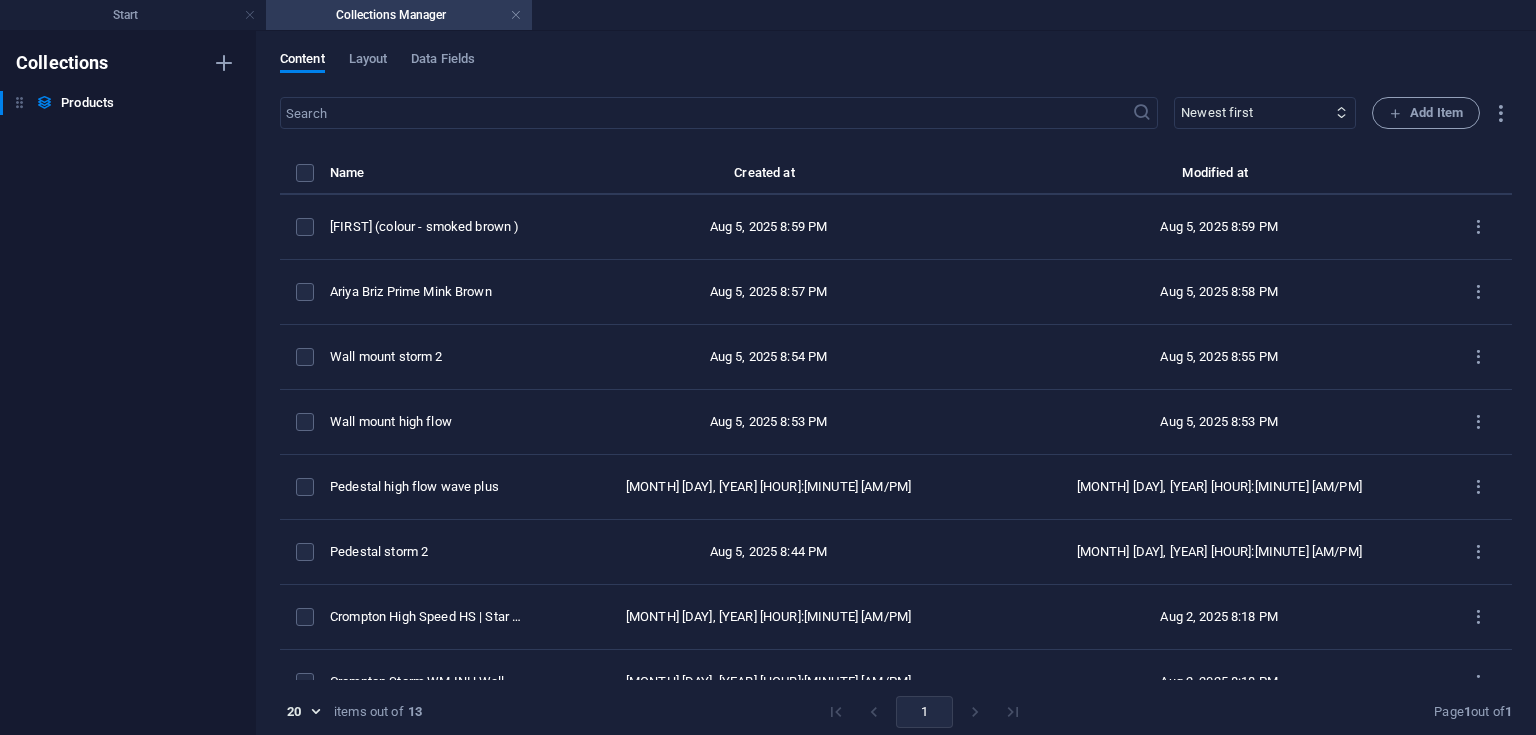 type on "montania-colour-smoked-brown" 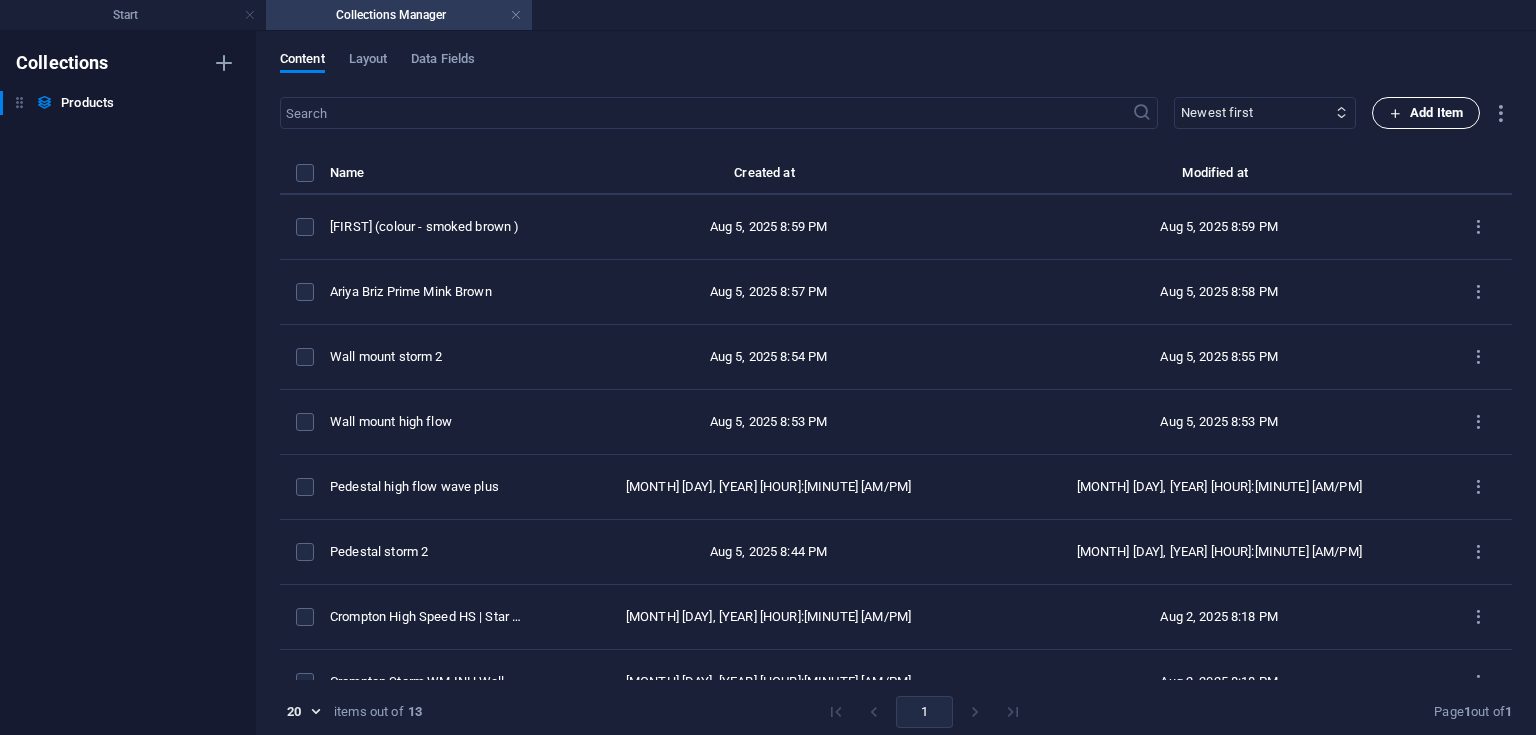 click on "Add Item" at bounding box center [1426, 113] 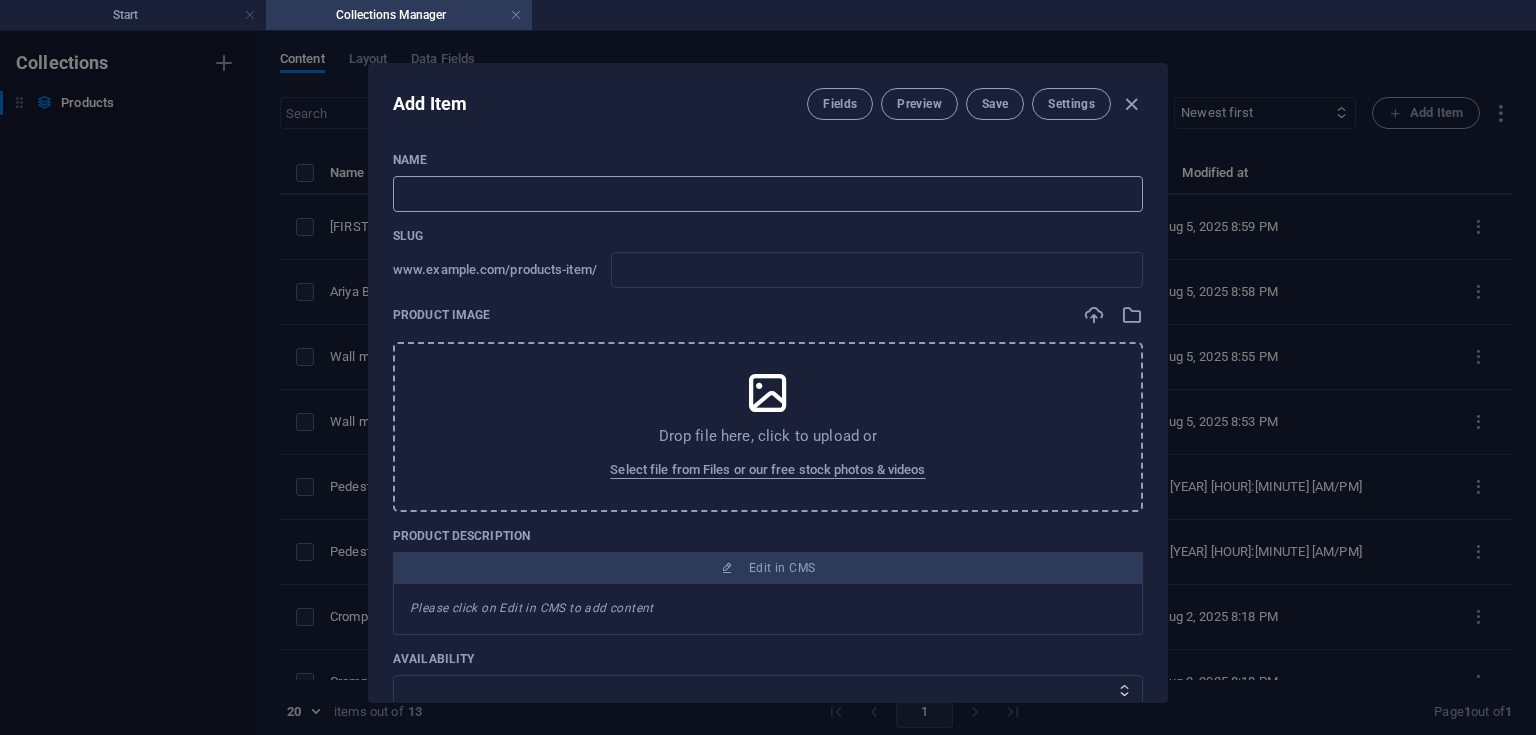 click at bounding box center (768, 194) 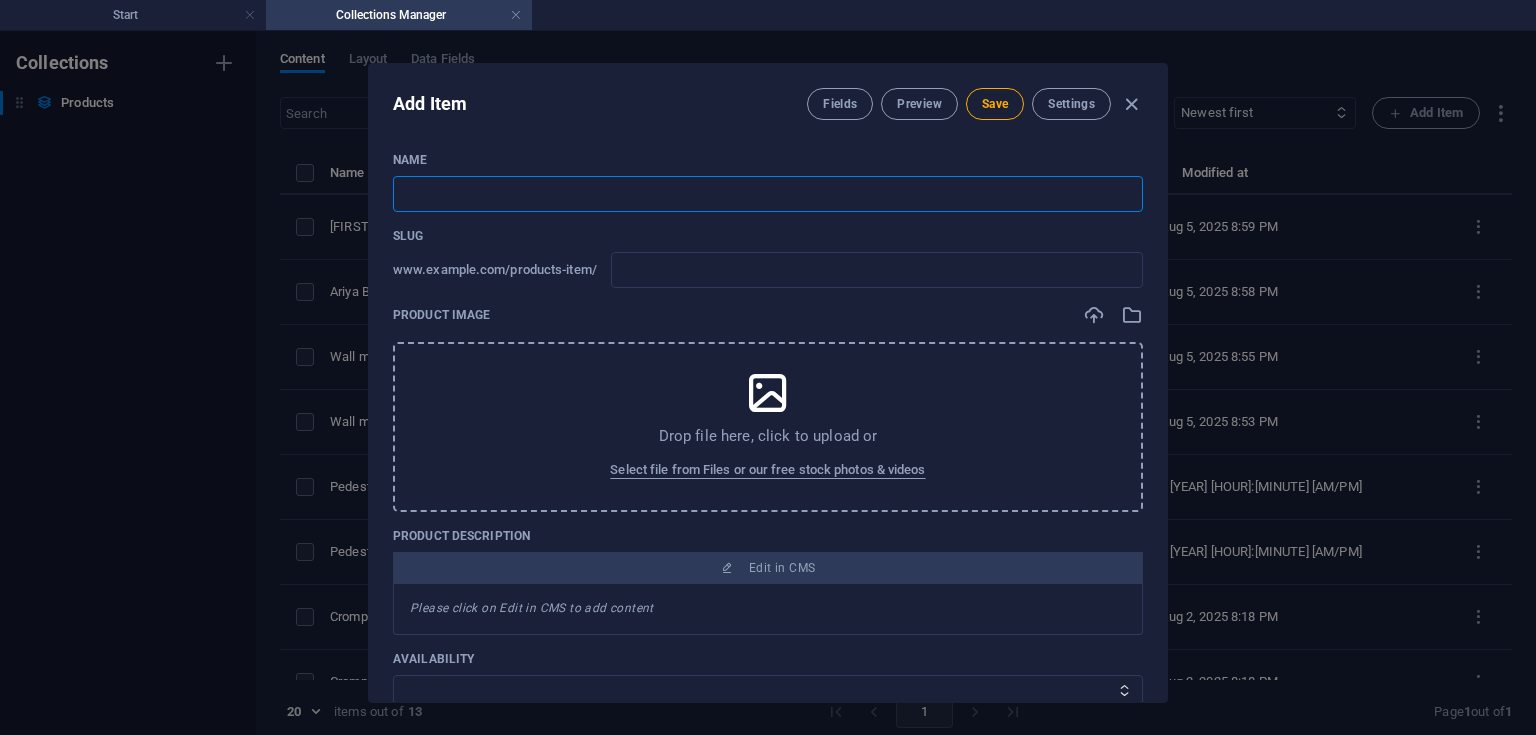 paste on "[FIRST] [LAST]" 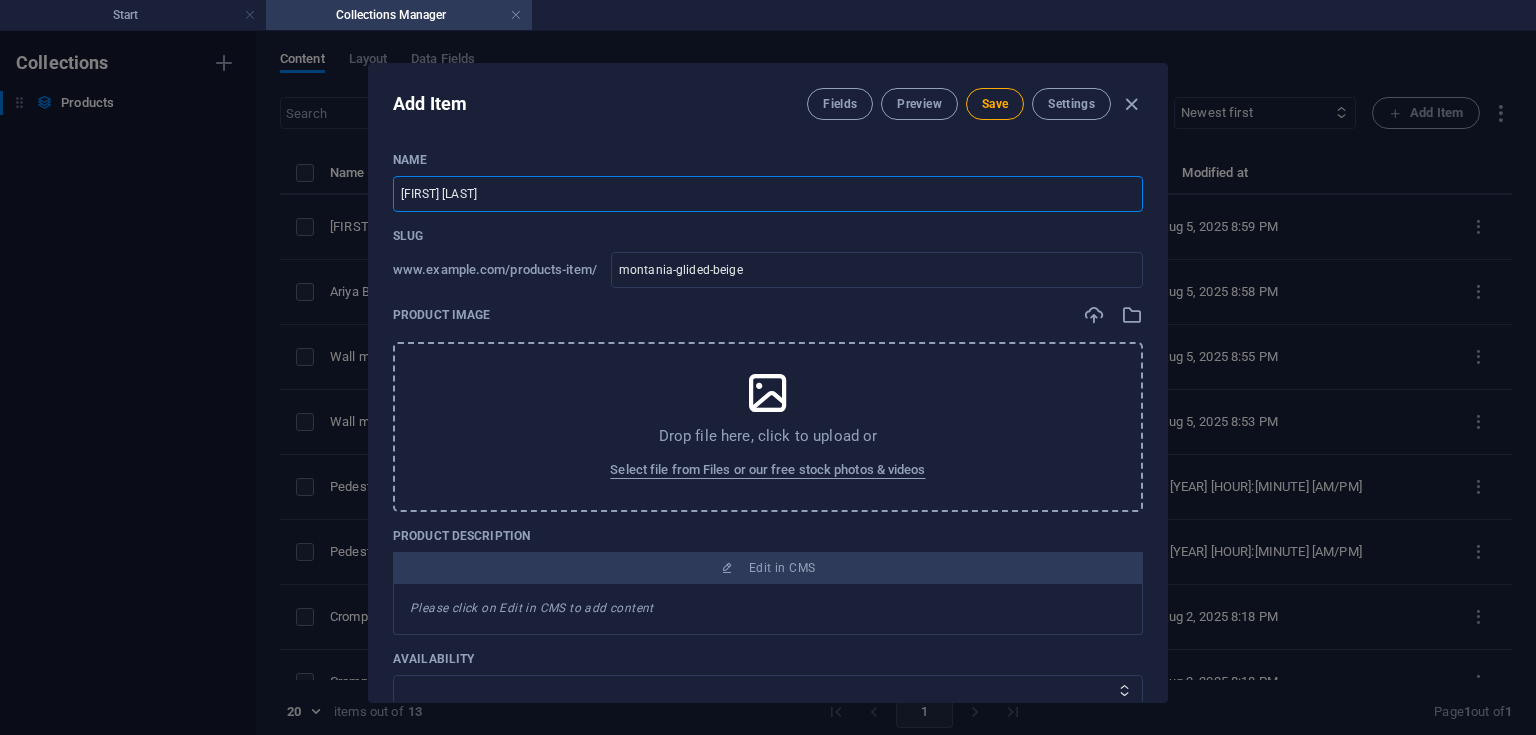 click on "[FIRST] [LAST]" at bounding box center [768, 194] 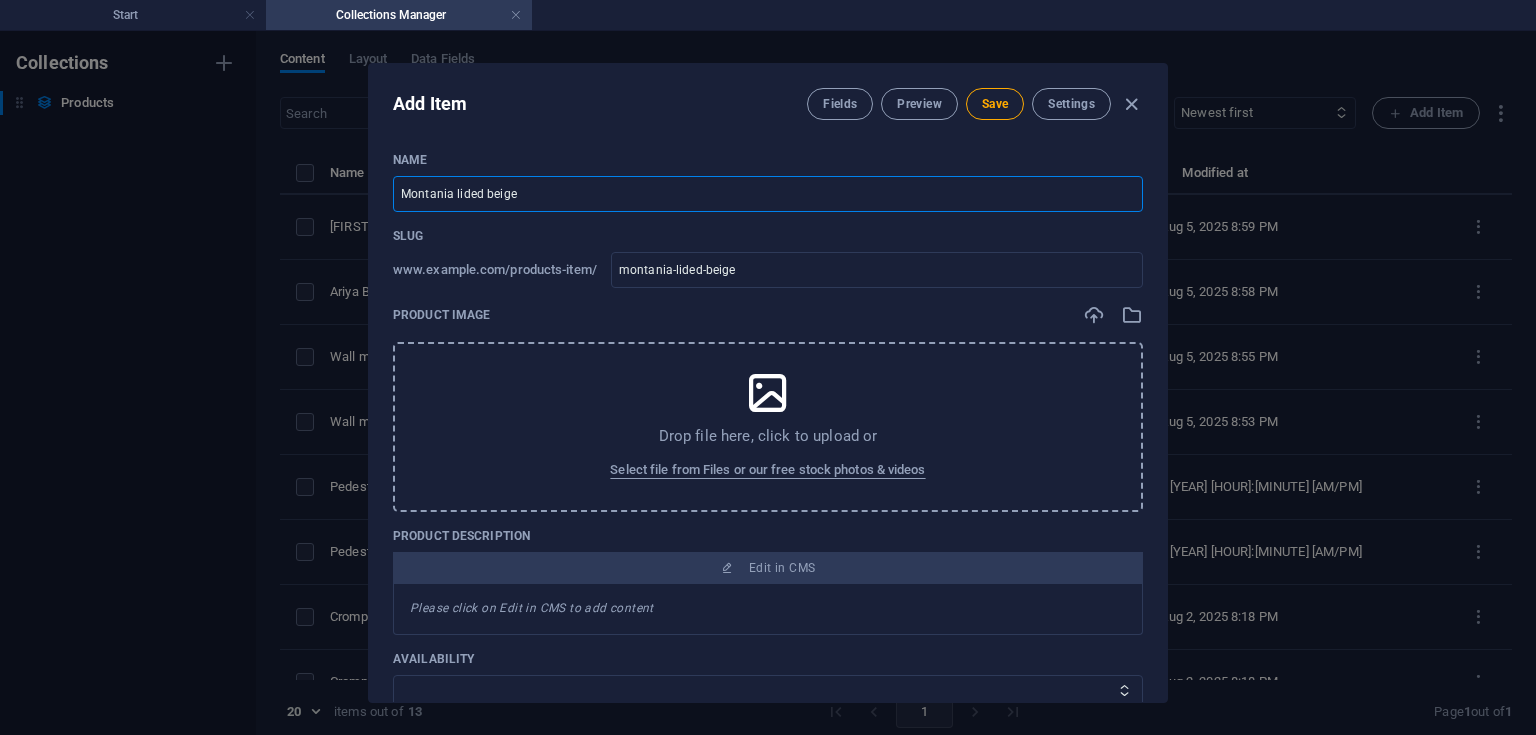 type on "[FIRST] [LAST]" 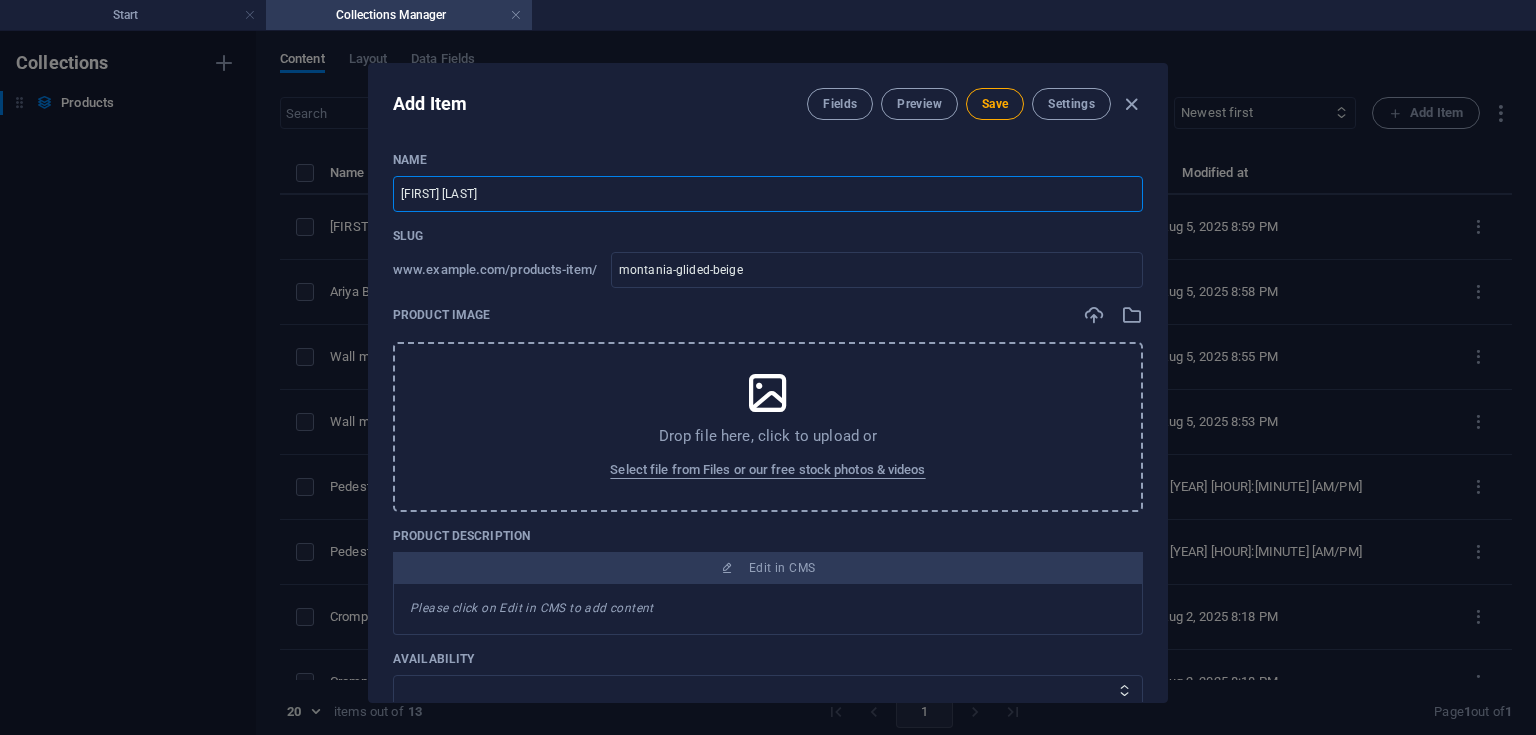 type on "Montania Glided eige" 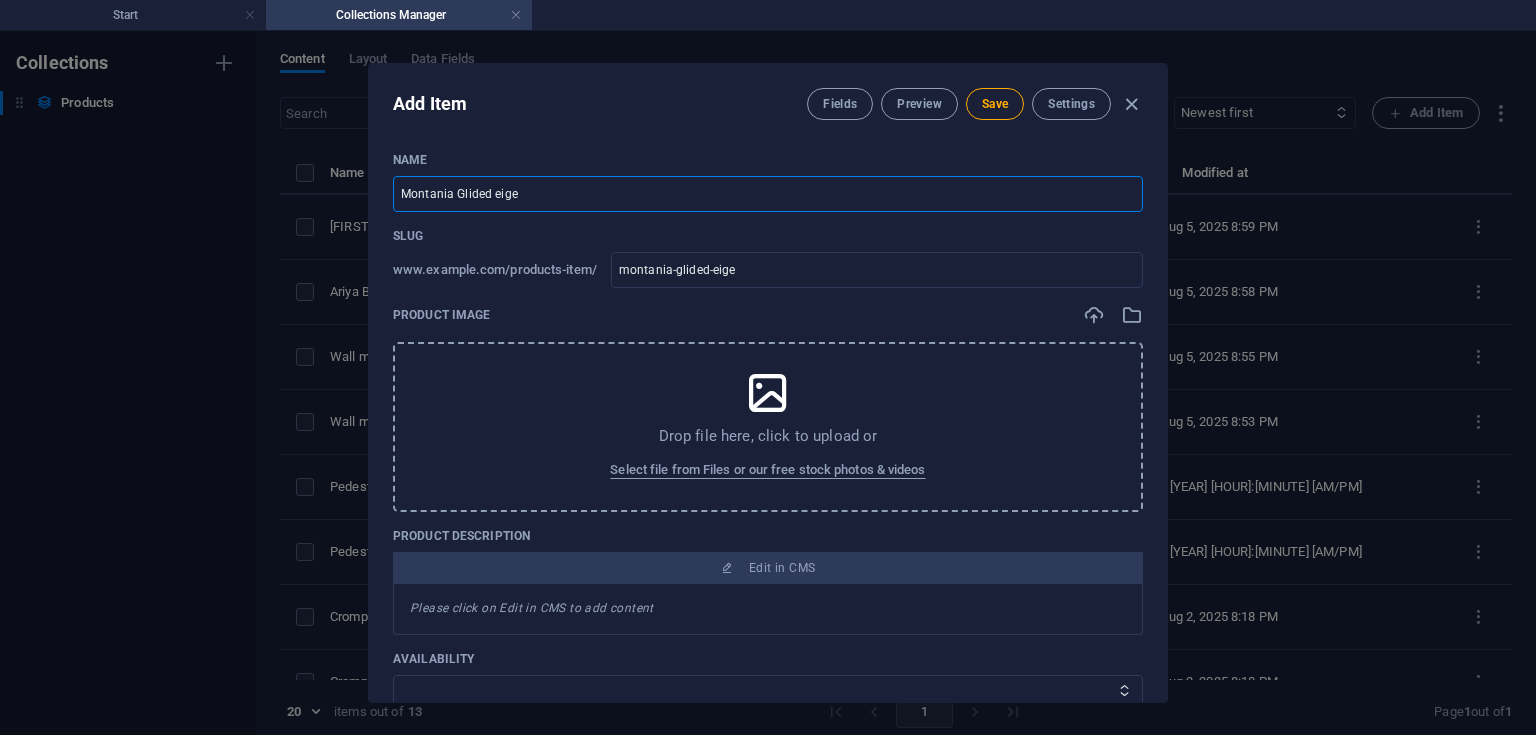 type on "Montania Glided Beige" 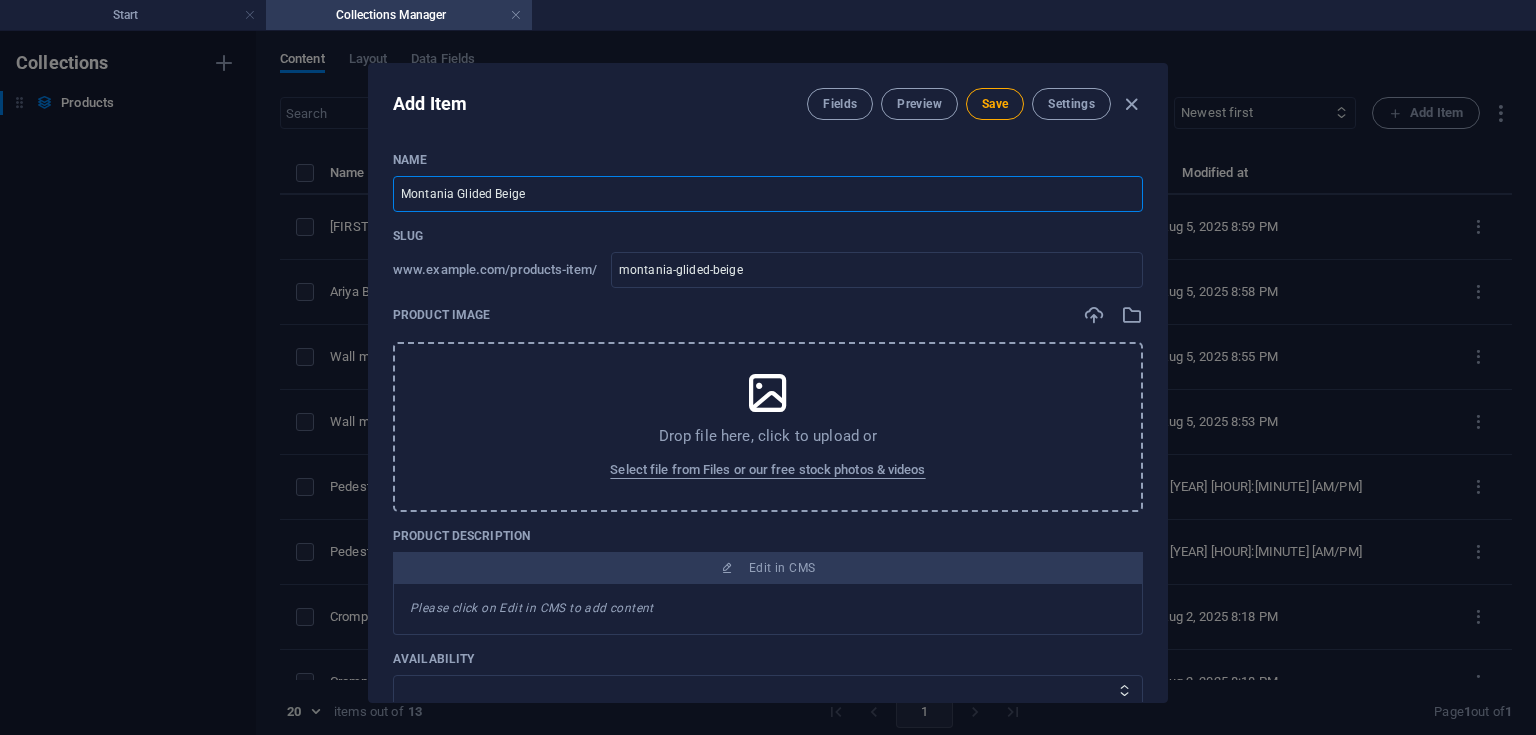 type on "Montania Glided Beige" 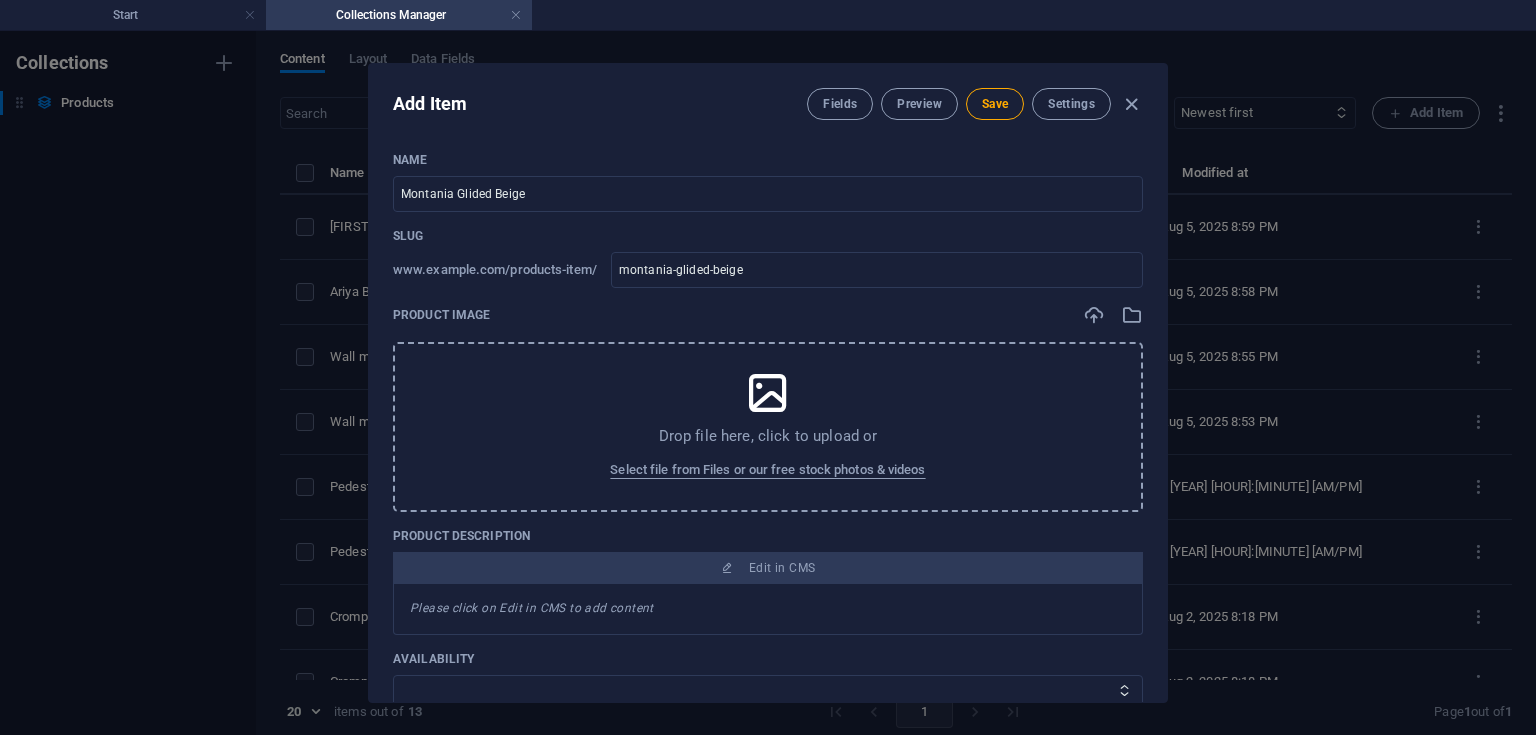 click on "Drop file here, click to upload or Select file from Files or our free stock photos & videos" at bounding box center [768, 427] 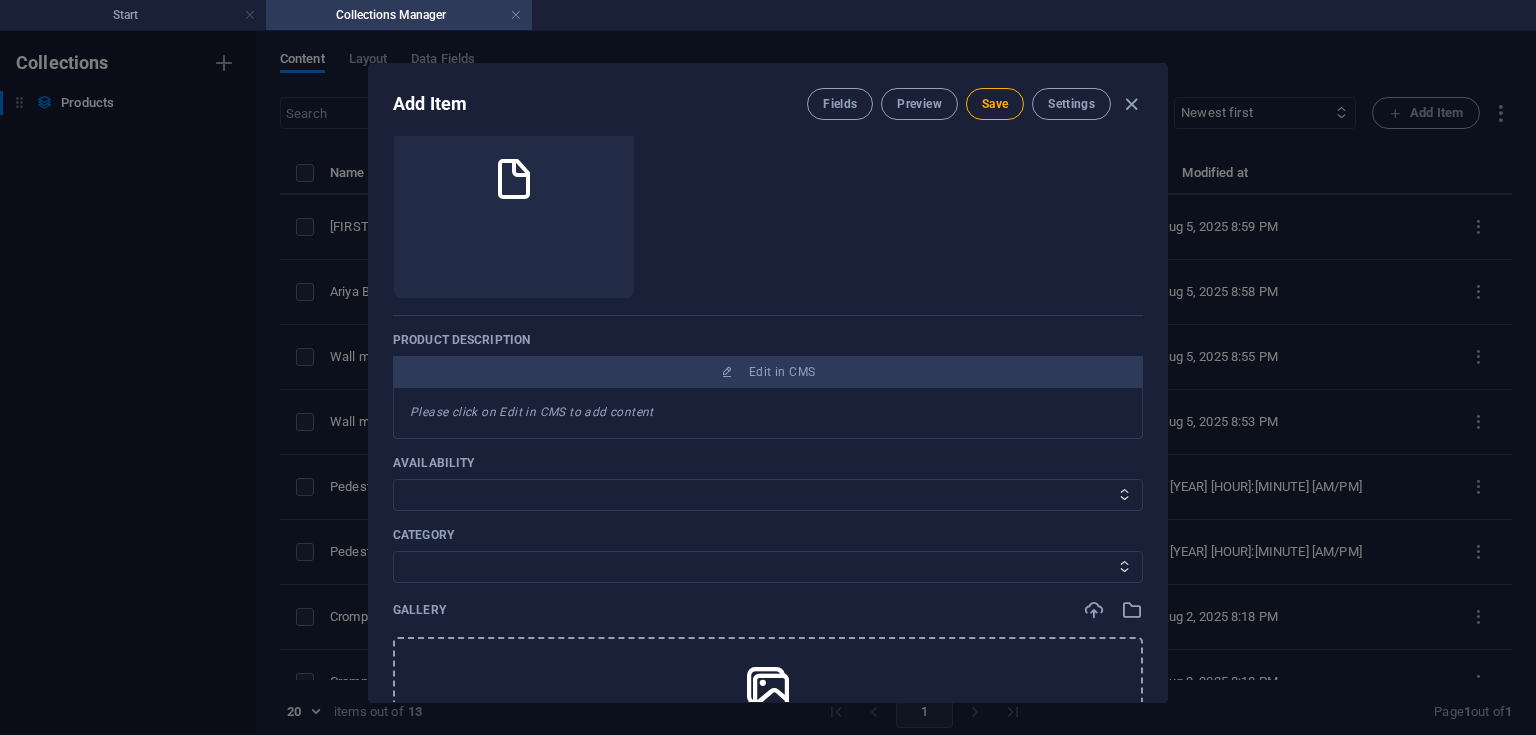scroll, scrollTop: 295, scrollLeft: 0, axis: vertical 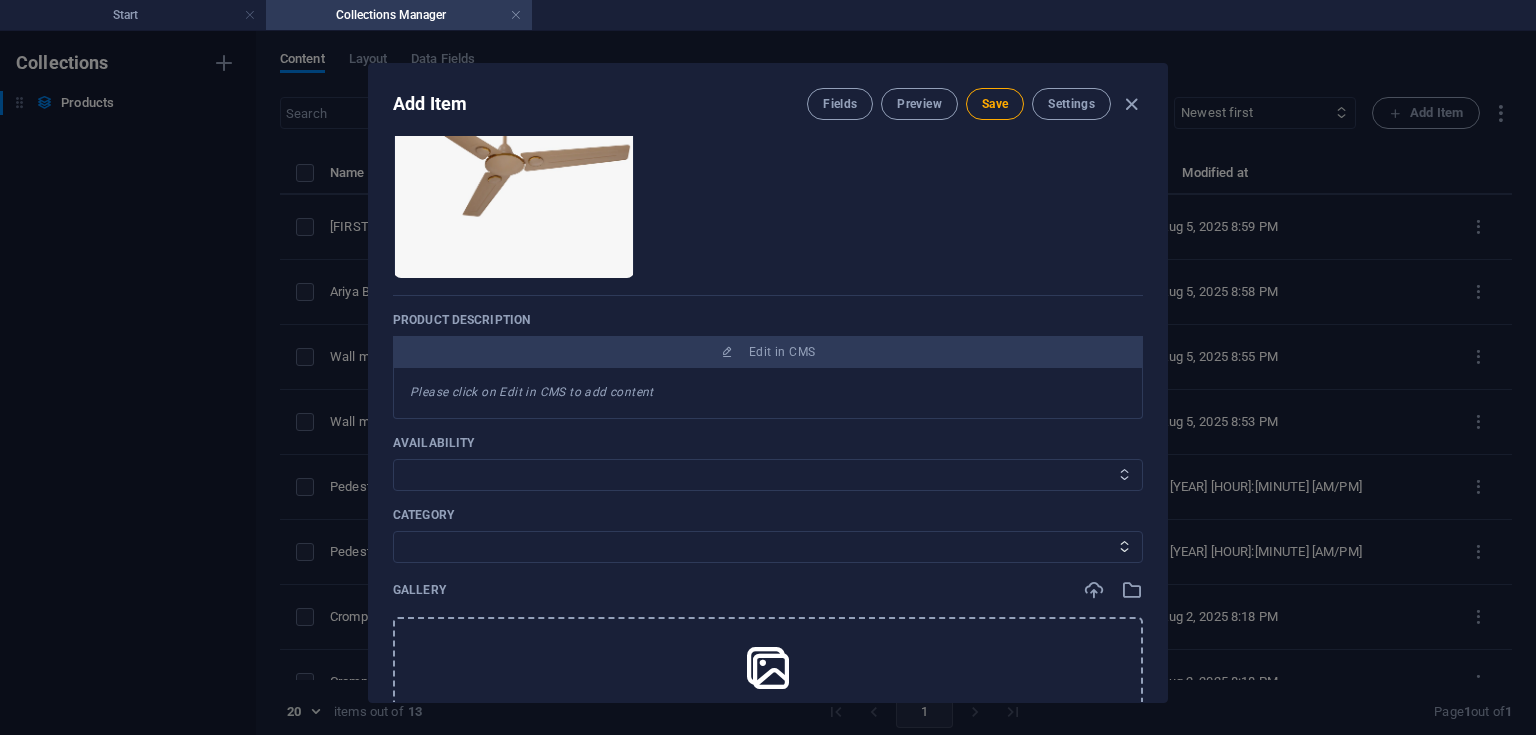 click on "In stock Out of stock" at bounding box center [768, 475] 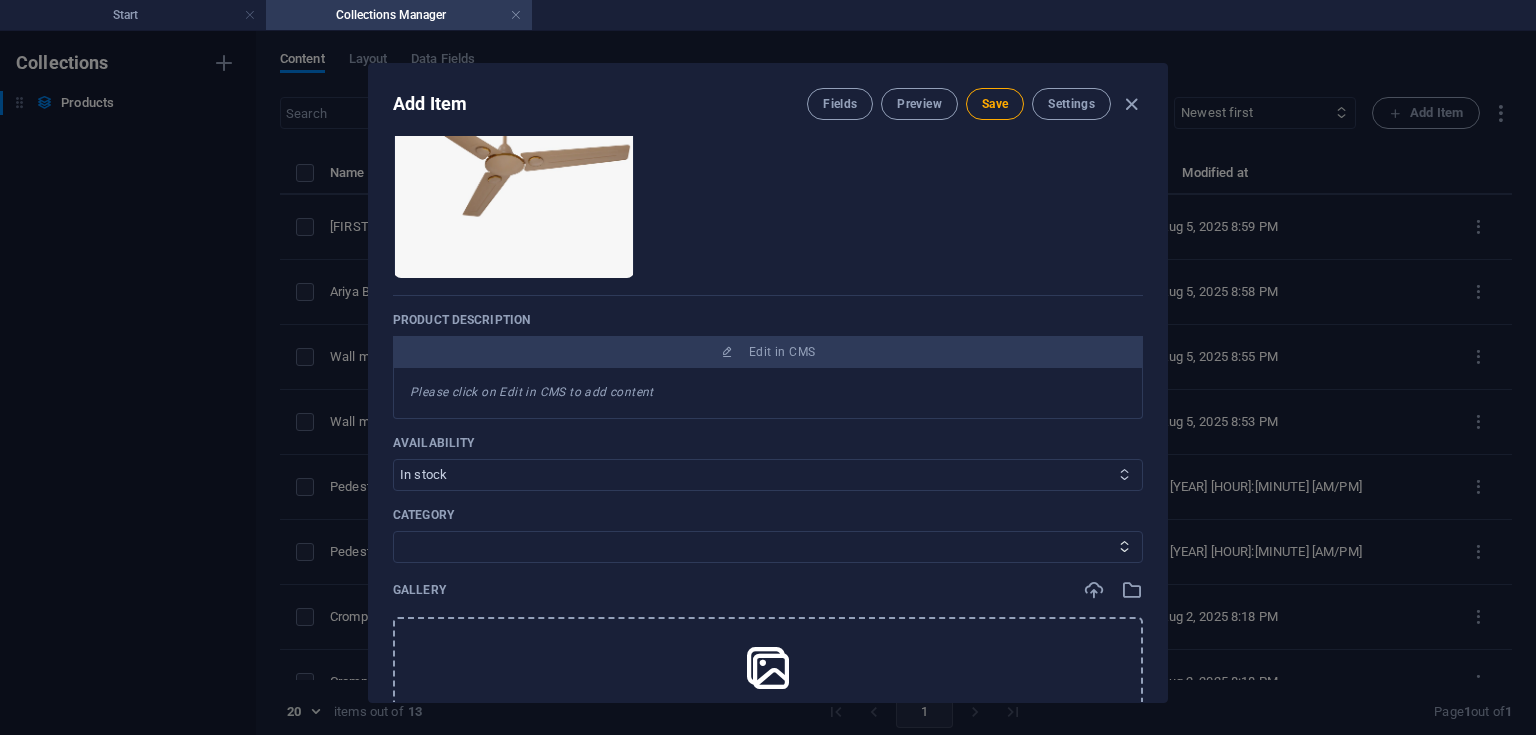 click on "In stock Out of stock" at bounding box center [768, 475] 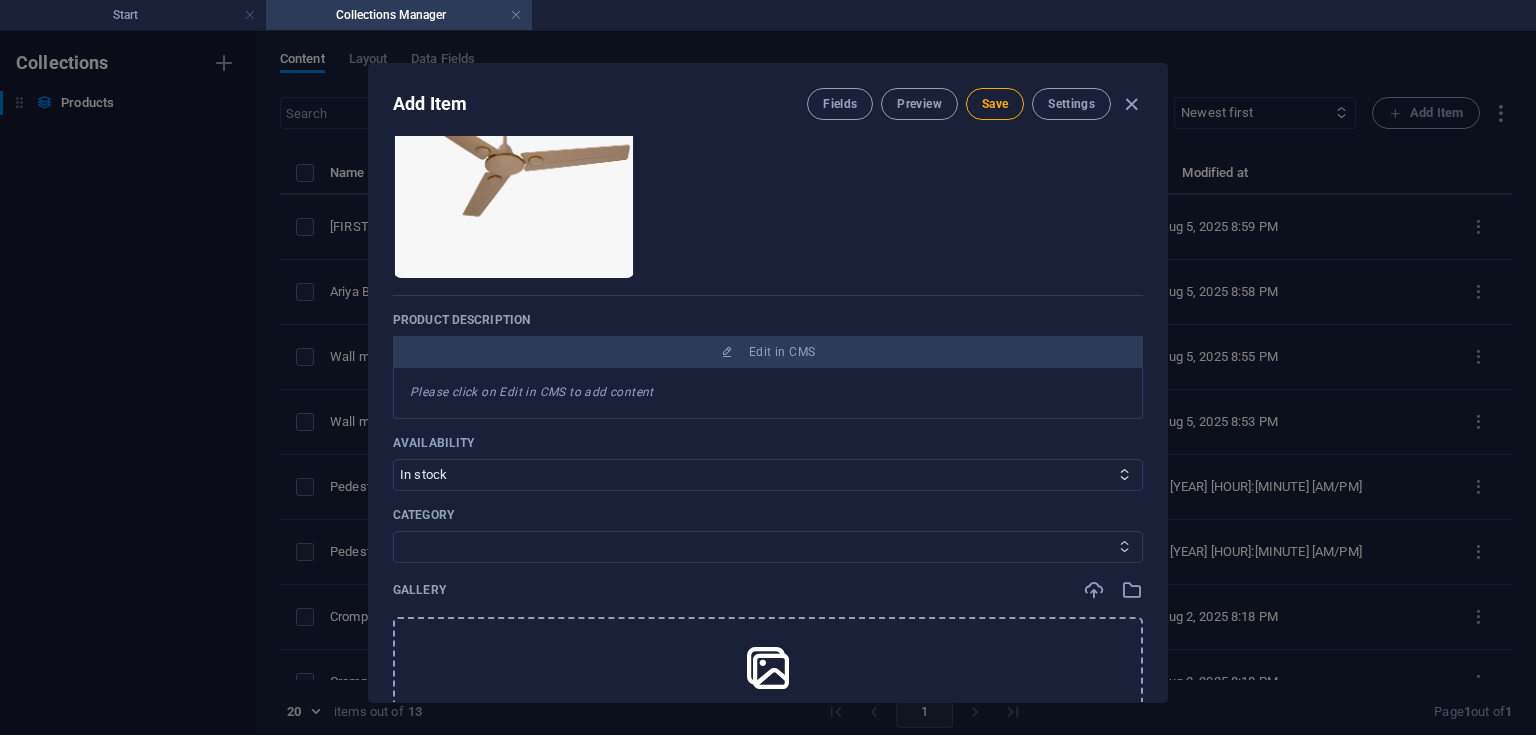click on "CeilingFan TableFan PedestalFan WallFan" at bounding box center [768, 547] 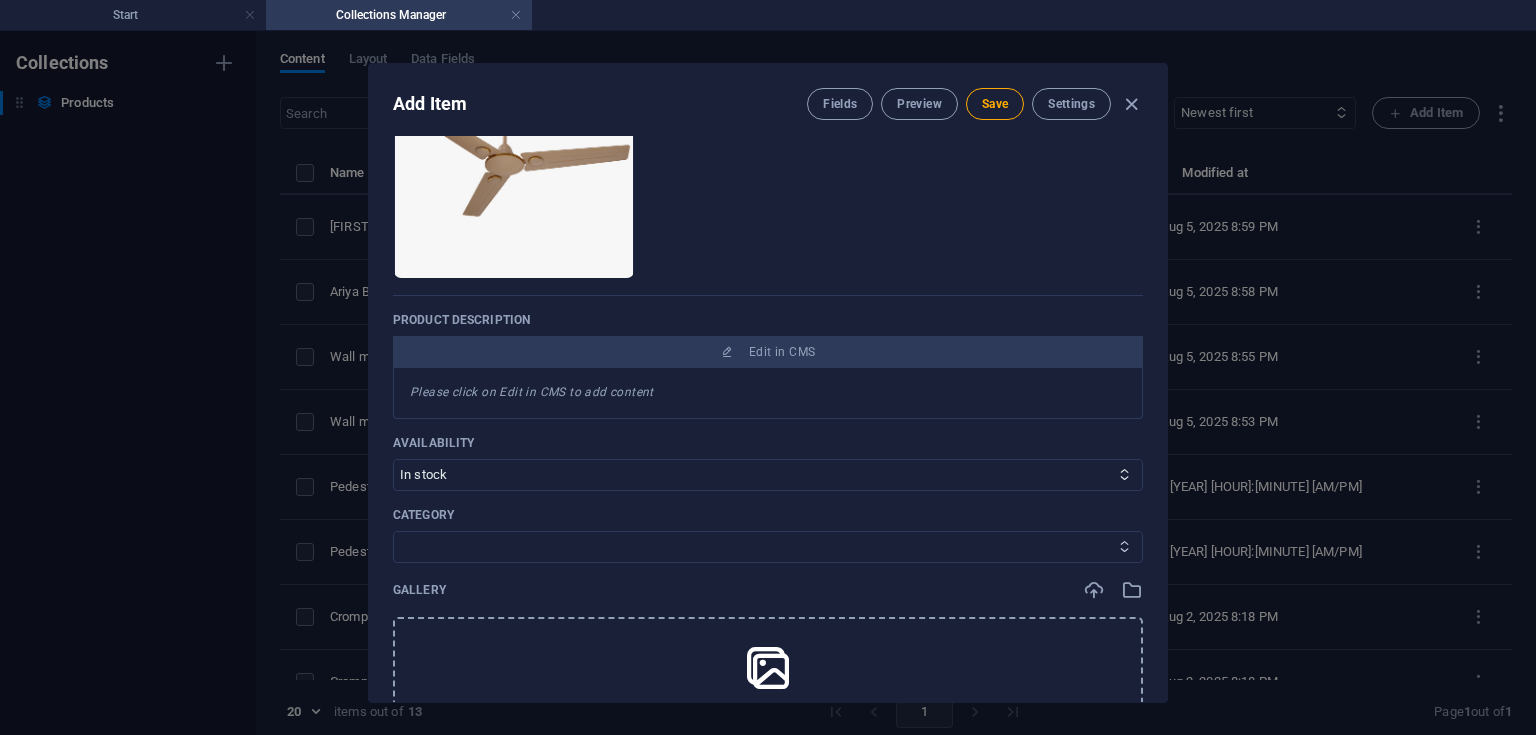 select on "CeilingFan" 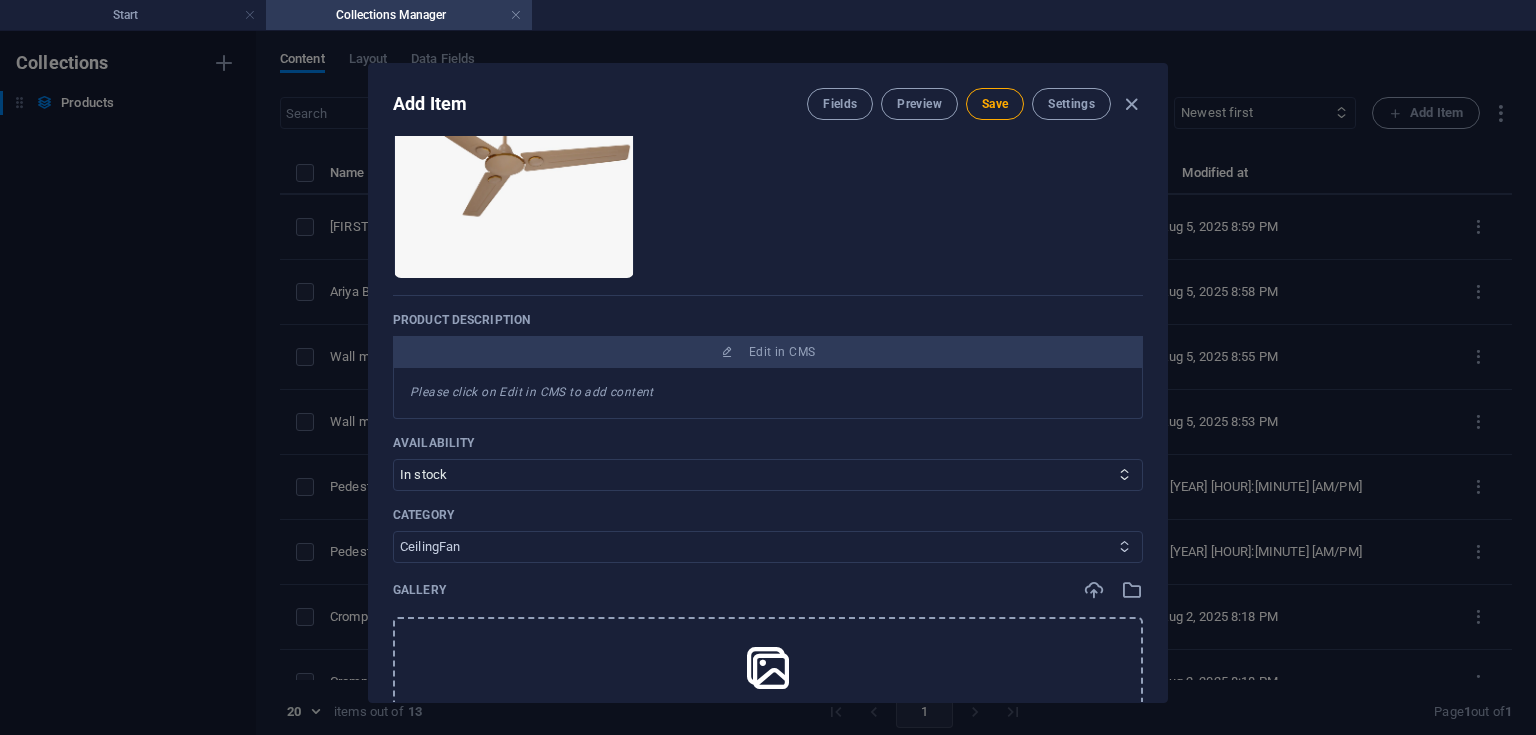 click on "CeilingFan TableFan PedestalFan WallFan" at bounding box center (768, 547) 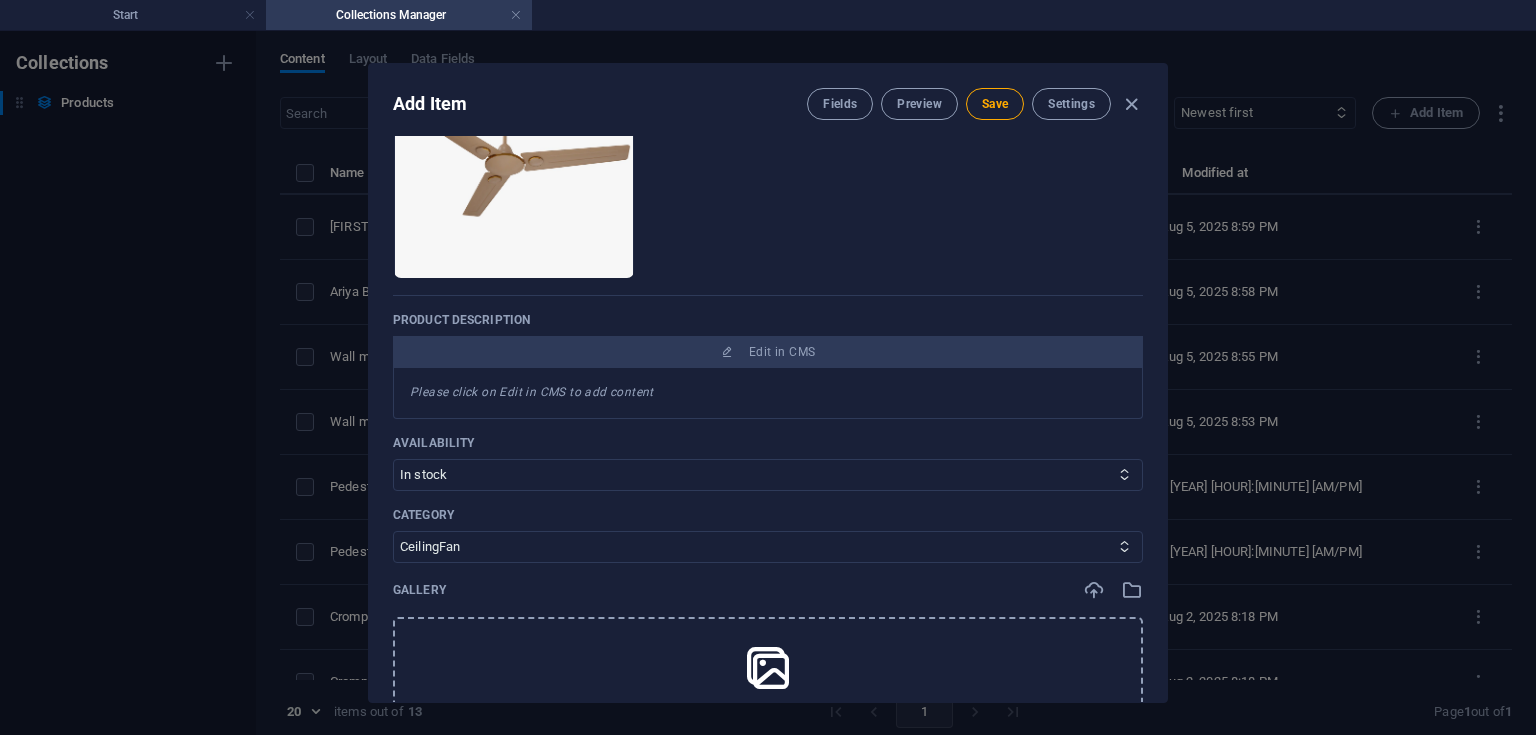 click on "Please click on Edit in CMS to add content" at bounding box center (768, 393) 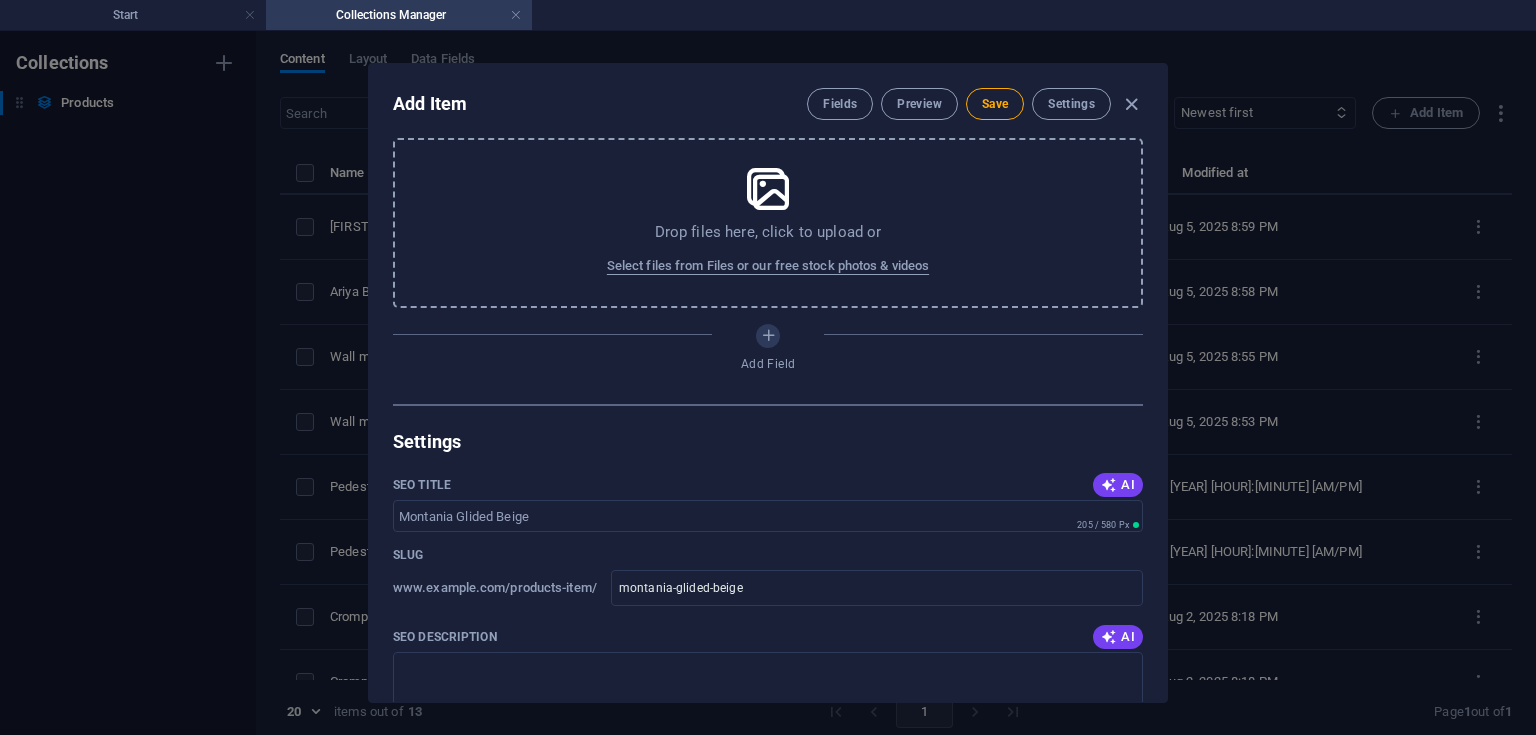 scroll, scrollTop: 815, scrollLeft: 0, axis: vertical 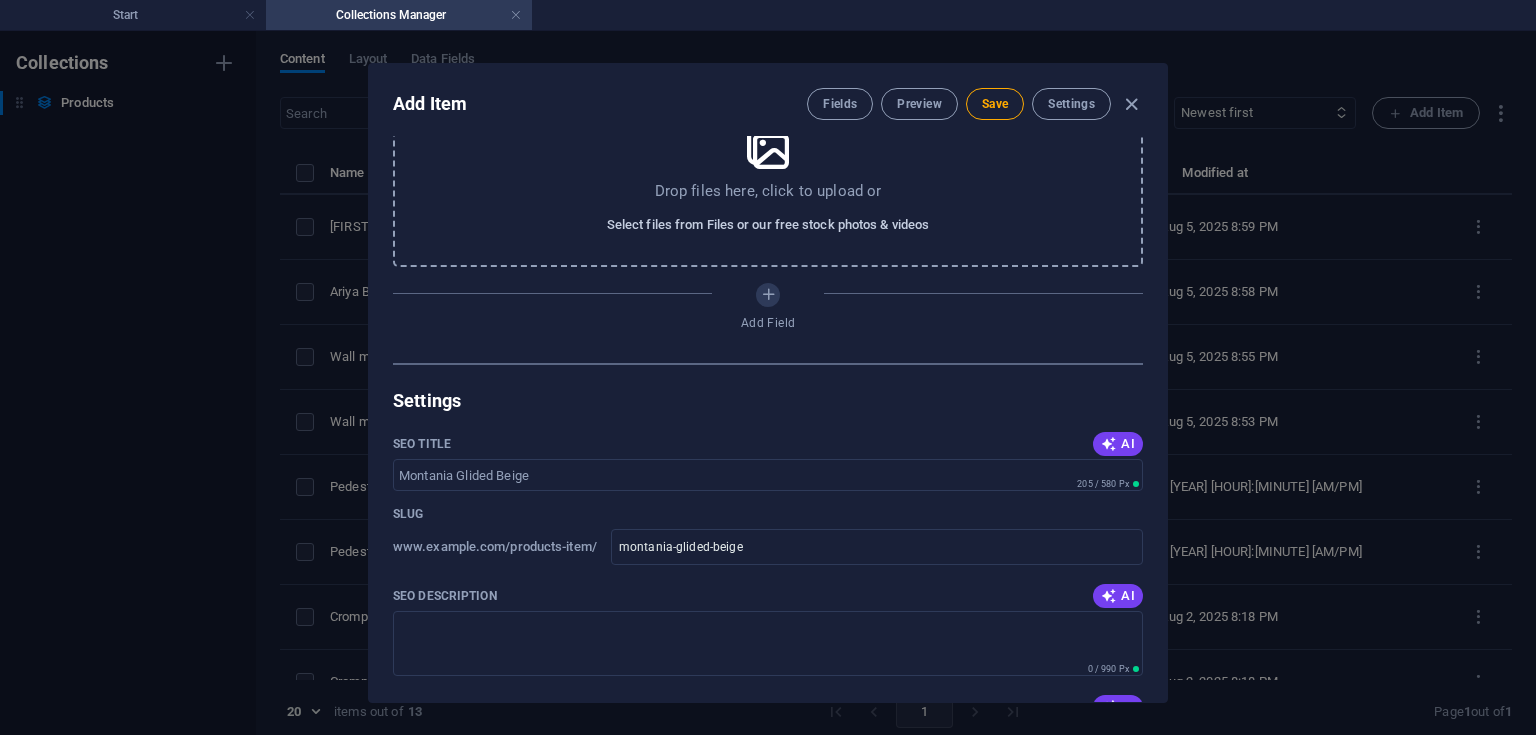 click on "Select files from Files or our free stock photos & videos" at bounding box center (768, 225) 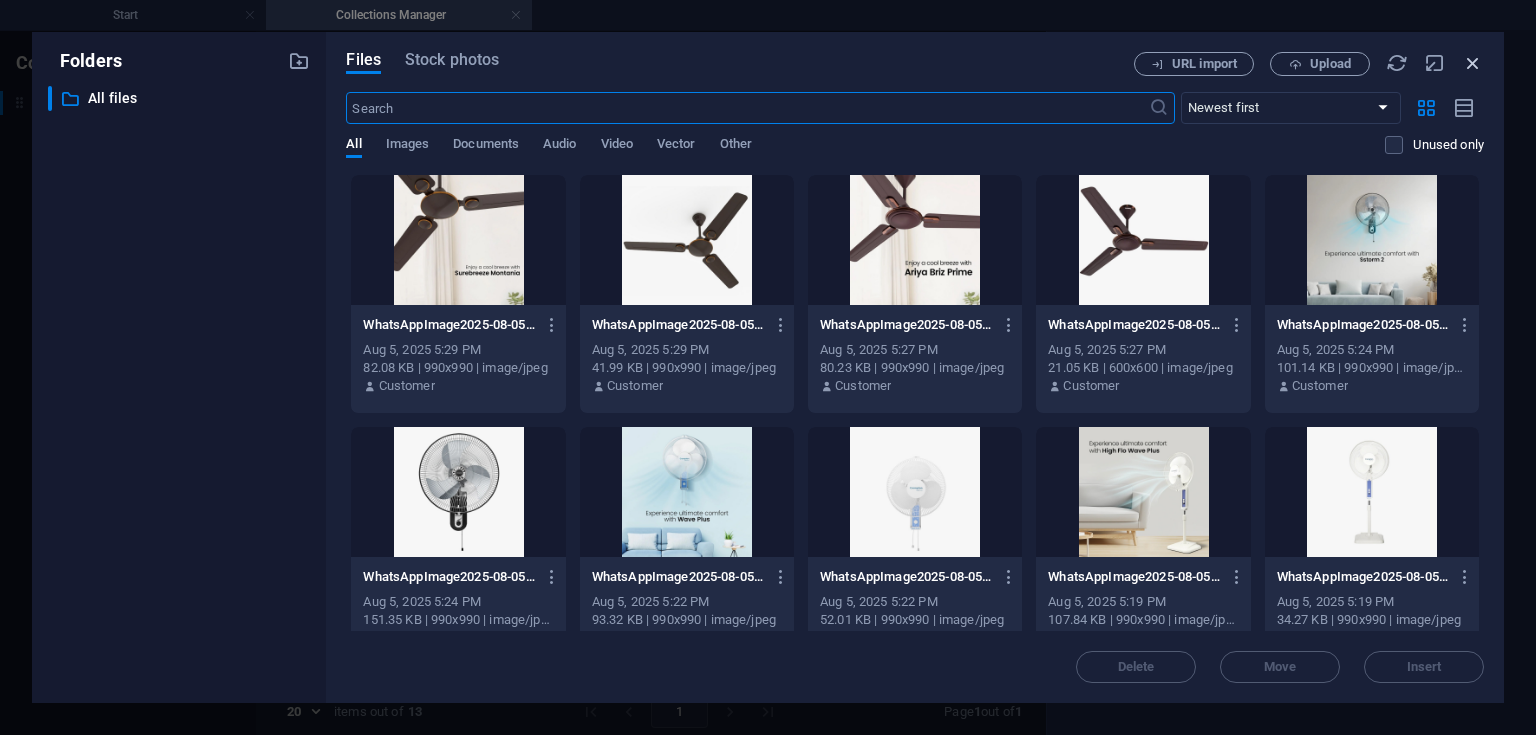 click at bounding box center [1473, 63] 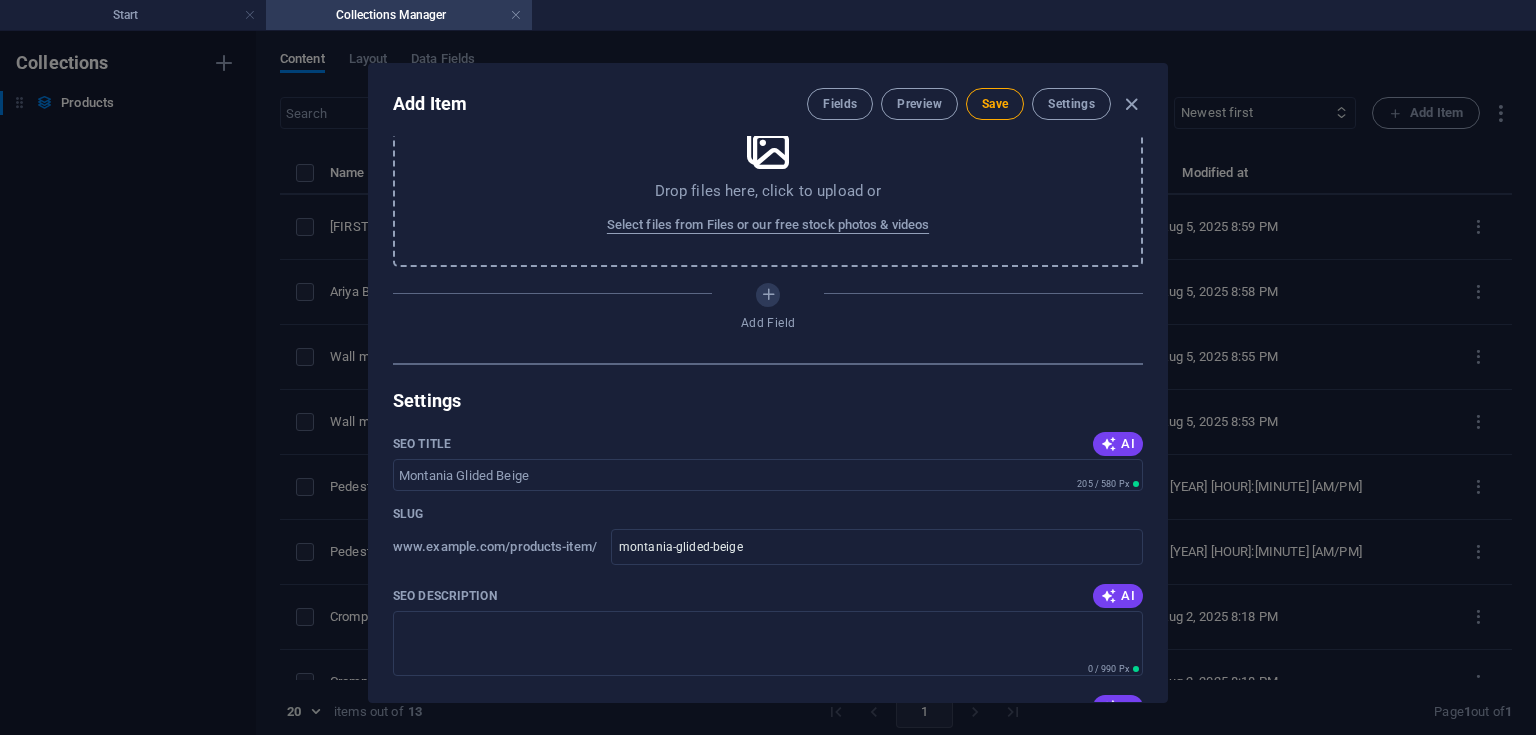 click at bounding box center [768, 148] 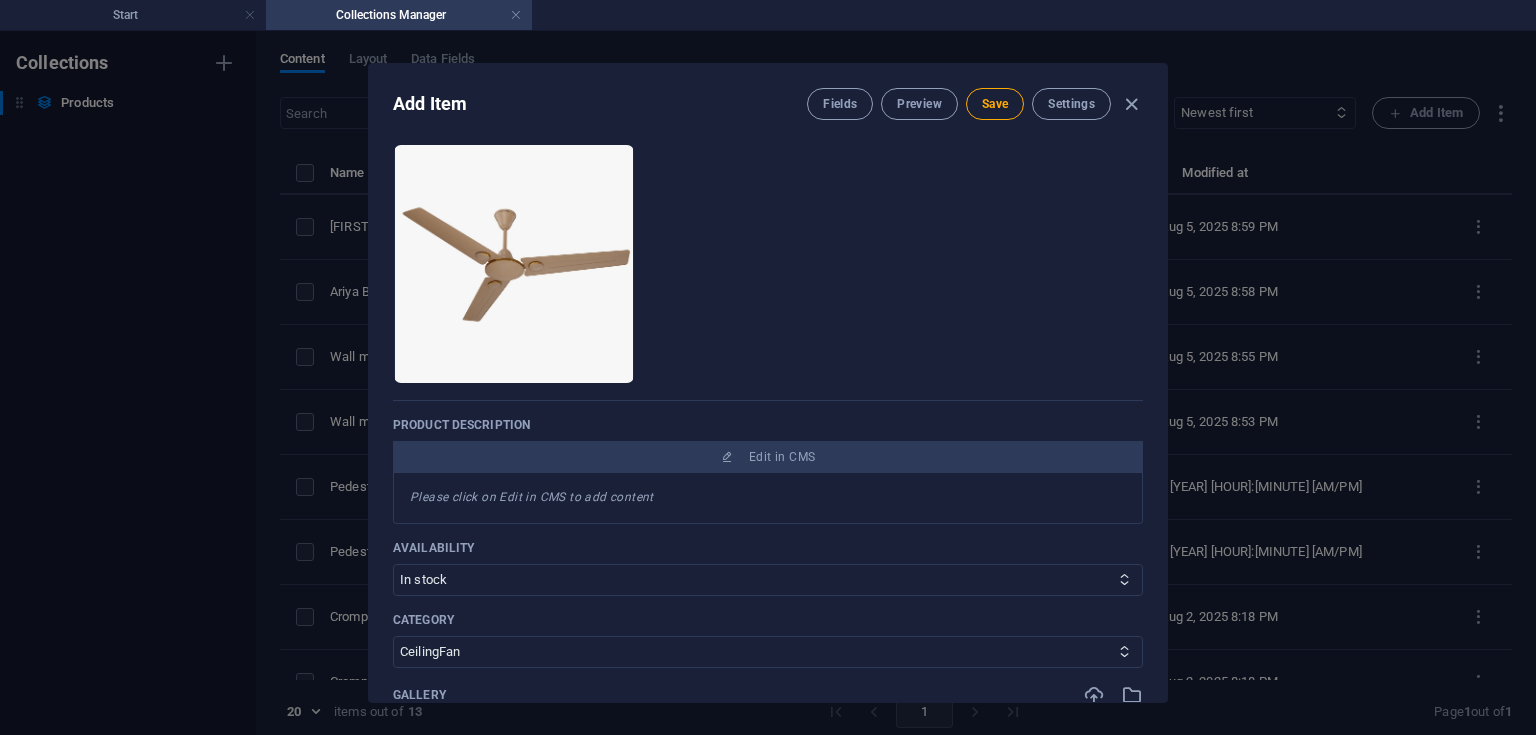 scroll, scrollTop: 164, scrollLeft: 0, axis: vertical 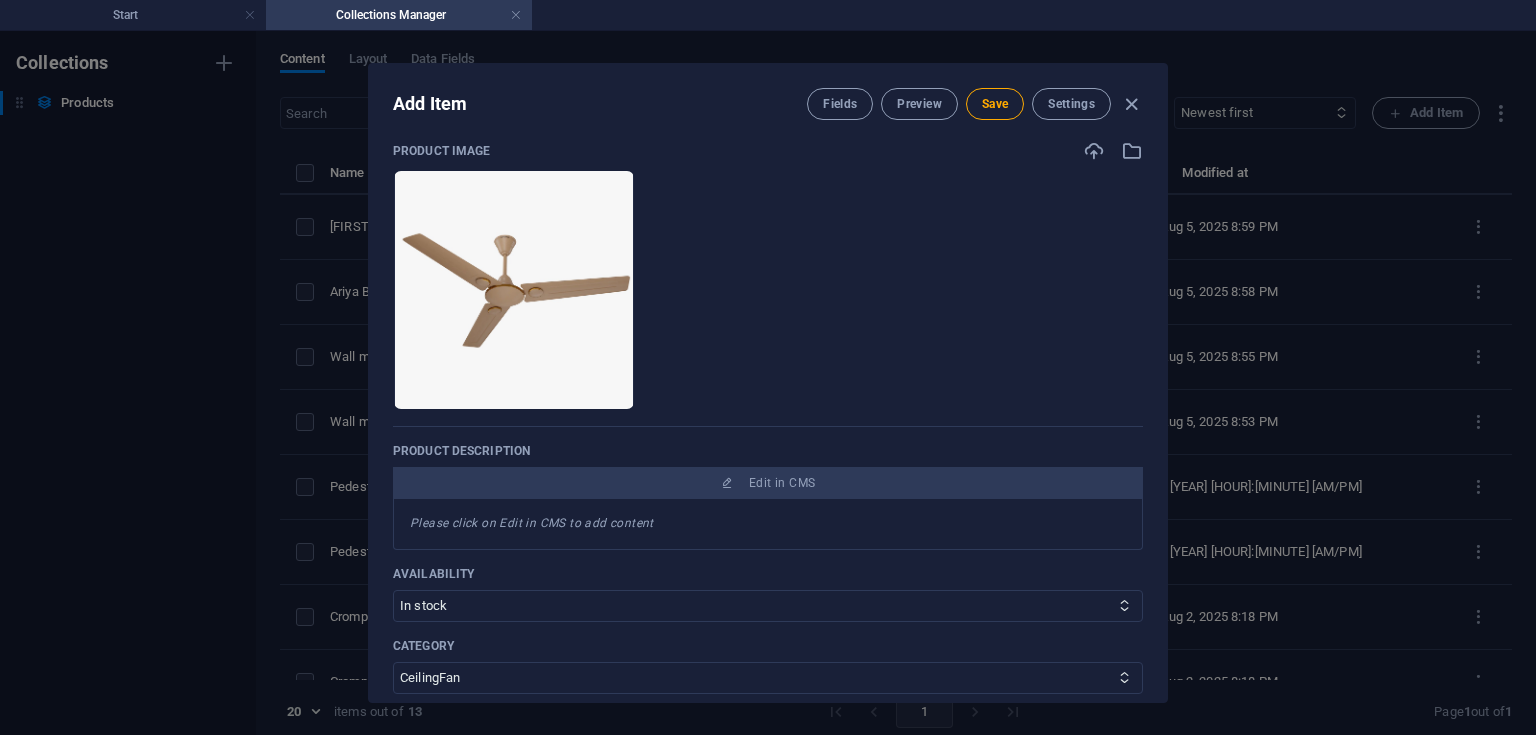 click on "Save" at bounding box center [995, 104] 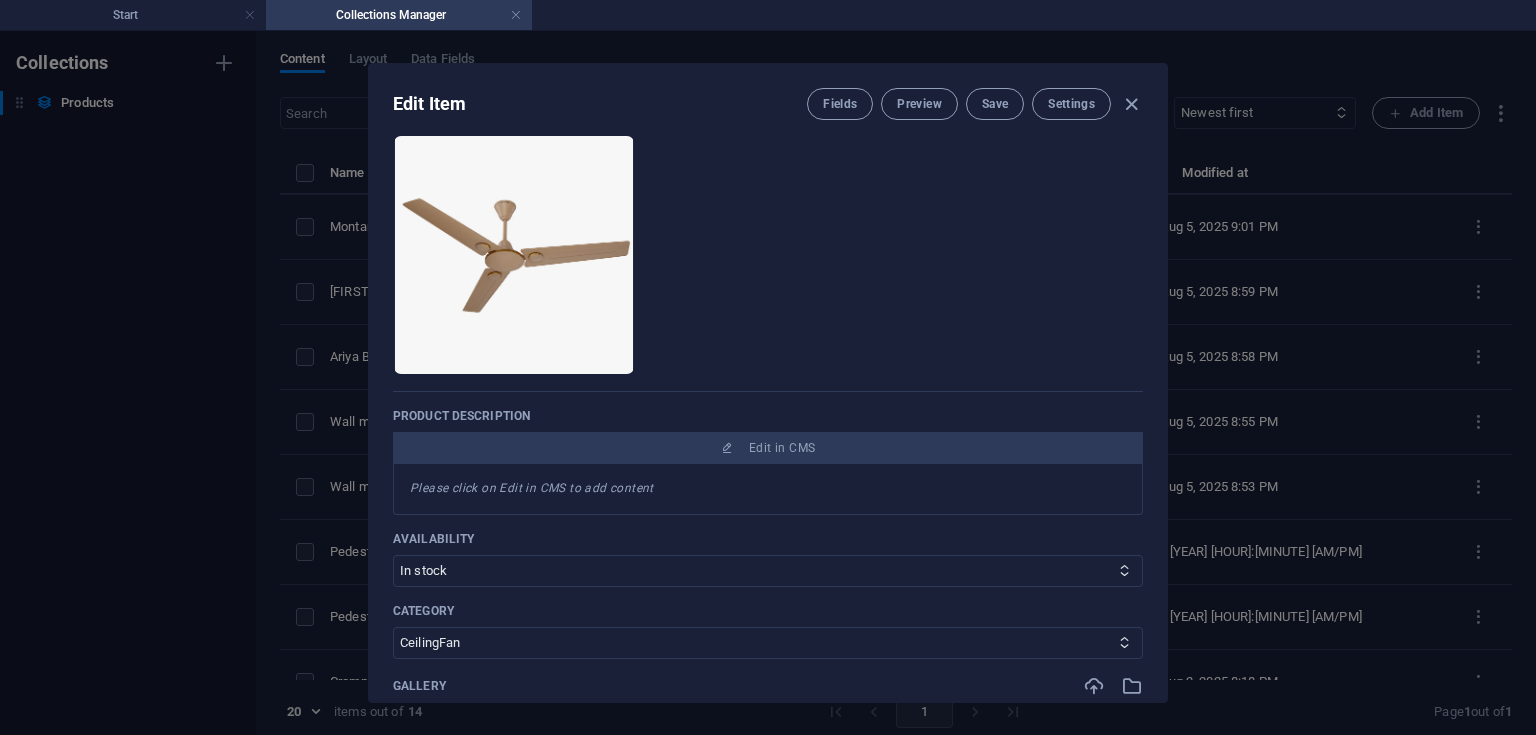 scroll, scrollTop: 200, scrollLeft: 0, axis: vertical 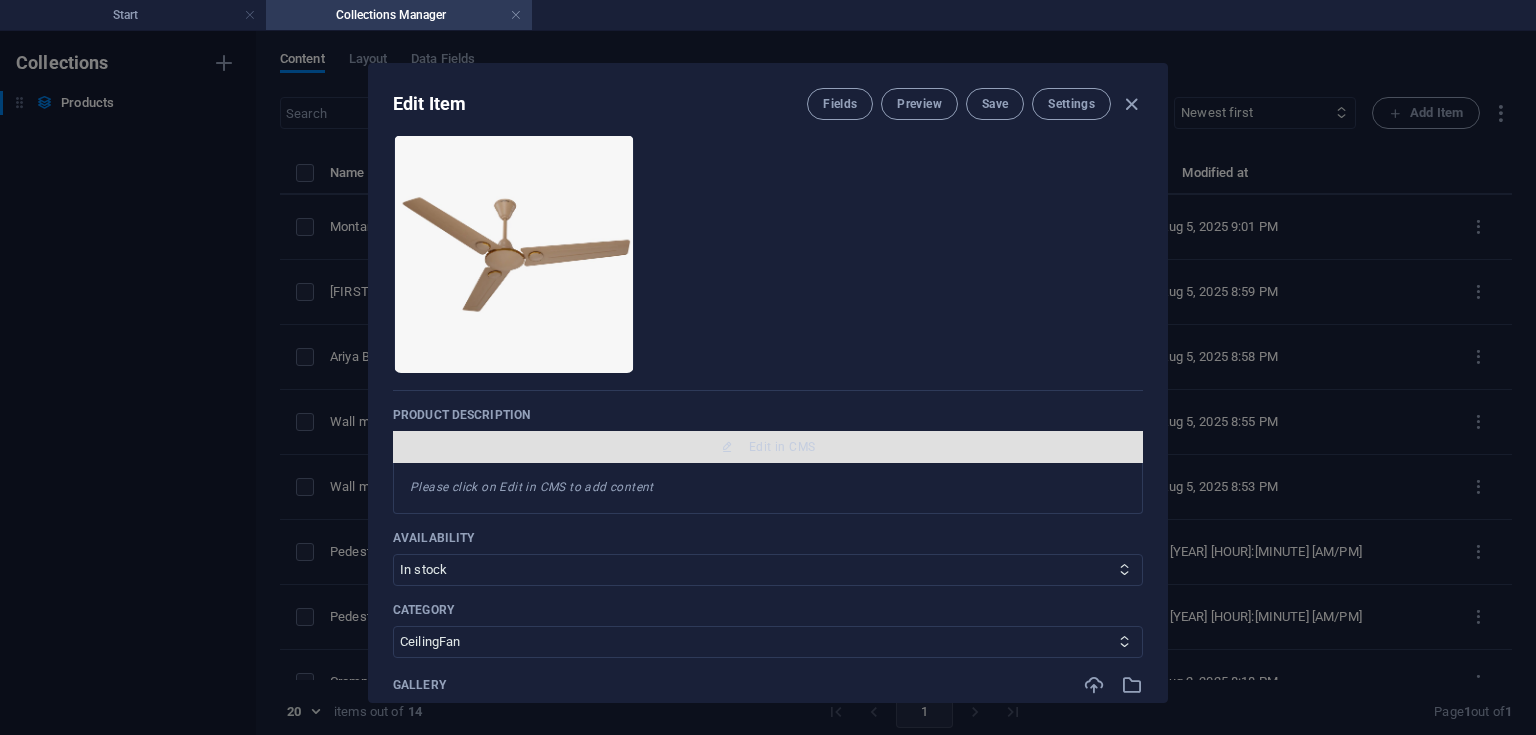 click on "Edit in CMS" at bounding box center (768, 447) 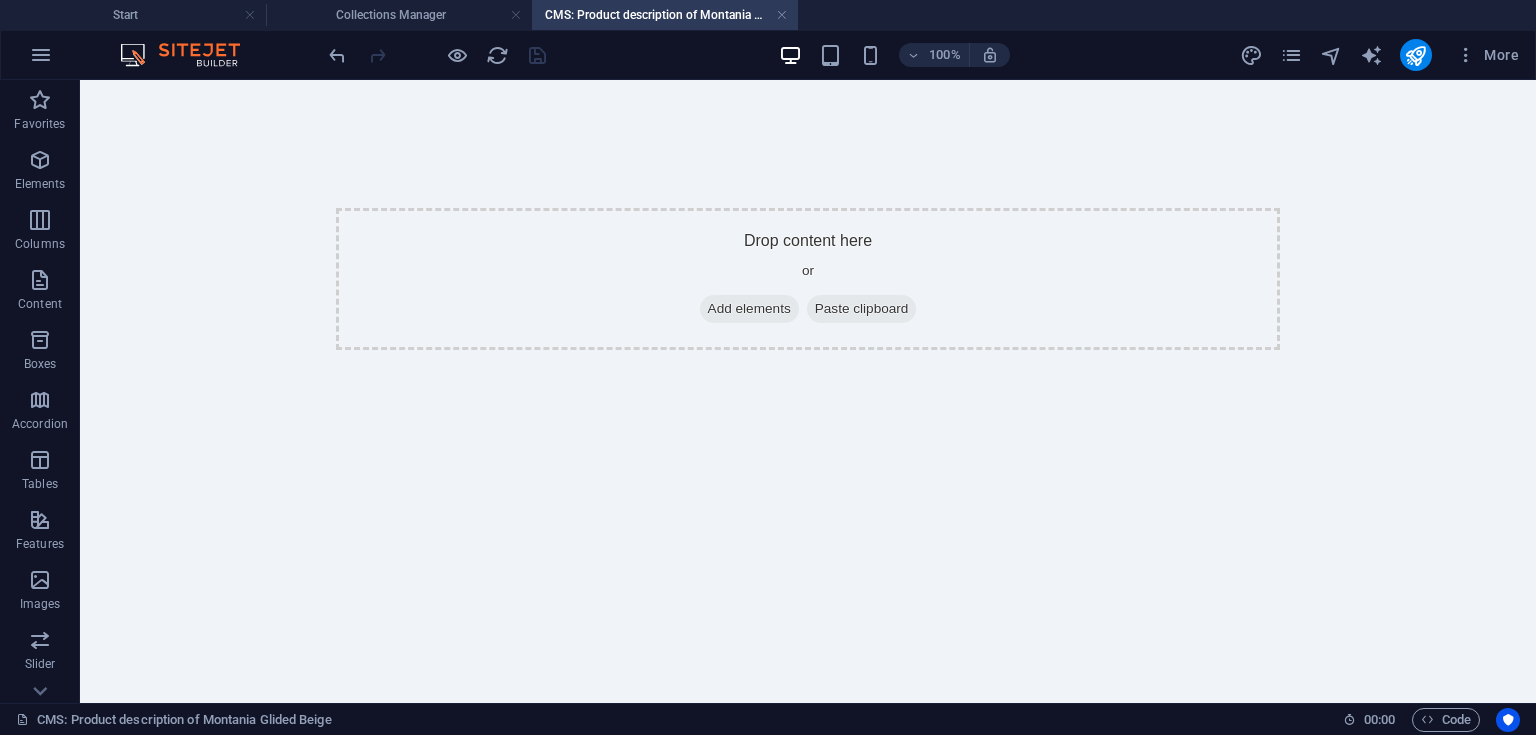 scroll, scrollTop: 0, scrollLeft: 0, axis: both 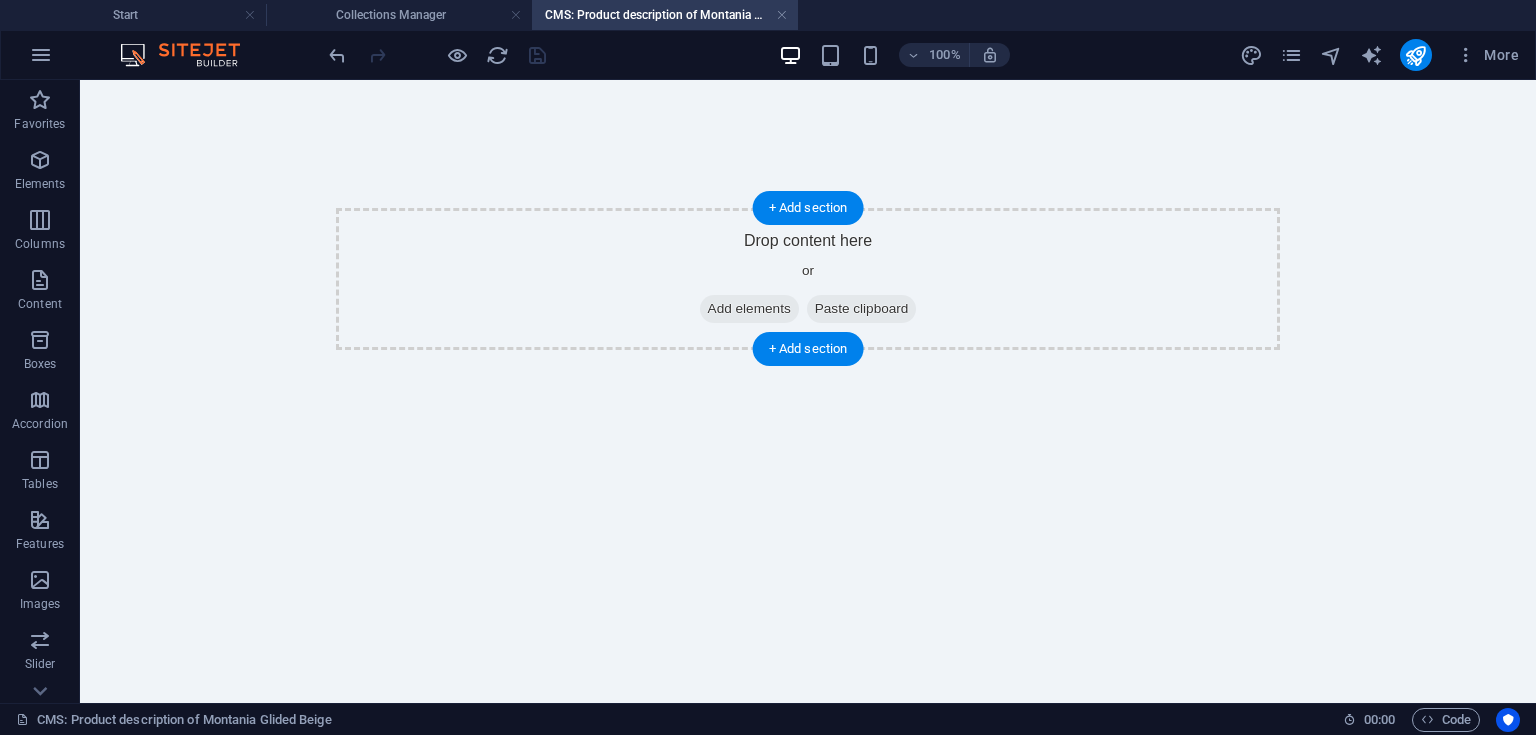 click on "Add elements" at bounding box center (749, 309) 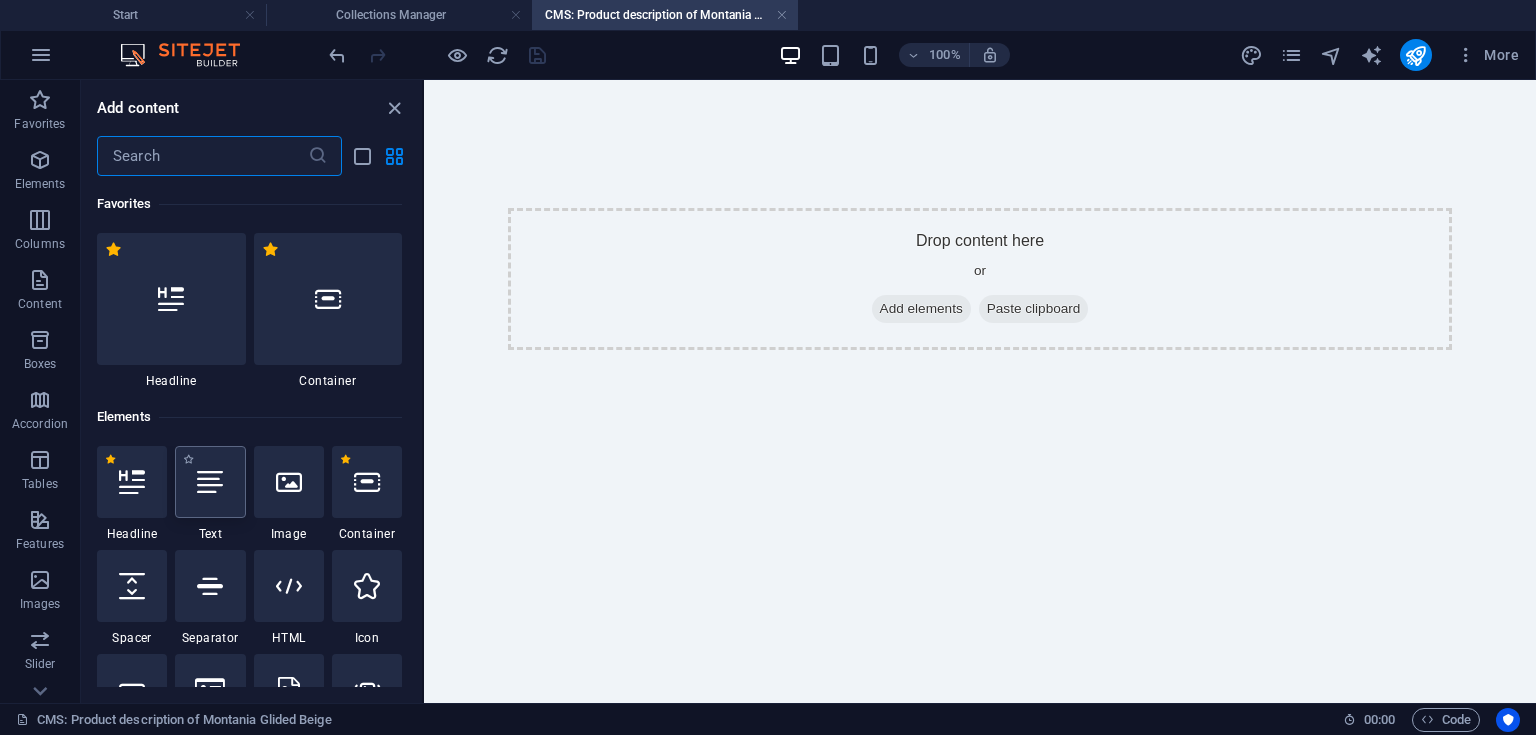 click at bounding box center [210, 482] 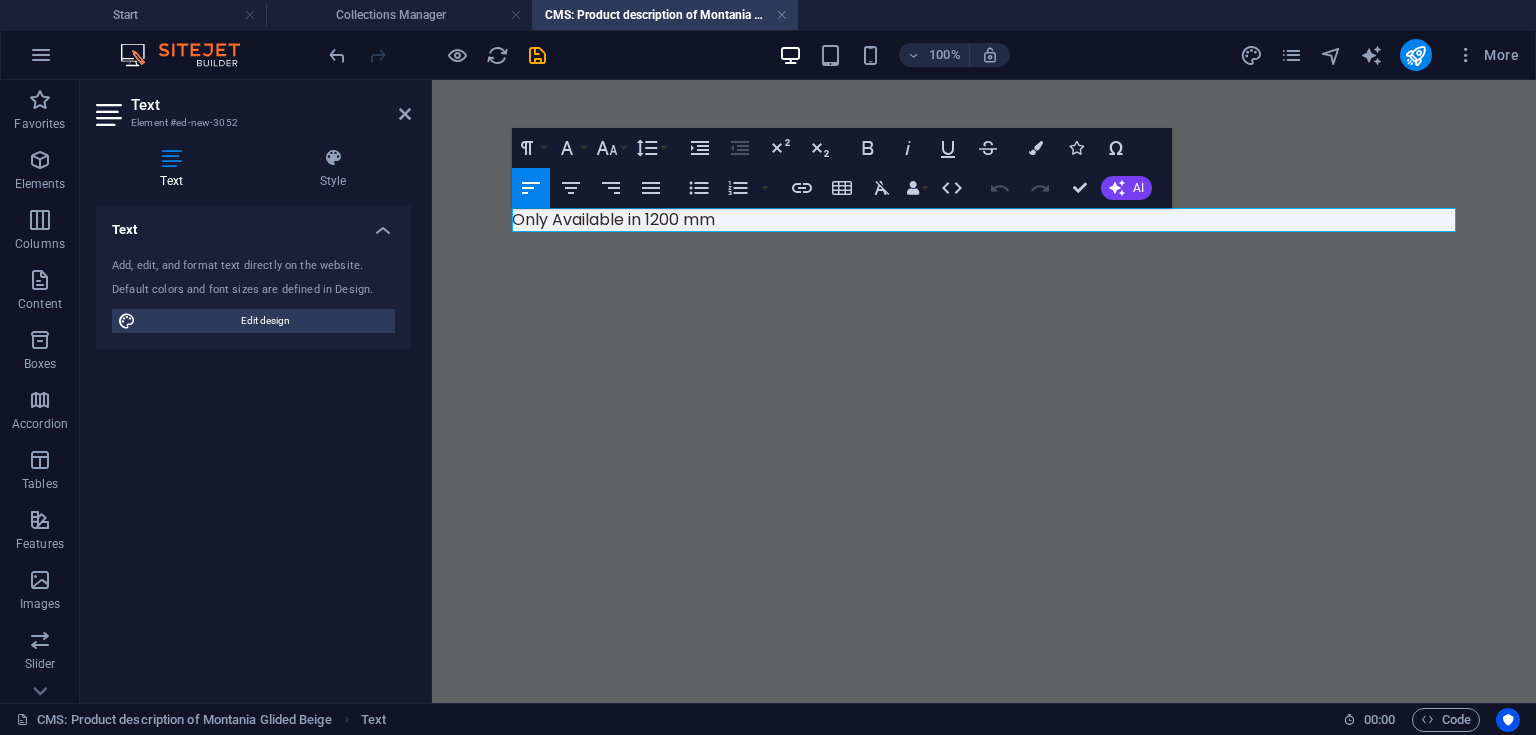scroll, scrollTop: 0, scrollLeft: 15, axis: horizontal 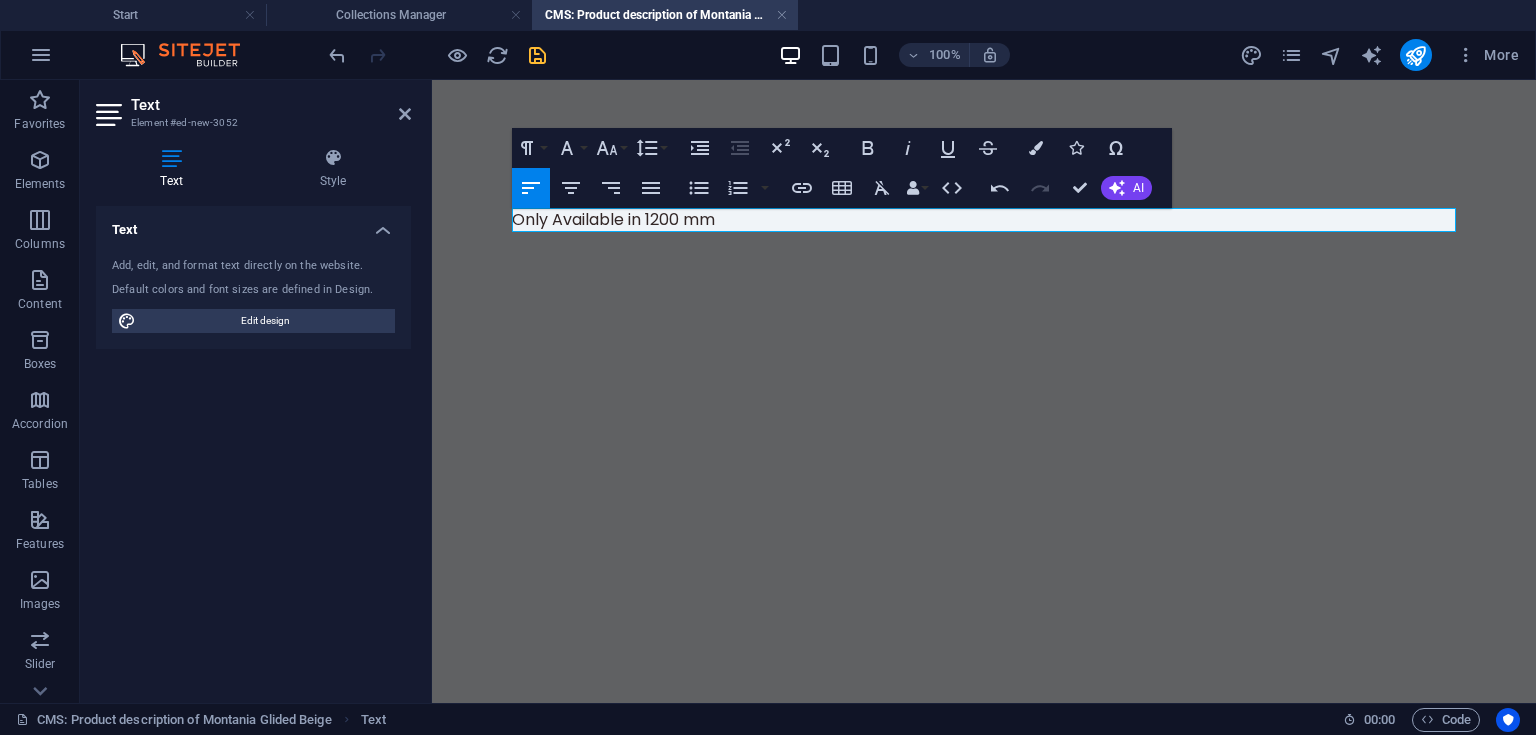 click at bounding box center (537, 55) 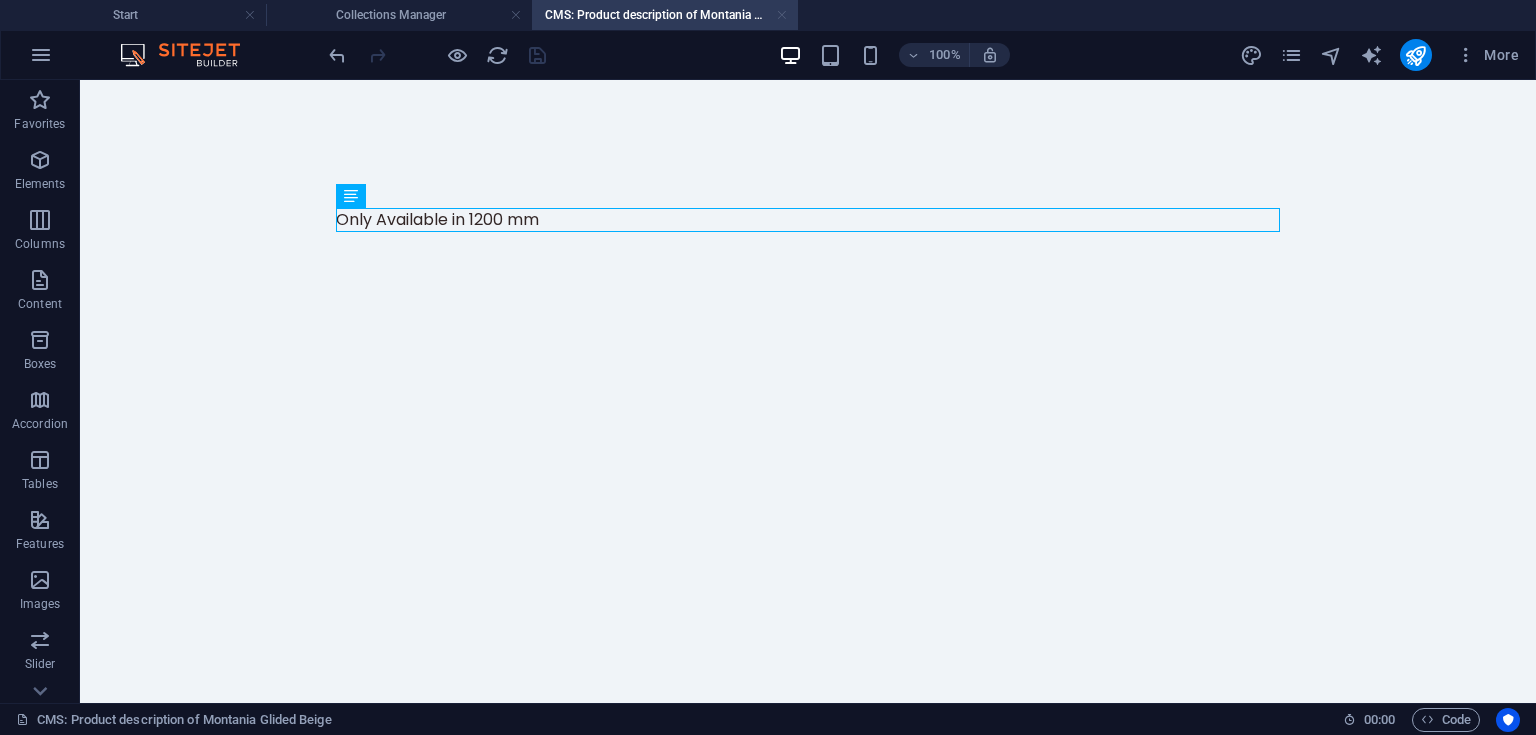 click at bounding box center (782, 15) 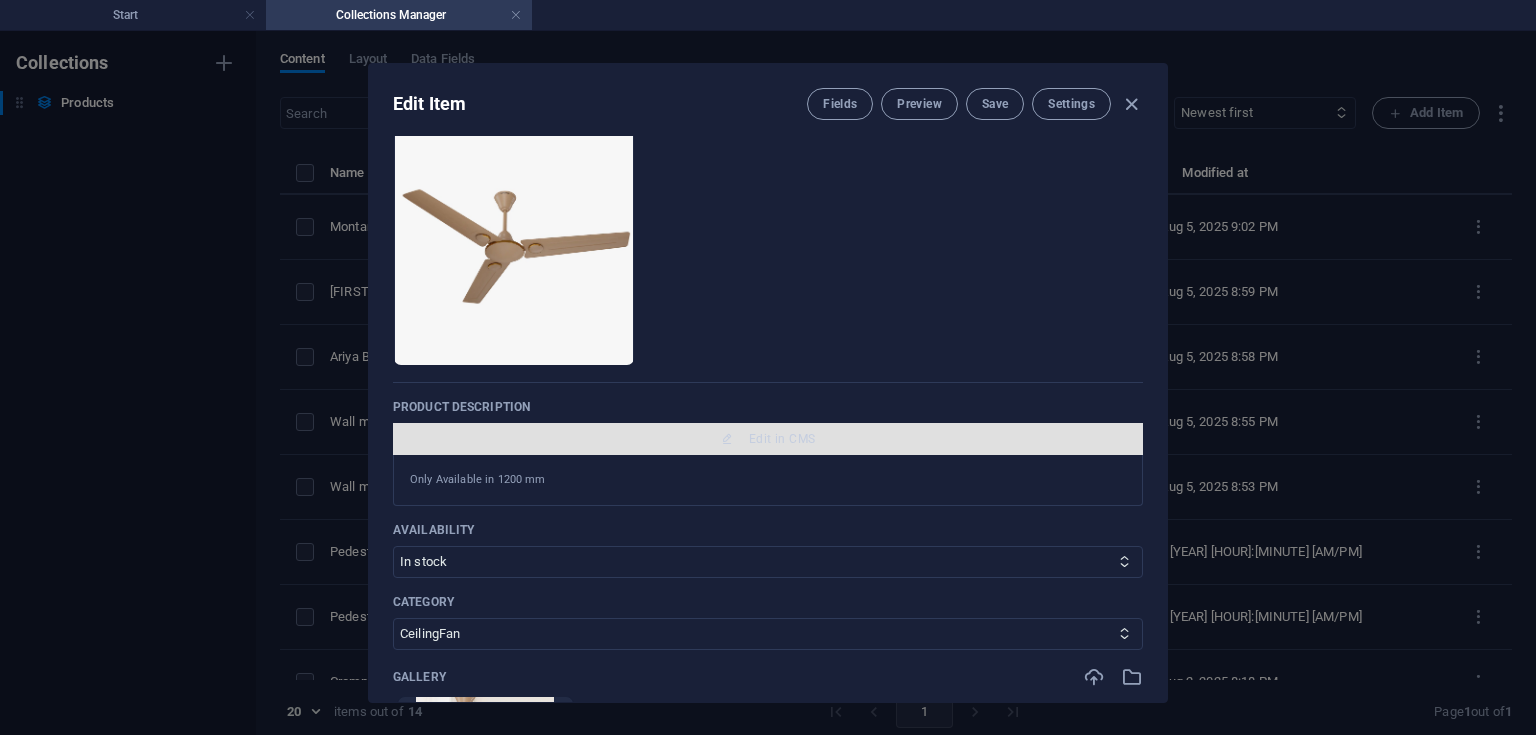 scroll, scrollTop: 0, scrollLeft: 0, axis: both 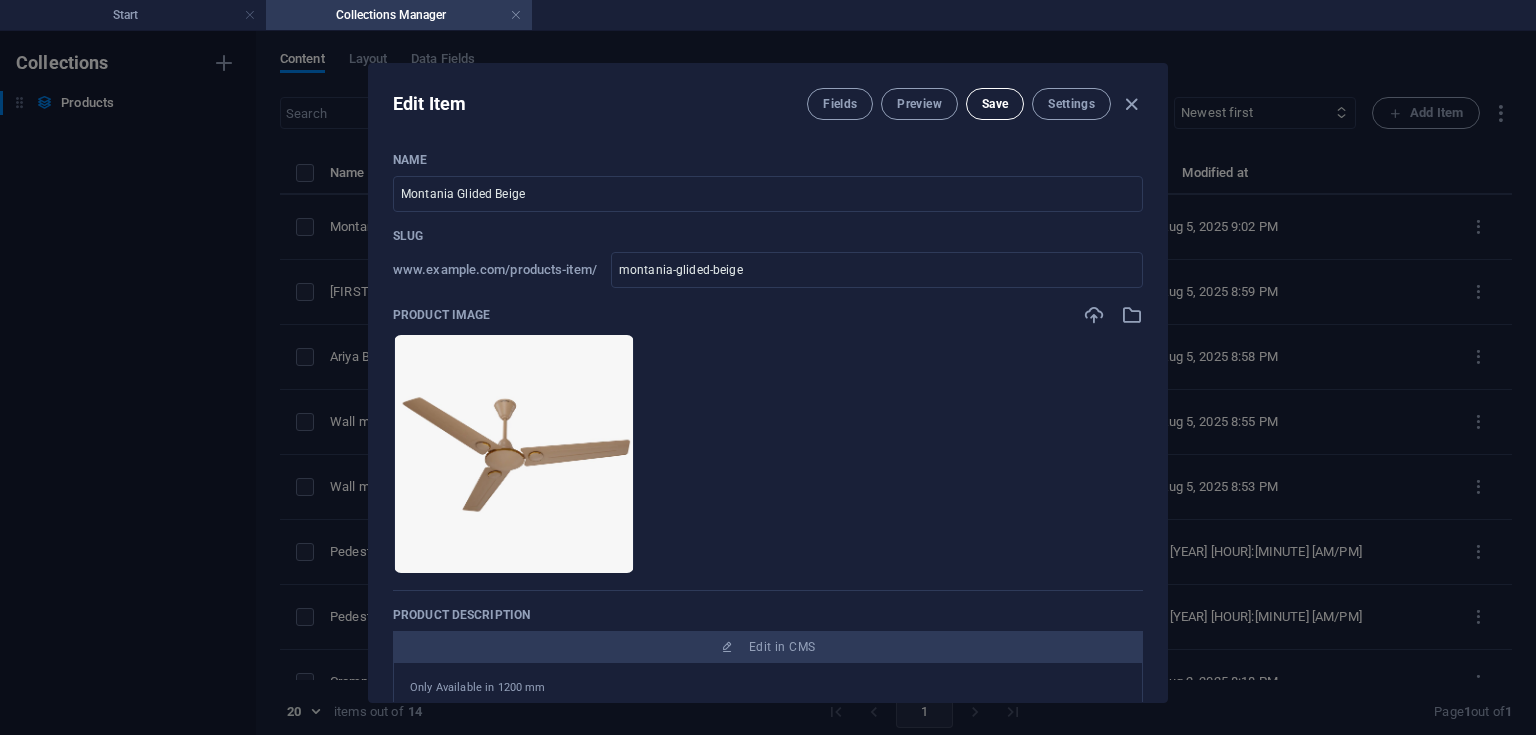 click on "Save" at bounding box center (995, 104) 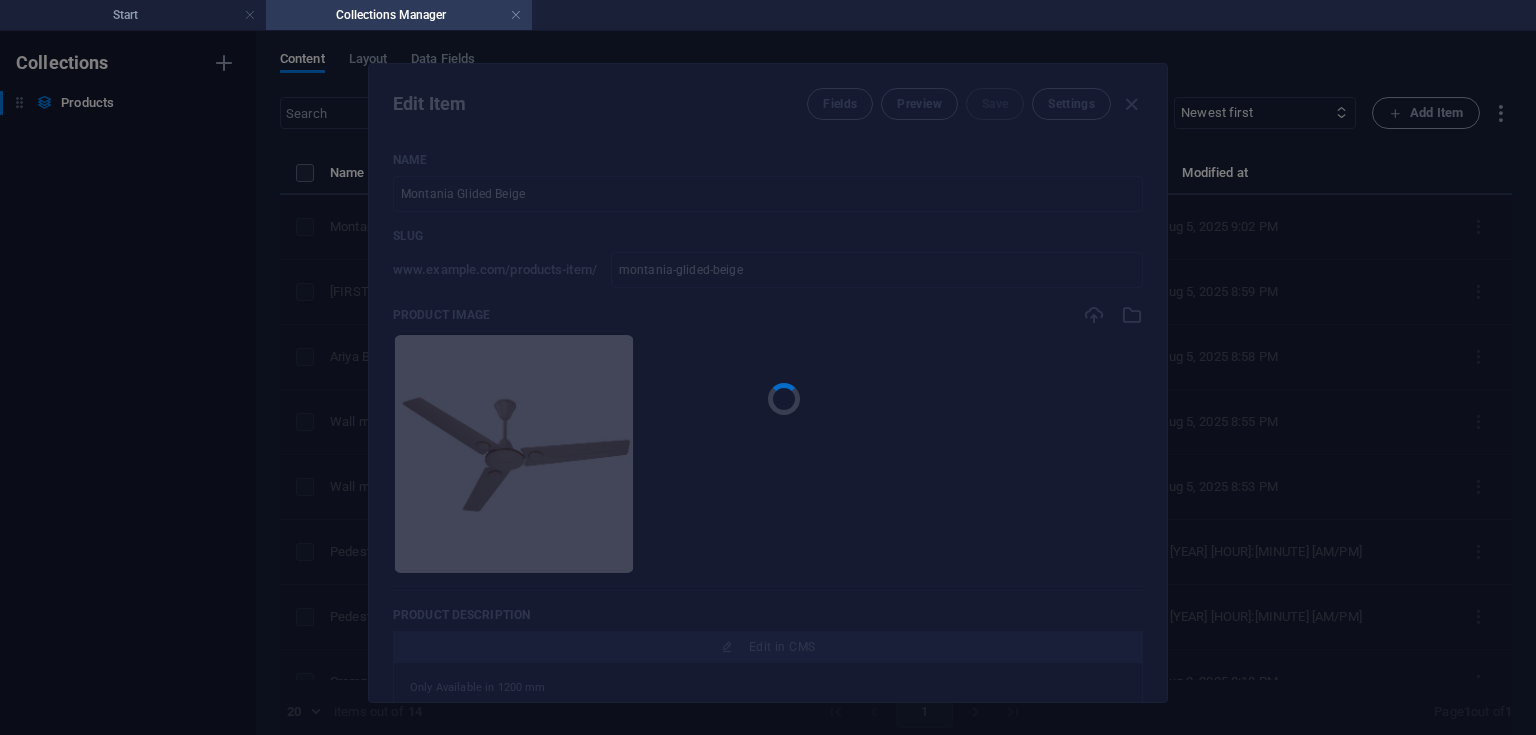 click at bounding box center [768, 383] 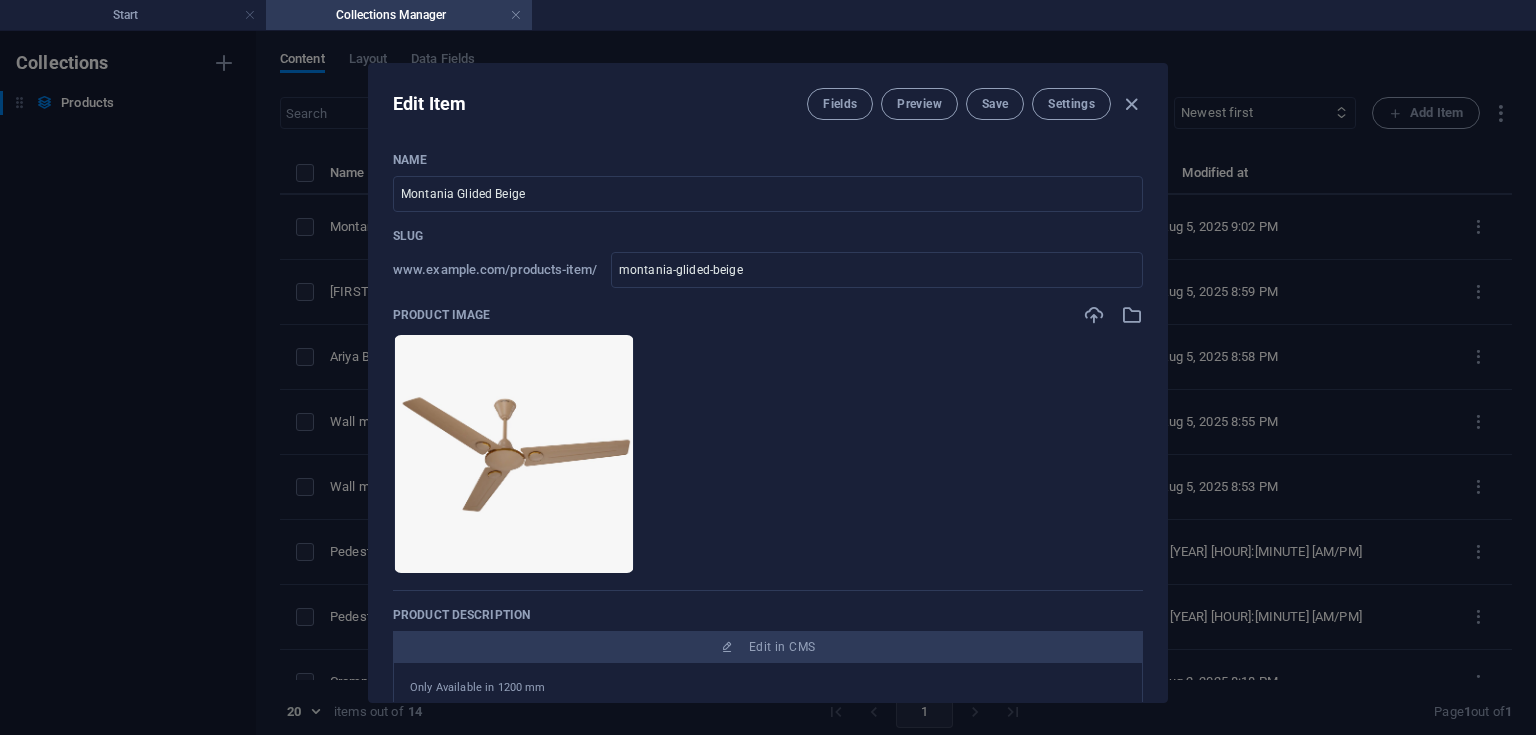 click at bounding box center (1131, 104) 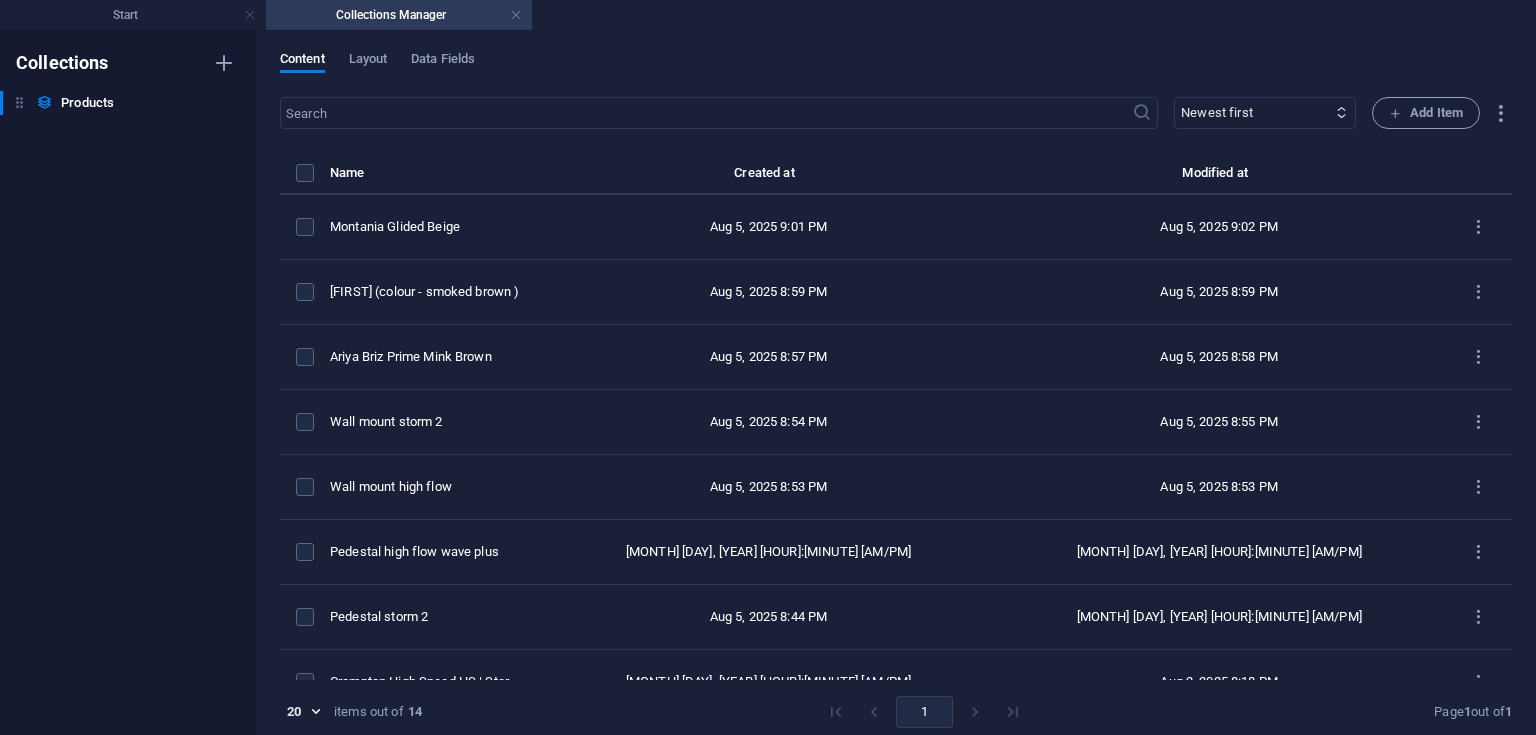 type on "montania-glided-beige" 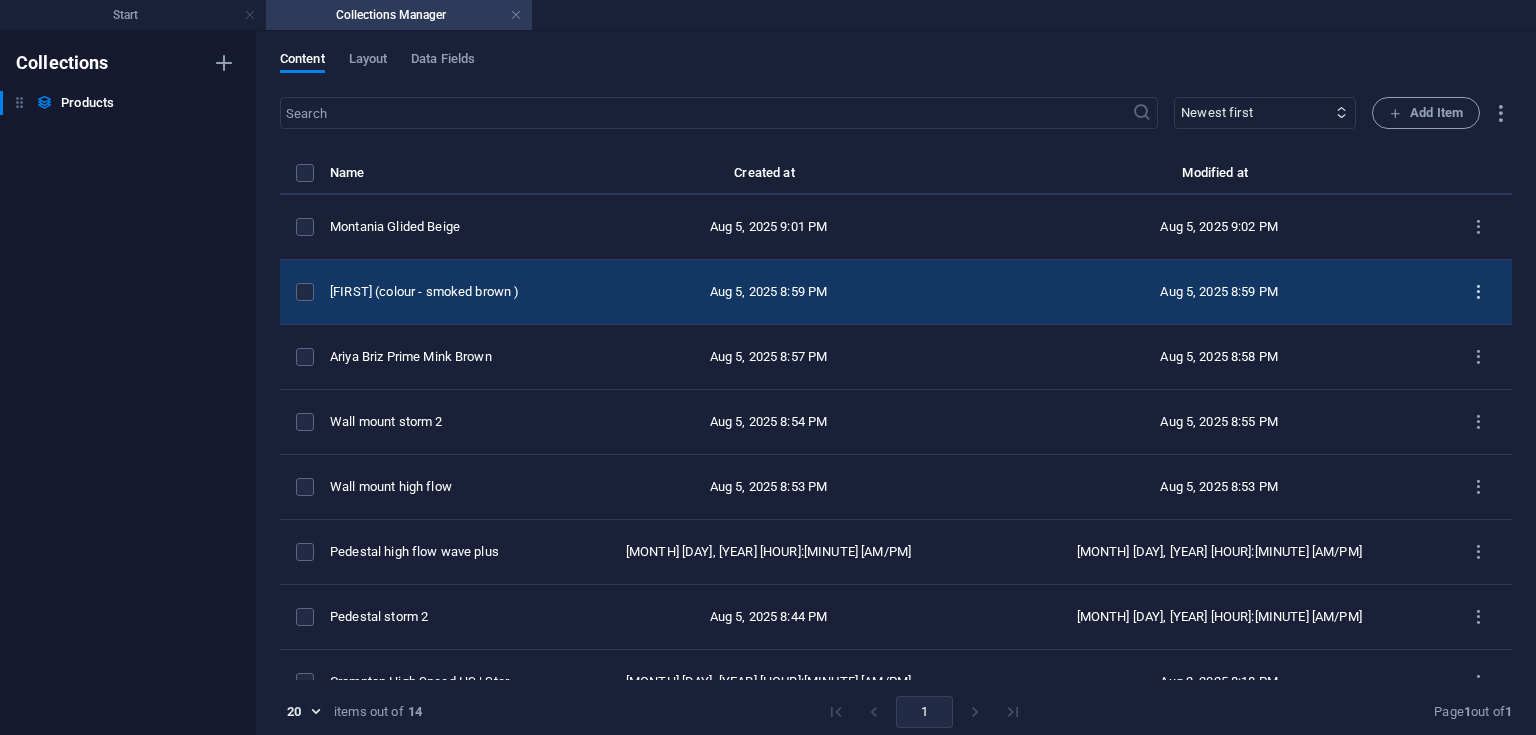 click at bounding box center (1478, 292) 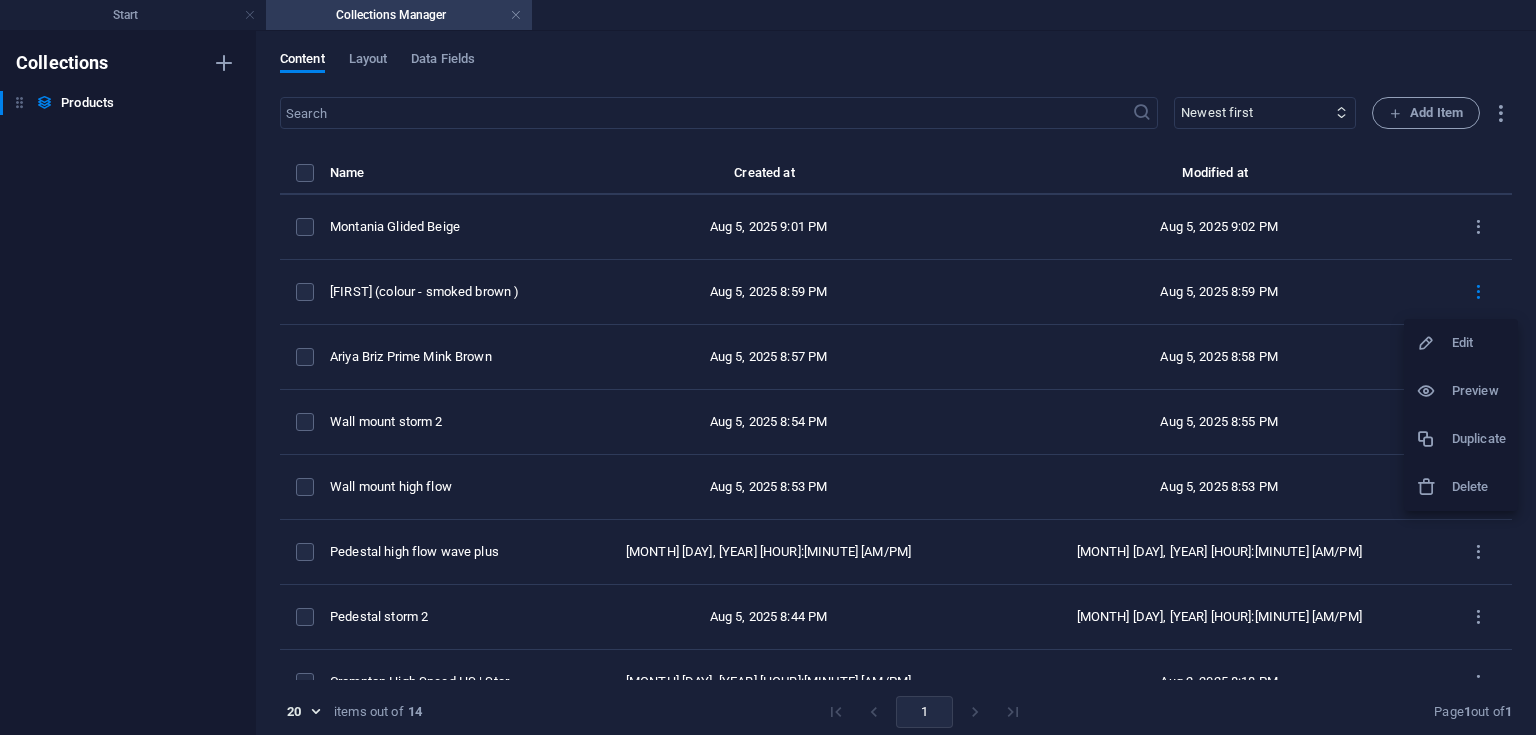 click on "Edit" at bounding box center [1461, 343] 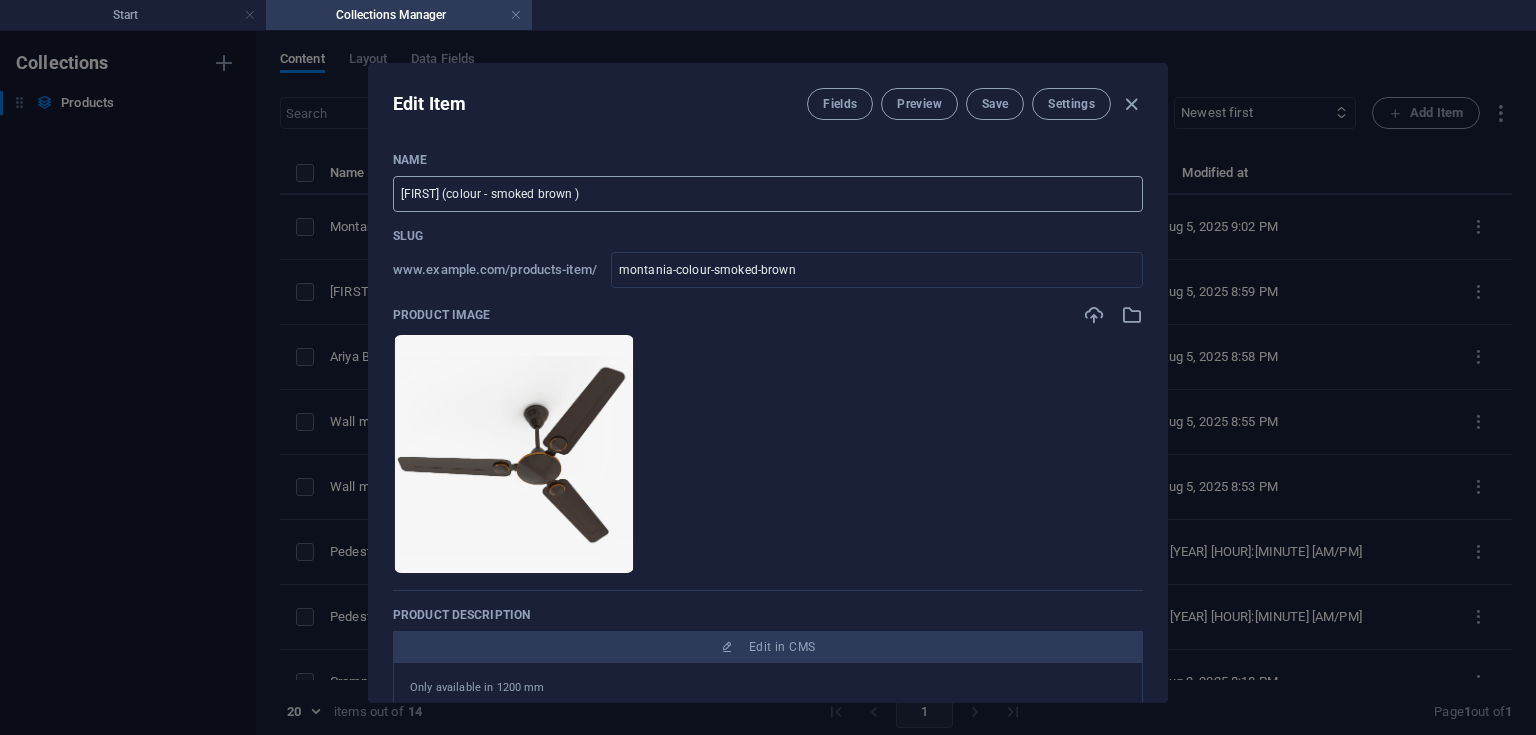 click on "[FIRST] (colour - smoked brown )" at bounding box center (768, 194) 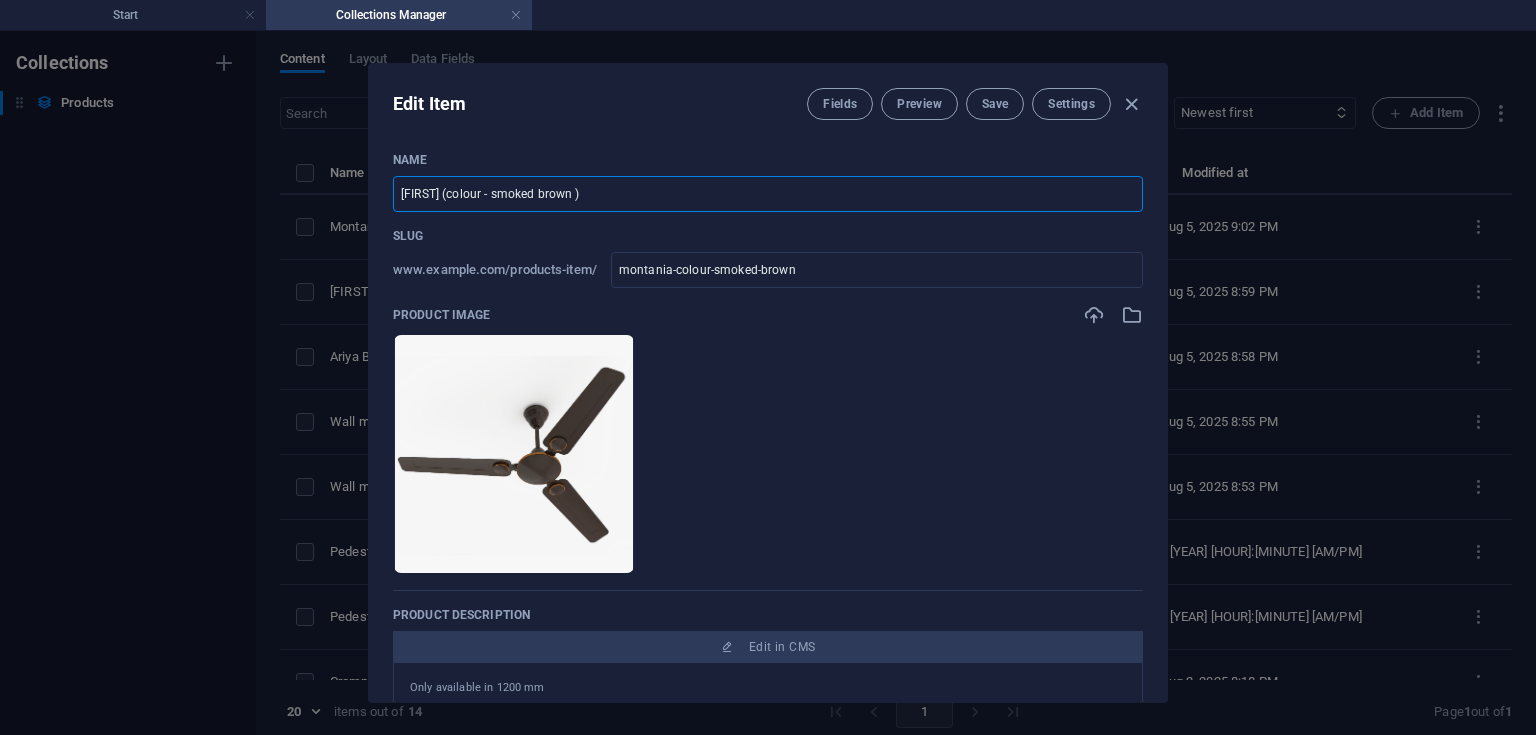 drag, startPoint x: 500, startPoint y: 191, endPoint x: 449, endPoint y: 193, distance: 51.0392 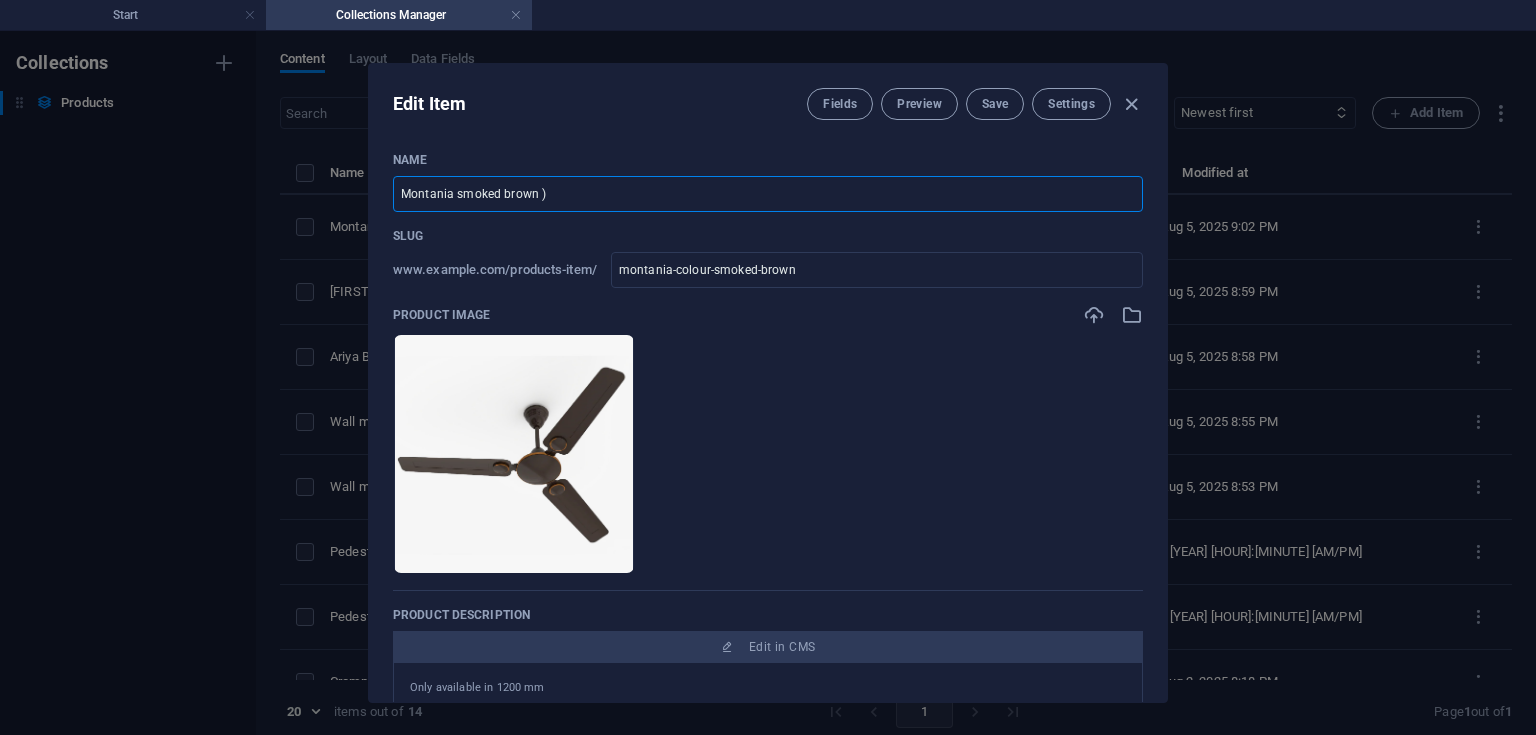 type on "montania-smoked-brown" 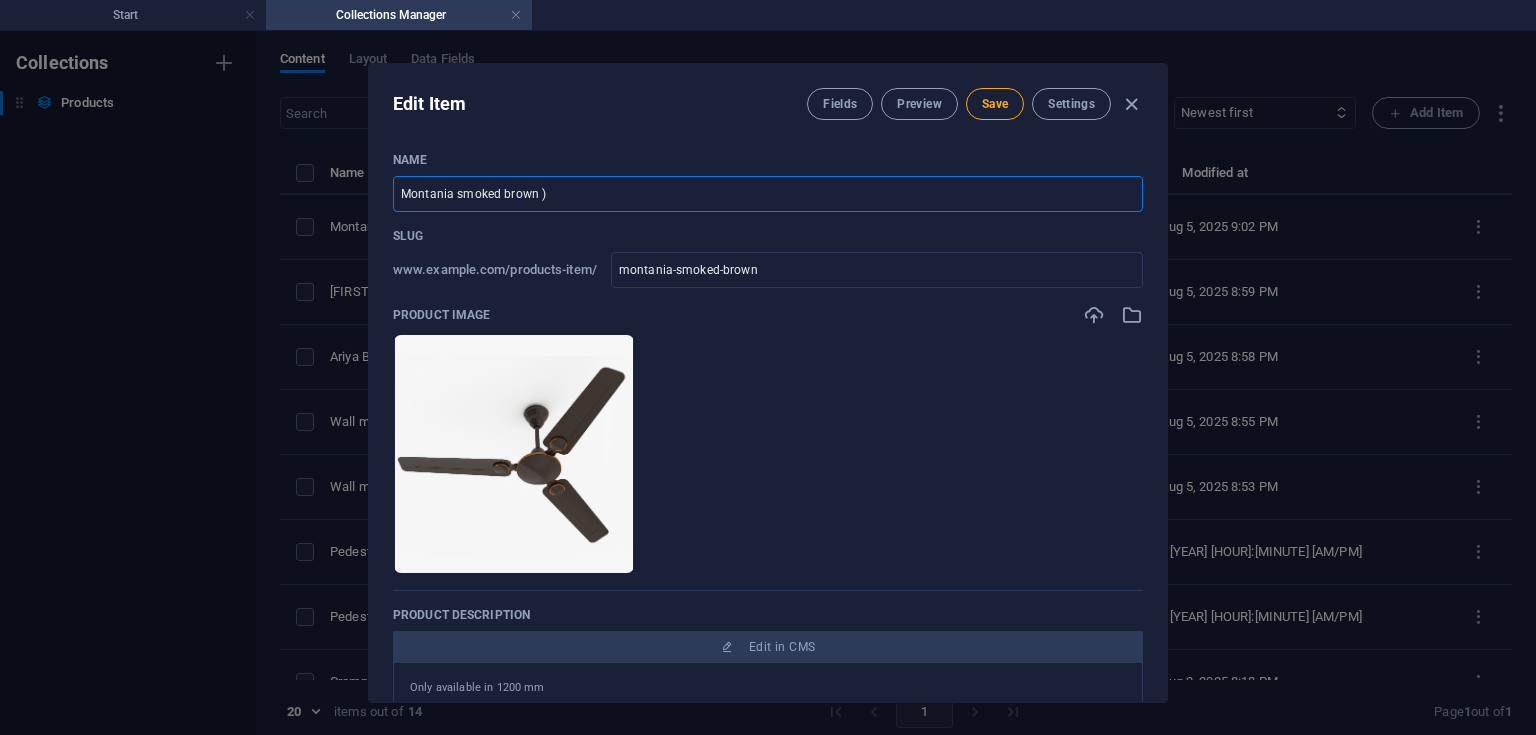 click on "Montania smoked brown )" at bounding box center (768, 194) 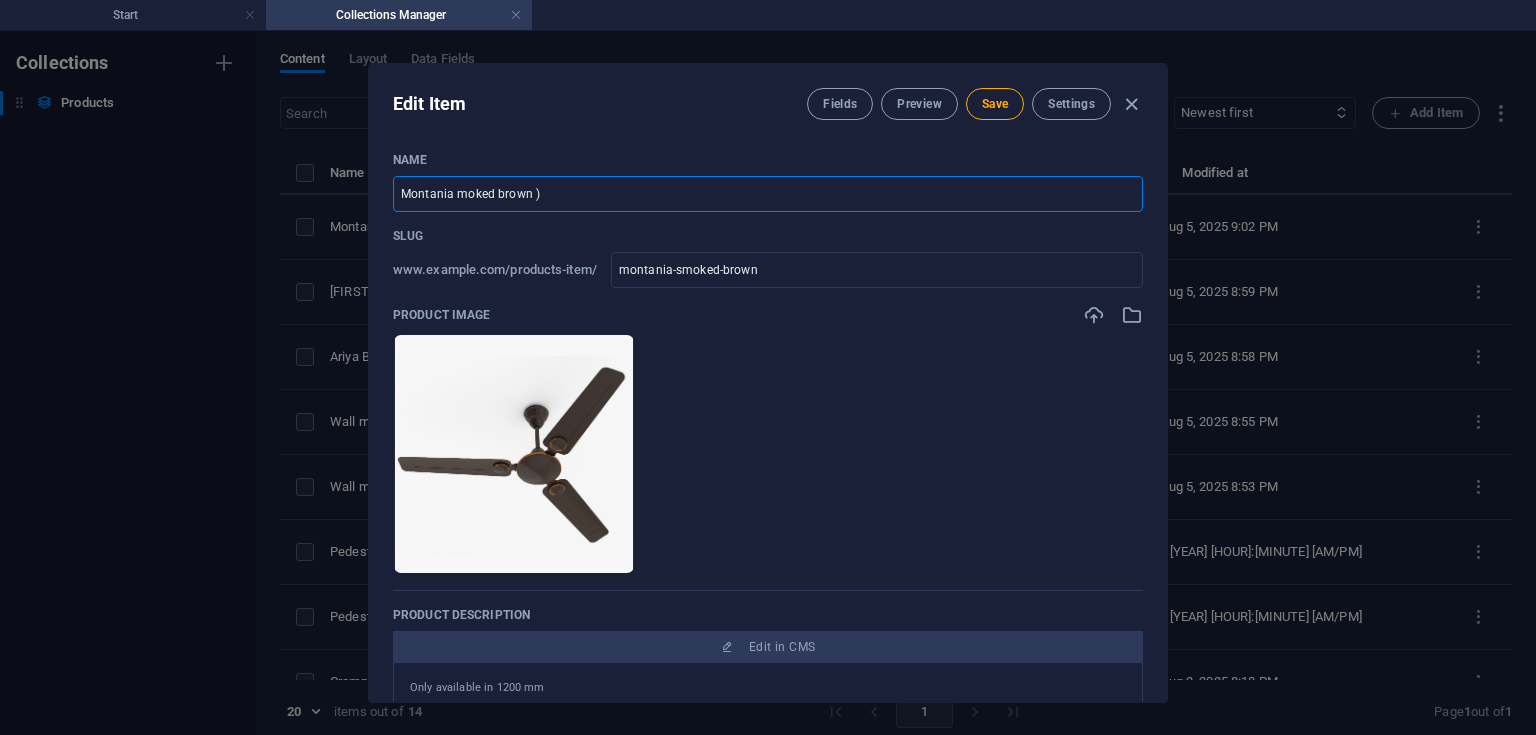 type on "montania-moked-brown" 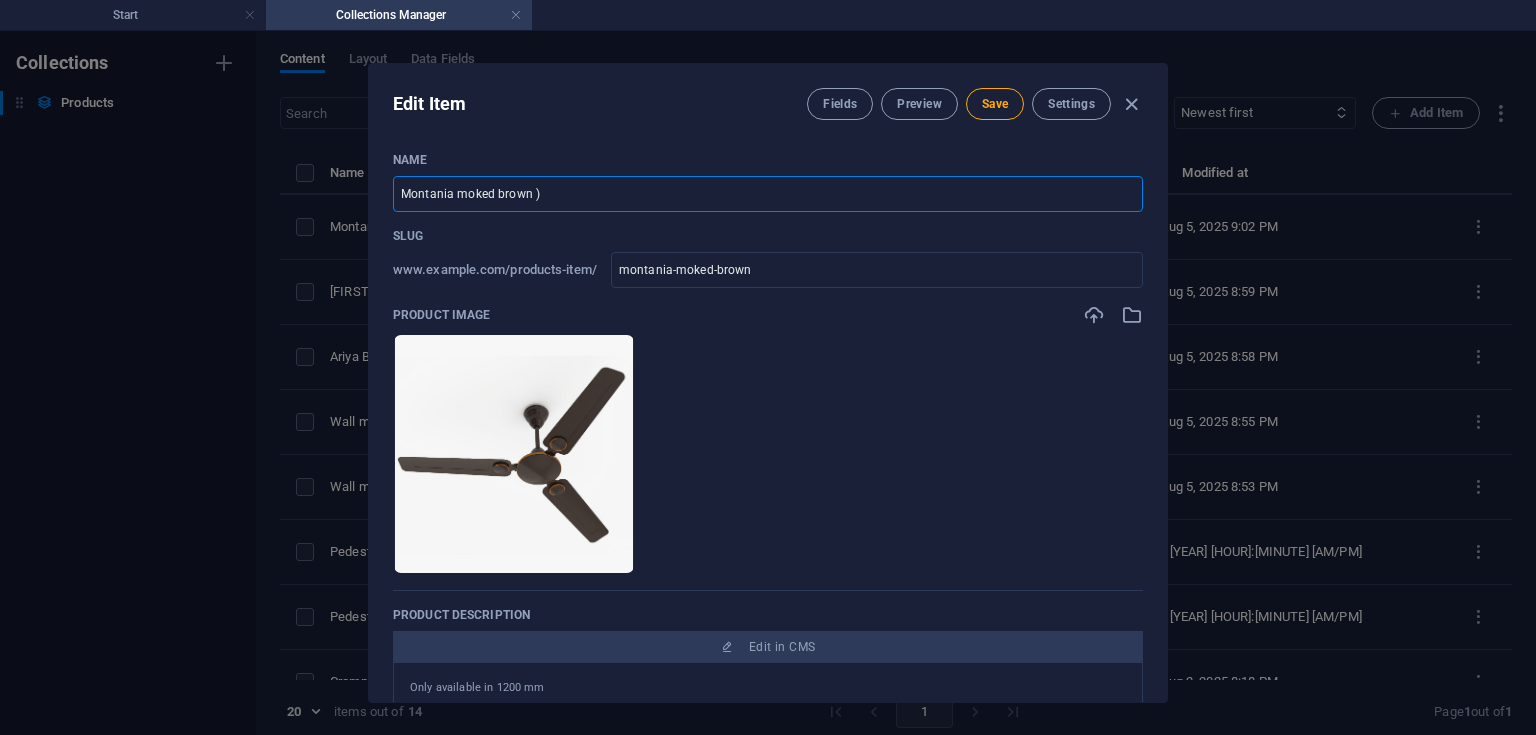 type on "Montania Smoked brown )" 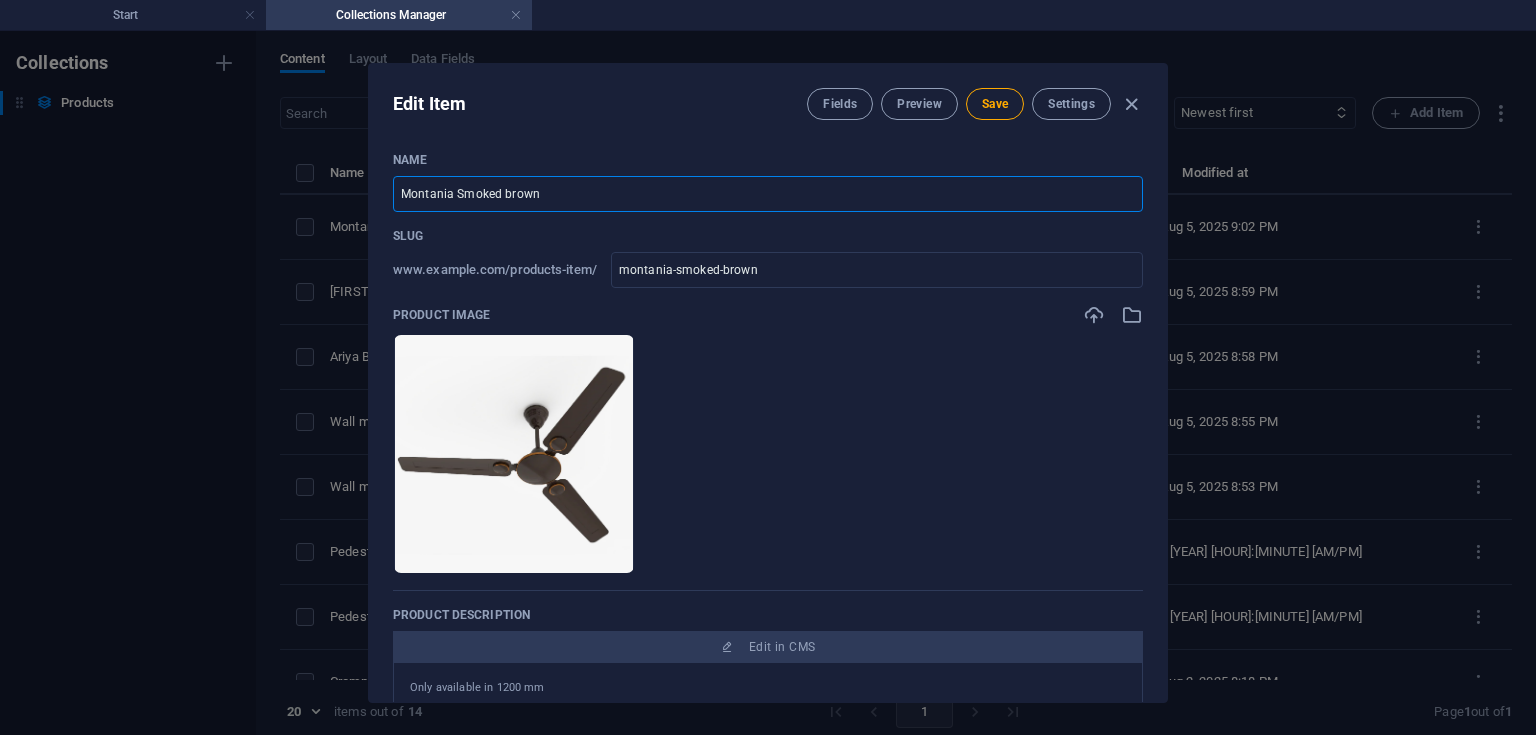 type on "[FIRST] [LAST]" 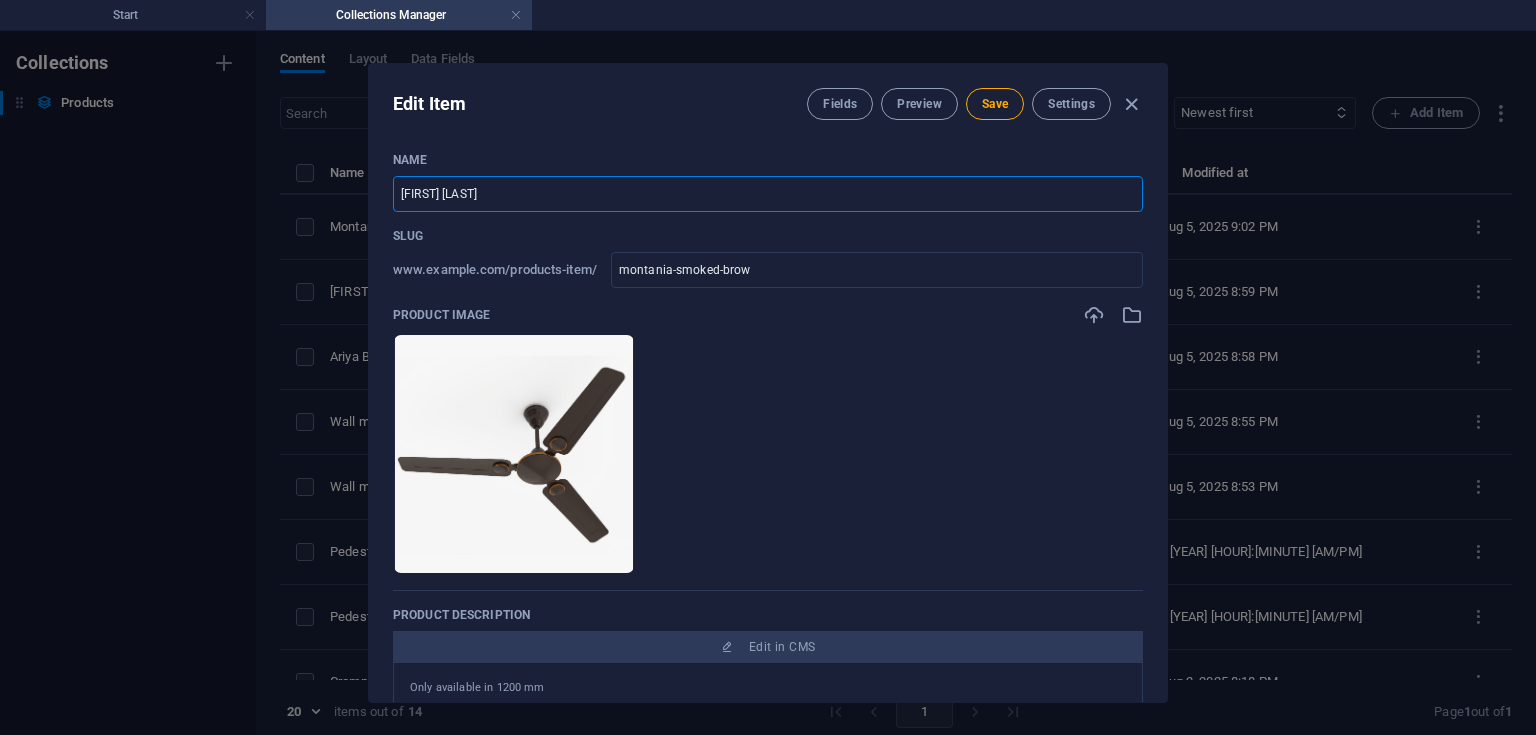 type on "Montania Smoked brown" 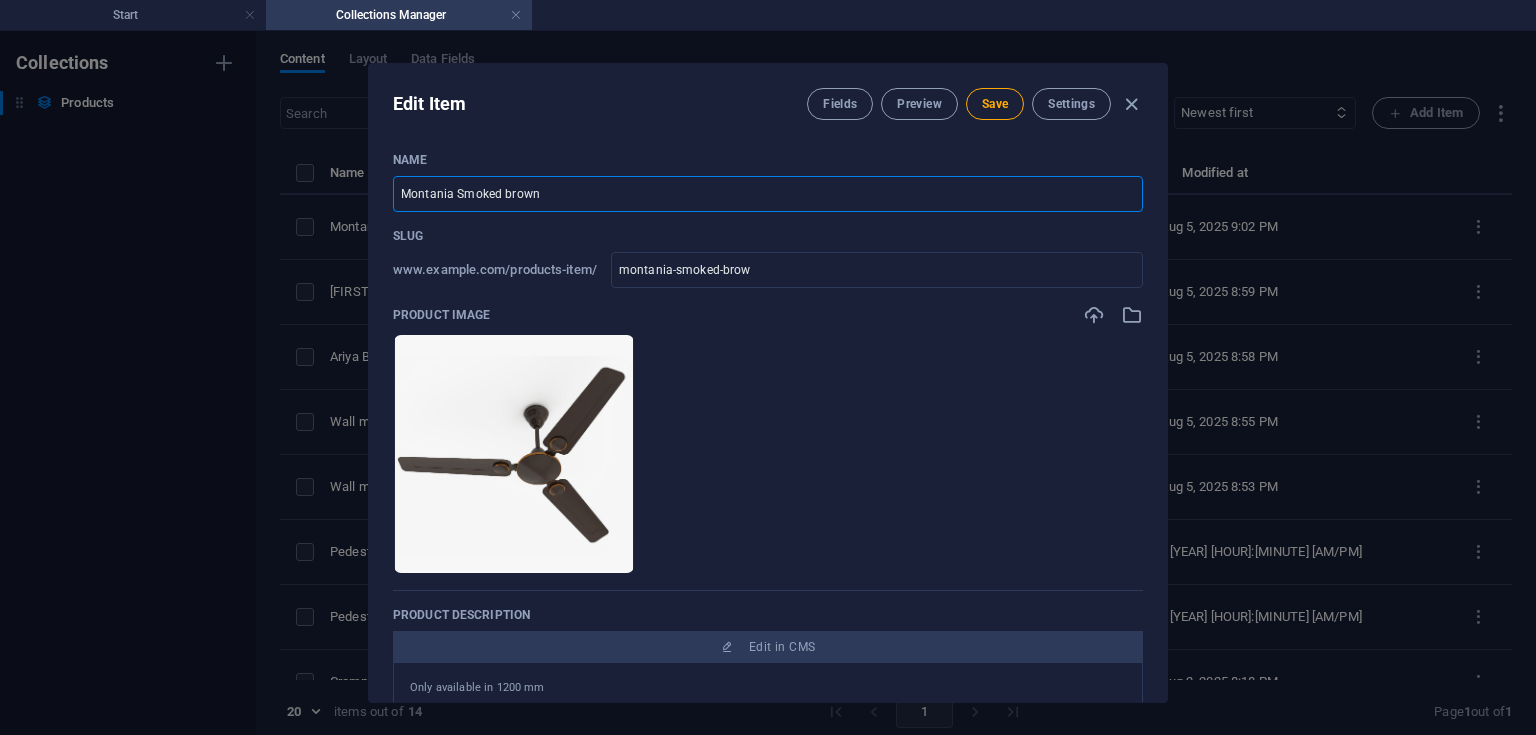 type on "montania-smoked-brown" 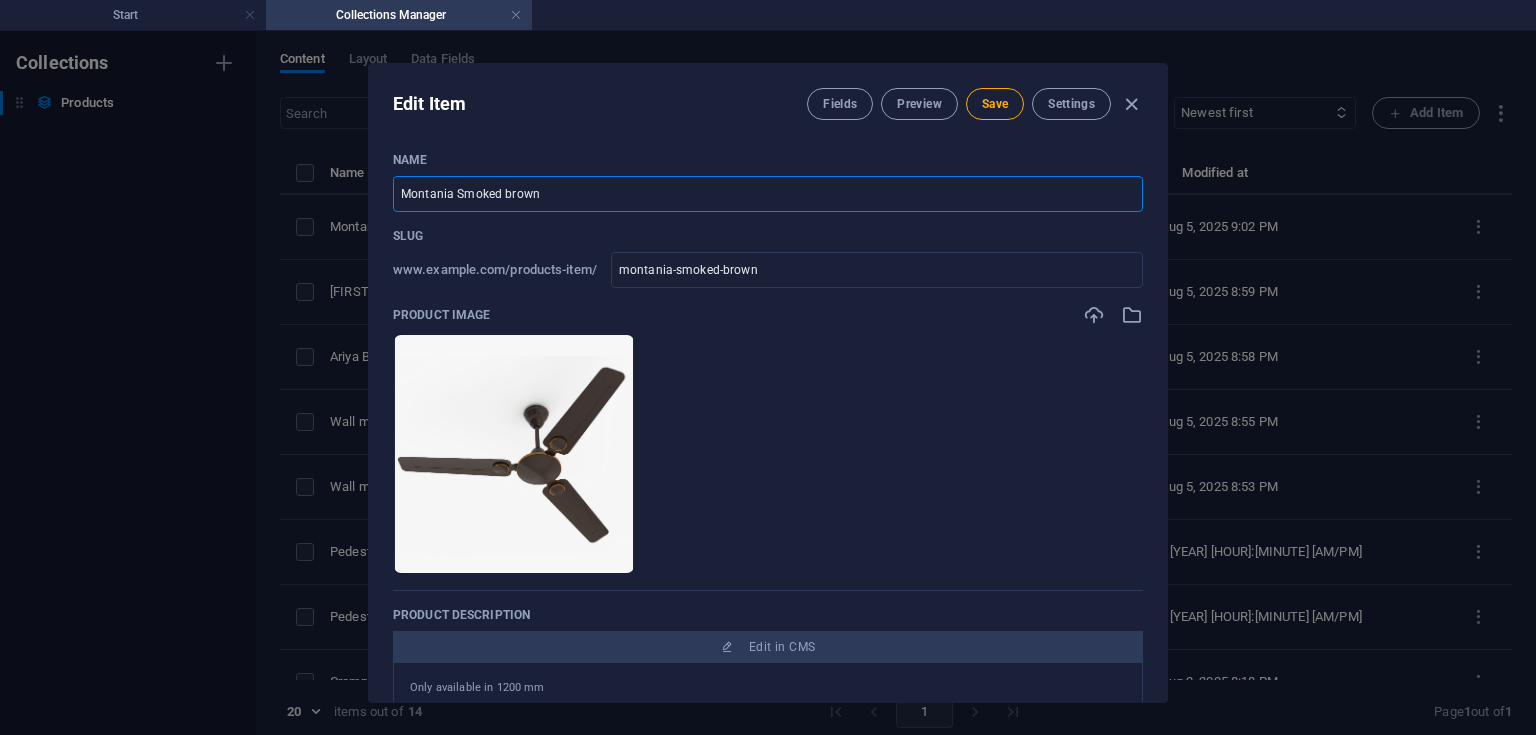 type on "Montania Smoked rown" 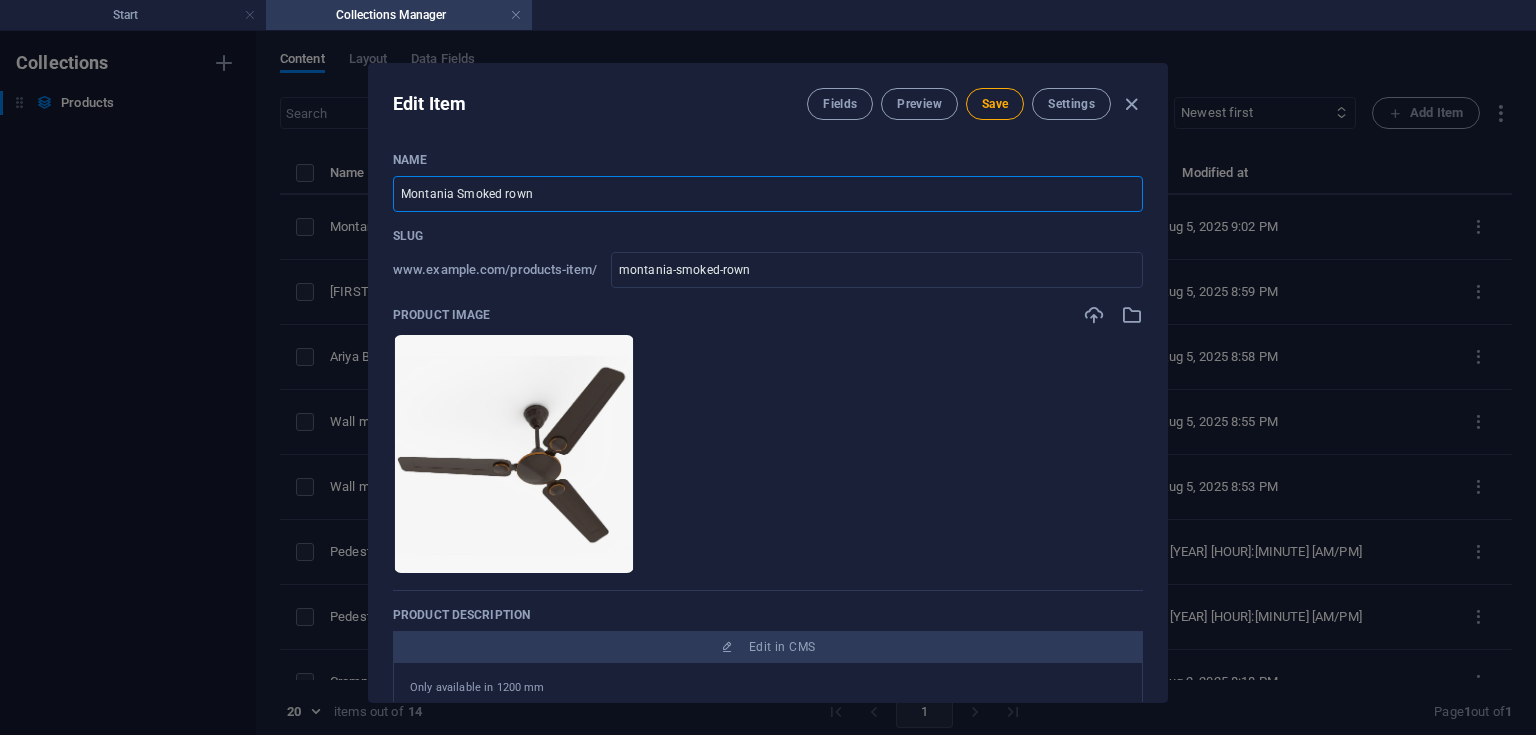 type on "Montania Smoked Brown" 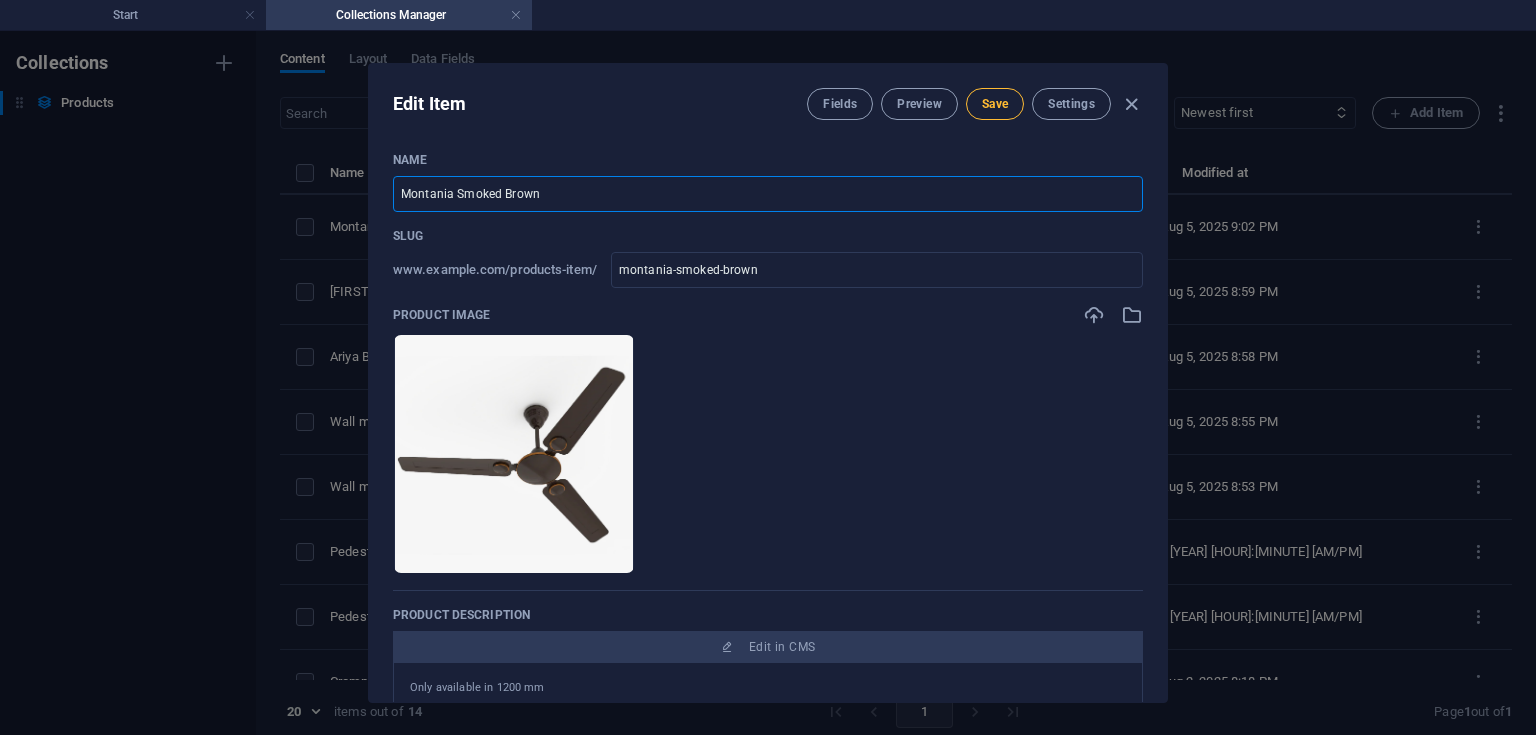 type on "Montania Smoked Brown" 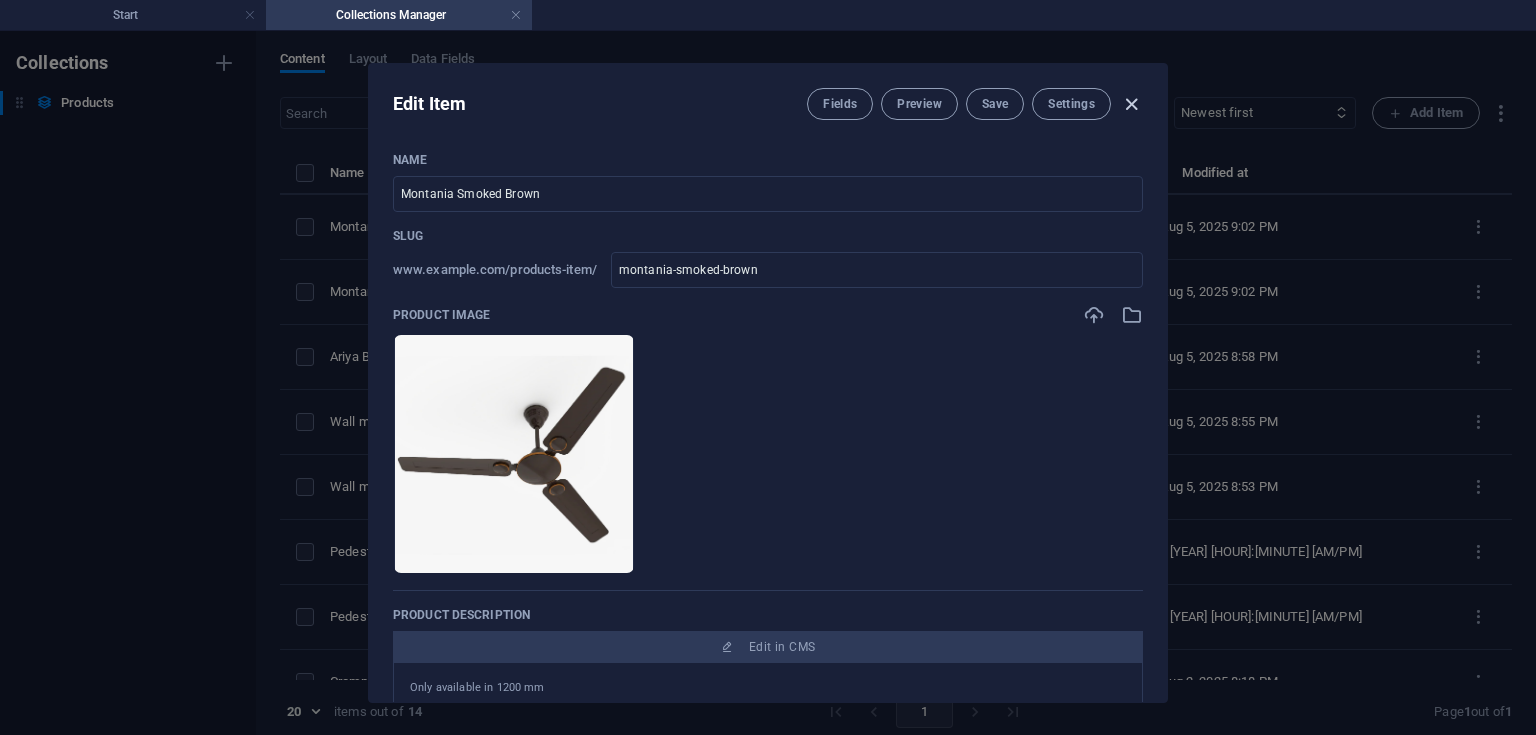 click at bounding box center [1131, 104] 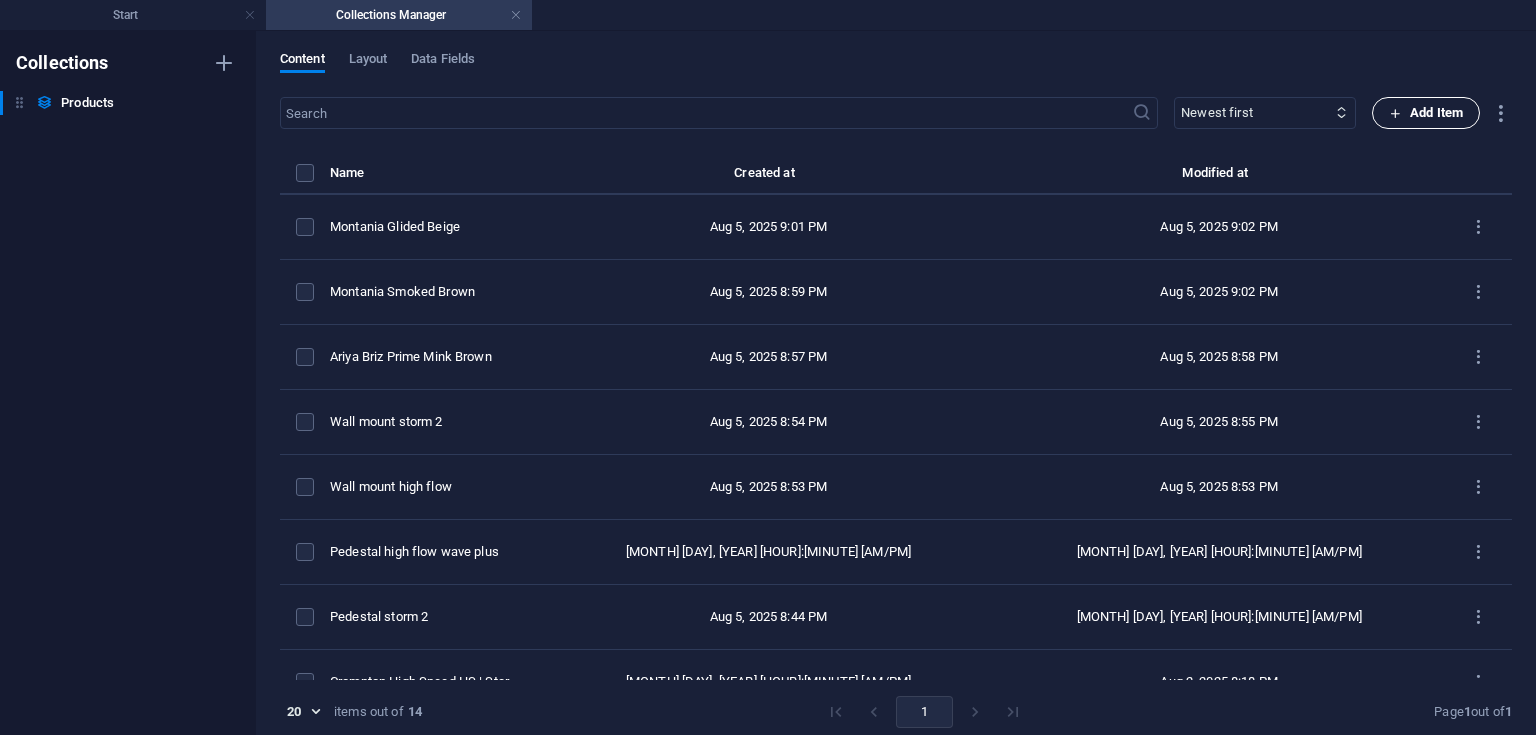 click on "Add Item" at bounding box center (1426, 113) 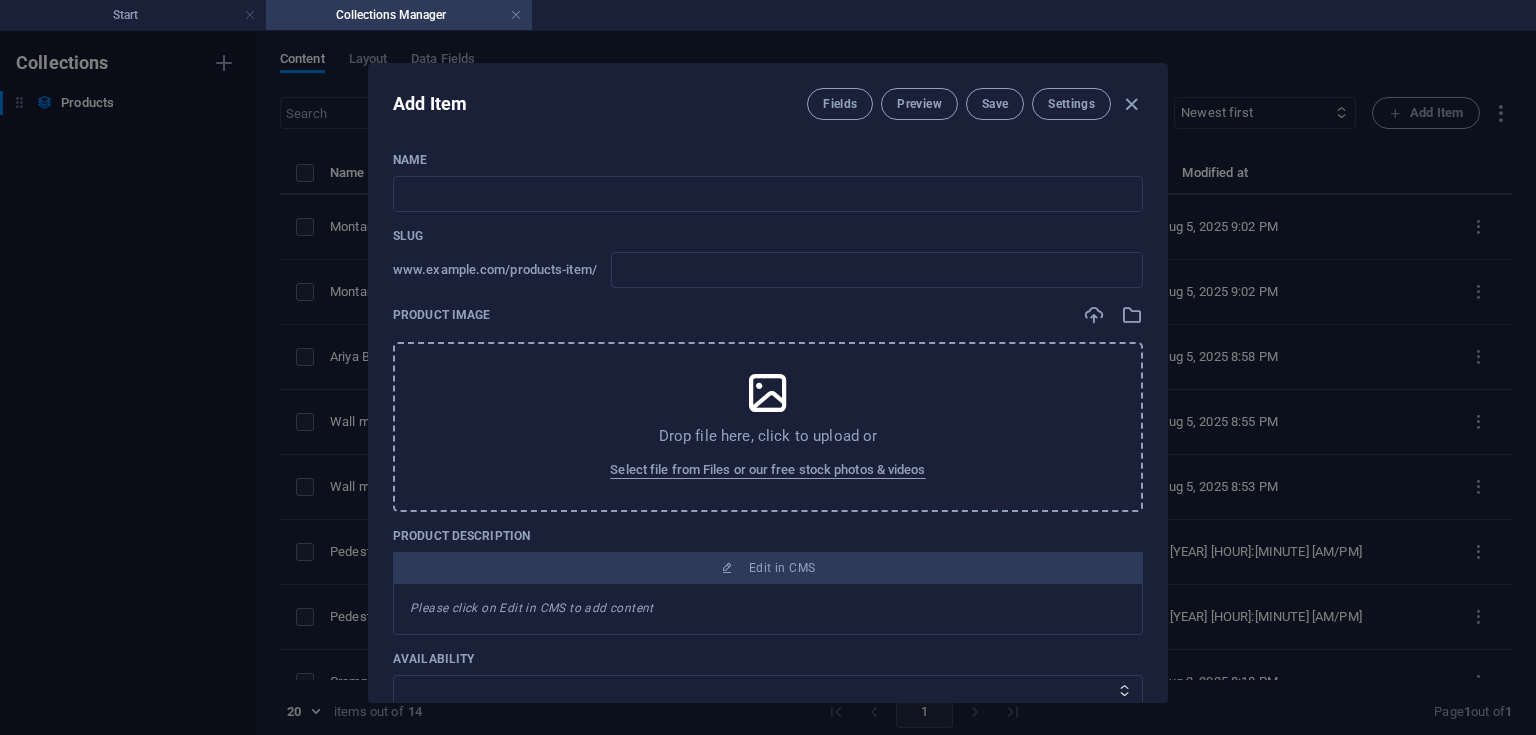click on "Name ​ Slug www.example.com/products-item/ ​ Product image Drop file here, click to upload or Select file from Files or our free stock photos & videos Product description Edit in CMS Please click on Edit in CMS to add content Availability In stock Out of stock Category CeilingFan TableFan PedestalFan WallFan Gallery Drop files here, click to upload or Select files from Files or our free stock photos & videos Add Field" at bounding box center [768, 625] 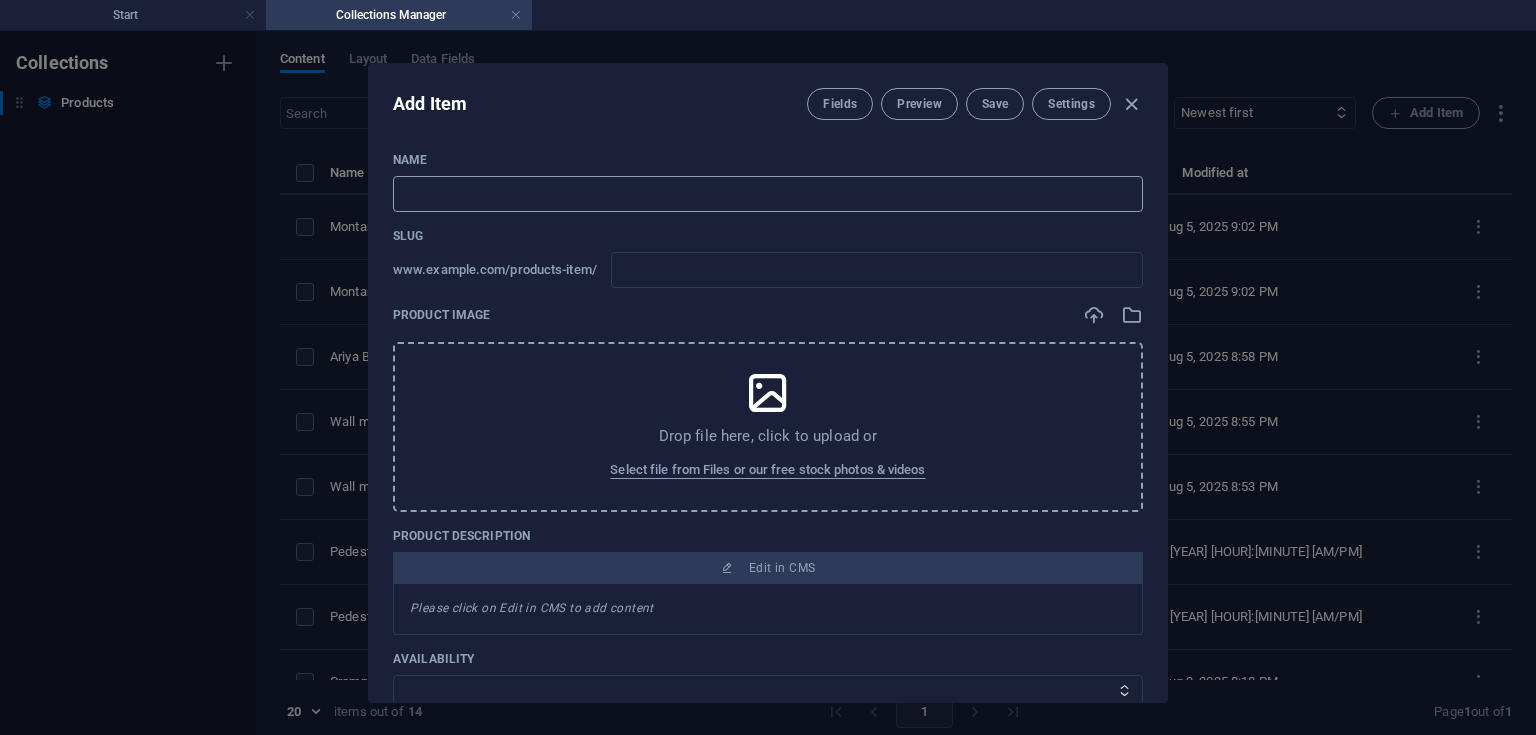 click at bounding box center [768, 194] 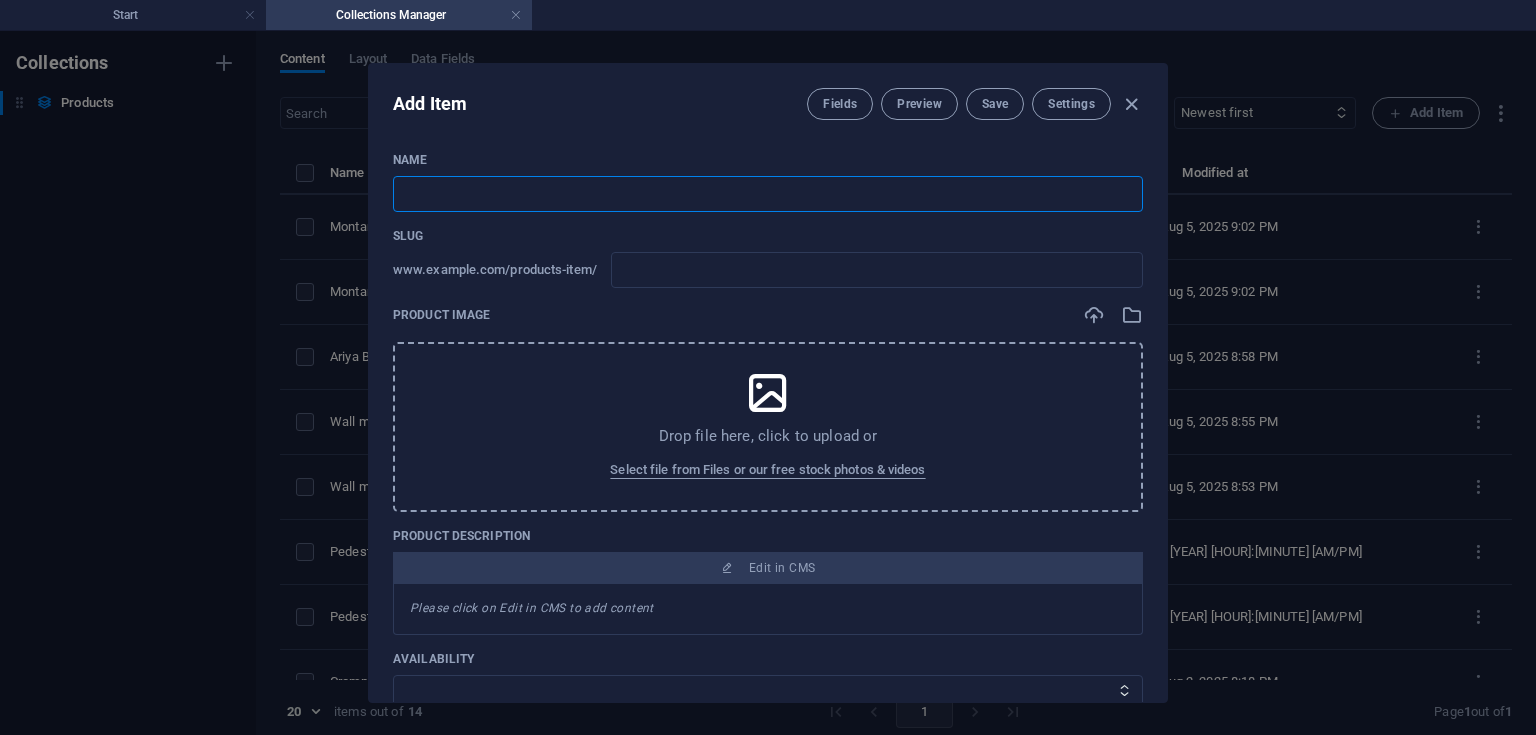 paste on "toro briken effect" 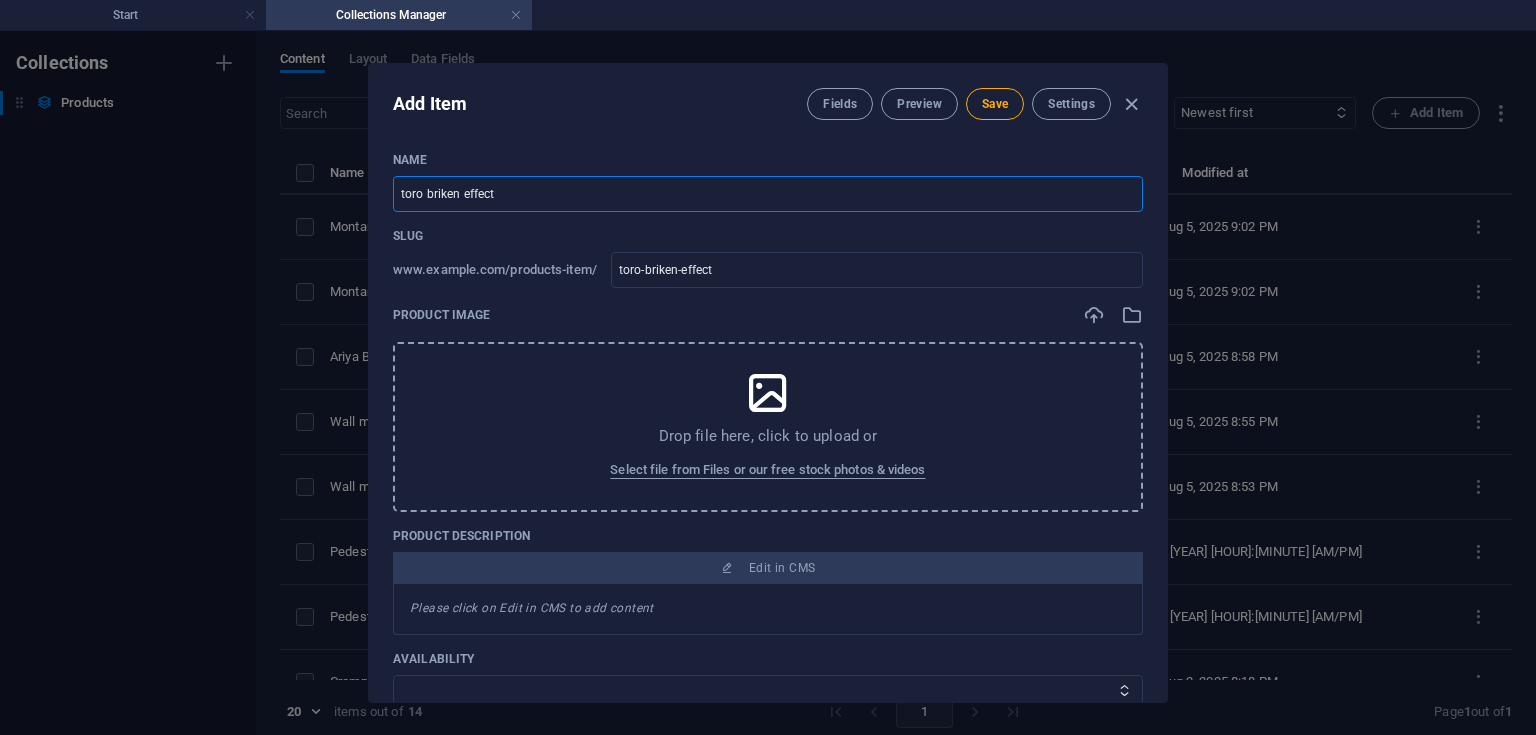 type on "[FIRST] [LAST] effect" 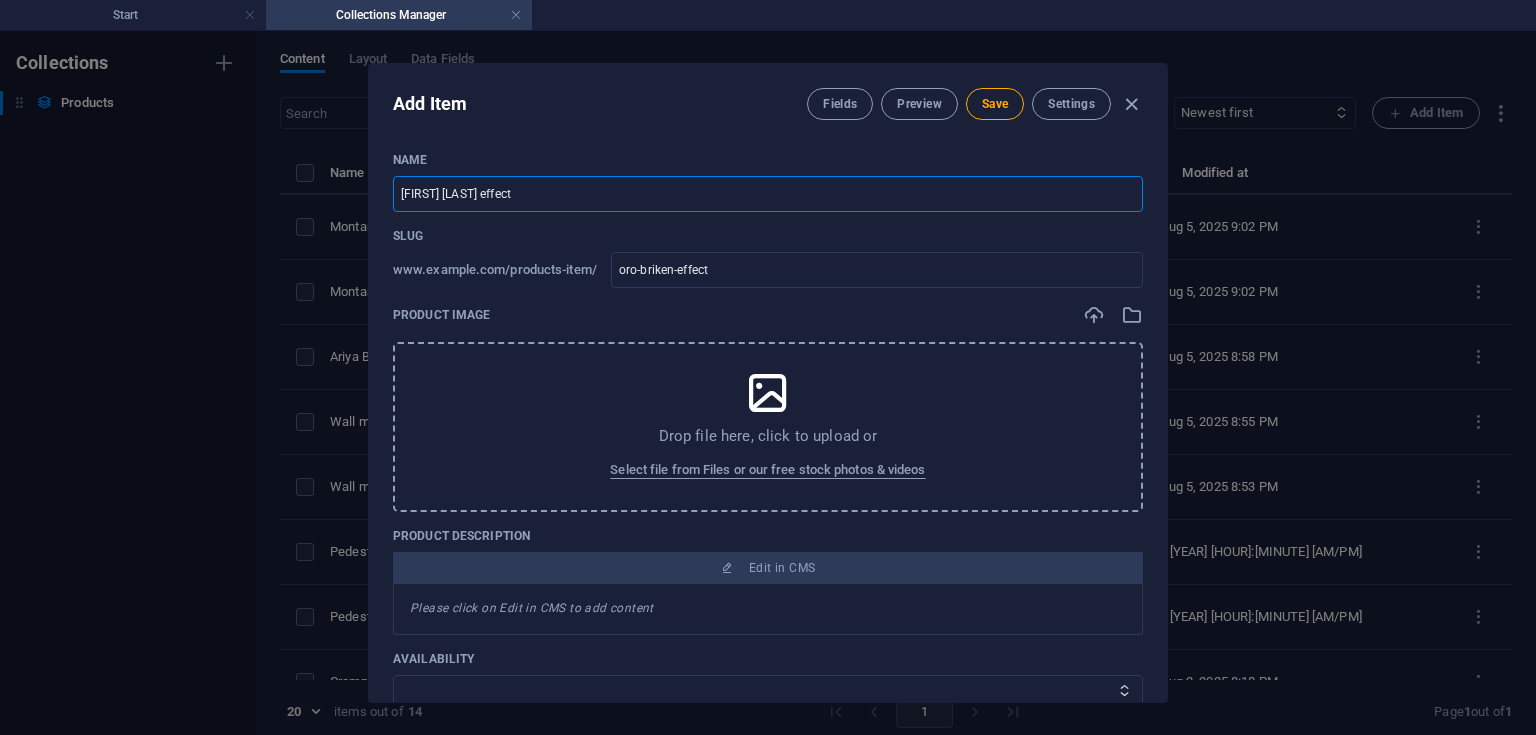 type on "[FIRST] [LAST] effect" 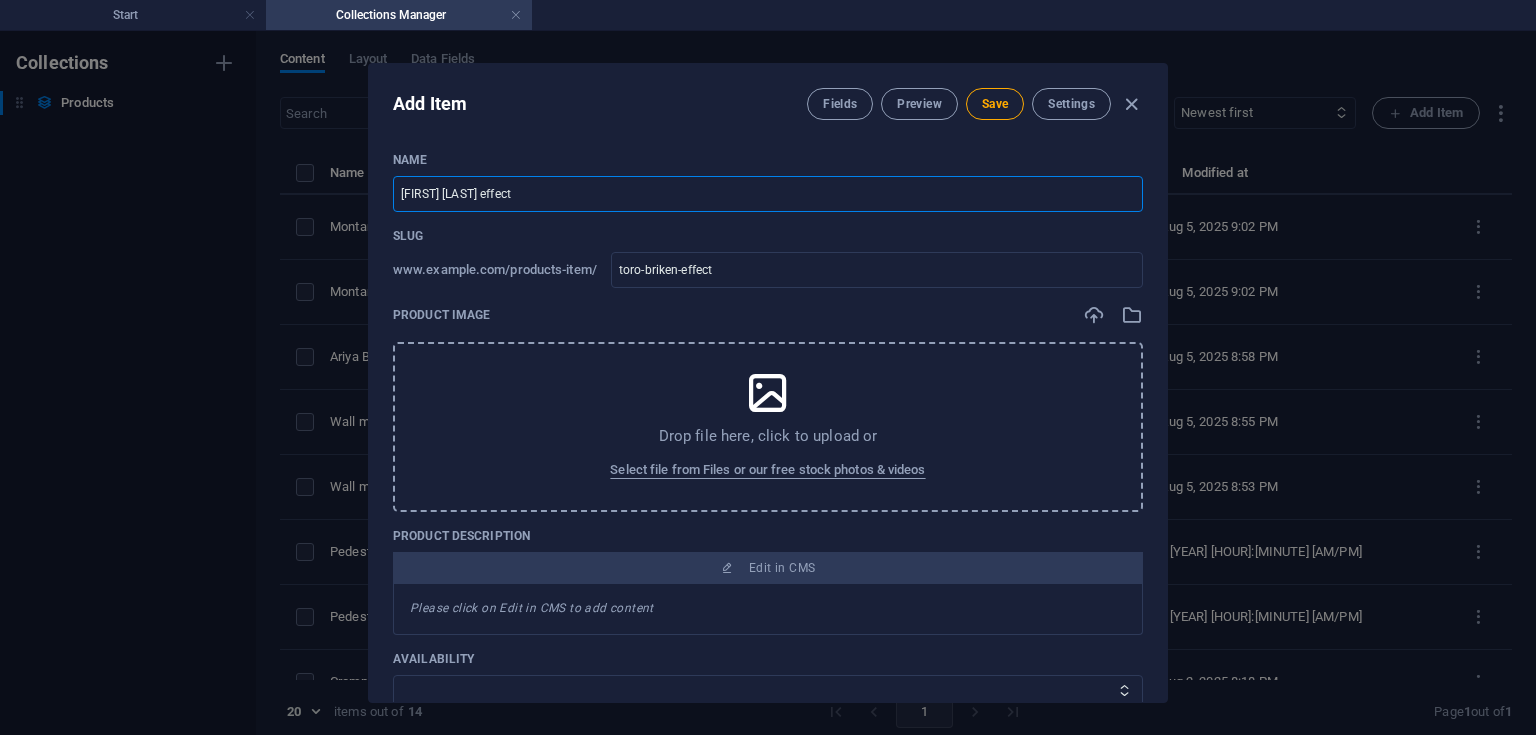 click on "[FIRST] [LAST] effect" at bounding box center (768, 194) 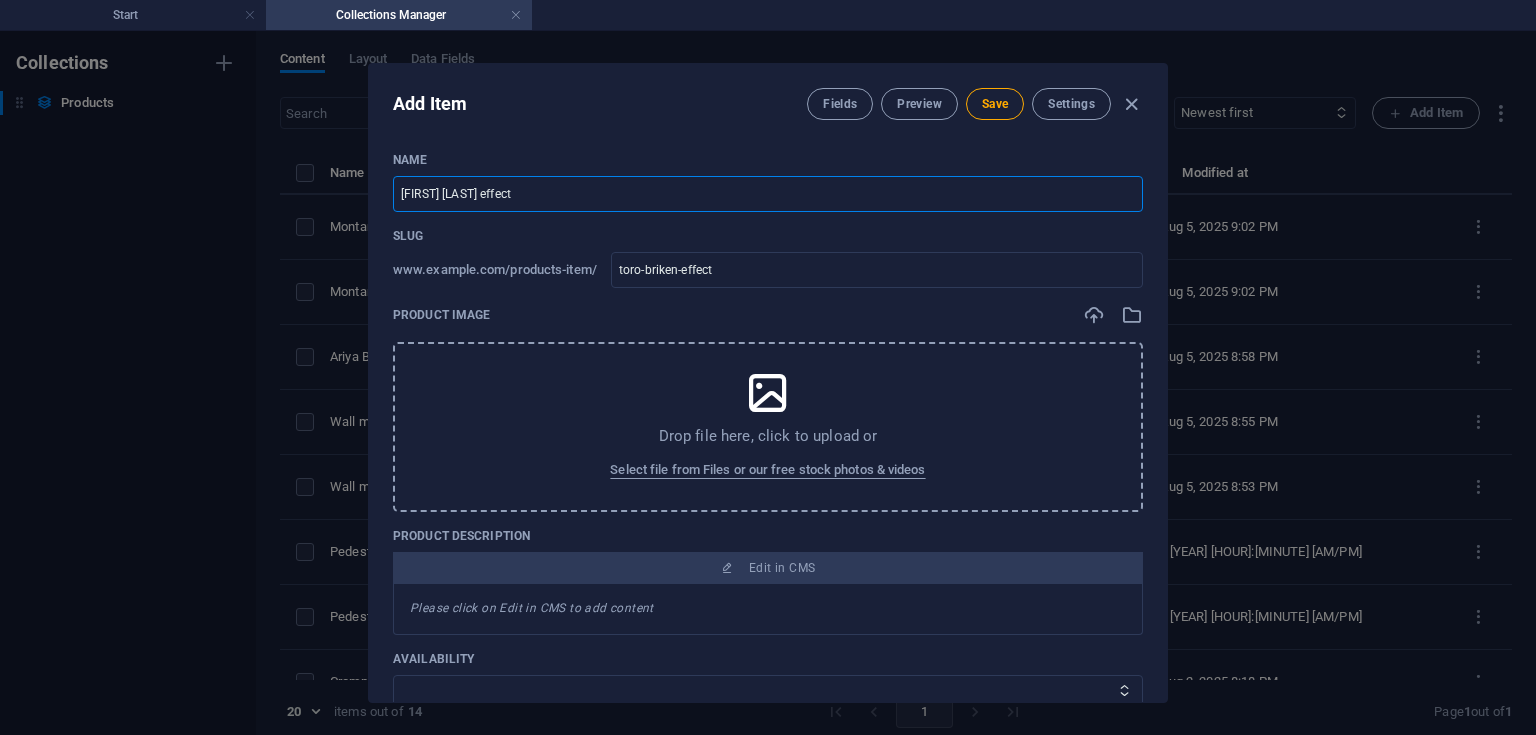 type on "[FIRST] [LAST] effect" 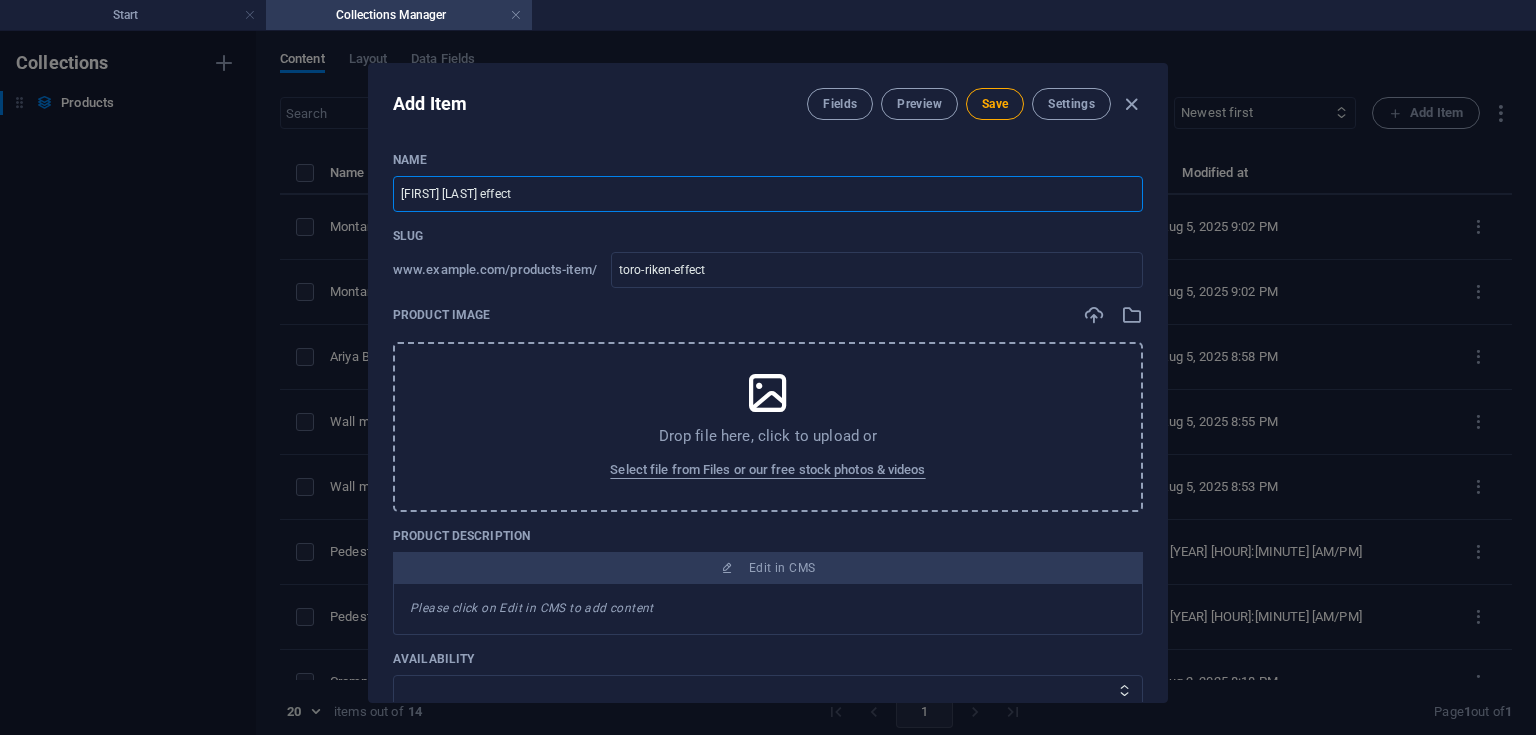 type on "Toro Briken effect" 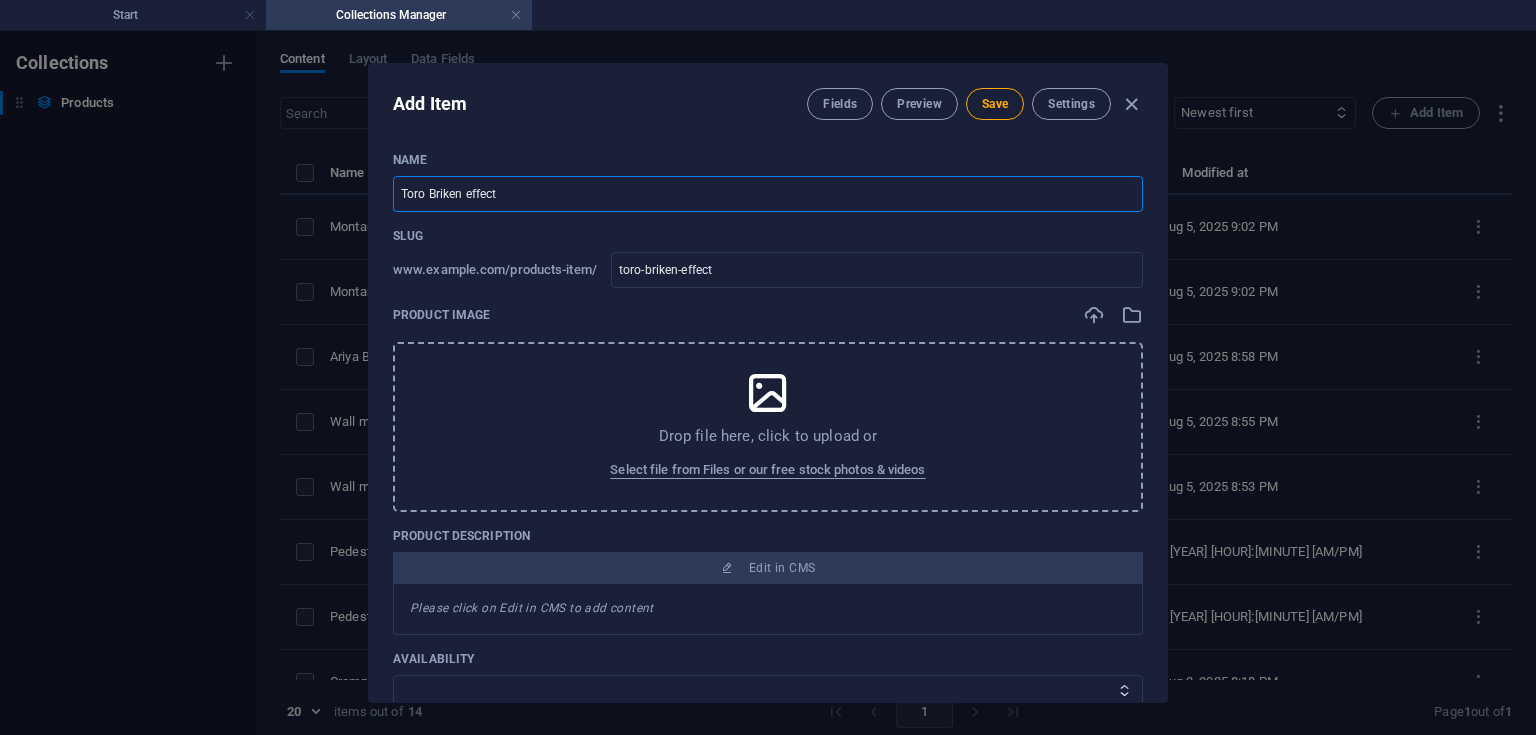 click on "Toro Briken effect" at bounding box center (768, 194) 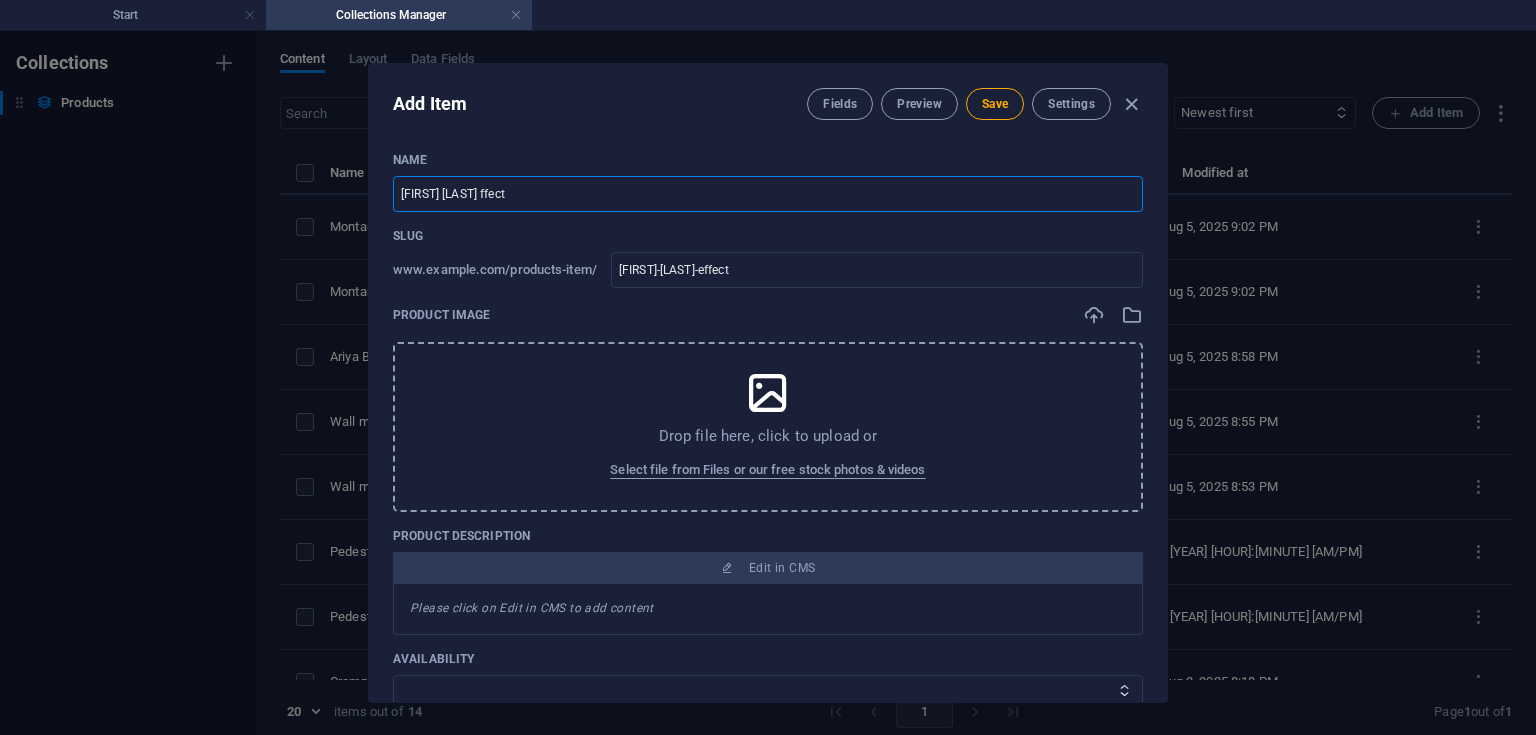 type on "Toro Briken Effect" 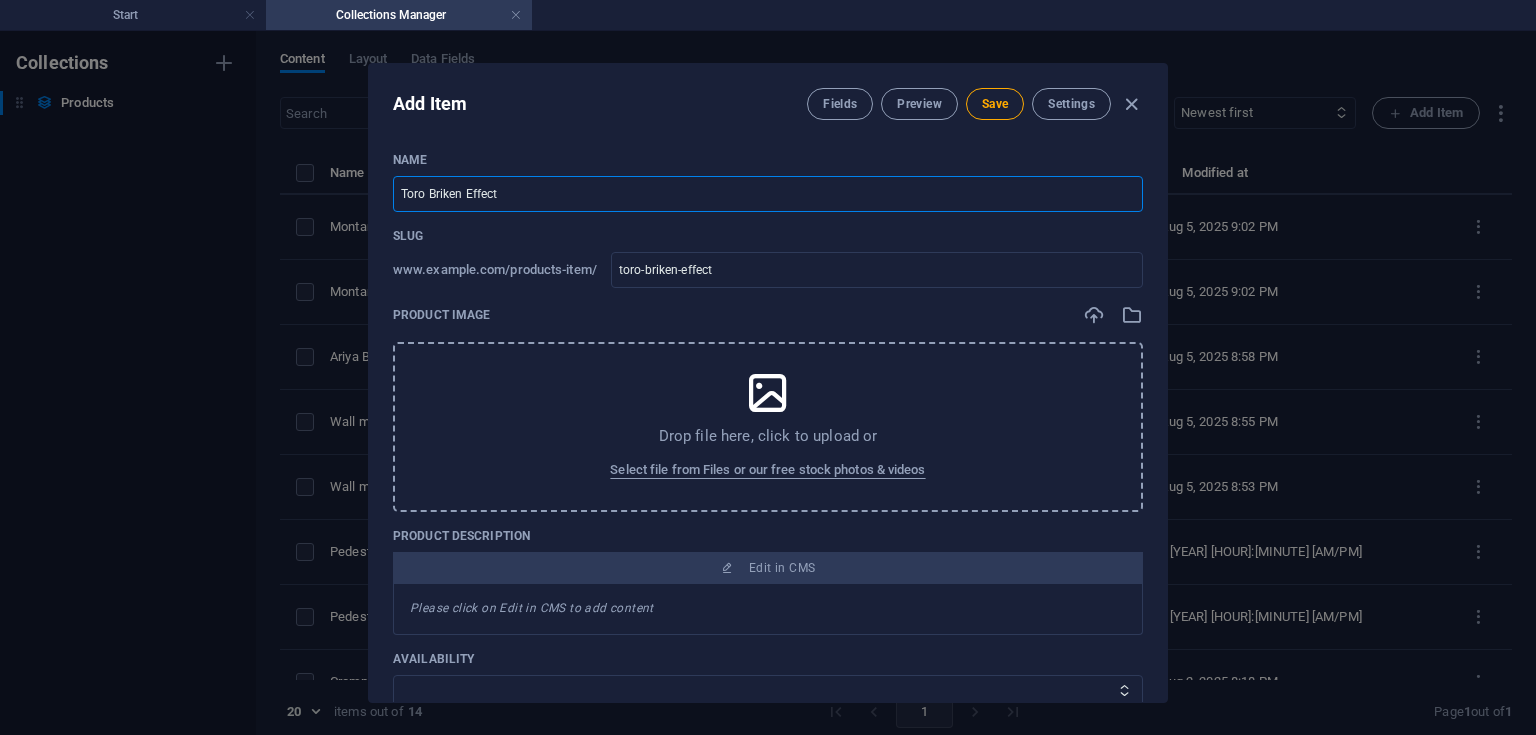 type on "Toro Briken Effect" 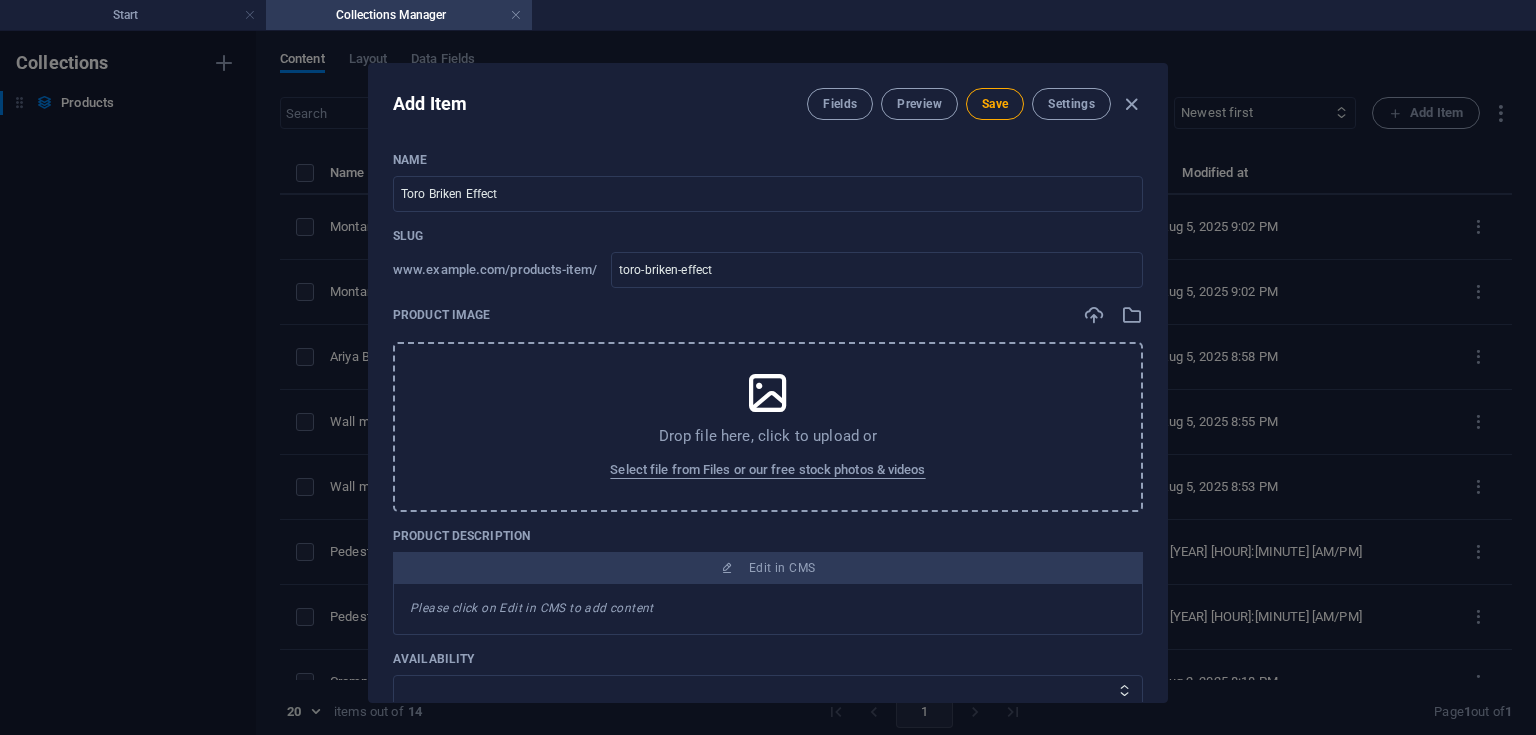 click at bounding box center [768, 393] 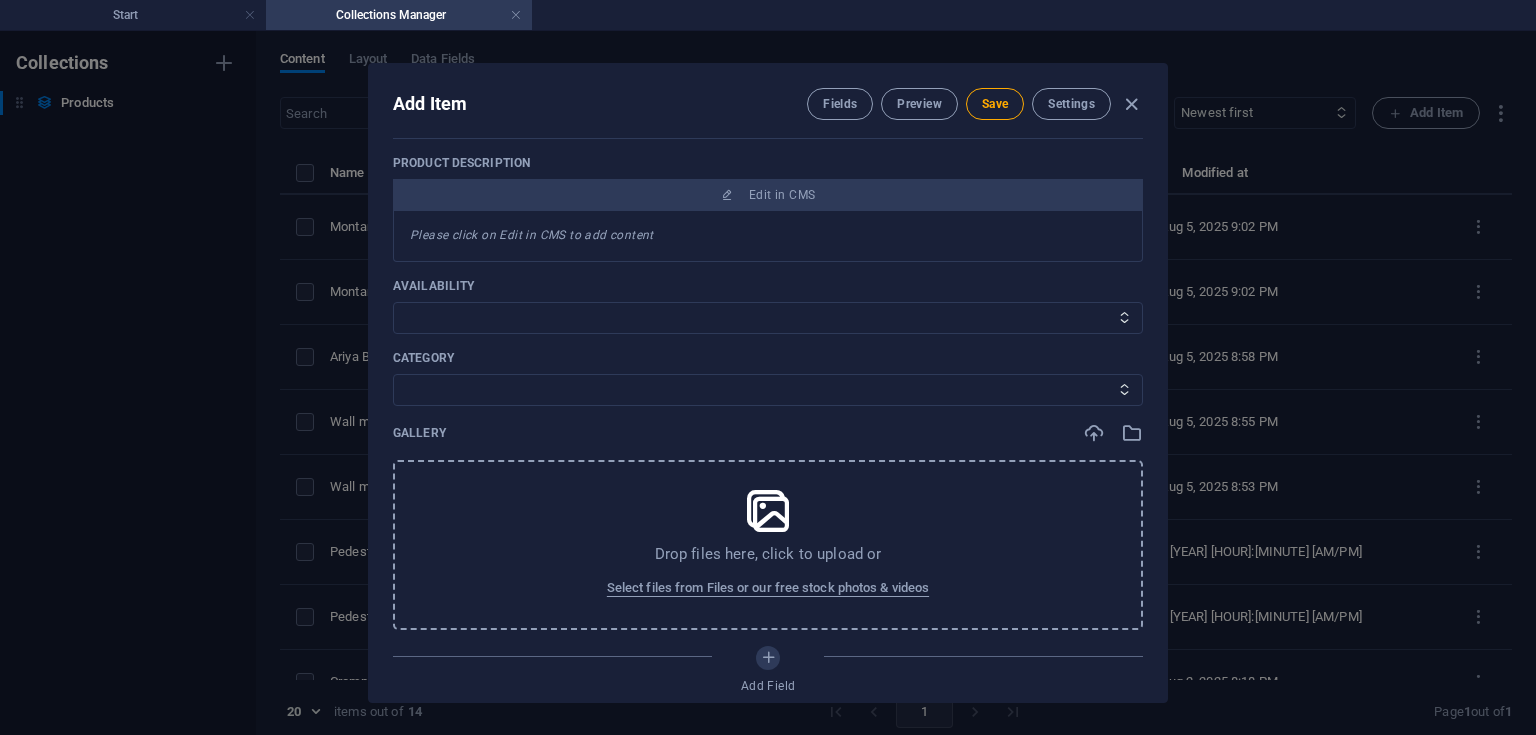 scroll, scrollTop: 435, scrollLeft: 0, axis: vertical 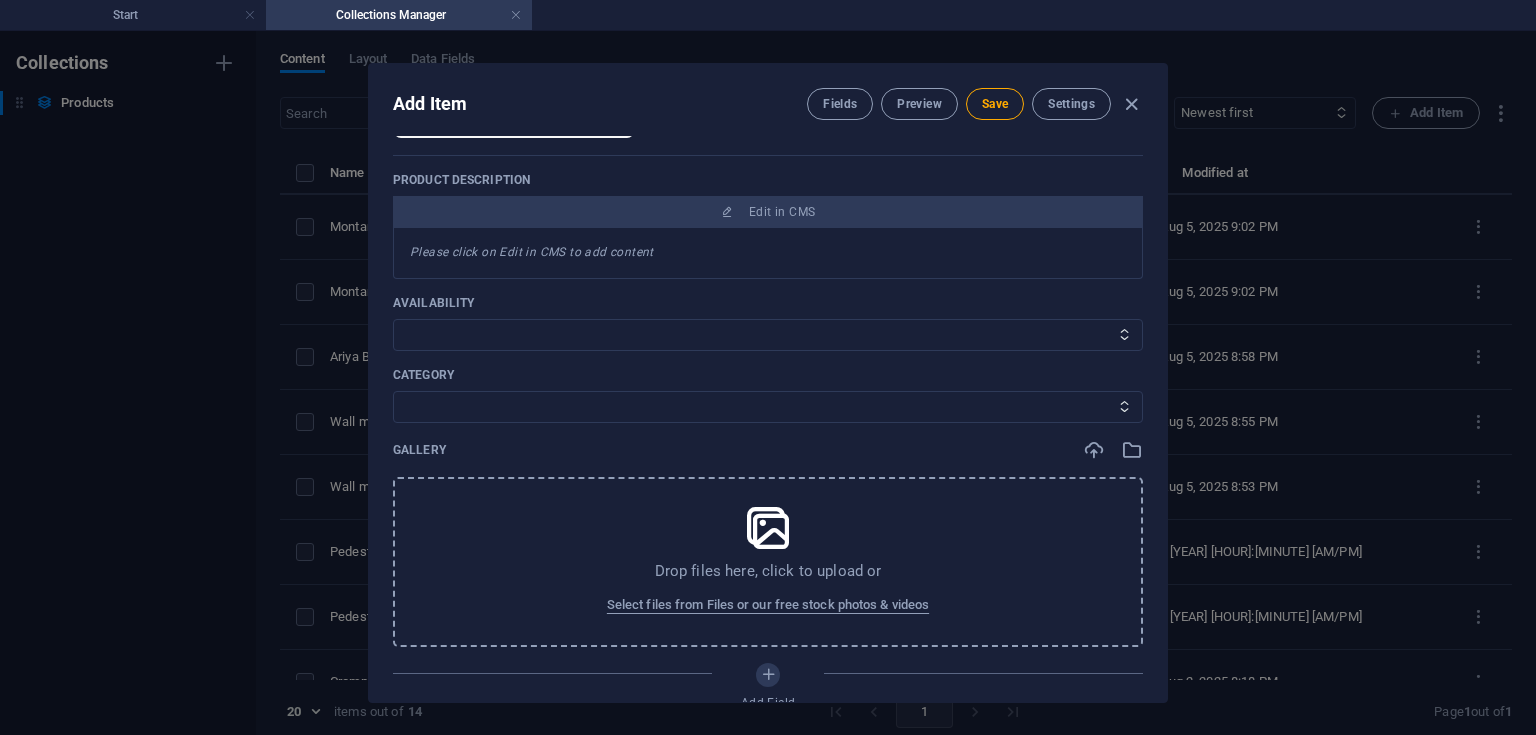 click at bounding box center (768, 528) 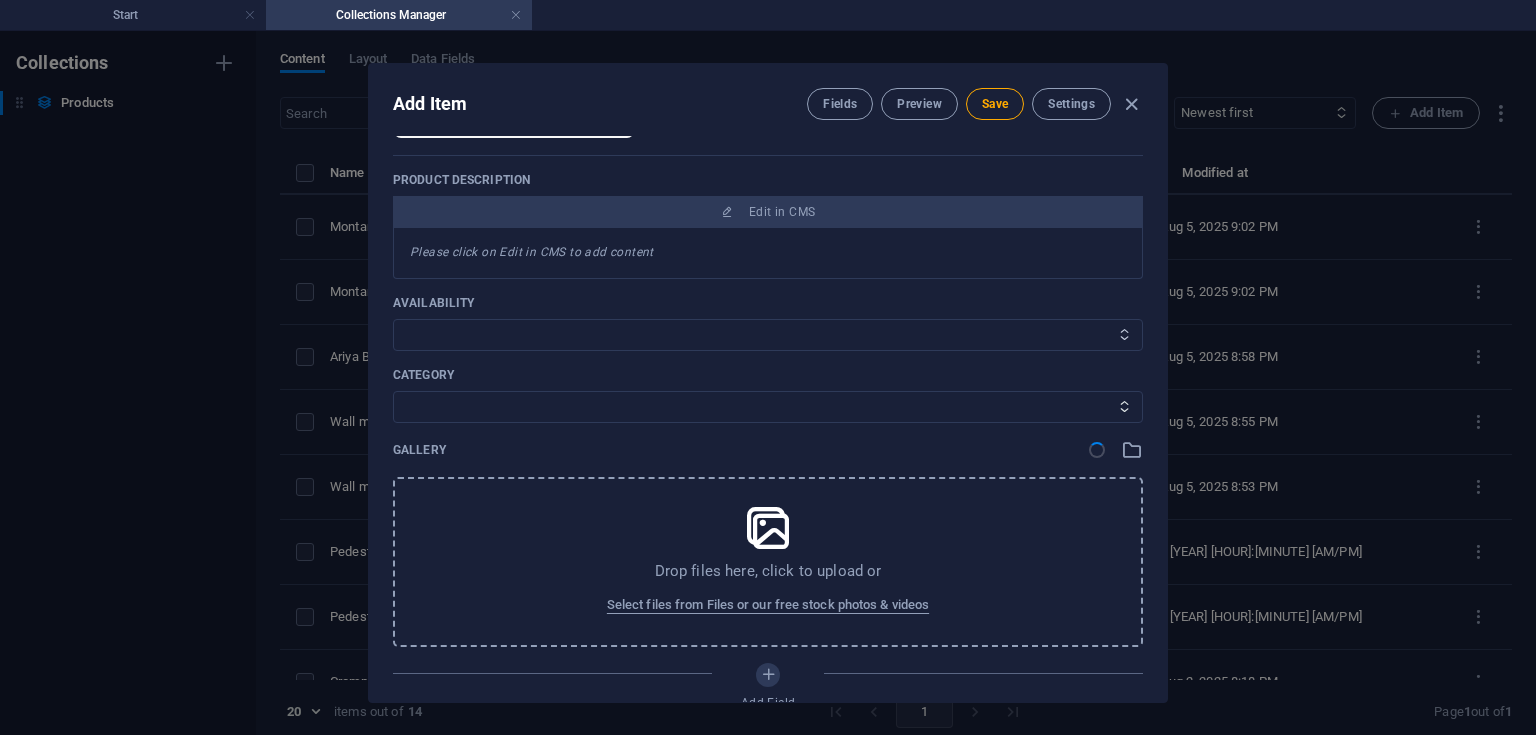 click on "In stock Out of stock" at bounding box center (768, 335) 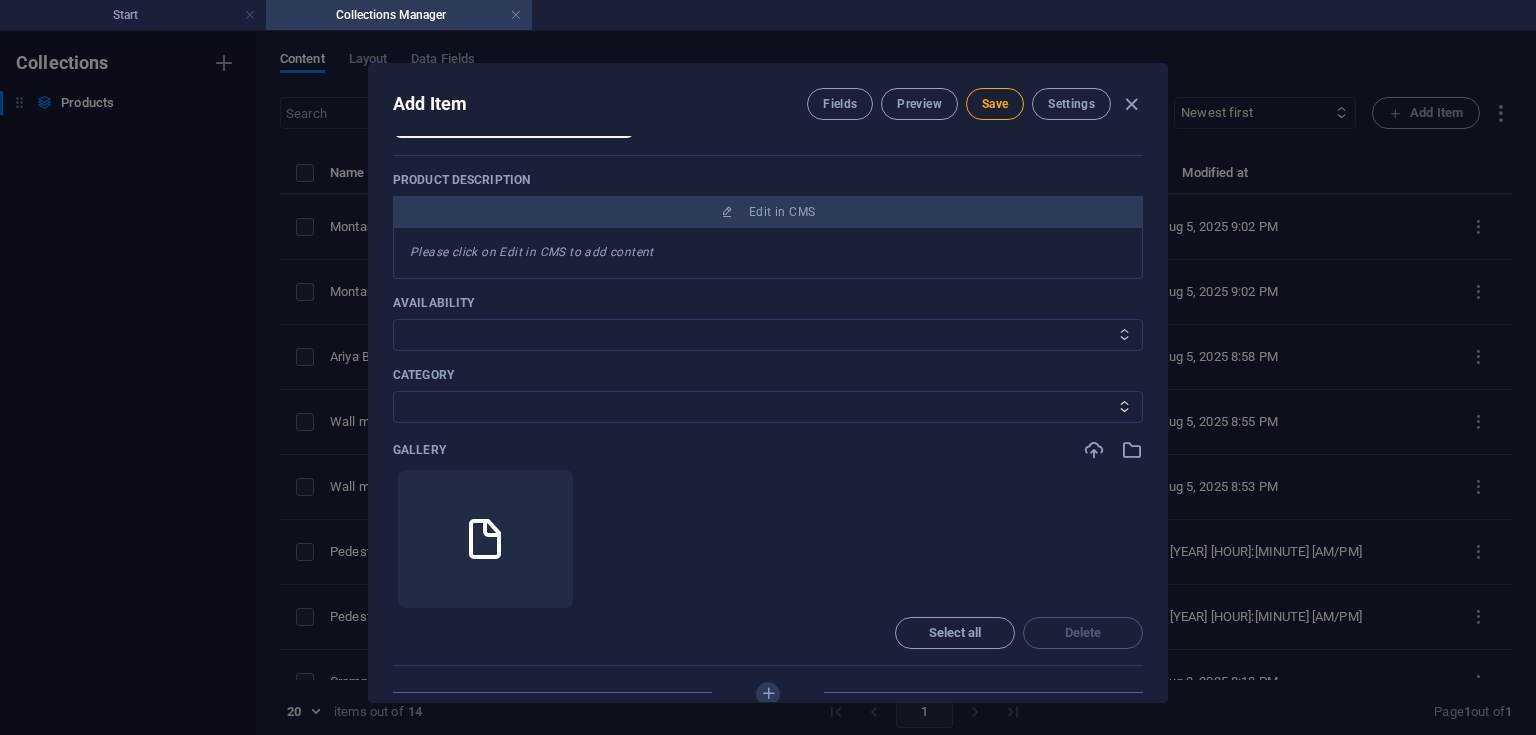 select on "In stock" 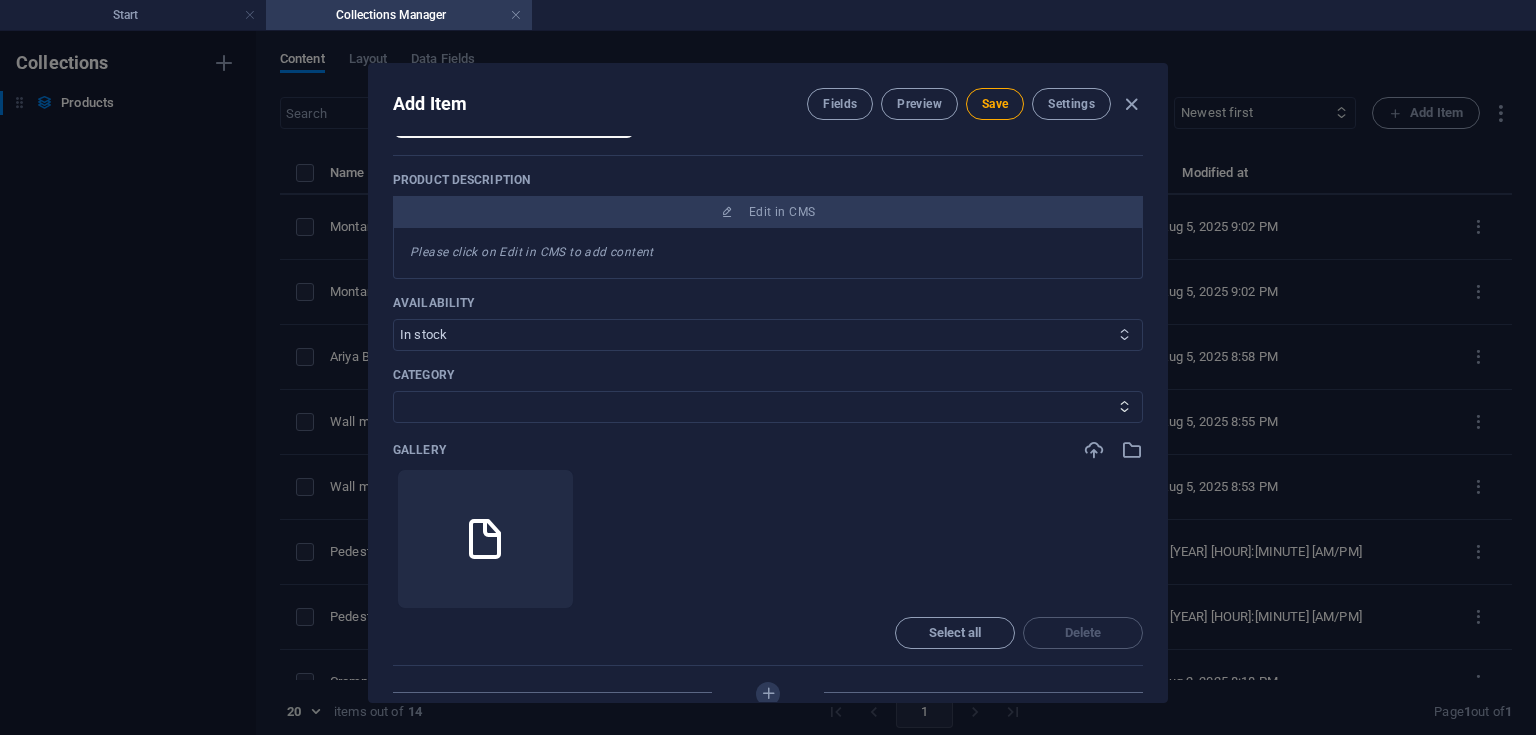 click on "In stock Out of stock" at bounding box center (768, 335) 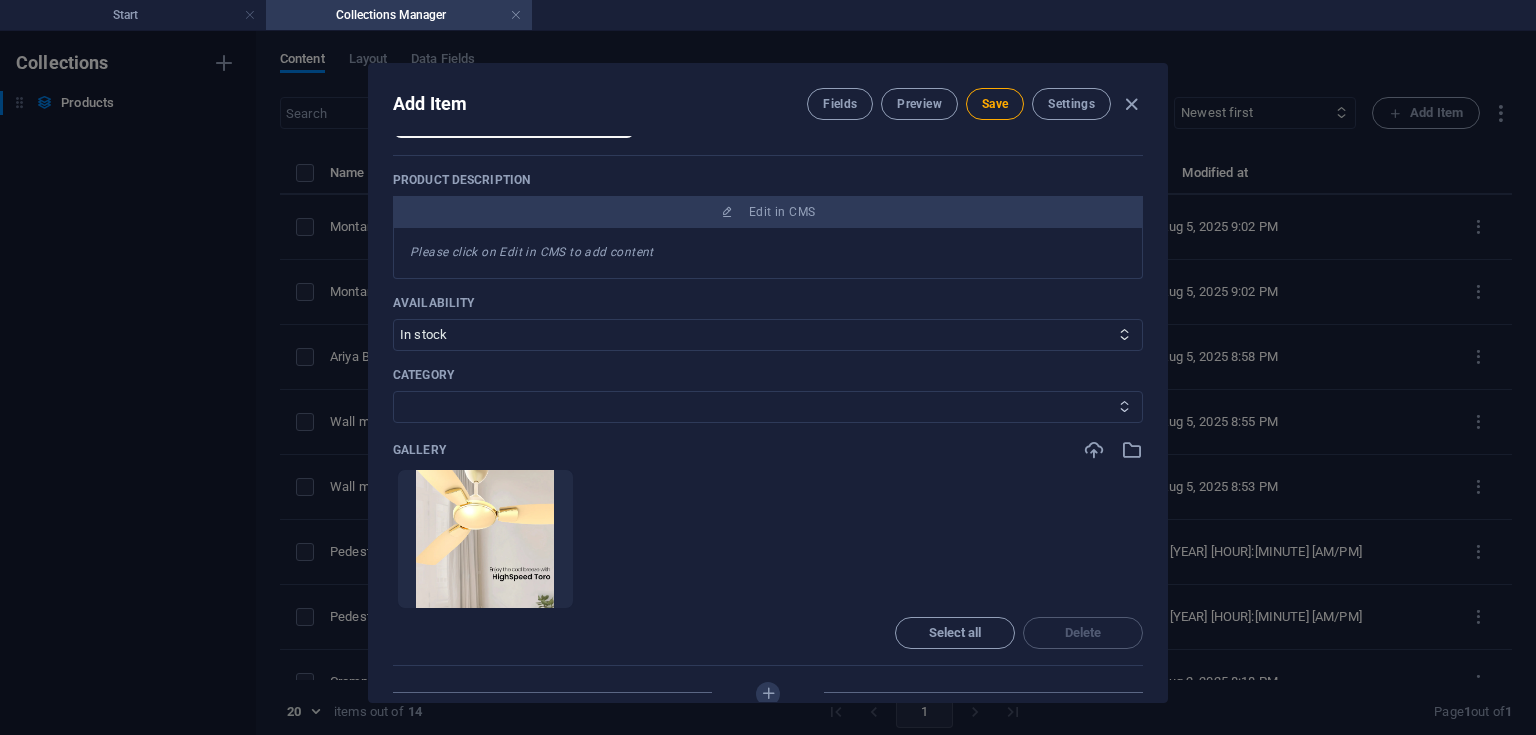 click on "CeilingFan TableFan PedestalFan WallFan" at bounding box center (768, 407) 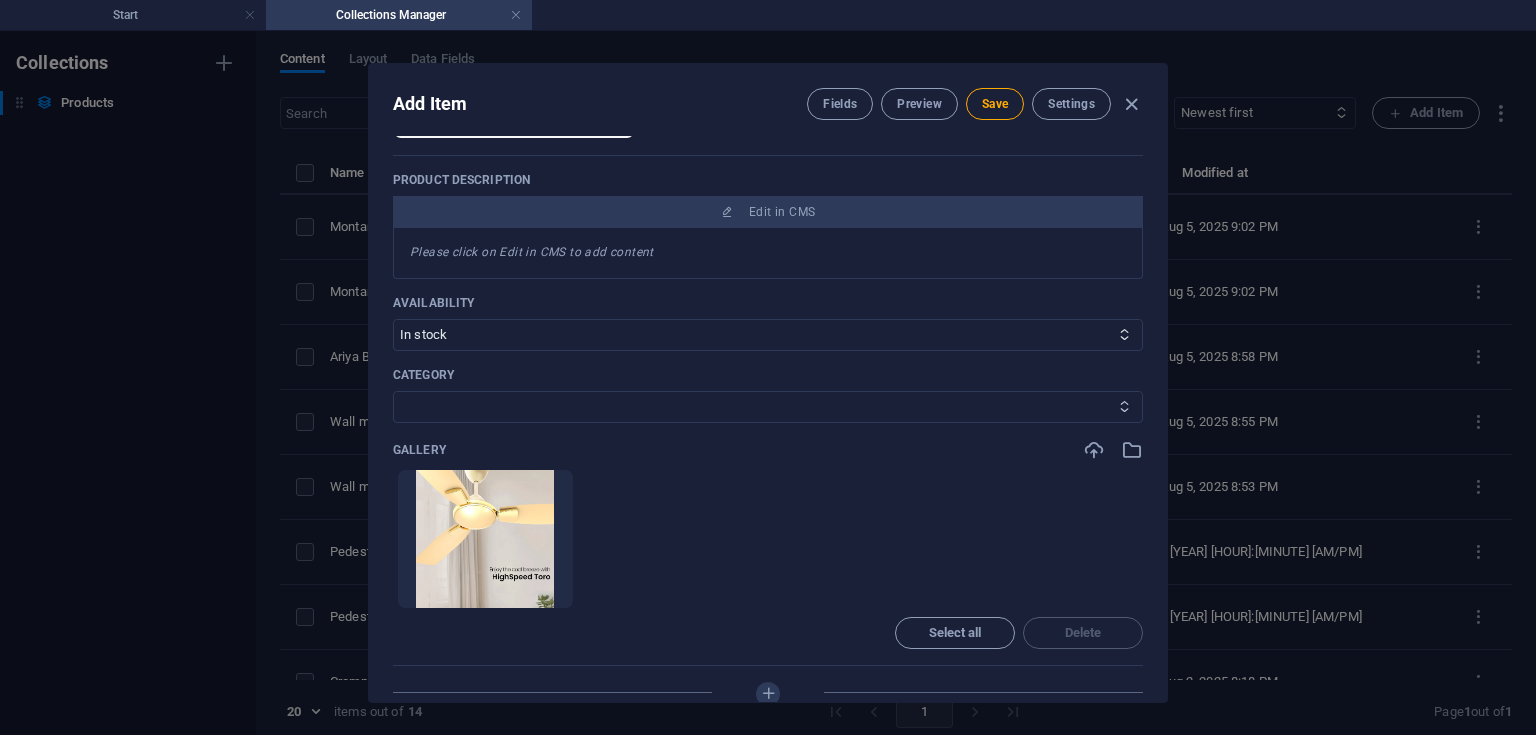 select on "CeilingFan" 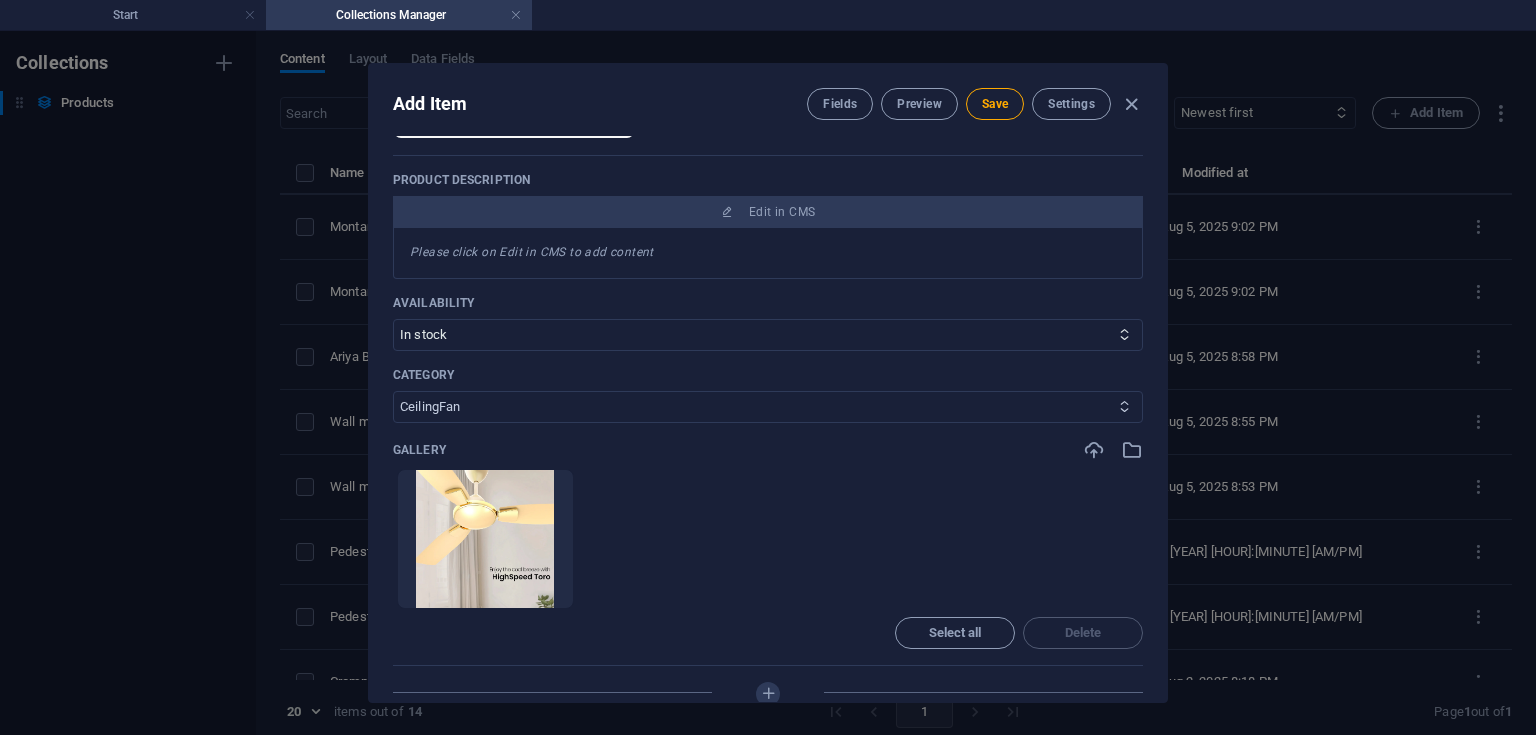 click on "CeilingFan TableFan PedestalFan WallFan" at bounding box center [768, 407] 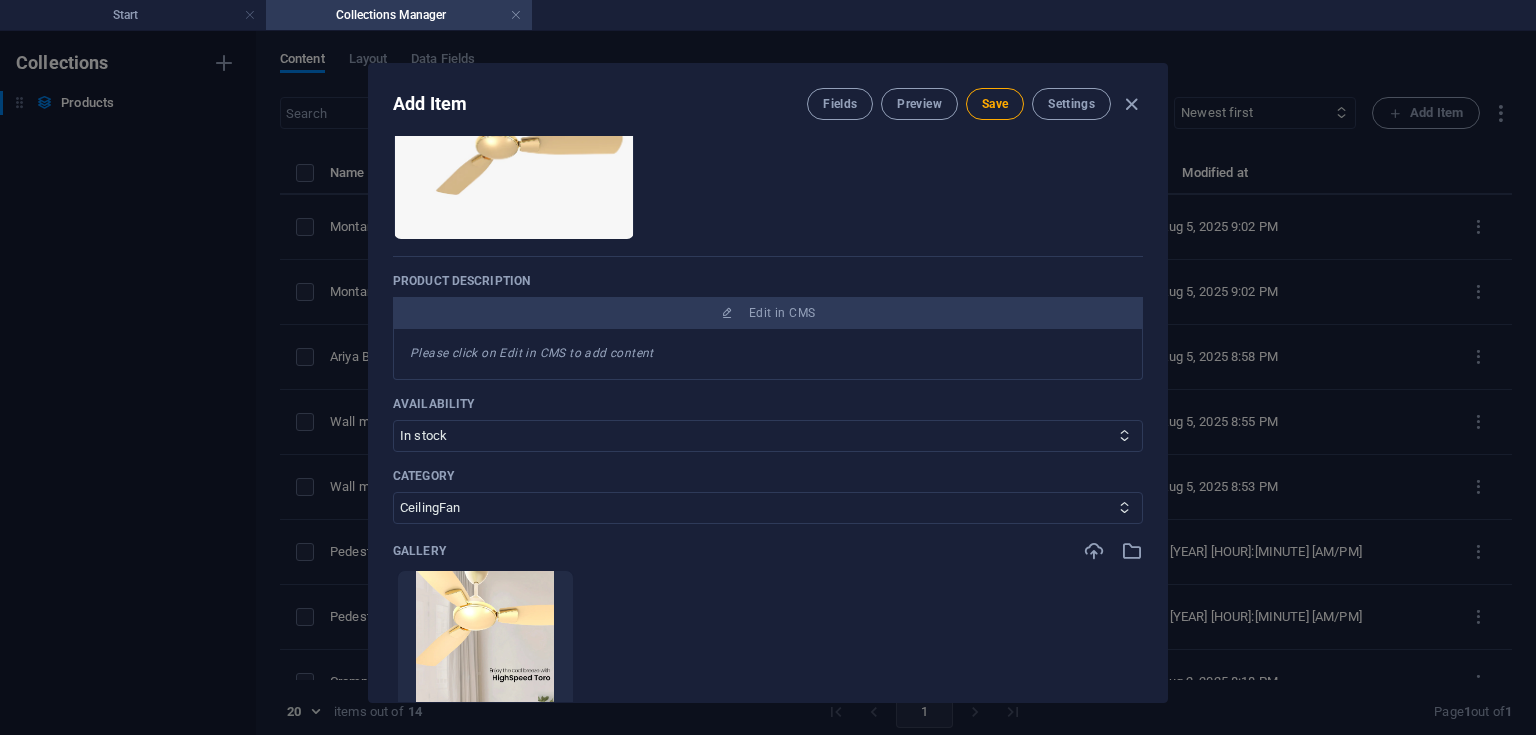scroll, scrollTop: 332, scrollLeft: 0, axis: vertical 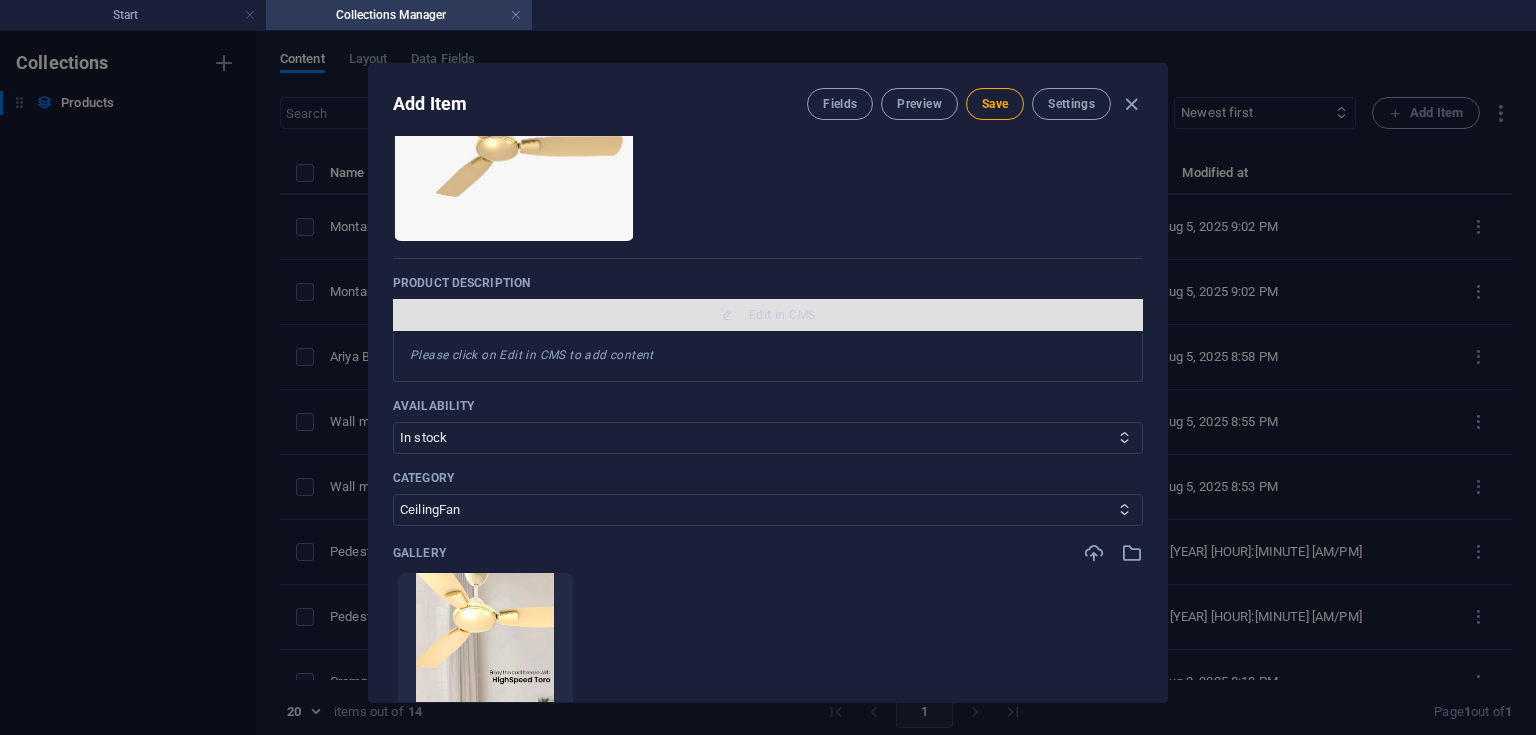 click on "Edit in CMS" at bounding box center [782, 315] 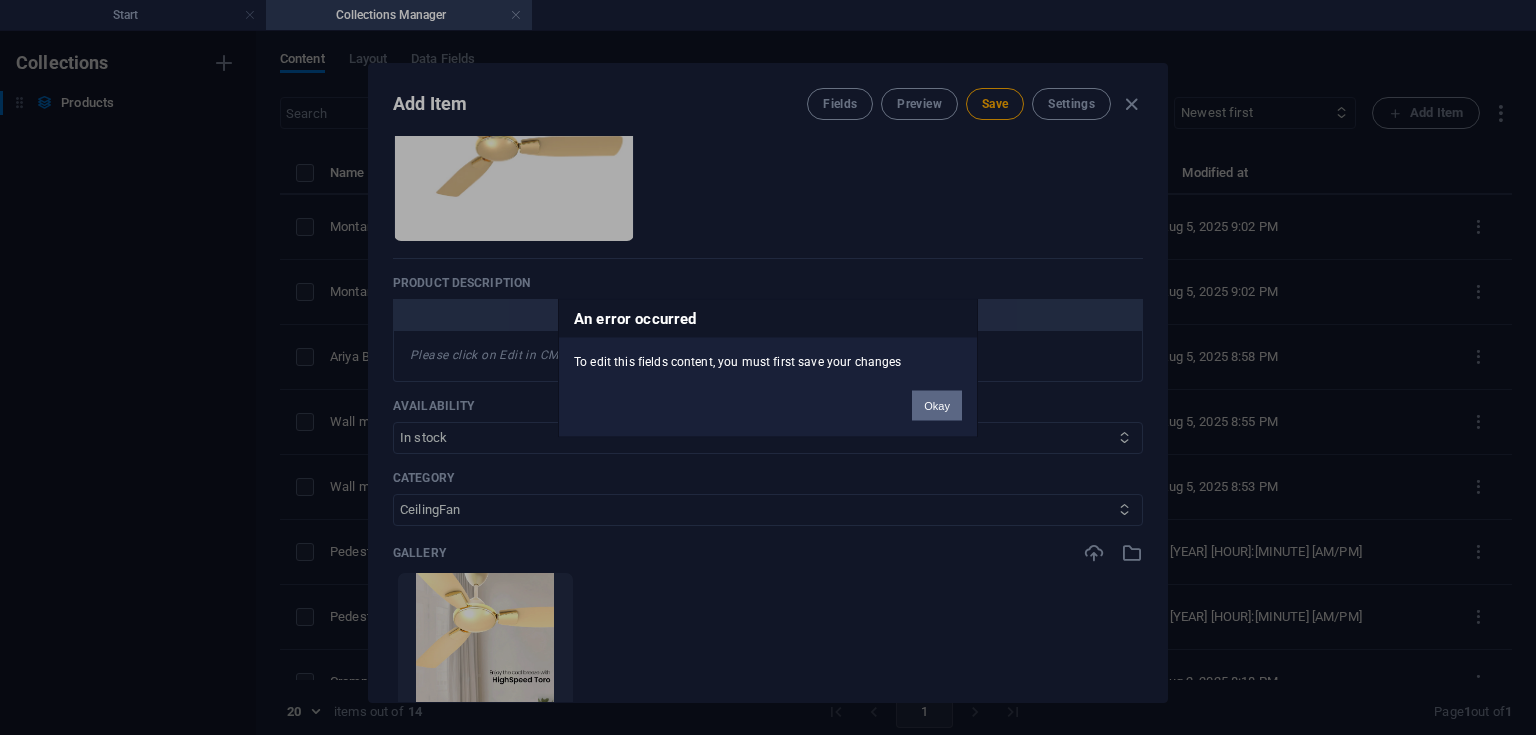 click on "Okay" at bounding box center [937, 405] 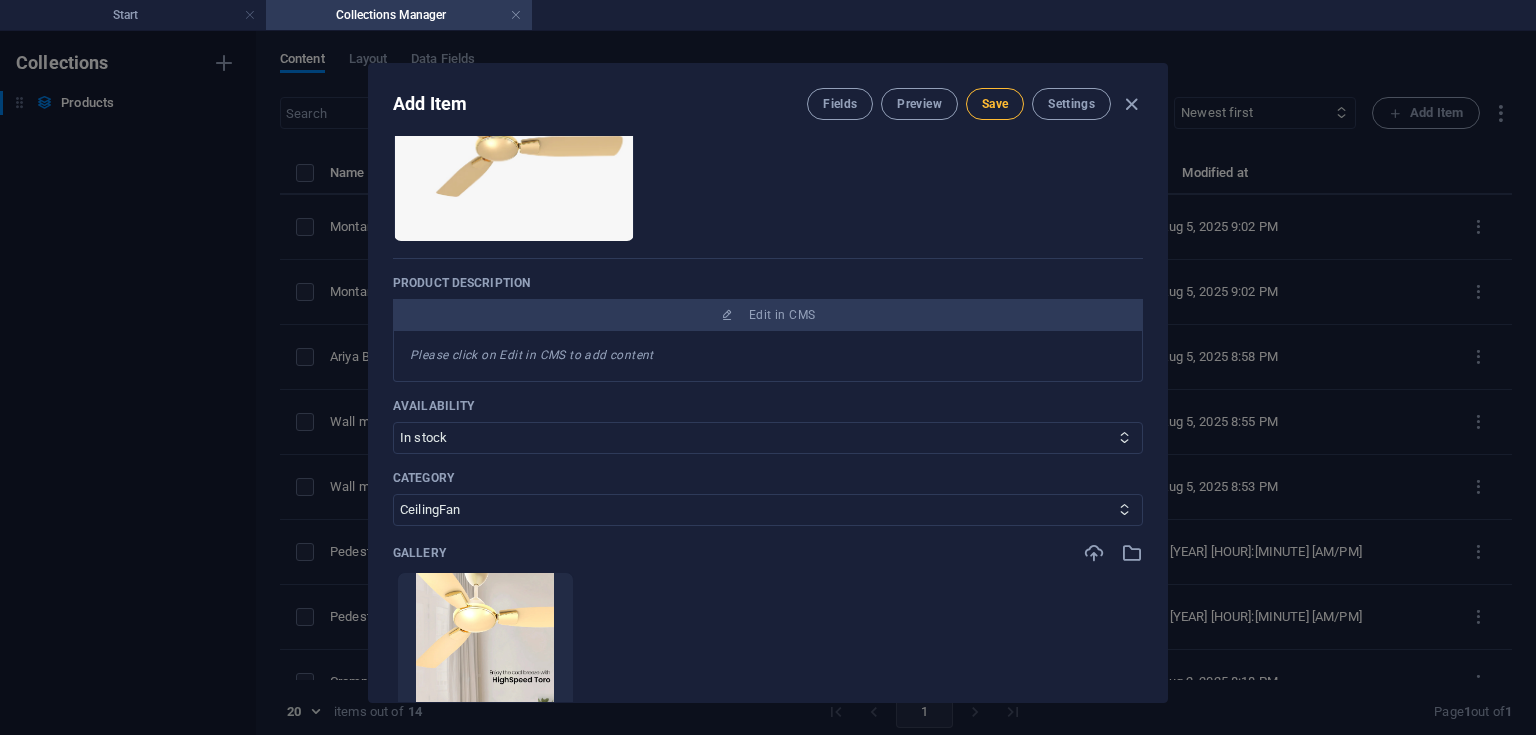 click on "Save" at bounding box center [995, 104] 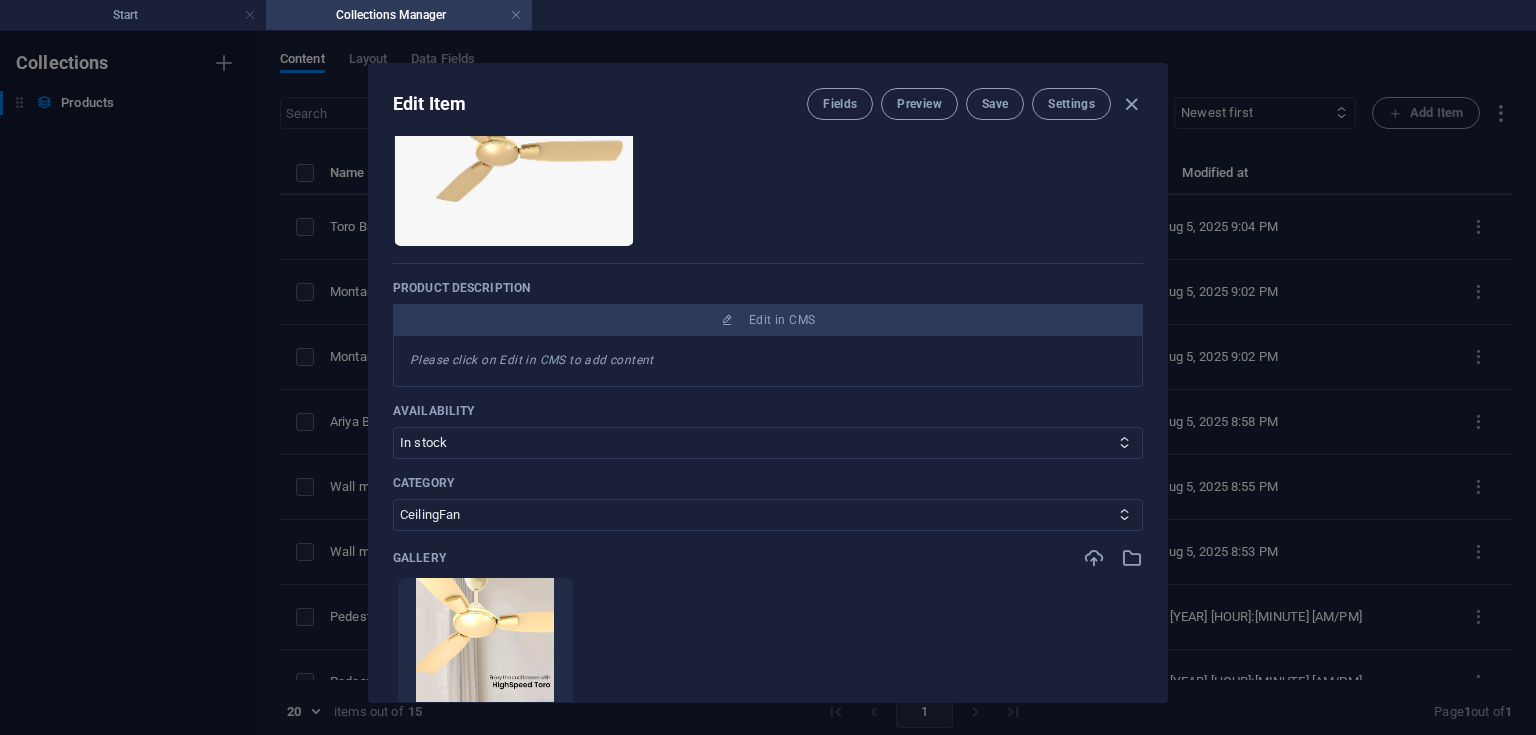 scroll, scrollTop: 368, scrollLeft: 0, axis: vertical 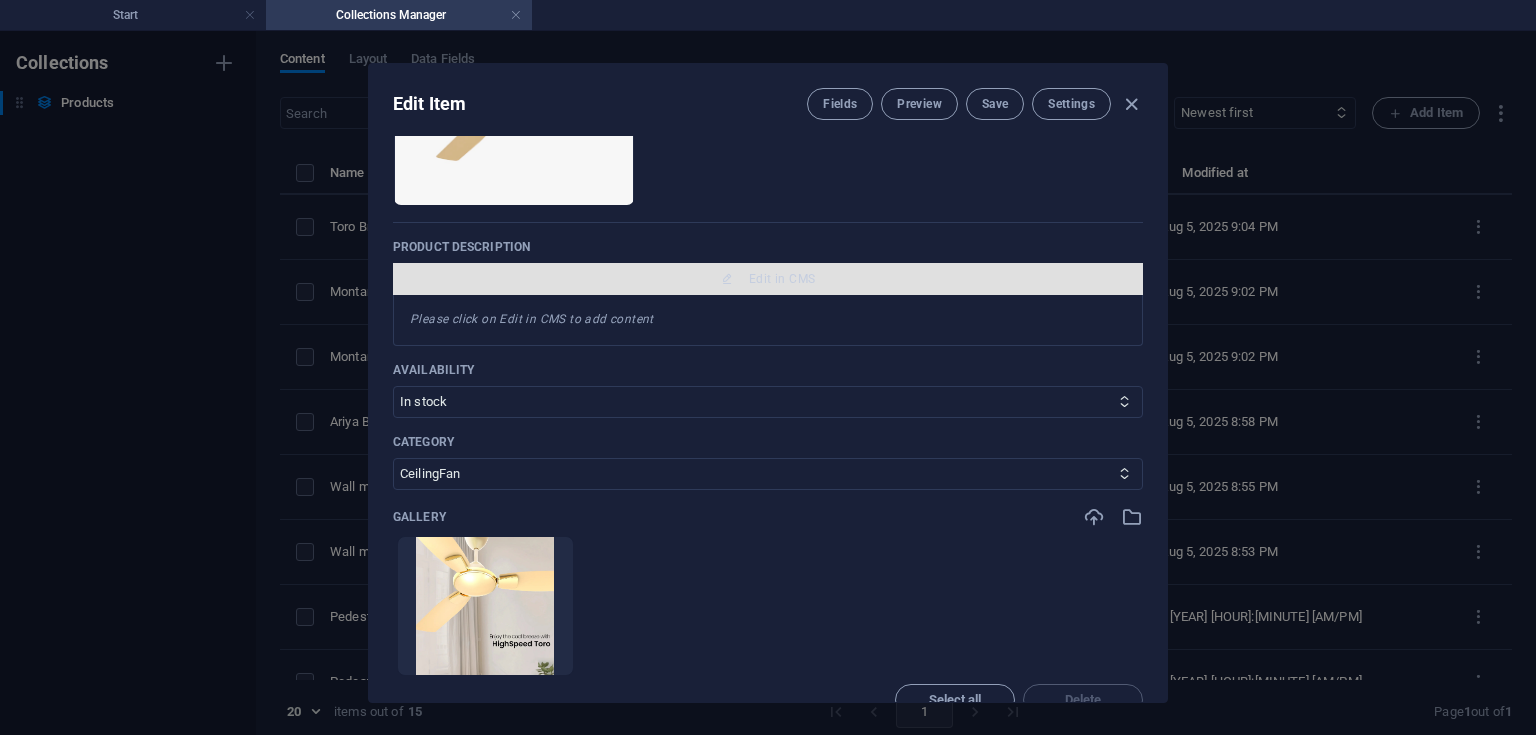 click on "Edit in CMS" at bounding box center (768, 279) 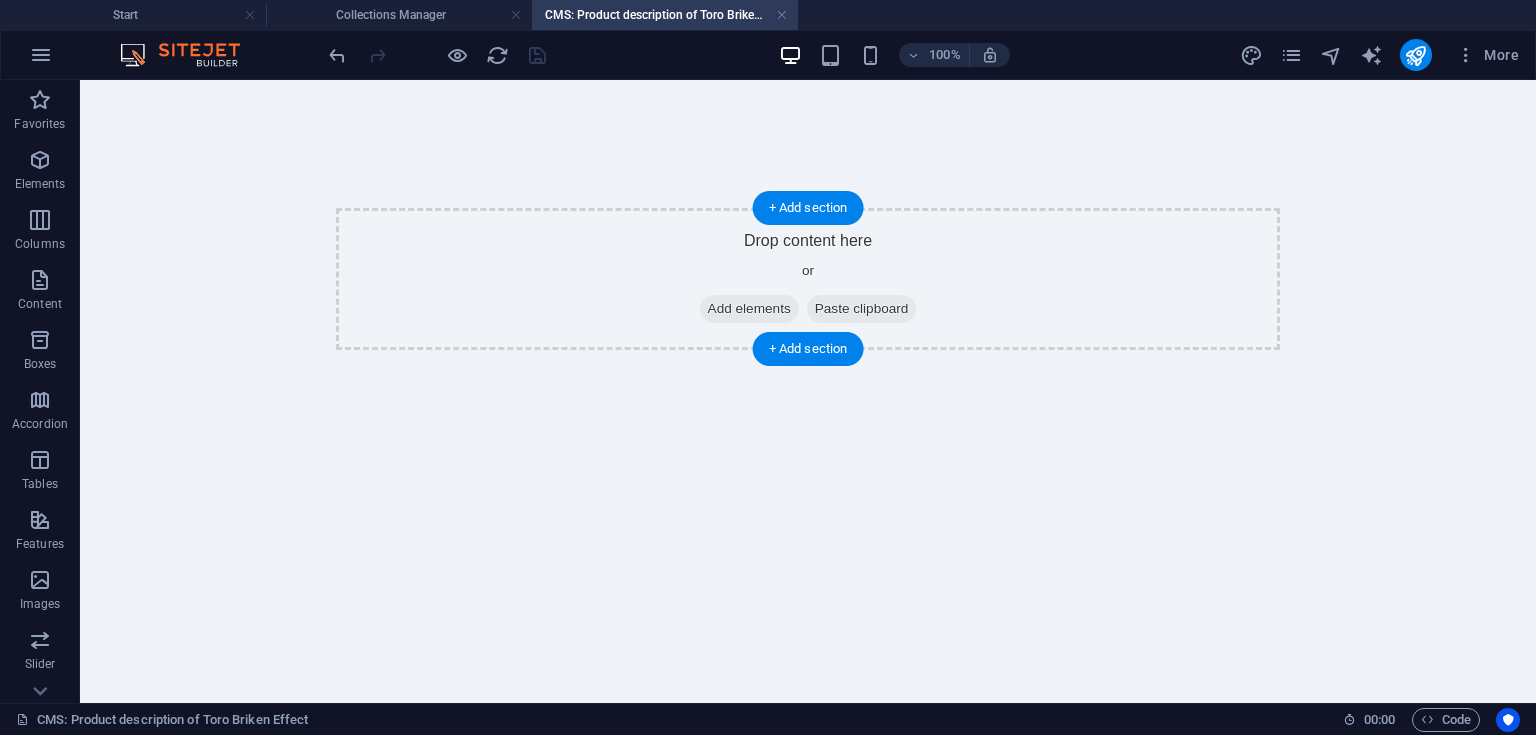 scroll, scrollTop: 0, scrollLeft: 0, axis: both 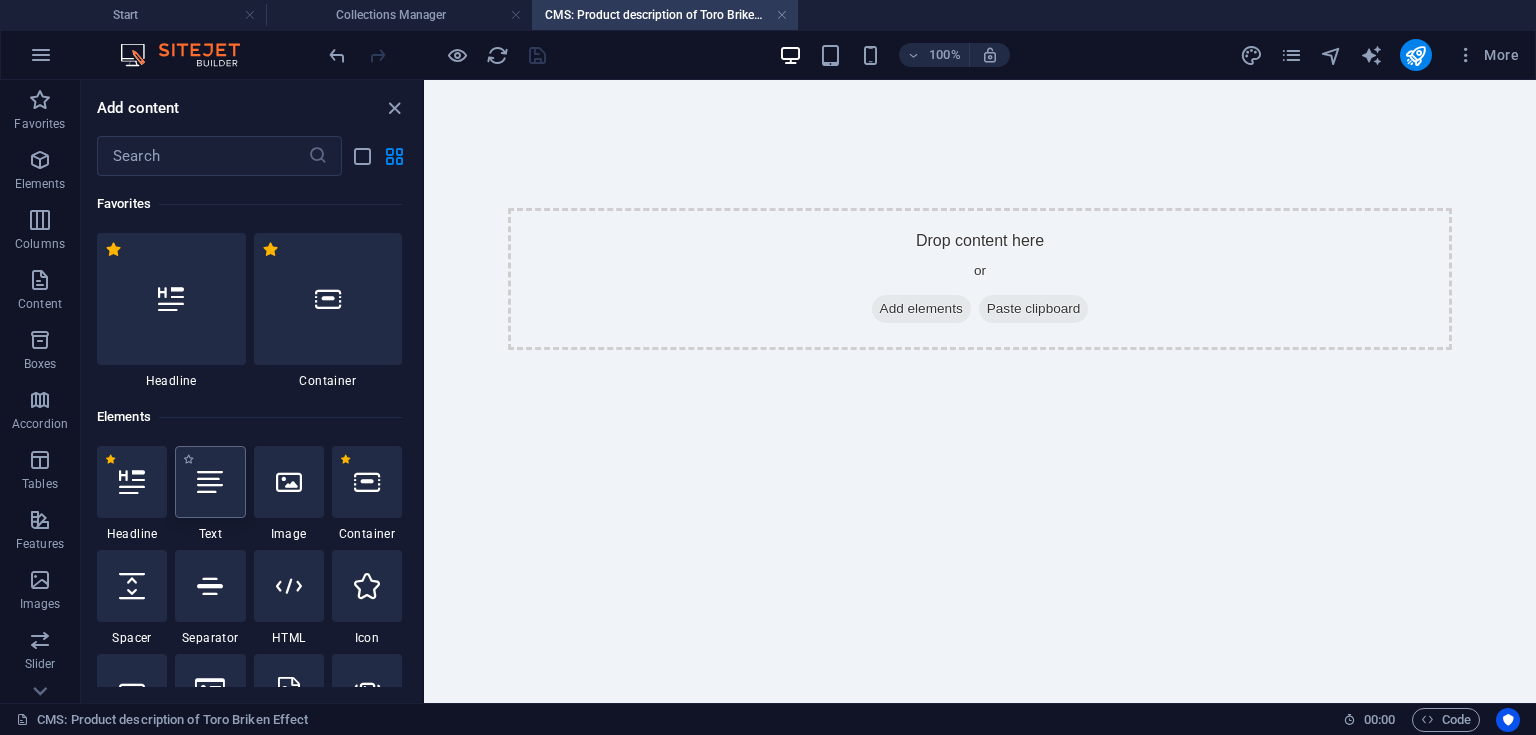 click at bounding box center [210, 482] 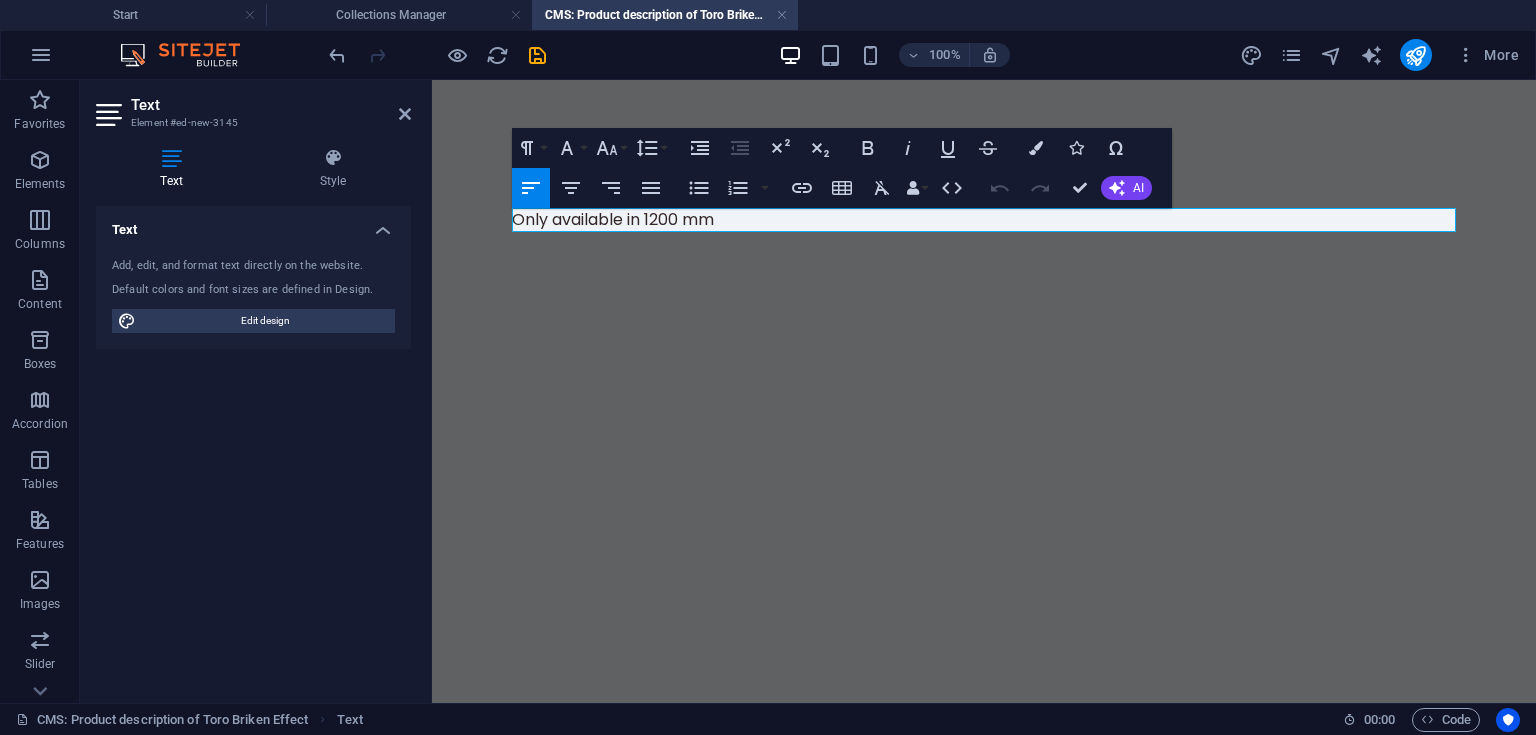 scroll, scrollTop: 0, scrollLeft: 15, axis: horizontal 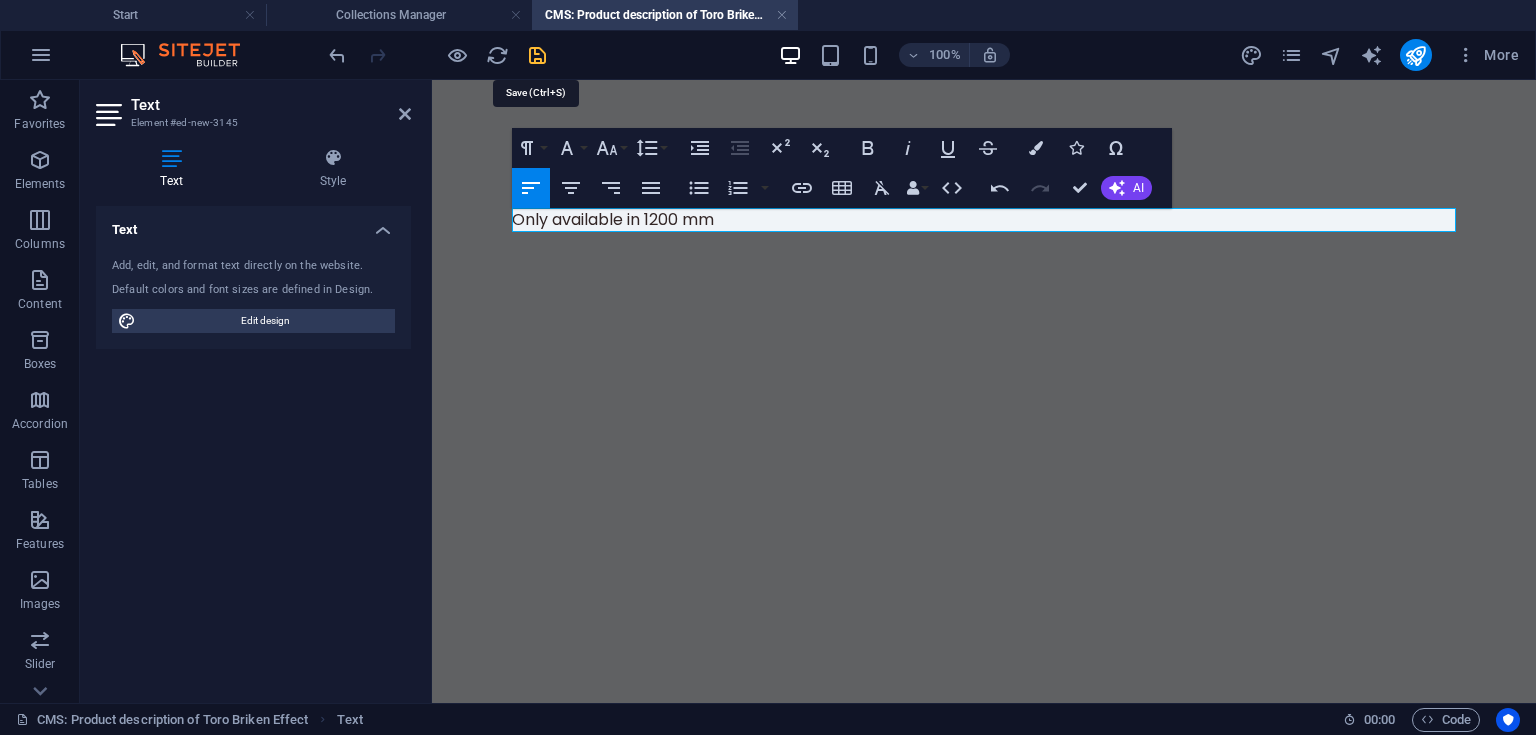click at bounding box center [537, 55] 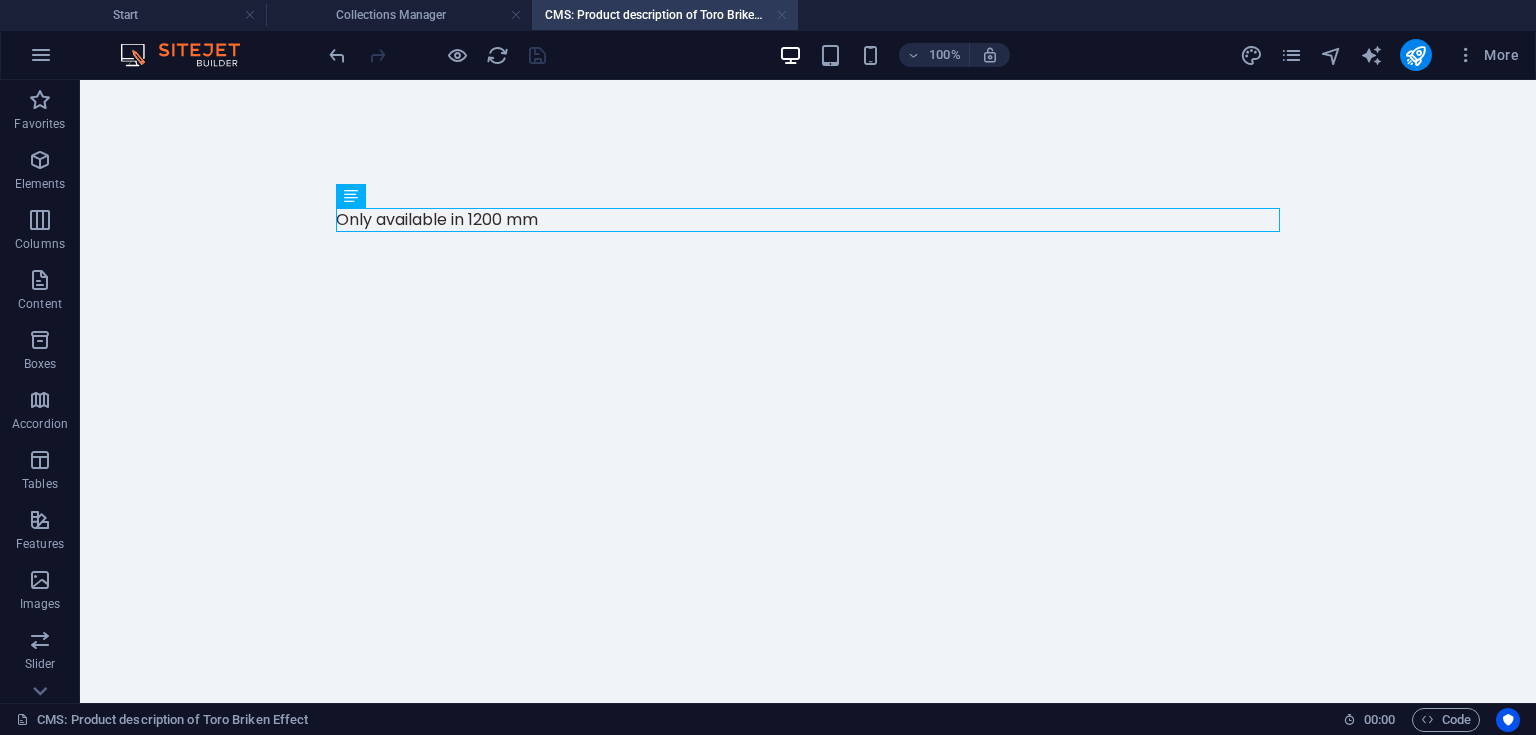 click at bounding box center [782, 15] 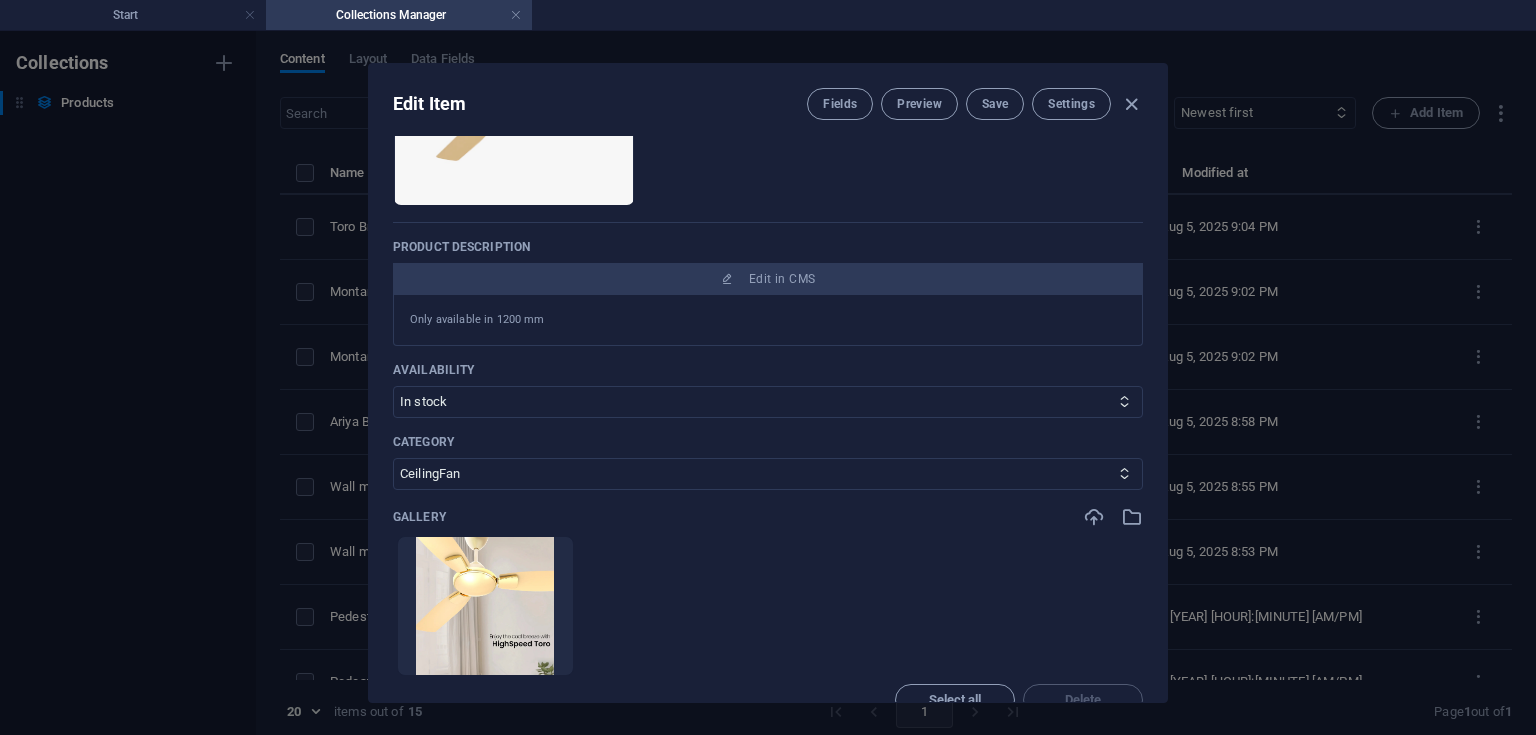 scroll, scrollTop: 0, scrollLeft: 0, axis: both 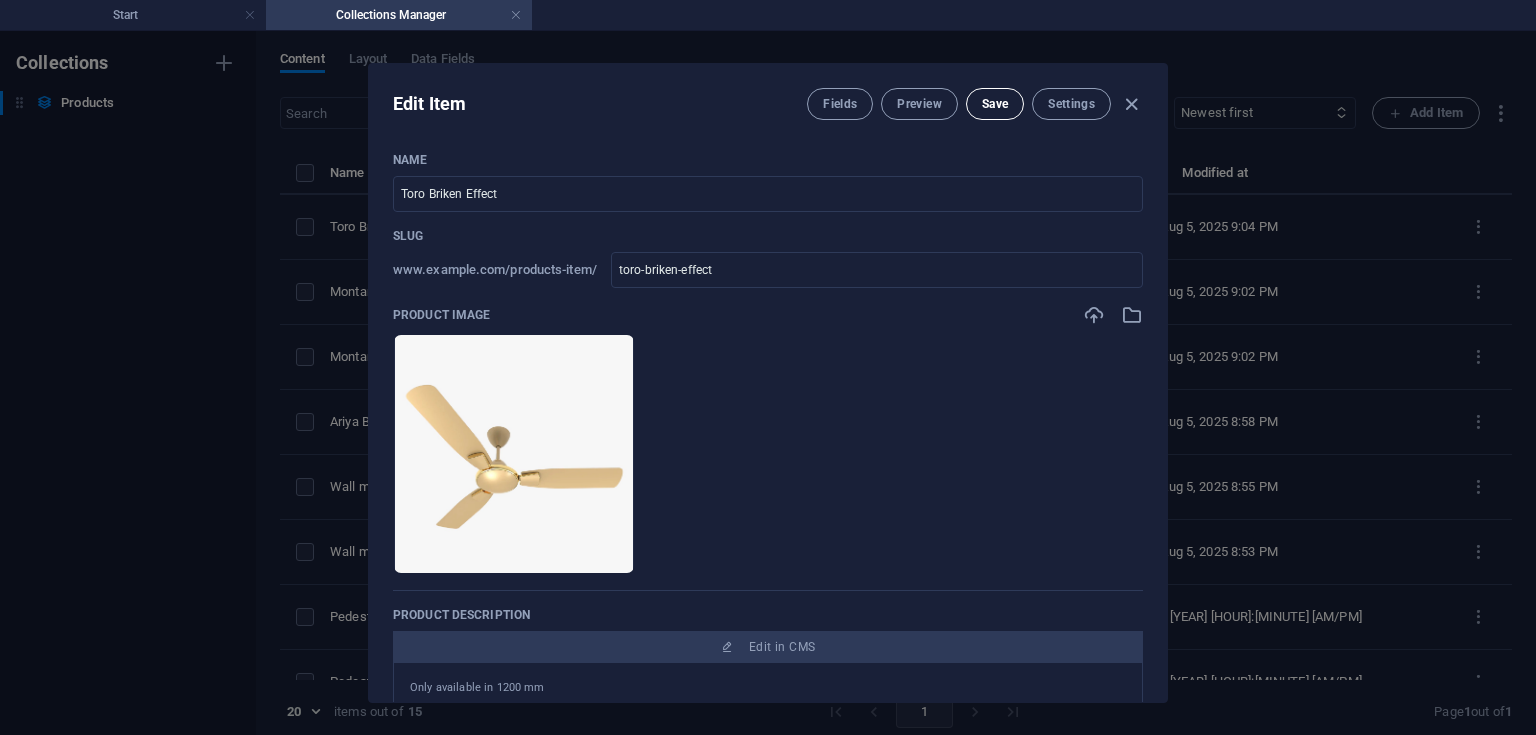 click on "Save" at bounding box center [995, 104] 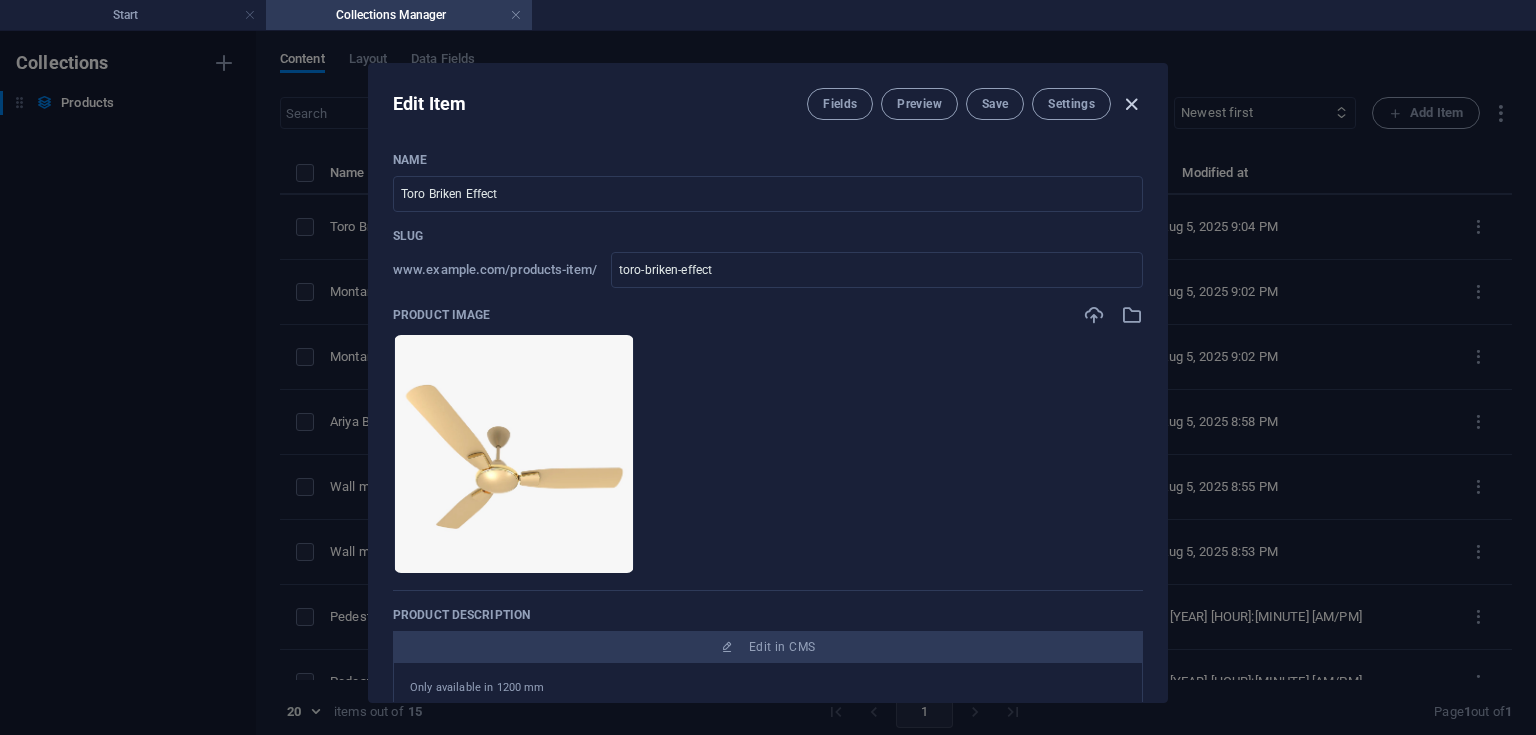 click at bounding box center (1131, 104) 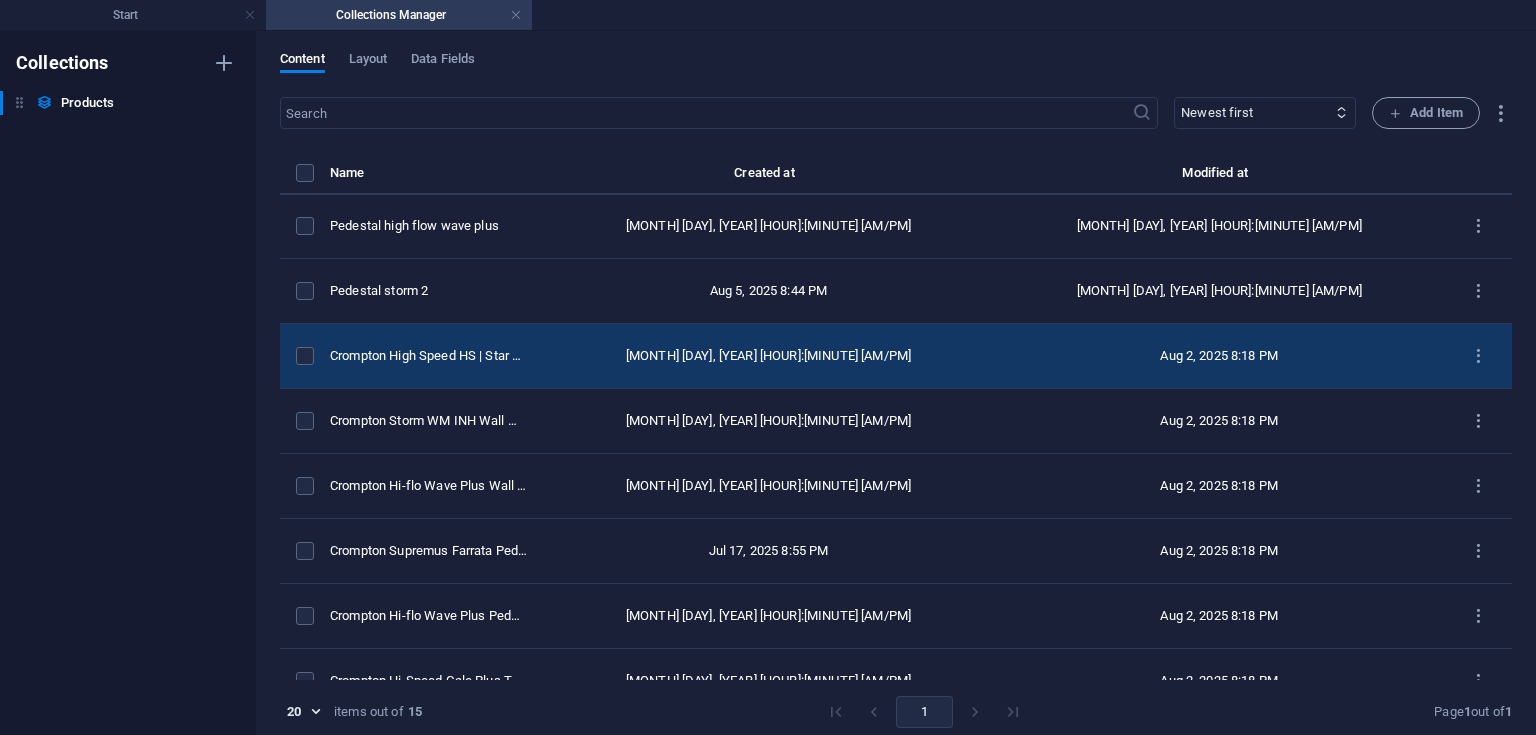 scroll, scrollTop: 0, scrollLeft: 0, axis: both 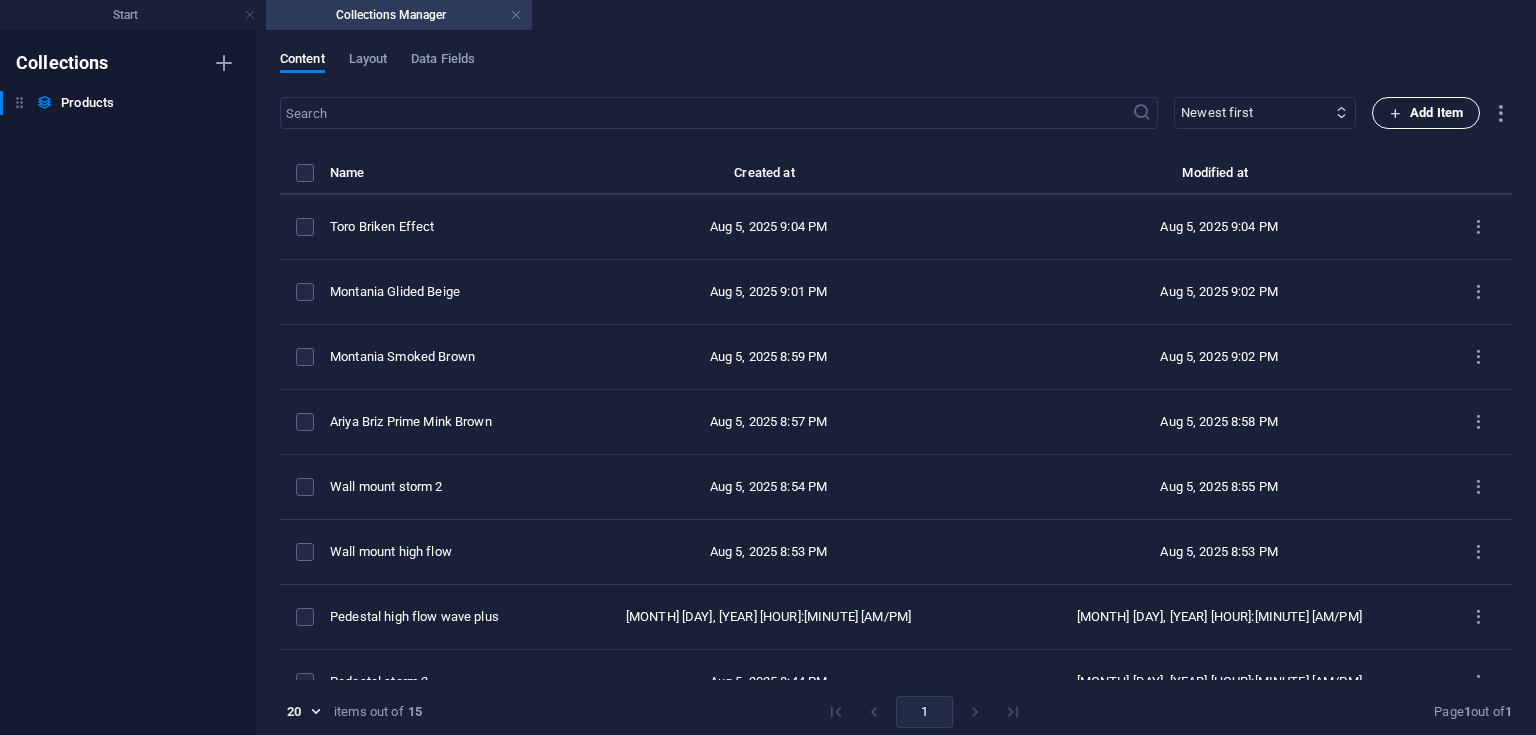 click on "Add Item" at bounding box center (1426, 113) 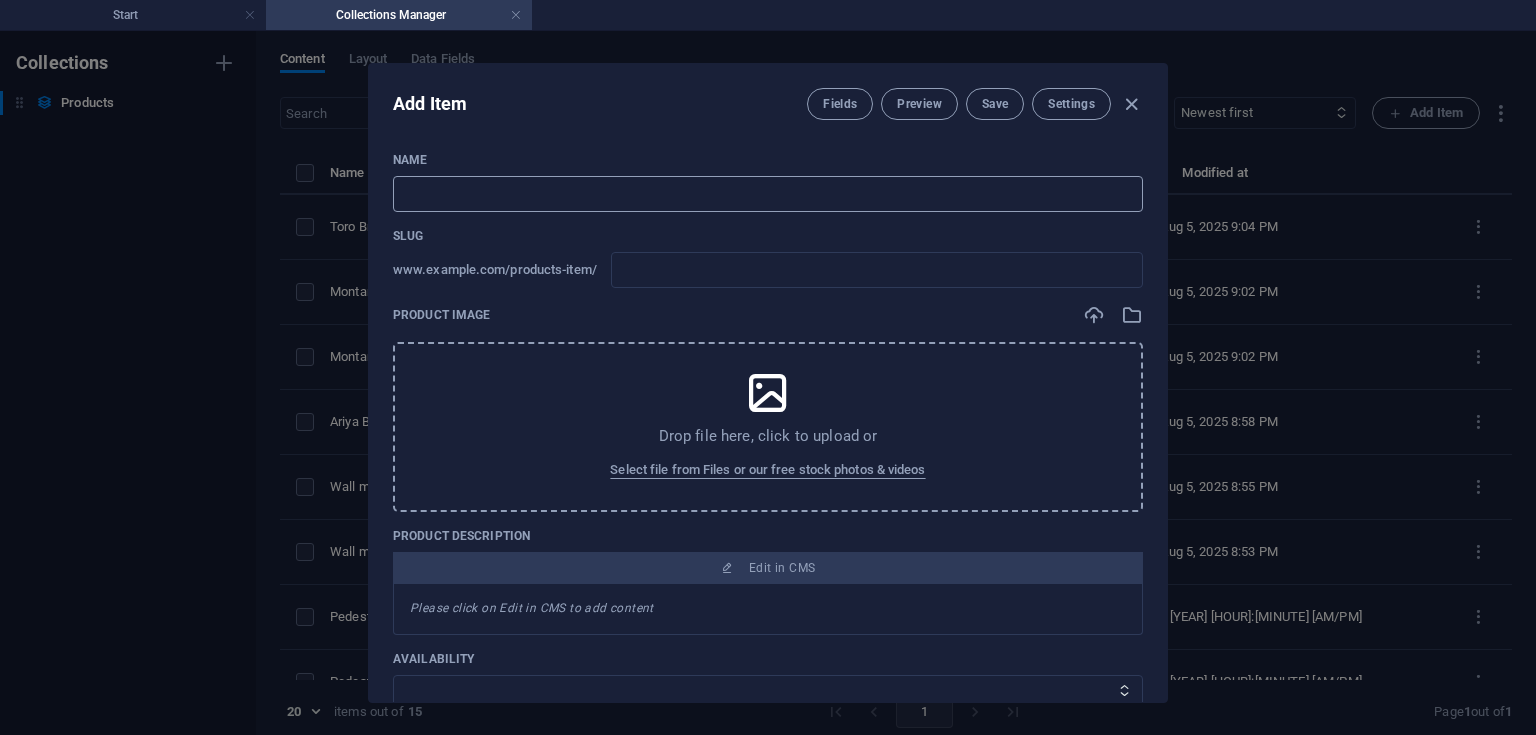 click at bounding box center [768, 194] 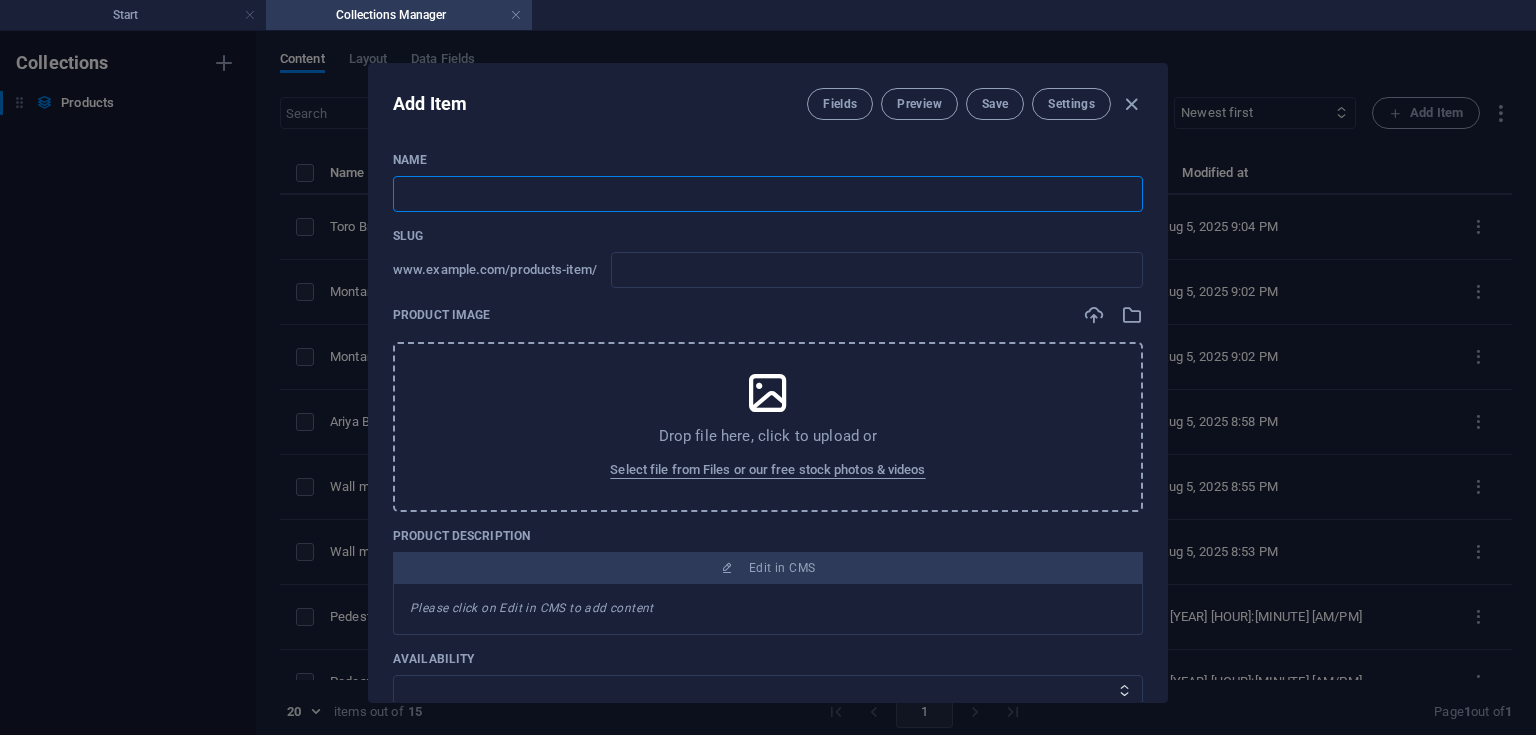 paste on "Hs superflow" 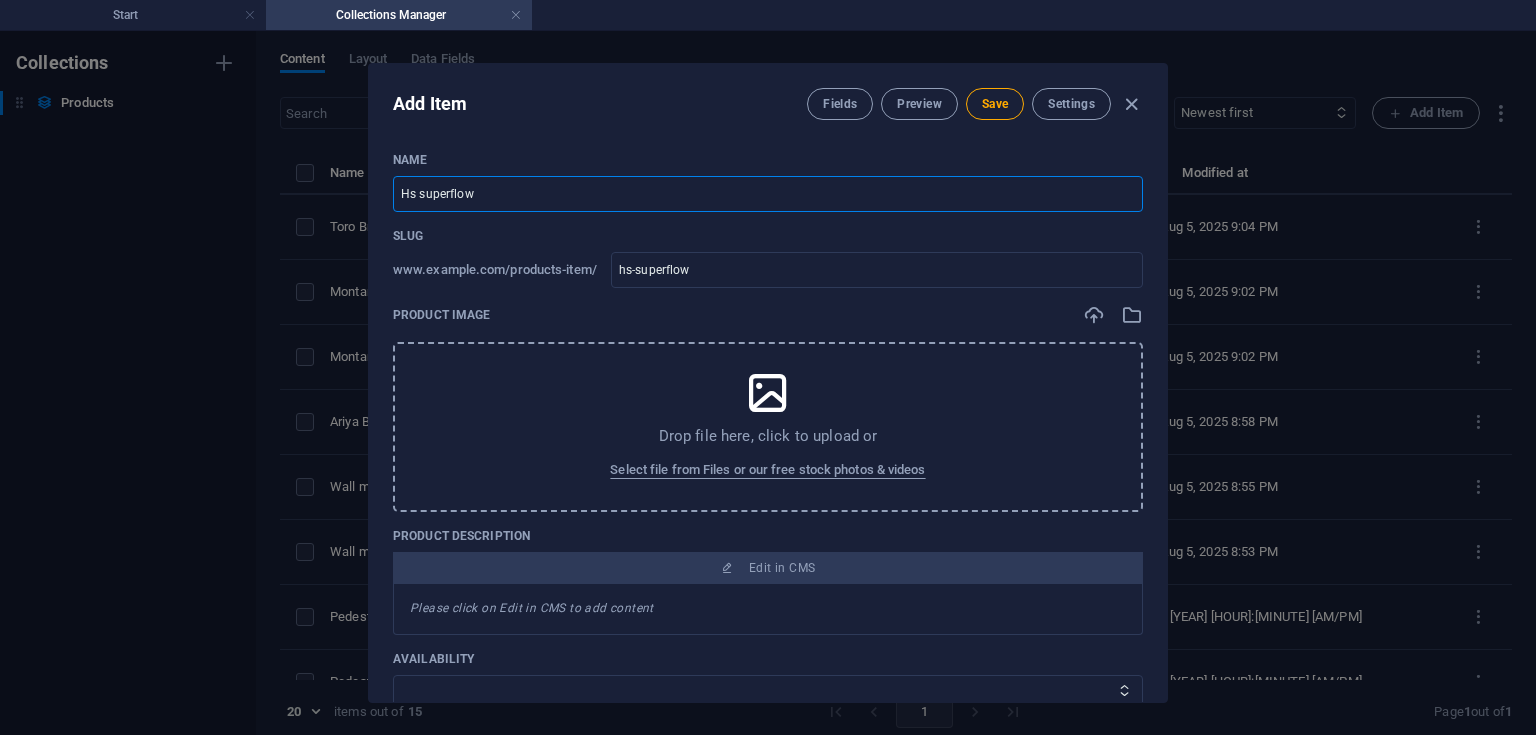 click on "Hs superflow" at bounding box center (768, 194) 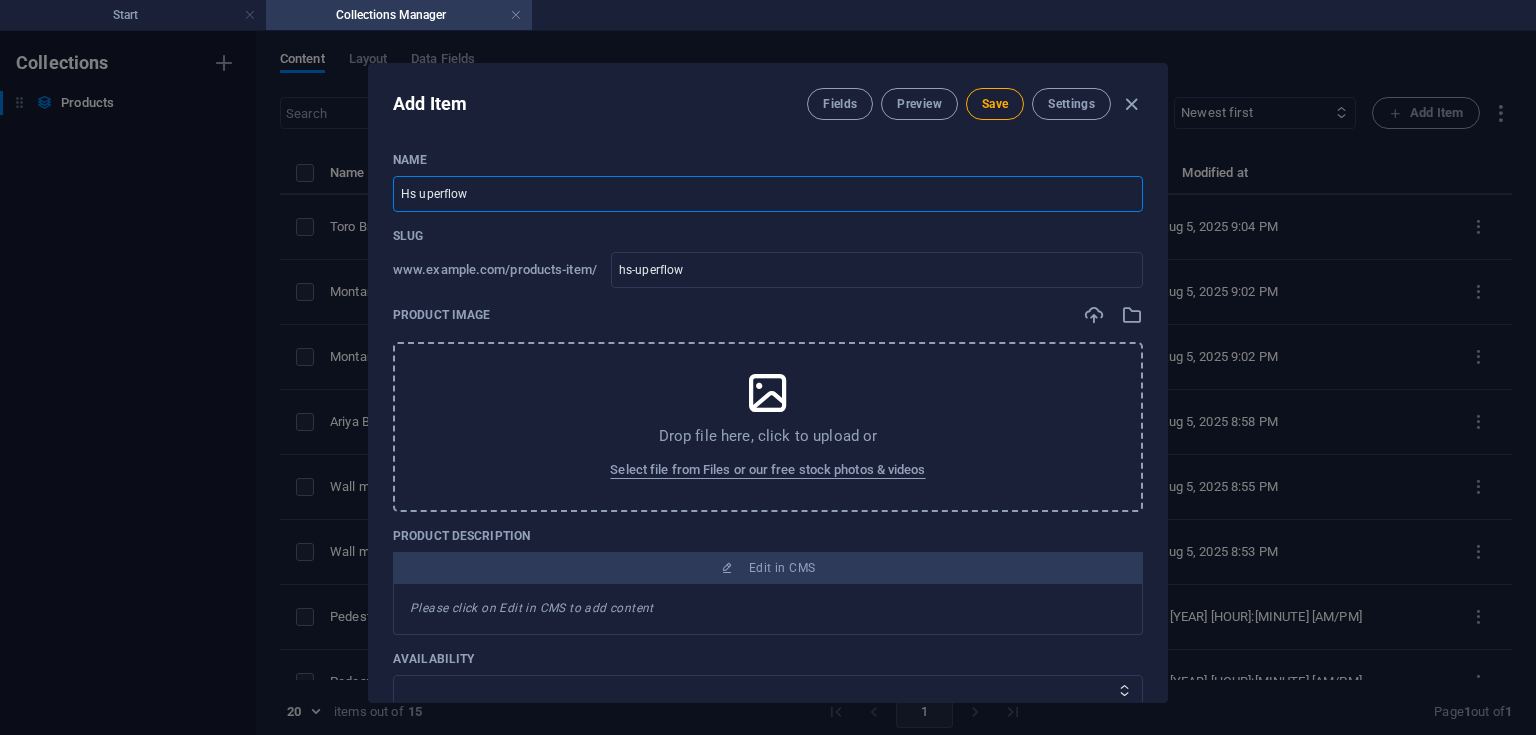 type on "Hs Superflow" 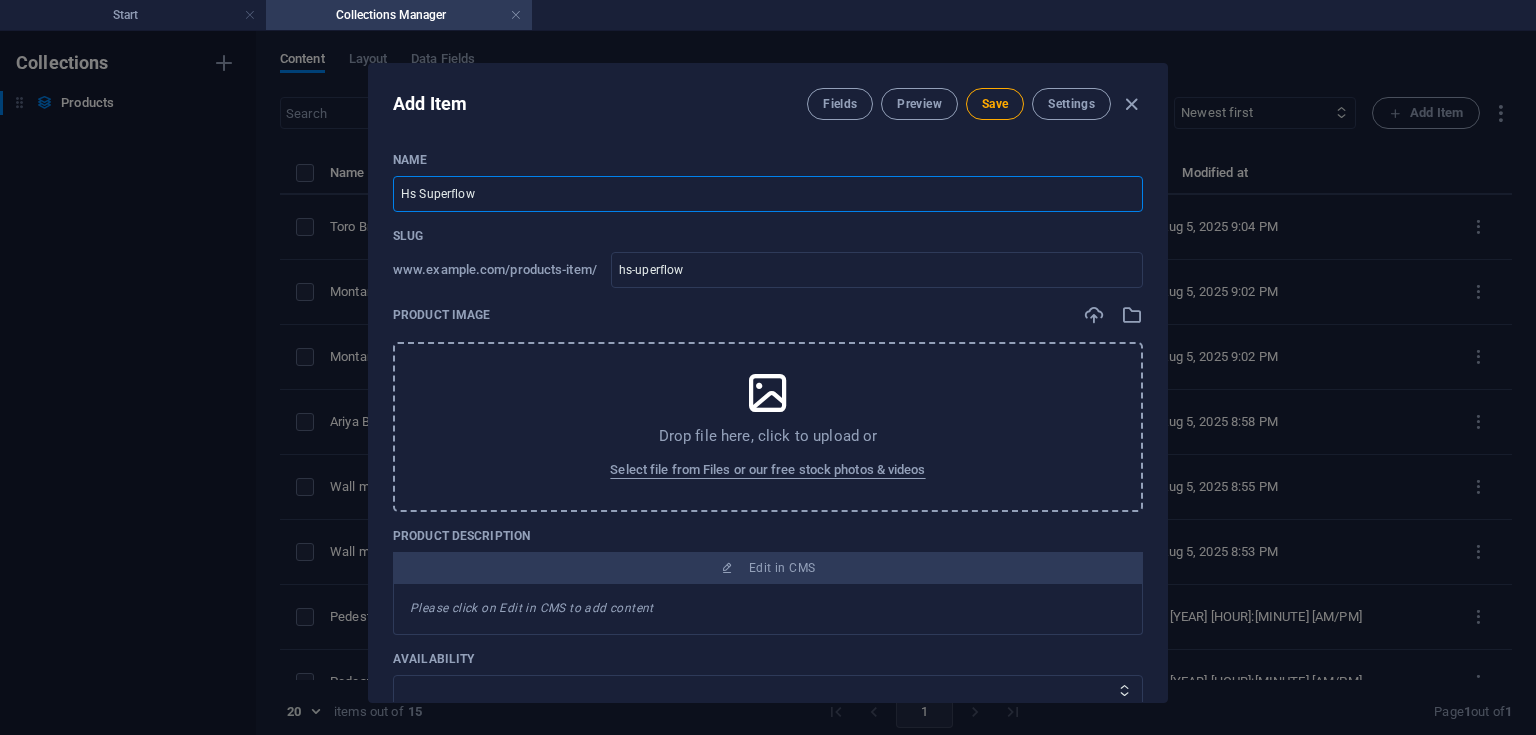type on "hs-superflow" 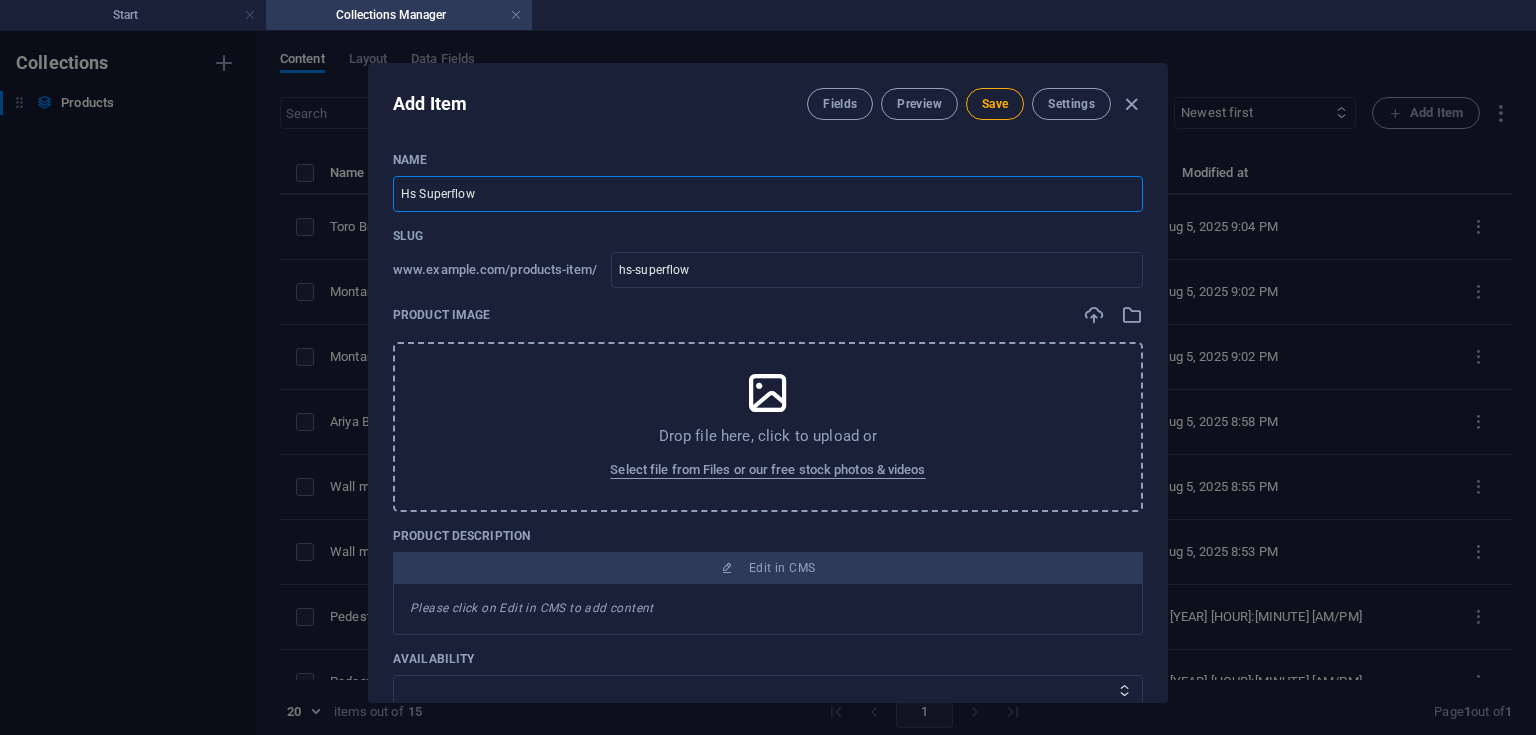 scroll, scrollTop: 10, scrollLeft: 0, axis: vertical 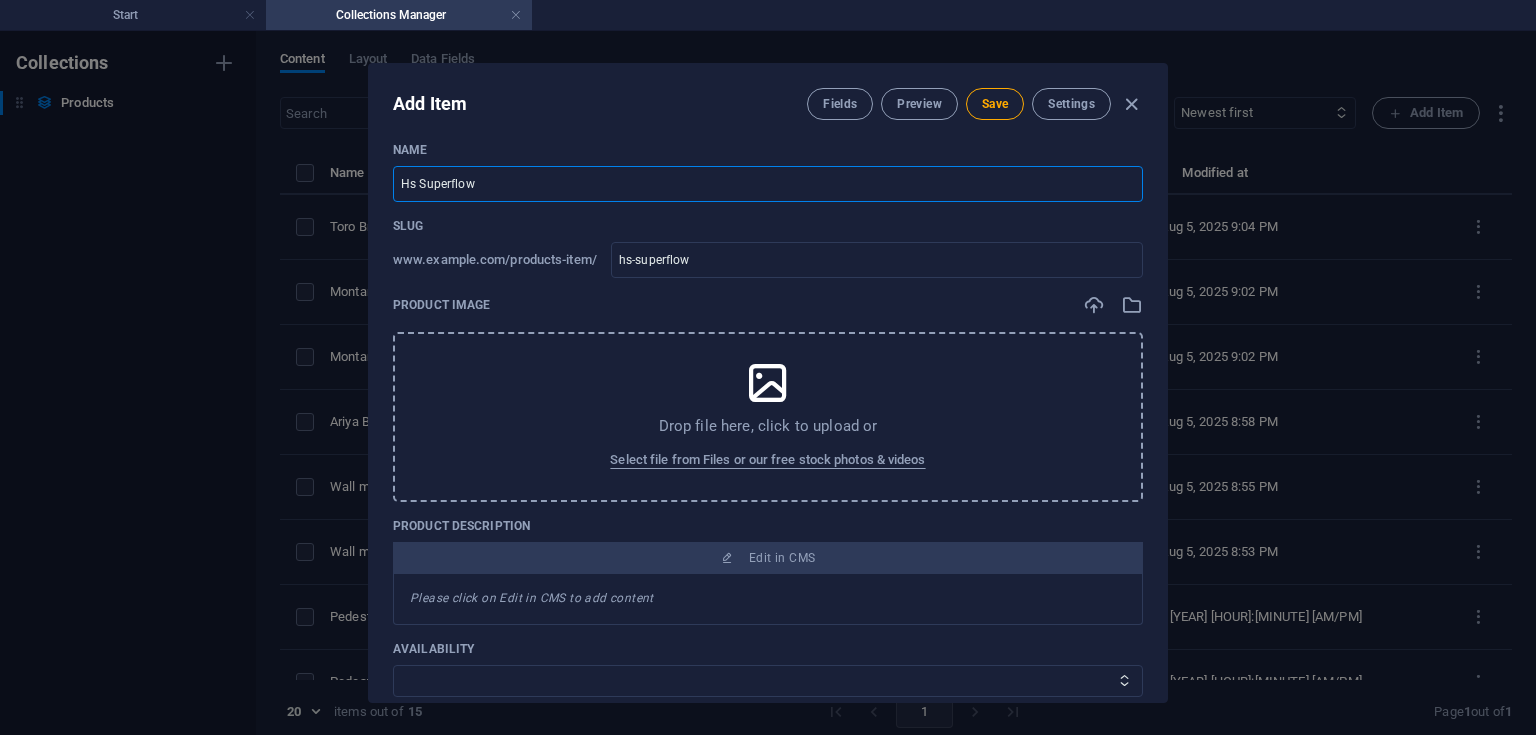 type 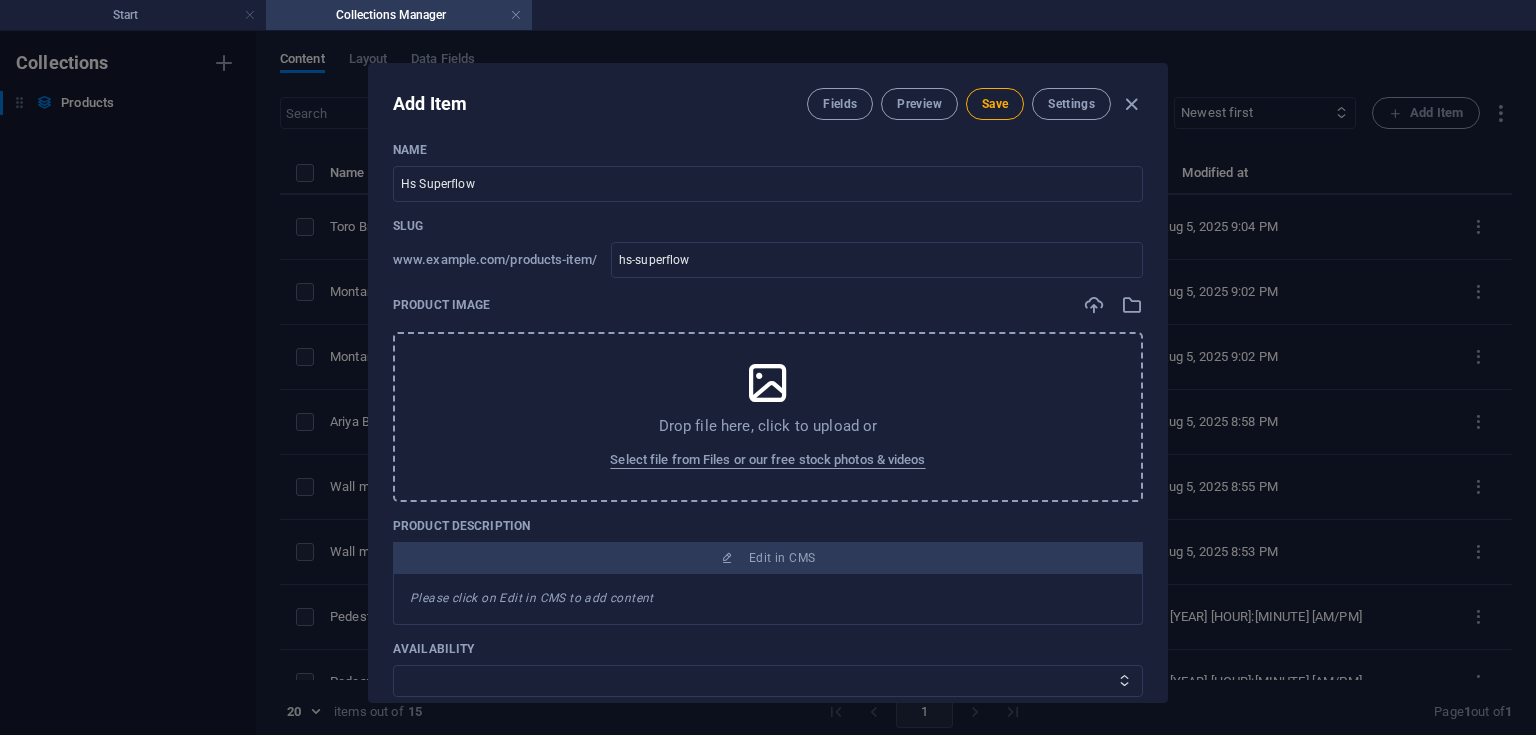 click on "Drop file here, click to upload or Select file from Files or our free stock photos & videos" at bounding box center [768, 417] 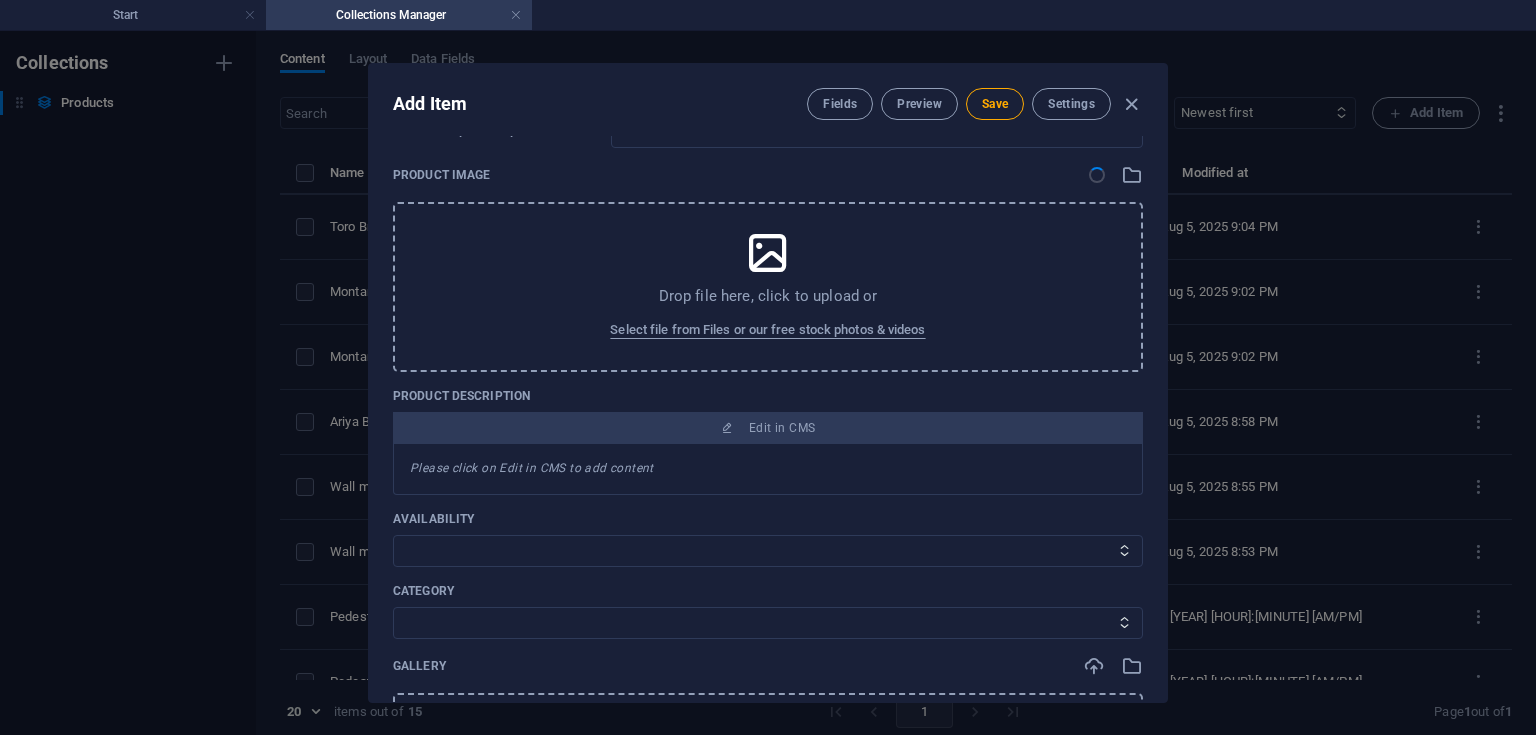 scroll, scrollTop: 140, scrollLeft: 0, axis: vertical 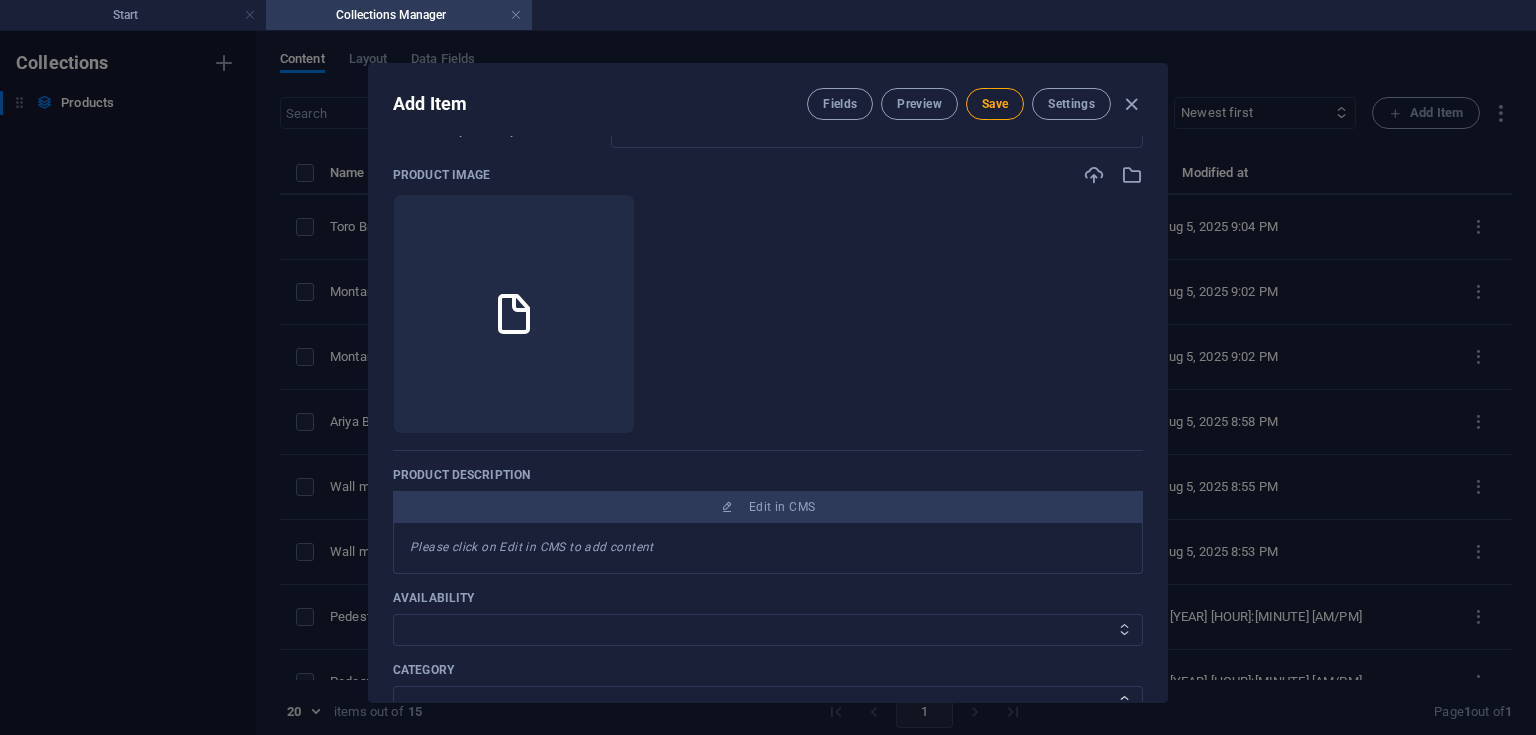 click on "In stock Out of stock" at bounding box center [768, 630] 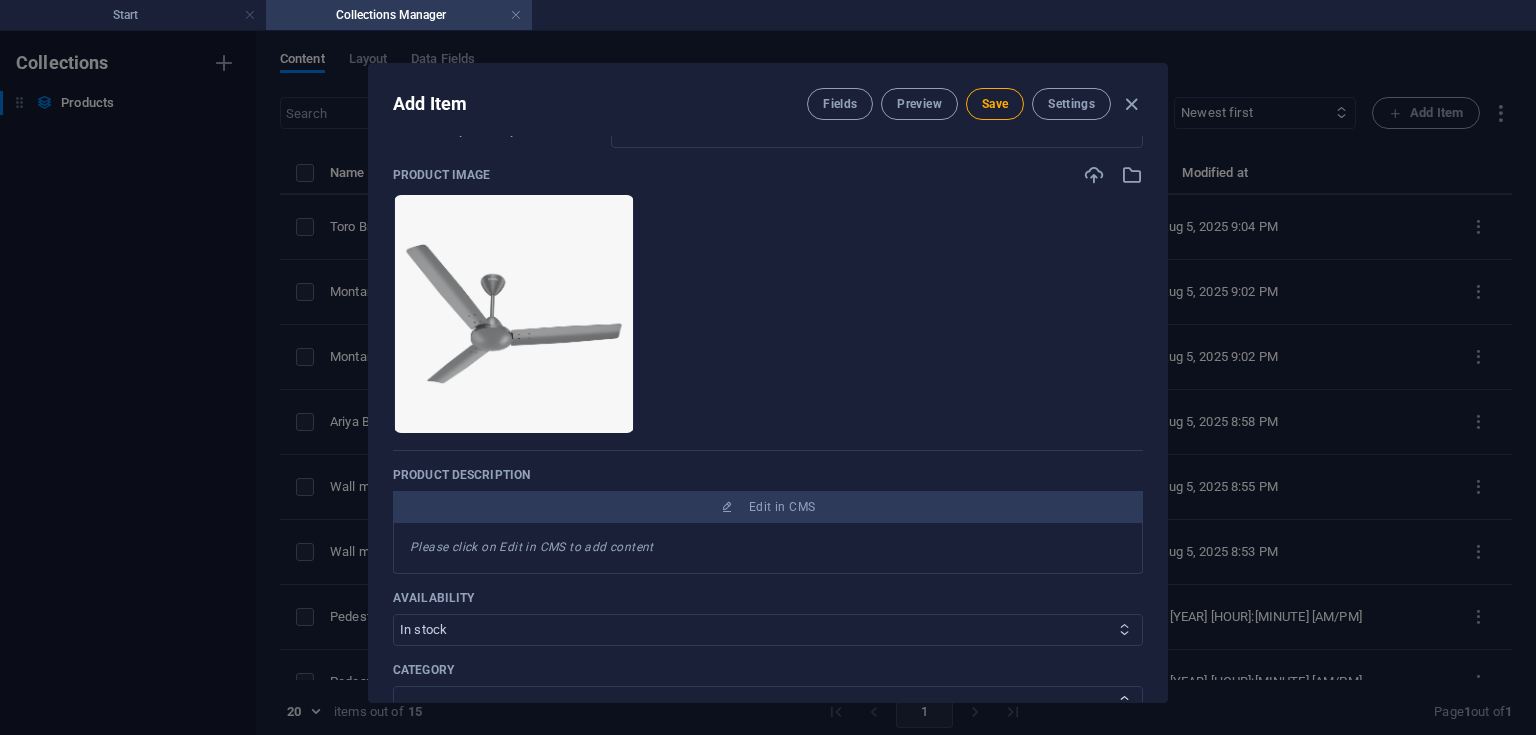 click on "In stock Out of stock" at bounding box center (768, 630) 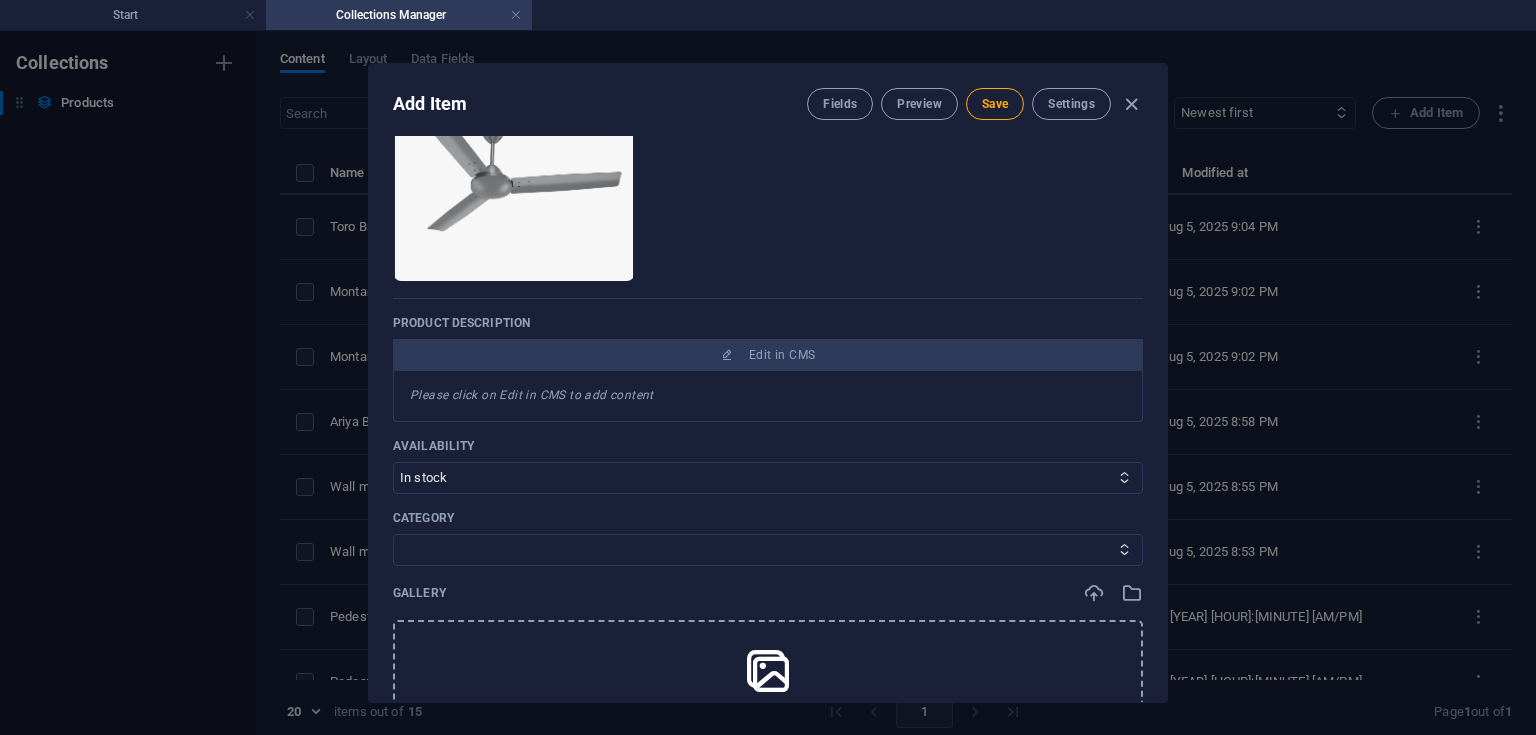 scroll, scrollTop: 303, scrollLeft: 0, axis: vertical 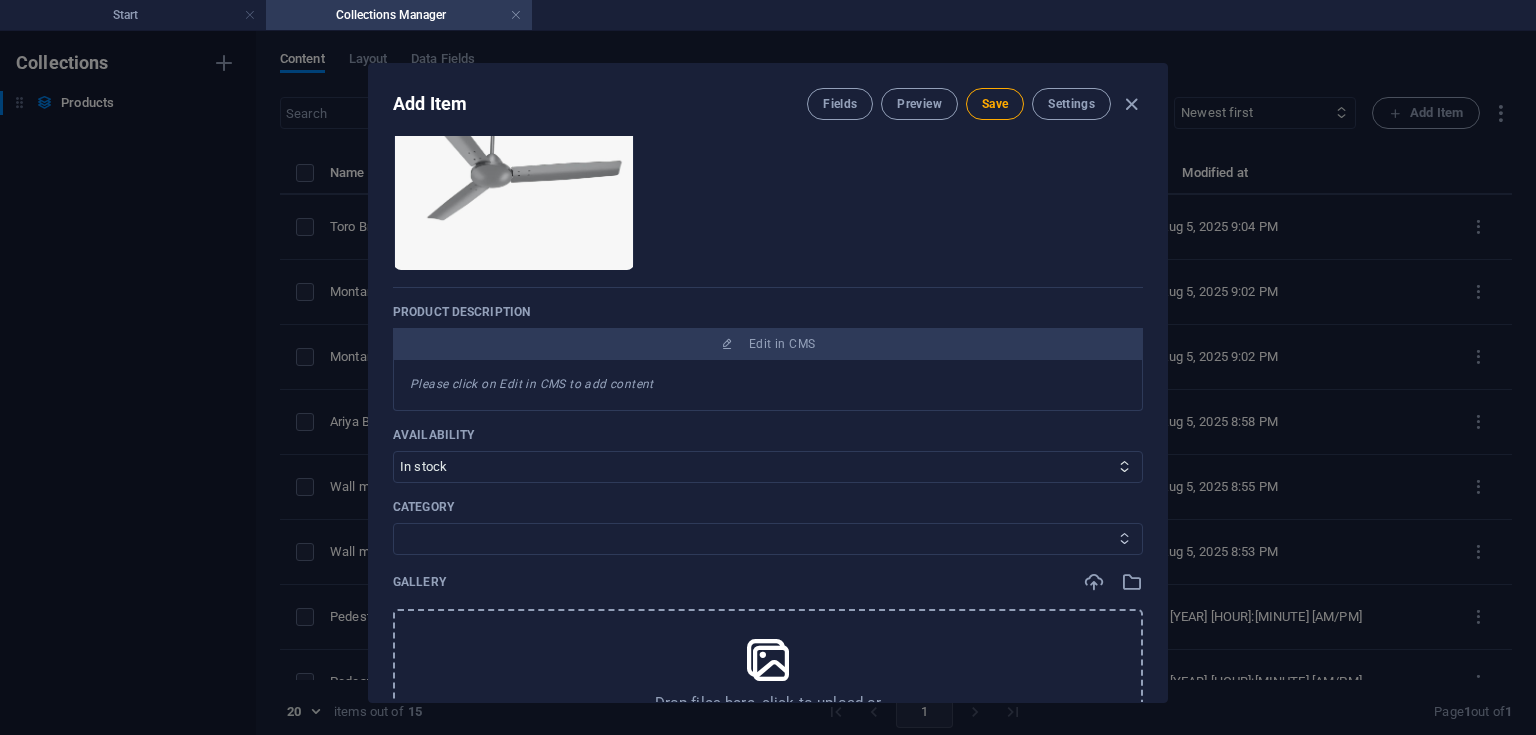 click on "CeilingFan TableFan PedestalFan WallFan" at bounding box center (768, 539) 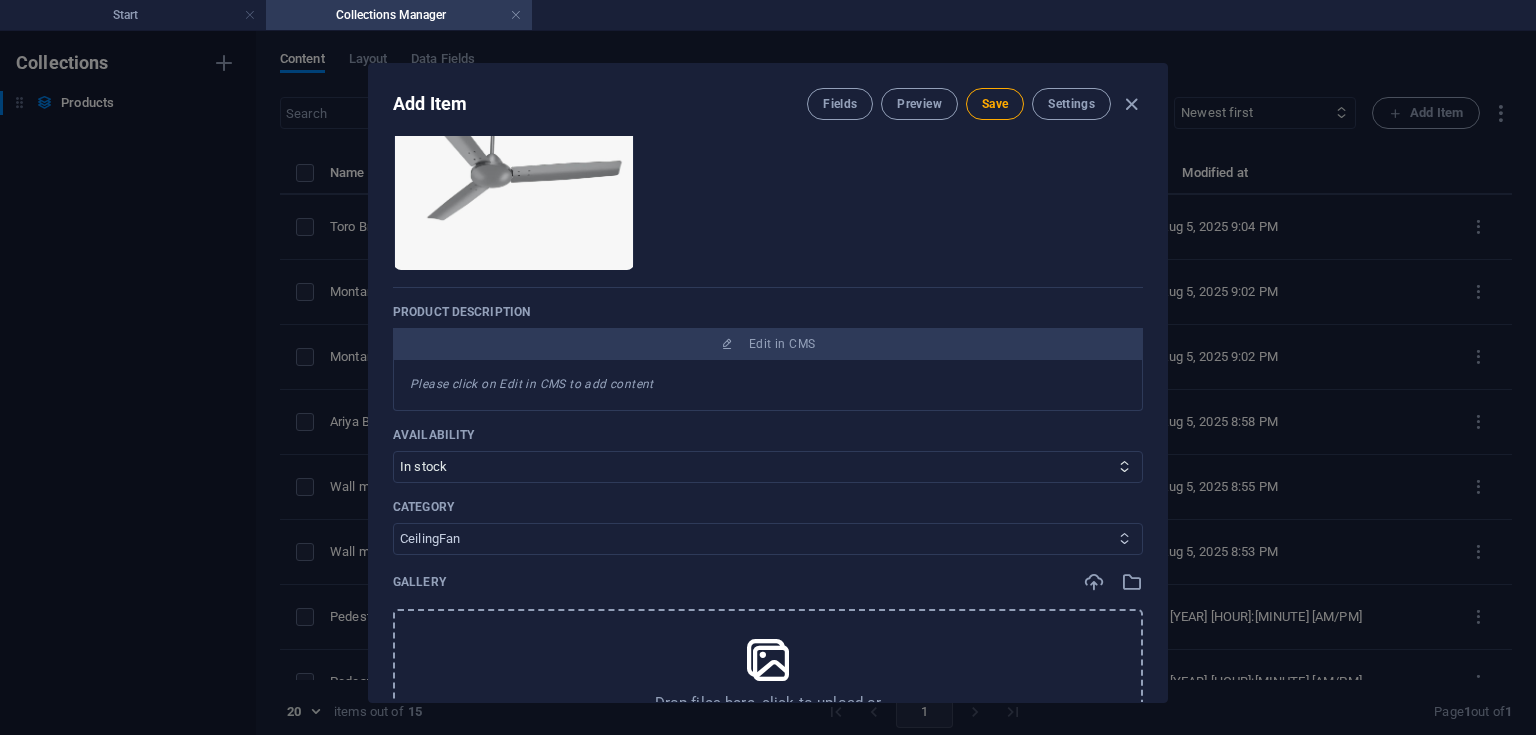 click on "CeilingFan TableFan PedestalFan WallFan" at bounding box center [768, 539] 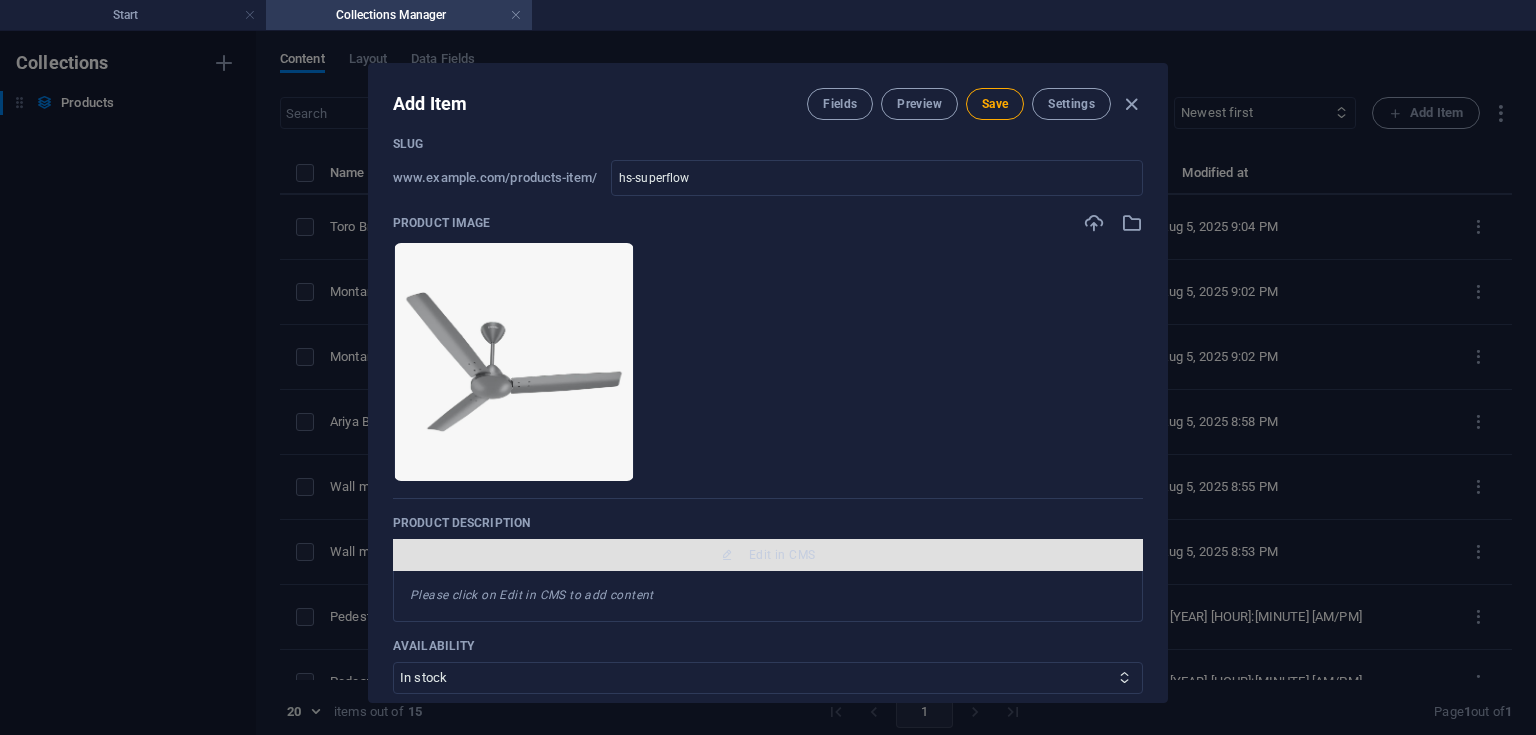 scroll, scrollTop: 91, scrollLeft: 0, axis: vertical 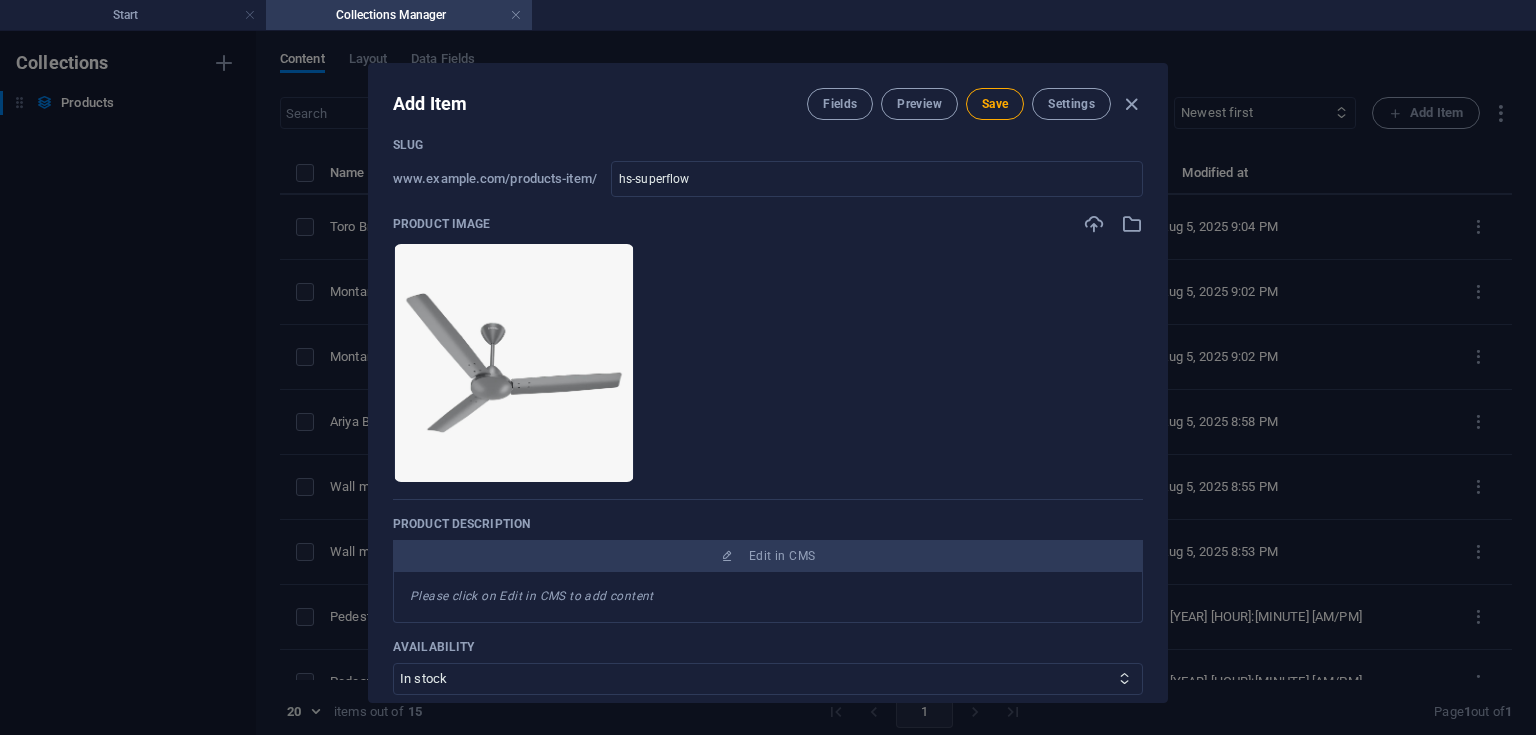 click on "Please click on Edit in CMS to add content" at bounding box center (768, 597) 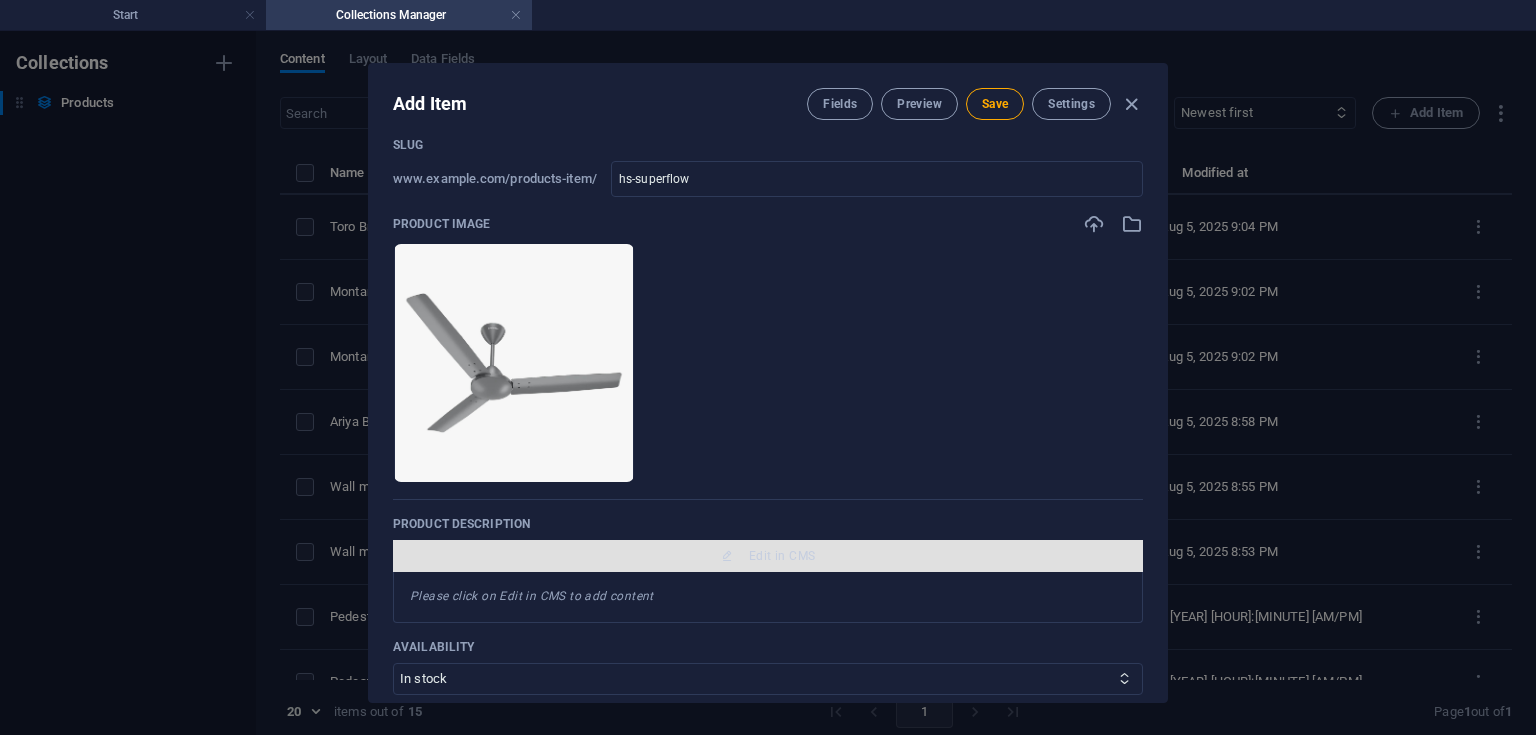 click on "Edit in CMS" at bounding box center (768, 556) 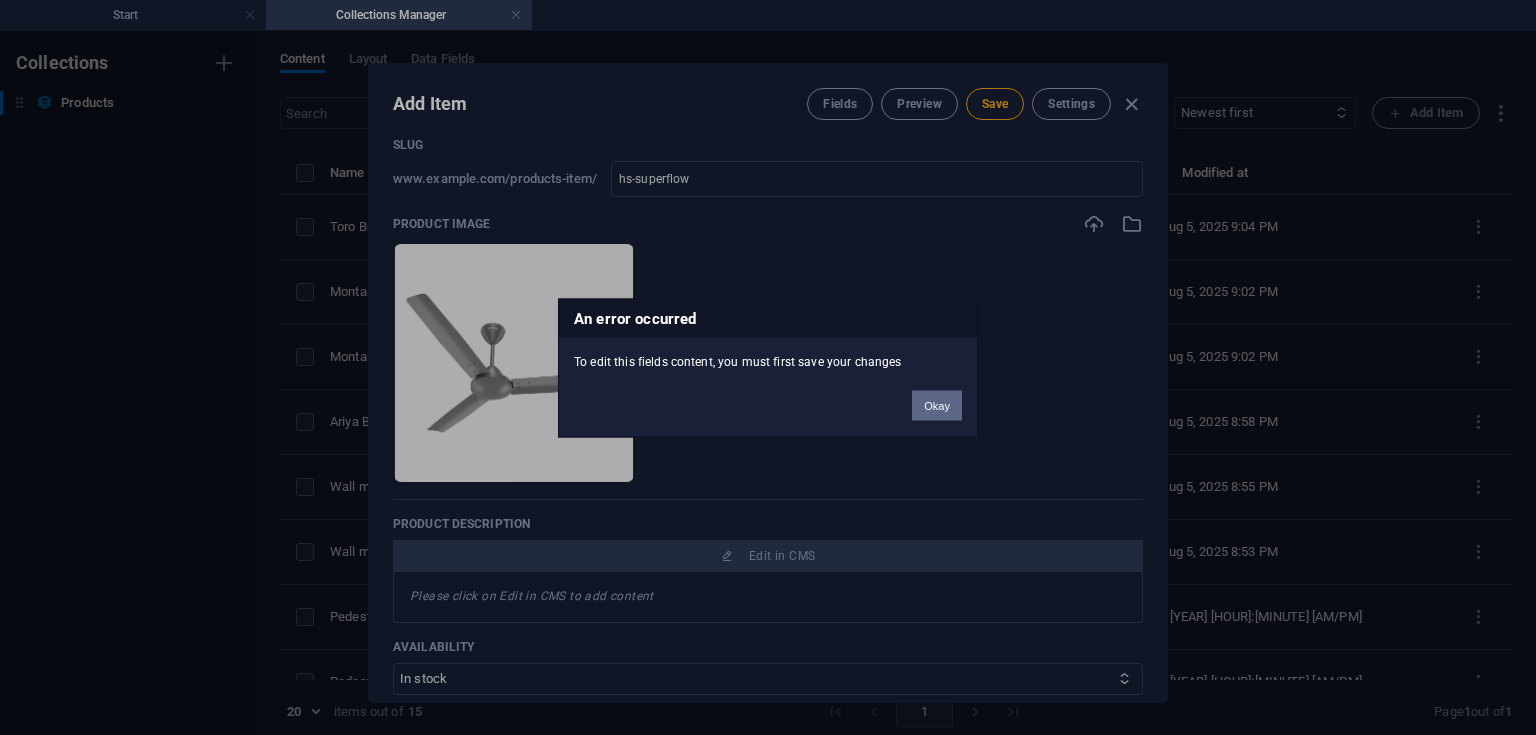 click on "Okay" at bounding box center (937, 405) 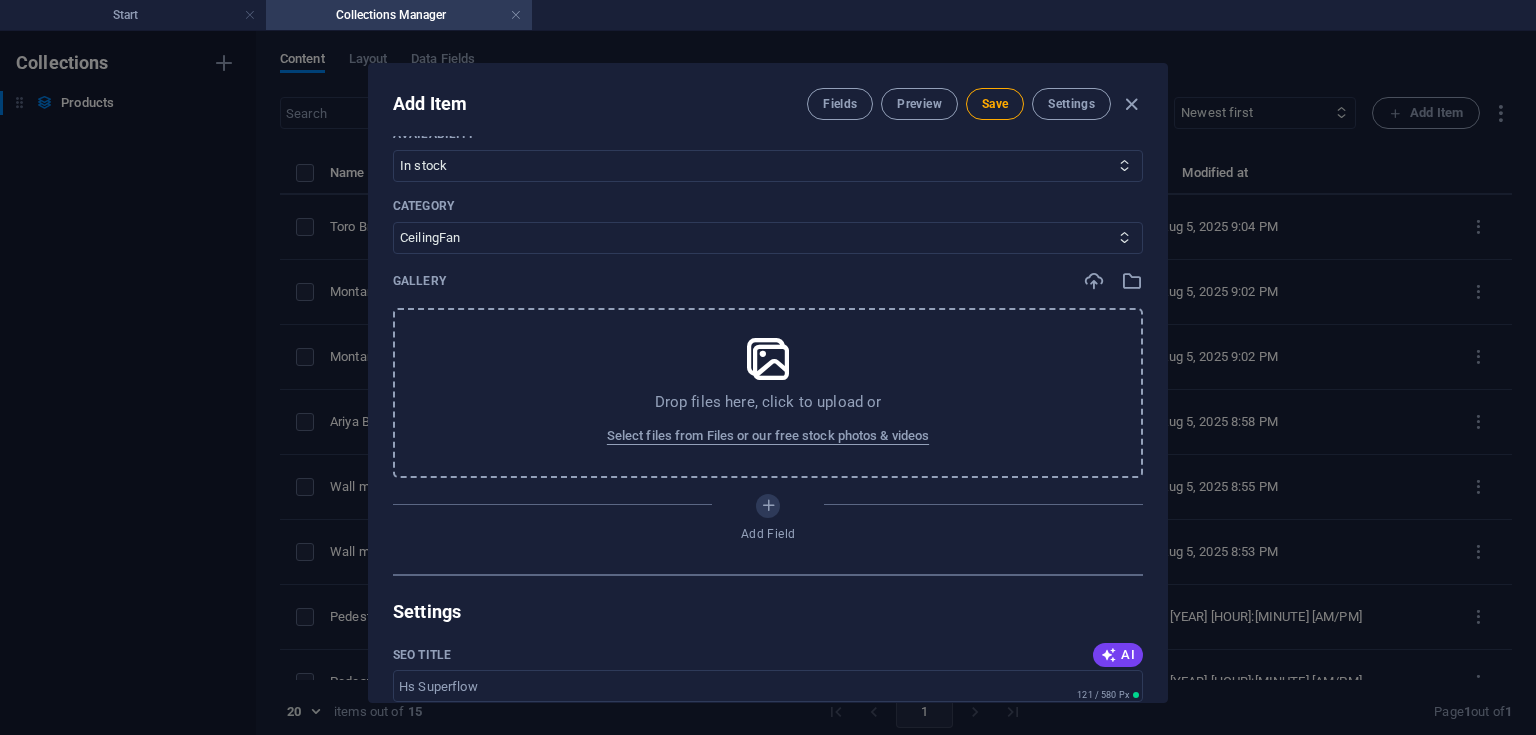 scroll, scrollTop: 622, scrollLeft: 0, axis: vertical 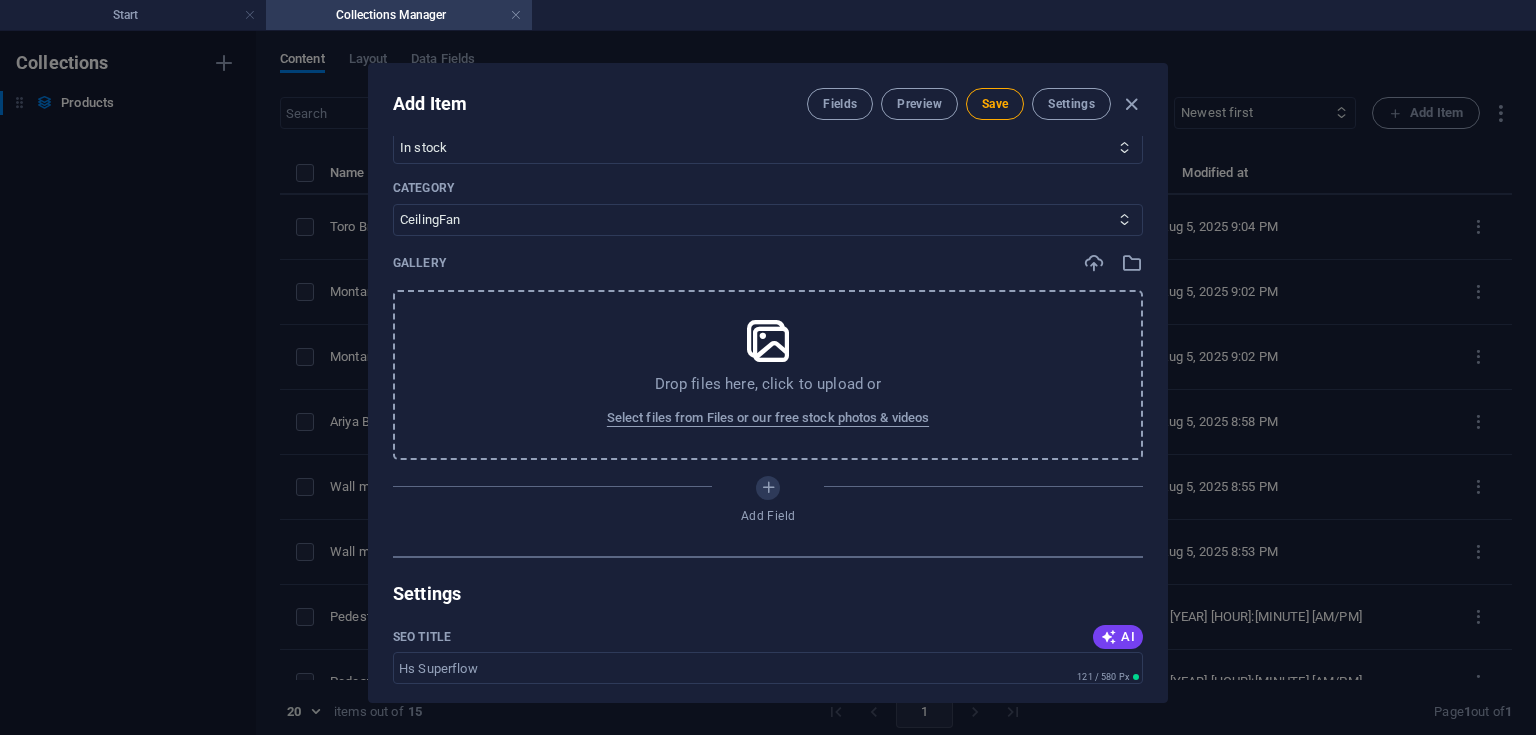 click at bounding box center (768, 341) 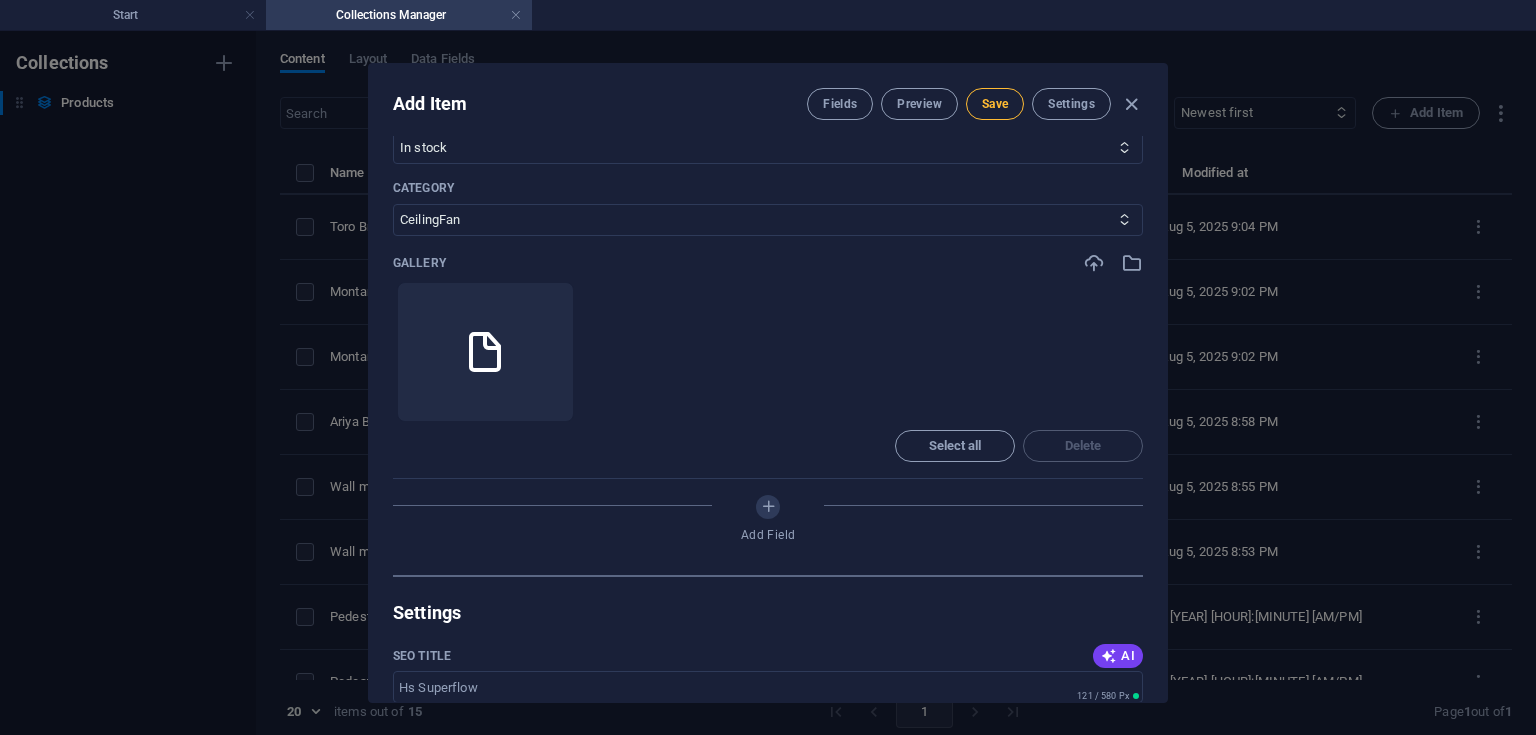 click on "Save" at bounding box center (995, 104) 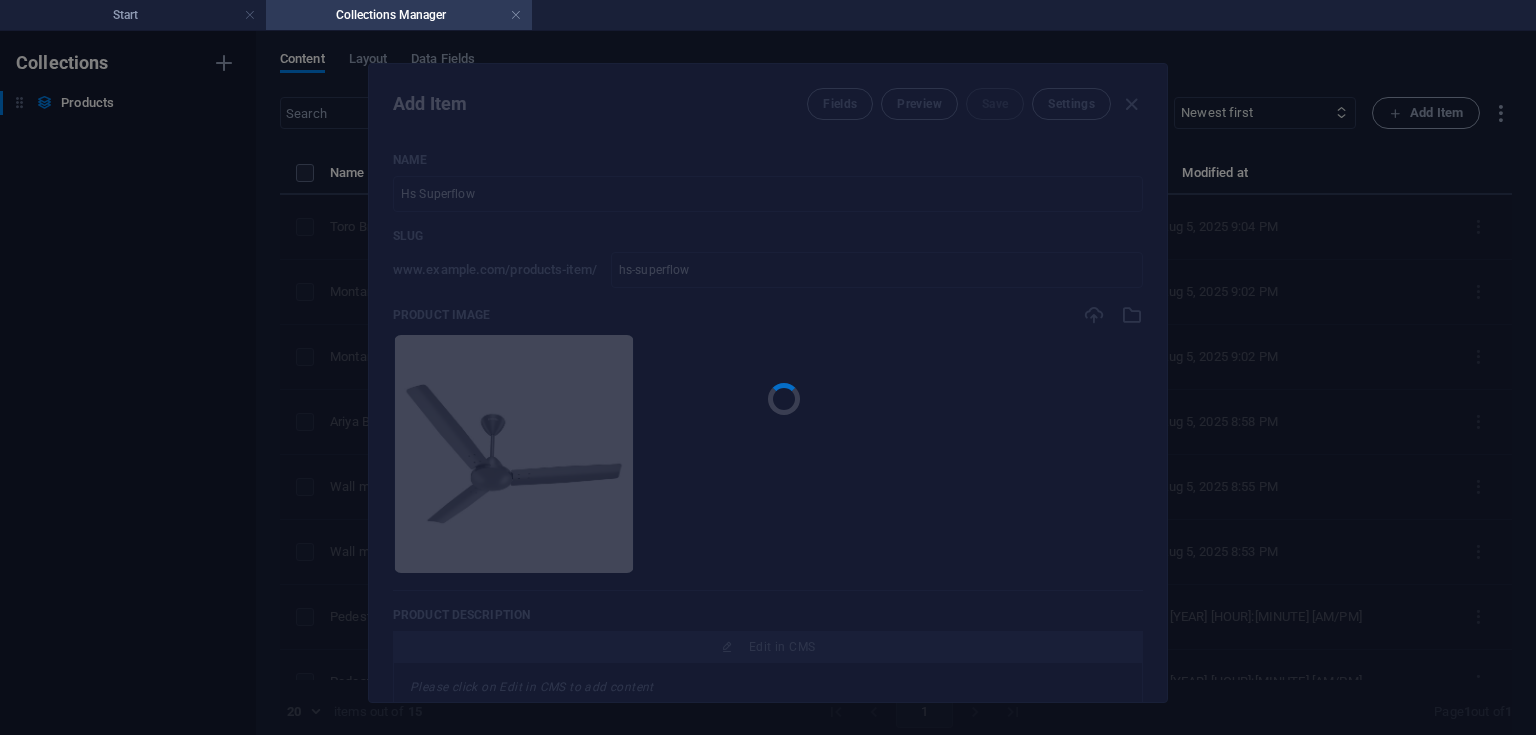 select on "In stock" 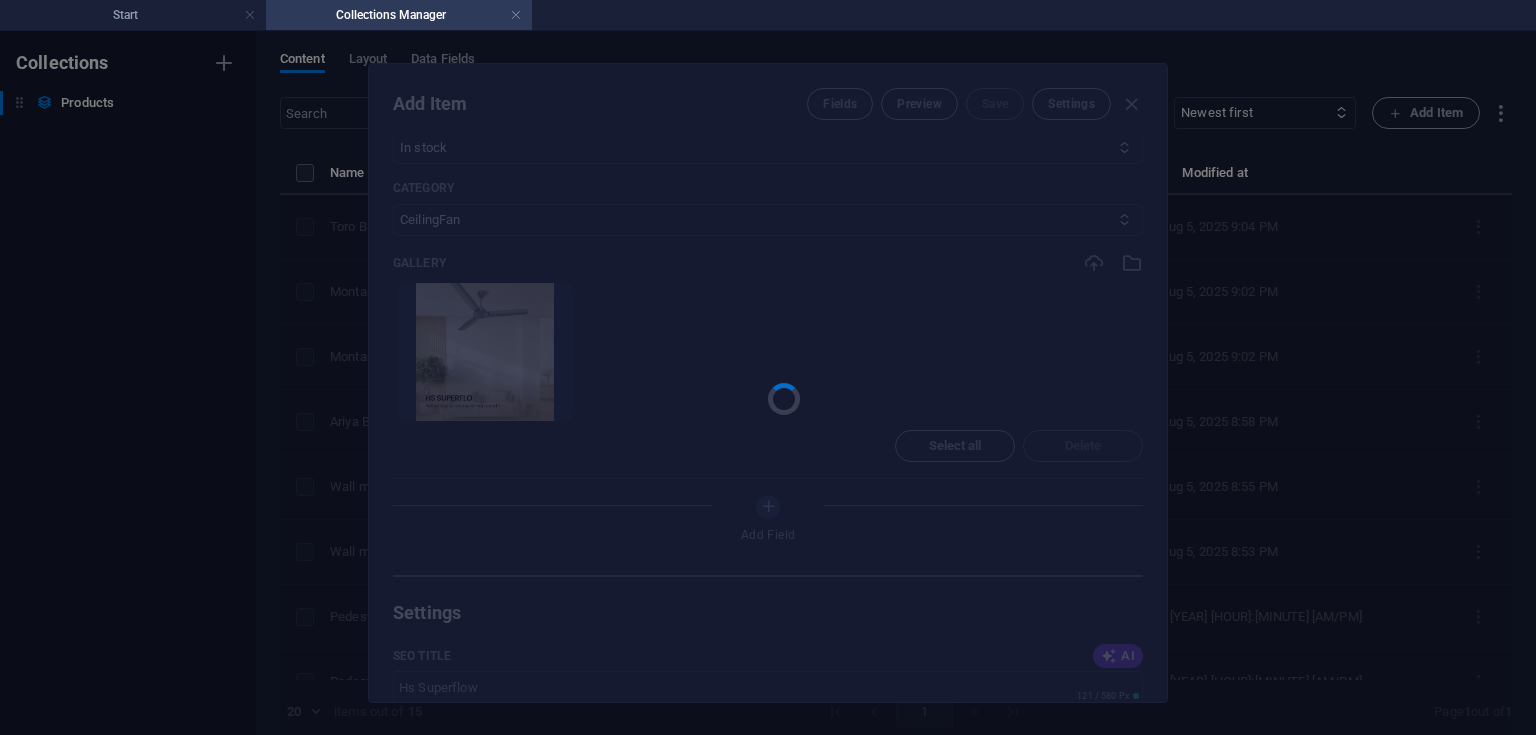 scroll, scrollTop: 0, scrollLeft: 0, axis: both 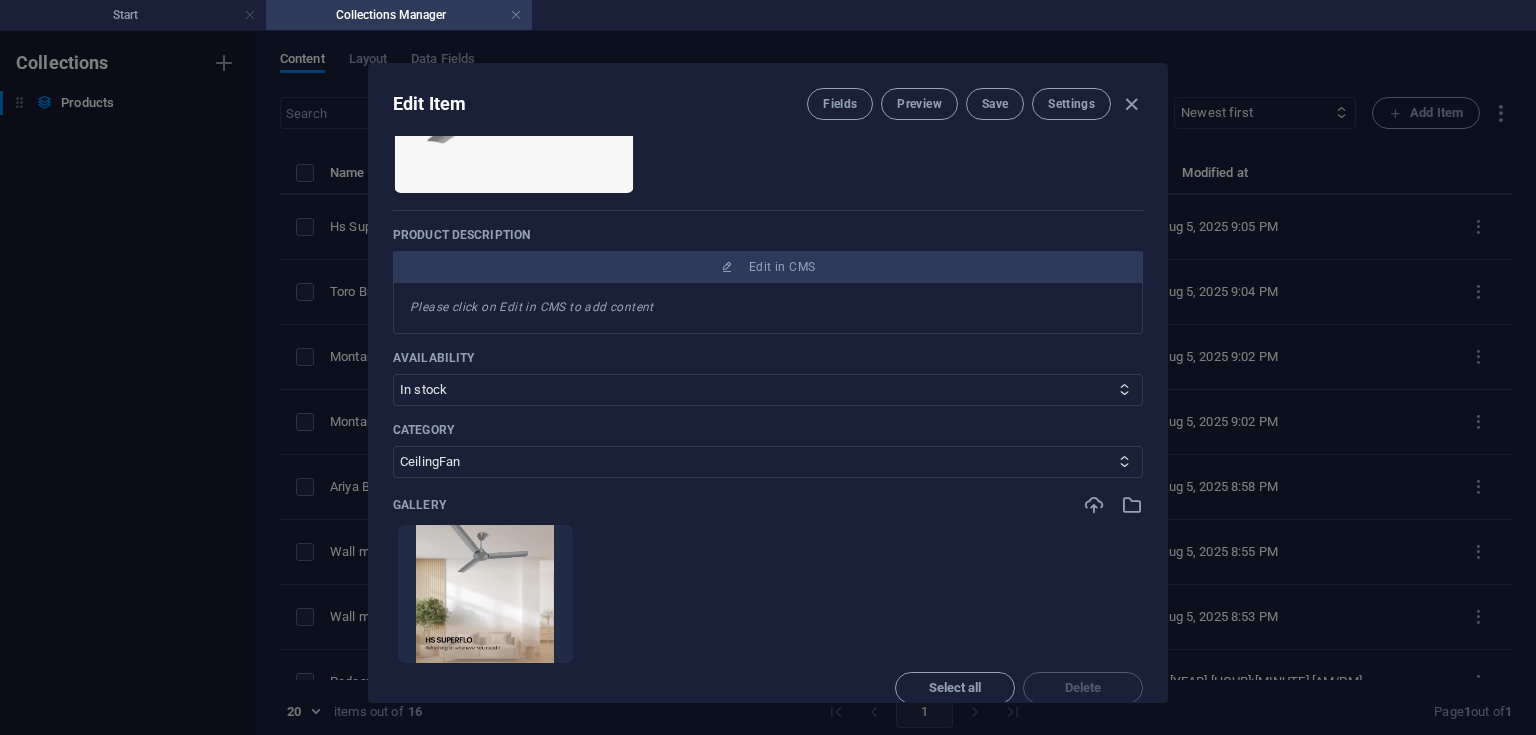 click on "Please click on Edit in CMS to add content" at bounding box center [532, 307] 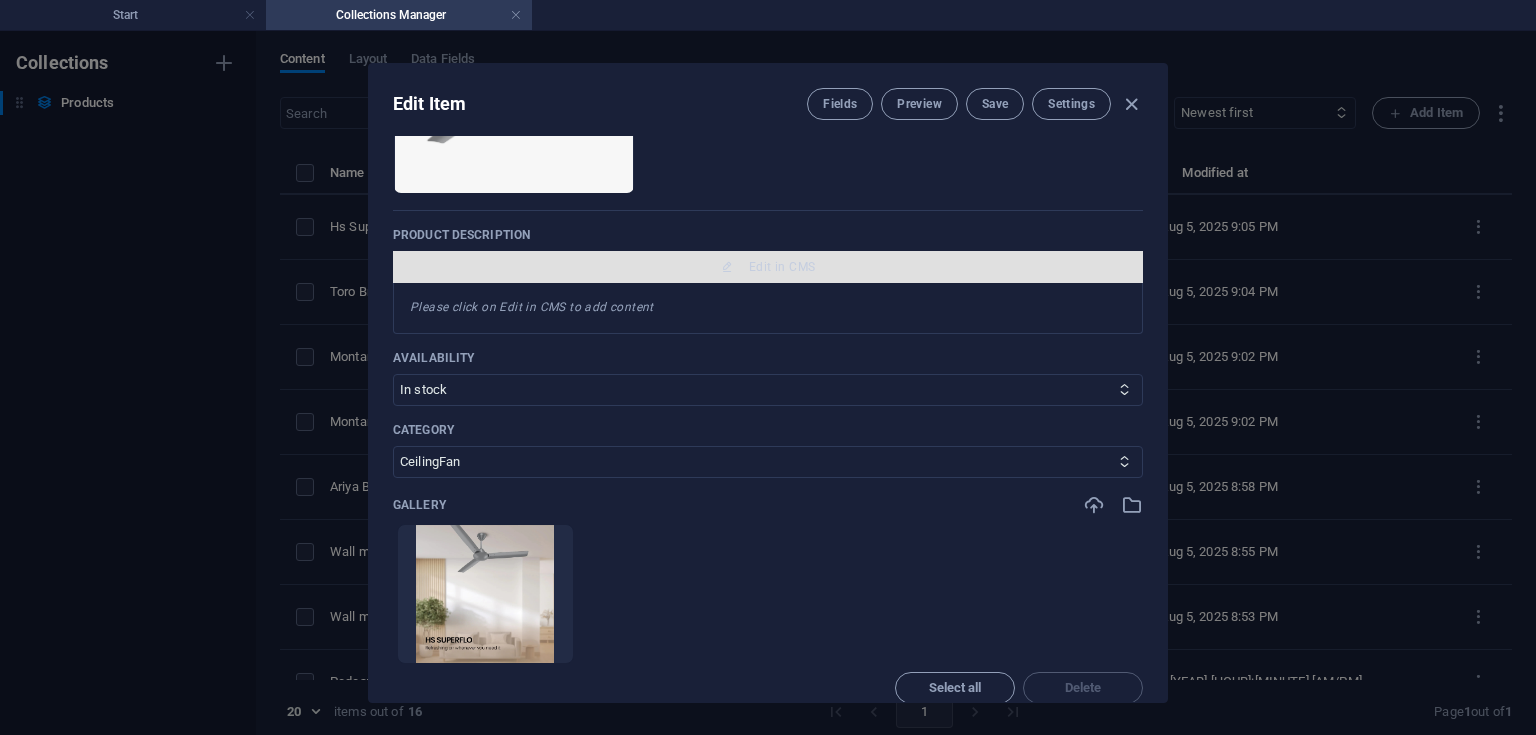 click at bounding box center (727, 267) 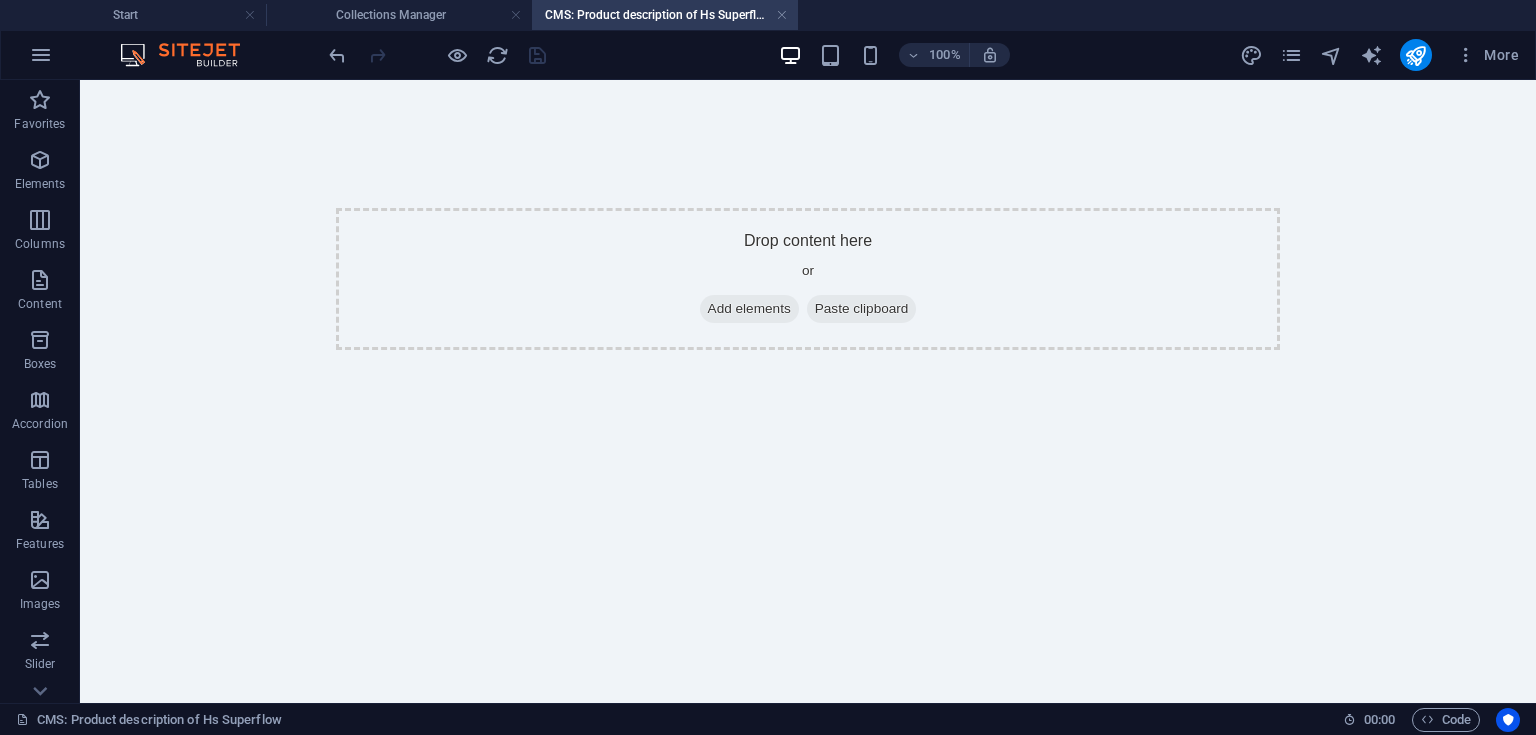 scroll, scrollTop: 0, scrollLeft: 0, axis: both 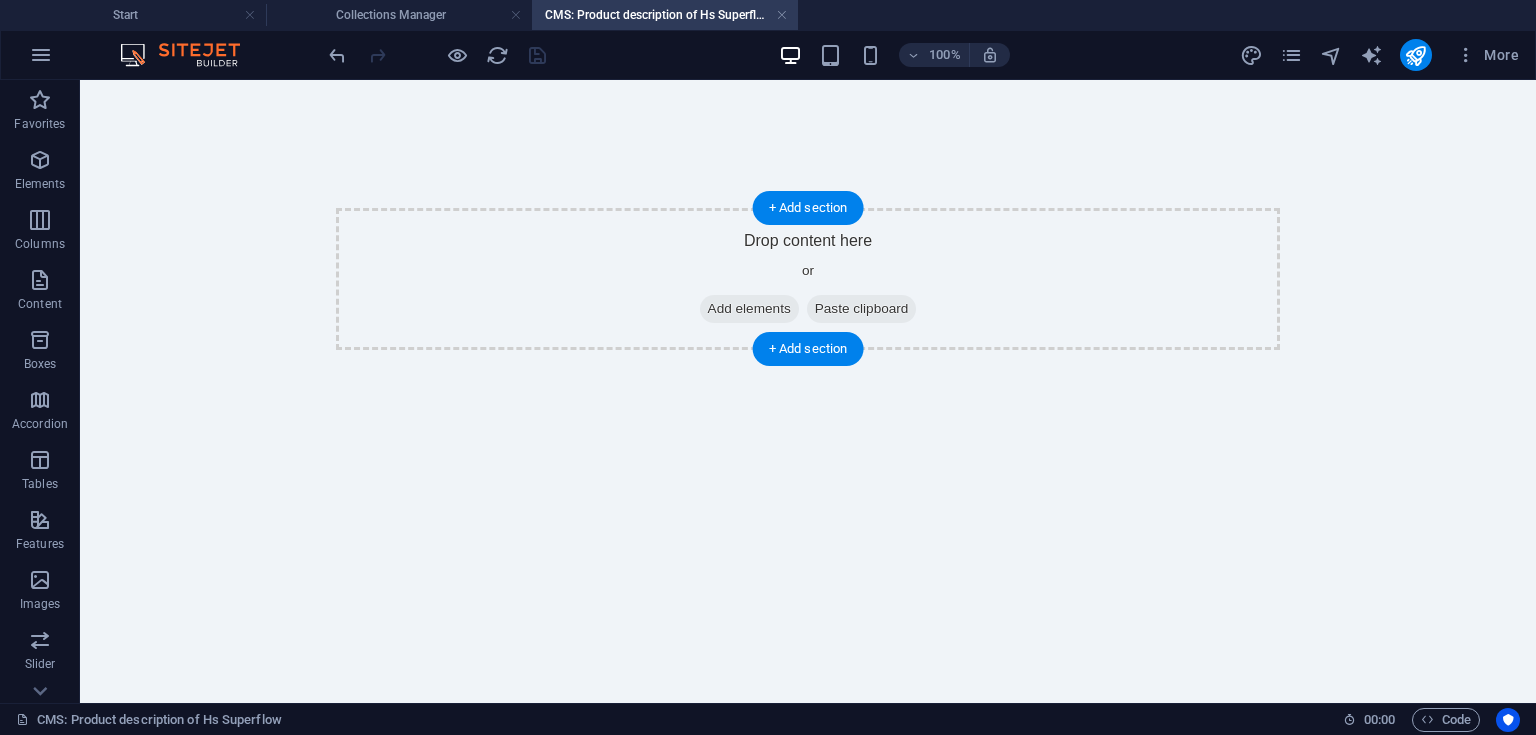 click on "Add elements" at bounding box center (749, 309) 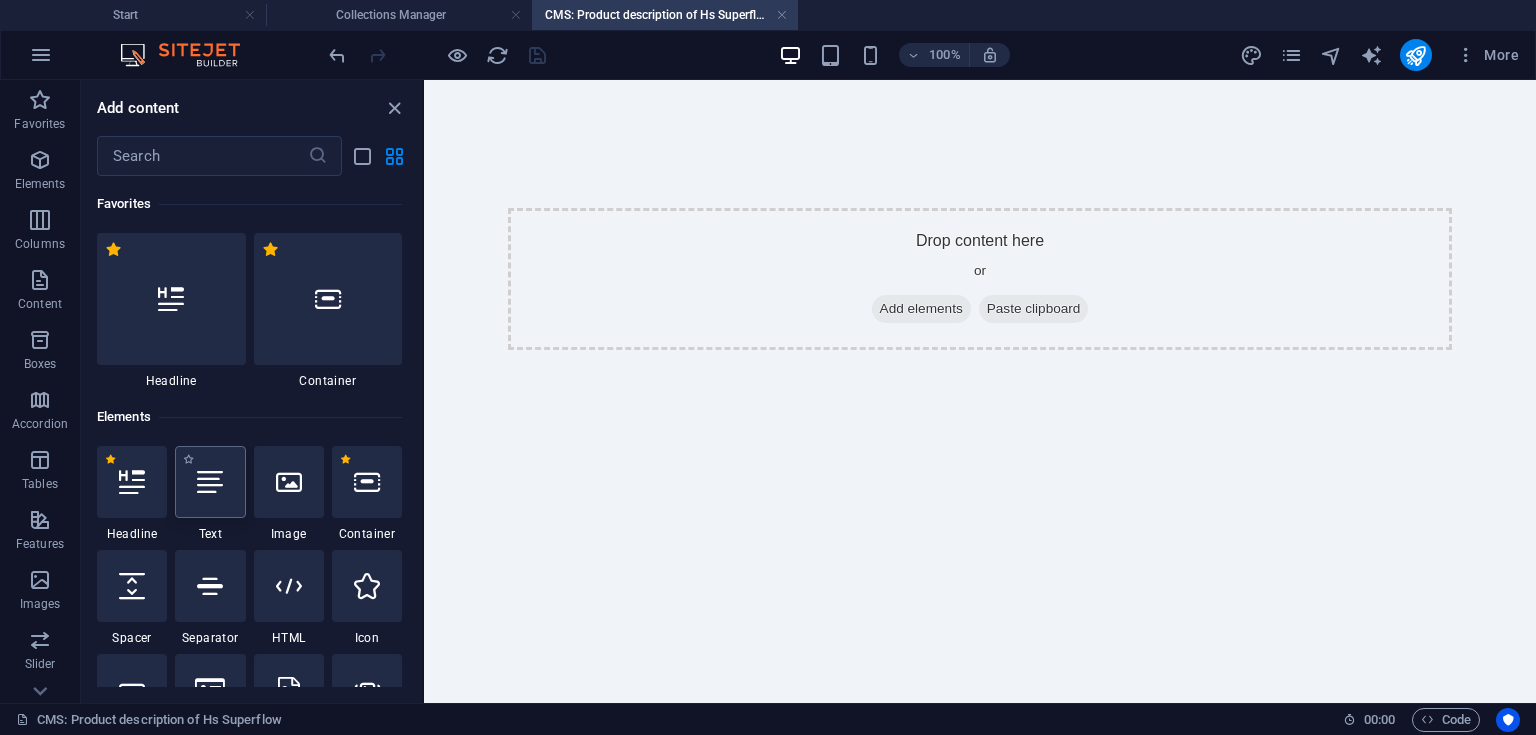 click at bounding box center [210, 482] 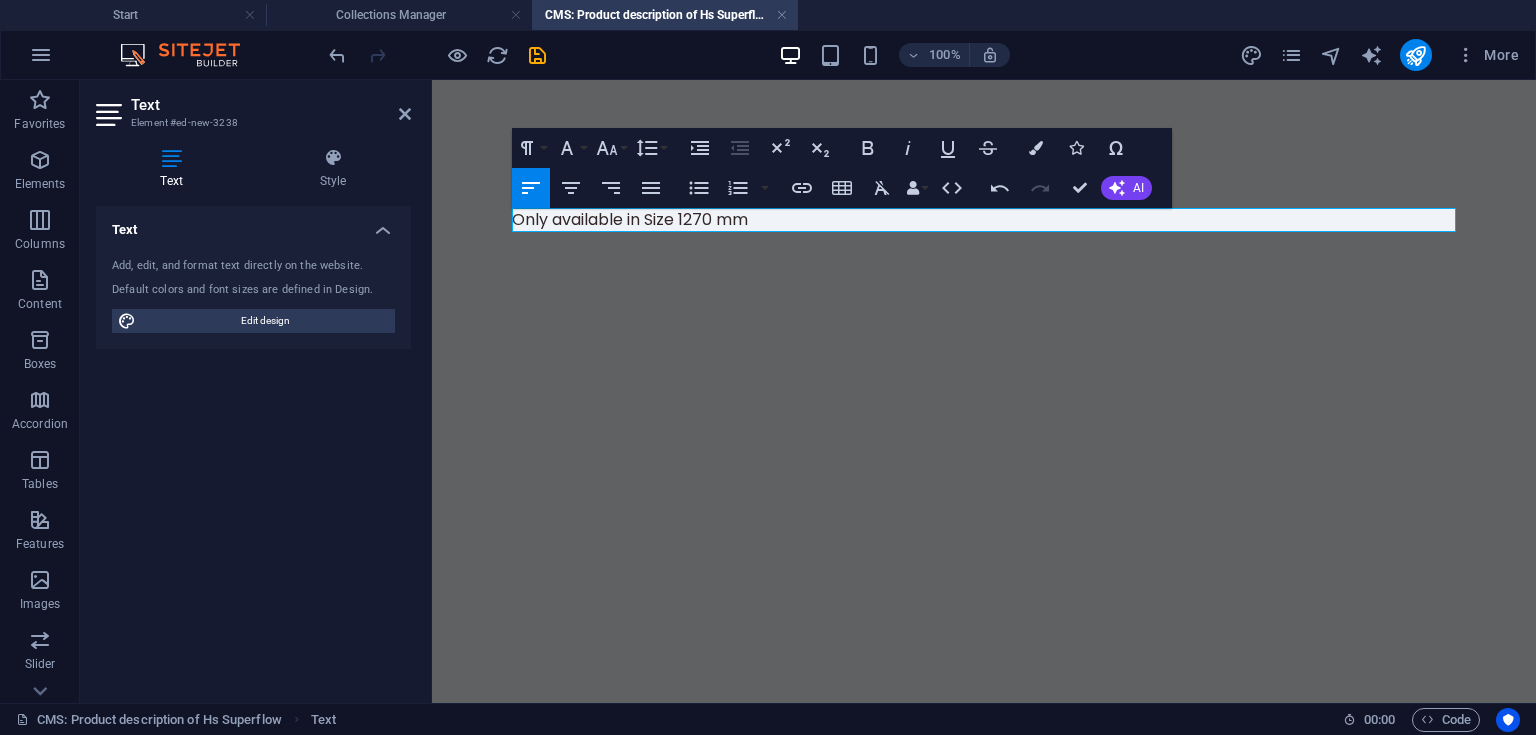 scroll, scrollTop: 0, scrollLeft: 15, axis: horizontal 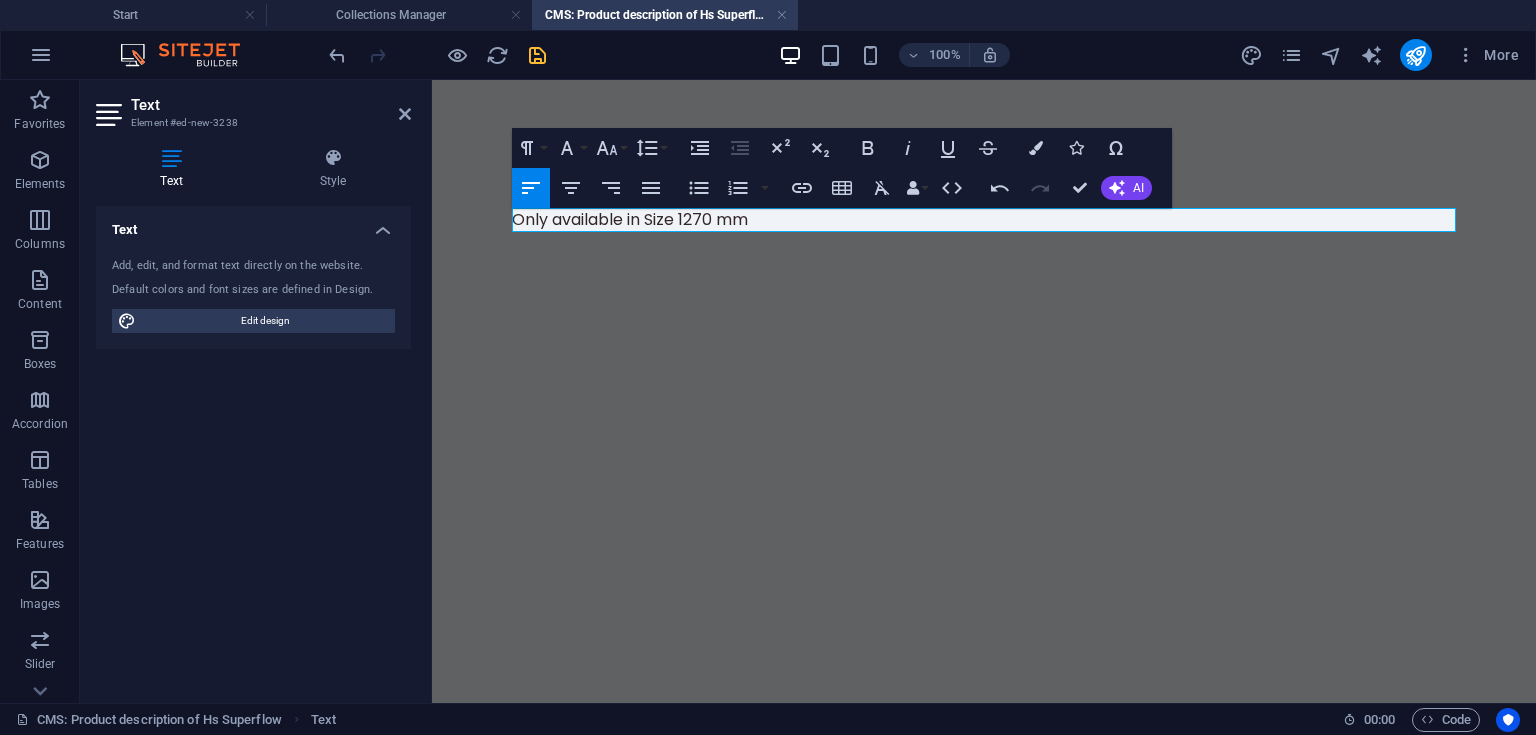 click at bounding box center (537, 55) 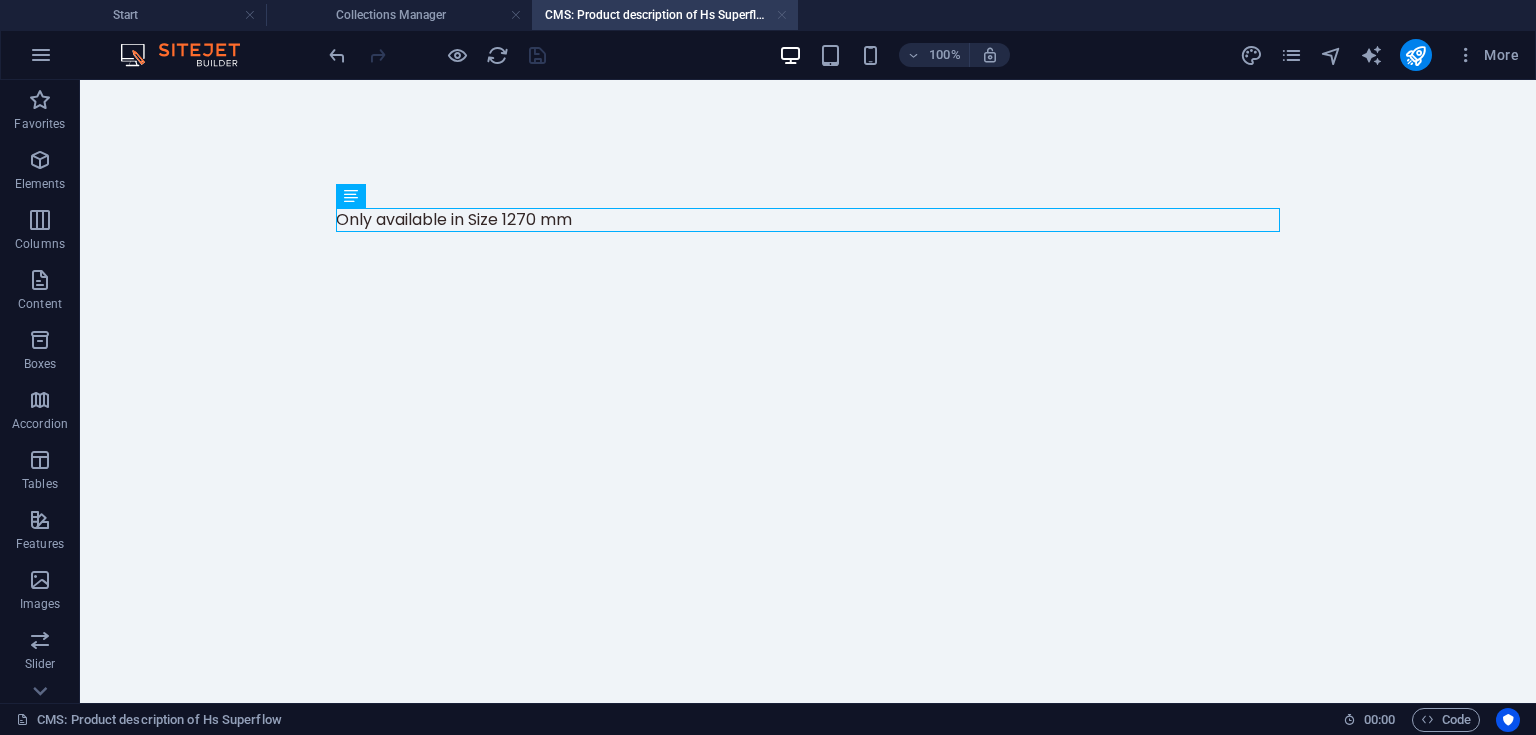 click at bounding box center [782, 15] 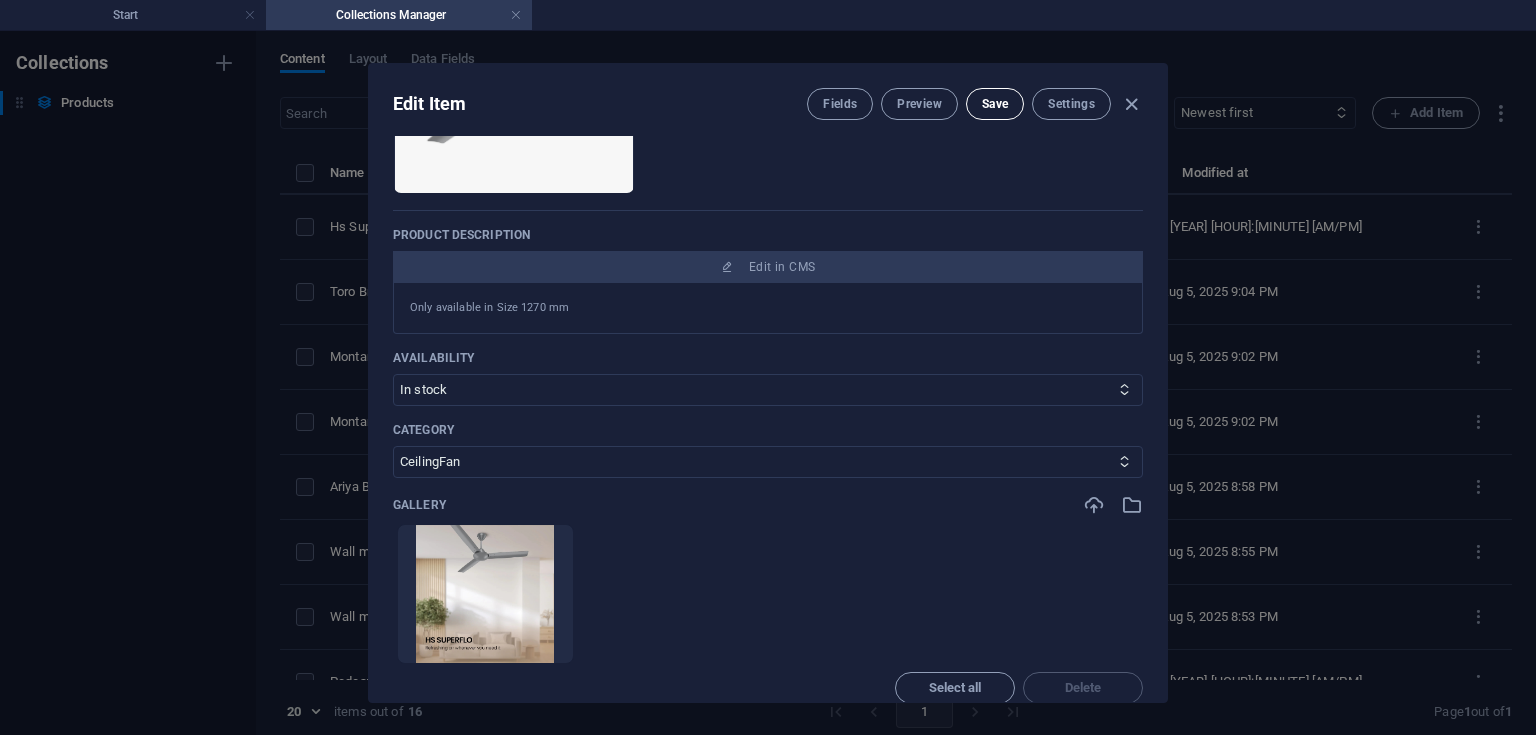 click on "Save" at bounding box center [995, 104] 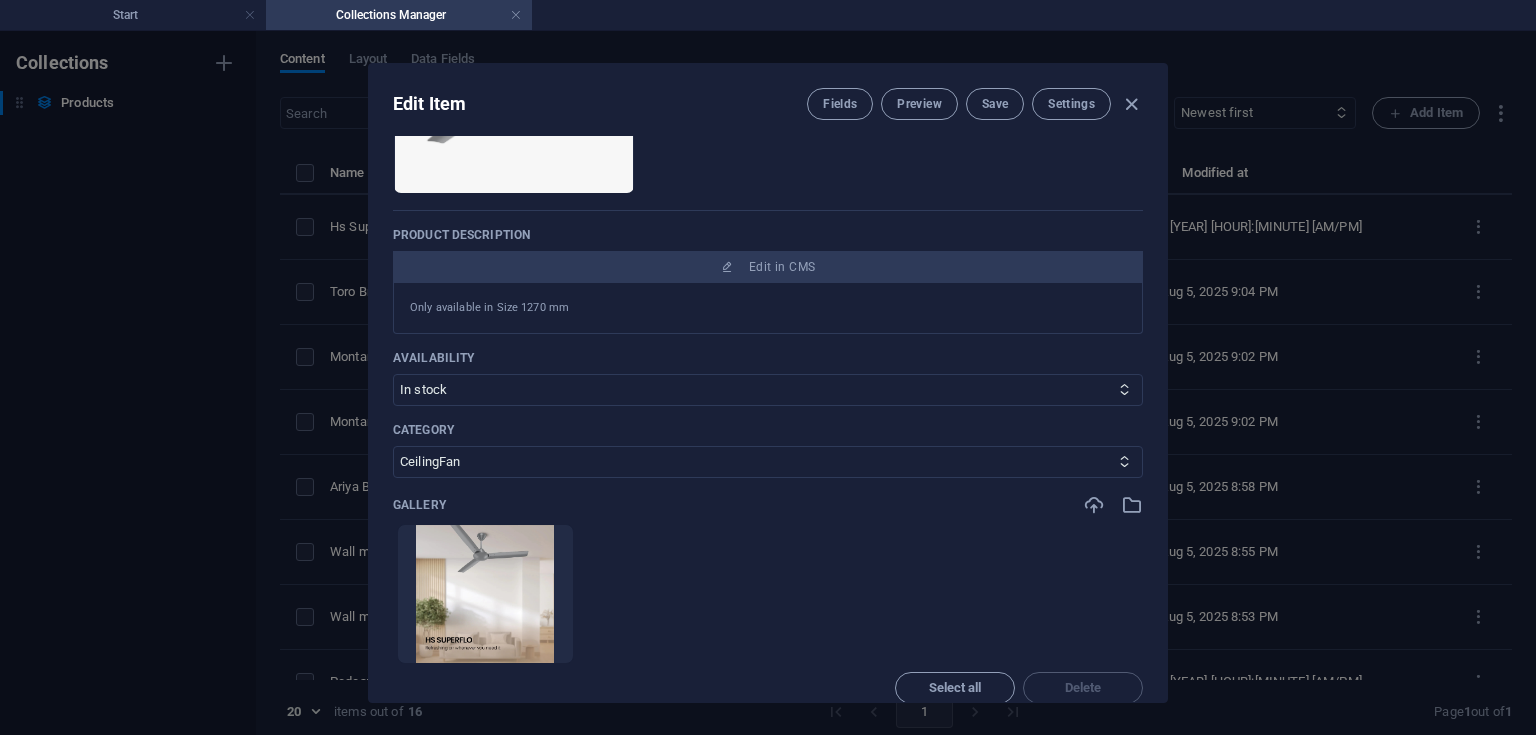 click at bounding box center (1131, 104) 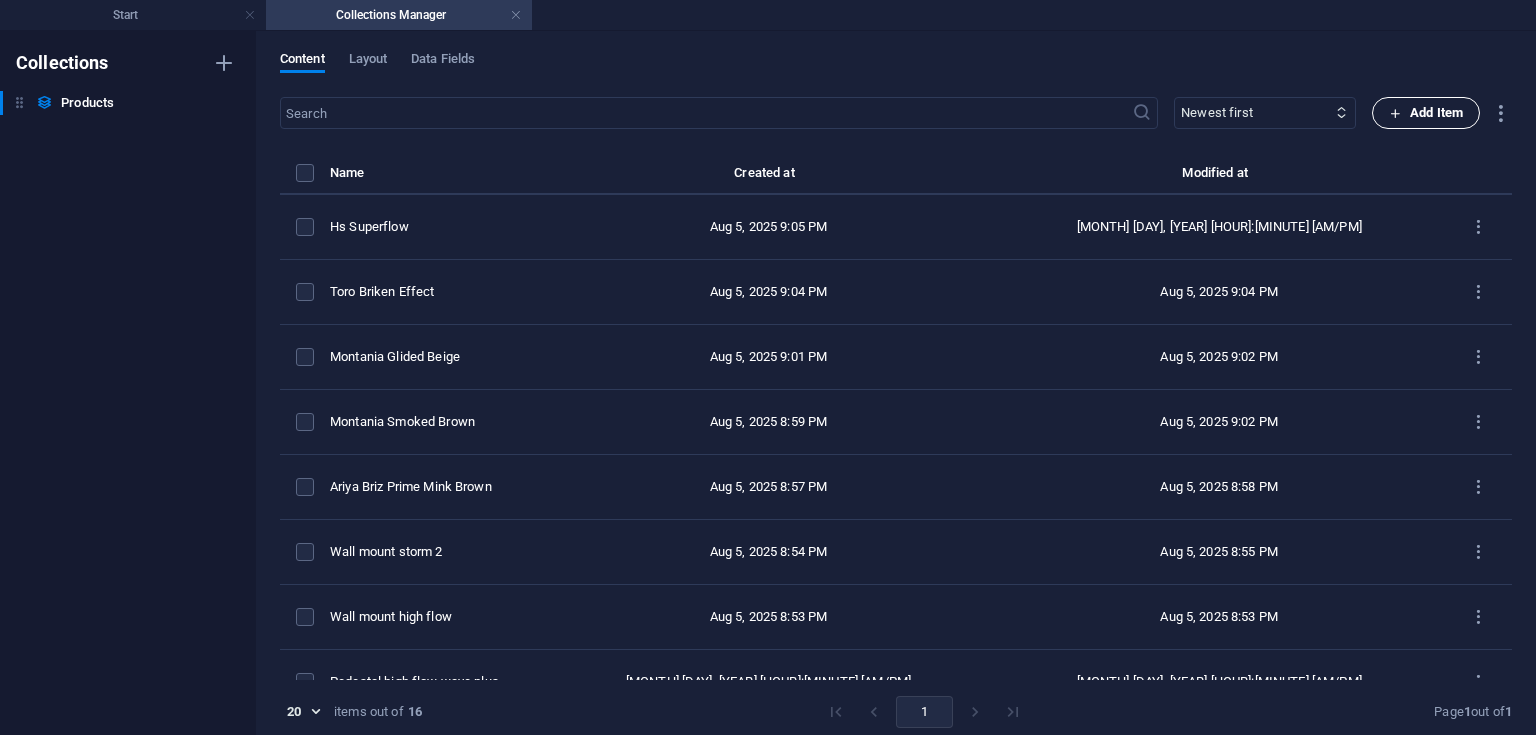 click on "Add Item" at bounding box center [1426, 113] 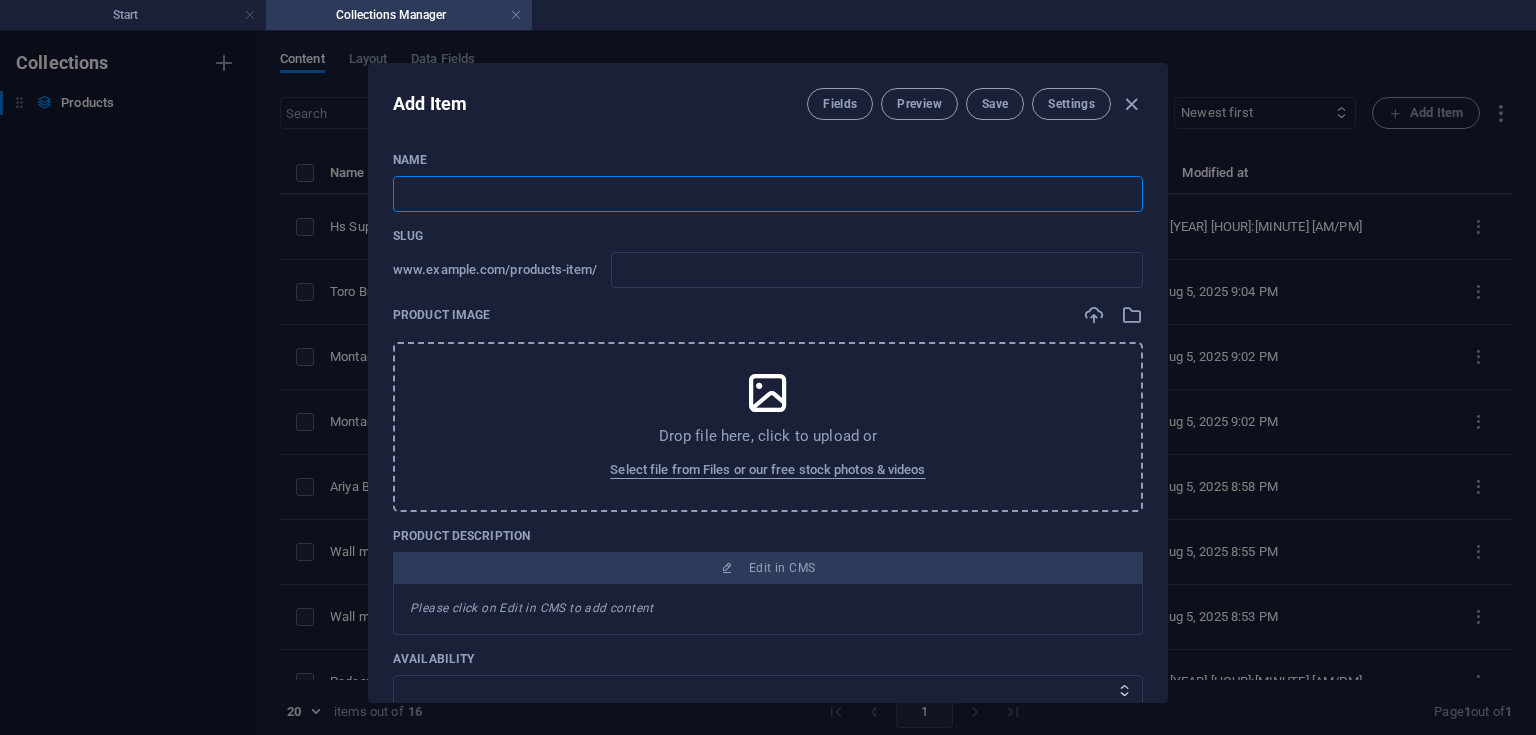 click at bounding box center (768, 194) 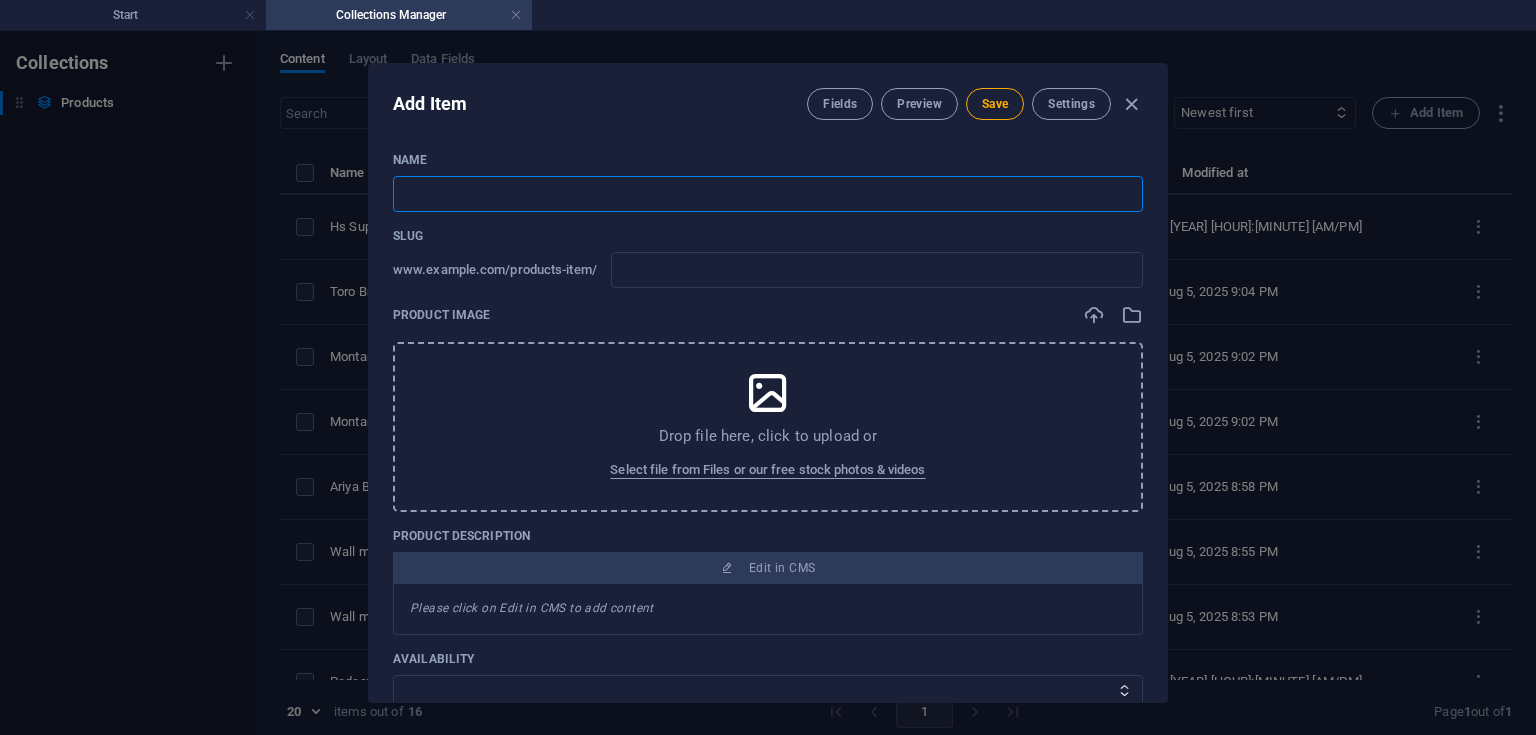 click at bounding box center (768, 194) 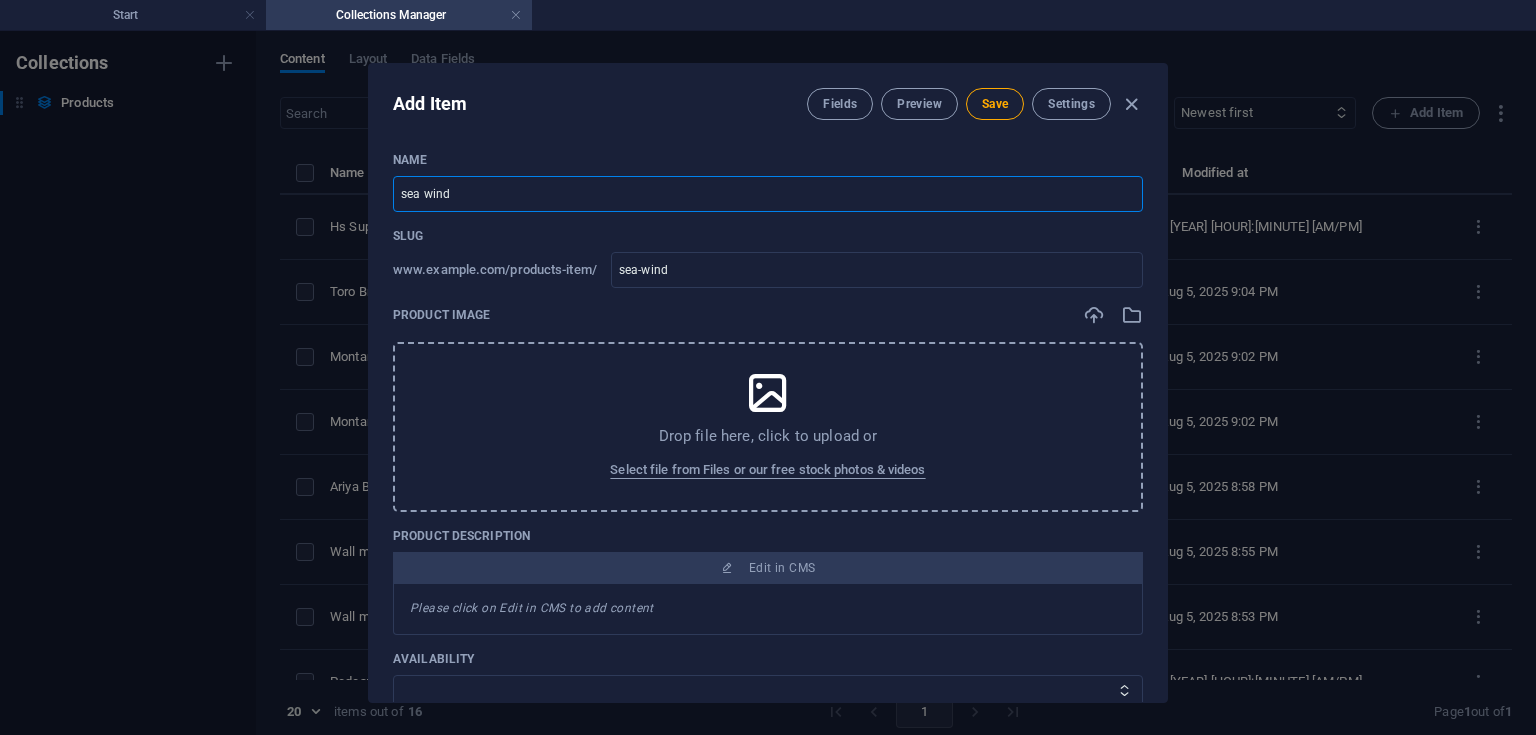type on "ea wind" 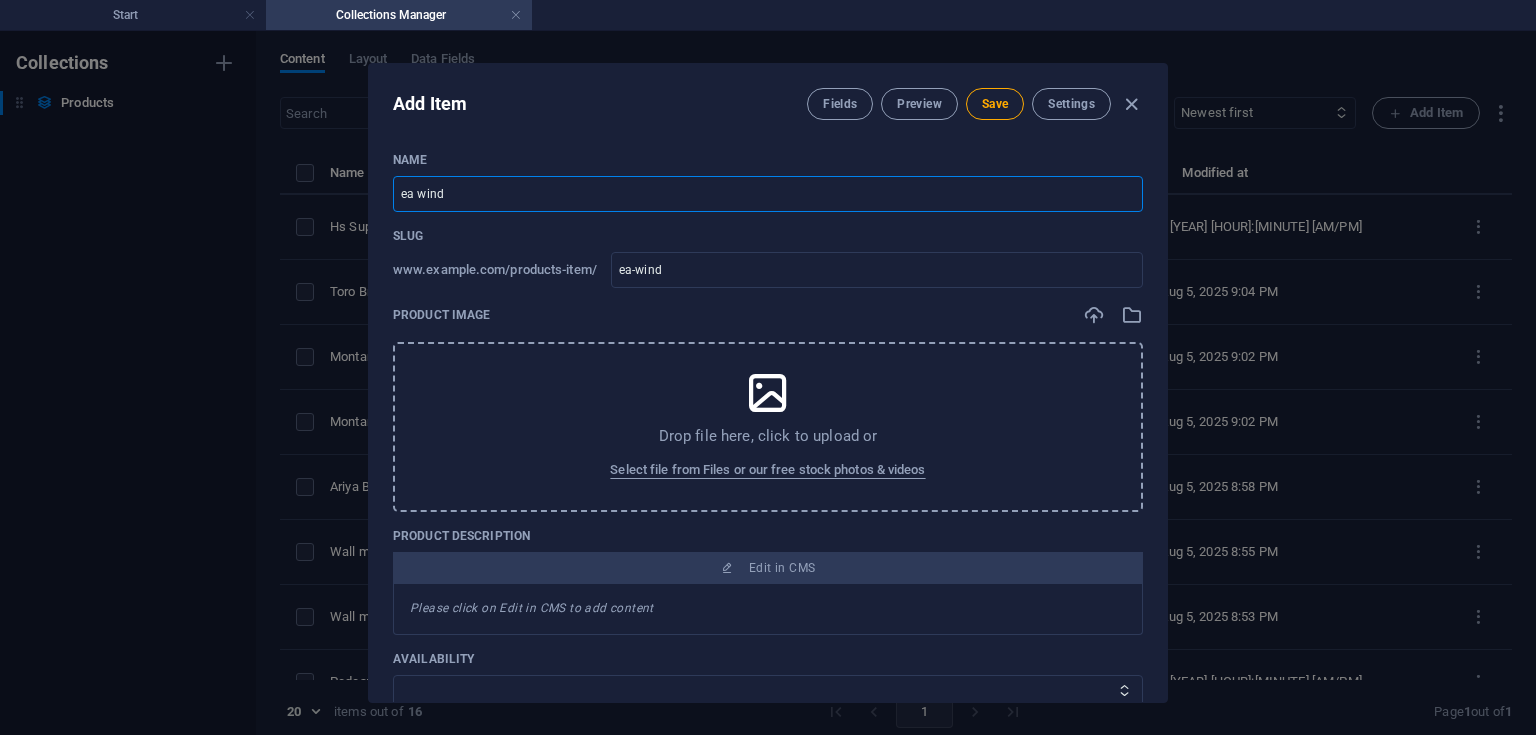 type on "Sea wind" 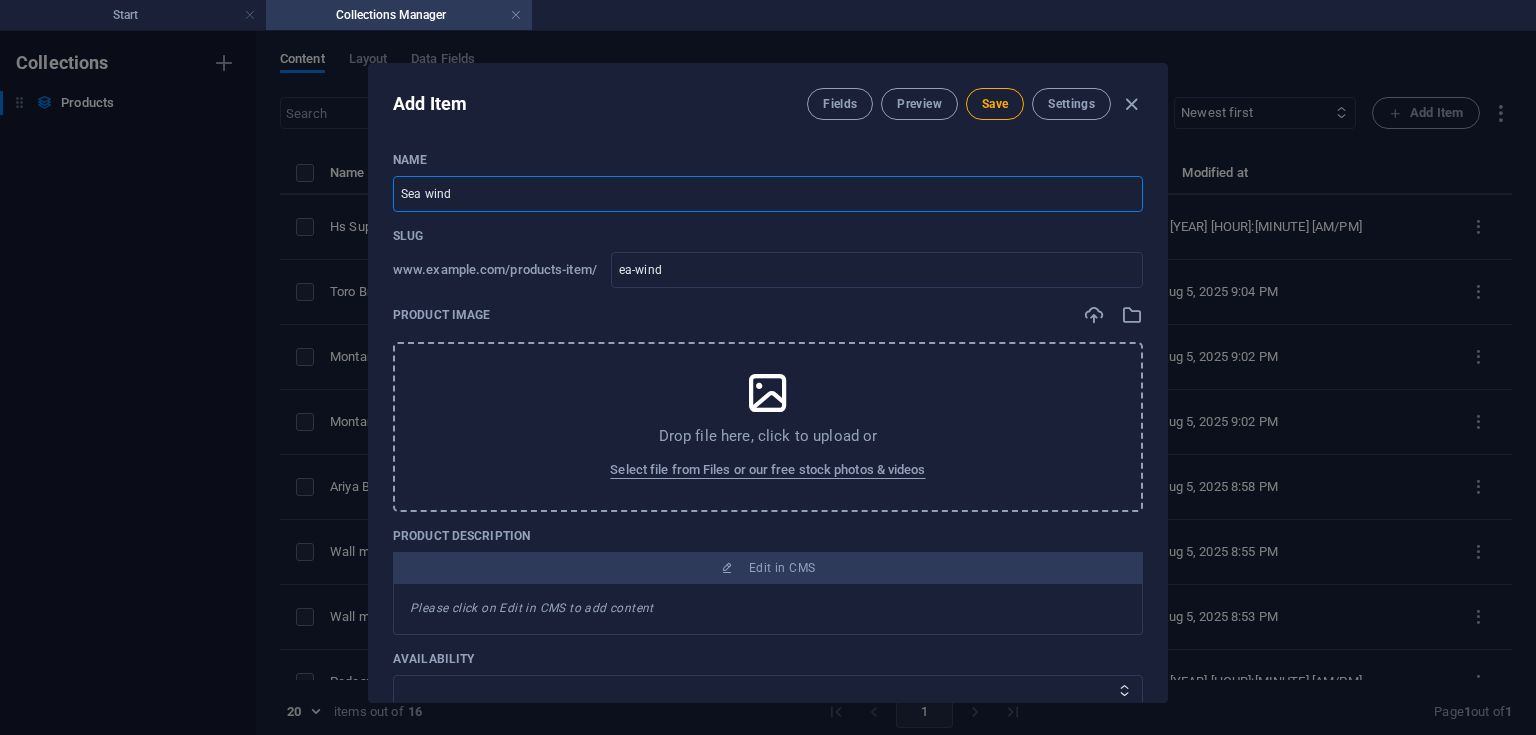 type on "sea-wind" 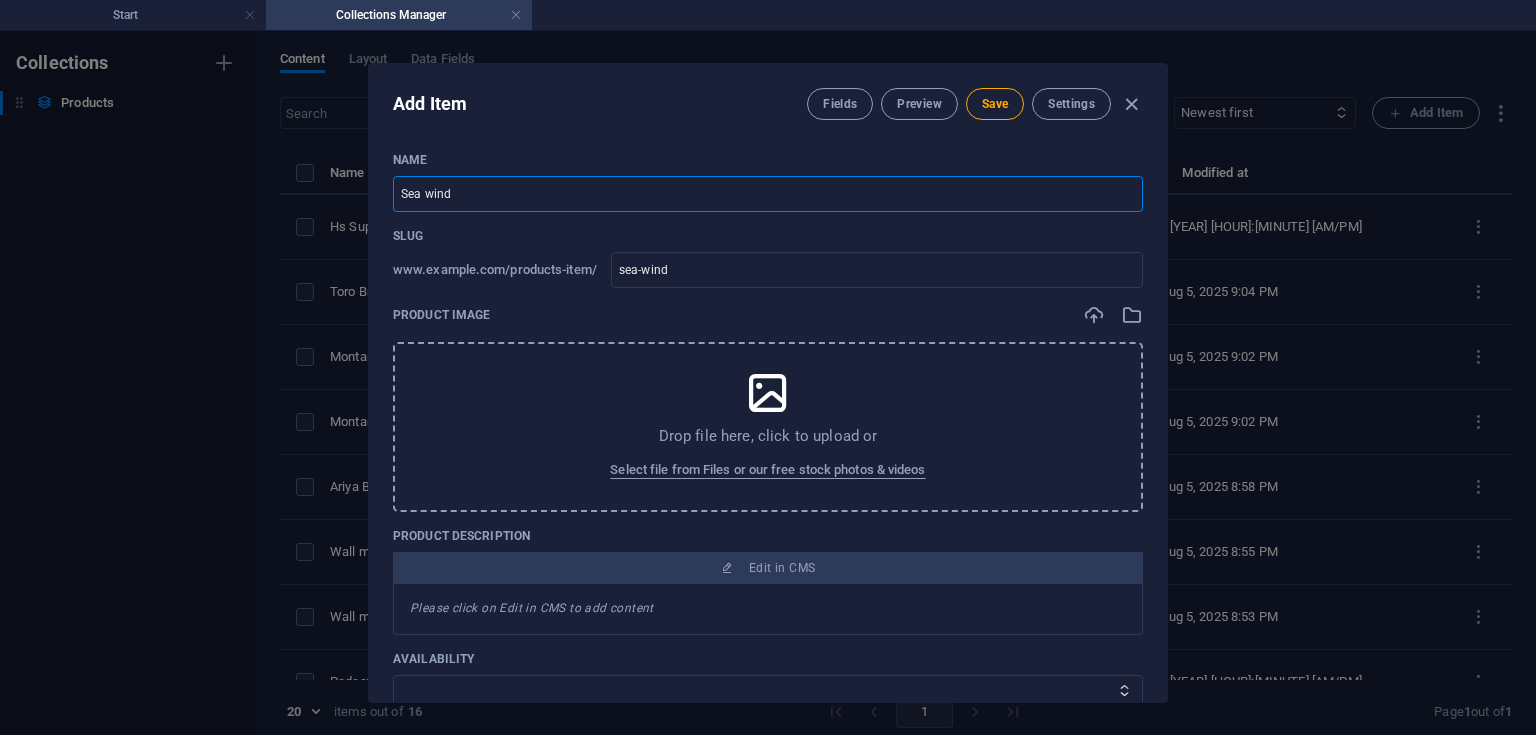 type on "Sea ind" 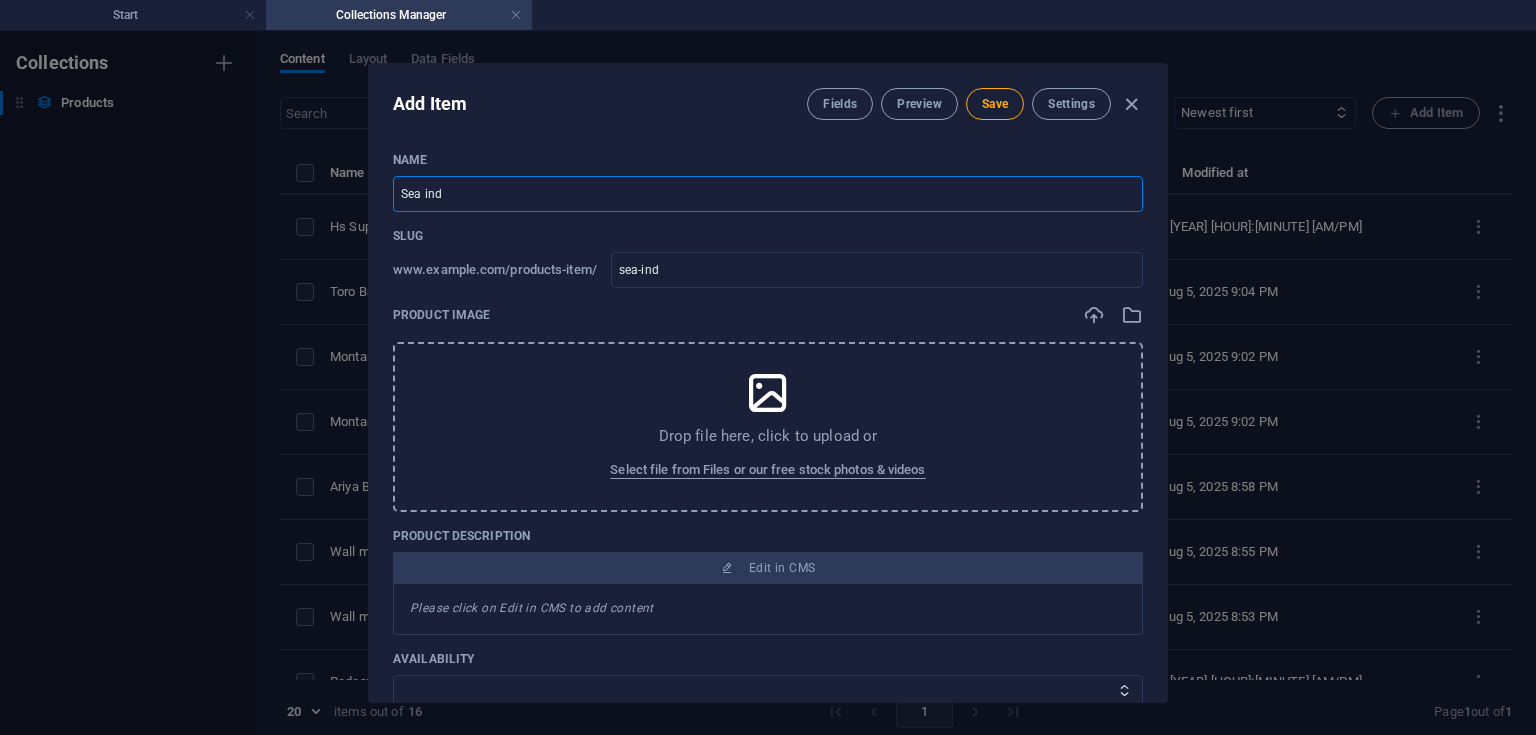type on "Sea Wind" 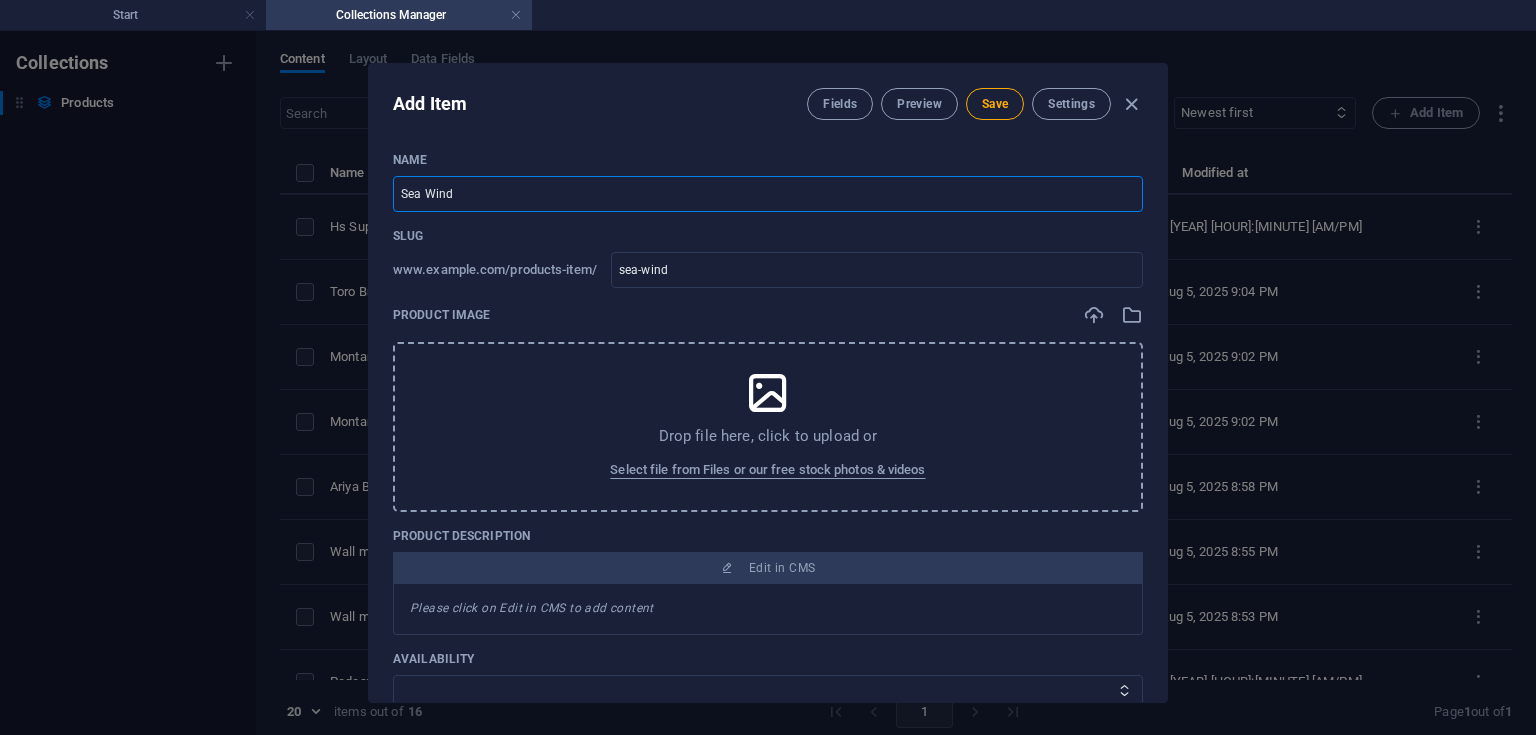 type on "Sea Wind" 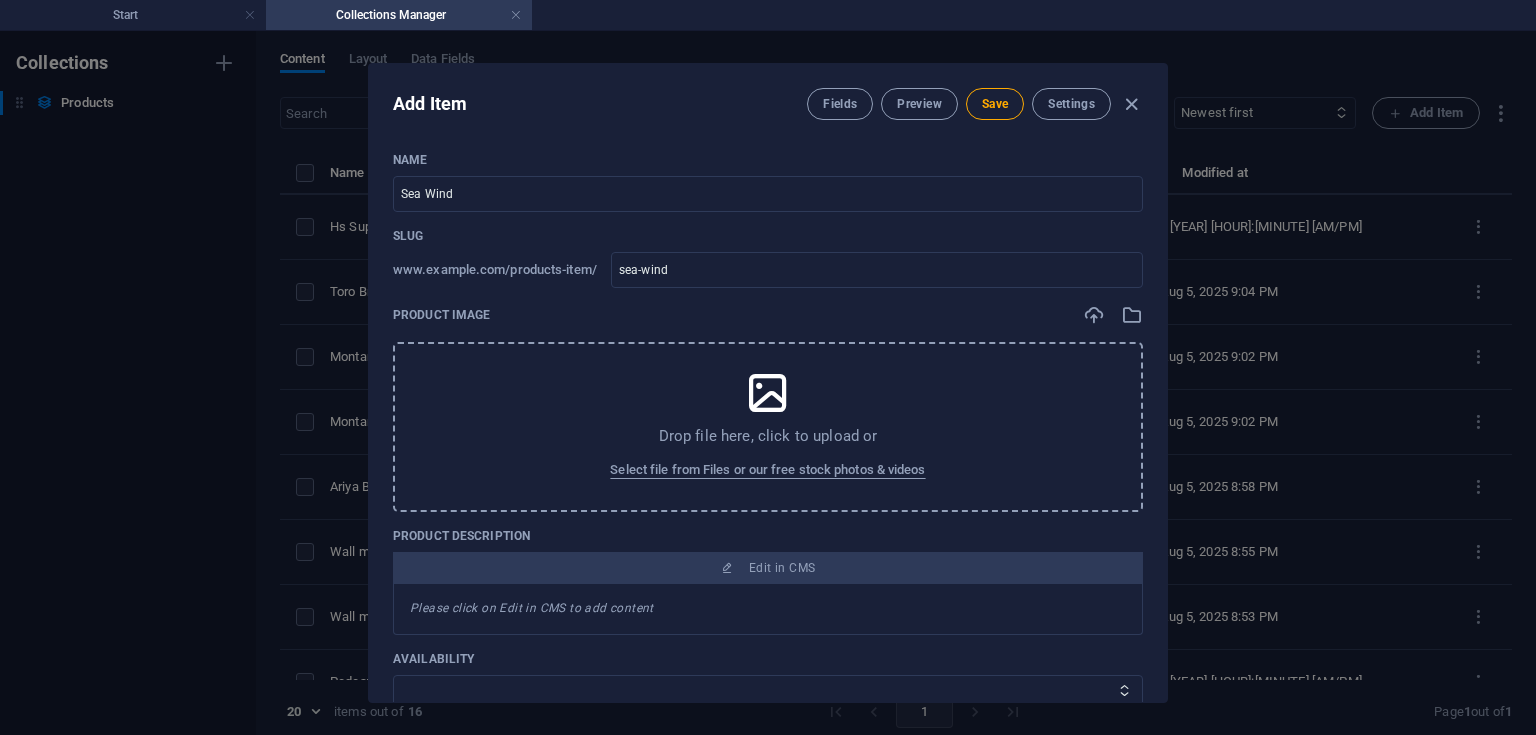 click on "Drop file here, click to upload or Select file from Files or our free stock photos & videos" at bounding box center [768, 427] 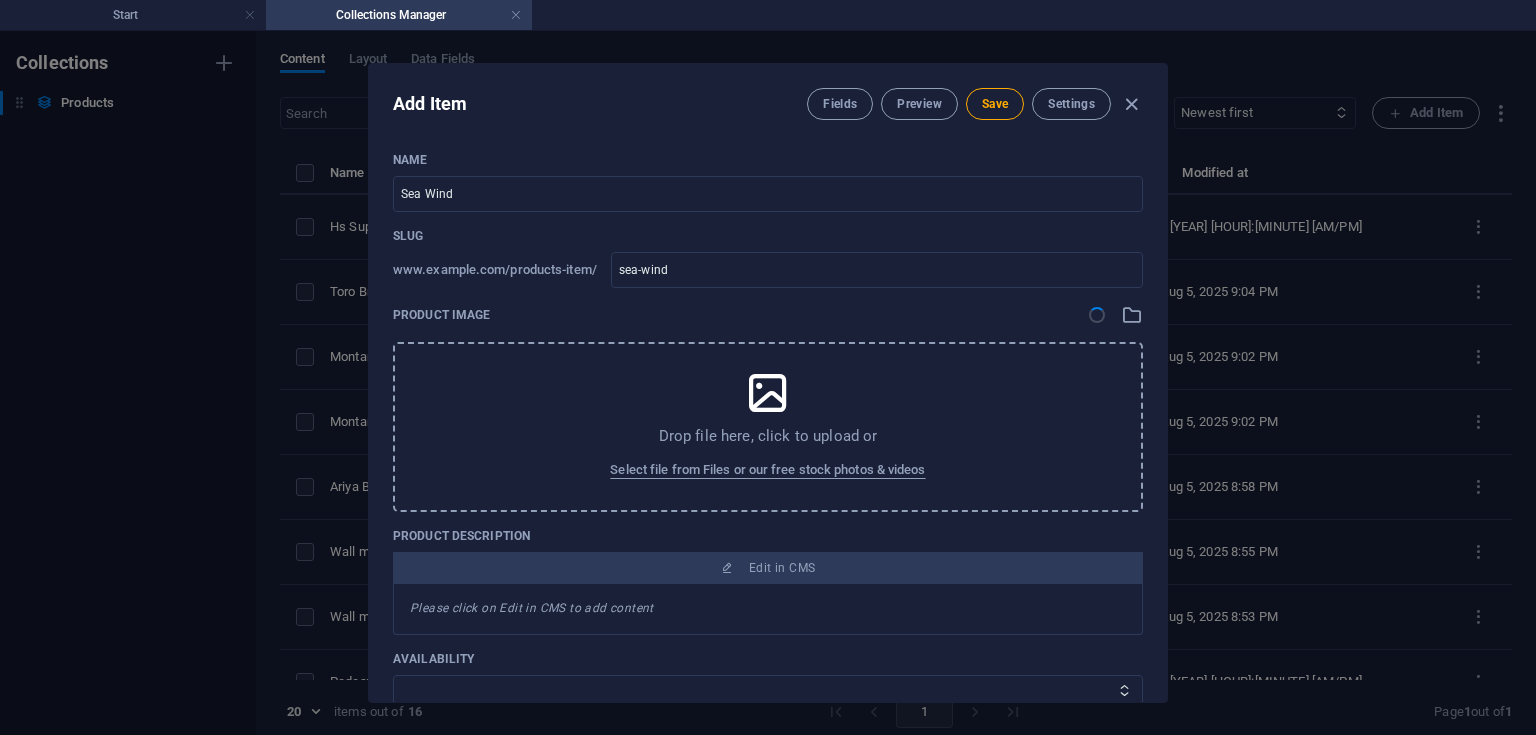 scroll, scrollTop: 98, scrollLeft: 0, axis: vertical 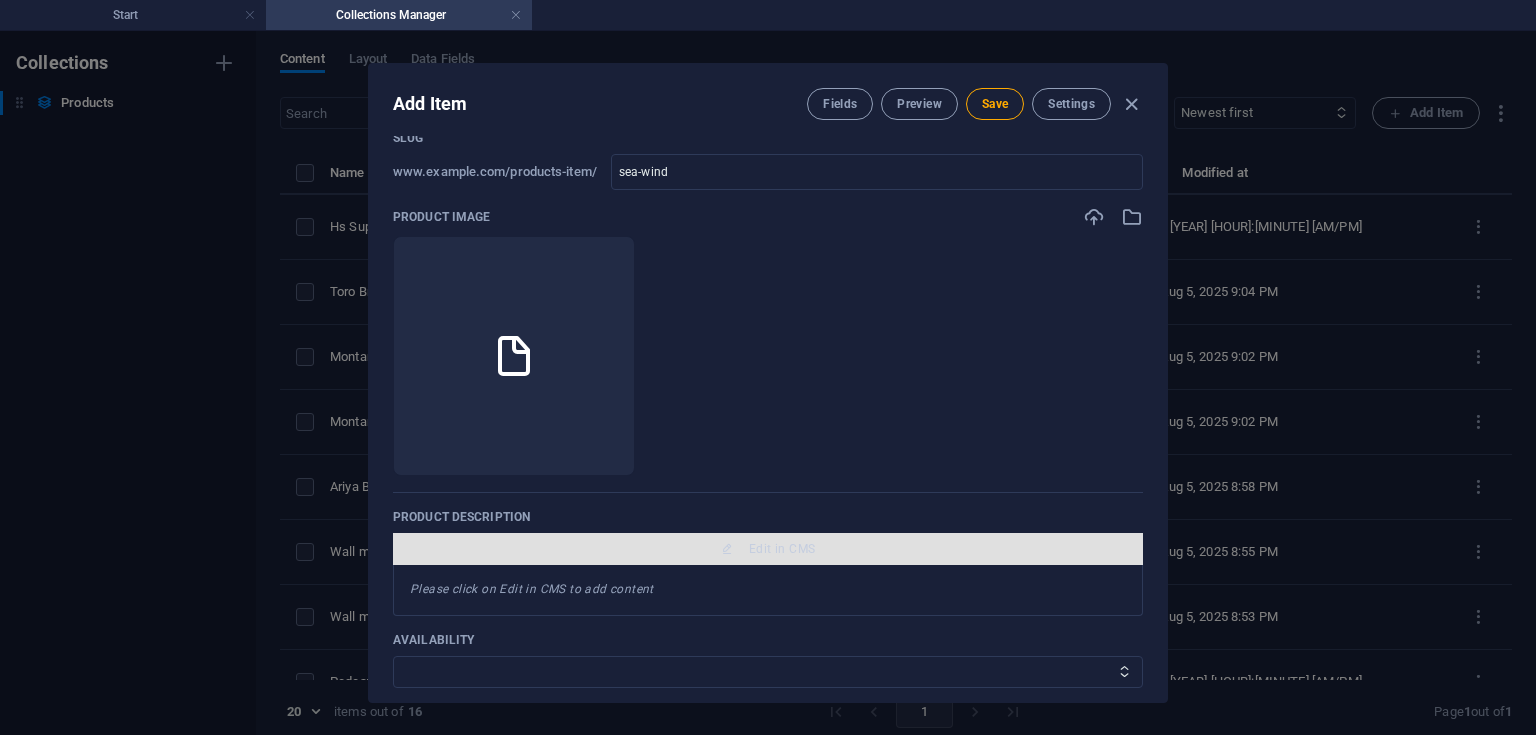 click on "Edit in CMS" at bounding box center [768, 549] 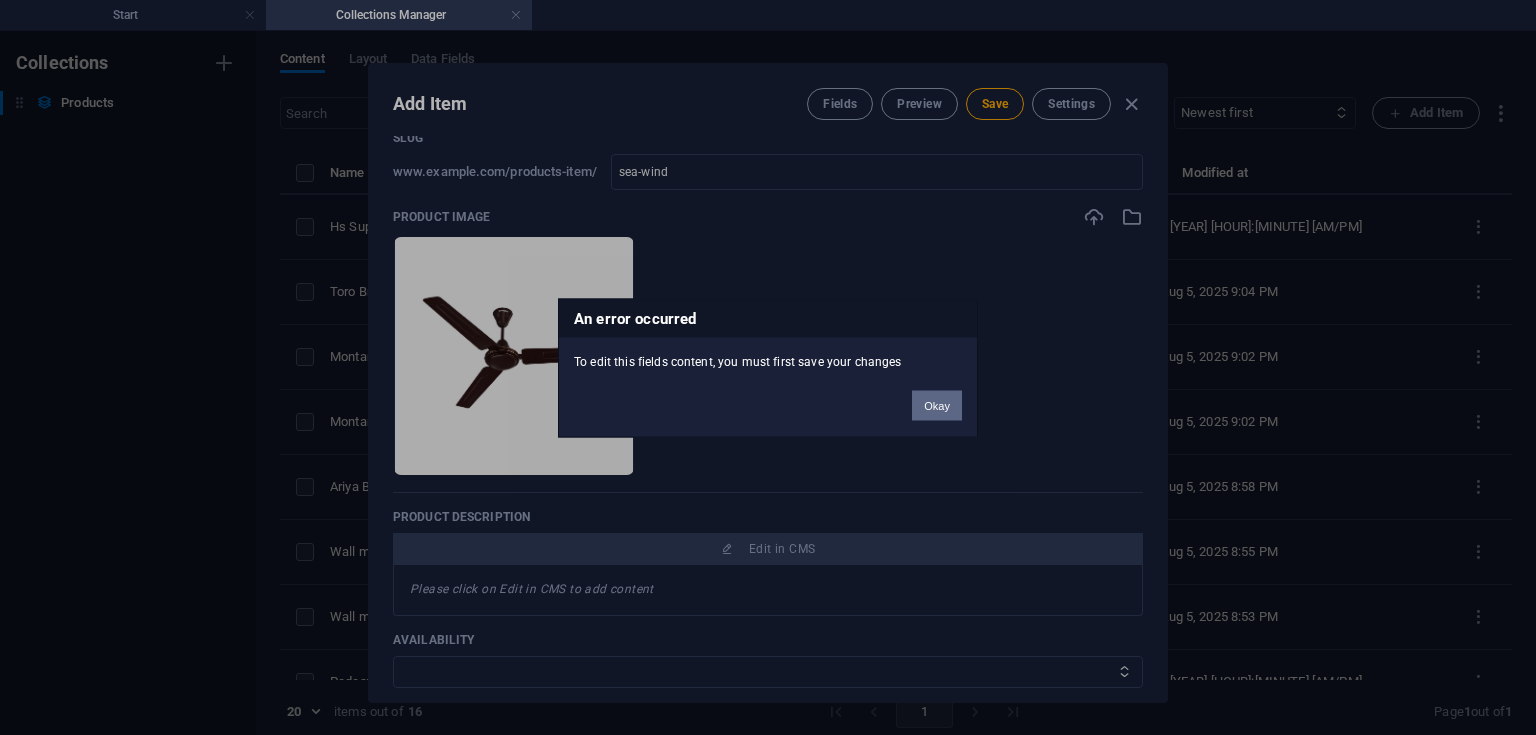 click on "Okay" at bounding box center [937, 405] 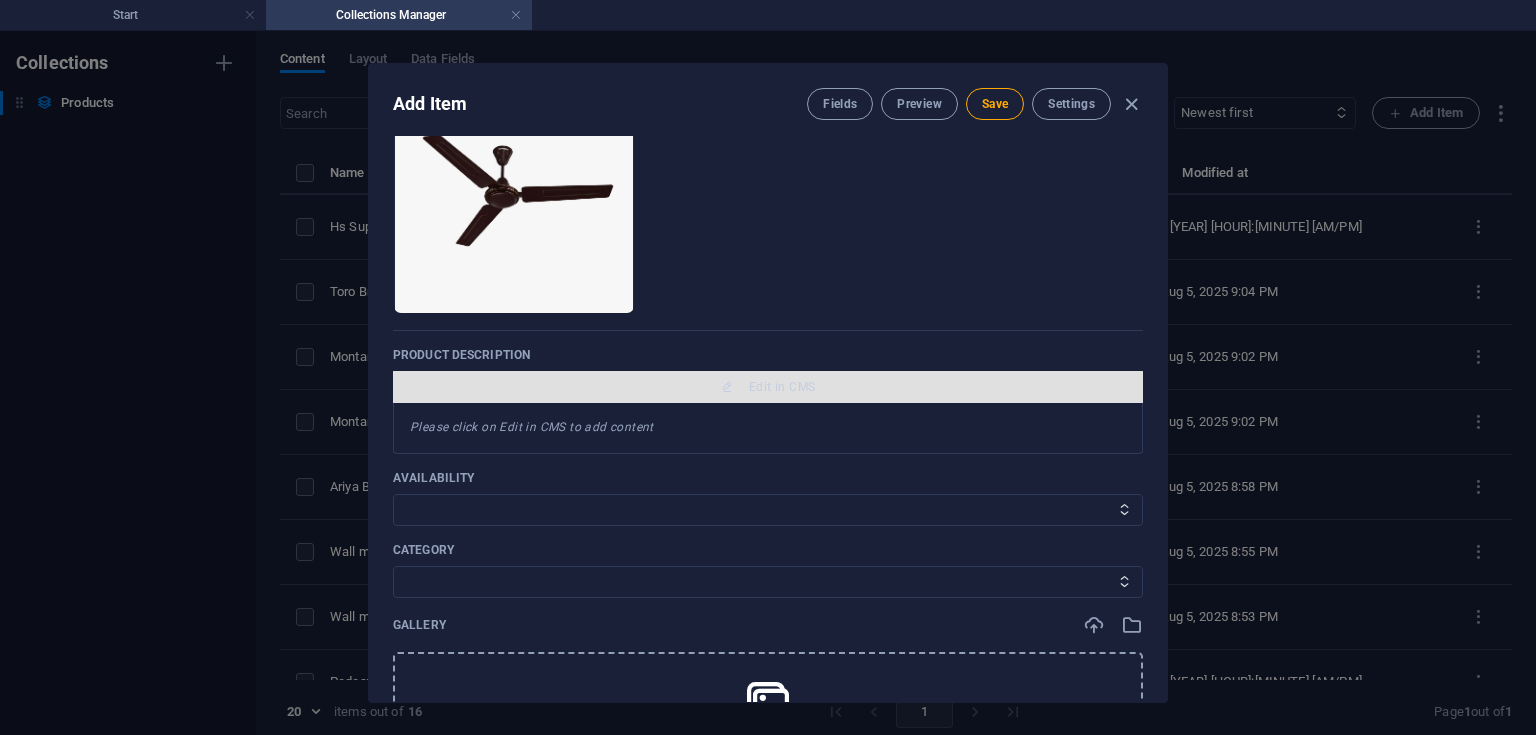 scroll, scrollTop: 268, scrollLeft: 0, axis: vertical 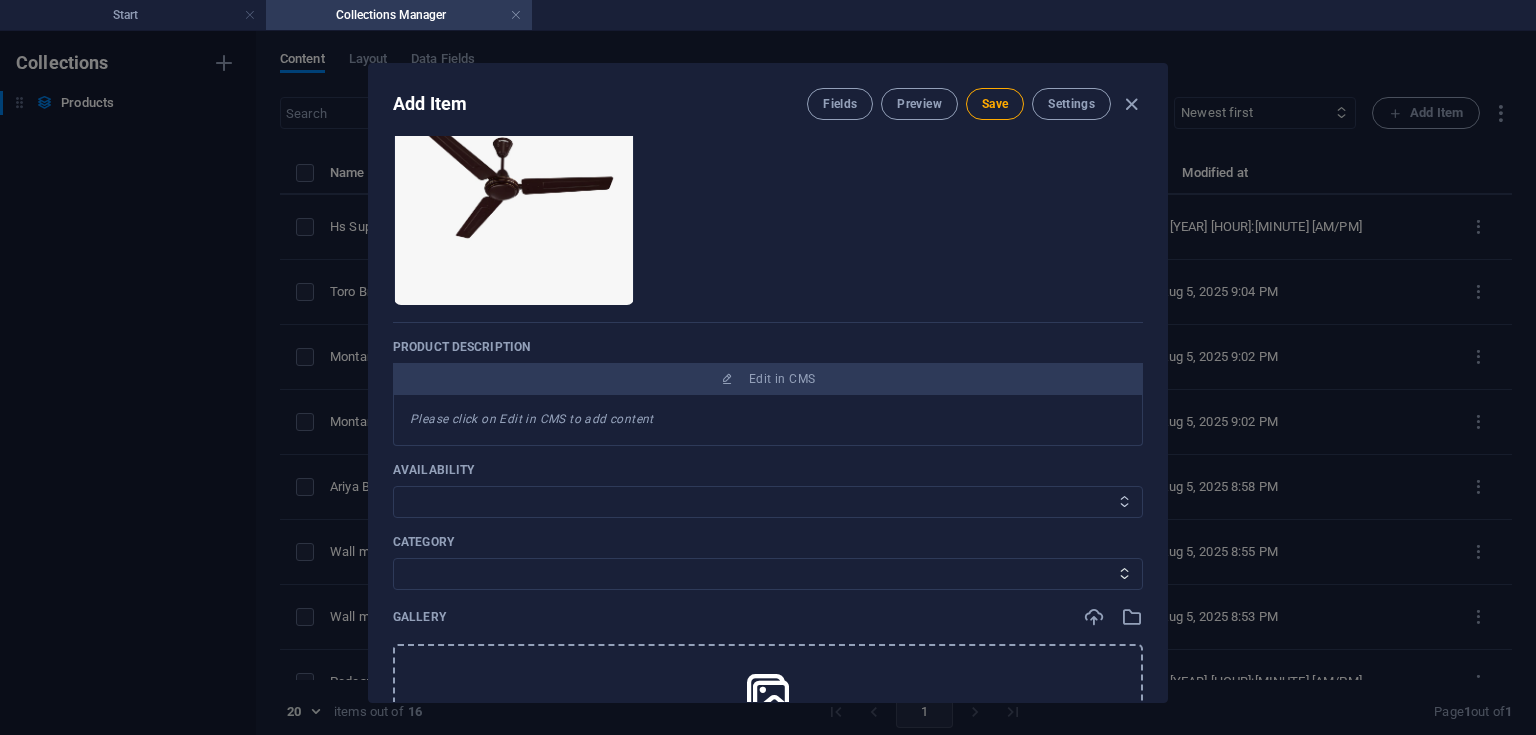 click on "In stock Out of stock" at bounding box center [768, 502] 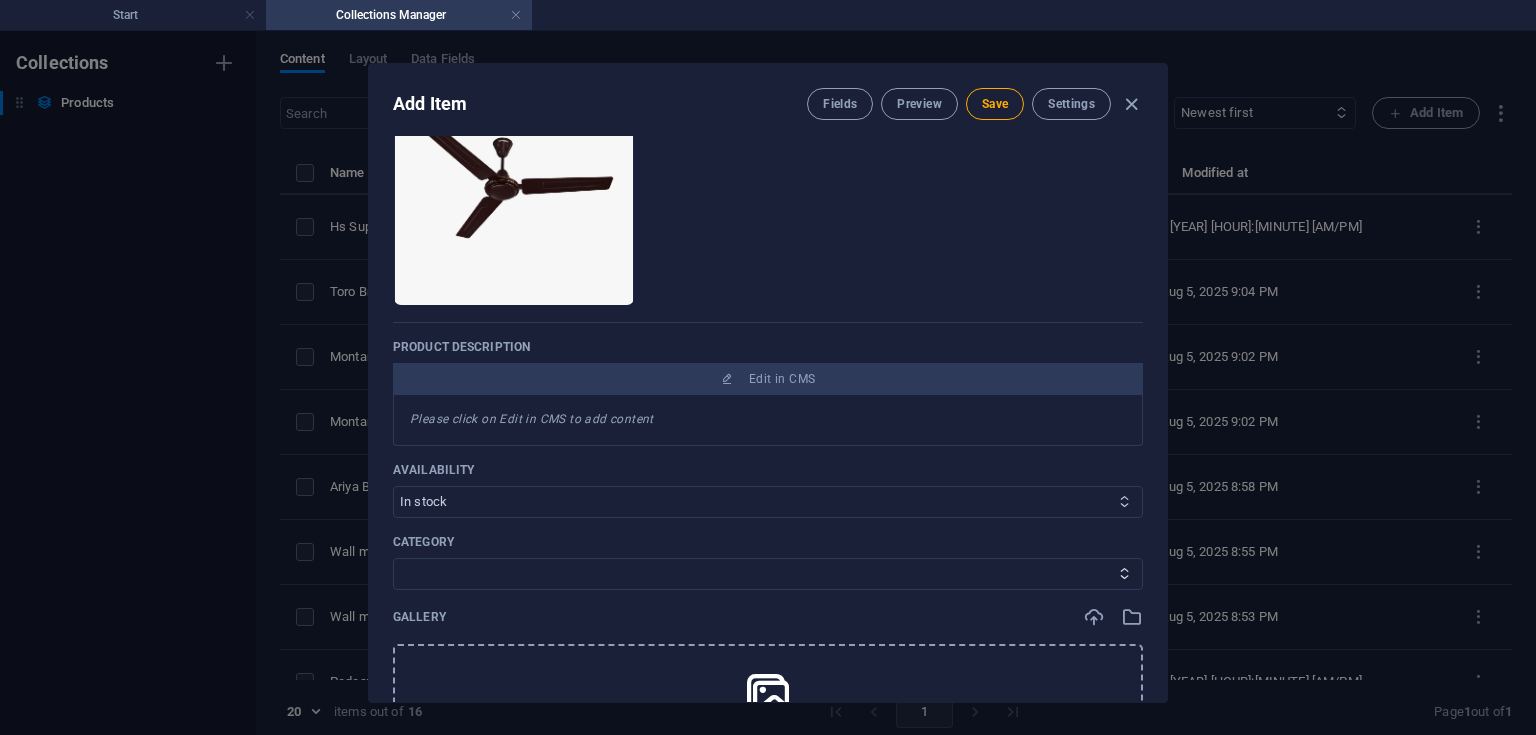 click on "In stock Out of stock" at bounding box center (768, 502) 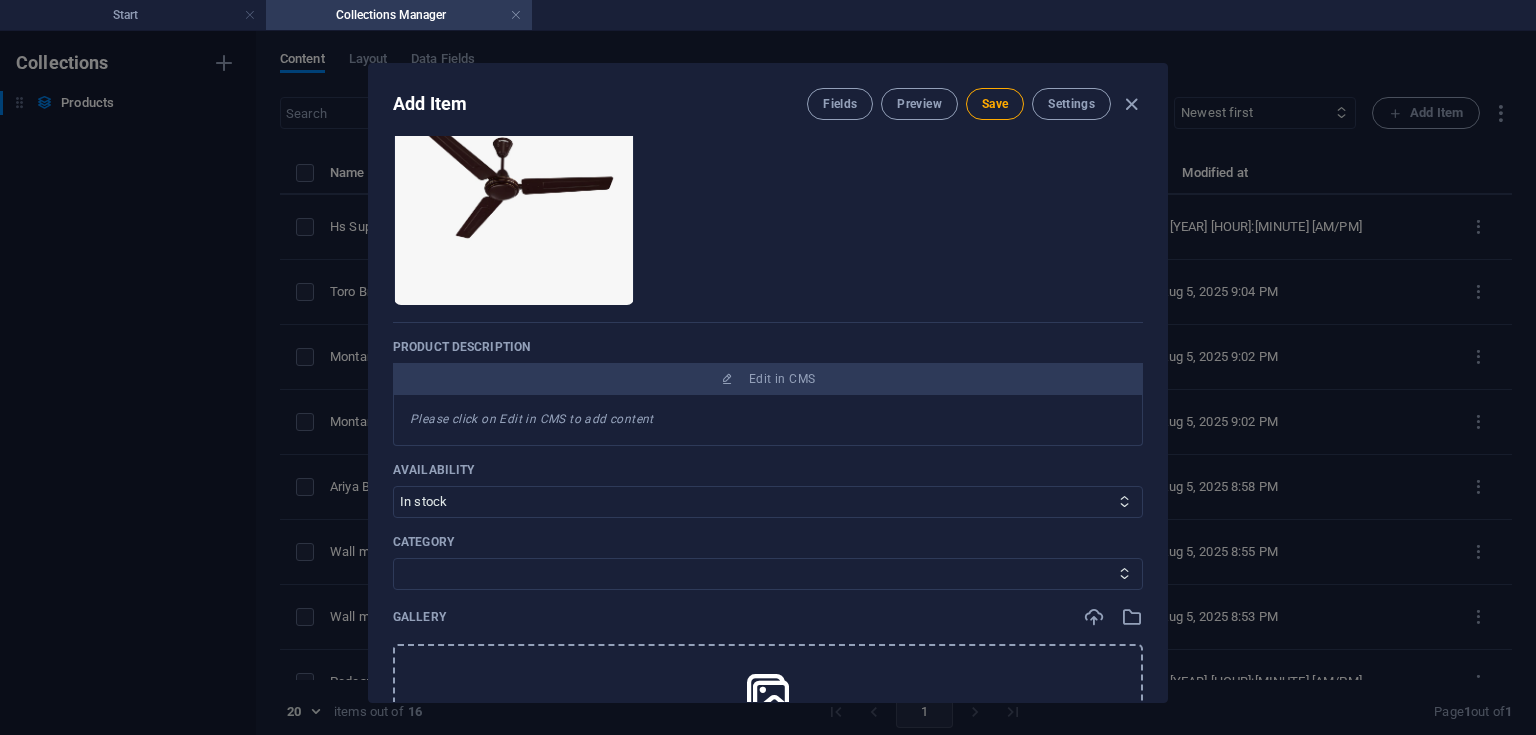 click on "Category CeilingFan TableFan PedestalFan WallFan" at bounding box center [768, 562] 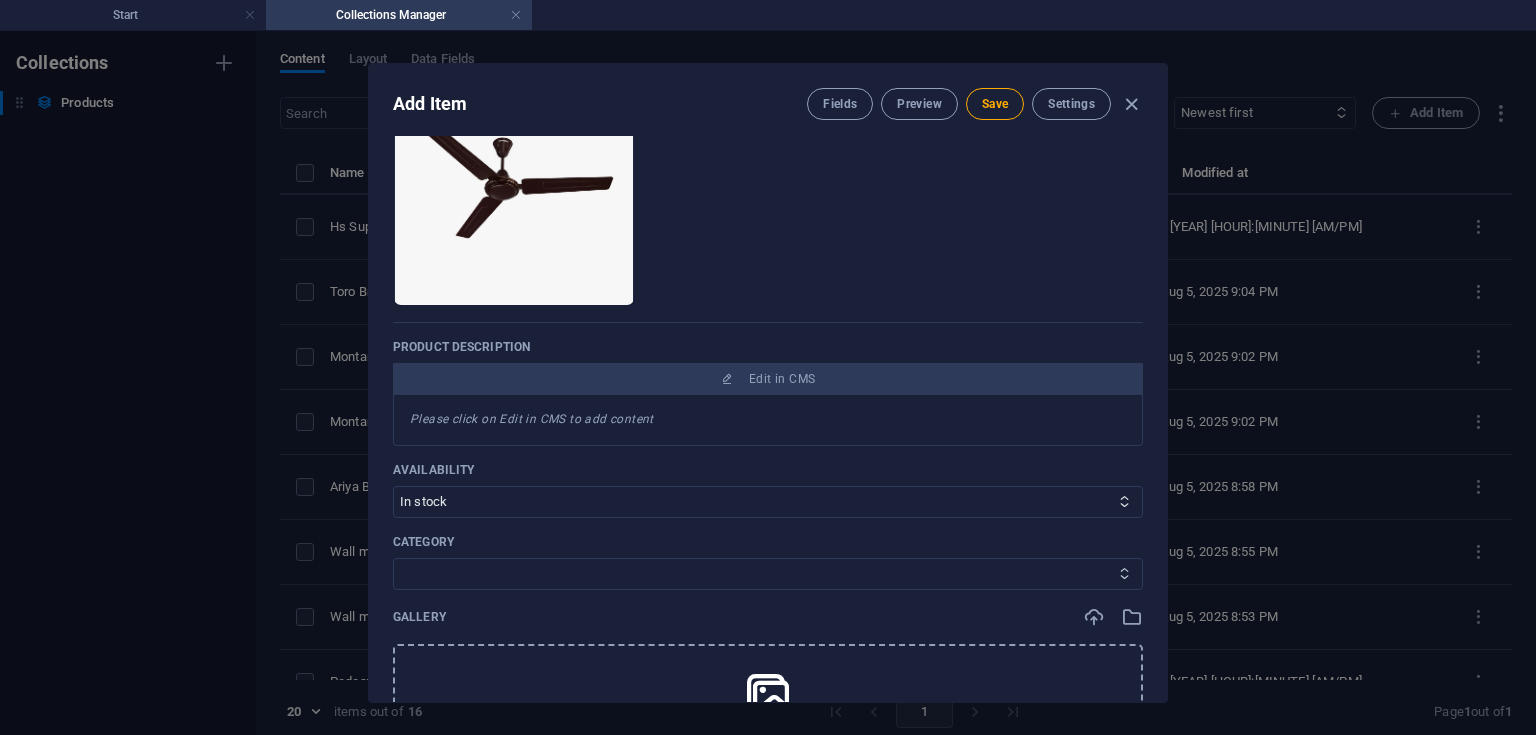 click on "CeilingFan TableFan PedestalFan WallFan" at bounding box center (768, 574) 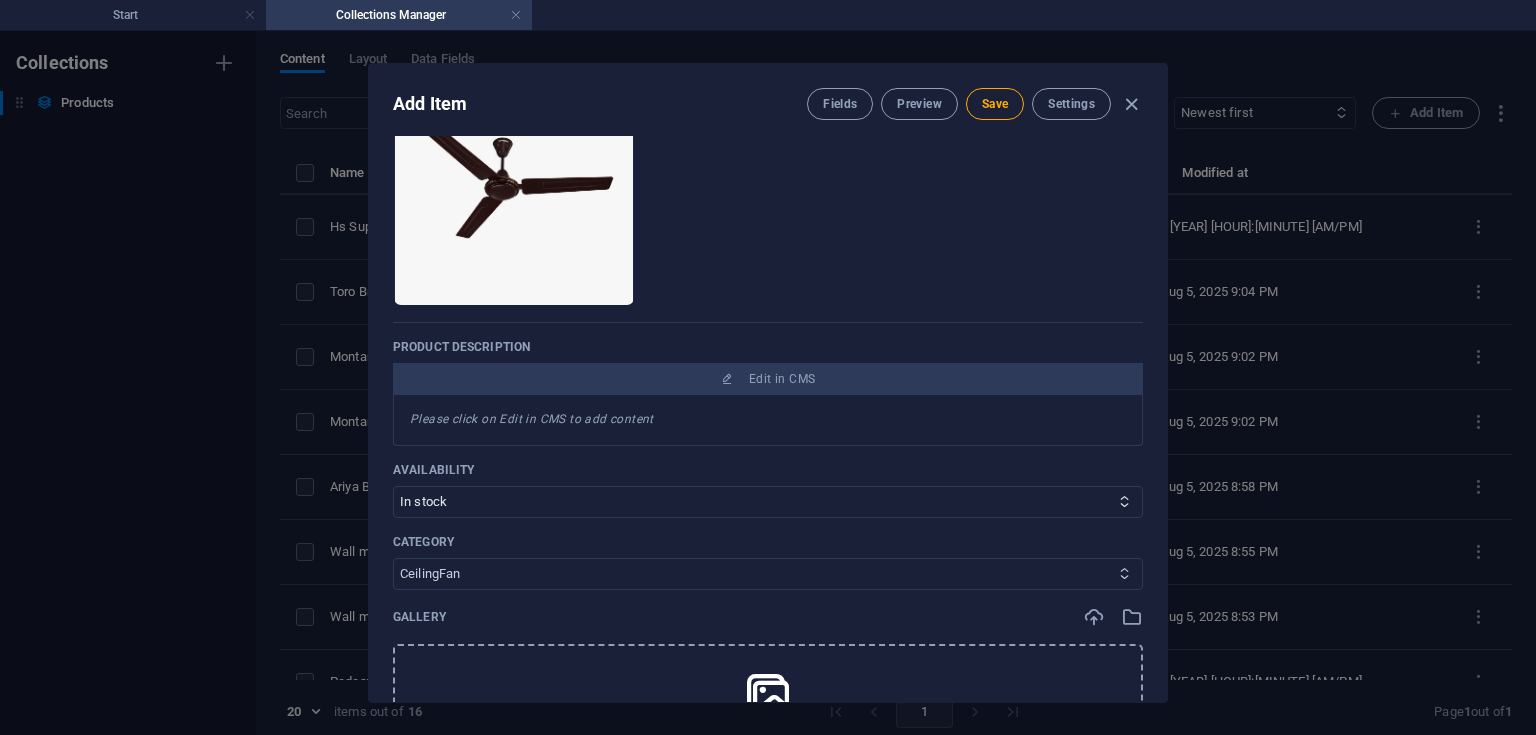 click on "CeilingFan TableFan PedestalFan WallFan" at bounding box center (768, 574) 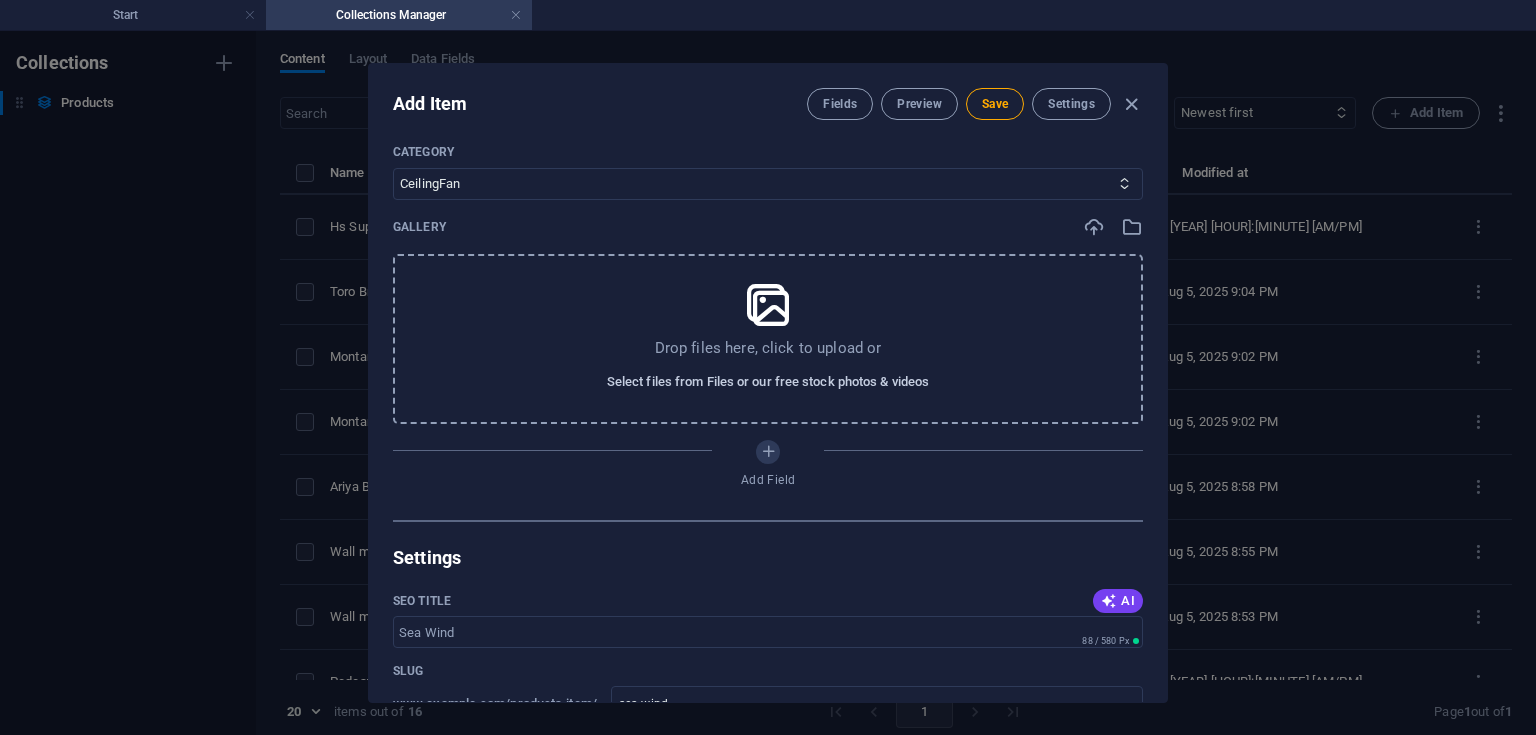 scroll, scrollTop: 659, scrollLeft: 0, axis: vertical 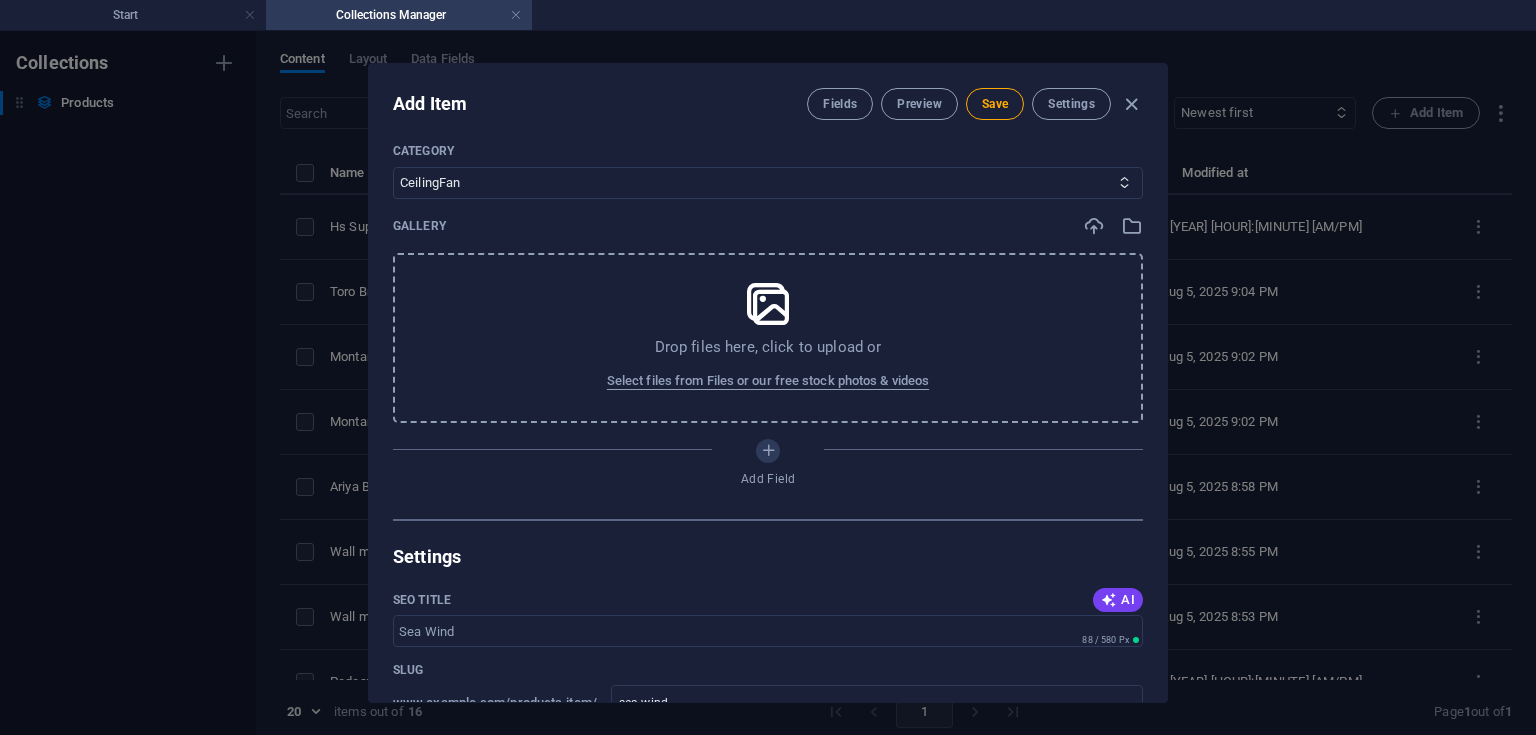 click on "Drop files here, click to upload or Select files from Files or our free stock photos & videos" at bounding box center [768, 338] 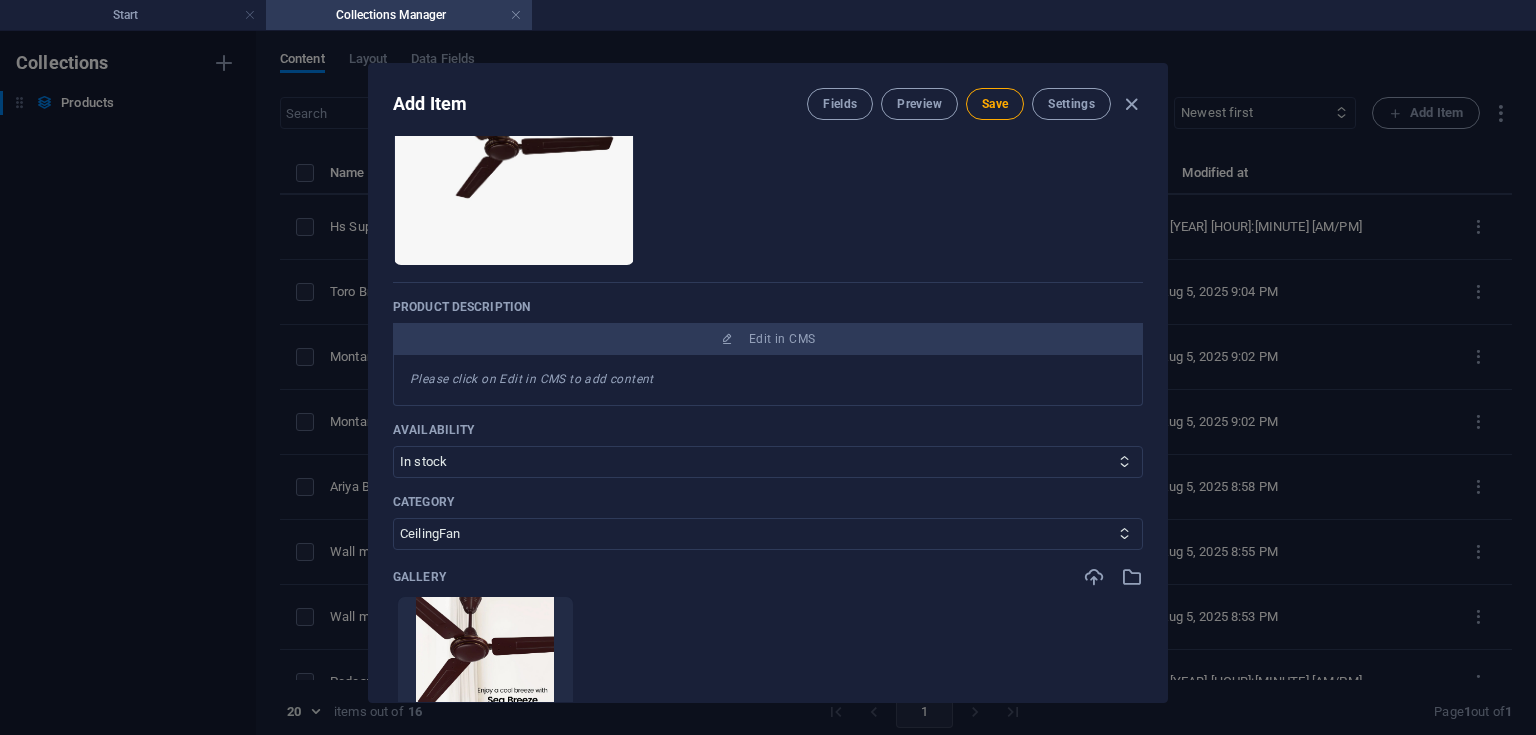 scroll, scrollTop: 296, scrollLeft: 0, axis: vertical 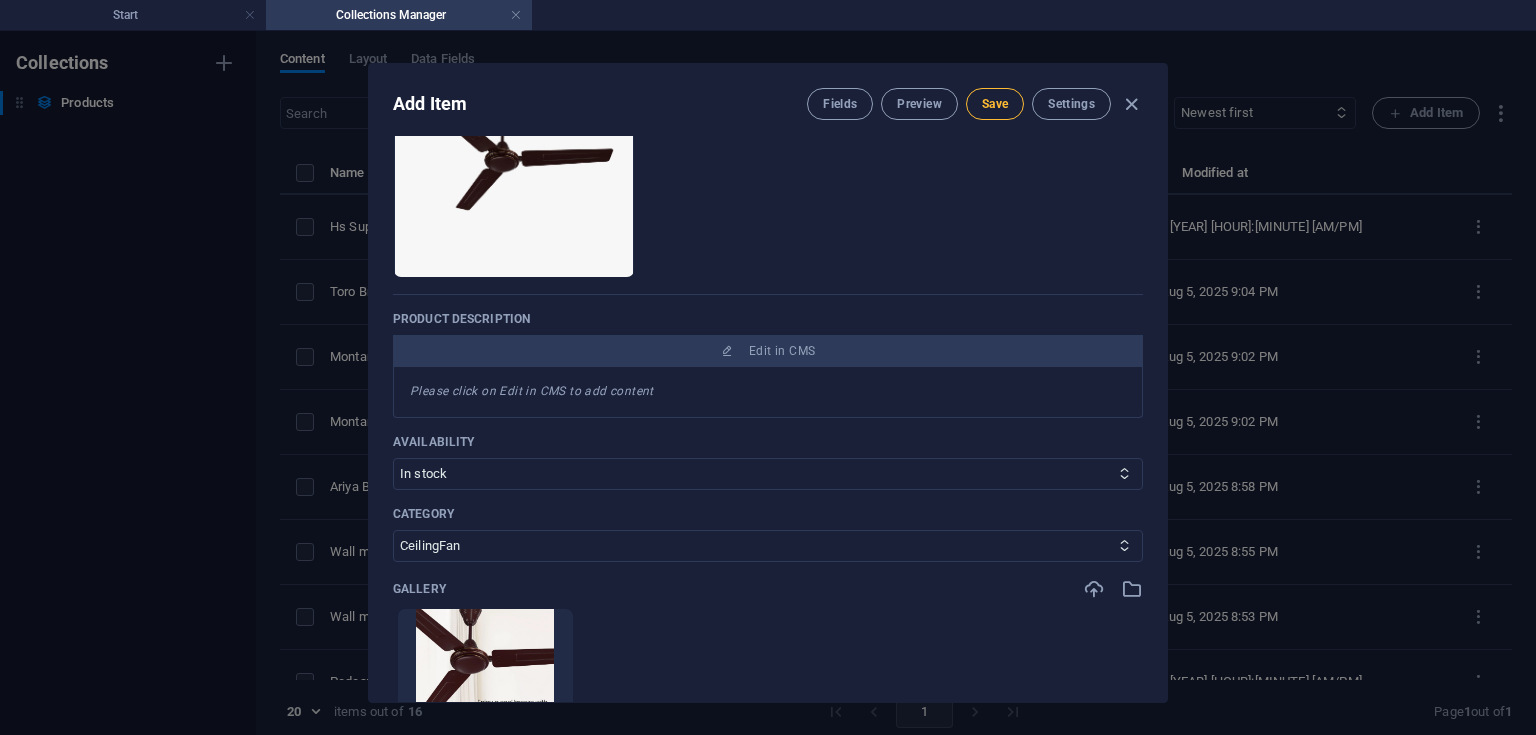 click on "Save" at bounding box center [995, 104] 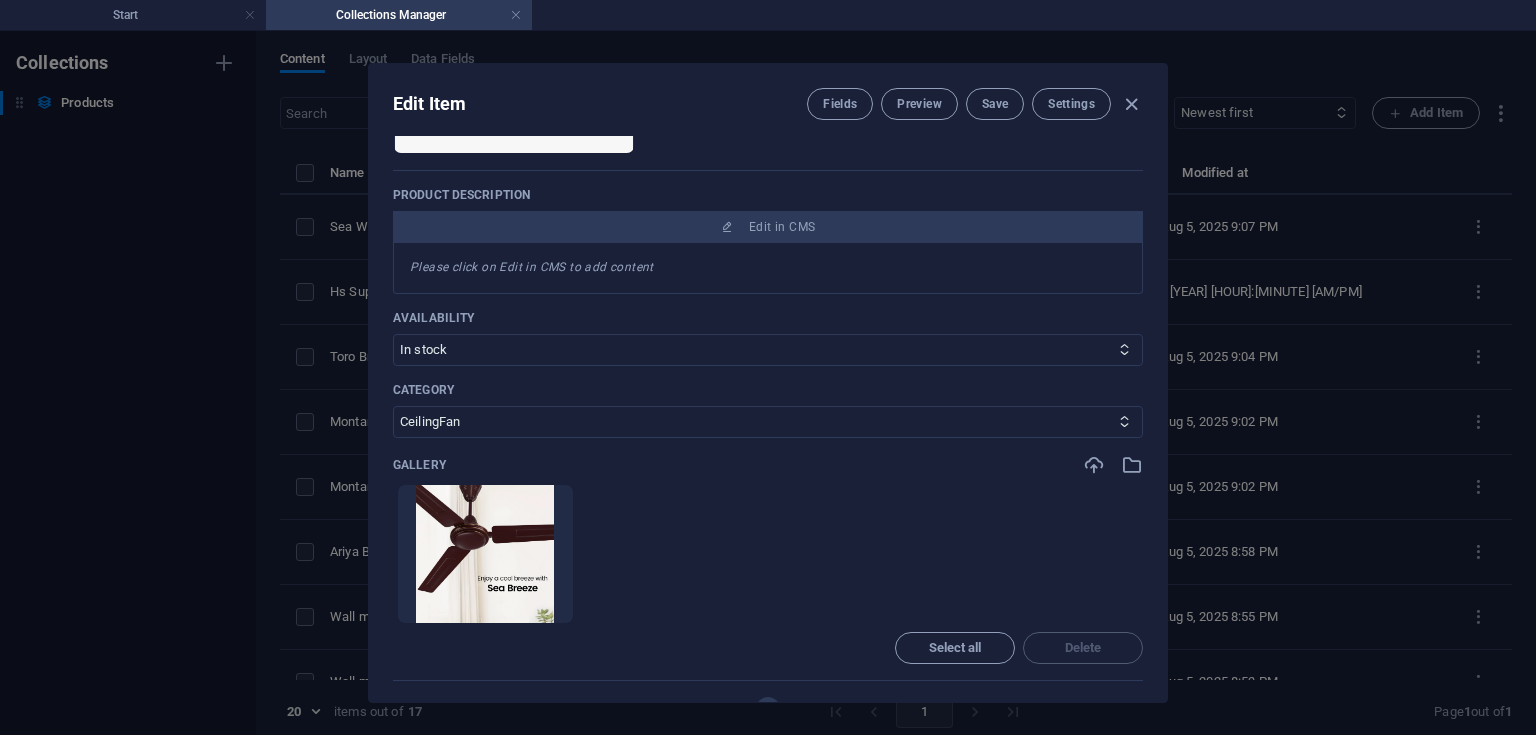 scroll, scrollTop: 418, scrollLeft: 0, axis: vertical 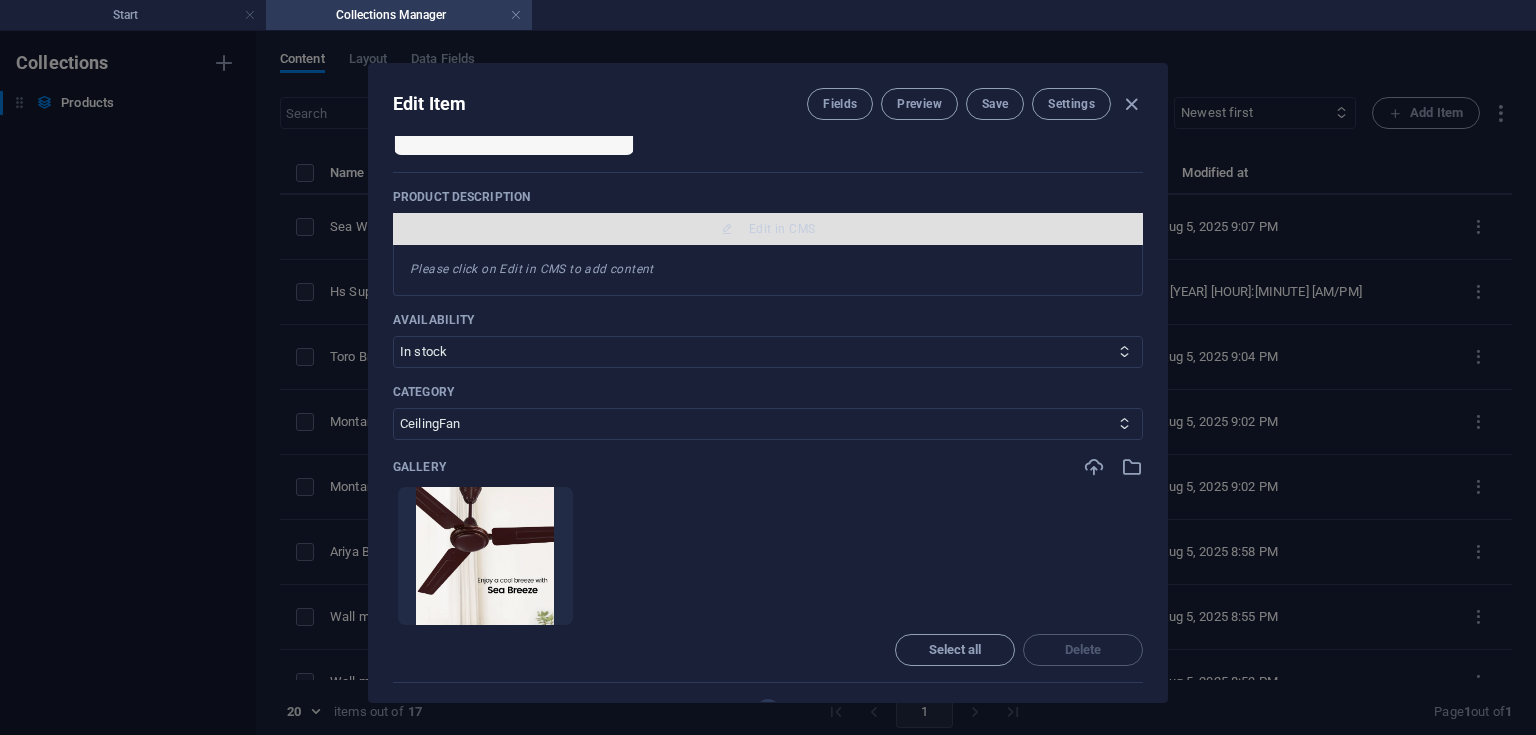 click on "Edit in CMS" at bounding box center (782, 229) 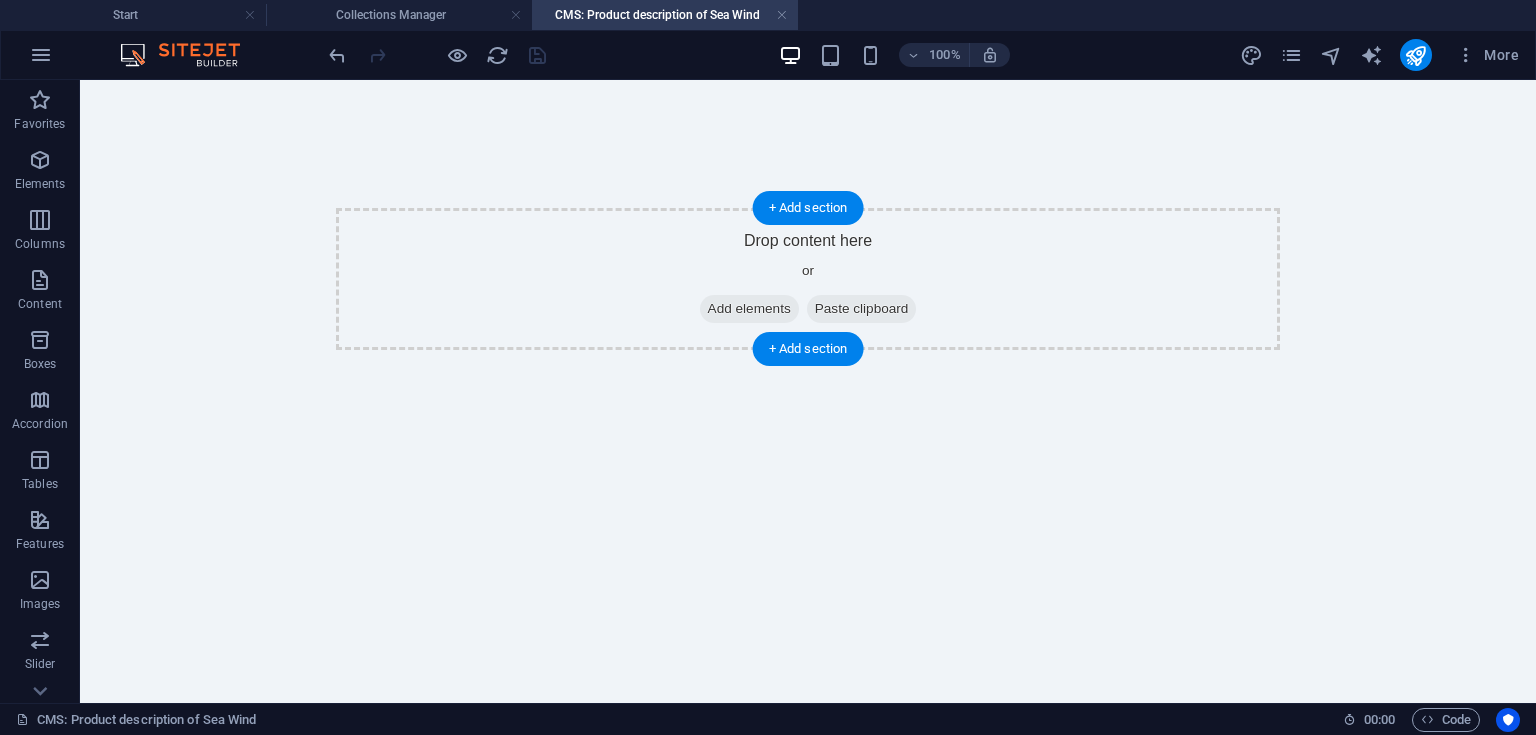scroll, scrollTop: 0, scrollLeft: 0, axis: both 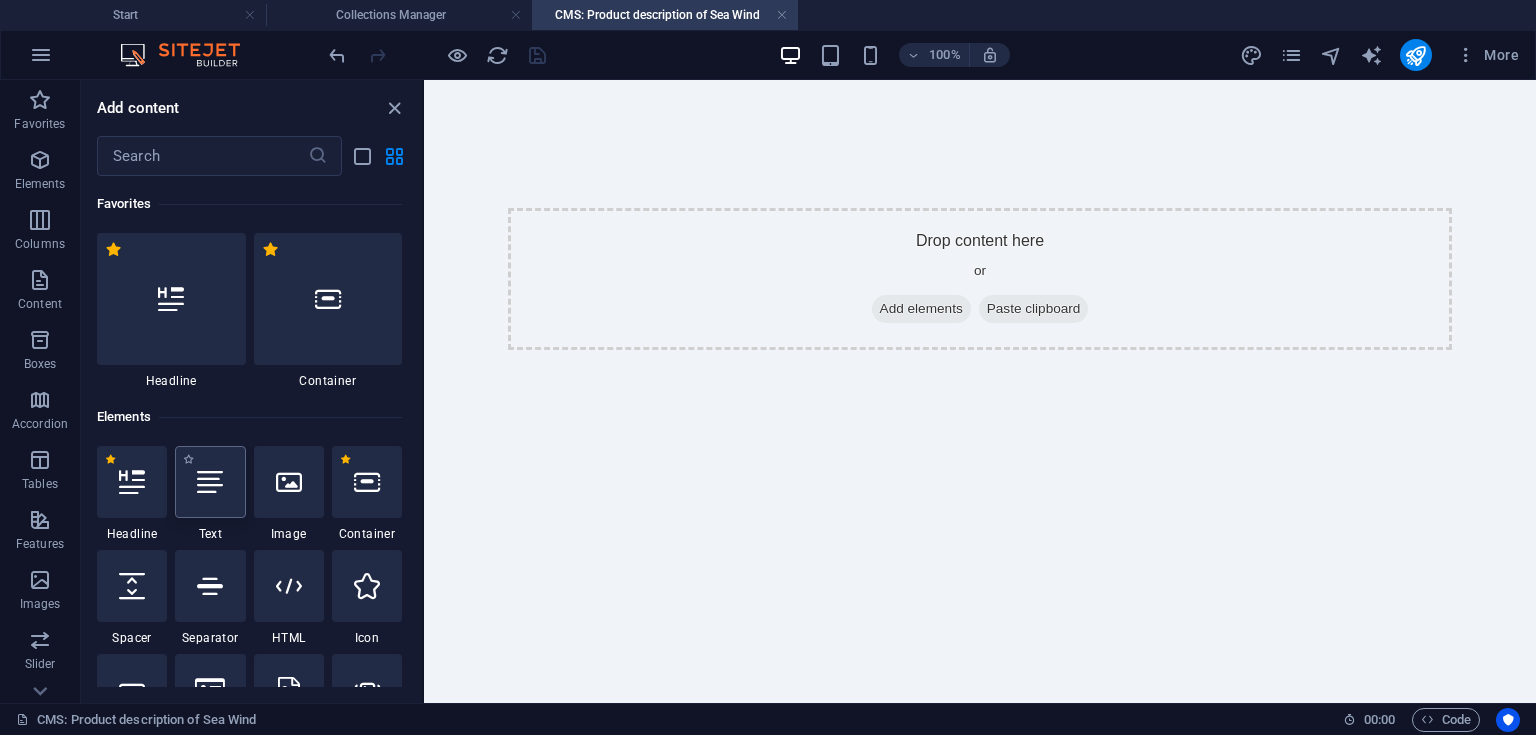 drag, startPoint x: 212, startPoint y: 468, endPoint x: 40, endPoint y: 100, distance: 406.21176 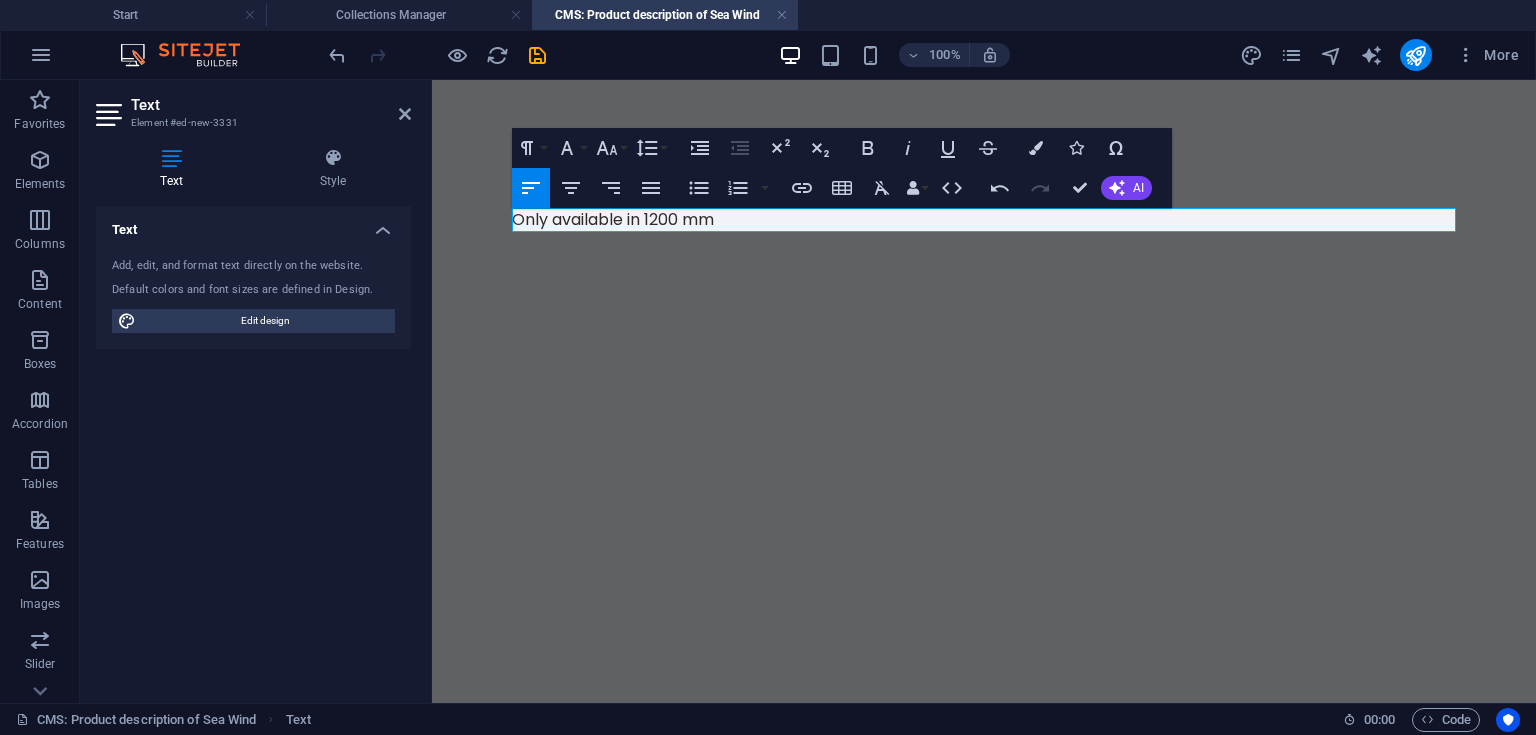 scroll, scrollTop: 0, scrollLeft: 15, axis: horizontal 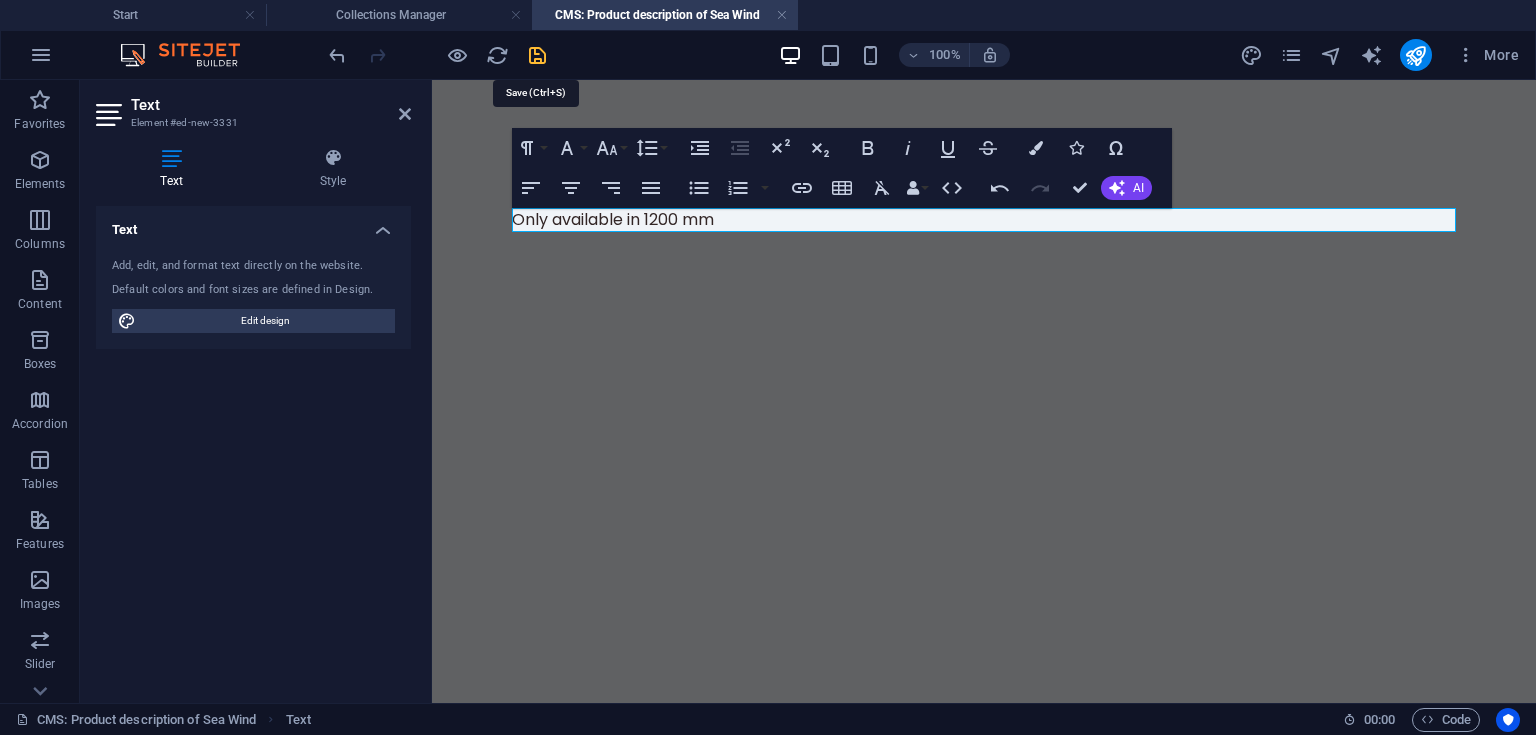 click at bounding box center (537, 55) 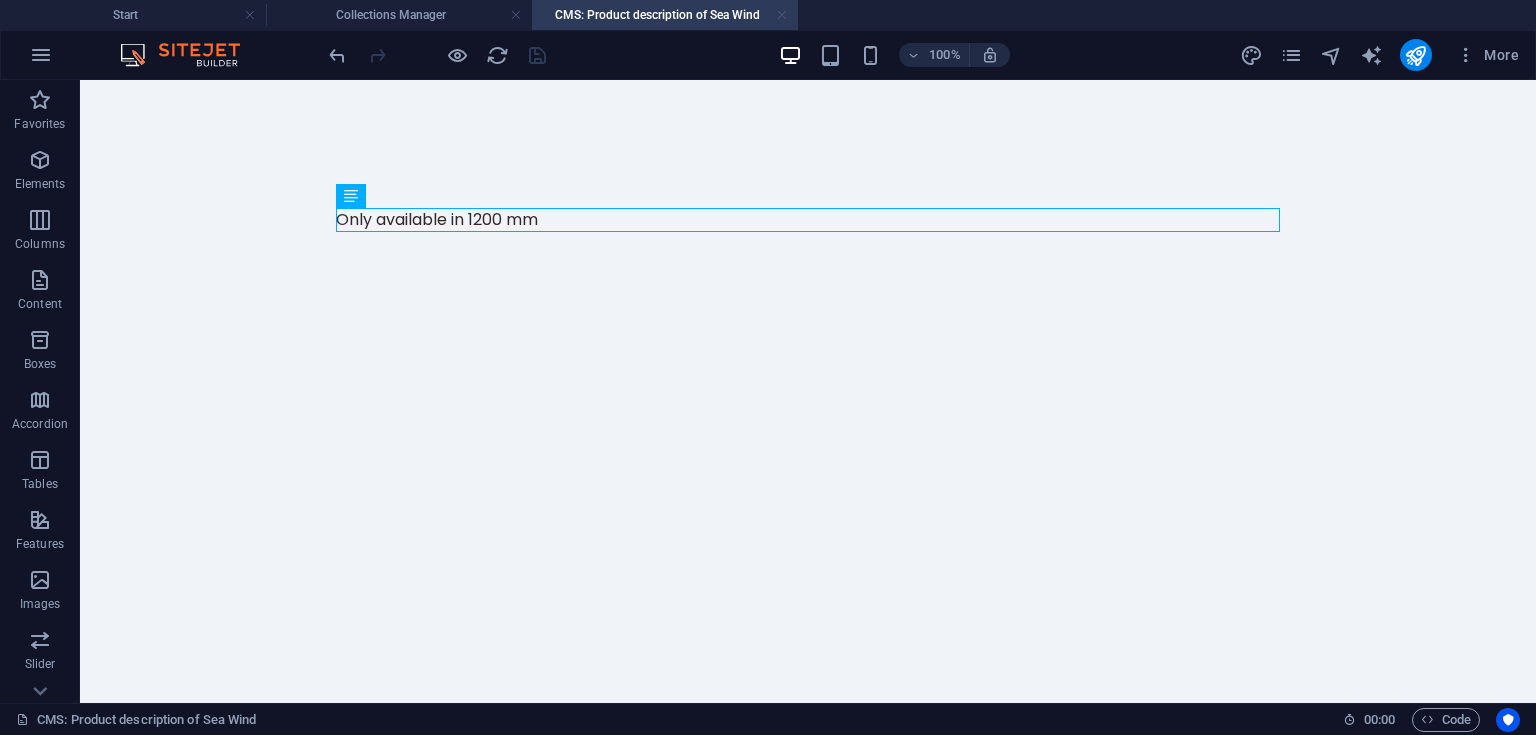 click at bounding box center (782, 15) 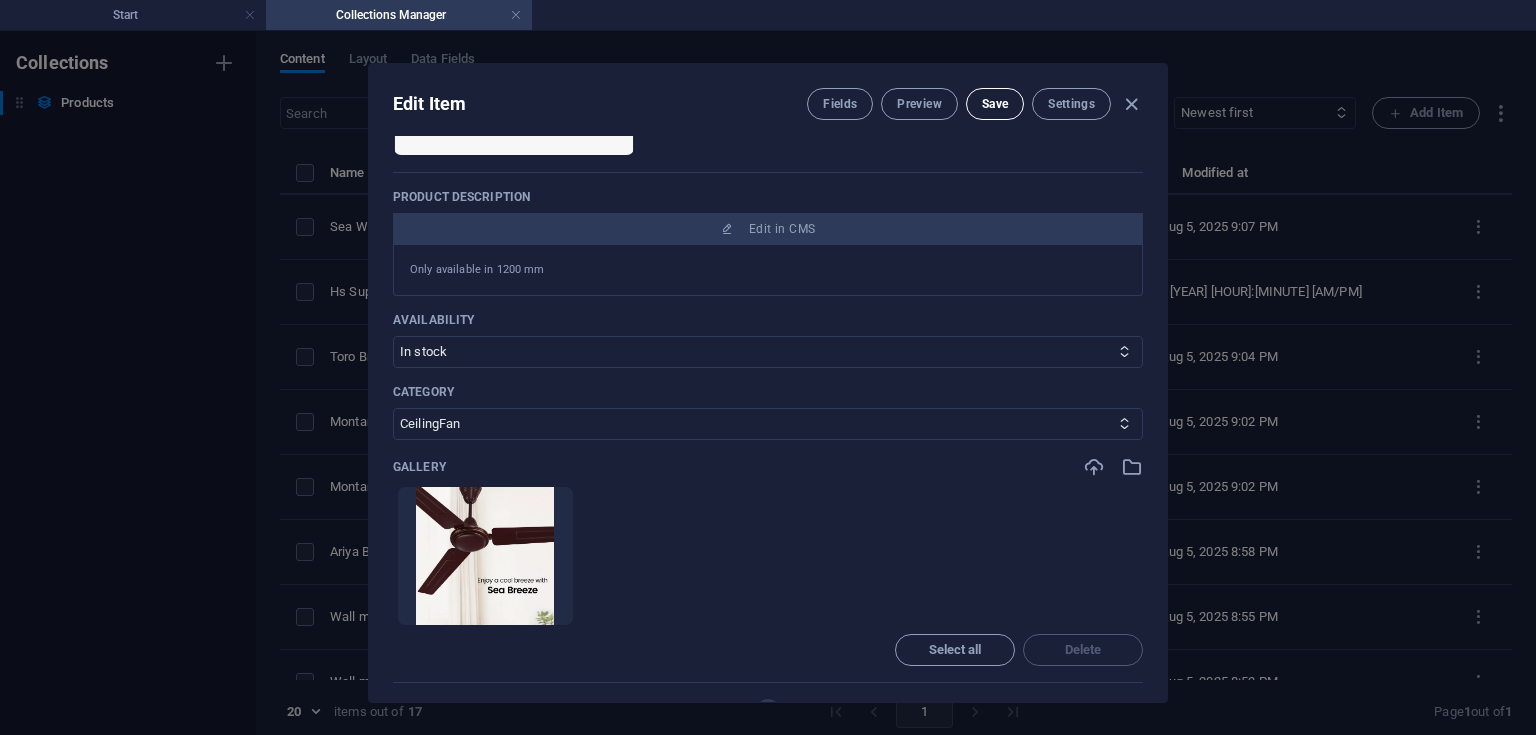 click on "Save" at bounding box center [995, 104] 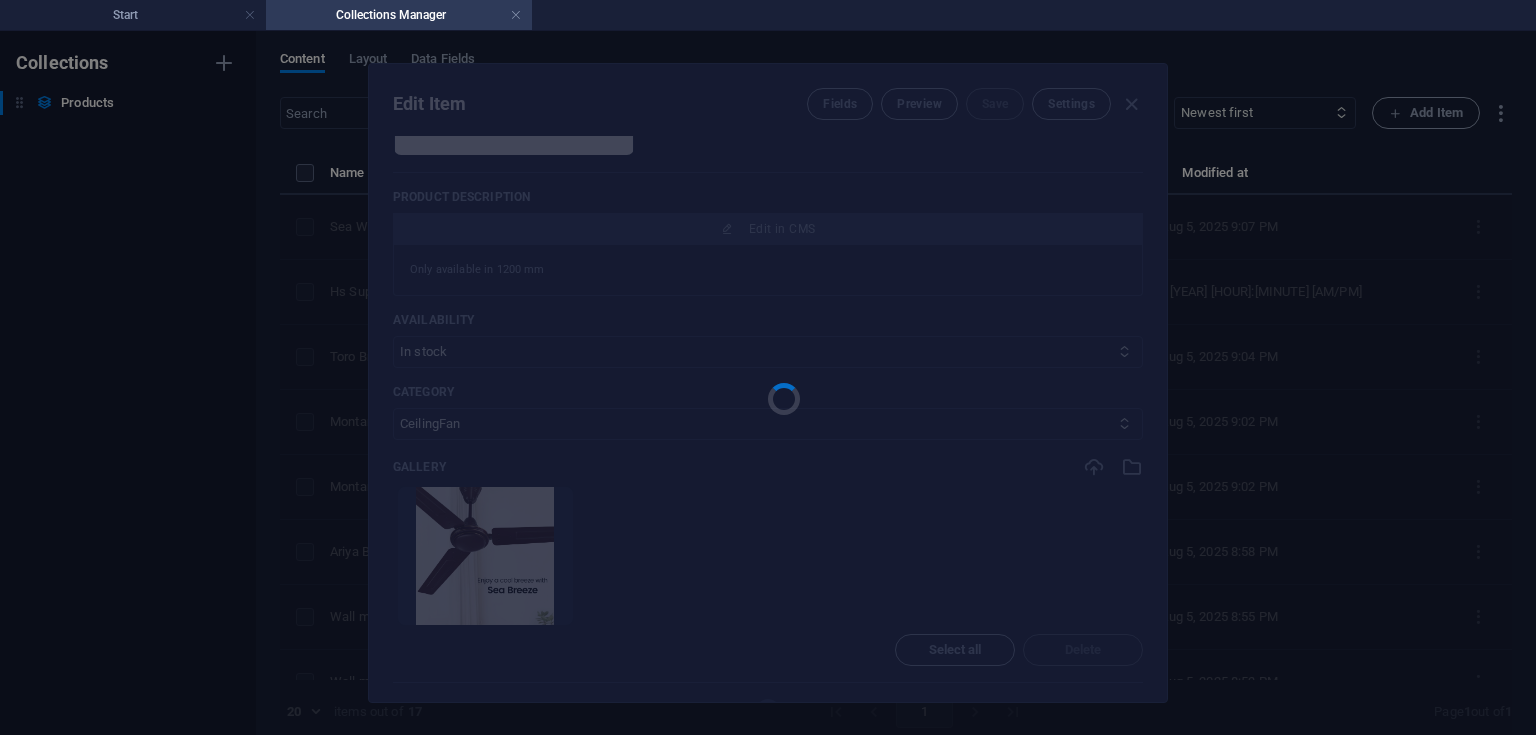 click at bounding box center [768, 383] 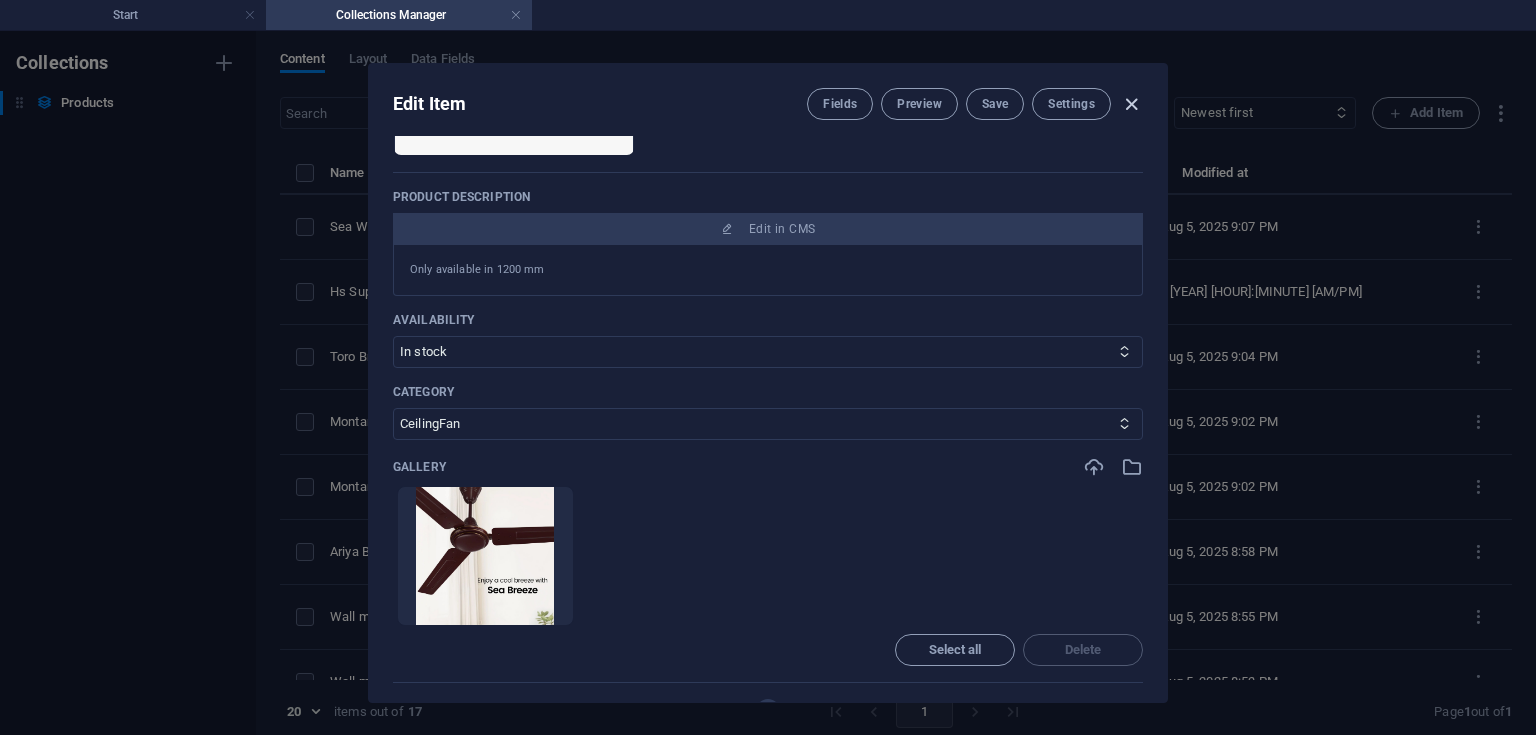 click at bounding box center (1131, 104) 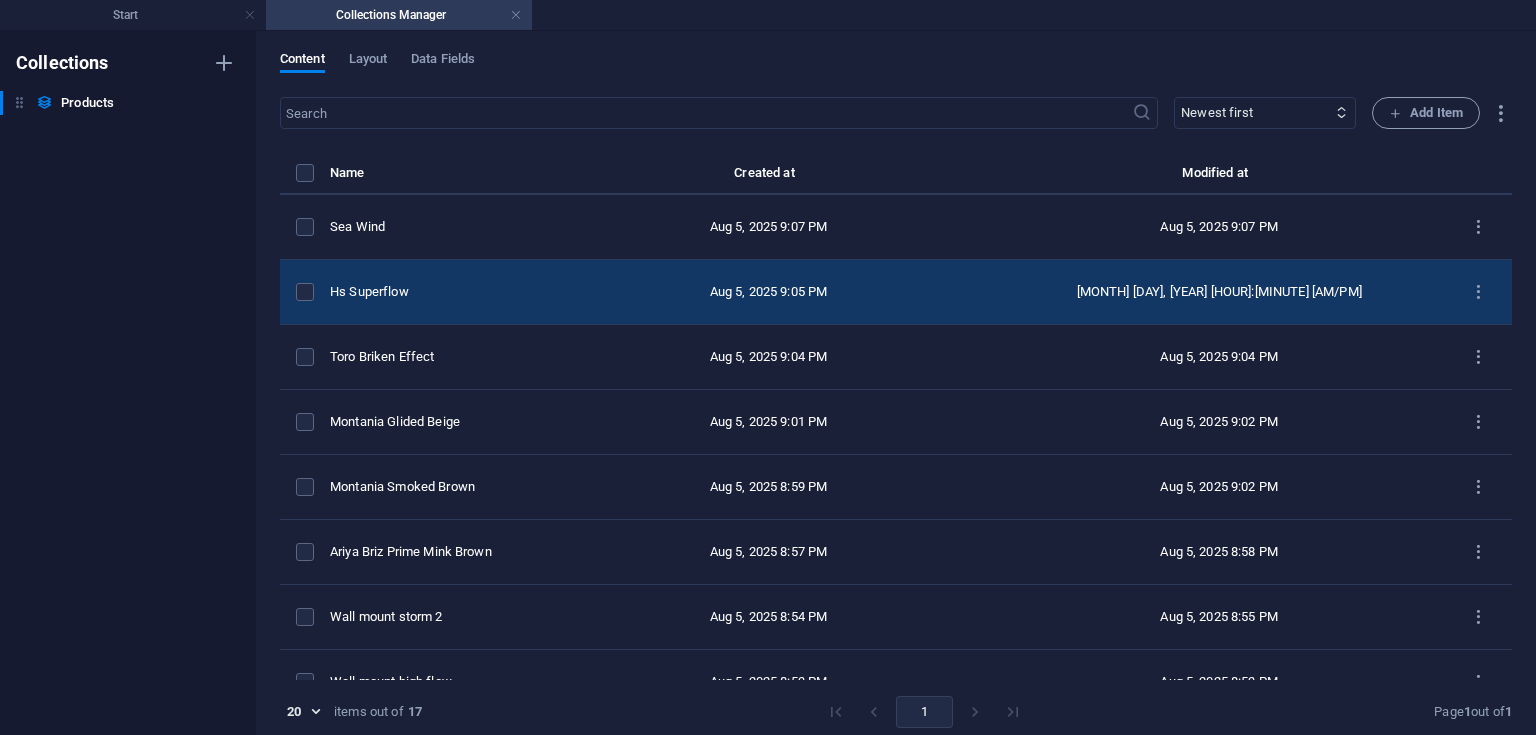 type on "sea-wind" 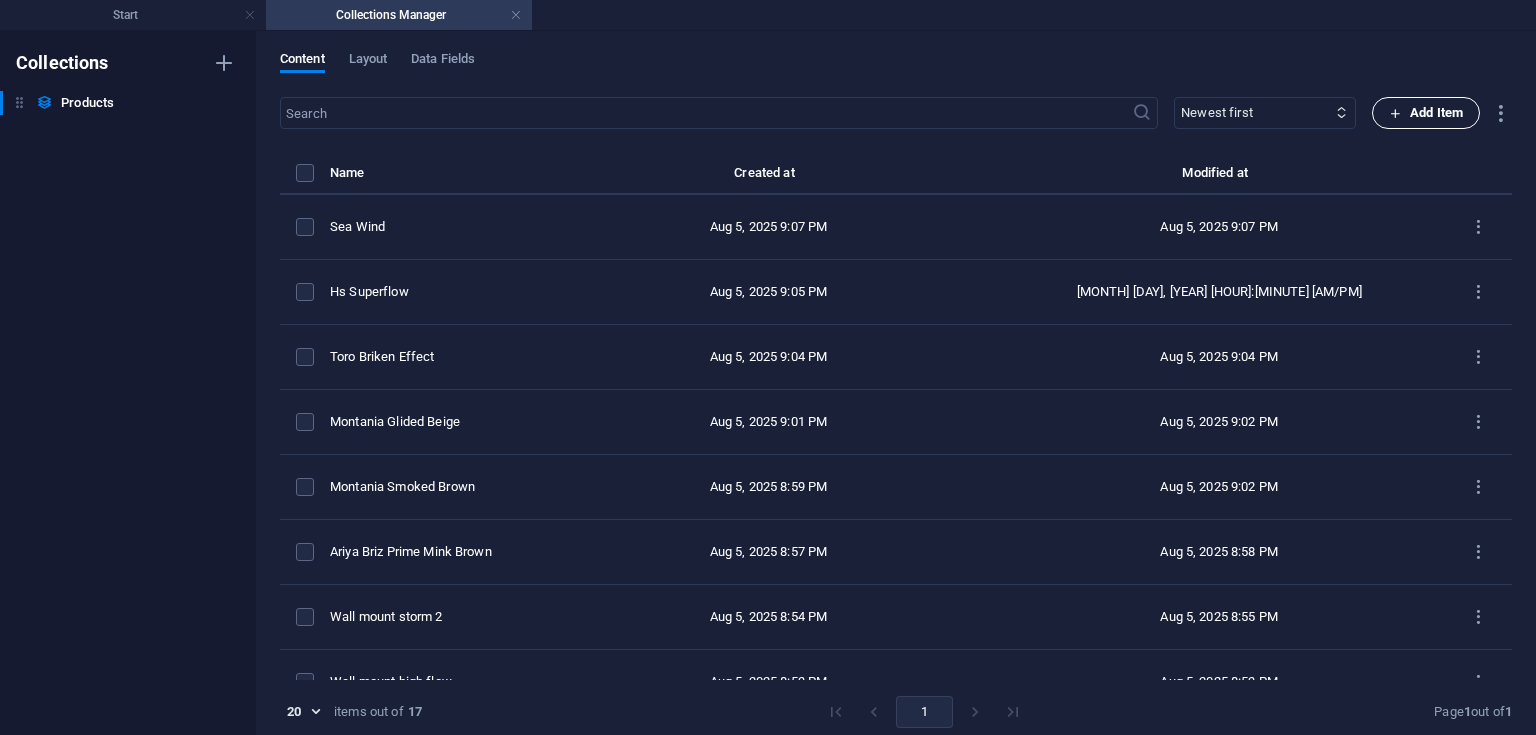 click on "Add Item" at bounding box center (1426, 113) 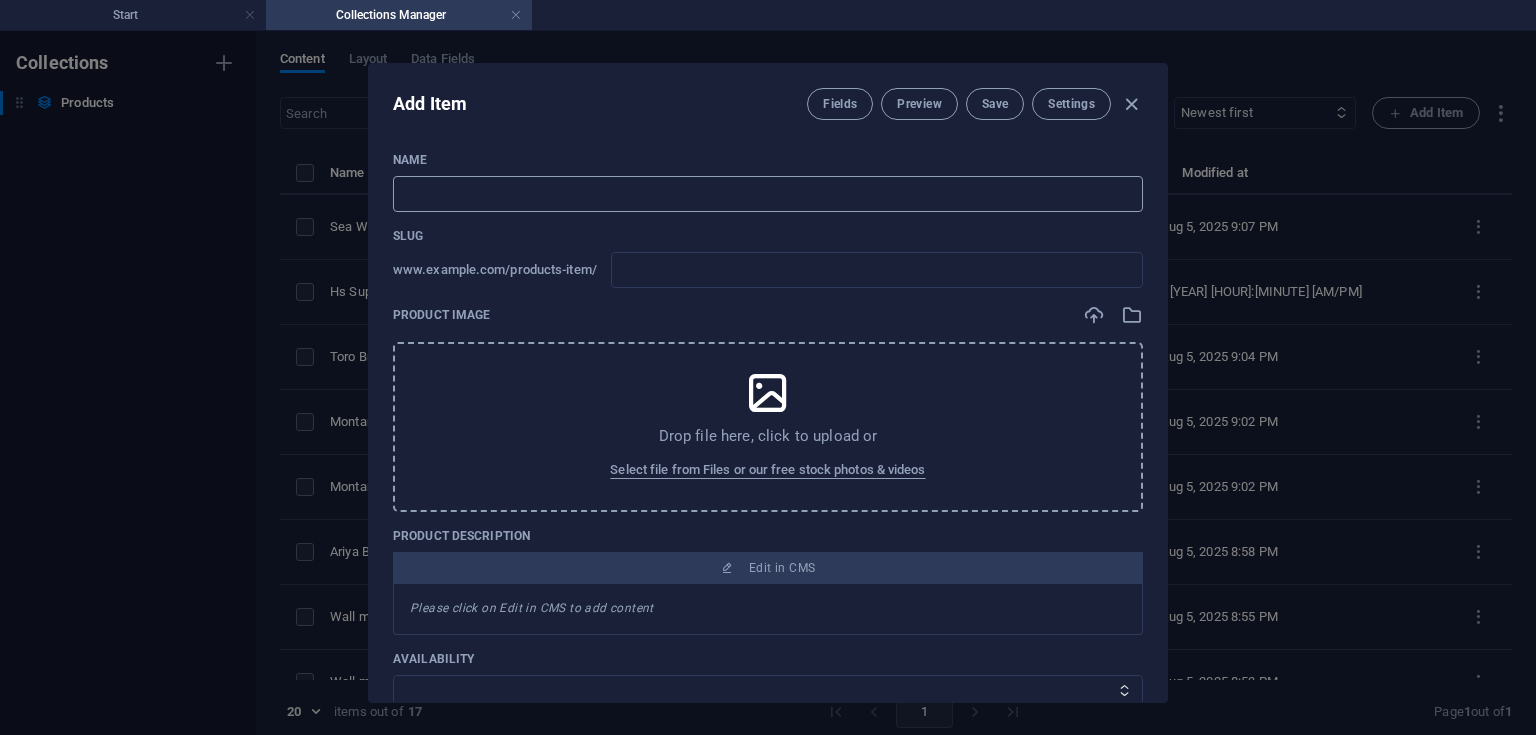 click at bounding box center [768, 194] 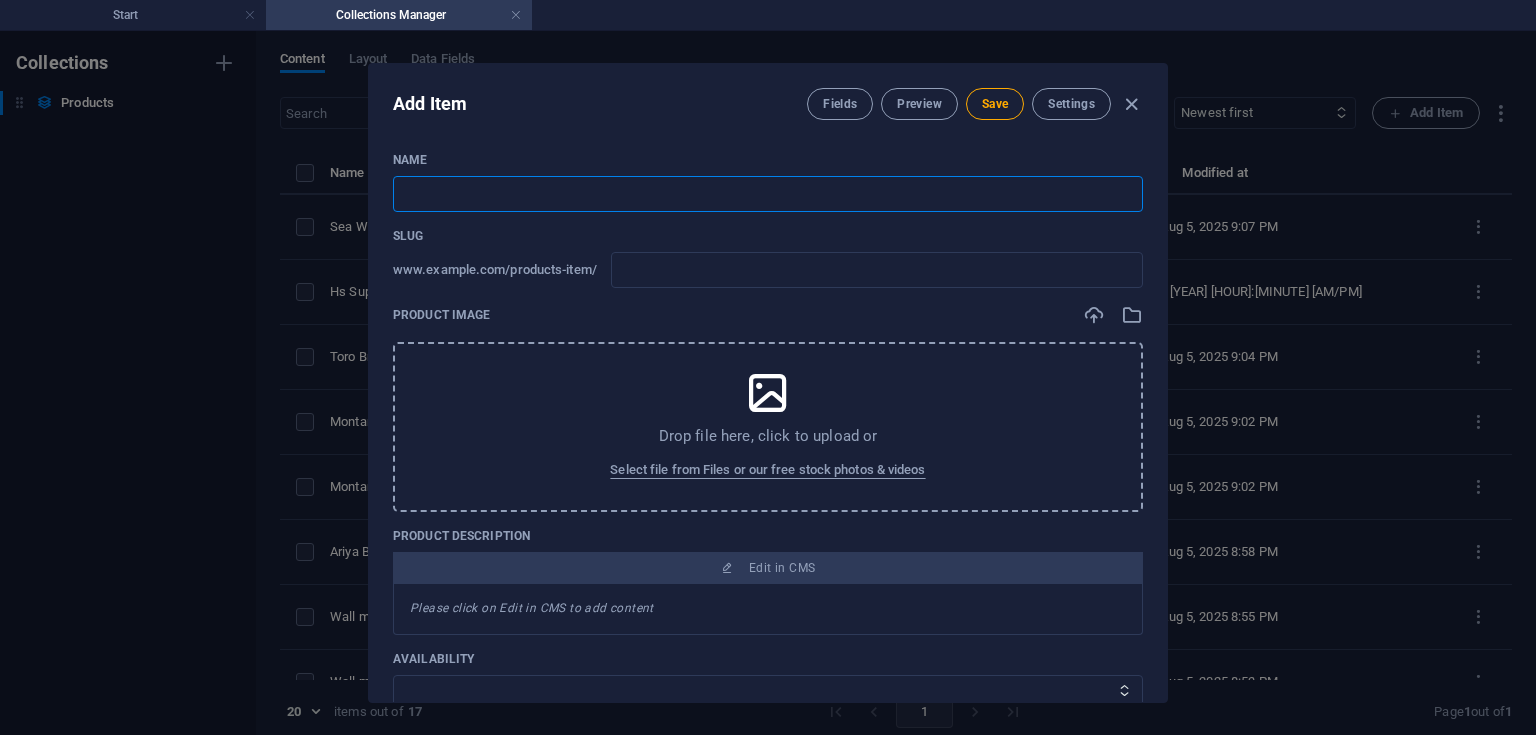 type on "H" 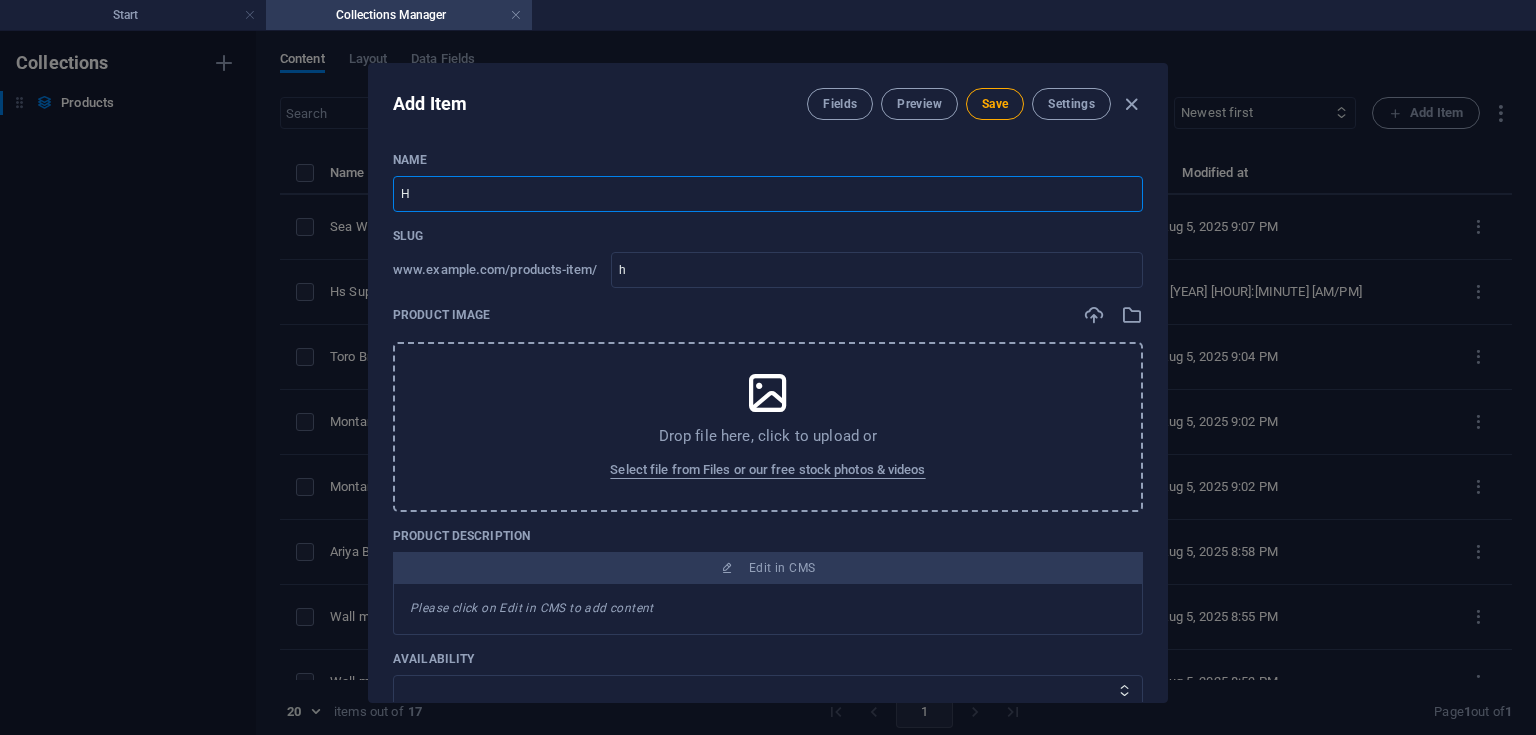 type on "HS" 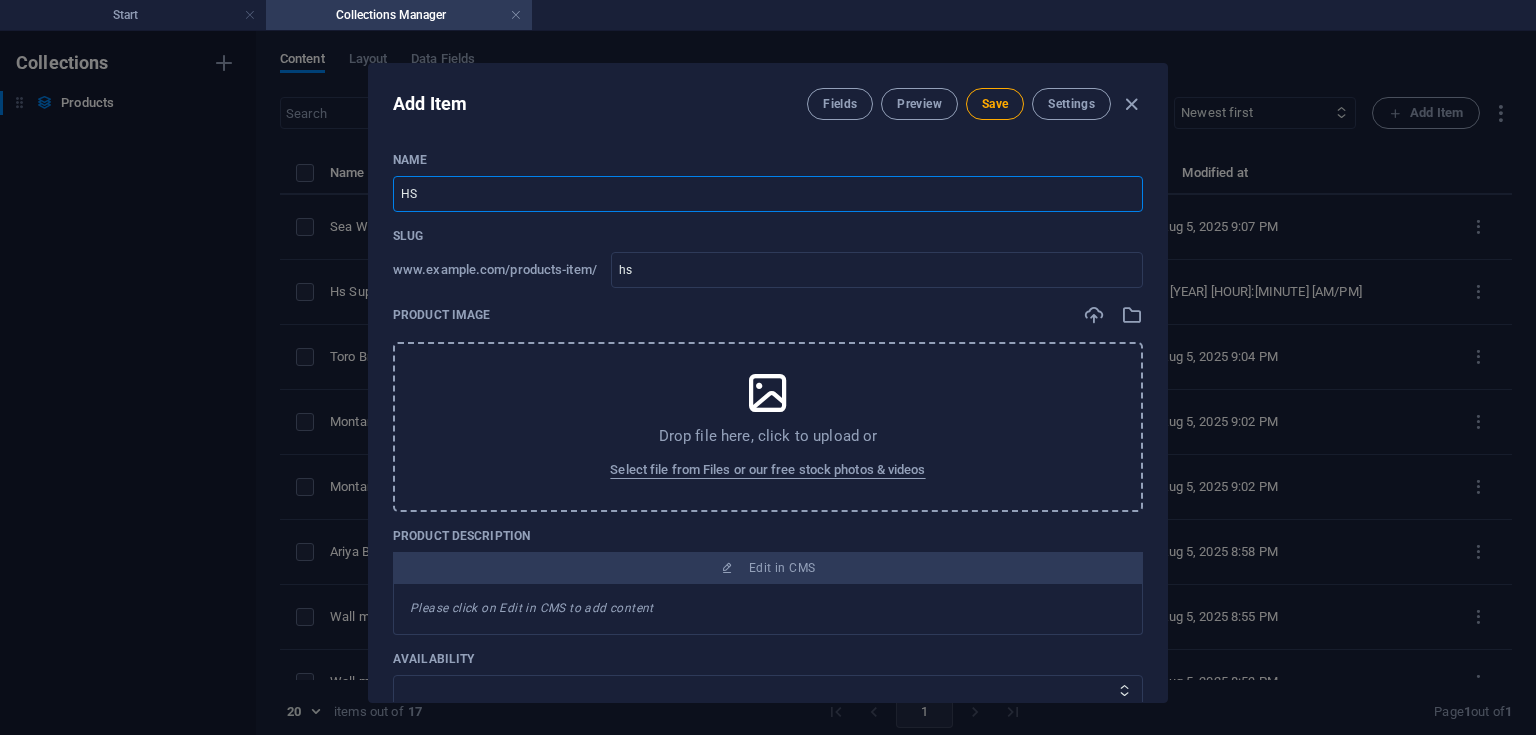 type on "HS D" 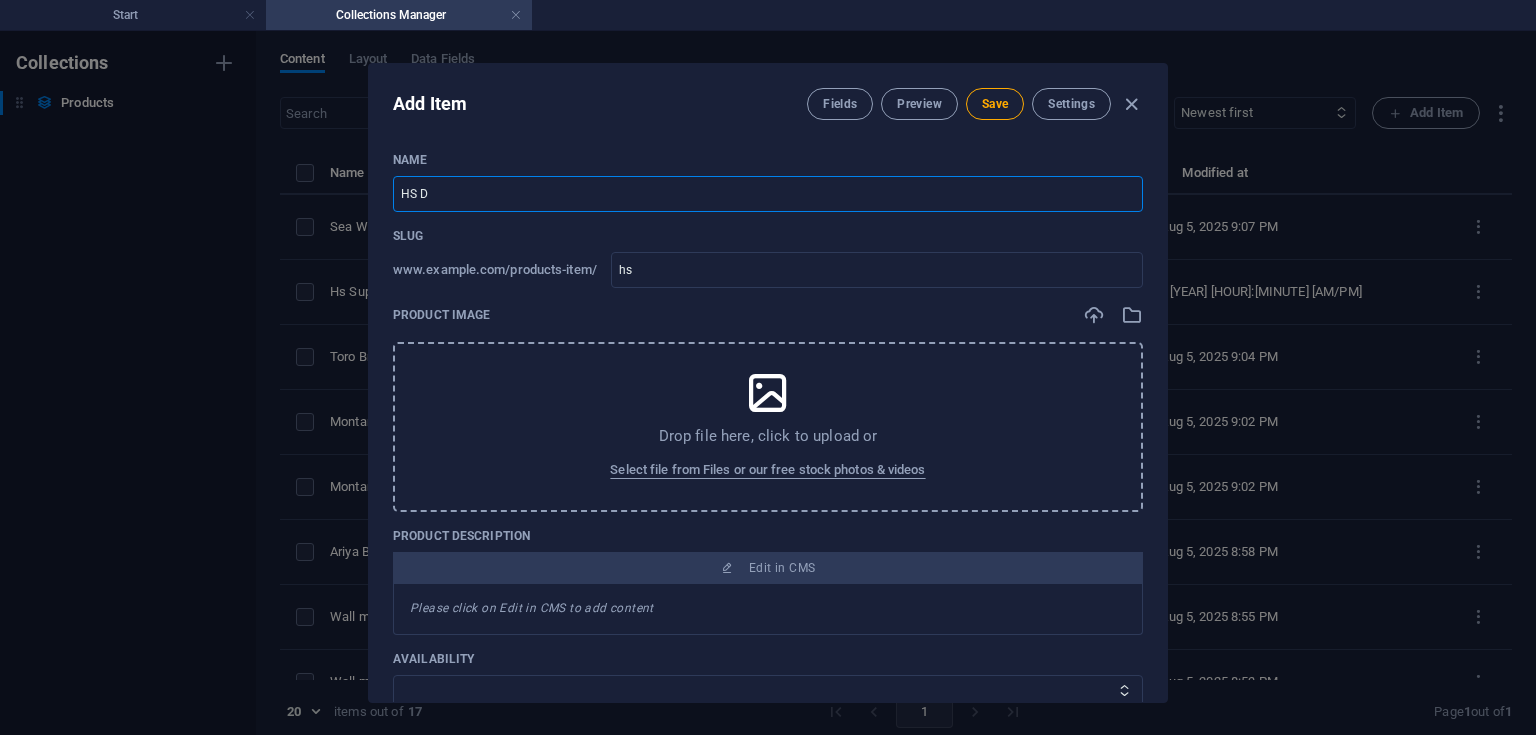 type on "hs-d" 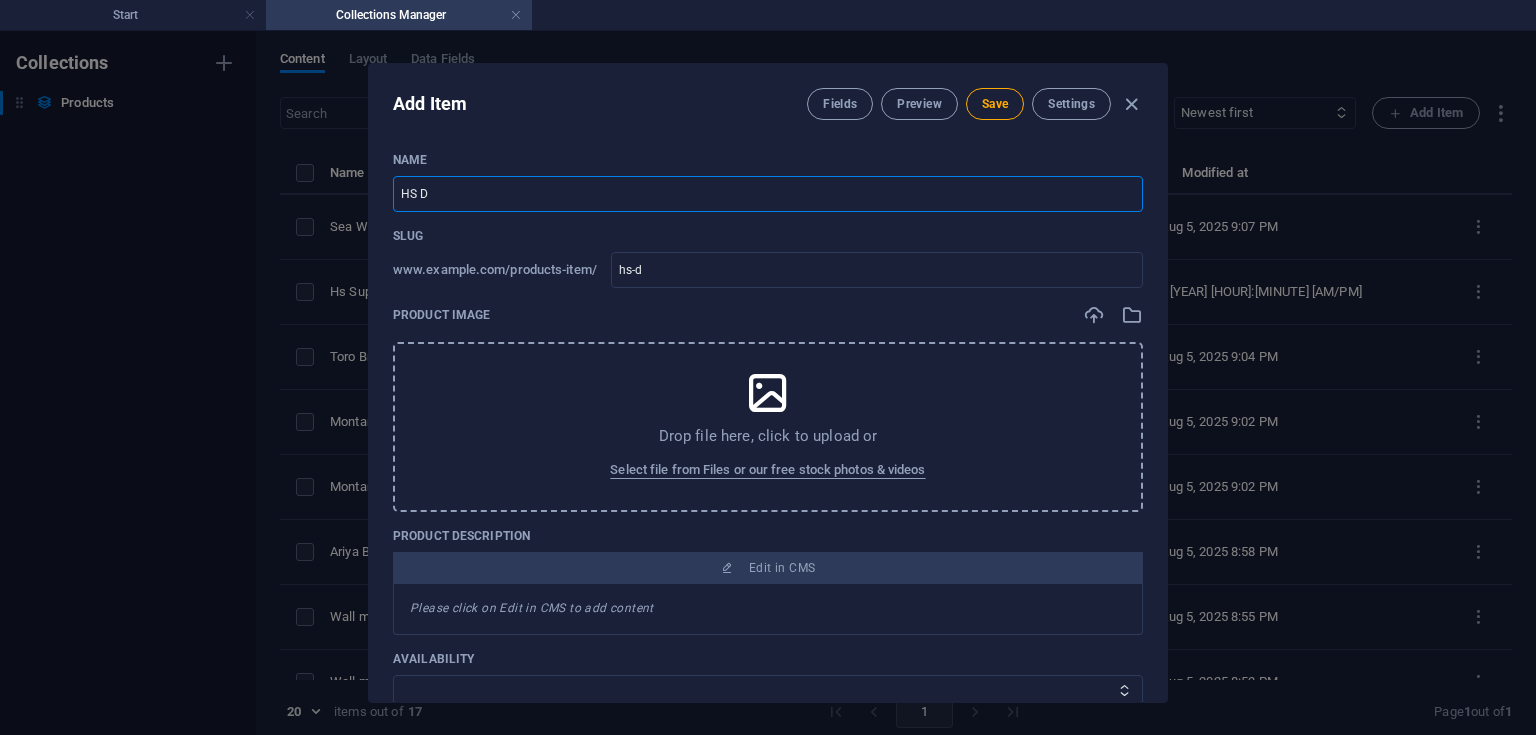 type on "HS Da" 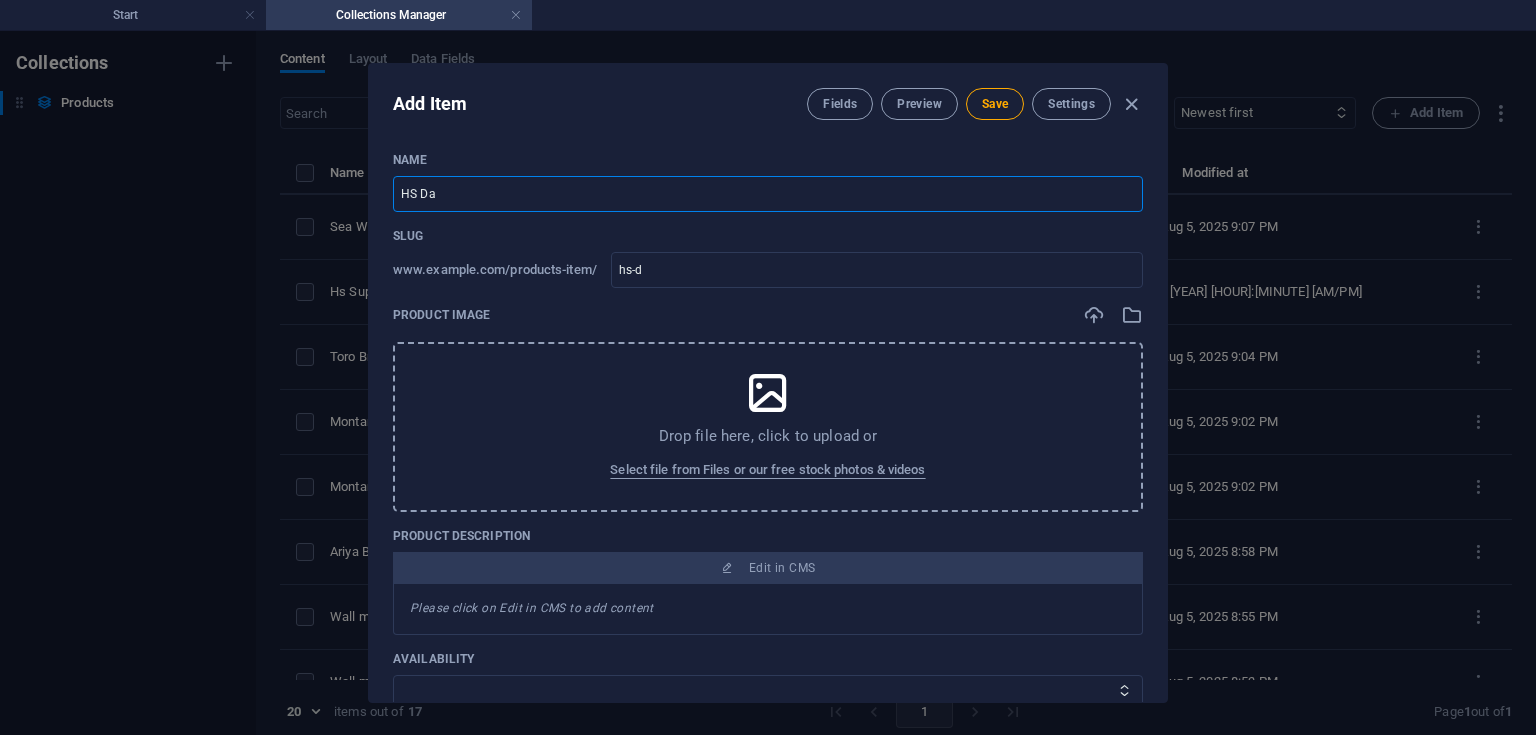 type on "hs-da" 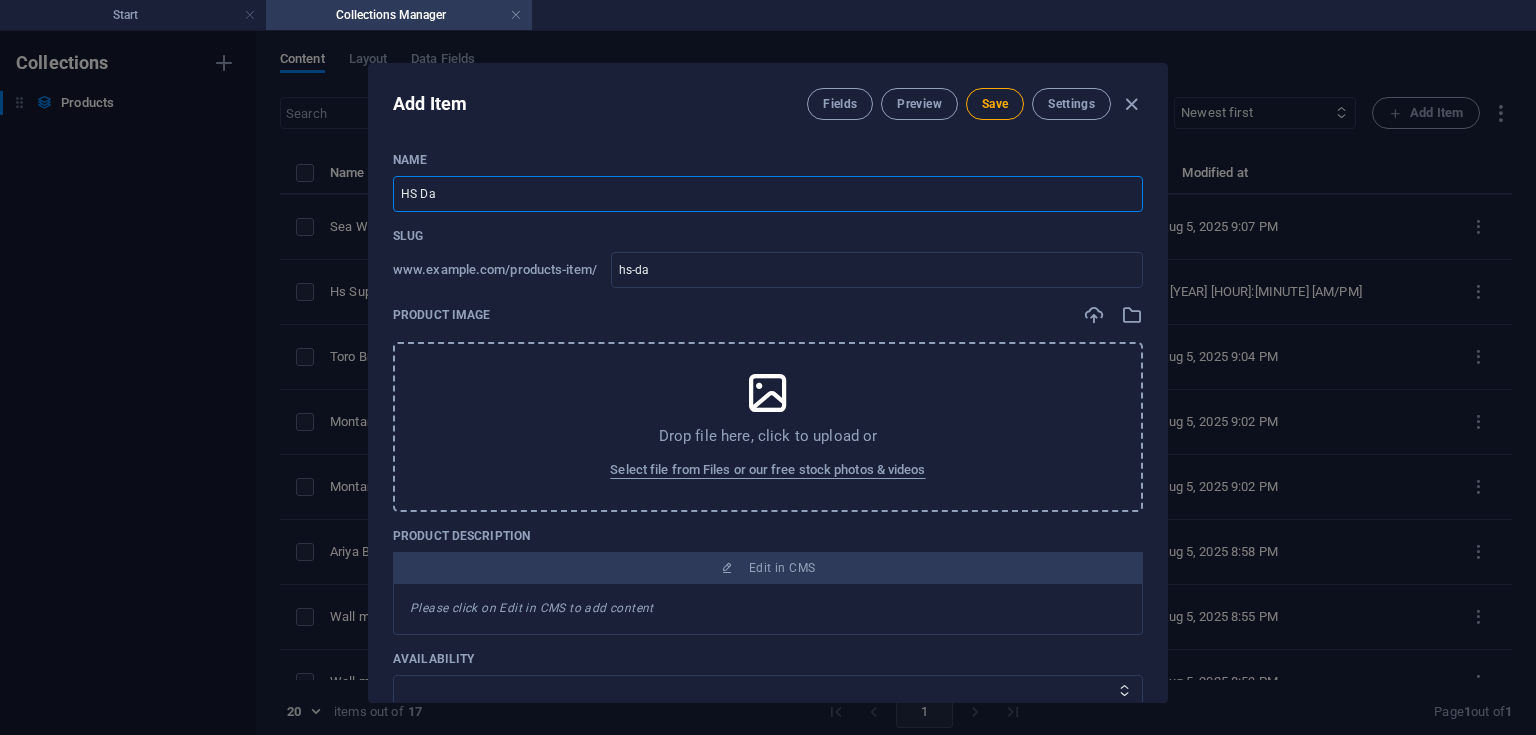 type on "HS Das" 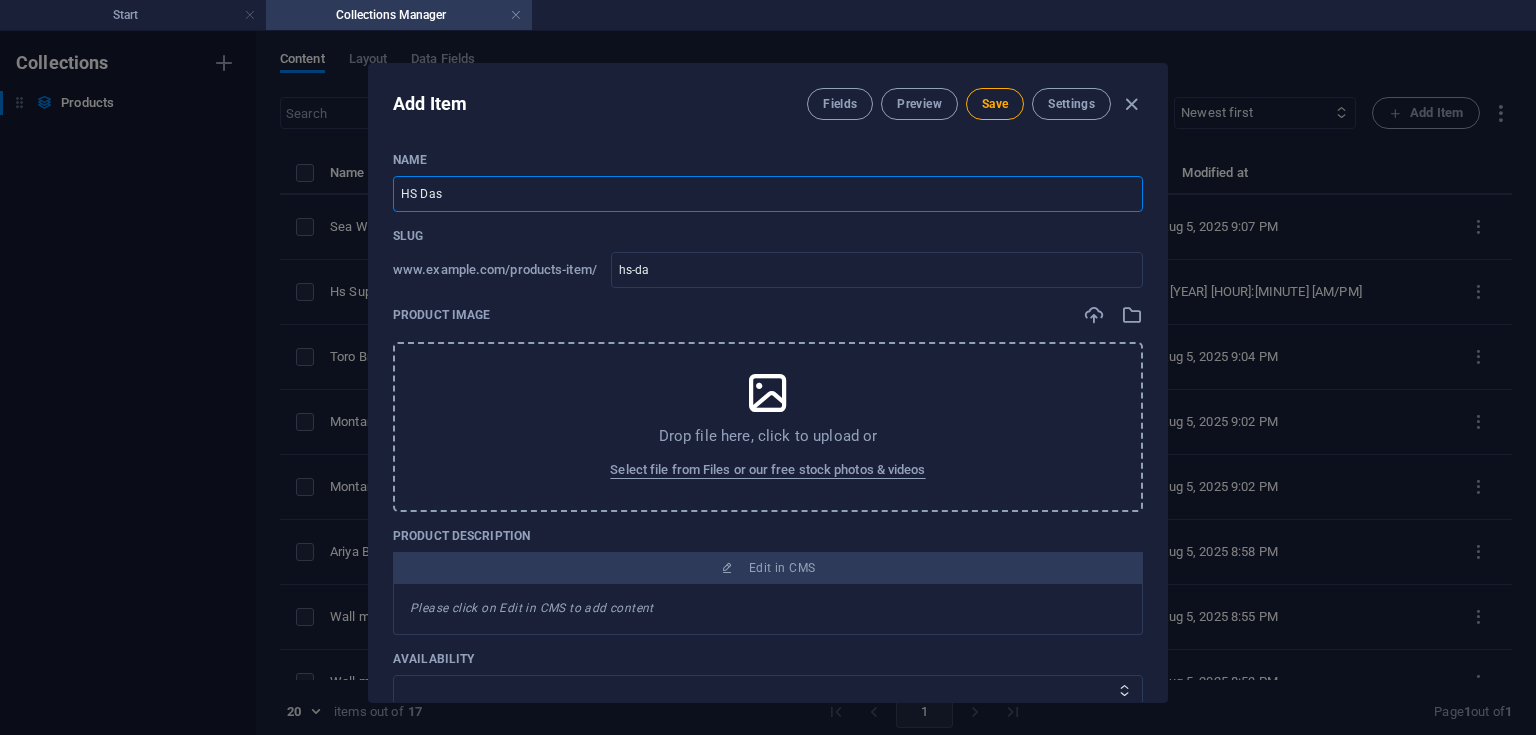 type on "hs-das" 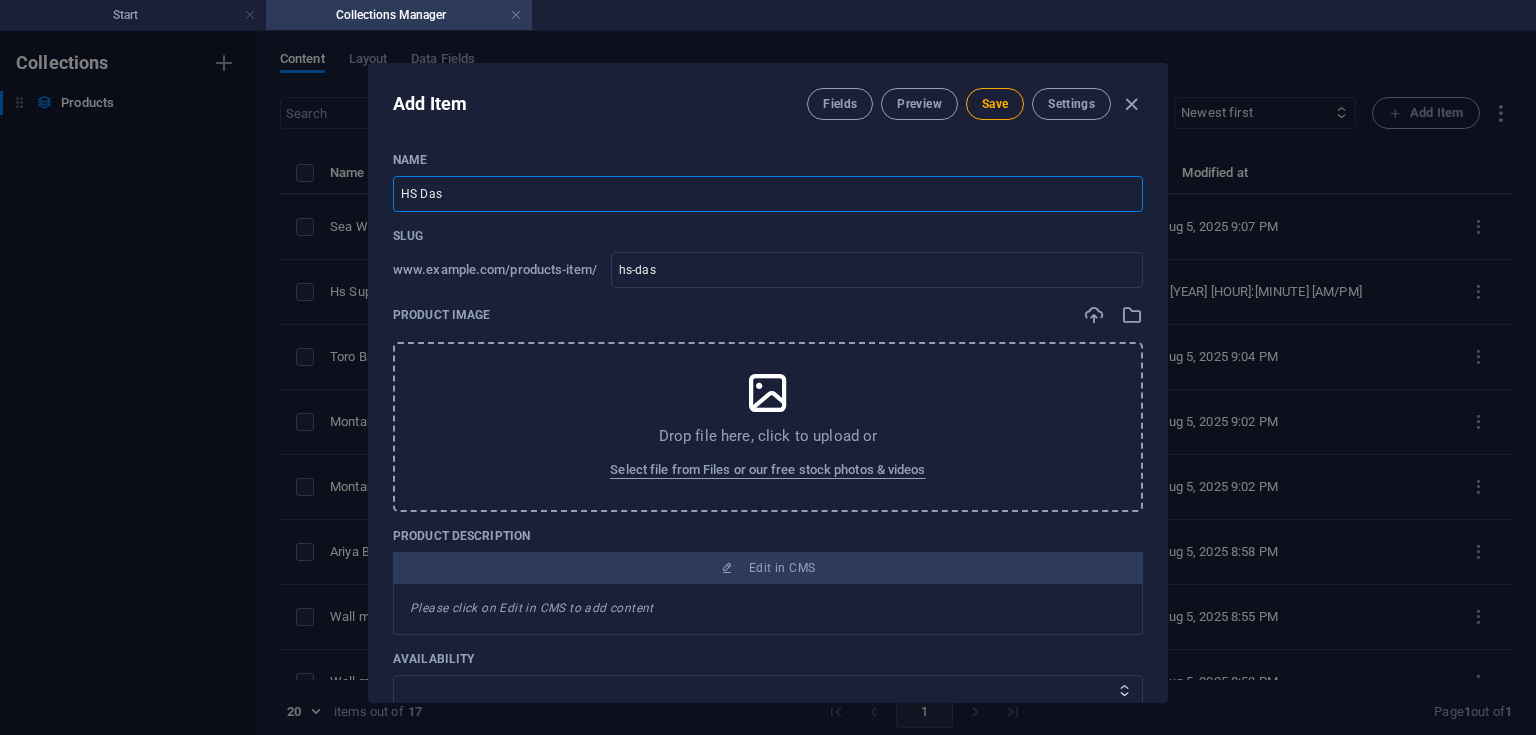type on "HS Dash" 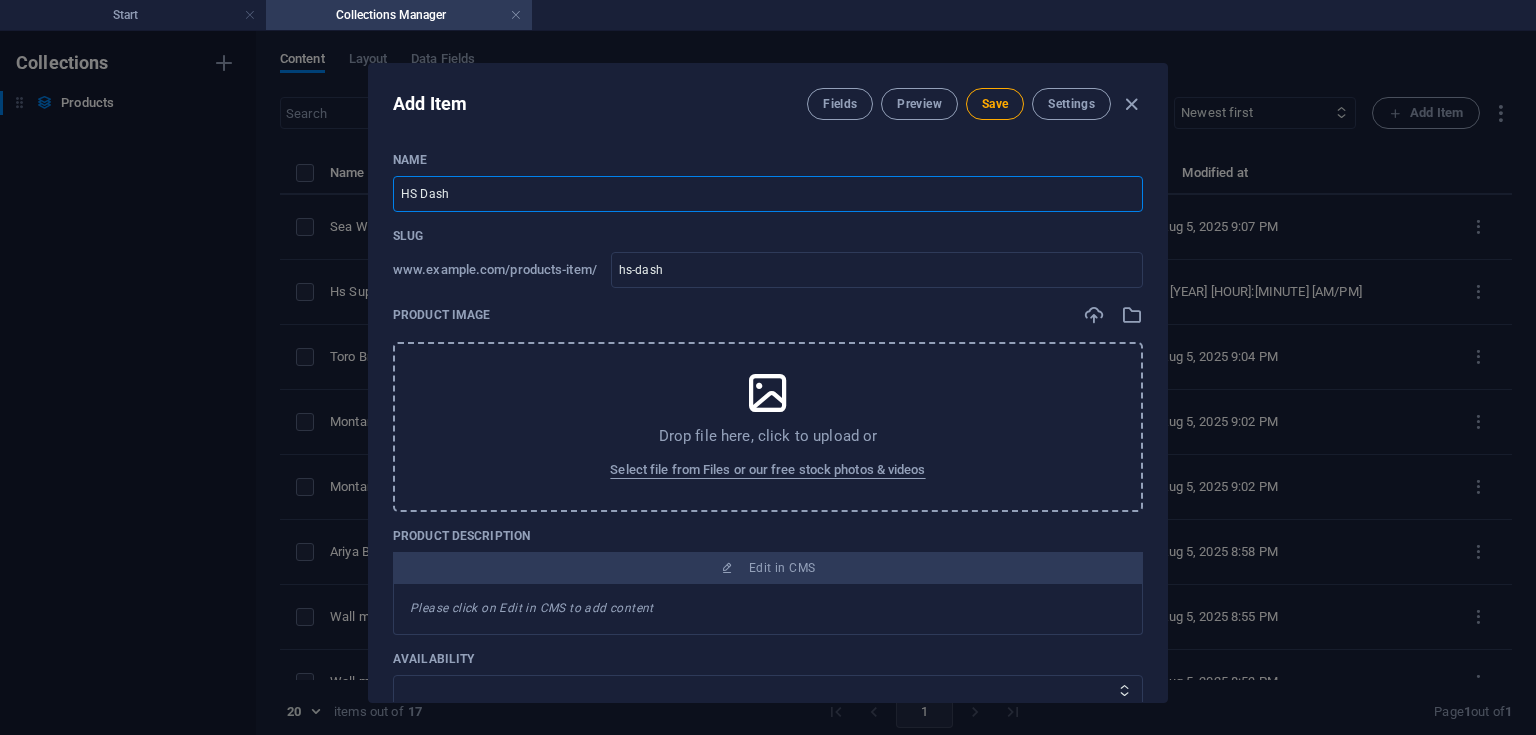 type on "HS Dashe" 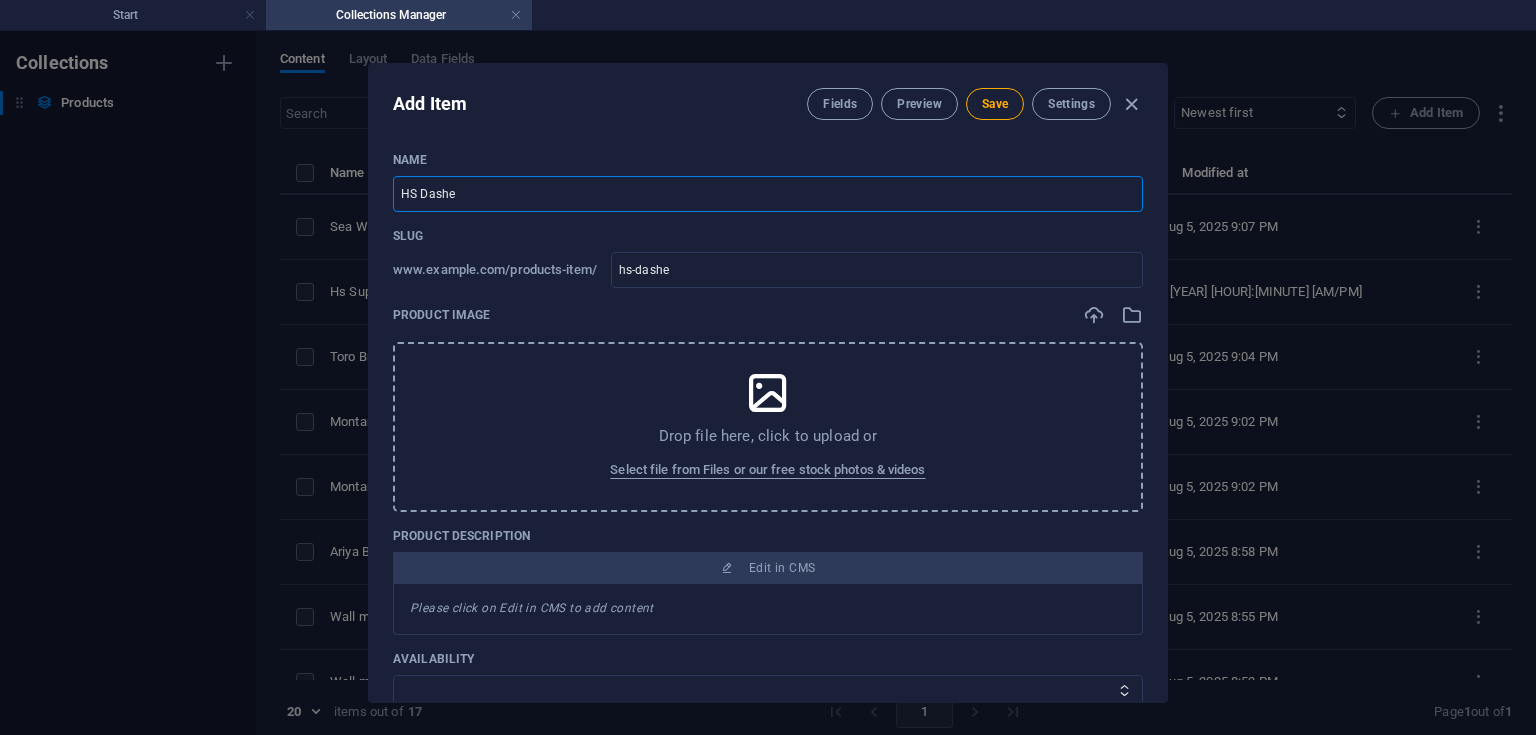 type on "HS Dasher" 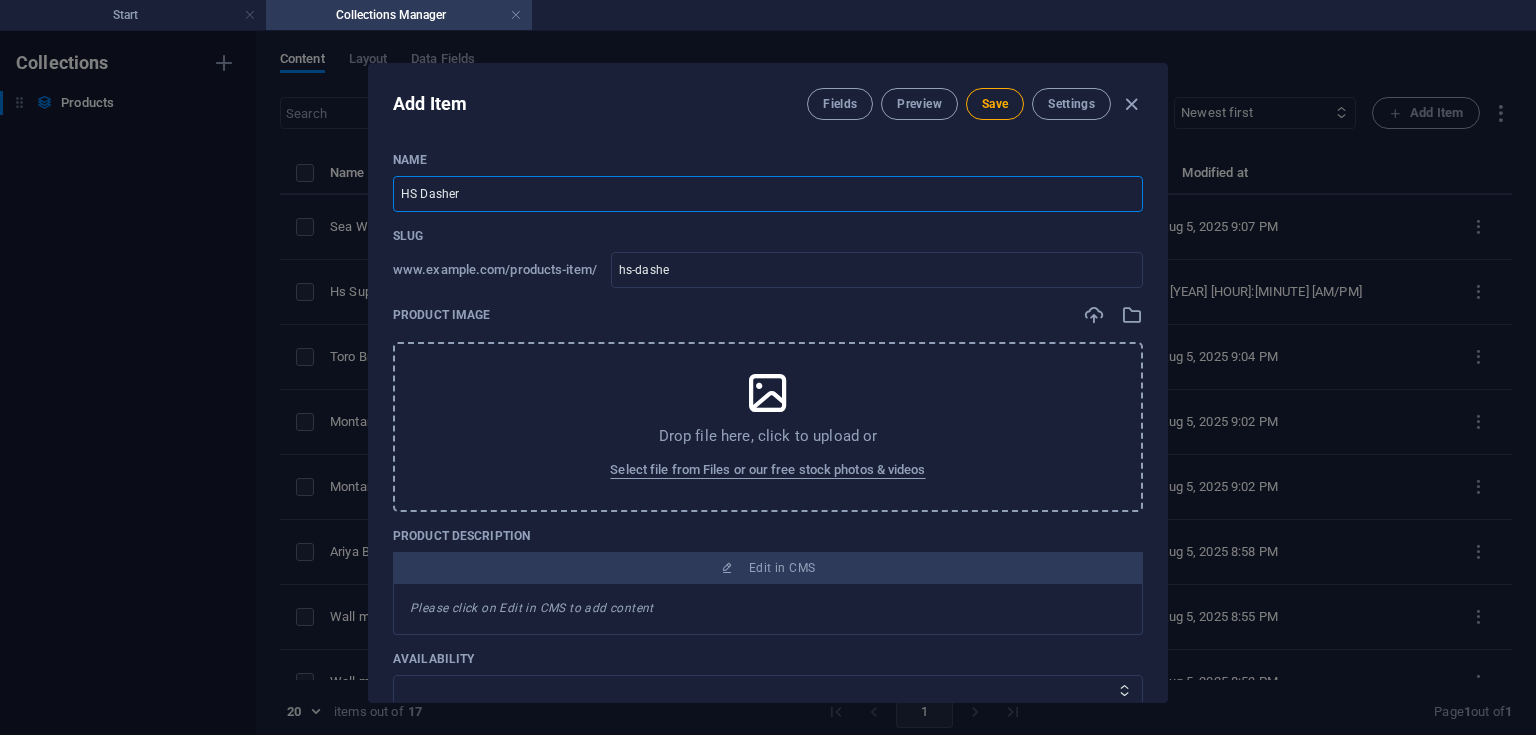 type on "hs-dasher" 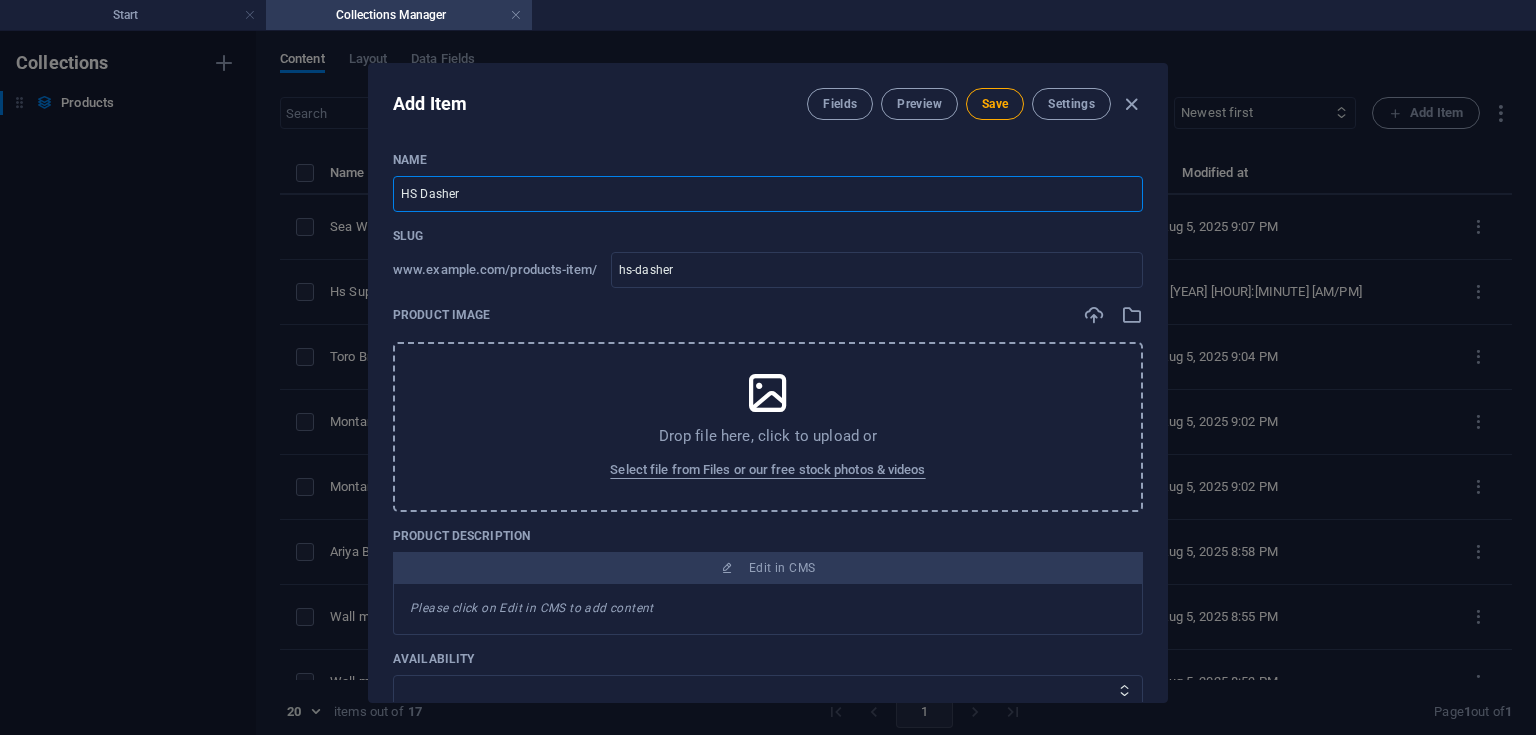type on "HS Dasher" 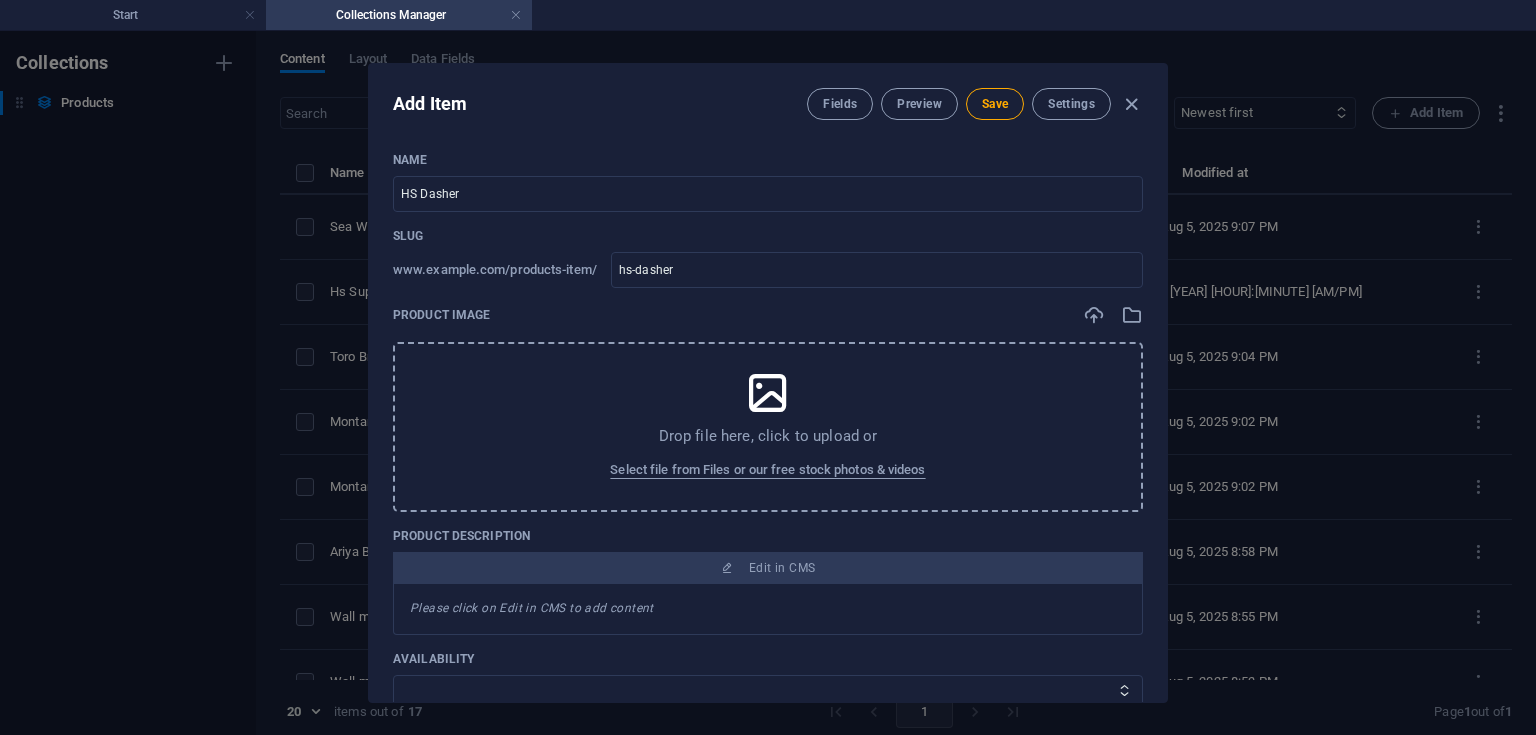 click on "Drop file here, click to upload or" at bounding box center (768, 436) 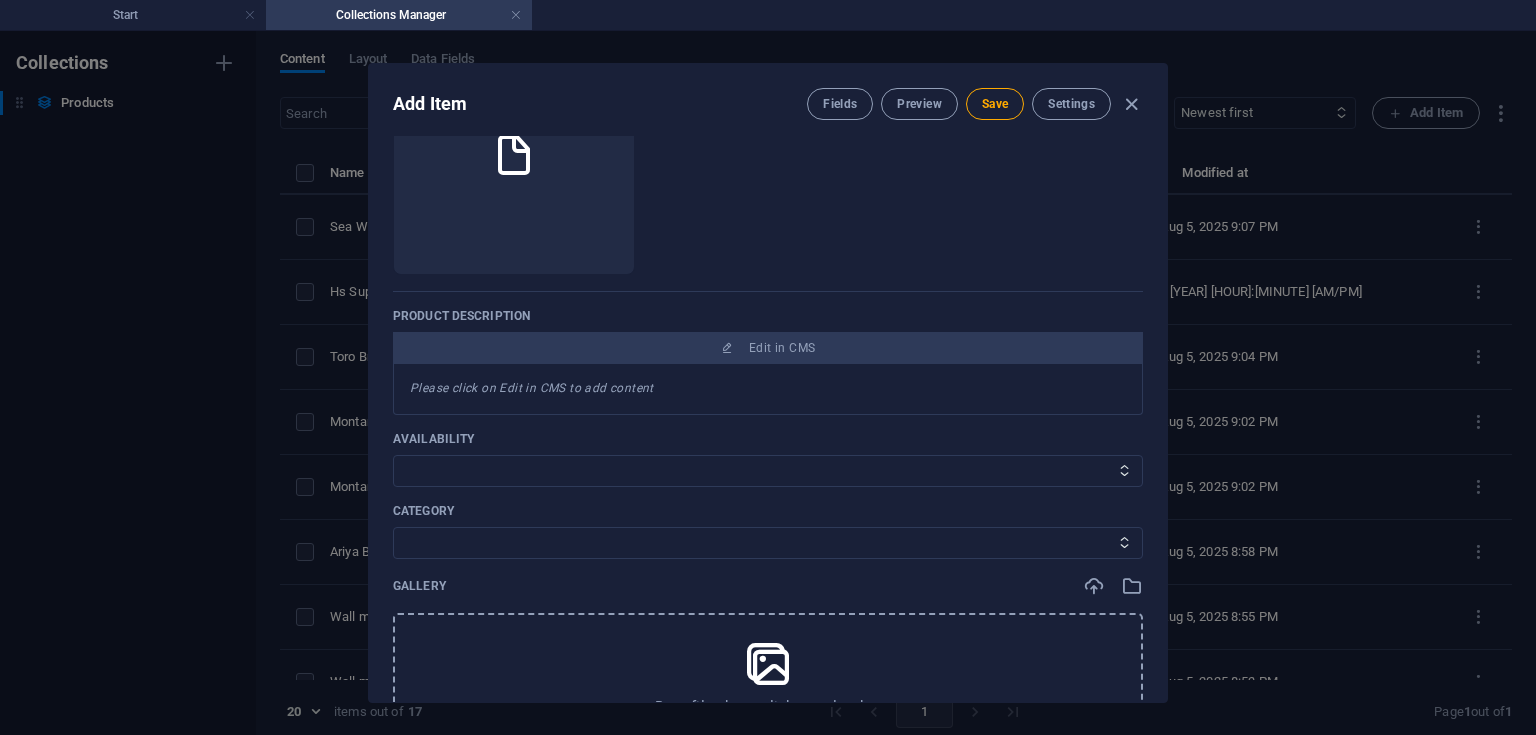 scroll, scrollTop: 300, scrollLeft: 0, axis: vertical 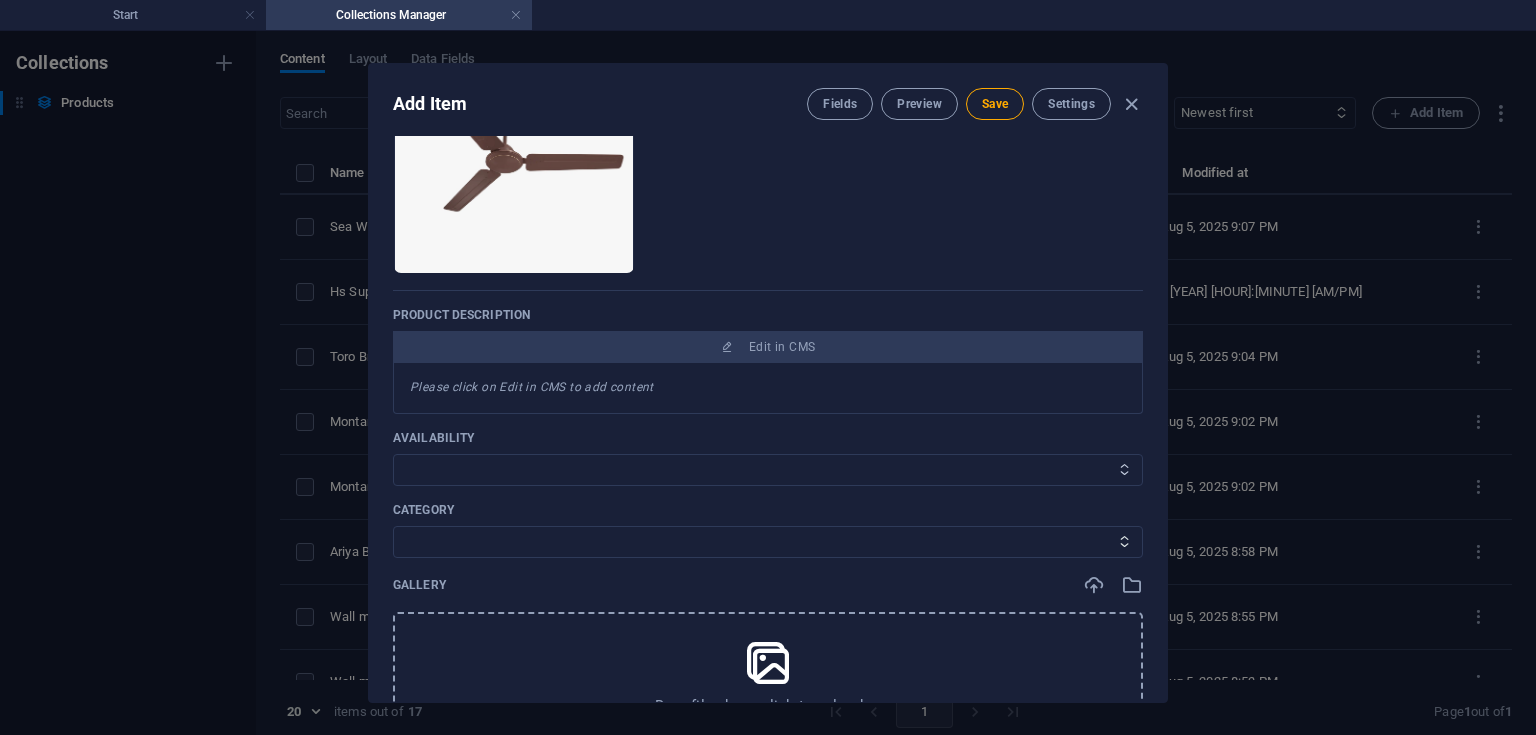 click on "In stock Out of stock" at bounding box center (768, 470) 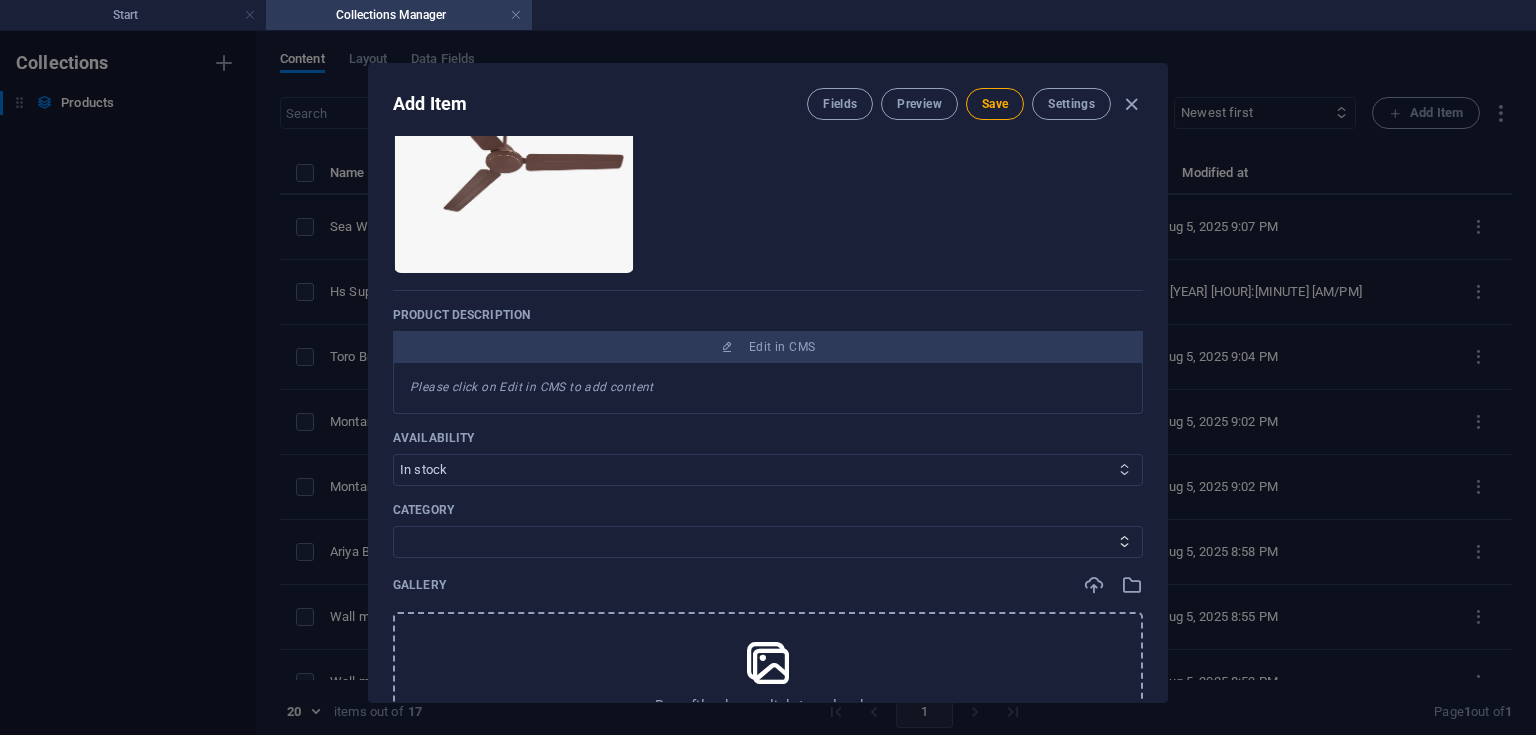 click on "In stock Out of stock" at bounding box center (768, 470) 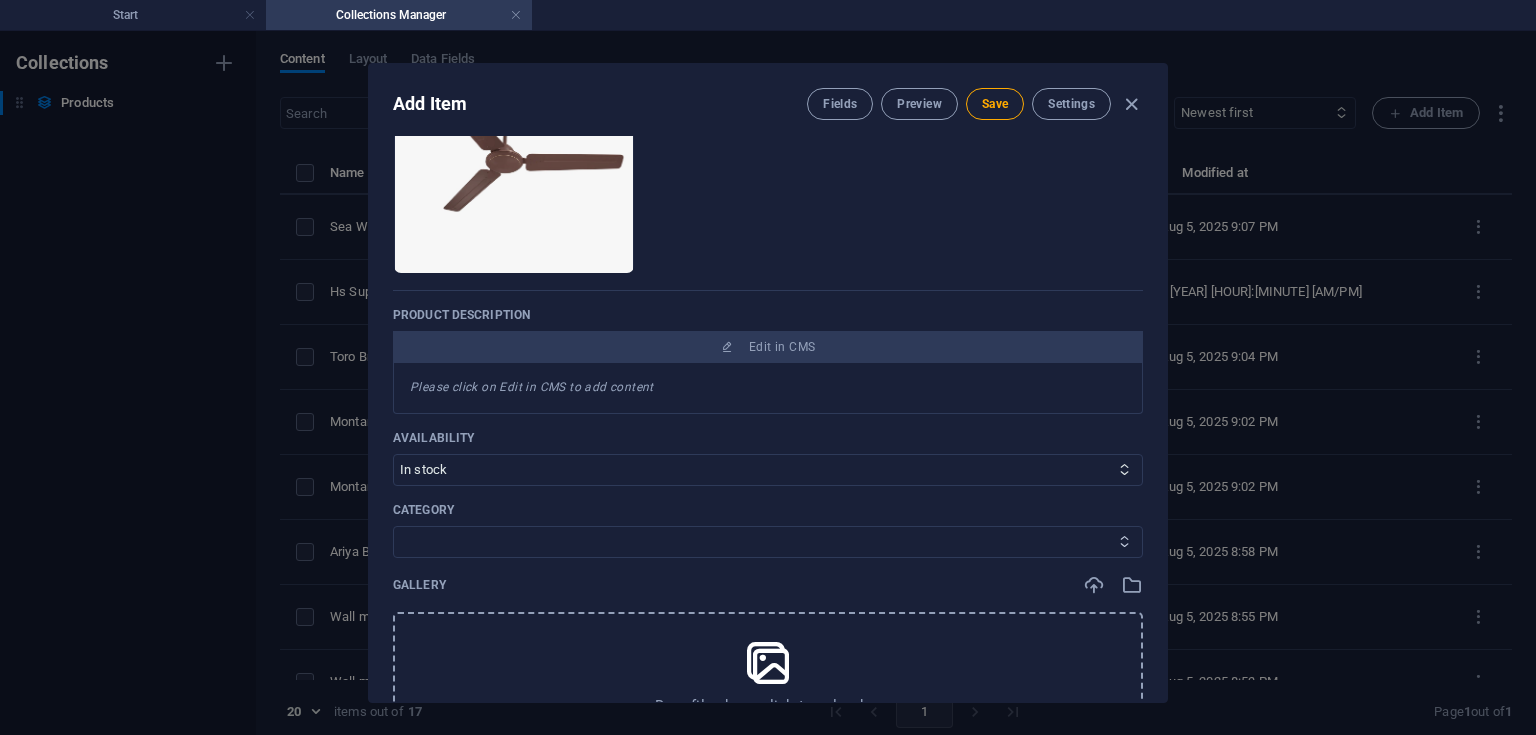 click on "CeilingFan TableFan PedestalFan WallFan" at bounding box center [768, 542] 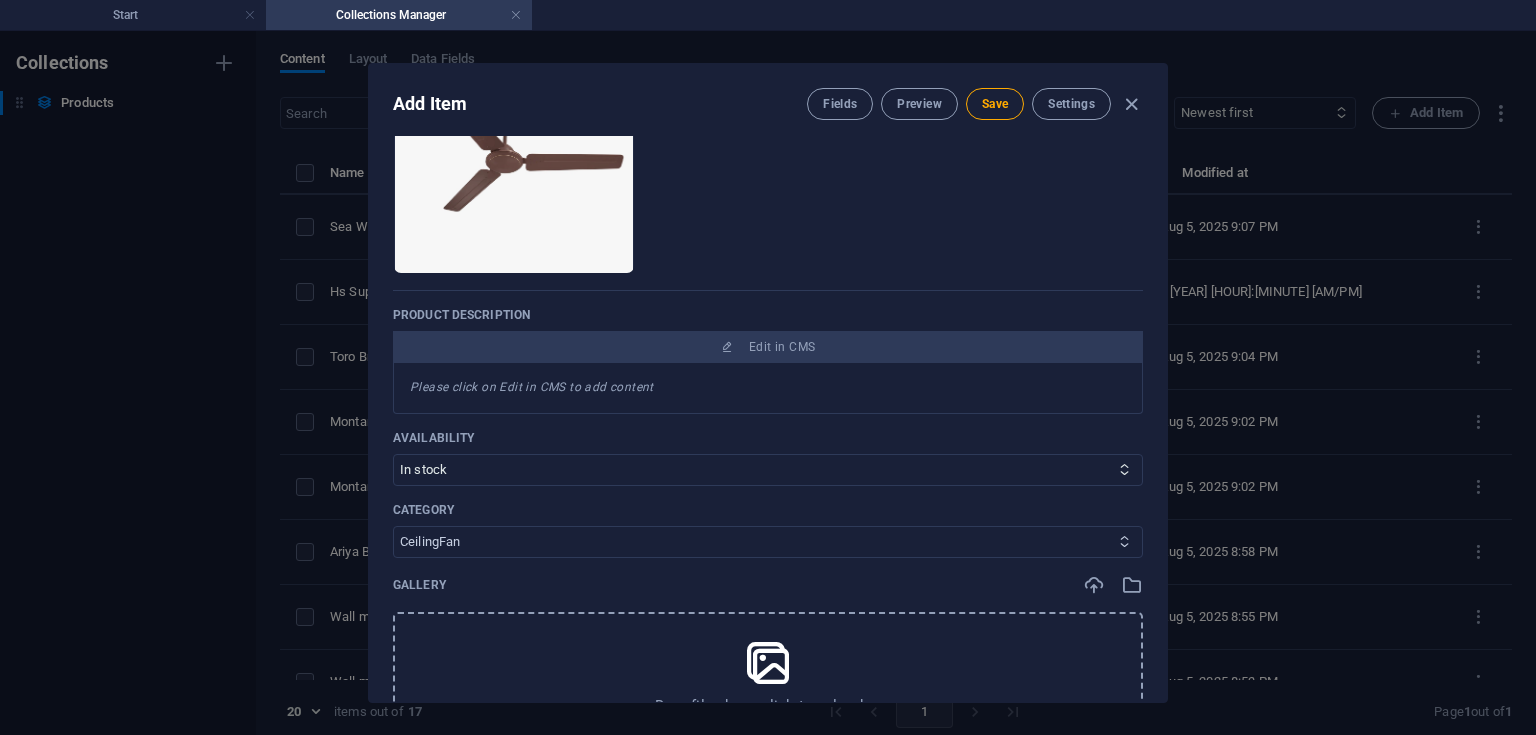 click on "CeilingFan TableFan PedestalFan WallFan" at bounding box center [768, 542] 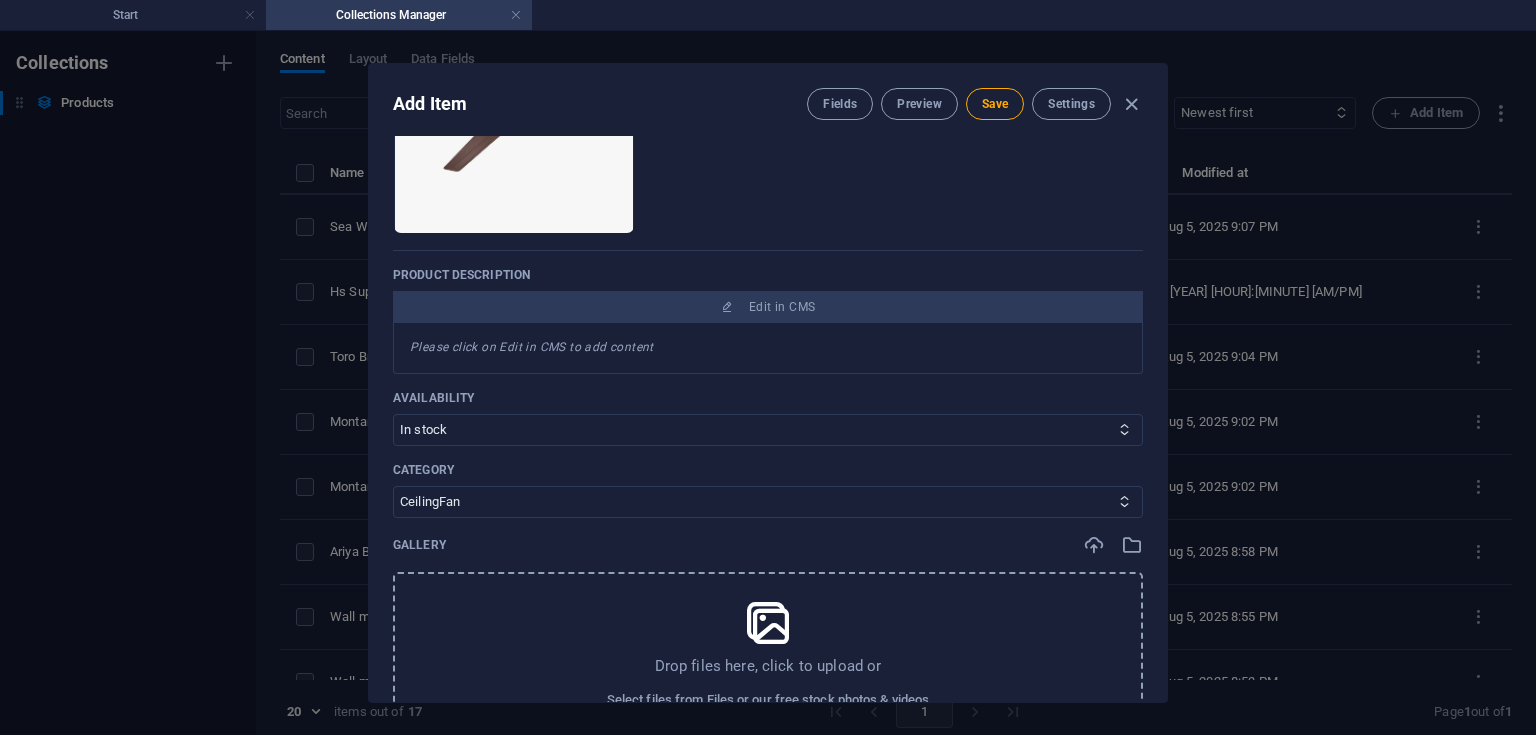 scroll, scrollTop: 350, scrollLeft: 0, axis: vertical 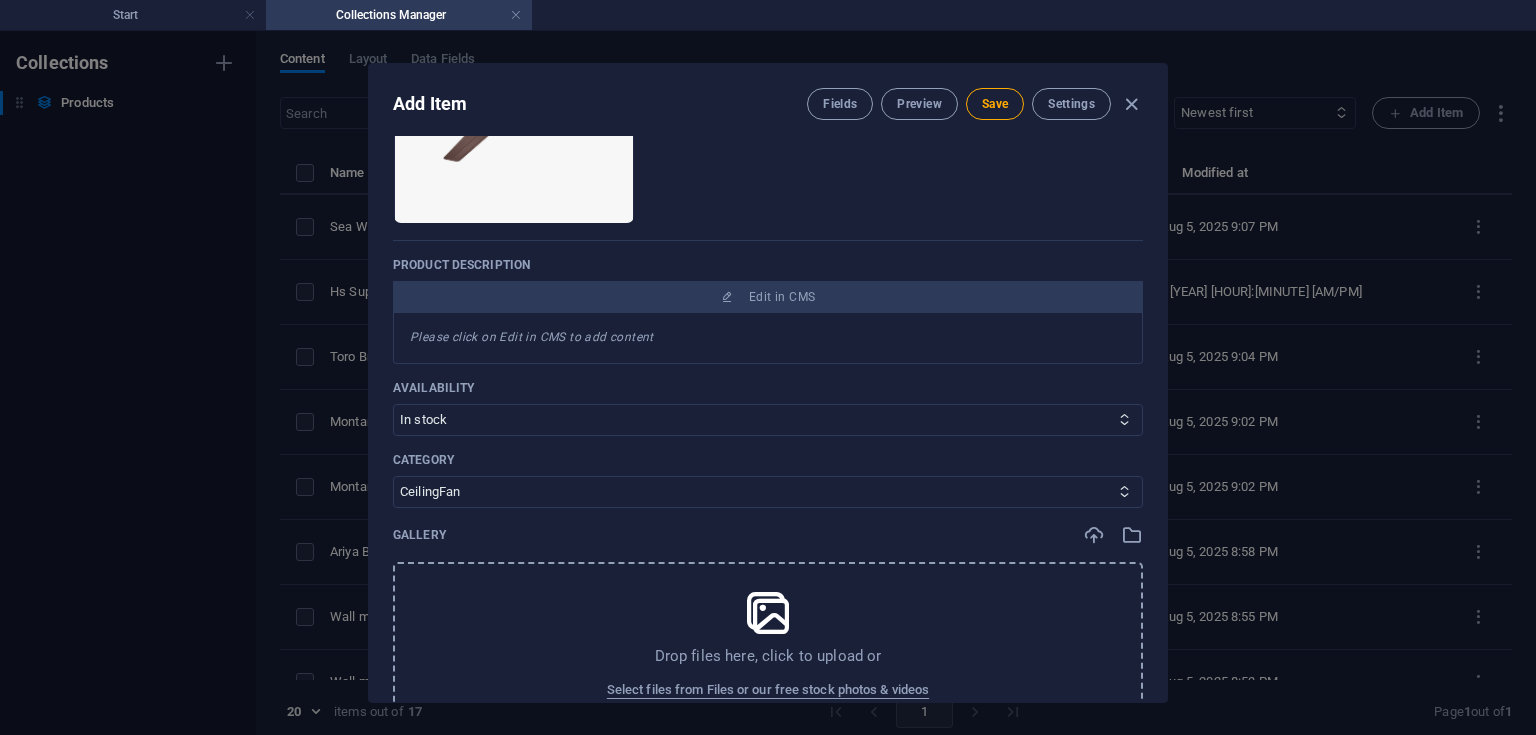 click on "Drop files here, click to upload or Select files from Files or our free stock photos & videos" at bounding box center (768, 647) 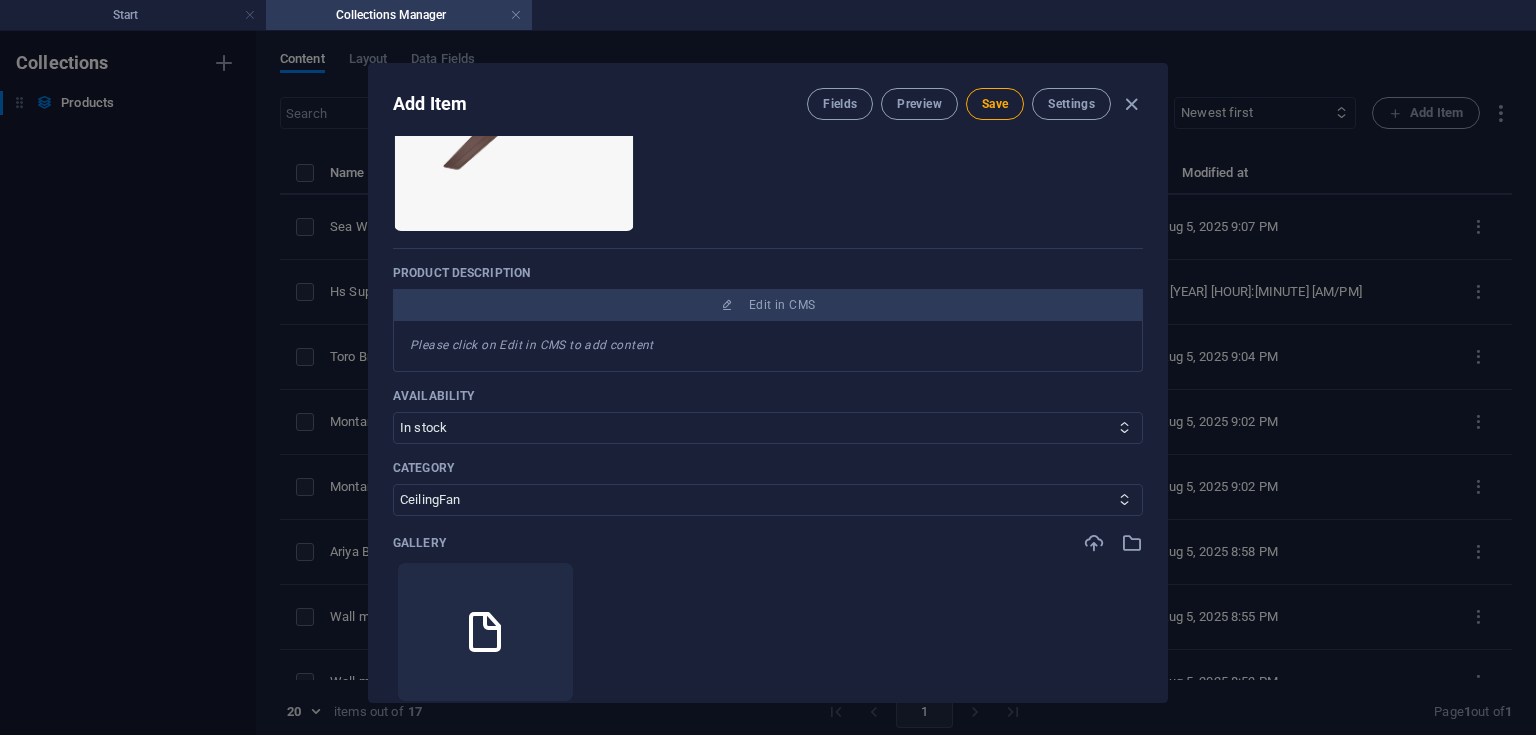 scroll, scrollTop: 334, scrollLeft: 0, axis: vertical 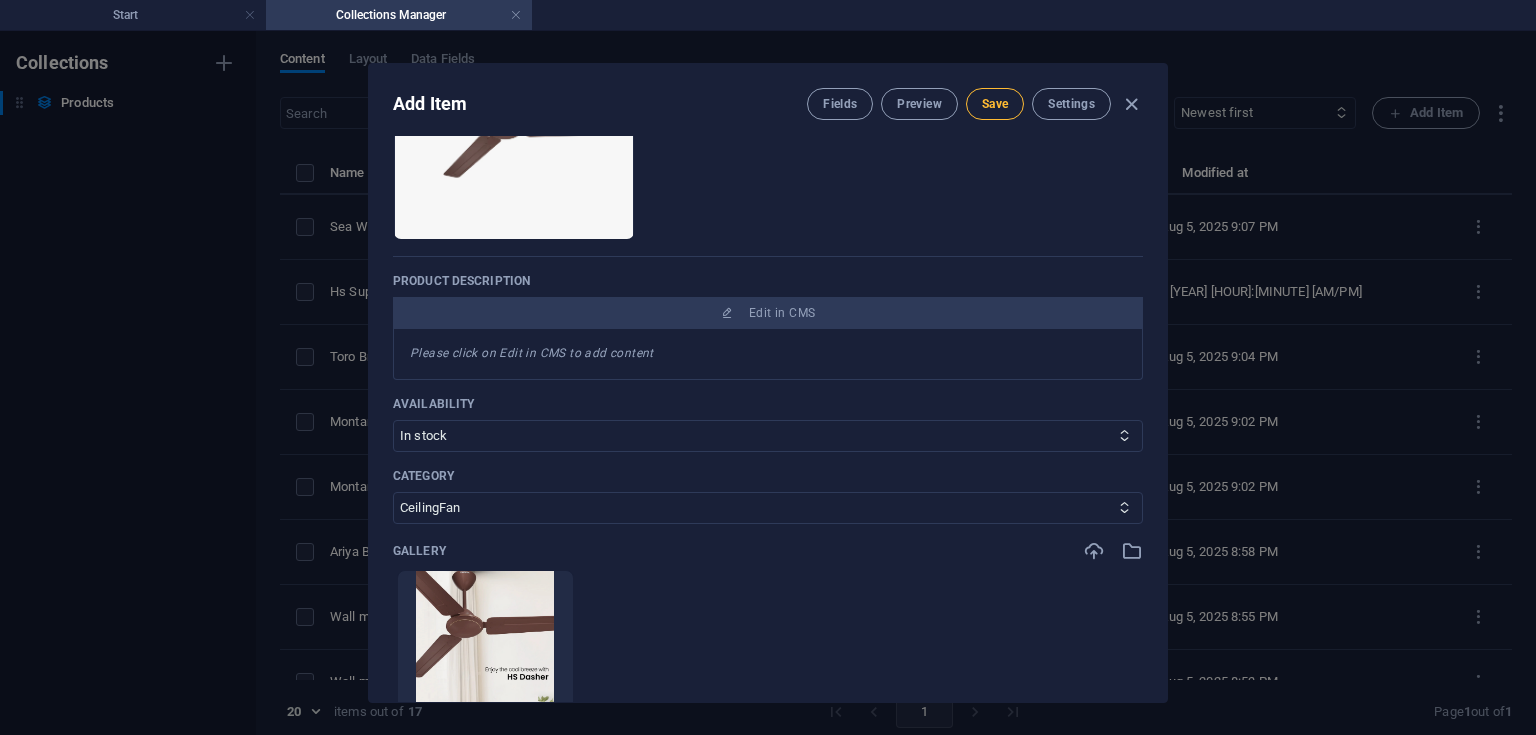 click on "Save" at bounding box center (995, 104) 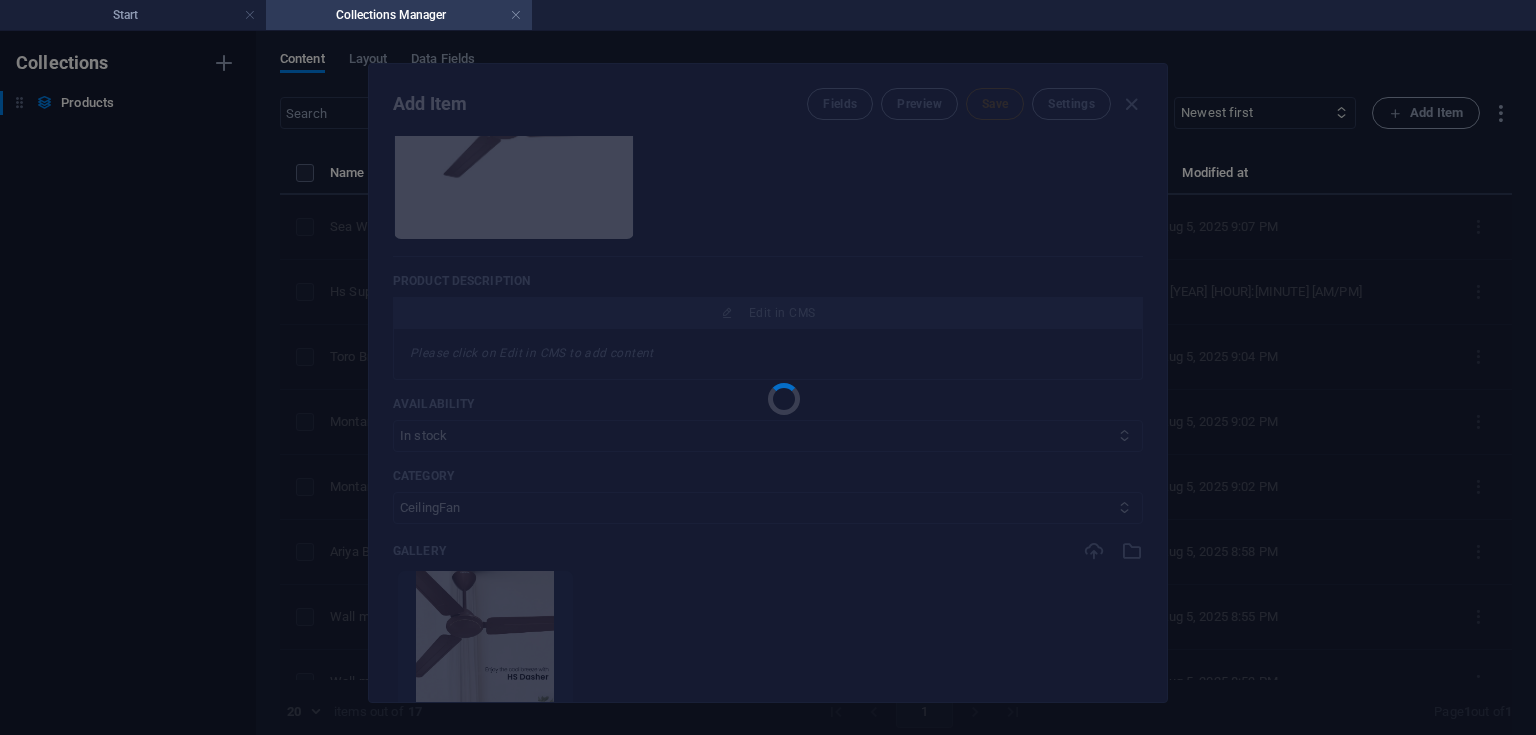 scroll, scrollTop: 8, scrollLeft: 0, axis: vertical 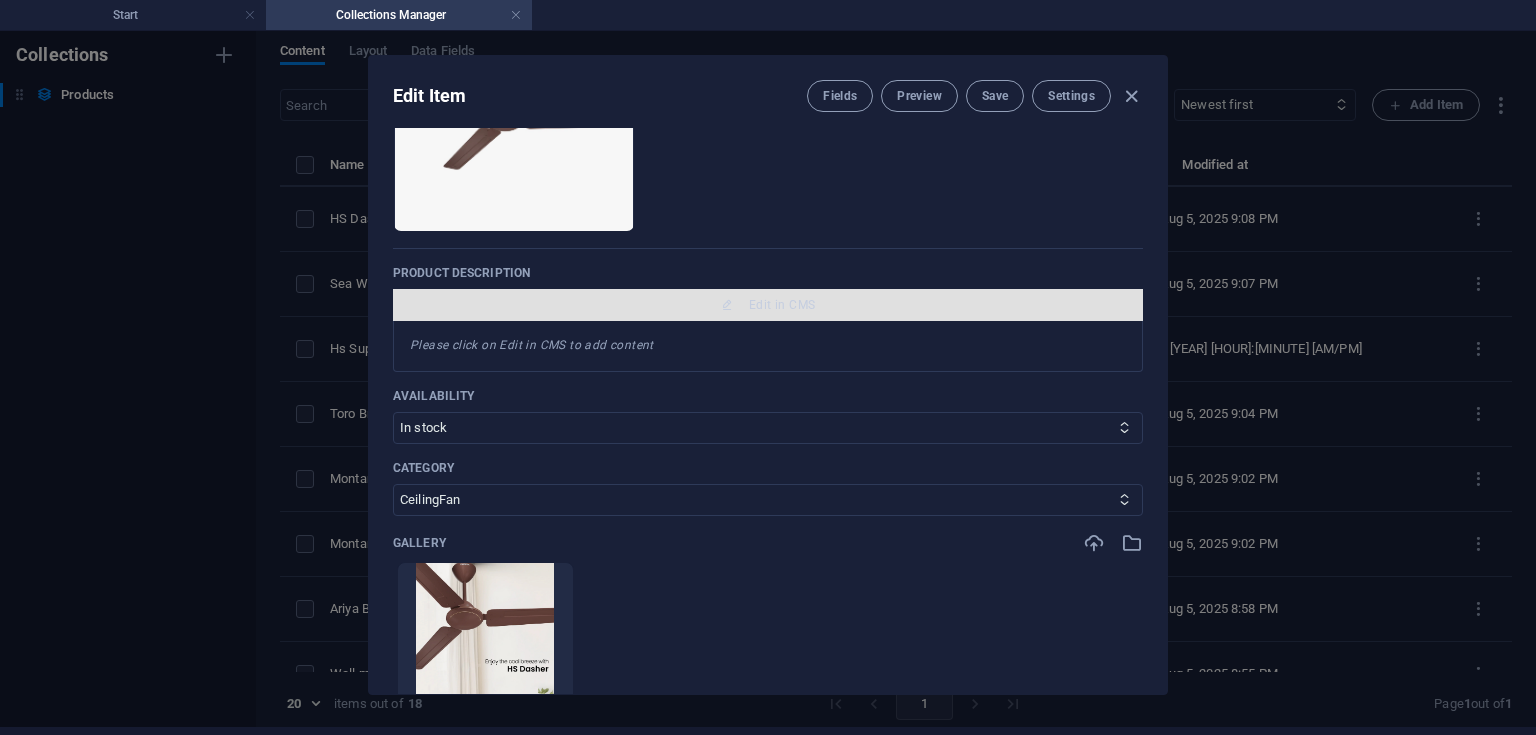 click on "Edit in CMS" at bounding box center [782, 305] 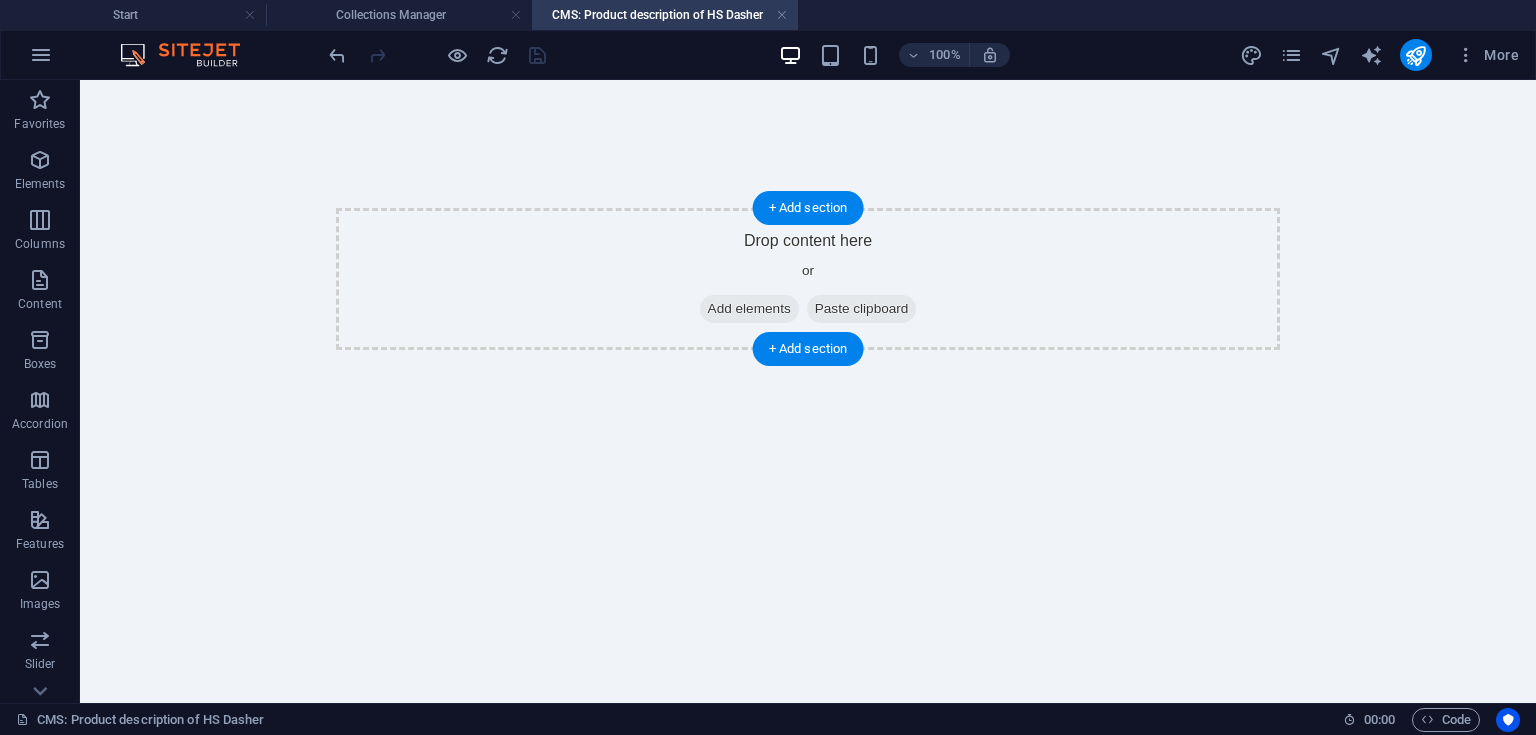 scroll, scrollTop: 0, scrollLeft: 0, axis: both 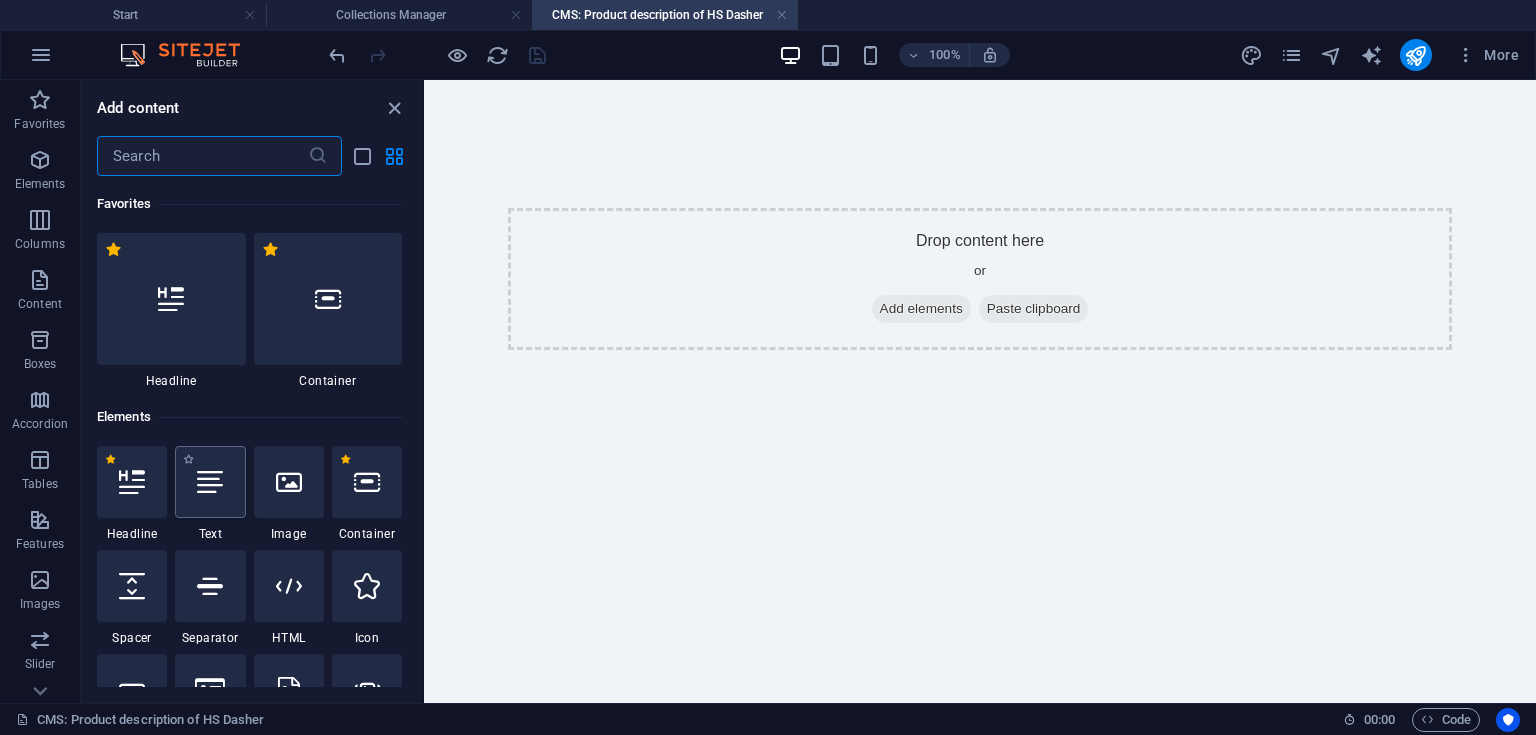 click at bounding box center [210, 482] 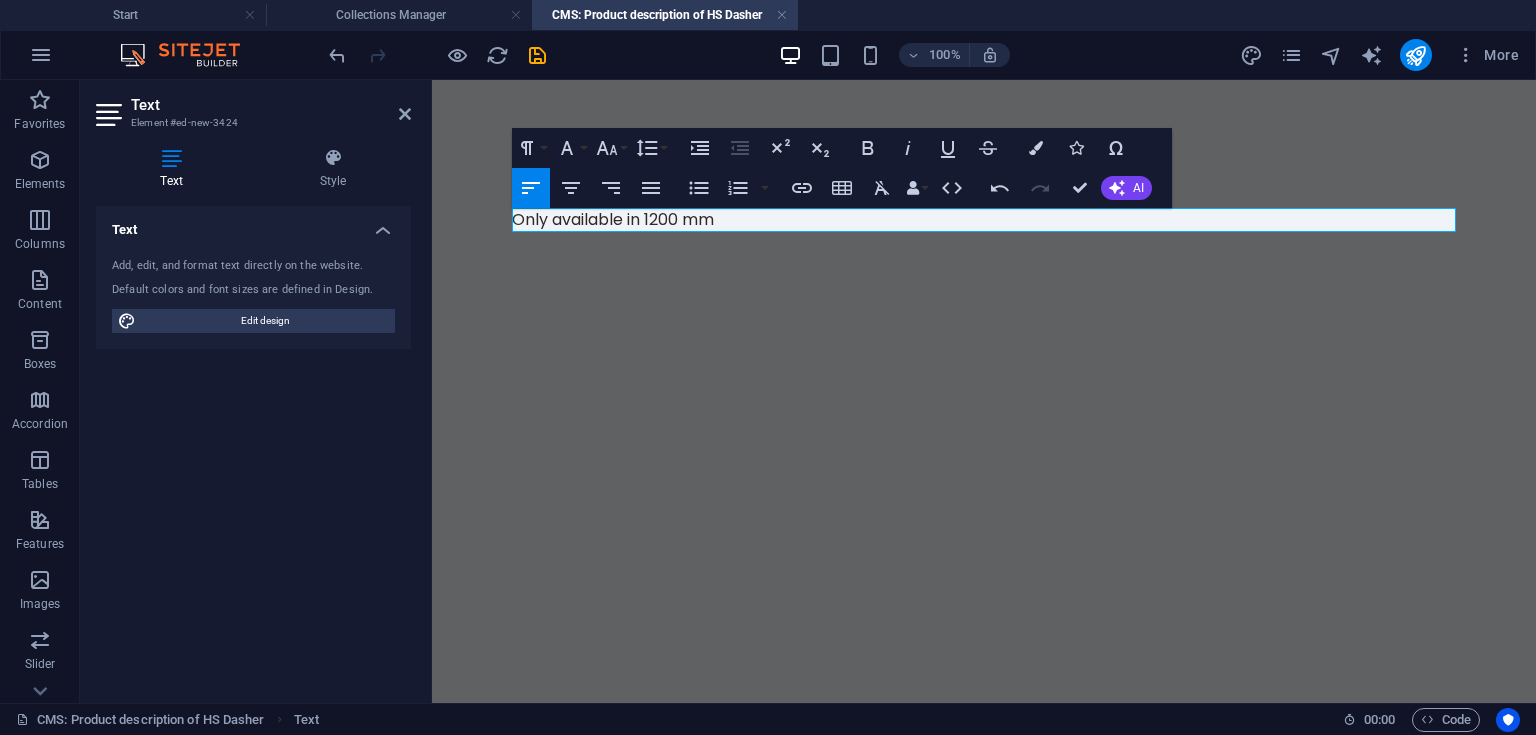 scroll, scrollTop: 0, scrollLeft: 15, axis: horizontal 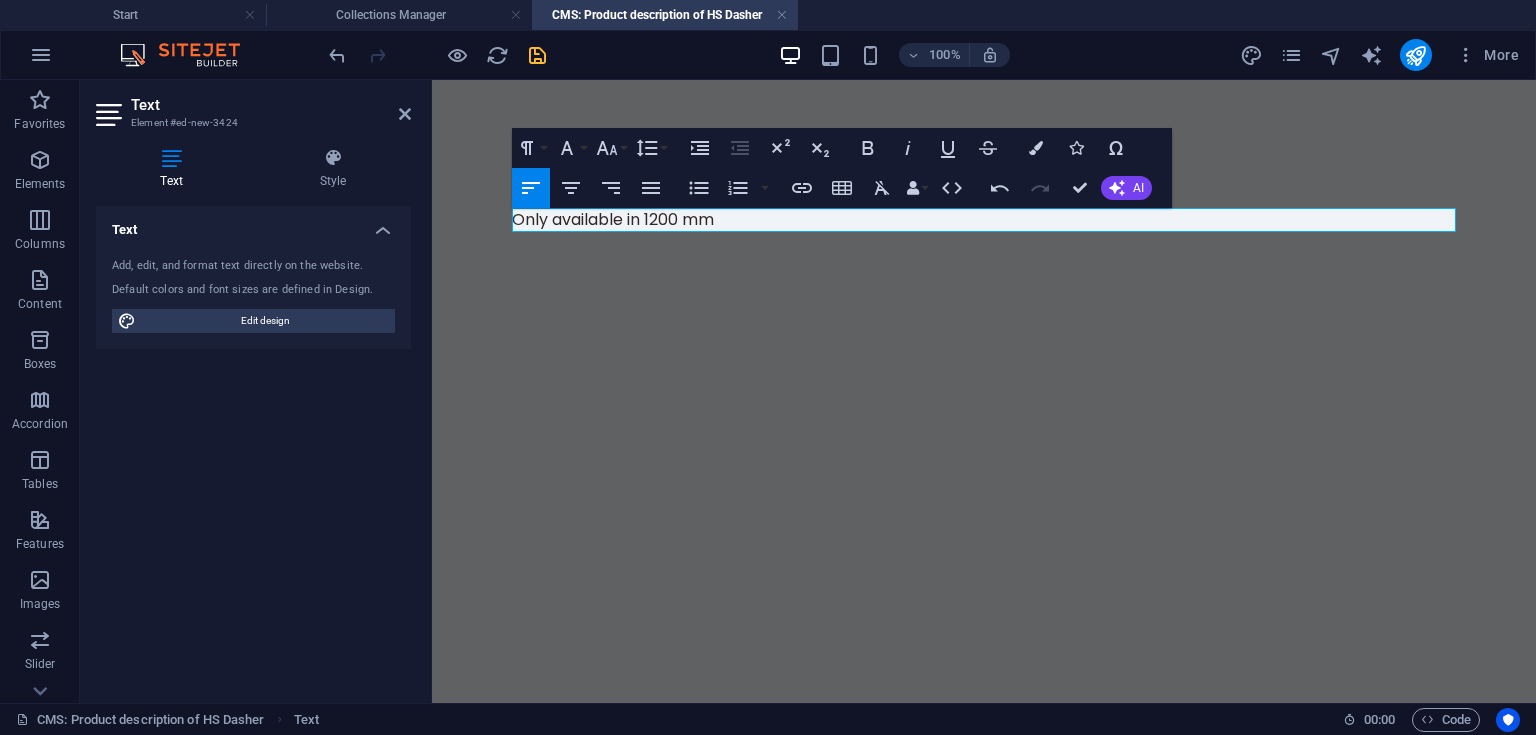 click at bounding box center (537, 55) 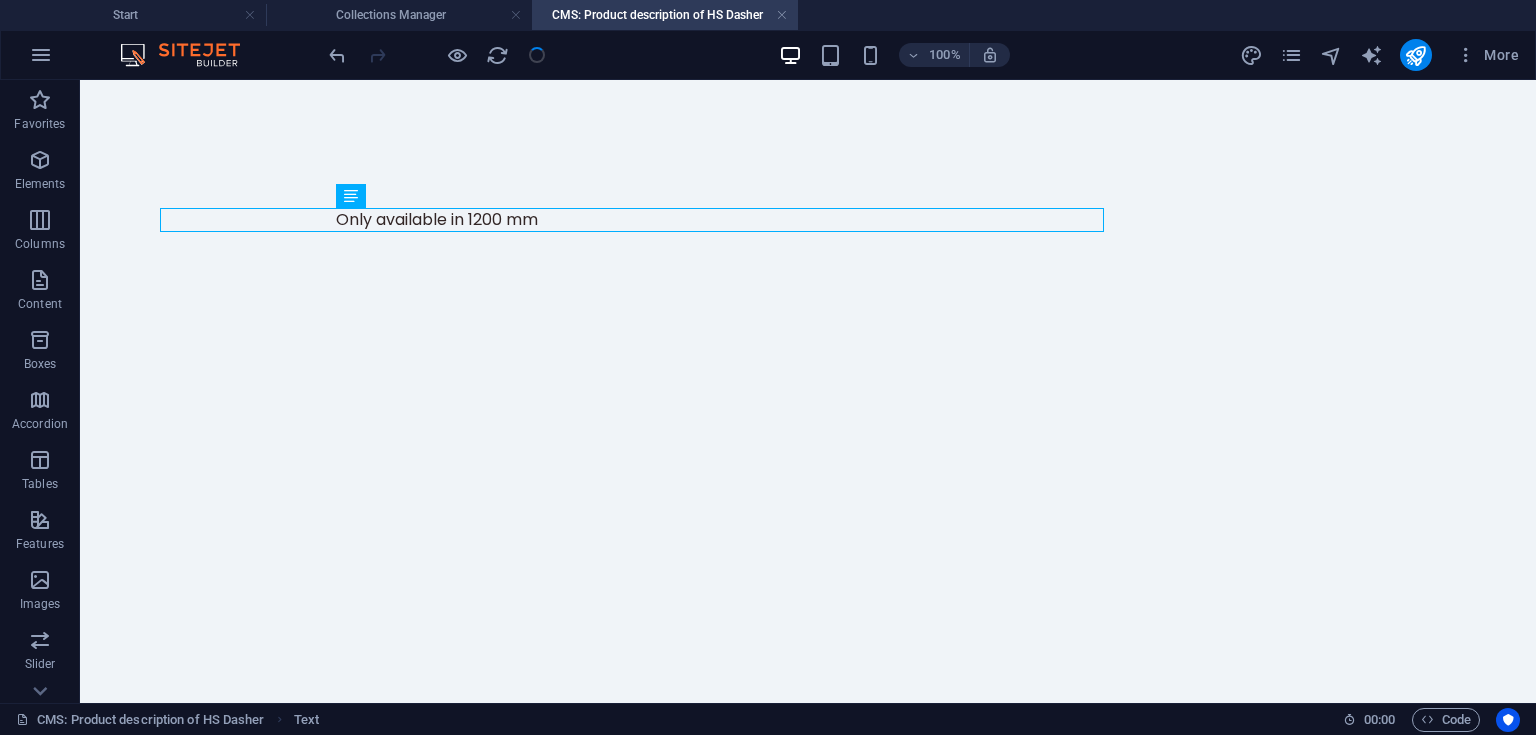 click at bounding box center (782, 15) 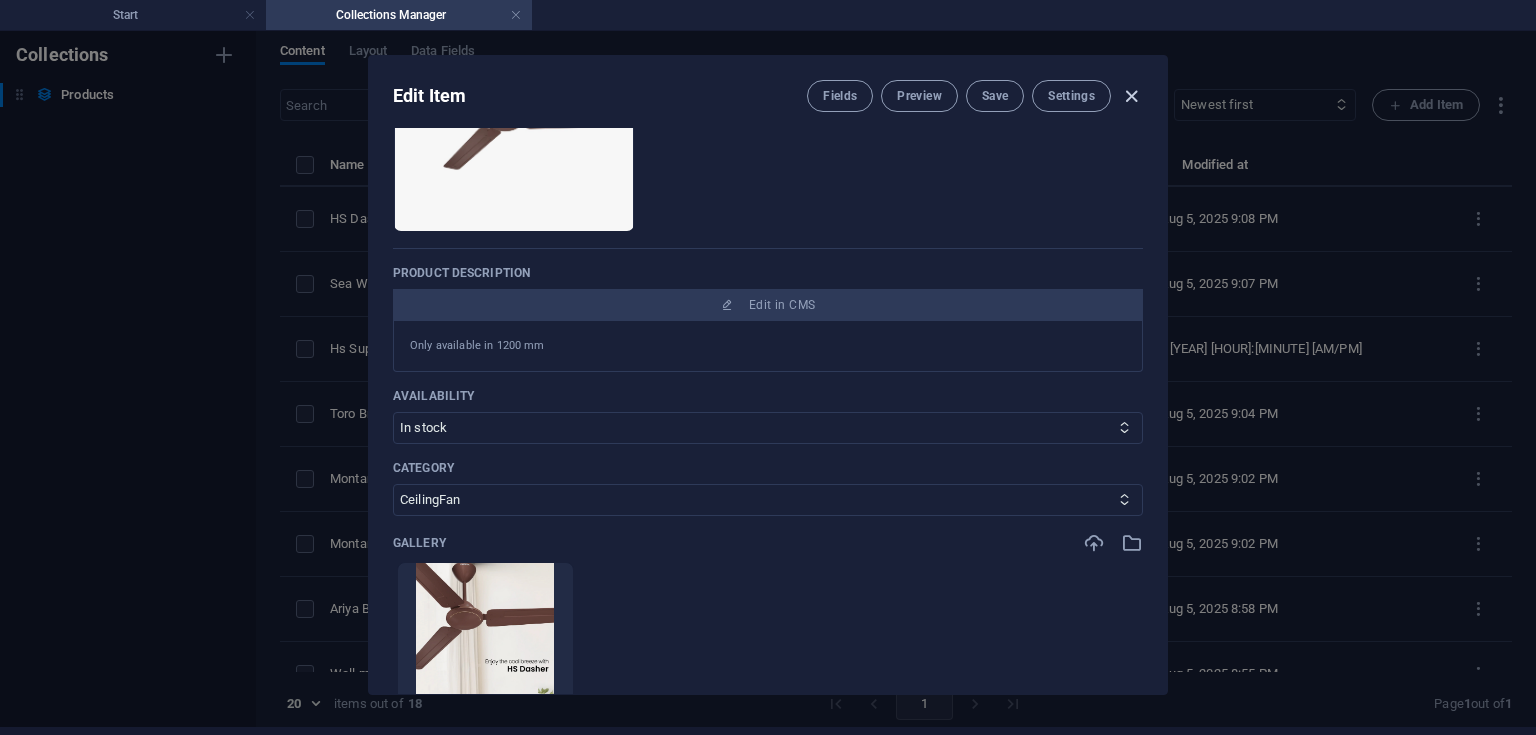 click at bounding box center [1131, 96] 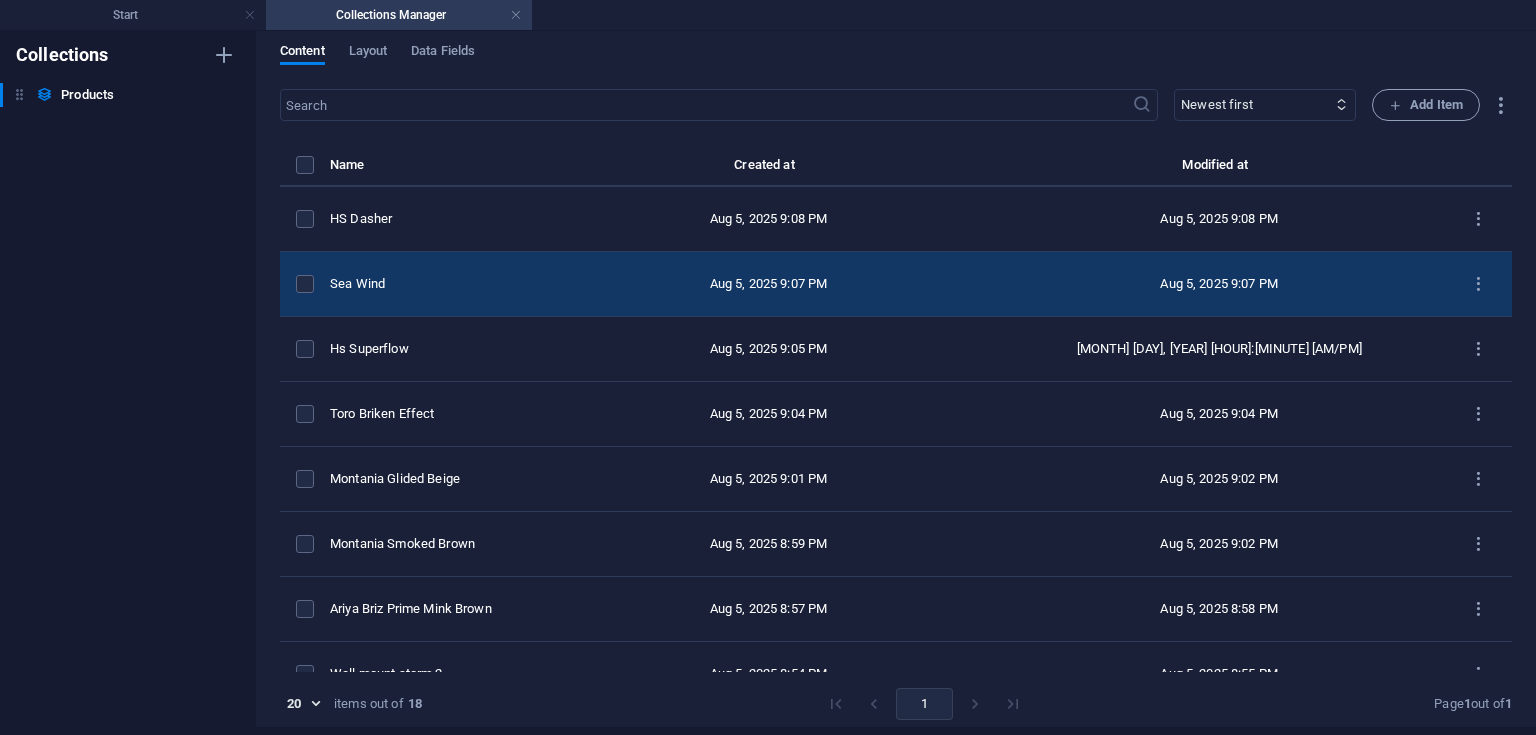 type on "hs-dasher" 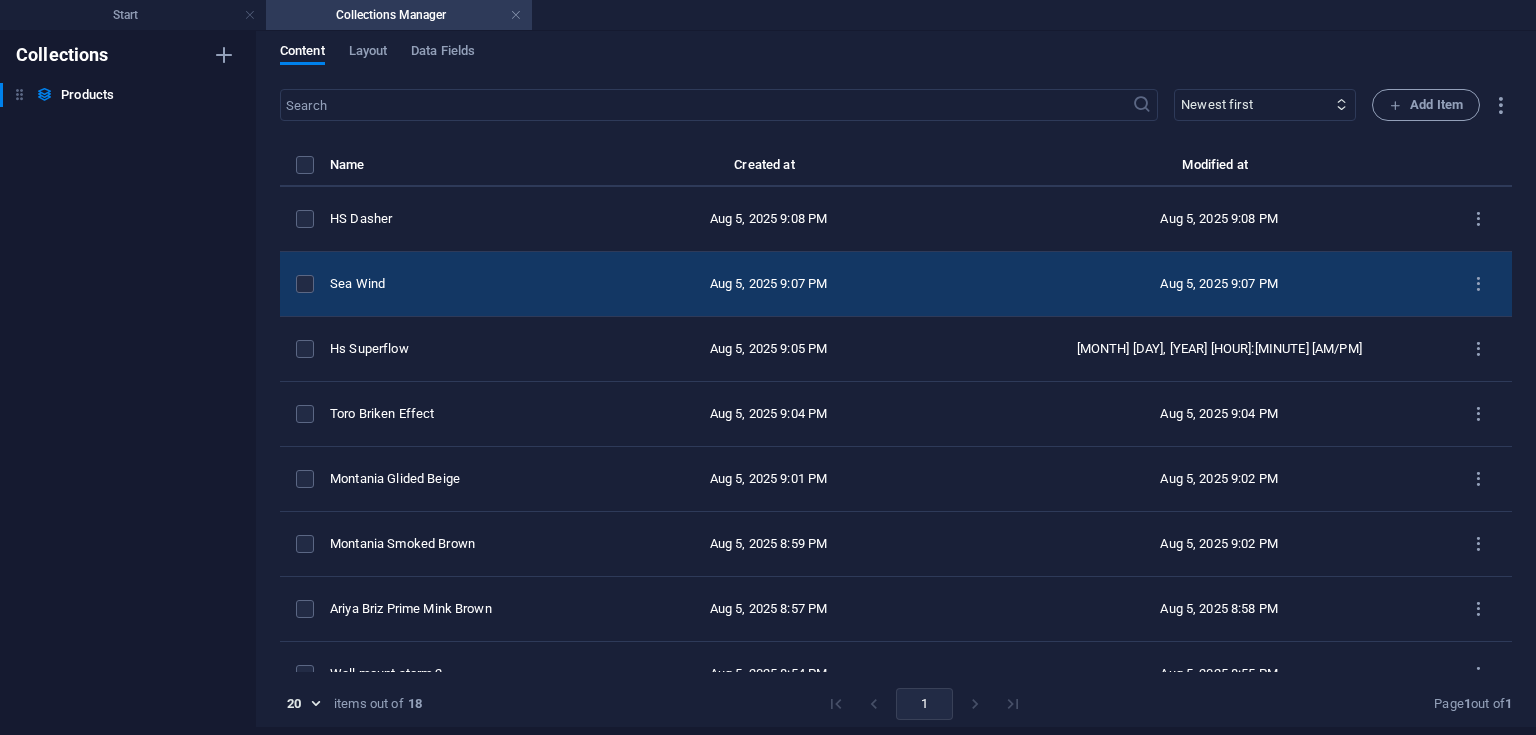 scroll, scrollTop: 0, scrollLeft: 0, axis: both 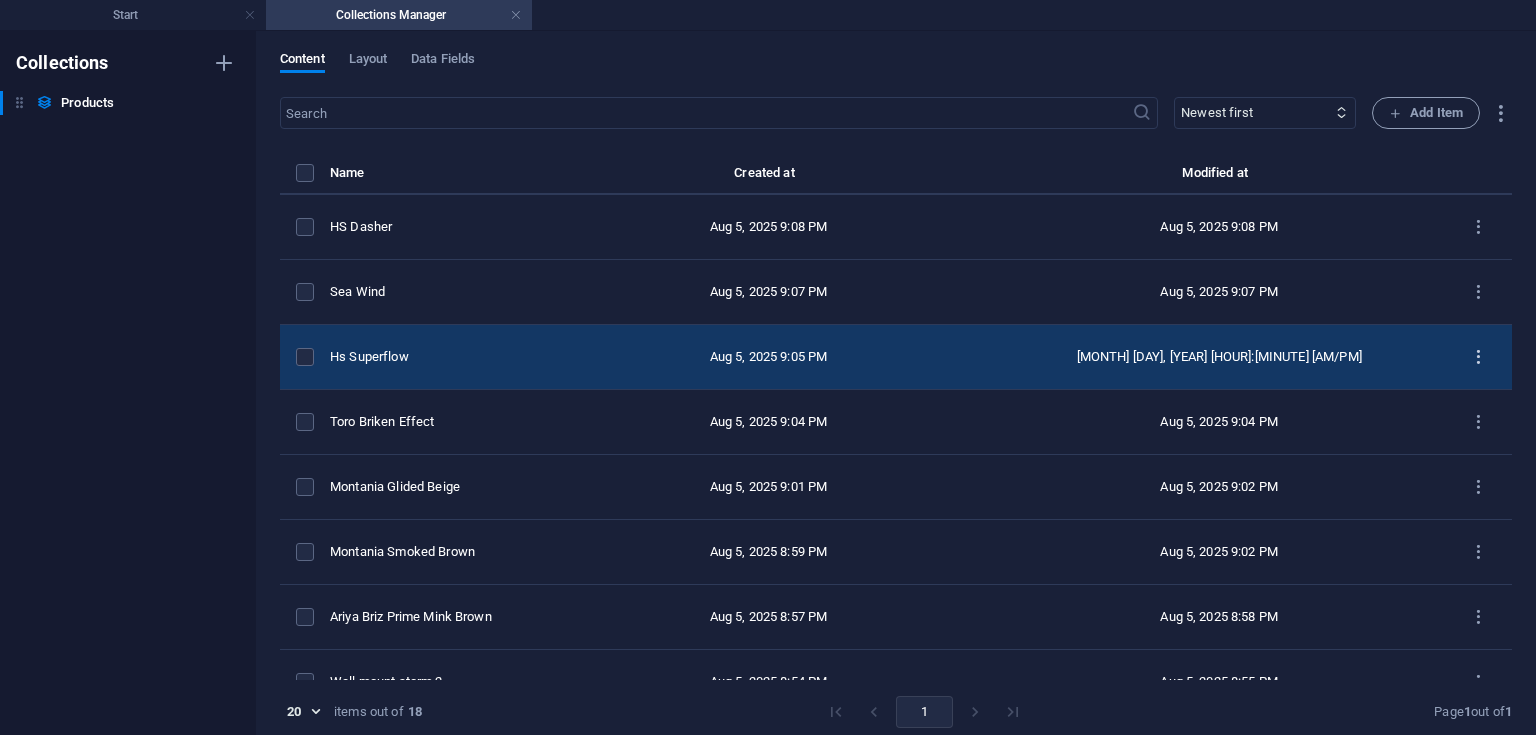 click at bounding box center (1478, 357) 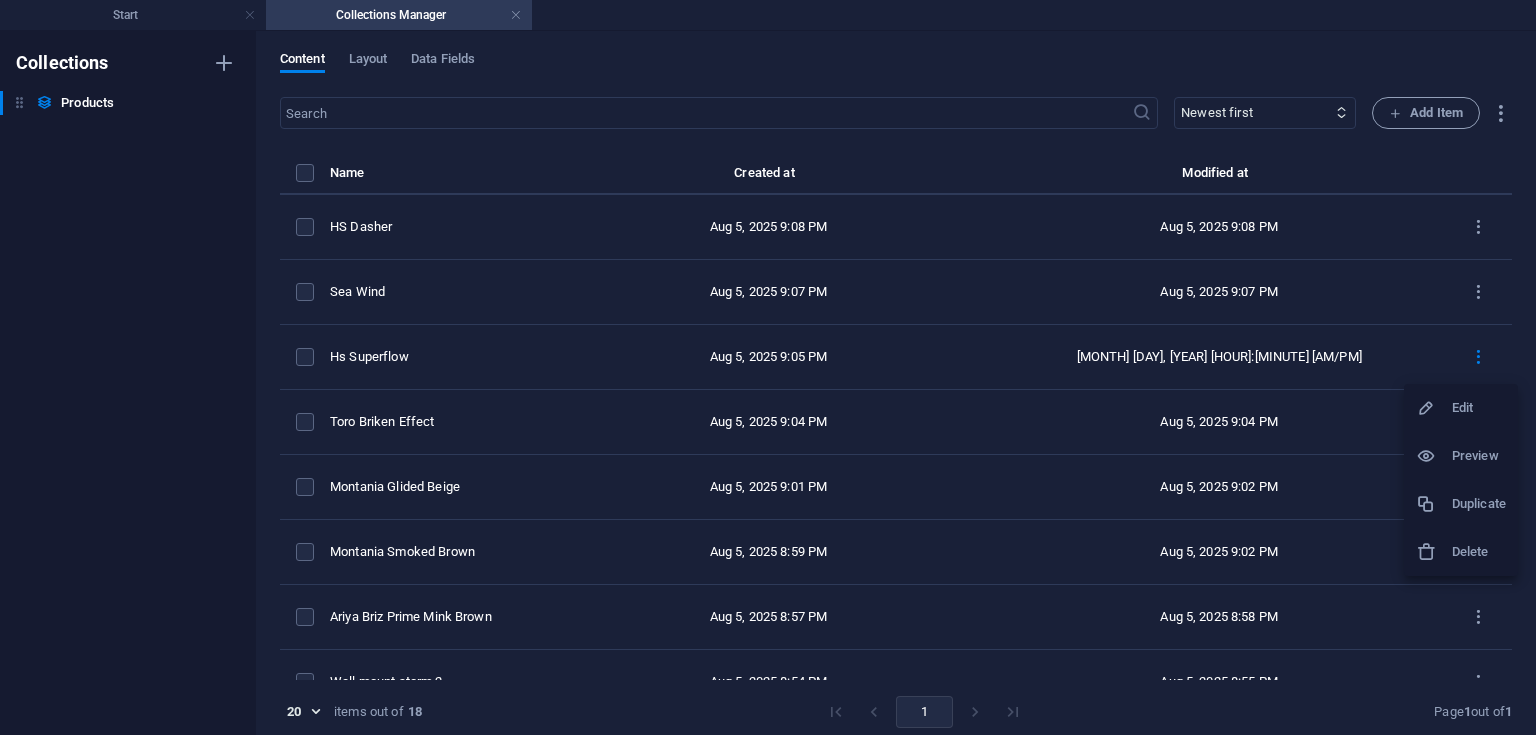 click at bounding box center [1434, 408] 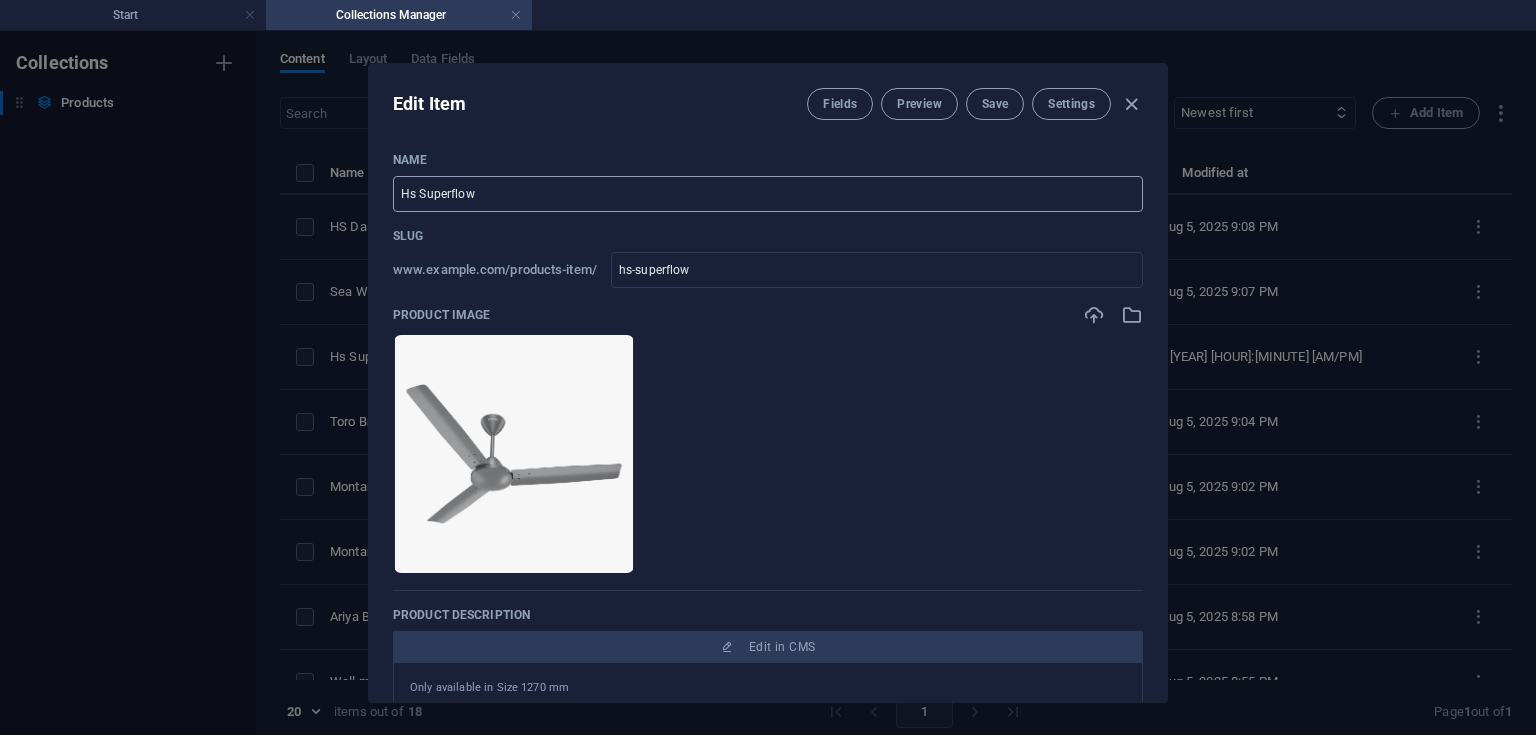 click on "Hs Superflow" at bounding box center (768, 194) 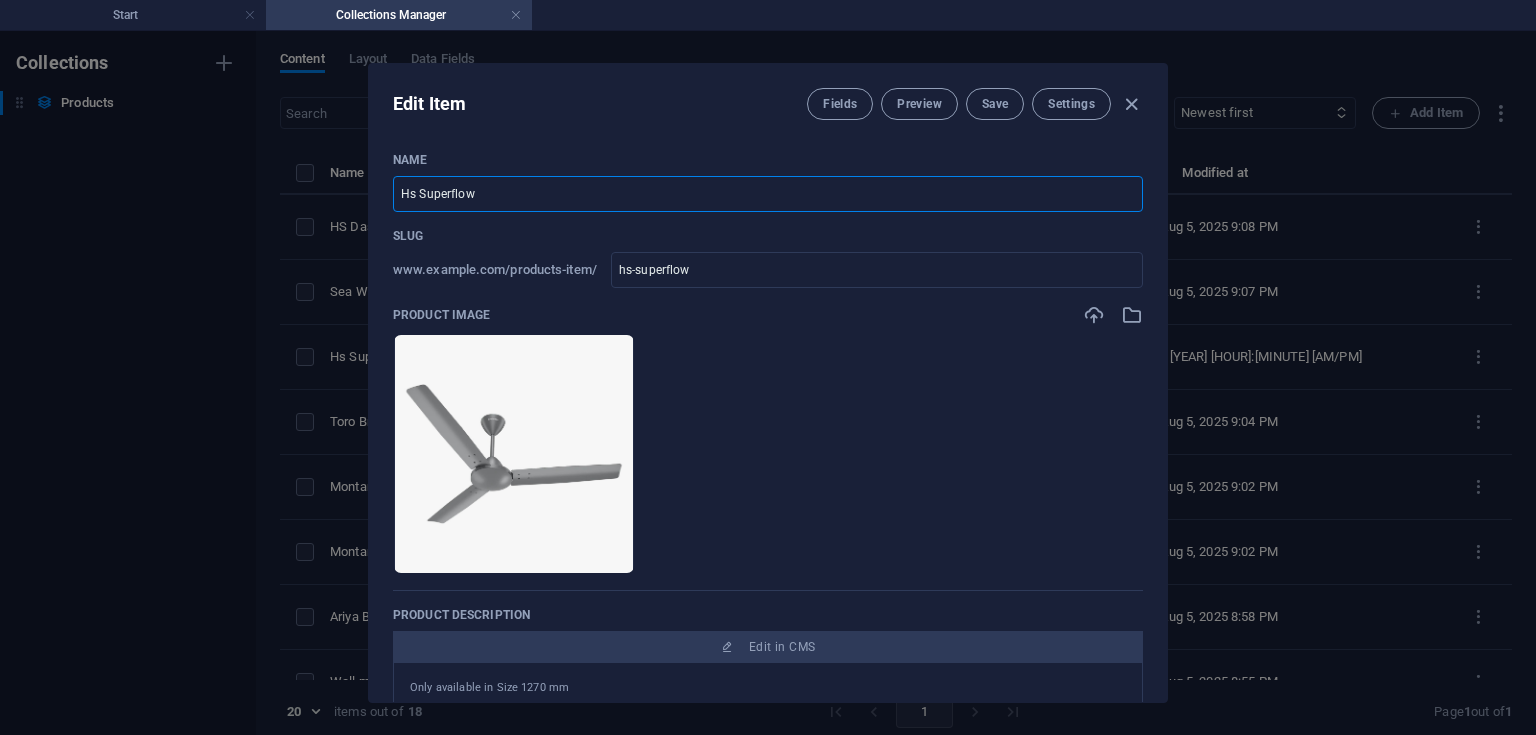 type on "H Superflow" 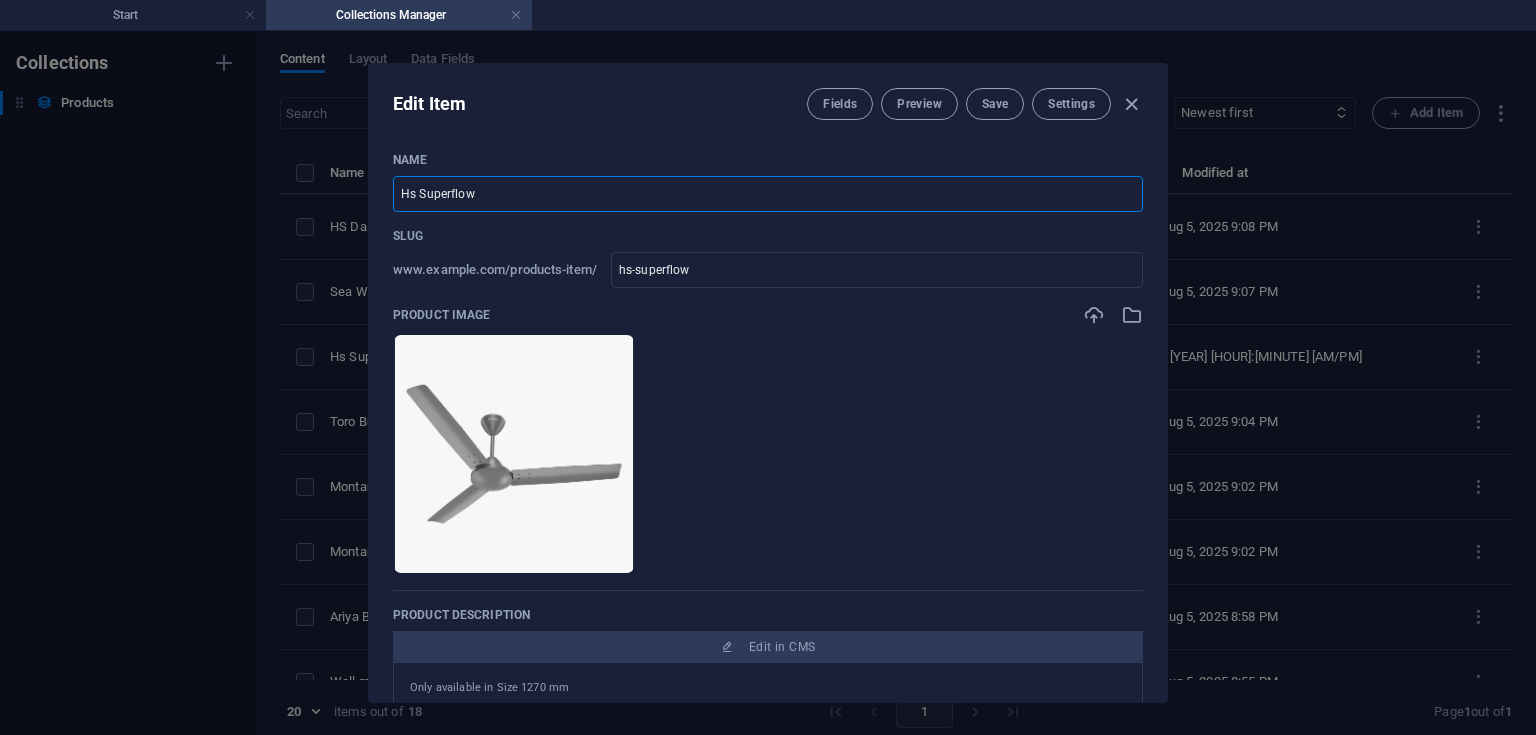 type on "h-superflow" 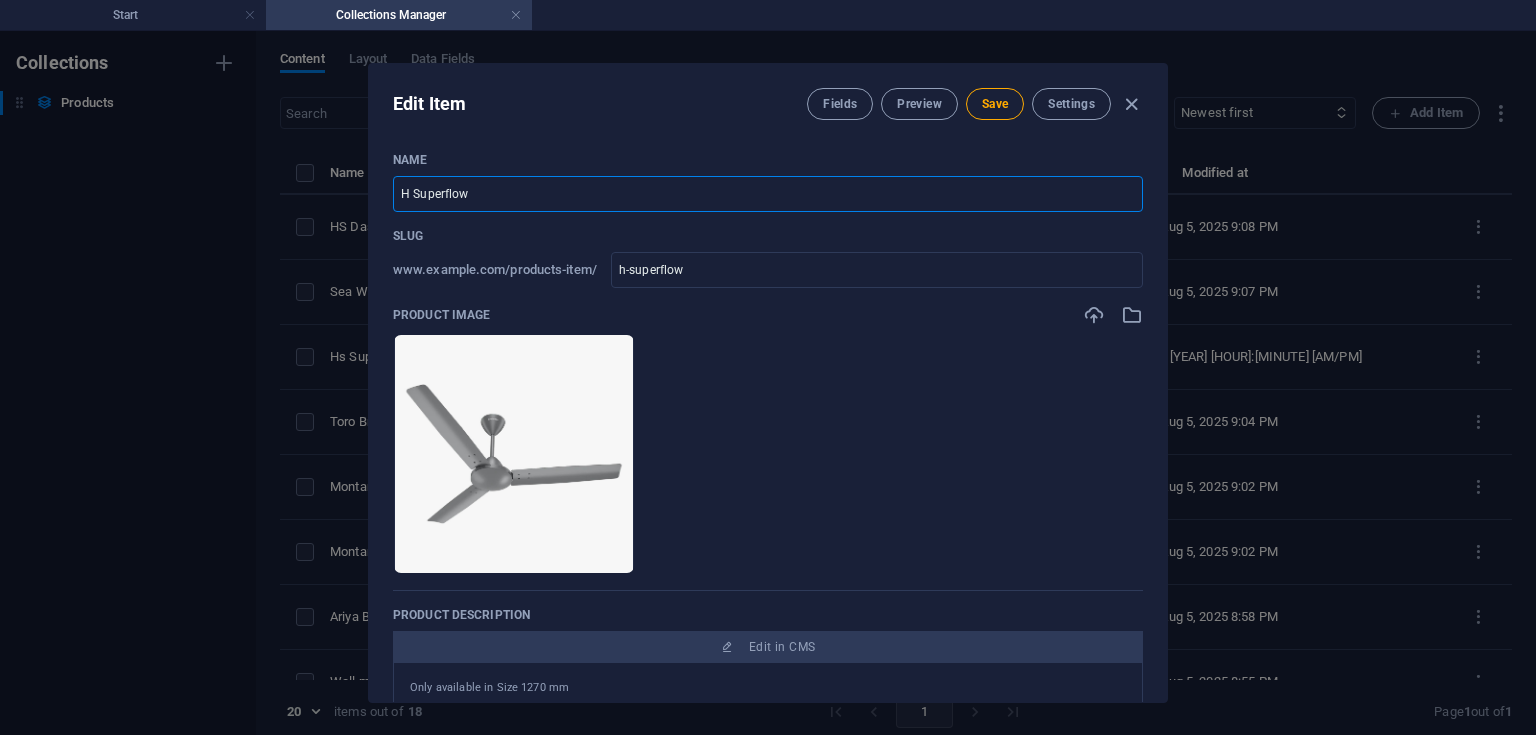 type on "HS Superflow" 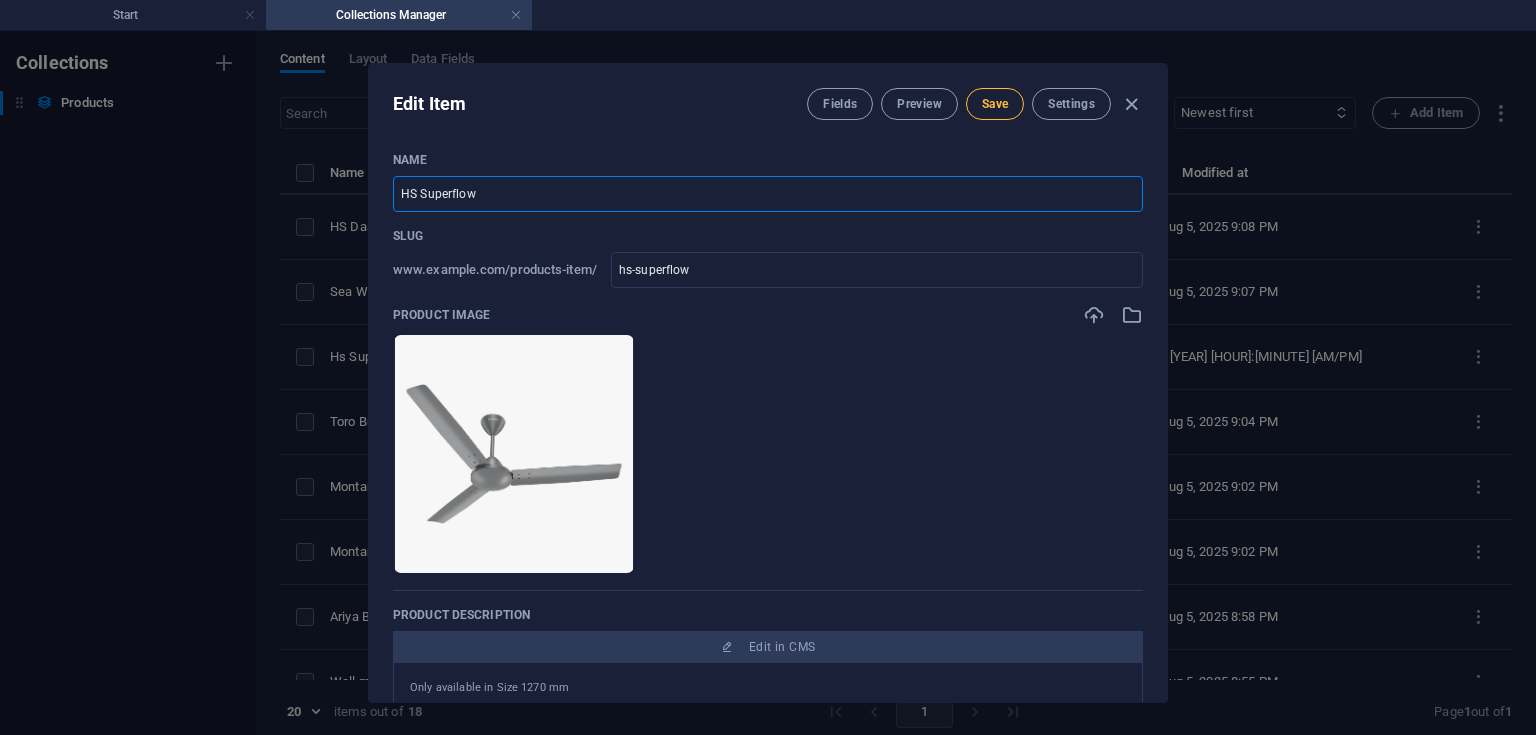 type on "HS Superflow" 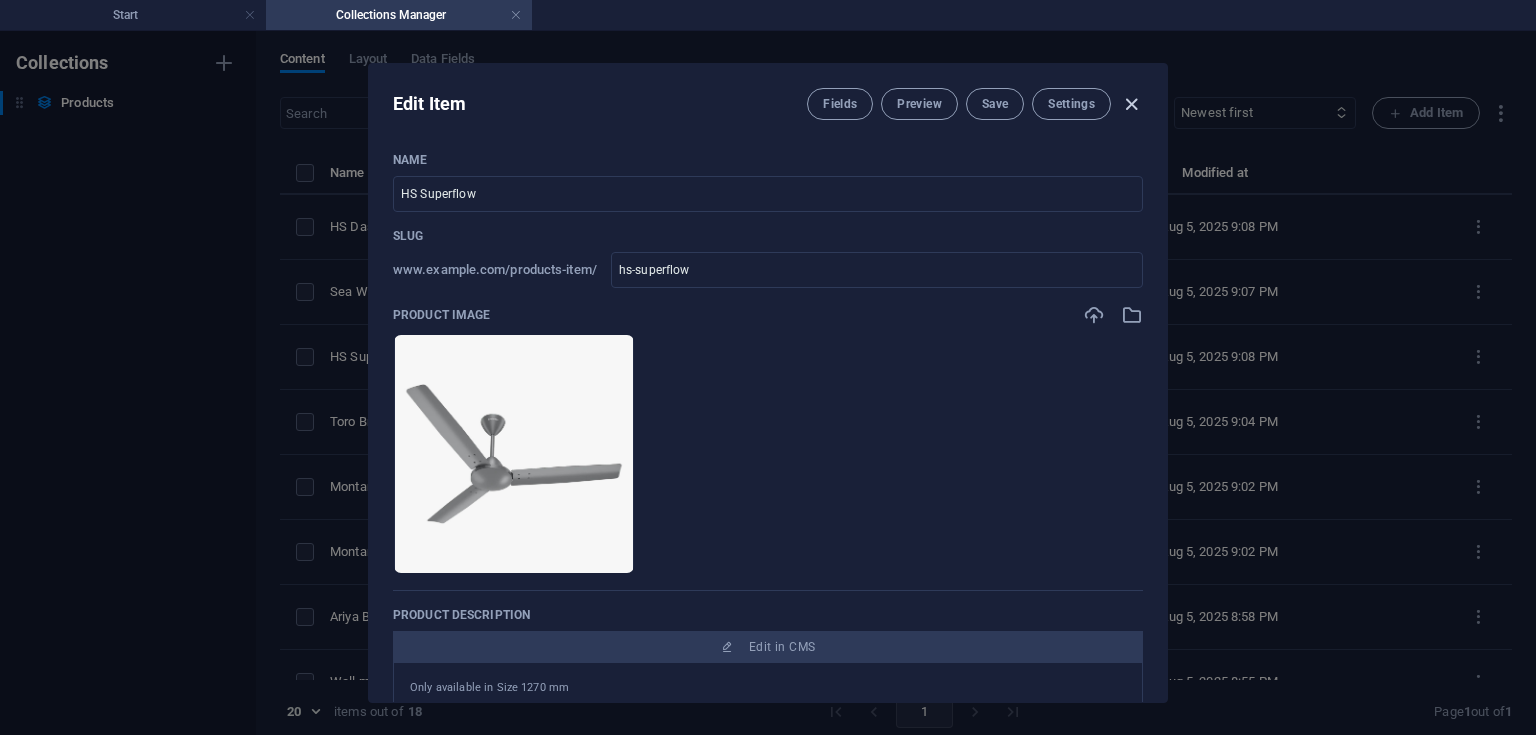 click at bounding box center [1131, 104] 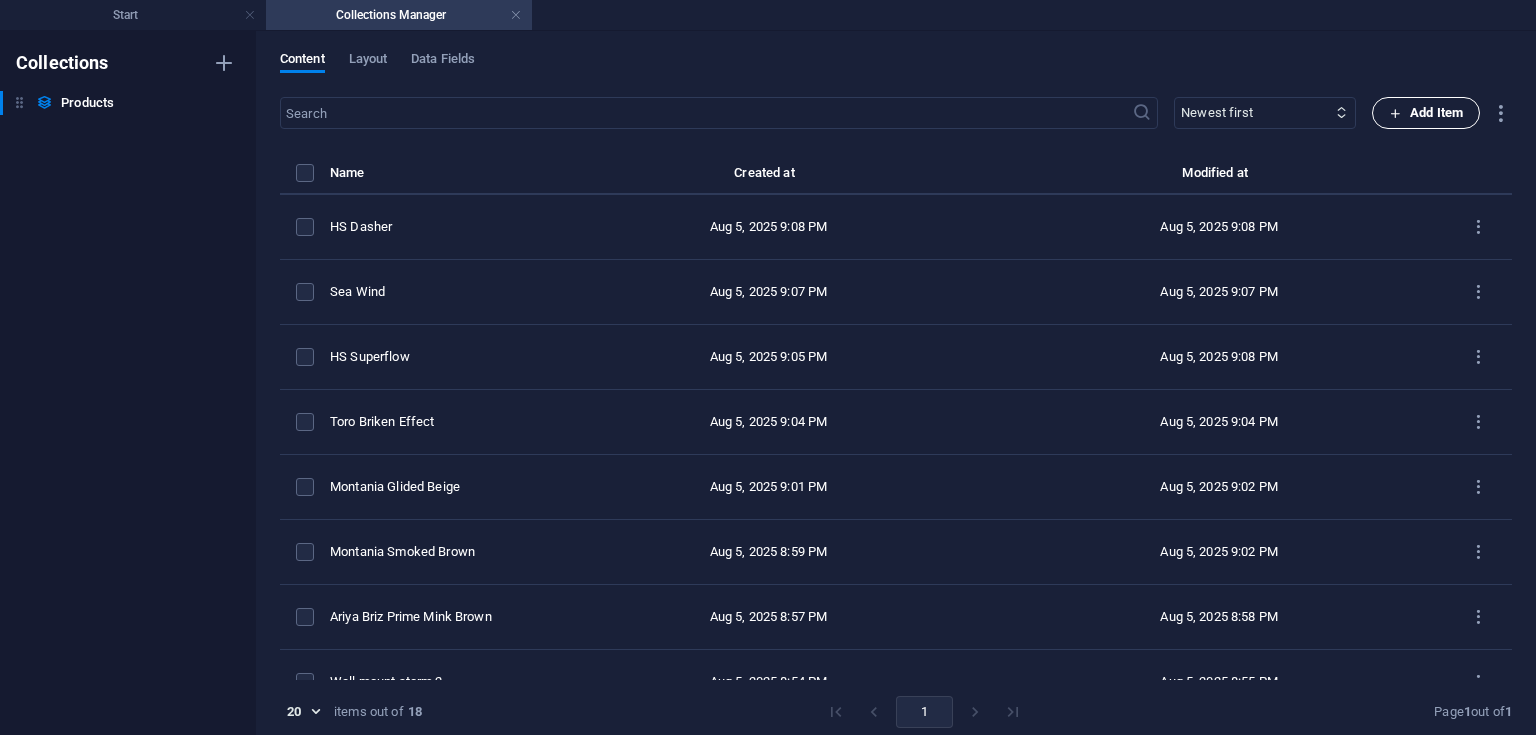 click on "Add Item" at bounding box center [1426, 113] 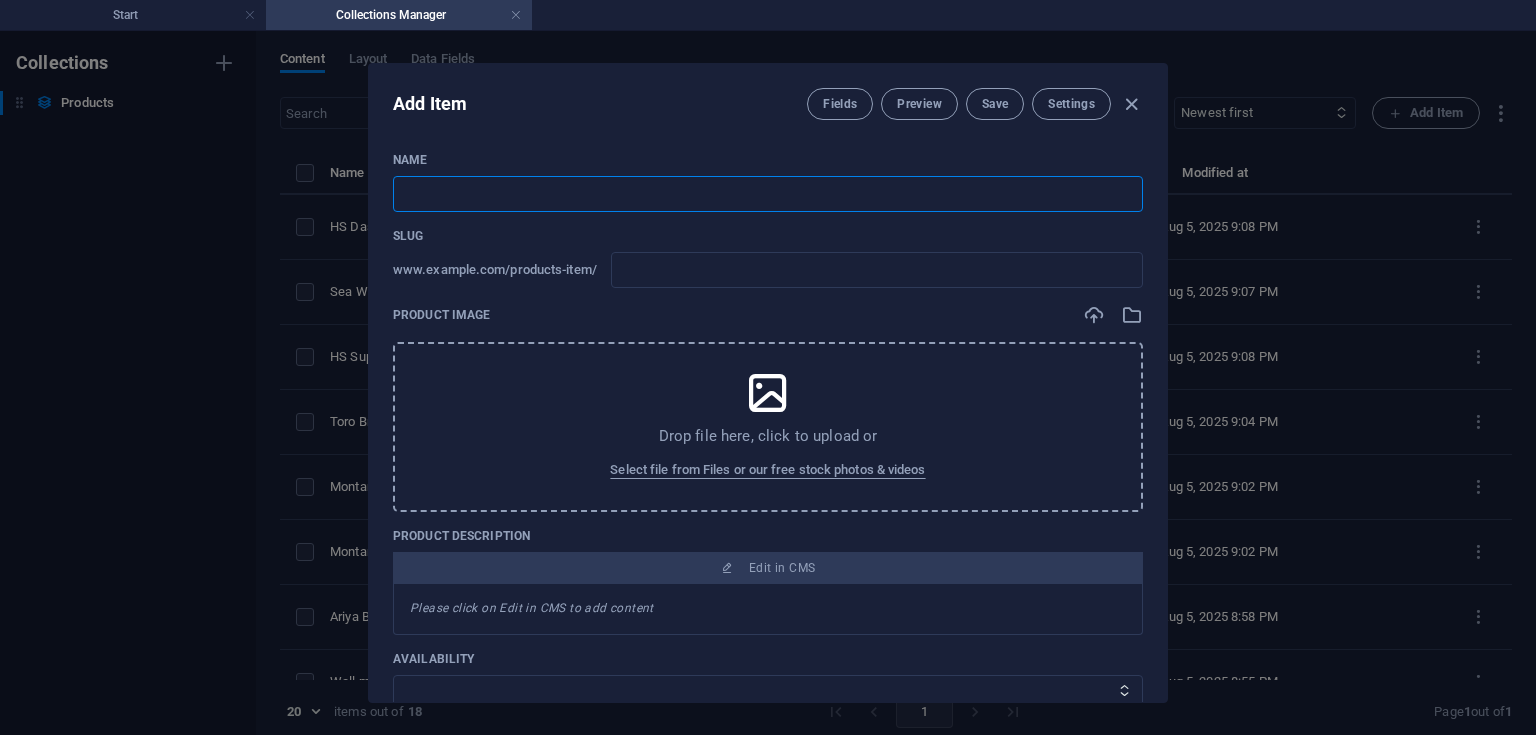 click at bounding box center [768, 194] 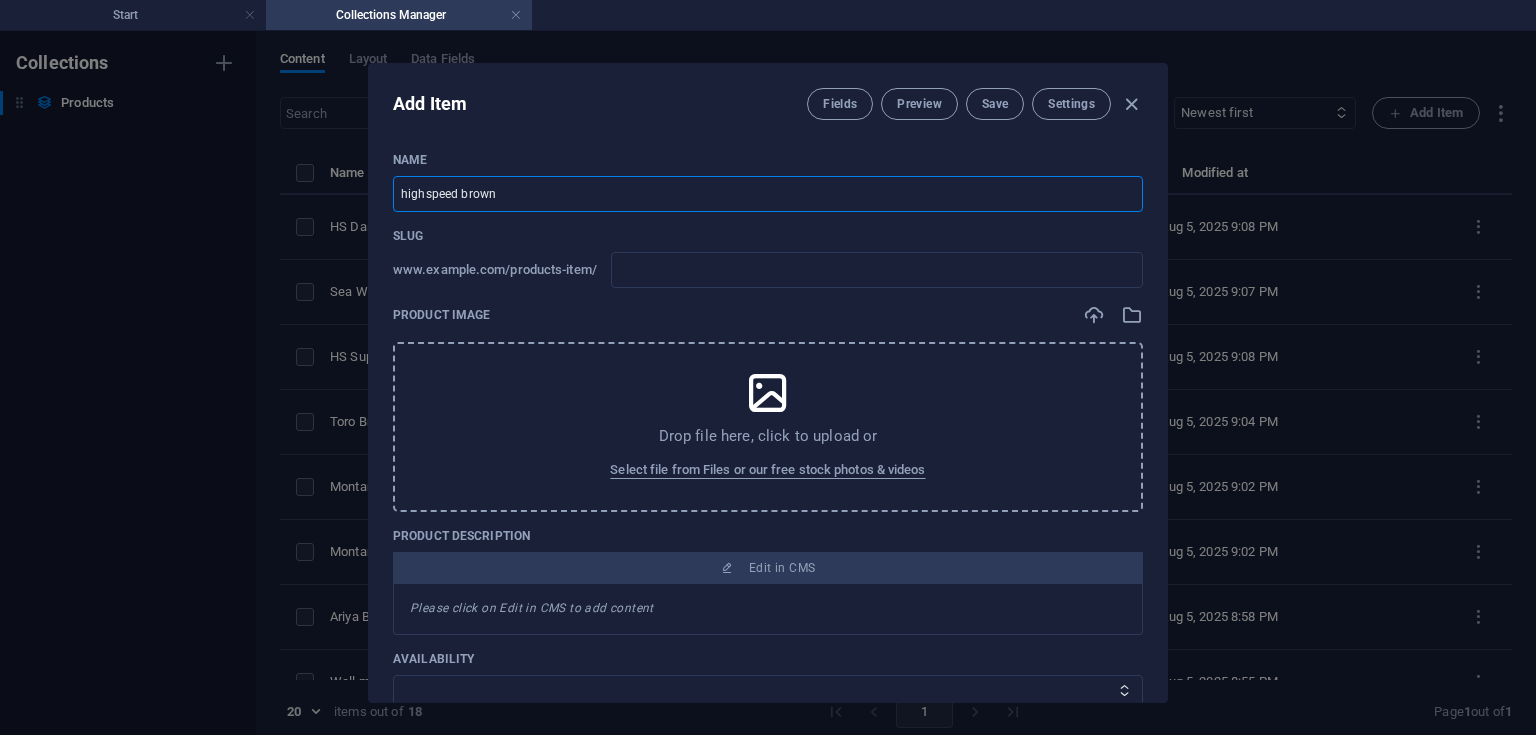 type on "highspeed-brown" 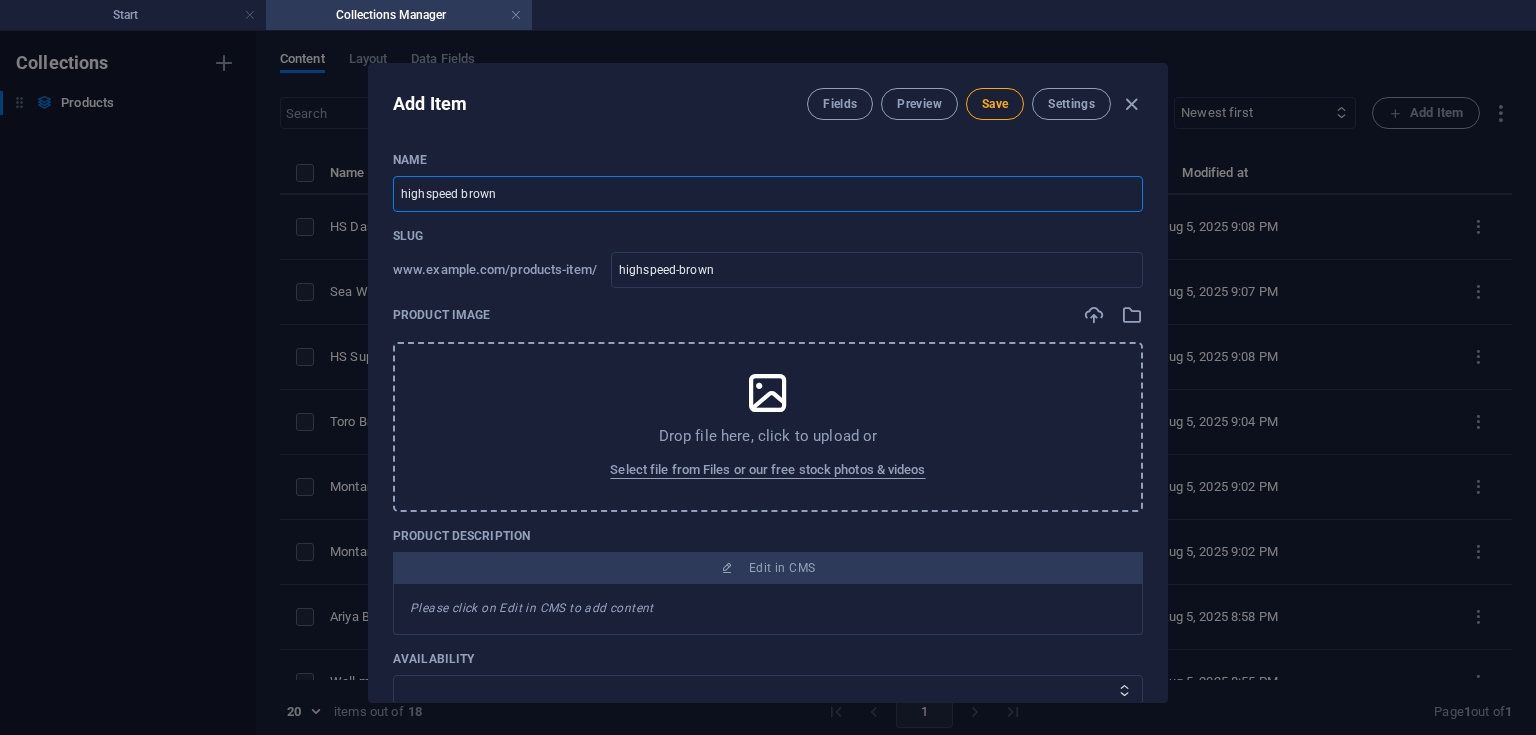 click on "highspeed brown" at bounding box center [768, 194] 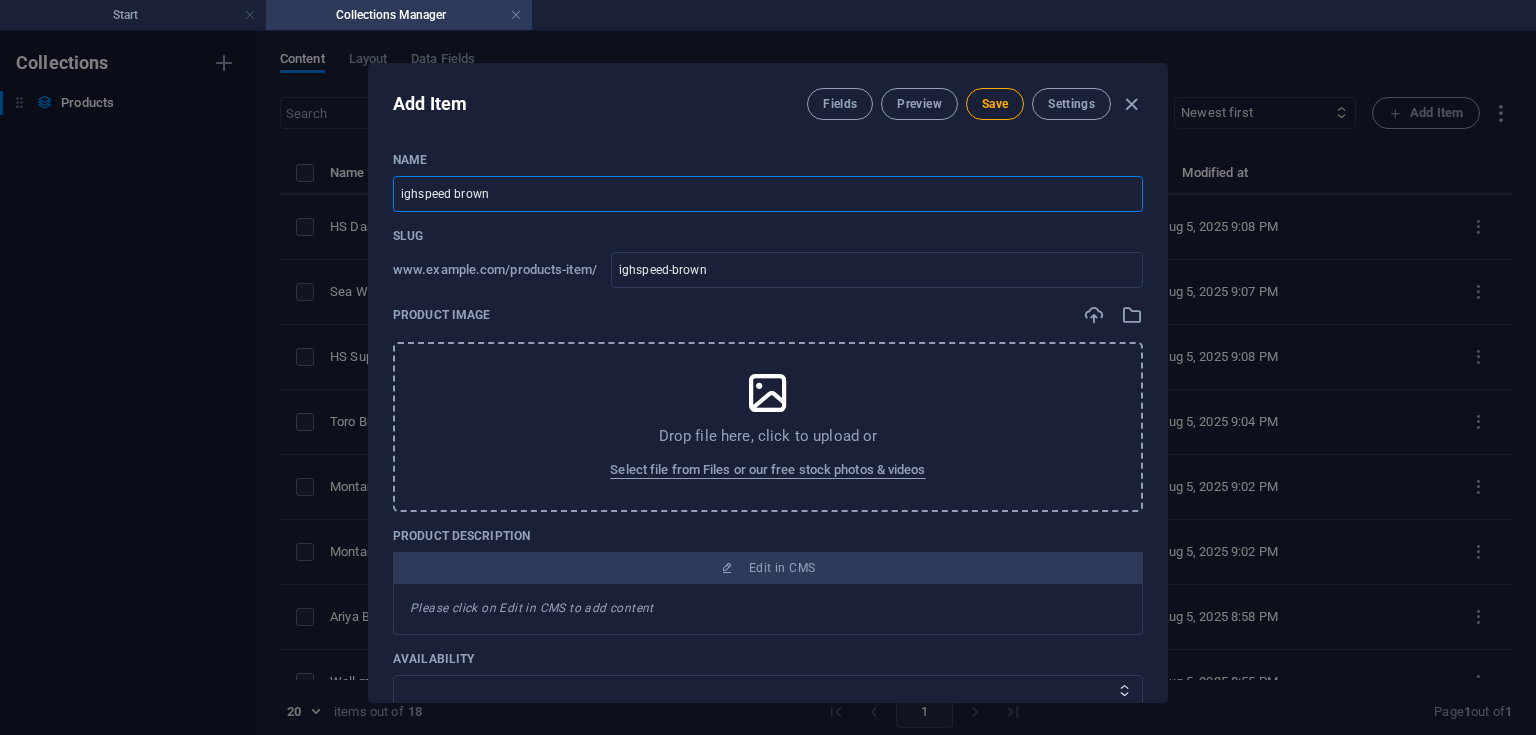 type on "Highspeed brown" 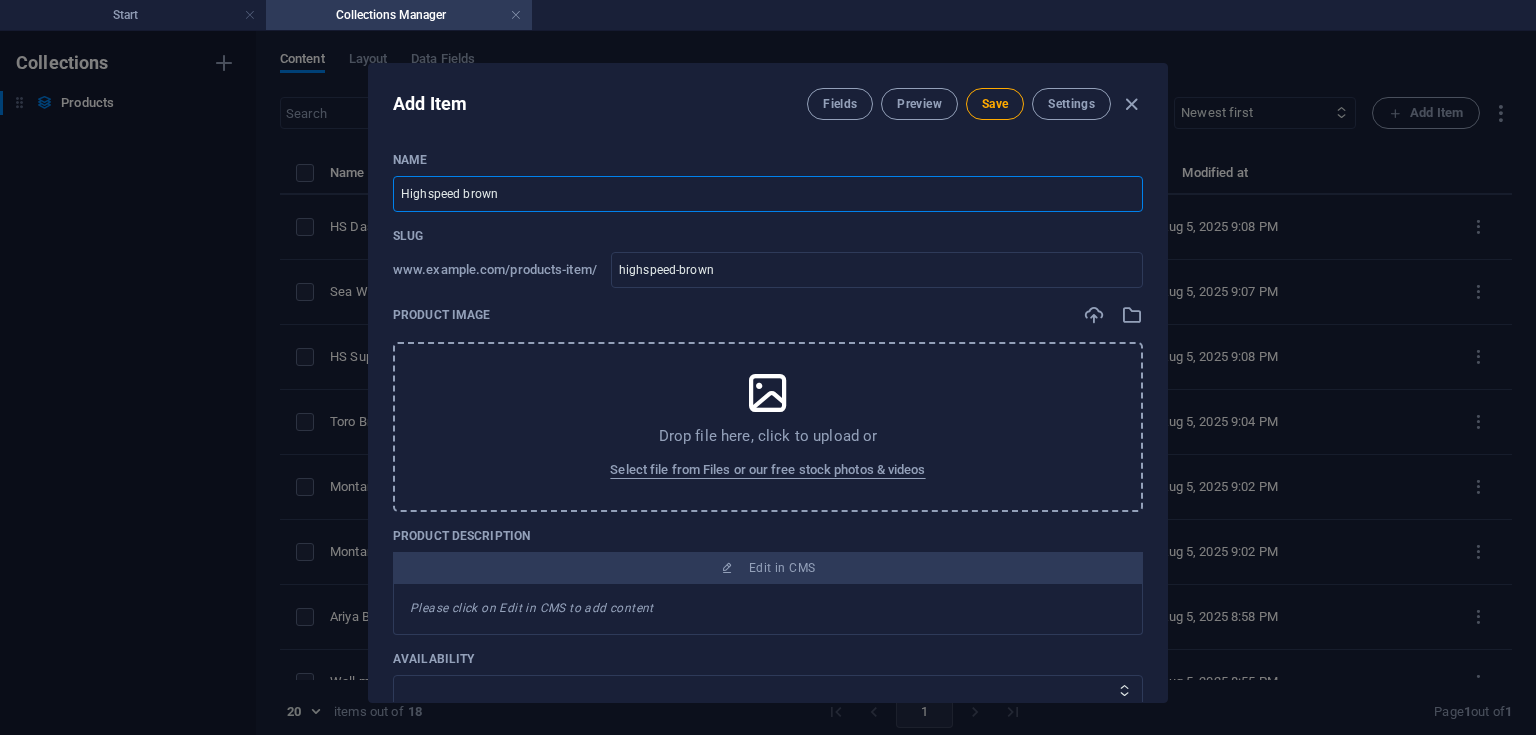 type on "Highspeed rown" 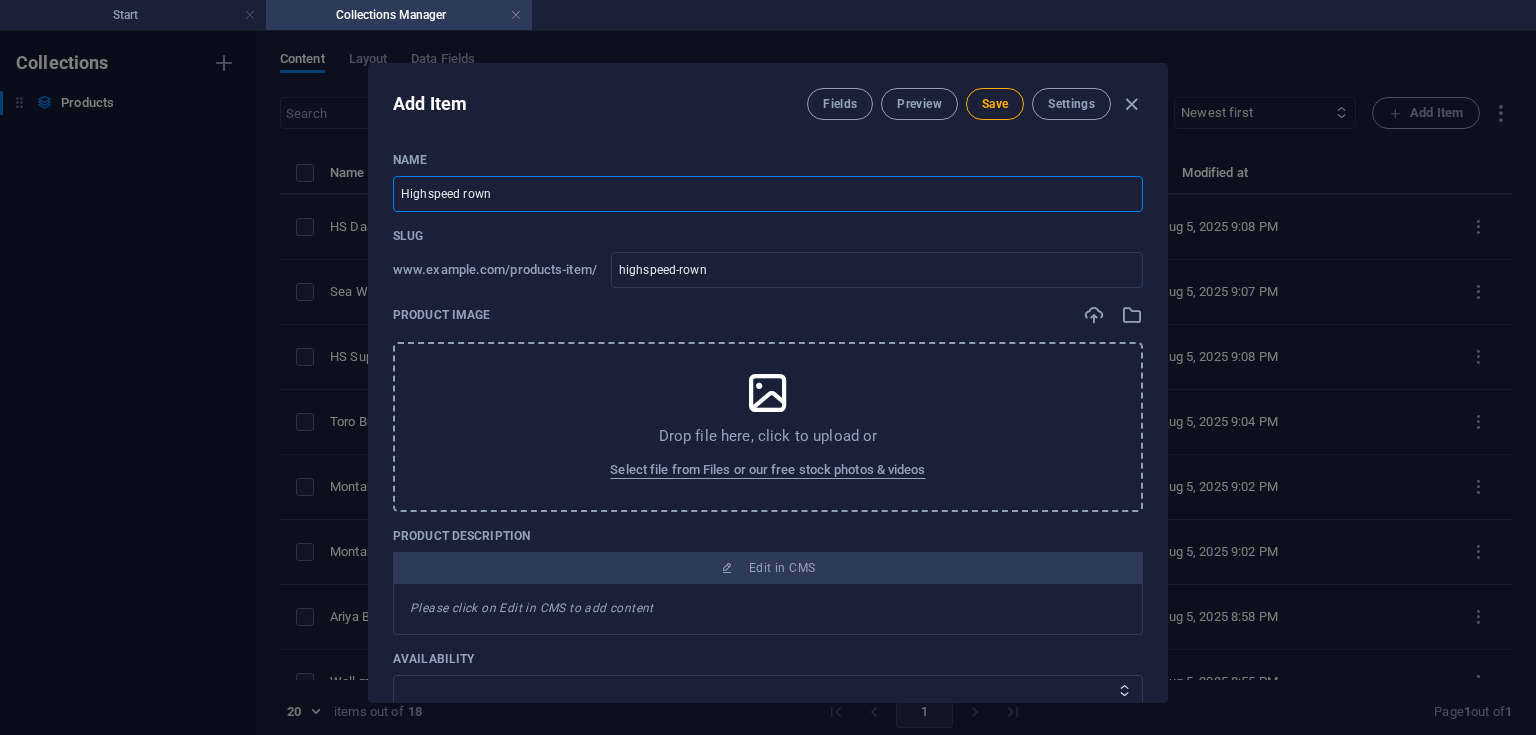 type on "Highspeed Brown" 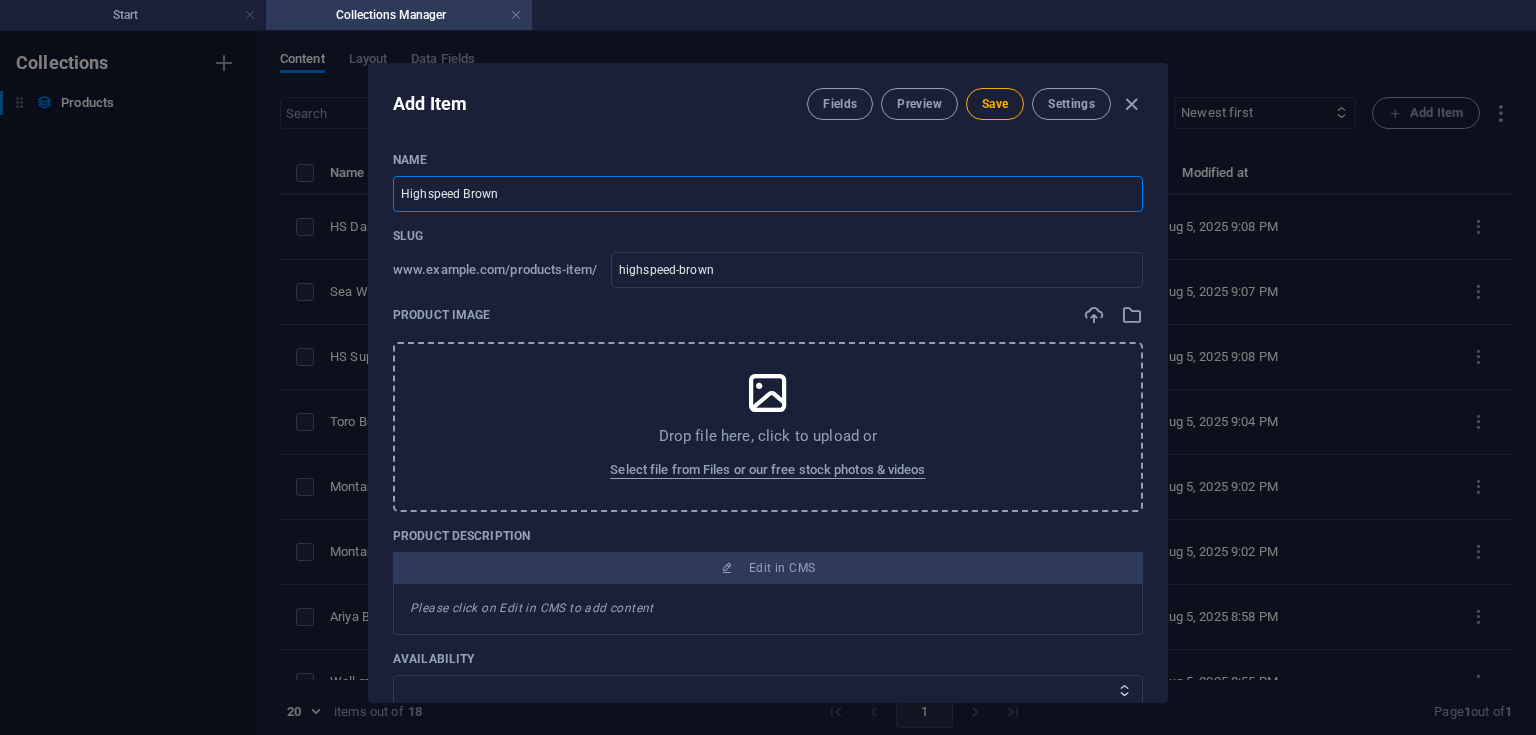 type on "Highspeed Brown" 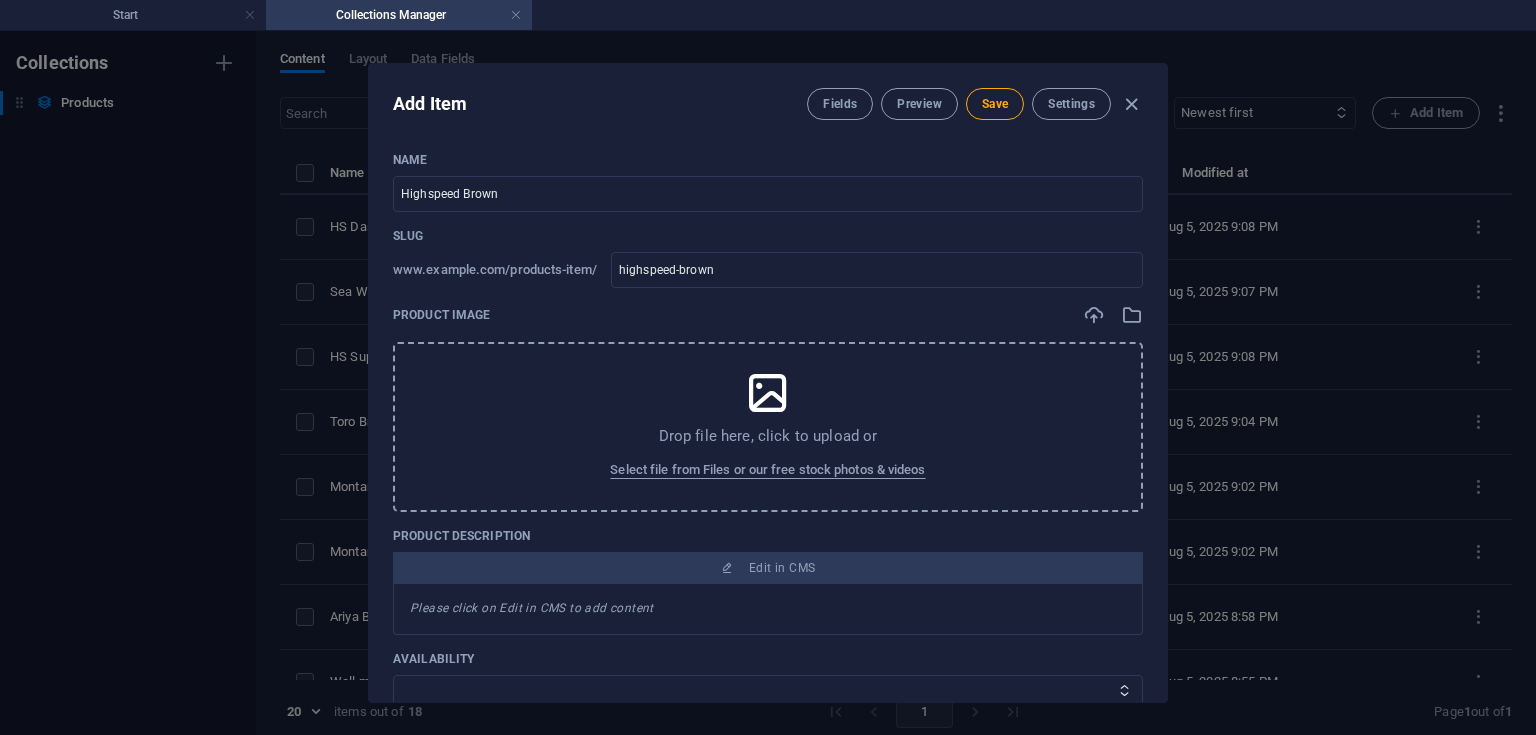 click on "Drop file here, click to upload or Select file from Files or our free stock photos & videos" at bounding box center [768, 427] 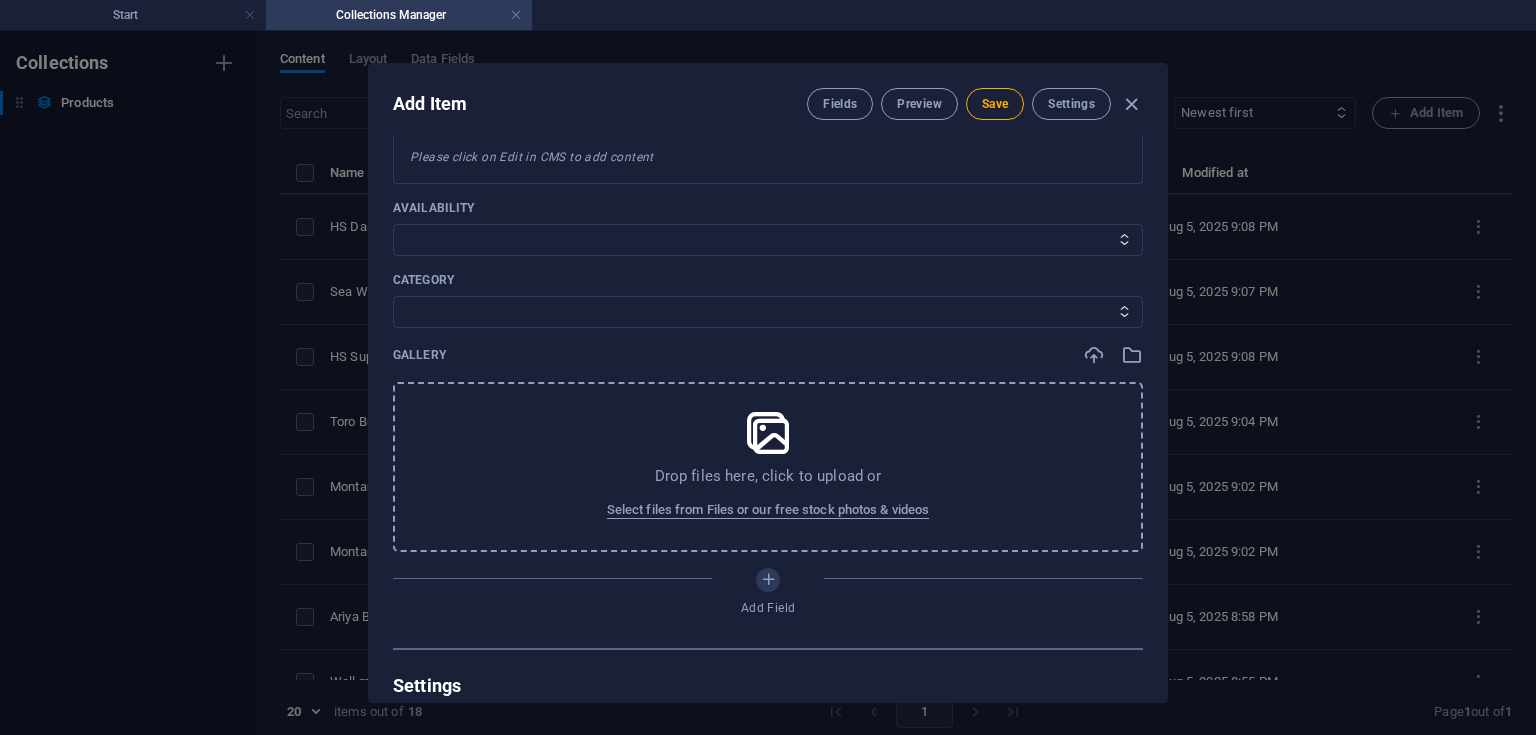 scroll, scrollTop: 539, scrollLeft: 0, axis: vertical 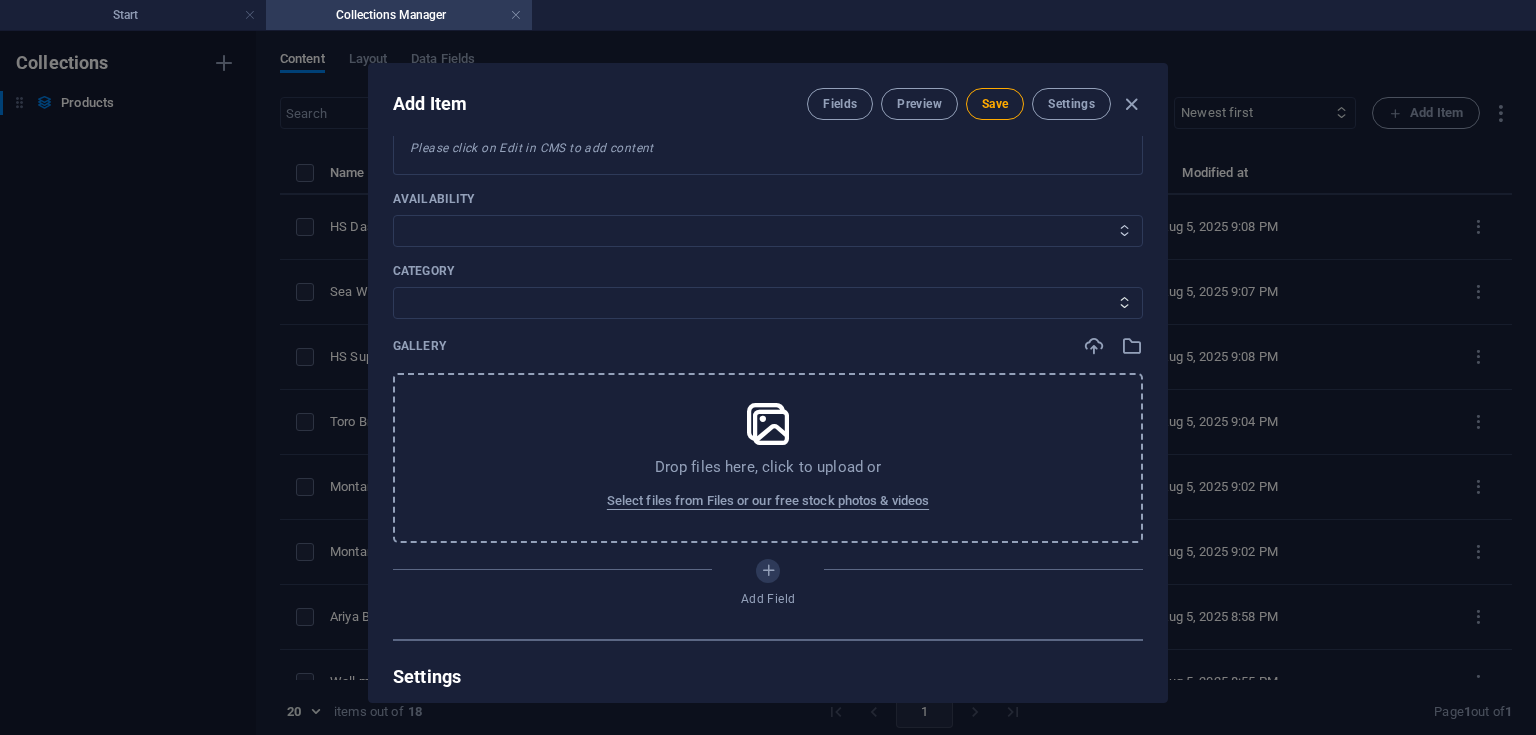click on "In stock Out of stock" at bounding box center (768, 231) 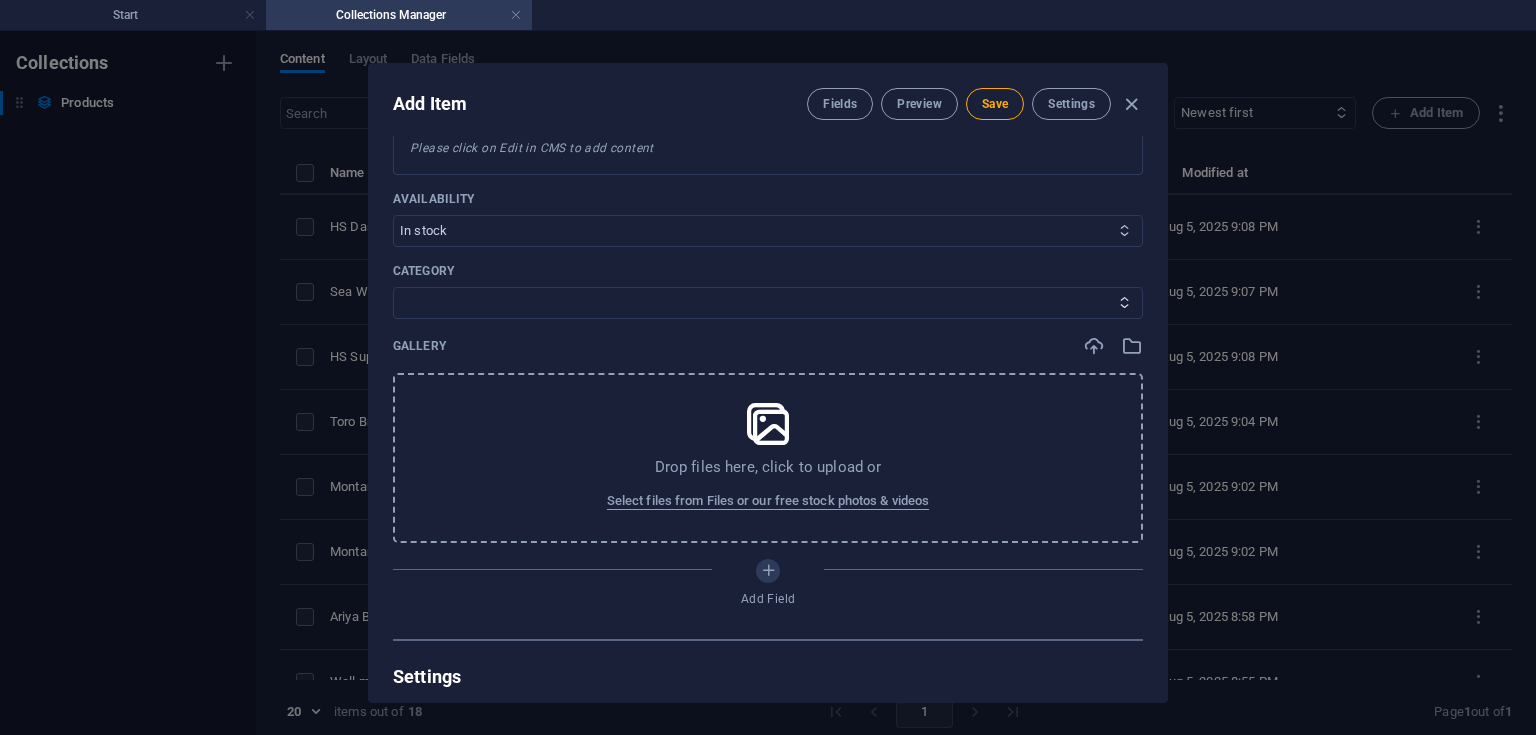 click on "In stock Out of stock" at bounding box center (768, 231) 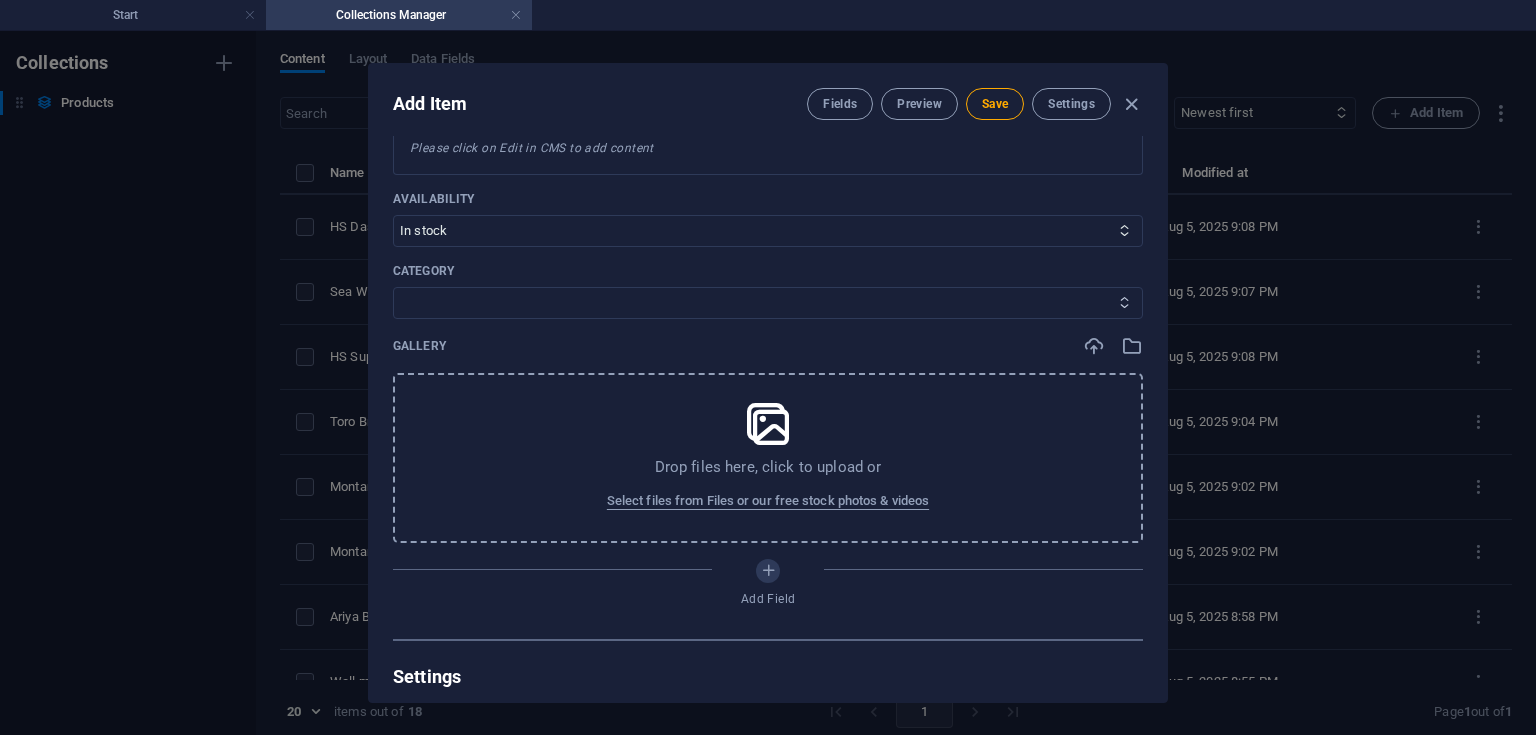 click on "CeilingFan TableFan PedestalFan WallFan" at bounding box center (768, 303) 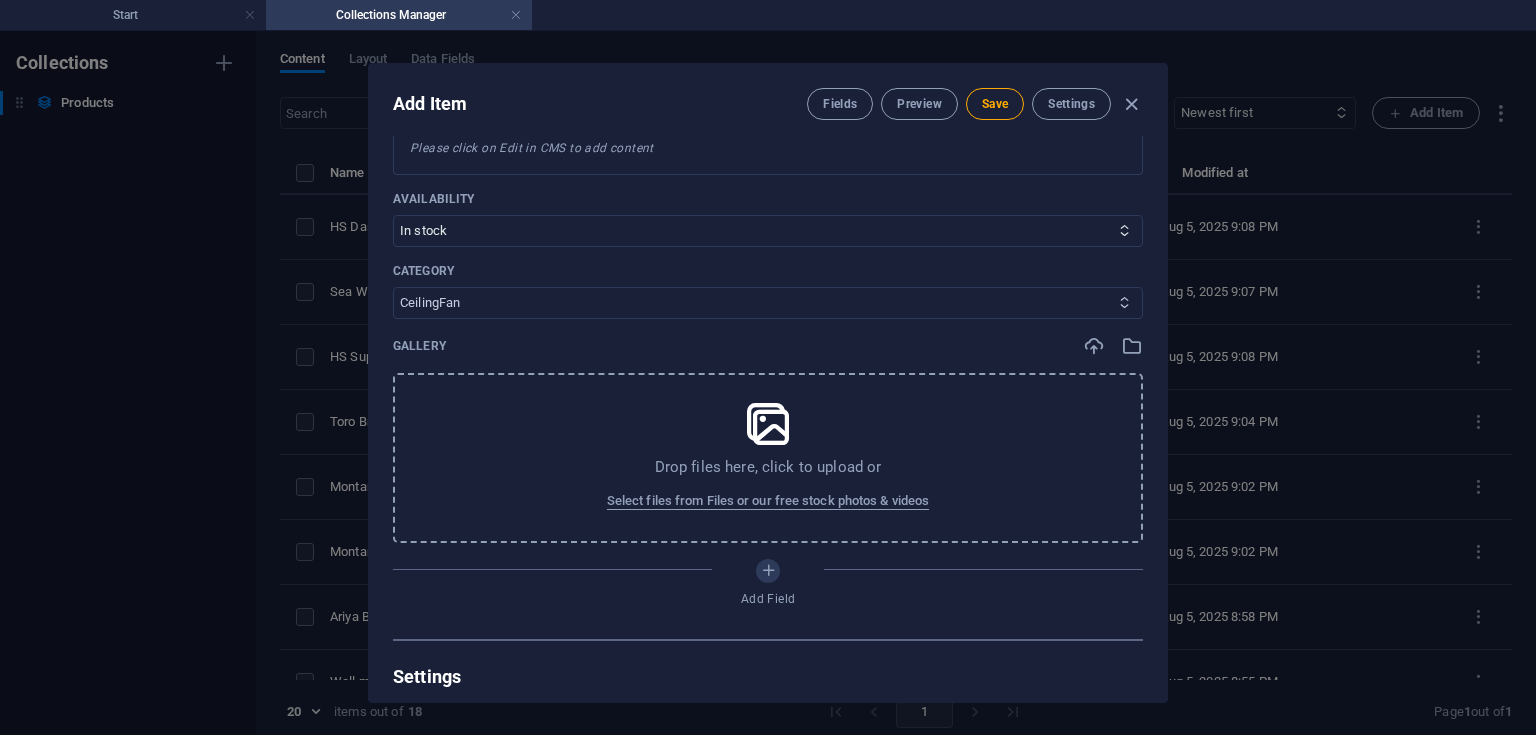 click on "CeilingFan TableFan PedestalFan WallFan" at bounding box center [768, 303] 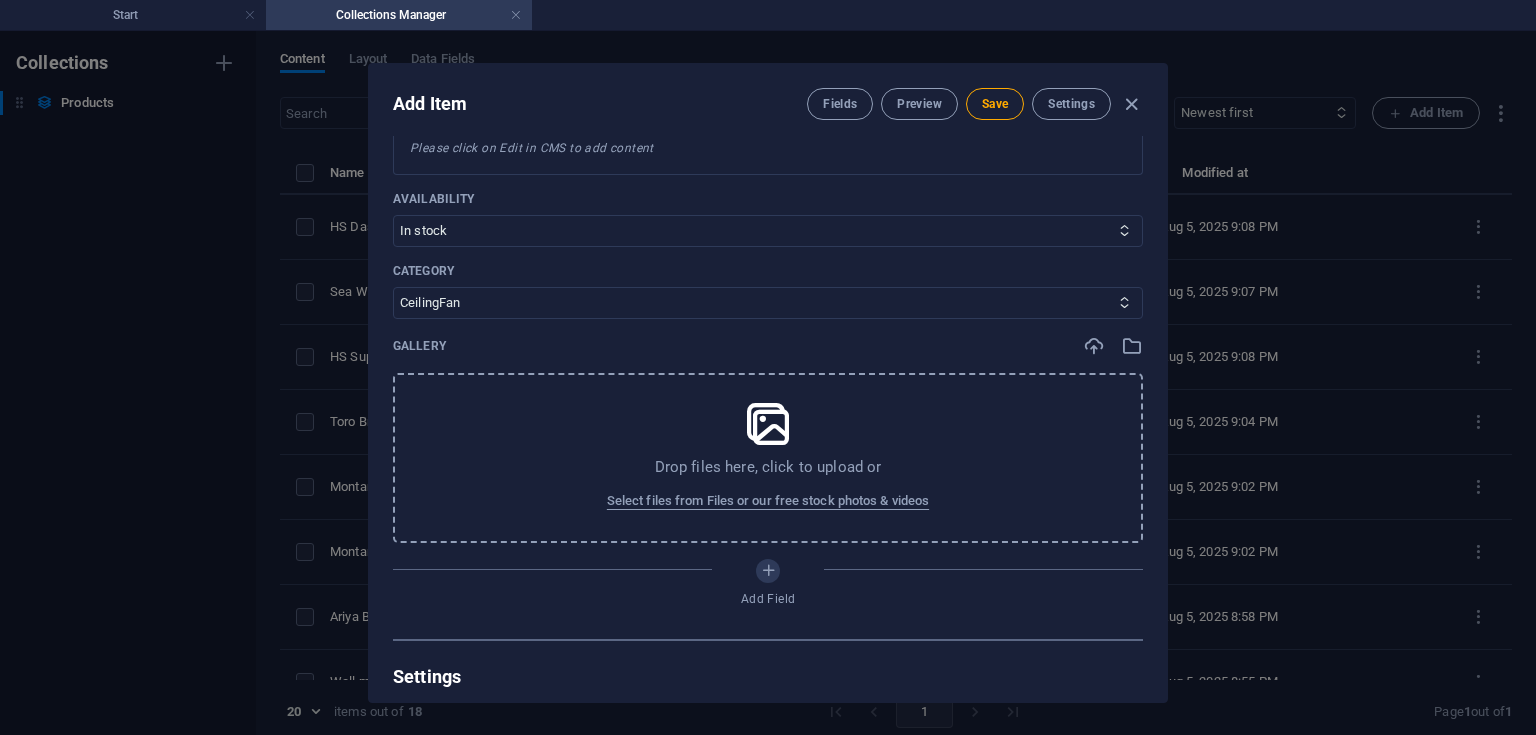 click on "Drop files here, click to upload or Select files from Files or our free stock photos & videos" at bounding box center [768, 458] 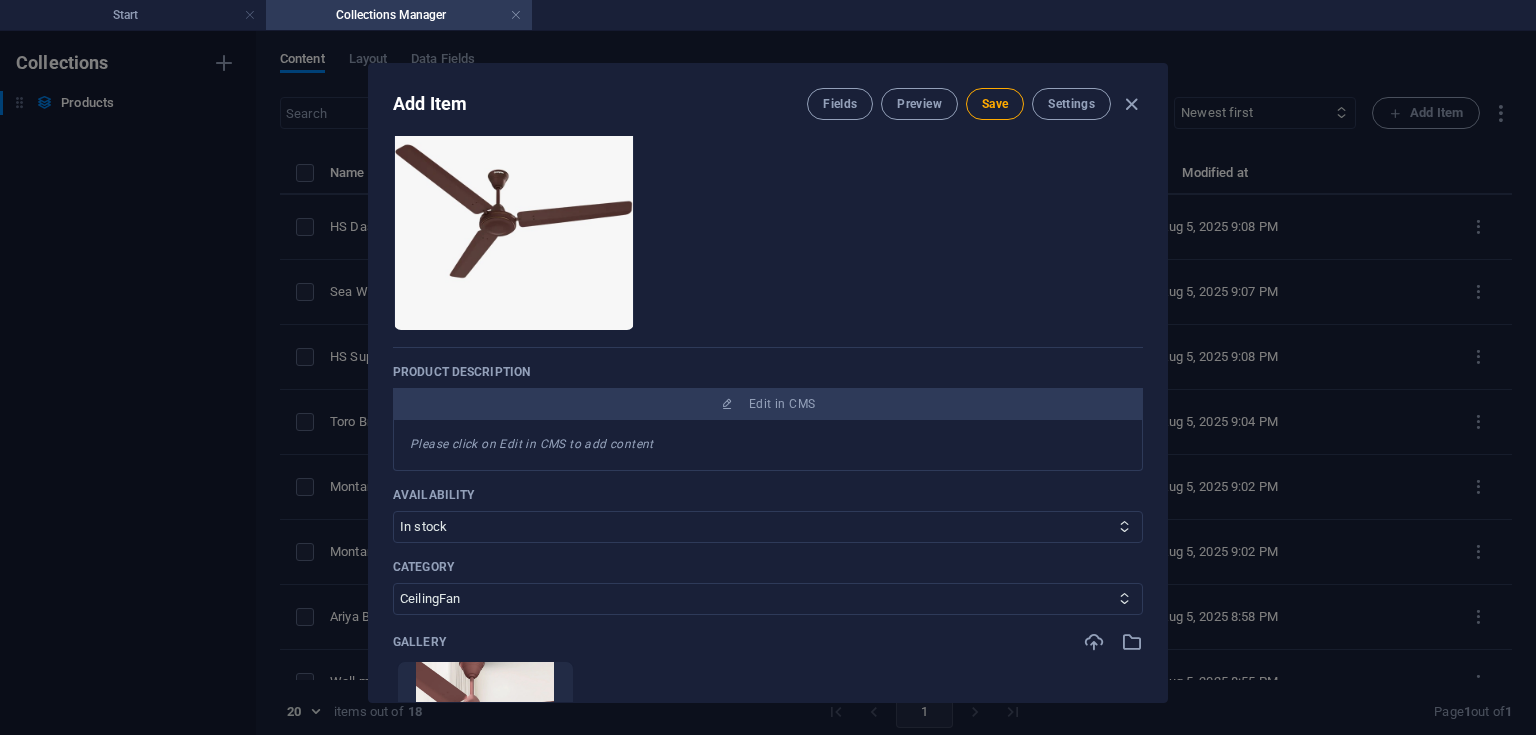 scroll, scrollTop: 242, scrollLeft: 0, axis: vertical 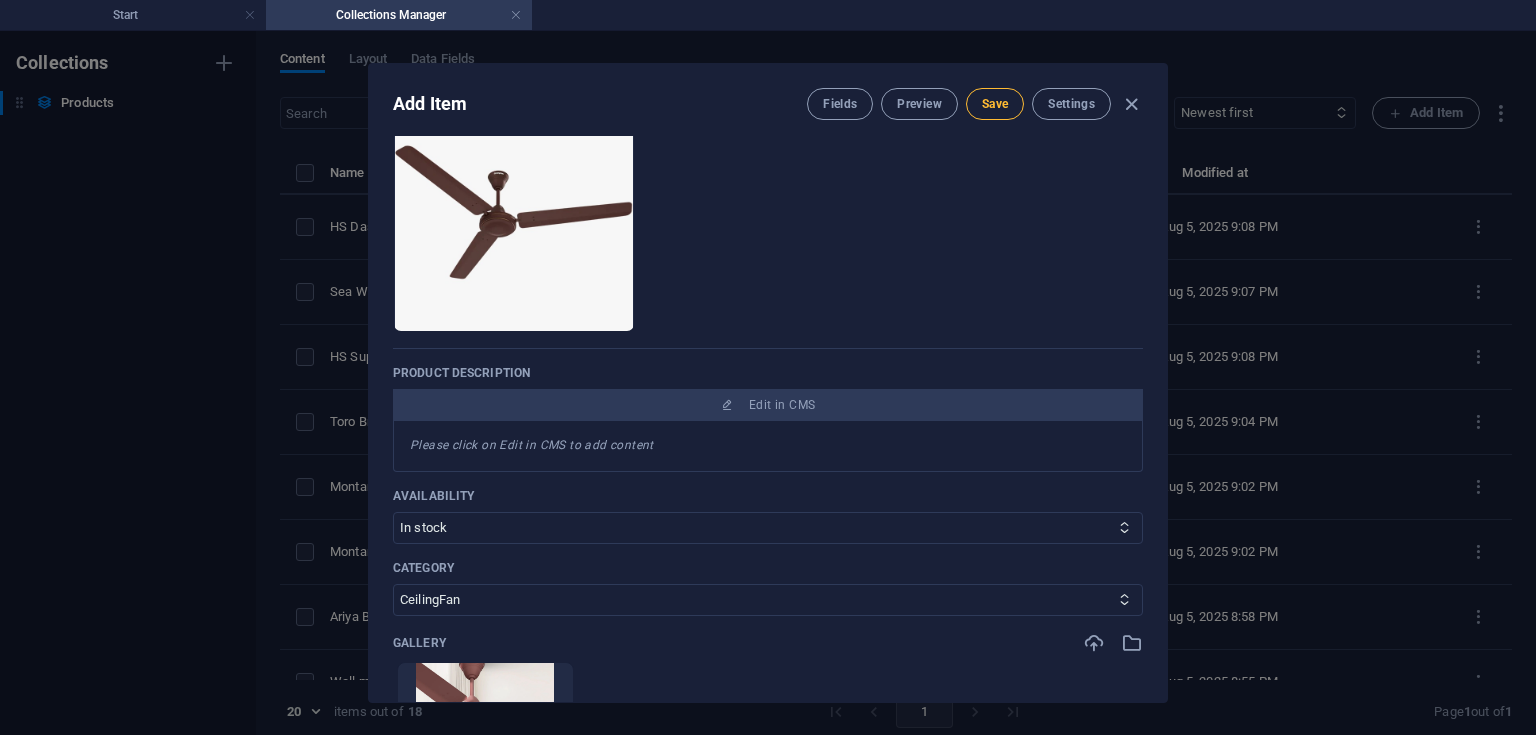 click on "Save" at bounding box center (995, 104) 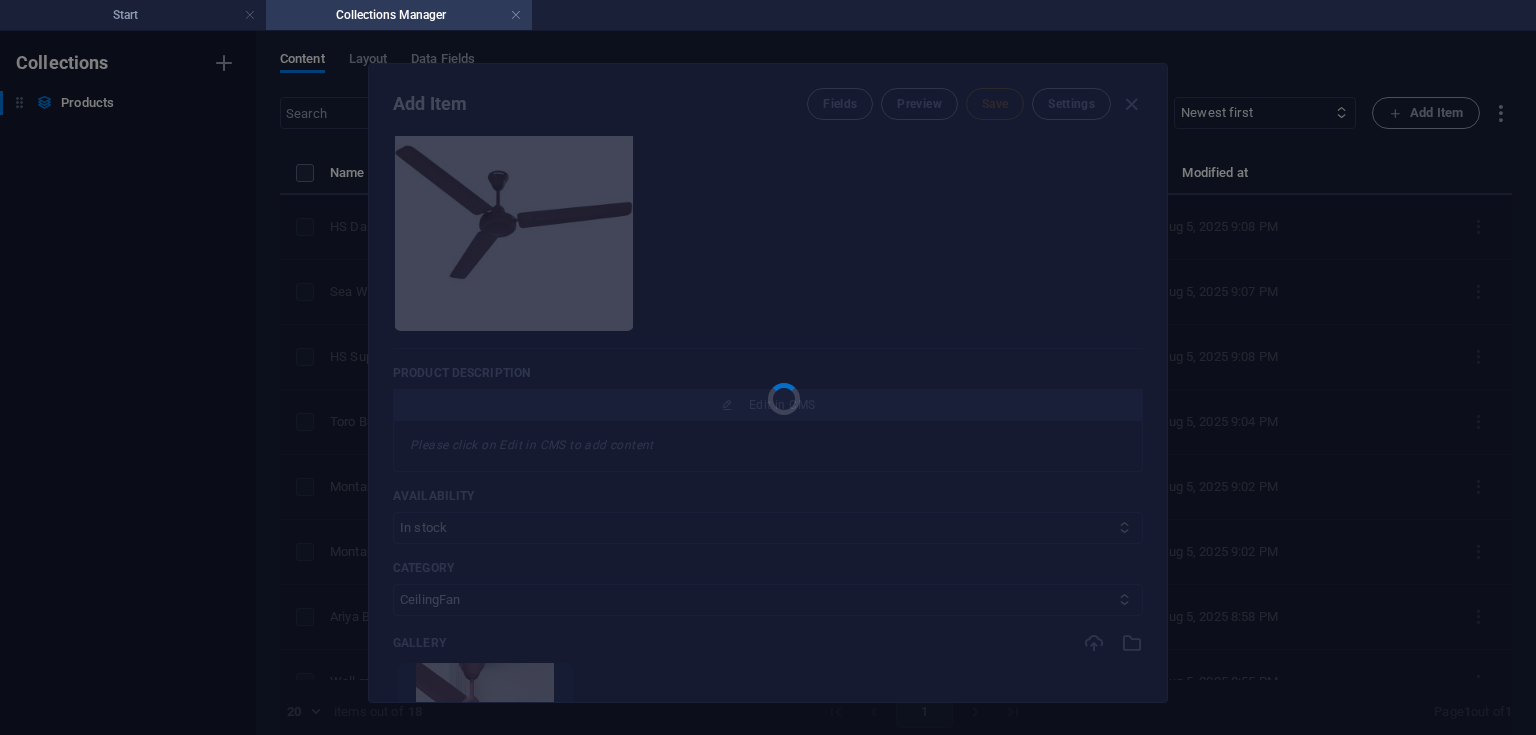 type on "highspeed-brown" 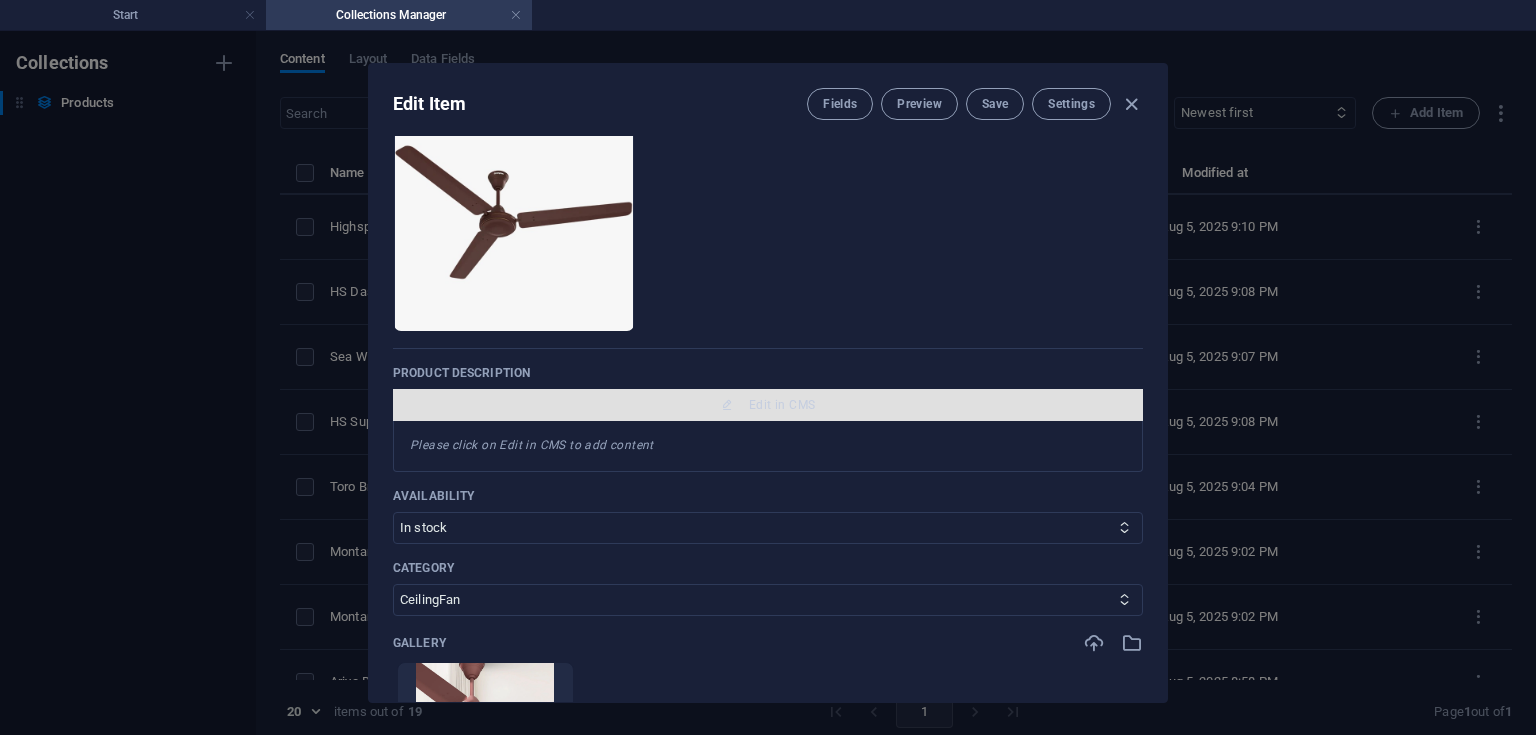 click on "Edit in CMS" at bounding box center (768, 405) 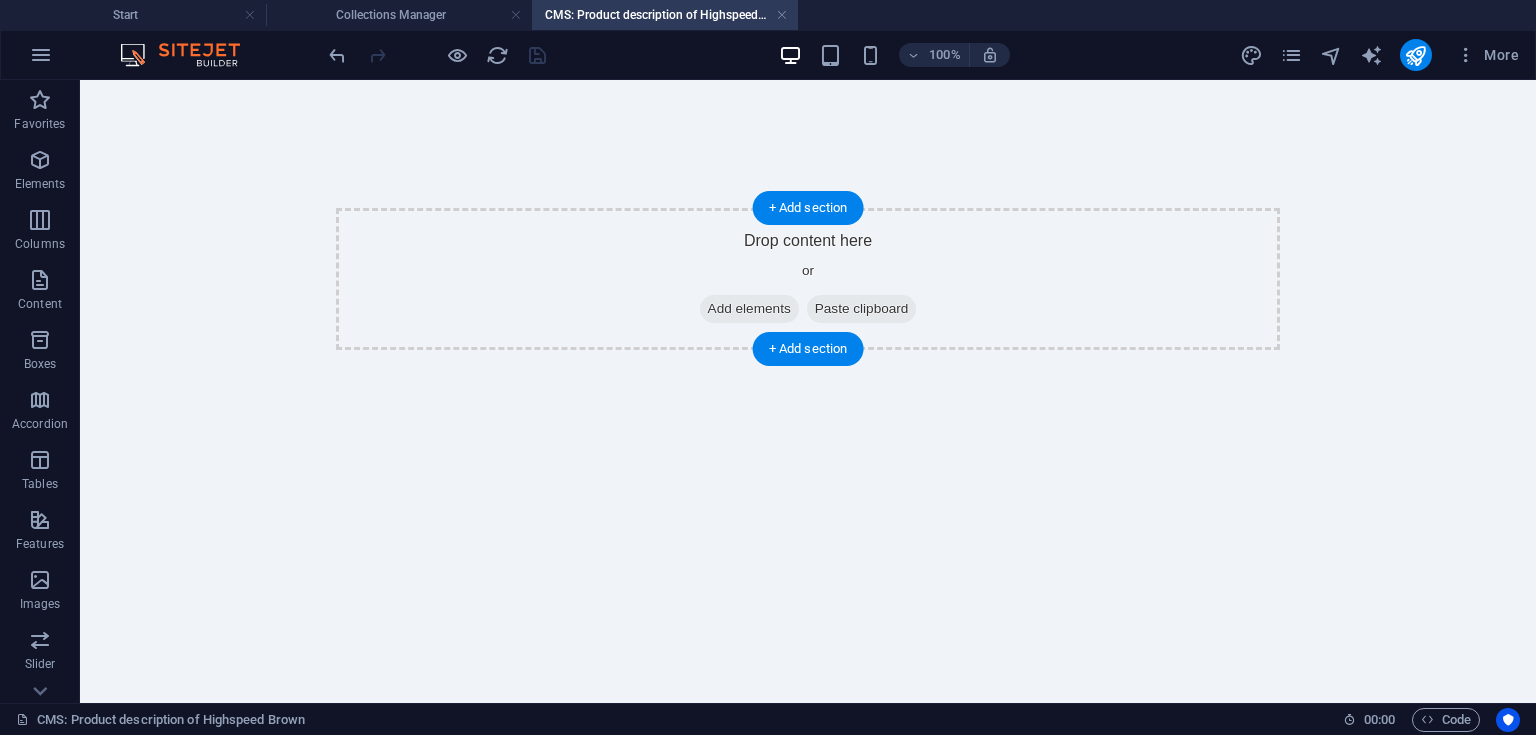 scroll, scrollTop: 0, scrollLeft: 0, axis: both 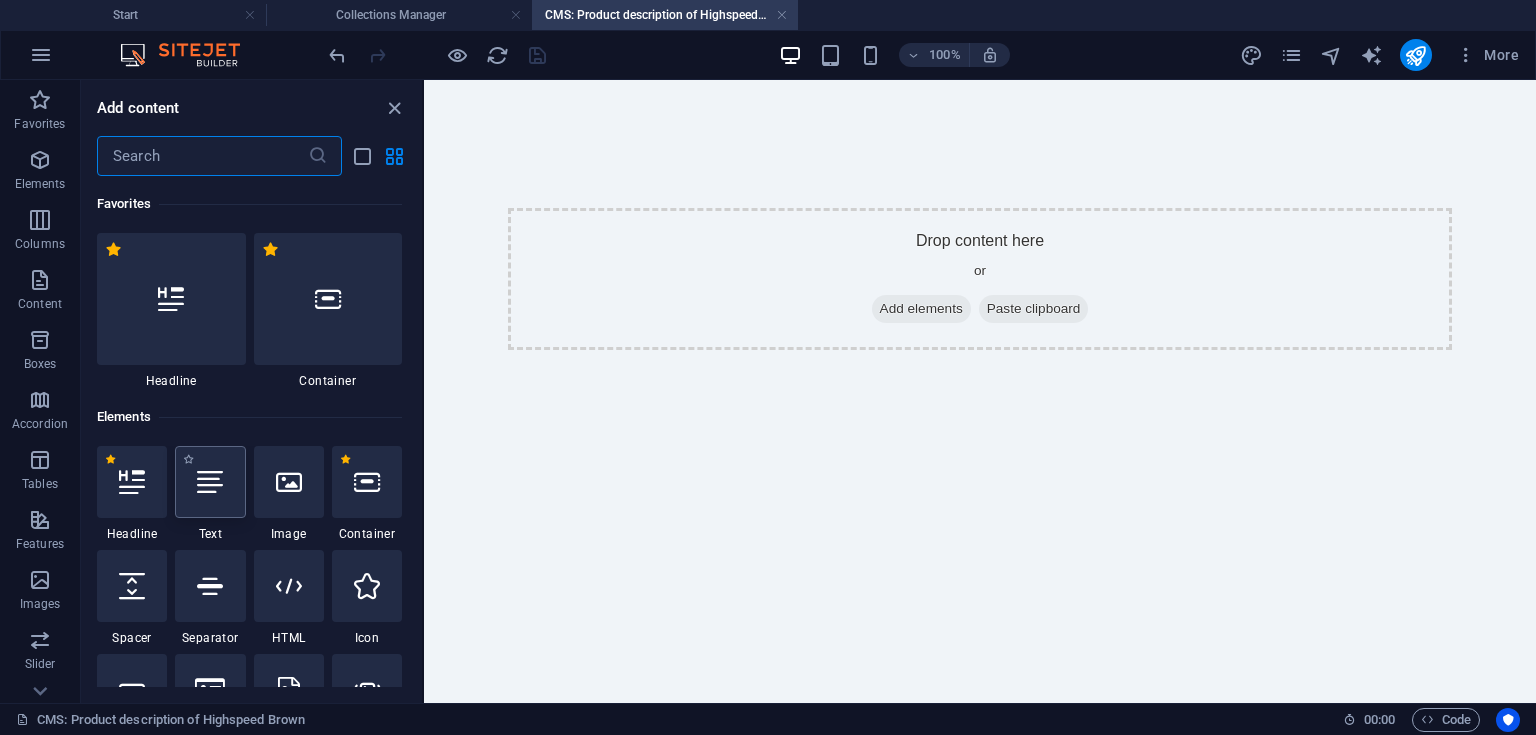 click at bounding box center (210, 482) 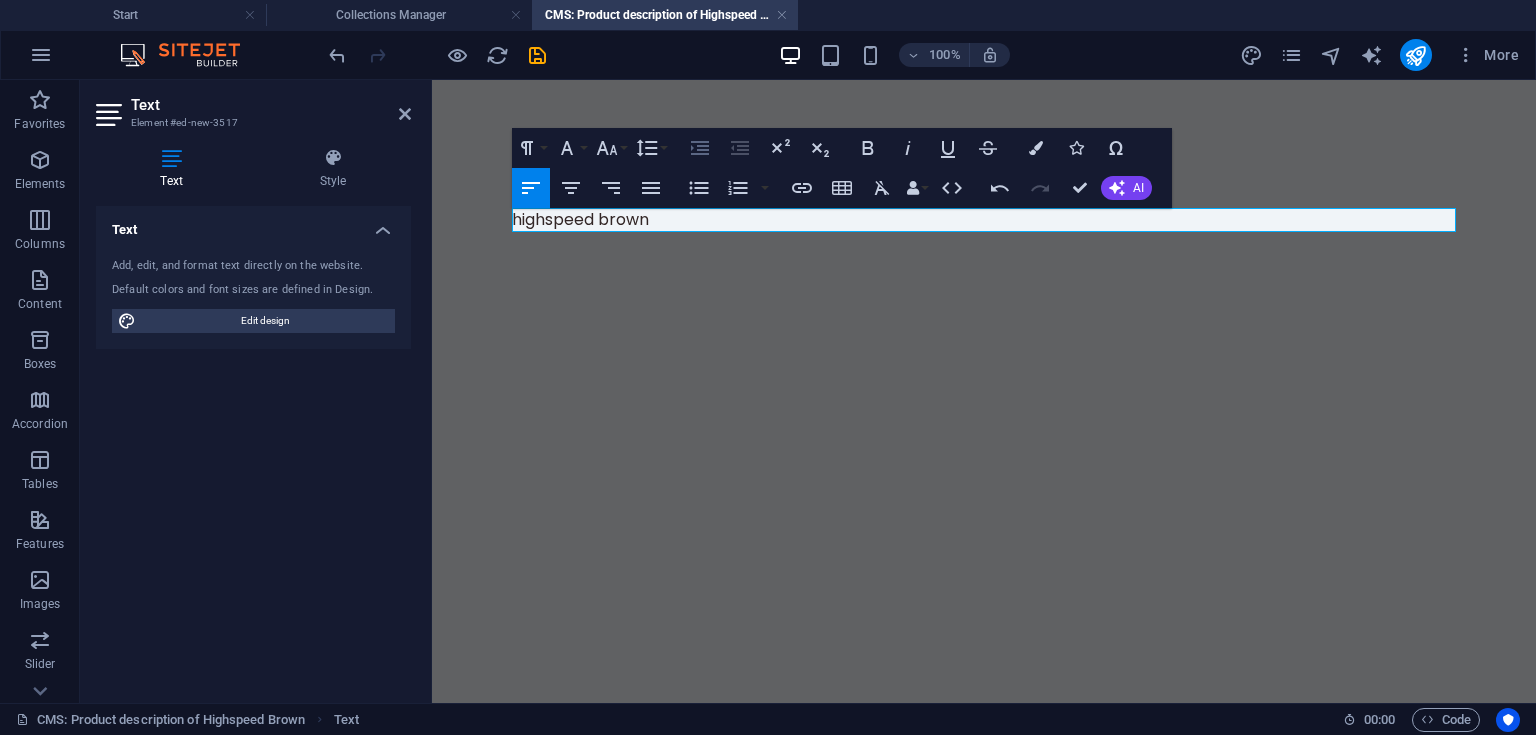 scroll, scrollTop: 0, scrollLeft: 8, axis: horizontal 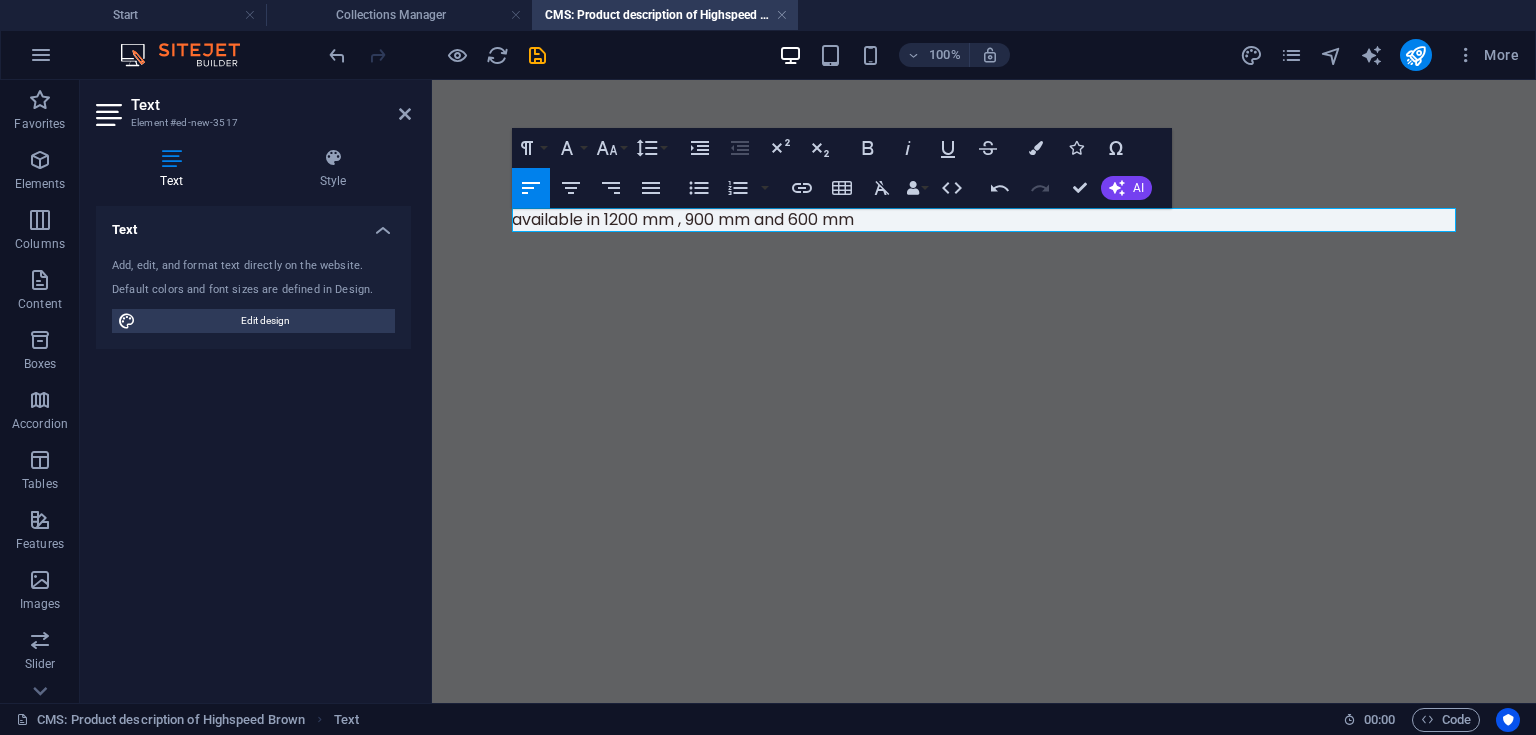 click on "available in 1200 mm , 900 mm and 600 mm" at bounding box center [984, 220] 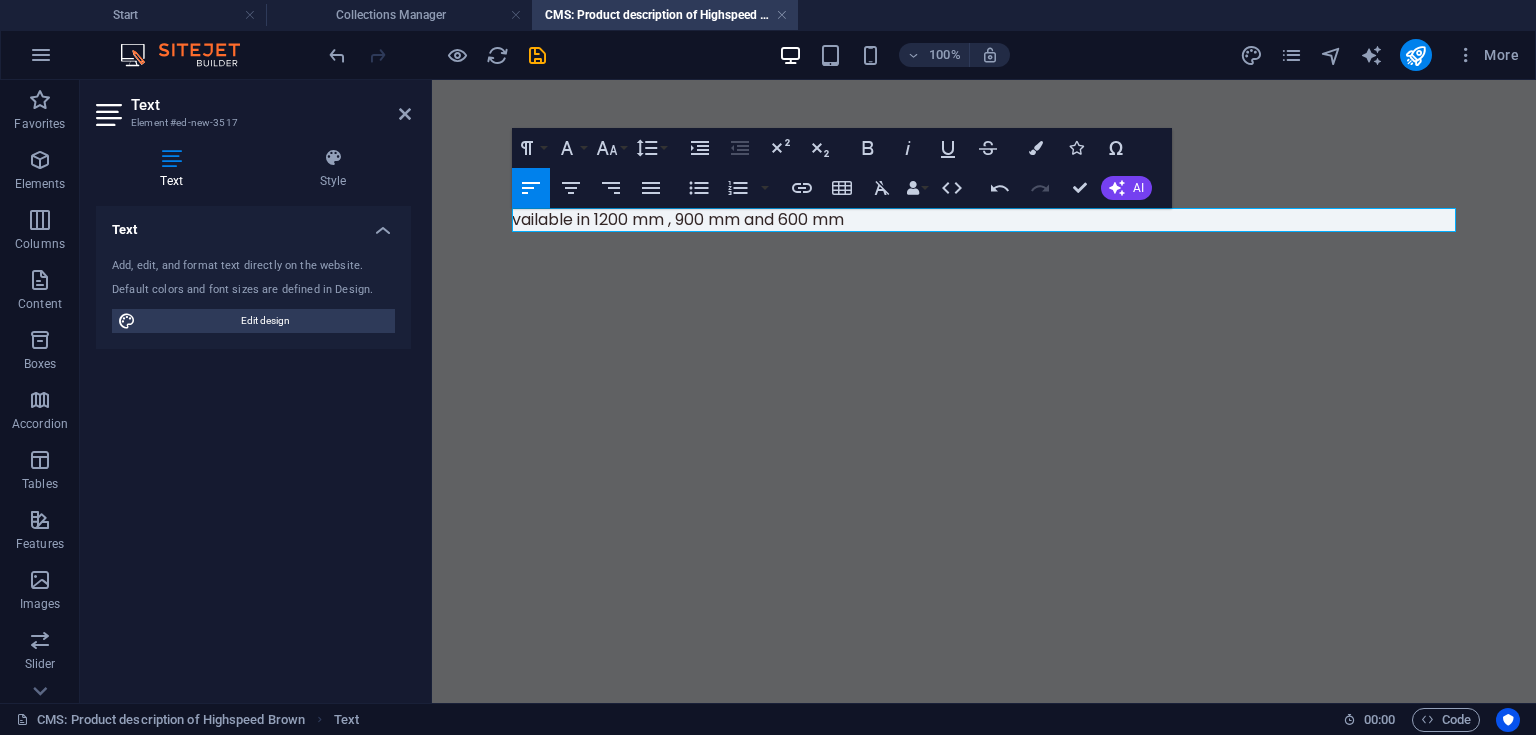 type 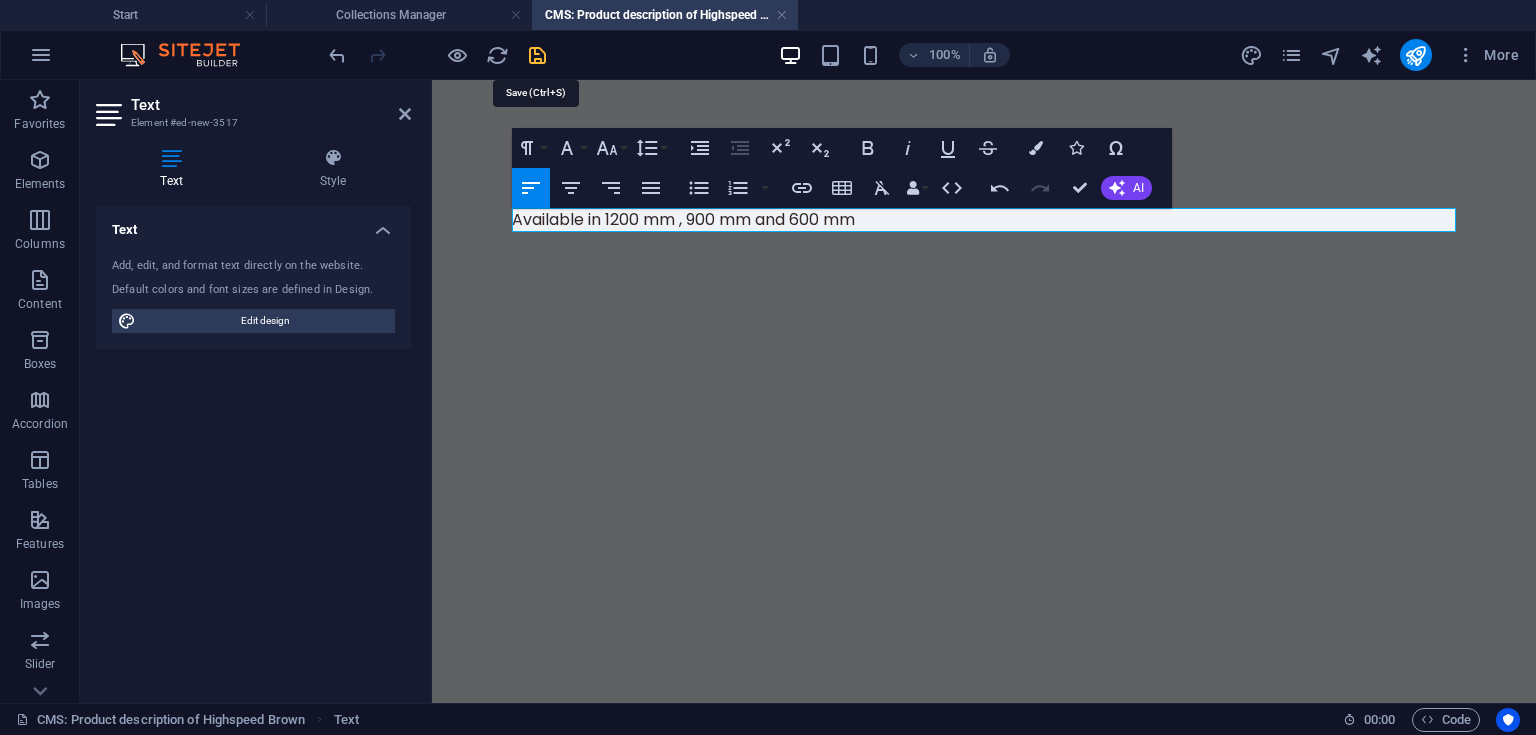 click at bounding box center (537, 55) 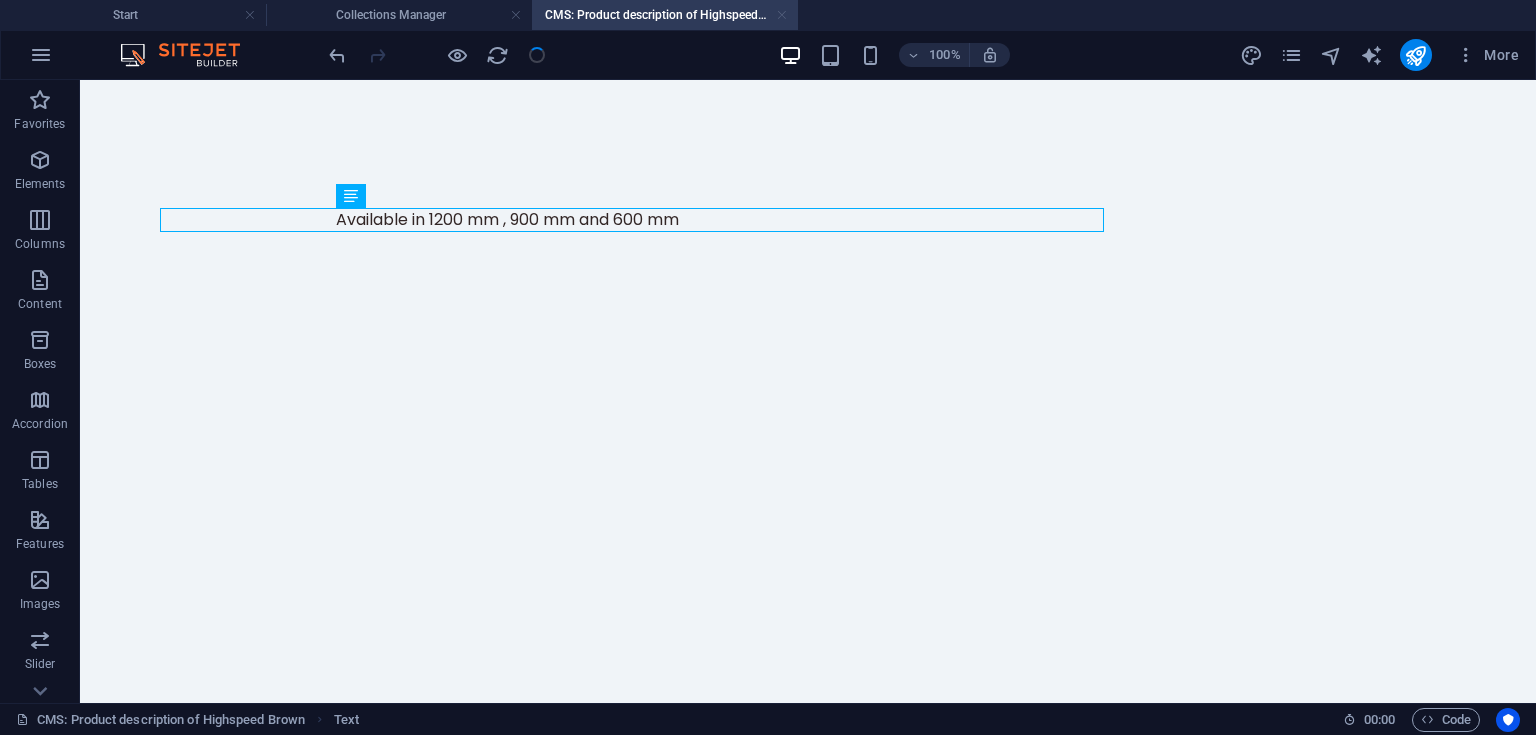click at bounding box center (782, 15) 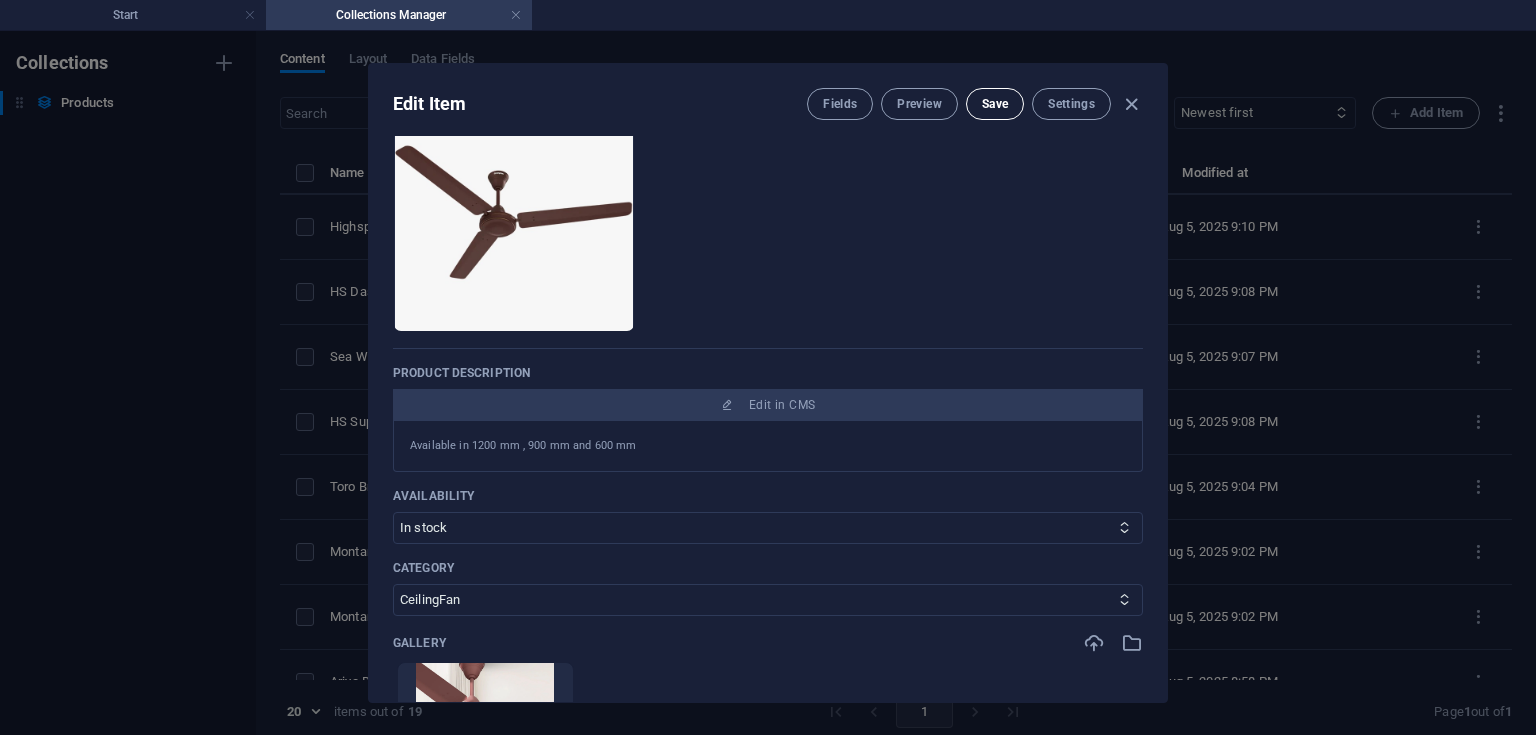 click on "Save" at bounding box center [995, 104] 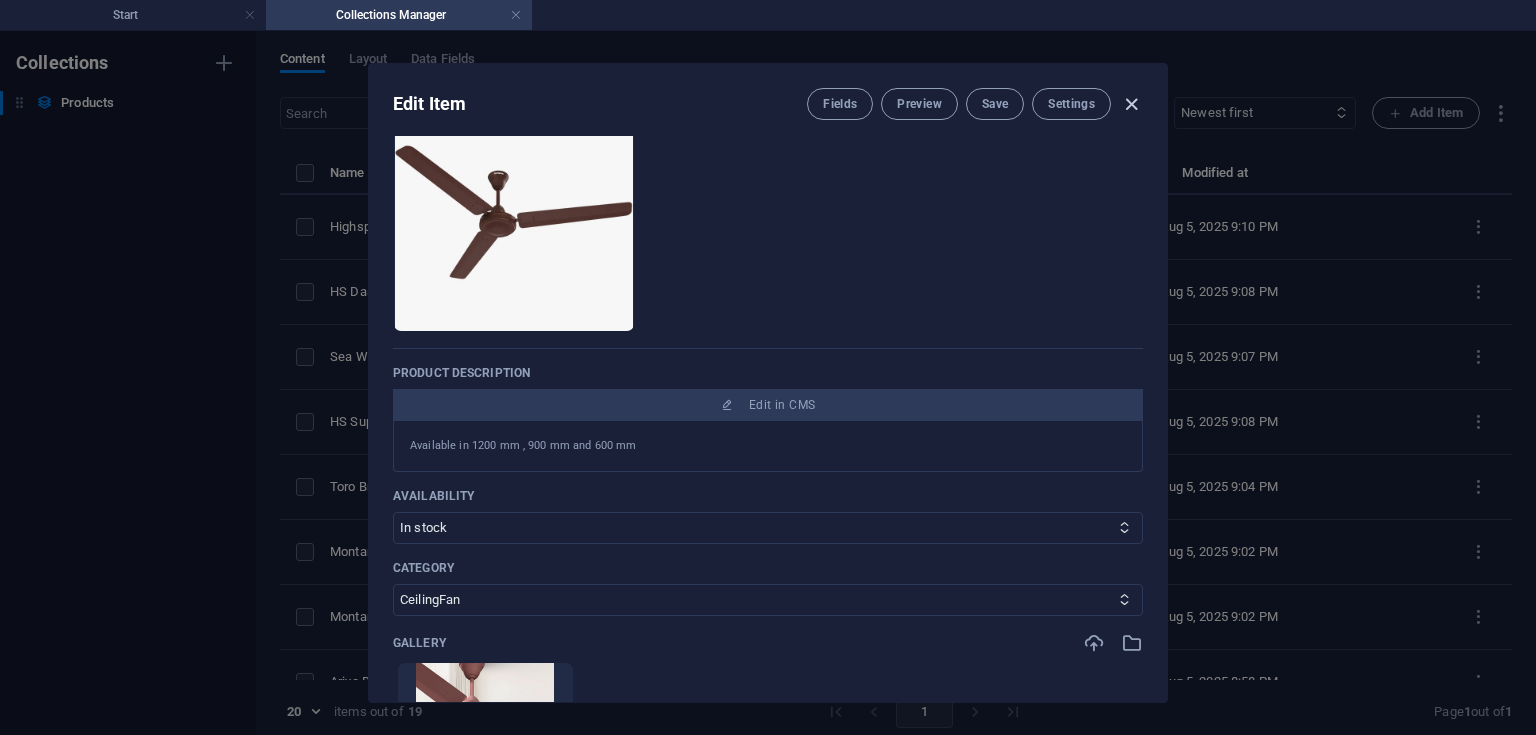 click at bounding box center [1131, 104] 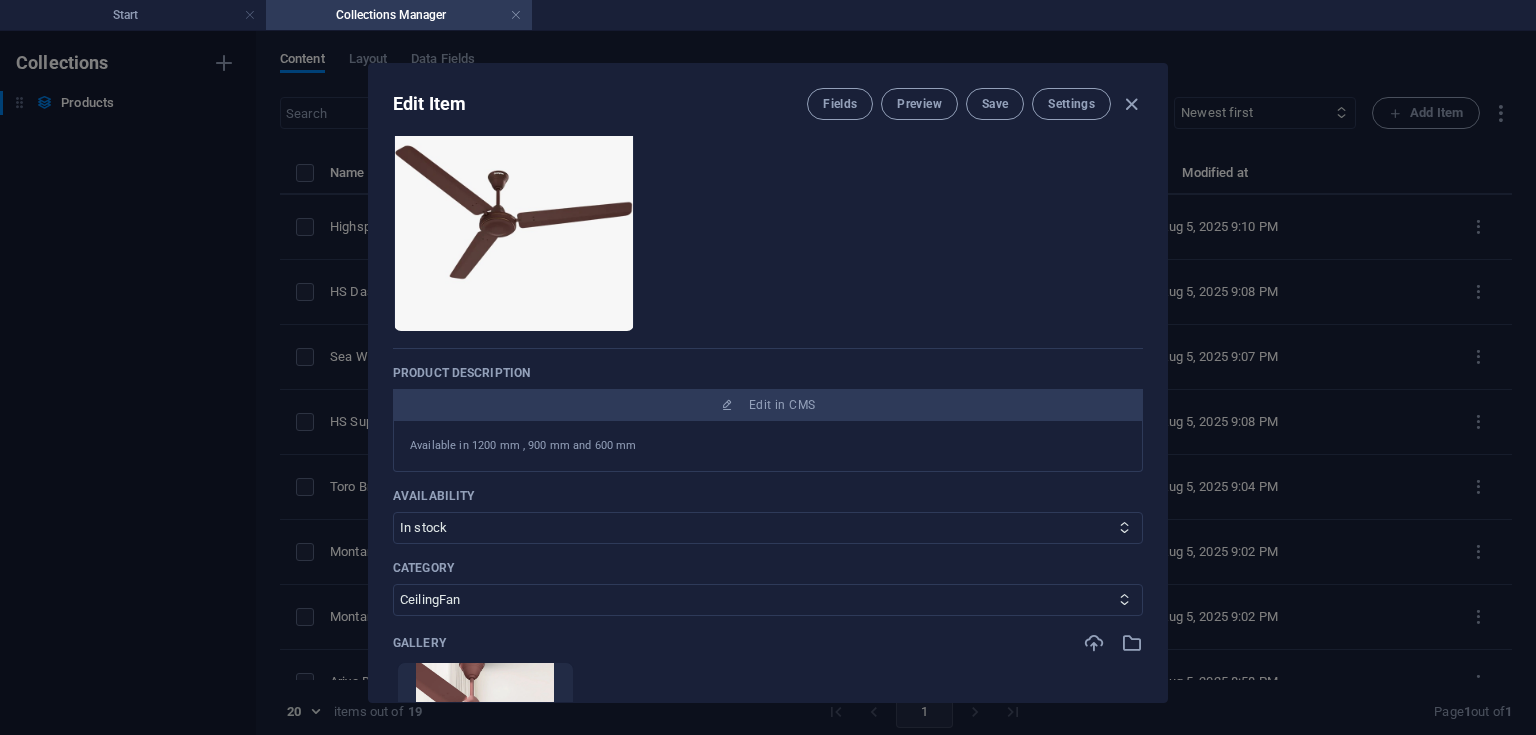type on "highspeed-brown" 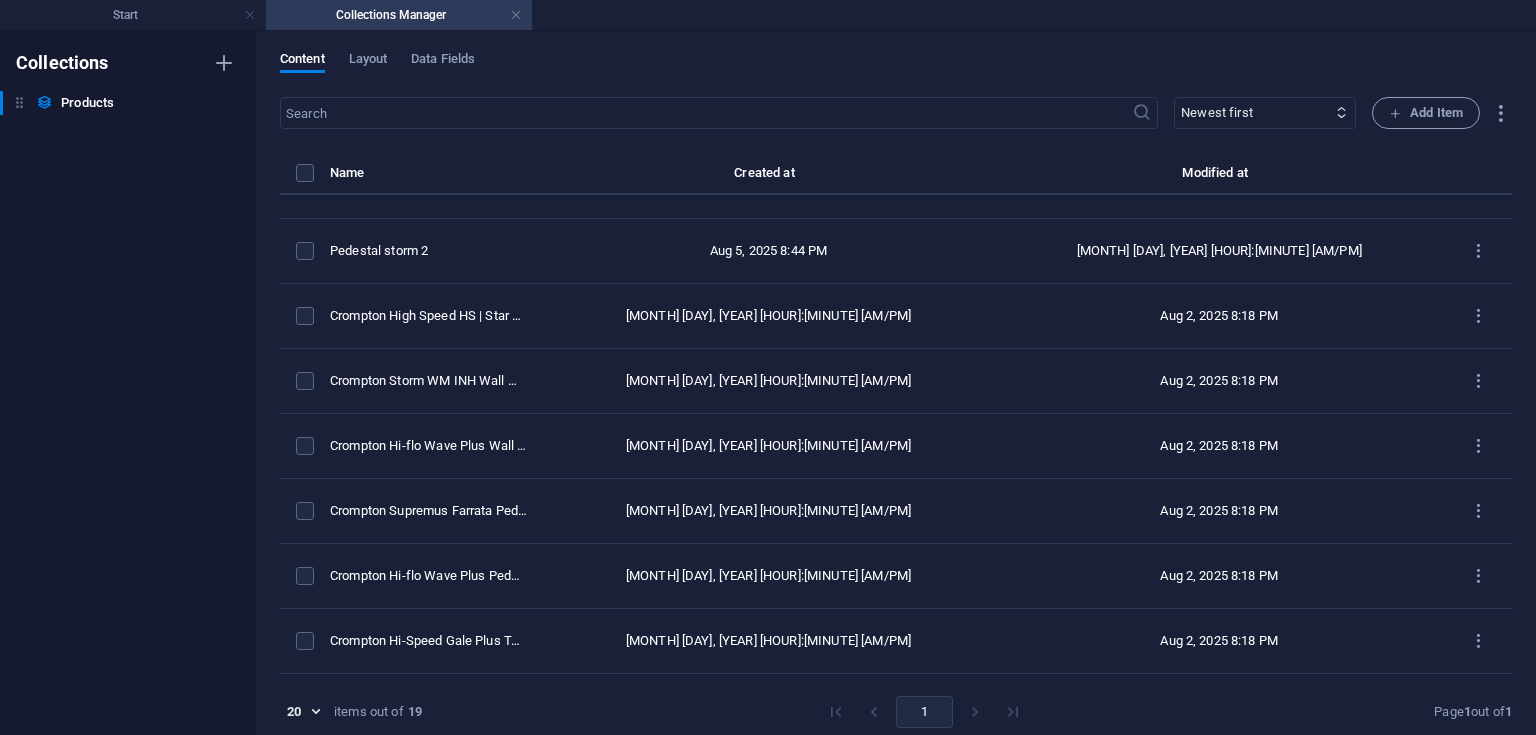 scroll, scrollTop: 745, scrollLeft: 0, axis: vertical 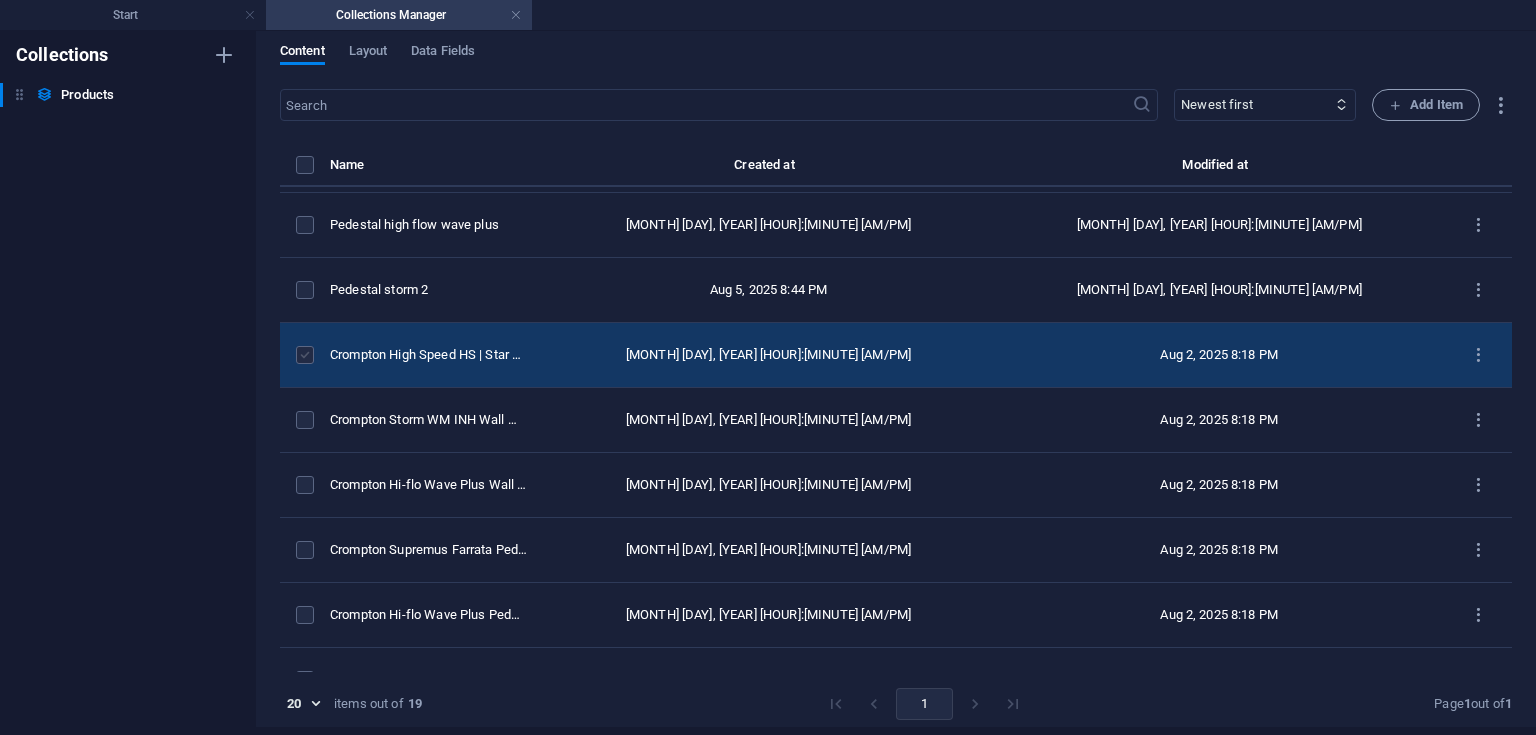 click at bounding box center (305, 355) 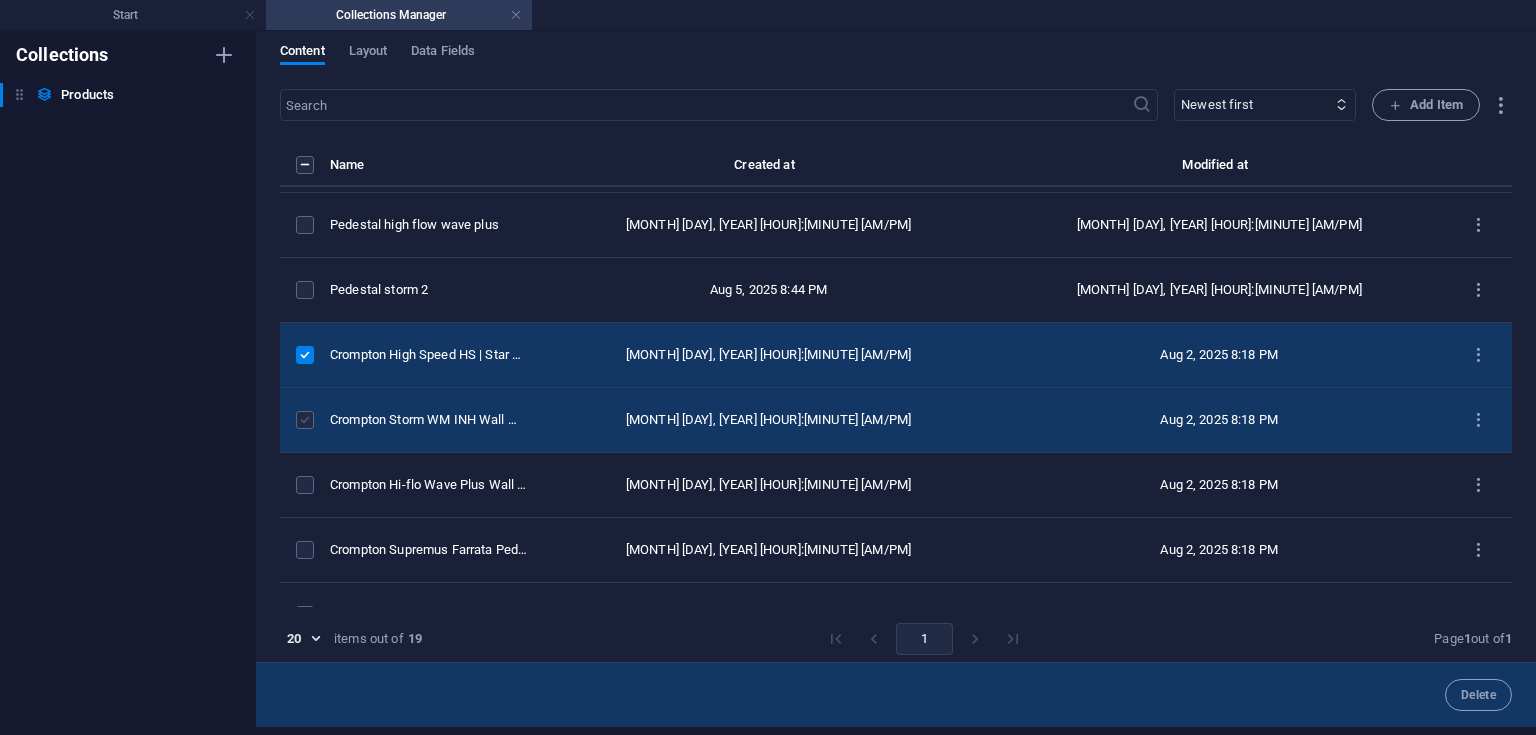 click at bounding box center (305, 420) 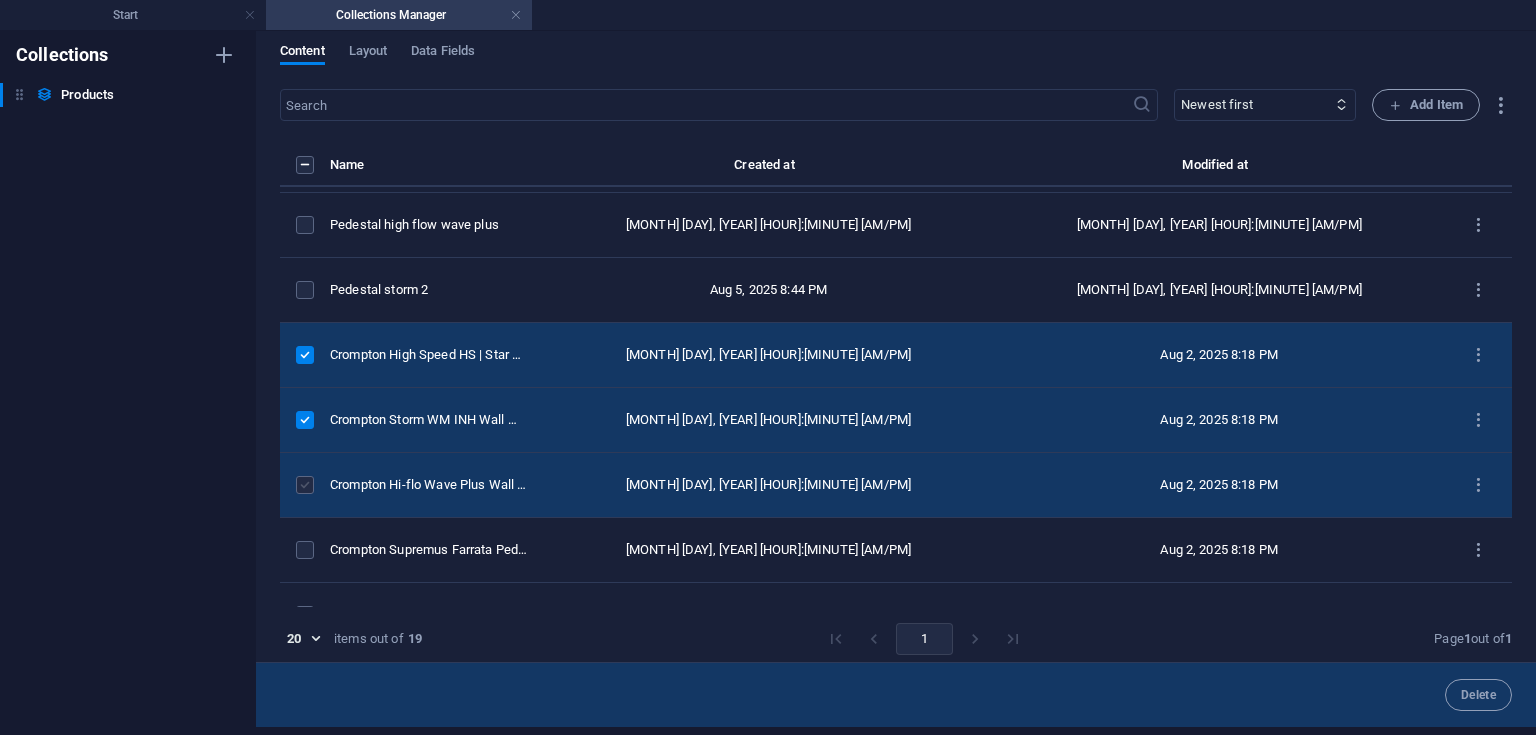 click at bounding box center [305, 485] 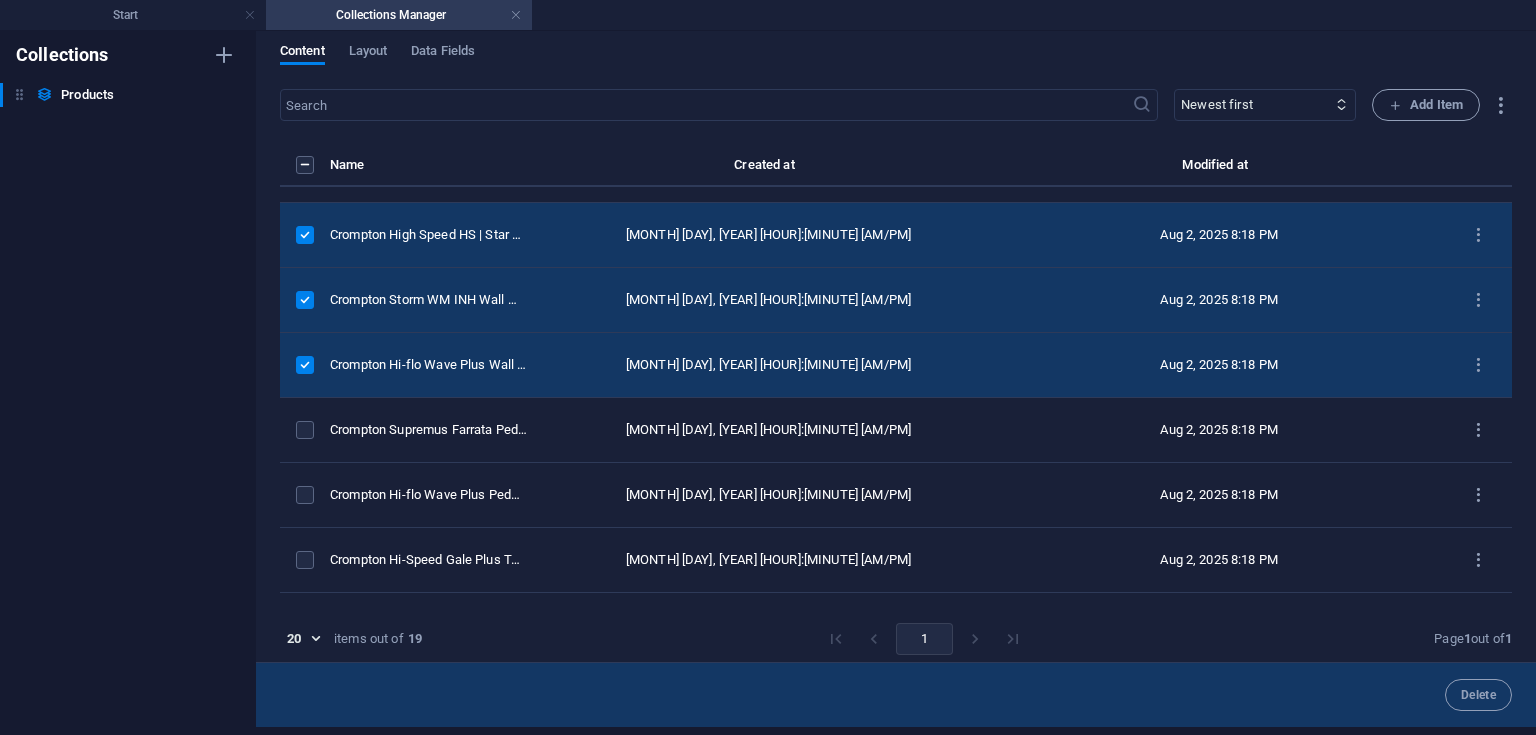 scroll, scrollTop: 764, scrollLeft: 0, axis: vertical 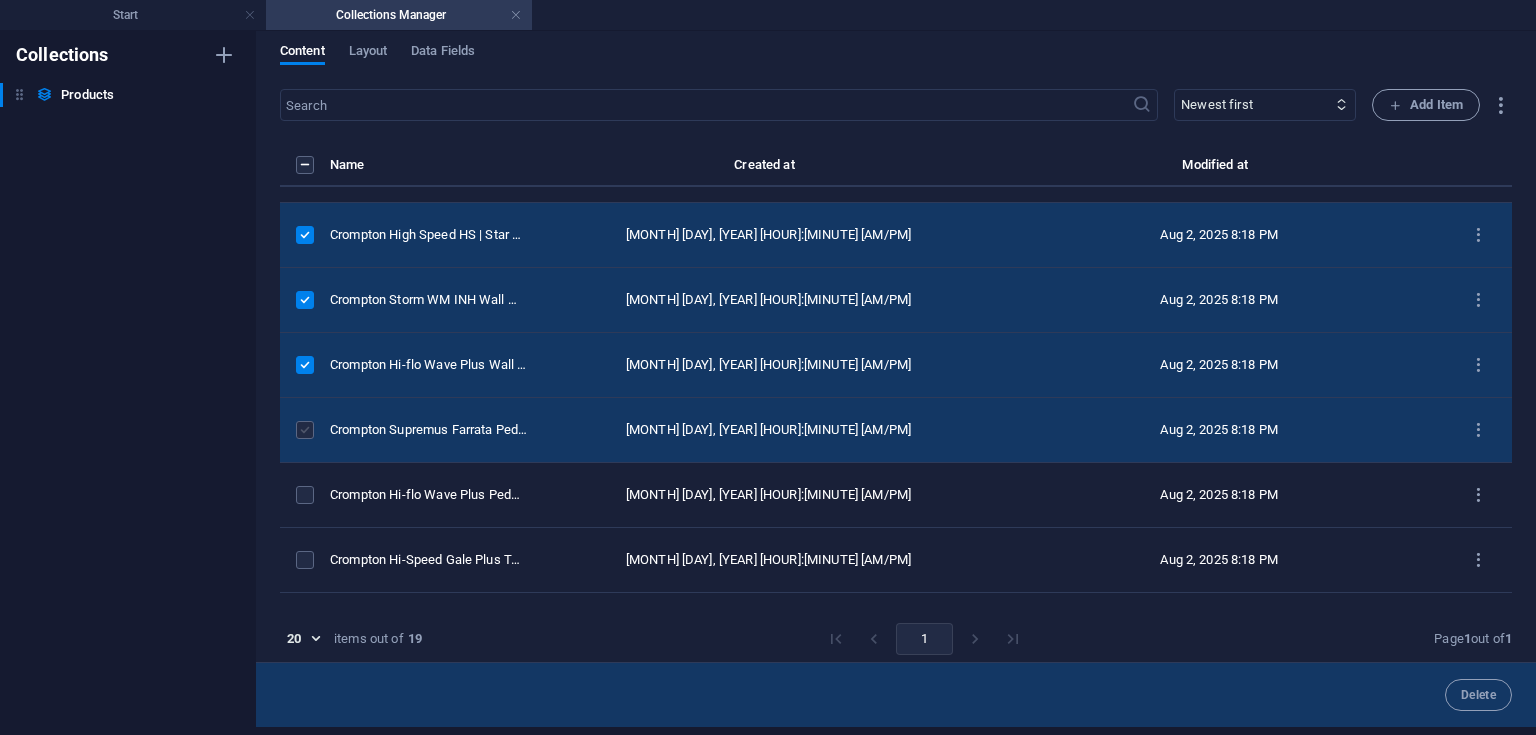 click at bounding box center (305, 430) 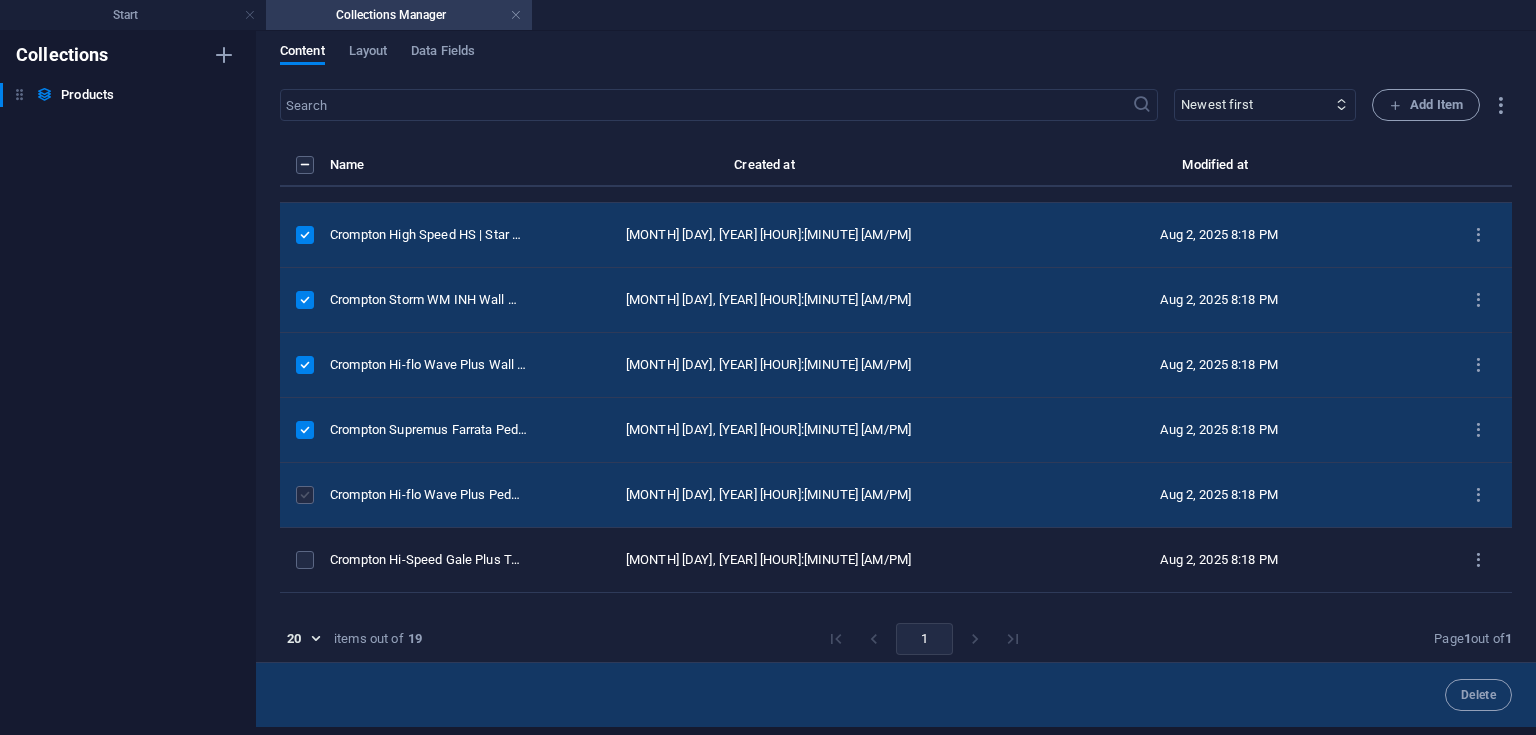 click at bounding box center [305, 495] 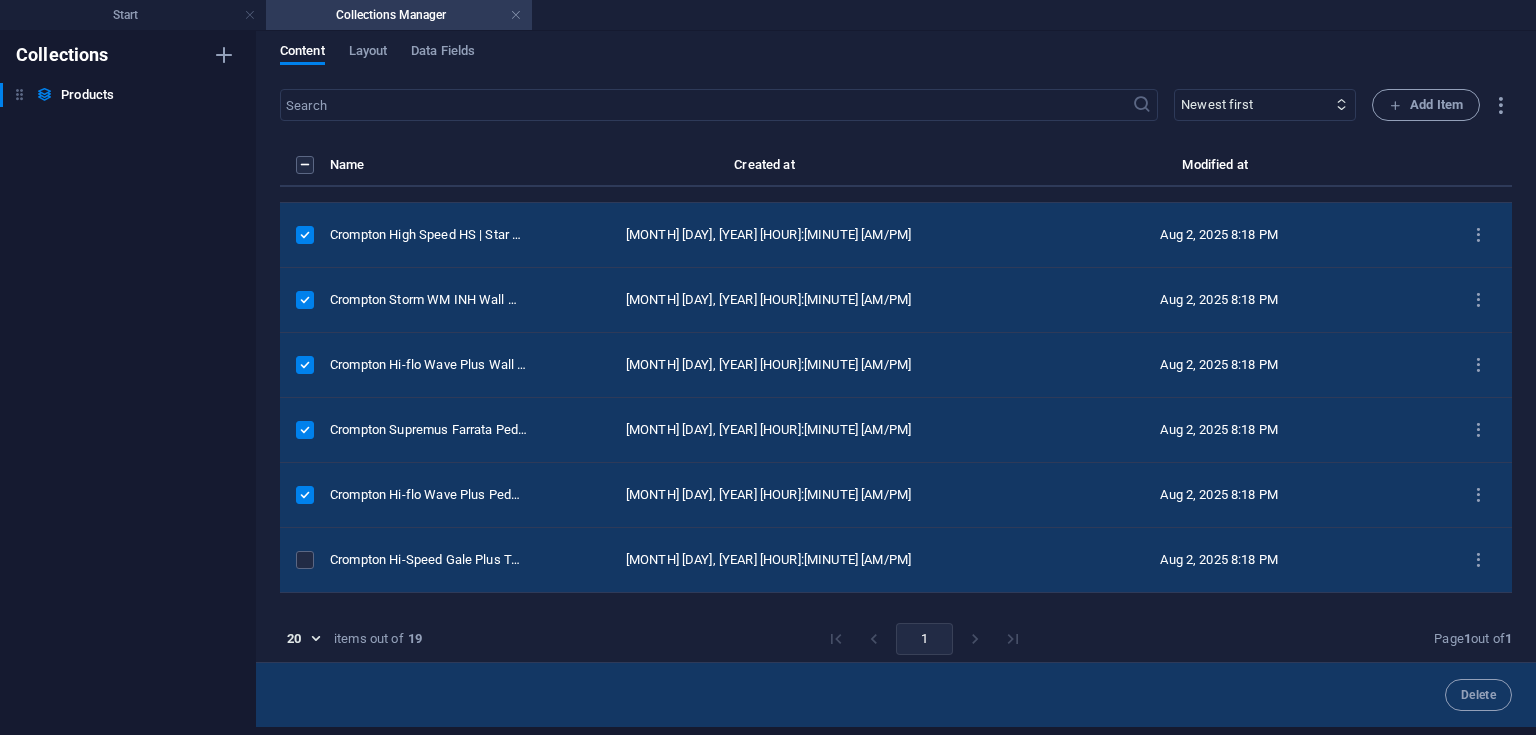 click at bounding box center (305, 560) 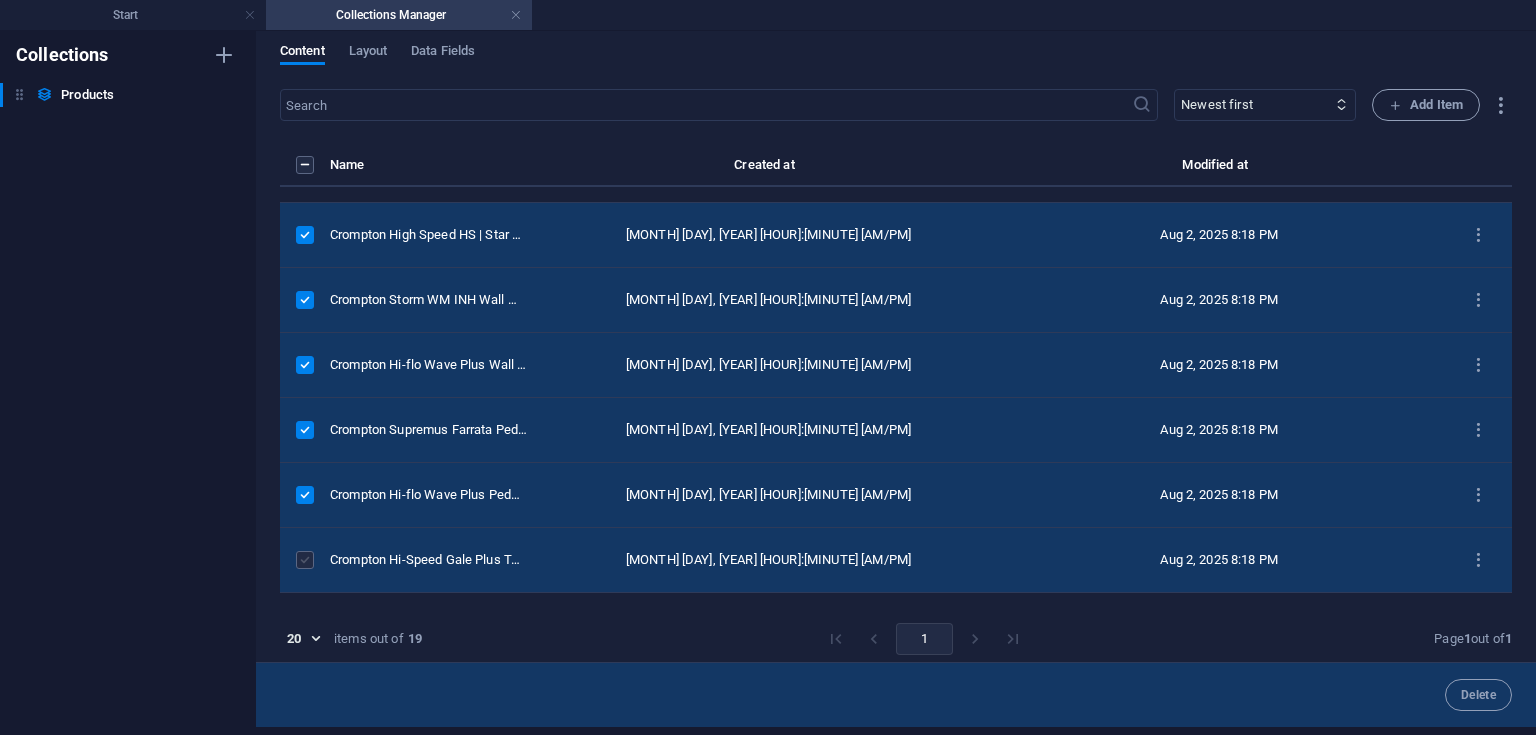 click at bounding box center [305, 560] 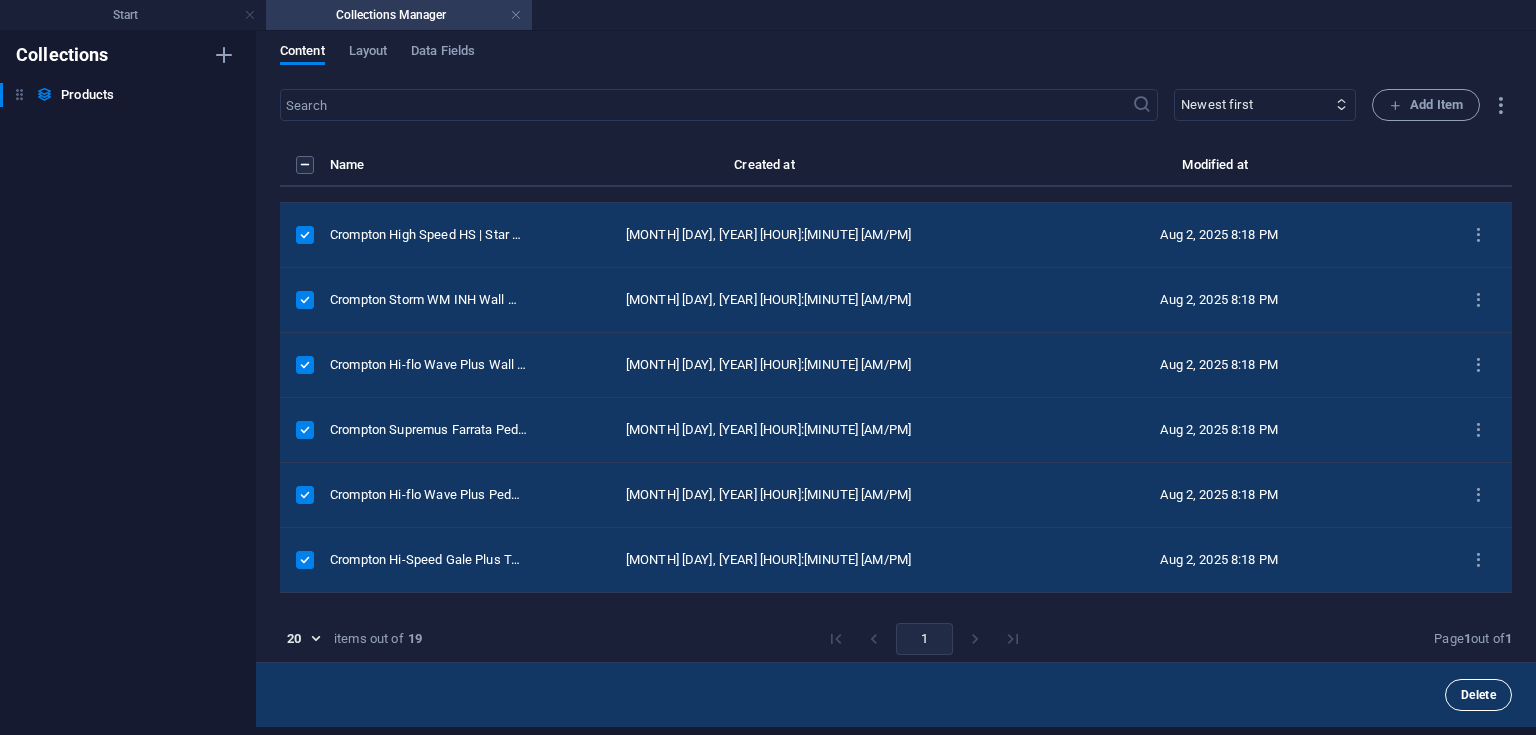 click on "Delete" at bounding box center [1478, 695] 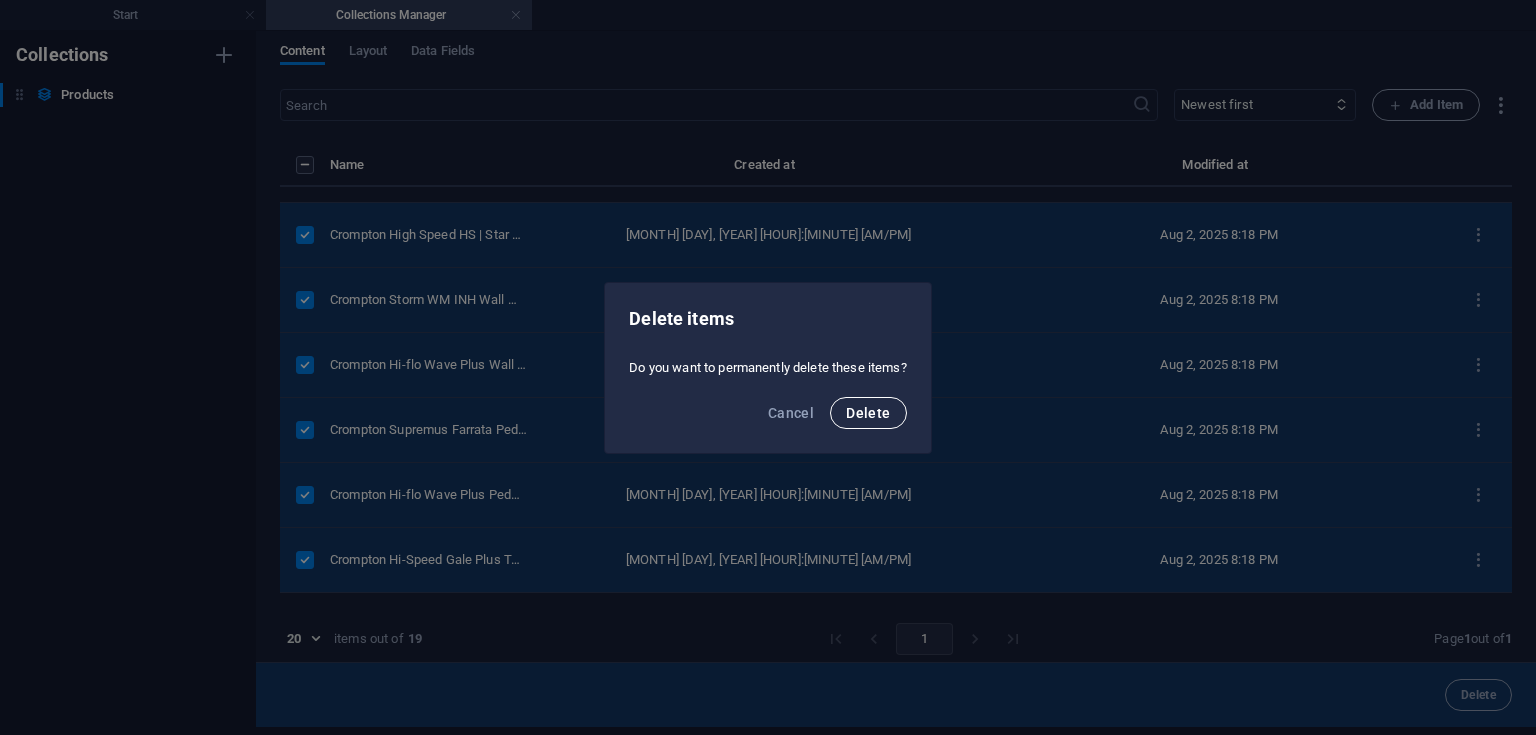 click on "Delete" at bounding box center (868, 413) 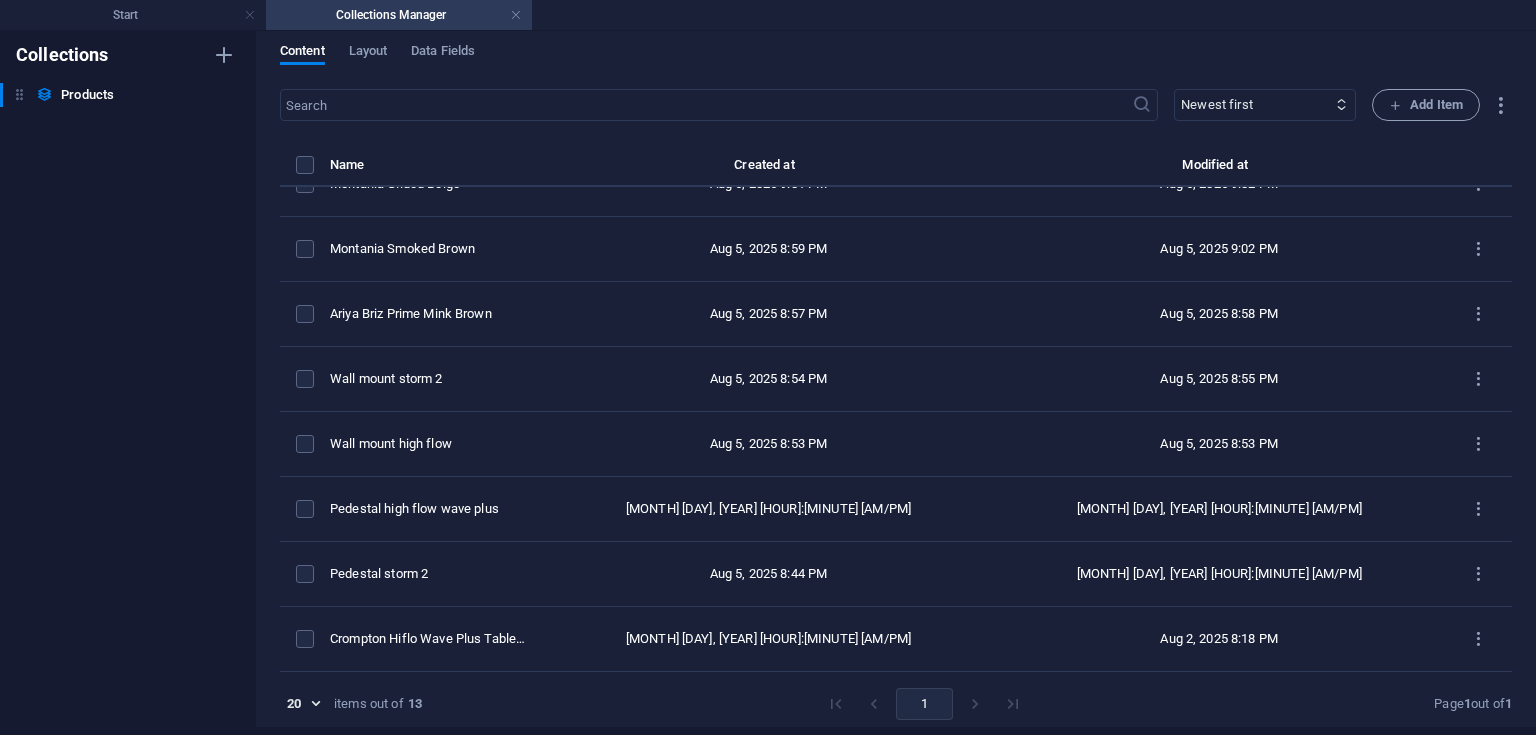 scroll, scrollTop: 356, scrollLeft: 0, axis: vertical 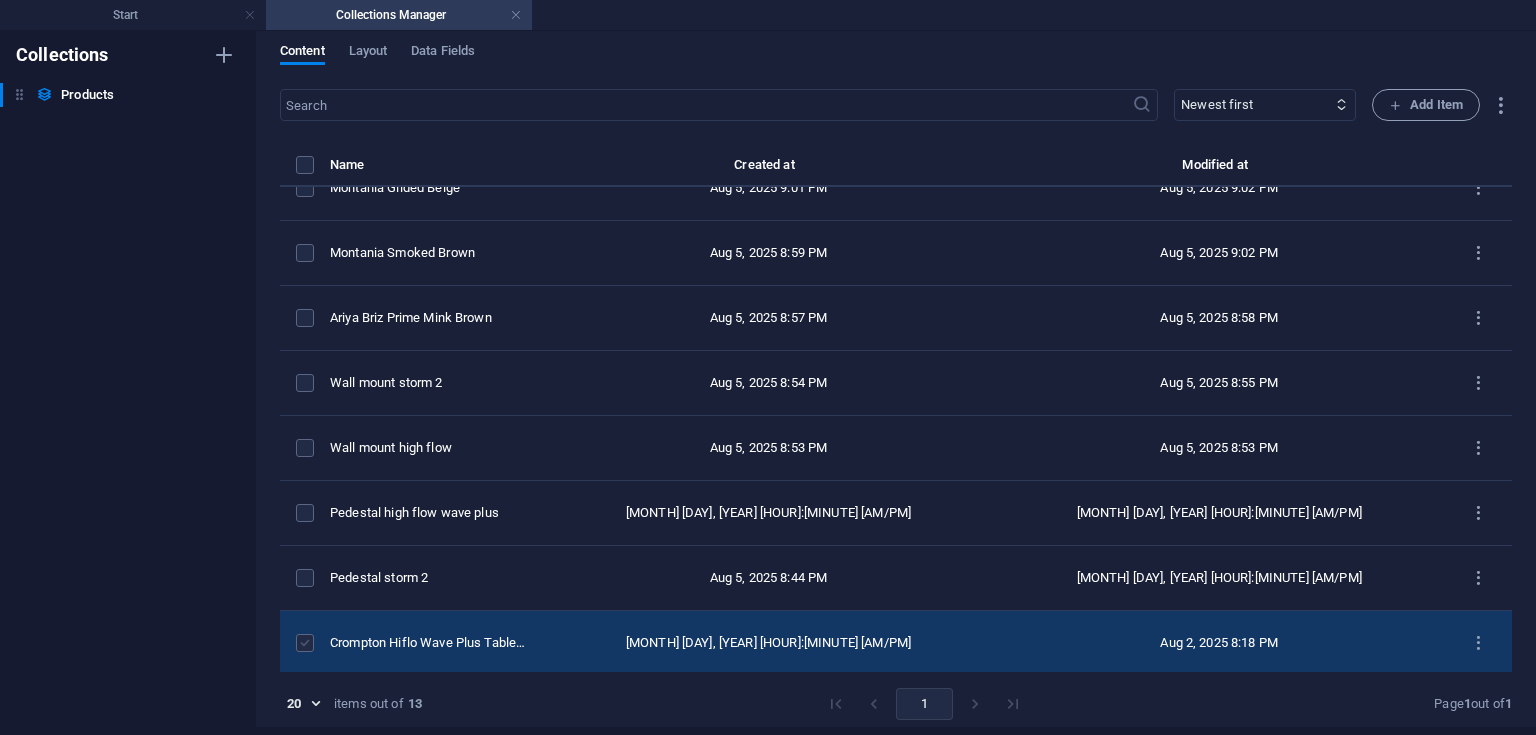 click at bounding box center (305, 643) 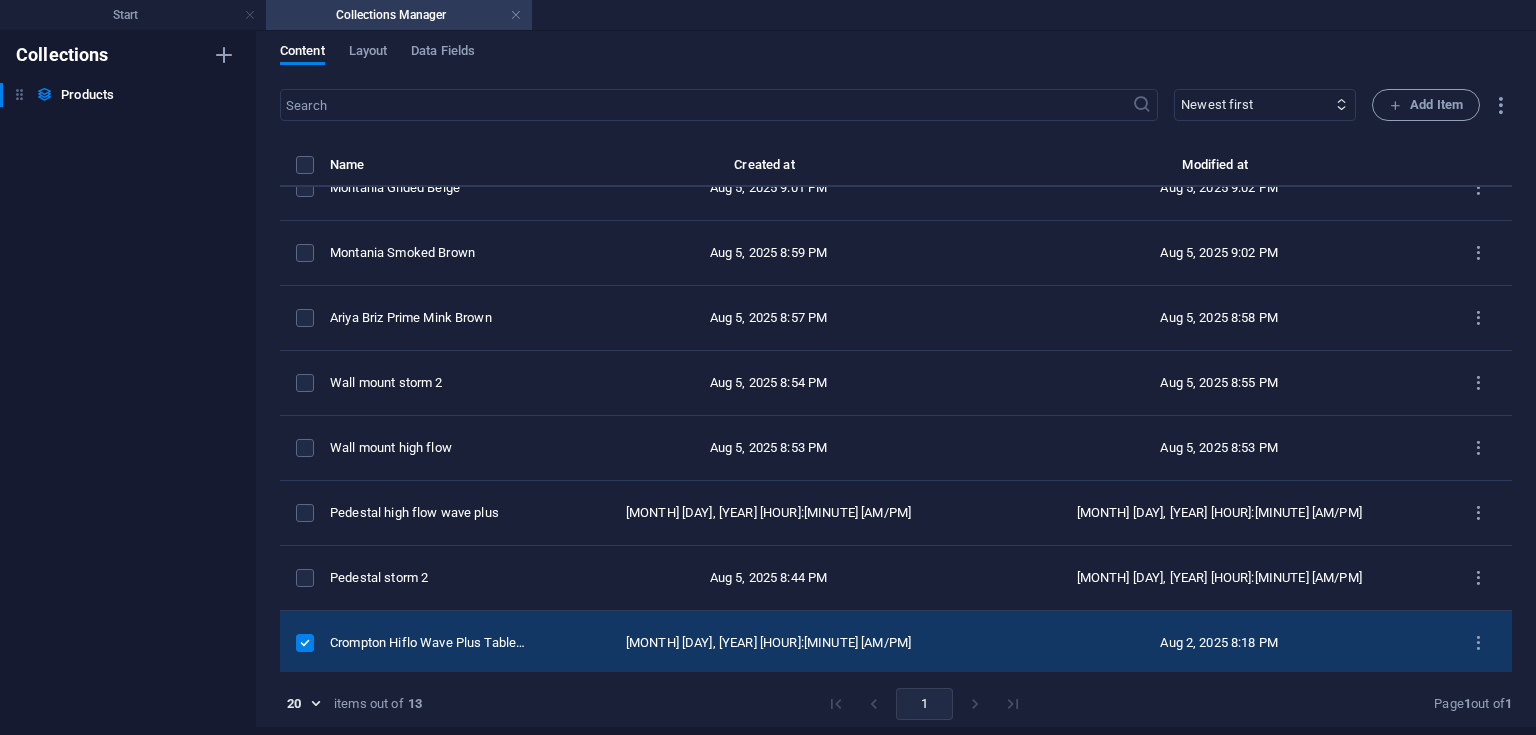scroll, scrollTop: 421, scrollLeft: 0, axis: vertical 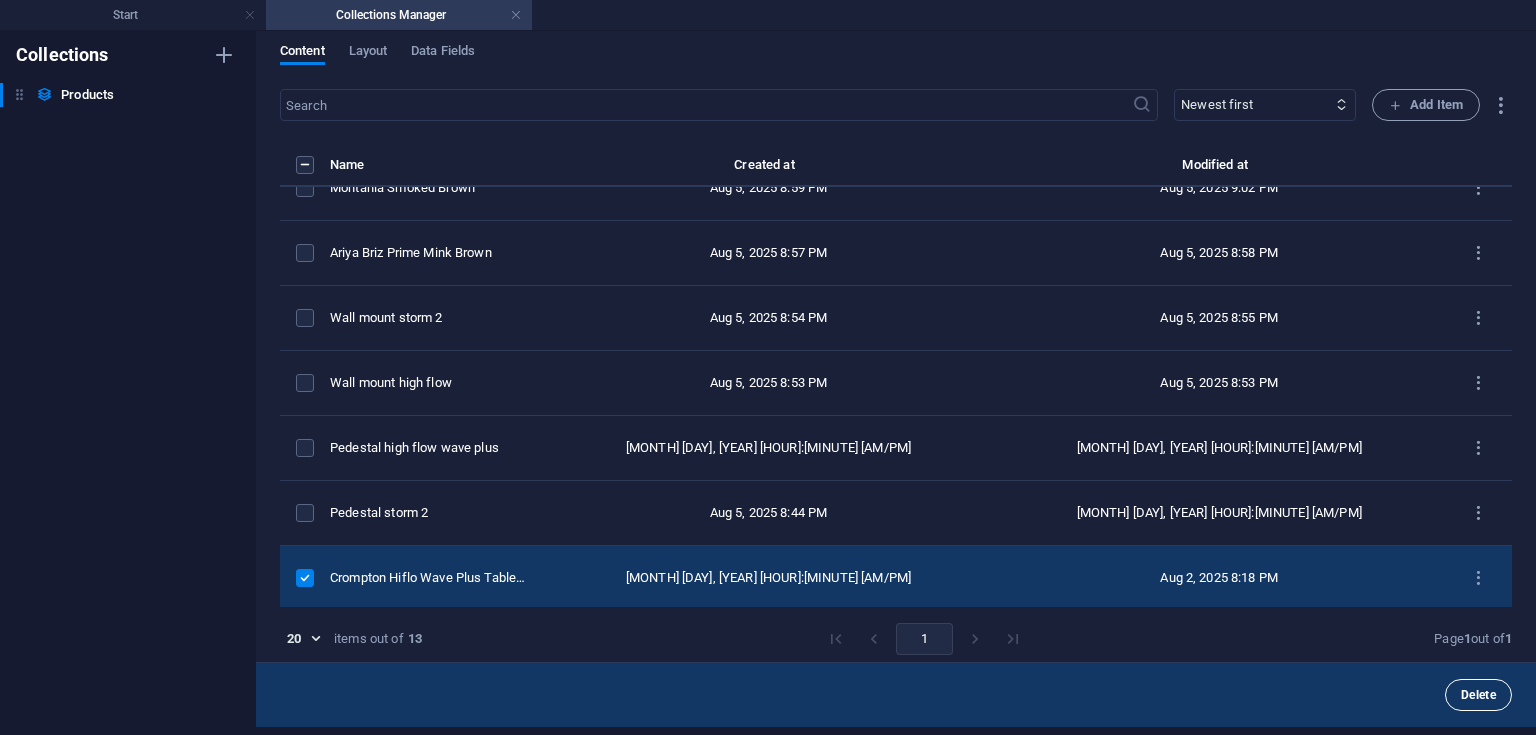 click on "Delete" at bounding box center (1478, 695) 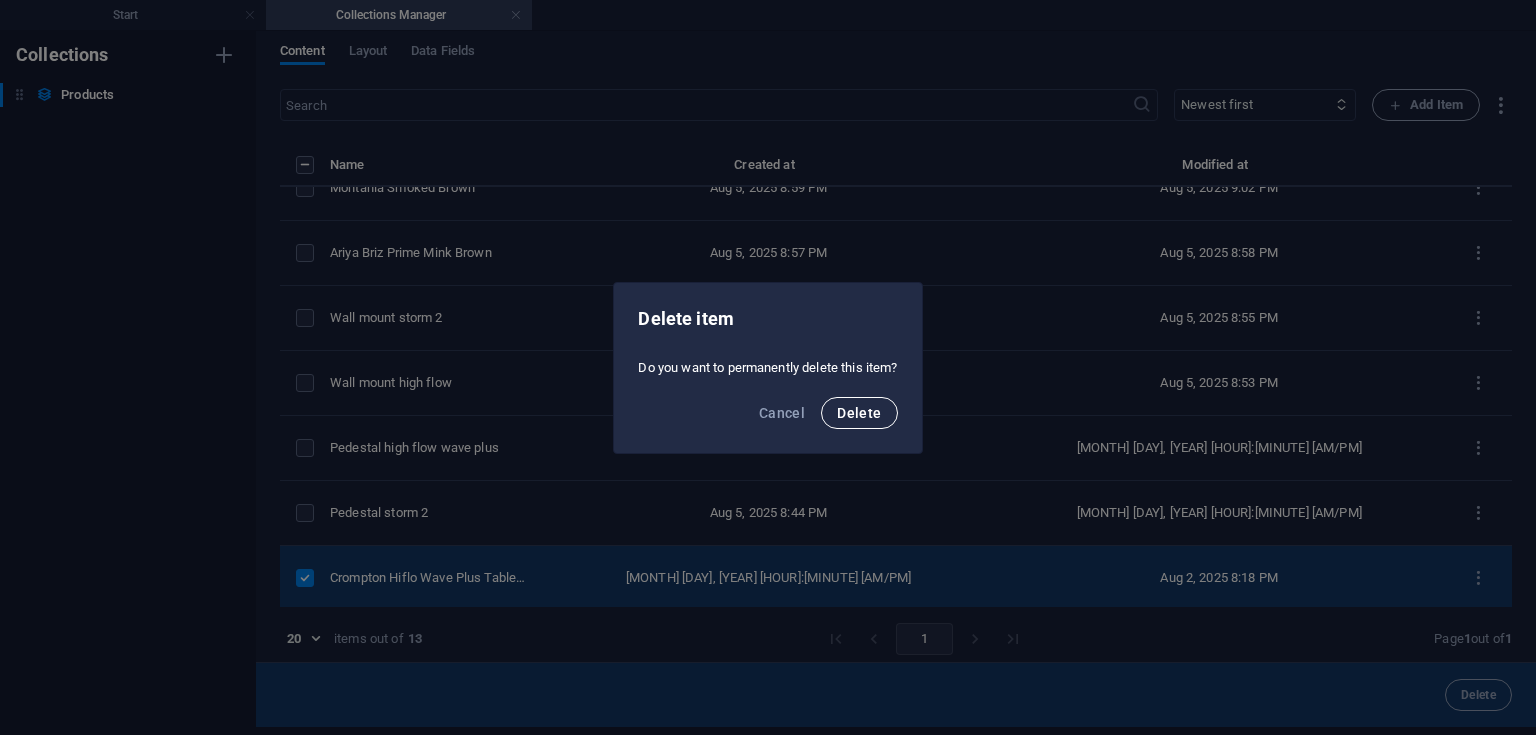 click on "Delete" at bounding box center (859, 413) 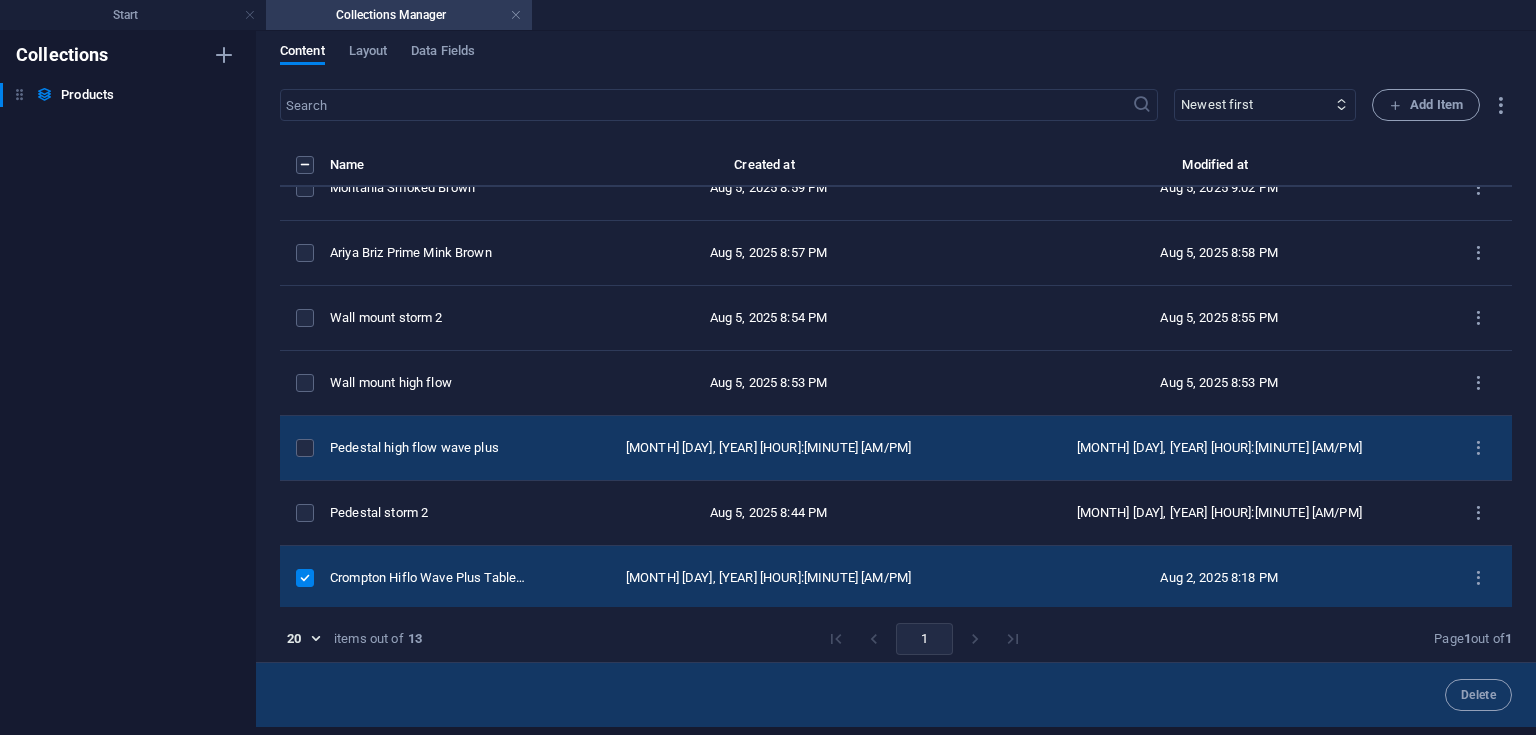 scroll, scrollTop: 0, scrollLeft: 0, axis: both 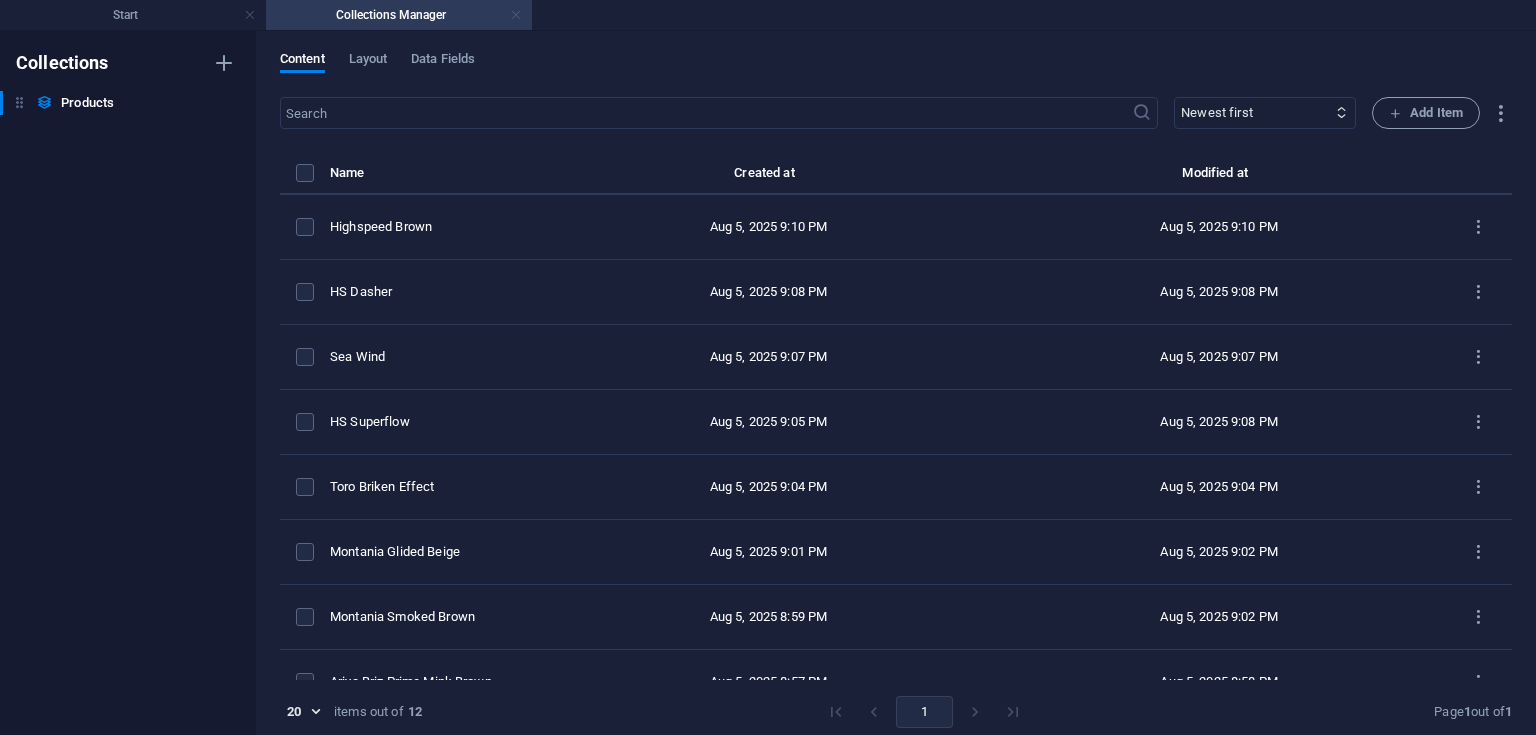 click at bounding box center (516, 15) 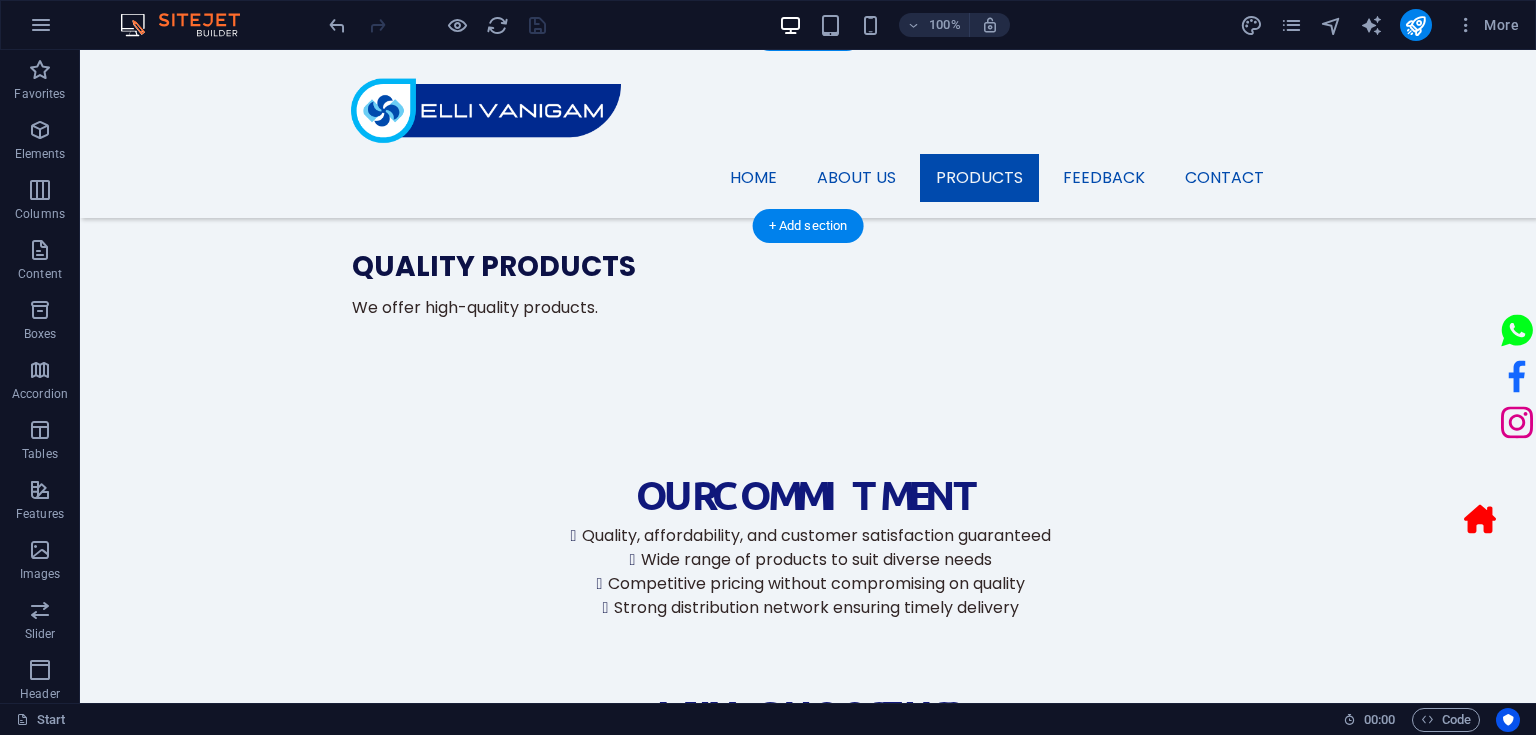 scroll, scrollTop: 1582, scrollLeft: 0, axis: vertical 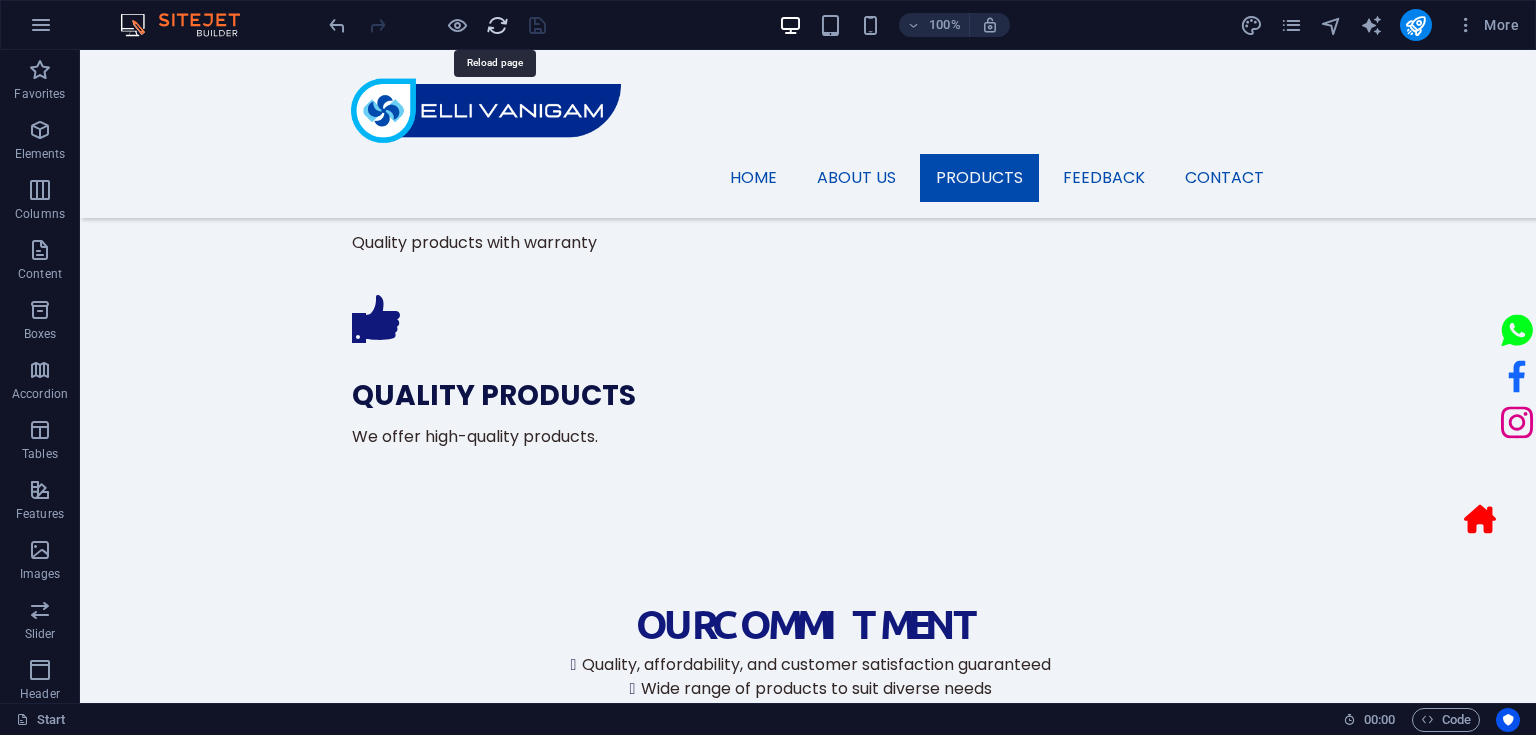 click at bounding box center (497, 25) 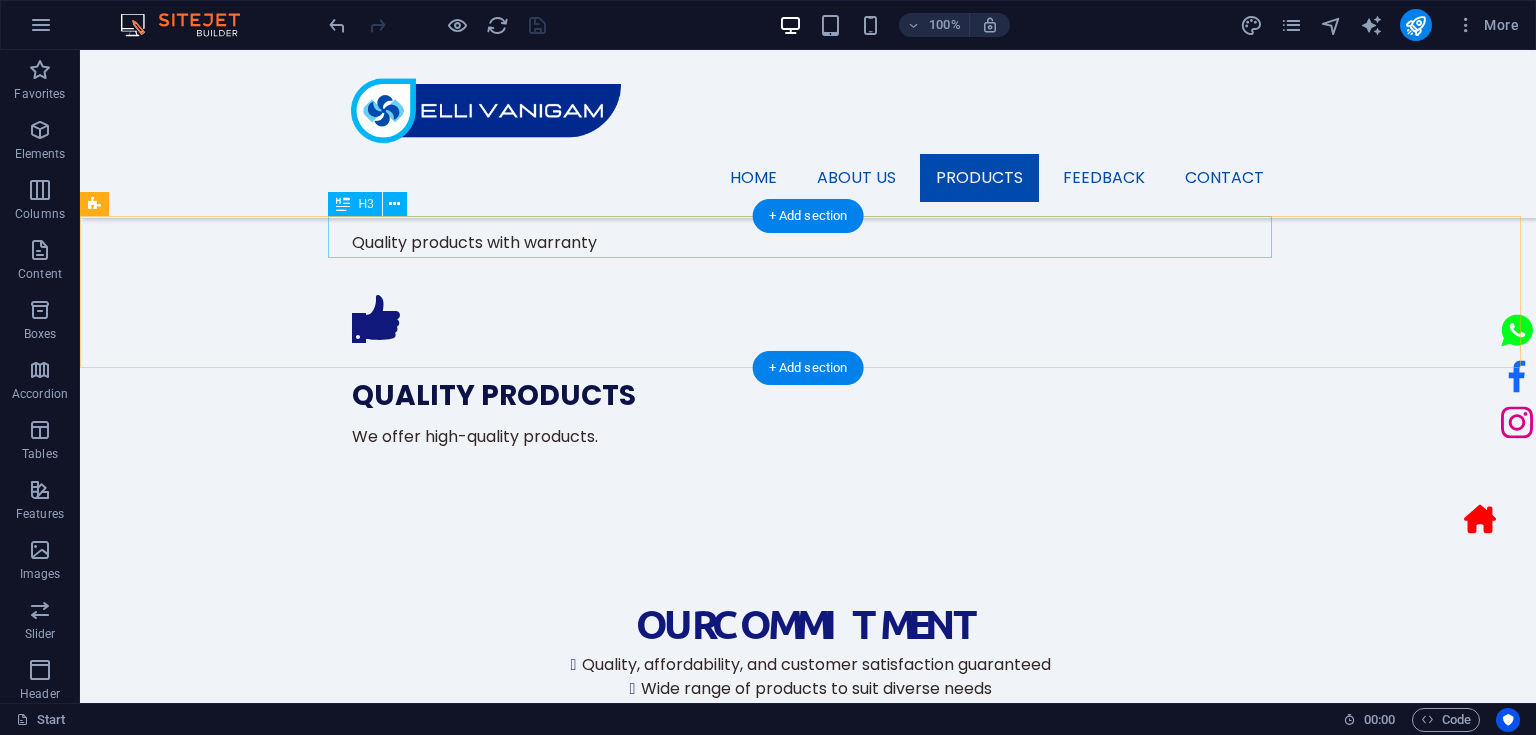 scroll, scrollTop: 1722, scrollLeft: 0, axis: vertical 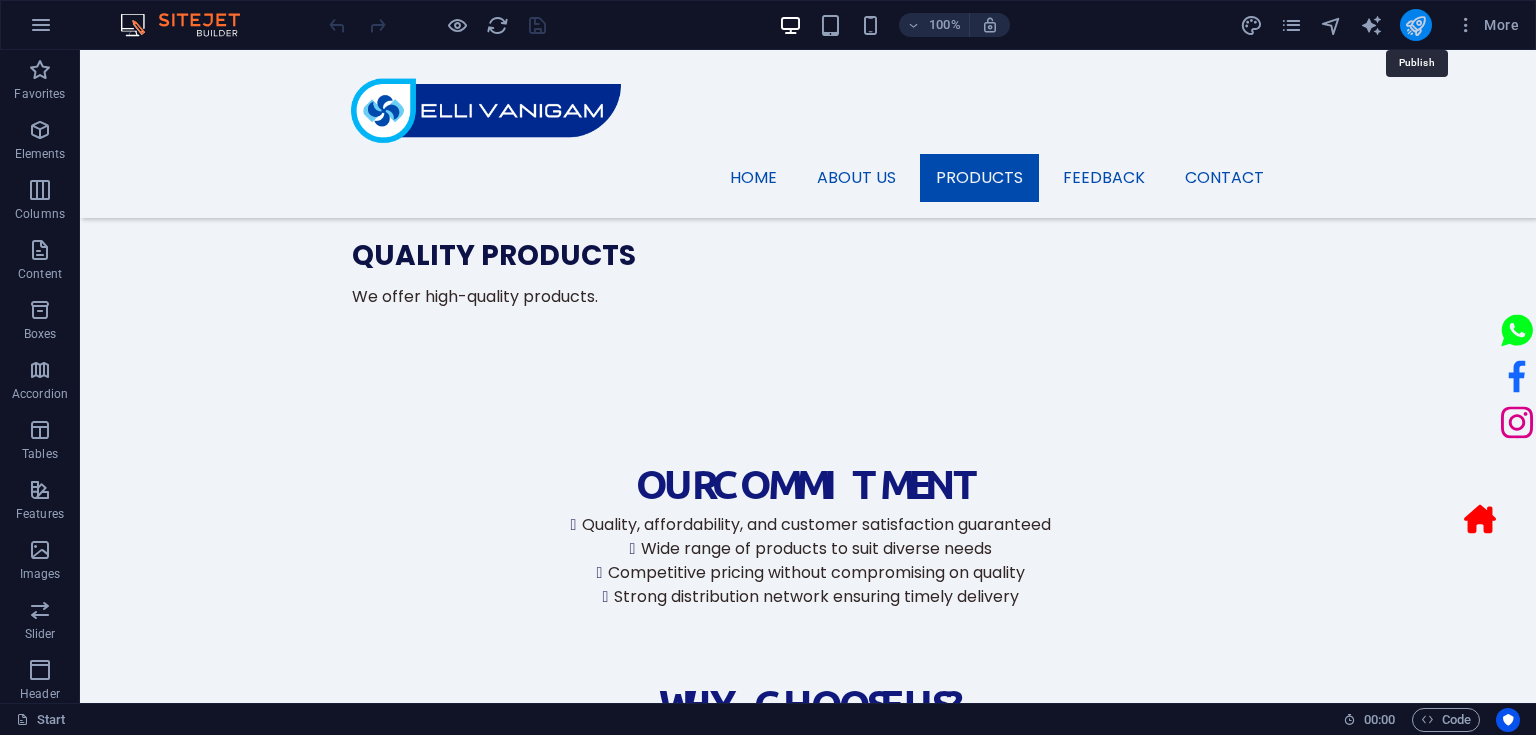 click at bounding box center (1415, 25) 